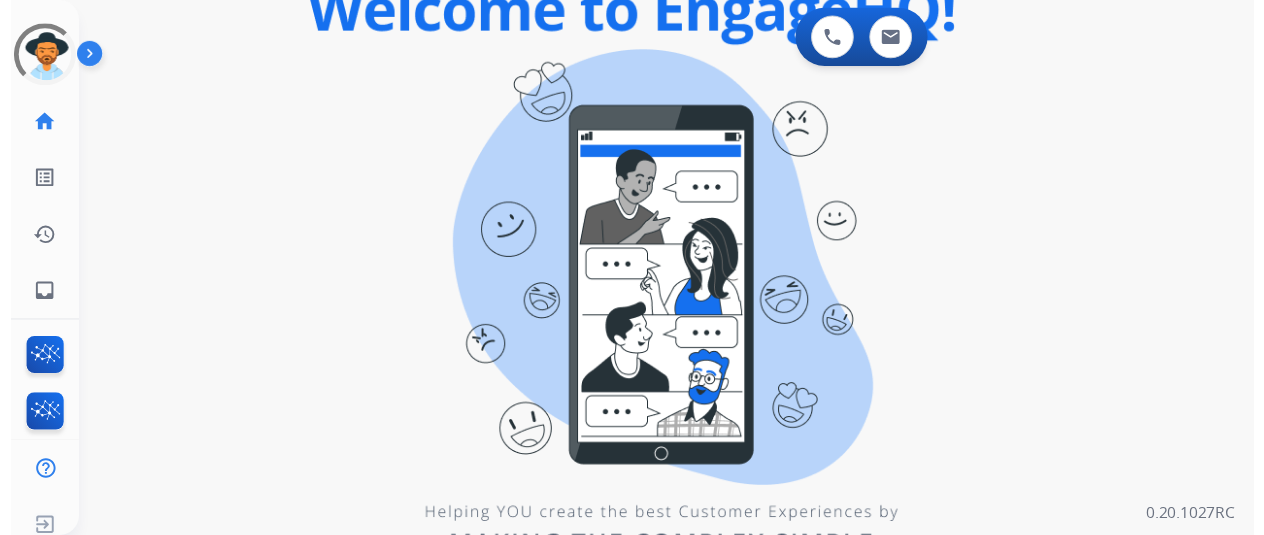 scroll, scrollTop: 0, scrollLeft: 0, axis: both 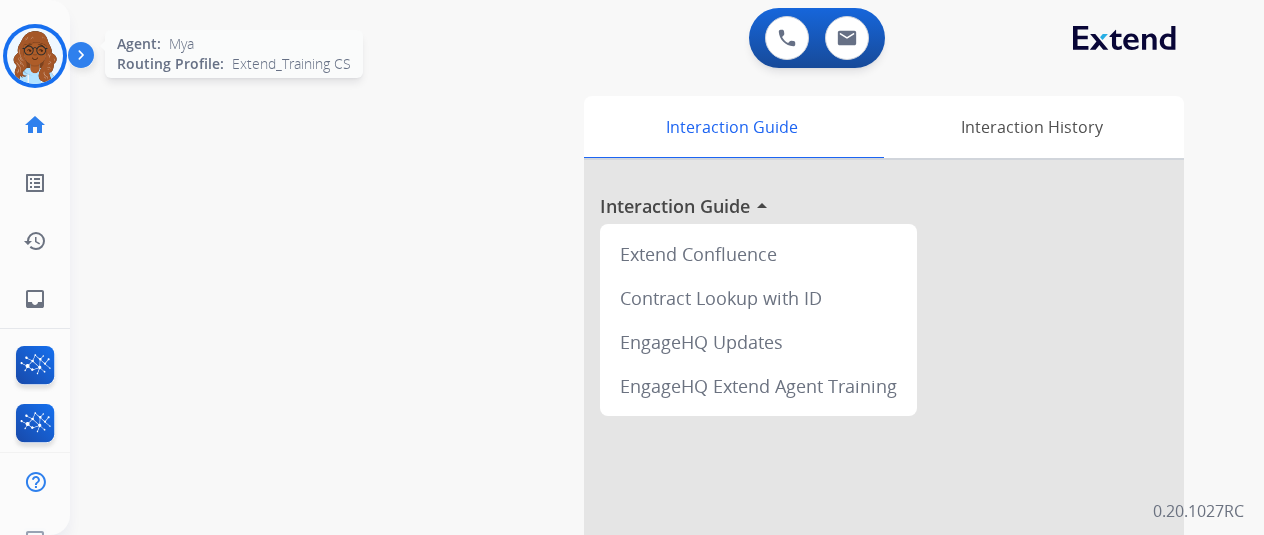 click at bounding box center [35, 56] 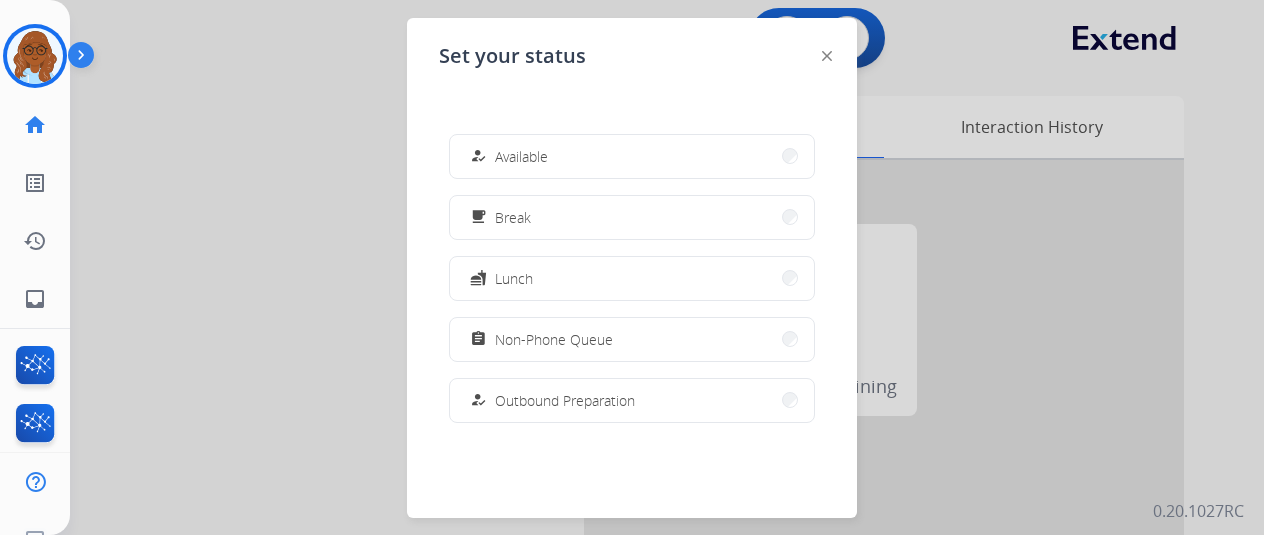 click on "how_to_reg Available" at bounding box center (632, 156) 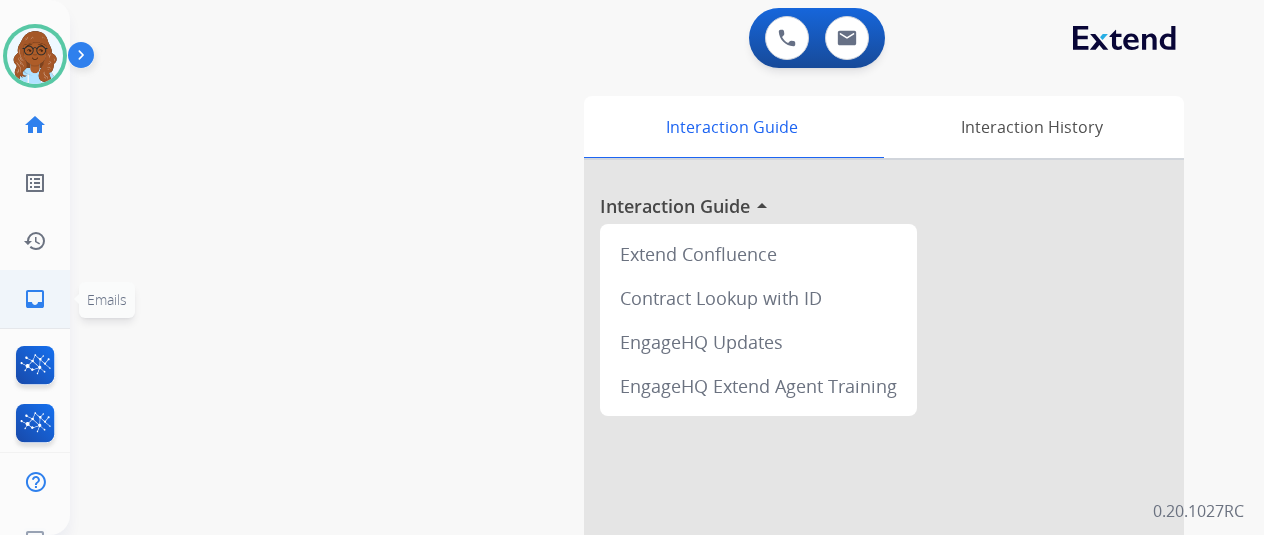 click on "inbox" 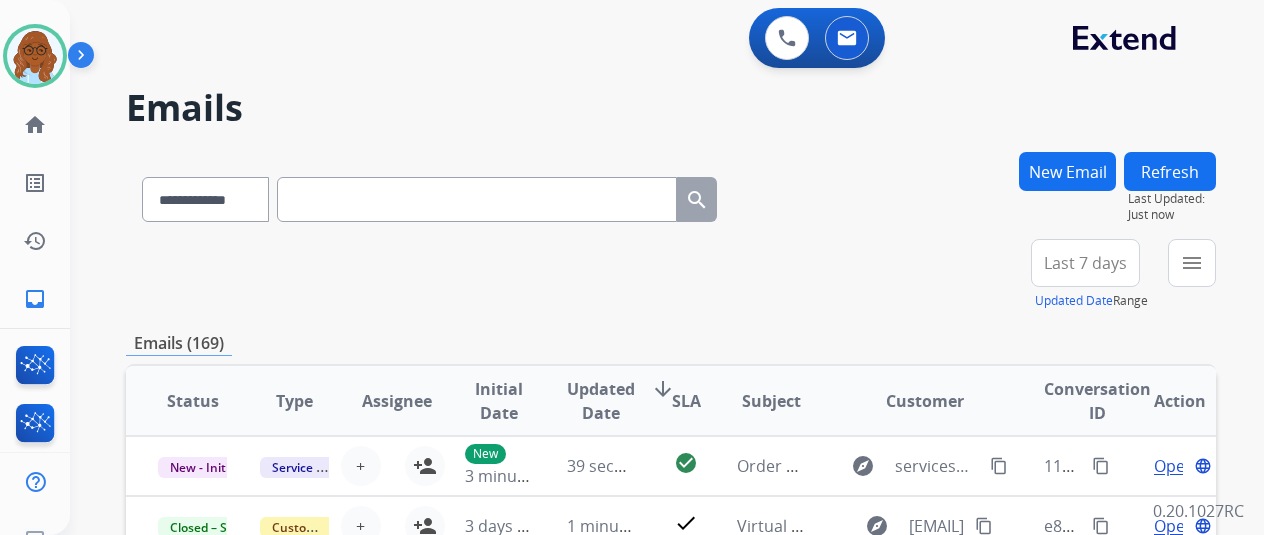paste on "**********" 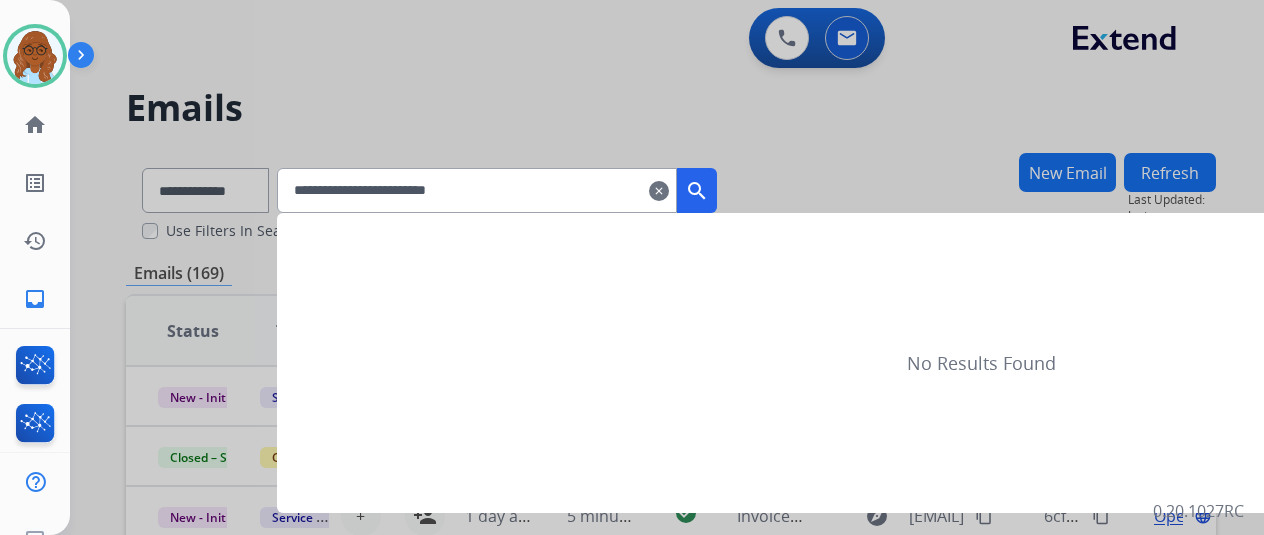 type on "**********" 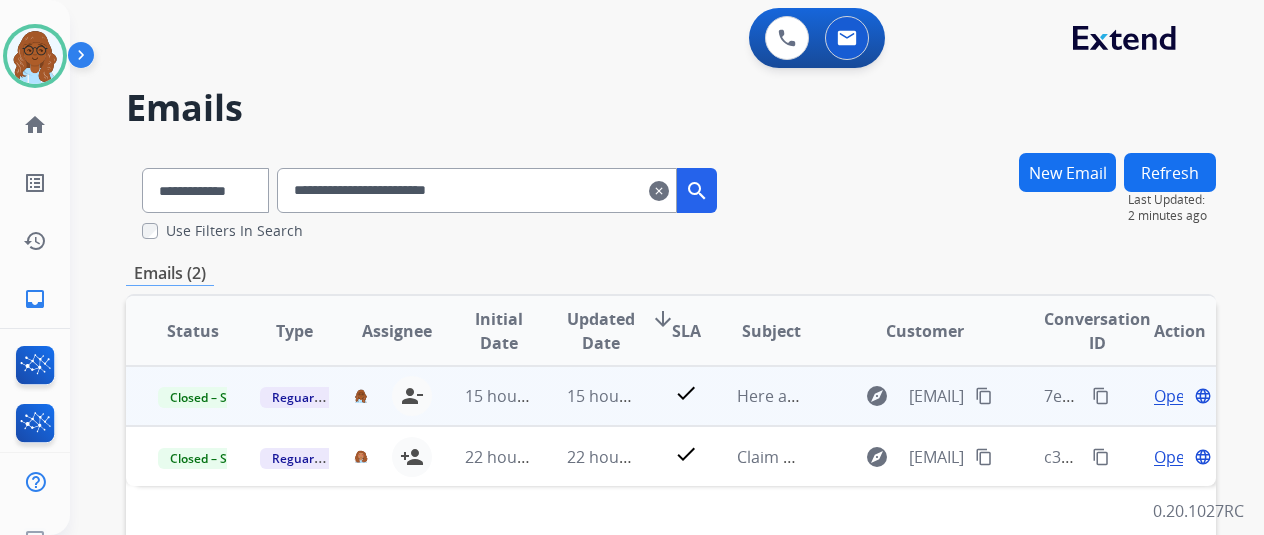 click on "Open" at bounding box center [1174, 396] 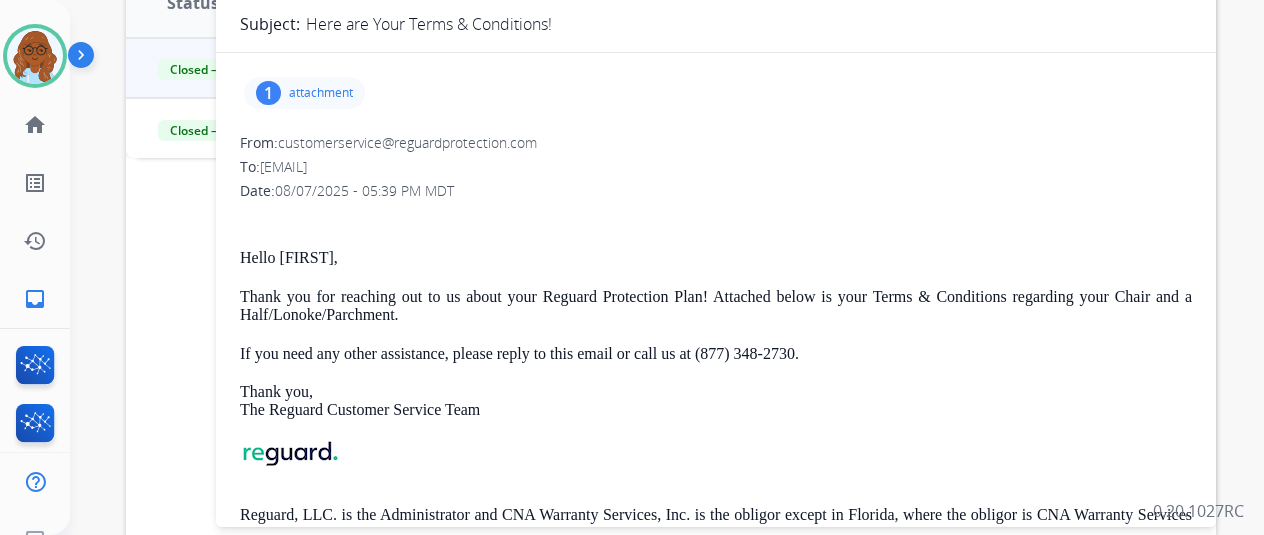 scroll, scrollTop: 0, scrollLeft: 0, axis: both 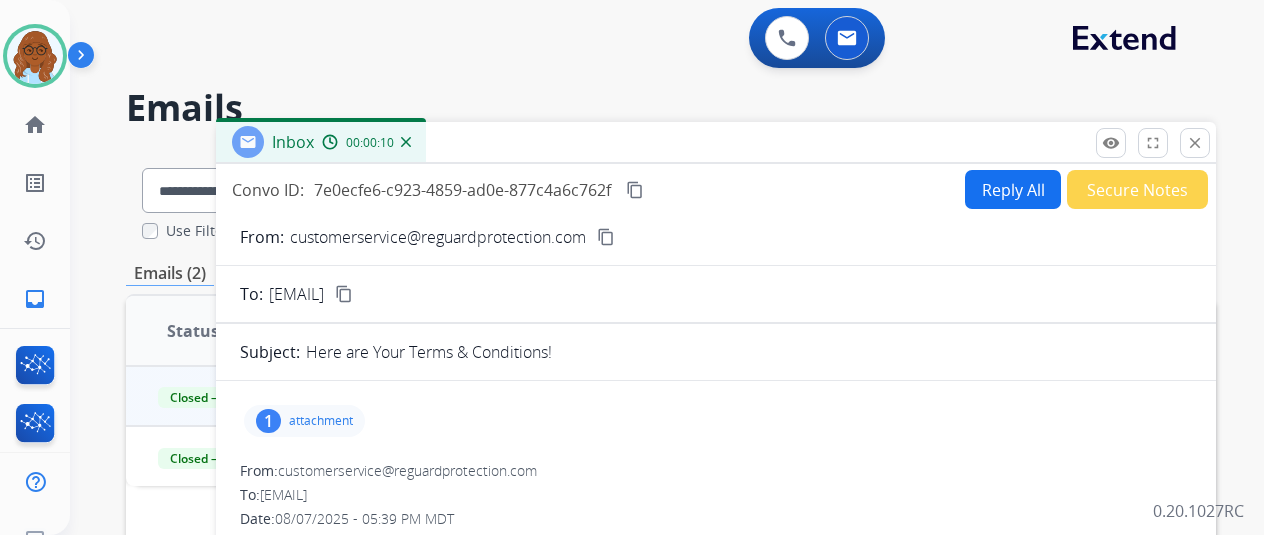 click on "content_copy" at bounding box center (635, 190) 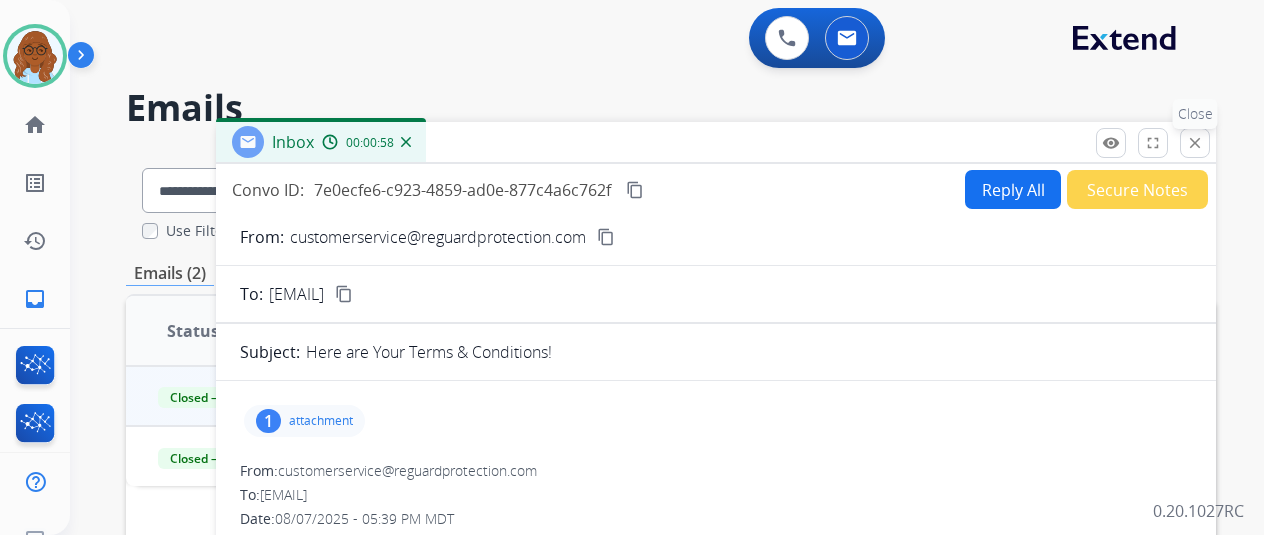 click on "close" at bounding box center [1195, 143] 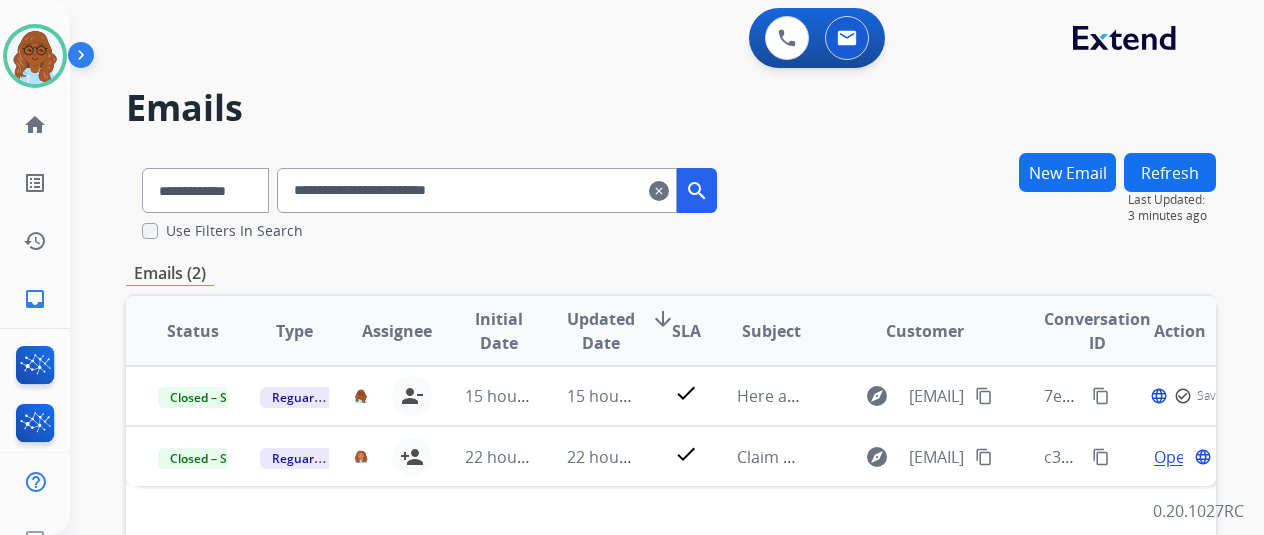 click on "clear" at bounding box center (659, 191) 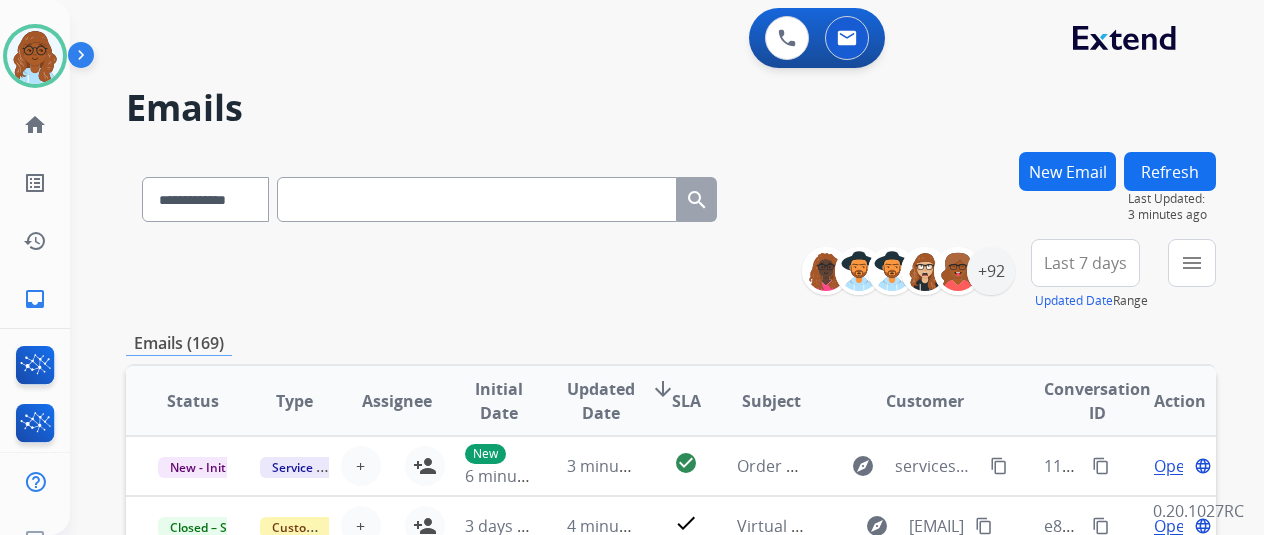 paste on "**********" 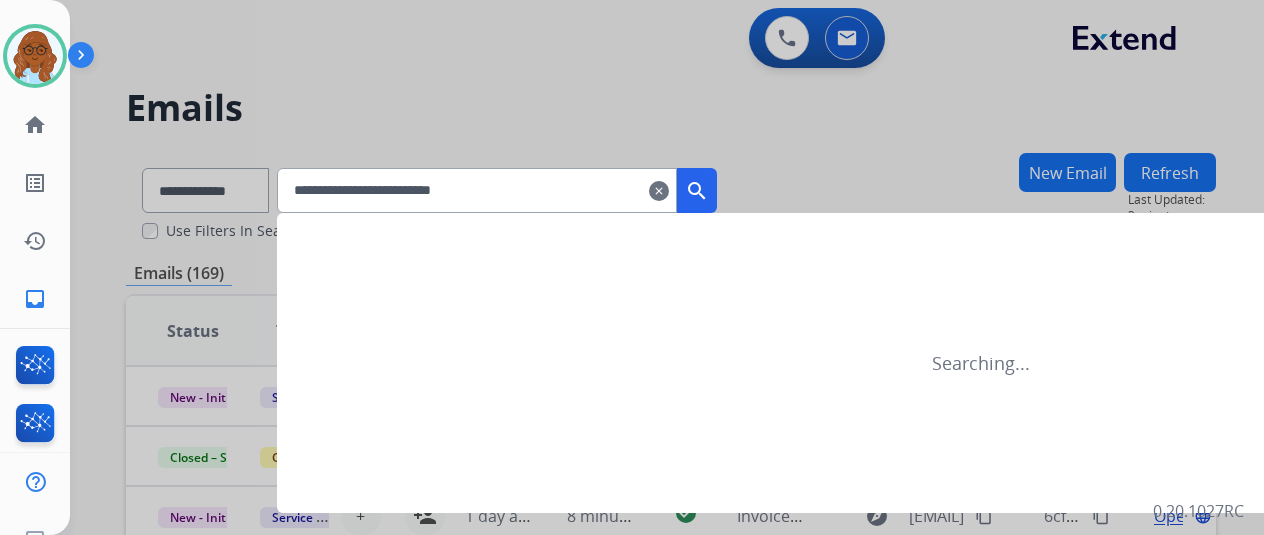 type on "**********" 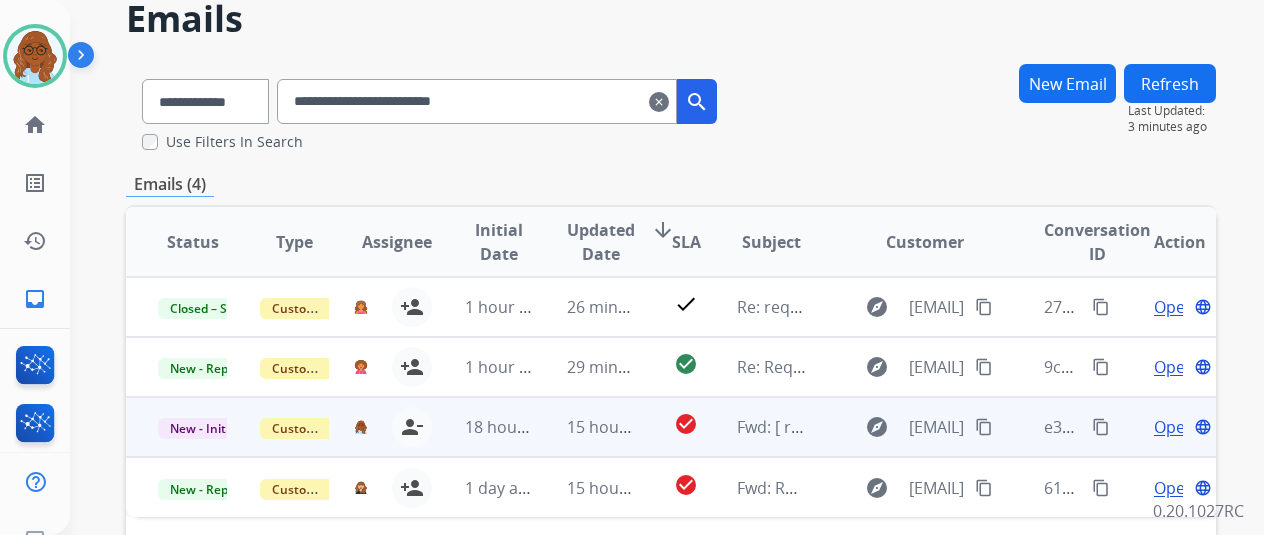 scroll, scrollTop: 200, scrollLeft: 0, axis: vertical 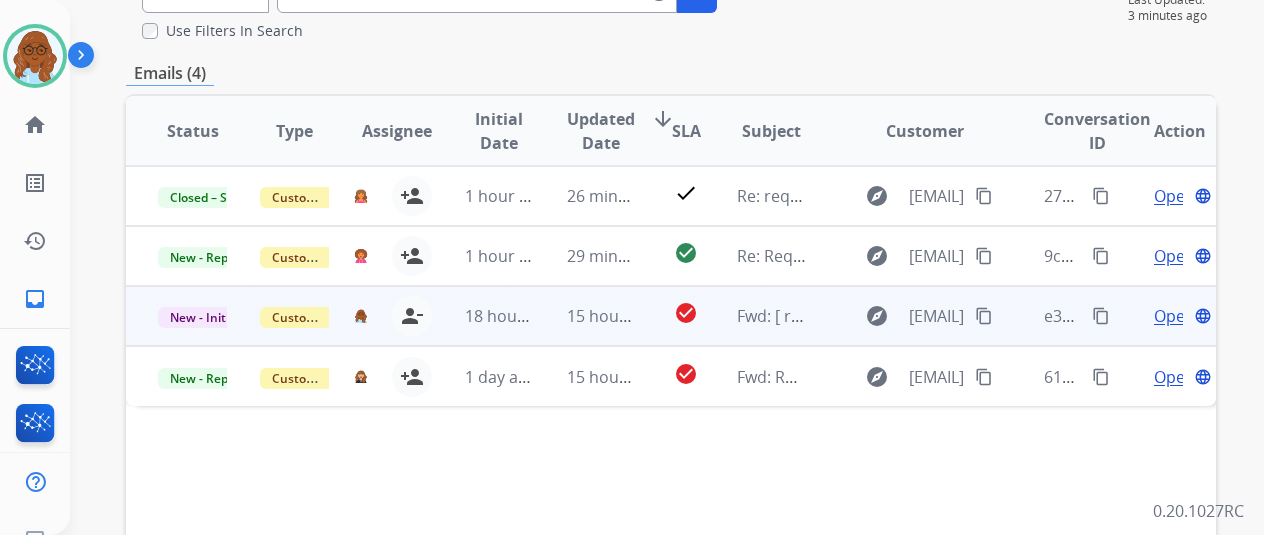 click on "Open" at bounding box center [1174, 316] 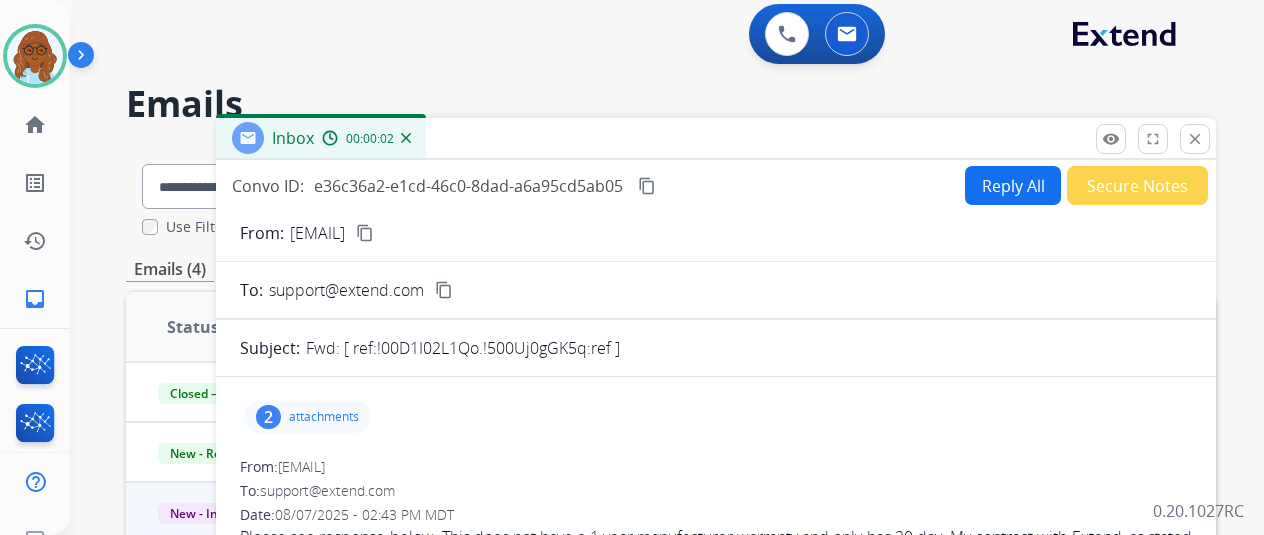 scroll, scrollTop: 0, scrollLeft: 0, axis: both 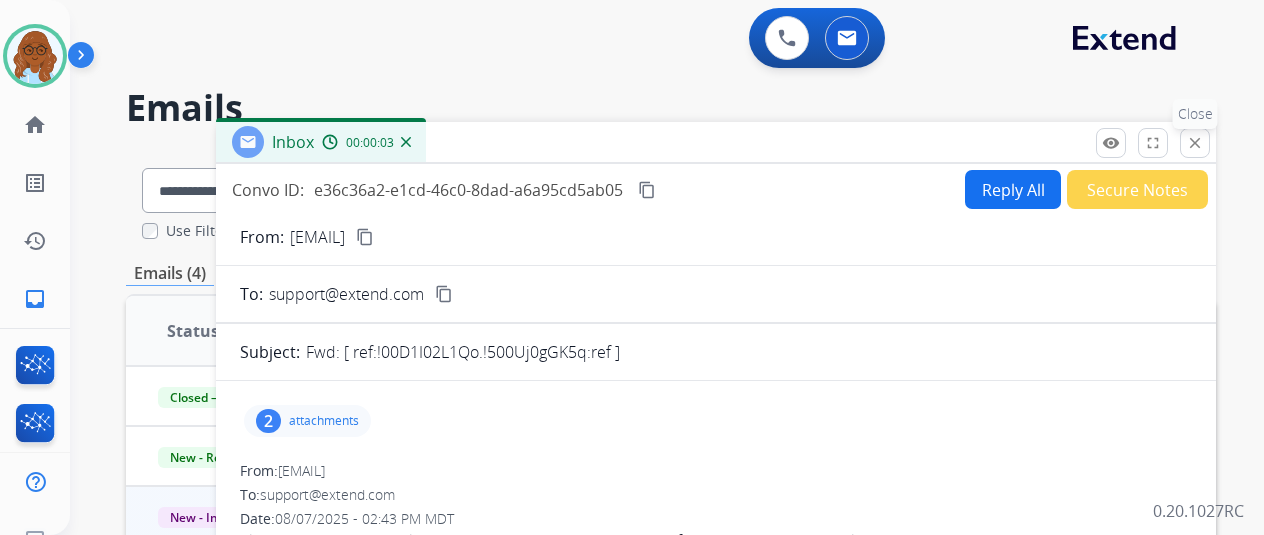 click on "close" at bounding box center (1195, 143) 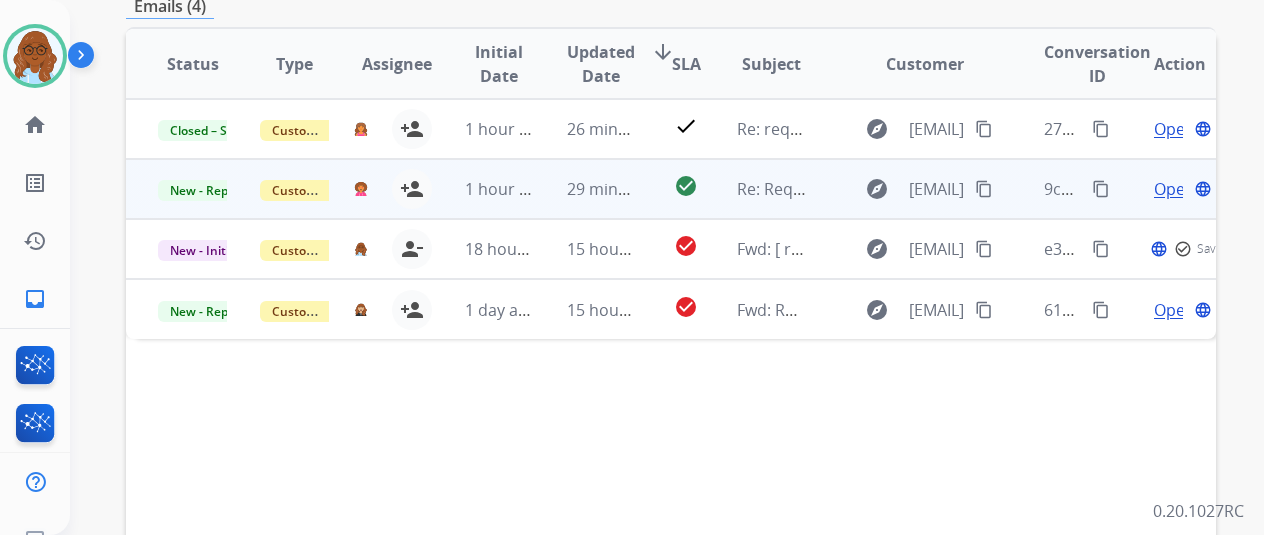 scroll, scrollTop: 300, scrollLeft: 0, axis: vertical 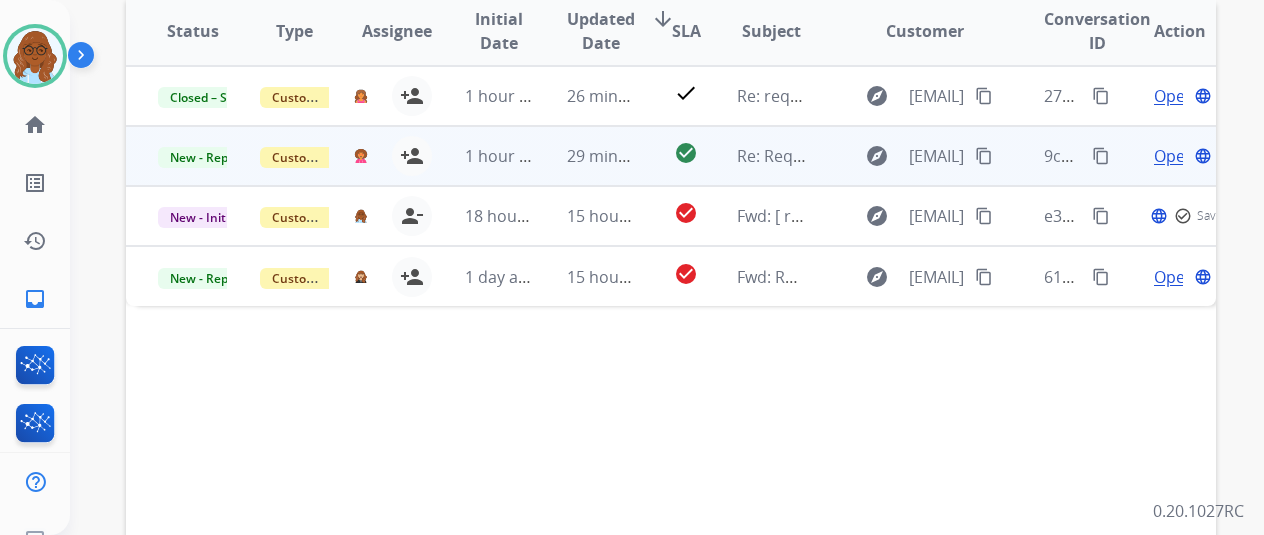 click on "Open" at bounding box center (1174, 156) 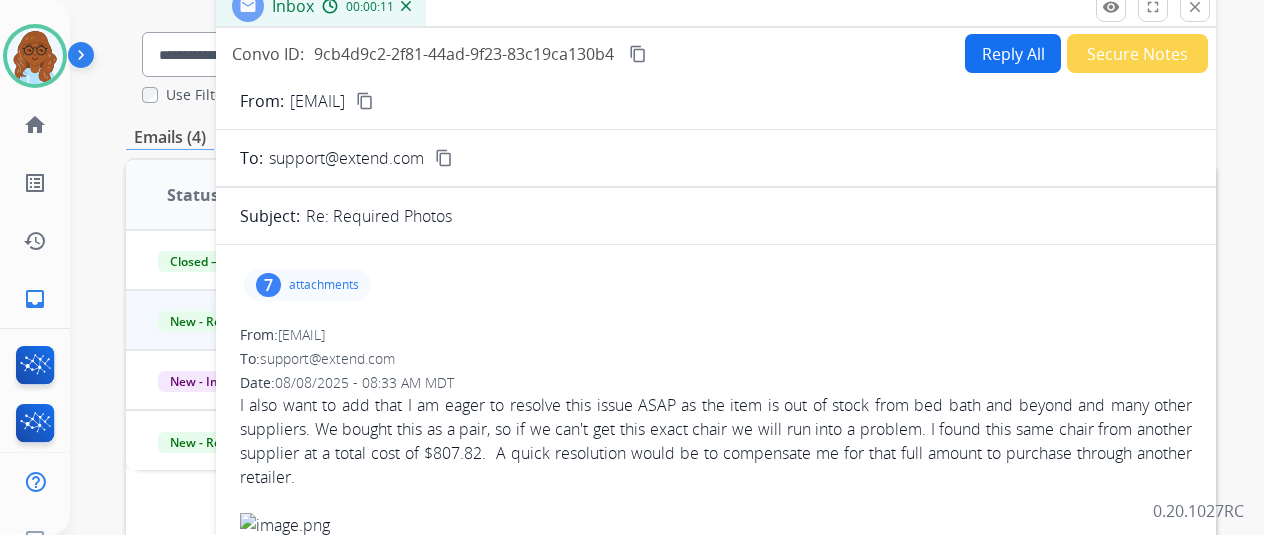 scroll, scrollTop: 0, scrollLeft: 0, axis: both 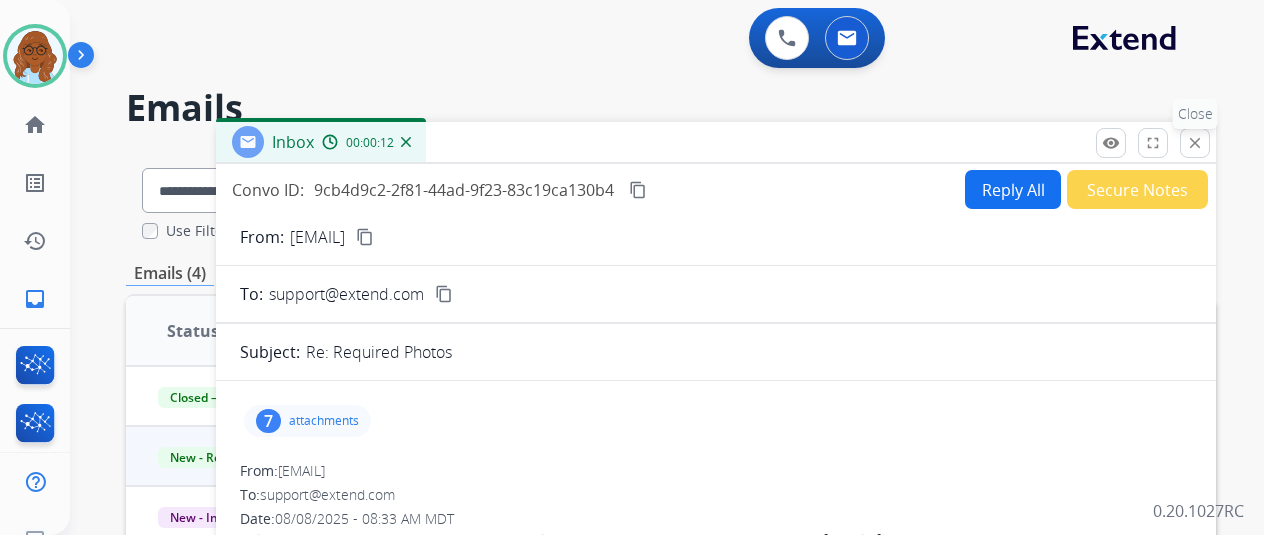 click on "close" at bounding box center (1195, 143) 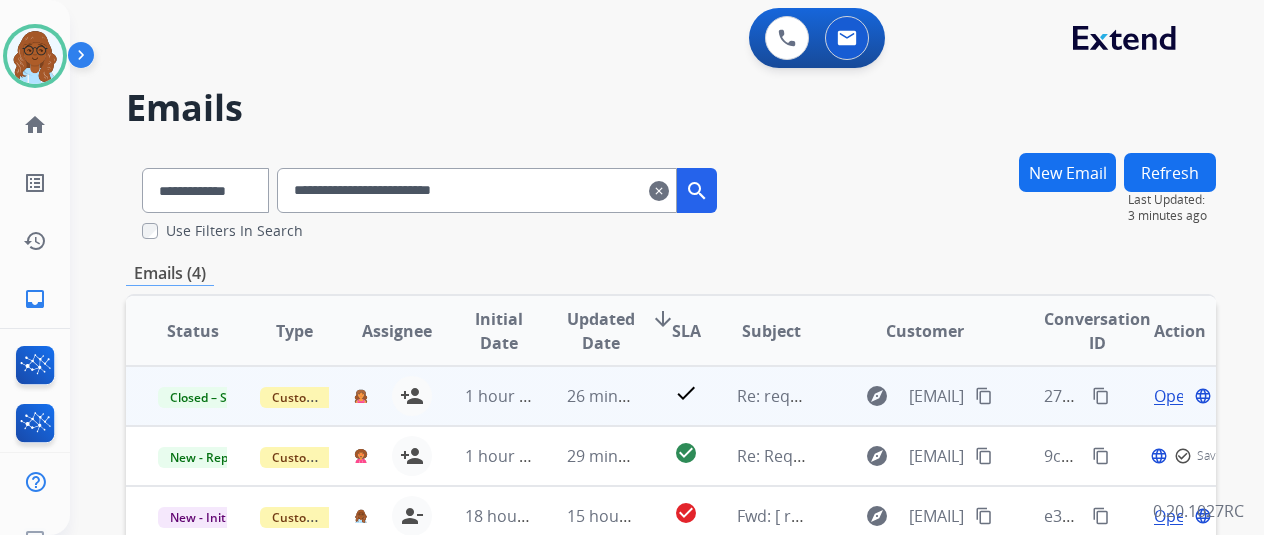 click on "Open" at bounding box center (1174, 396) 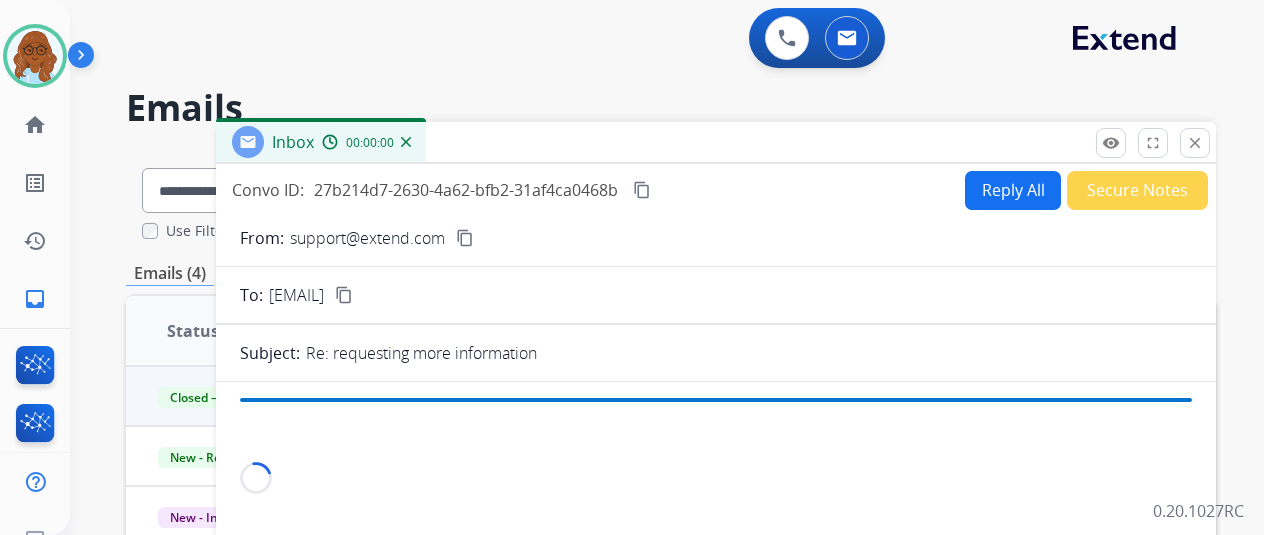 scroll, scrollTop: 300, scrollLeft: 0, axis: vertical 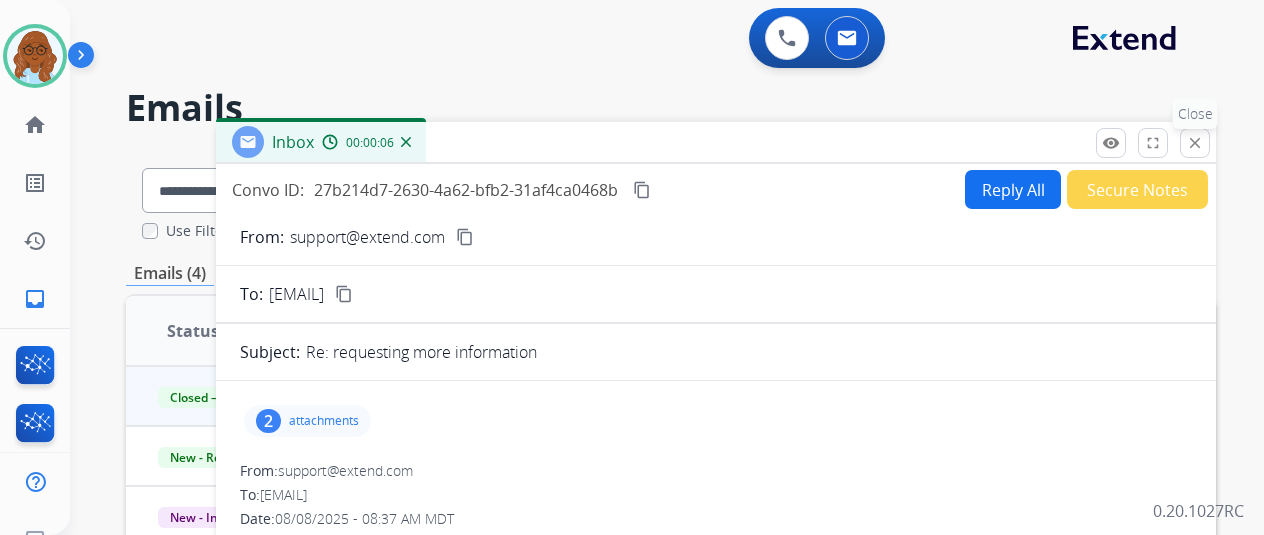 click on "close" at bounding box center [1195, 143] 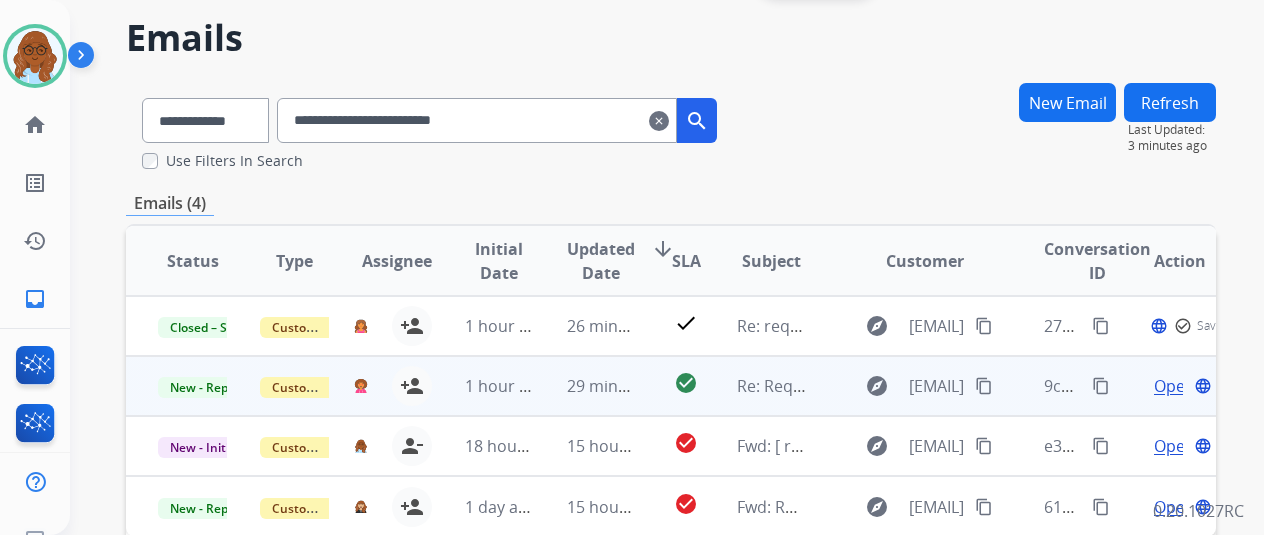 scroll, scrollTop: 100, scrollLeft: 0, axis: vertical 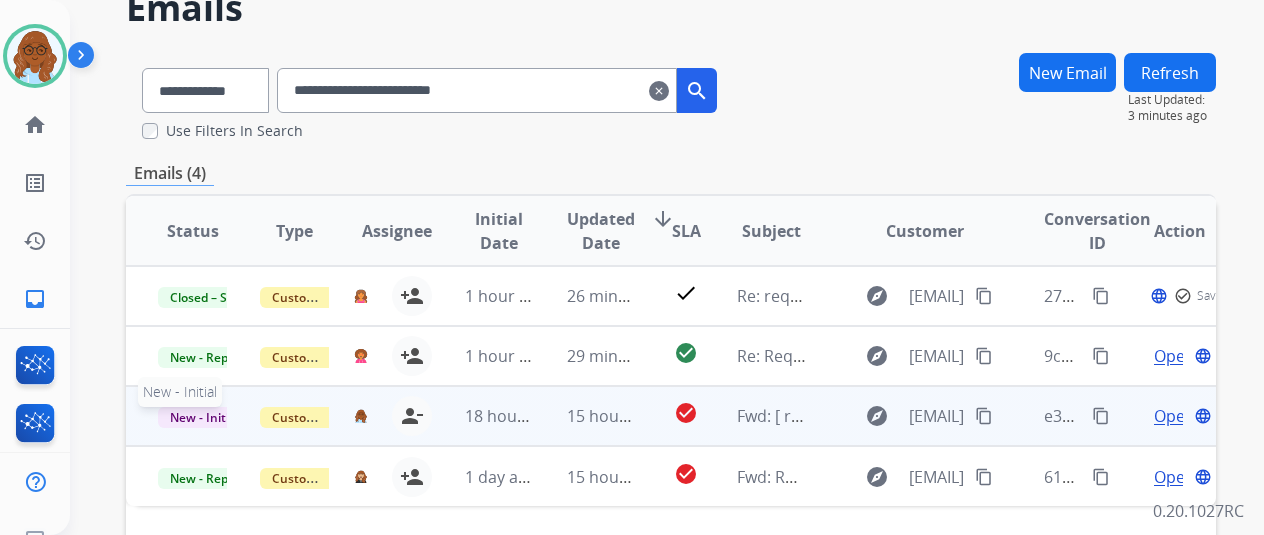 click on "New - Initial" at bounding box center [204, 417] 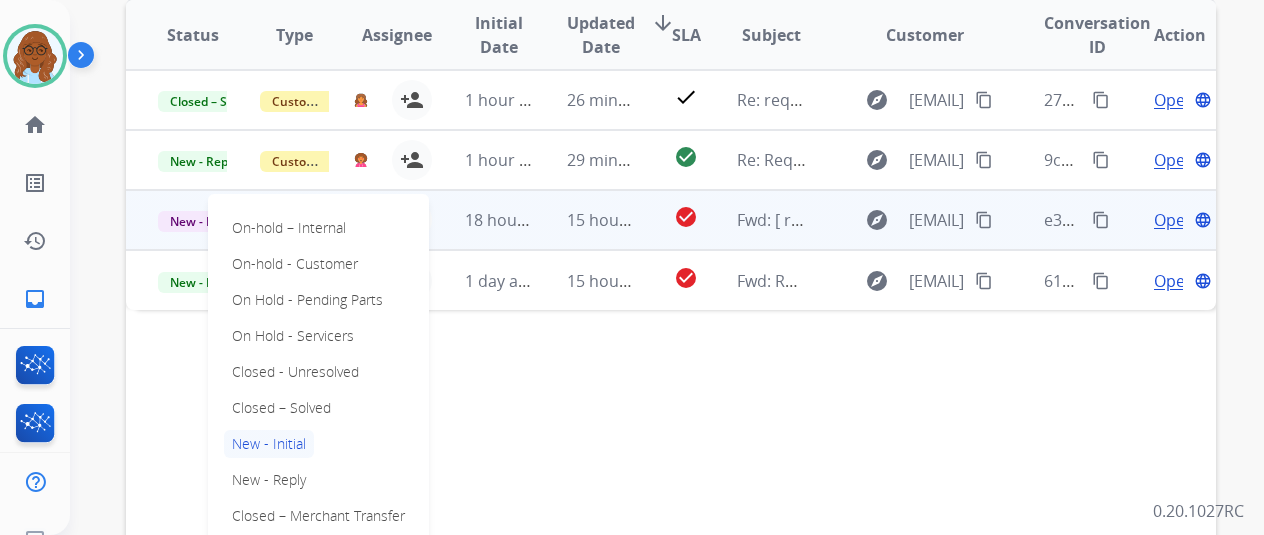 scroll, scrollTop: 300, scrollLeft: 0, axis: vertical 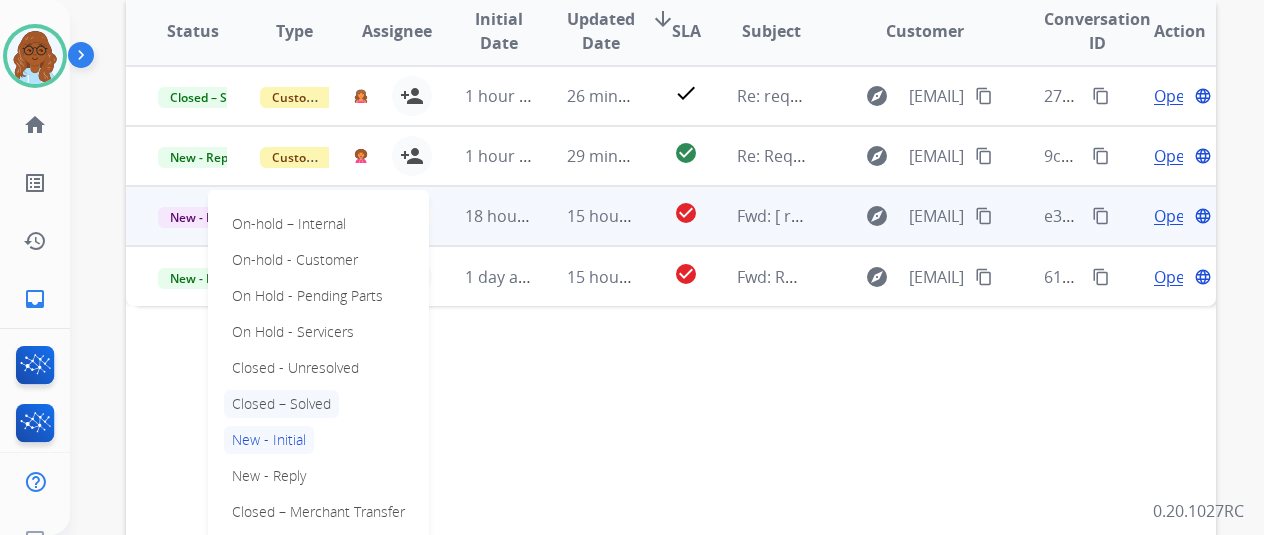 click on "Closed – Solved" at bounding box center [281, 404] 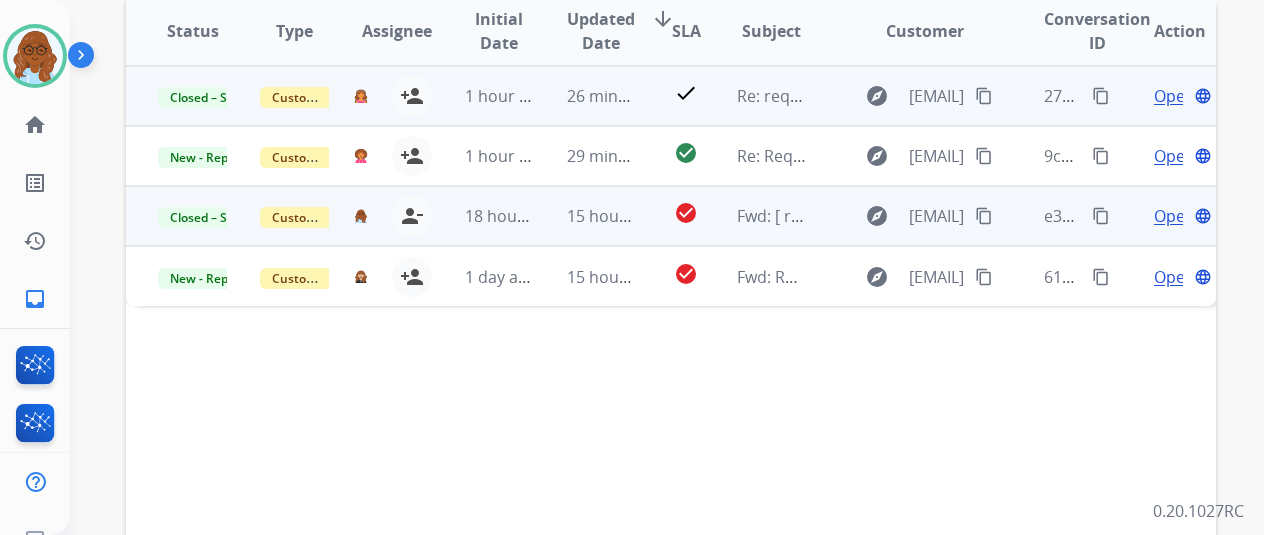 click on "content_copy" at bounding box center [1101, 96] 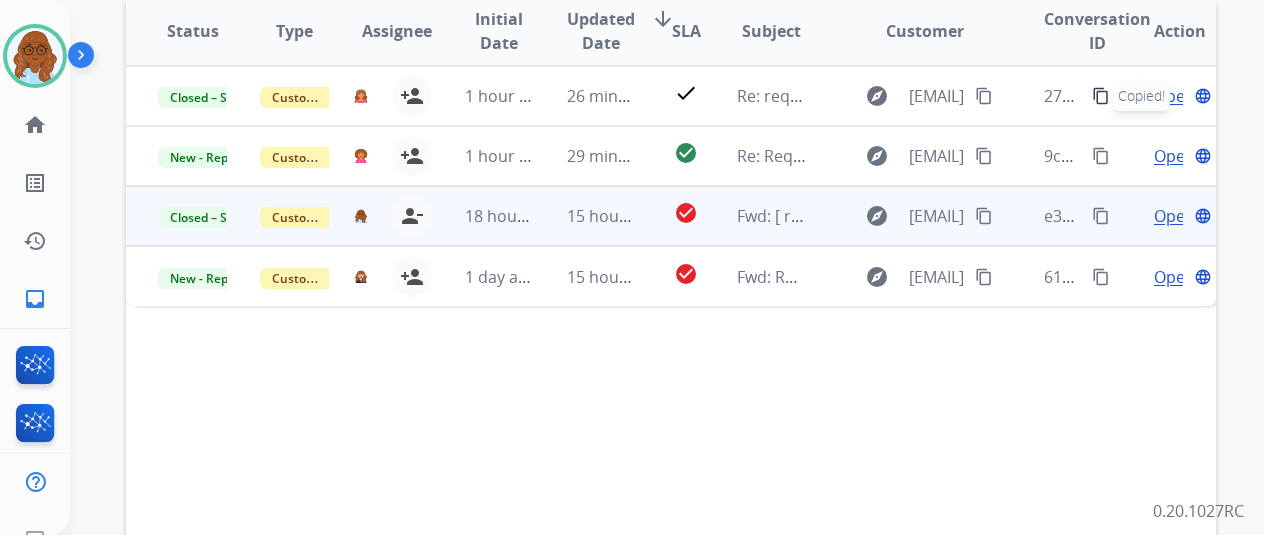 click on "Open" at bounding box center [1174, 216] 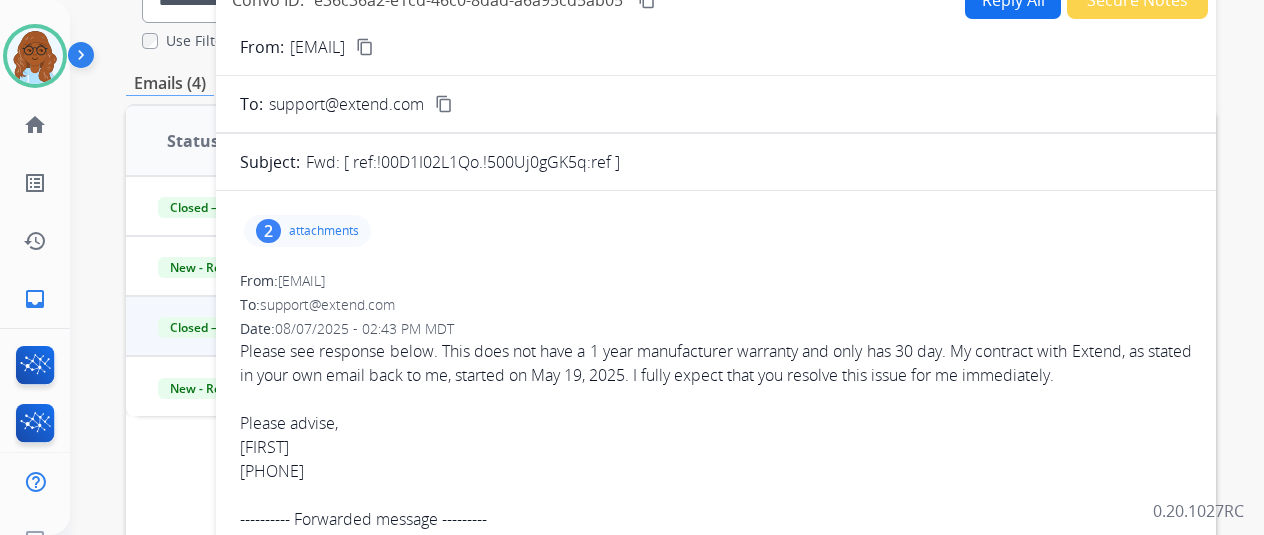 scroll, scrollTop: 100, scrollLeft: 0, axis: vertical 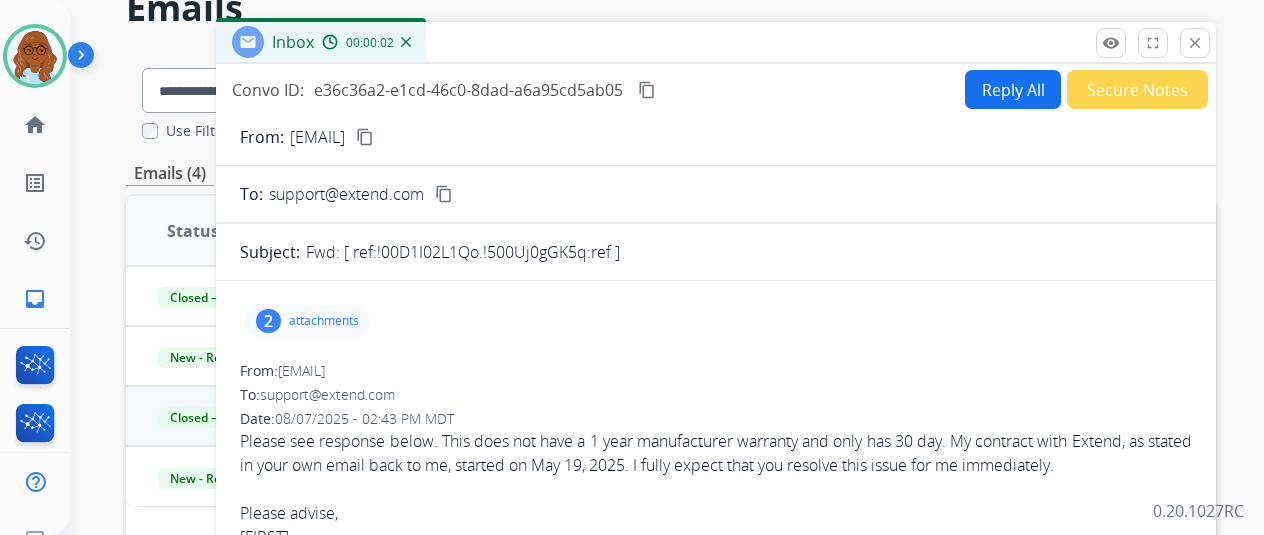 click on "Secure Notes" at bounding box center (1137, 89) 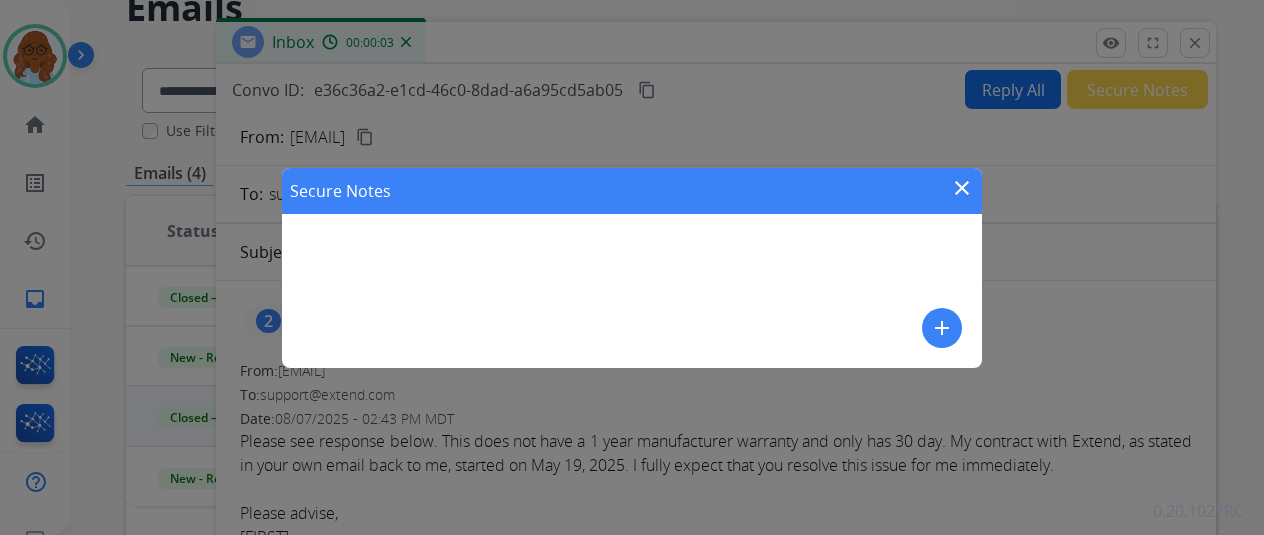 click on "add" at bounding box center [942, 328] 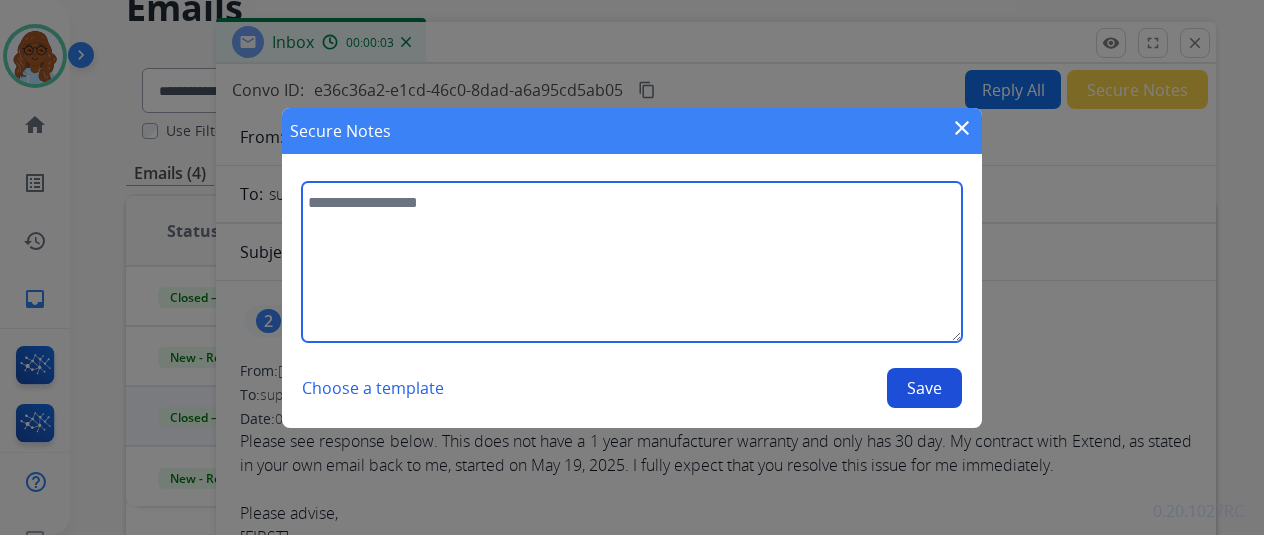 click at bounding box center (632, 262) 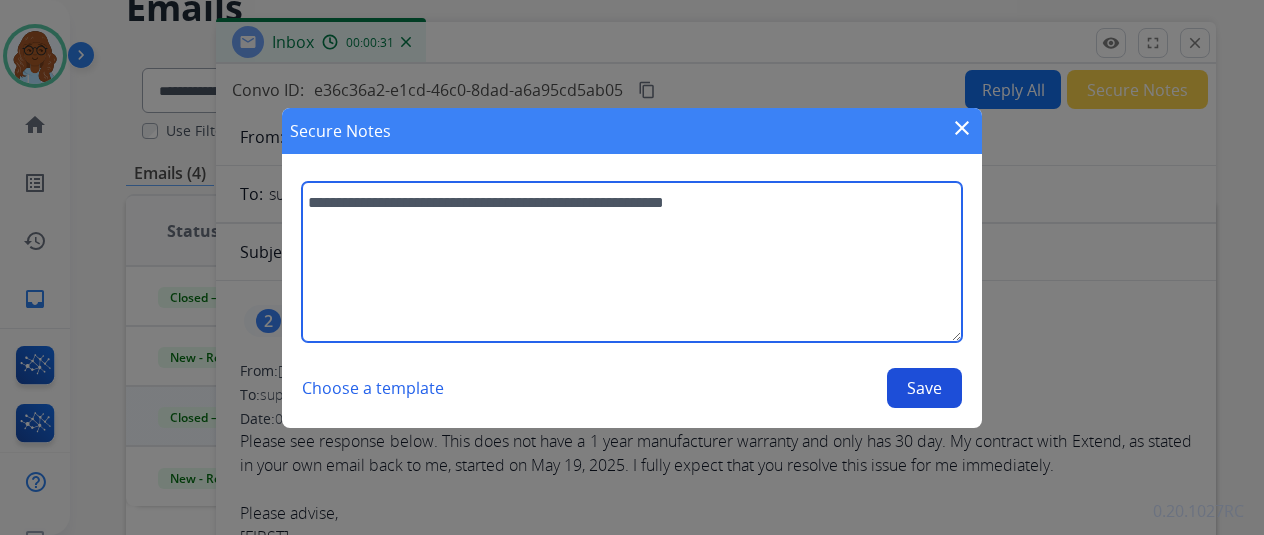 paste on "**********" 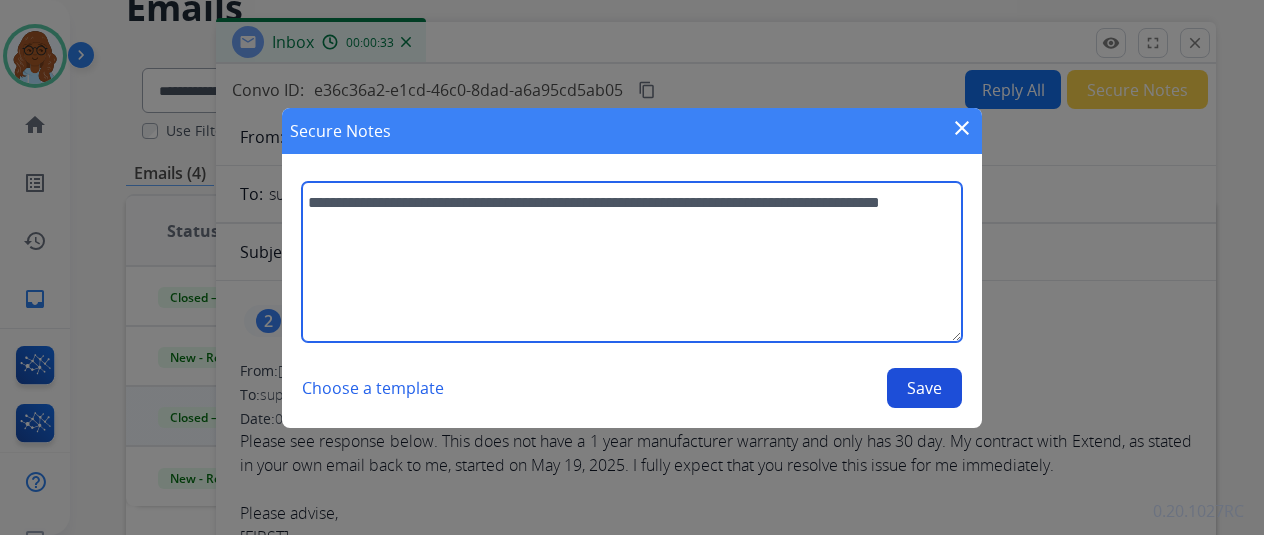 type on "**********" 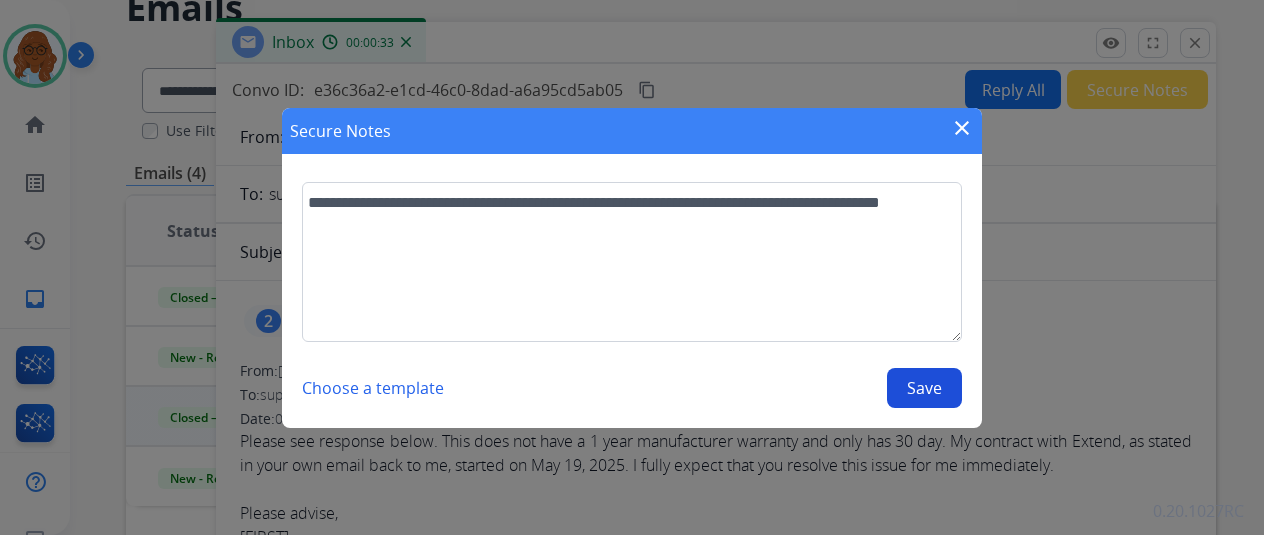 click on "Save" at bounding box center [924, 388] 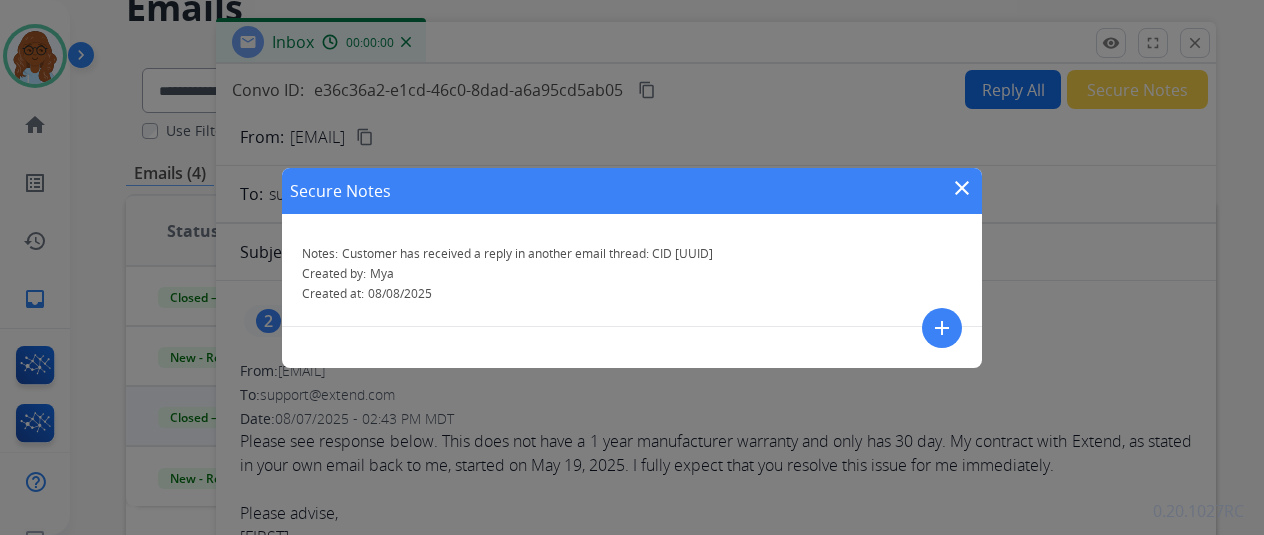 drag, startPoint x: 776, startPoint y: 257, endPoint x: 884, endPoint y: 253, distance: 108.07405 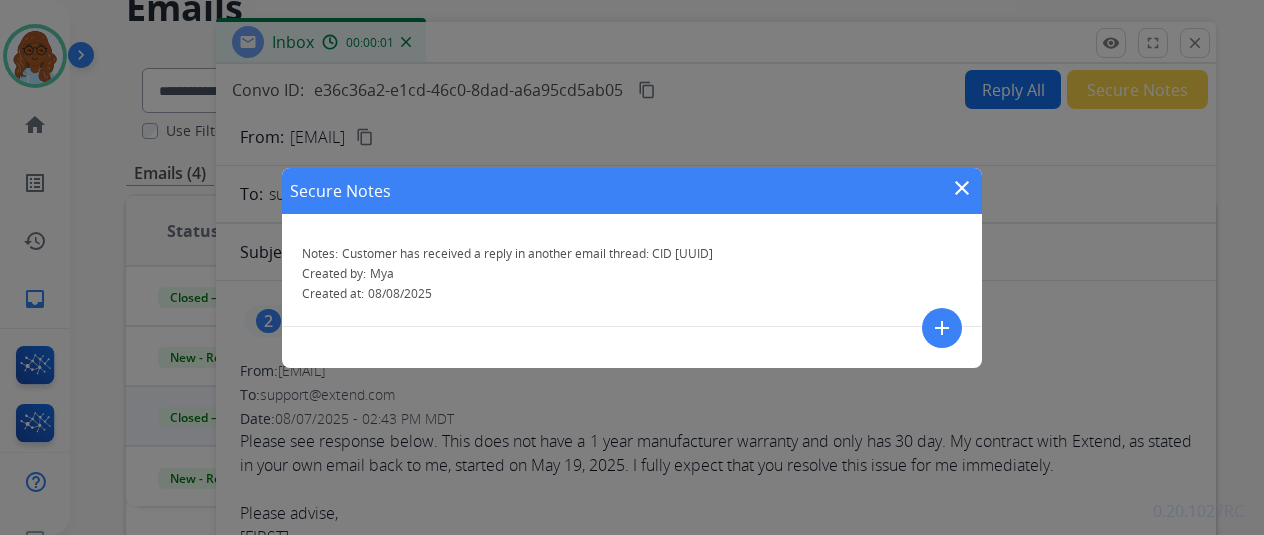 click on "close" at bounding box center [962, 188] 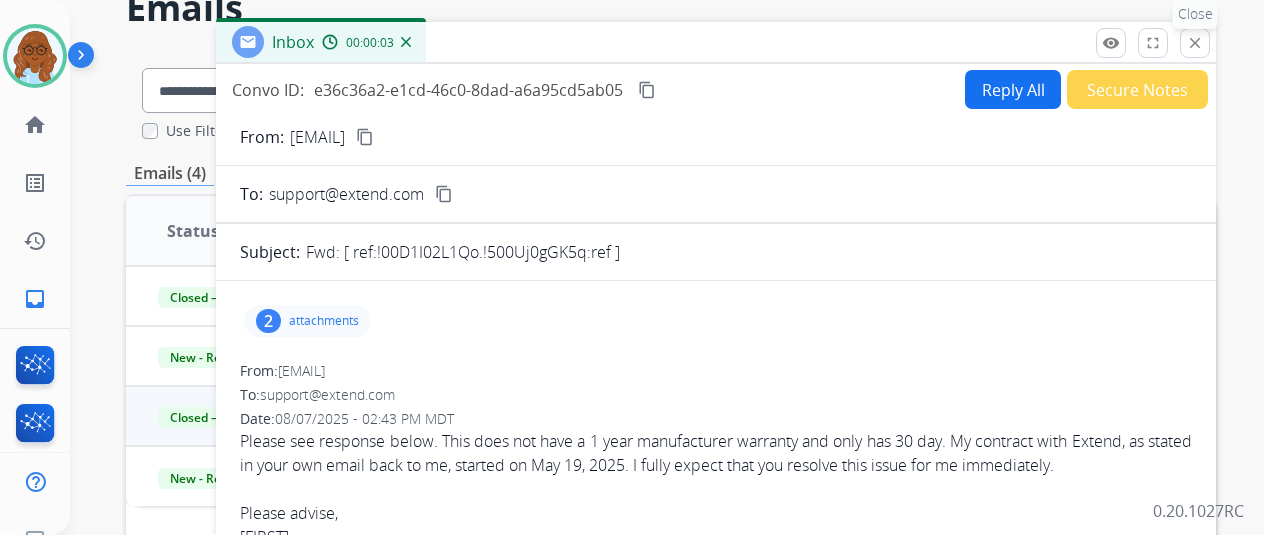 click on "close" at bounding box center [1195, 43] 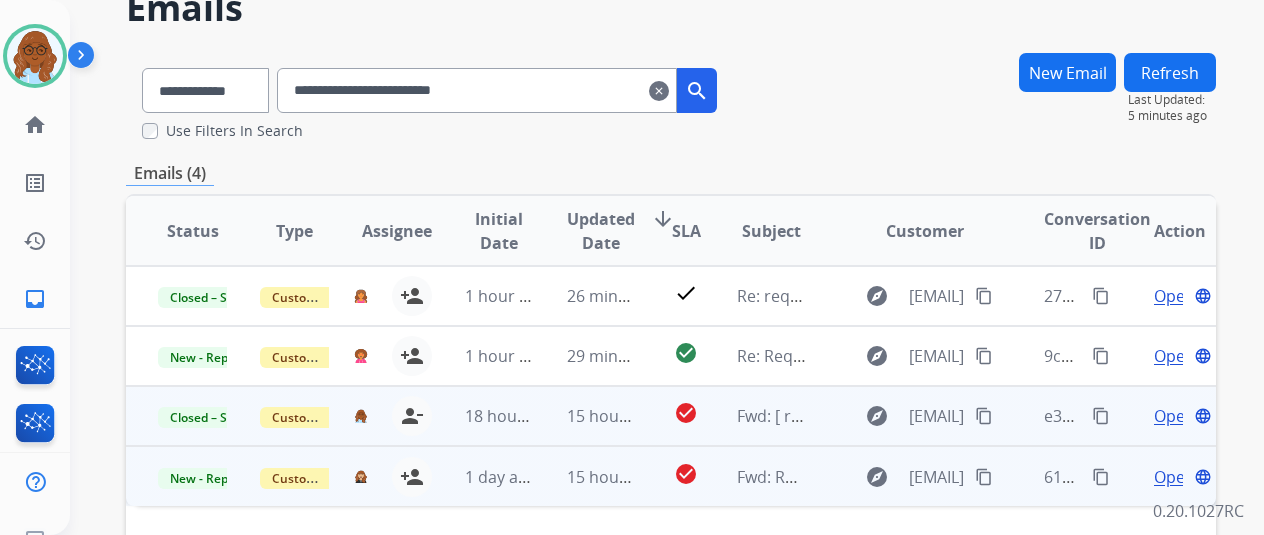 click on "Open" at bounding box center (1174, 477) 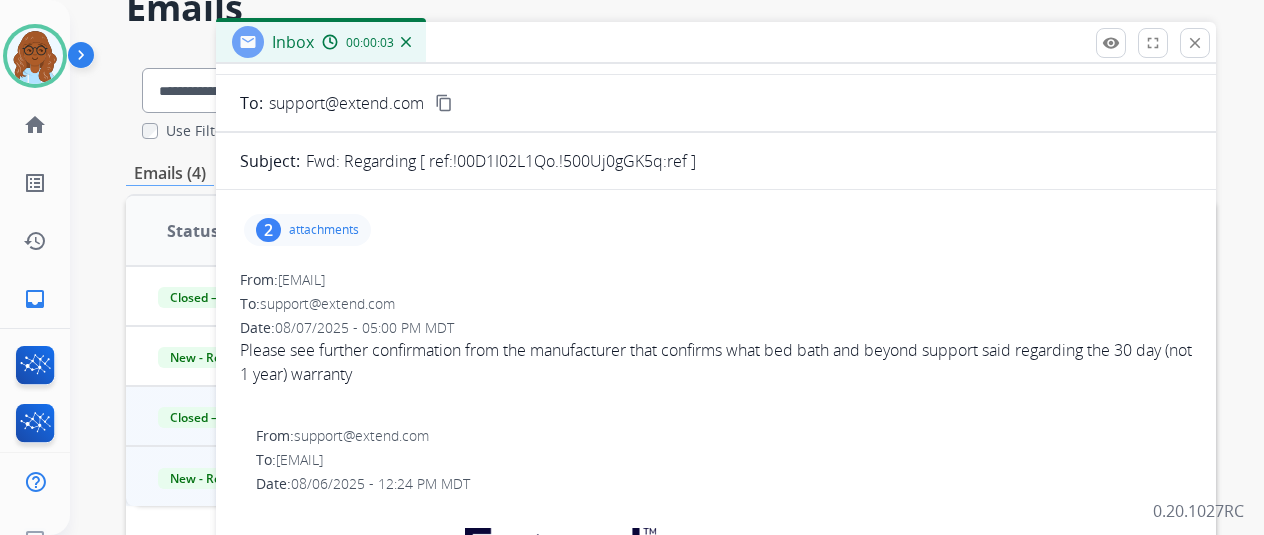 scroll, scrollTop: 0, scrollLeft: 0, axis: both 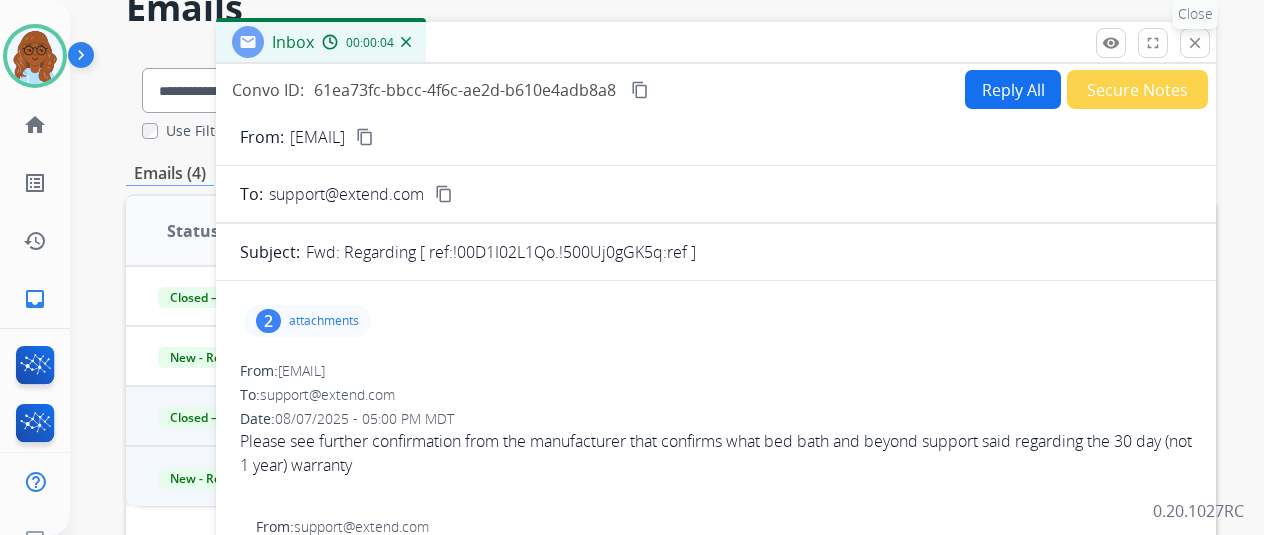 click on "close" at bounding box center (1195, 43) 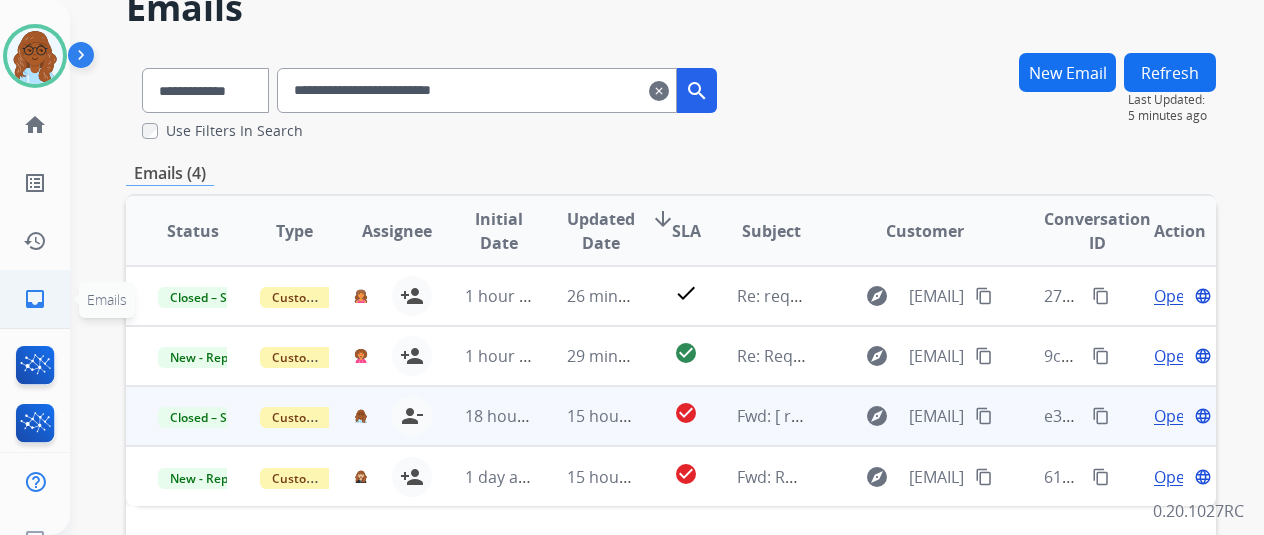 click on "inbox" 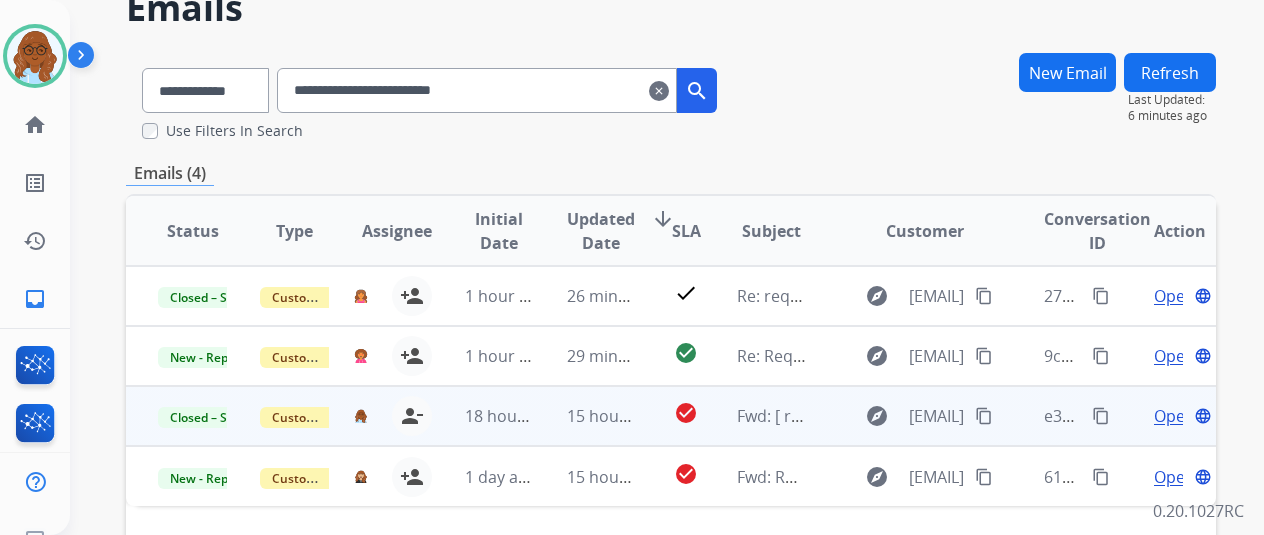 click on "clear" at bounding box center (659, 91) 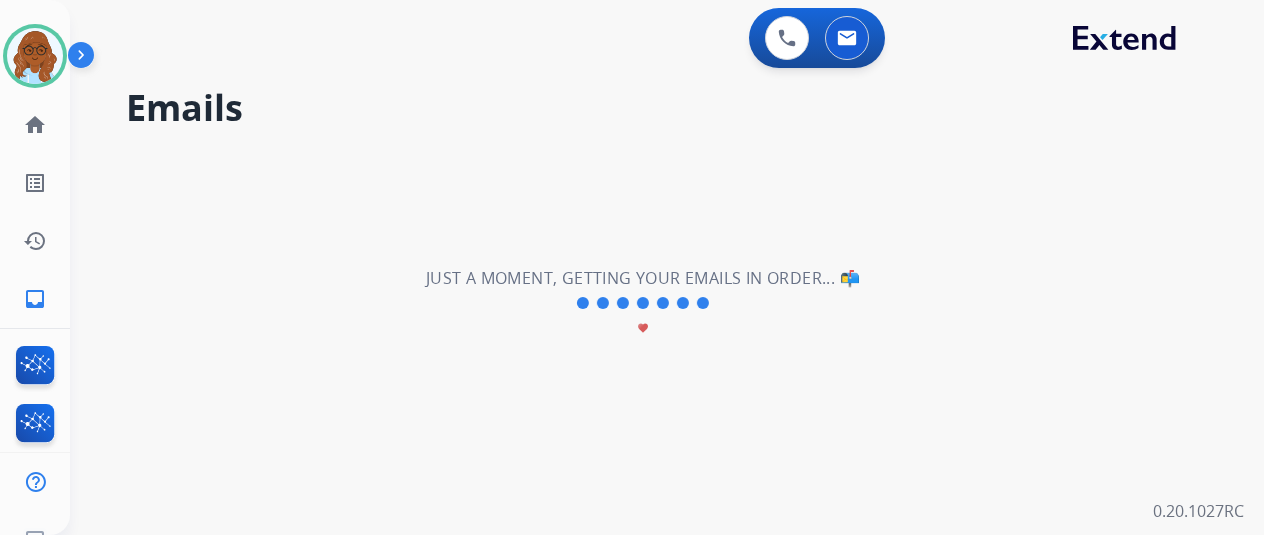 scroll, scrollTop: 0, scrollLeft: 0, axis: both 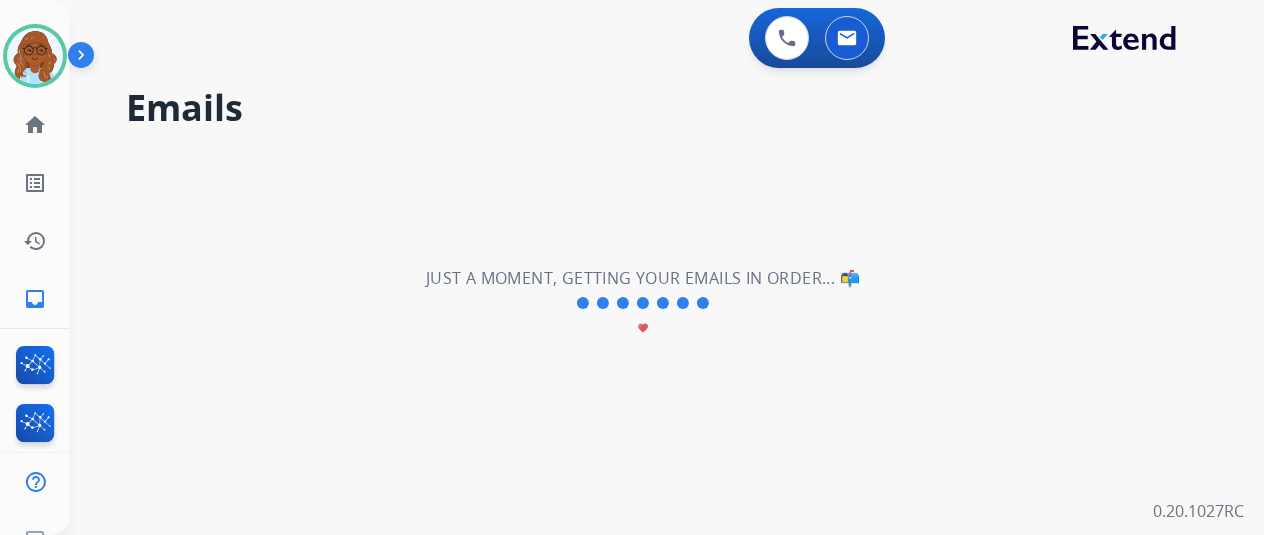 type 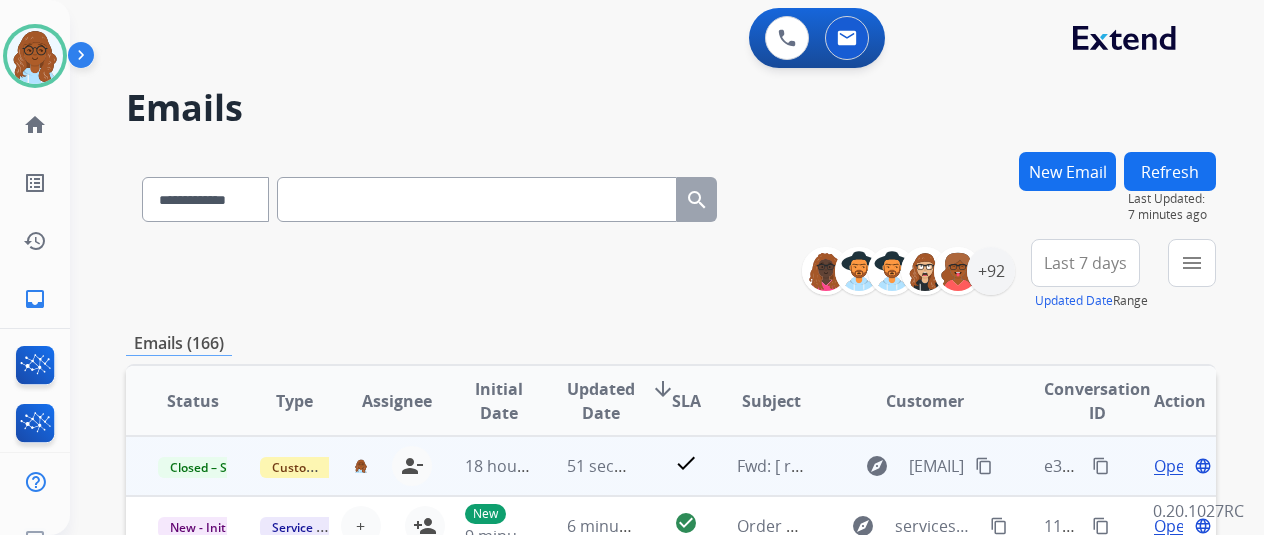 click on "New Email" at bounding box center (1067, 171) 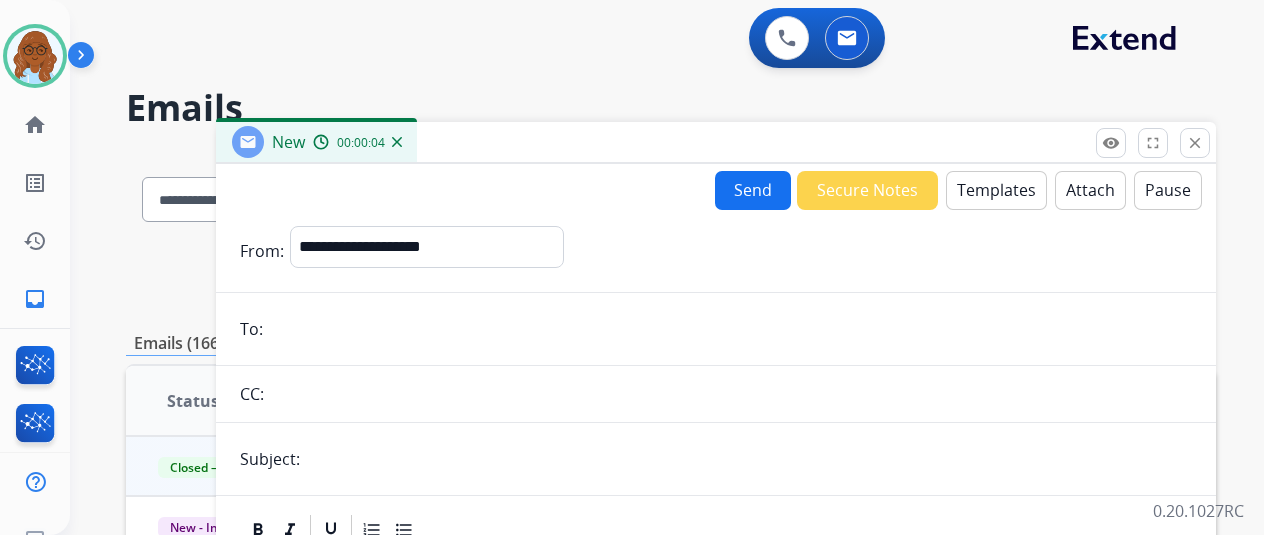 paste on "**********" 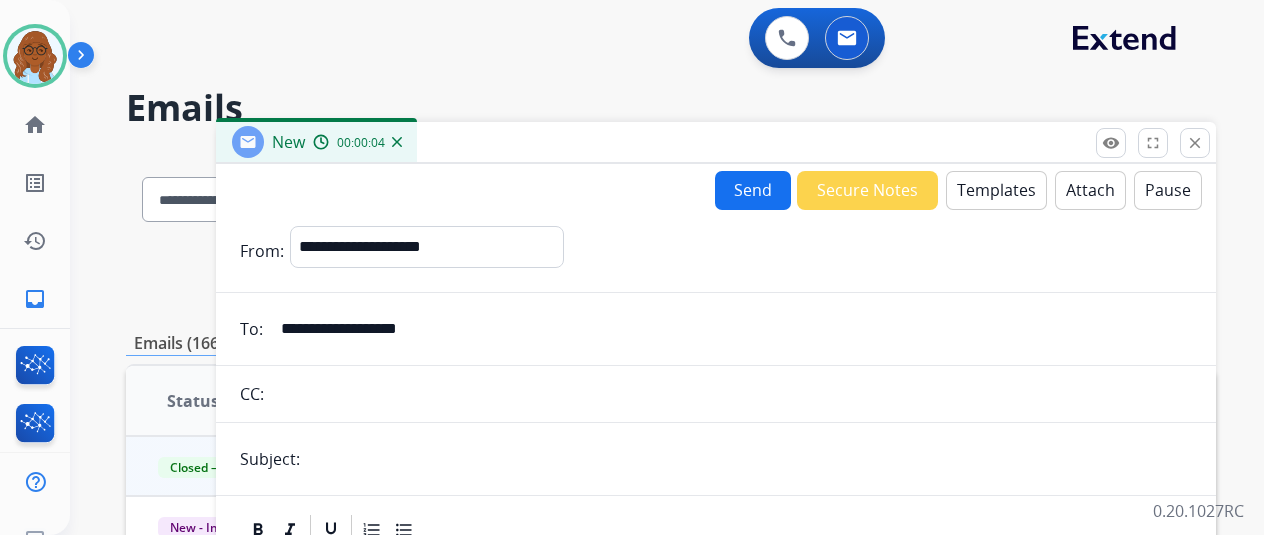 type on "**********" 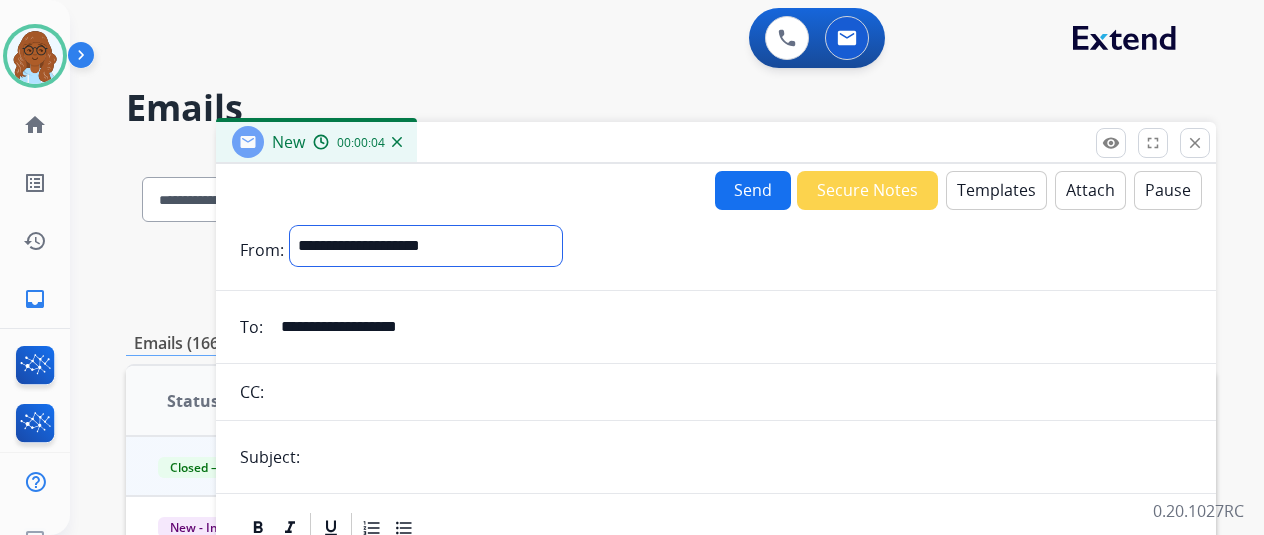 click on "**********" at bounding box center [426, 246] 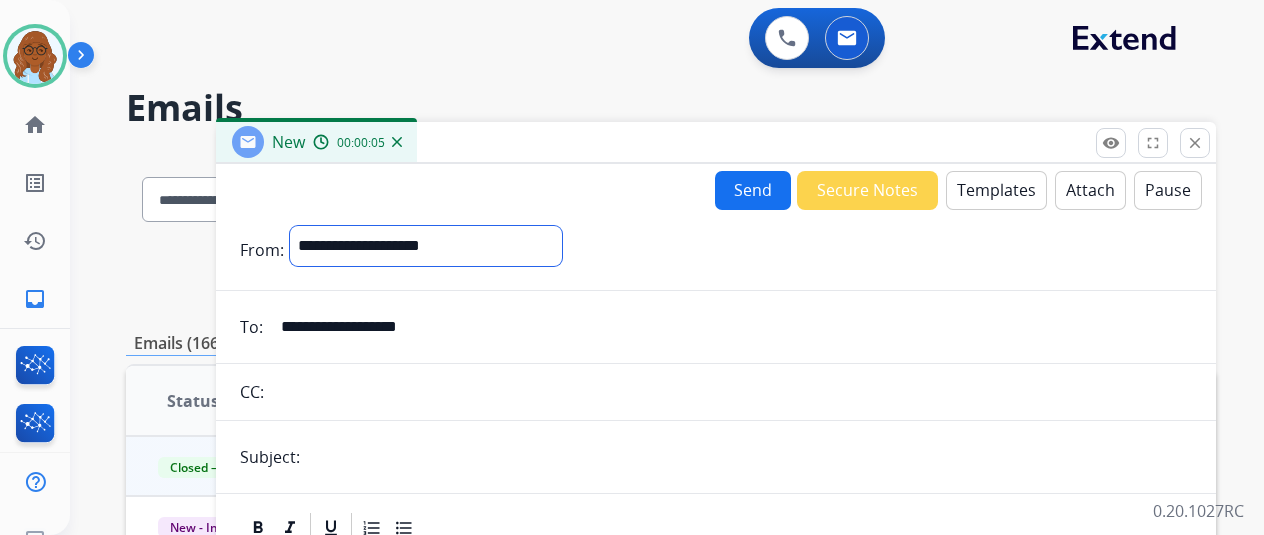 select on "**********" 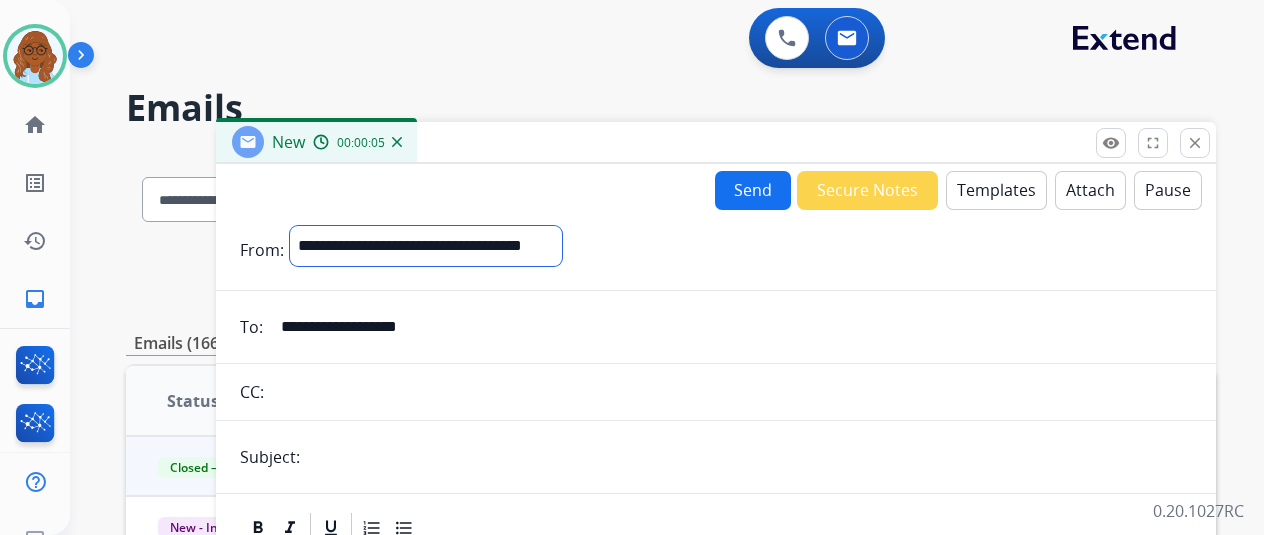 click on "**********" at bounding box center (426, 246) 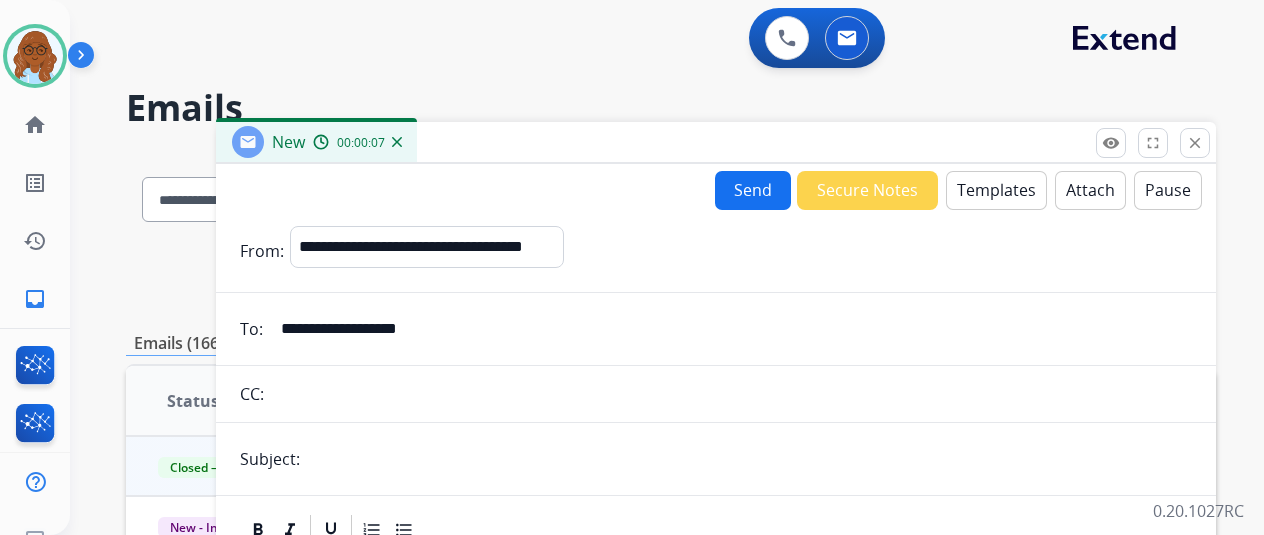 drag, startPoint x: 351, startPoint y: 472, endPoint x: 708, endPoint y: 452, distance: 357.55978 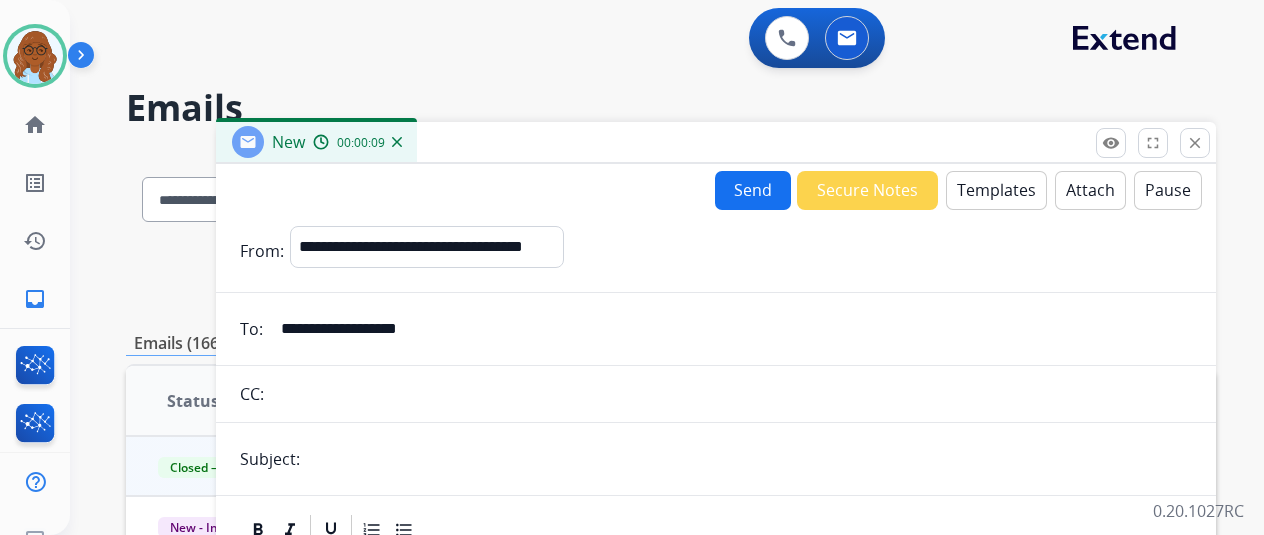 type on "**********" 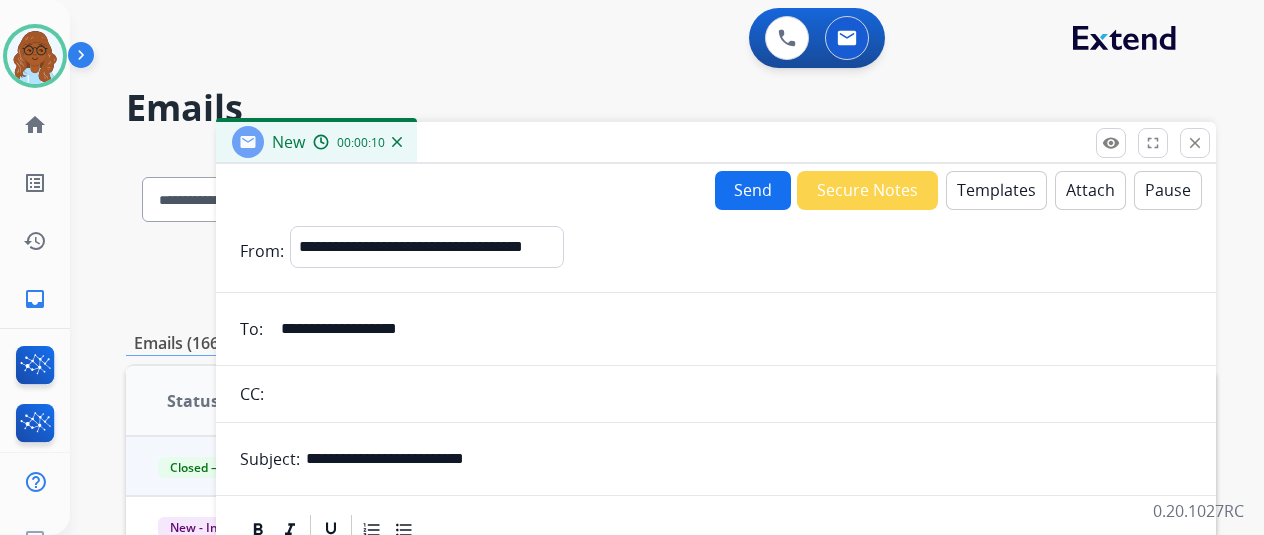 click on "Templates" at bounding box center (996, 190) 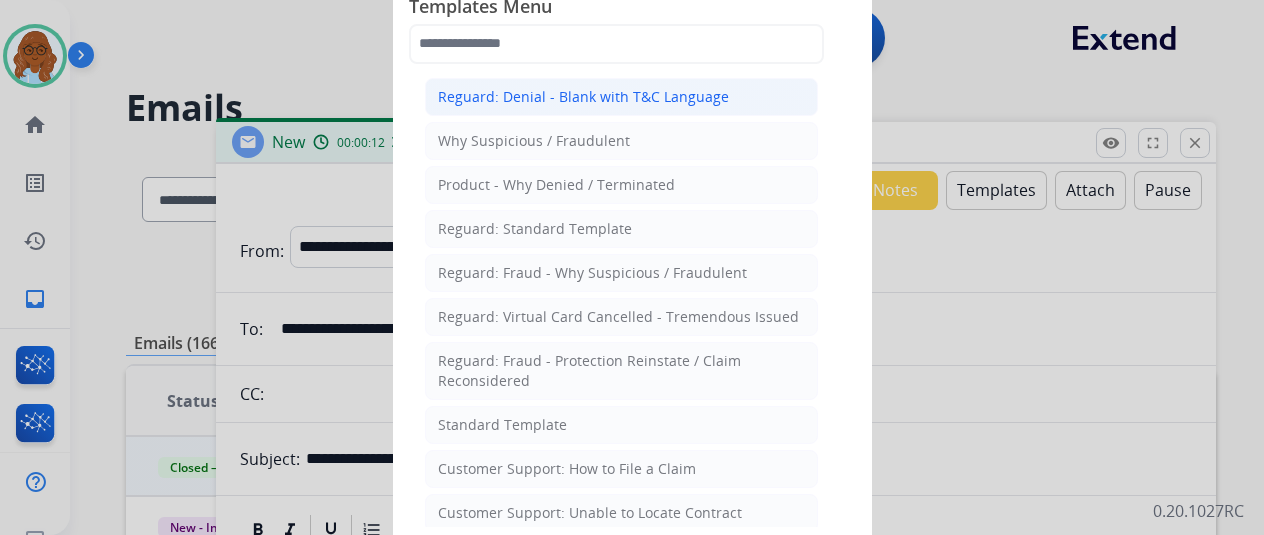 click on "Reguard: Denial - Blank with T&C Language" 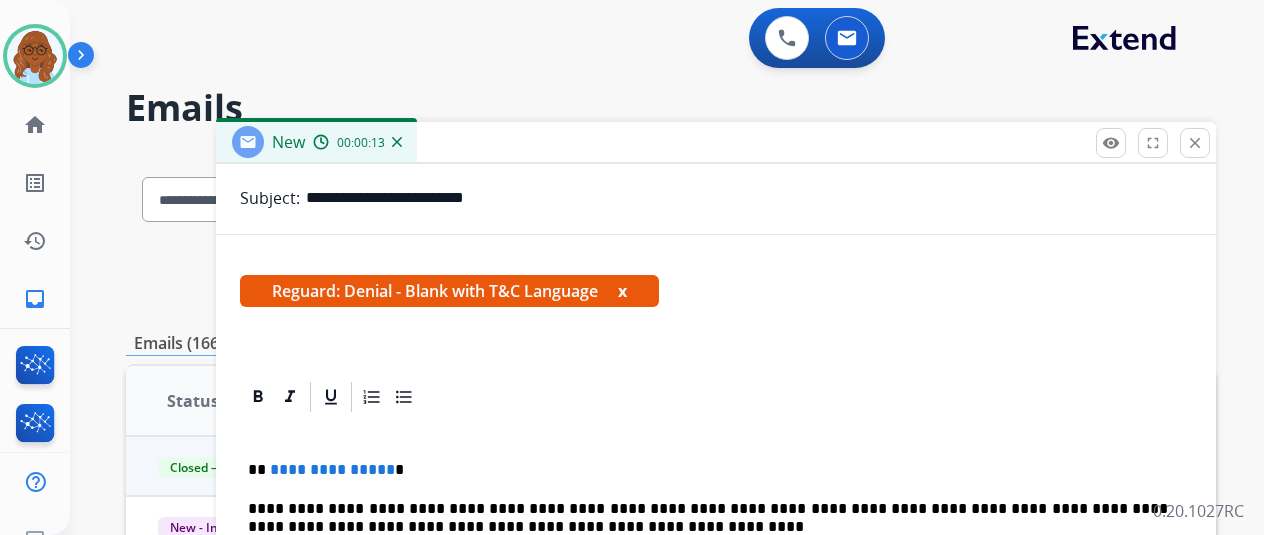 scroll, scrollTop: 263, scrollLeft: 0, axis: vertical 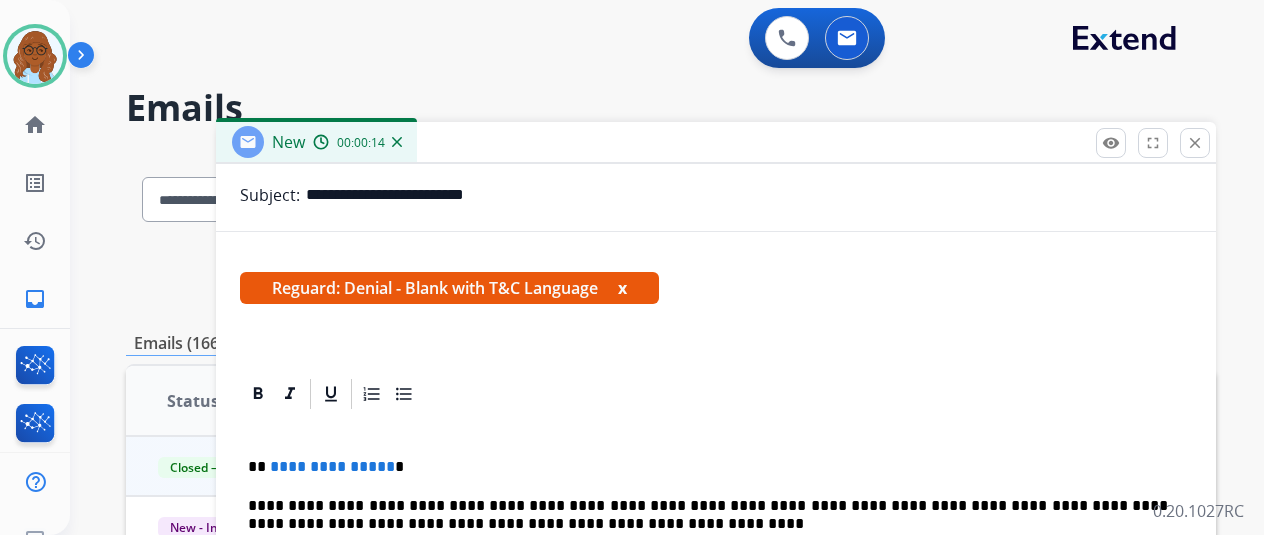 click on "x" at bounding box center (622, 288) 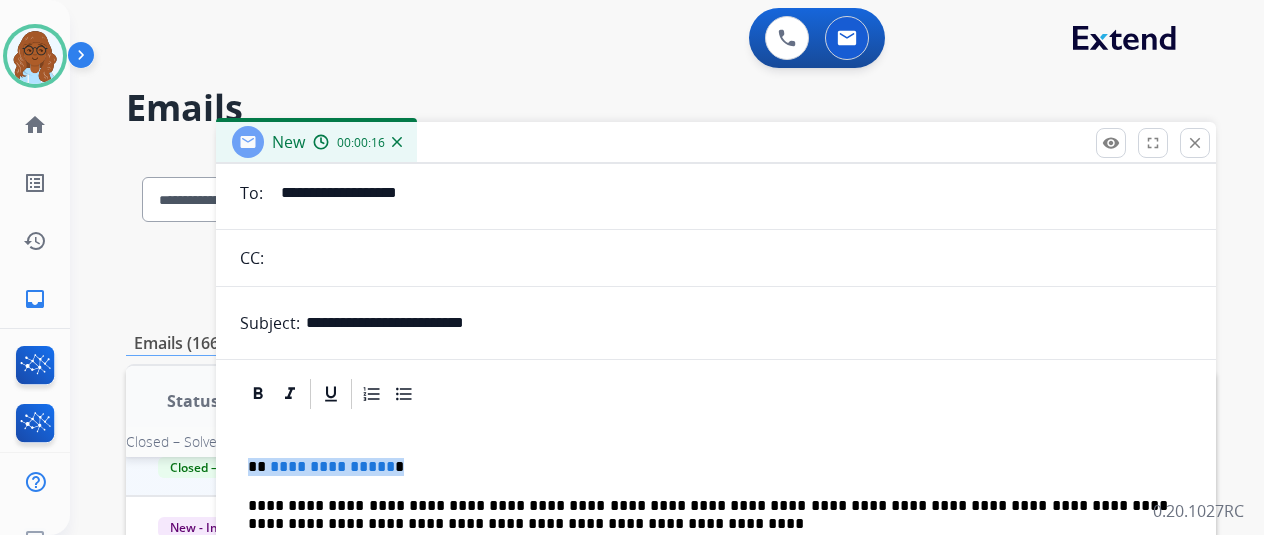drag, startPoint x: 413, startPoint y: 459, endPoint x: 210, endPoint y: 458, distance: 203.00246 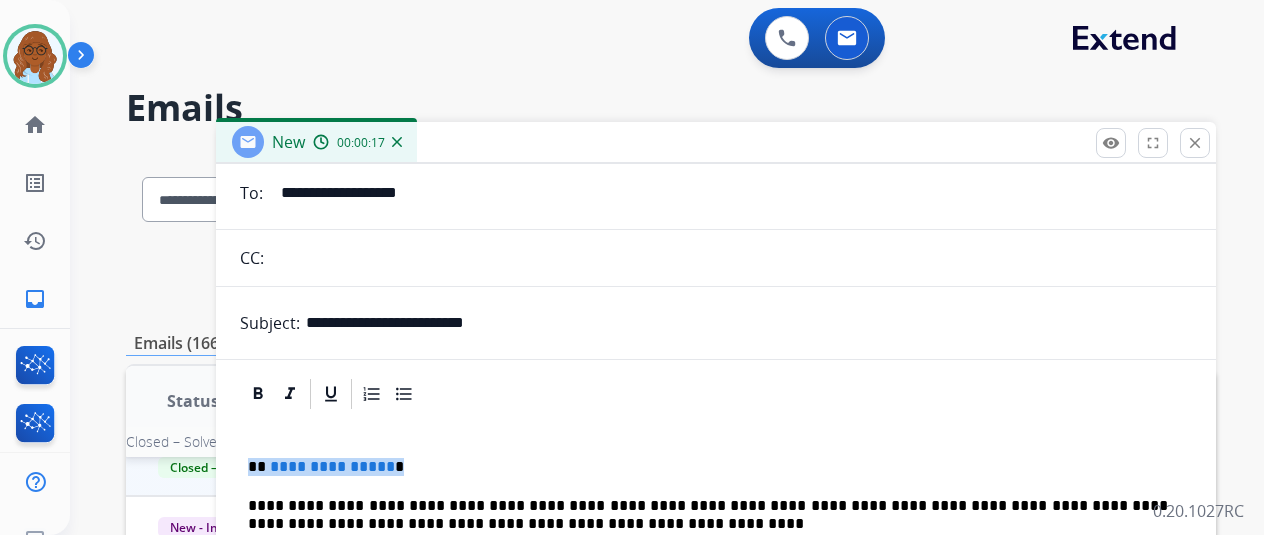 type 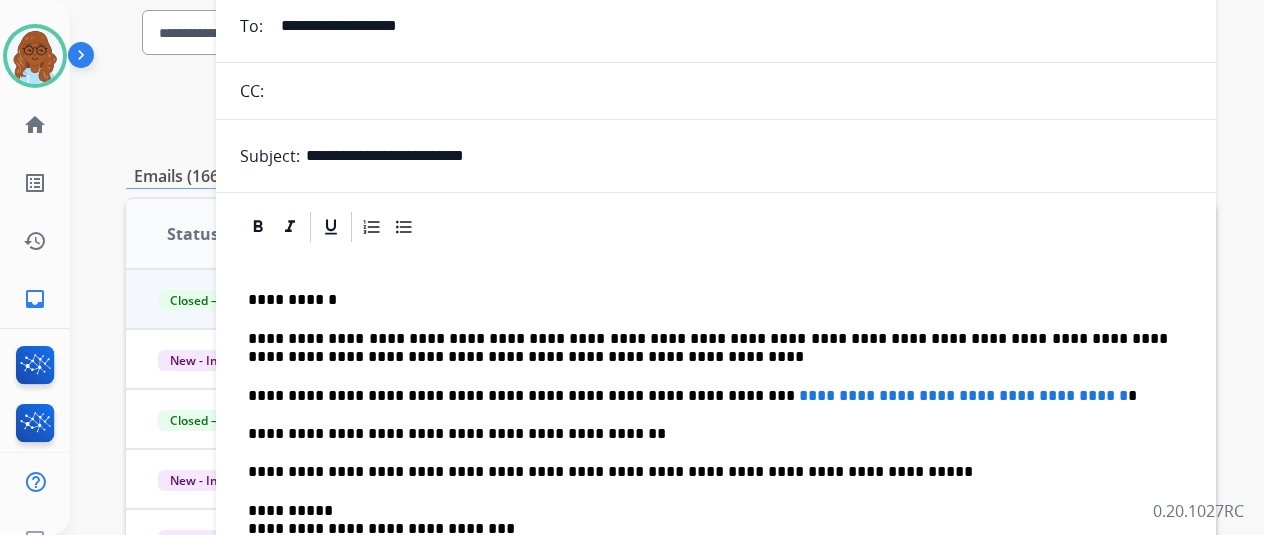 scroll, scrollTop: 200, scrollLeft: 0, axis: vertical 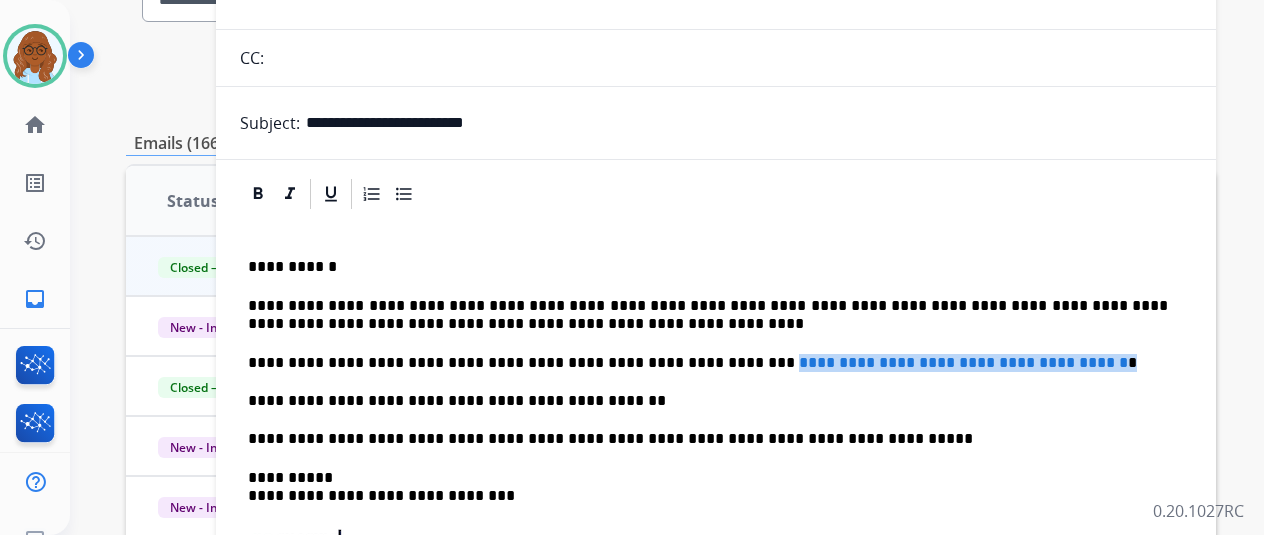 drag, startPoint x: 1122, startPoint y: 359, endPoint x: 702, endPoint y: 352, distance: 420.05832 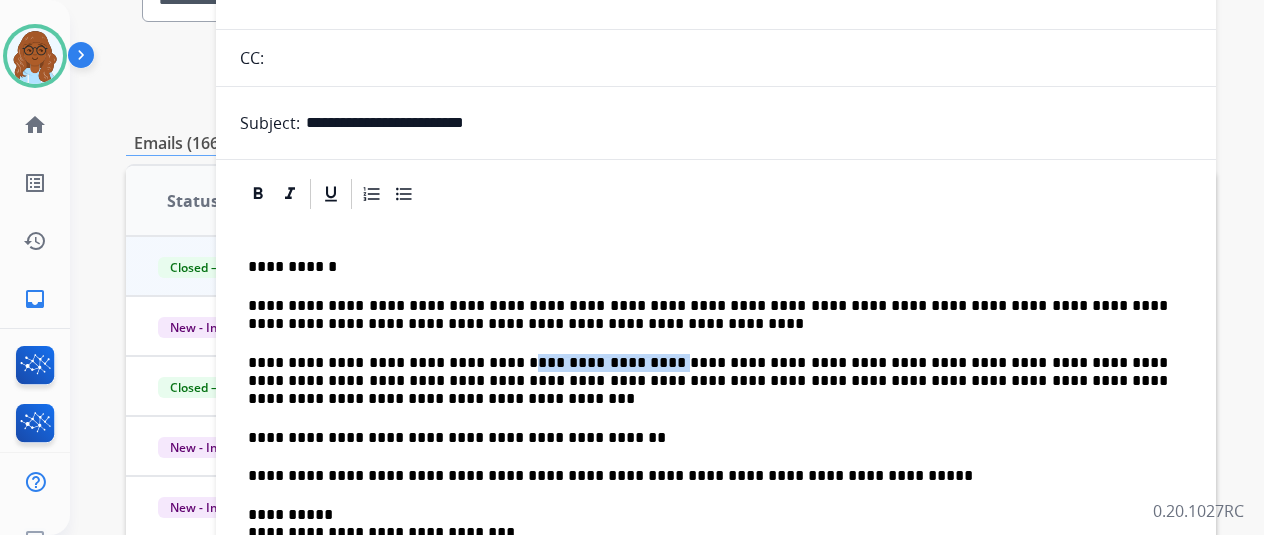 drag, startPoint x: 643, startPoint y: 359, endPoint x: 510, endPoint y: 362, distance: 133.03383 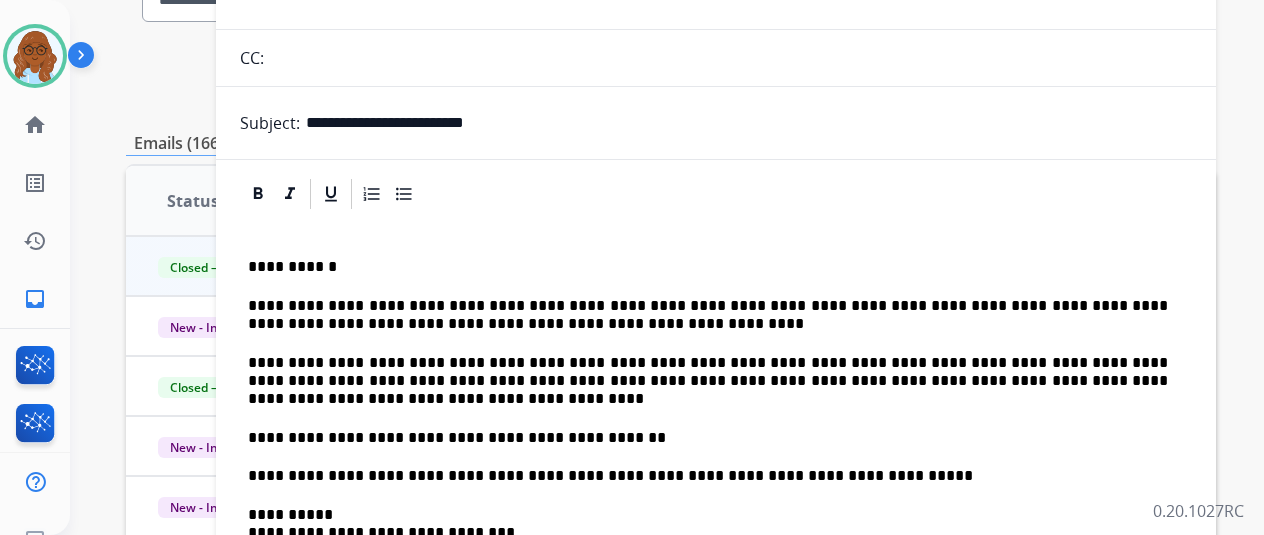 click on "**********" at bounding box center (716, 475) 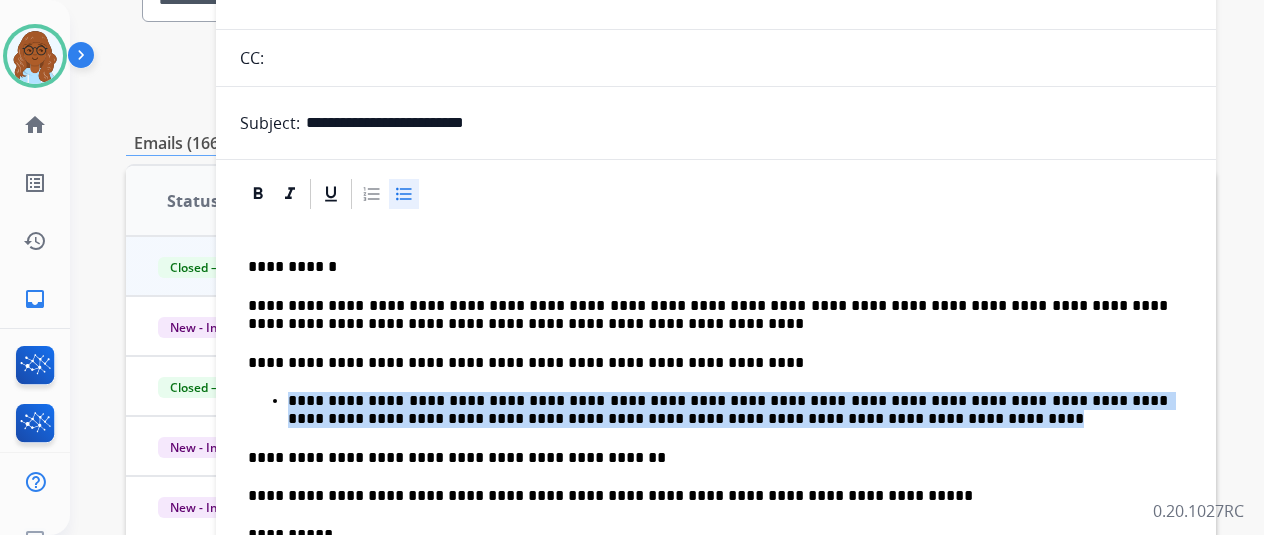 drag, startPoint x: 866, startPoint y: 419, endPoint x: 303, endPoint y: 398, distance: 563.39154 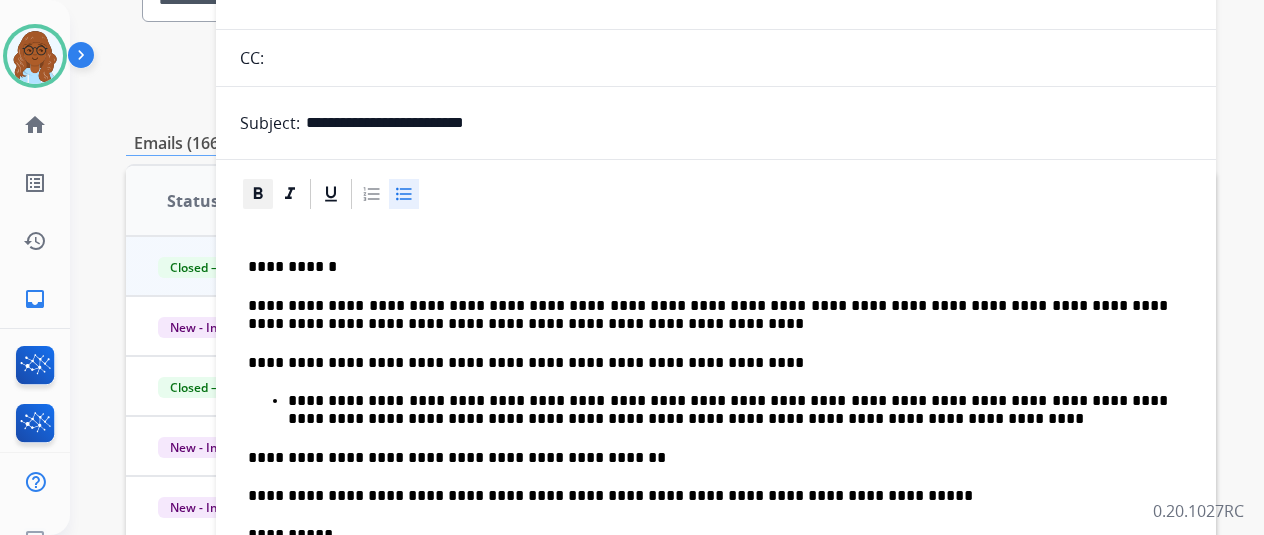 click 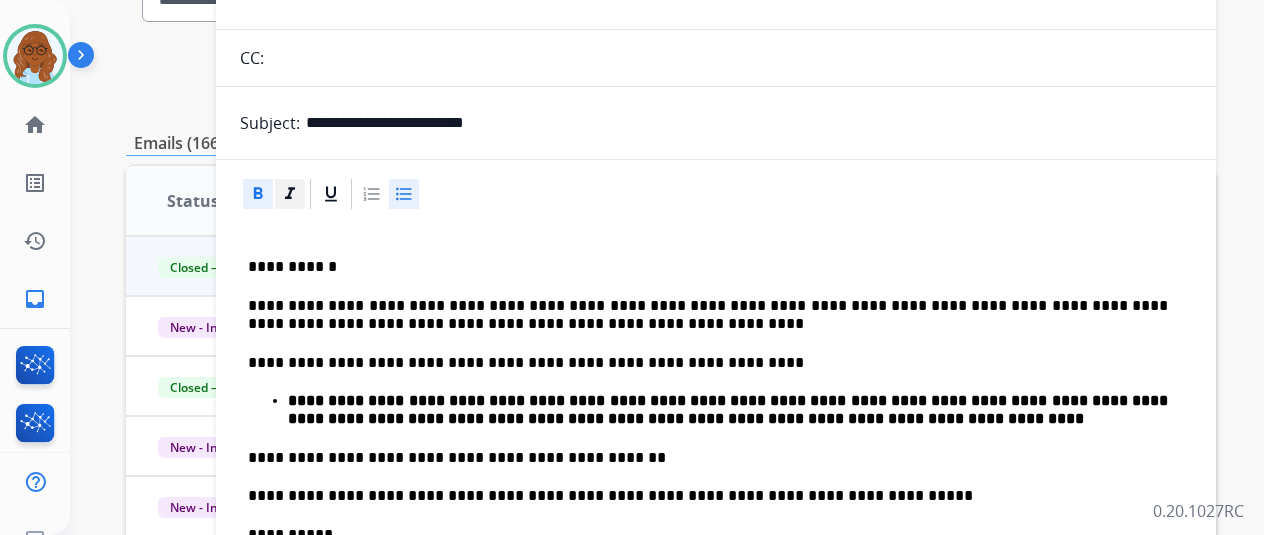 click 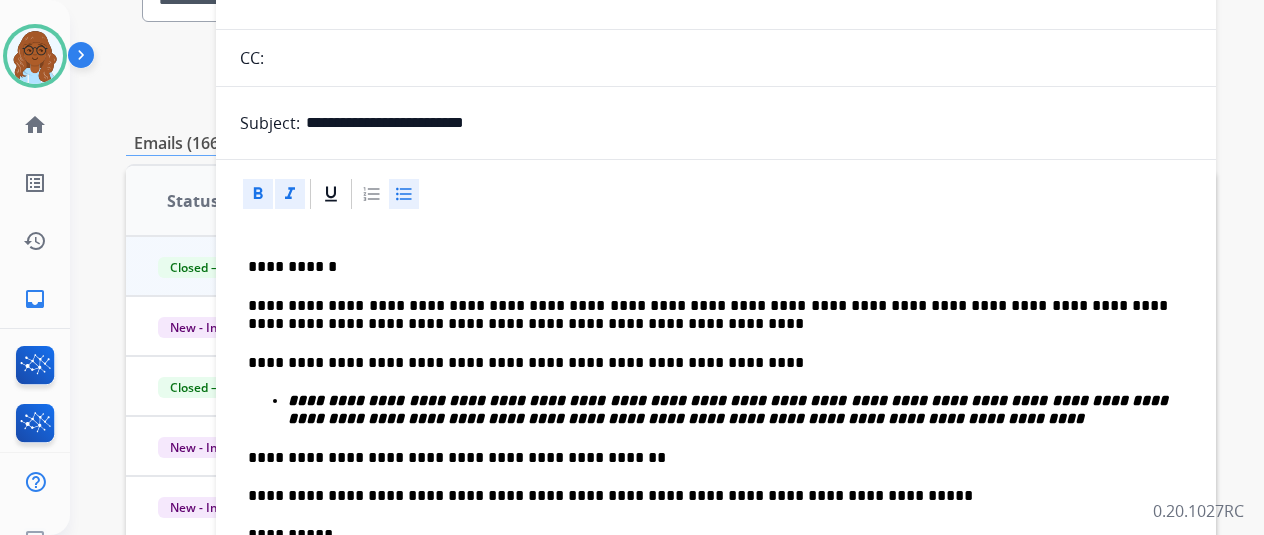 click on "**********" at bounding box center (716, 485) 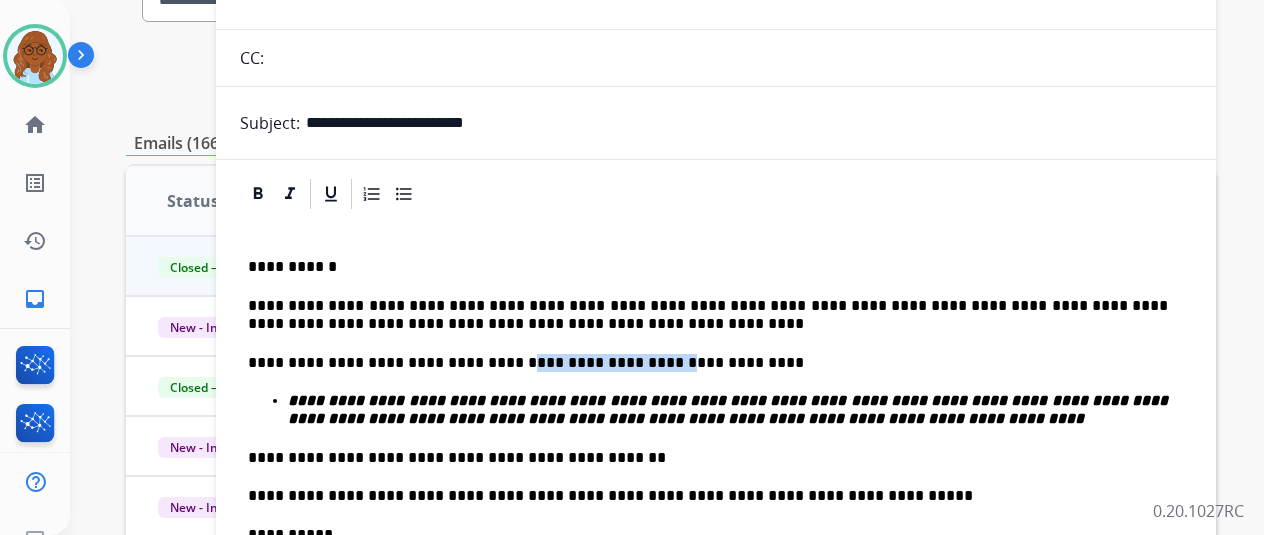 drag, startPoint x: 494, startPoint y: 360, endPoint x: 686, endPoint y: 357, distance: 192.02344 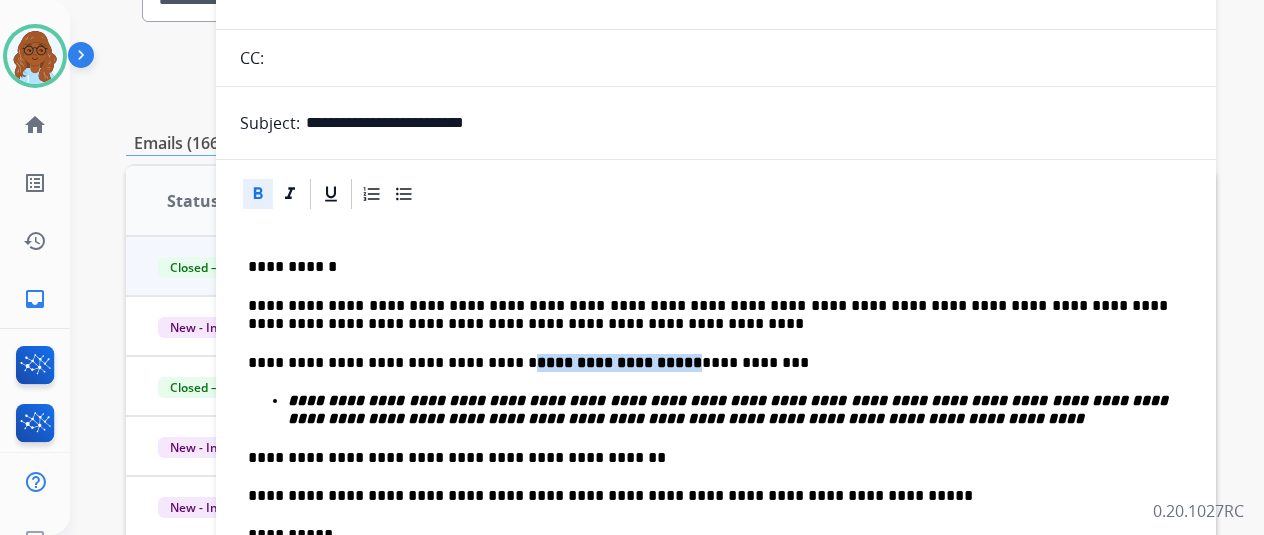 click 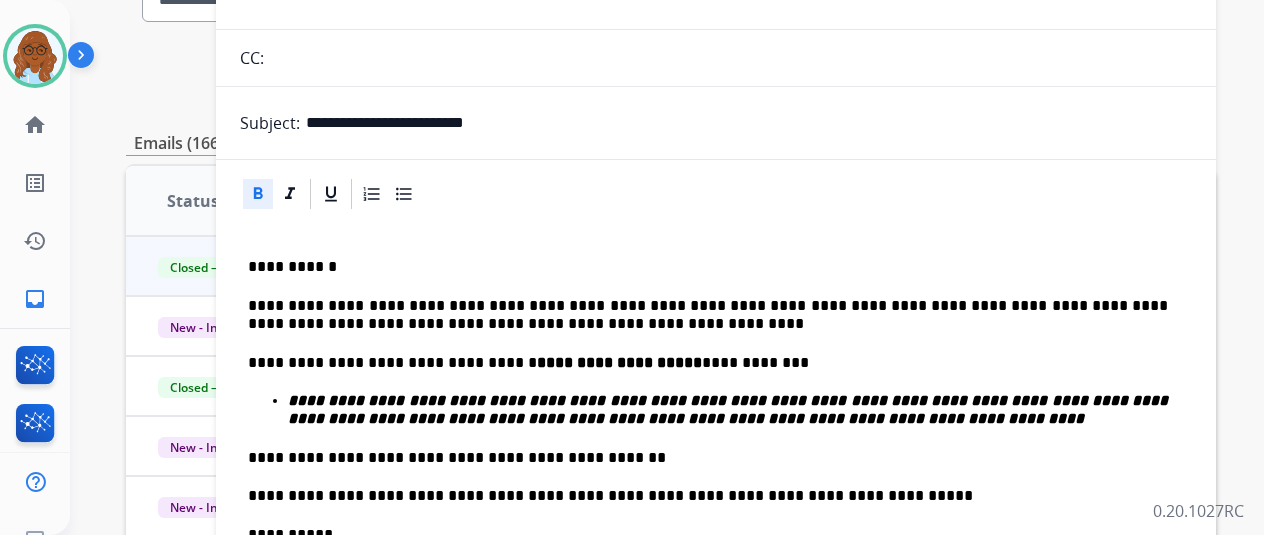 click on "**********" at bounding box center (708, 363) 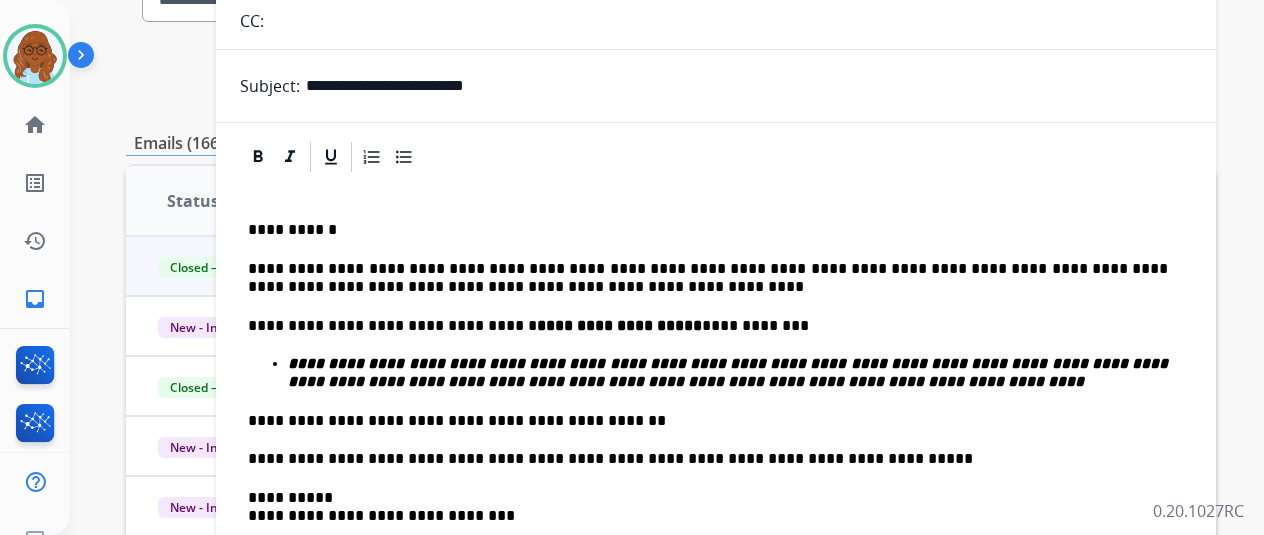 scroll, scrollTop: 192, scrollLeft: 0, axis: vertical 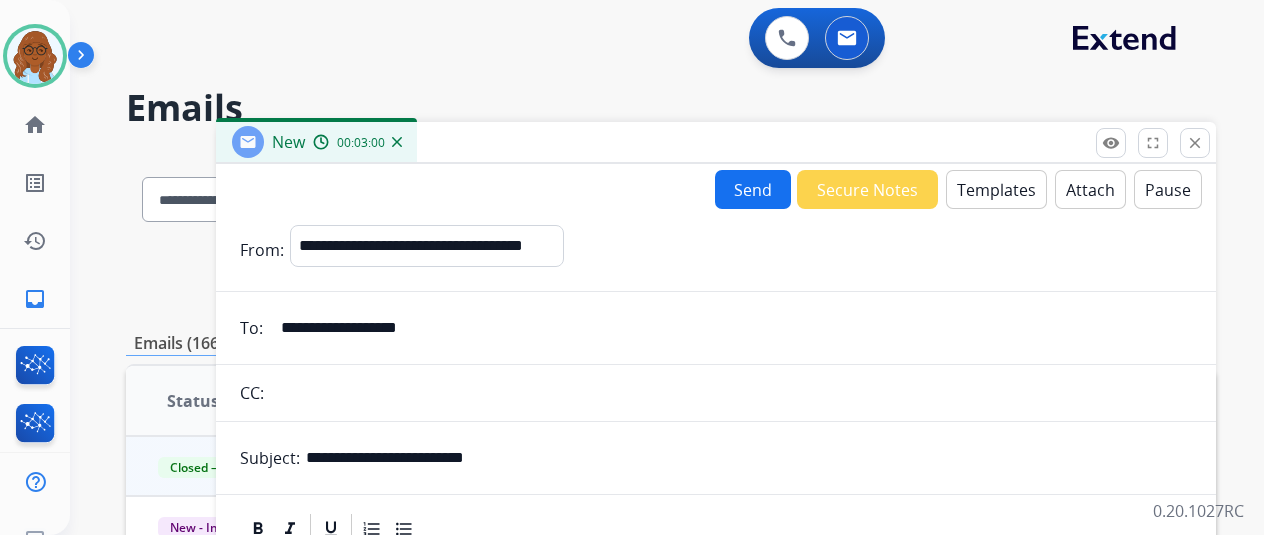 click on "Attach" at bounding box center [1090, 189] 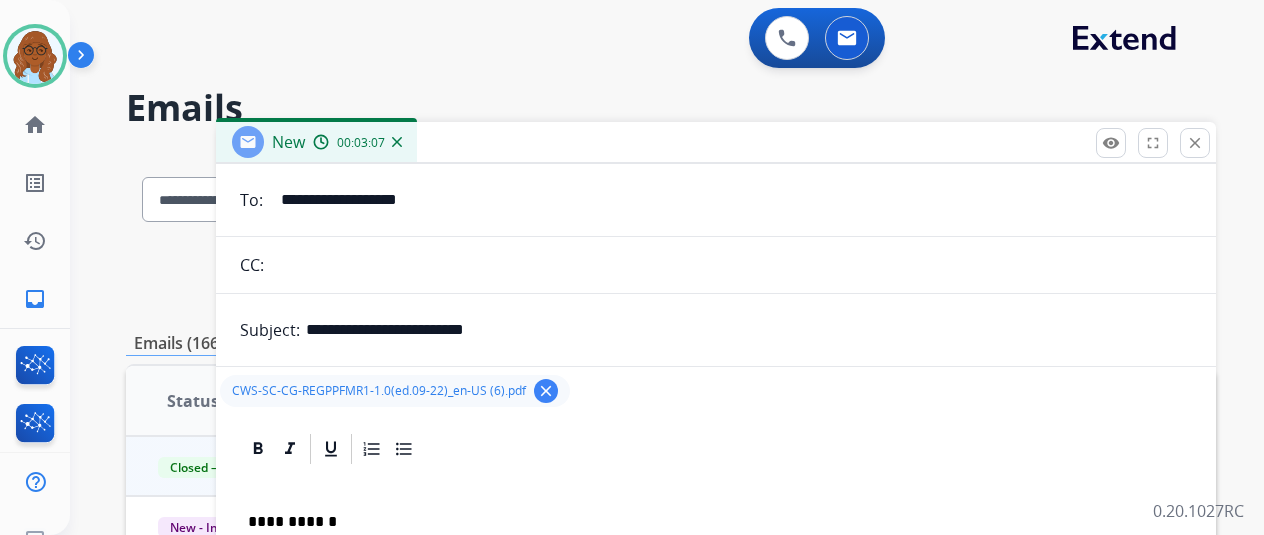 scroll, scrollTop: 240, scrollLeft: 0, axis: vertical 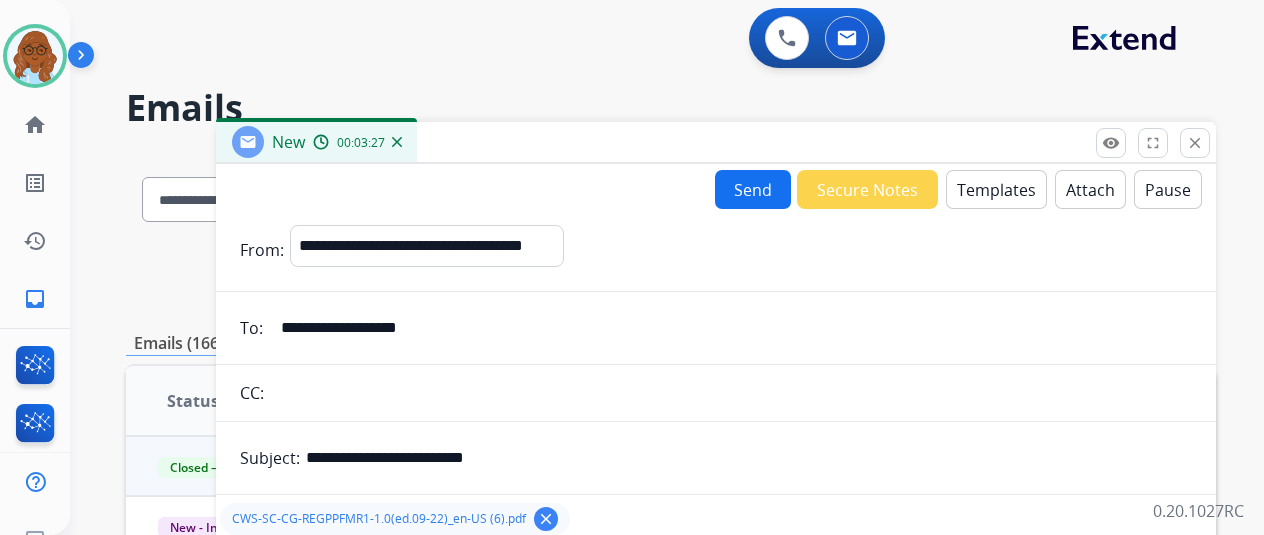 click on "Send" at bounding box center (753, 189) 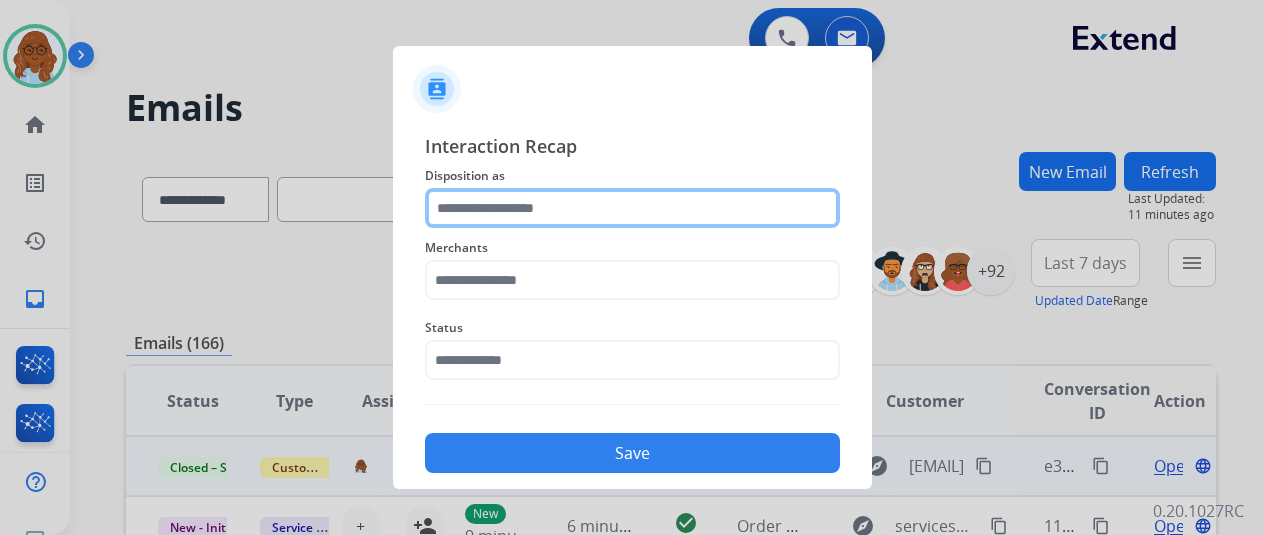 click 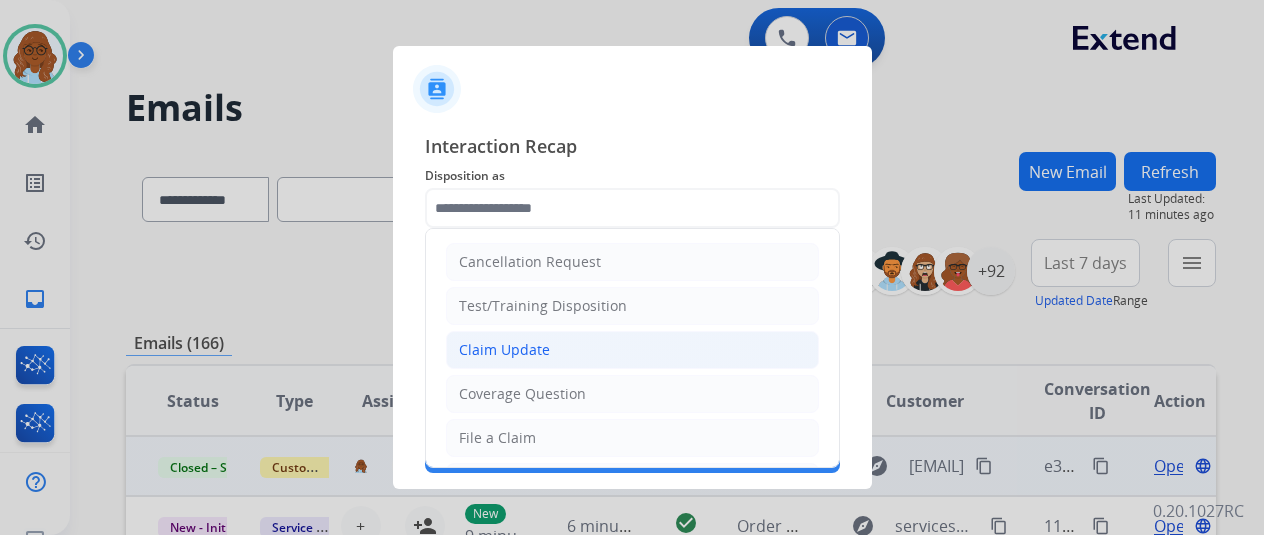 click on "Claim Update" 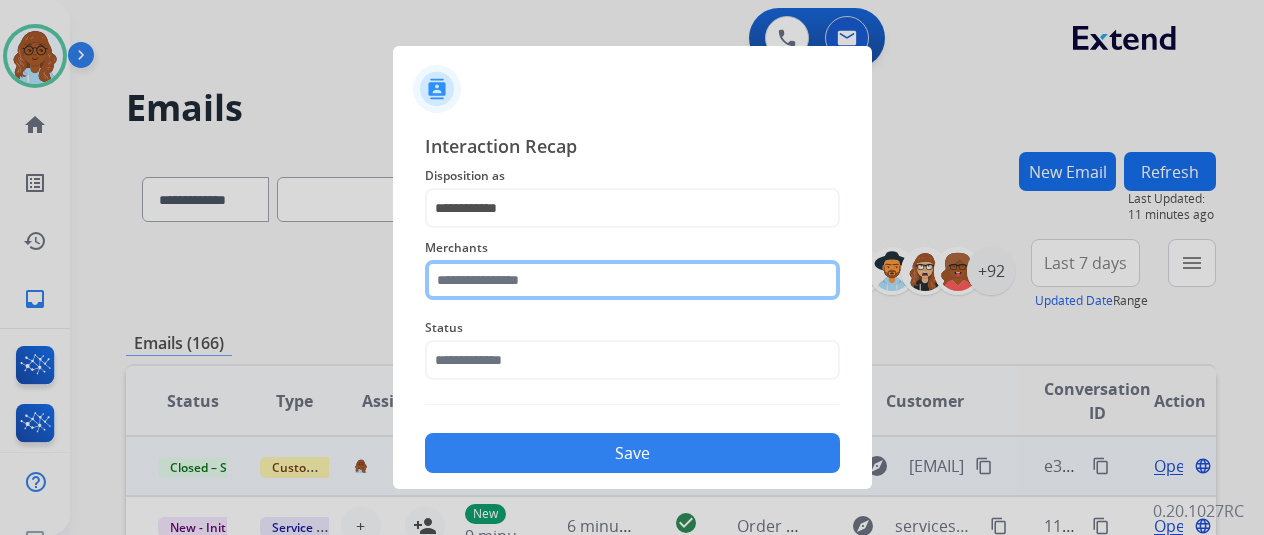click 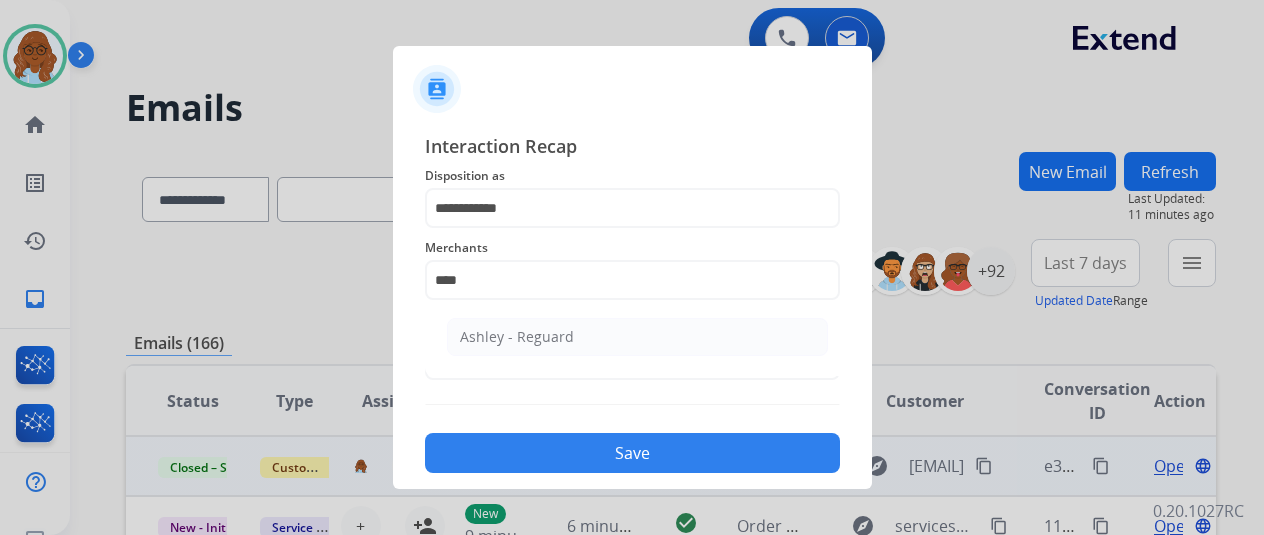 click on "Ashley - Reguard" 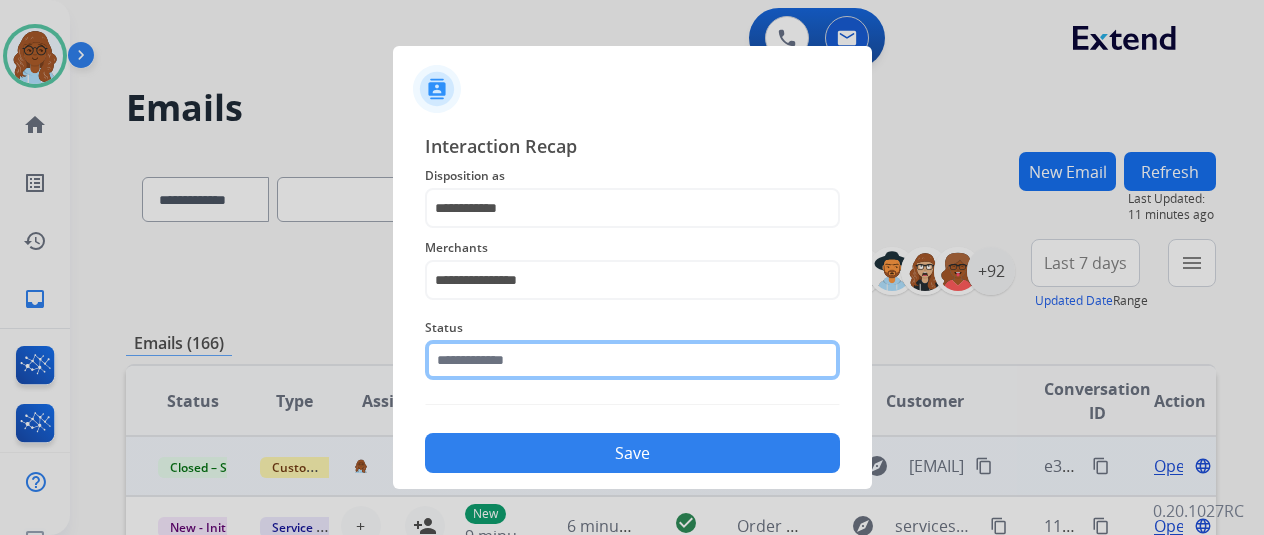 click 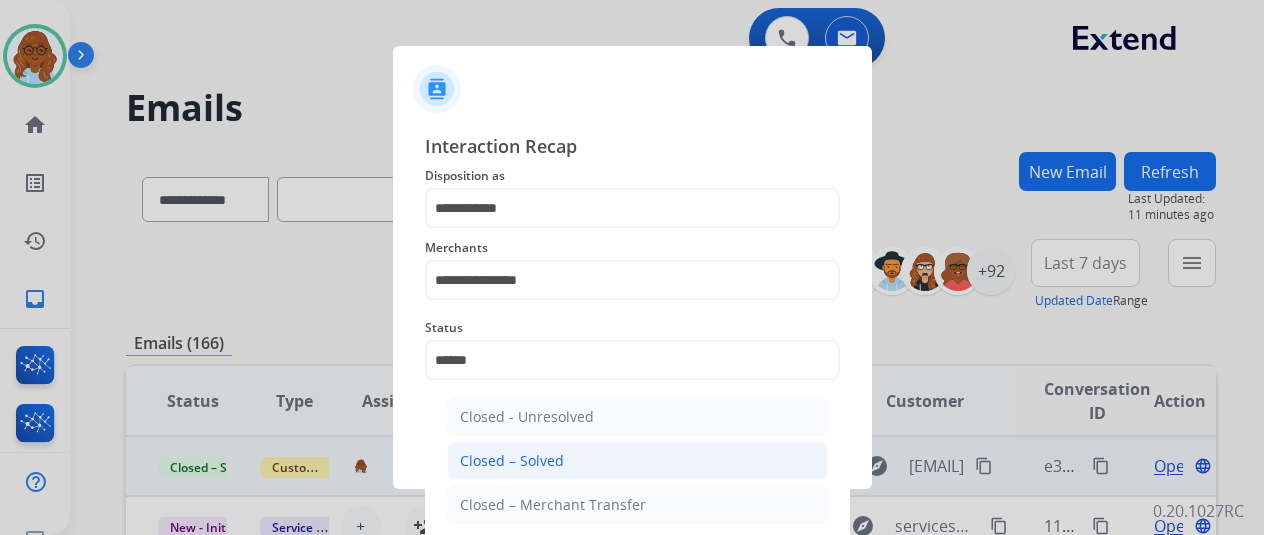 click on "Closed – Solved" 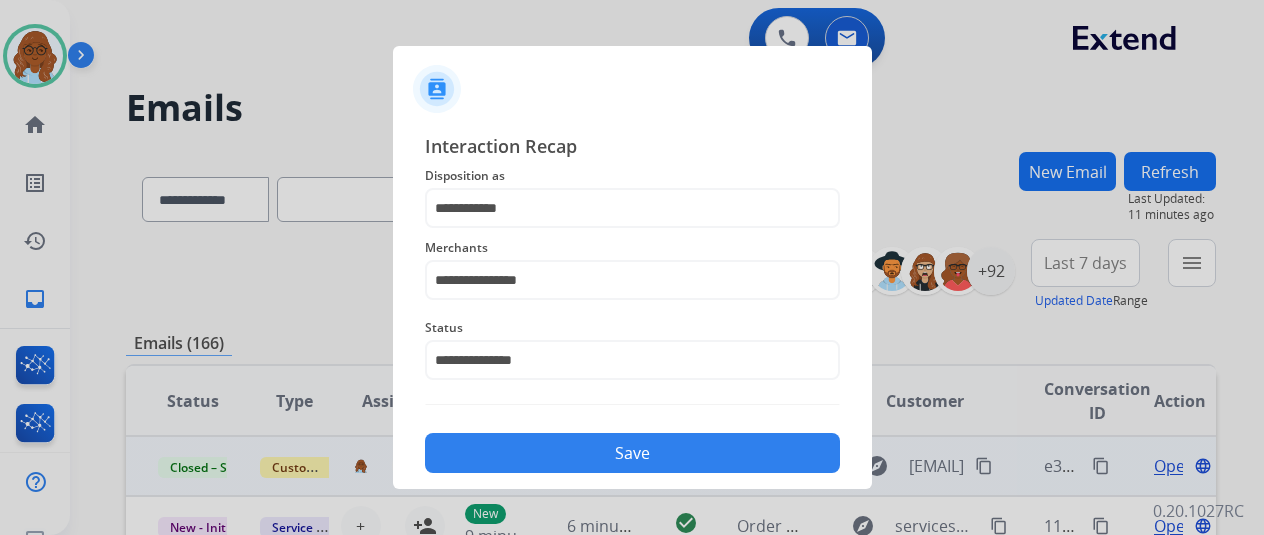 click on "Save" 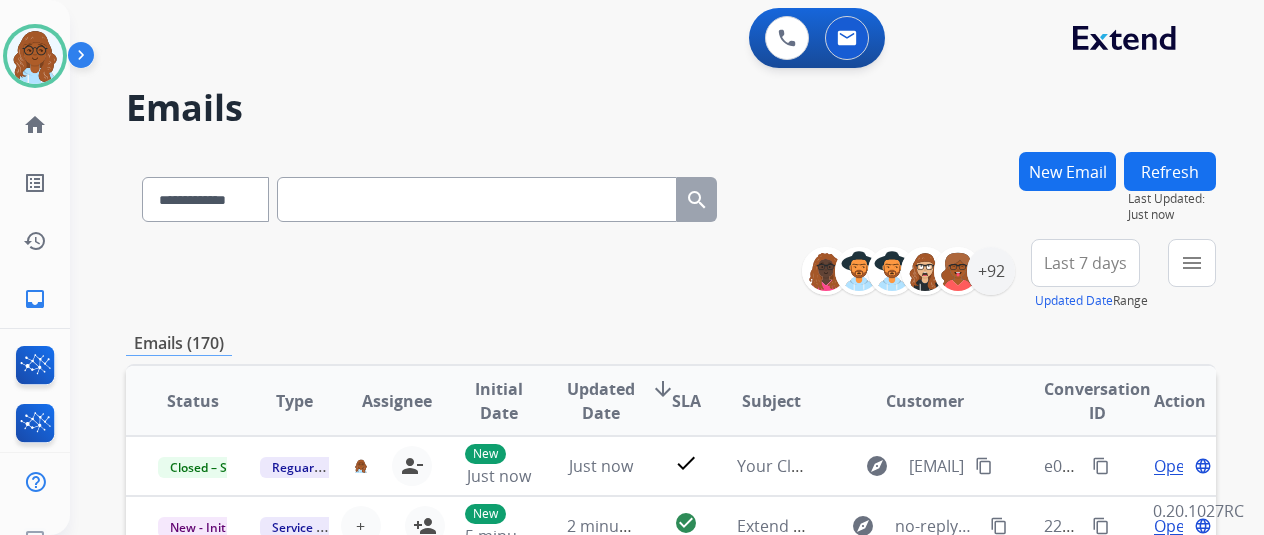 drag, startPoint x: 1102, startPoint y: 468, endPoint x: 1248, endPoint y: 490, distance: 147.64822 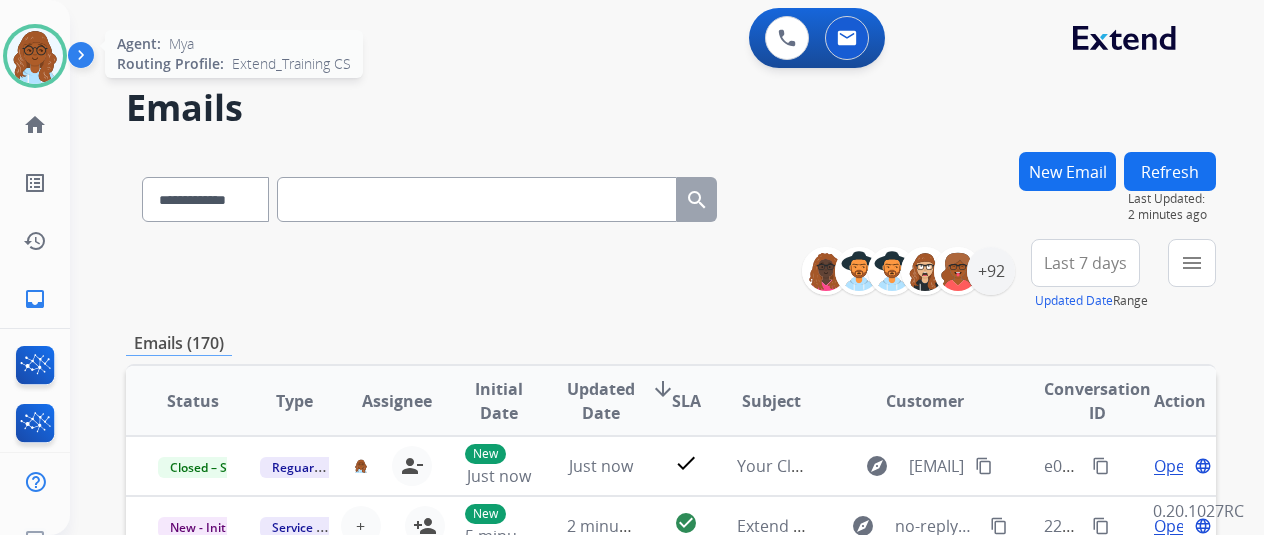 click at bounding box center [35, 56] 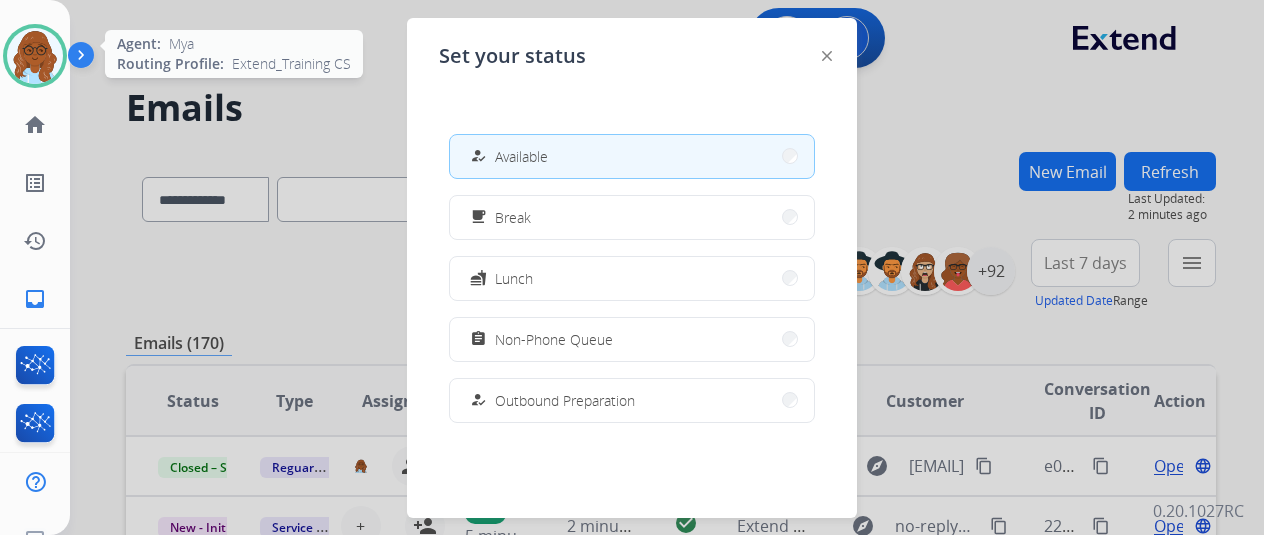 click at bounding box center [35, 56] 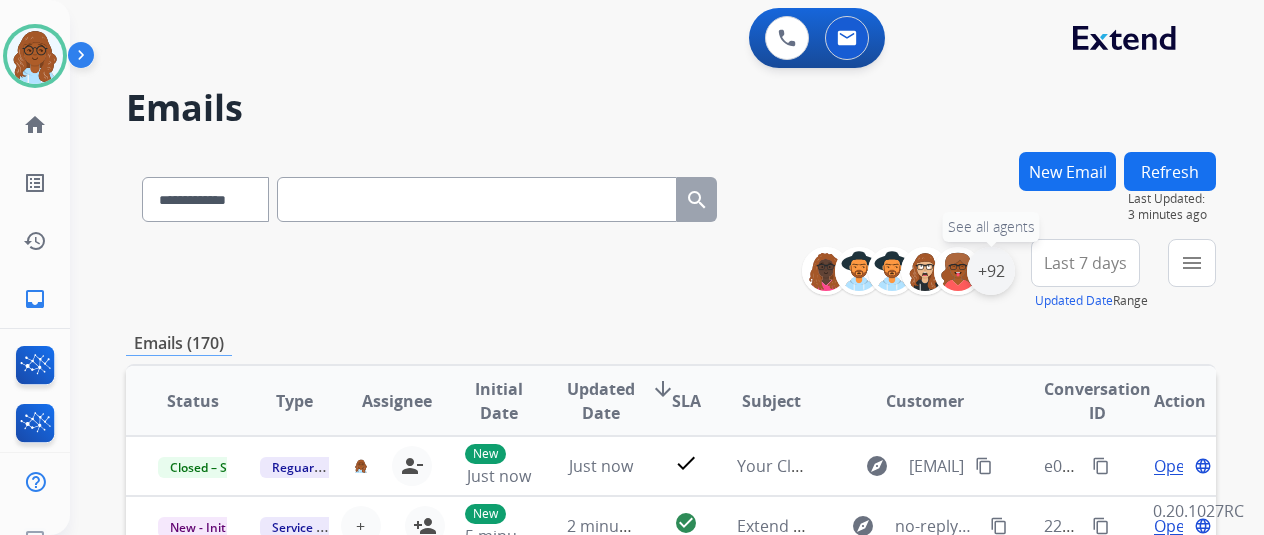 click on "+92" at bounding box center [991, 271] 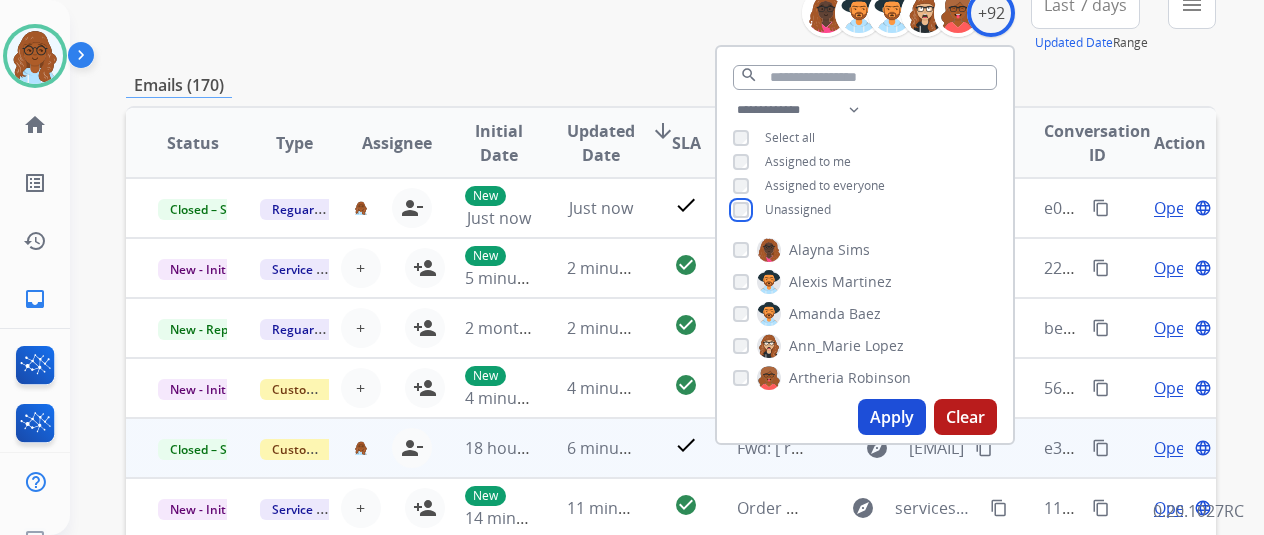 scroll, scrollTop: 300, scrollLeft: 0, axis: vertical 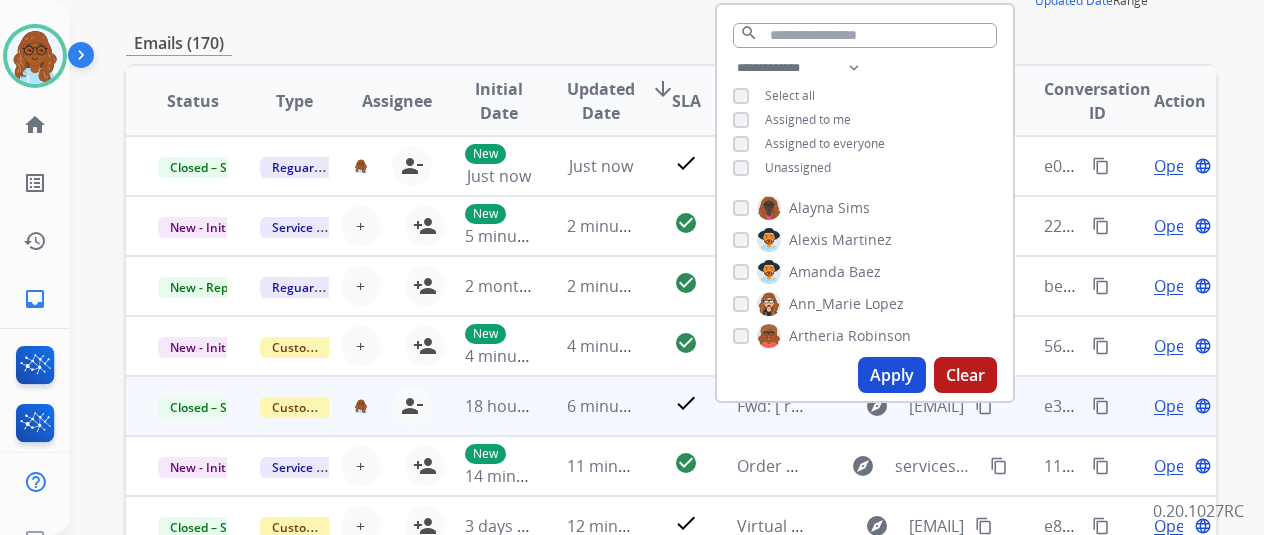 click on "Apply" at bounding box center [892, 375] 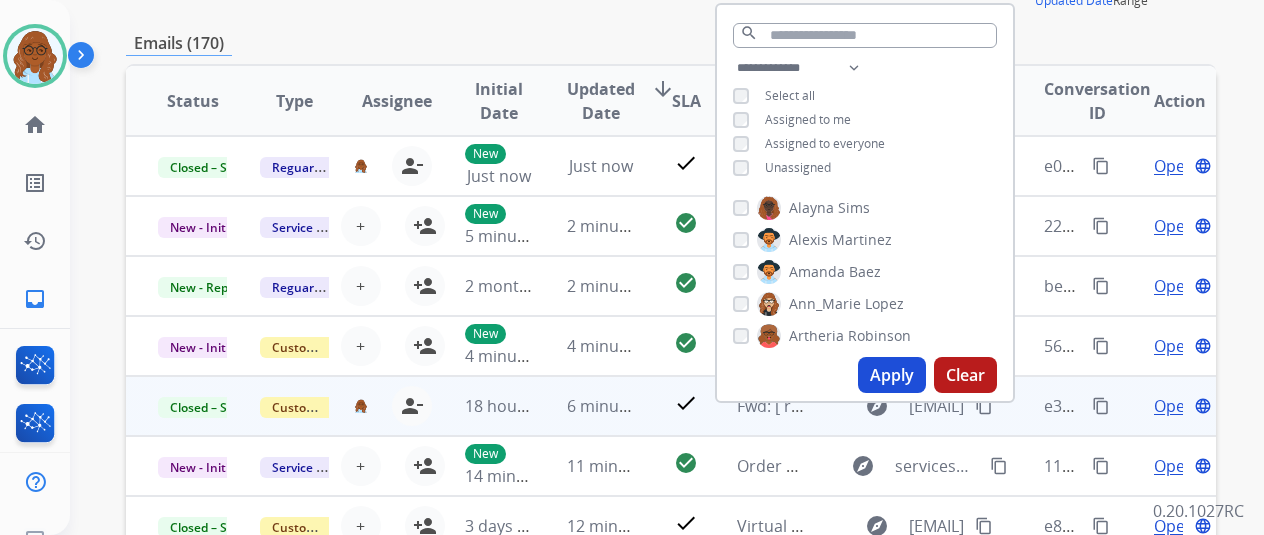 scroll, scrollTop: 0, scrollLeft: 0, axis: both 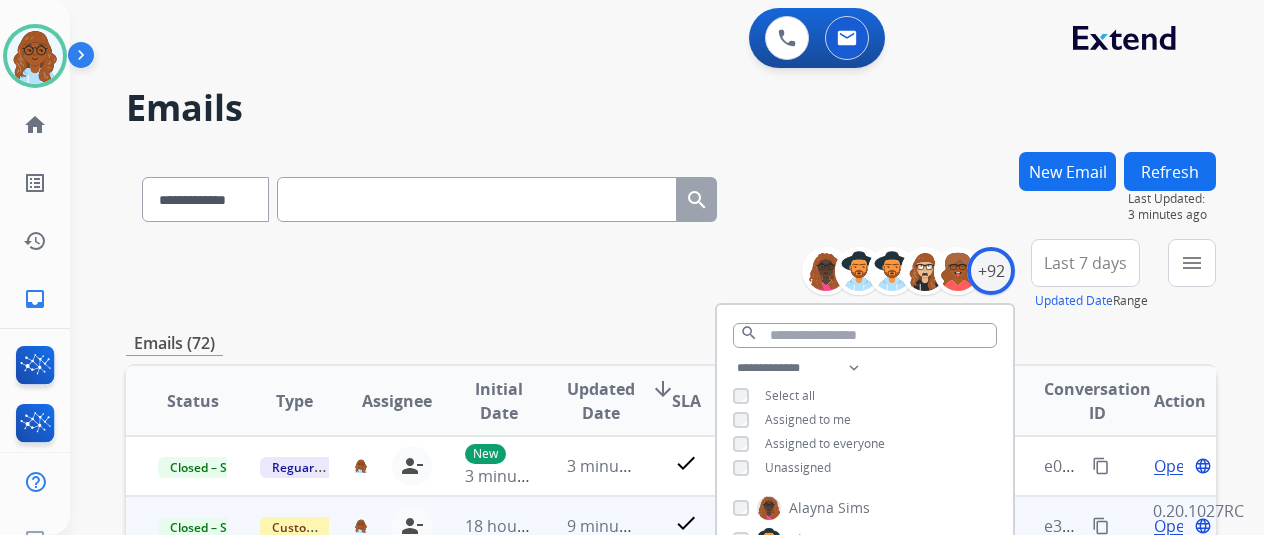 click on "New Email" at bounding box center (1067, 195) 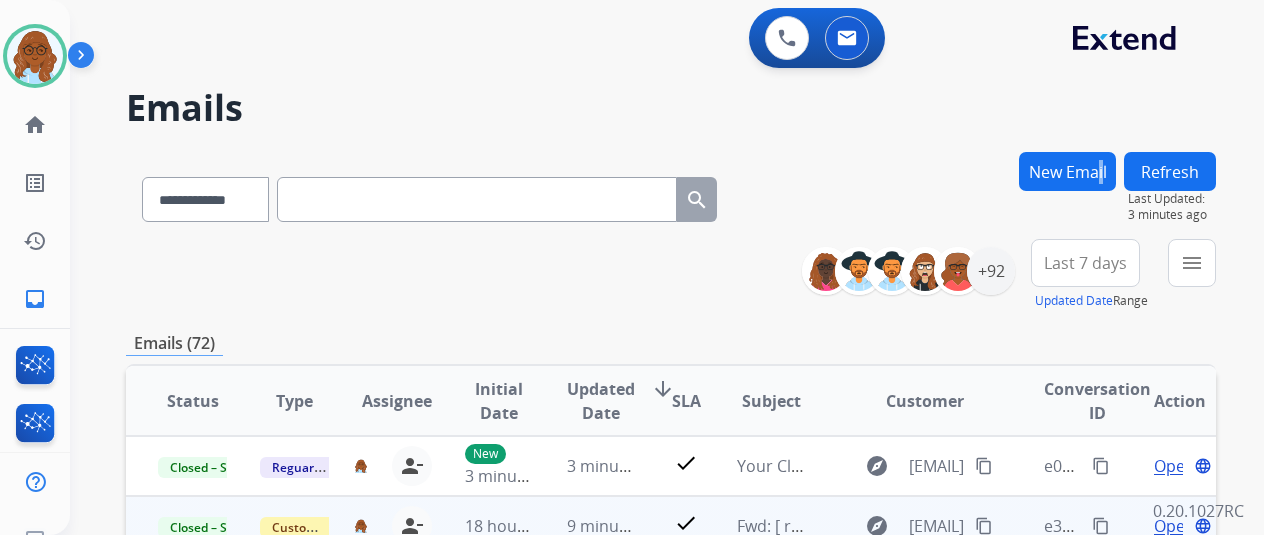 click on "Last 7 days" at bounding box center (1085, 263) 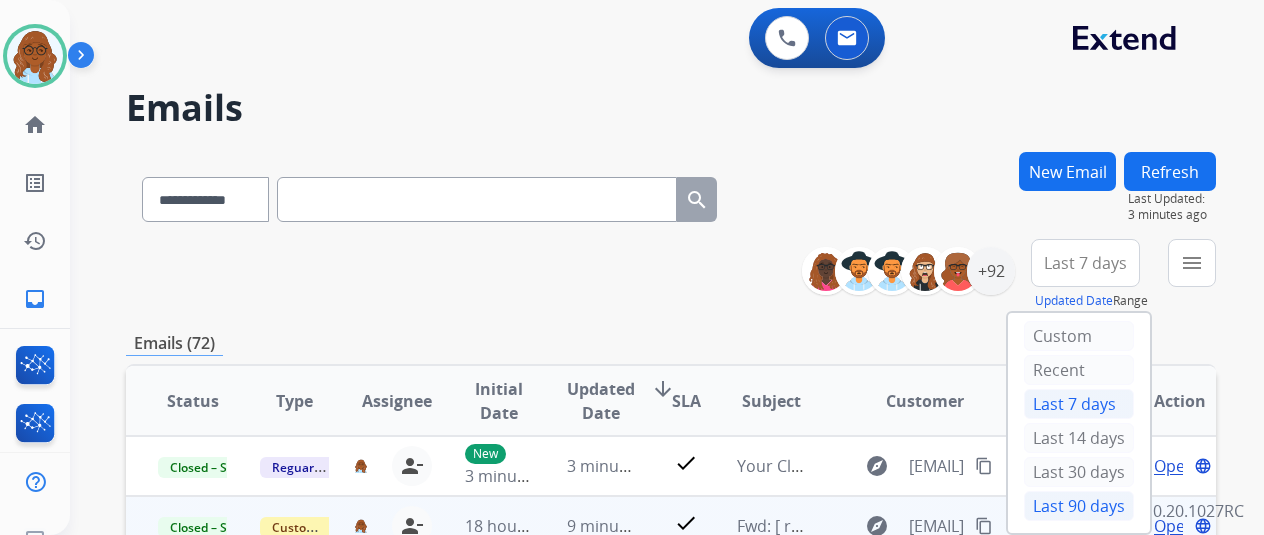 click on "Last 90 days" at bounding box center [1079, 506] 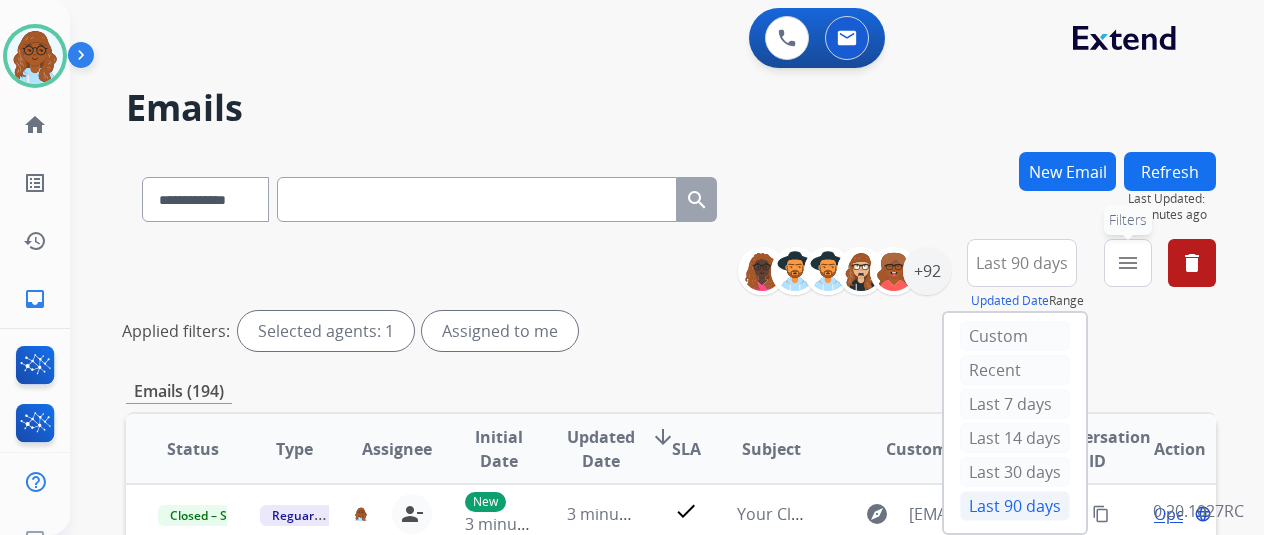 click on "menu  Filters" at bounding box center [1128, 263] 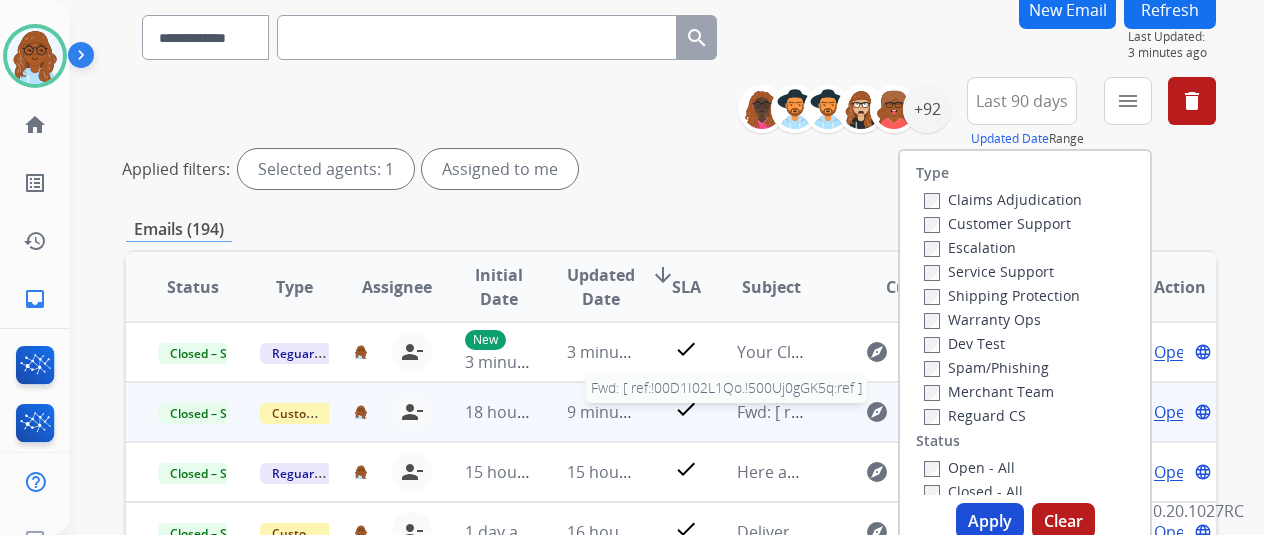 scroll, scrollTop: 300, scrollLeft: 0, axis: vertical 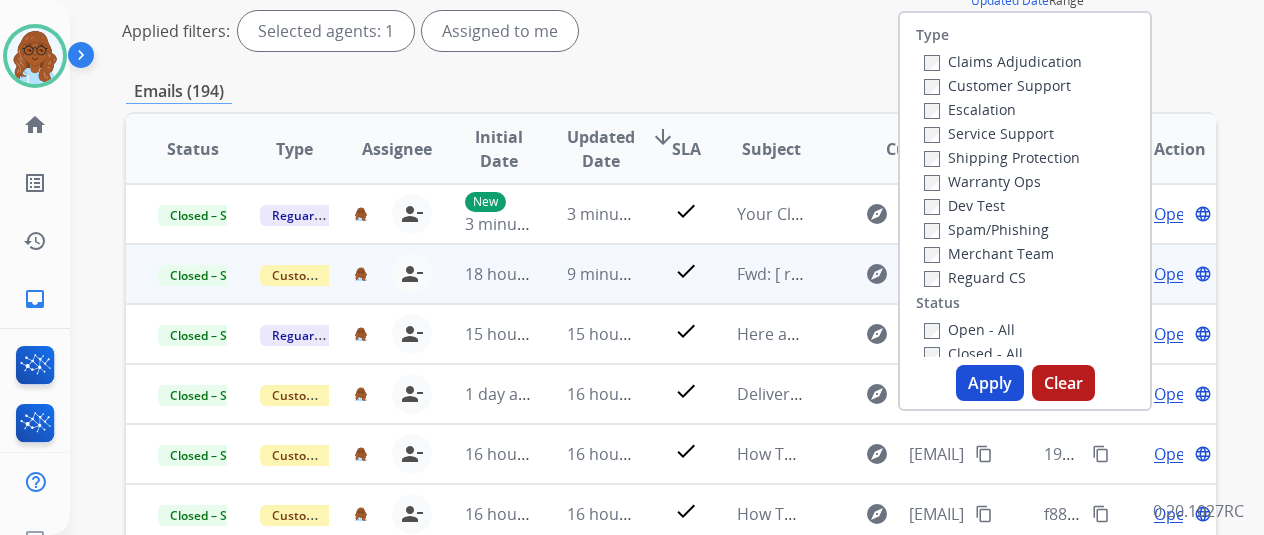 click on "Warranty Ops" at bounding box center (1003, 181) 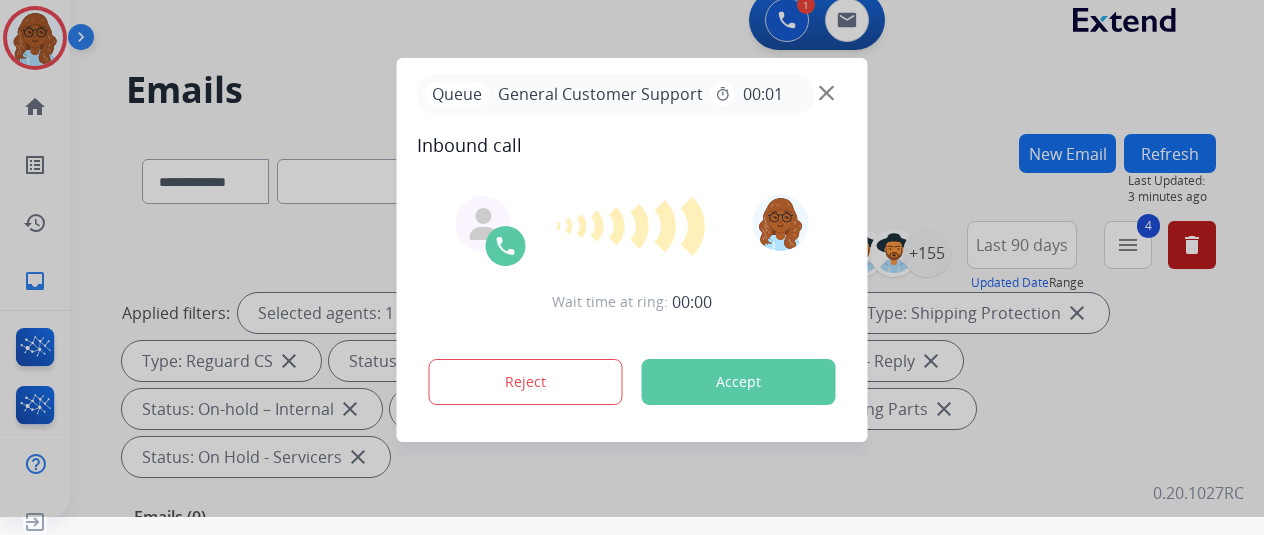 scroll, scrollTop: 24, scrollLeft: 0, axis: vertical 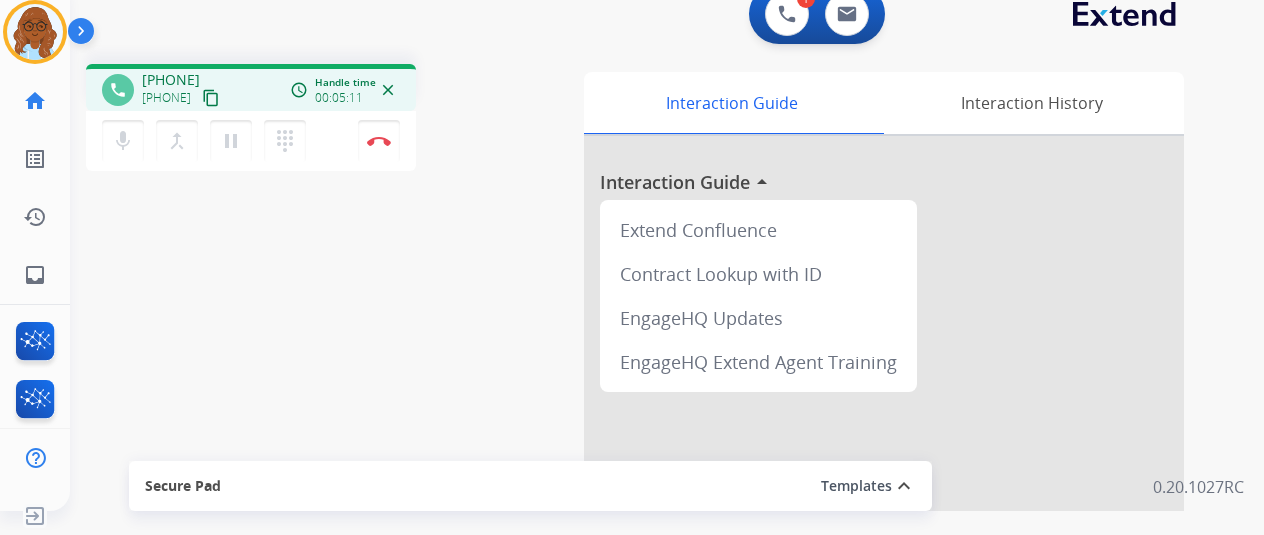 click on "phone [PHONE] [PHONE] content_copy access_time Call metrics Queue   00:11 Hold   00:00 Talk   05:12 Total   05:22 Handle time 00:05:11 close mic Mute merge_type Bridge pause Hold dialpad Dialpad Disconnect swap_horiz Break voice bridge close_fullscreen Connect 3-Way Call merge_type Separate 3-Way Call  Interaction Guide   Interaction History  Interaction Guide arrow_drop_up  Extend Confluence   Contract Lookup with ID   EngageHQ Updates   EngageHQ Extend Agent Training  Secure Pad Templates expand_less Choose a template Save" at bounding box center (643, 465) 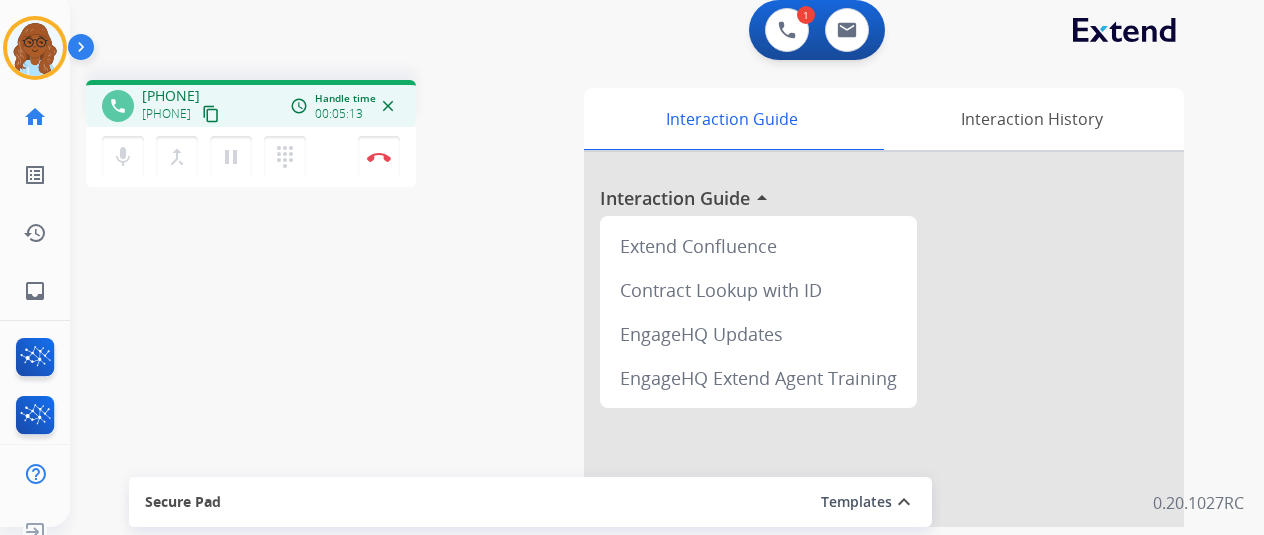 scroll, scrollTop: 0, scrollLeft: 0, axis: both 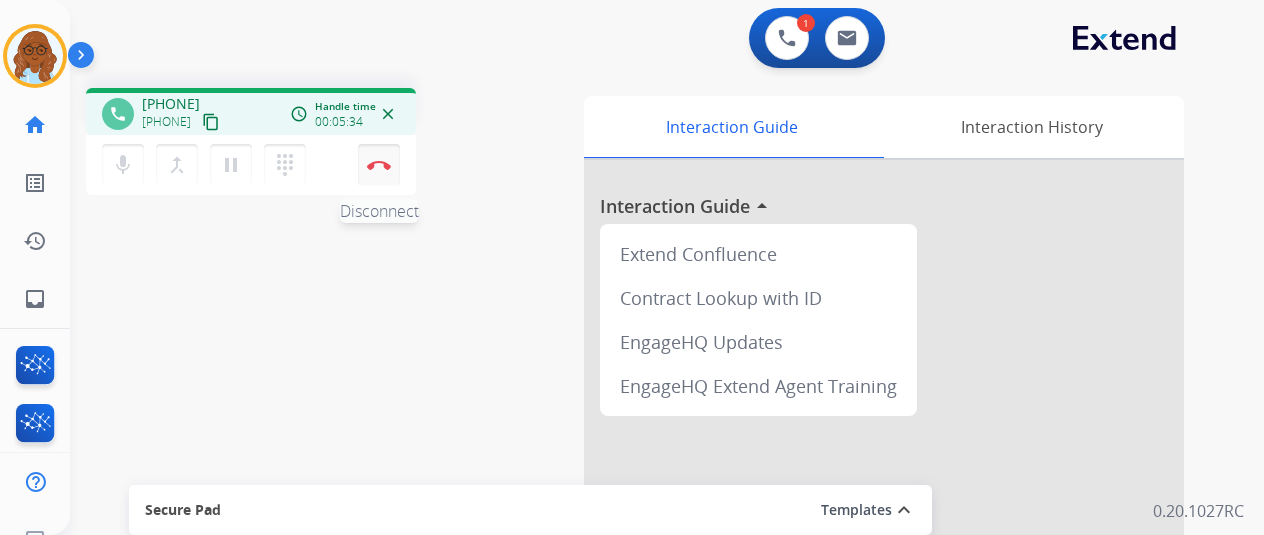 click on "Disconnect" at bounding box center (379, 165) 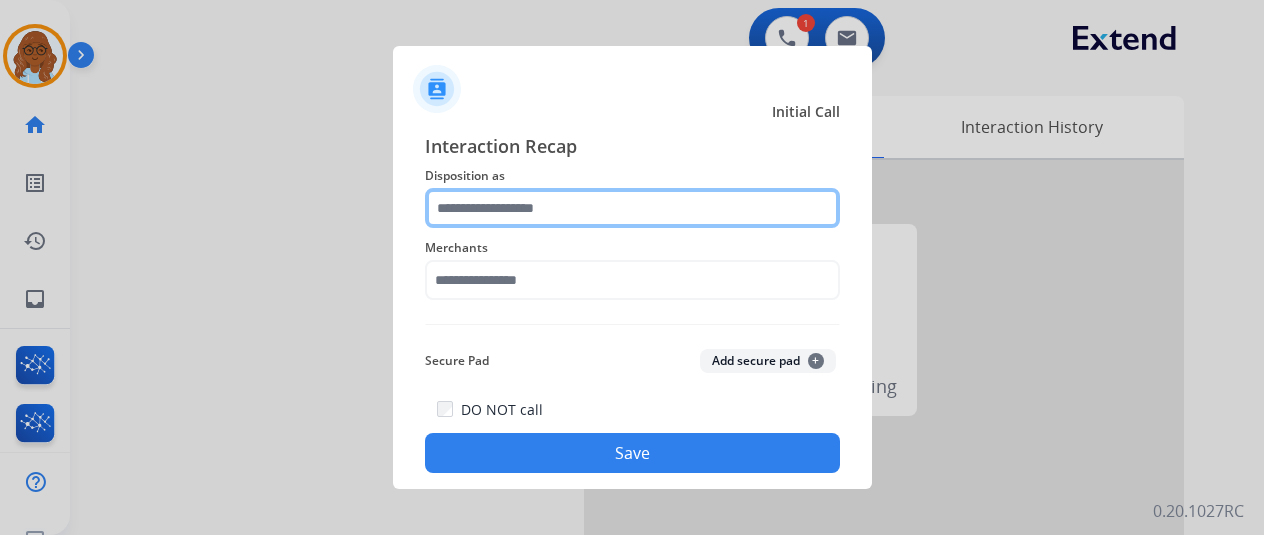 click 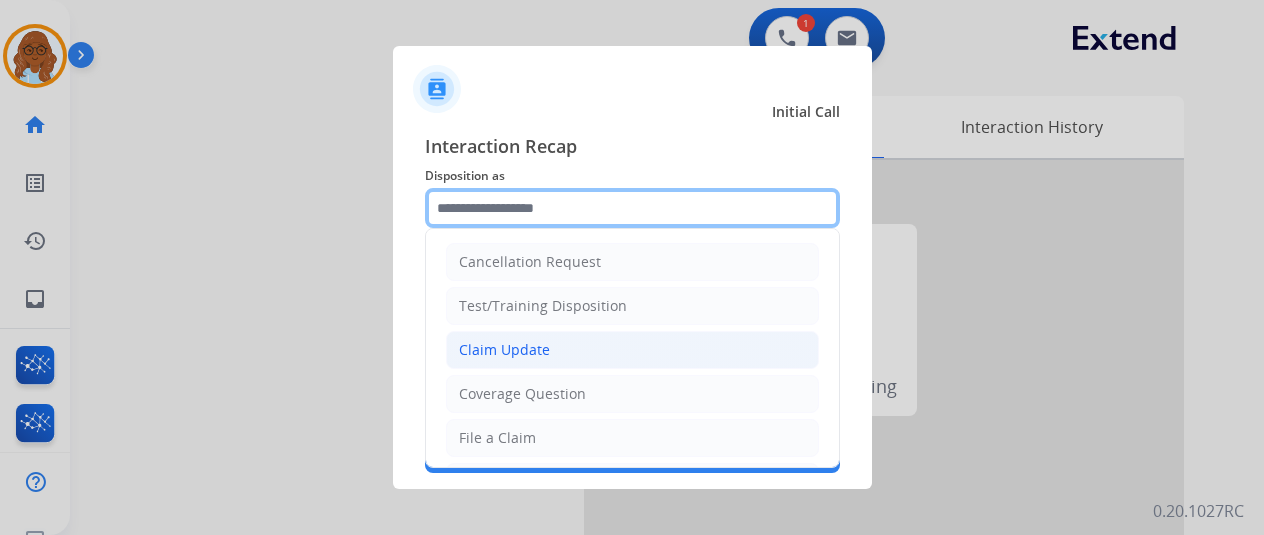 scroll, scrollTop: 303, scrollLeft: 0, axis: vertical 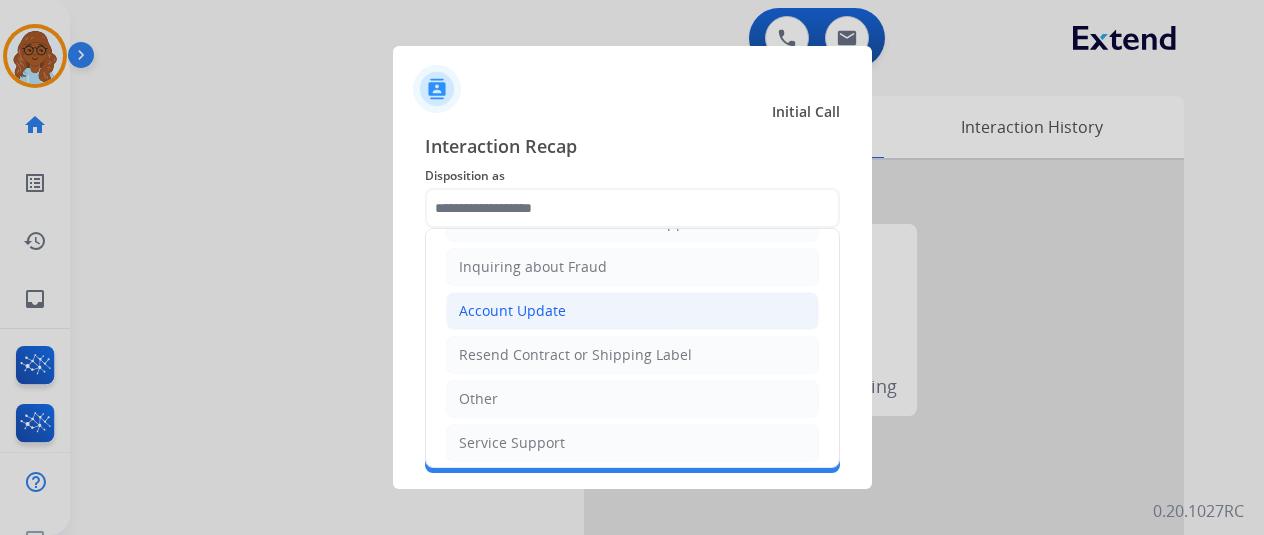 click on "Account Update" 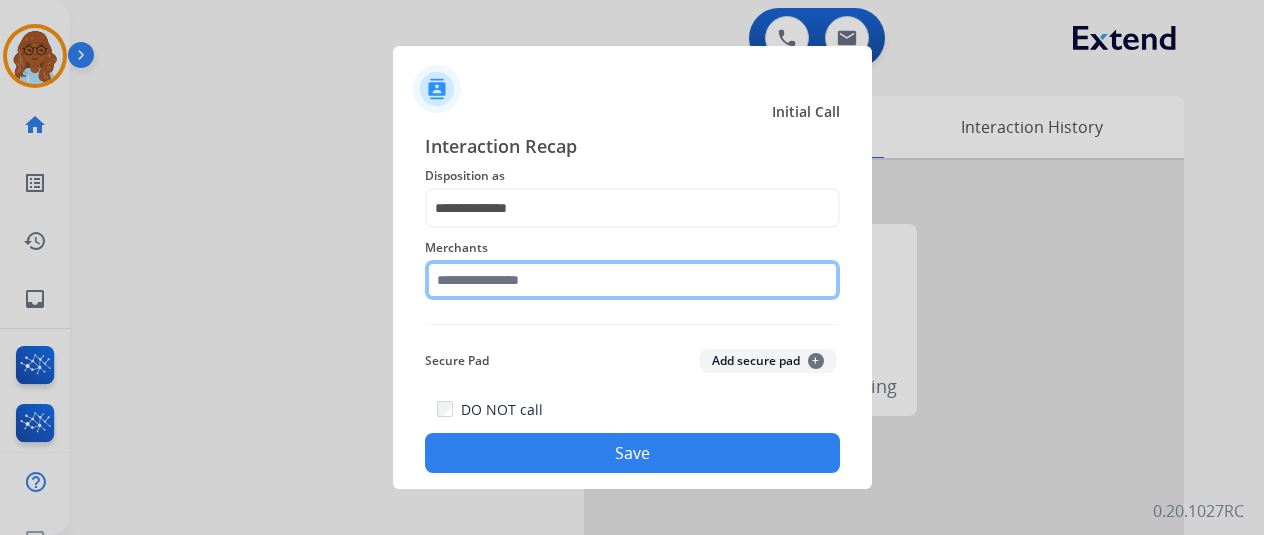 click 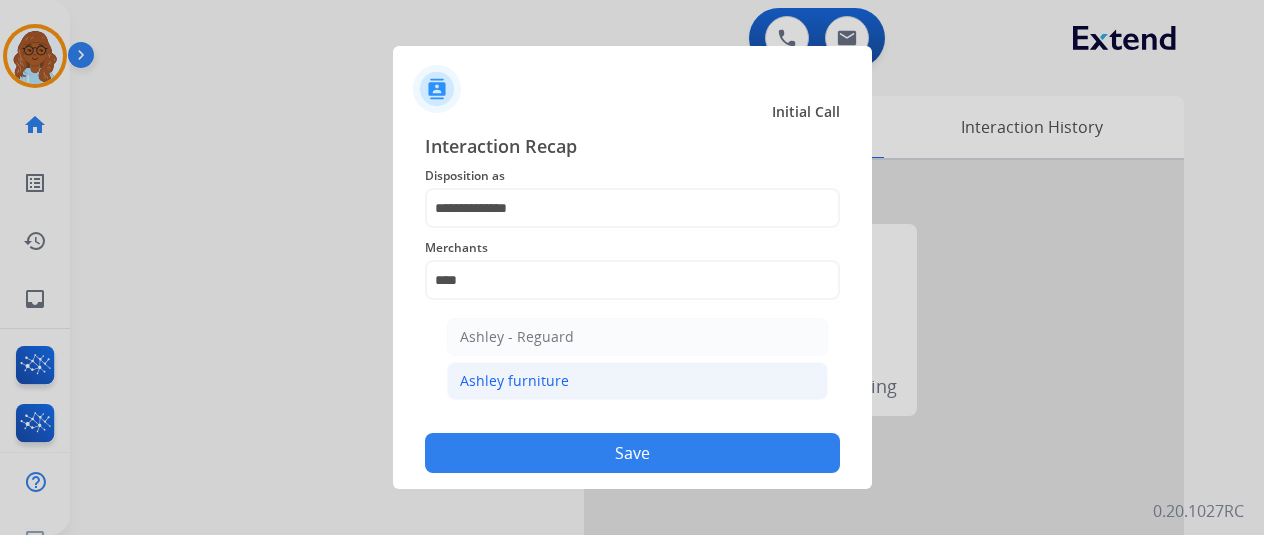 click on "Ashley furniture" 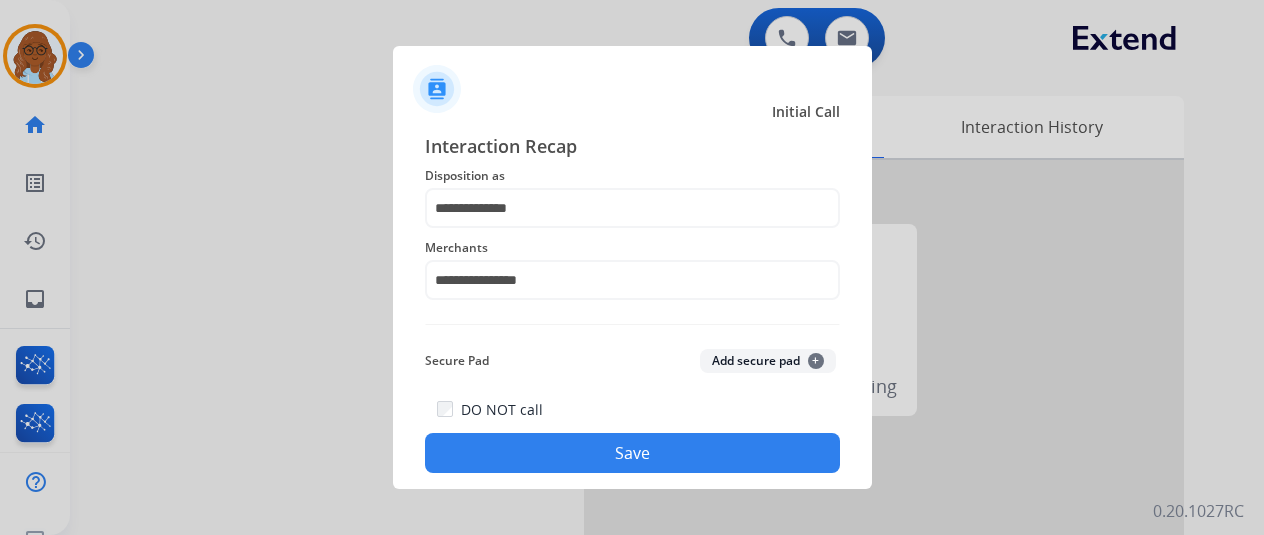 click on "Save" 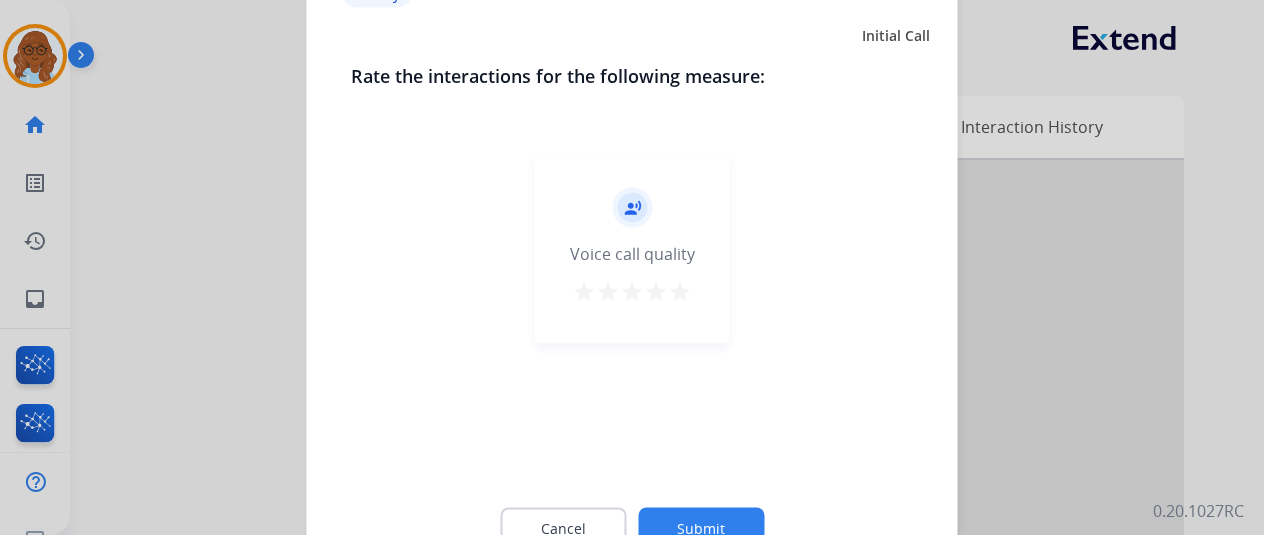 drag, startPoint x: 678, startPoint y: 286, endPoint x: 690, endPoint y: 317, distance: 33.24154 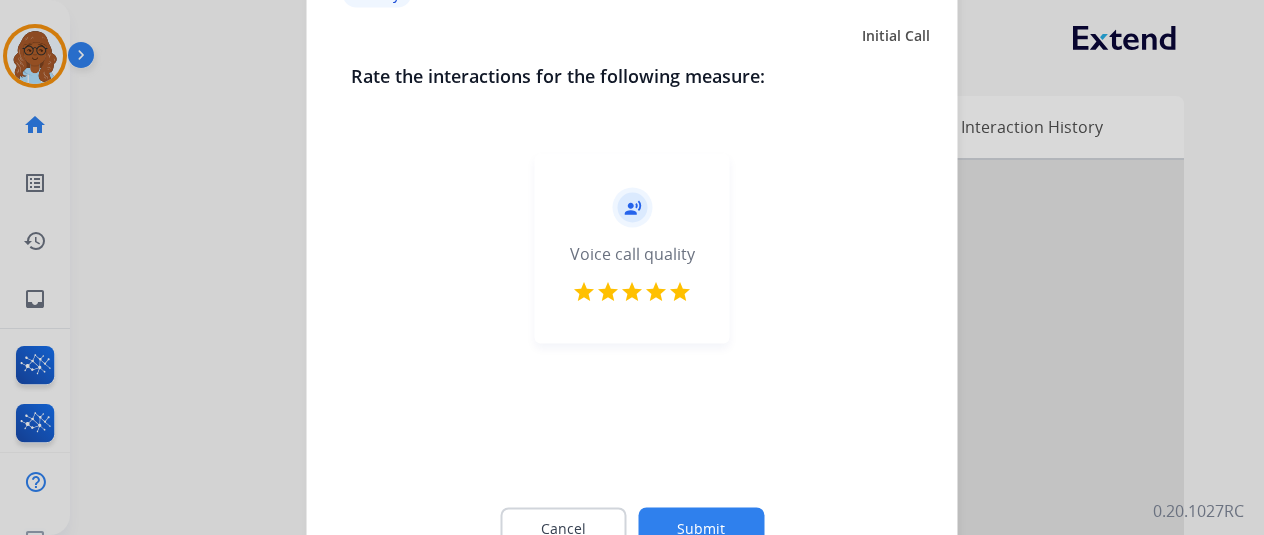 click on "Submit" 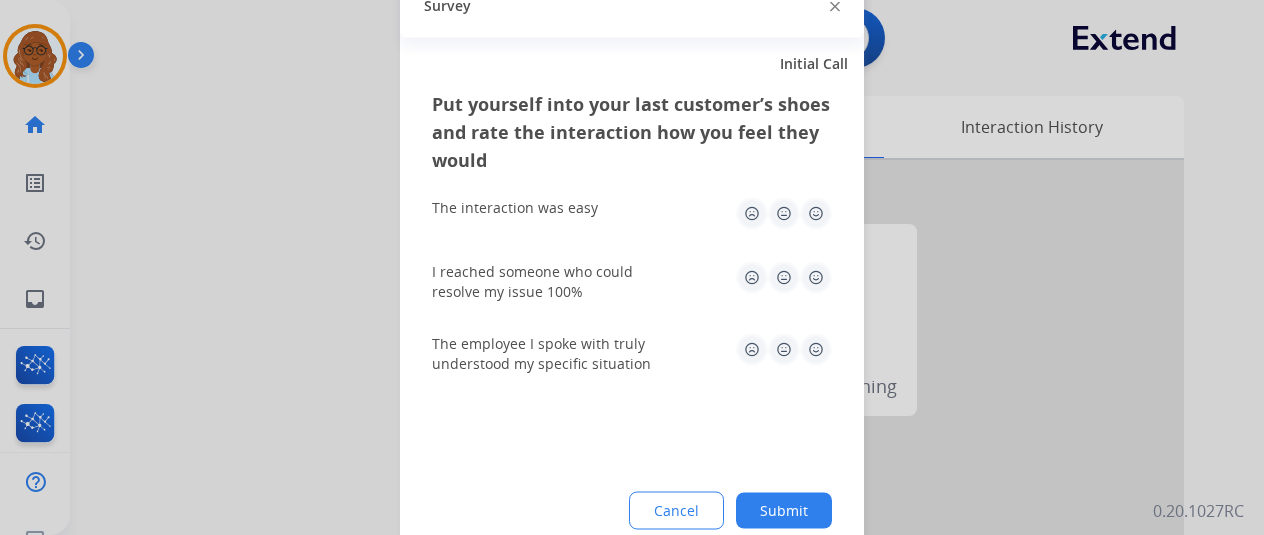 click 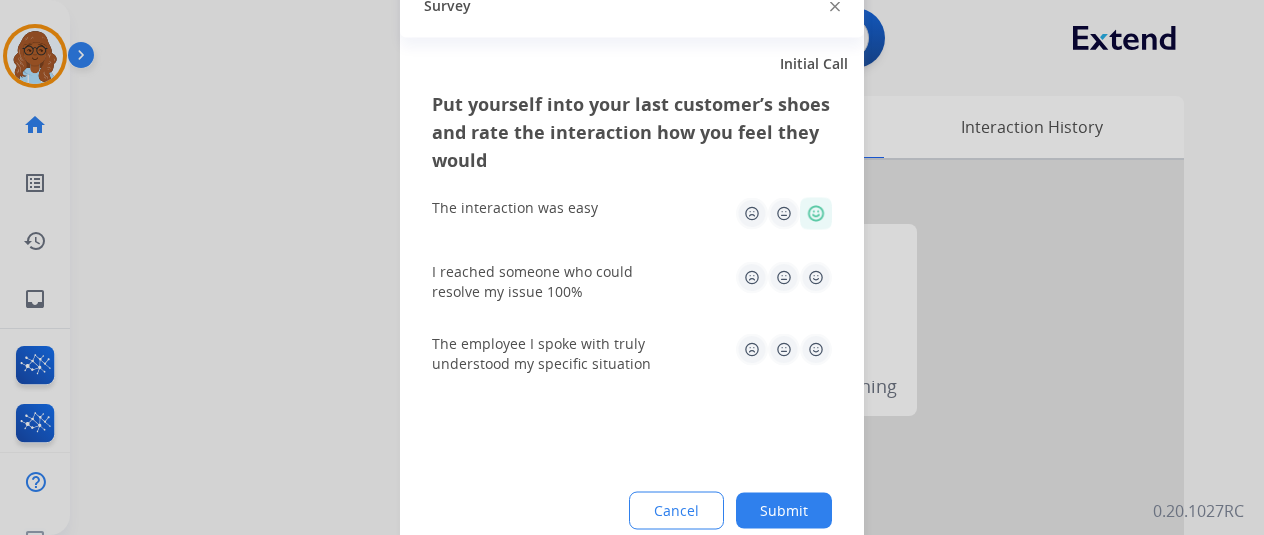 click 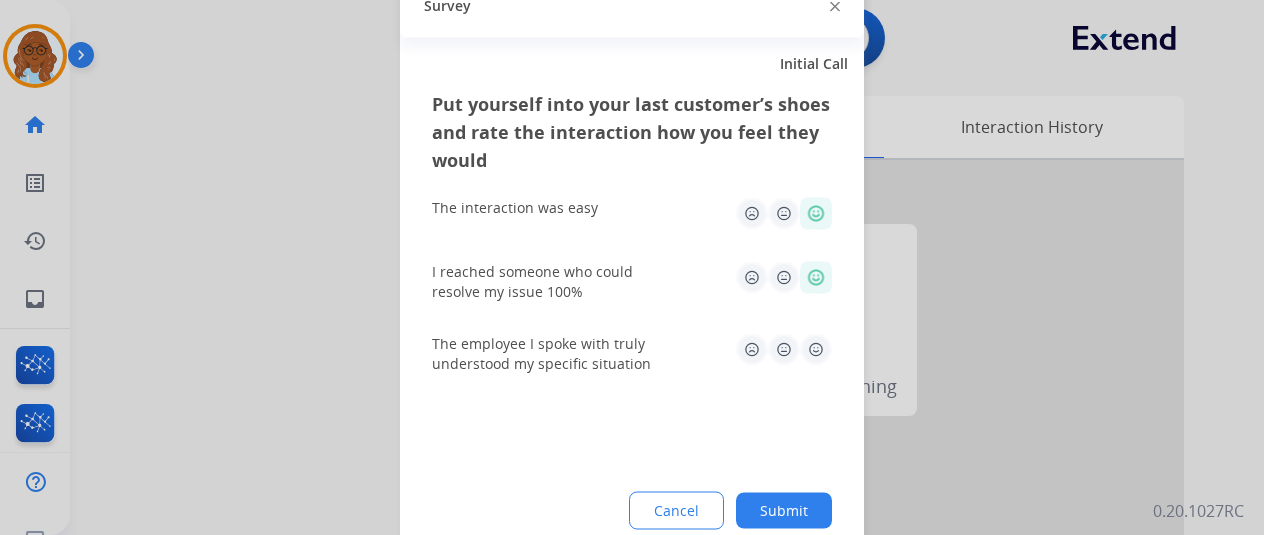 drag, startPoint x: 820, startPoint y: 352, endPoint x: 820, endPoint y: 411, distance: 59 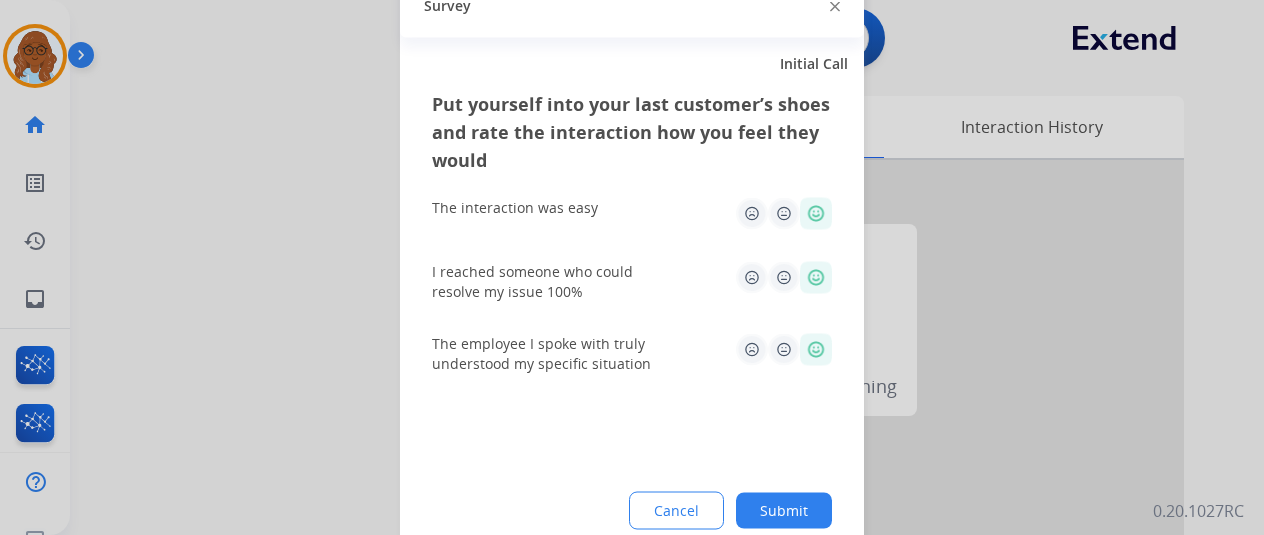 click on "Submit" 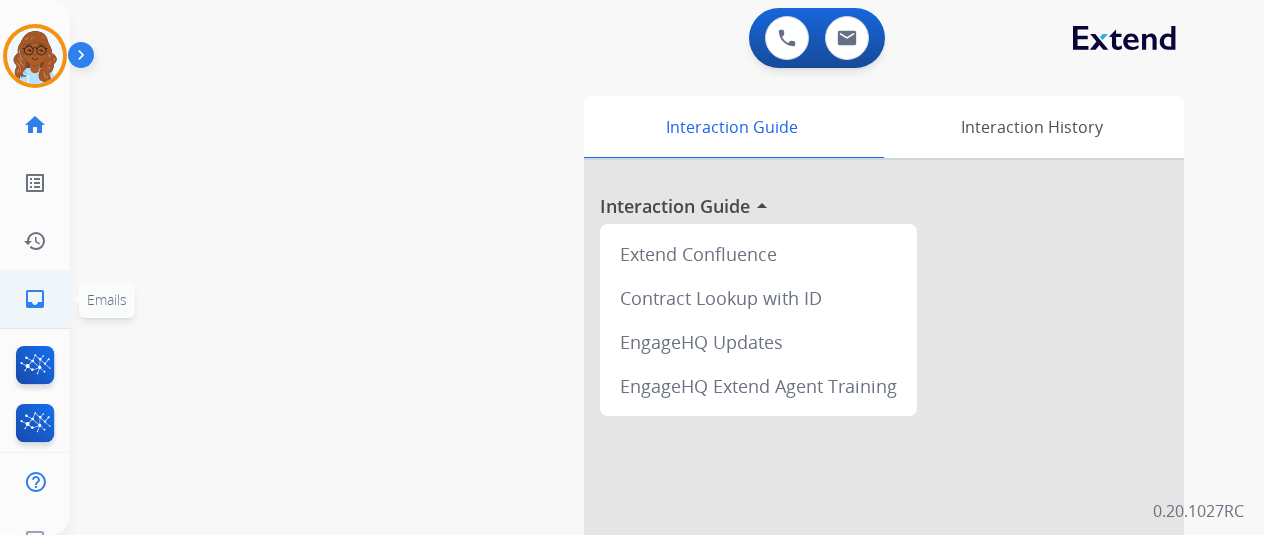 click on "inbox  Emails" 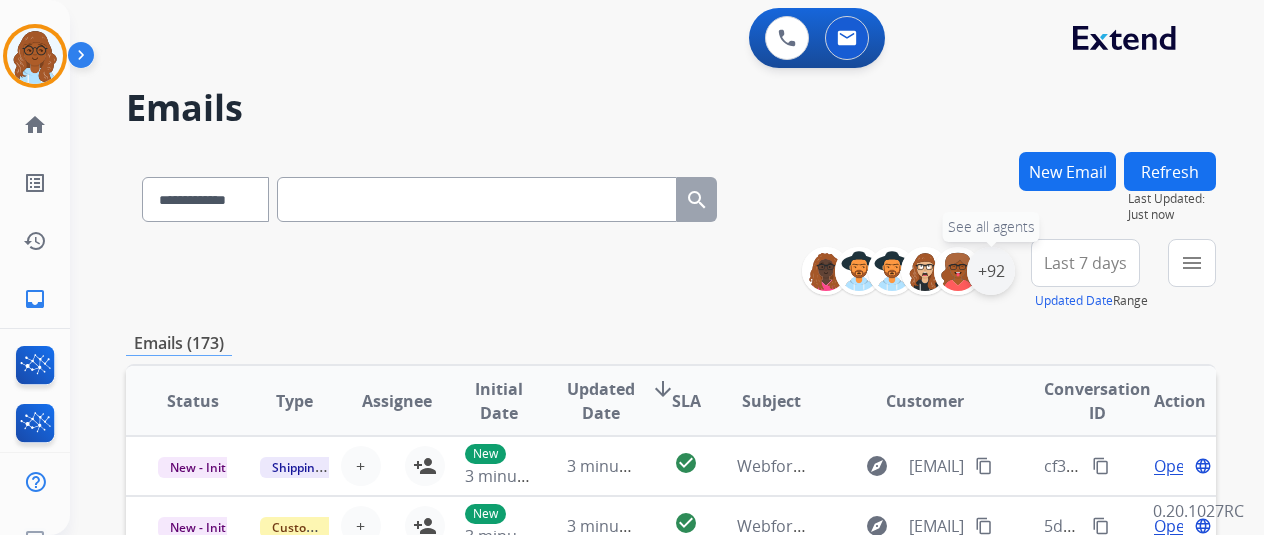 click on "+92" at bounding box center (991, 271) 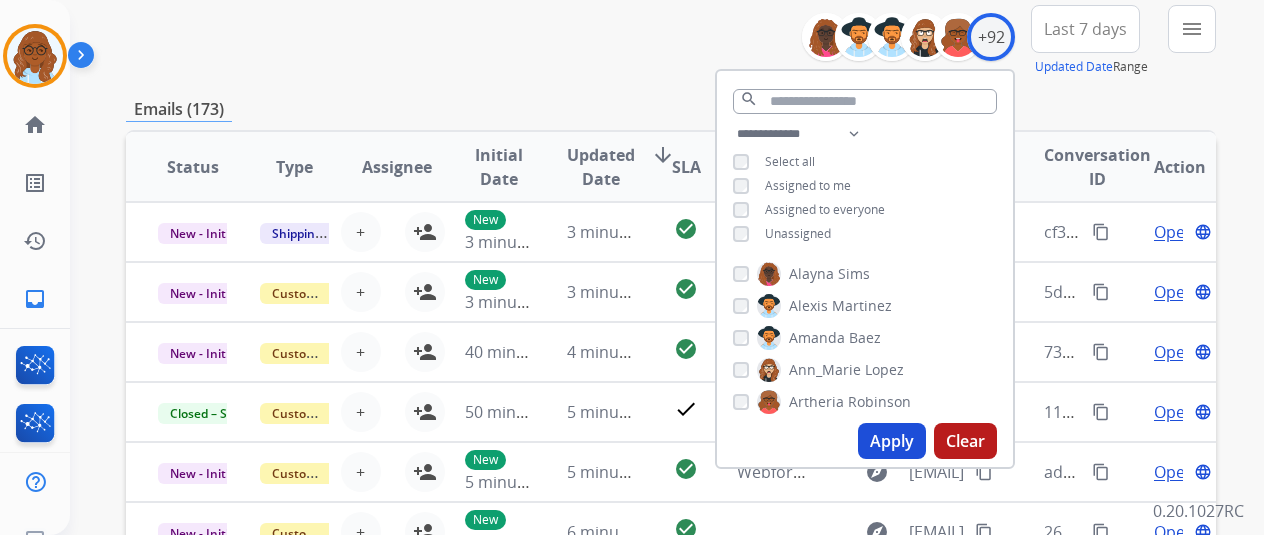 scroll, scrollTop: 300, scrollLeft: 0, axis: vertical 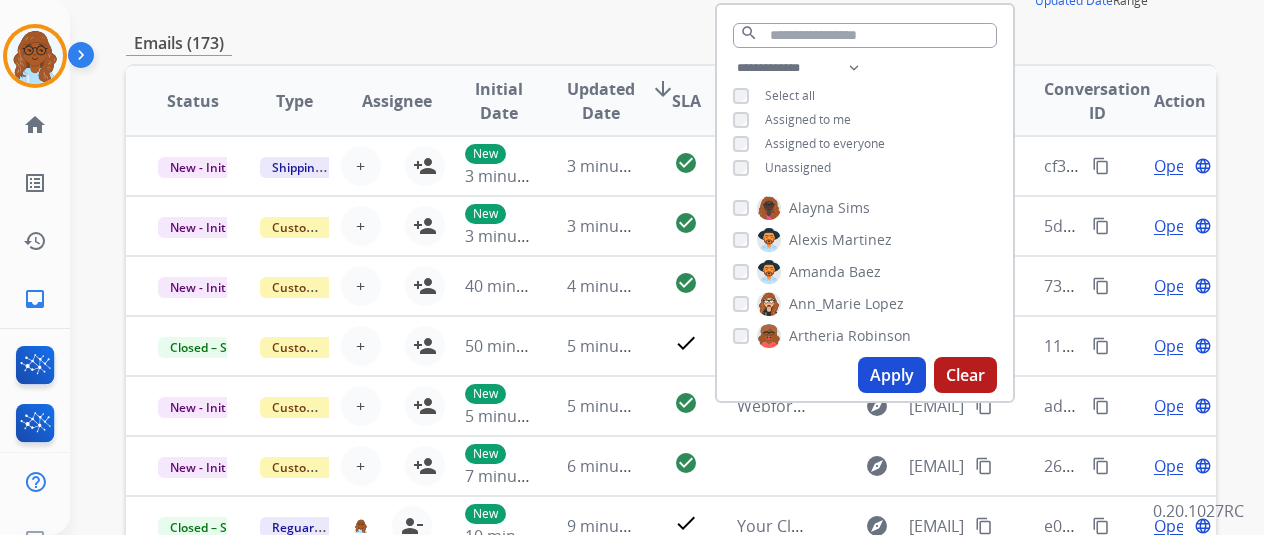 click on "Apply" at bounding box center (892, 375) 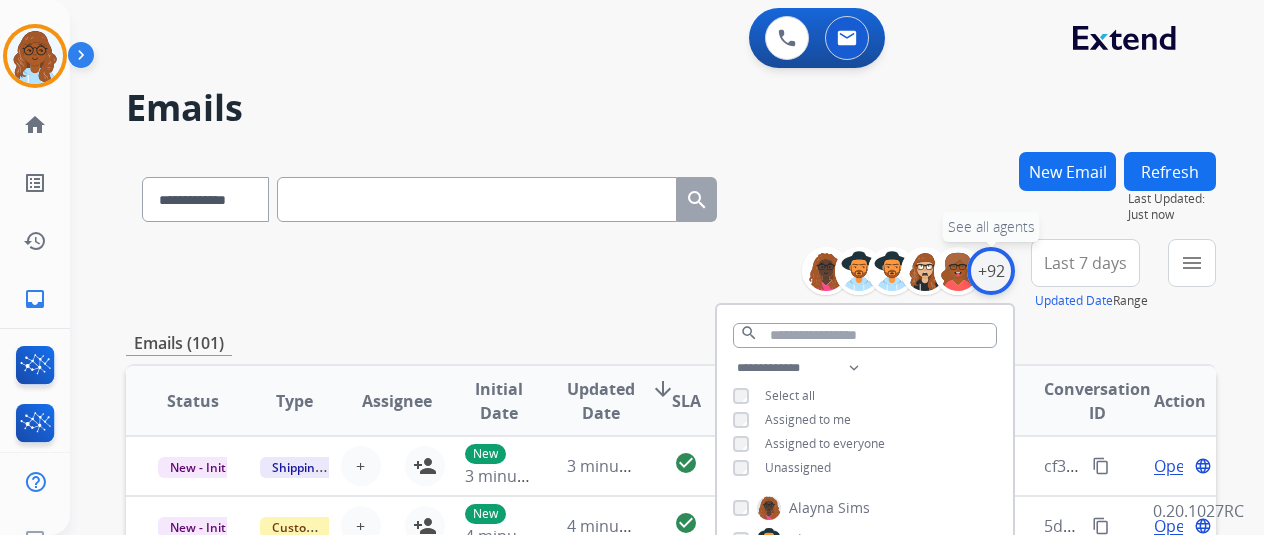click on "+92" at bounding box center [991, 271] 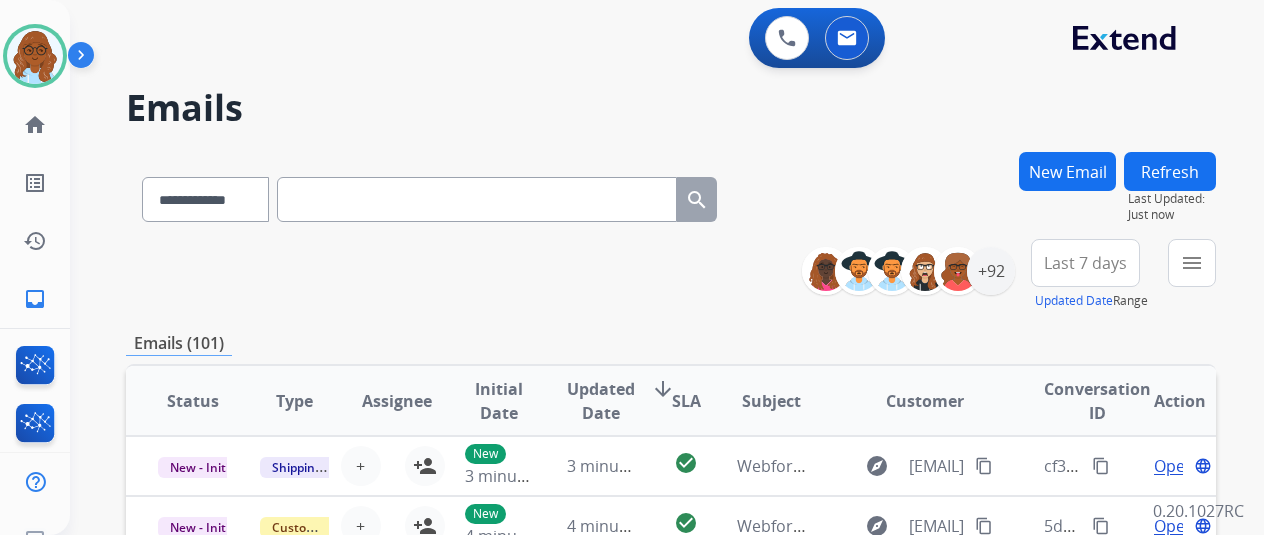 click on "Last 7 days" at bounding box center (1085, 263) 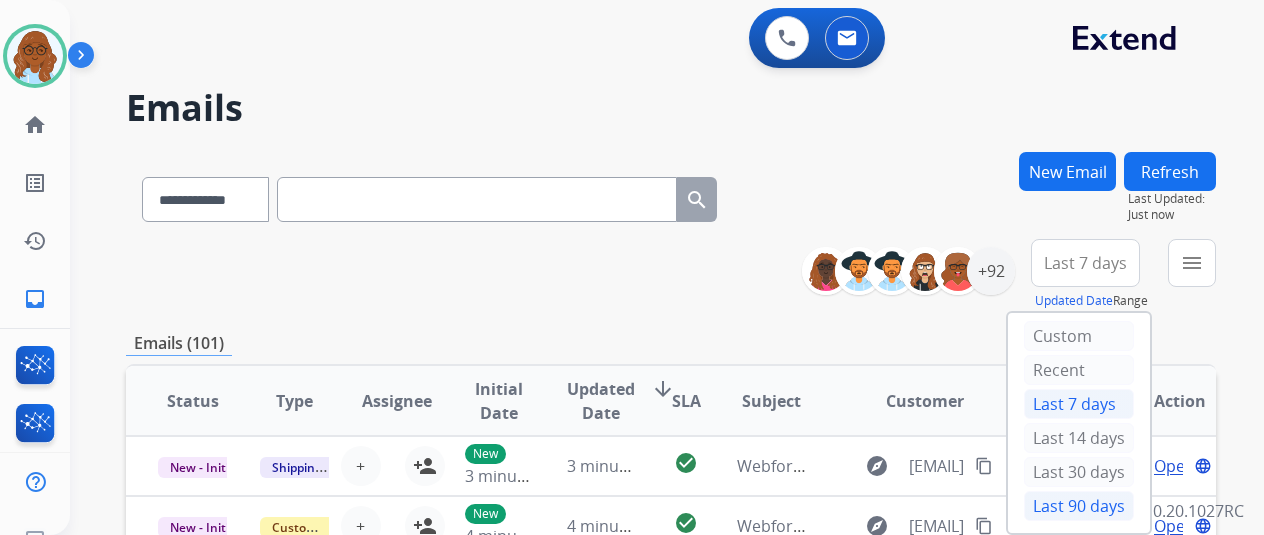 click on "Last 90 days" at bounding box center [1079, 506] 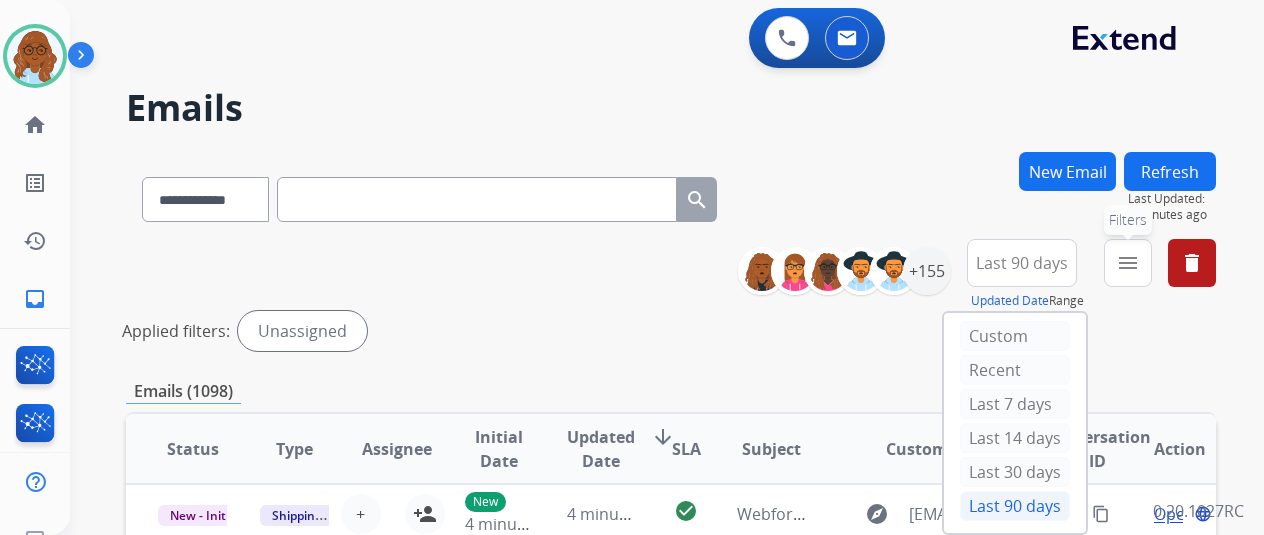 click on "menu  Filters" at bounding box center [1128, 263] 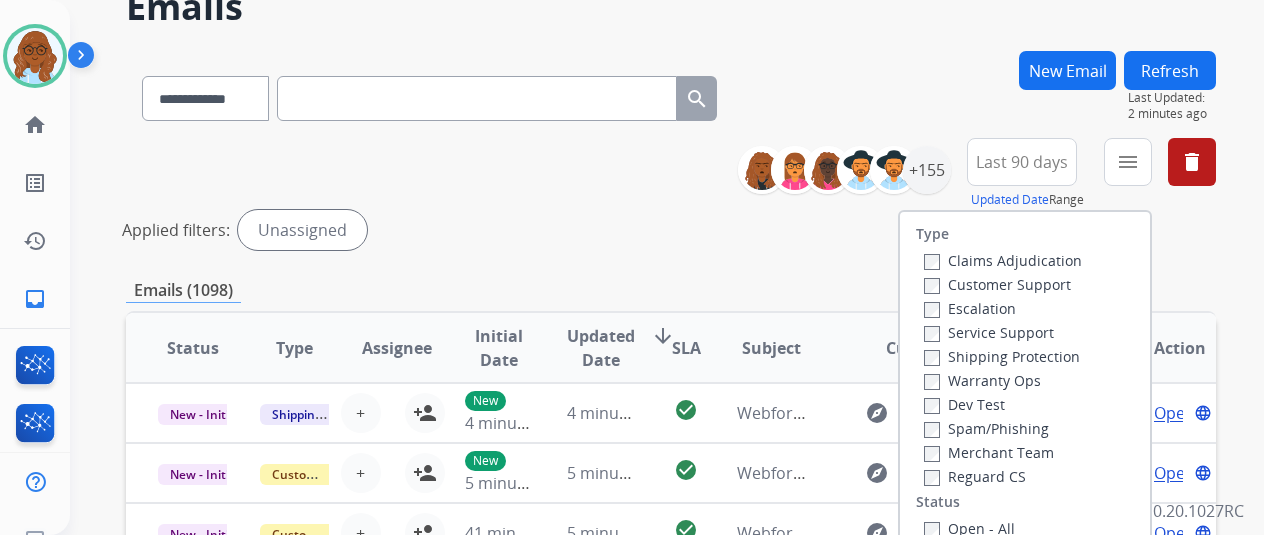 scroll, scrollTop: 200, scrollLeft: 0, axis: vertical 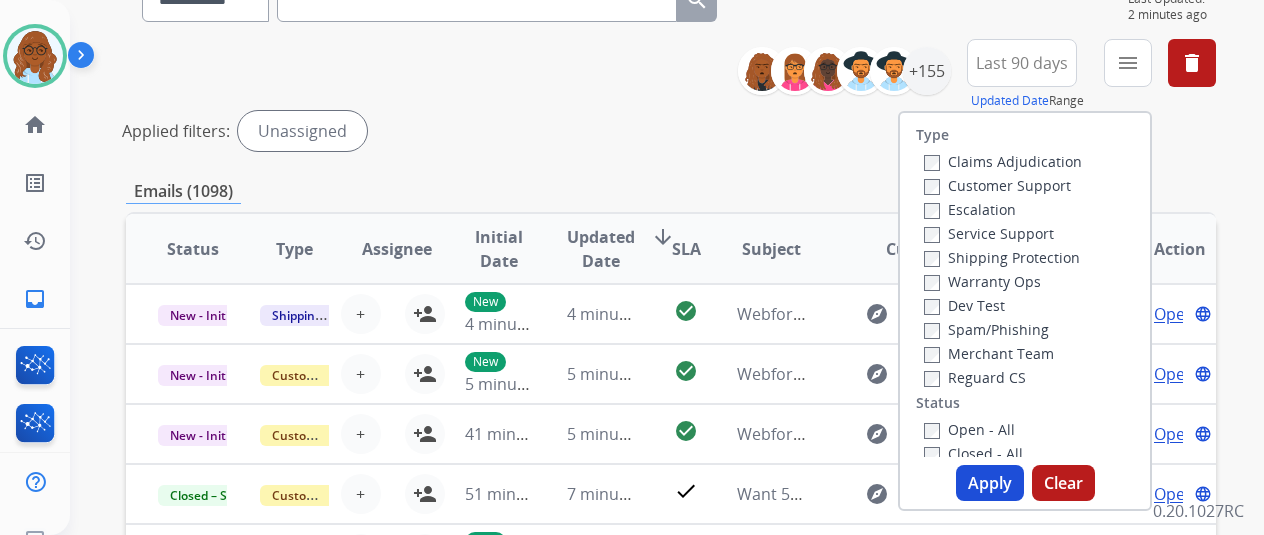 click on "Customer Support" at bounding box center [997, 185] 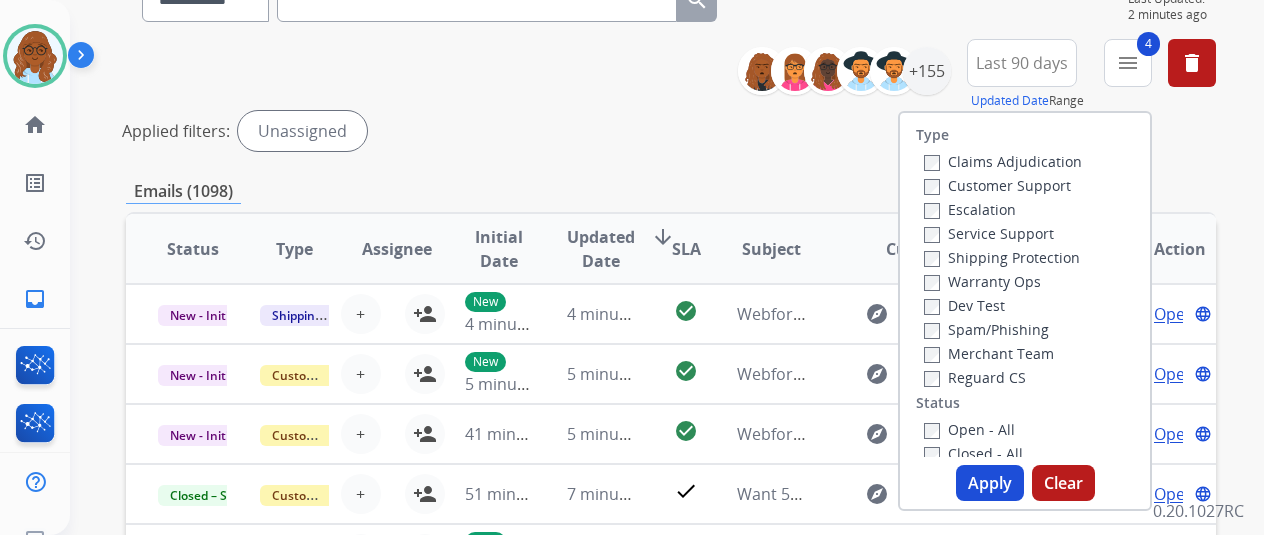 drag, startPoint x: 989, startPoint y: 467, endPoint x: 1030, endPoint y: 480, distance: 43.011627 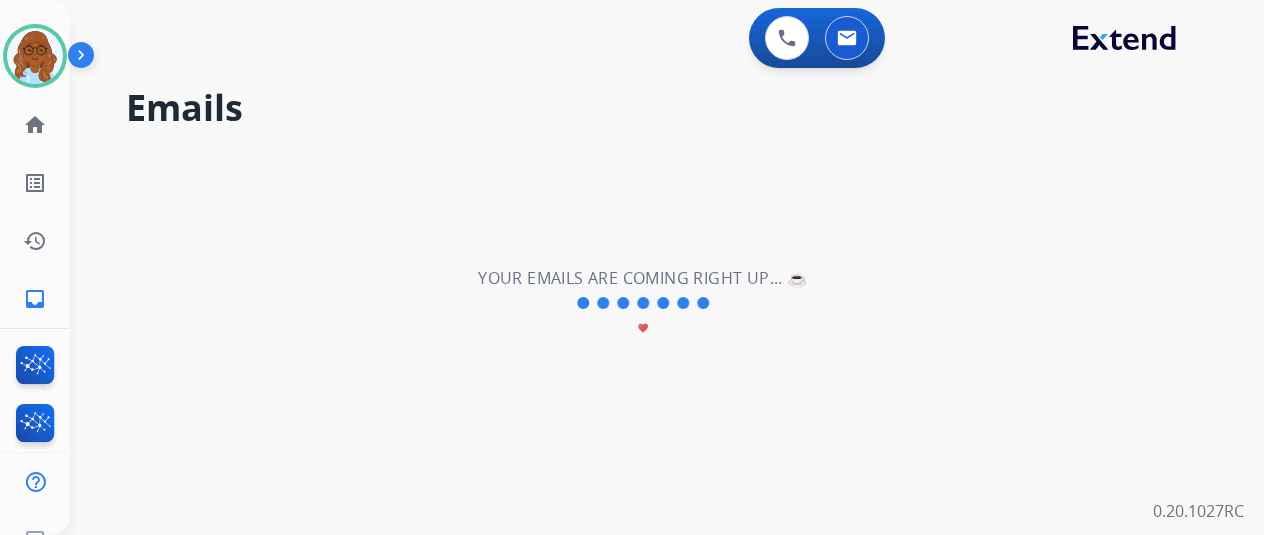 scroll, scrollTop: 0, scrollLeft: 0, axis: both 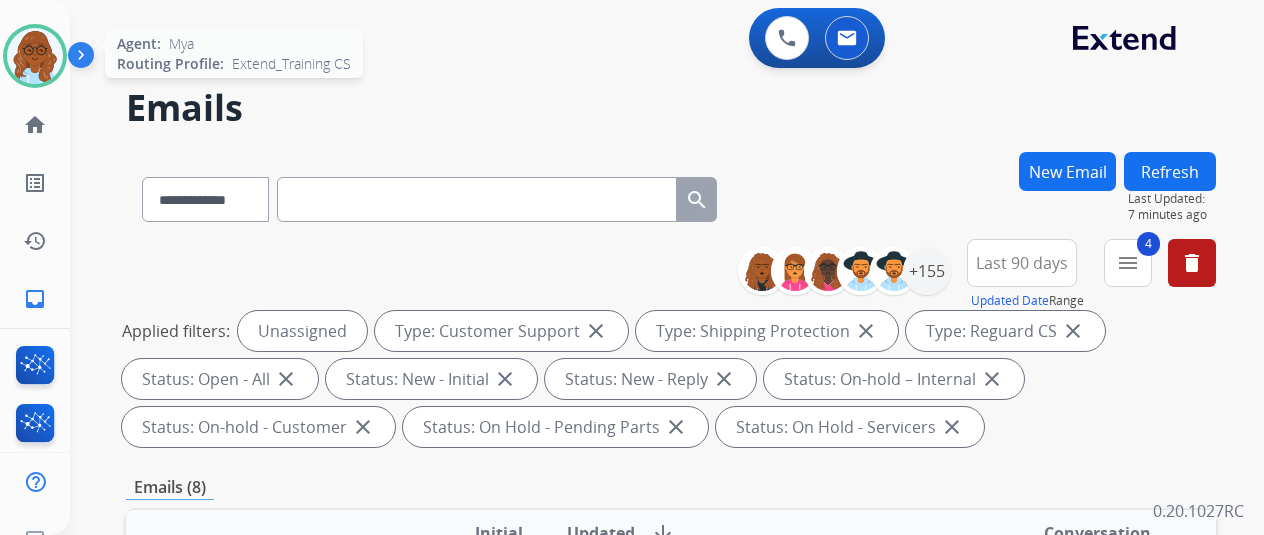 drag, startPoint x: 17, startPoint y: 54, endPoint x: 52, endPoint y: 69, distance: 38.078865 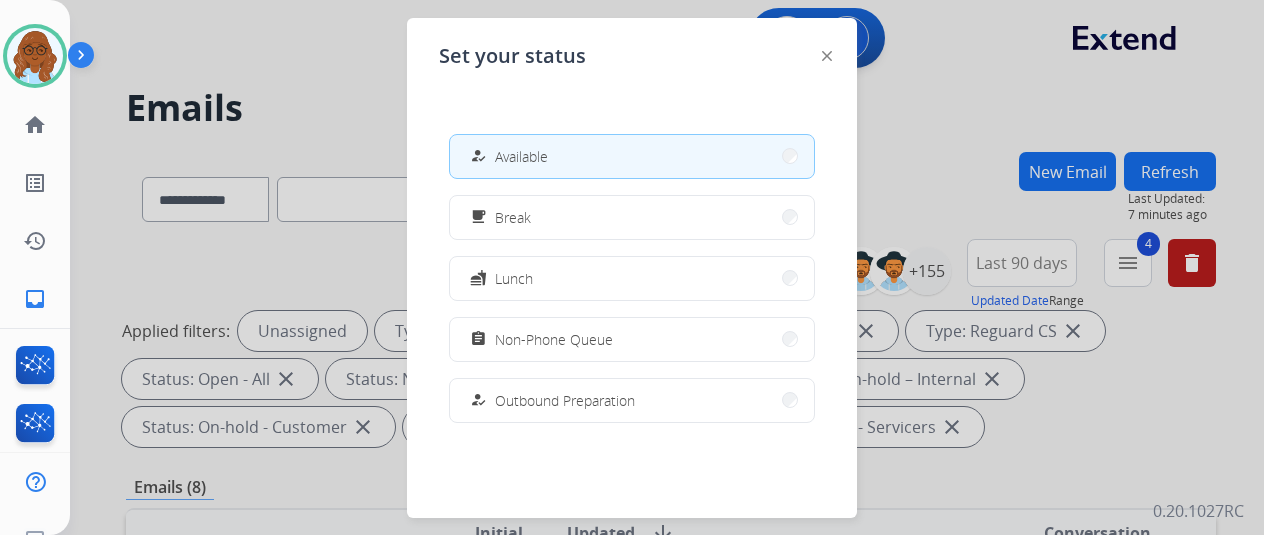 click on "Non-Phone Queue" at bounding box center [554, 339] 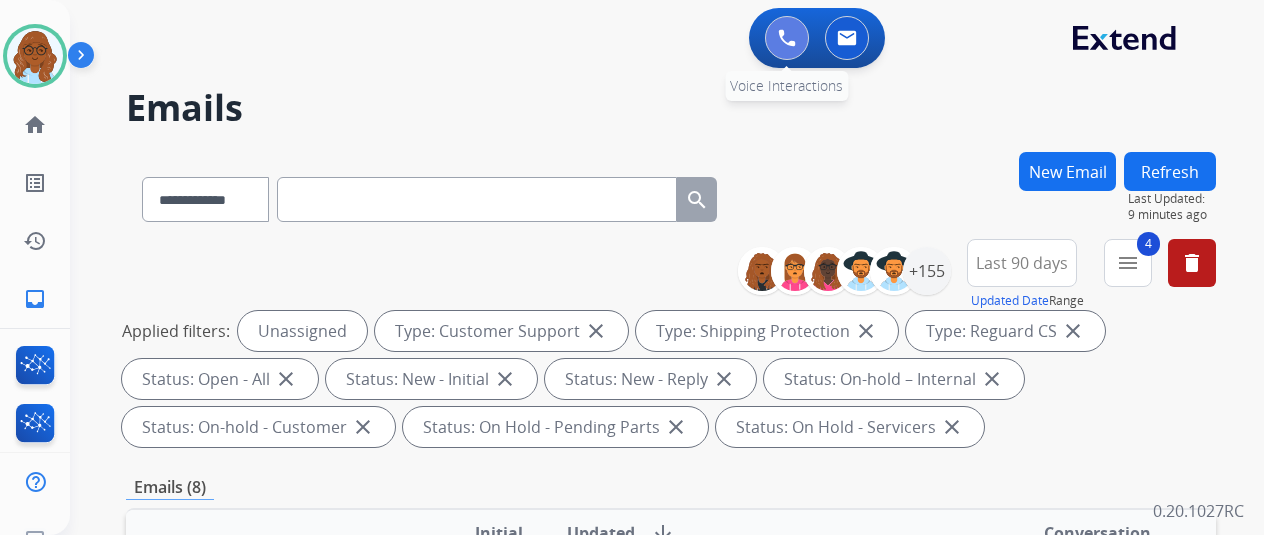 click at bounding box center (787, 38) 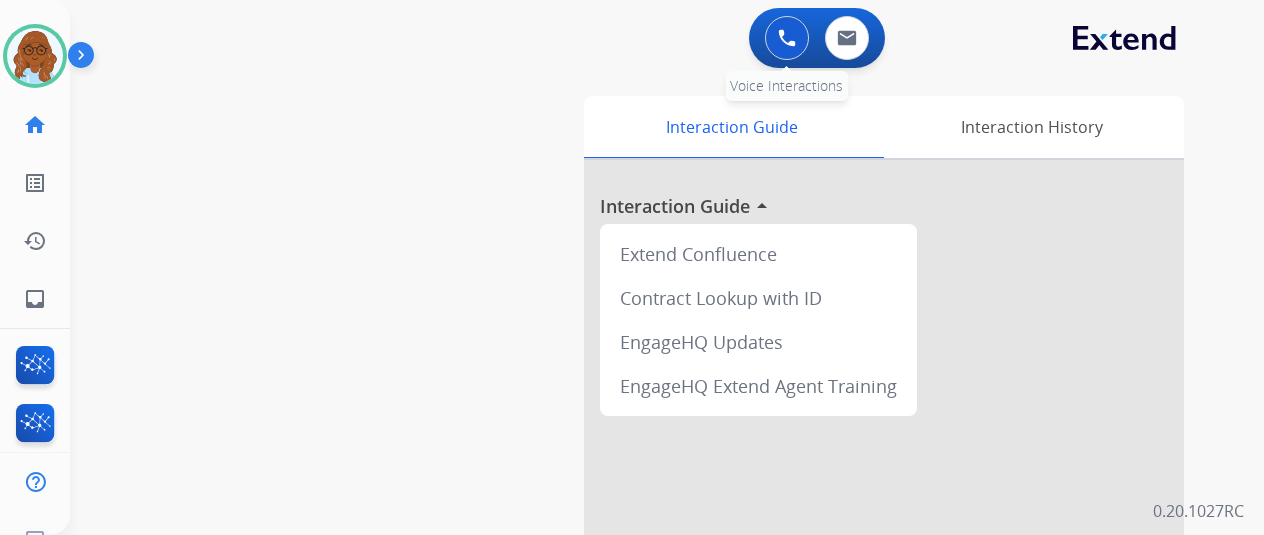 click at bounding box center [787, 38] 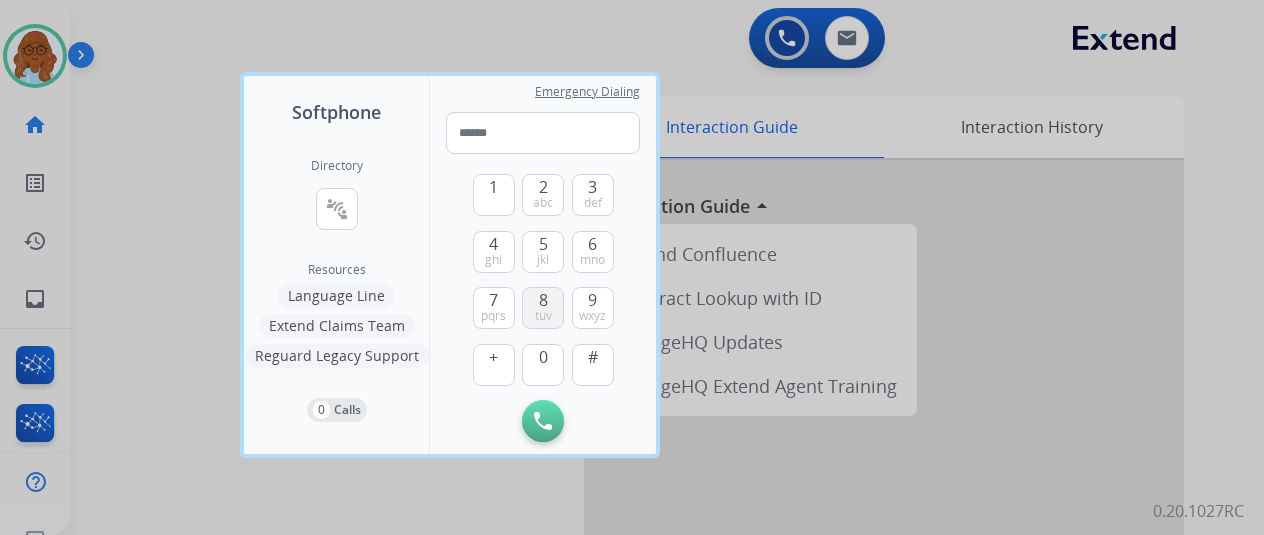 drag, startPoint x: 546, startPoint y: 292, endPoint x: 481, endPoint y: 248, distance: 78.492035 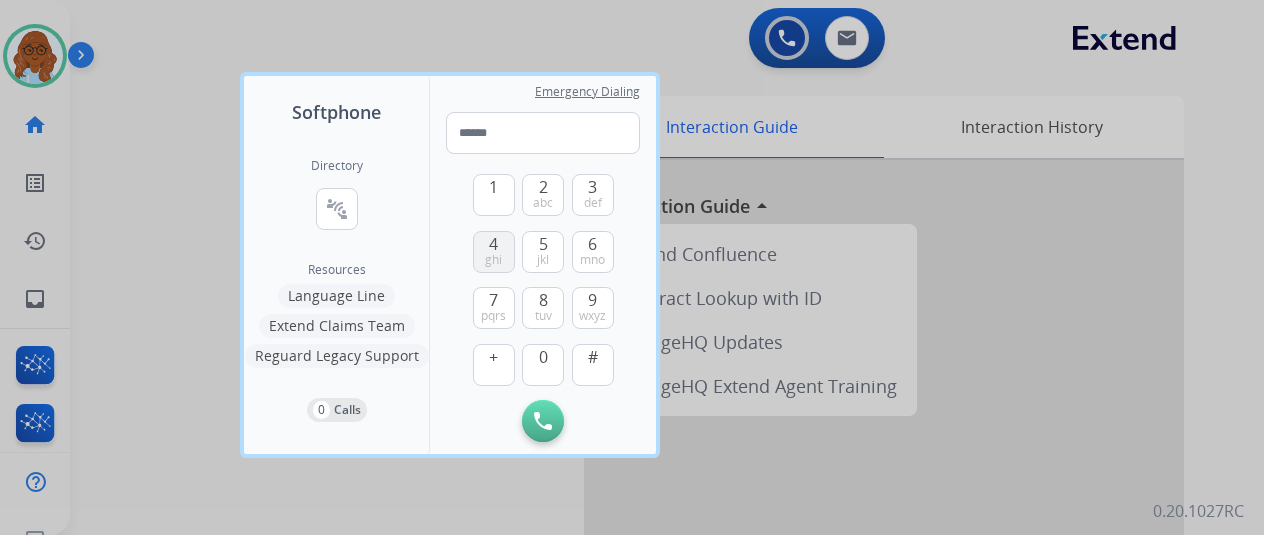 click on "8" at bounding box center (543, 300) 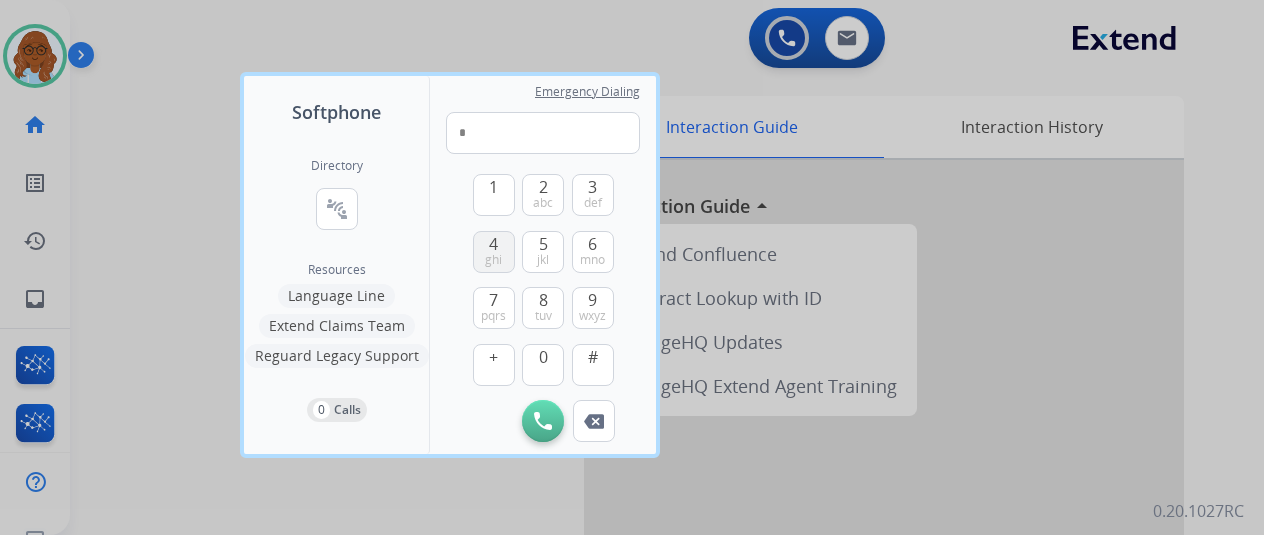 click on "4 ghi" at bounding box center [494, 252] 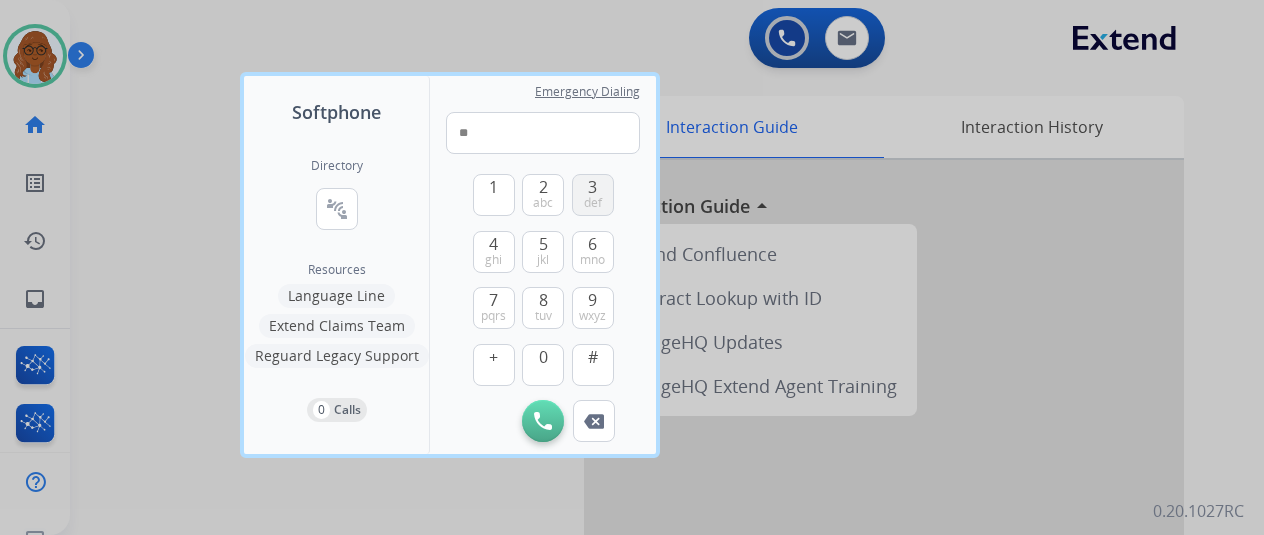 click on "3 def" at bounding box center (593, 195) 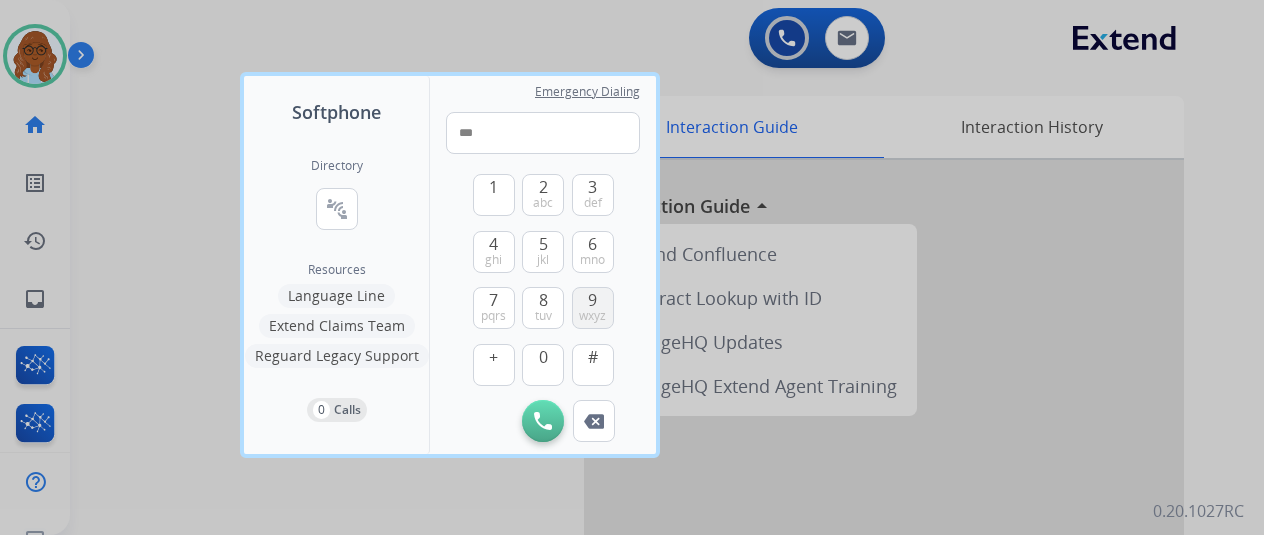 click on "9 wxyz" at bounding box center [593, 308] 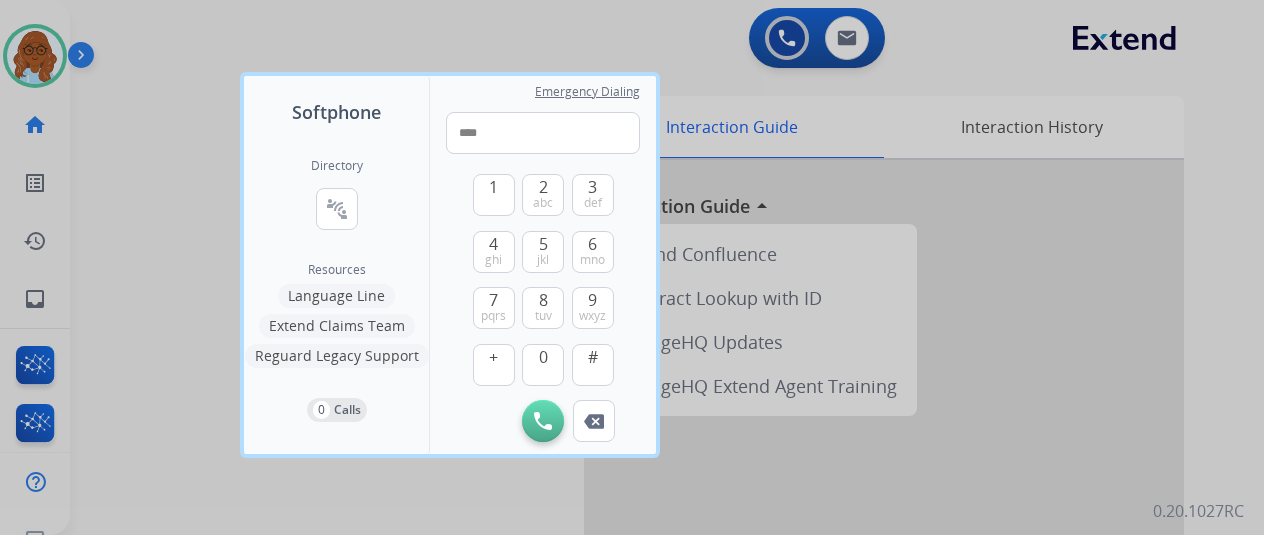 click on "1 2 abc 3 def 4 ghi 5 jkl 6 mno 7 pqrs 8 tuv 9 wxyz + 0 #" at bounding box center (543, 277) 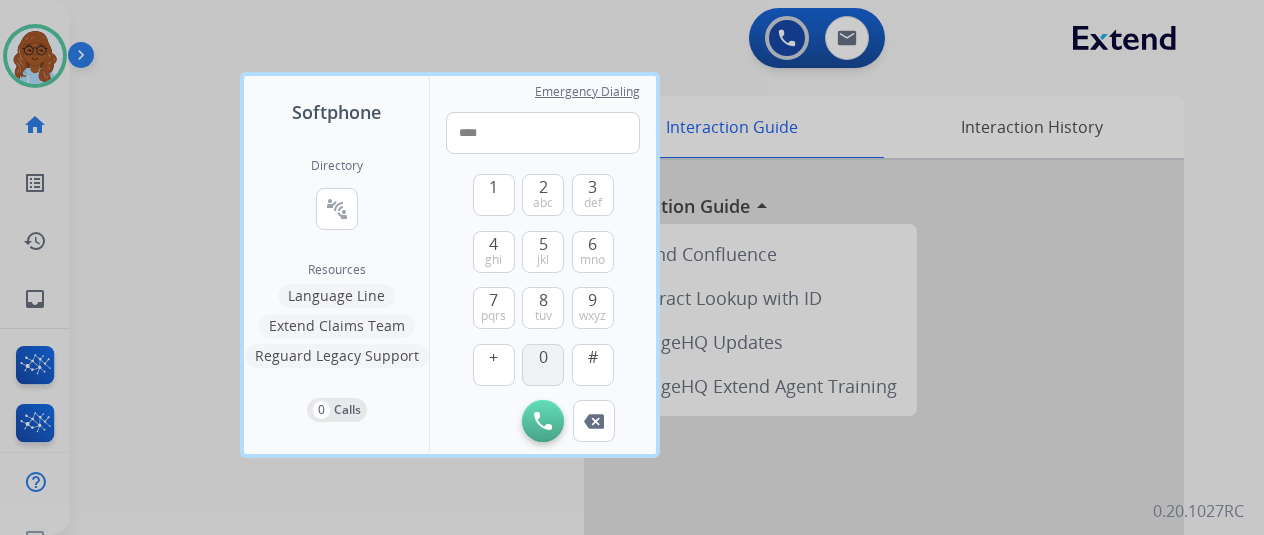 click on "0" at bounding box center (543, 357) 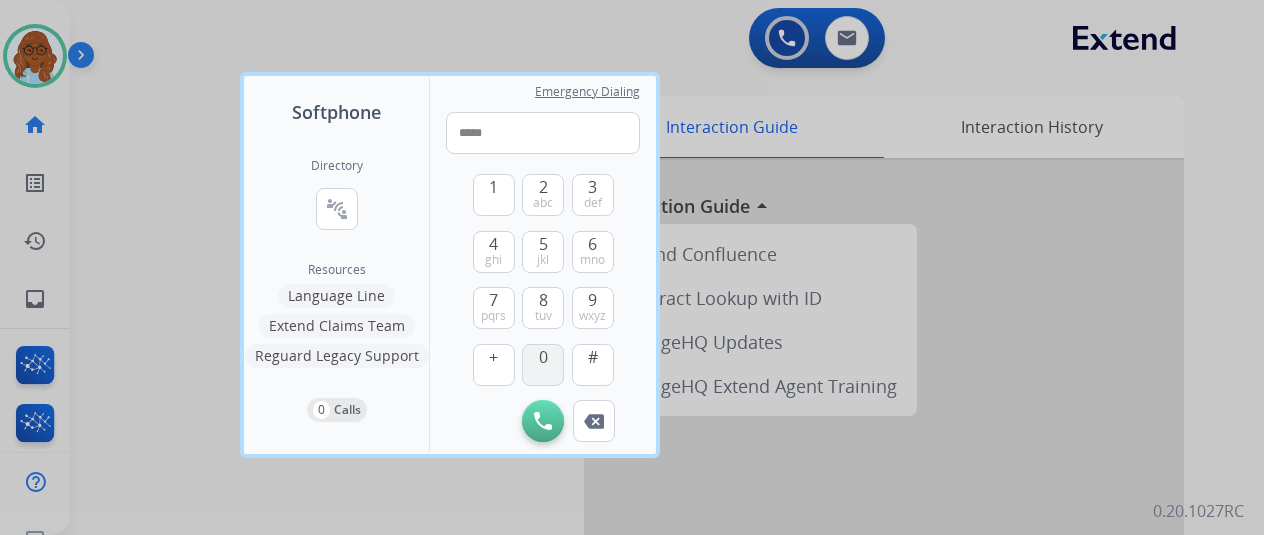 click on "0" at bounding box center [543, 357] 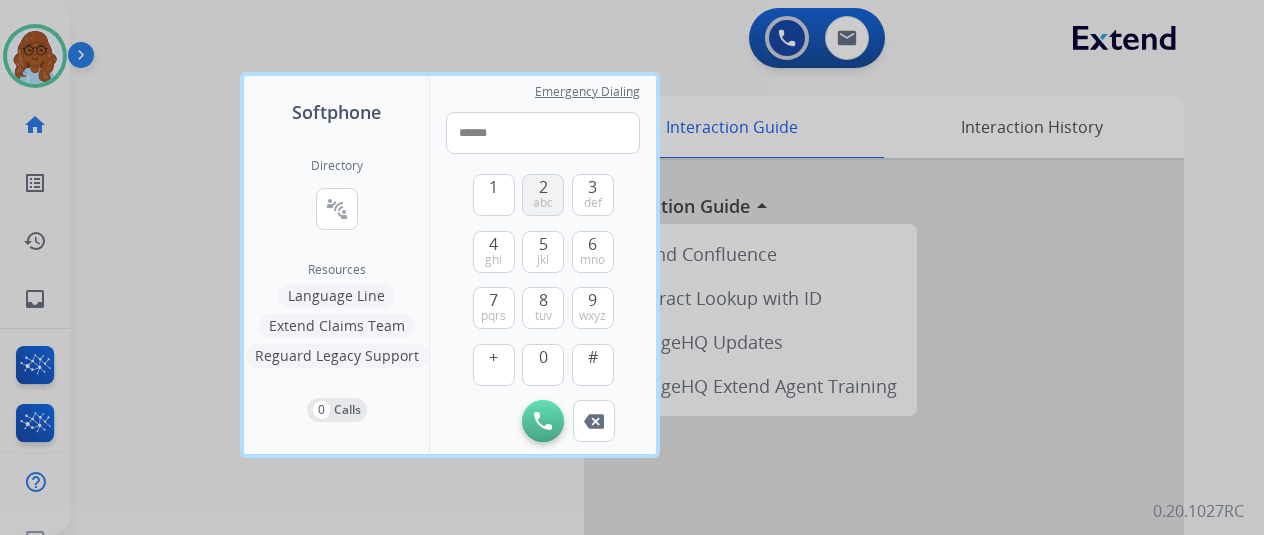 click on "2" at bounding box center [543, 187] 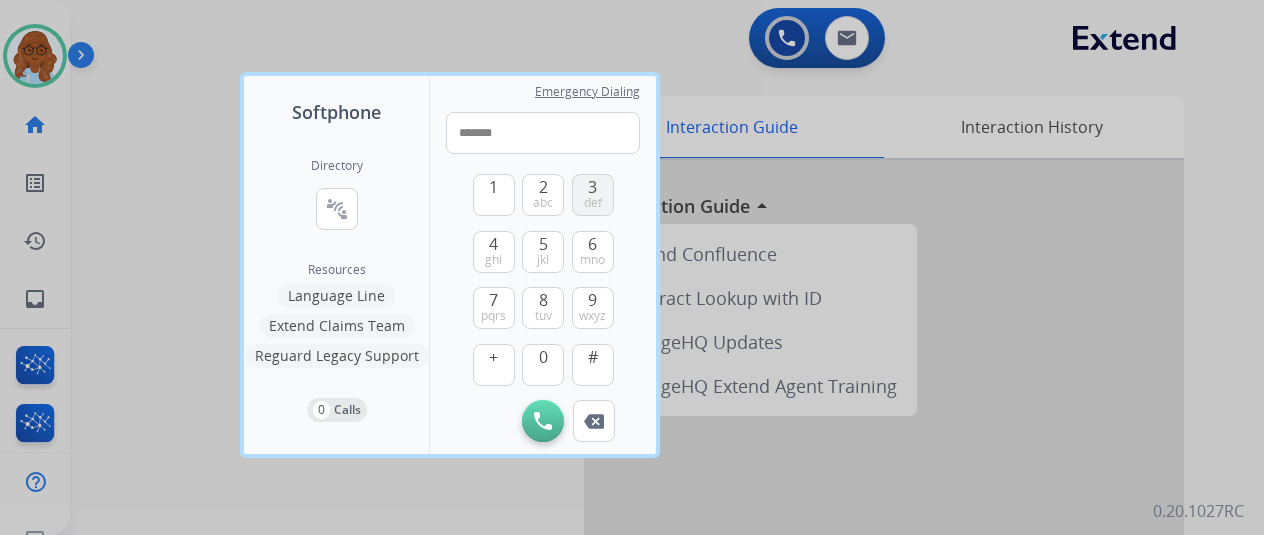click on "def" at bounding box center (593, 203) 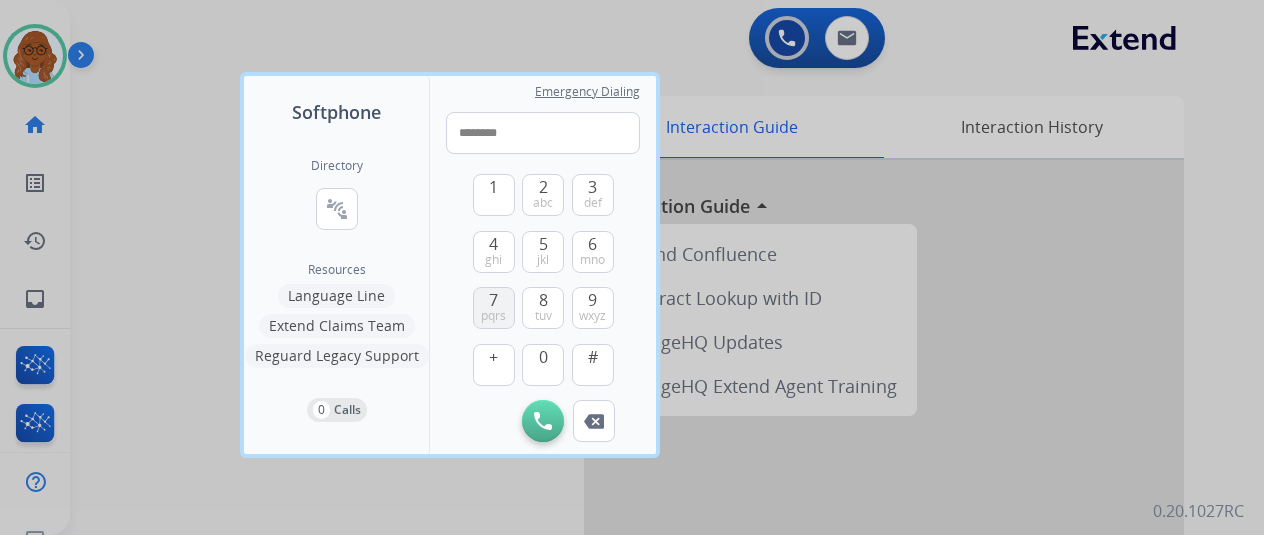 click on "7" at bounding box center [493, 300] 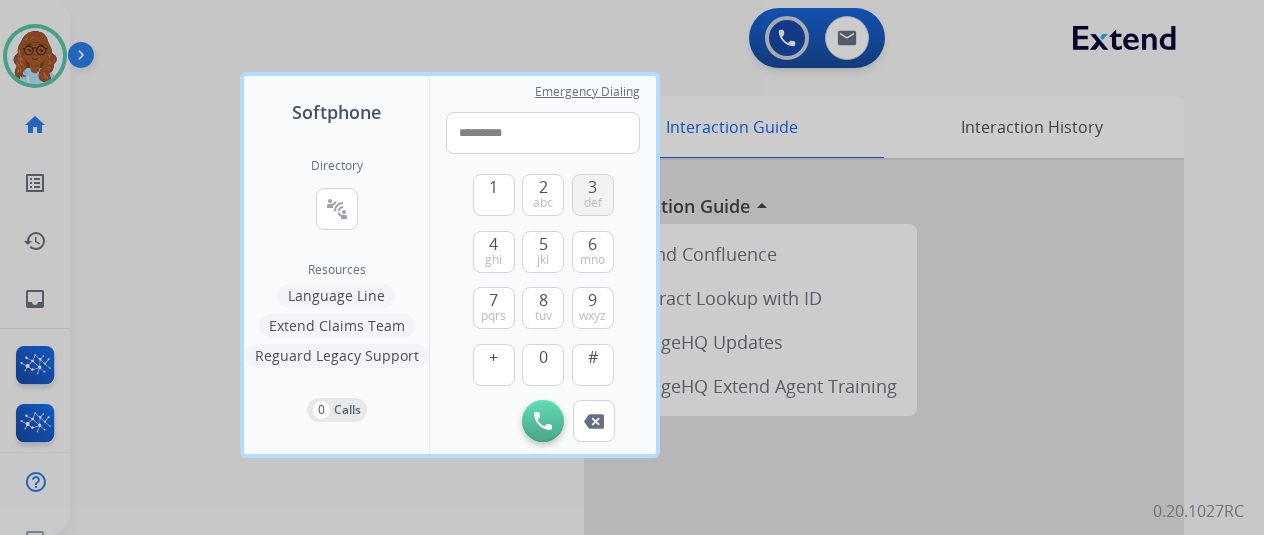 click on "def" at bounding box center (593, 203) 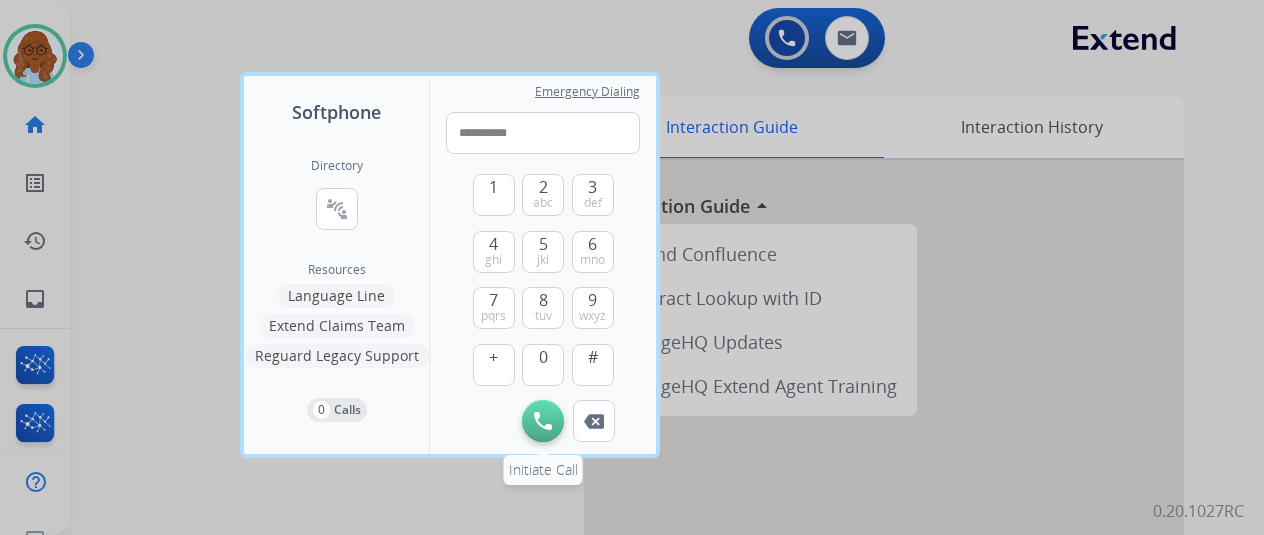 click at bounding box center [543, 421] 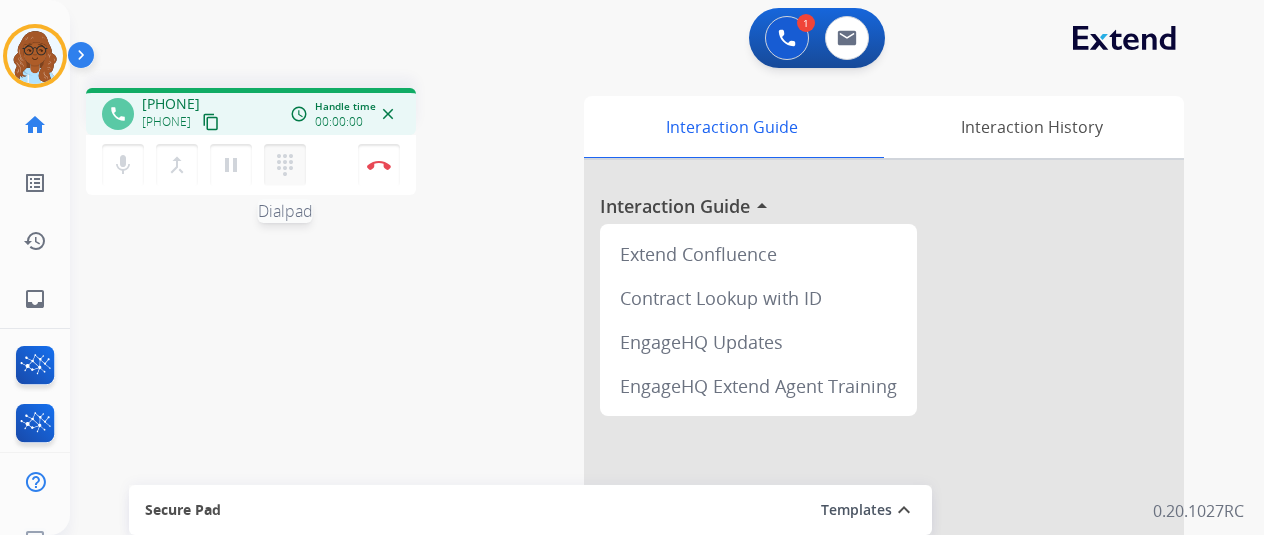 click on "dialpad" at bounding box center [285, 165] 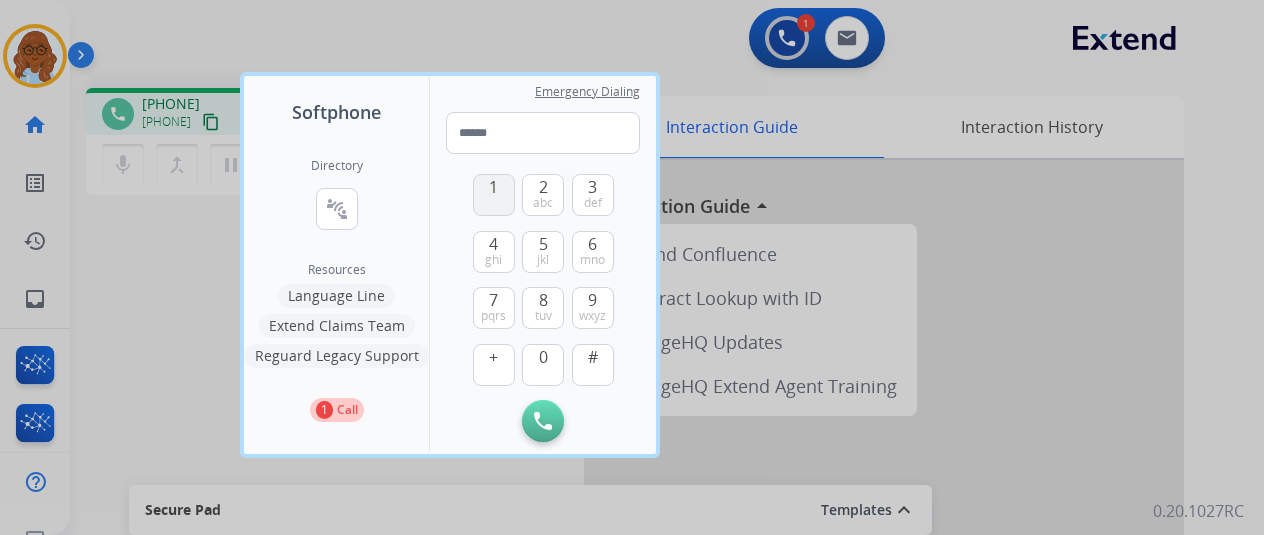 click on "1" at bounding box center (494, 195) 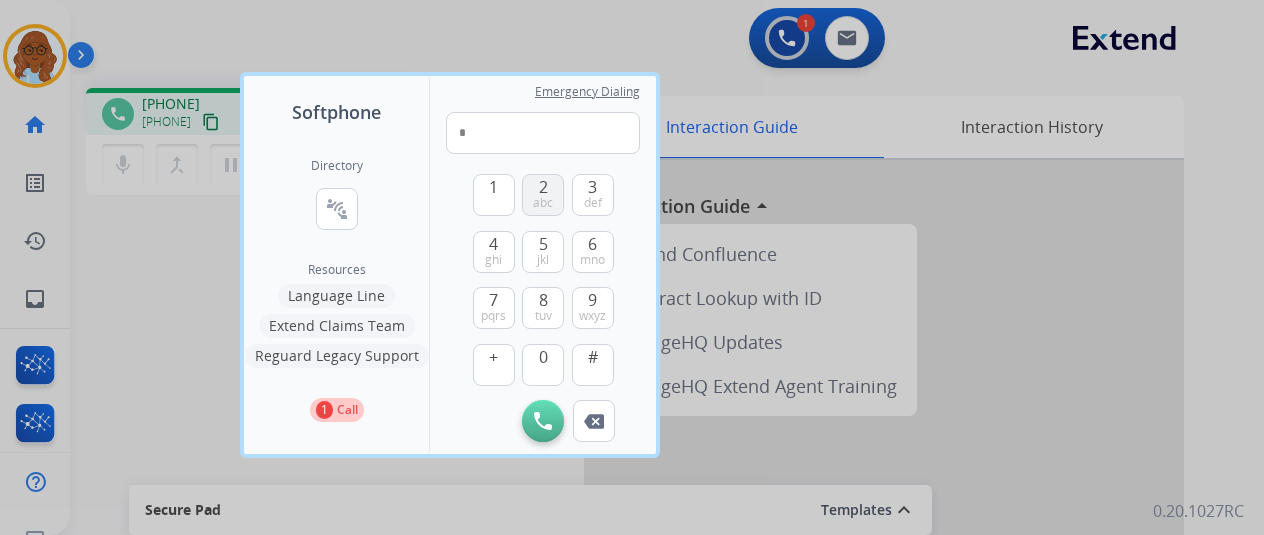 click on "2 abc" at bounding box center [543, 195] 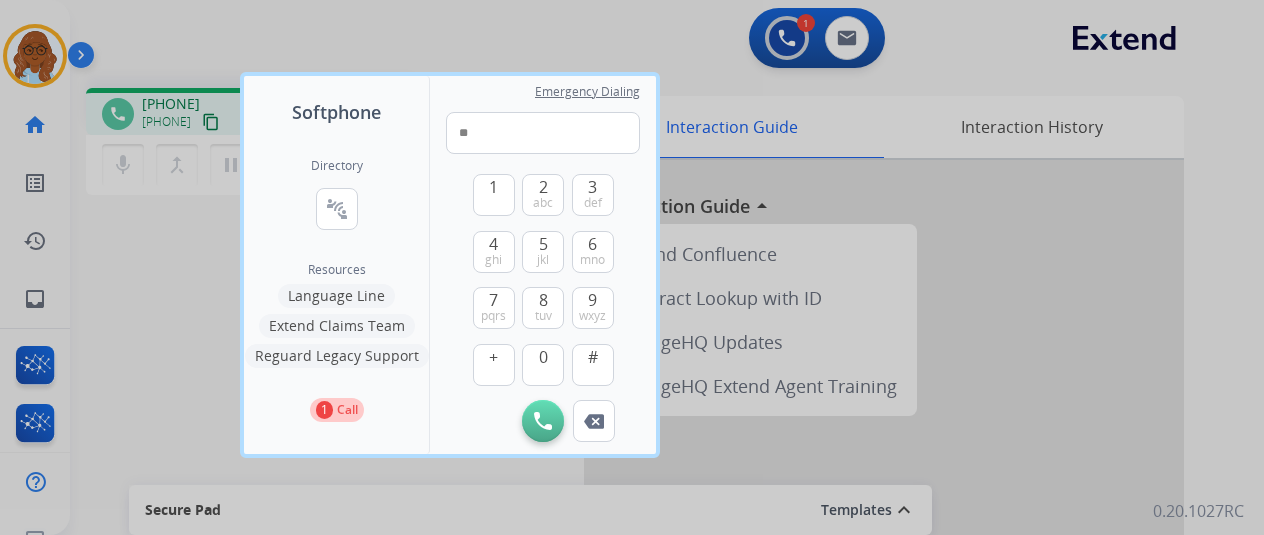 click at bounding box center (632, 267) 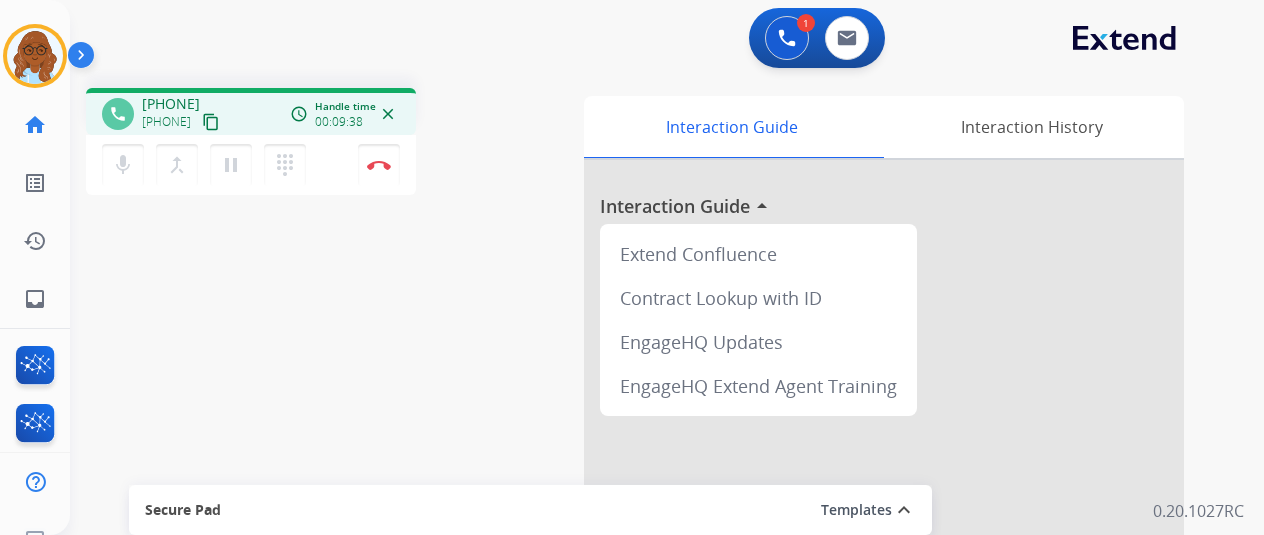 drag, startPoint x: 375, startPoint y: 167, endPoint x: 420, endPoint y: 169, distance: 45.044422 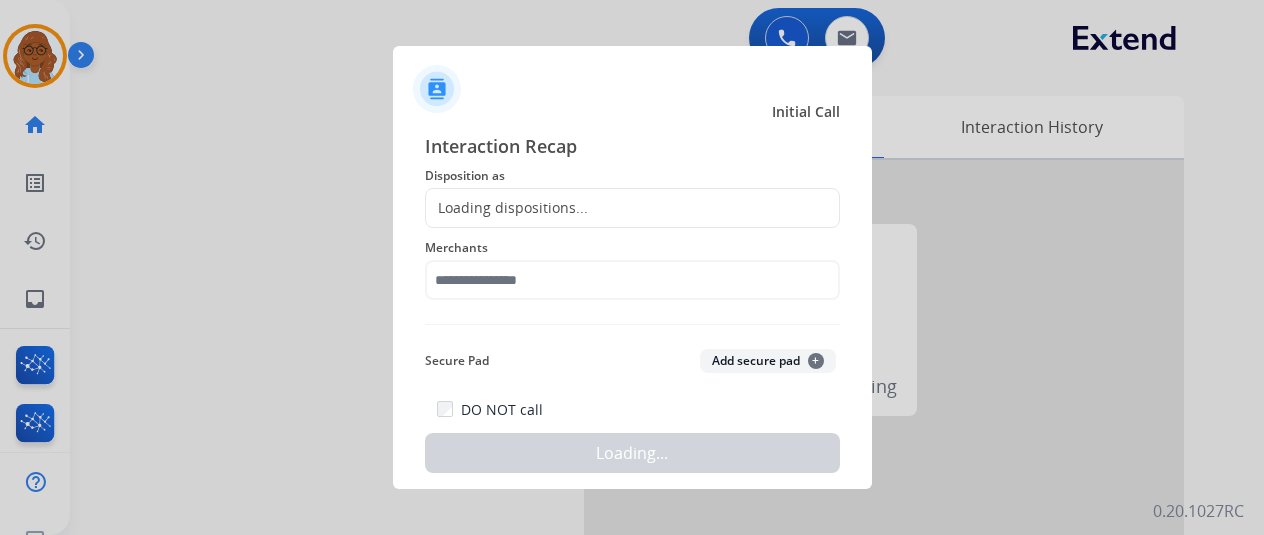 click on "Loading dispositions..." 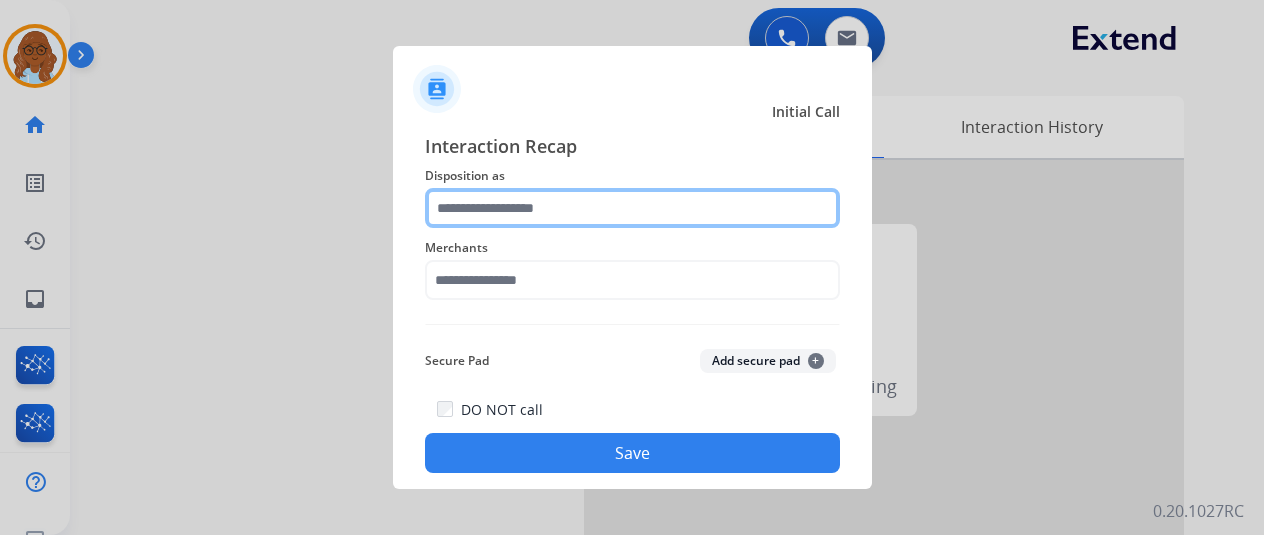 click 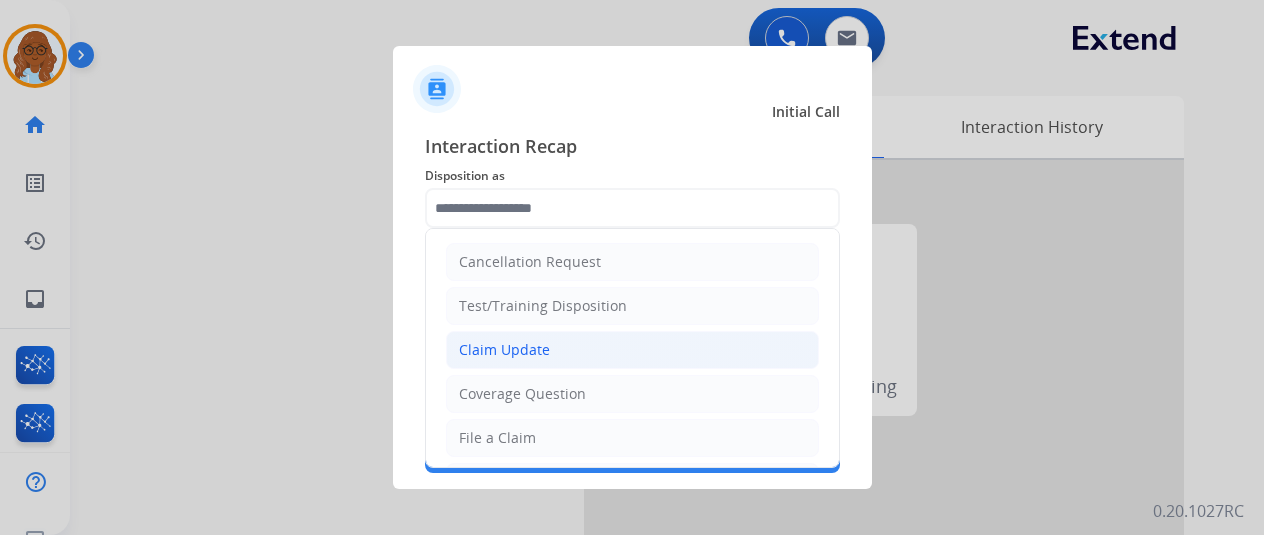 click on "Claim Update" 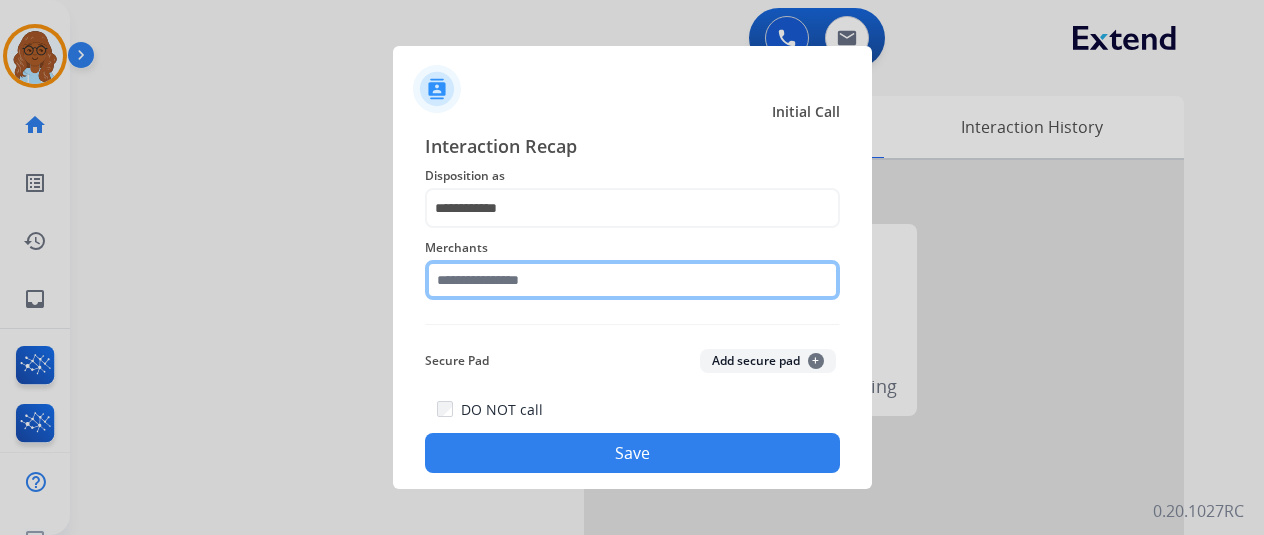 click 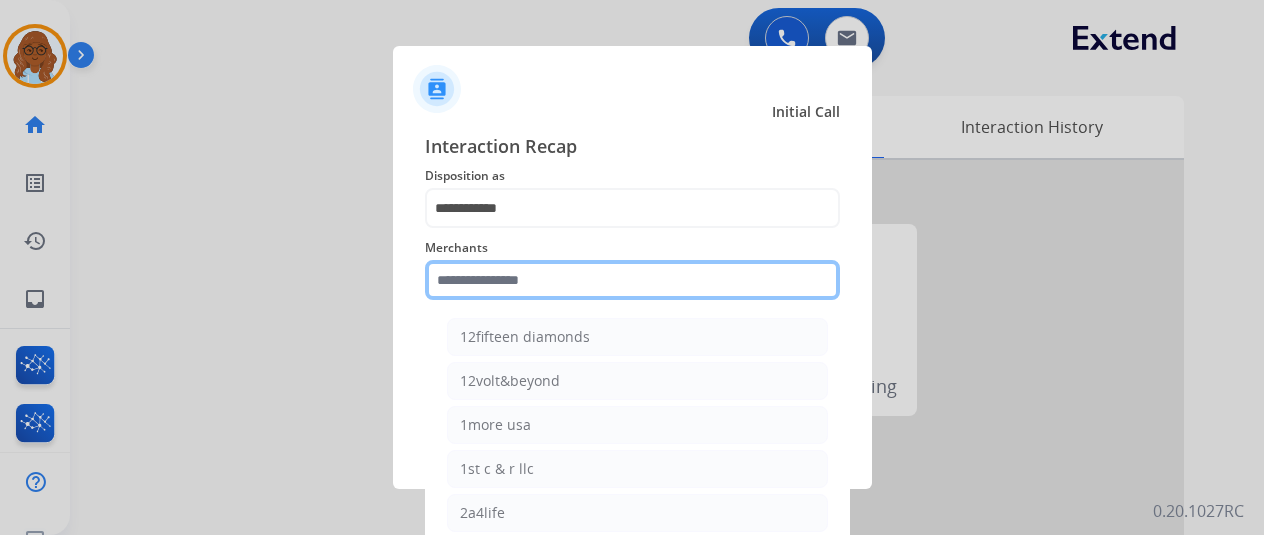 click 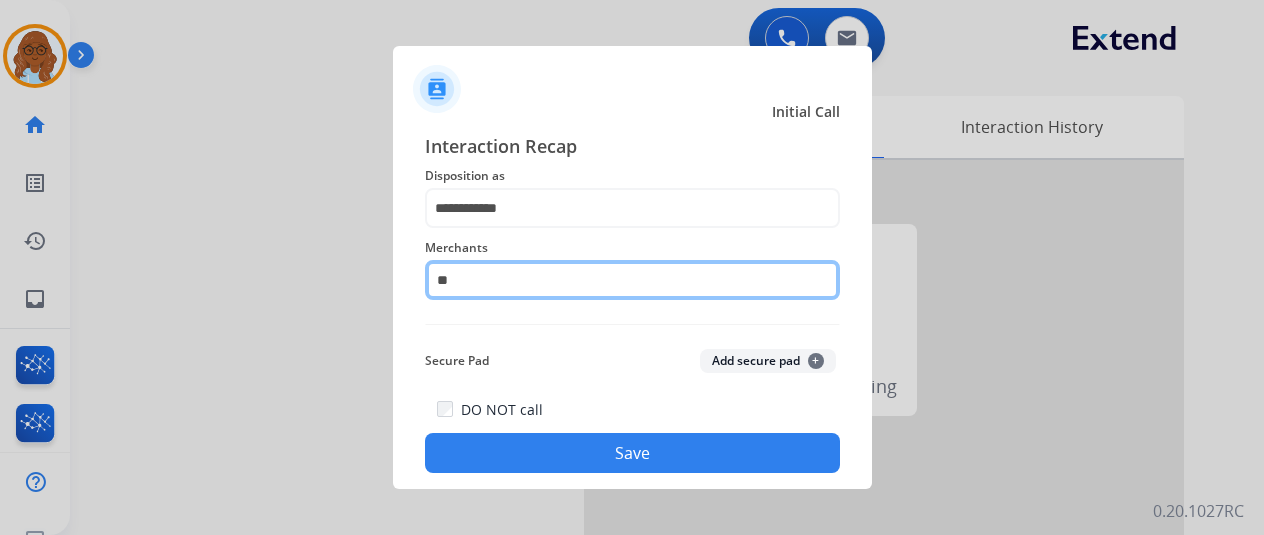 type on "*" 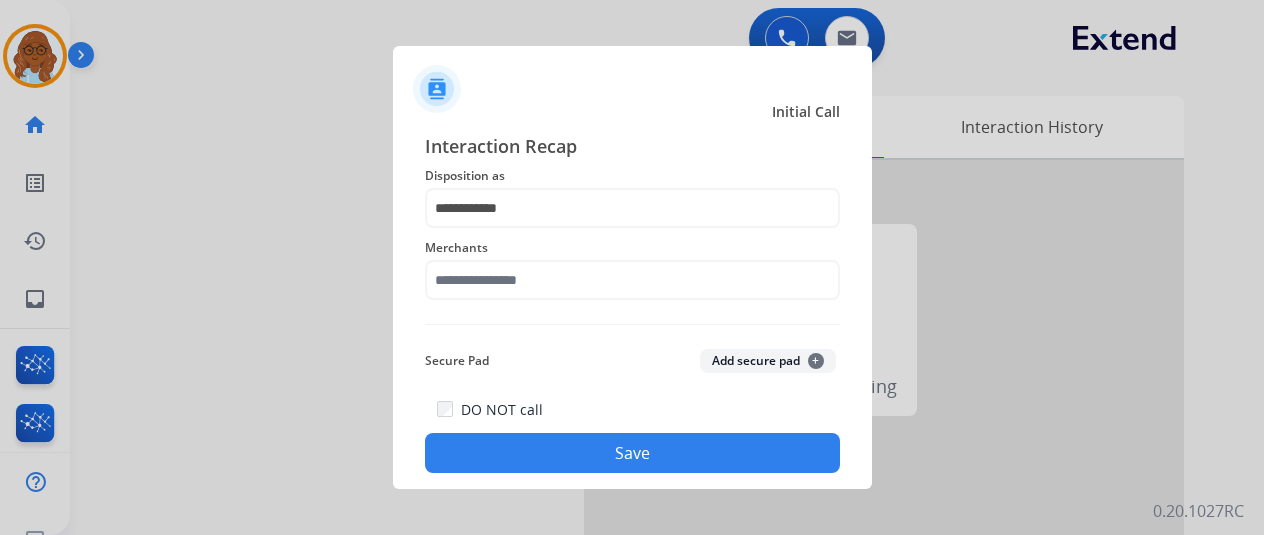 click on "**********" 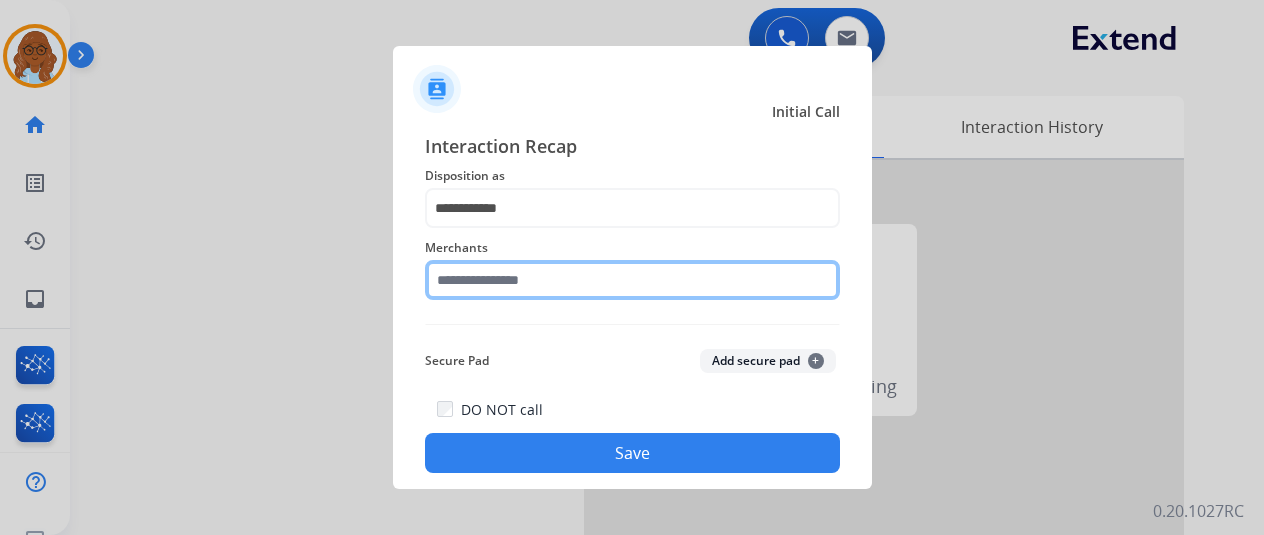 click 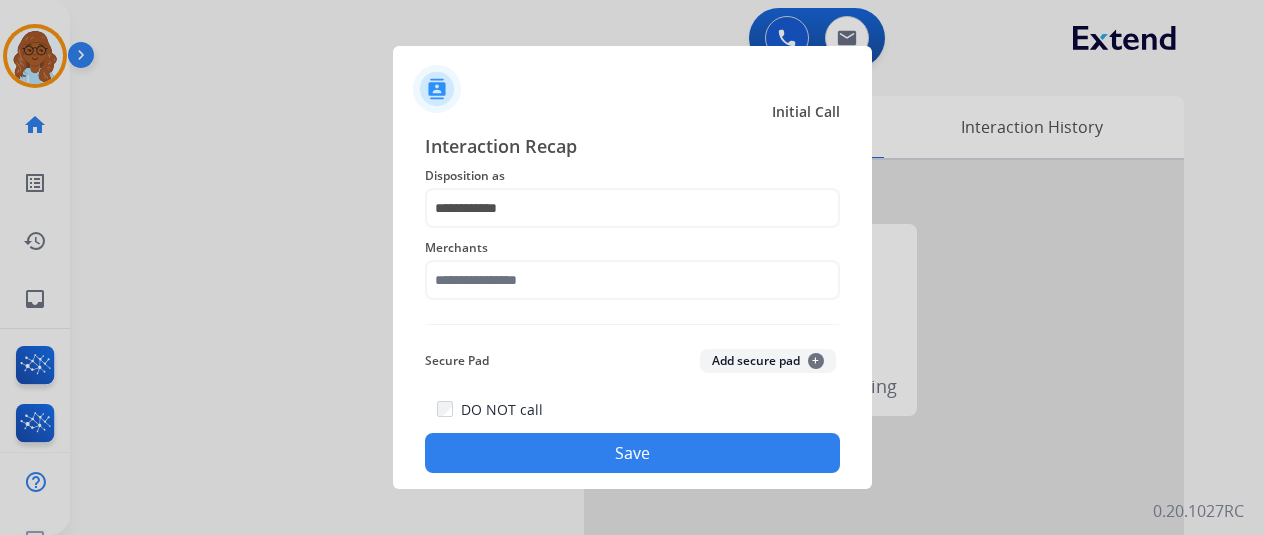 click on "Secure Pad  Add secure pad  +" 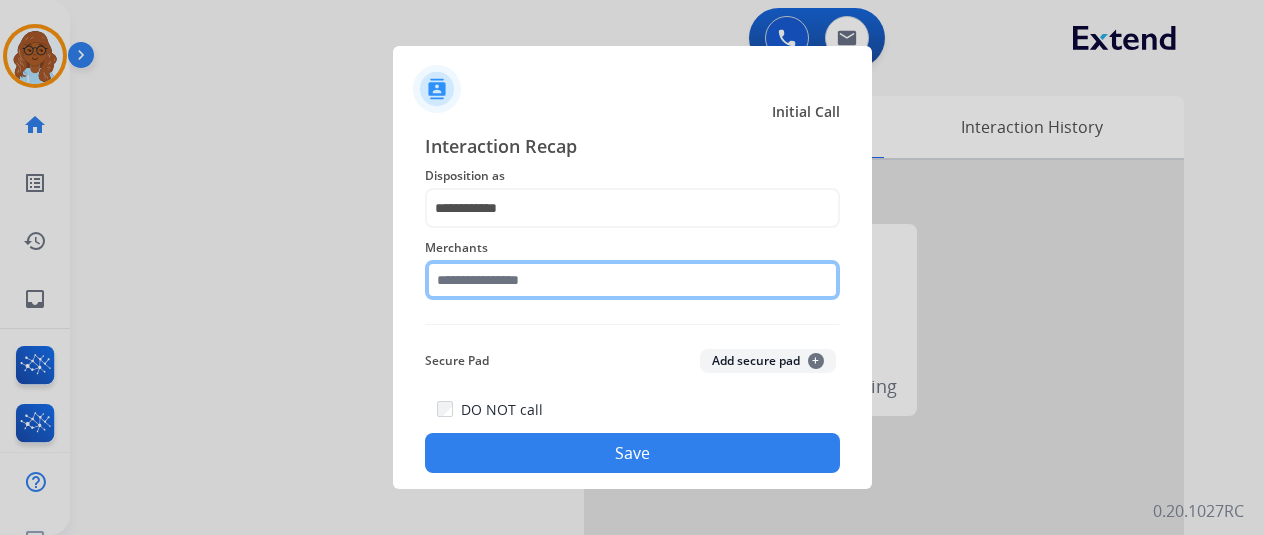 click 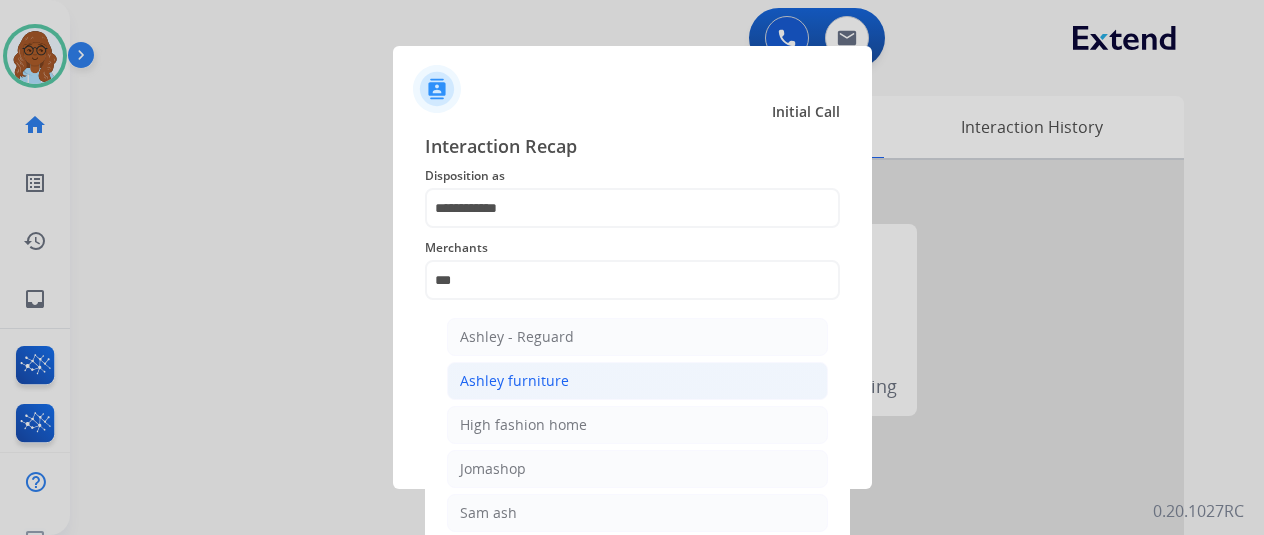 click on "Ashley furniture" 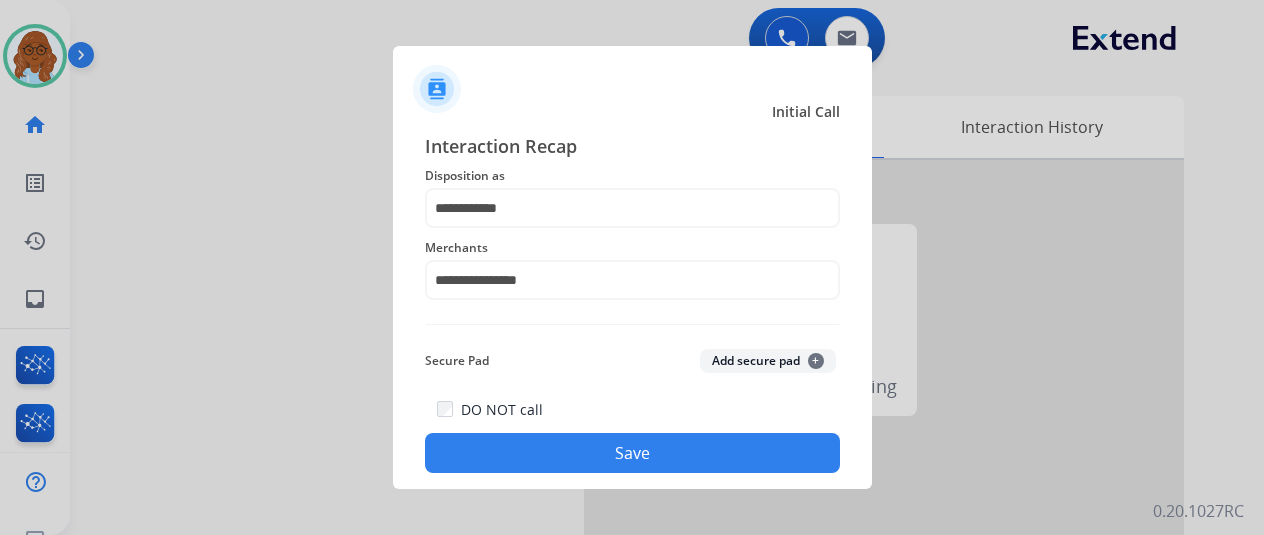 click on "Save" 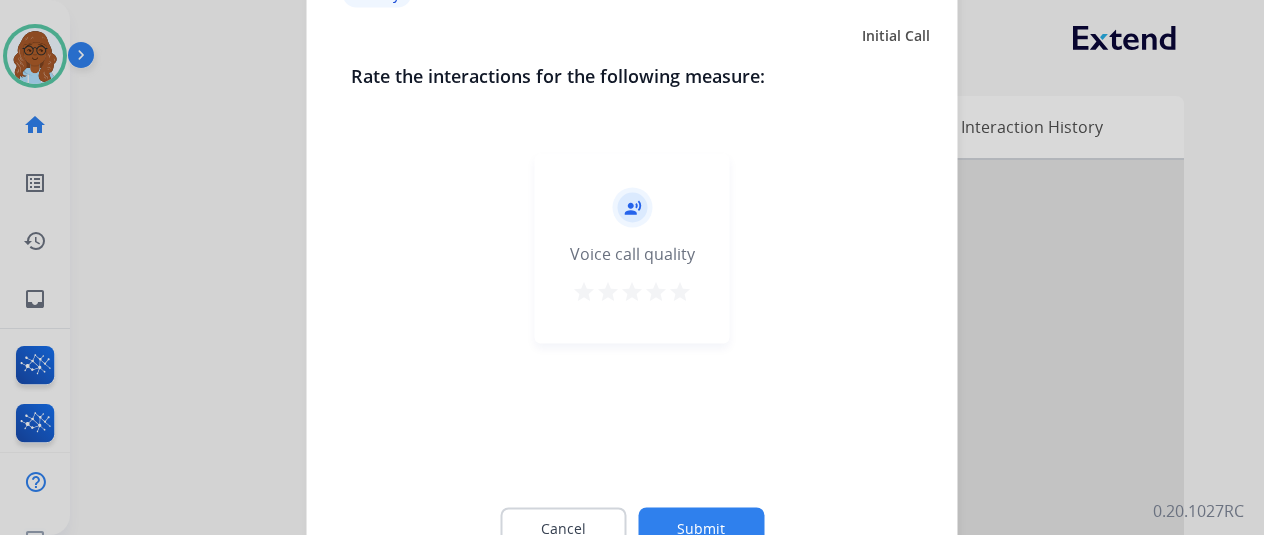 click on "star" at bounding box center (680, 291) 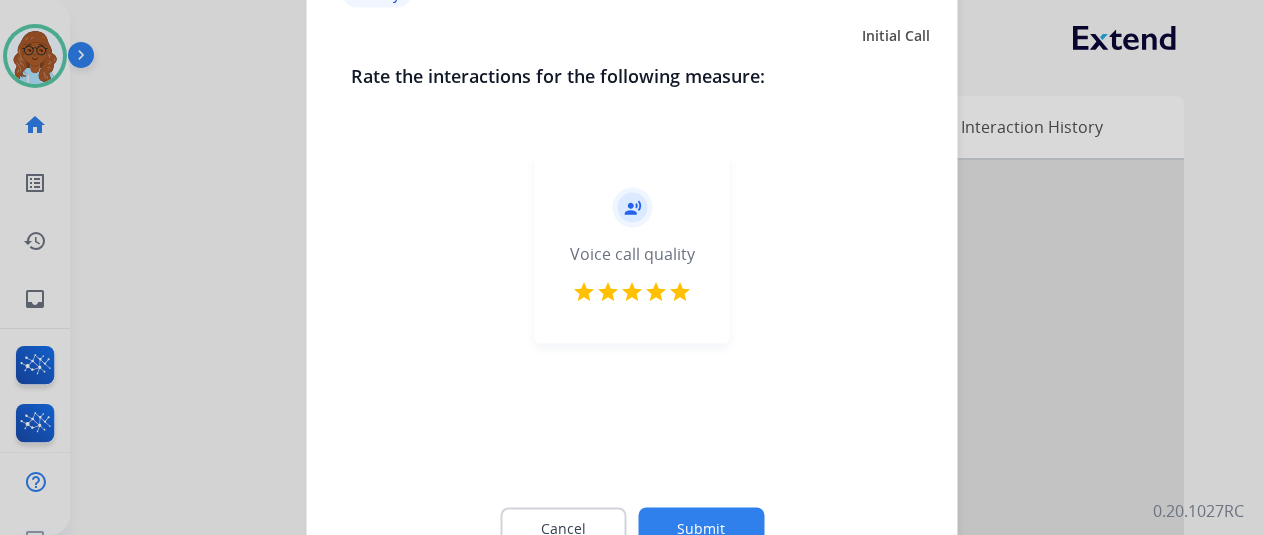 drag, startPoint x: 709, startPoint y: 503, endPoint x: 713, endPoint y: 483, distance: 20.396078 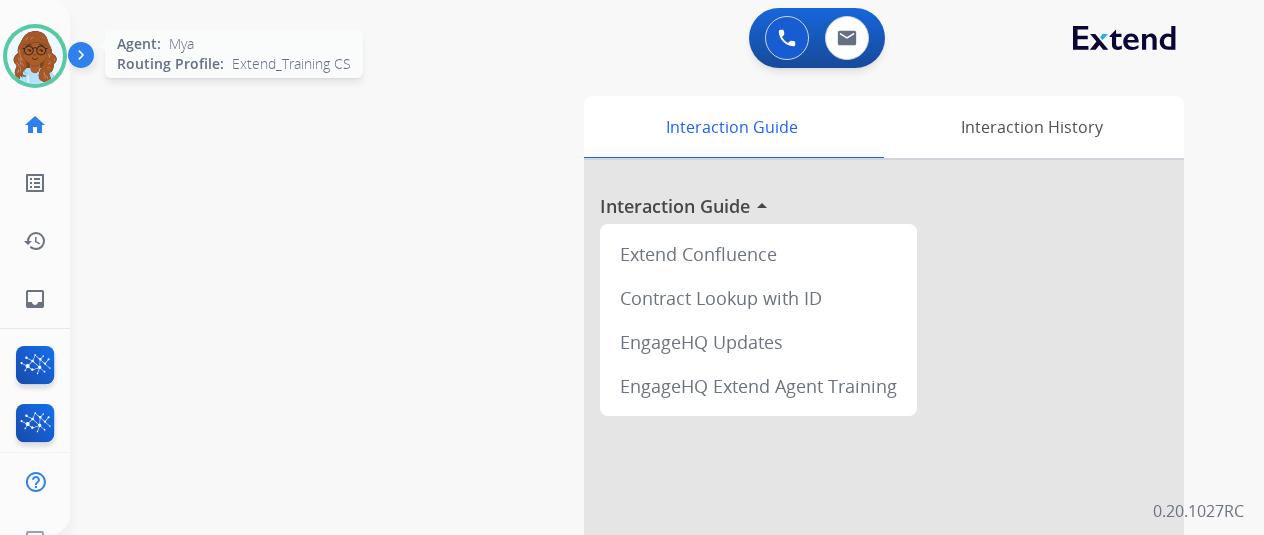 click at bounding box center (35, 56) 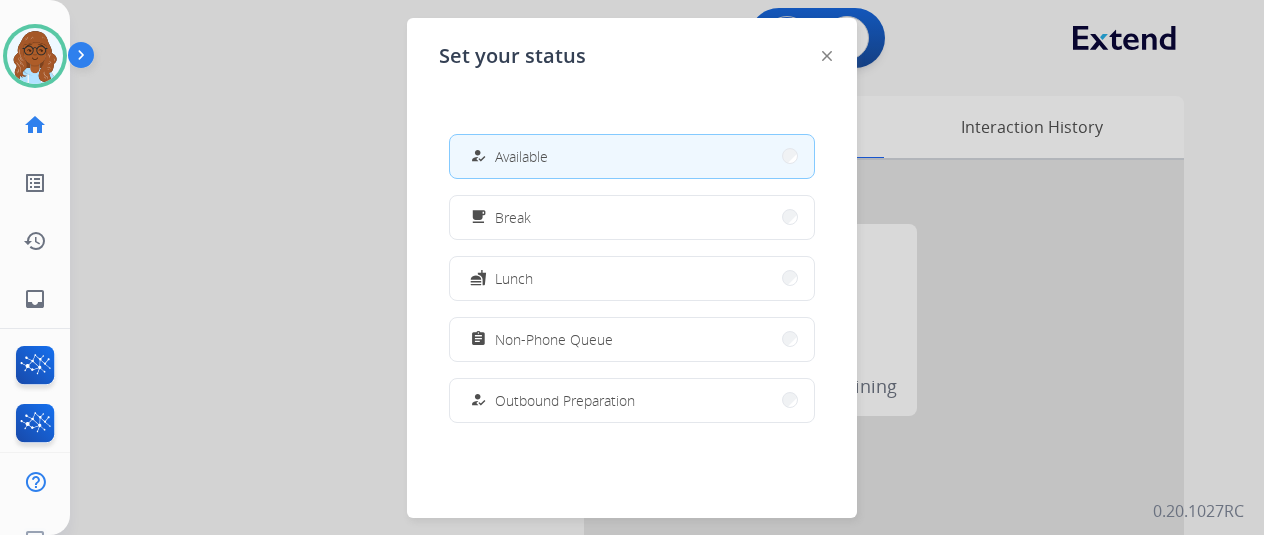 click on "how_to_reg Available" at bounding box center (632, 156) 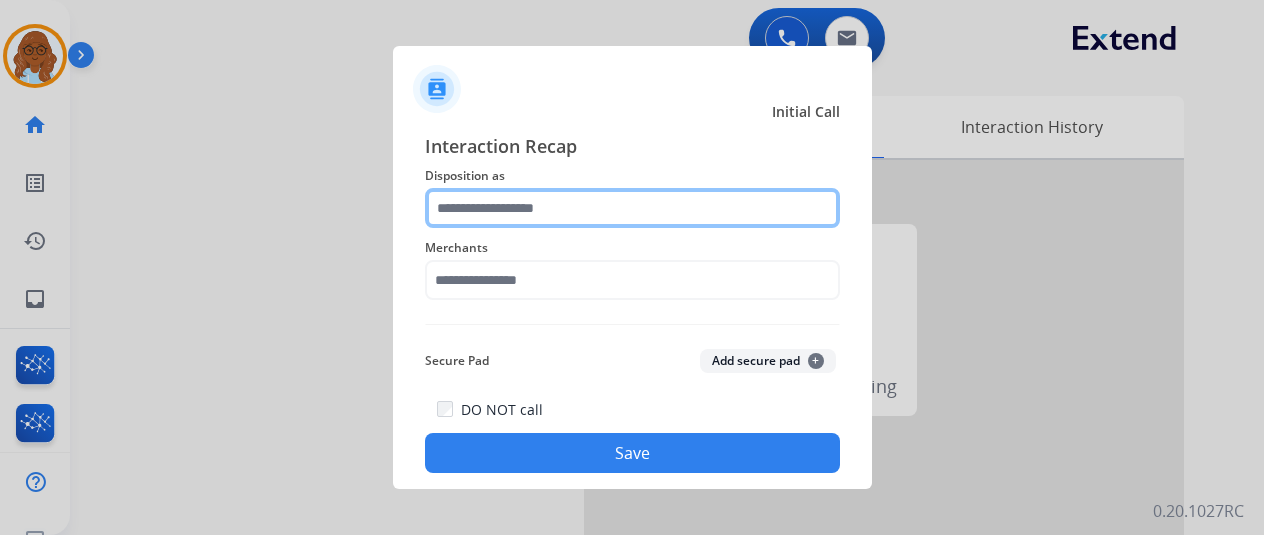 click 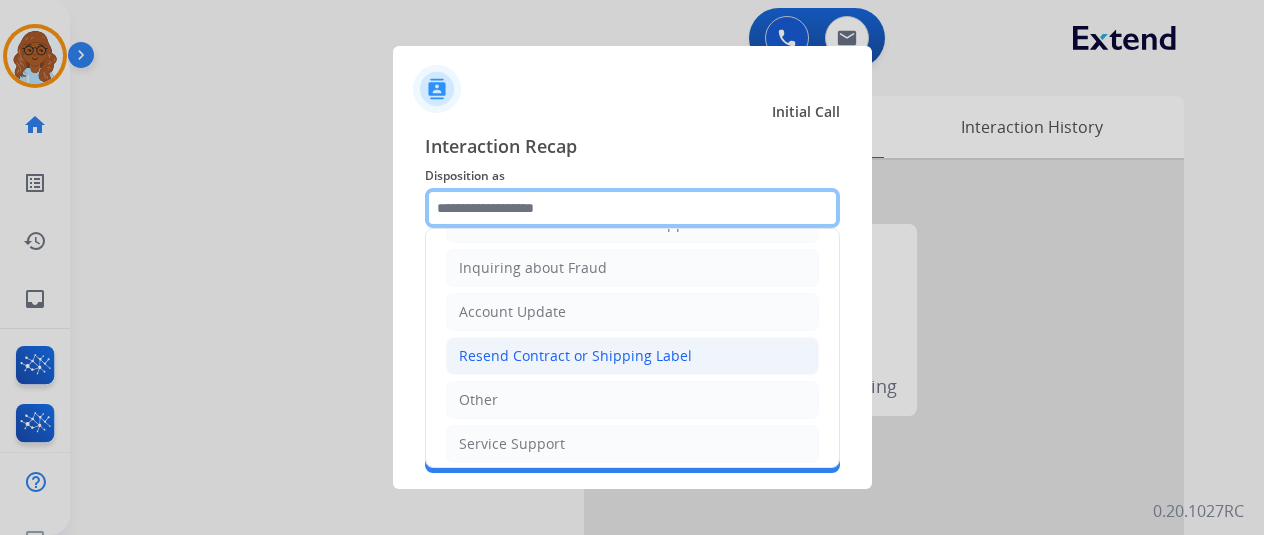 scroll, scrollTop: 303, scrollLeft: 0, axis: vertical 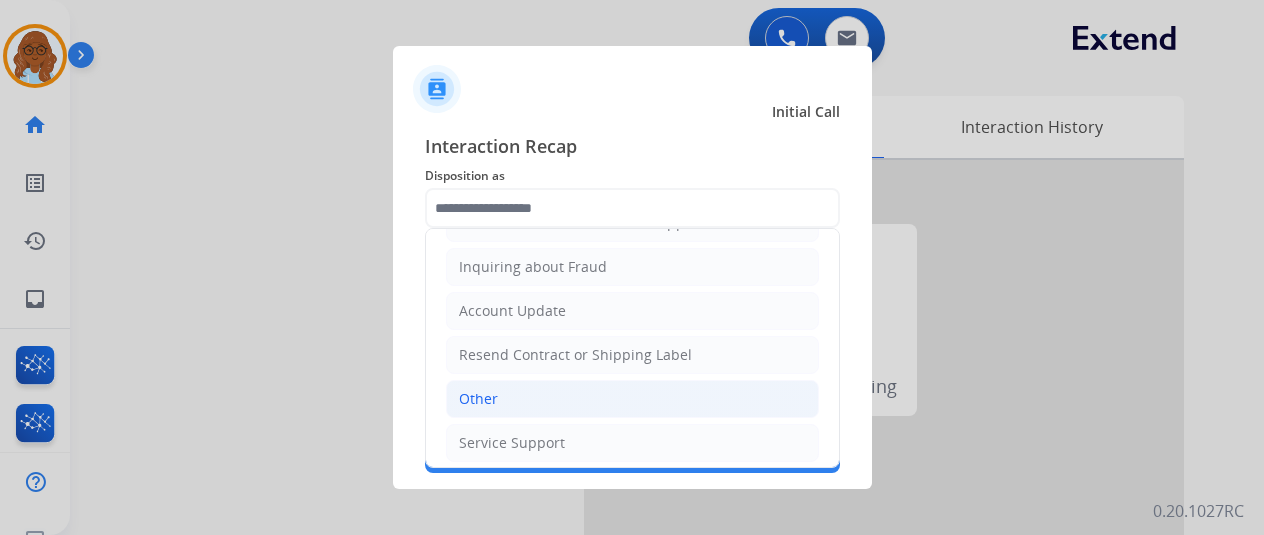 click on "Other" 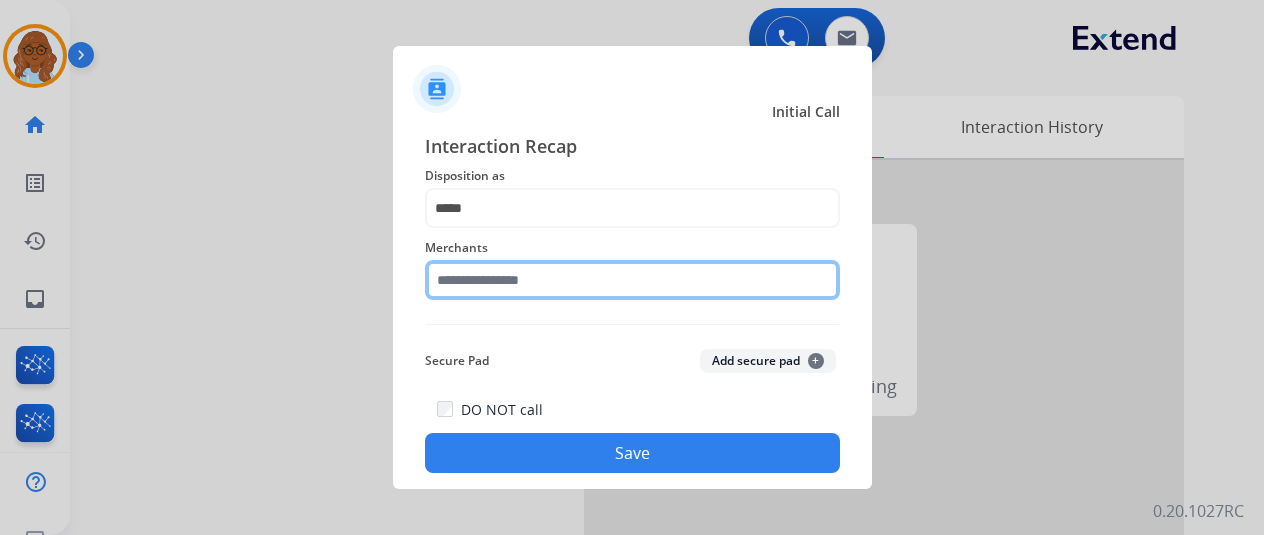 click 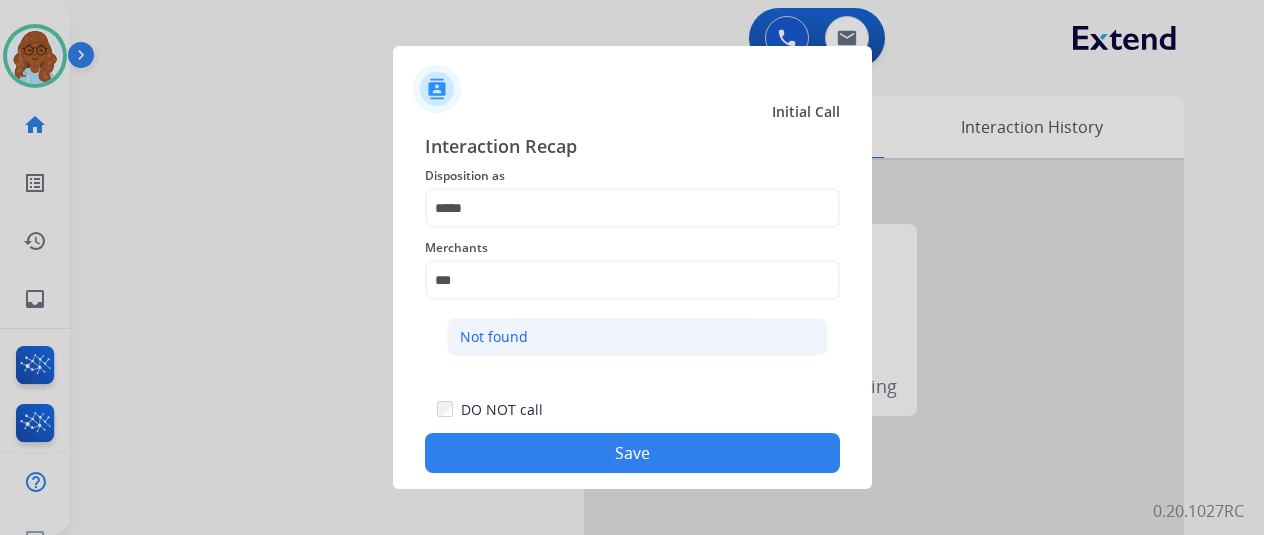 click on "Not found" 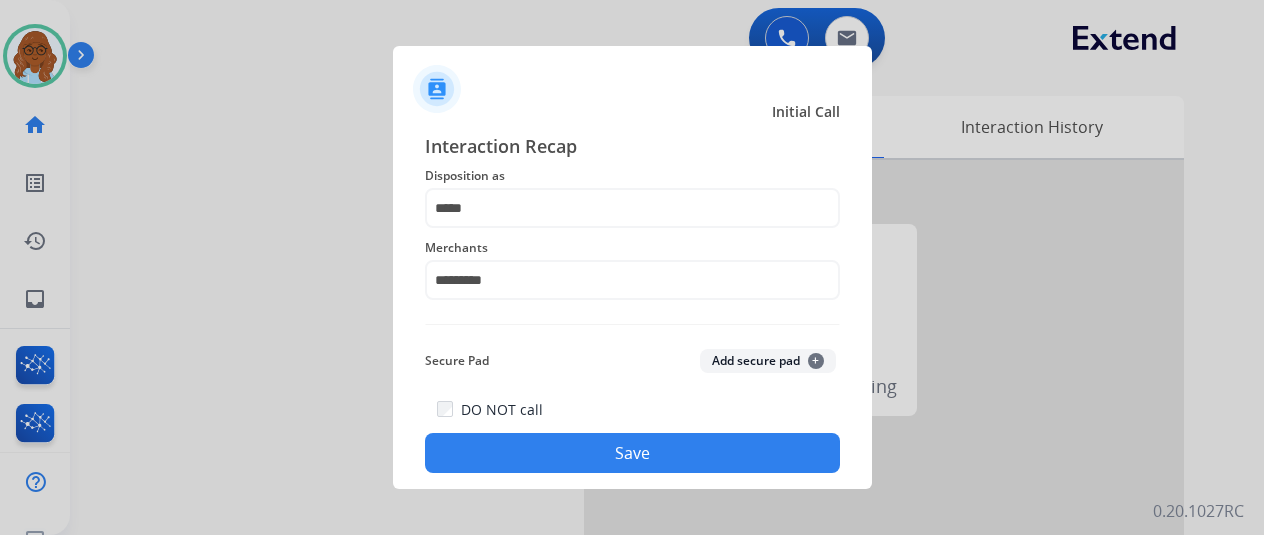 click on "Save" 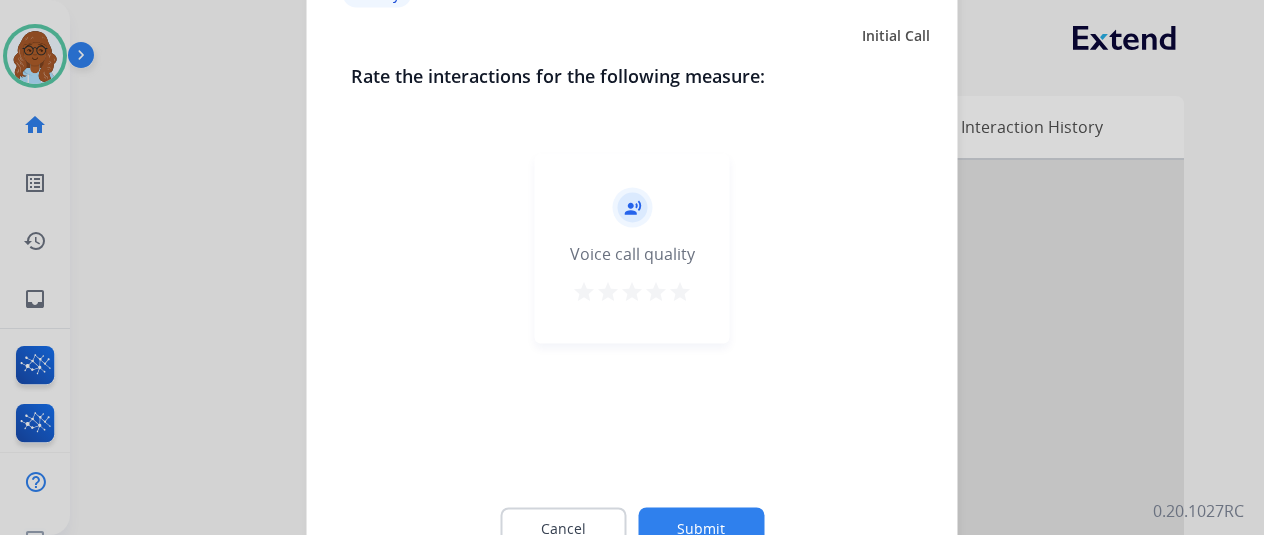 click on "star" at bounding box center (584, 291) 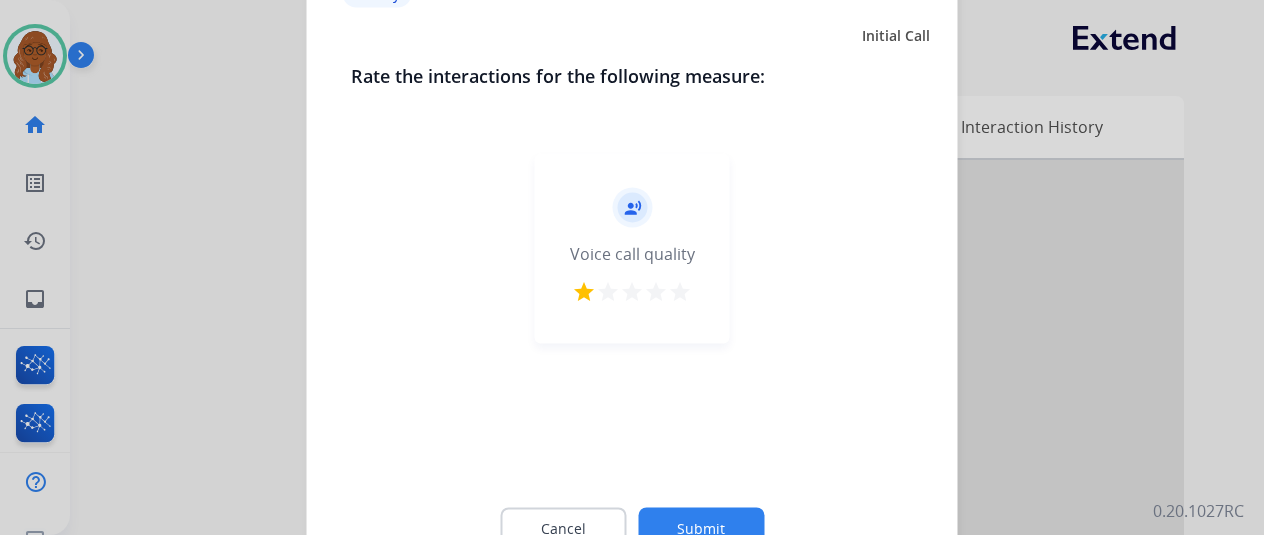 click on "Submit" 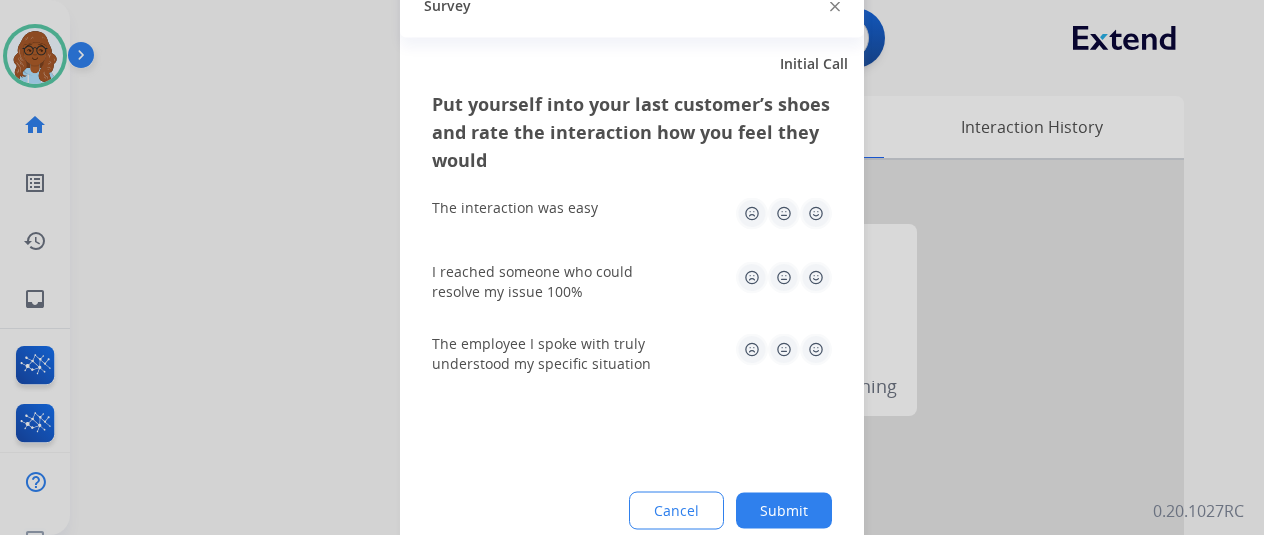 click 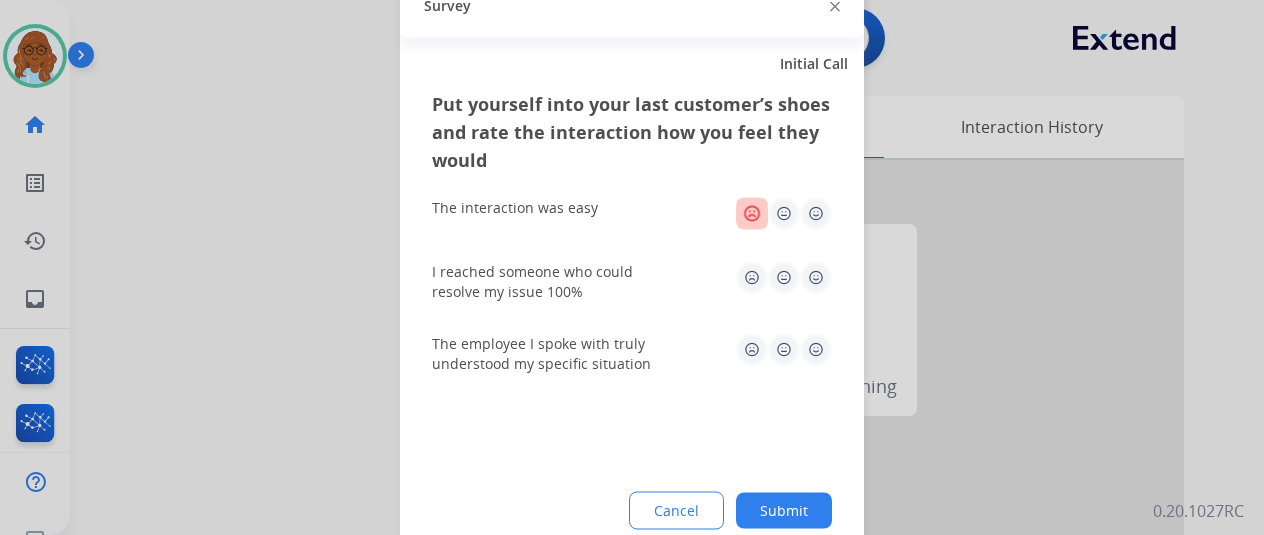 click 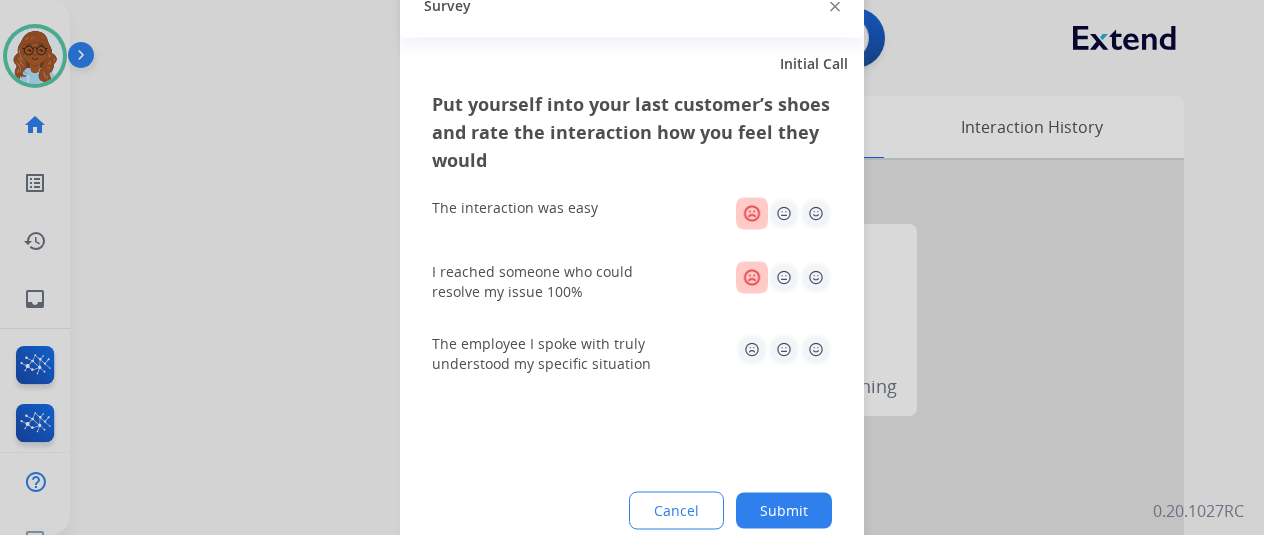 click on "The employee I spoke with truly understood my specific situation" 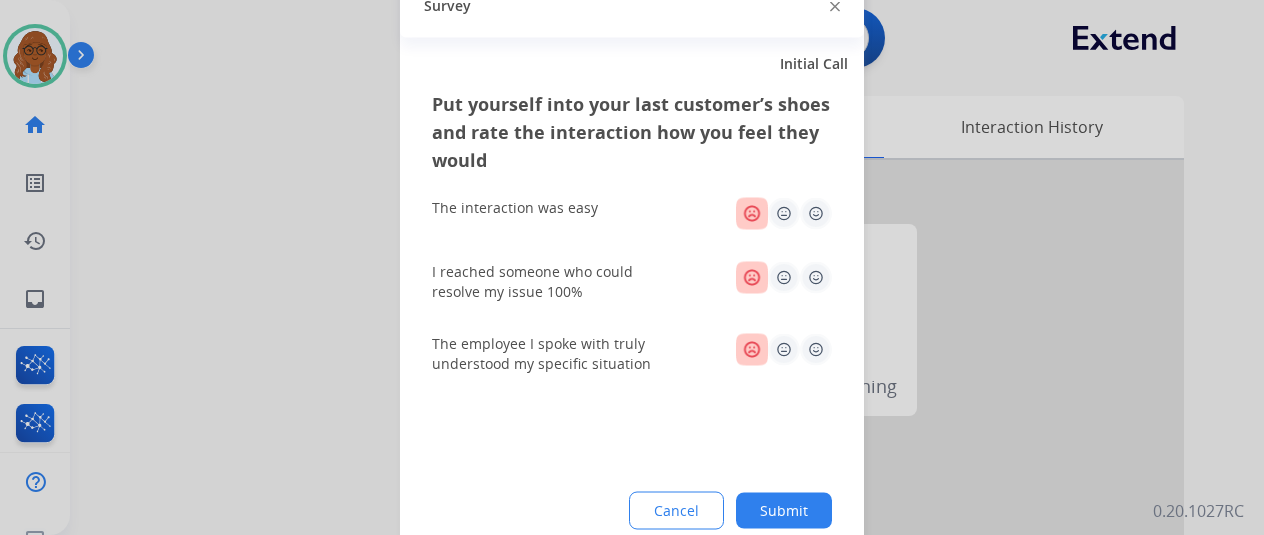 click 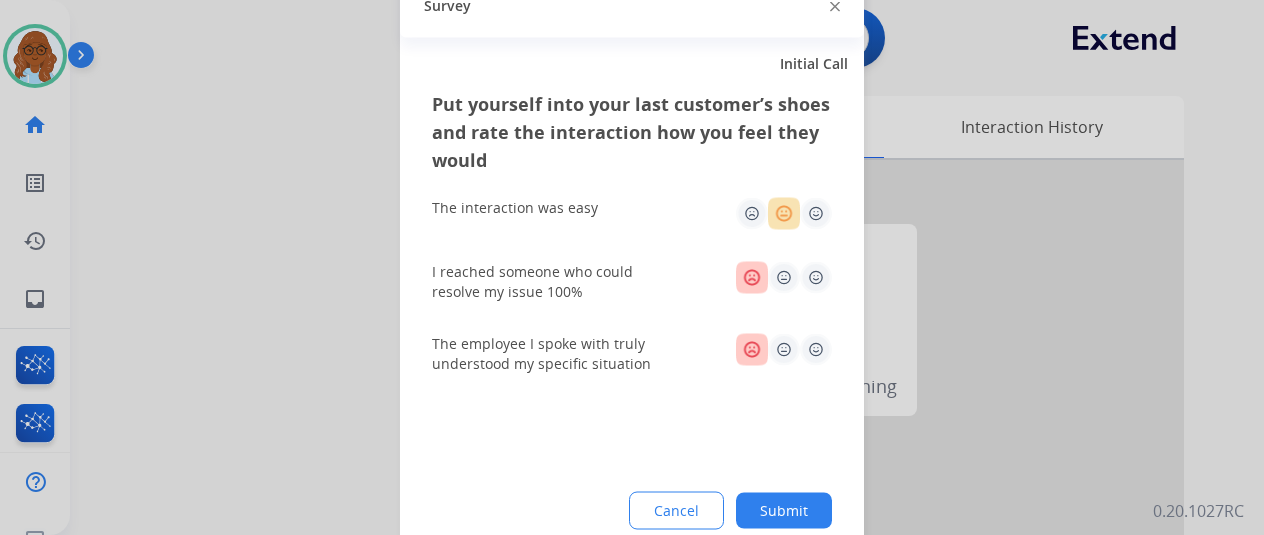 click 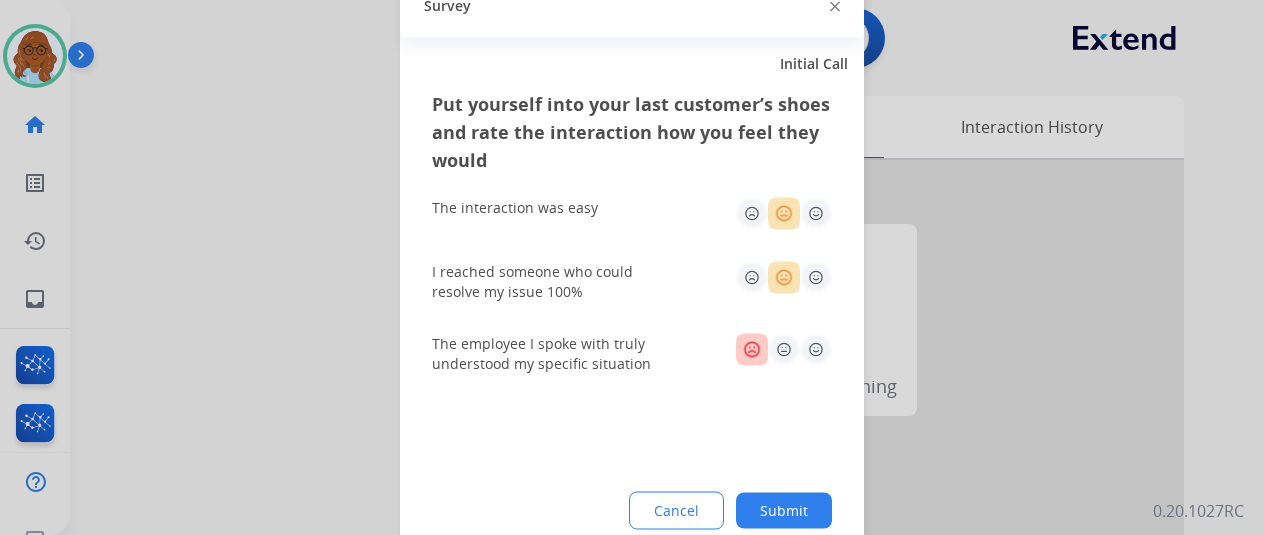 click 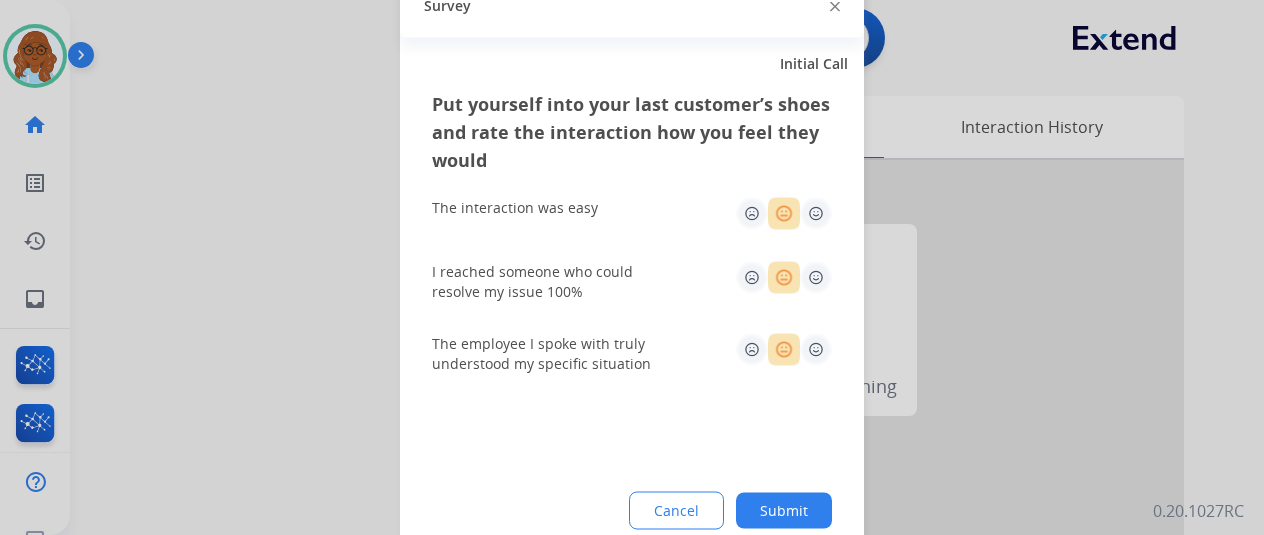 drag, startPoint x: 781, startPoint y: 505, endPoint x: 819, endPoint y: 499, distance: 38.470768 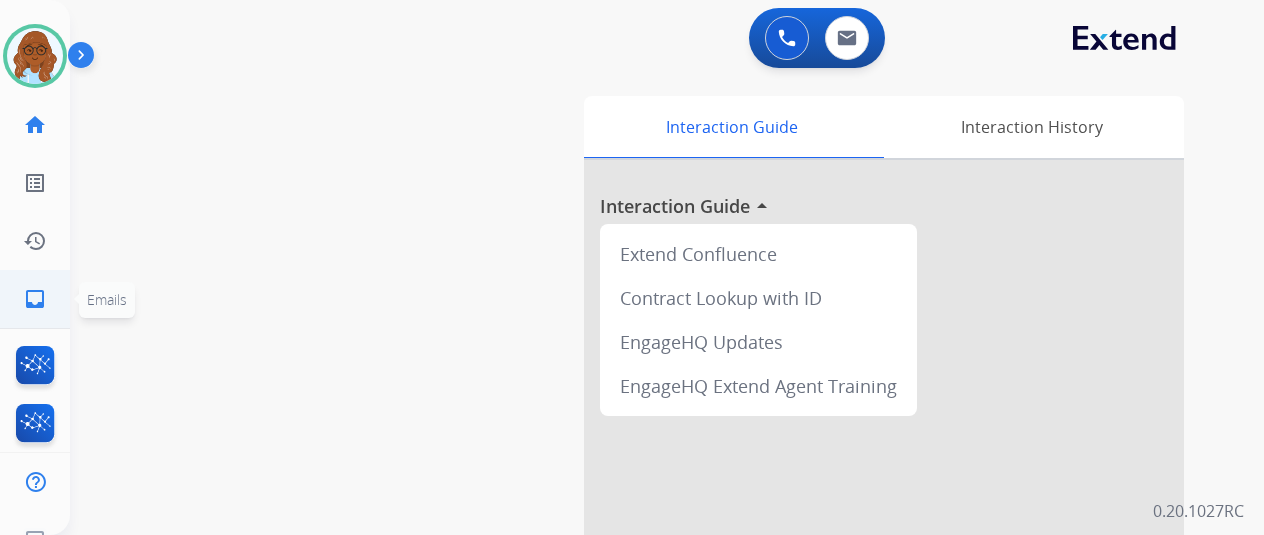 click on "inbox" 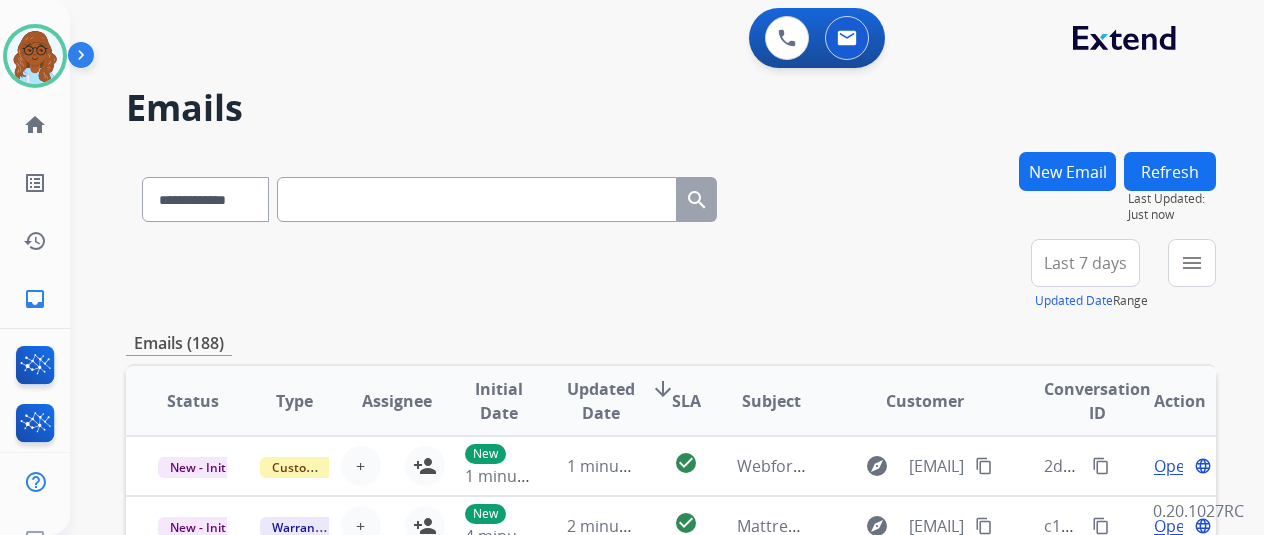 paste on "**********" 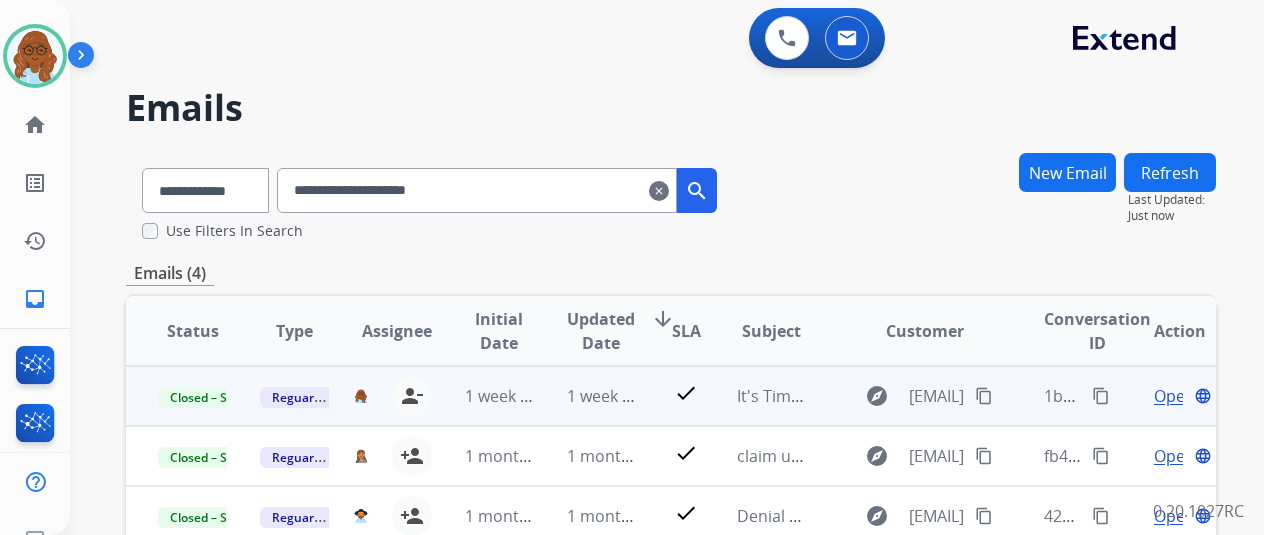 click on "Open" at bounding box center [1174, 396] 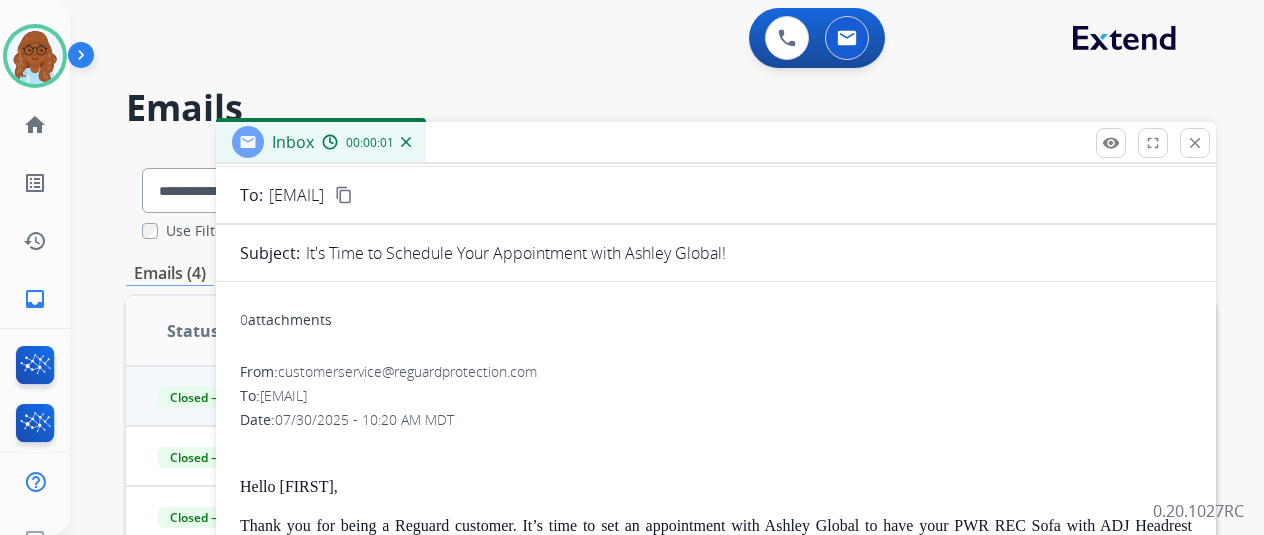 scroll, scrollTop: 100, scrollLeft: 0, axis: vertical 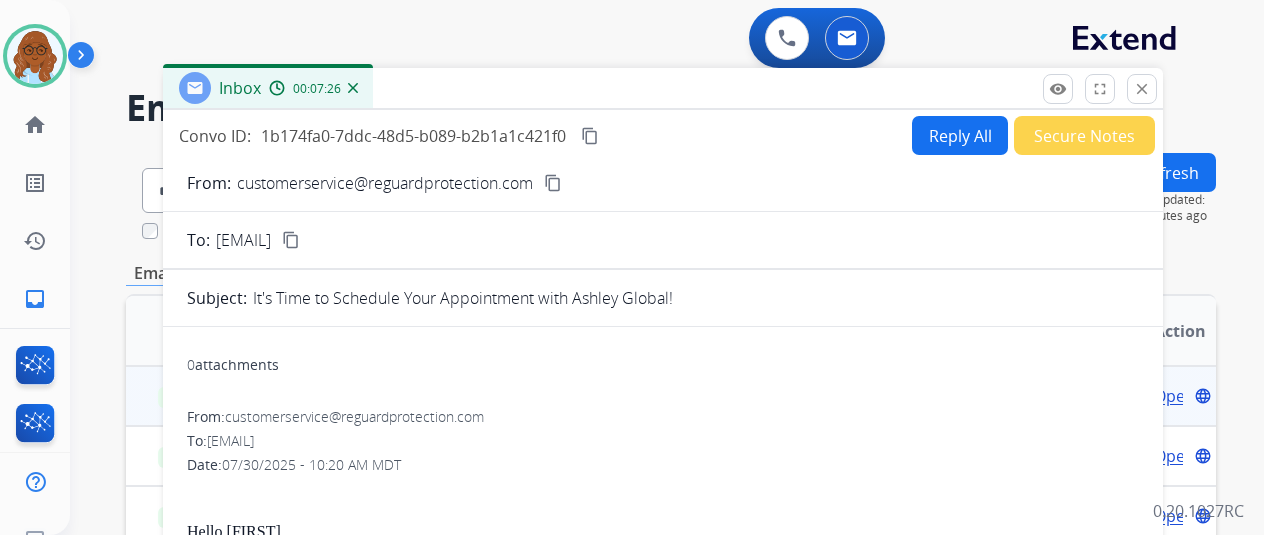 drag, startPoint x: 822, startPoint y: 139, endPoint x: 741, endPoint y: 61, distance: 112.44999 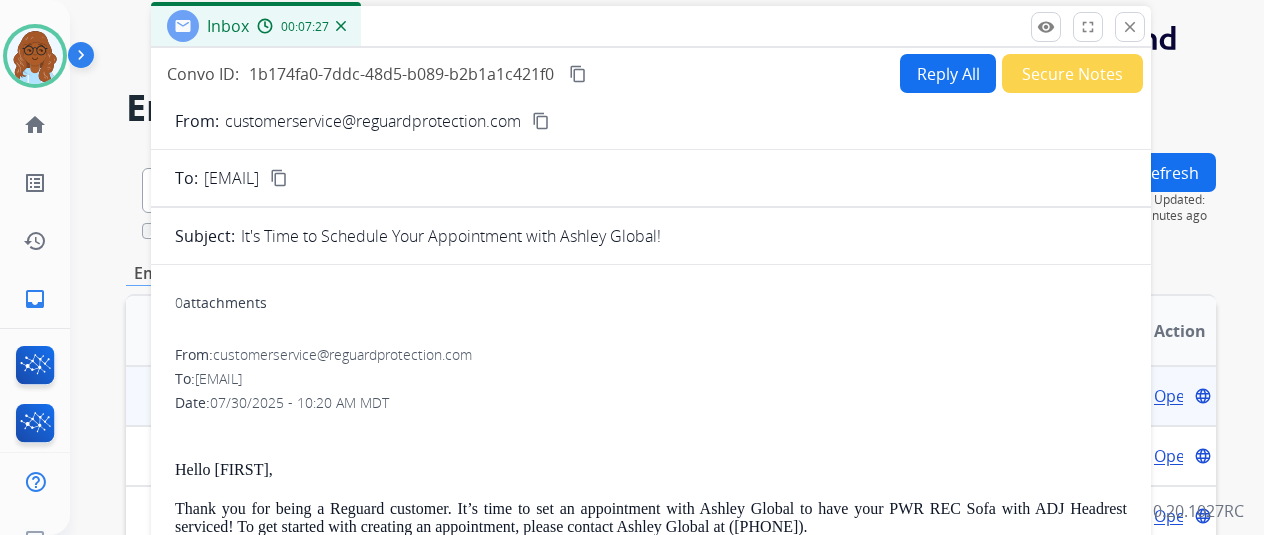 drag, startPoint x: 737, startPoint y: 75, endPoint x: 755, endPoint y: 36, distance: 42.953465 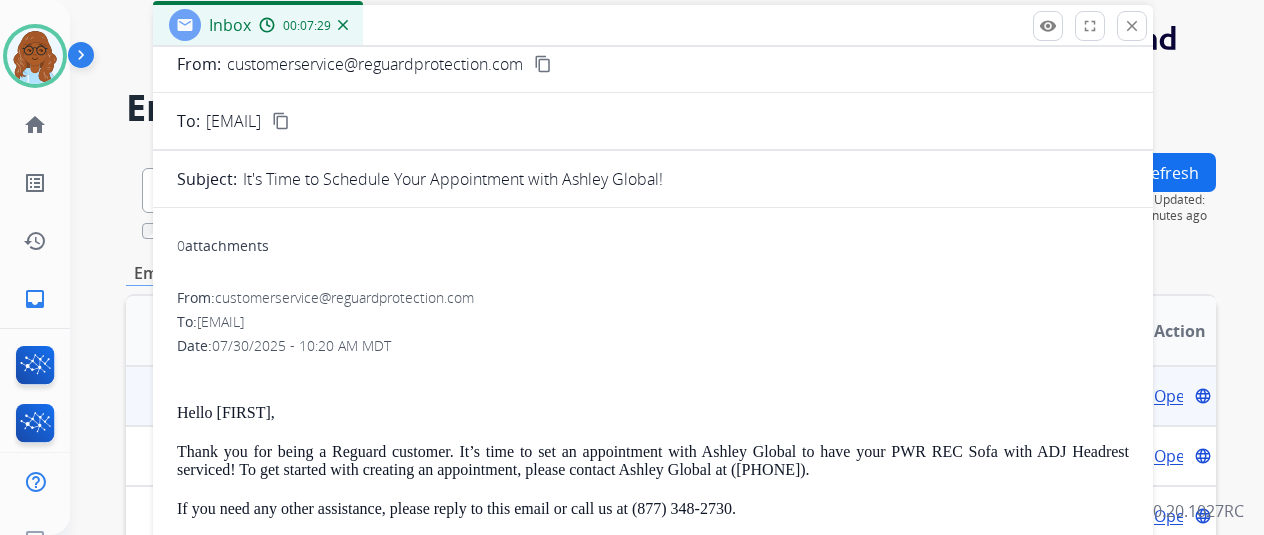 scroll, scrollTop: 100, scrollLeft: 0, axis: vertical 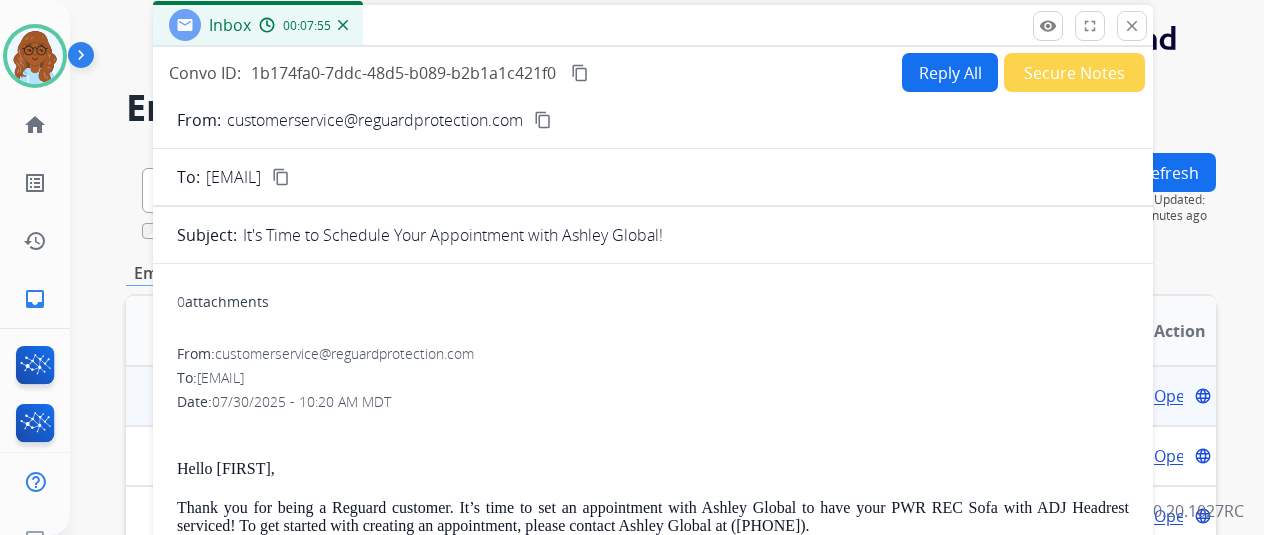 drag, startPoint x: 1150, startPoint y: 22, endPoint x: 1090, endPoint y: 83, distance: 85.56284 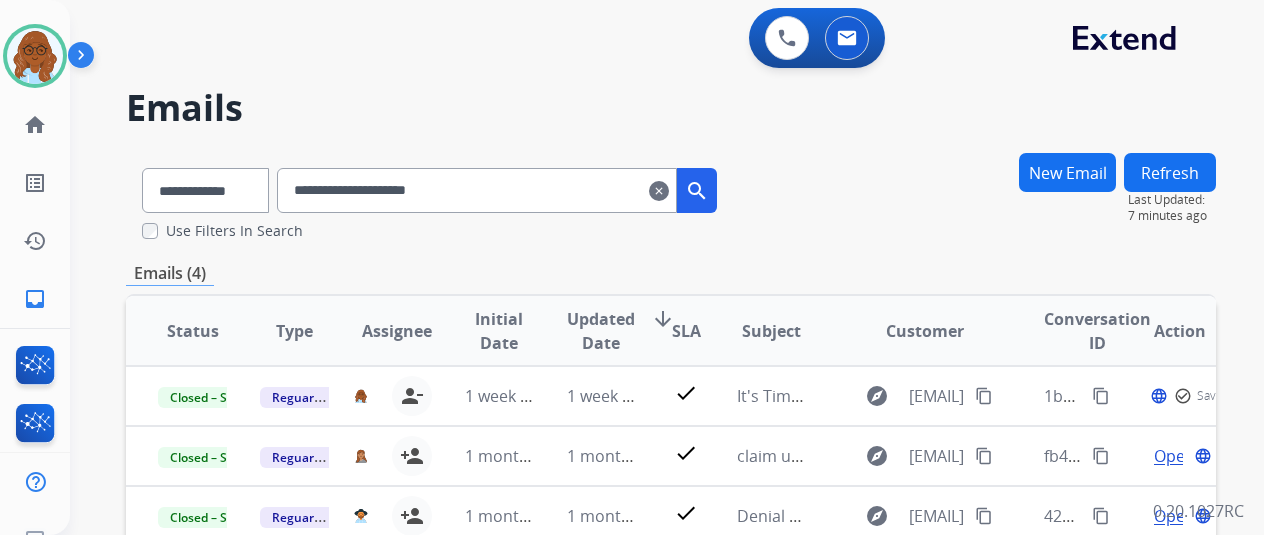 scroll, scrollTop: 300, scrollLeft: 0, axis: vertical 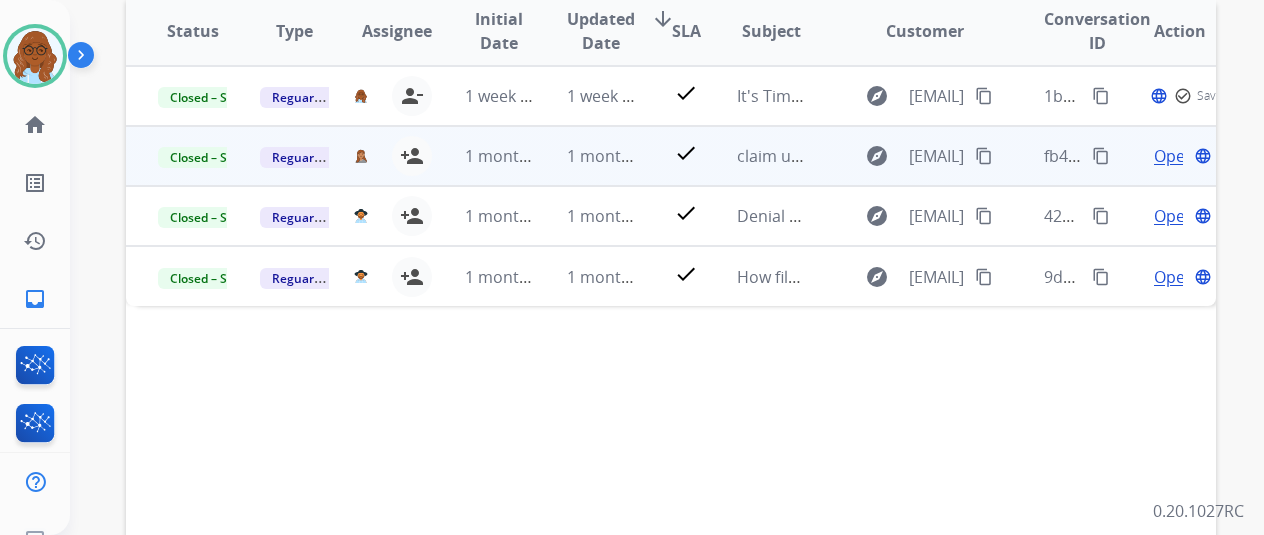 click on "Open" at bounding box center [1174, 156] 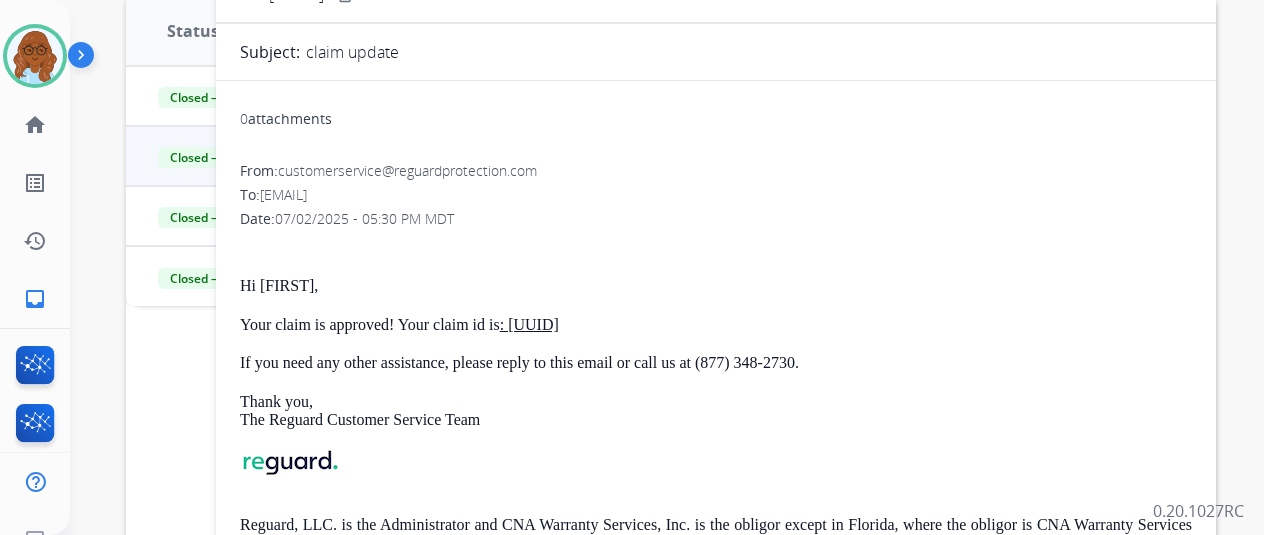 scroll, scrollTop: 60, scrollLeft: 0, axis: vertical 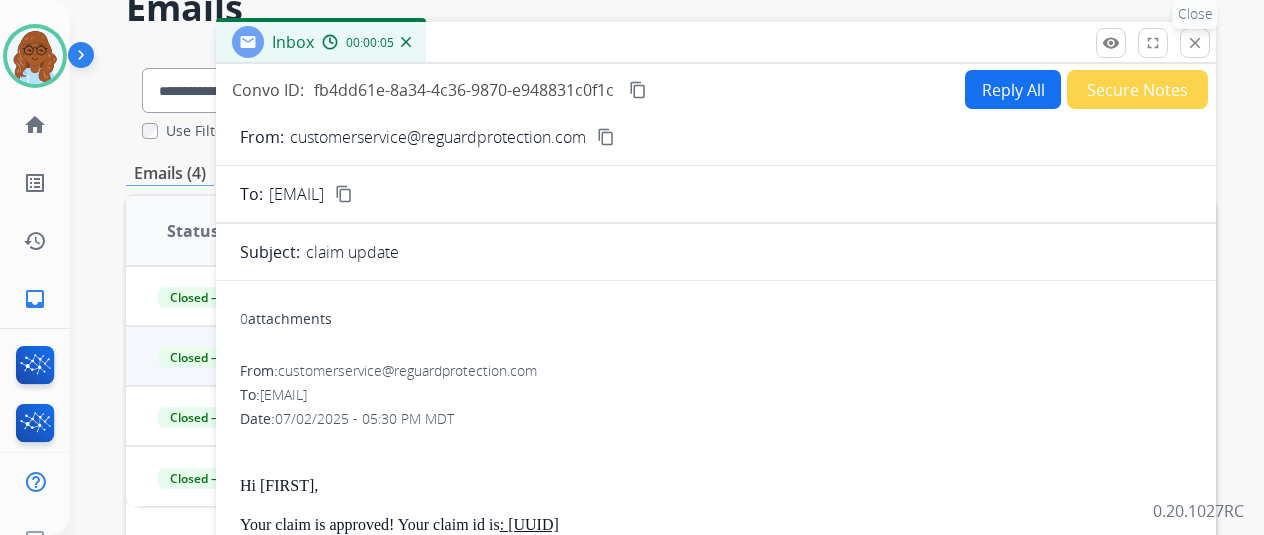 click on "close" at bounding box center [1195, 43] 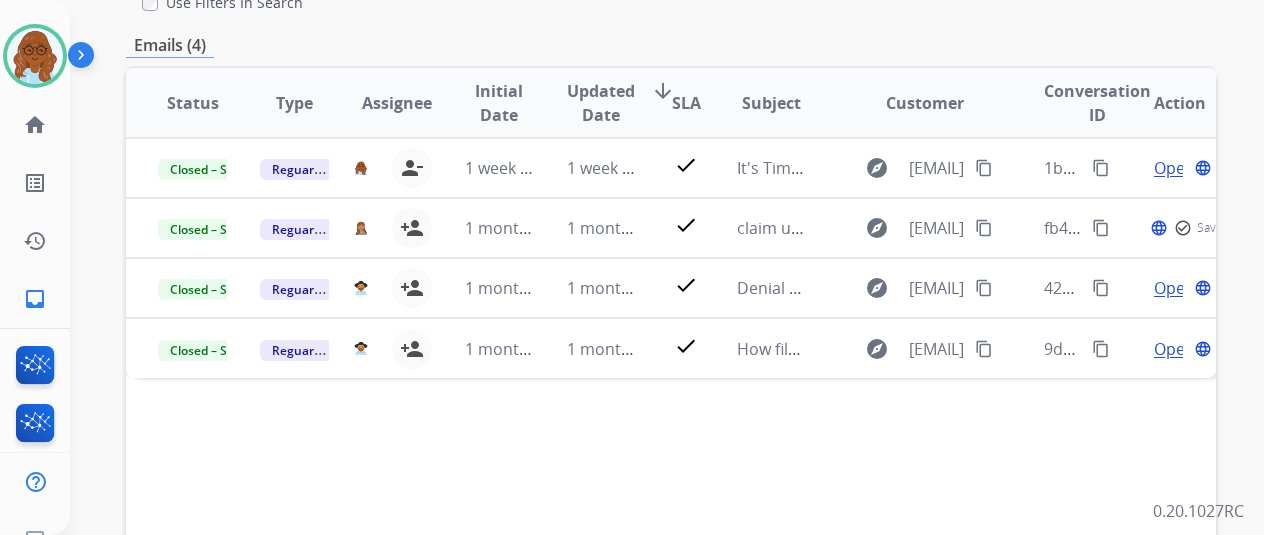 scroll, scrollTop: 300, scrollLeft: 0, axis: vertical 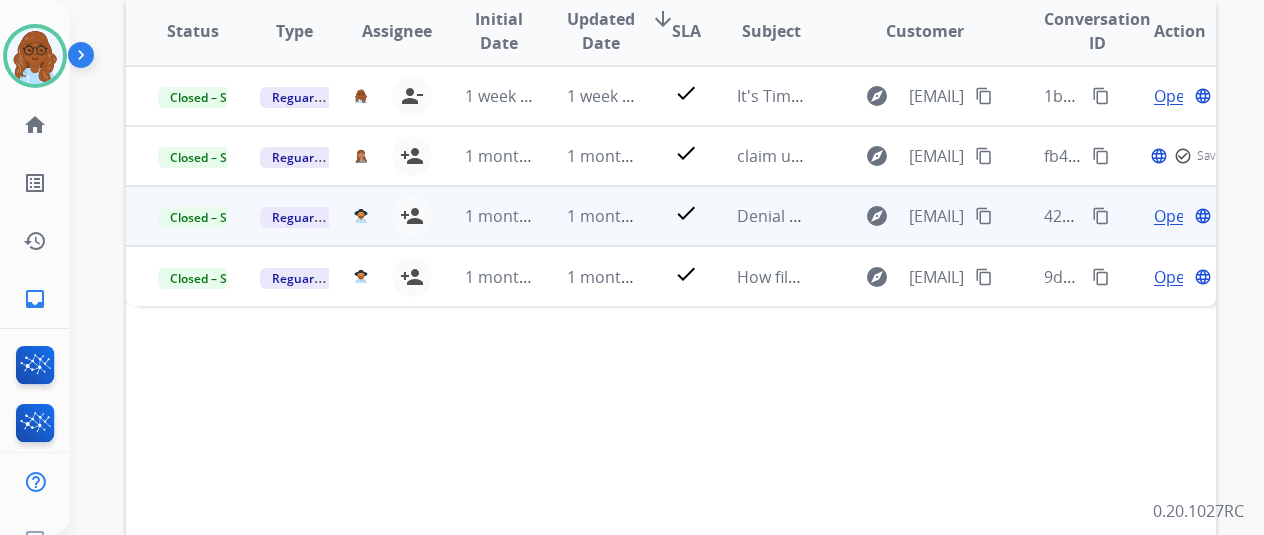 click on "Open" at bounding box center [1174, 216] 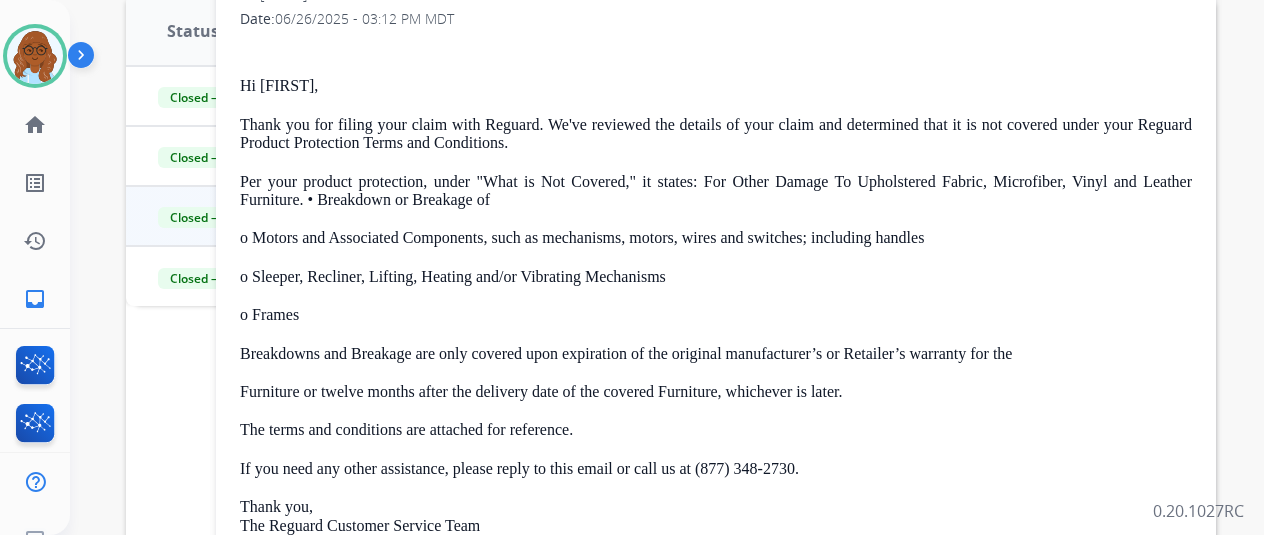 scroll, scrollTop: 366, scrollLeft: 0, axis: vertical 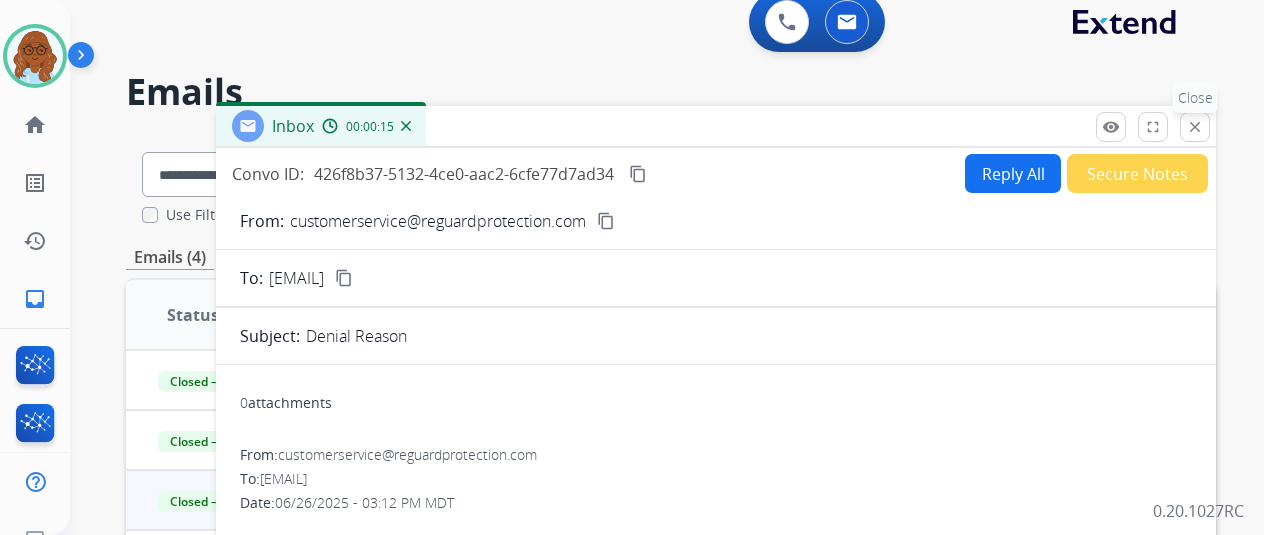 click on "close Close" at bounding box center [1195, 127] 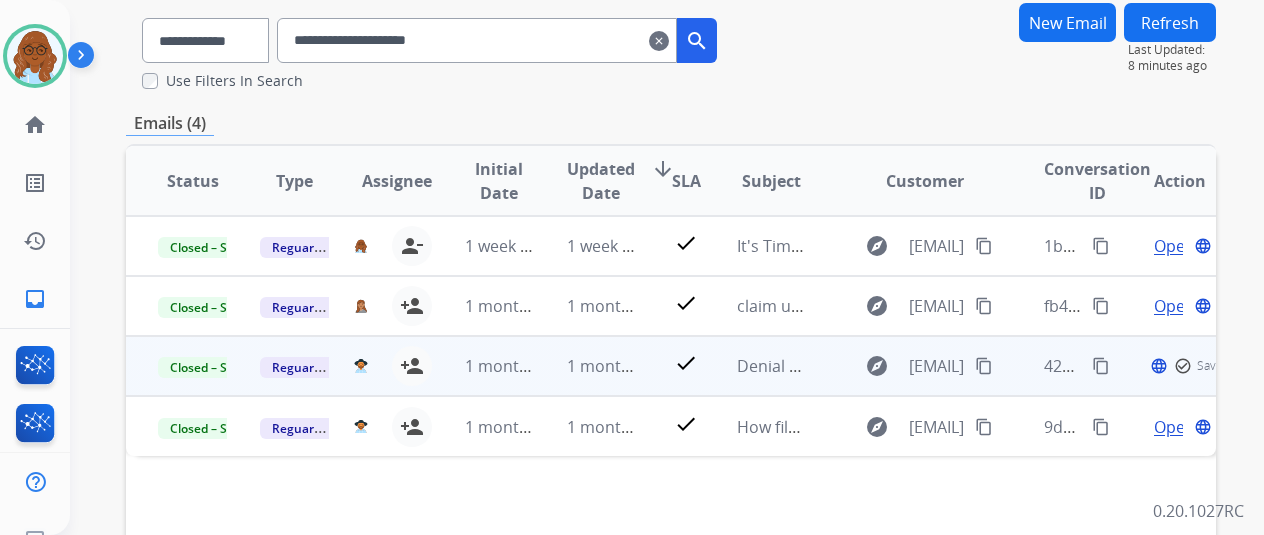 scroll, scrollTop: 316, scrollLeft: 0, axis: vertical 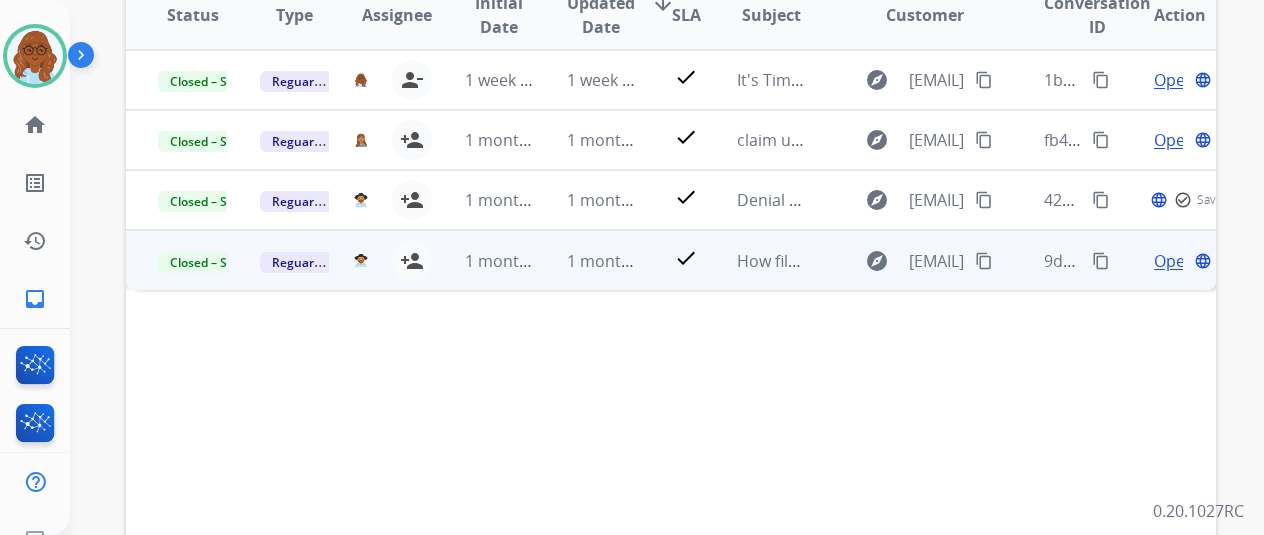 click on "Open" at bounding box center (1174, 261) 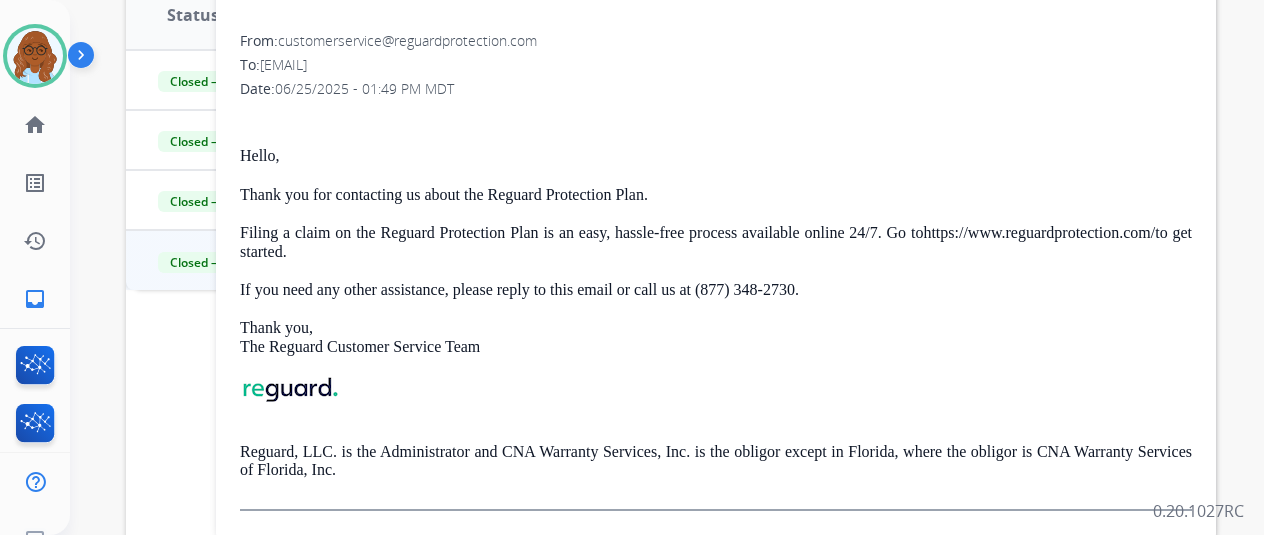 scroll, scrollTop: 117, scrollLeft: 0, axis: vertical 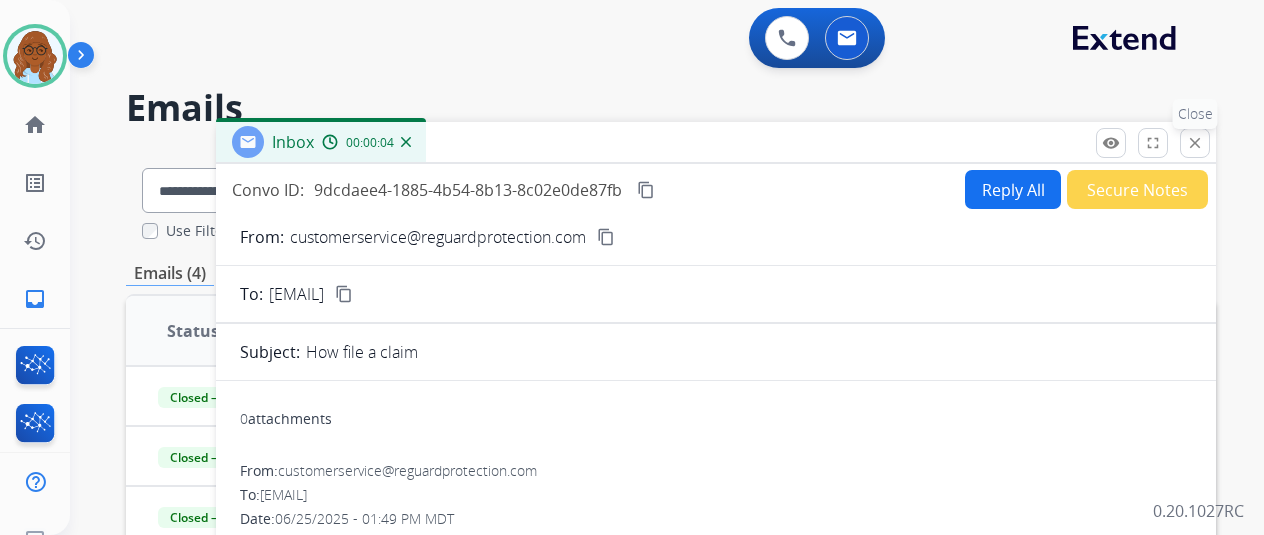 click on "close" at bounding box center (1195, 143) 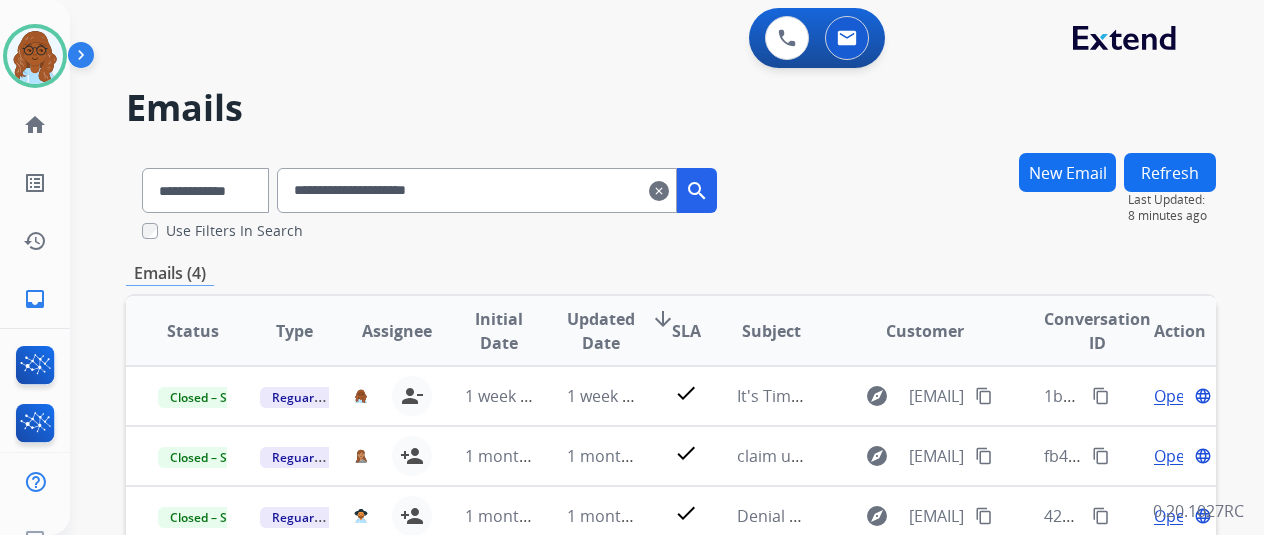 click on "clear" at bounding box center (659, 191) 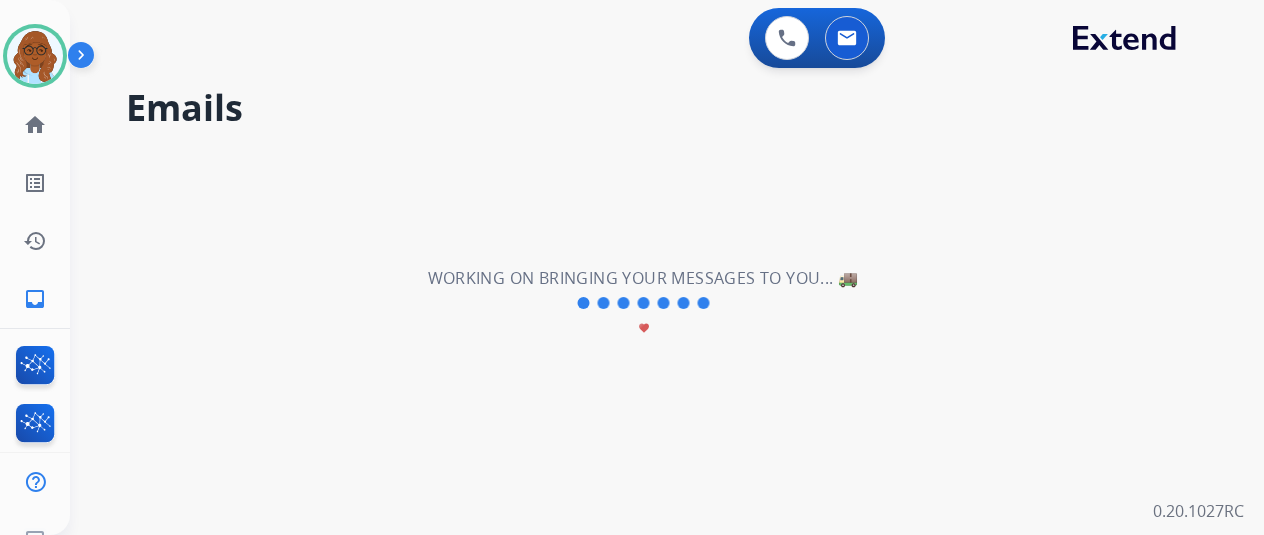 type 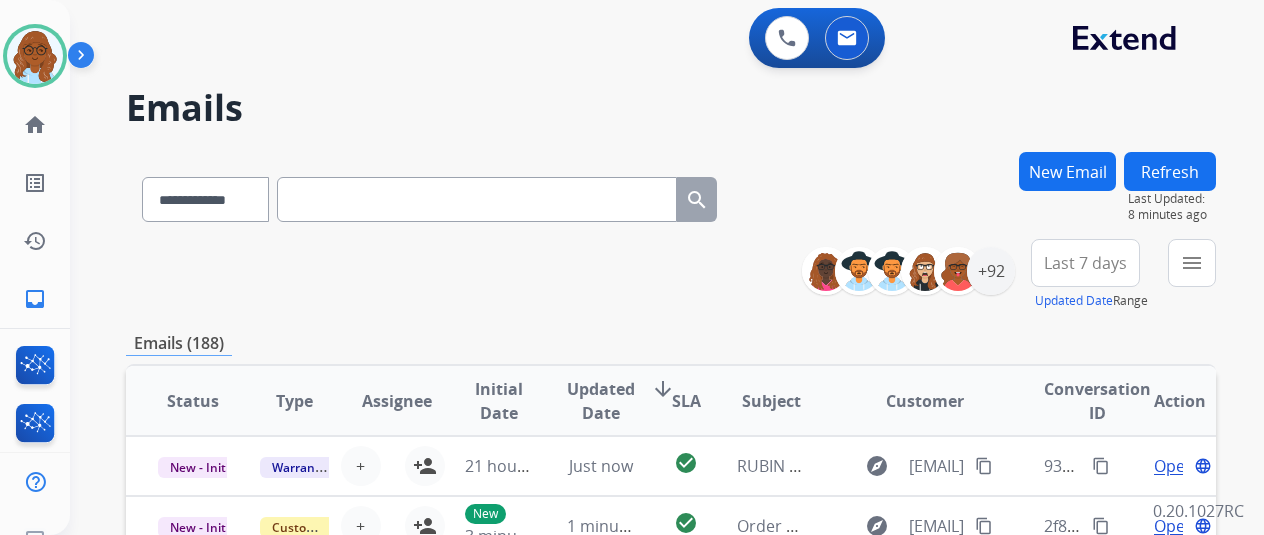 click on "**********" at bounding box center (643, 339) 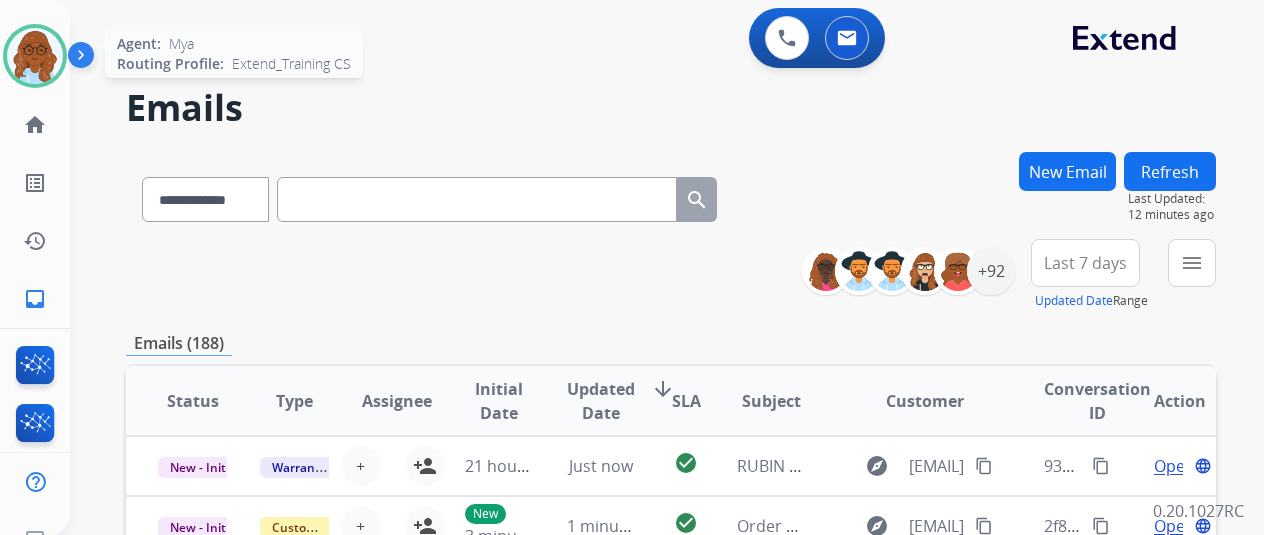 click at bounding box center [35, 56] 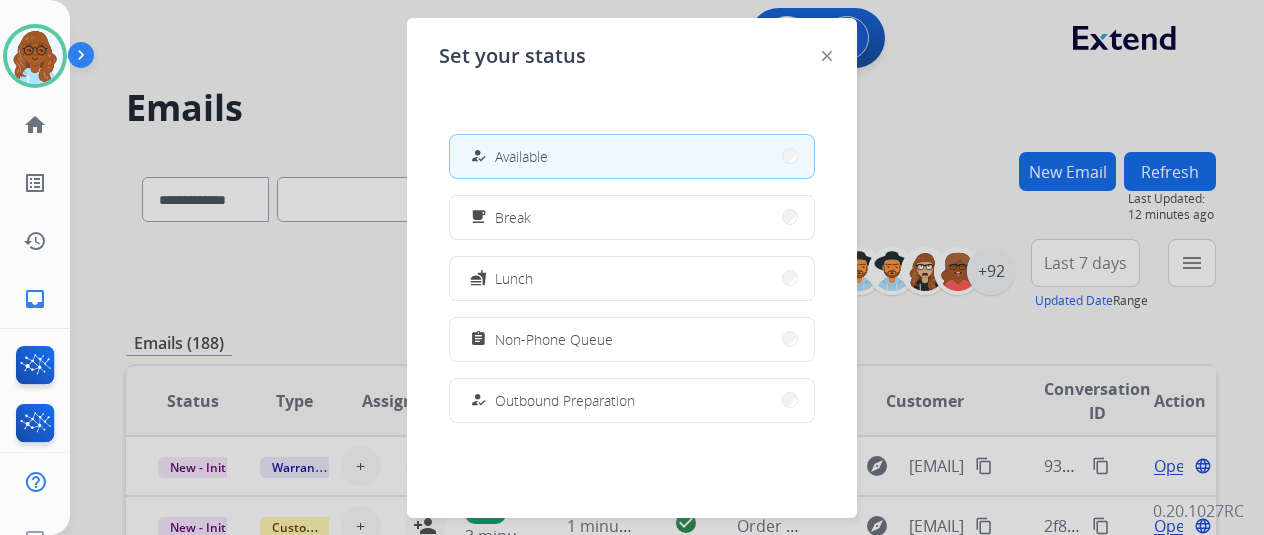 drag, startPoint x: 25, startPoint y: 53, endPoint x: 832, endPoint y: 245, distance: 829.52576 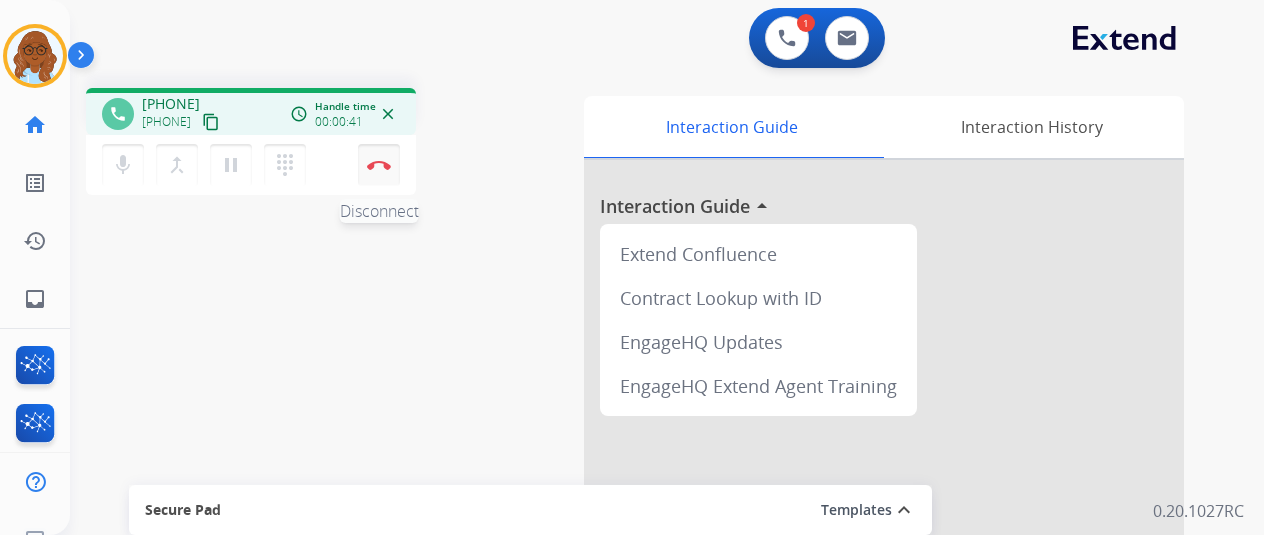 click on "Disconnect" at bounding box center [379, 165] 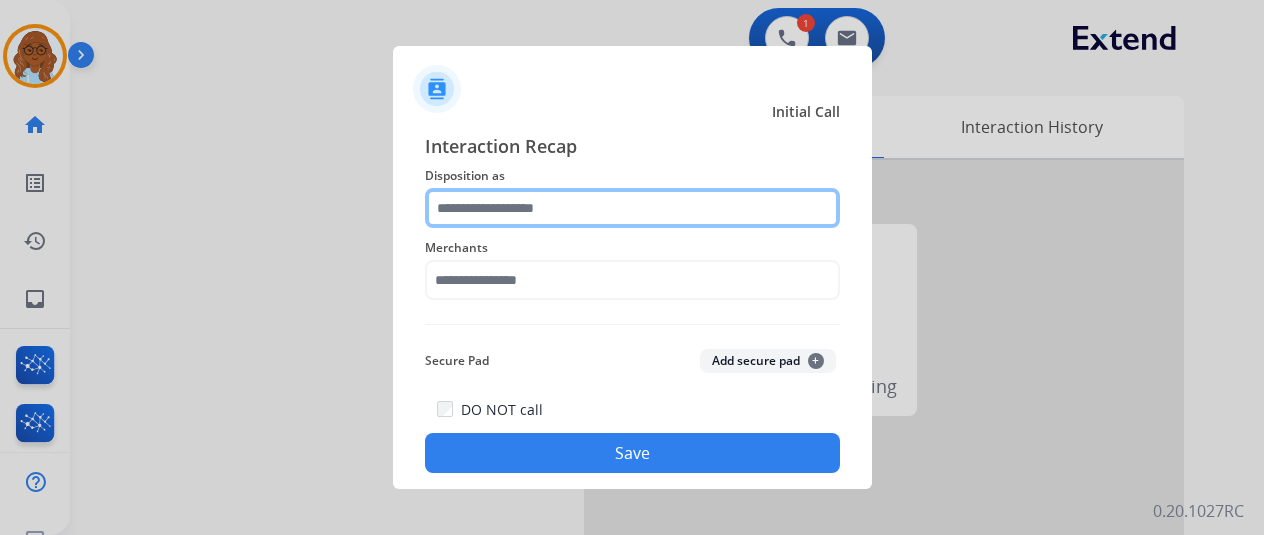 click 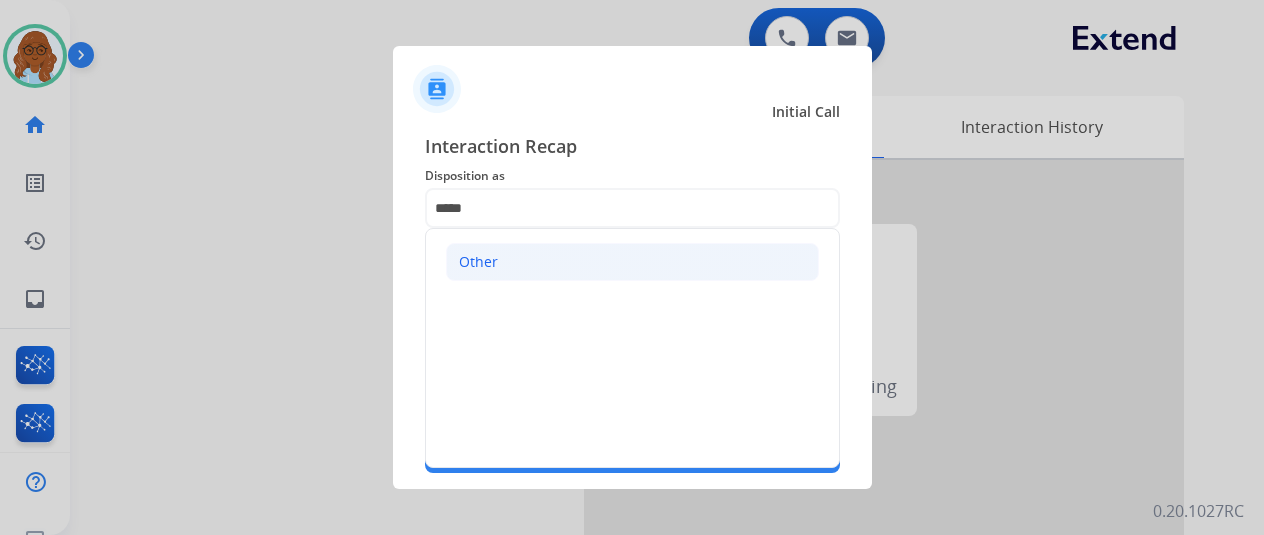 click on "Other" 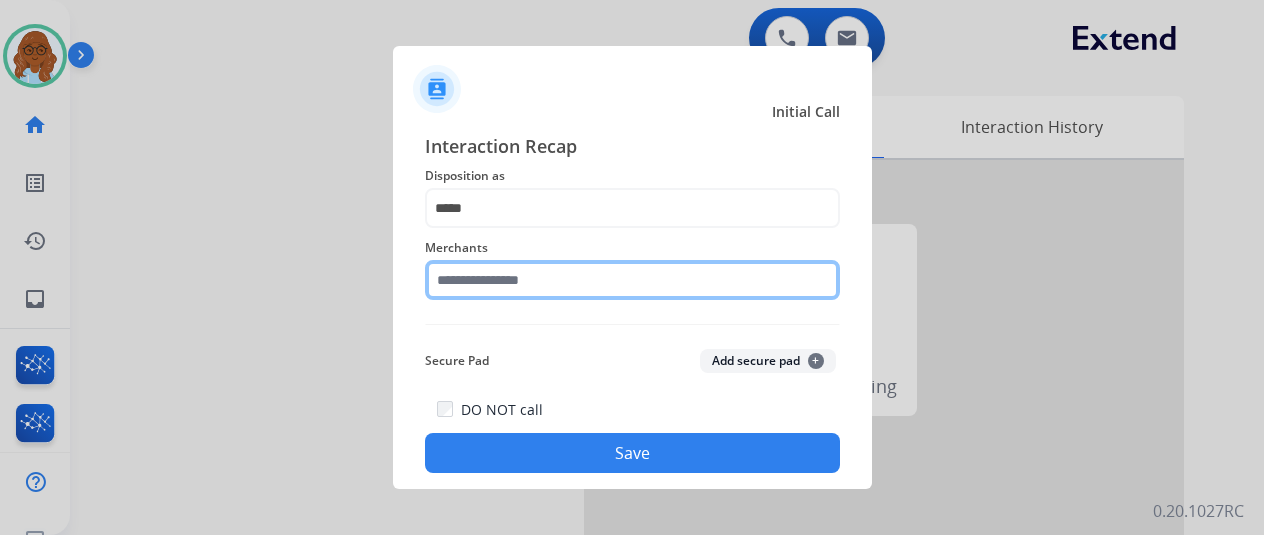click 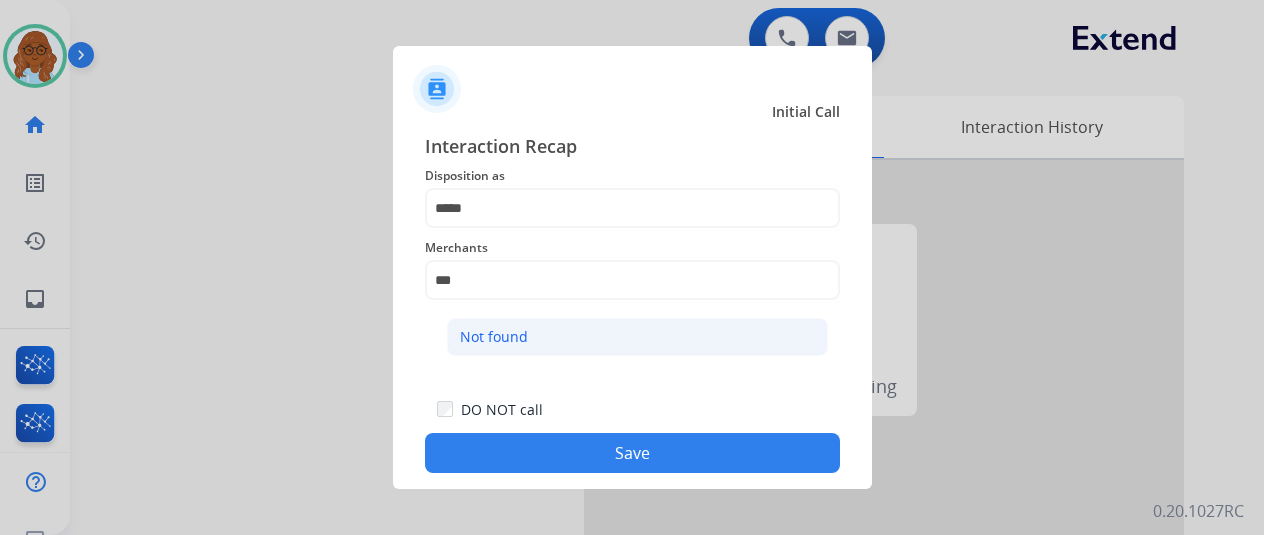 click on "Not found" 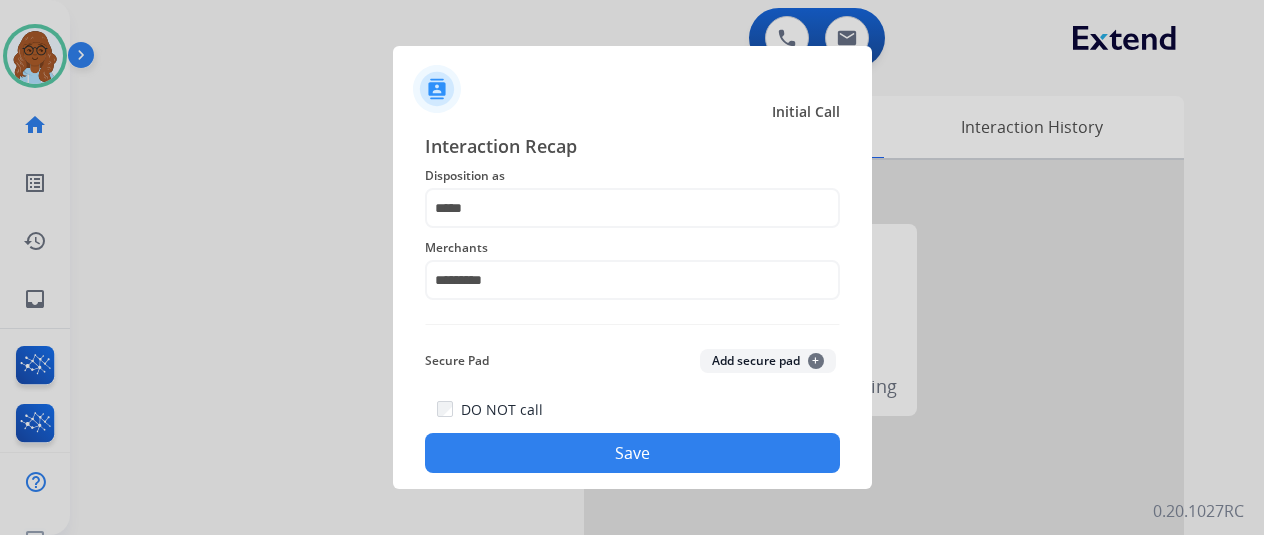 click on "Save" 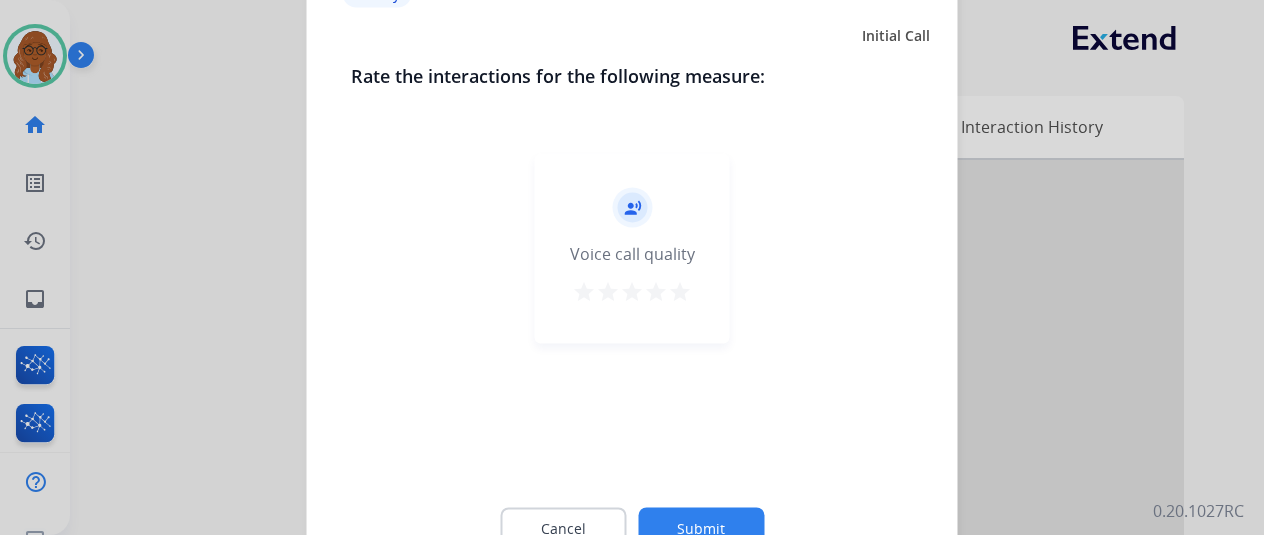 click on "star" at bounding box center (656, 291) 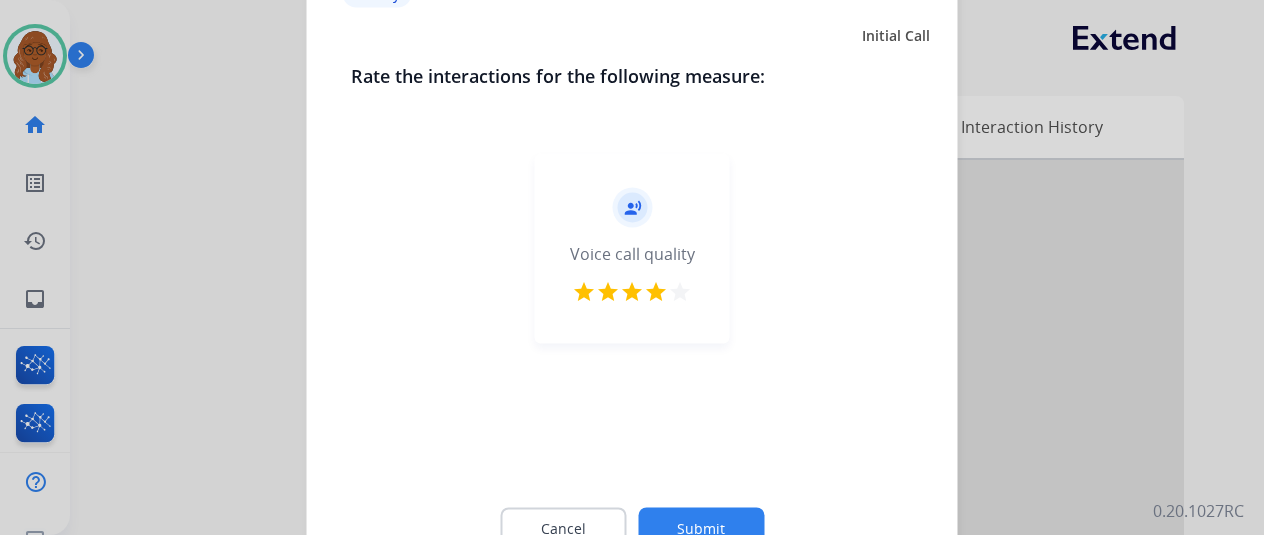 drag, startPoint x: 599, startPoint y: 285, endPoint x: 592, endPoint y: 300, distance: 16.552946 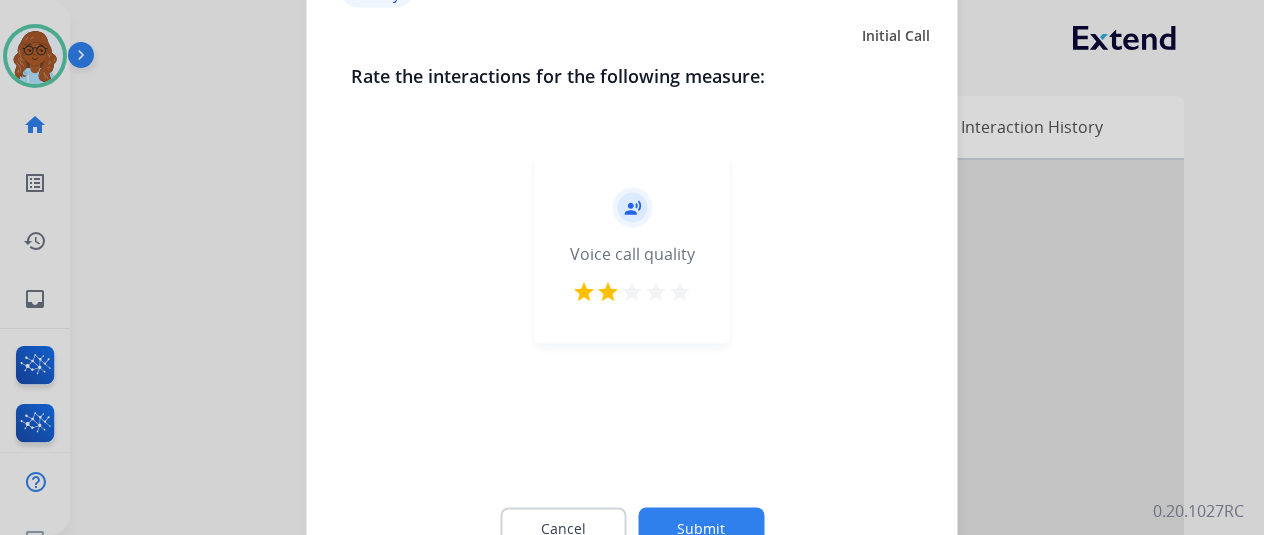 click on "star" at bounding box center (608, 291) 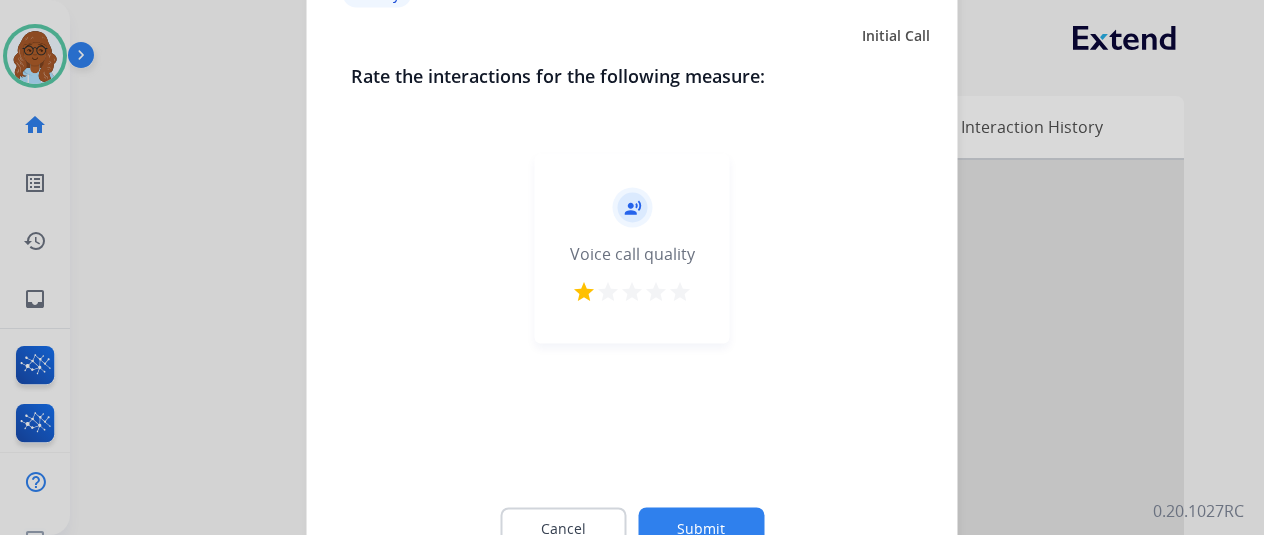 click on "Submit" 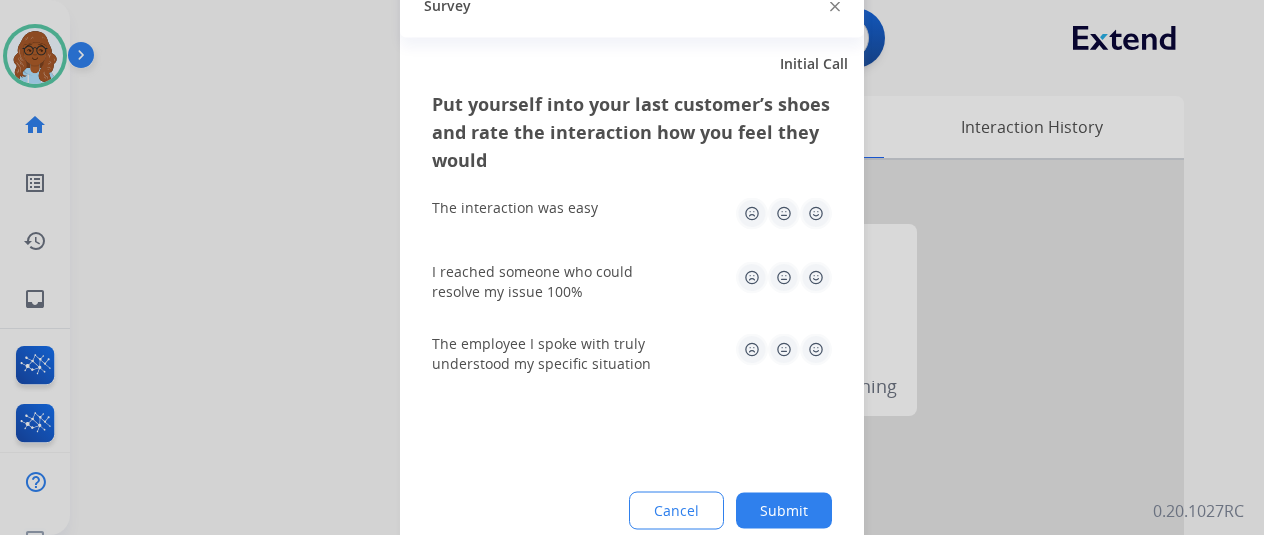 click 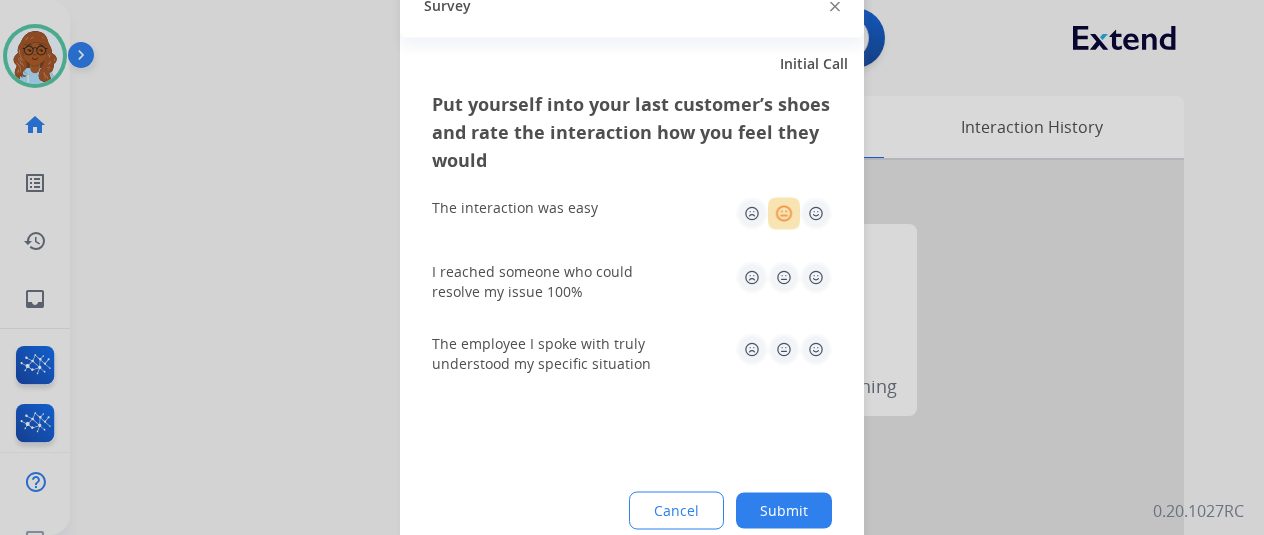 click 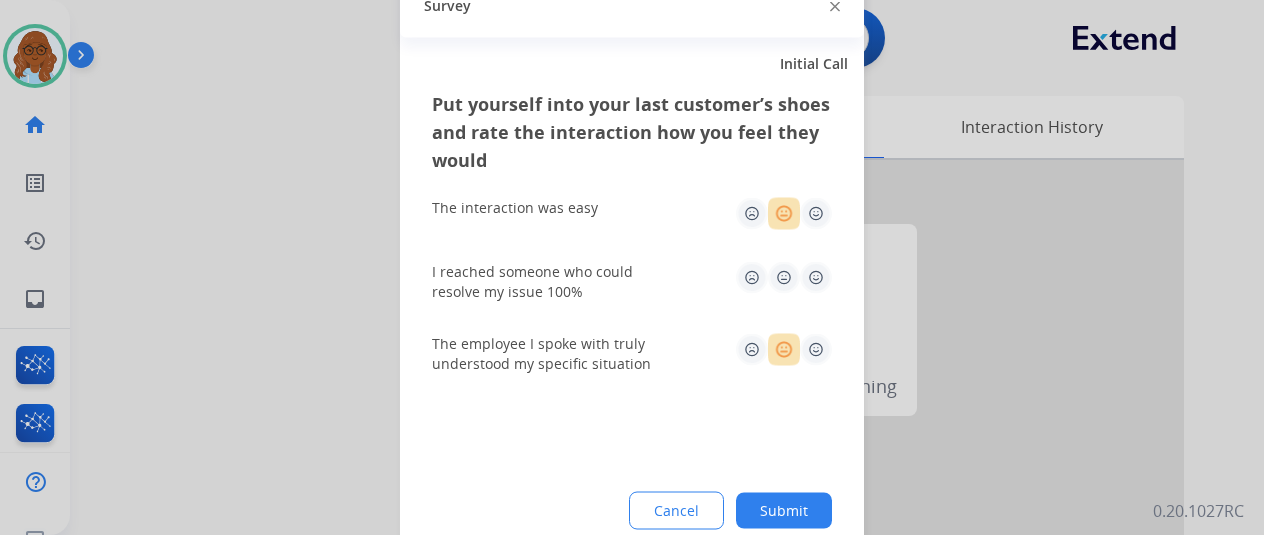 click 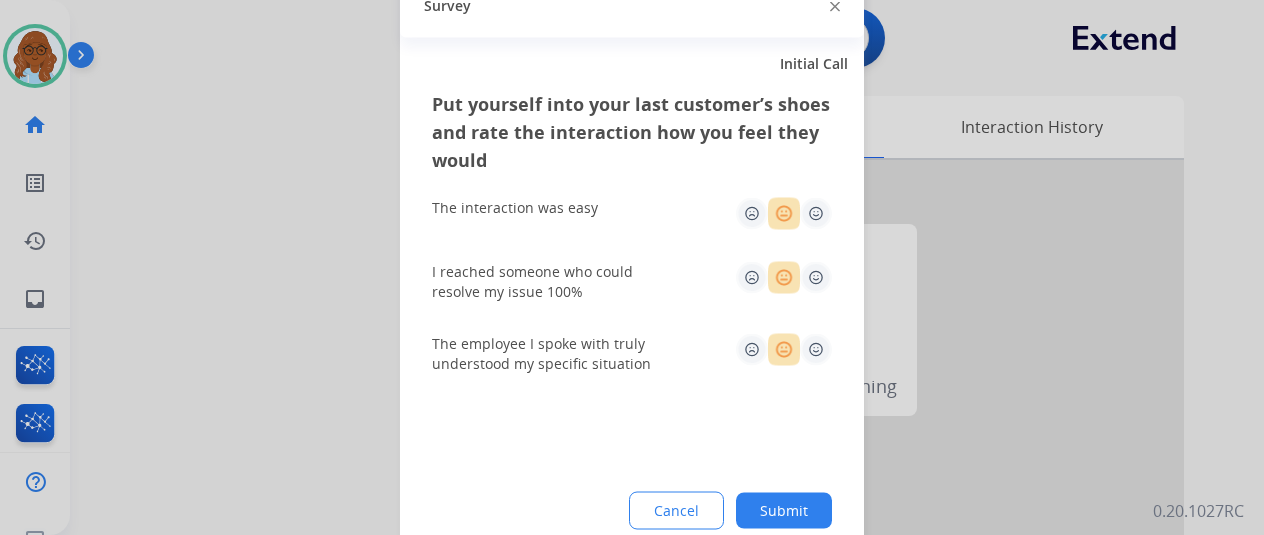 click on "Submit" 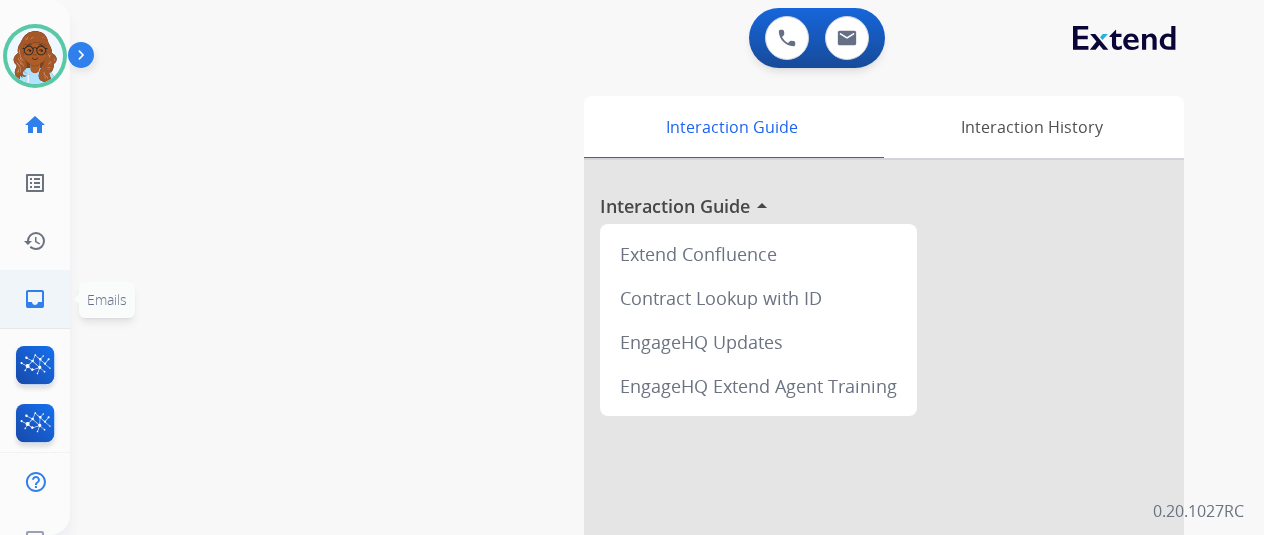 click on "inbox  Emails" 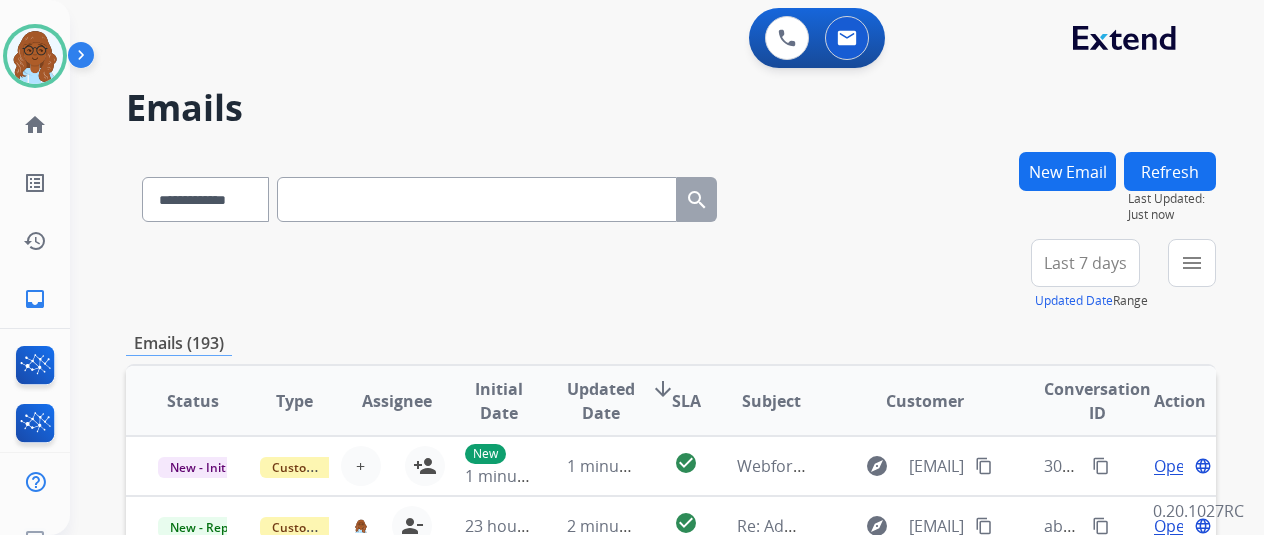 click at bounding box center (477, 199) 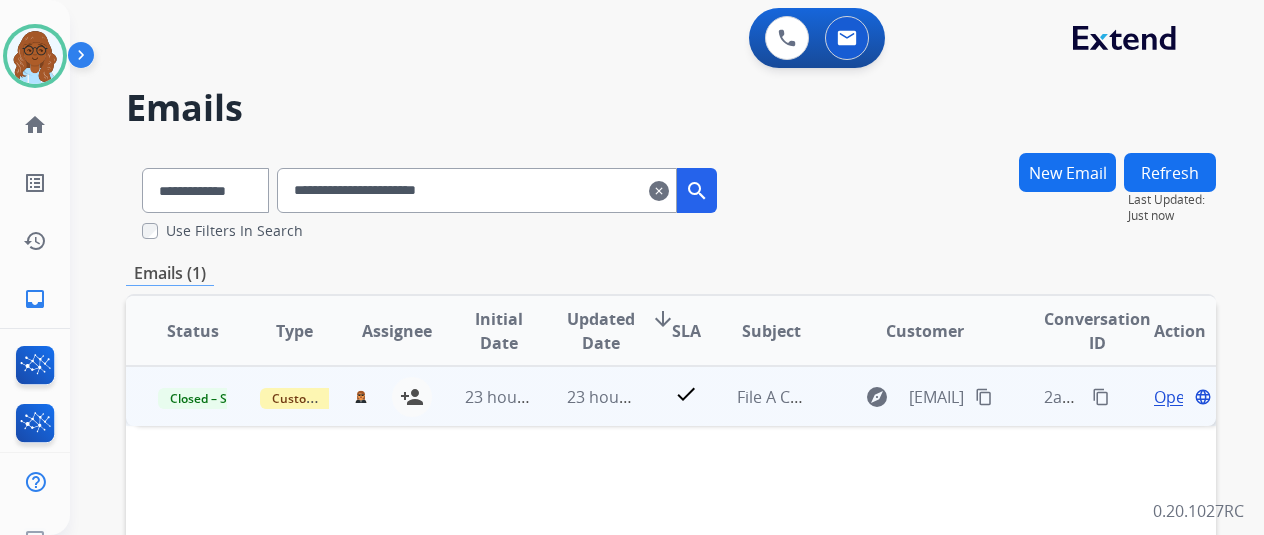 click on "Open" at bounding box center (1174, 397) 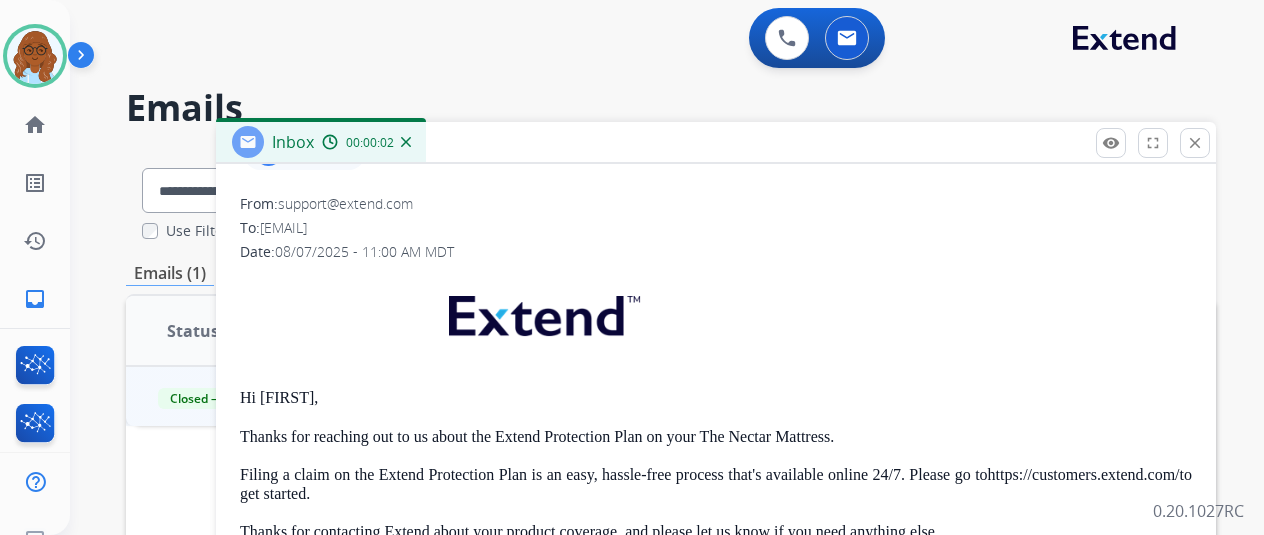 scroll, scrollTop: 67, scrollLeft: 0, axis: vertical 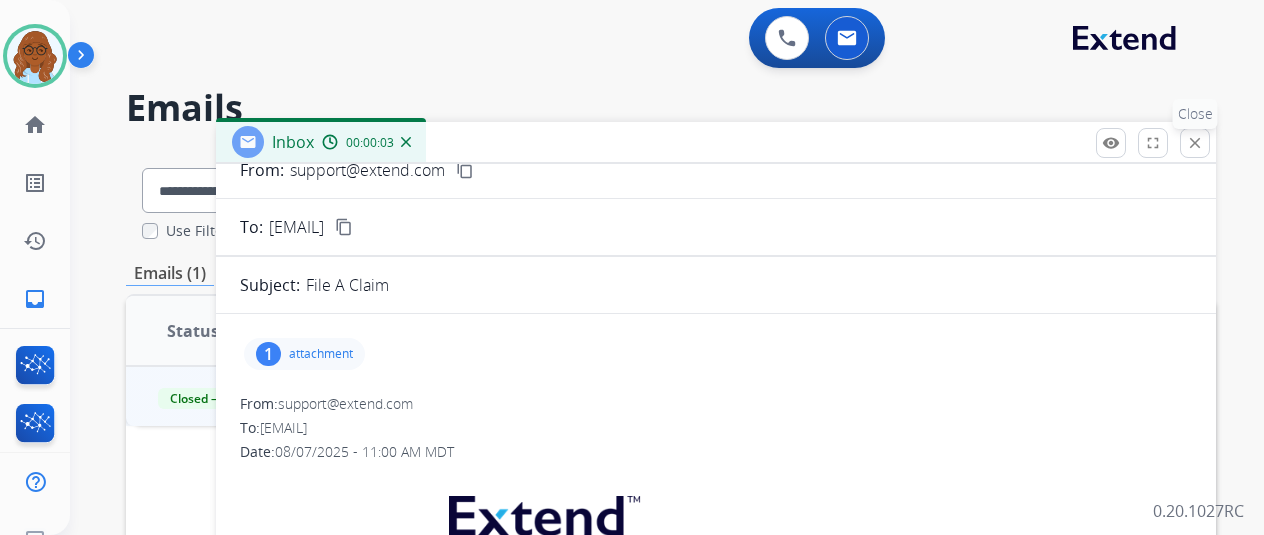 click on "close" at bounding box center [1195, 143] 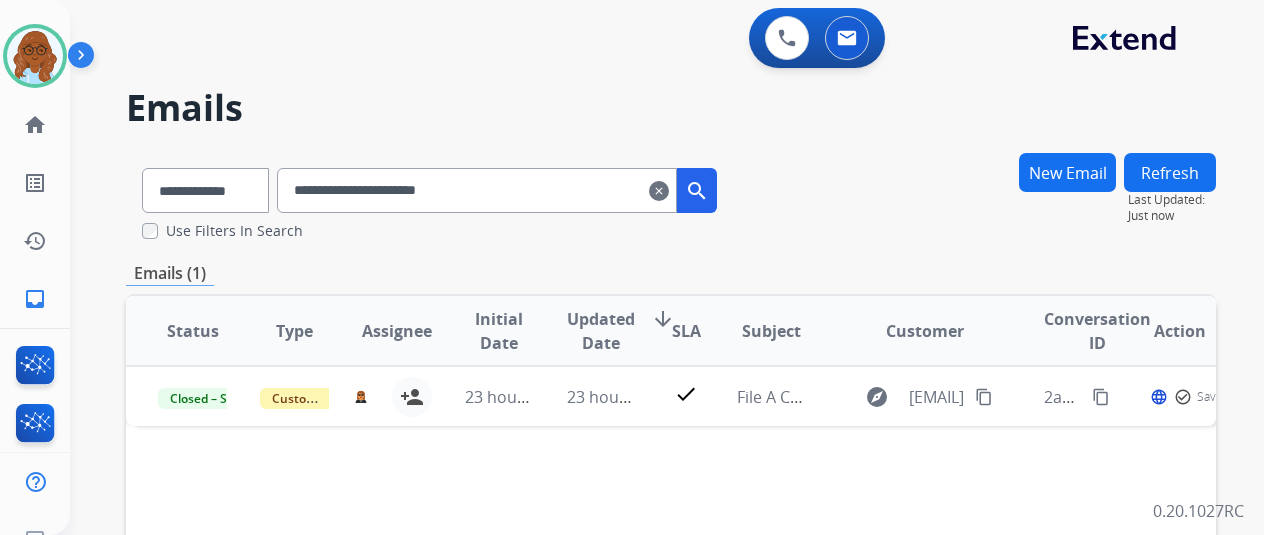 click on "New Email" at bounding box center [1067, 172] 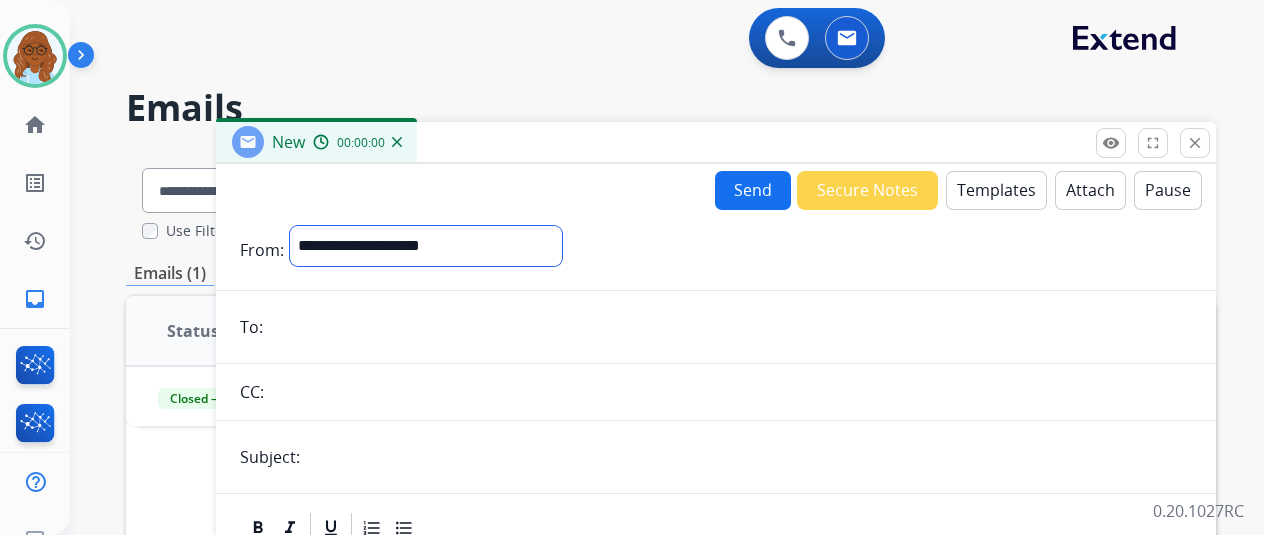 click on "**********" at bounding box center (426, 246) 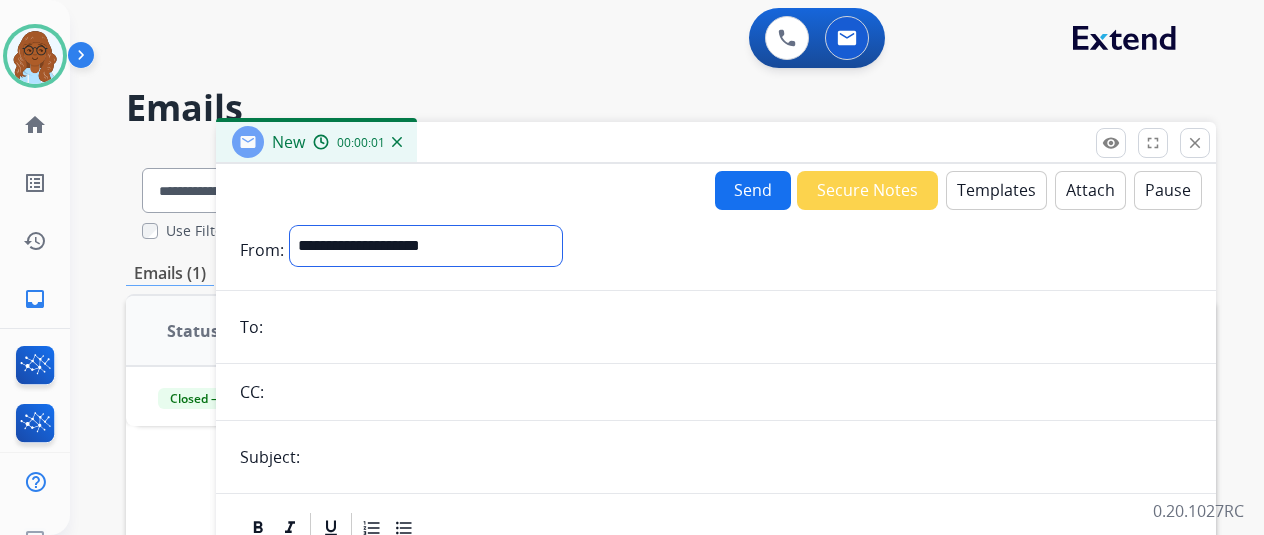 select on "**********" 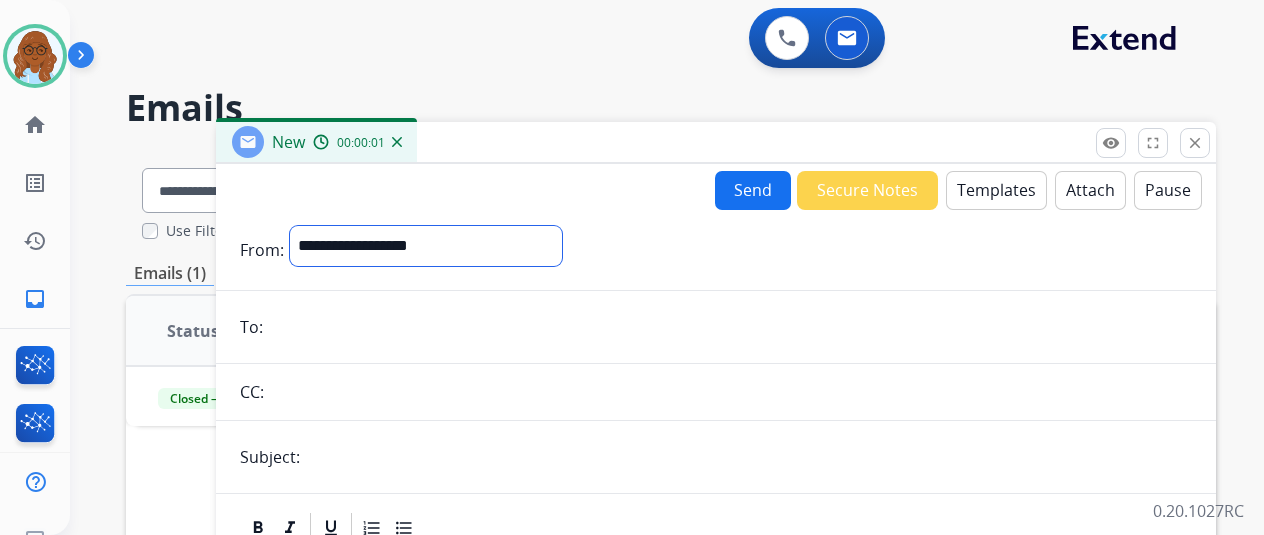 click on "**********" at bounding box center [426, 246] 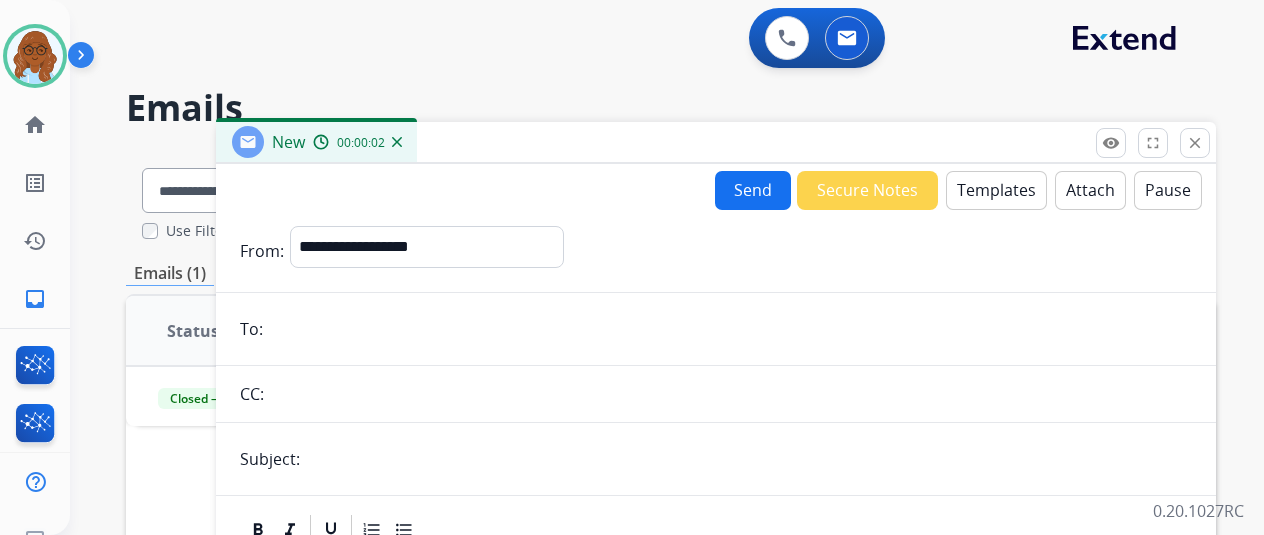paste on "**********" 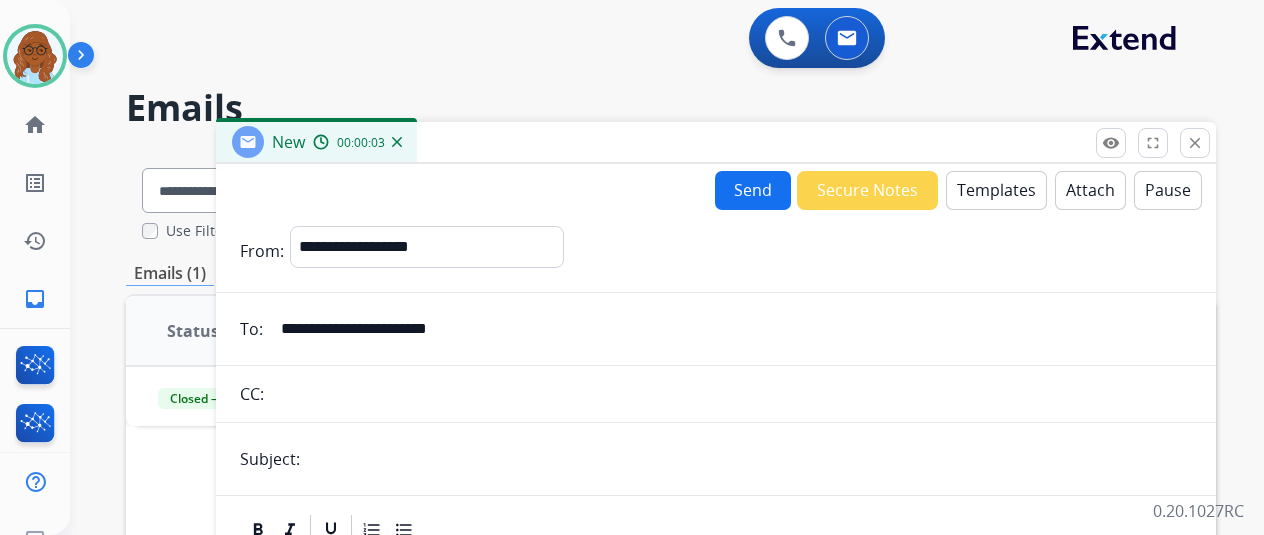 type on "**********" 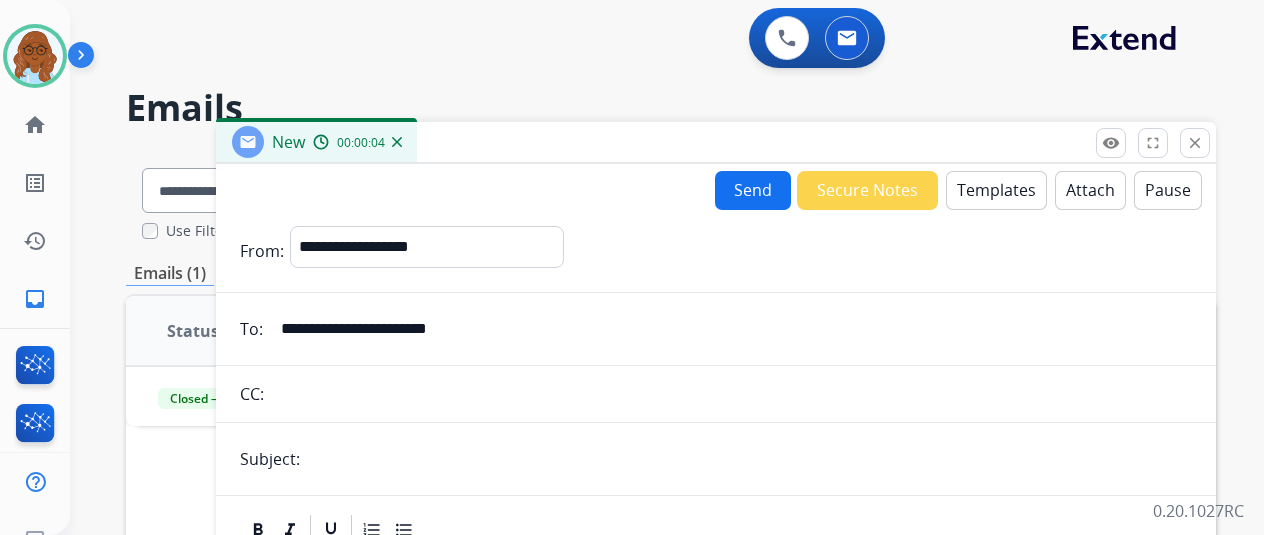 type on "**********" 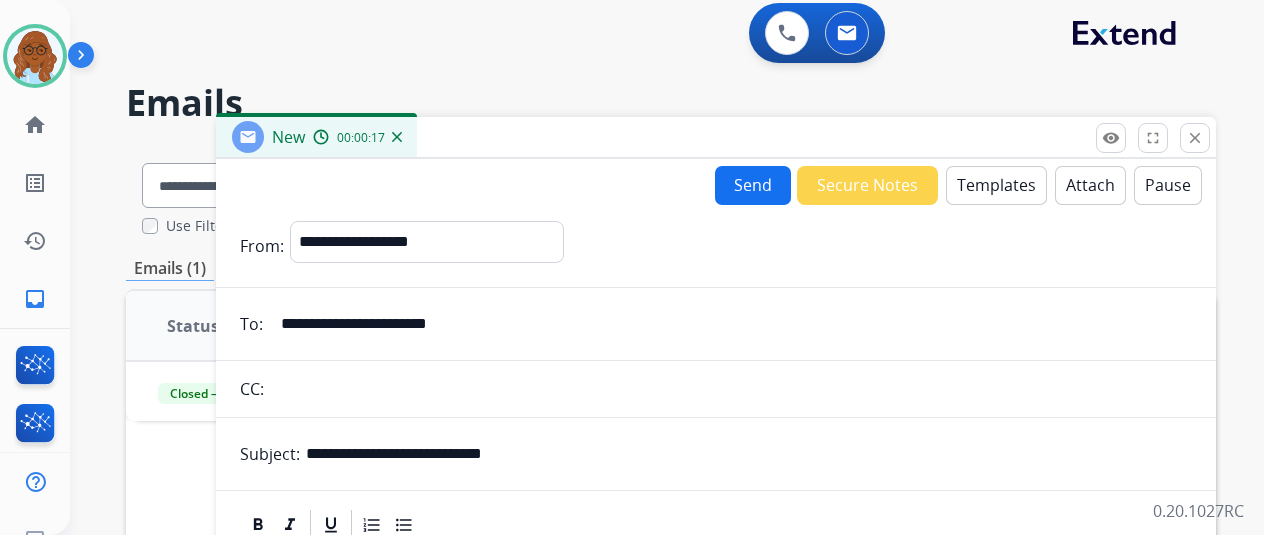 scroll, scrollTop: 0, scrollLeft: 0, axis: both 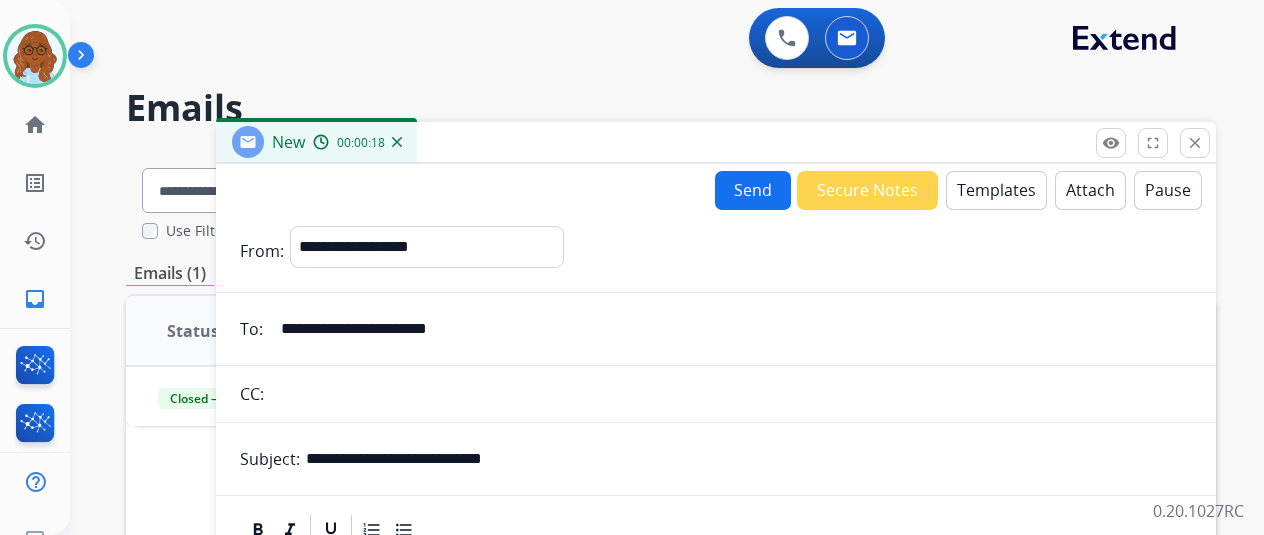 click on "Templates" at bounding box center (996, 190) 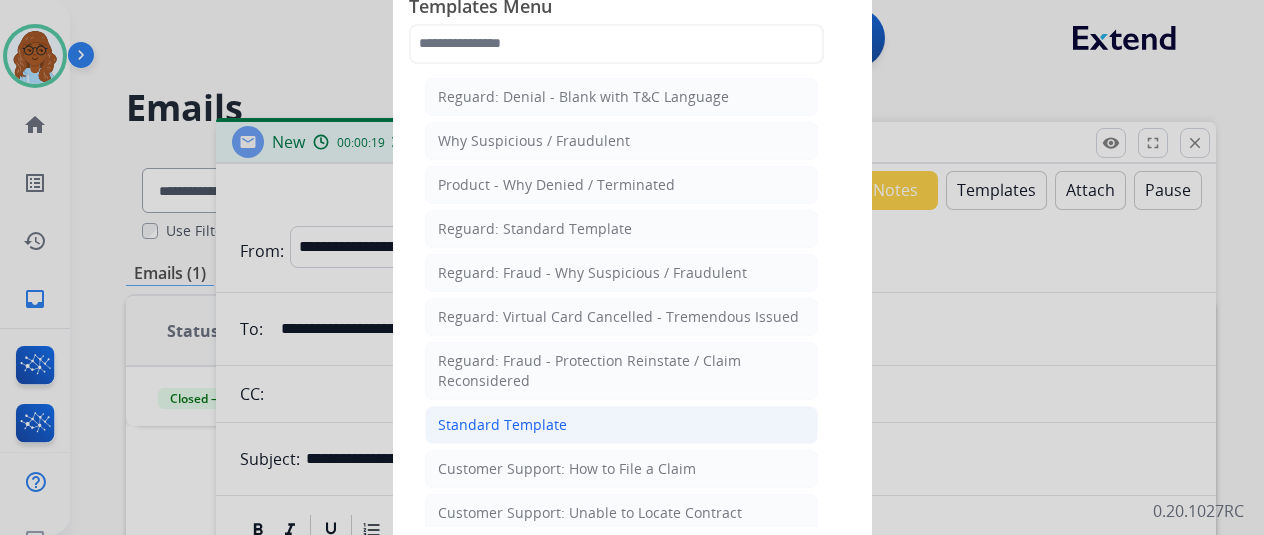 click on "Standard Template" 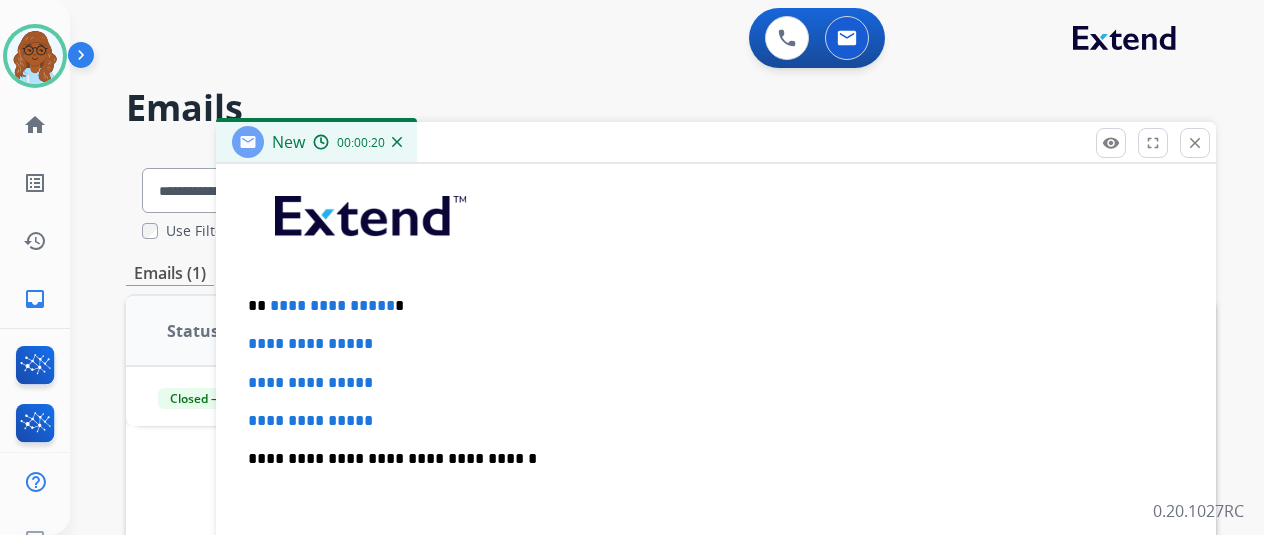 scroll, scrollTop: 514, scrollLeft: 0, axis: vertical 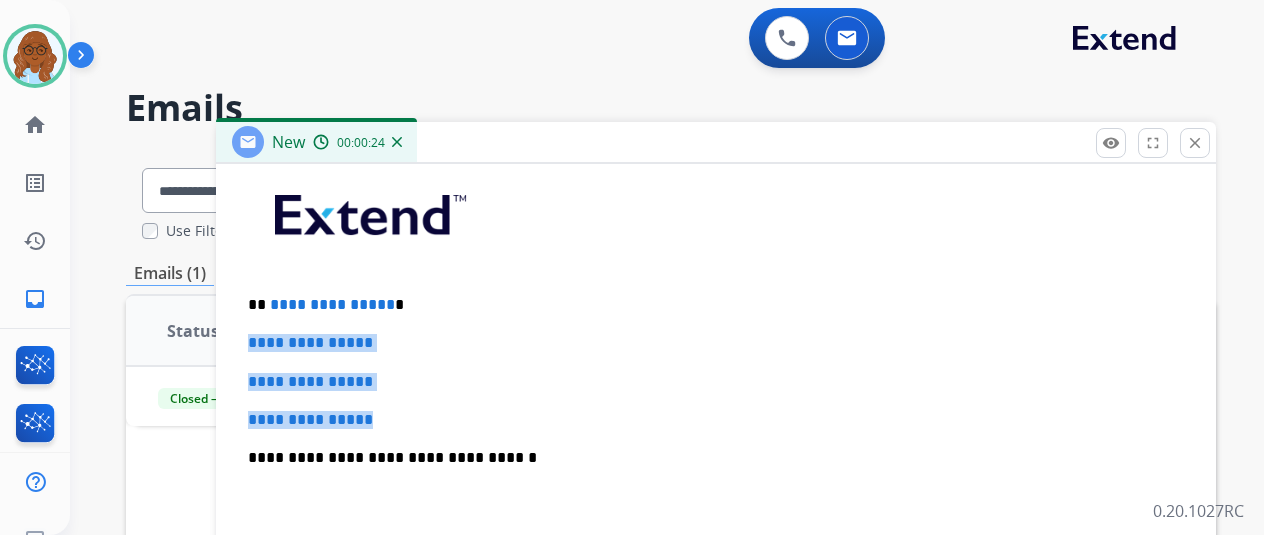 drag, startPoint x: 396, startPoint y: 407, endPoint x: 257, endPoint y: 329, distance: 159.38947 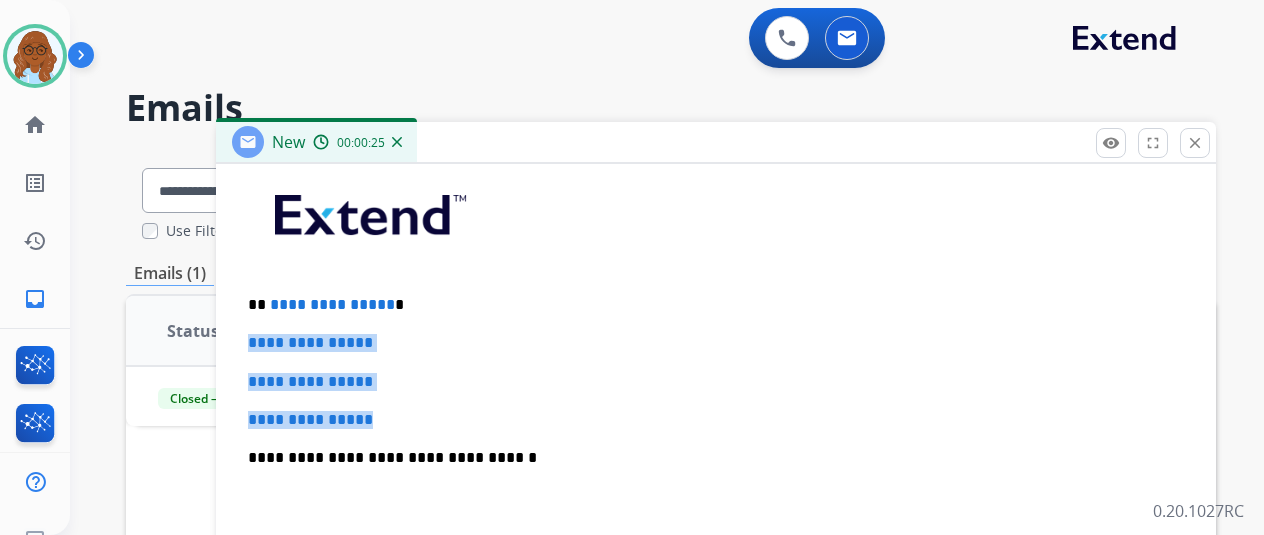 paste 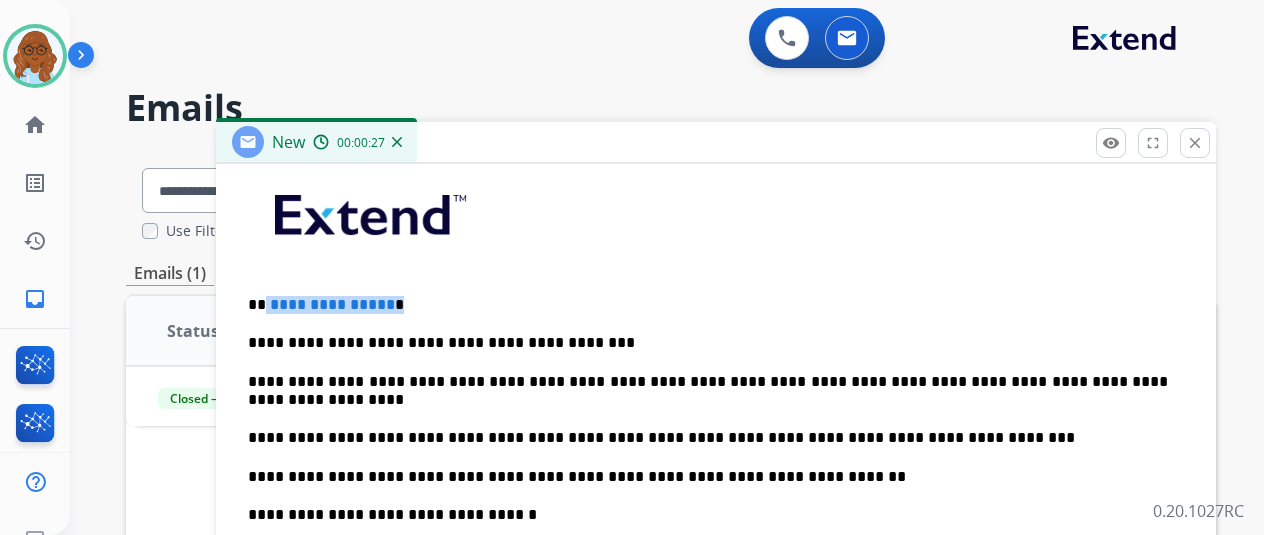drag, startPoint x: 416, startPoint y: 294, endPoint x: 277, endPoint y: 305, distance: 139.43457 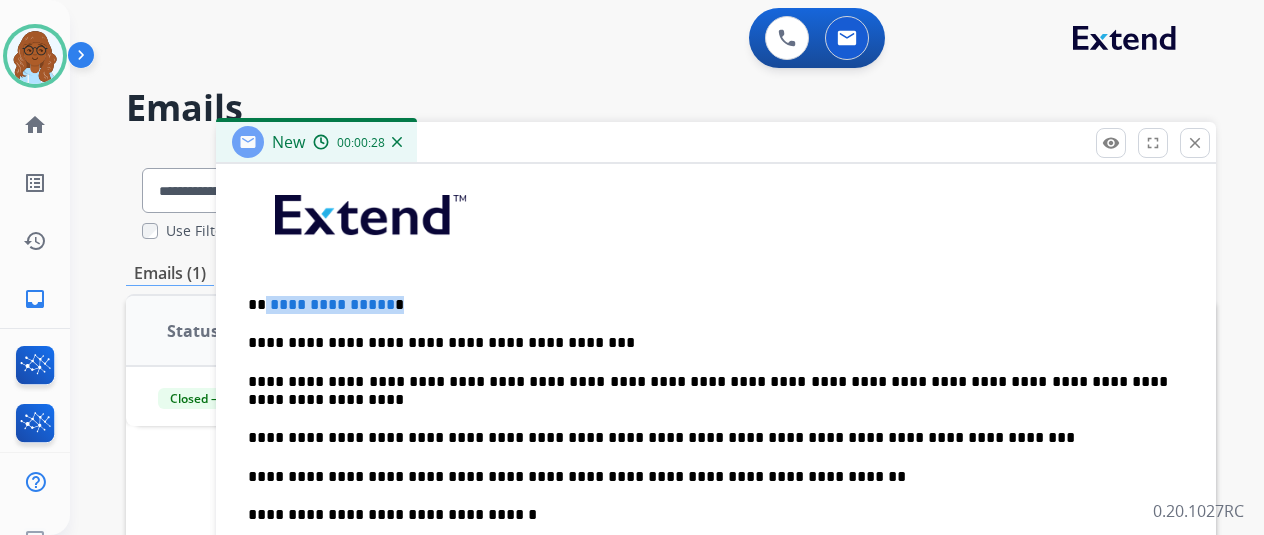 type 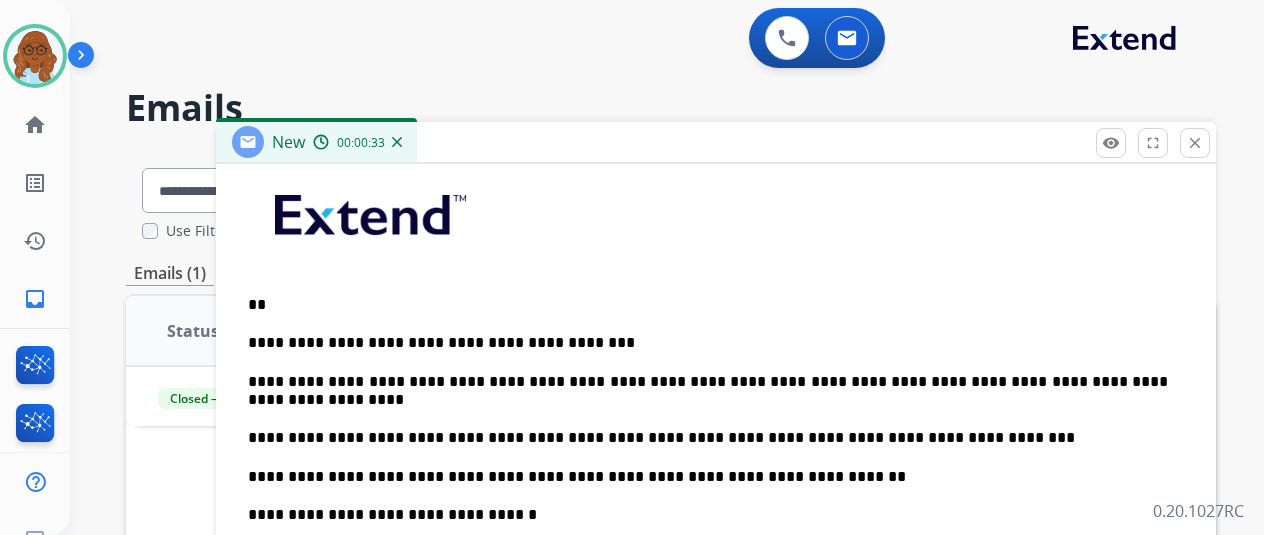 click on "**" at bounding box center (708, 305) 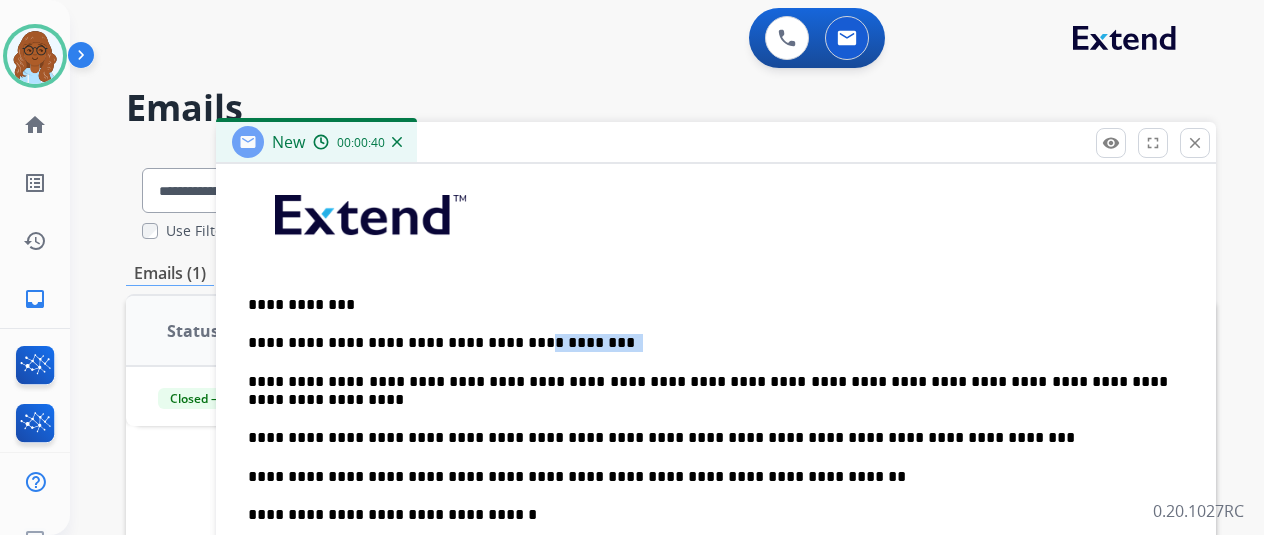 drag, startPoint x: 600, startPoint y: 332, endPoint x: 517, endPoint y: 335, distance: 83.0542 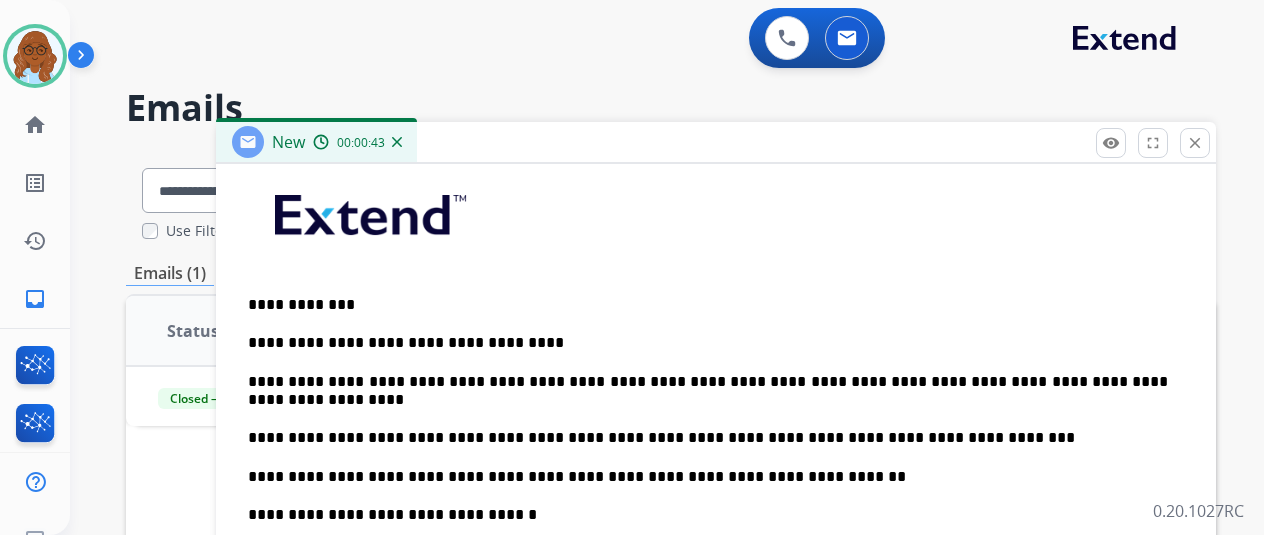 drag, startPoint x: 472, startPoint y: 332, endPoint x: 510, endPoint y: 373, distance: 55.9017 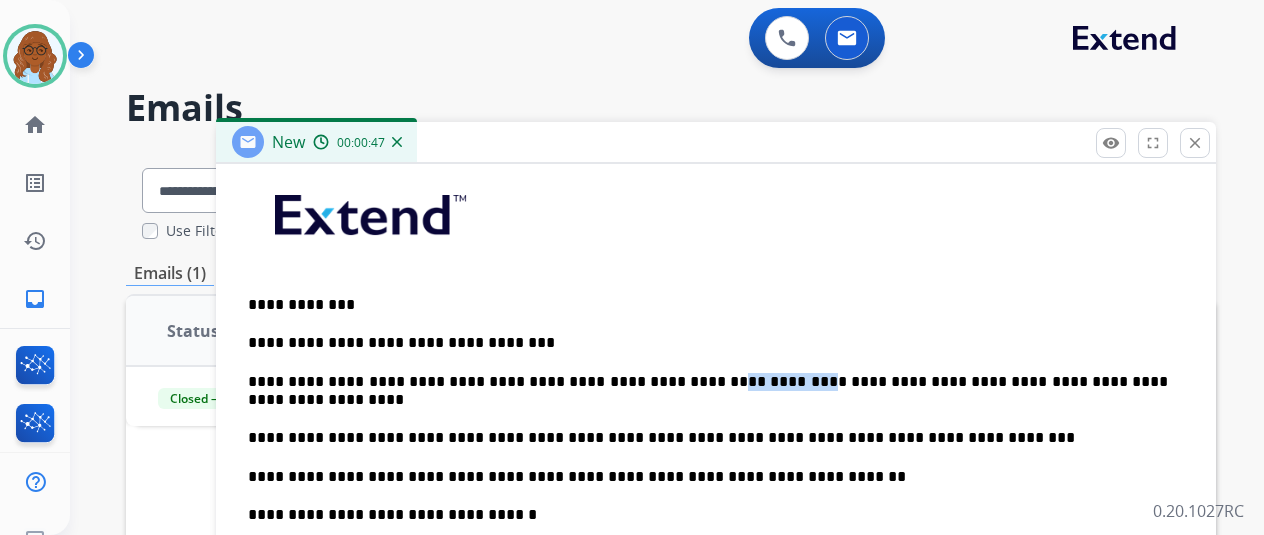 drag, startPoint x: 806, startPoint y: 379, endPoint x: 724, endPoint y: 385, distance: 82.219215 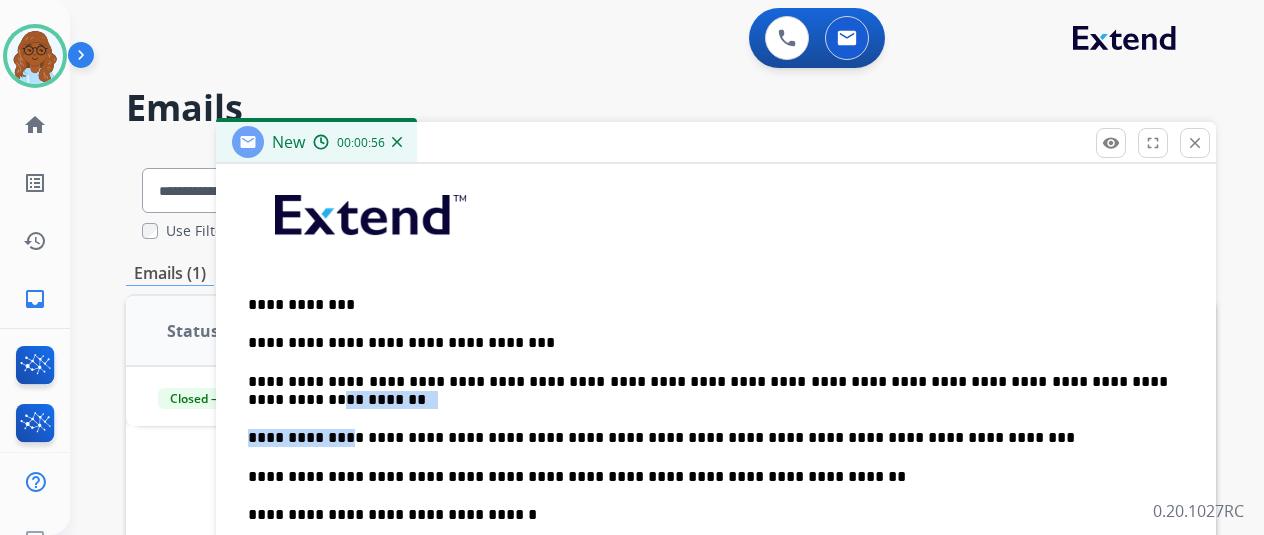 drag, startPoint x: 347, startPoint y: 403, endPoint x: 244, endPoint y: 400, distance: 103.04368 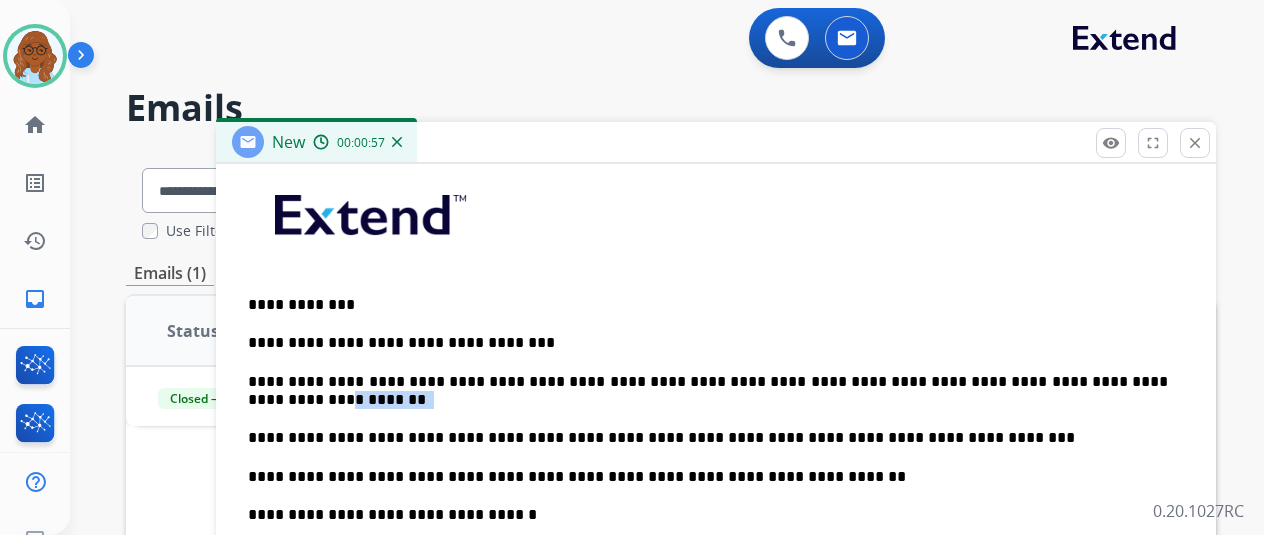 drag, startPoint x: 331, startPoint y: 397, endPoint x: 266, endPoint y: 397, distance: 65 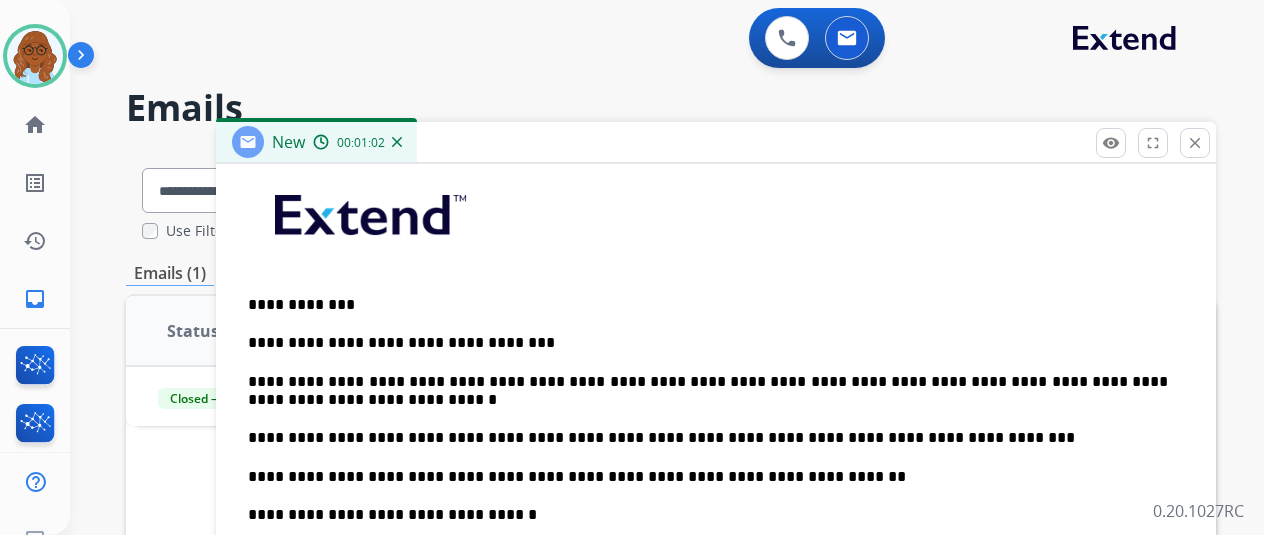 click on "**********" at bounding box center (708, 391) 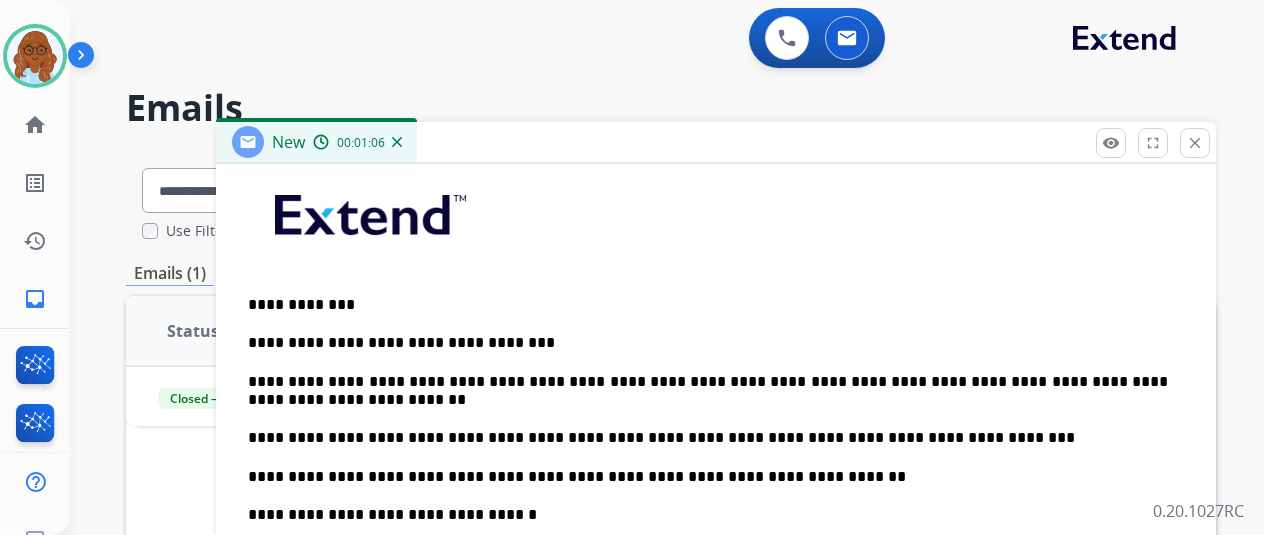 click on "**********" at bounding box center [708, 391] 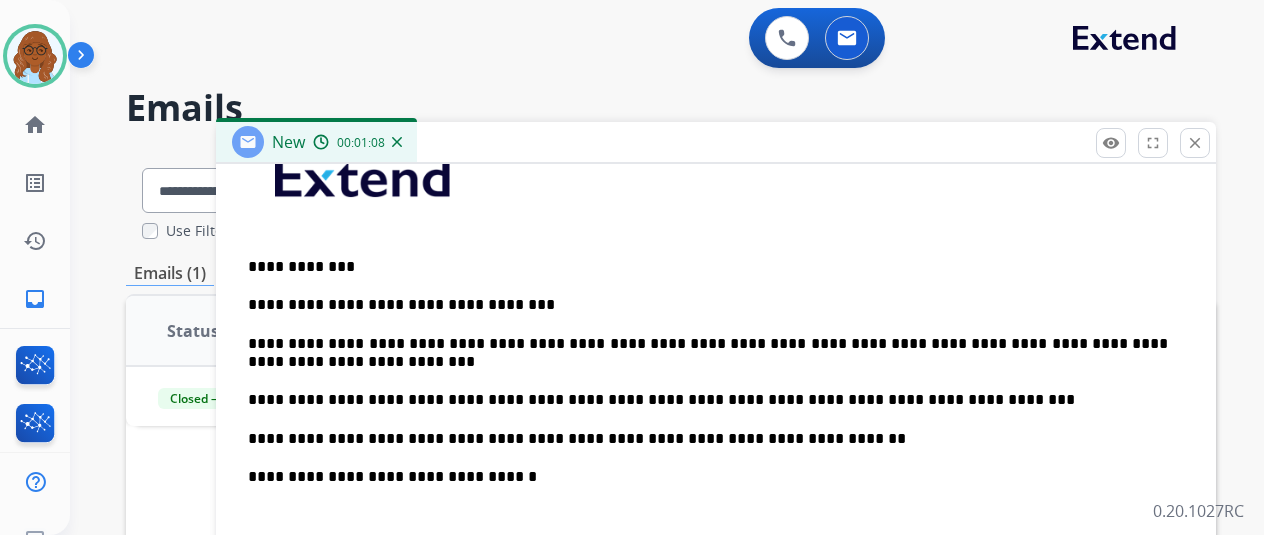 scroll, scrollTop: 572, scrollLeft: 0, axis: vertical 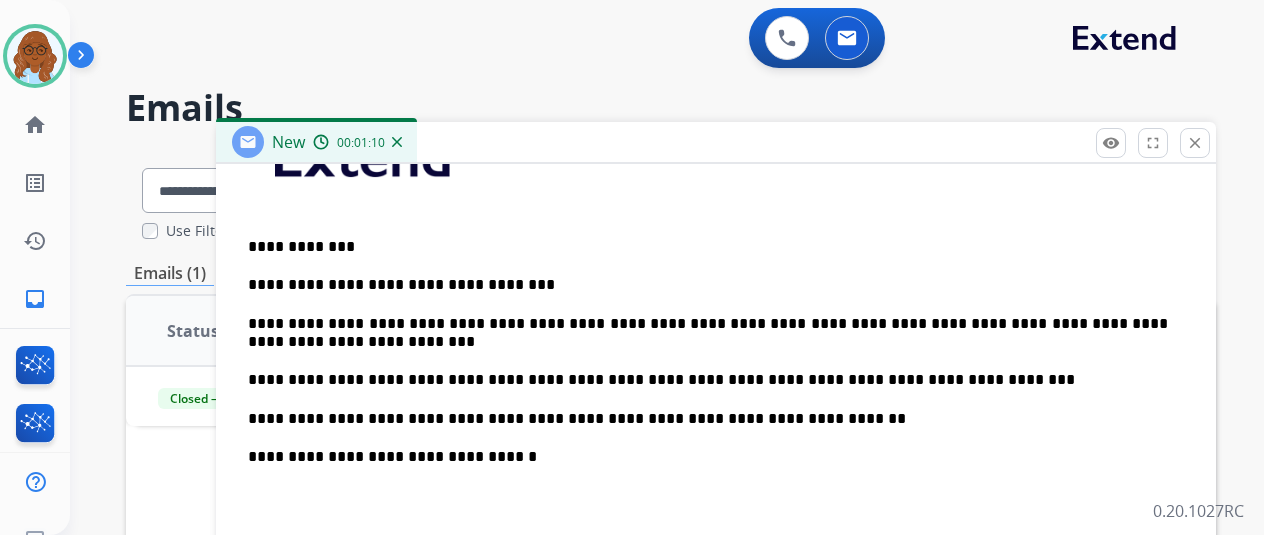 click on "**********" at bounding box center [708, 380] 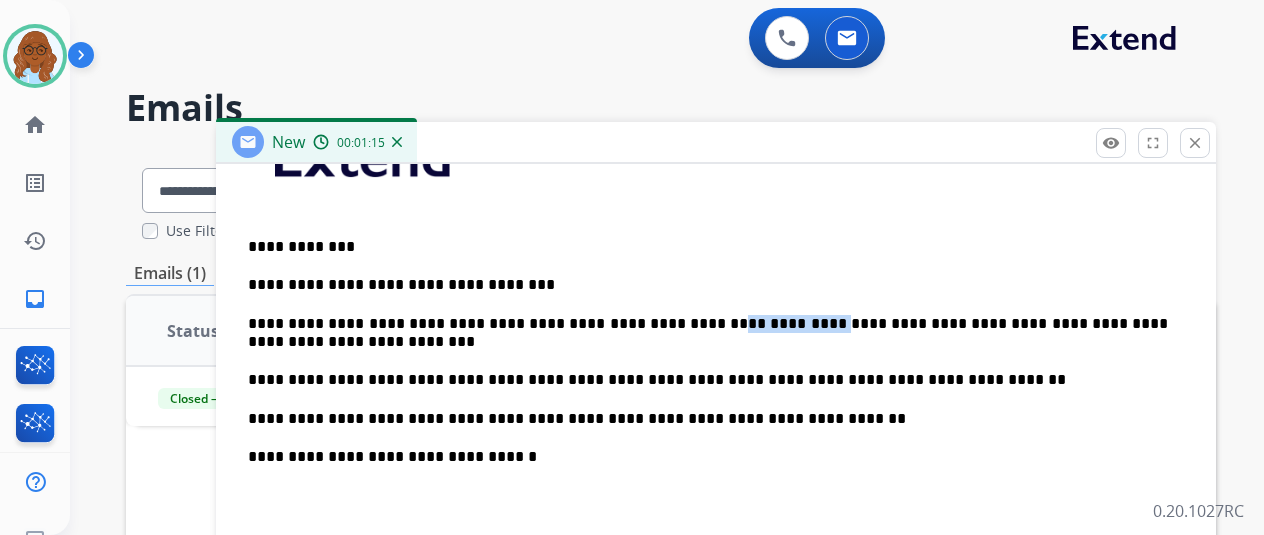 drag, startPoint x: 810, startPoint y: 322, endPoint x: 720, endPoint y: 317, distance: 90.13878 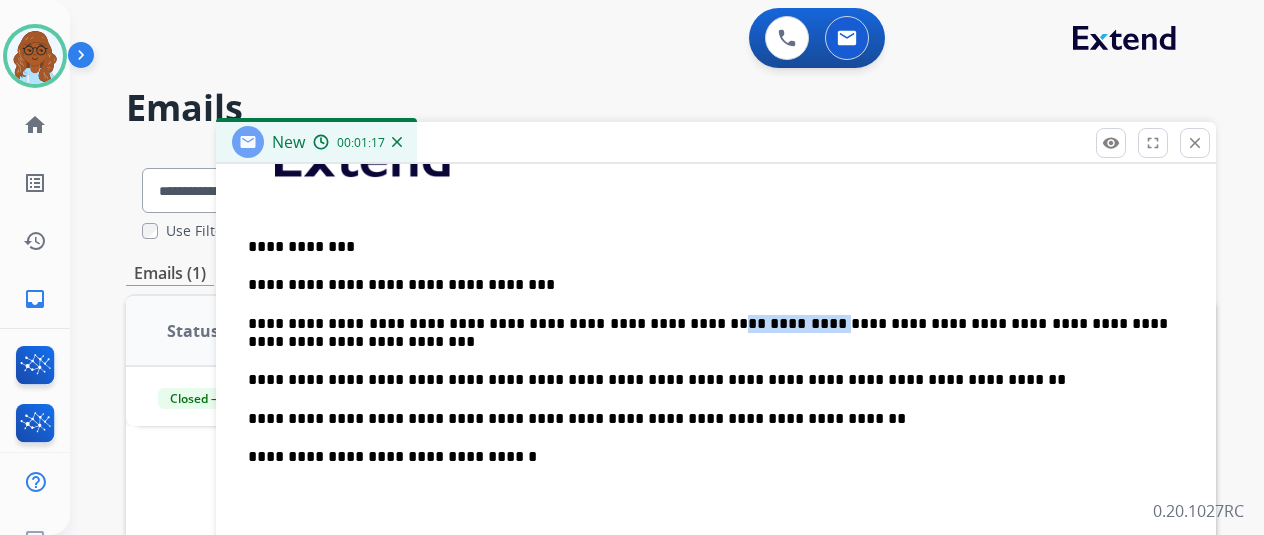 copy on "**********" 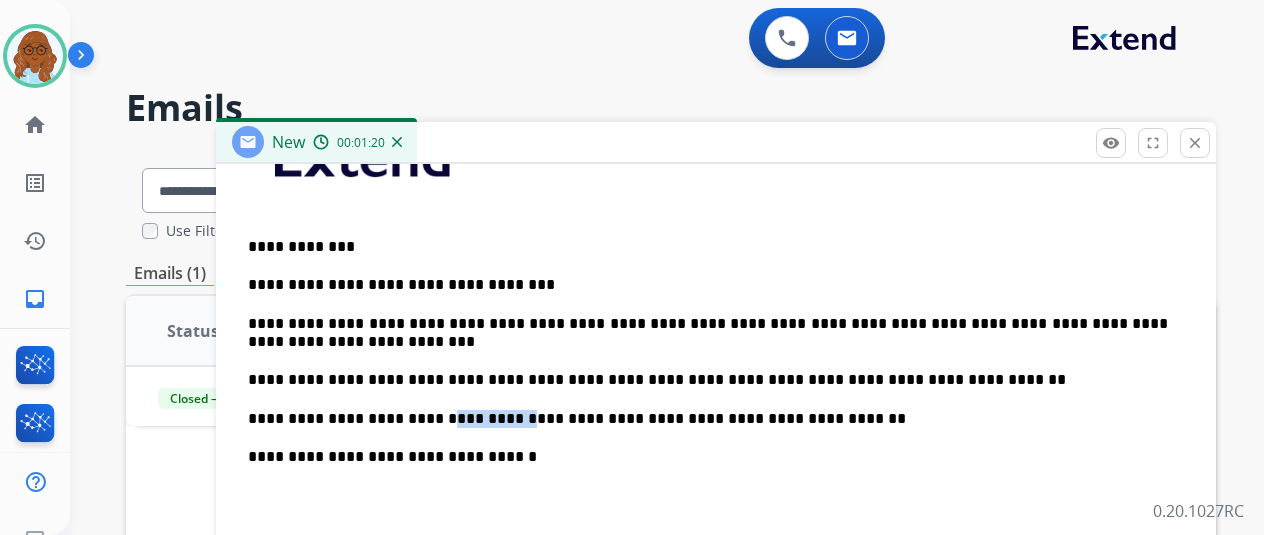 drag, startPoint x: 508, startPoint y: 416, endPoint x: 432, endPoint y: 418, distance: 76.02631 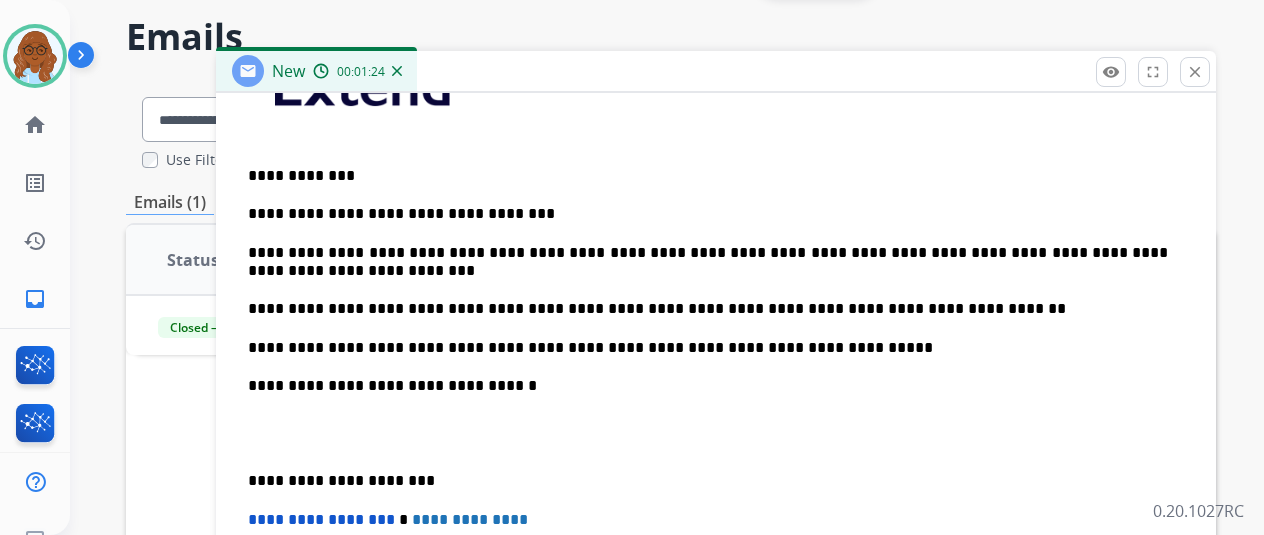 scroll, scrollTop: 100, scrollLeft: 0, axis: vertical 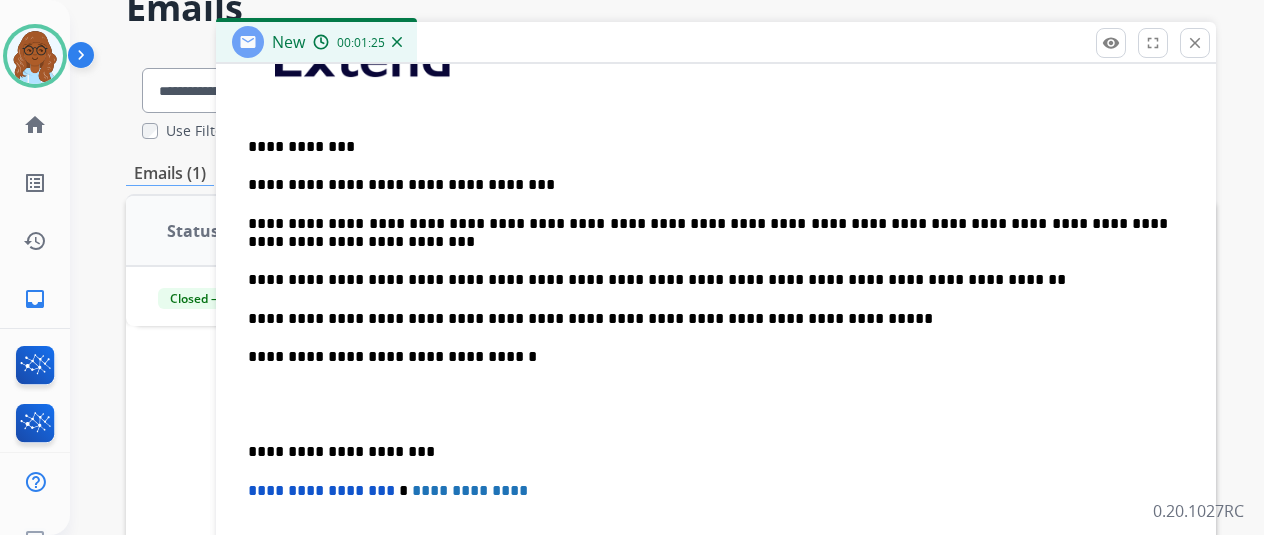 click on "**********" at bounding box center (708, 452) 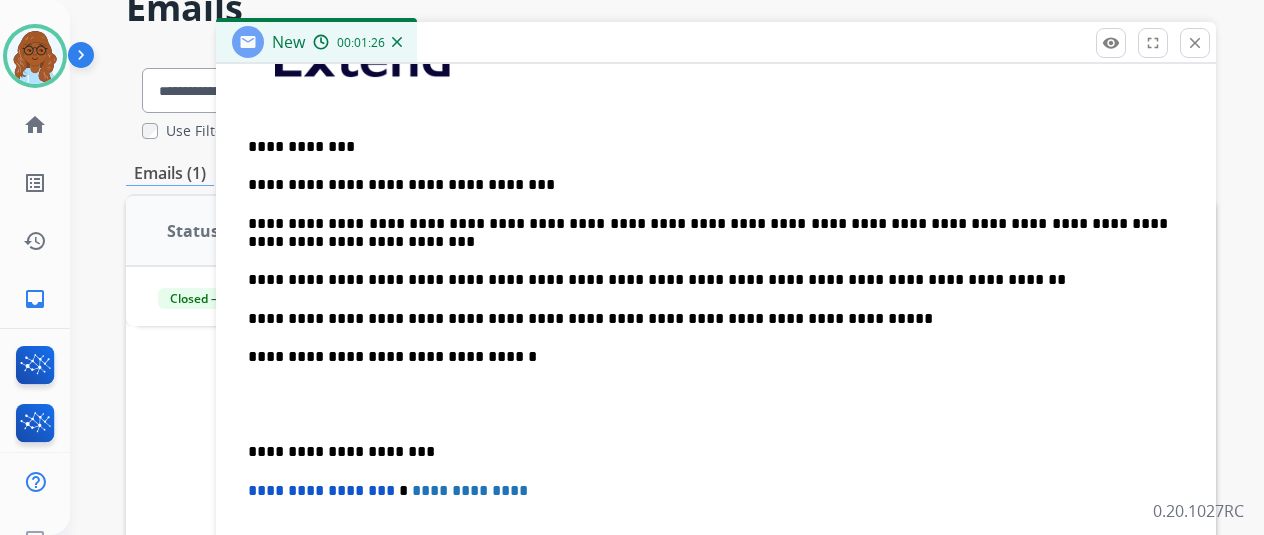 scroll, scrollTop: 533, scrollLeft: 0, axis: vertical 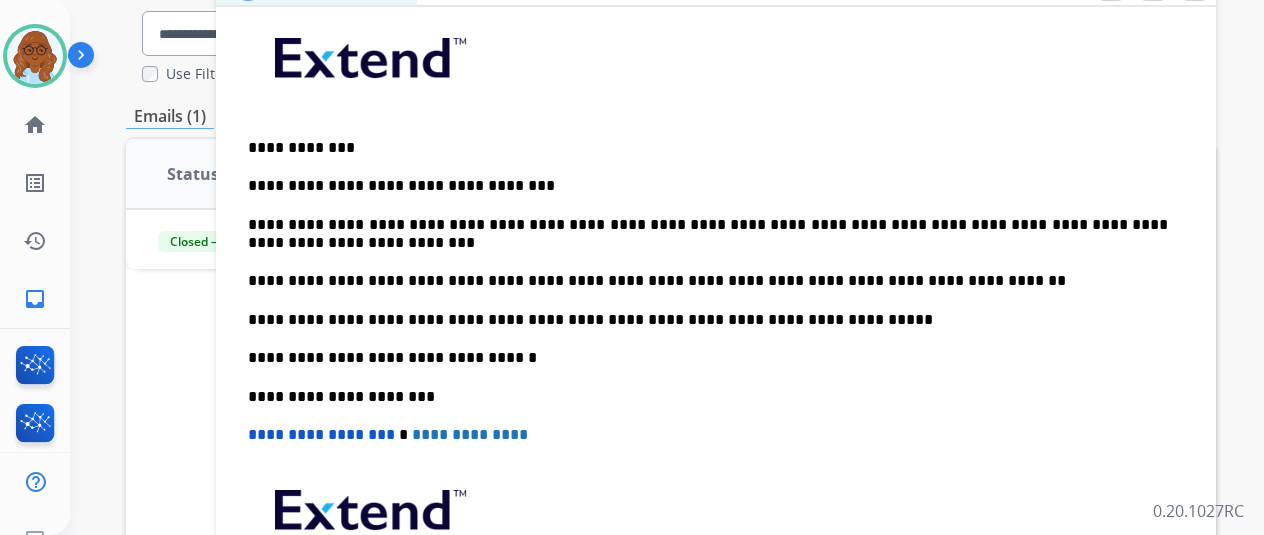 click on "**********" at bounding box center (708, 320) 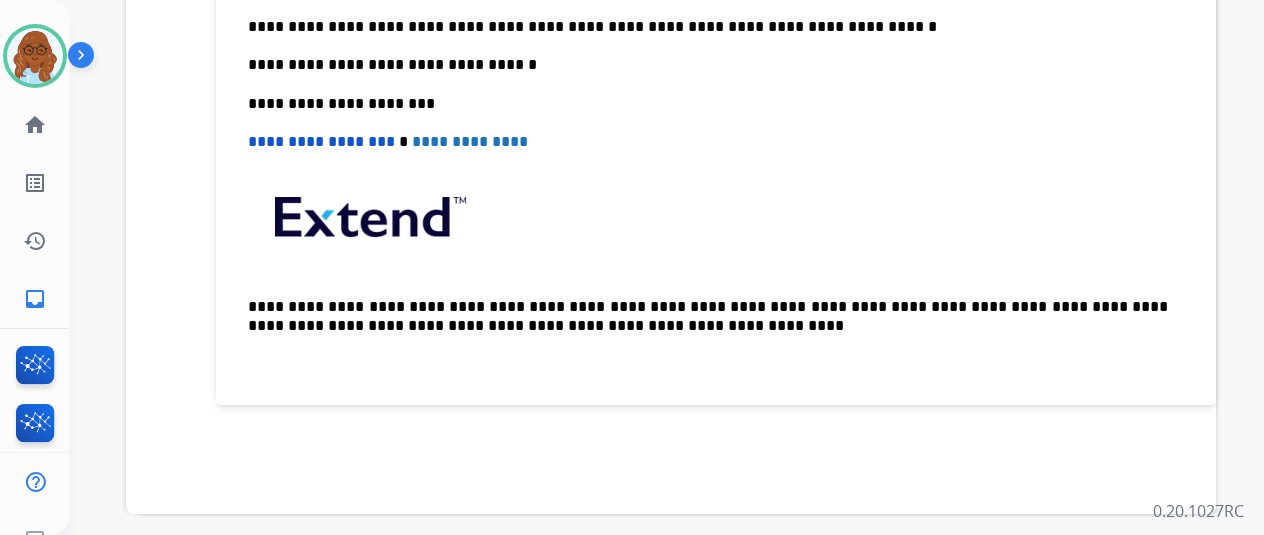 scroll, scrollTop: 457, scrollLeft: 0, axis: vertical 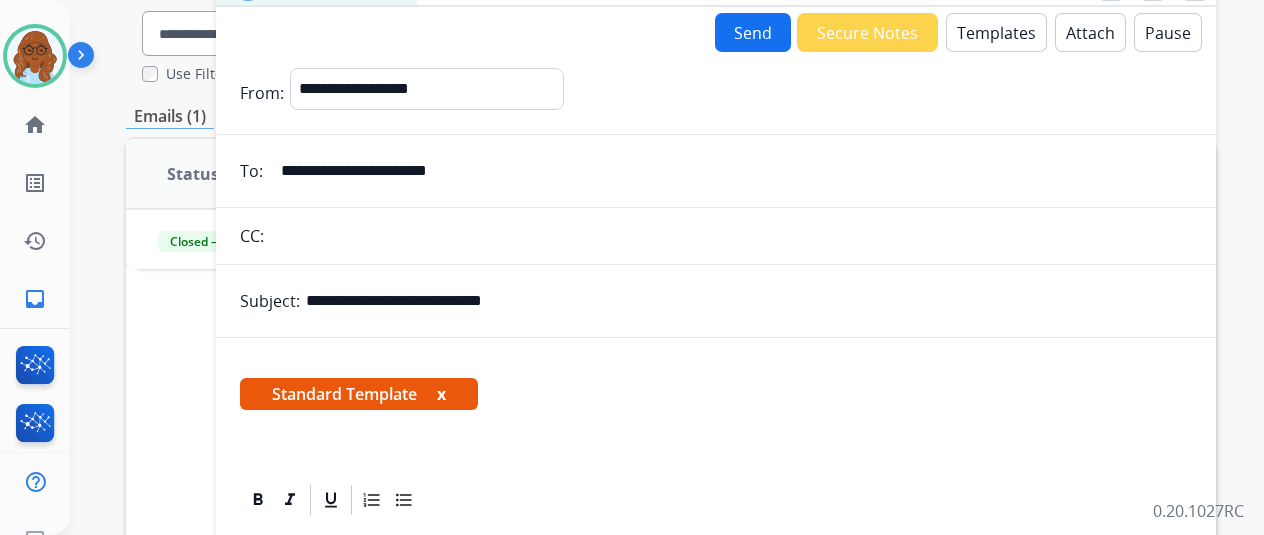 click on "x" at bounding box center [441, 394] 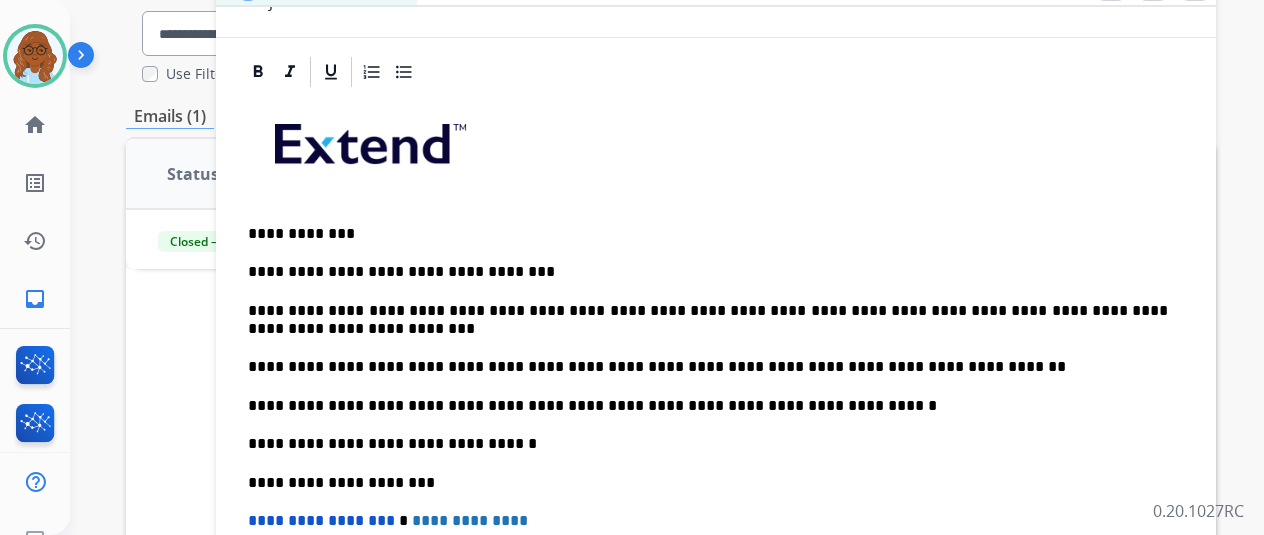scroll, scrollTop: 0, scrollLeft: 0, axis: both 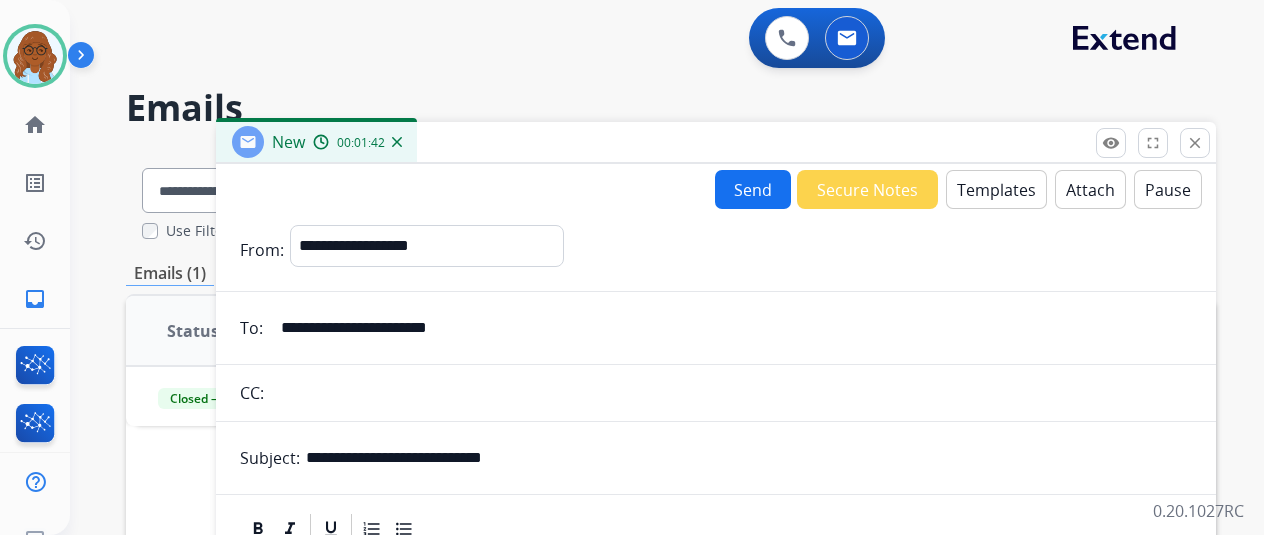 click on "Send" at bounding box center [753, 189] 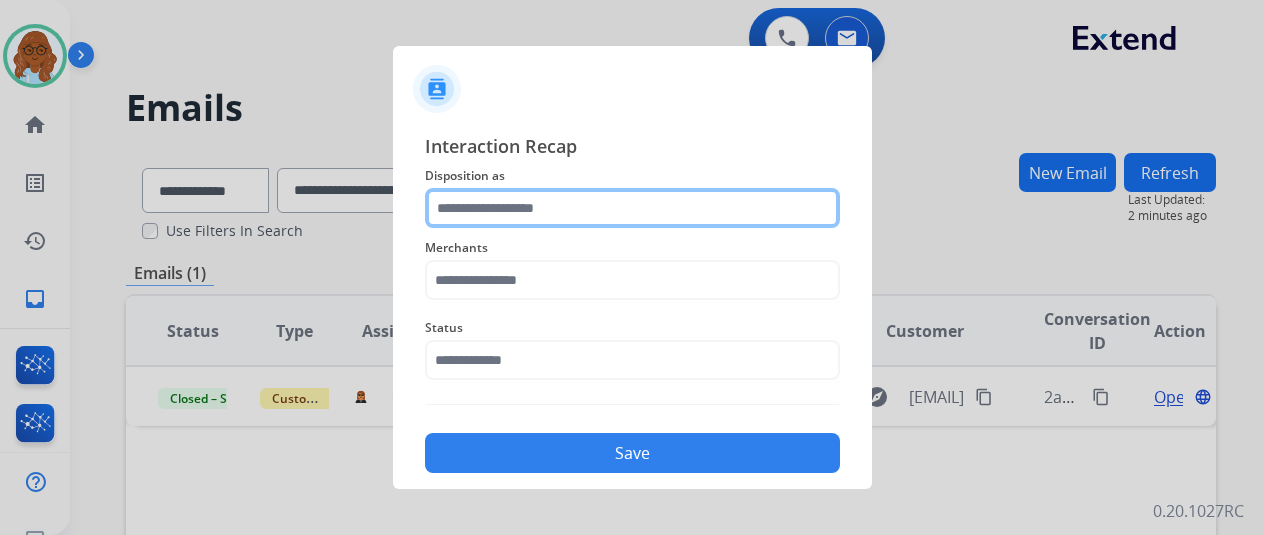 click 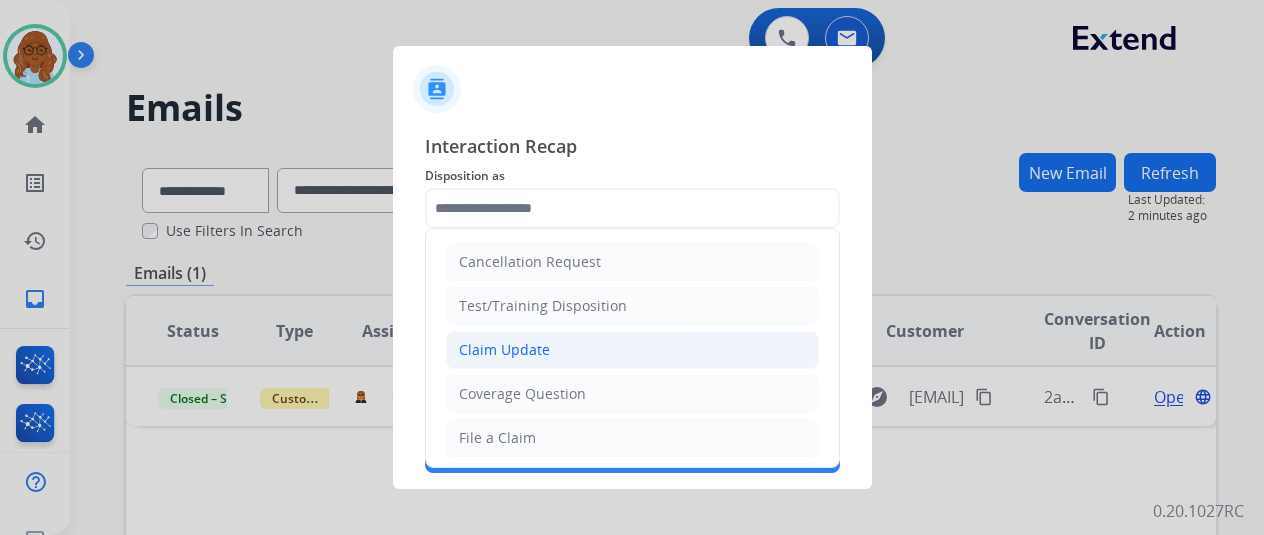 click on "Claim Update" 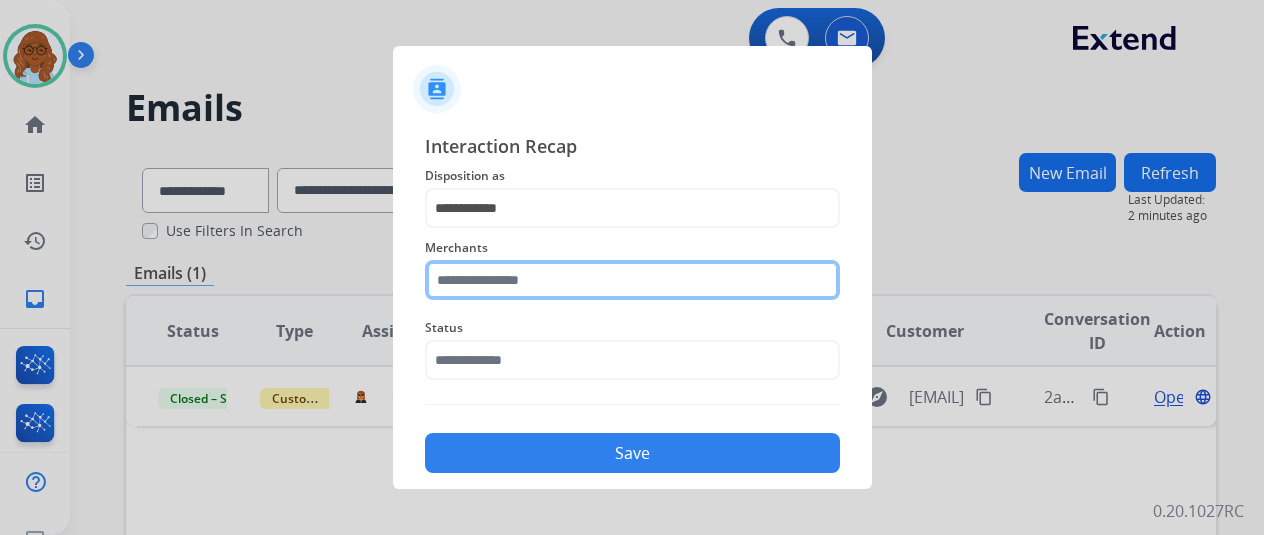 click 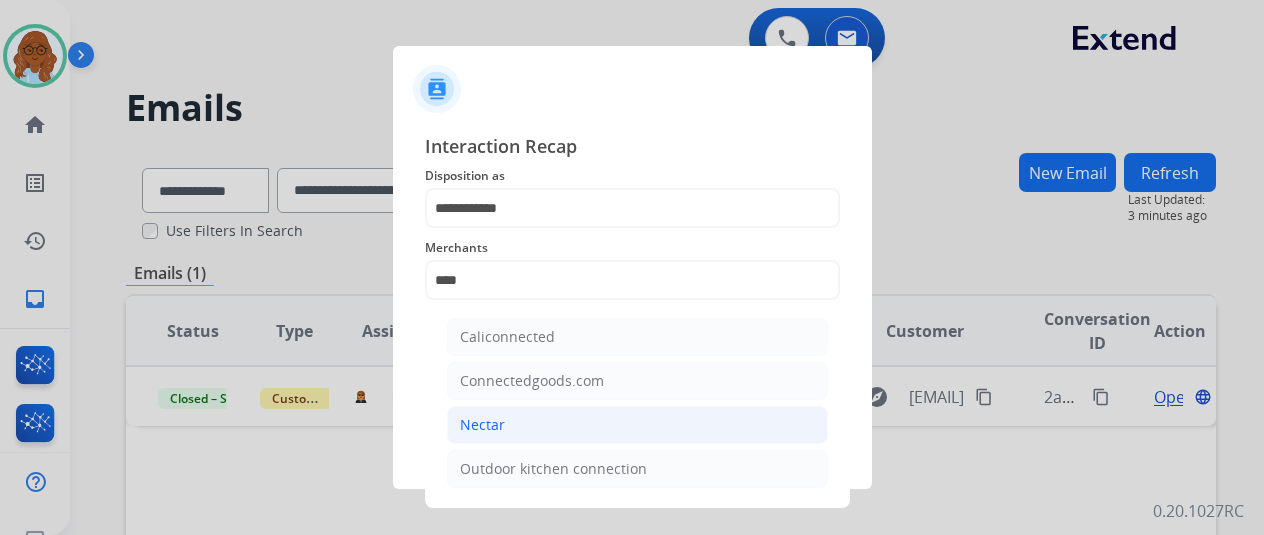 click on "Nectar" 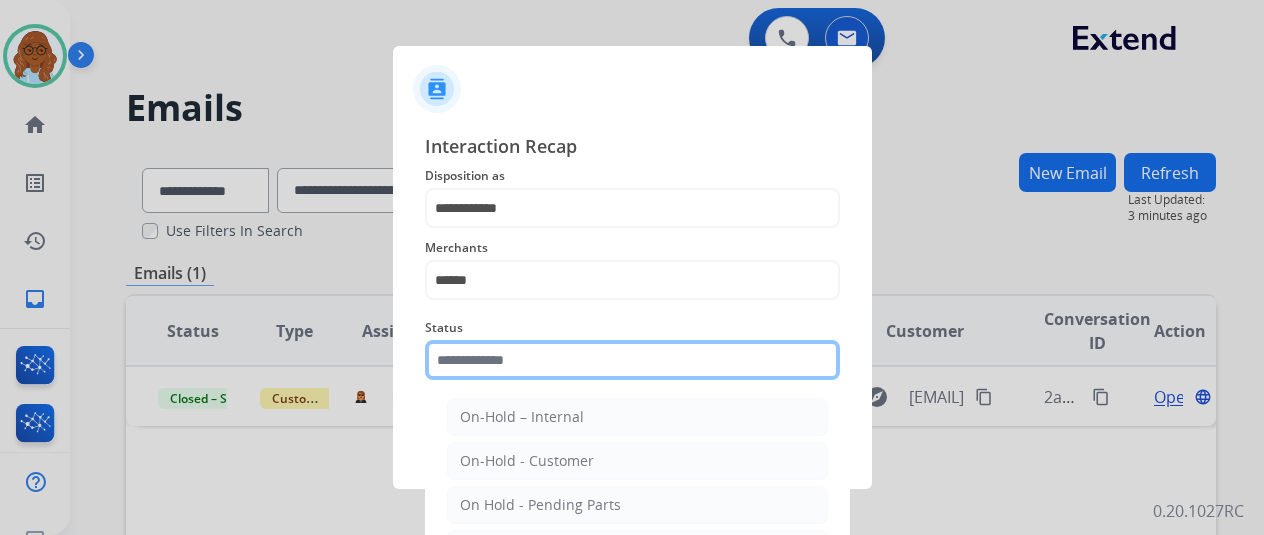 click 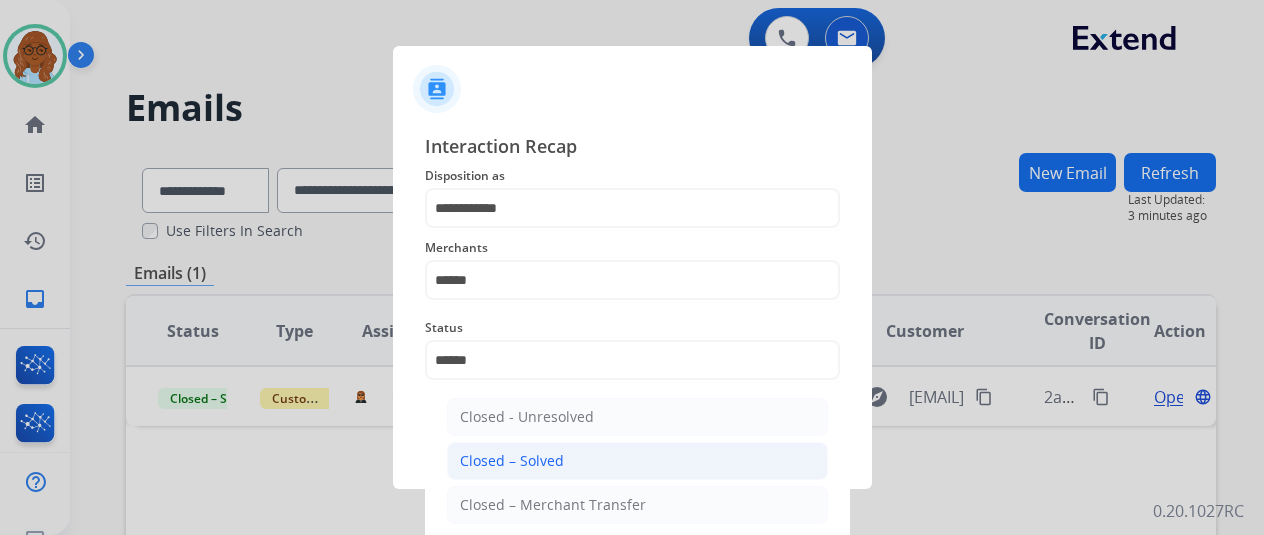 click on "Closed – Solved" 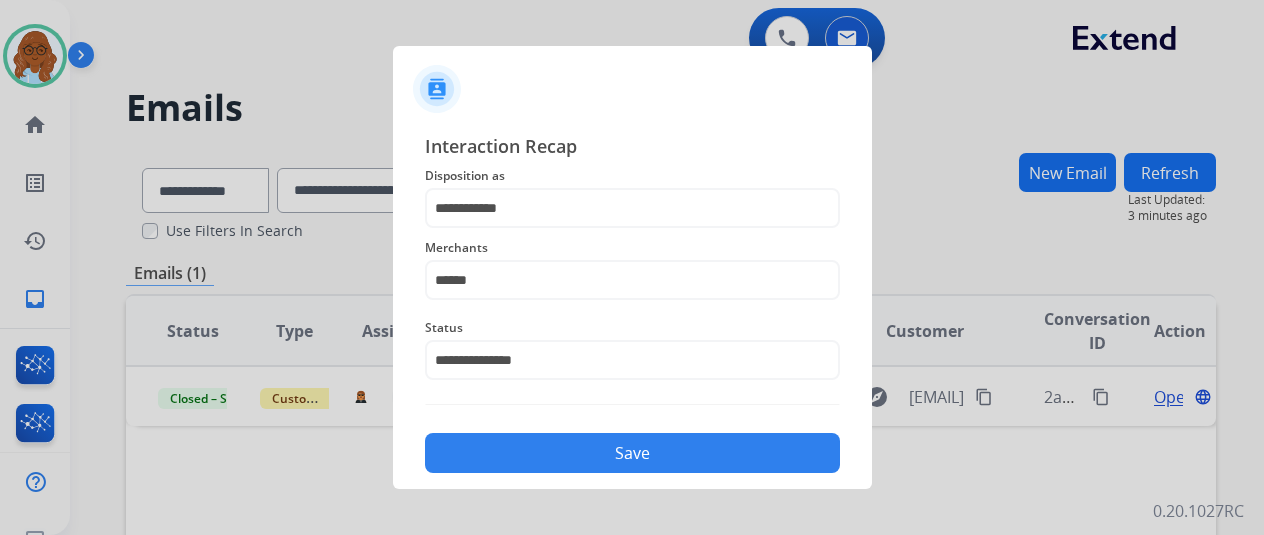 click on "Save" 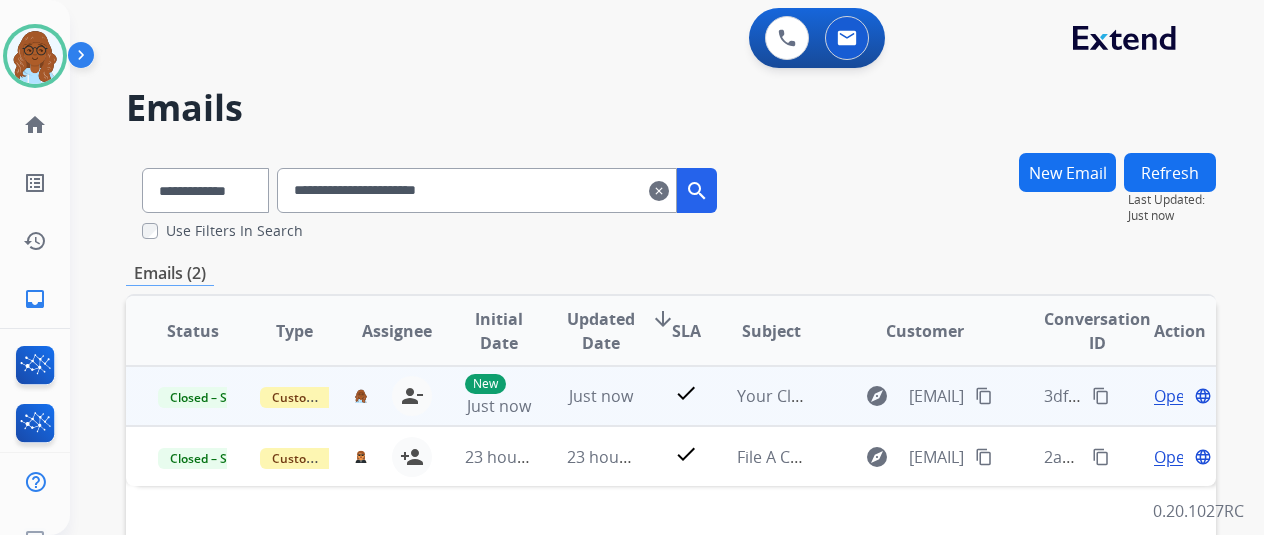 click on "content_copy" at bounding box center (1101, 396) 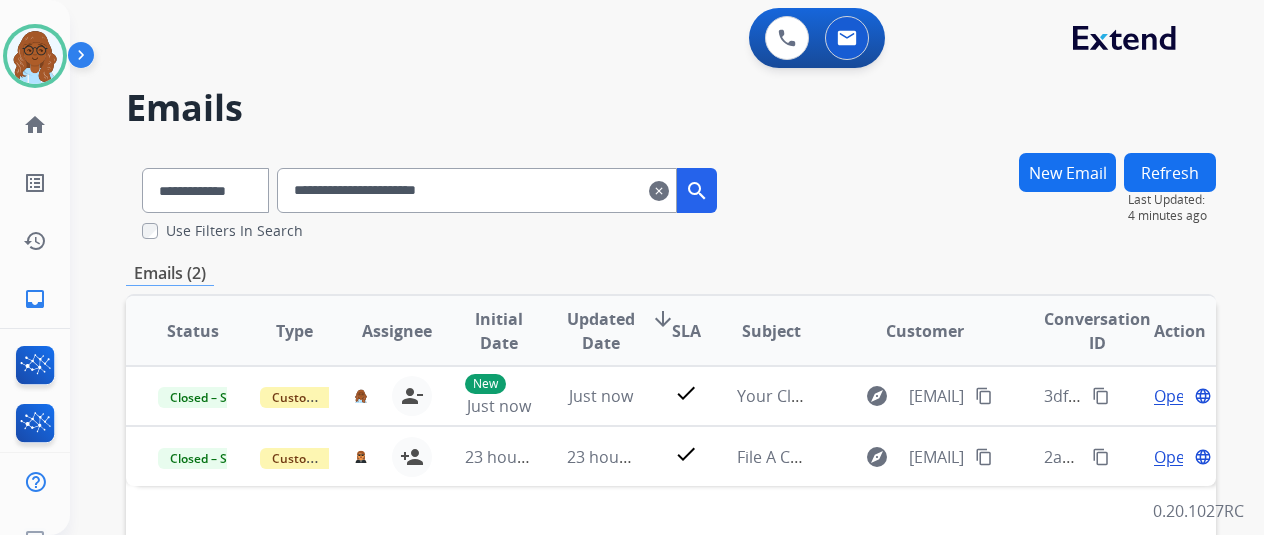 drag, startPoint x: 1105, startPoint y: 191, endPoint x: 1091, endPoint y: 185, distance: 15.231546 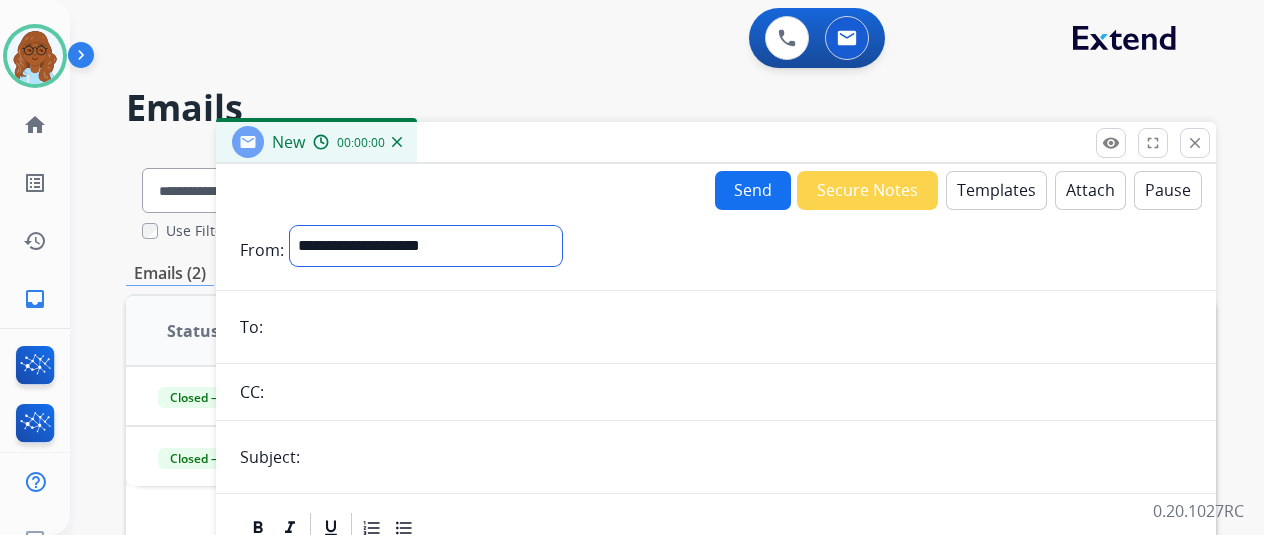 click on "**********" at bounding box center [426, 246] 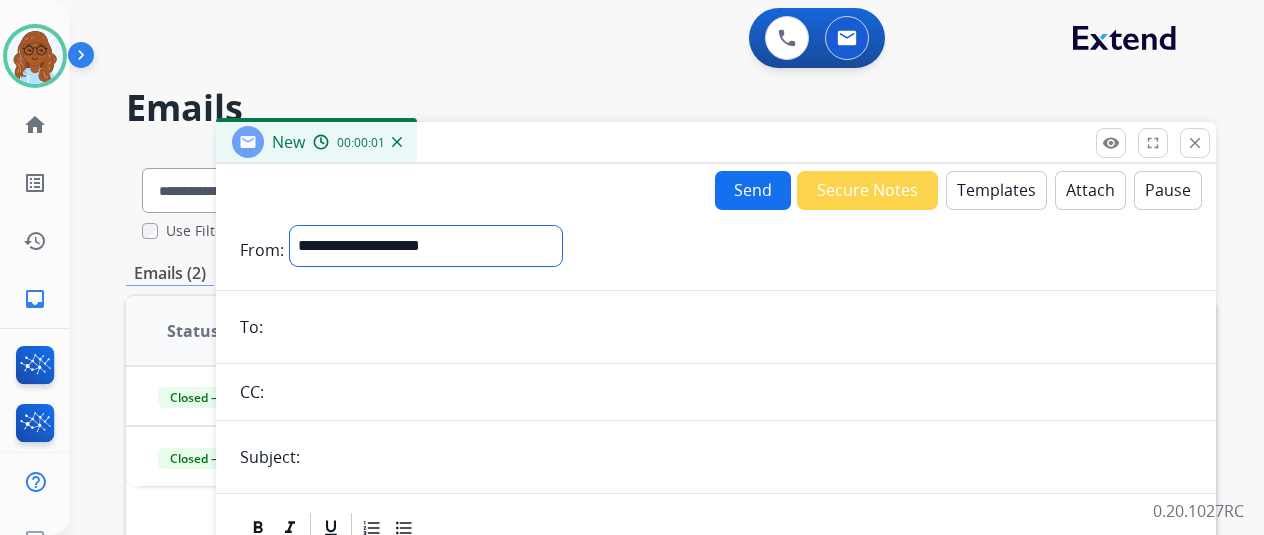 select on "**********" 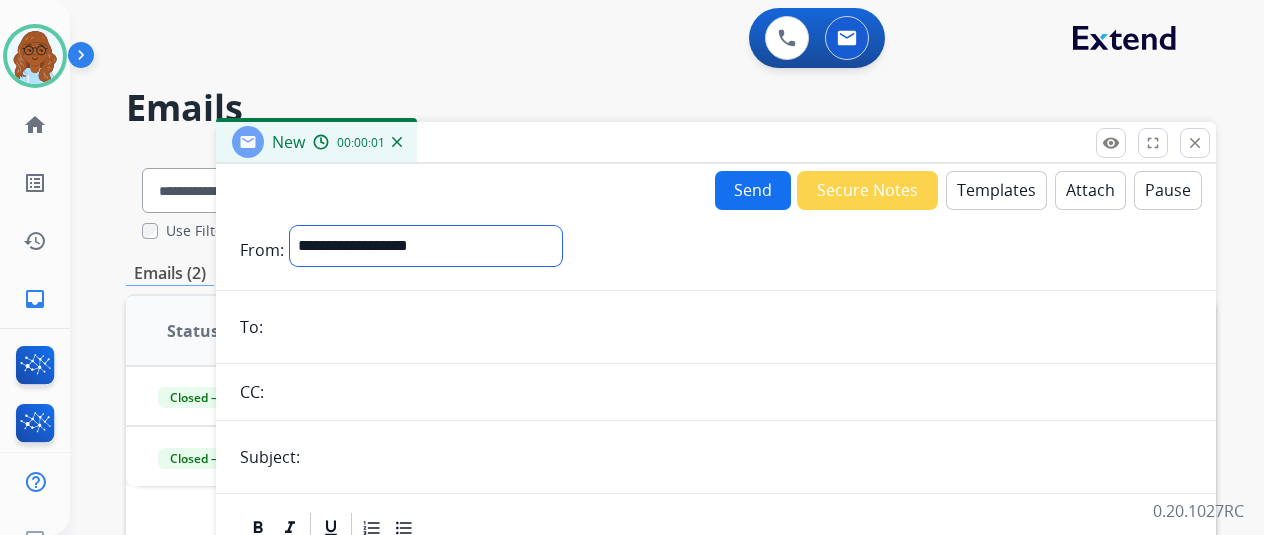 click on "**********" at bounding box center (426, 246) 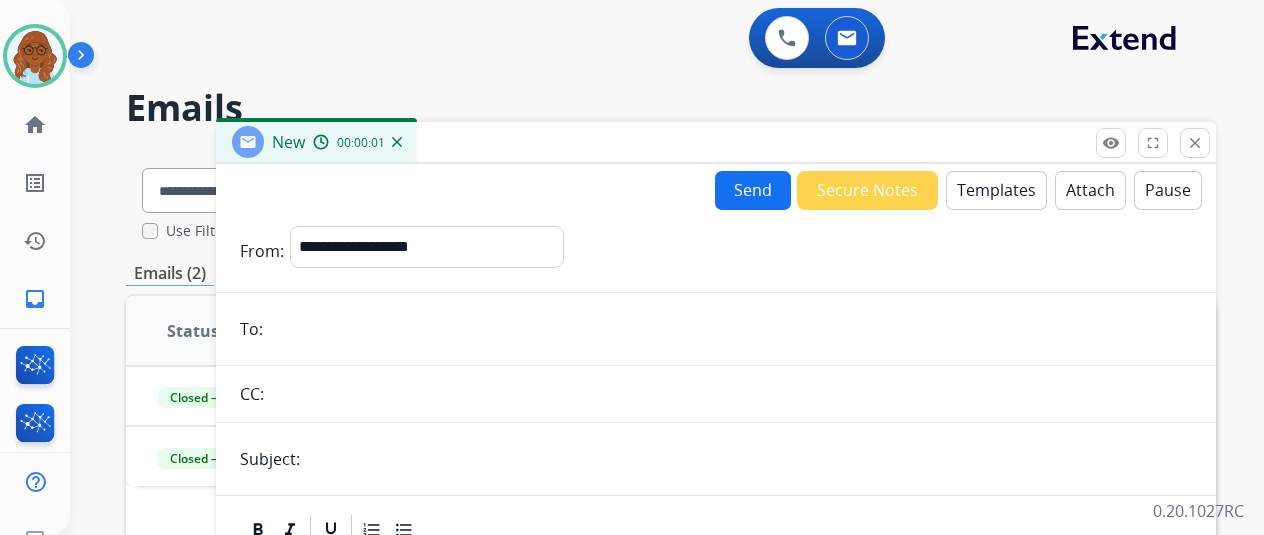 click at bounding box center [730, 329] 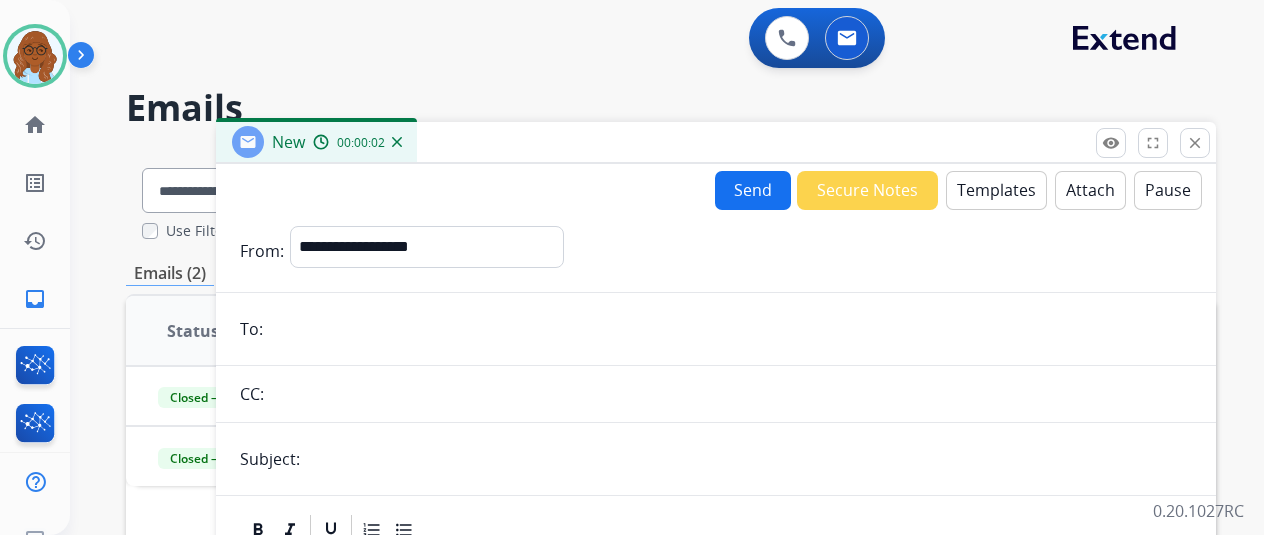 paste on "**********" 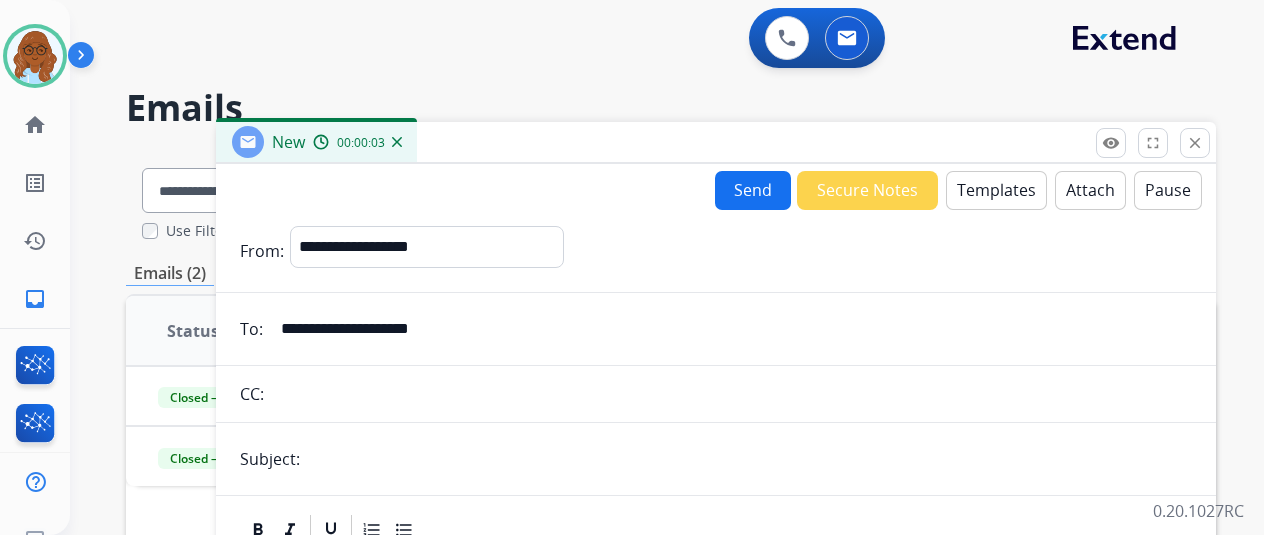 type on "**********" 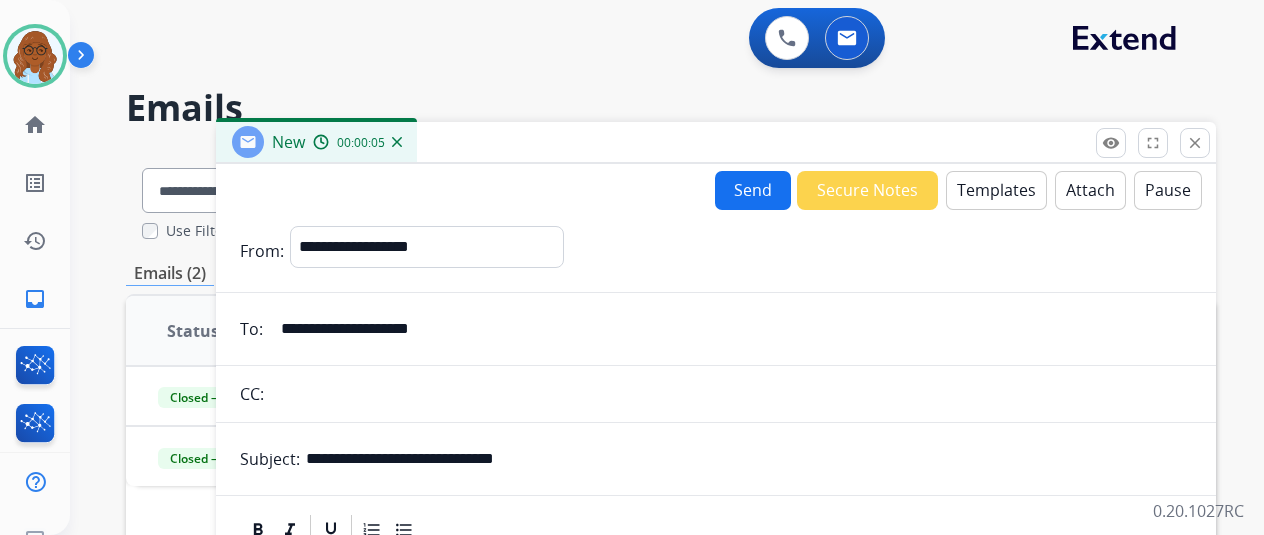 click on "Templates" at bounding box center [996, 190] 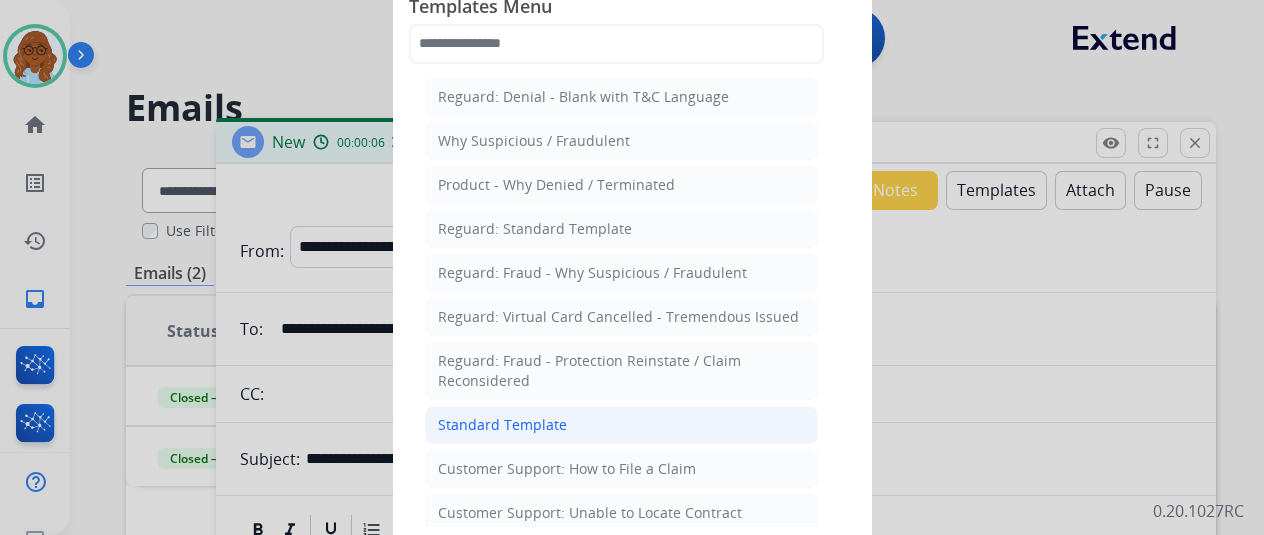 click on "Standard Template" 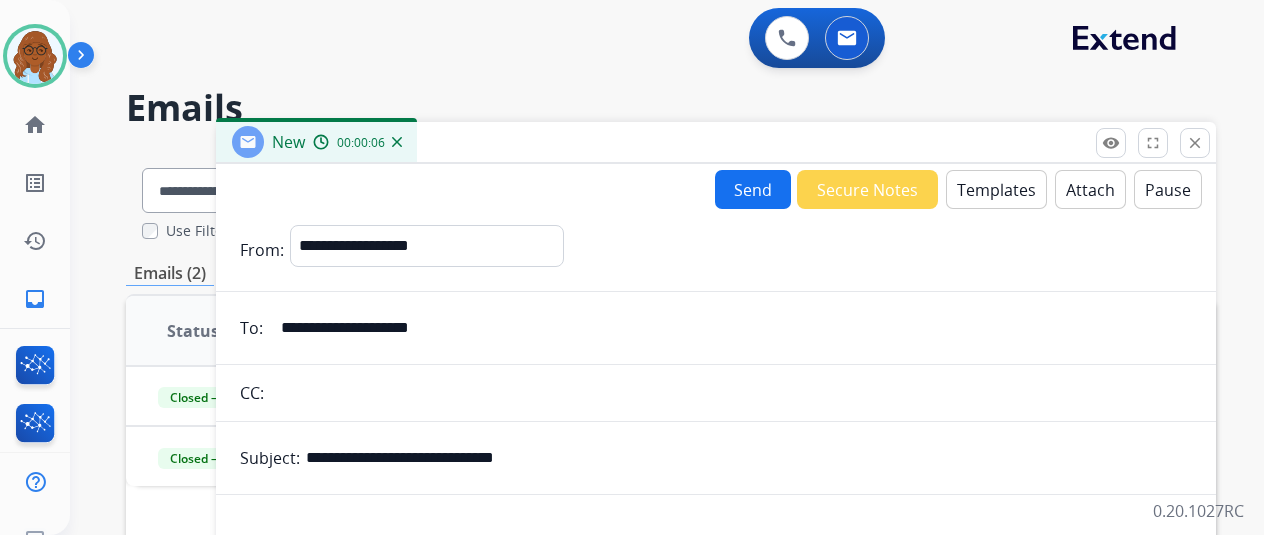 scroll, scrollTop: 400, scrollLeft: 0, axis: vertical 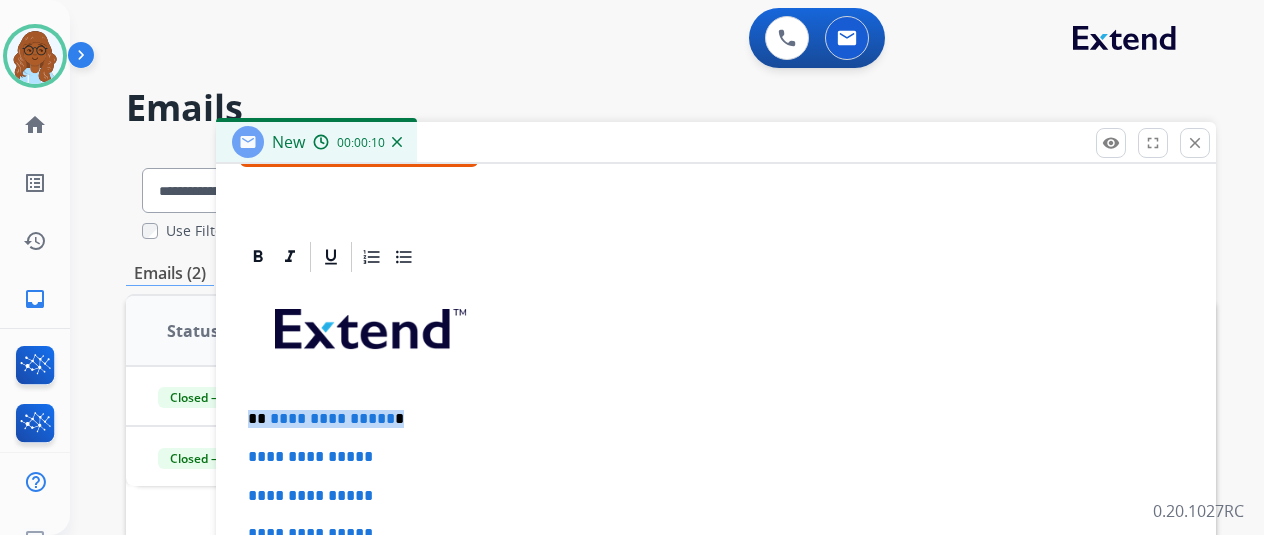 drag, startPoint x: 419, startPoint y: 419, endPoint x: 300, endPoint y: 402, distance: 120.20815 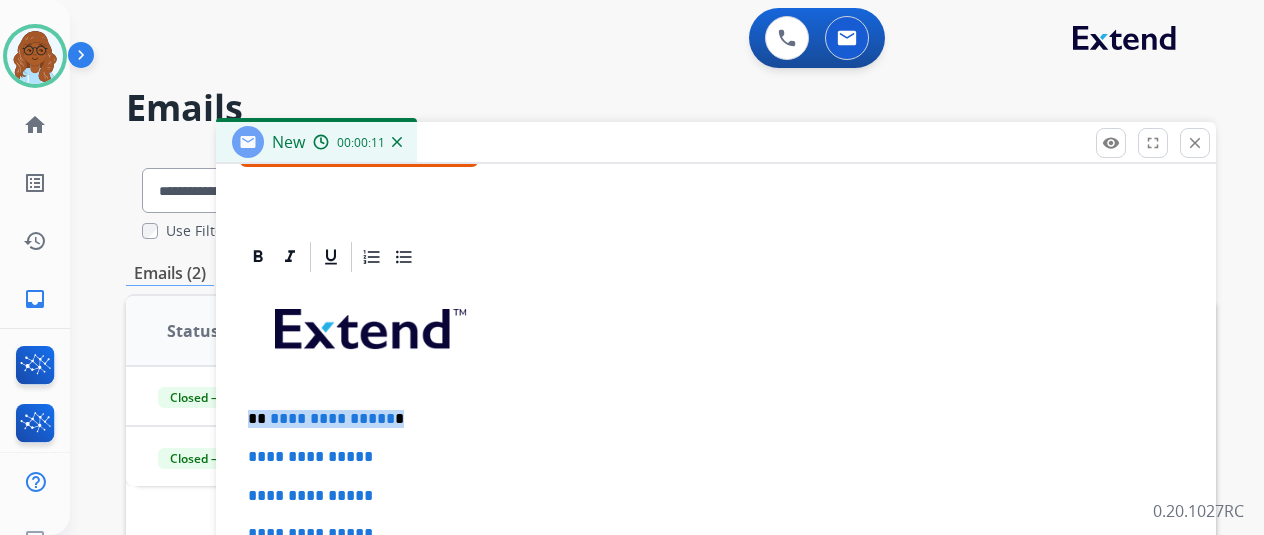 type 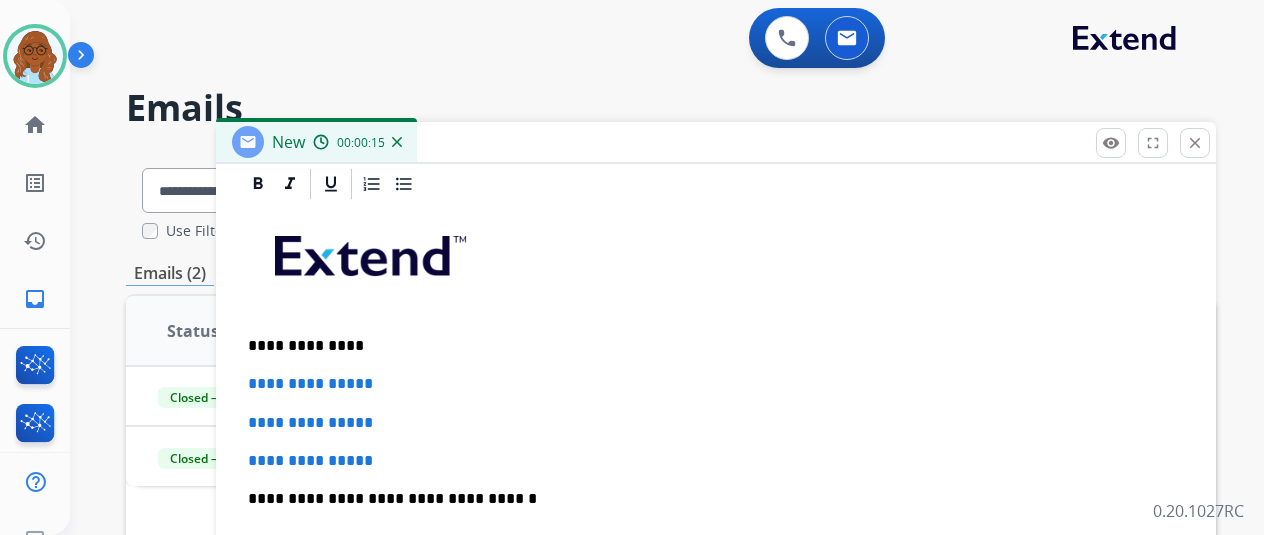 scroll, scrollTop: 514, scrollLeft: 0, axis: vertical 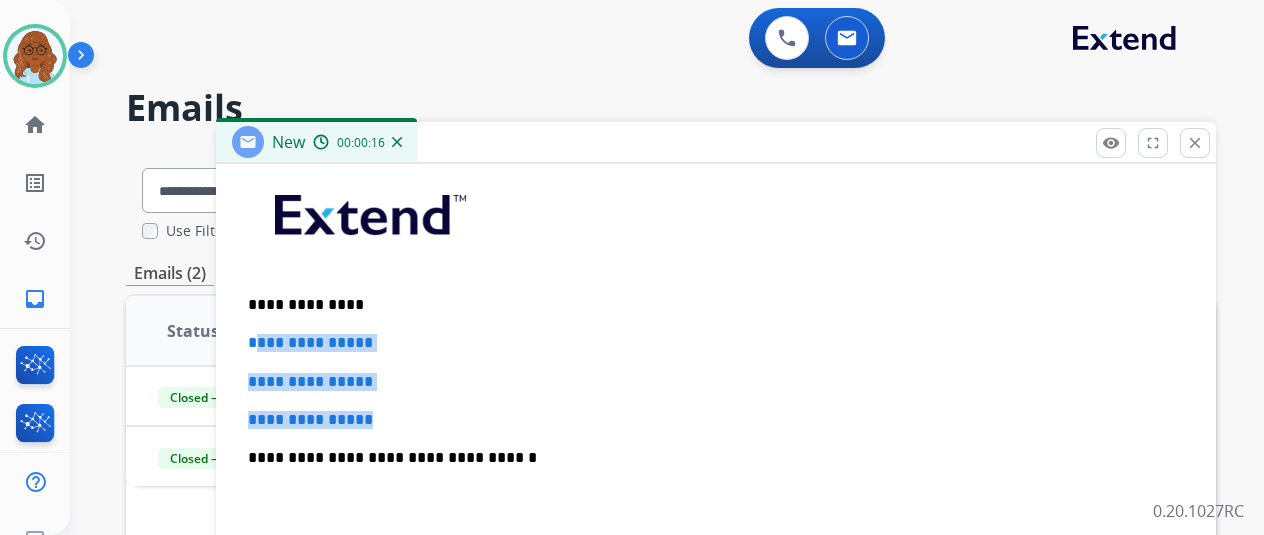 drag, startPoint x: 384, startPoint y: 401, endPoint x: 266, endPoint y: 335, distance: 135.20355 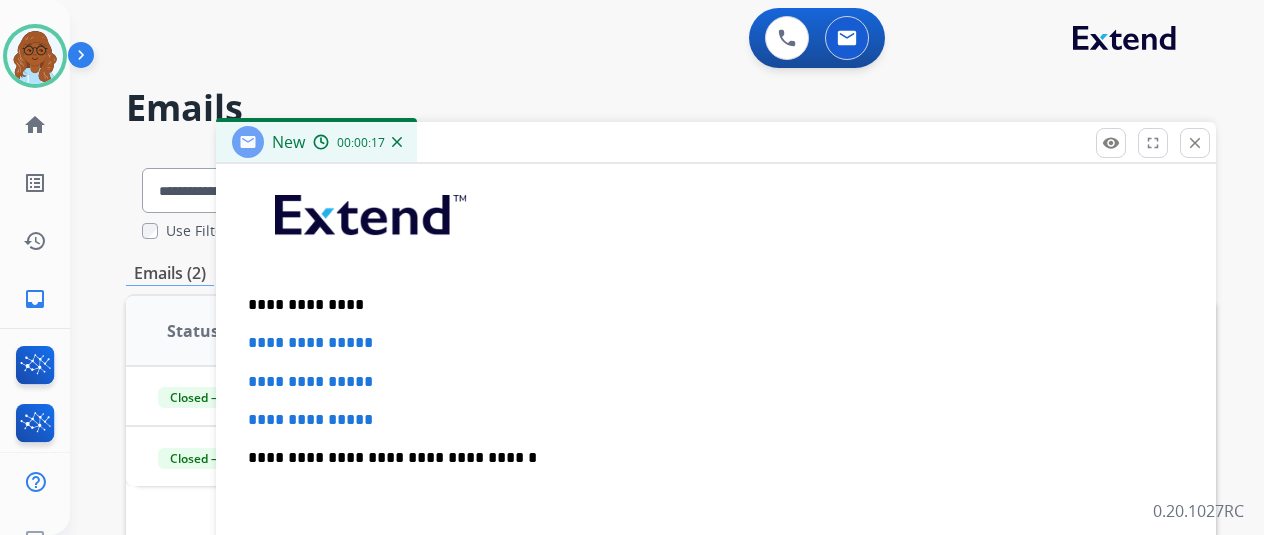 scroll, scrollTop: 438, scrollLeft: 0, axis: vertical 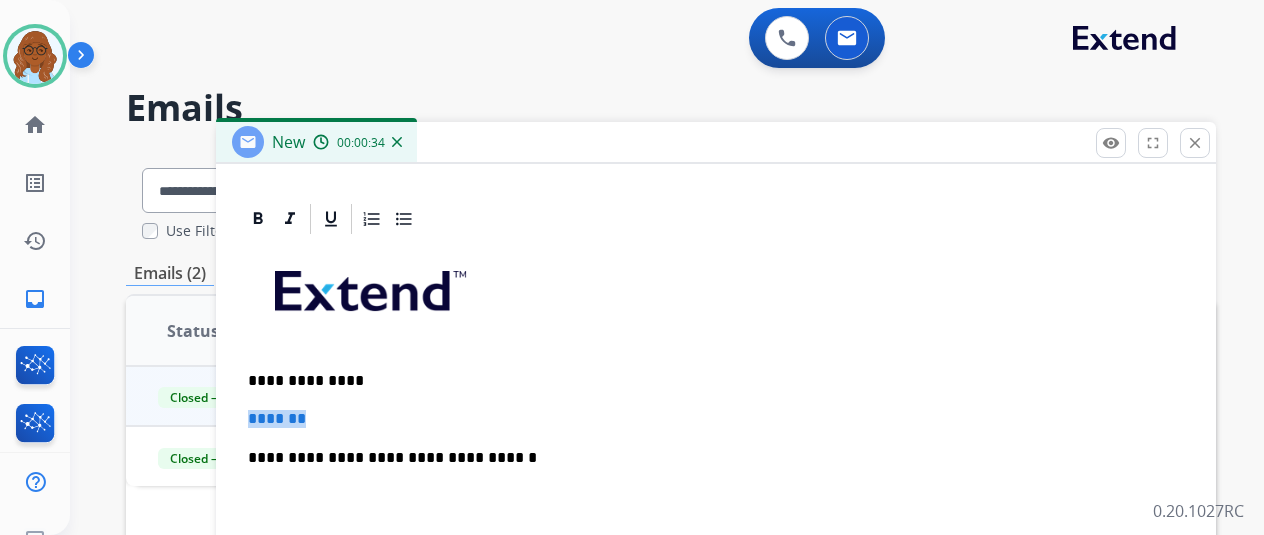 drag, startPoint x: 326, startPoint y: 413, endPoint x: 161, endPoint y: 410, distance: 165.02727 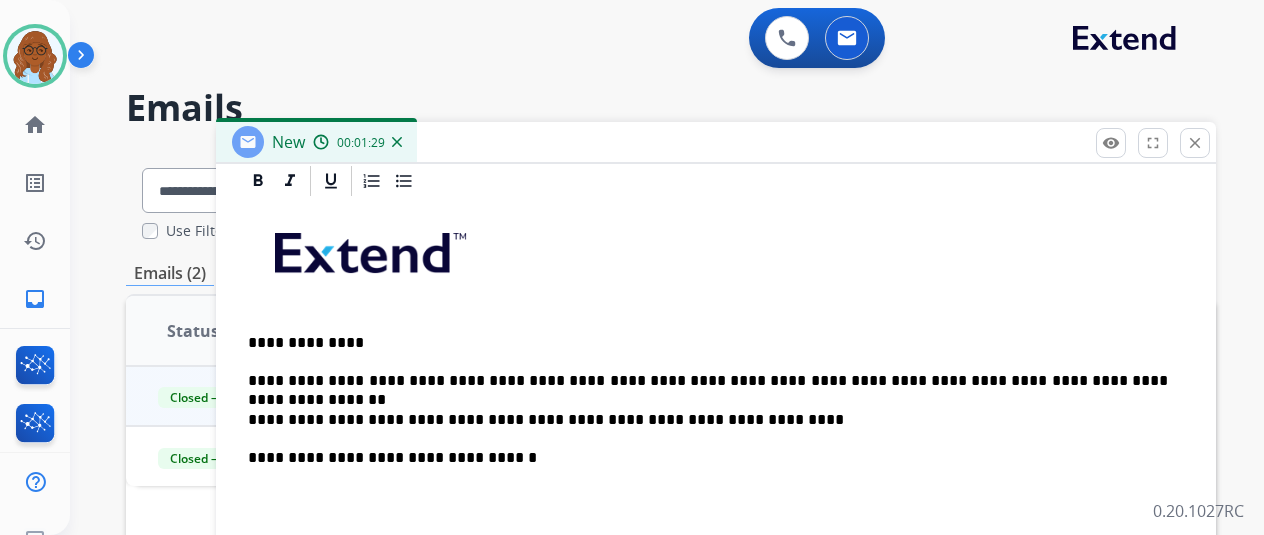 scroll, scrollTop: 514, scrollLeft: 0, axis: vertical 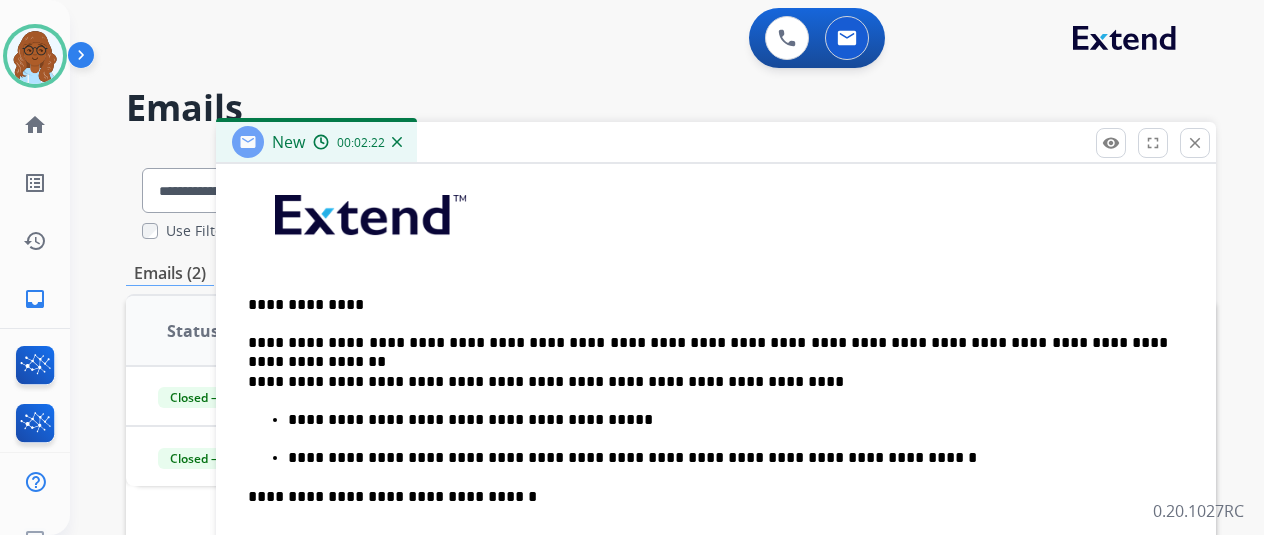 click on "**********" at bounding box center (728, 420) 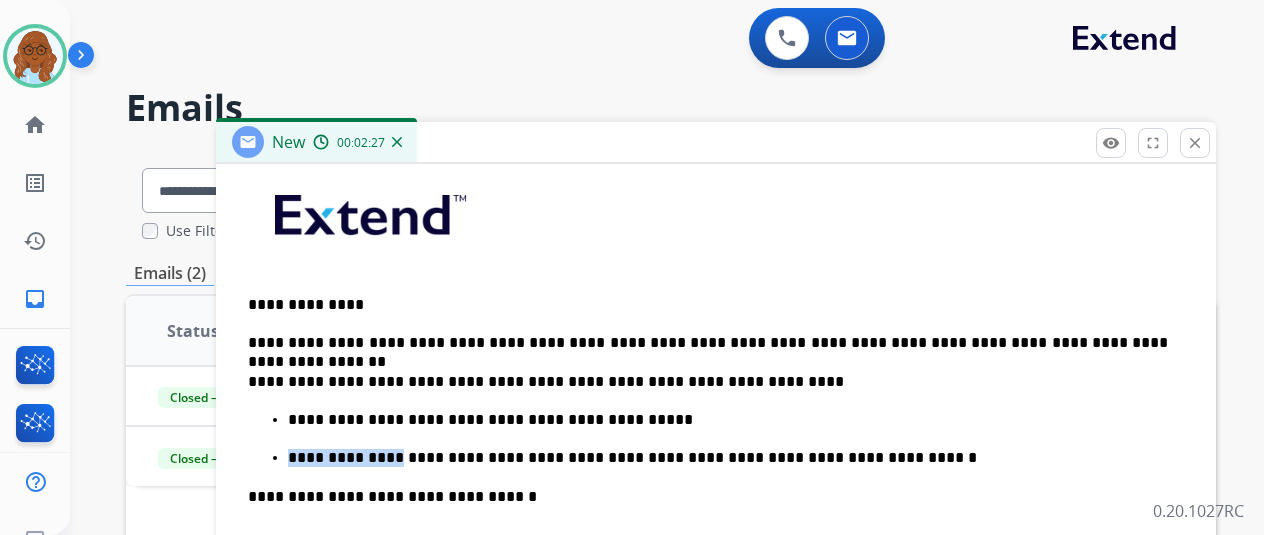 drag, startPoint x: 404, startPoint y: 453, endPoint x: 294, endPoint y: 451, distance: 110.01818 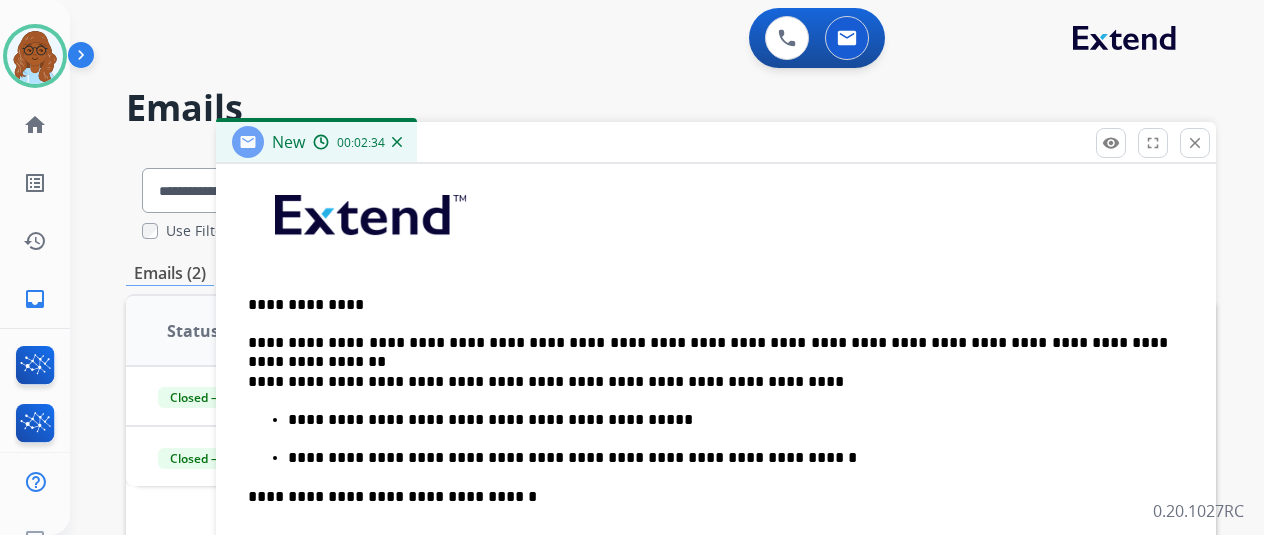 scroll, scrollTop: 553, scrollLeft: 0, axis: vertical 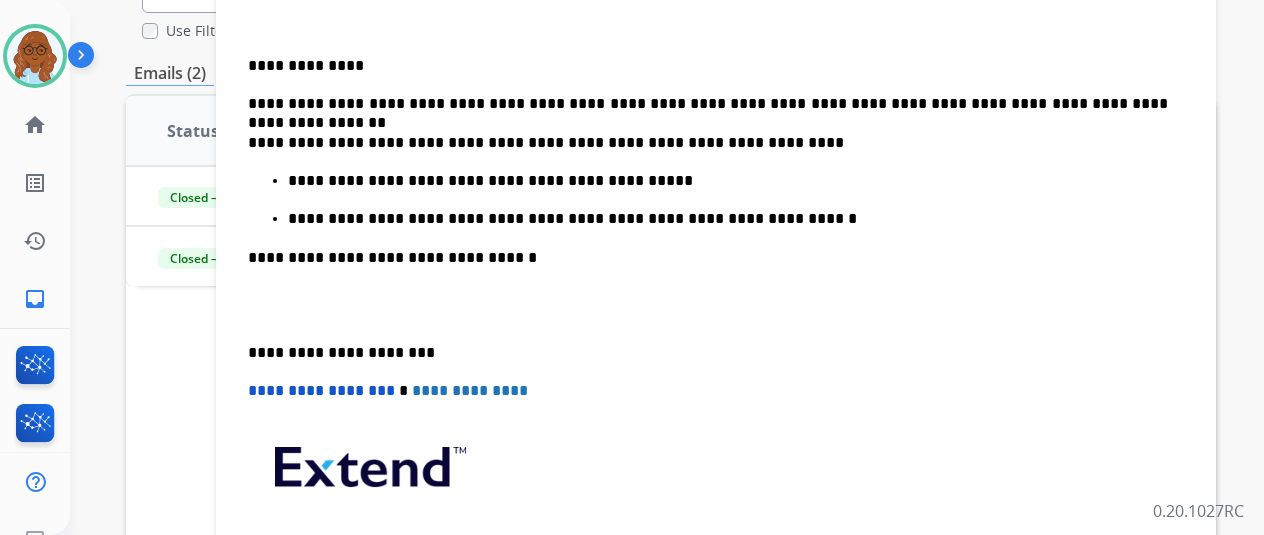 click on "**********" at bounding box center [716, 285] 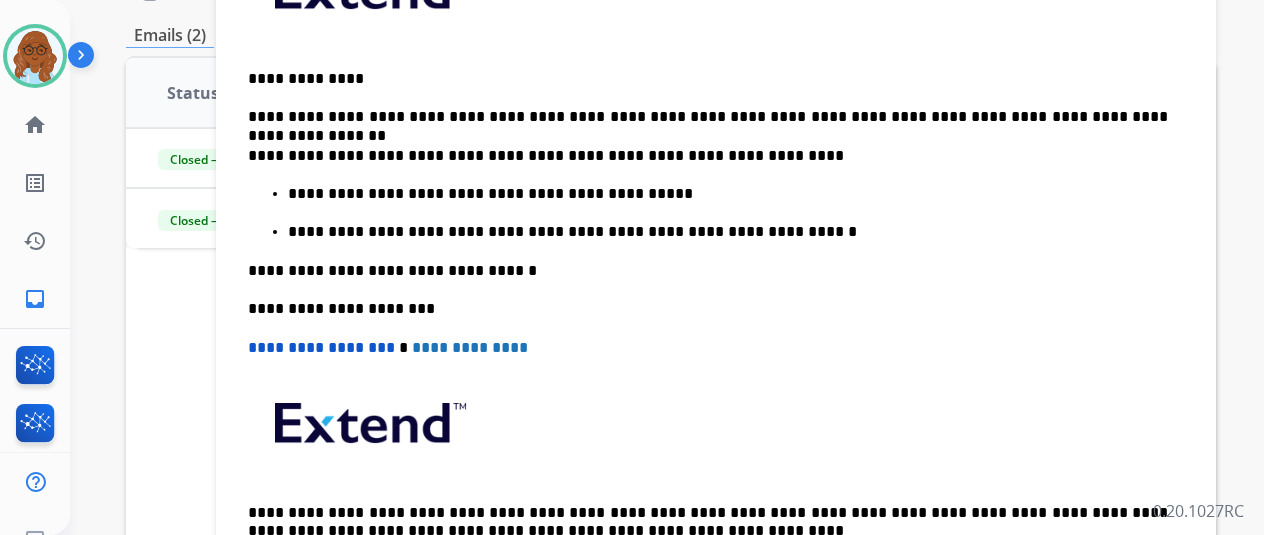 scroll, scrollTop: 496, scrollLeft: 0, axis: vertical 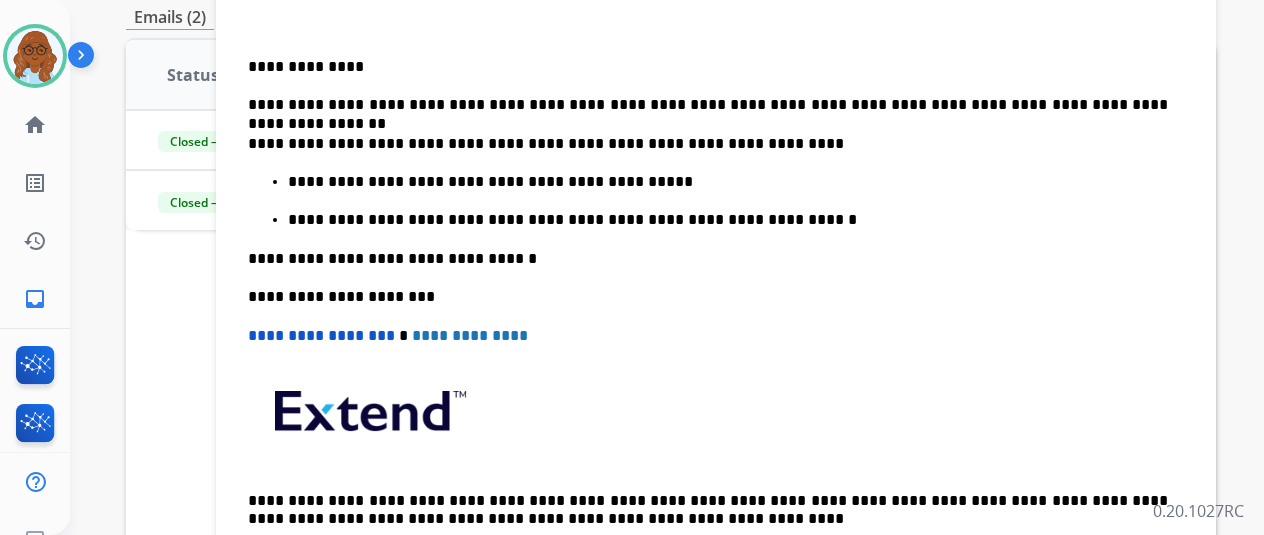 click on "**********" at bounding box center (716, 201) 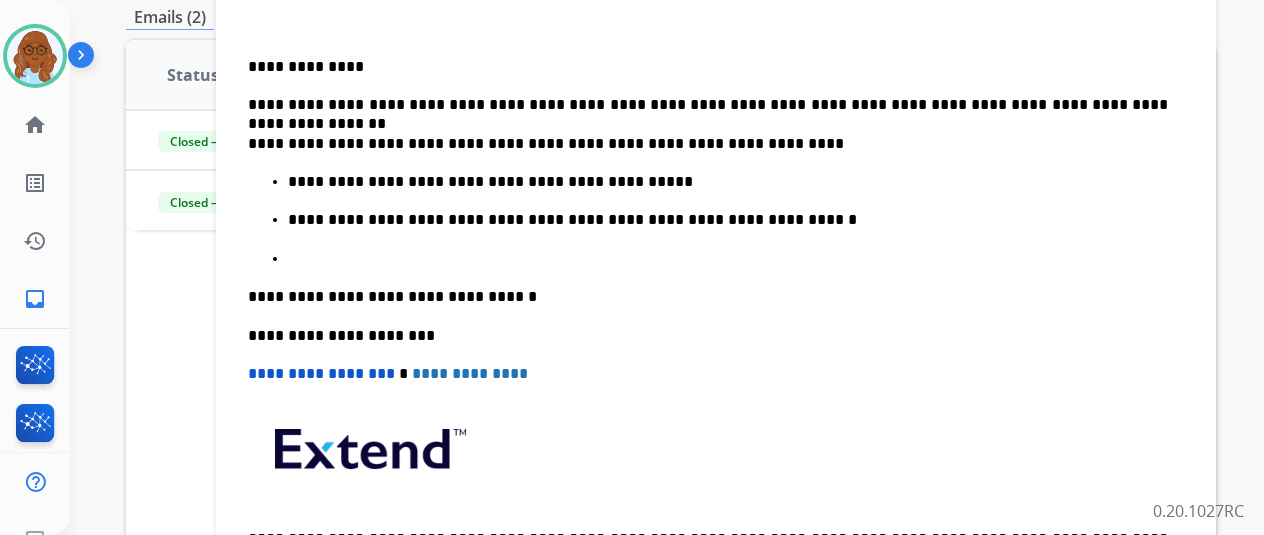 scroll, scrollTop: 534, scrollLeft: 0, axis: vertical 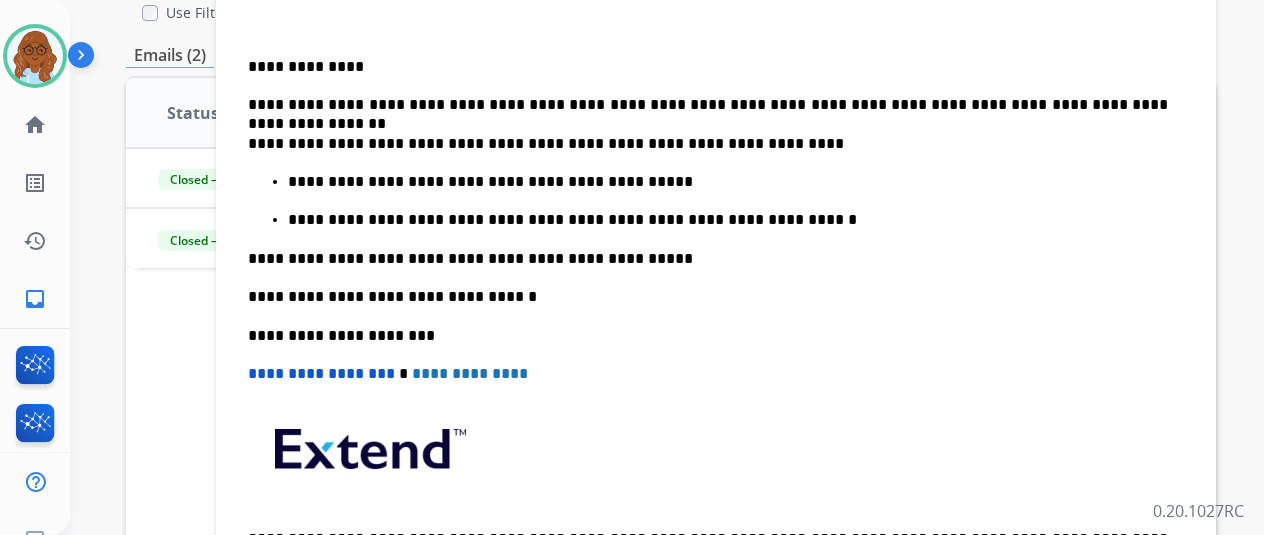 click on "**********" at bounding box center [716, 277] 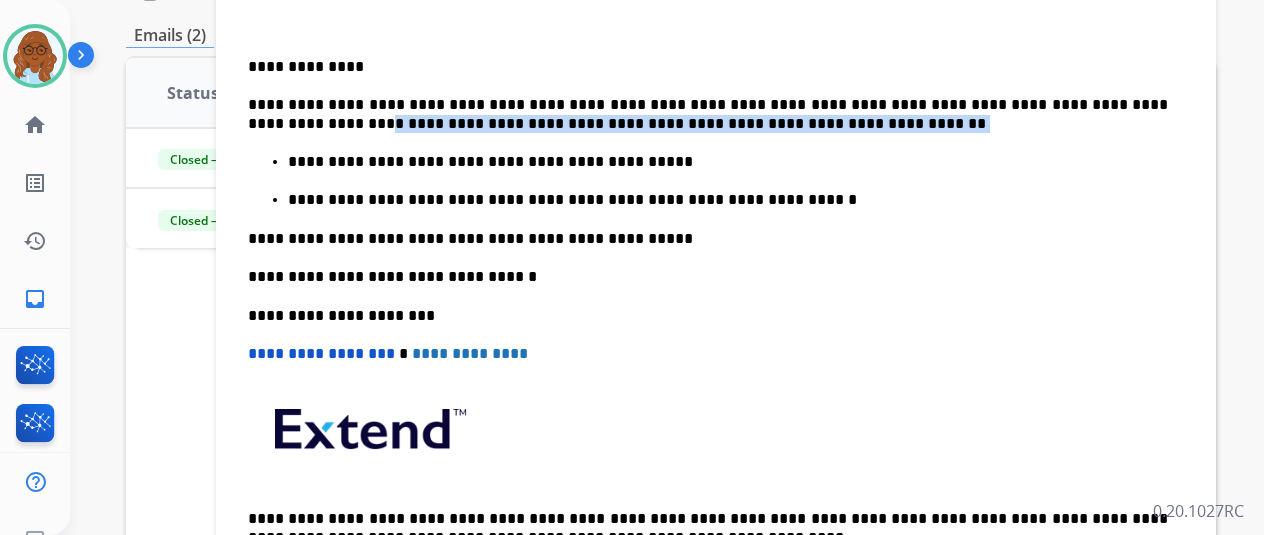 drag, startPoint x: 787, startPoint y: 117, endPoint x: 265, endPoint y: 121, distance: 522.0153 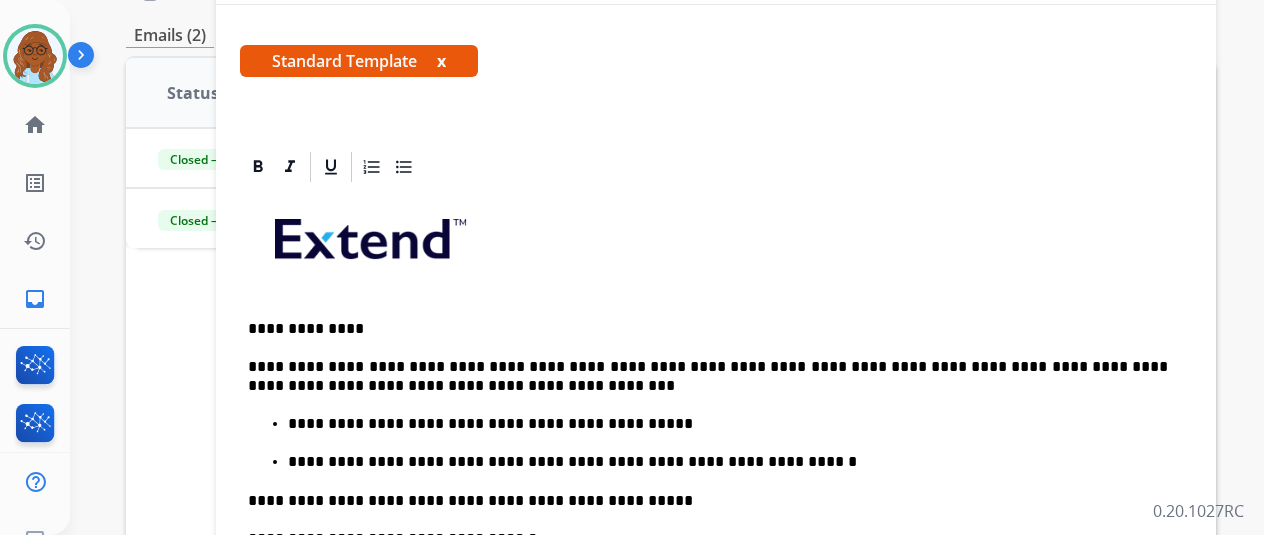 scroll, scrollTop: 114, scrollLeft: 0, axis: vertical 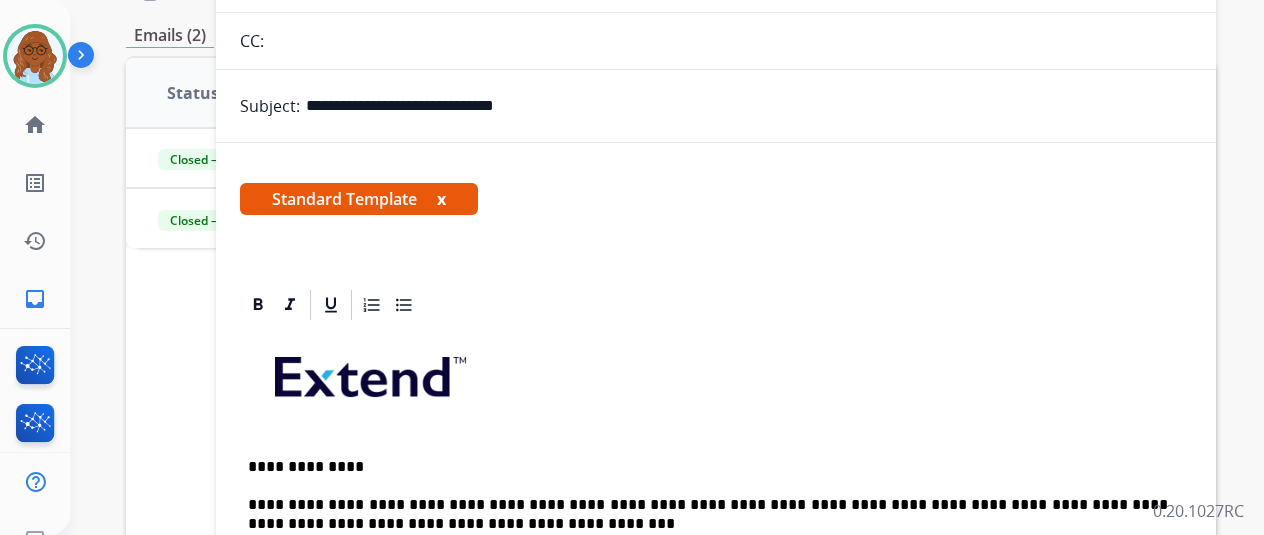 click on "x" at bounding box center [441, 199] 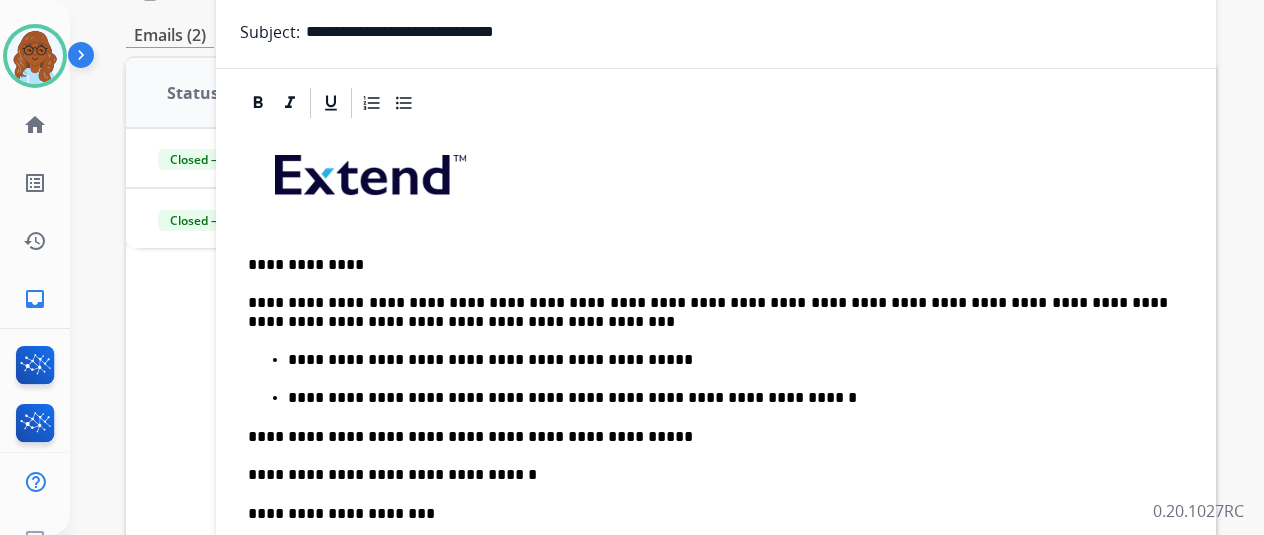 scroll, scrollTop: 214, scrollLeft: 0, axis: vertical 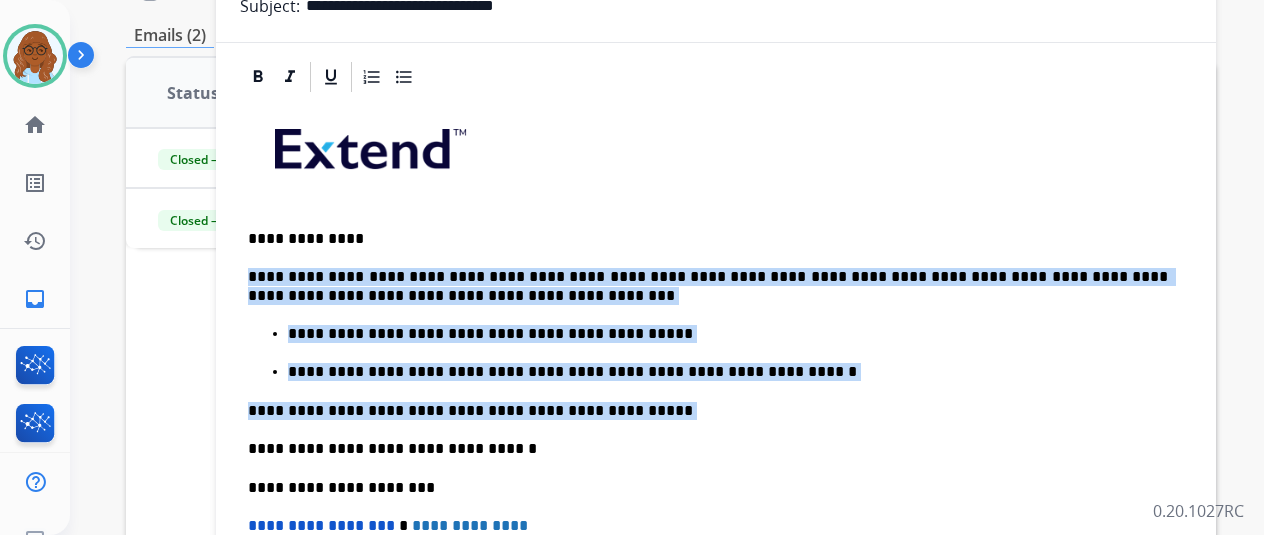 drag, startPoint x: 655, startPoint y: 413, endPoint x: 264, endPoint y: 264, distance: 418.428 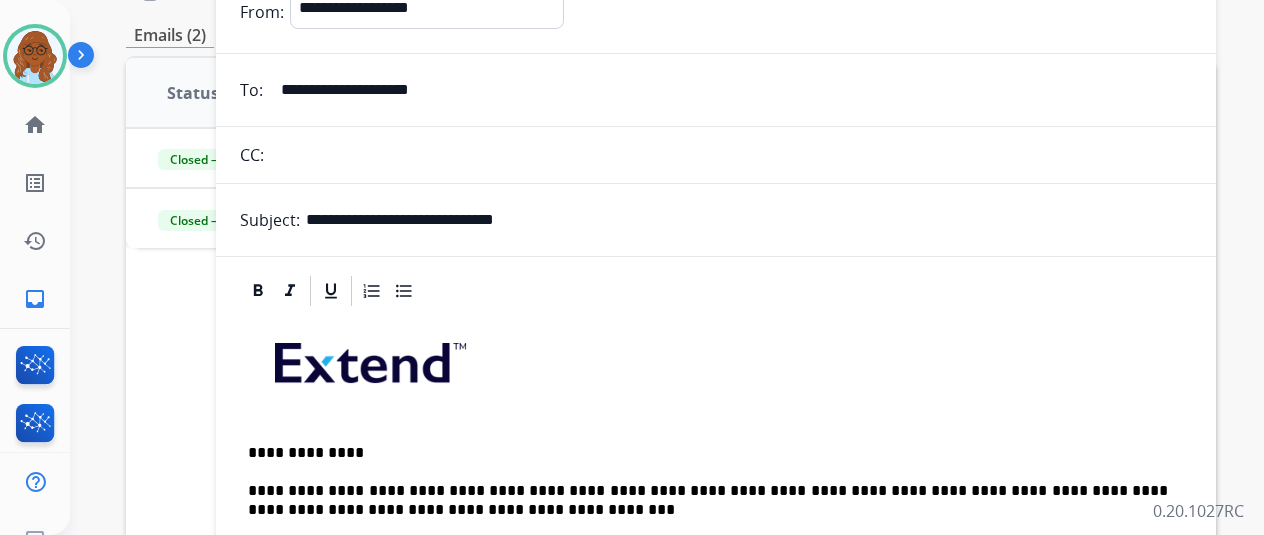scroll, scrollTop: 0, scrollLeft: 0, axis: both 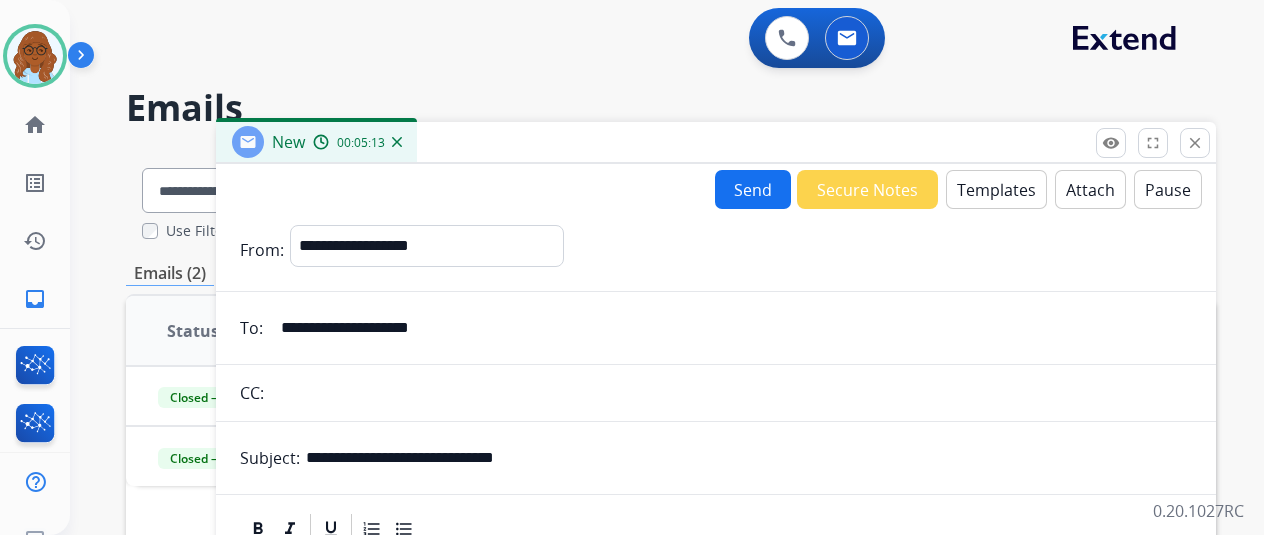 click on "Send" at bounding box center [753, 189] 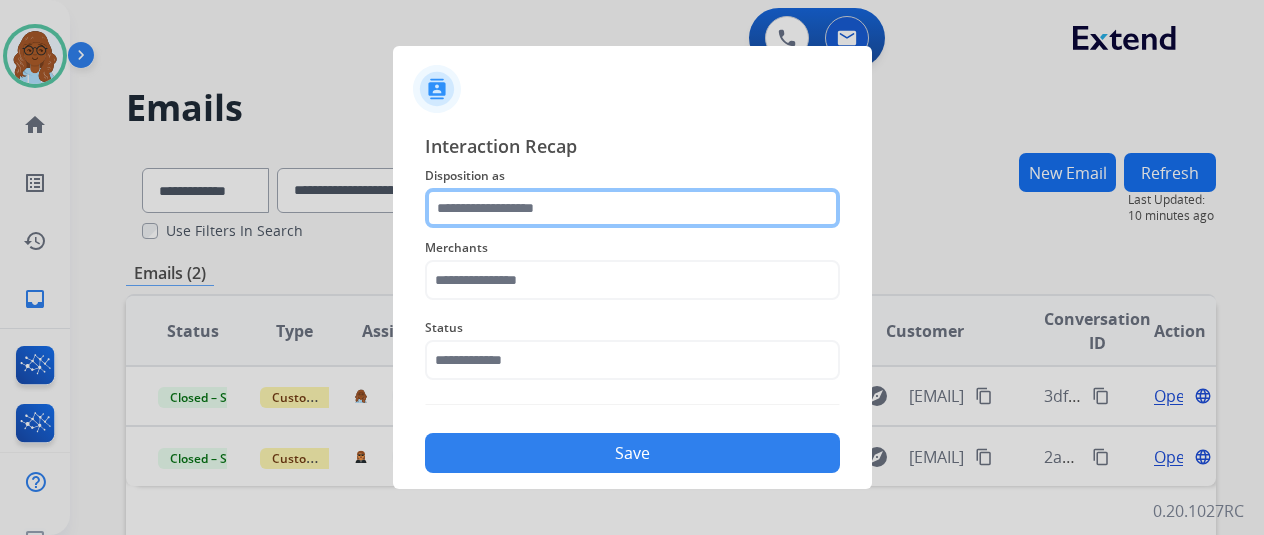 click 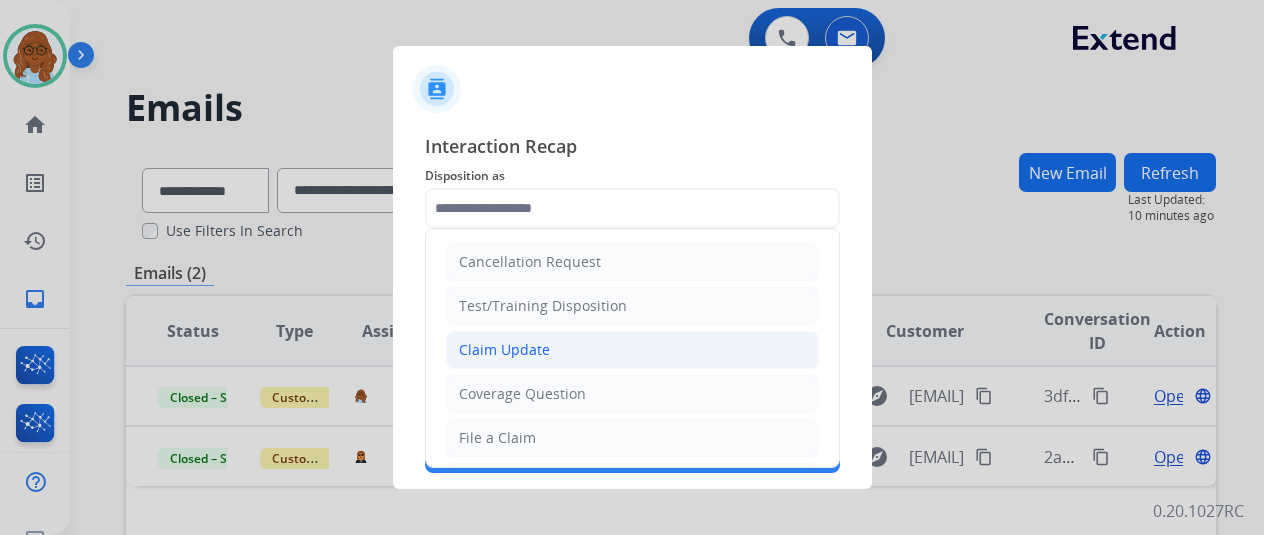 click on "Claim Update" 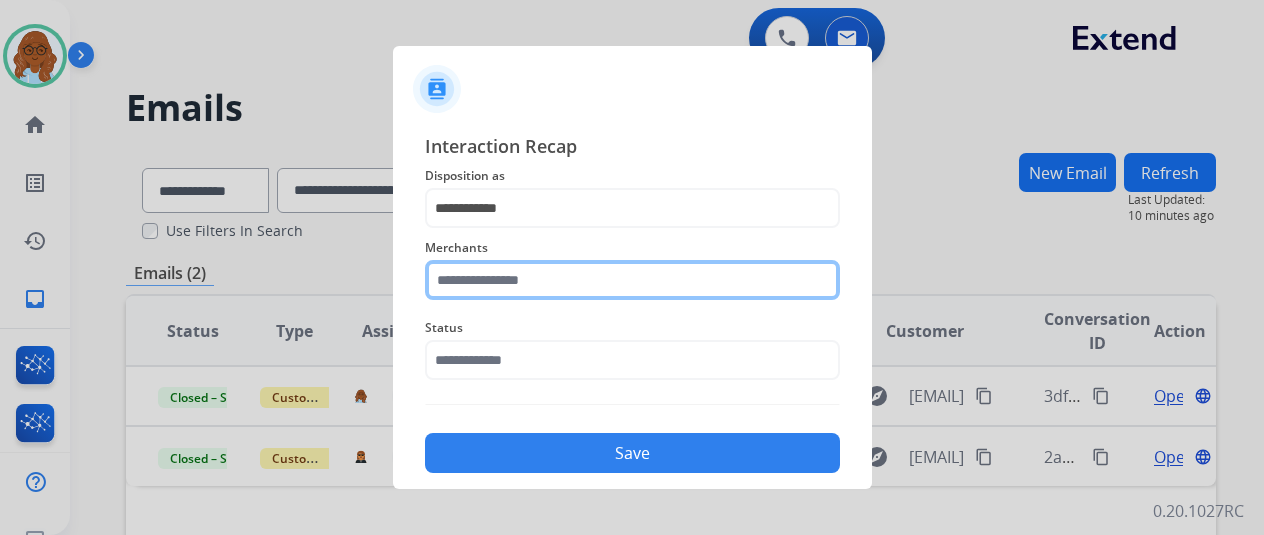 click 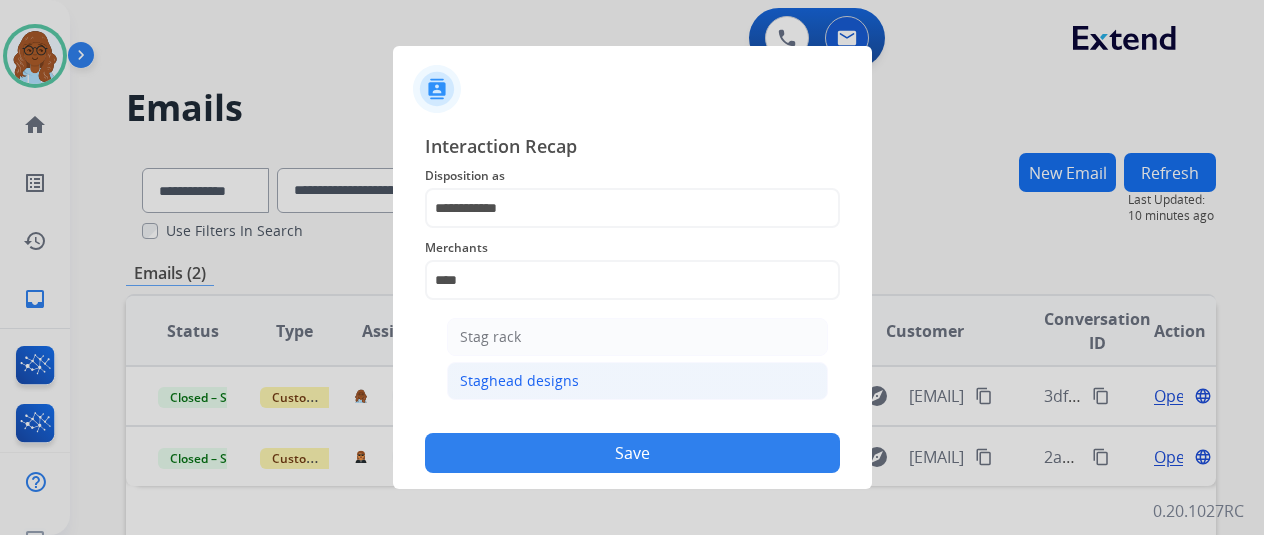 click on "Staghead designs" 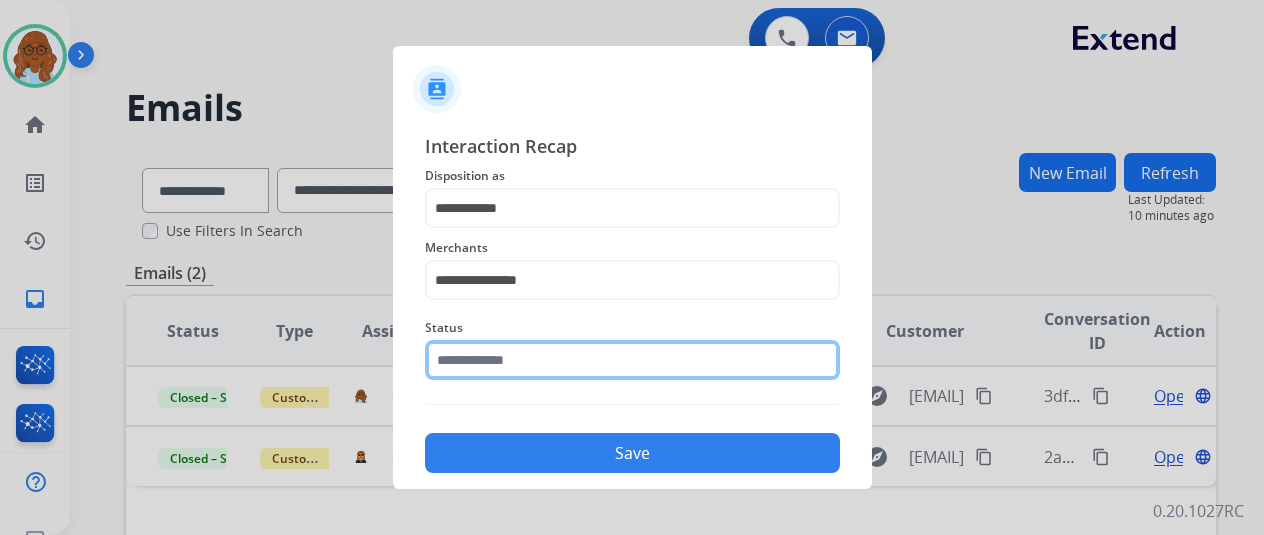 click 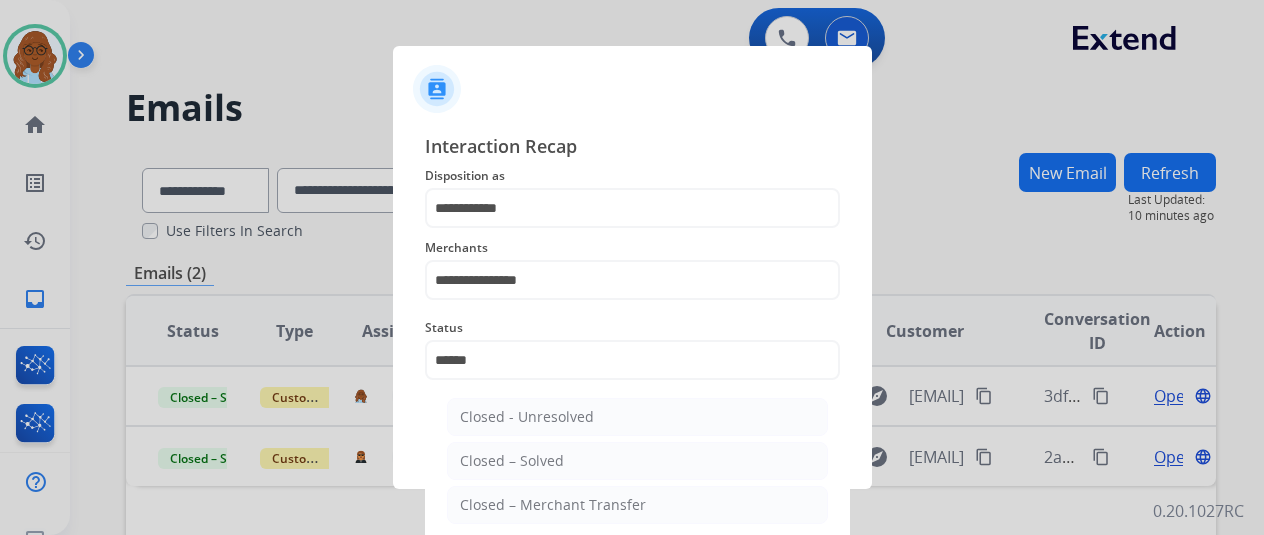 drag, startPoint x: 531, startPoint y: 459, endPoint x: 564, endPoint y: 453, distance: 33.54102 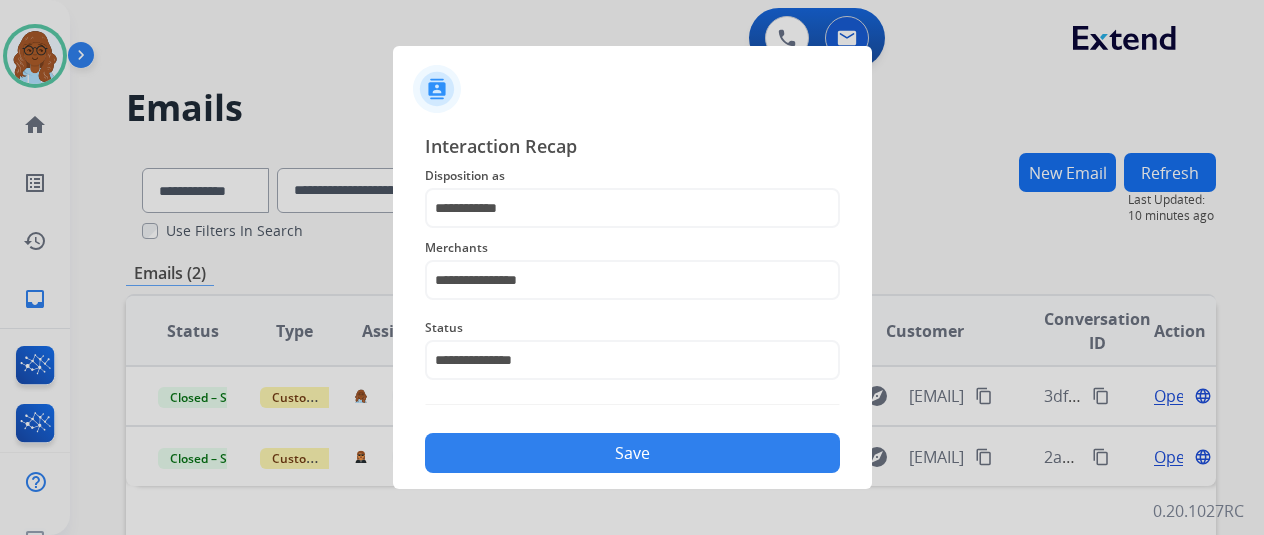click on "Save" 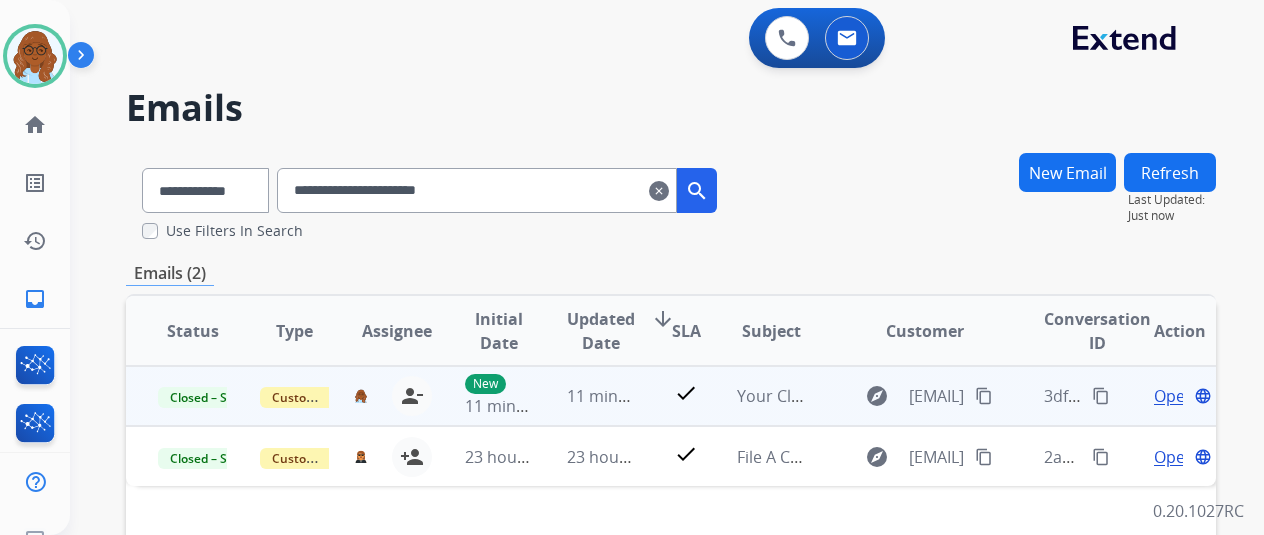 drag, startPoint x: 1101, startPoint y: 391, endPoint x: 1186, endPoint y: 399, distance: 85.37564 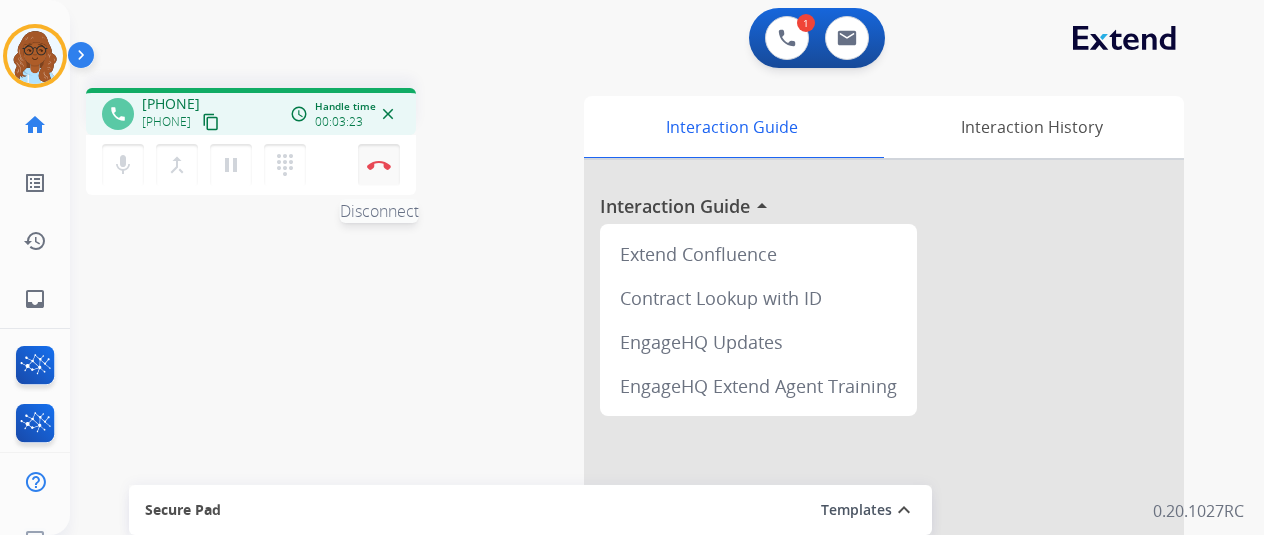 click at bounding box center (379, 165) 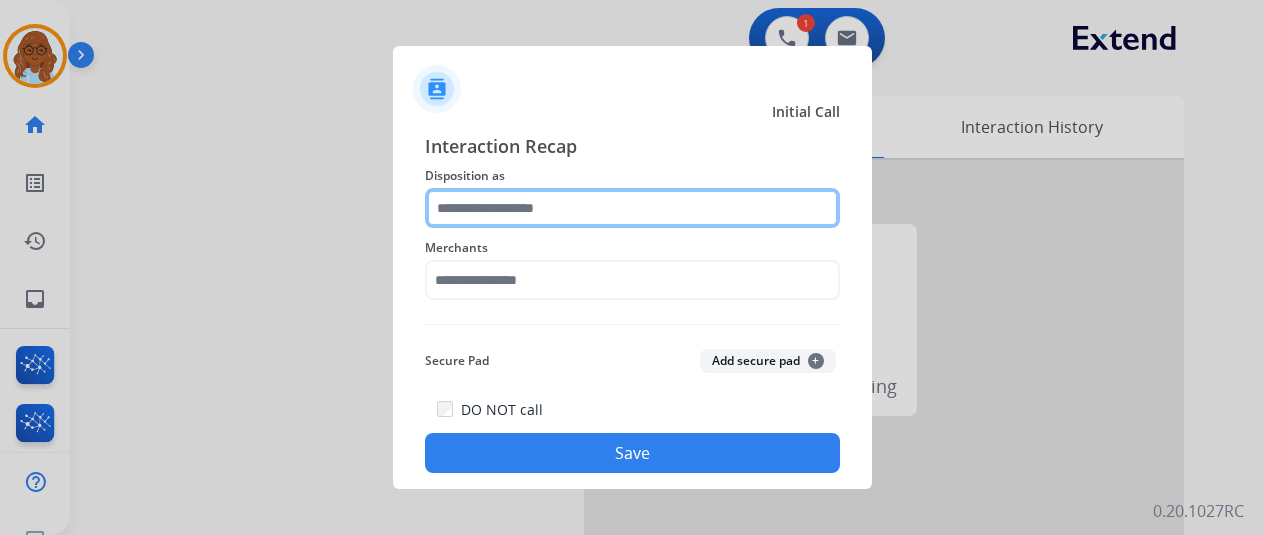 click 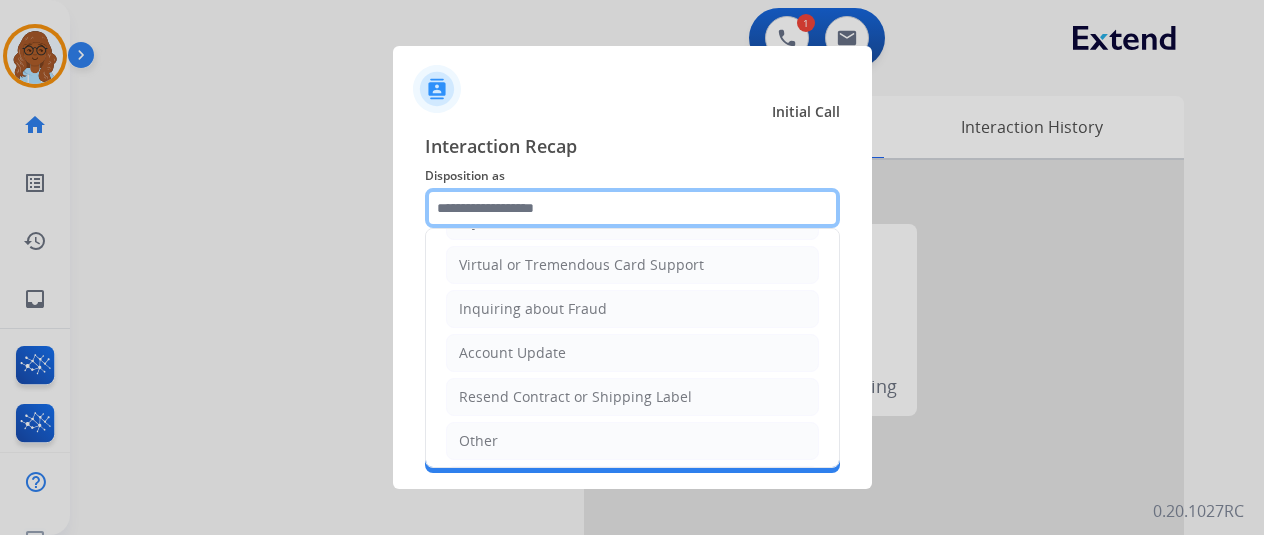 scroll, scrollTop: 303, scrollLeft: 0, axis: vertical 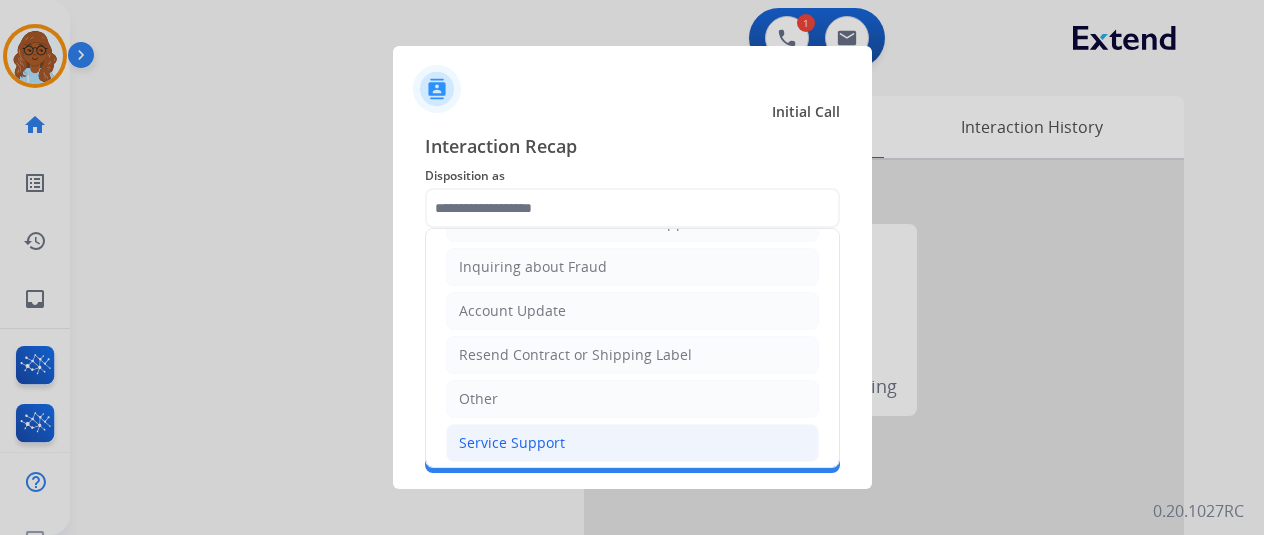 drag, startPoint x: 513, startPoint y: 436, endPoint x: 513, endPoint y: 391, distance: 45 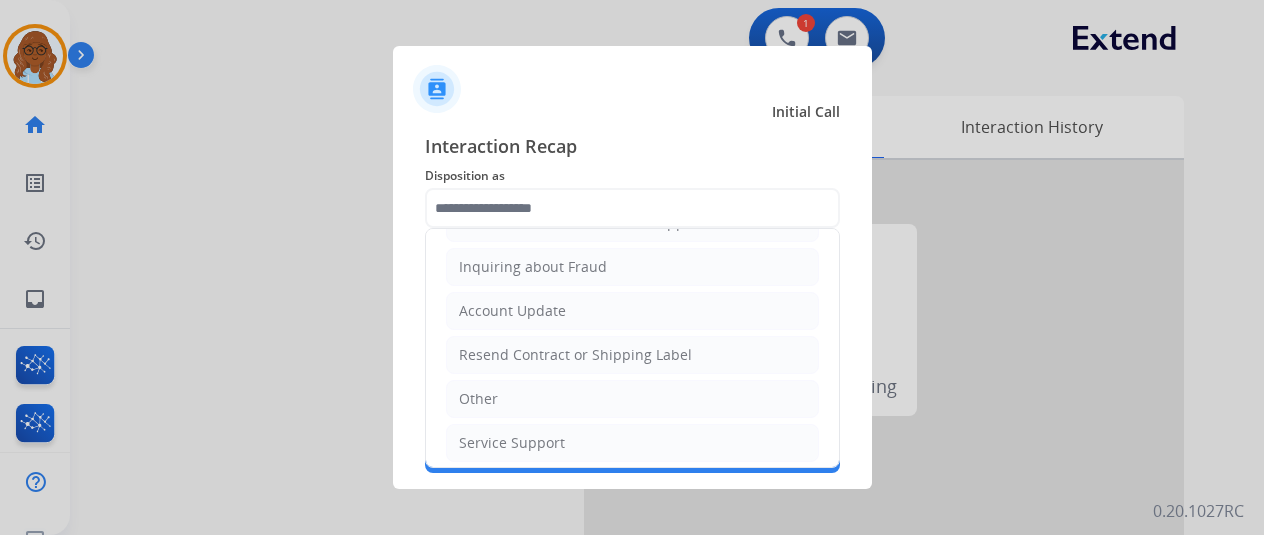 type on "**********" 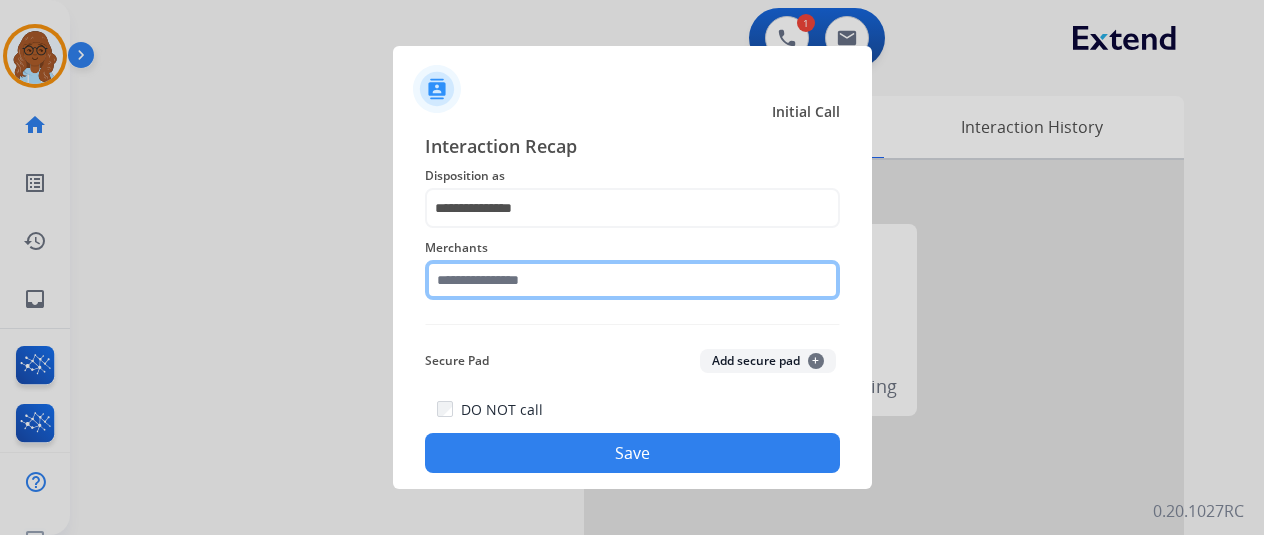 click 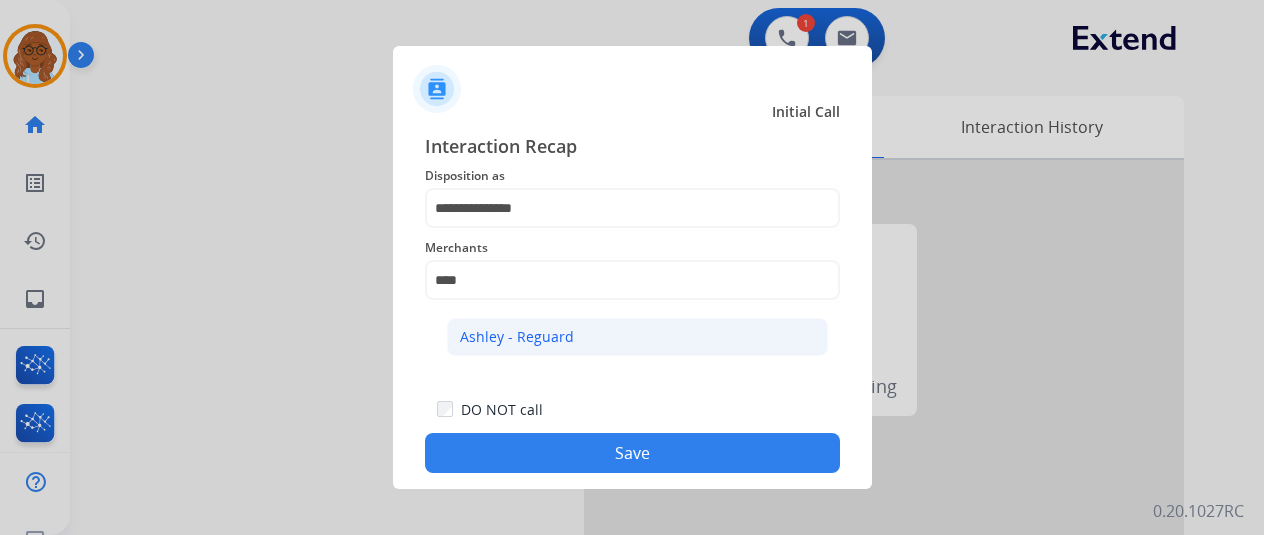 click on "Ashley - Reguard" 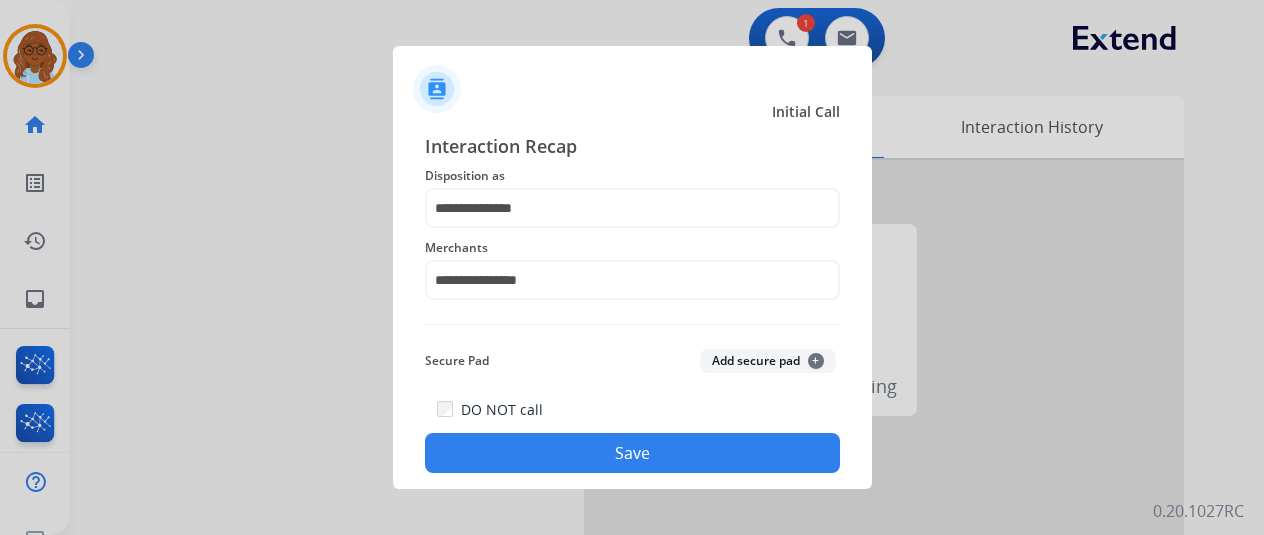 click on "Save" 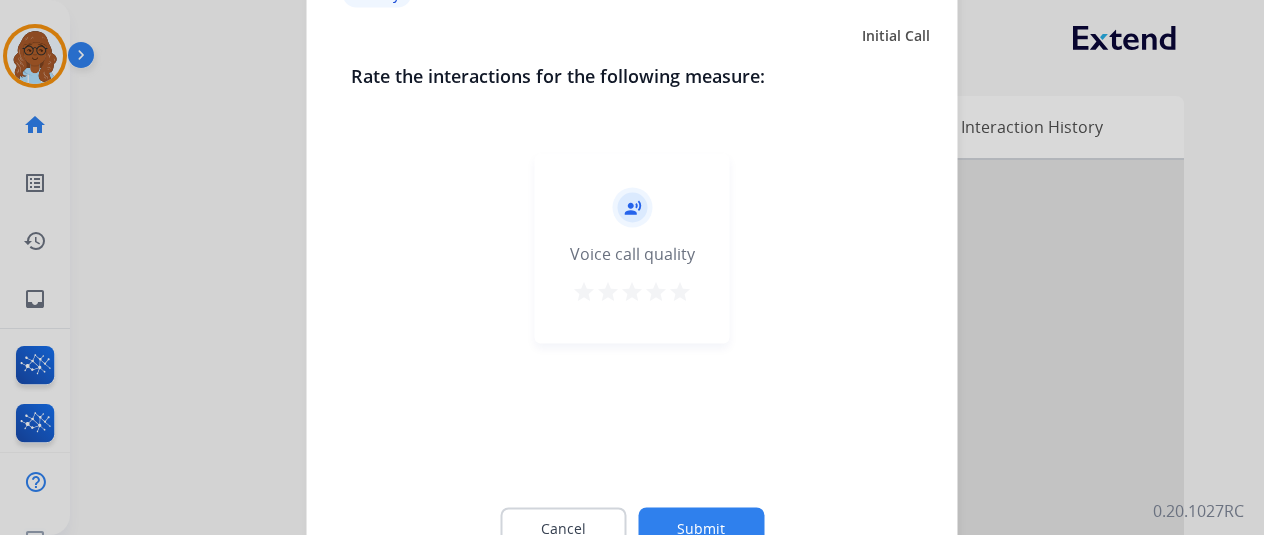 click on "star" at bounding box center (680, 291) 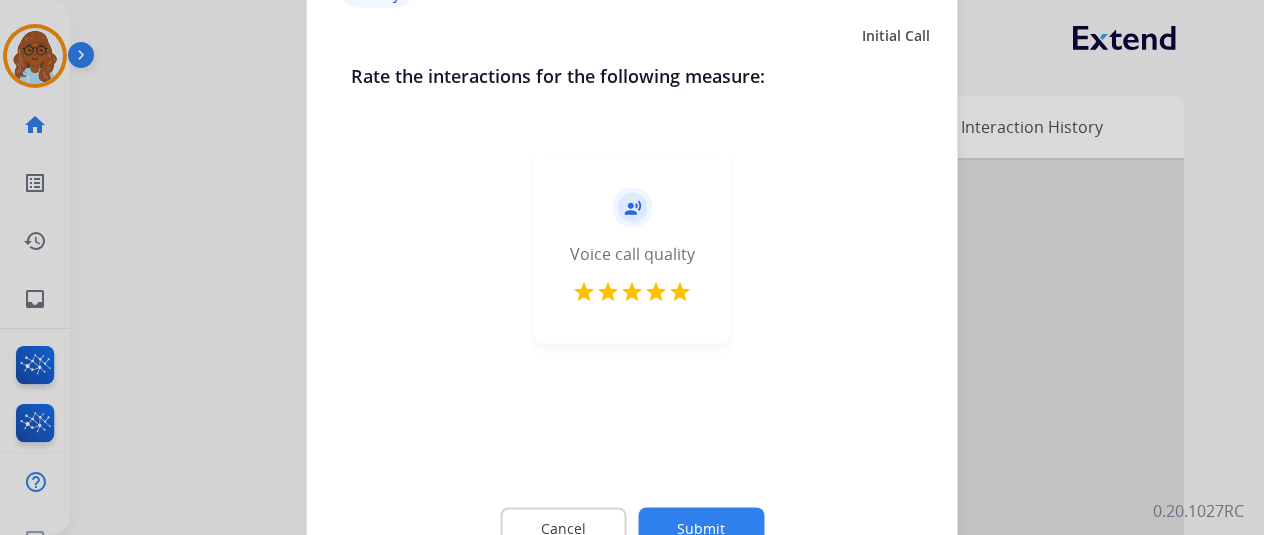 click on "Submit" 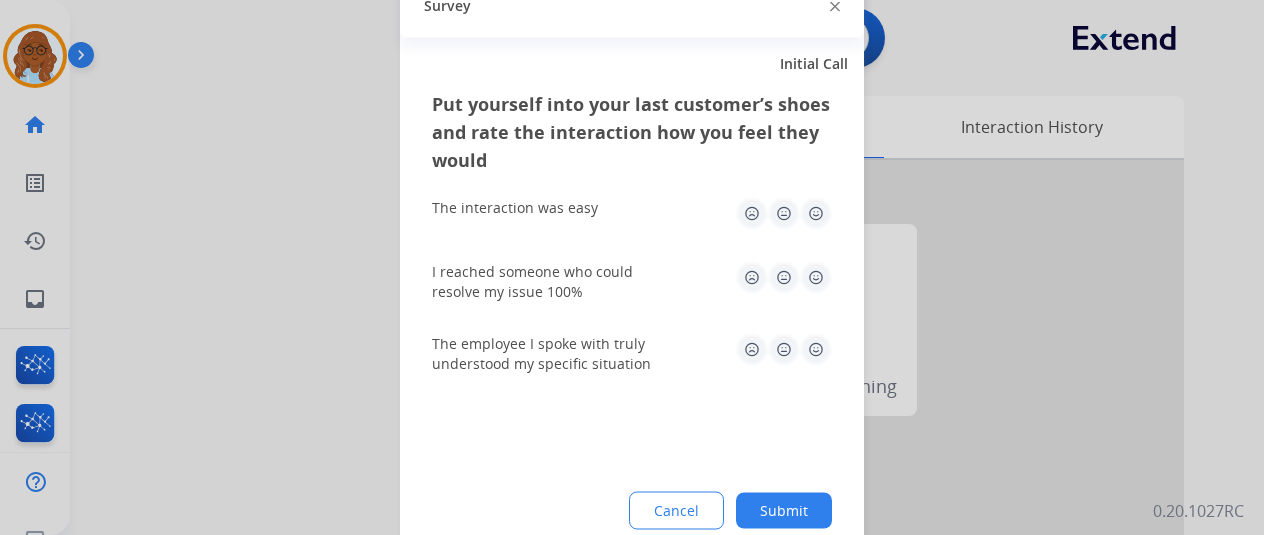 click 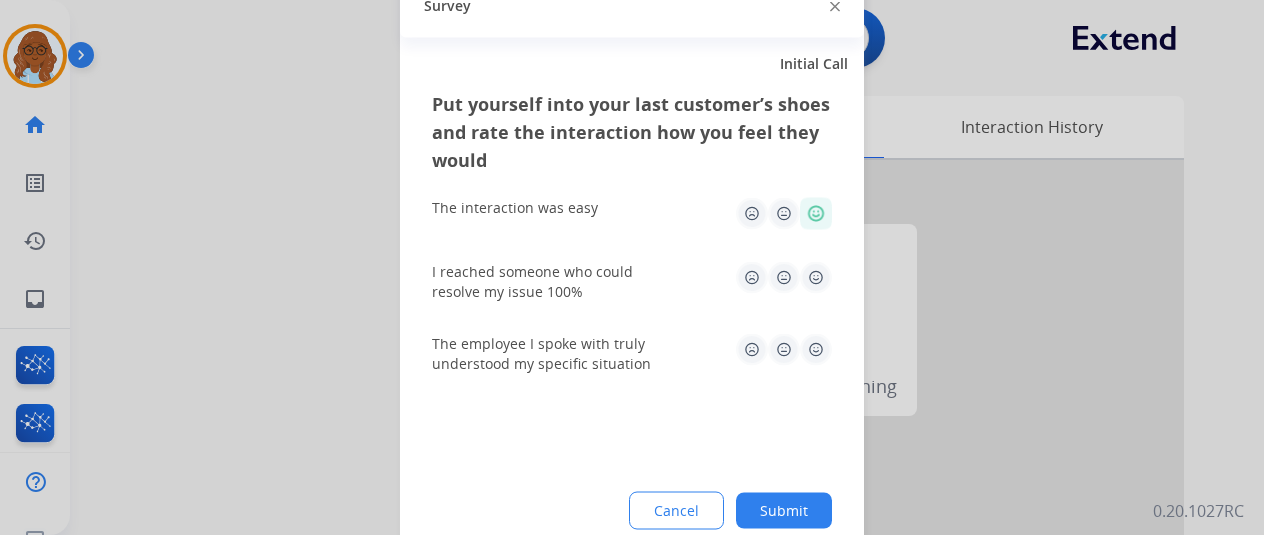 click 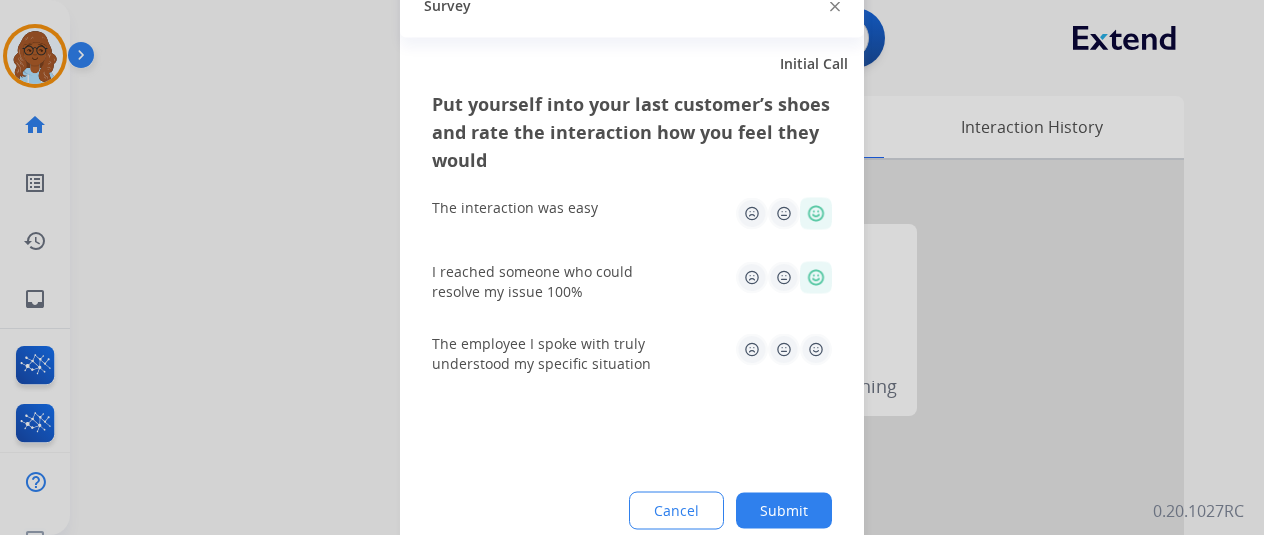 click 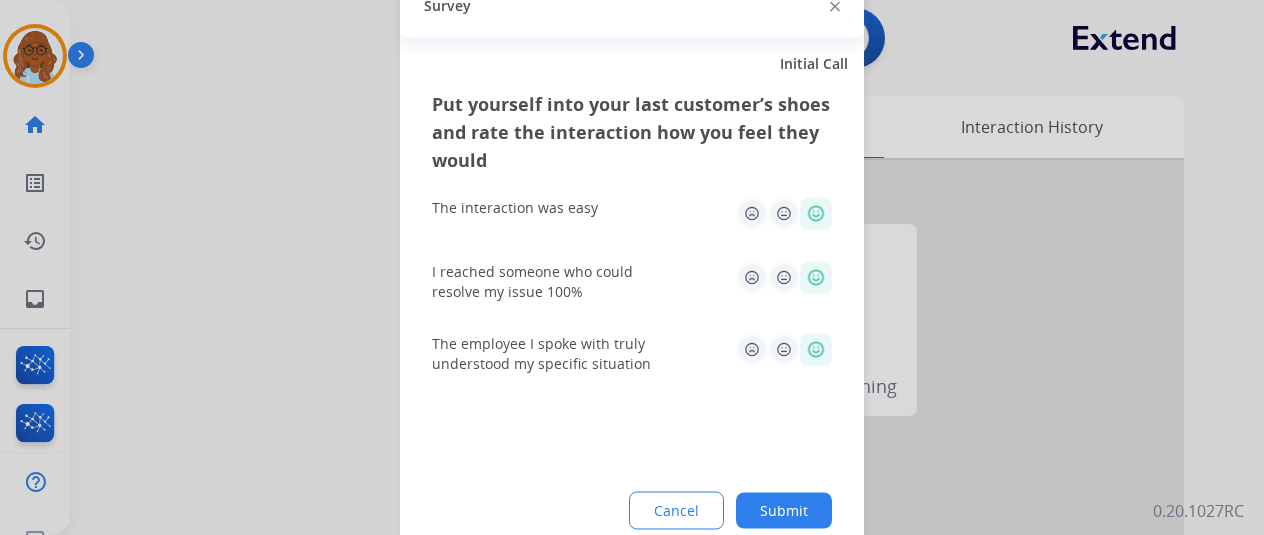 click on "Submit" 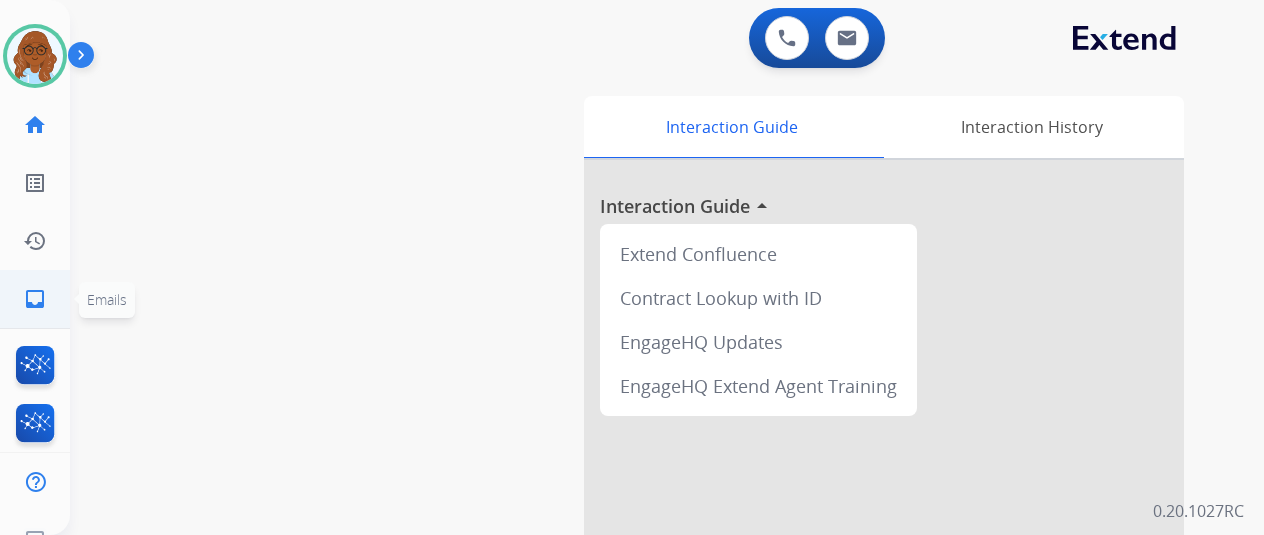 click on "inbox  Emails" 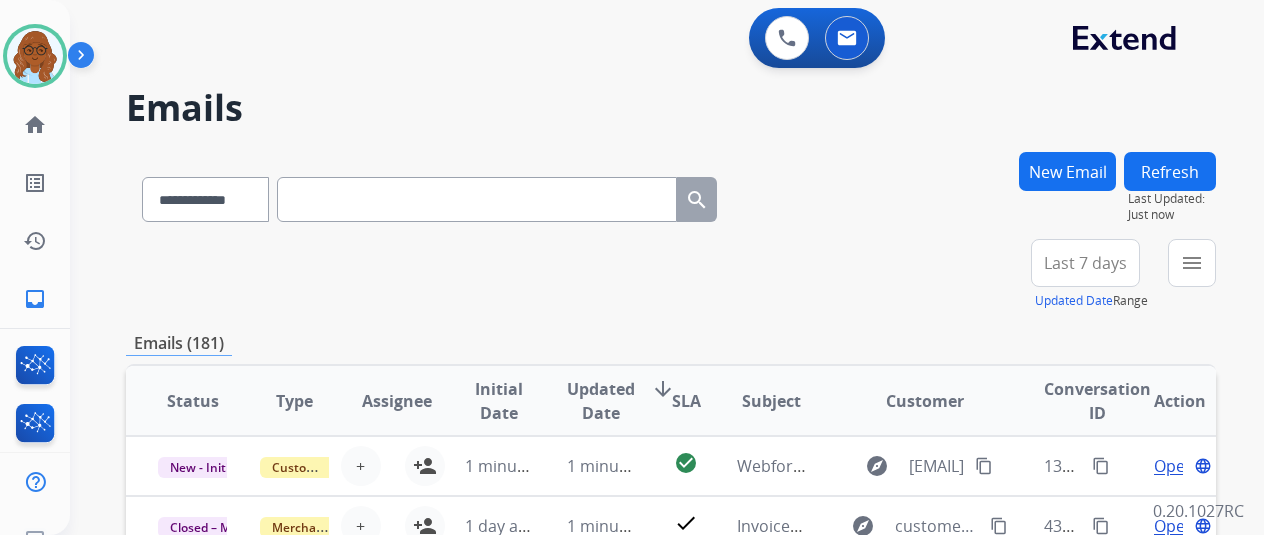 click on "New Email" at bounding box center (1067, 171) 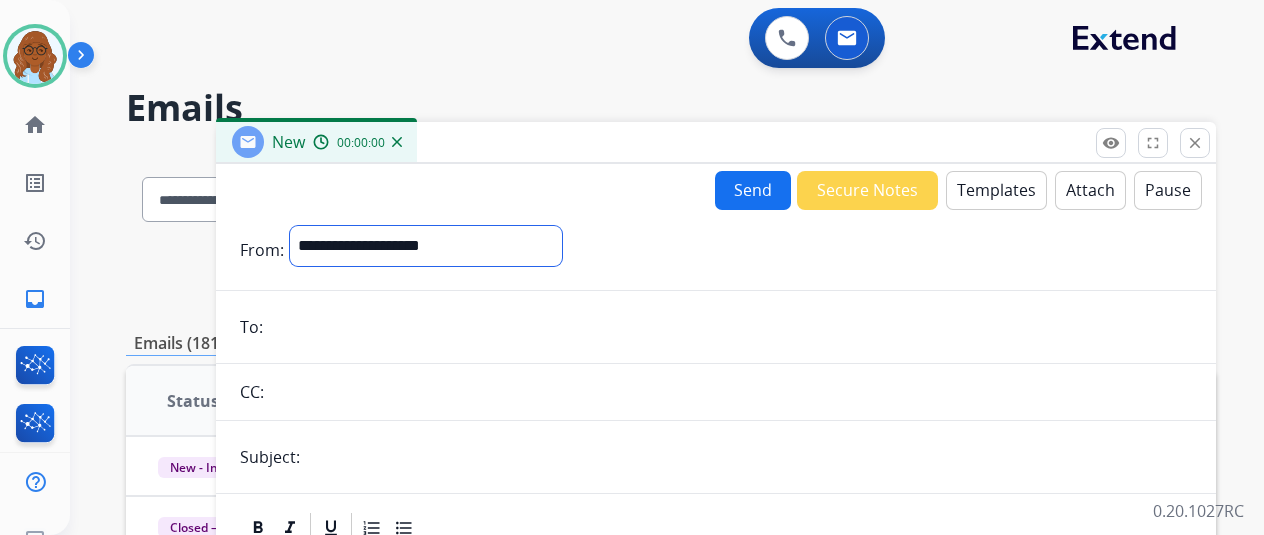 click on "**********" at bounding box center [426, 246] 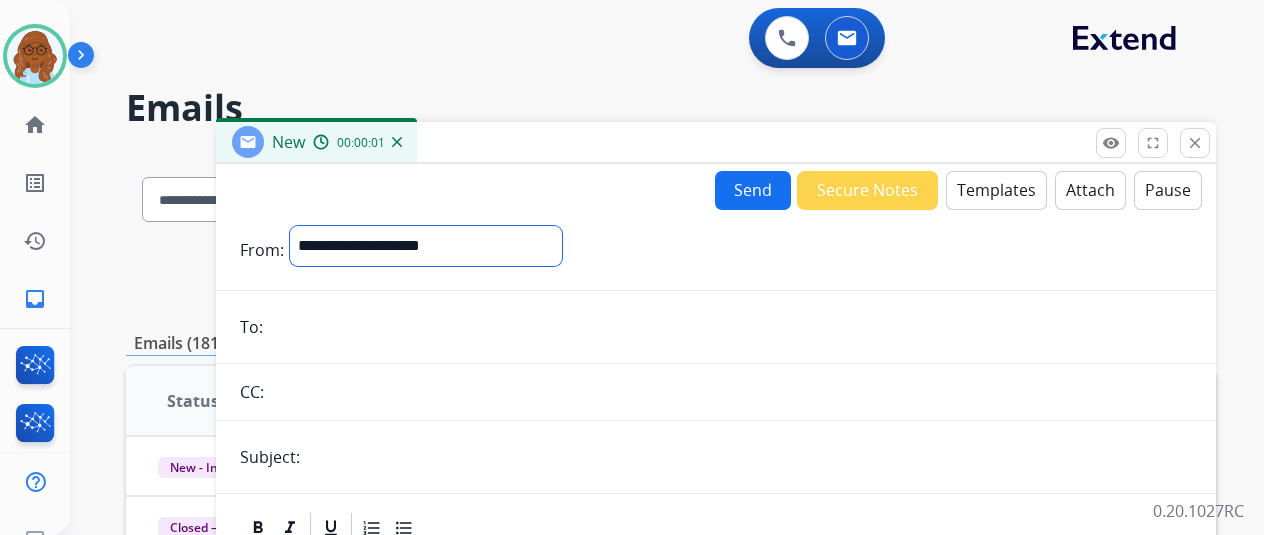 select on "**********" 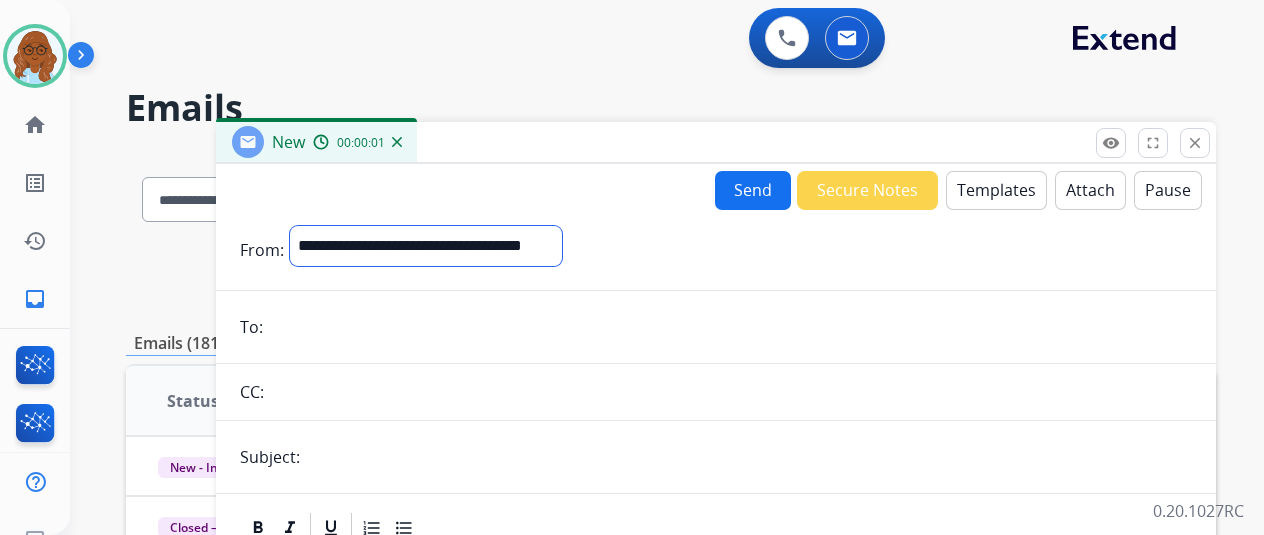 click on "**********" at bounding box center [426, 246] 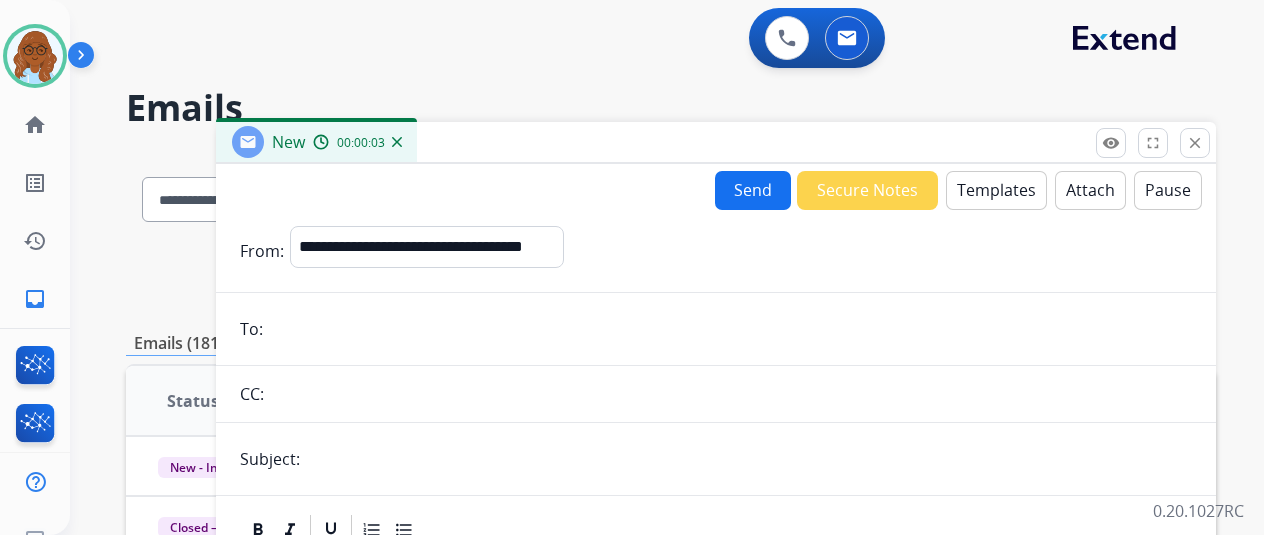 click on "Templates" at bounding box center (996, 190) 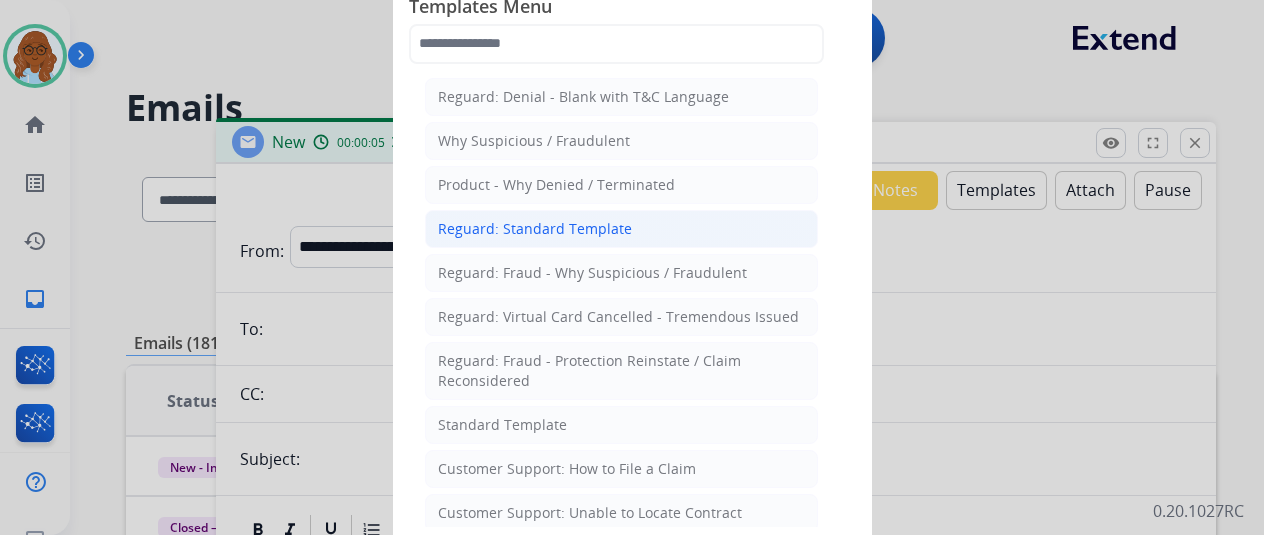 click on "Reguard: Standard Template" 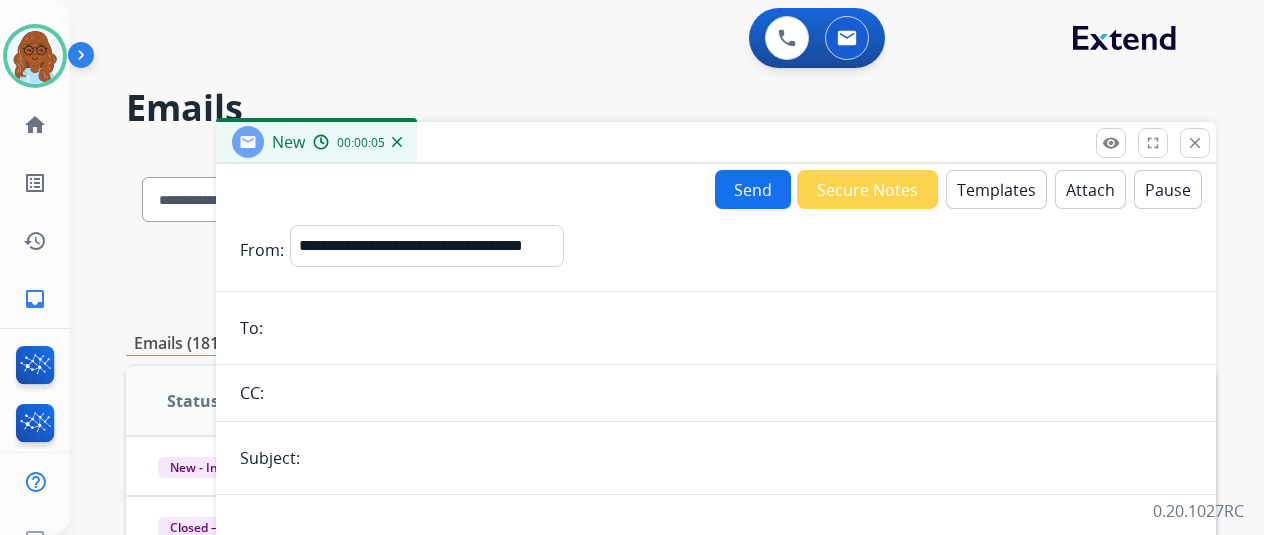 click at bounding box center (730, 328) 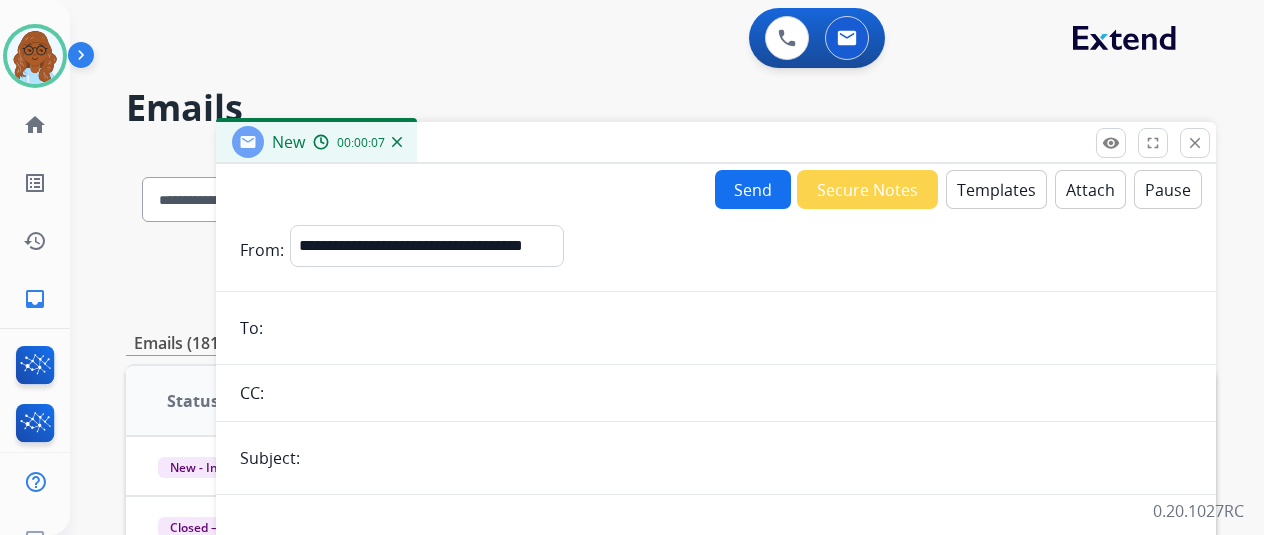 paste on "**********" 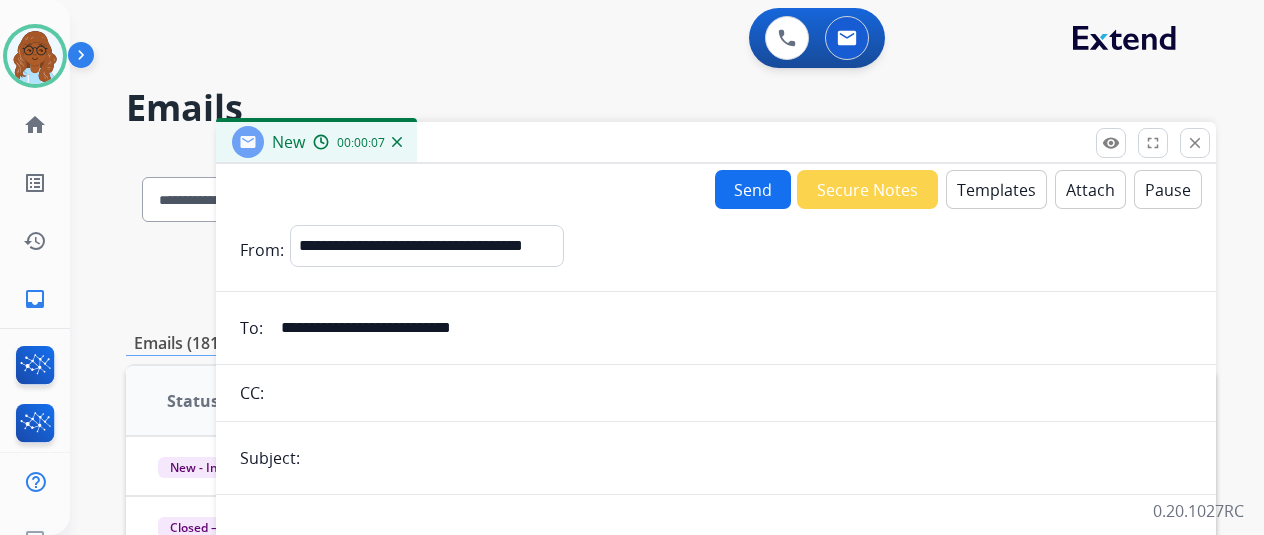 type on "**********" 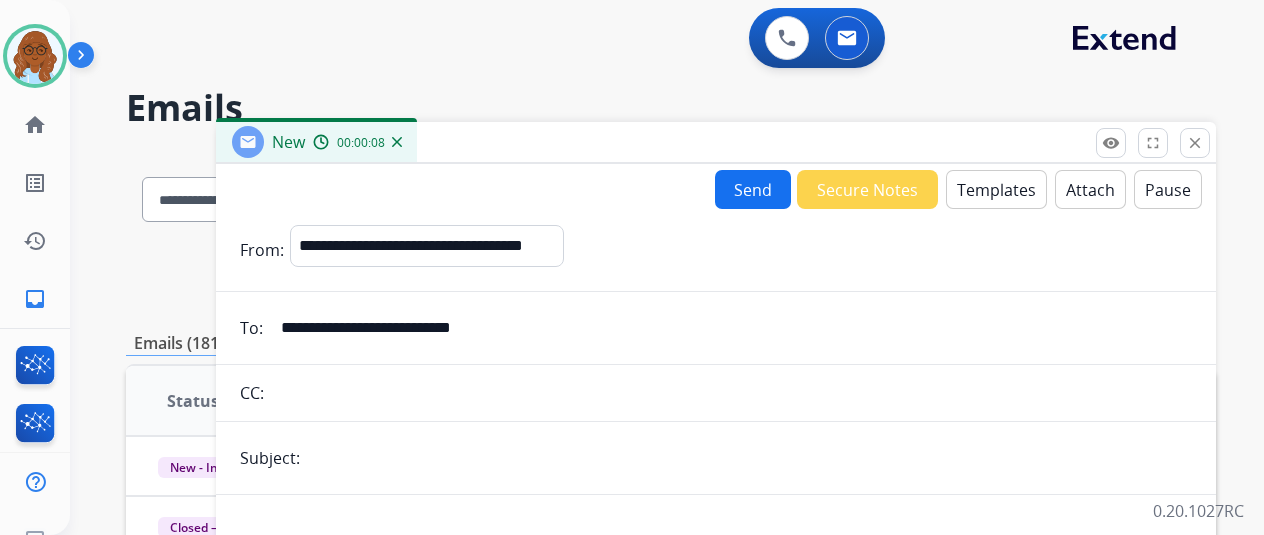 click at bounding box center [749, 458] 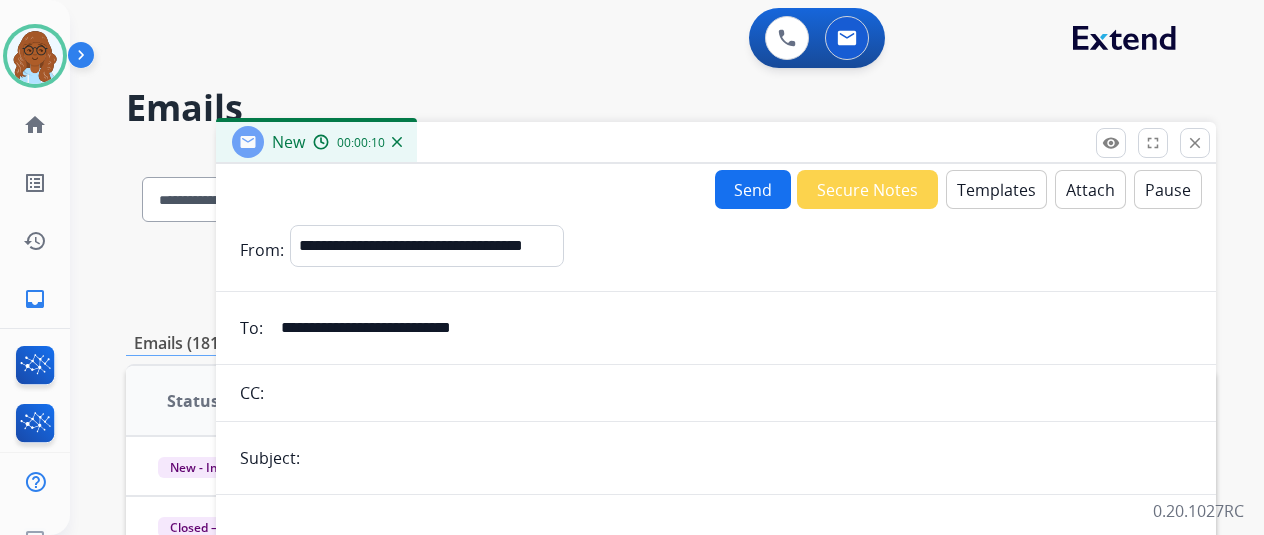 click at bounding box center [749, 458] 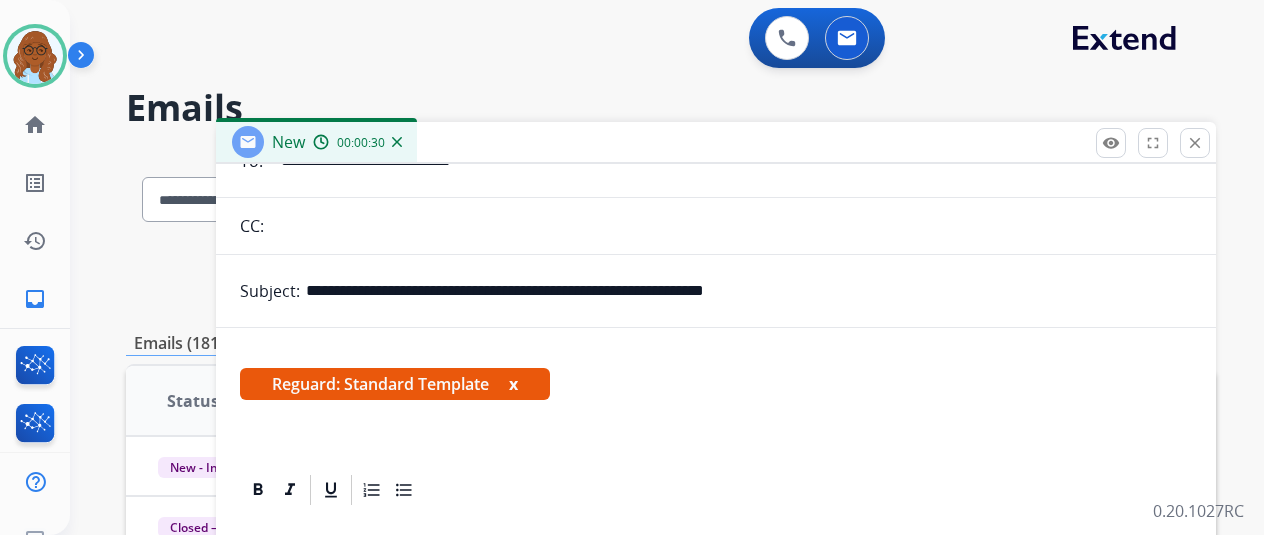 type on "**********" 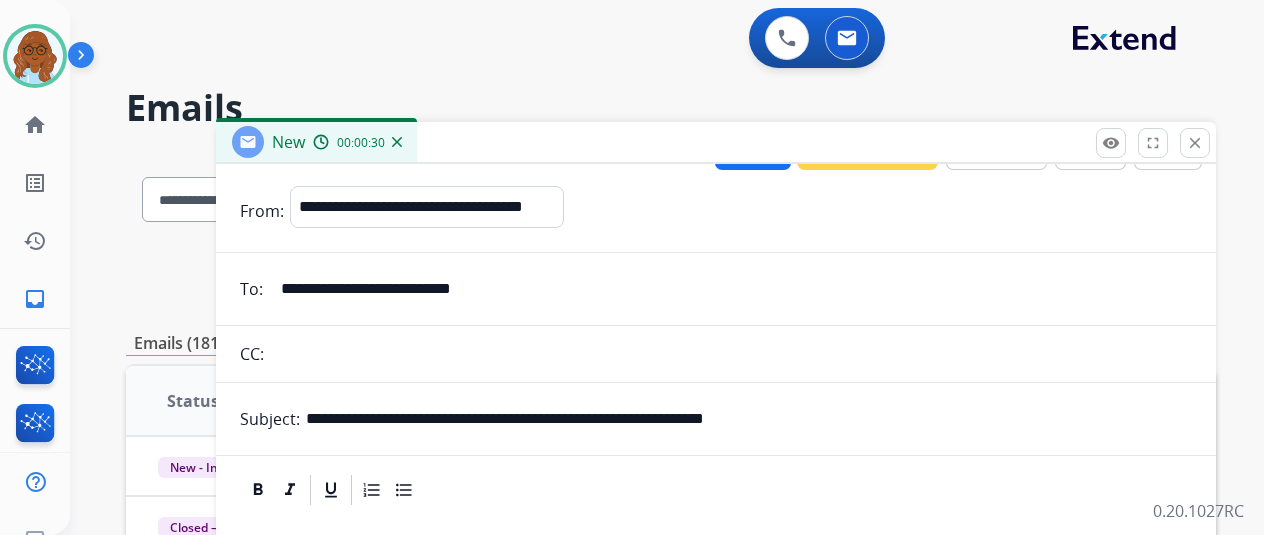 scroll, scrollTop: 0, scrollLeft: 0, axis: both 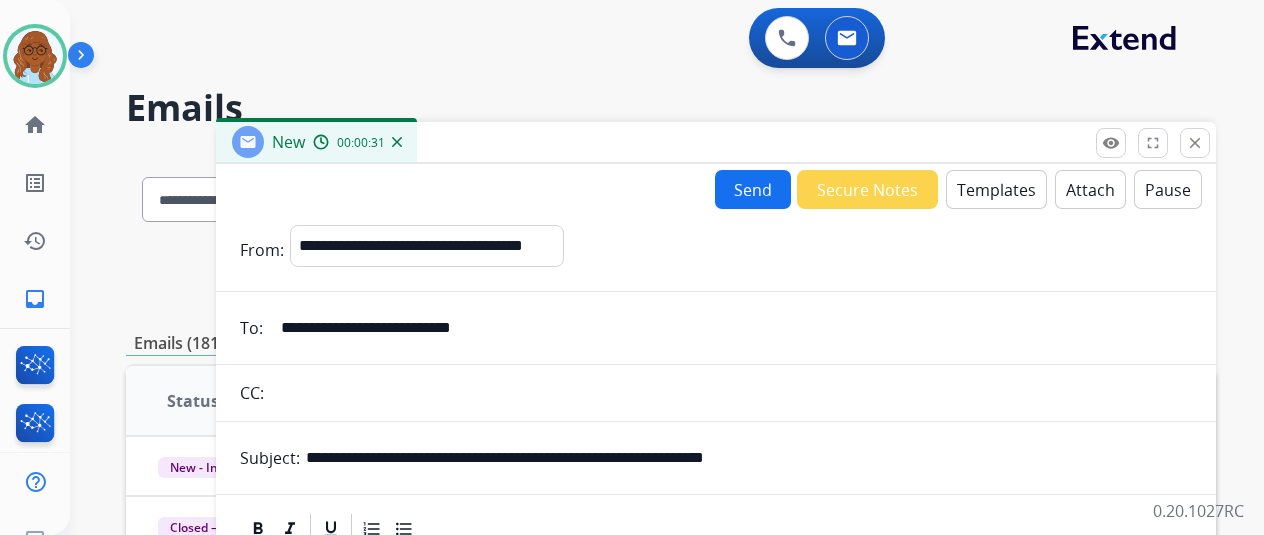 click on "Templates" at bounding box center [996, 189] 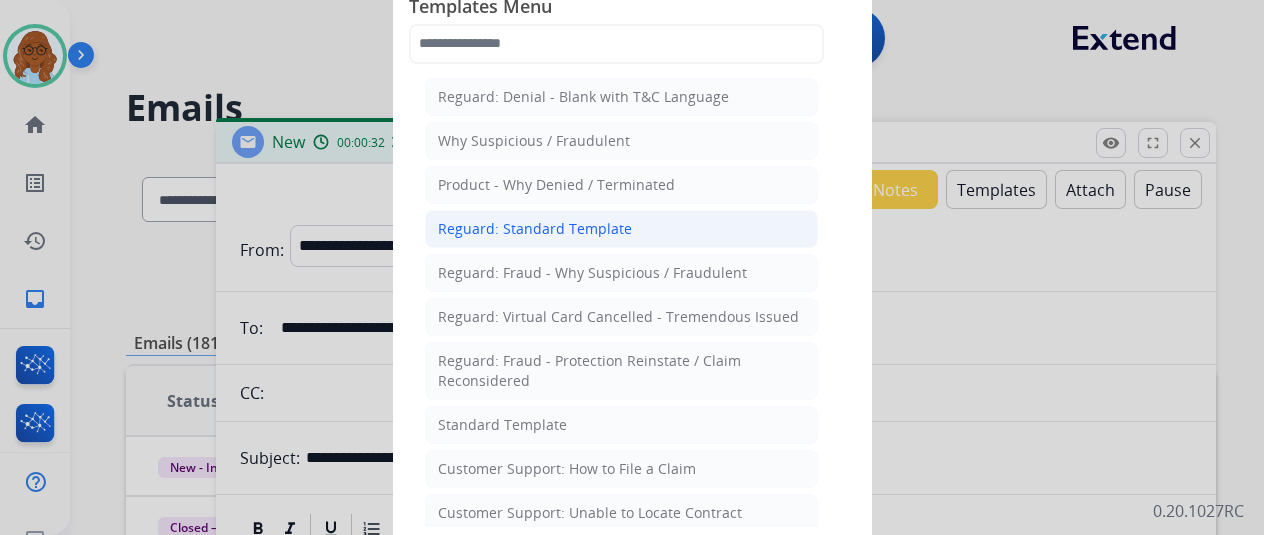 click on "Reguard: Standard Template" 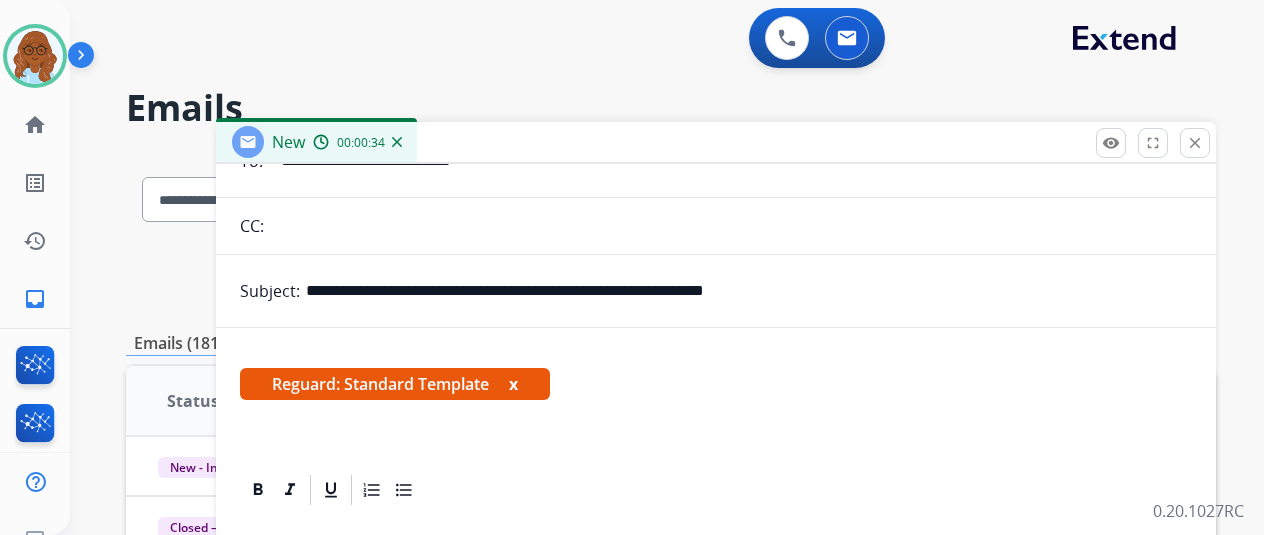 click on "x" at bounding box center (513, 384) 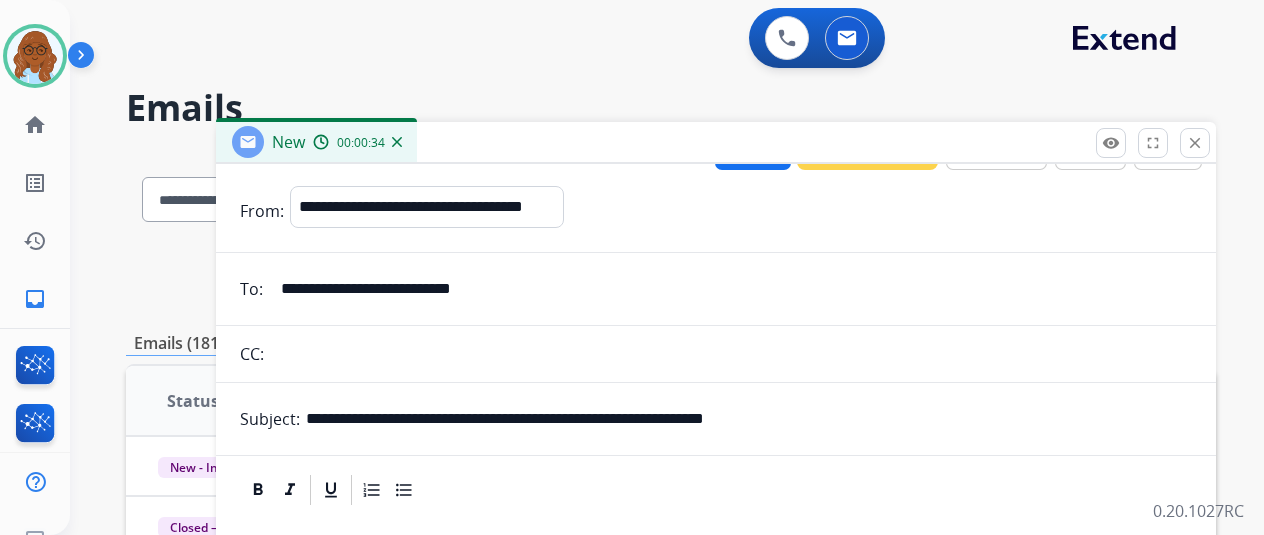 scroll, scrollTop: 300, scrollLeft: 0, axis: vertical 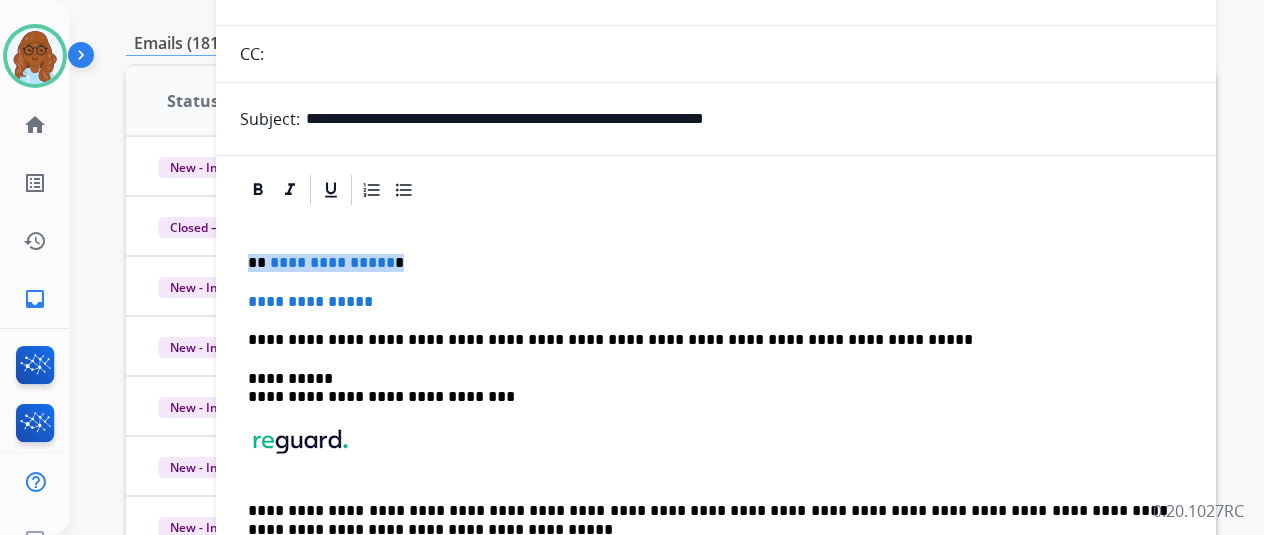 drag, startPoint x: 406, startPoint y: 259, endPoint x: 262, endPoint y: 252, distance: 144.17004 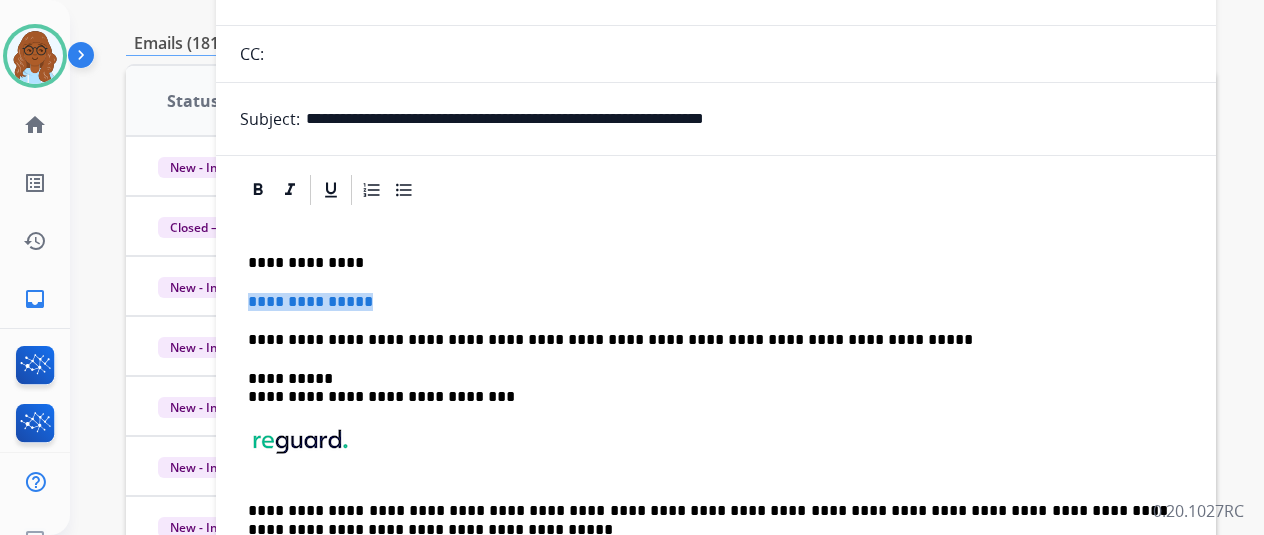 drag, startPoint x: 401, startPoint y: 291, endPoint x: 260, endPoint y: 303, distance: 141.50972 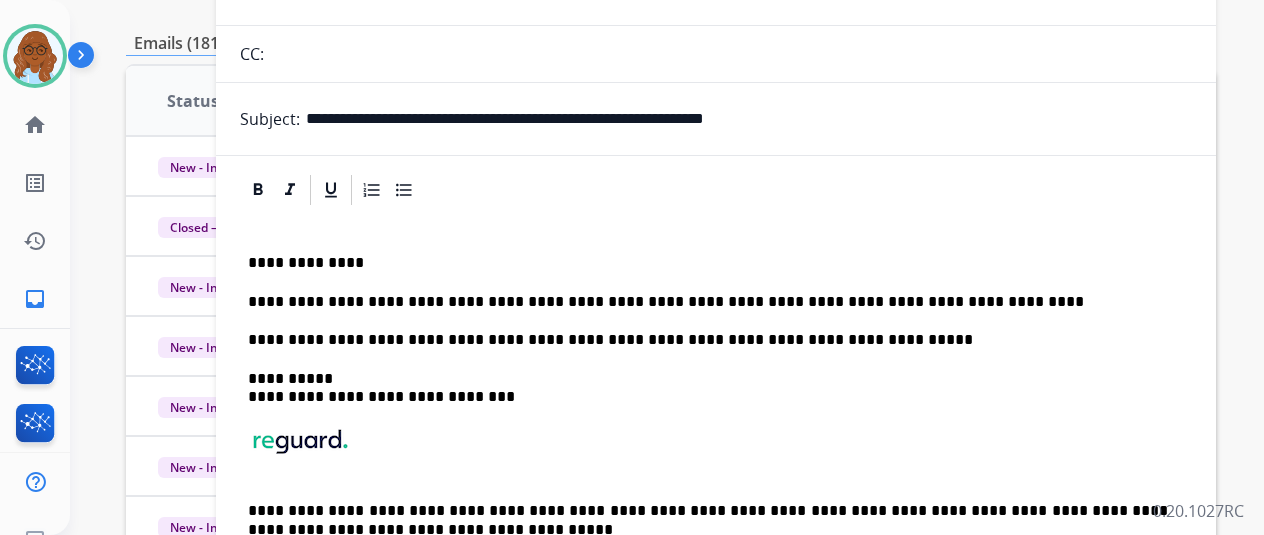 click on "**********" at bounding box center (716, 405) 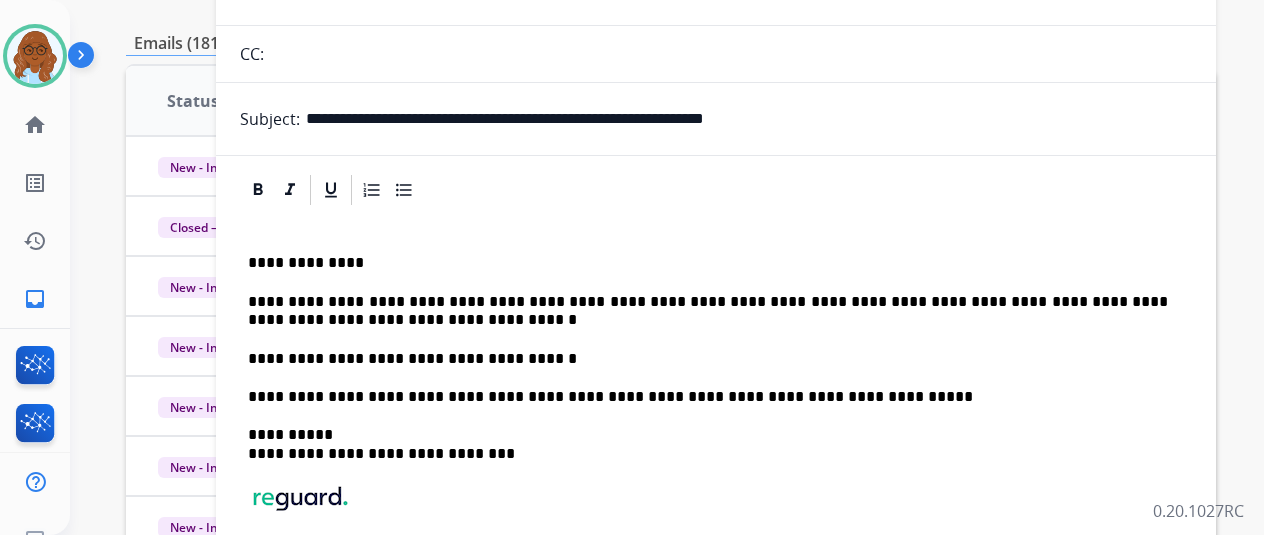 click on "**********" at bounding box center [708, 359] 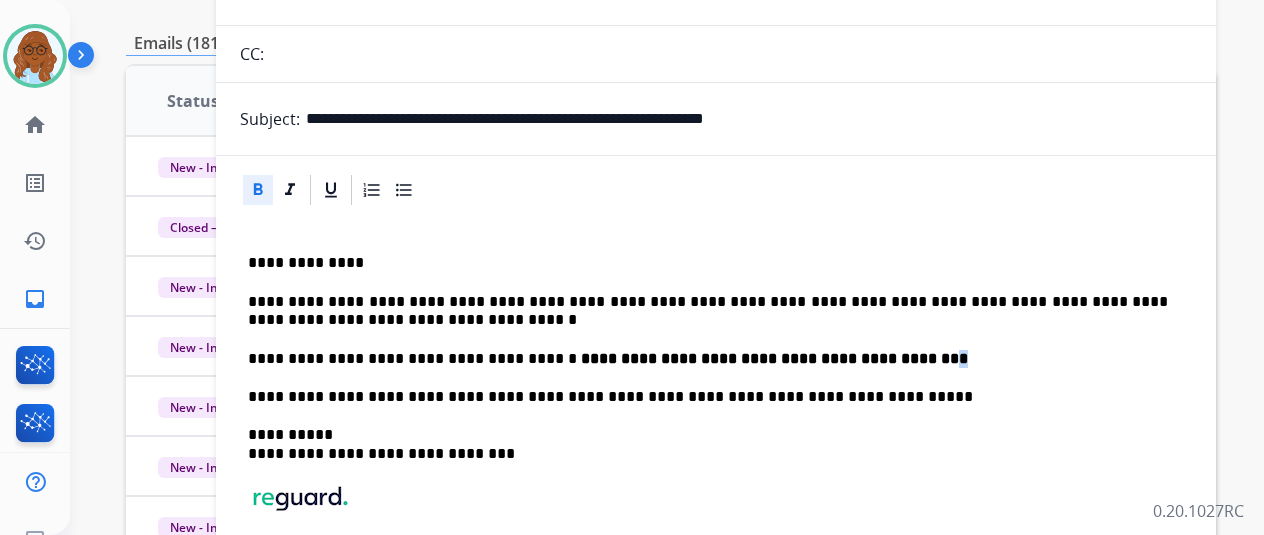 drag, startPoint x: 897, startPoint y: 351, endPoint x: 872, endPoint y: 355, distance: 25.317978 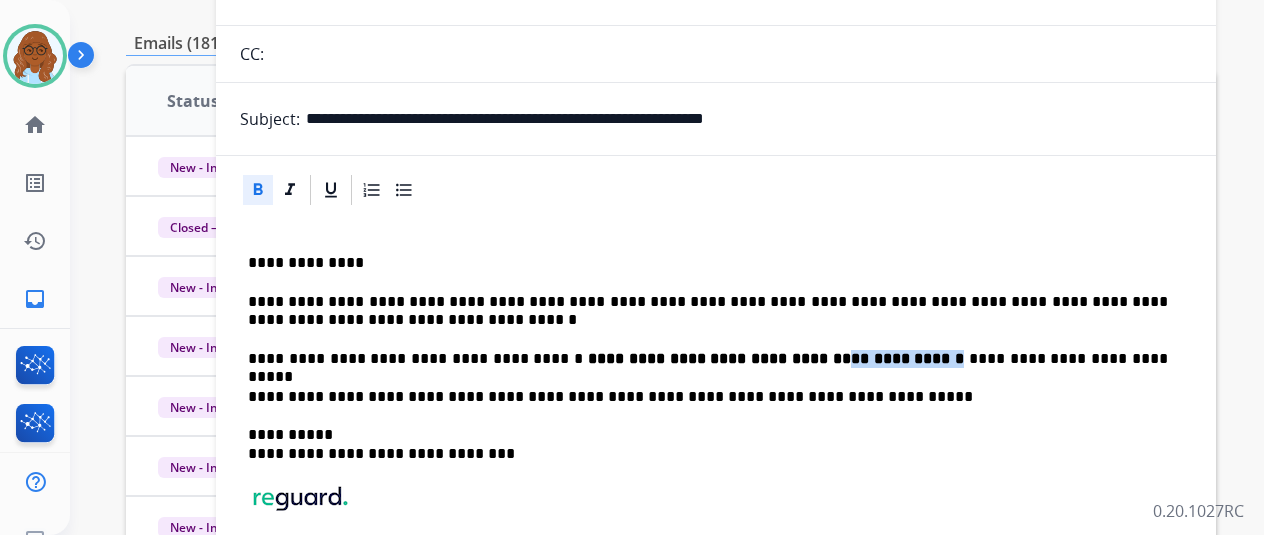 drag, startPoint x: 865, startPoint y: 355, endPoint x: 761, endPoint y: 358, distance: 104.04326 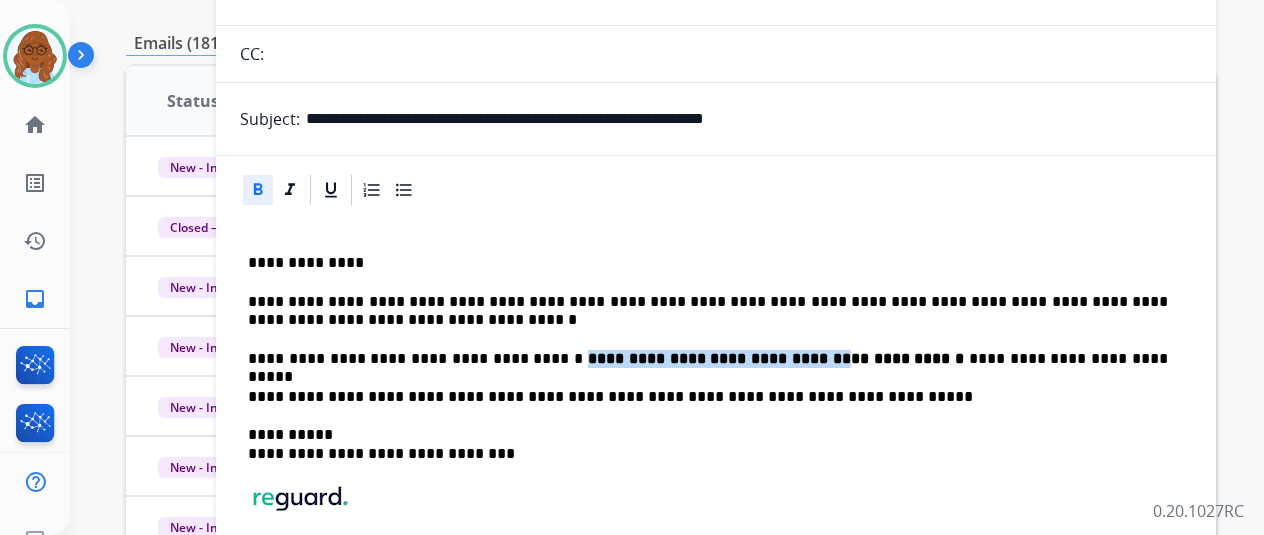 click 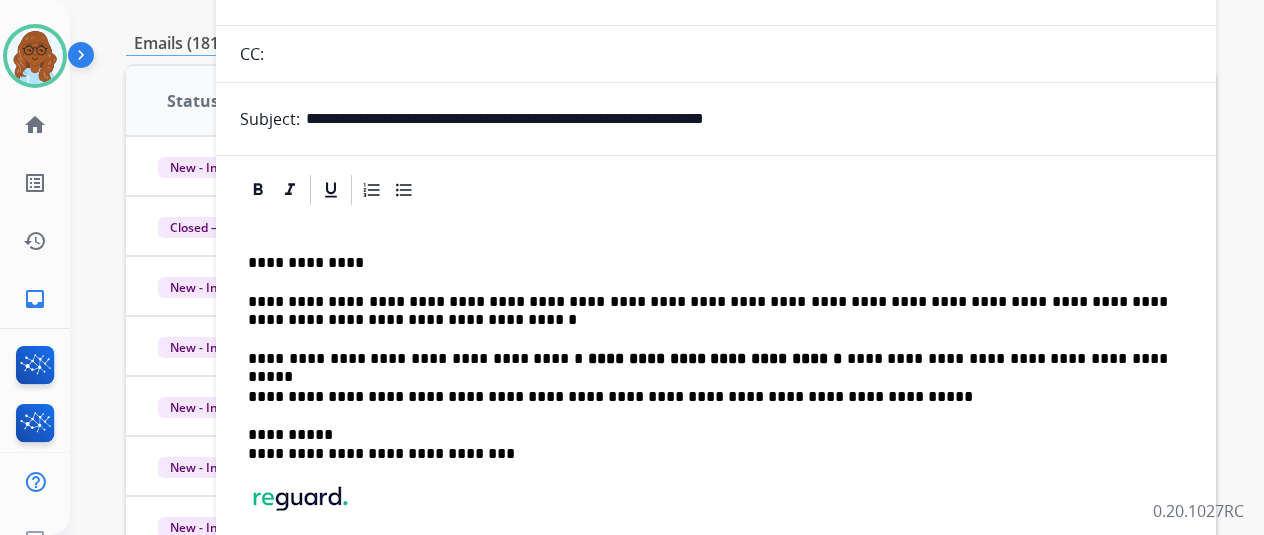 click on "**********" at bounding box center [708, 397] 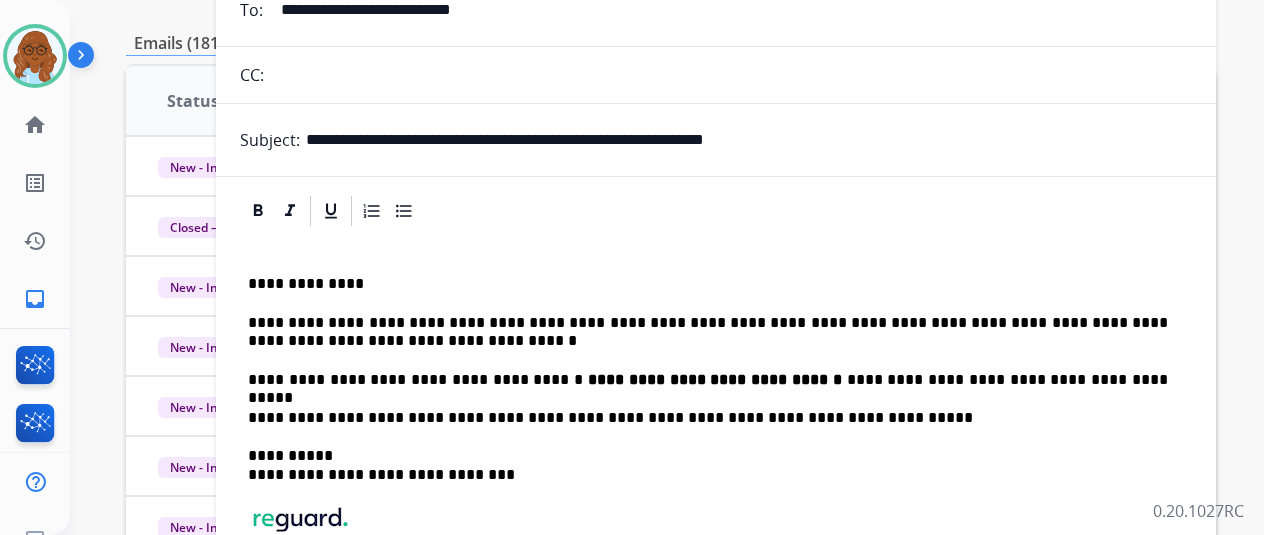 scroll, scrollTop: 0, scrollLeft: 0, axis: both 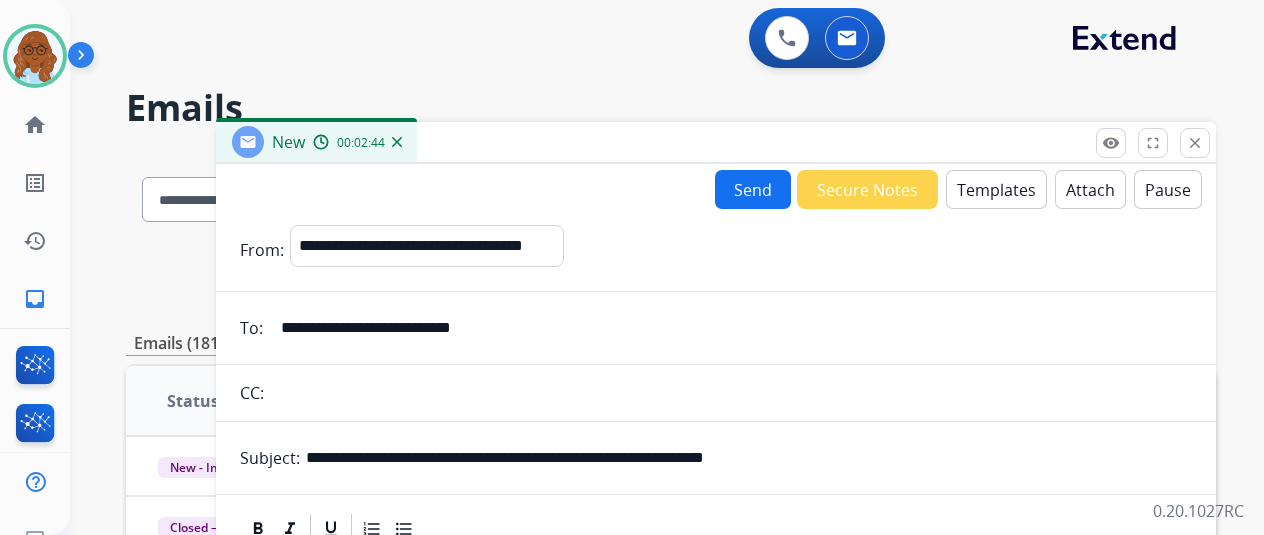 click on "Send" at bounding box center (753, 189) 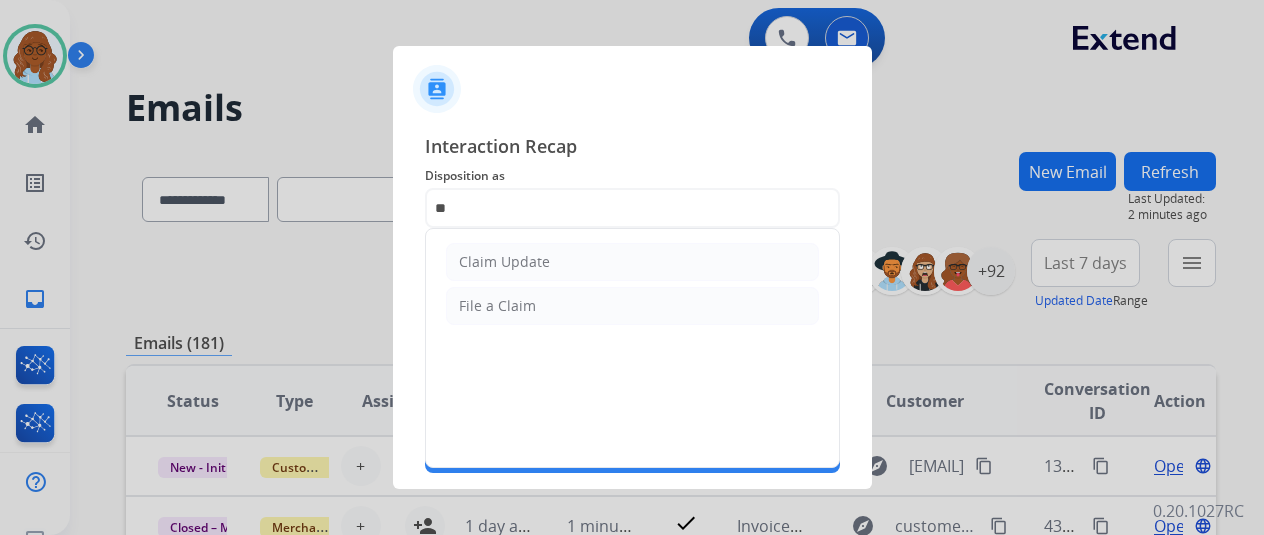 type on "*" 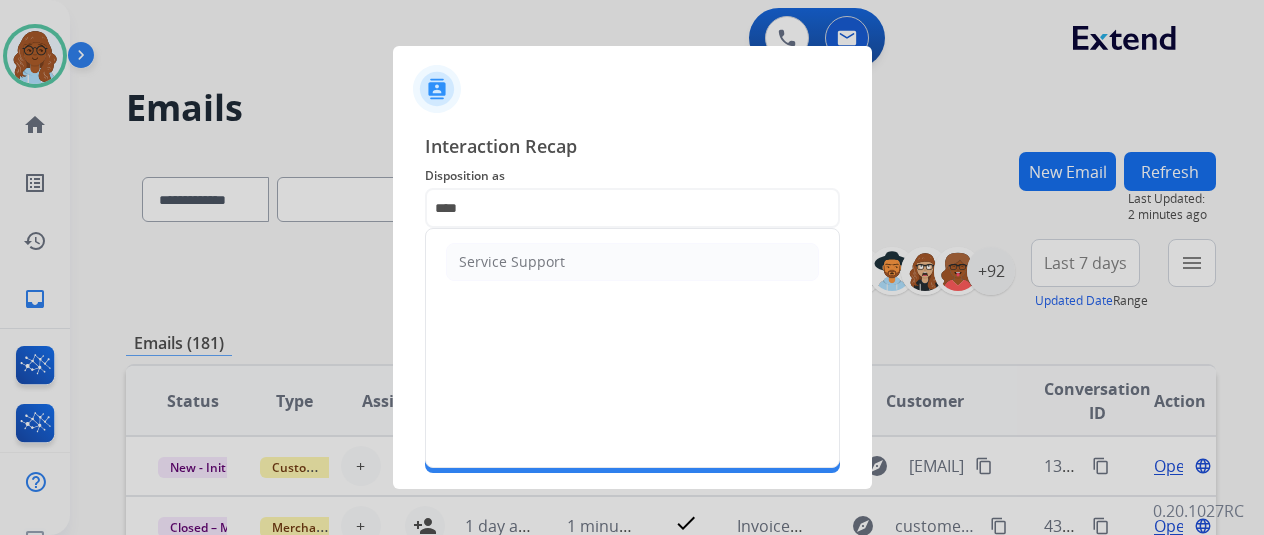drag, startPoint x: 559, startPoint y: 247, endPoint x: 496, endPoint y: 299, distance: 81.68843 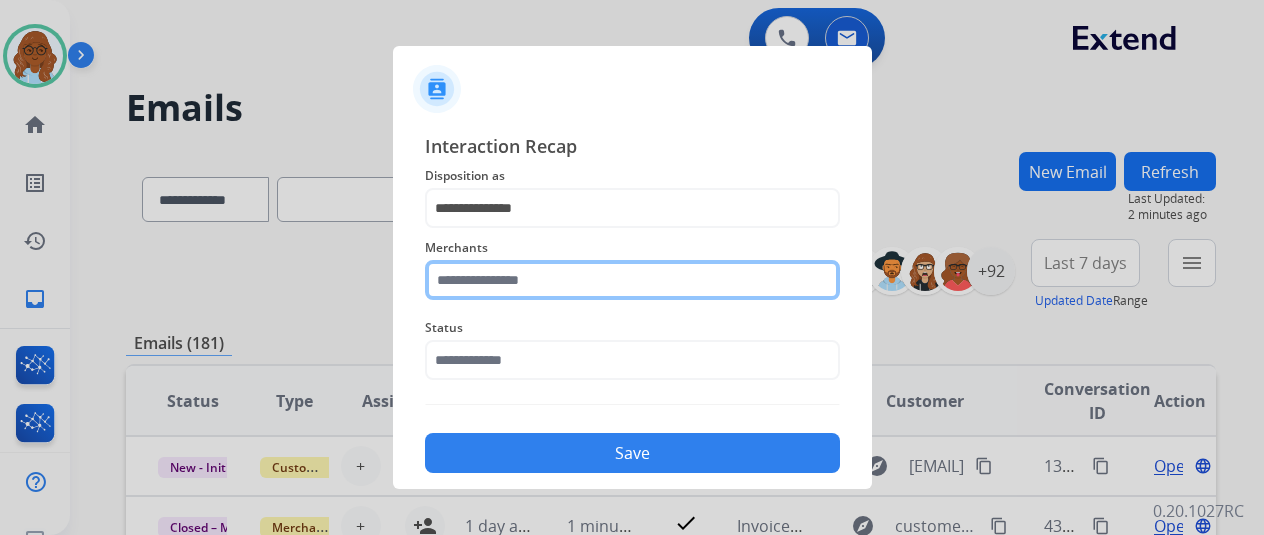 click 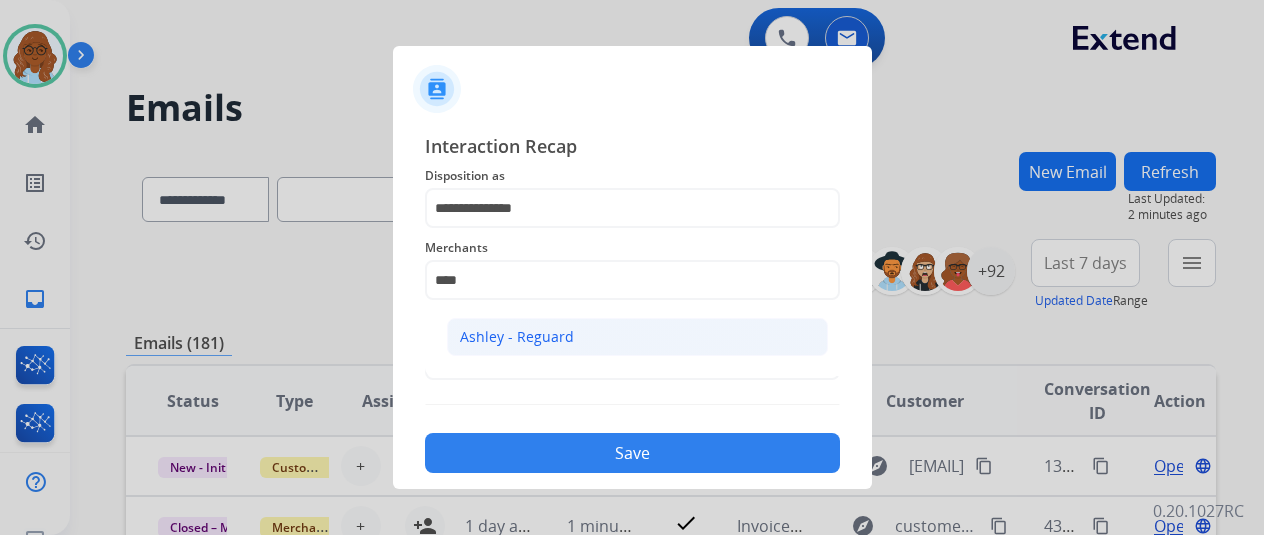 click on "Ashley - Reguard" 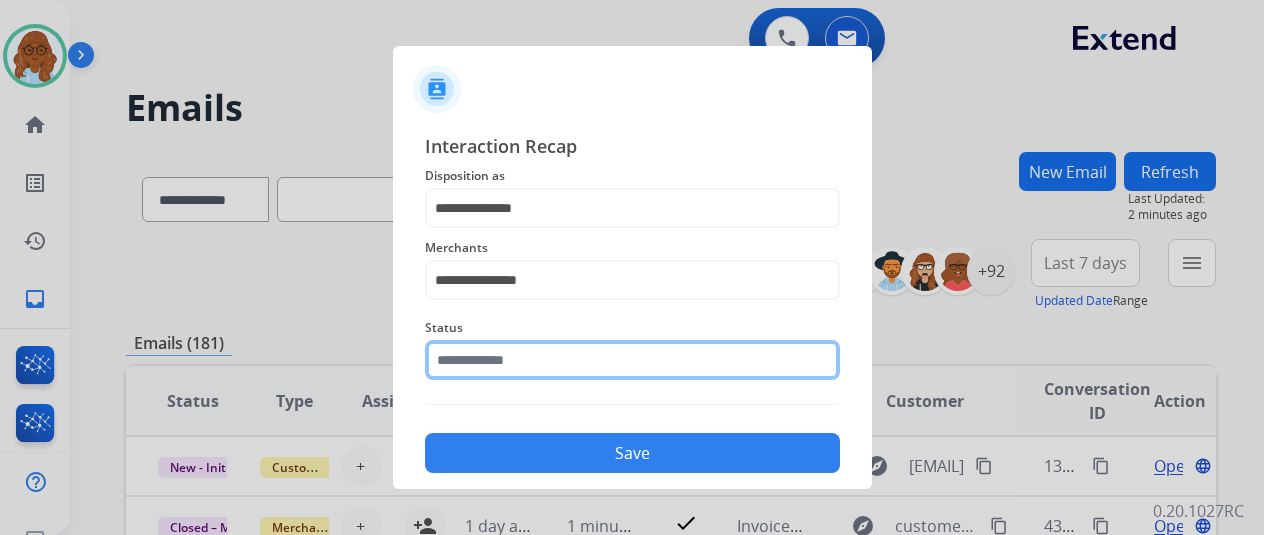 click 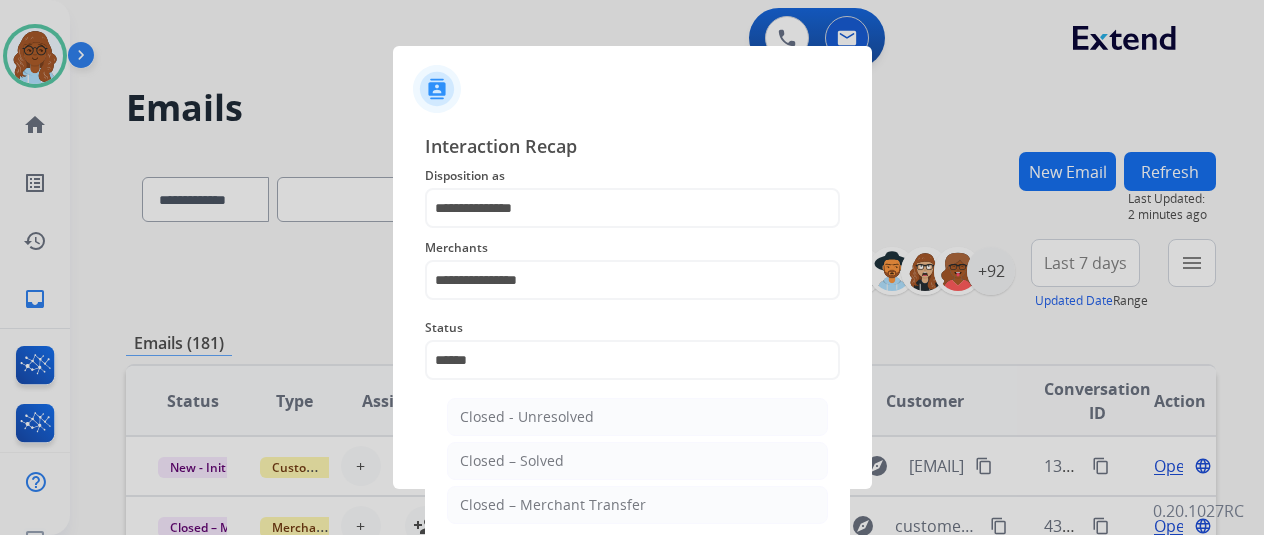 click on "Closed – Solved" 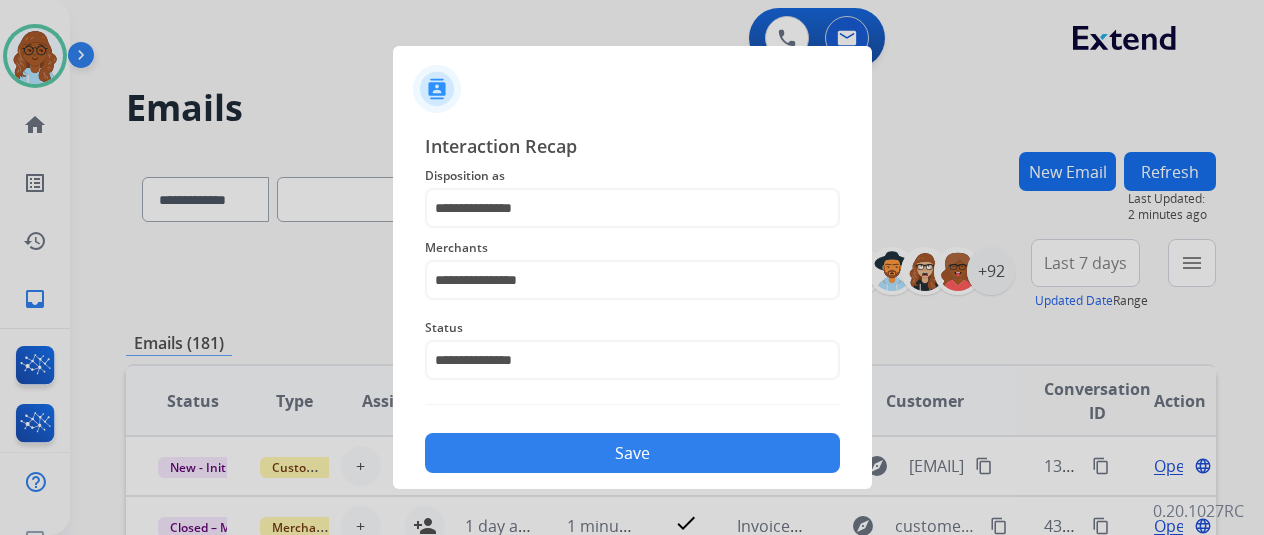 click on "Save" 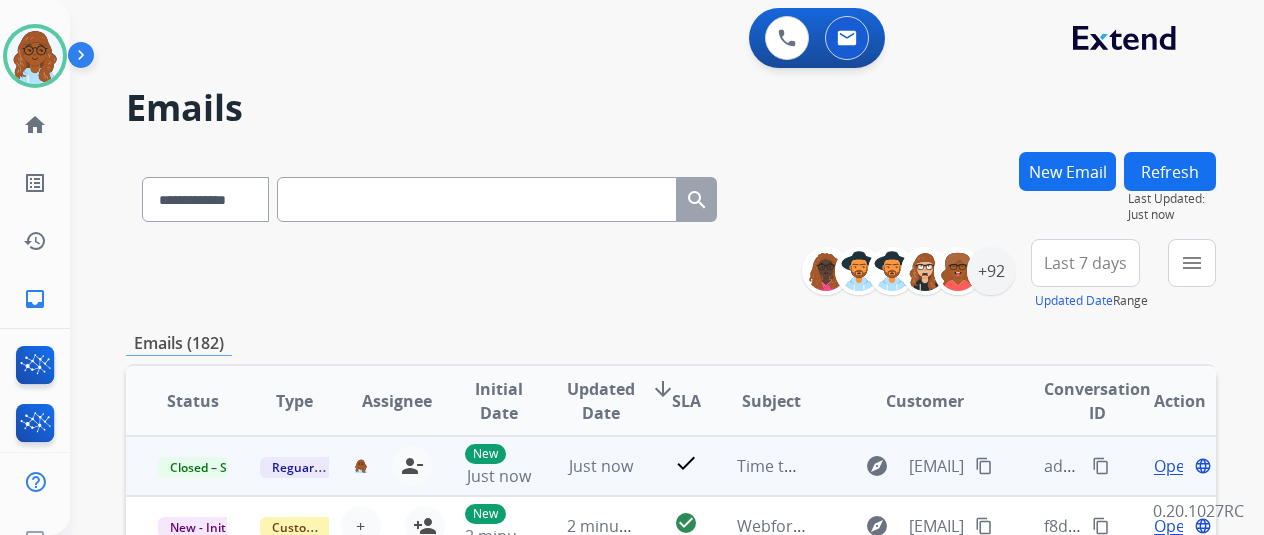 click on "content_copy" at bounding box center (1101, 466) 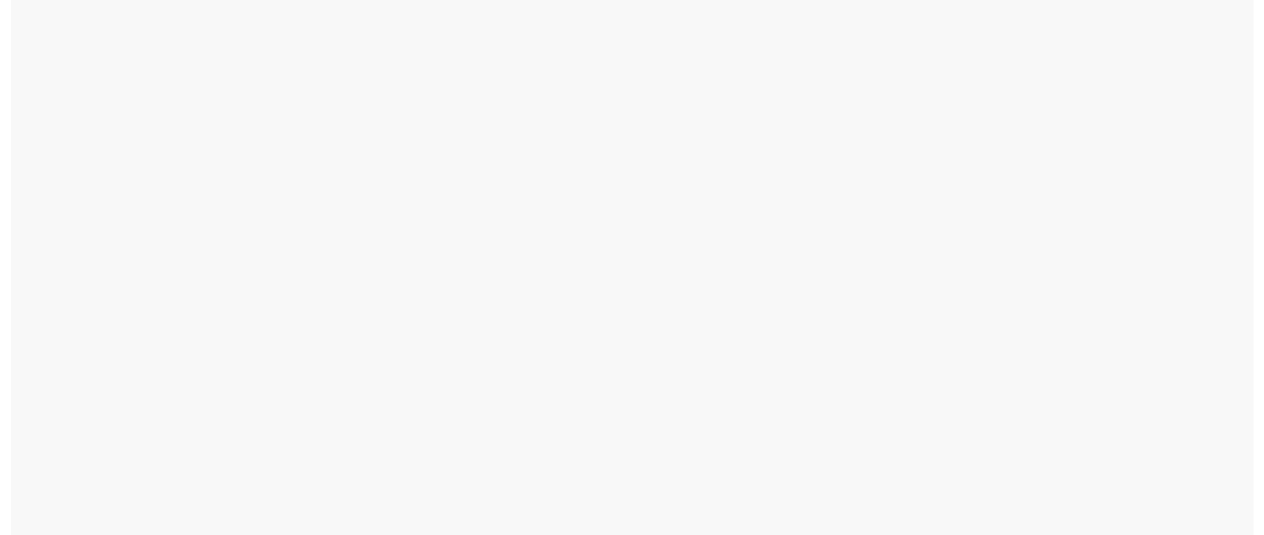 scroll, scrollTop: 0, scrollLeft: 0, axis: both 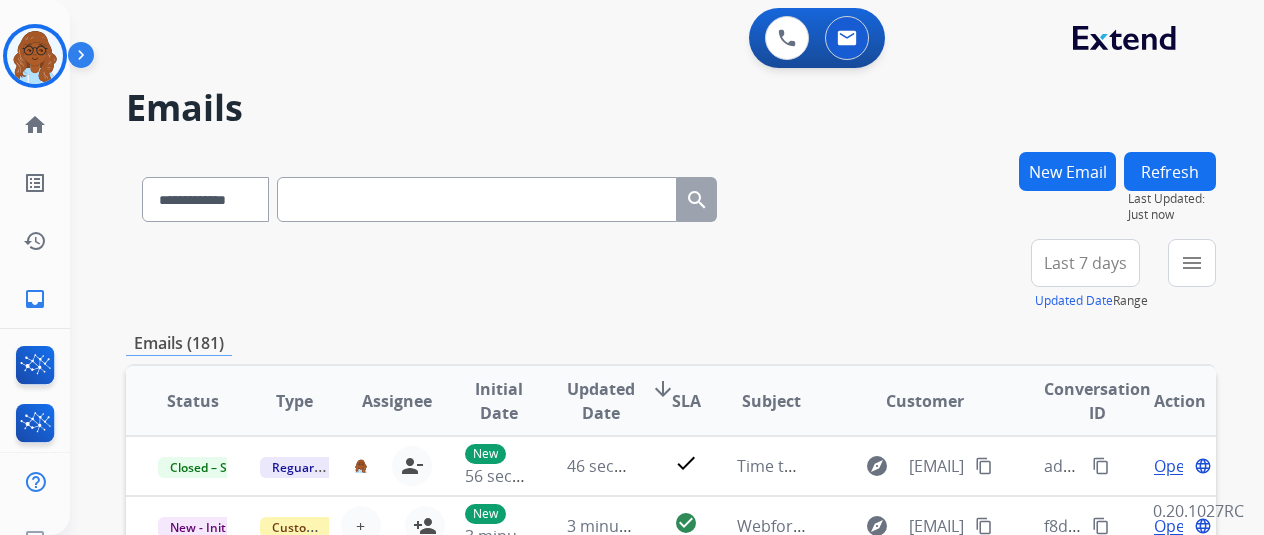 click at bounding box center (85, 59) 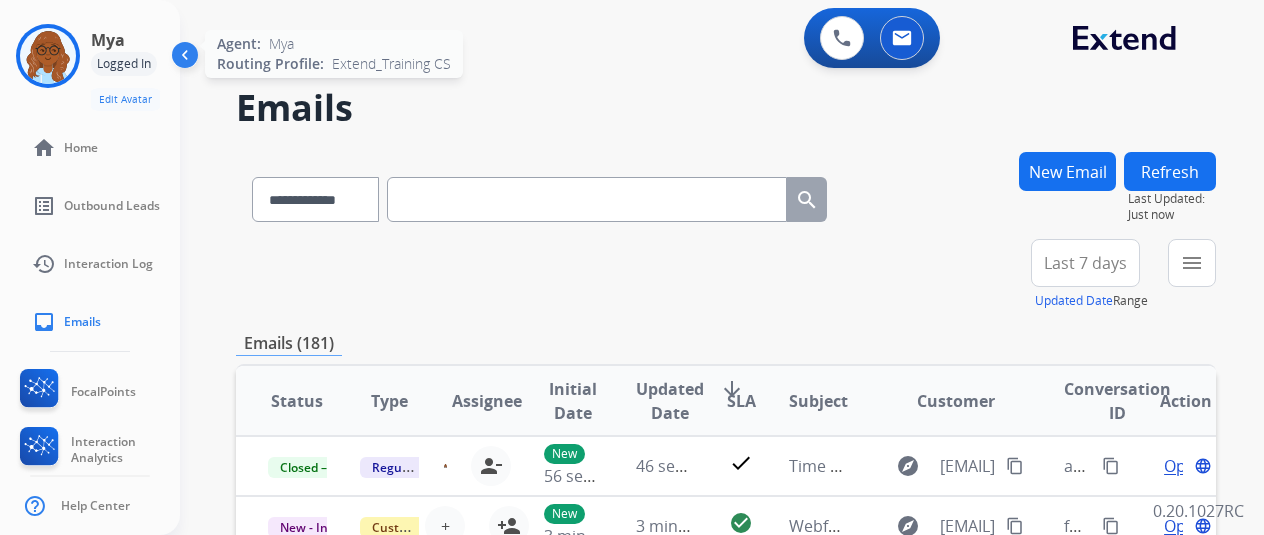 click at bounding box center (48, 56) 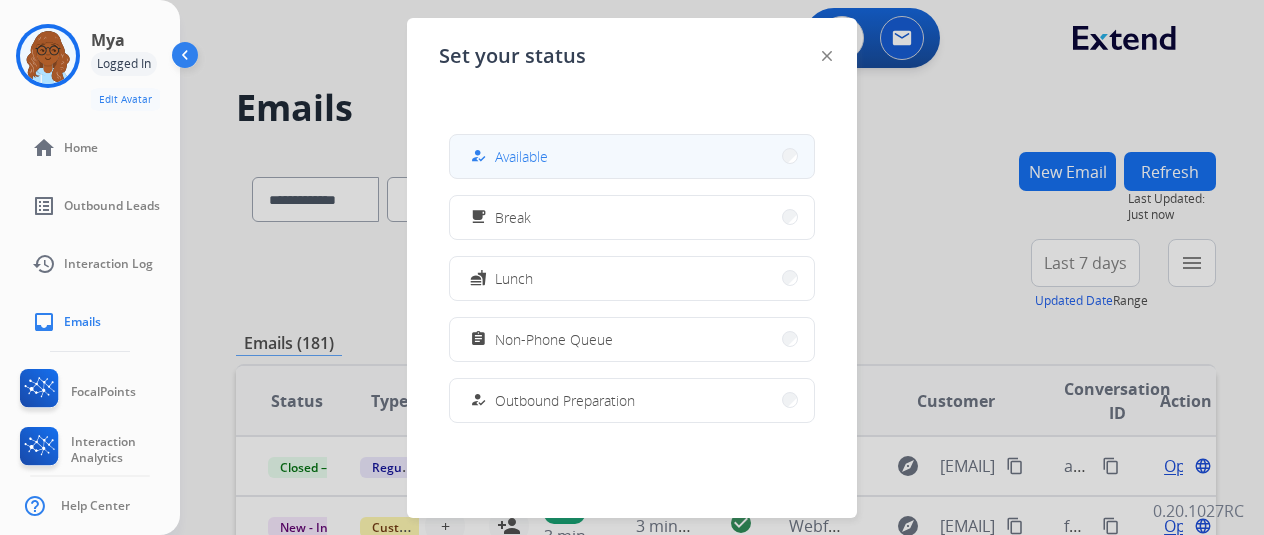 click on "Available" at bounding box center [521, 156] 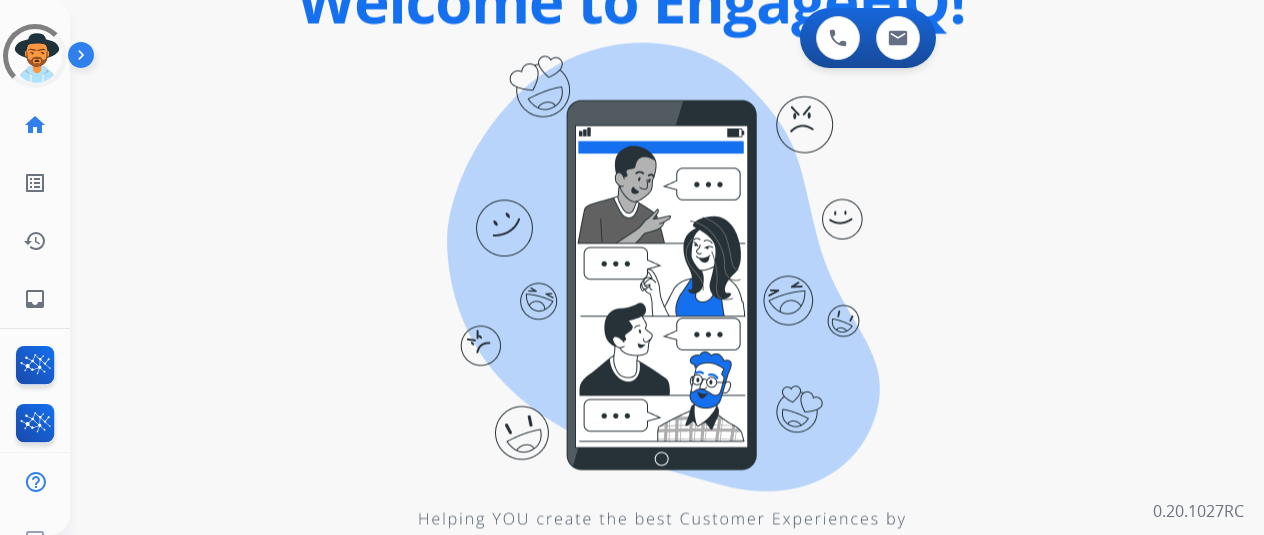 scroll, scrollTop: 0, scrollLeft: 0, axis: both 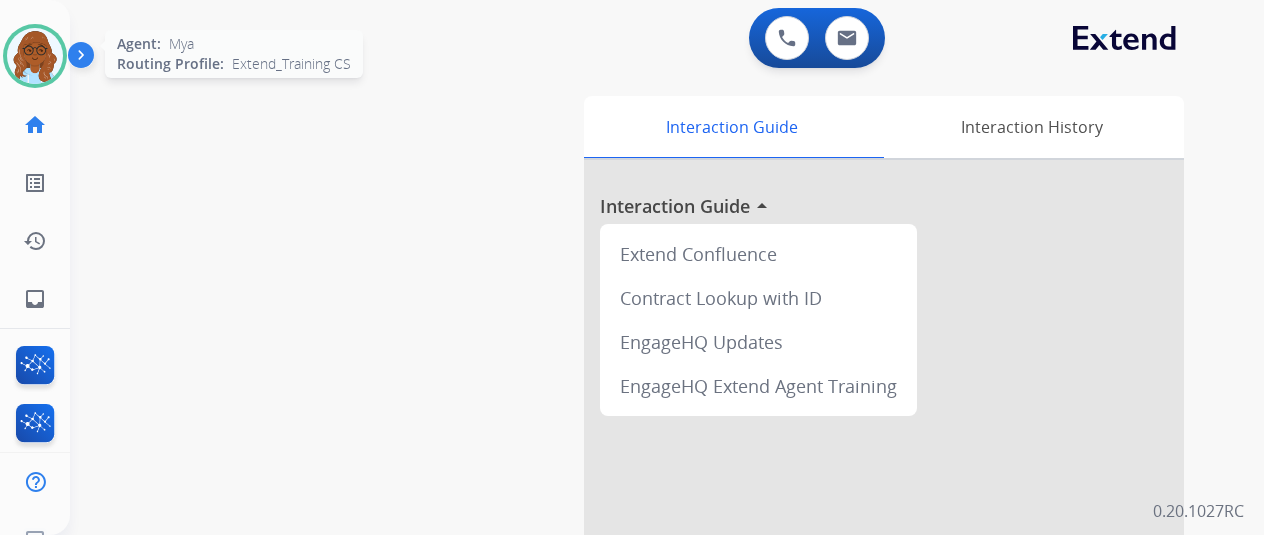 click at bounding box center (35, 56) 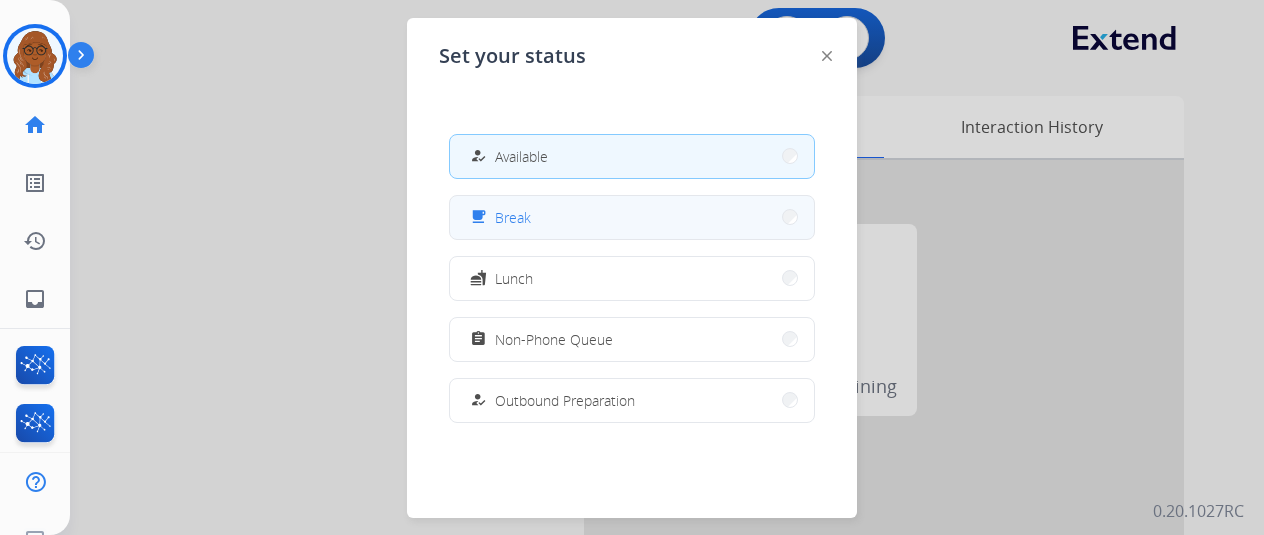 click on "free_breakfast Break" at bounding box center (632, 217) 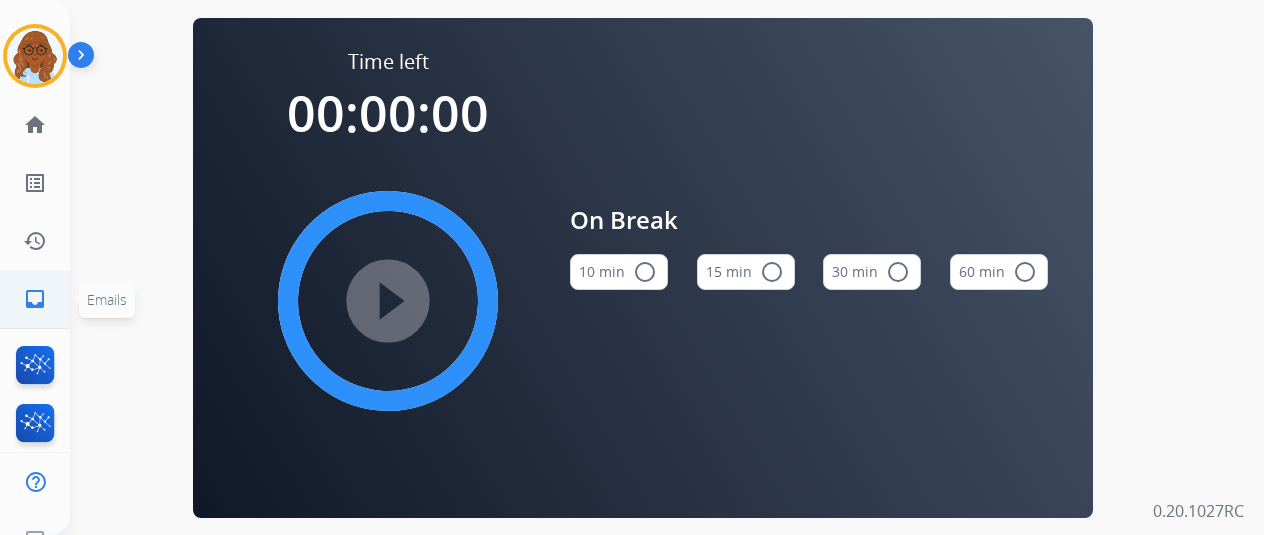 click on "inbox" at bounding box center (35, 299) 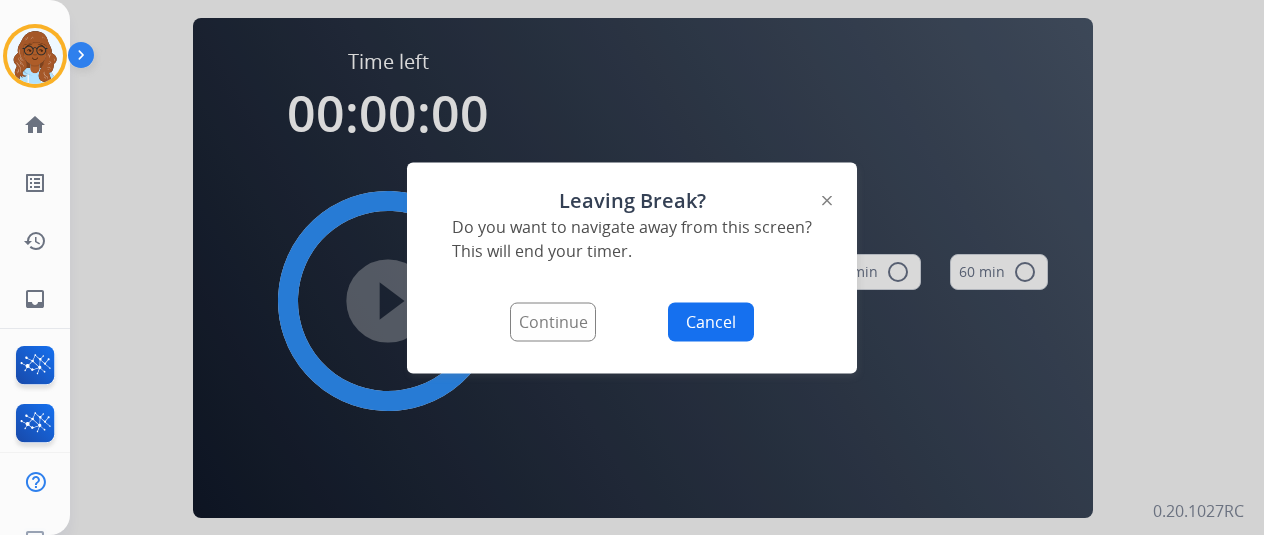click on "Cancel" at bounding box center (711, 321) 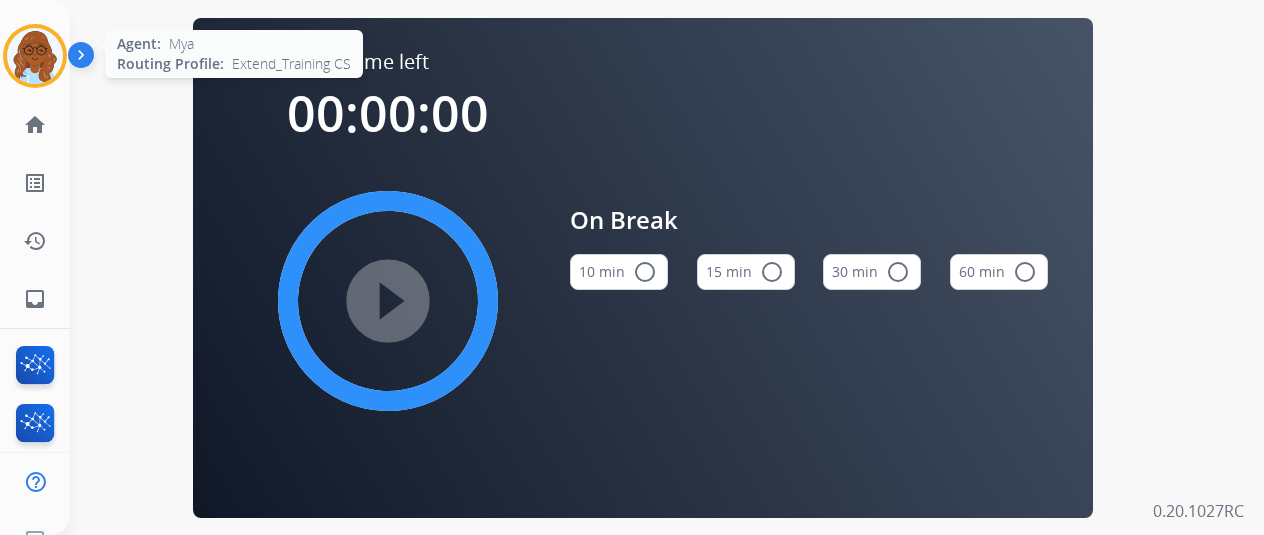 click at bounding box center [35, 56] 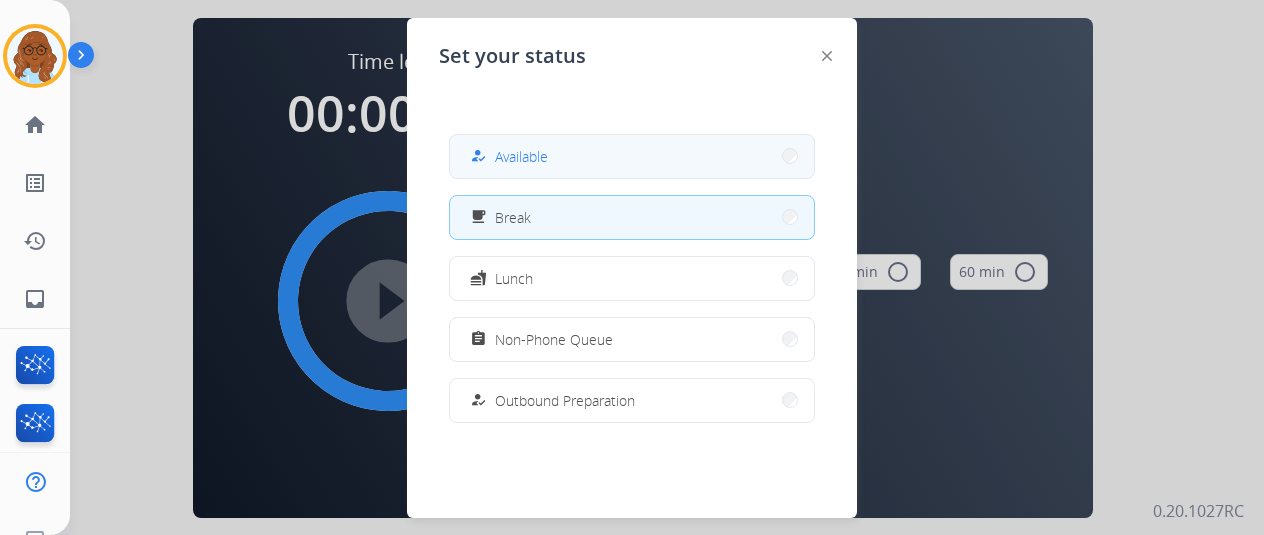 click on "how_to_reg Available" at bounding box center (507, 156) 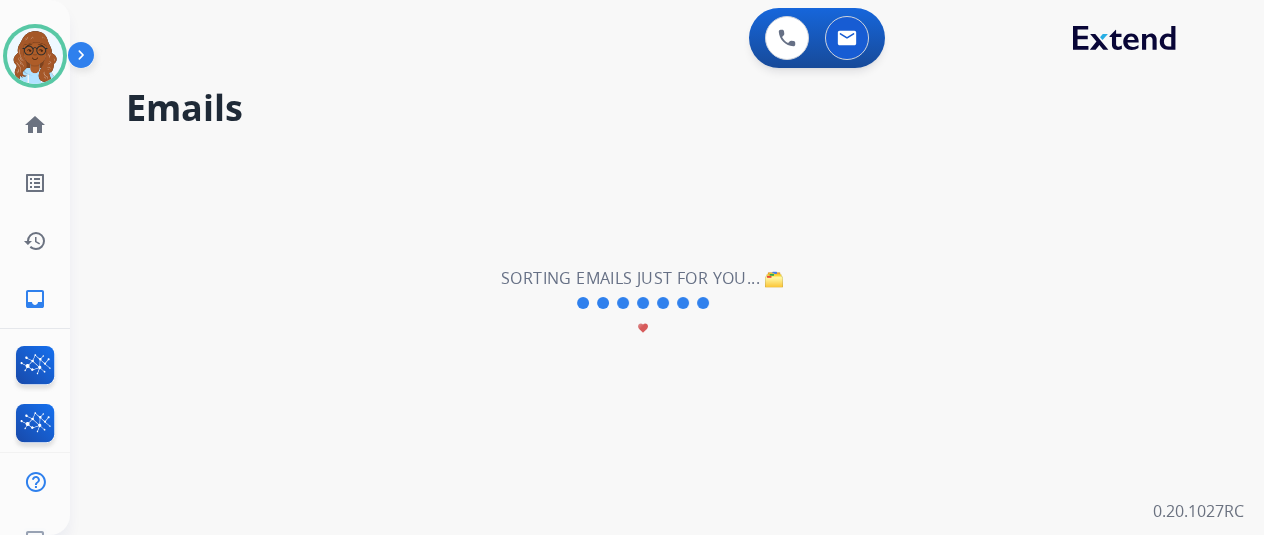 click on "Mya   Available  Edit Avatar  Agent:   Mya  Routing Profile:  Extend_Training CS" 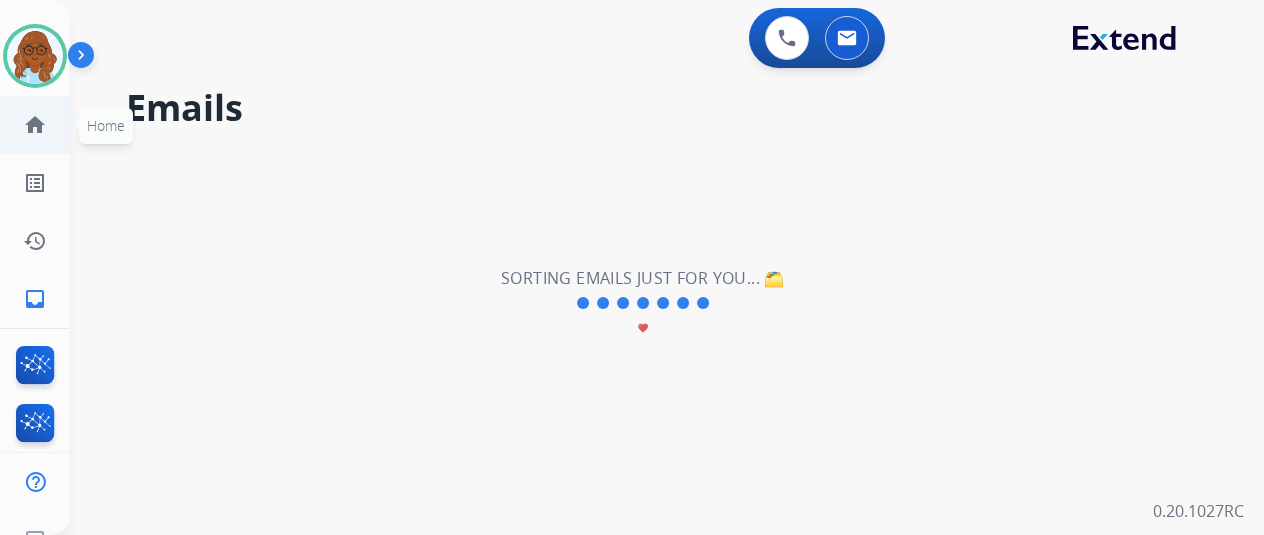 drag, startPoint x: 27, startPoint y: 76, endPoint x: 81, endPoint y: 119, distance: 69.02898 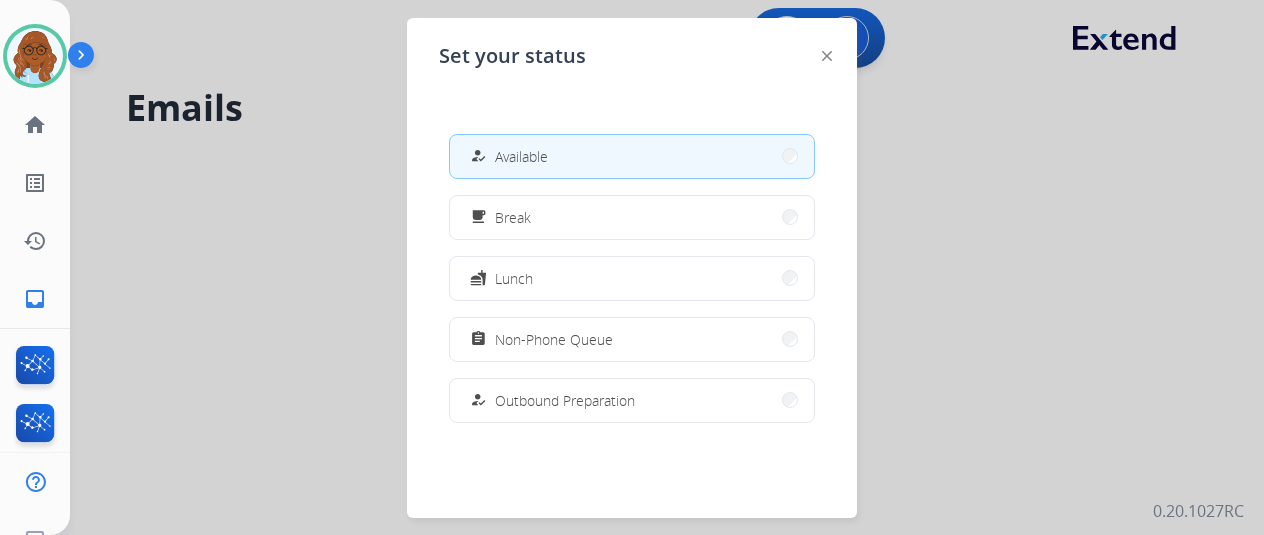 click at bounding box center (632, 267) 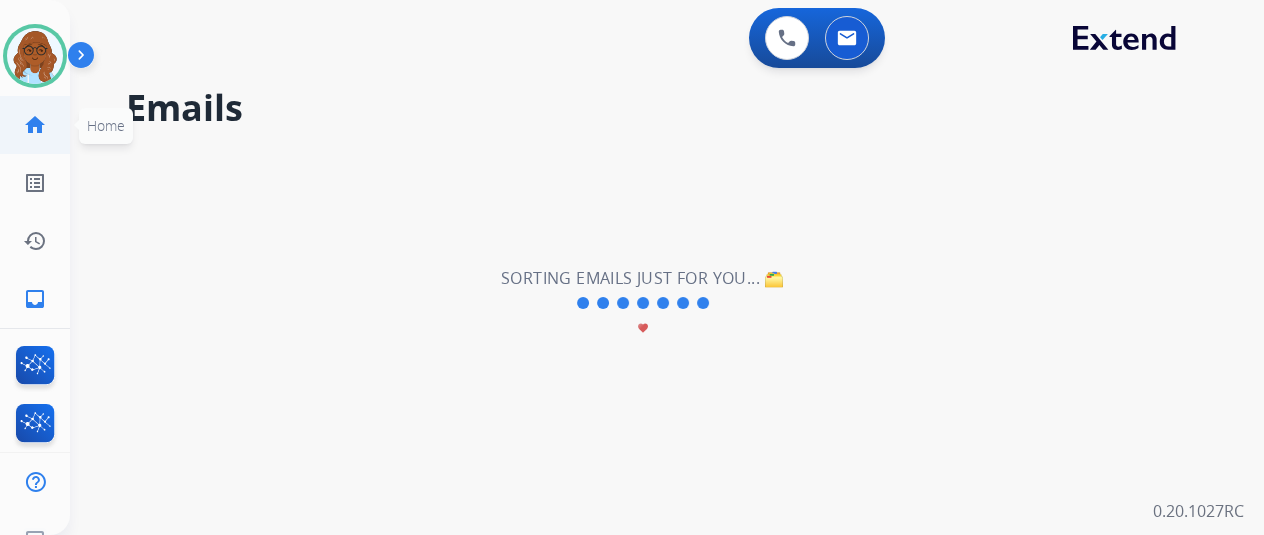 click on "home" 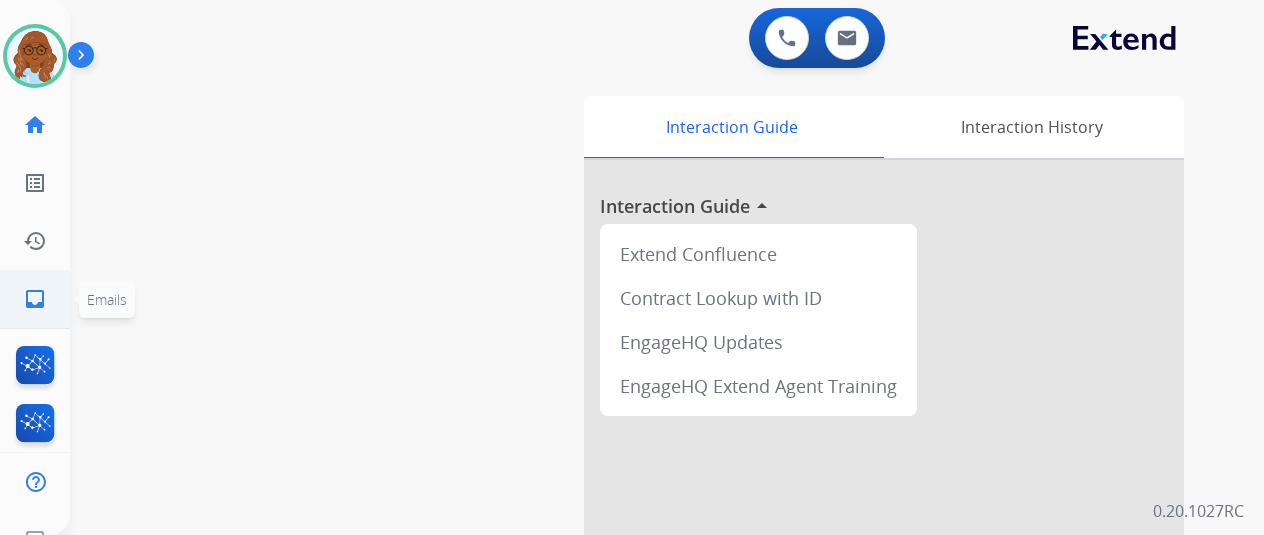 click on "inbox  Emails" 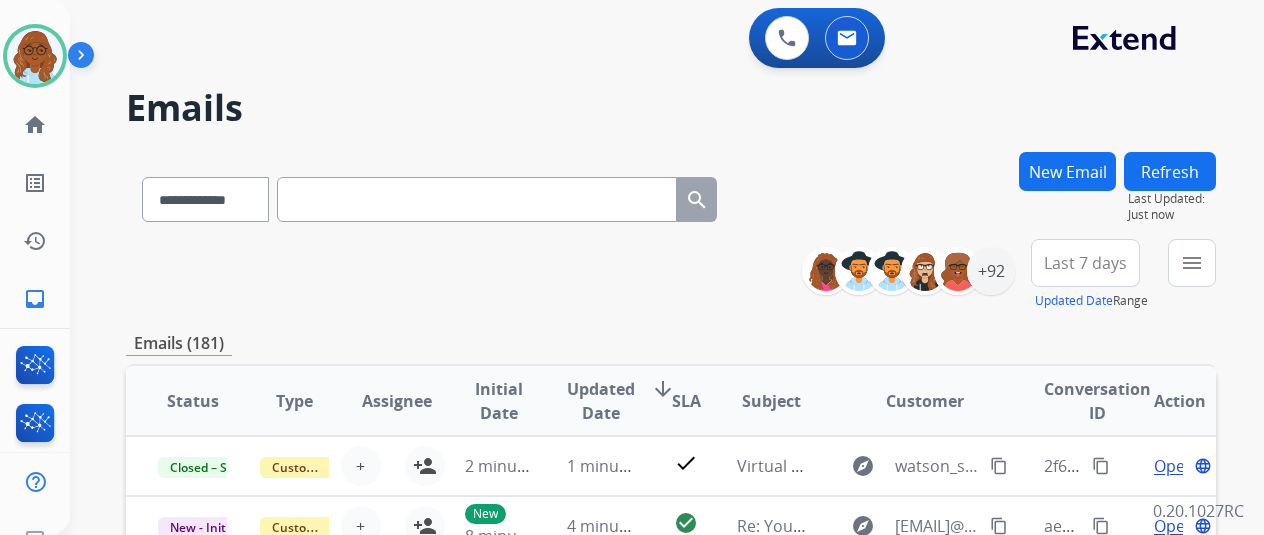 click on "Last 7 days" at bounding box center [1085, 263] 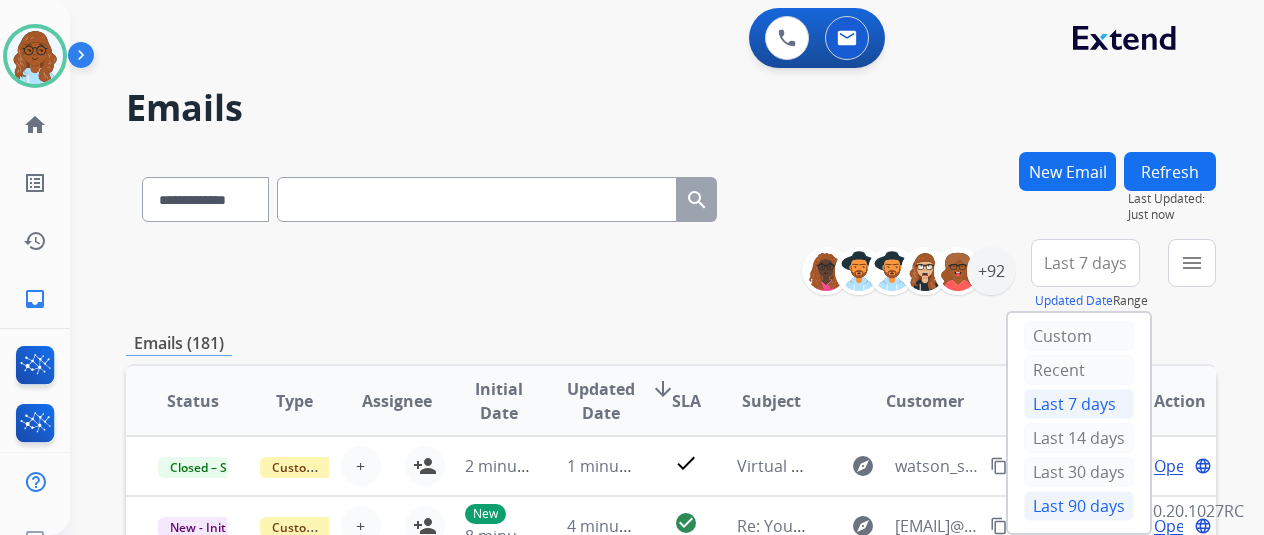 click on "Last 90 days" at bounding box center (1079, 506) 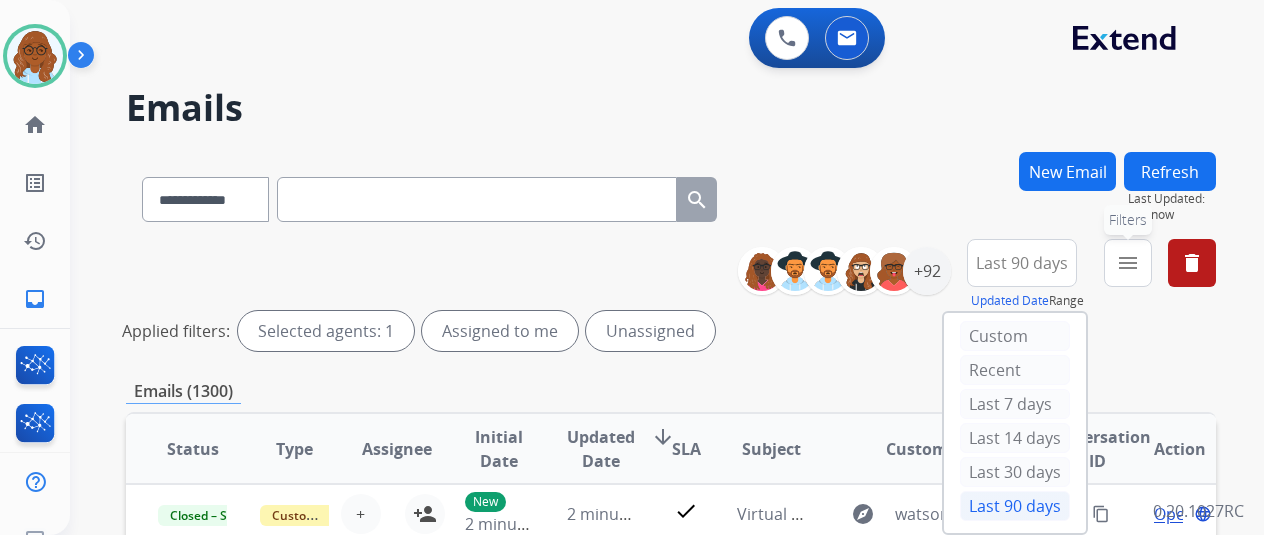 click on "menu  Filters" at bounding box center (1128, 263) 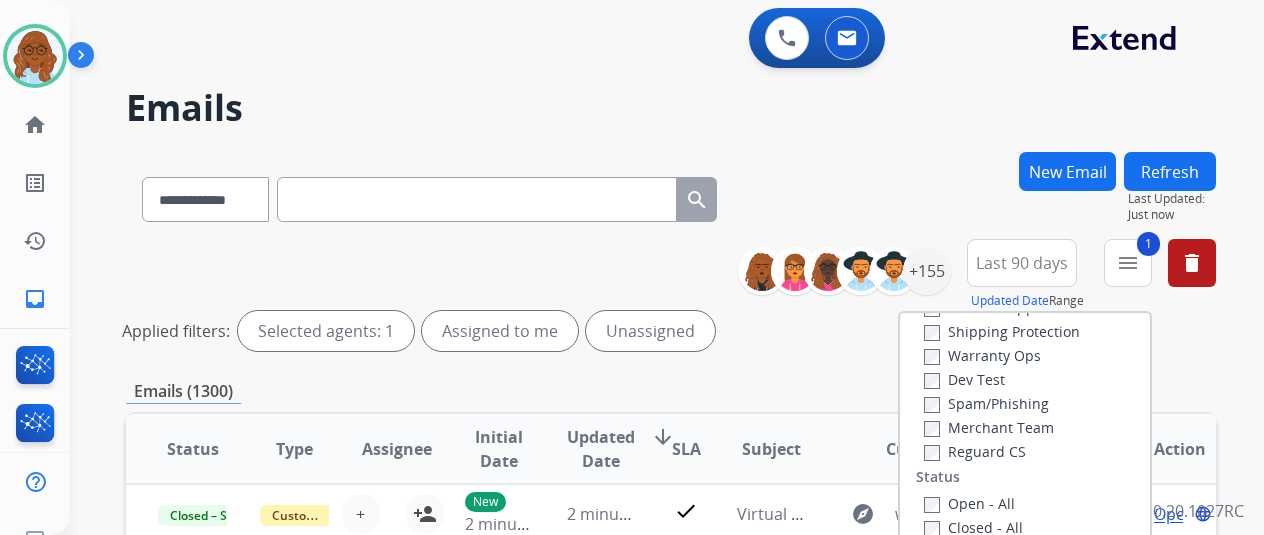 scroll, scrollTop: 100, scrollLeft: 0, axis: vertical 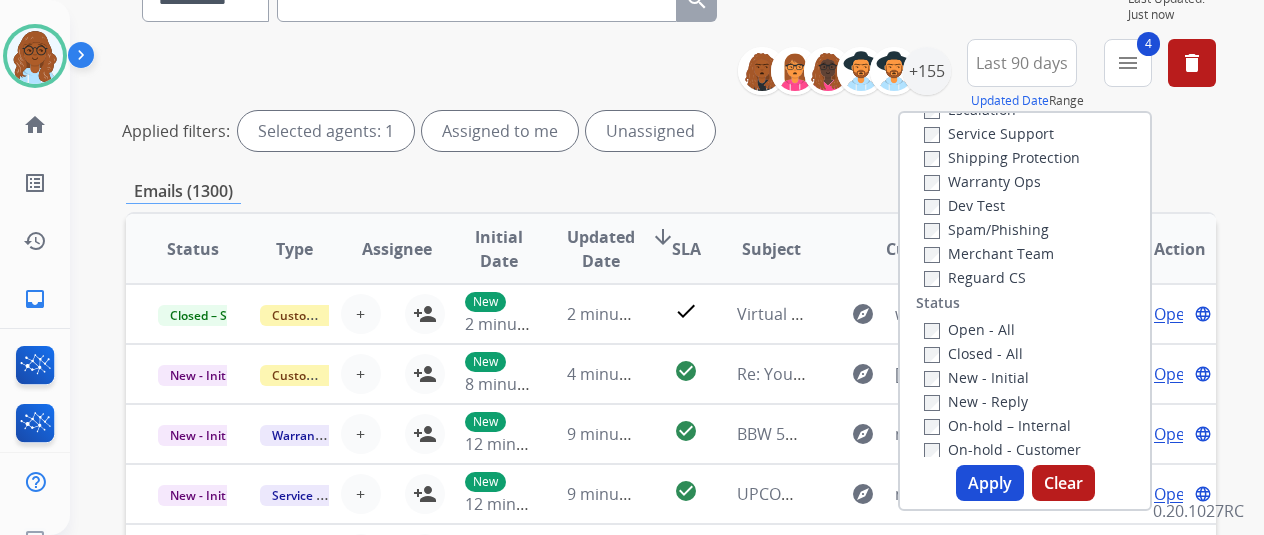 click on "Apply" at bounding box center (990, 483) 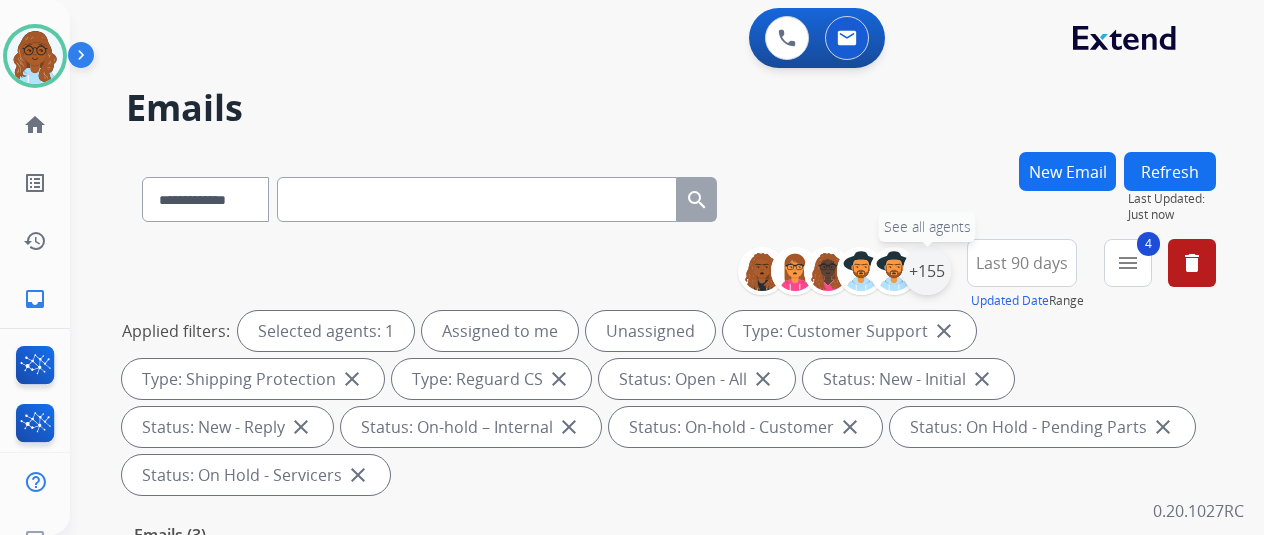 click on "+155" at bounding box center [927, 271] 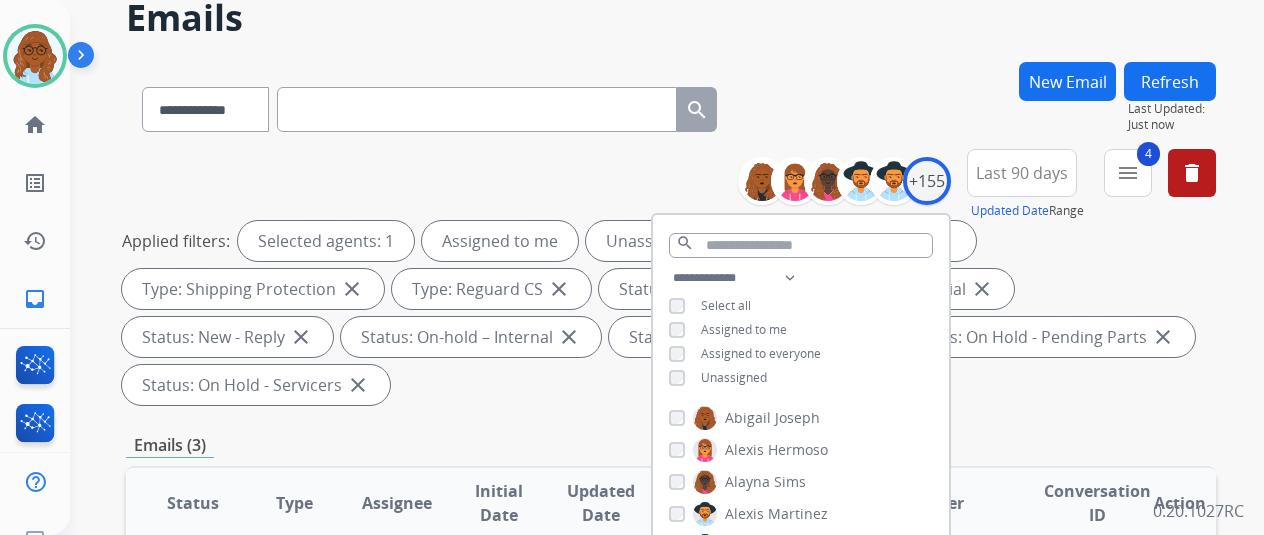scroll, scrollTop: 300, scrollLeft: 0, axis: vertical 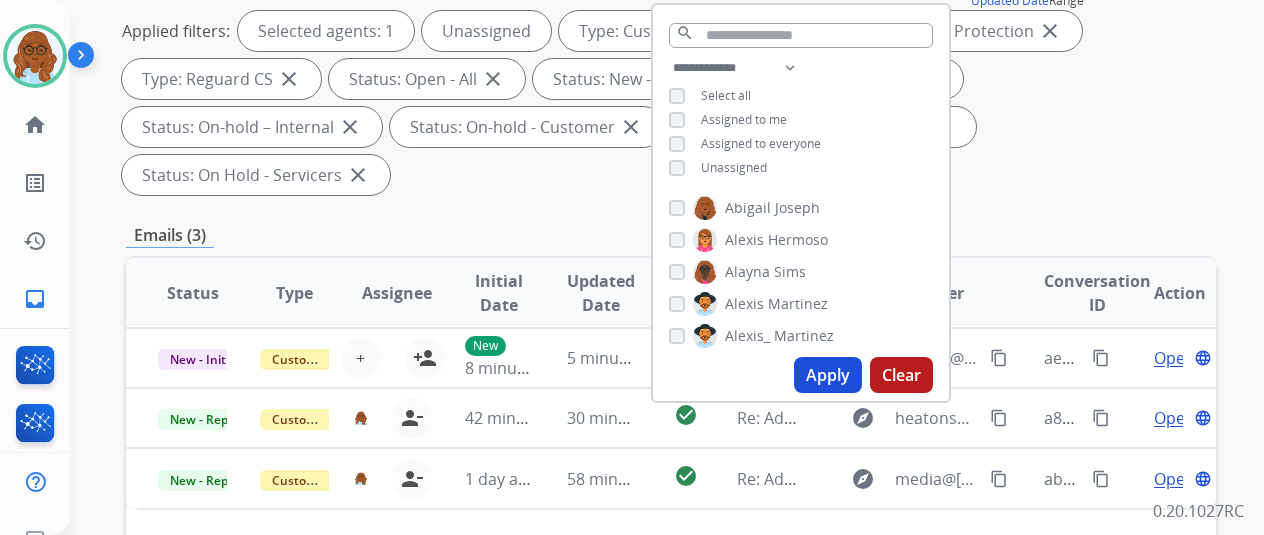 click on "Apply" at bounding box center (828, 375) 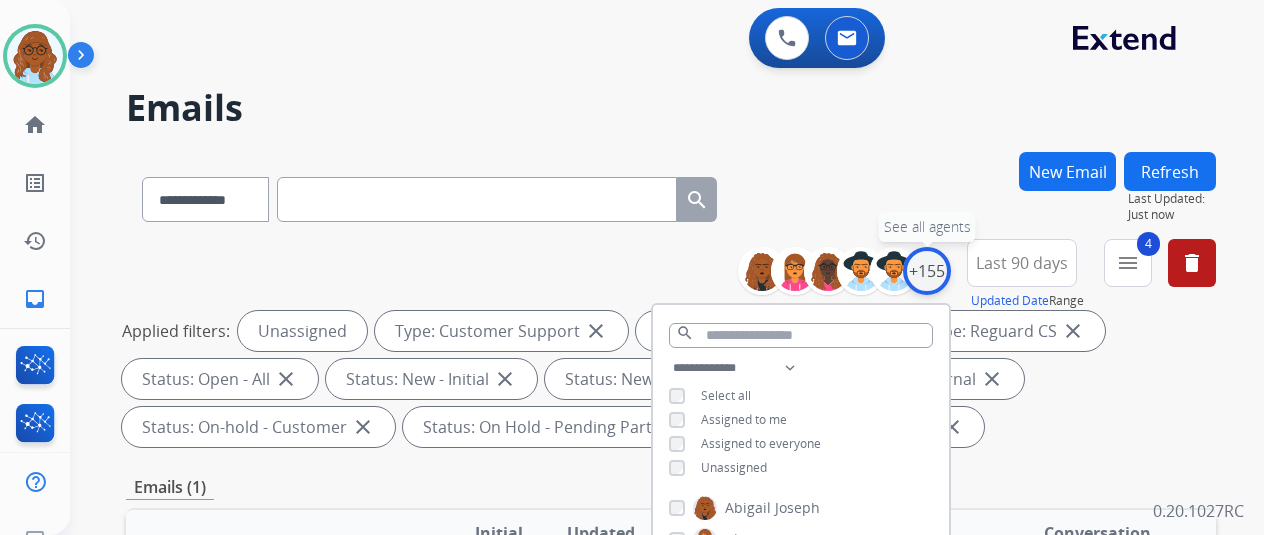 click on "+155" at bounding box center [927, 271] 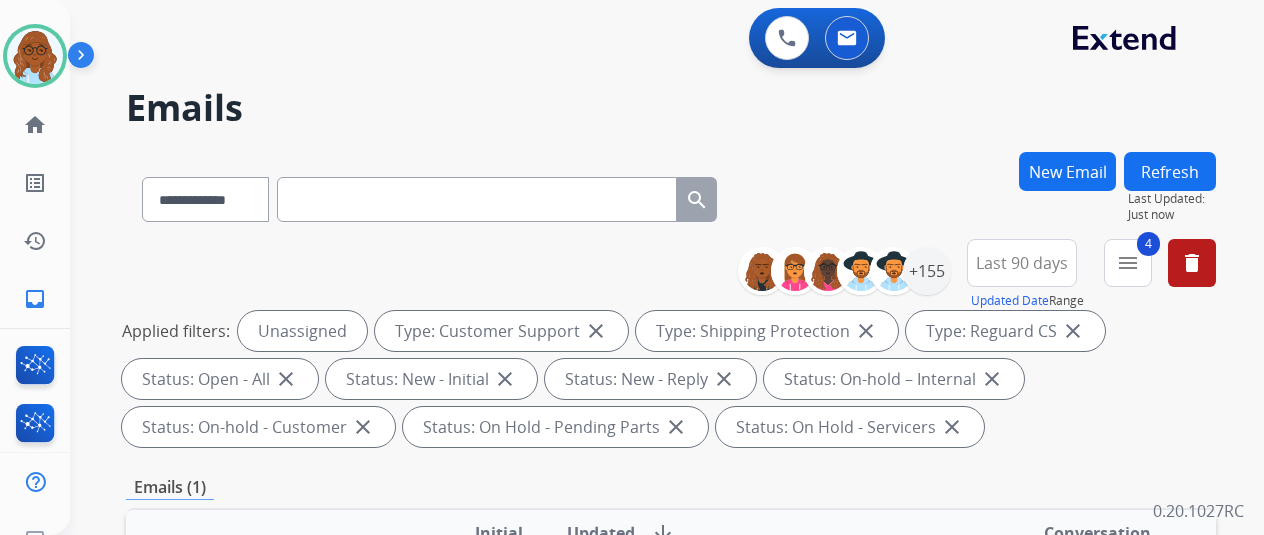 scroll, scrollTop: 300, scrollLeft: 0, axis: vertical 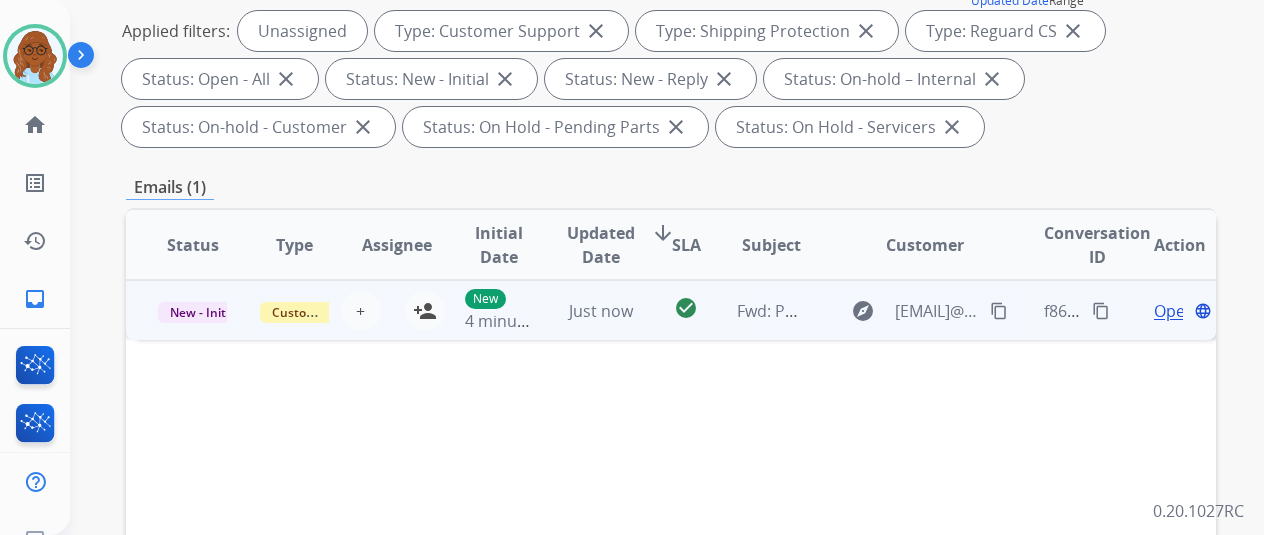 click on "Open" at bounding box center [1174, 311] 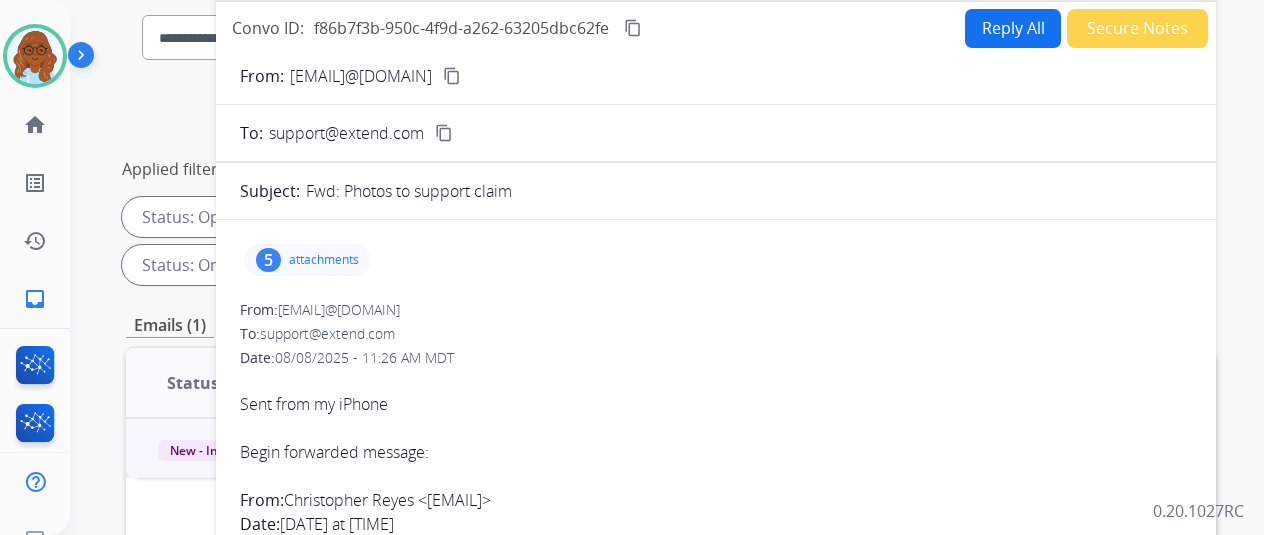 scroll, scrollTop: 0, scrollLeft: 0, axis: both 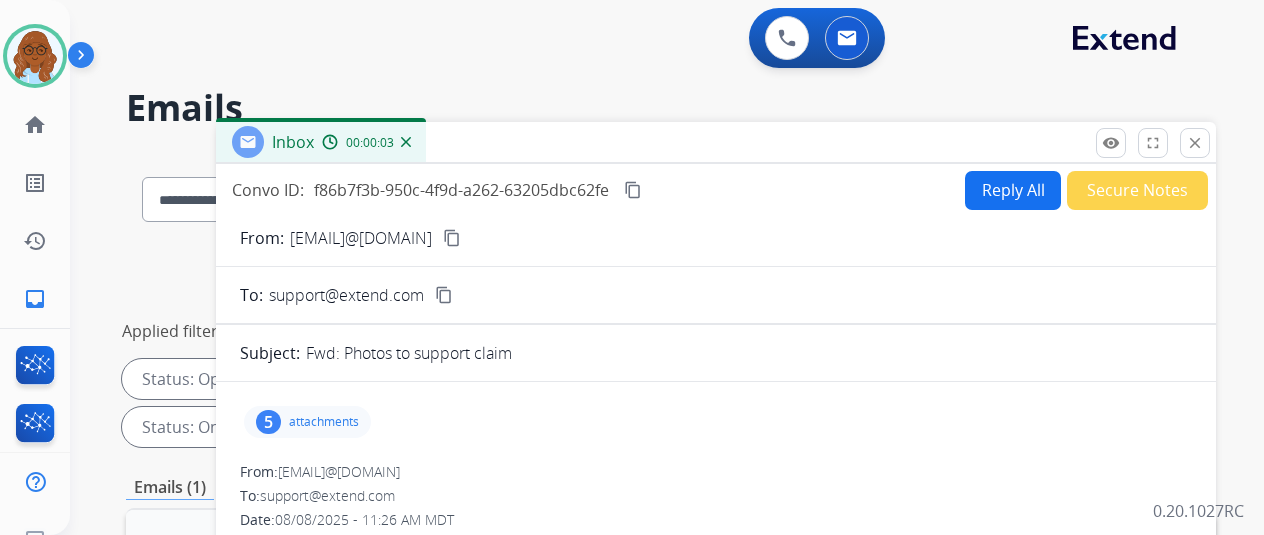 click on "content_copy" at bounding box center [452, 238] 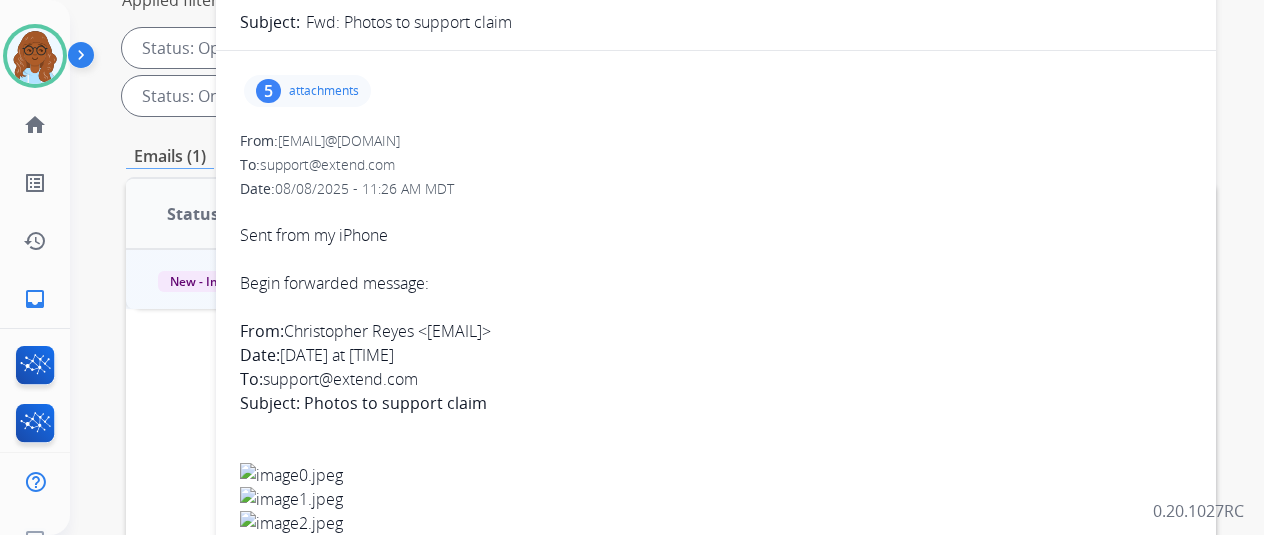 scroll, scrollTop: 330, scrollLeft: 0, axis: vertical 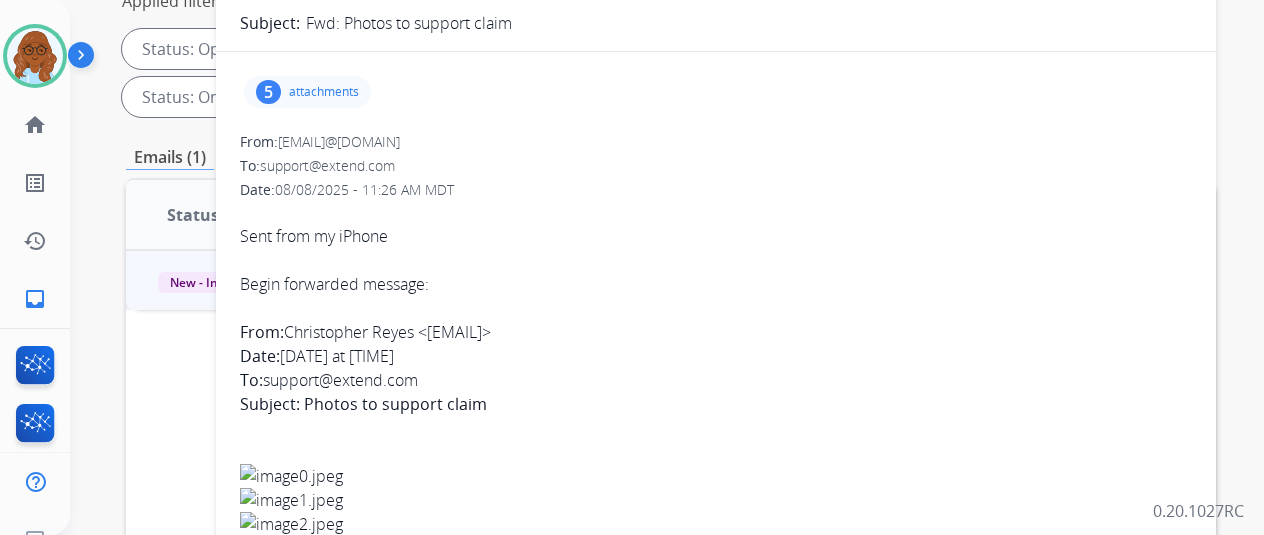 click on "attachments" at bounding box center [324, 92] 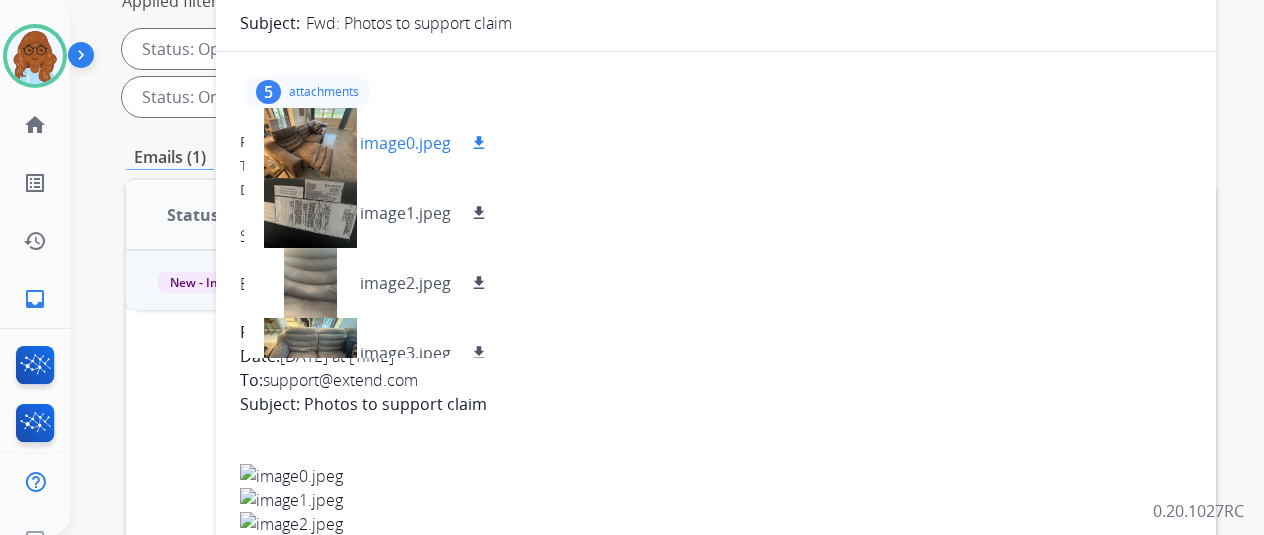 click at bounding box center [310, 143] 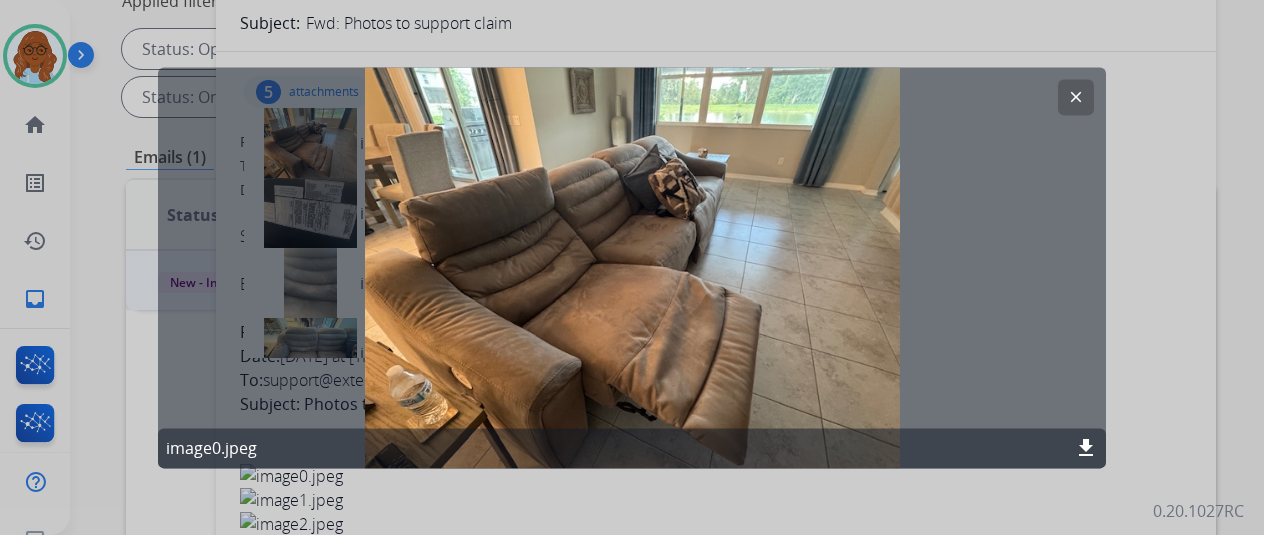 click 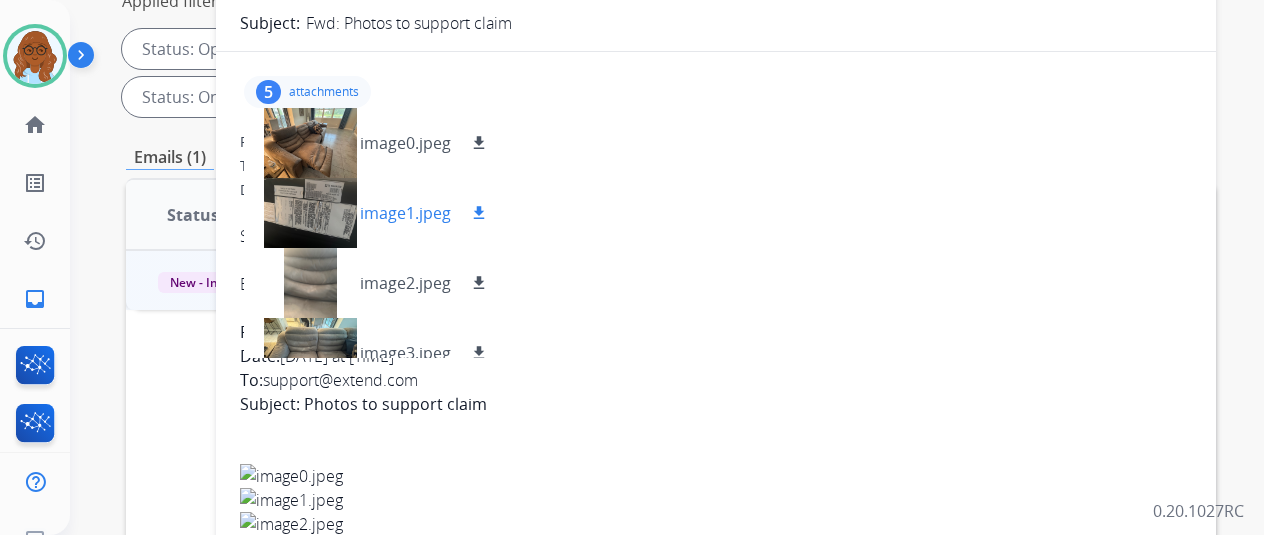 click at bounding box center (310, 213) 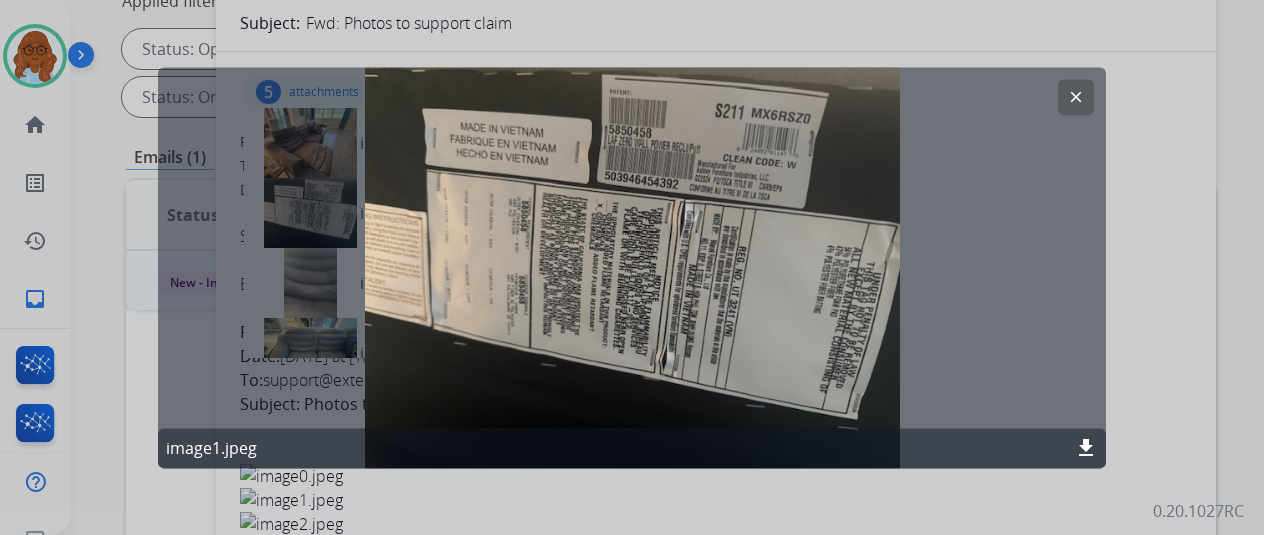 drag, startPoint x: 1186, startPoint y: 258, endPoint x: 662, endPoint y: 265, distance: 524.04675 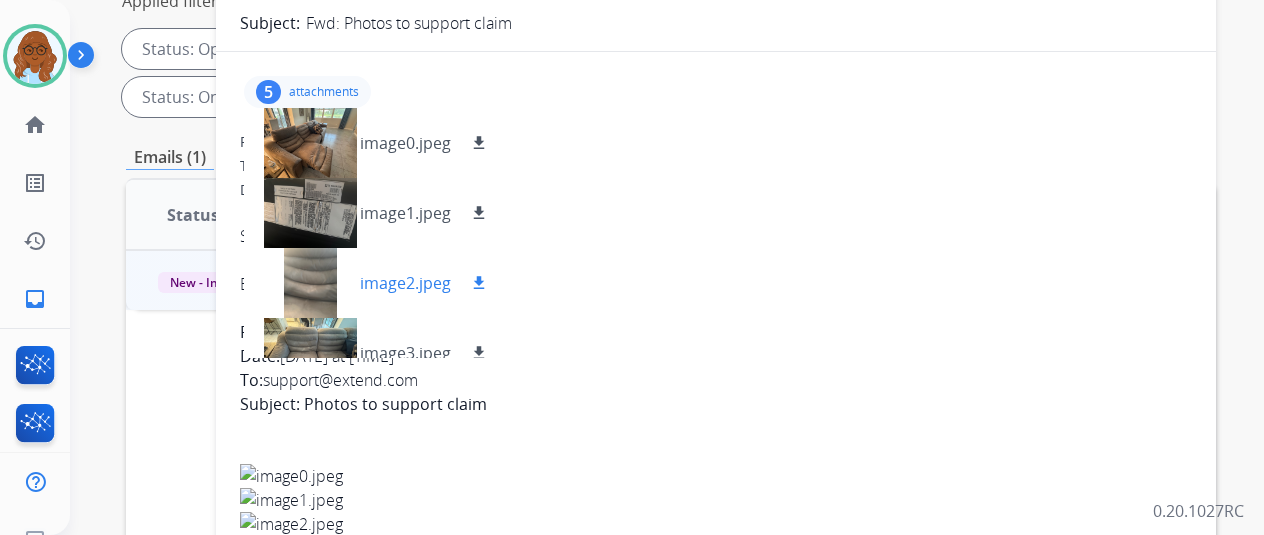 click at bounding box center [310, 283] 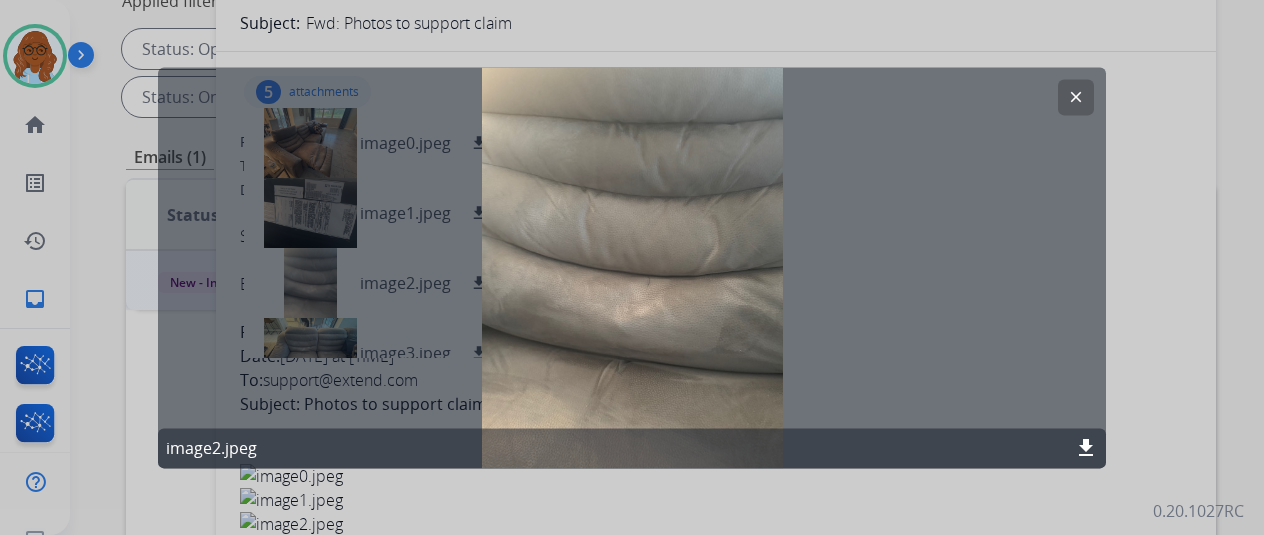 click 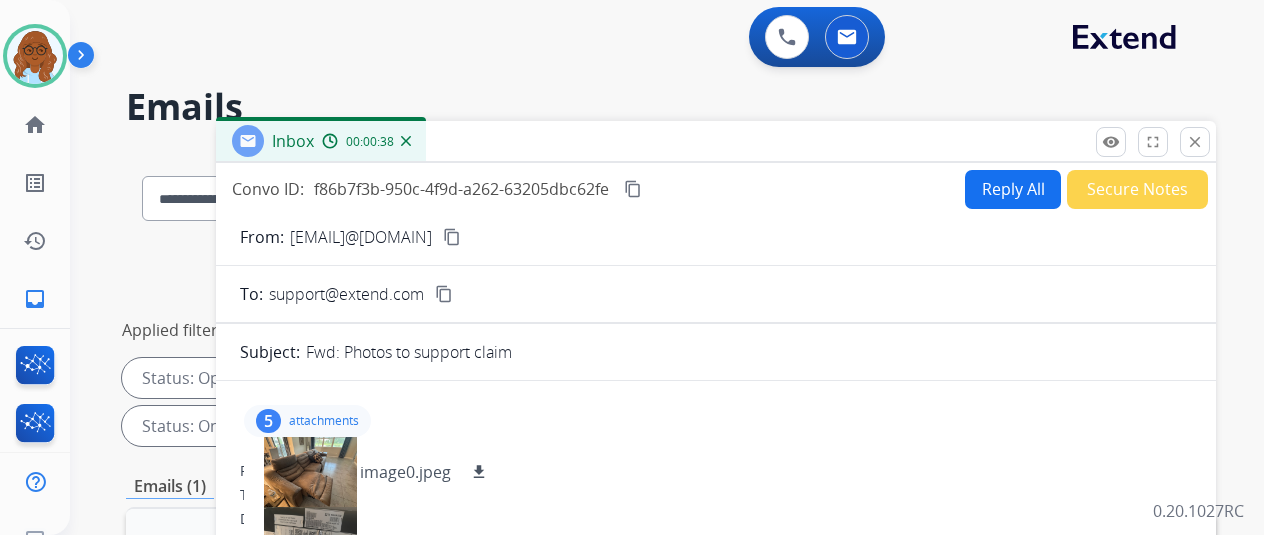 scroll, scrollTop: 0, scrollLeft: 0, axis: both 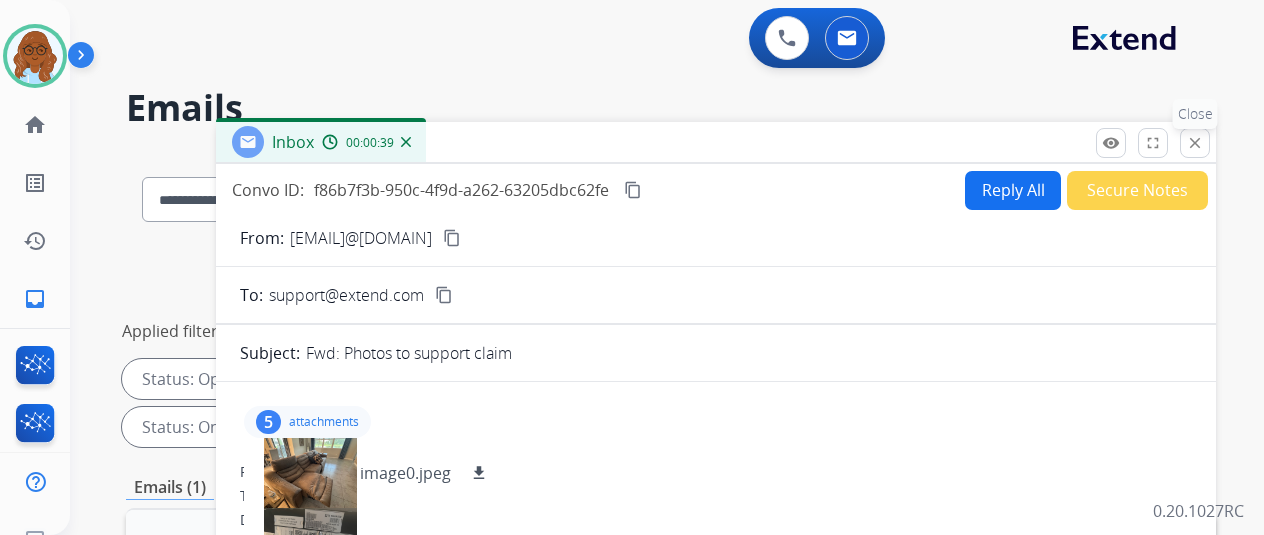 click on "close Close" at bounding box center (1195, 143) 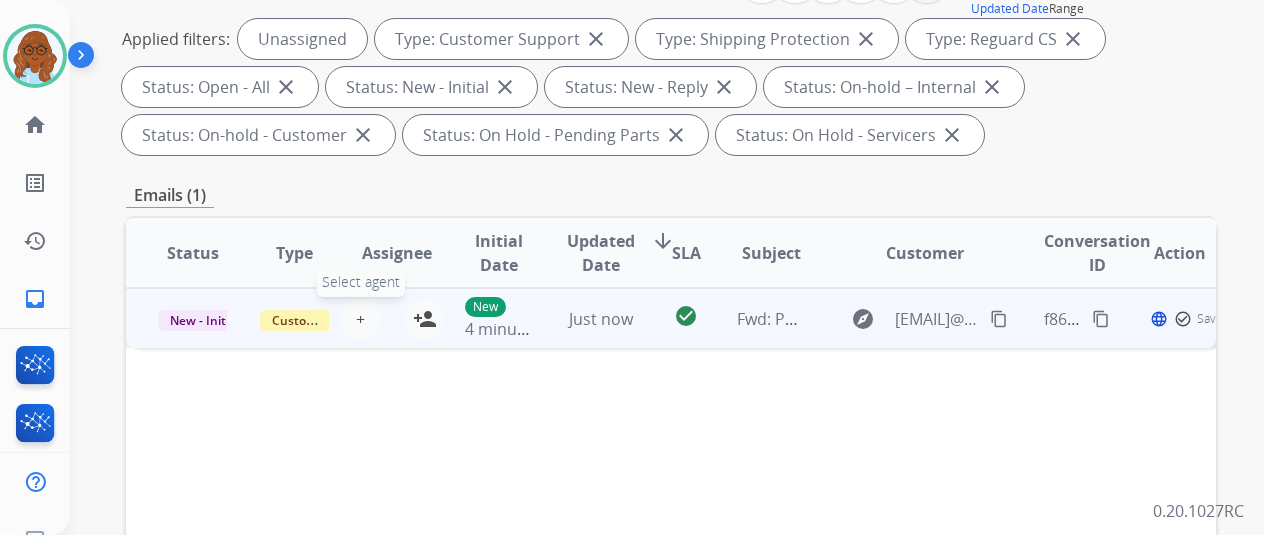 scroll, scrollTop: 300, scrollLeft: 0, axis: vertical 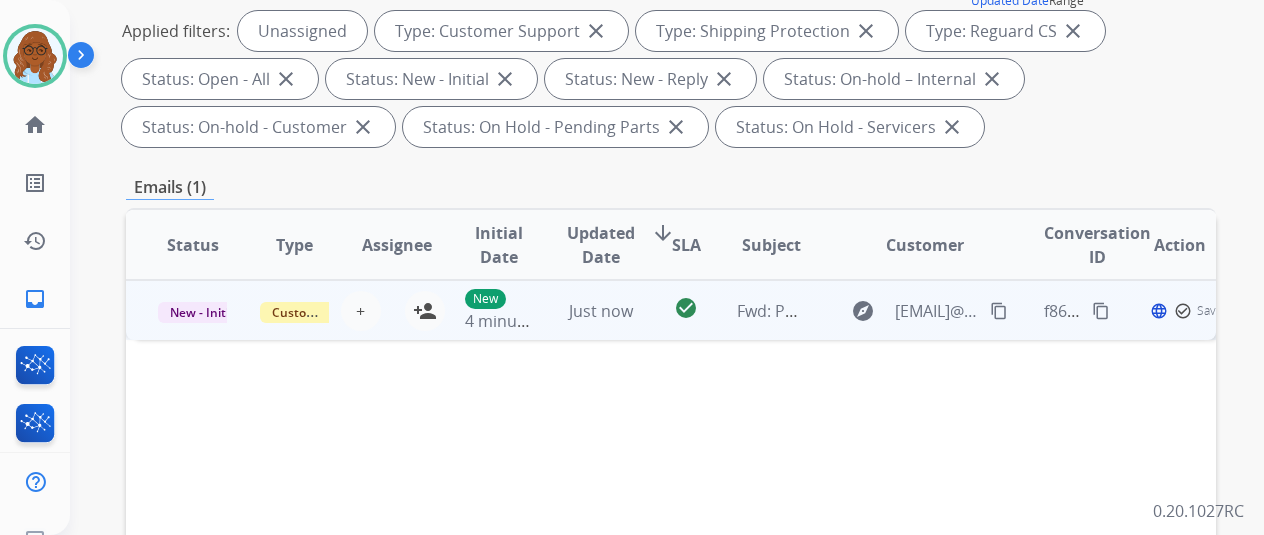 click on "New 4 minutes ago" at bounding box center (484, 310) 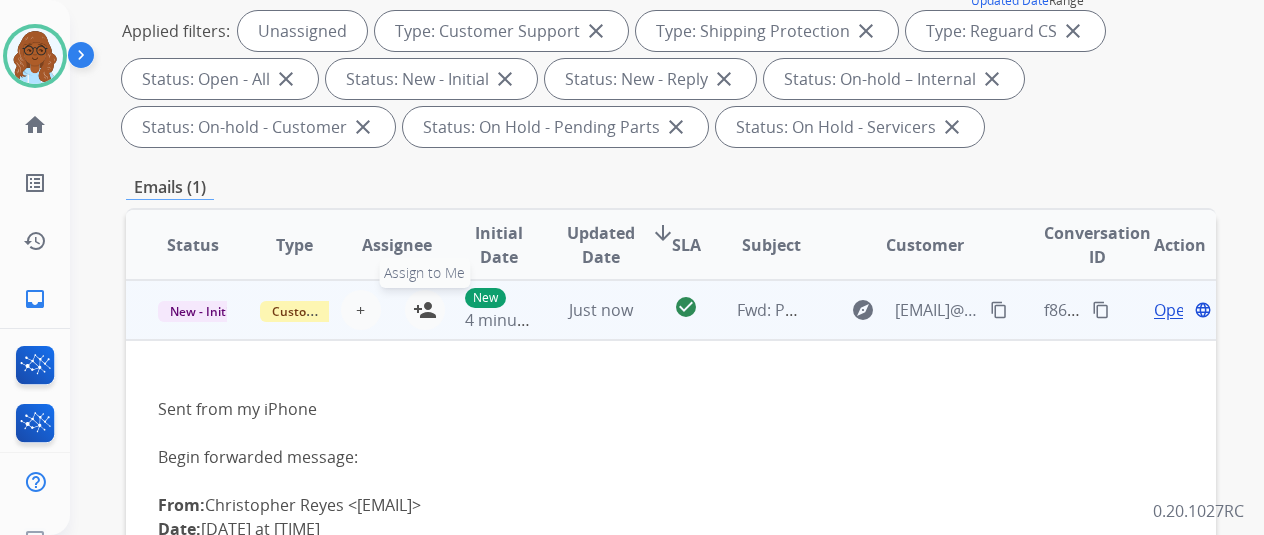 click on "person_add" at bounding box center [425, 310] 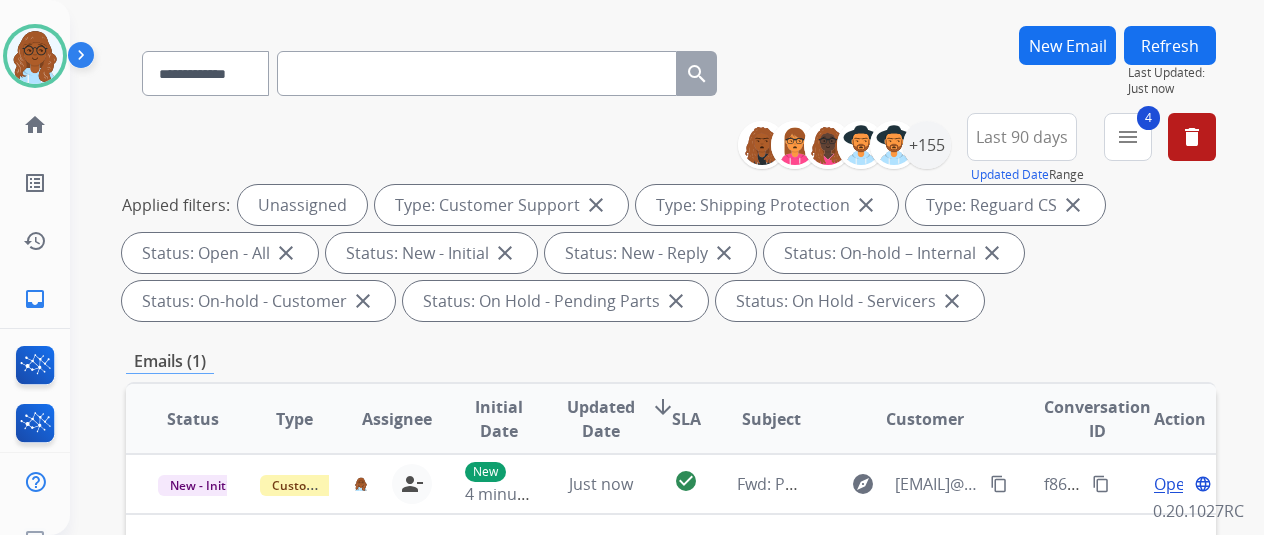 scroll, scrollTop: 0, scrollLeft: 0, axis: both 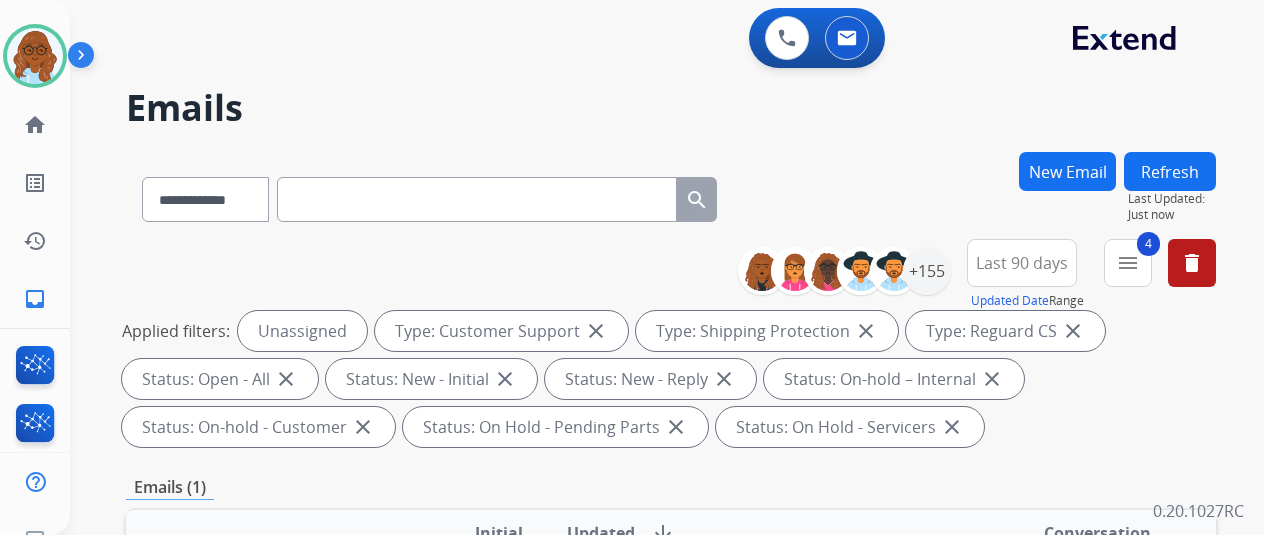 click on "Refresh" at bounding box center [1170, 171] 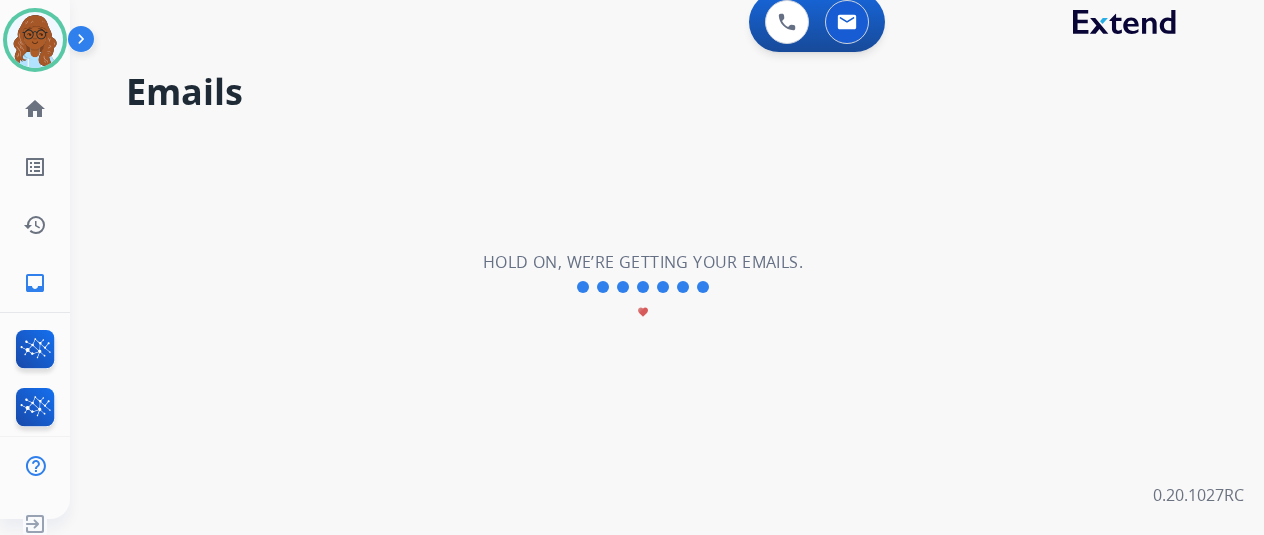 scroll, scrollTop: 24, scrollLeft: 0, axis: vertical 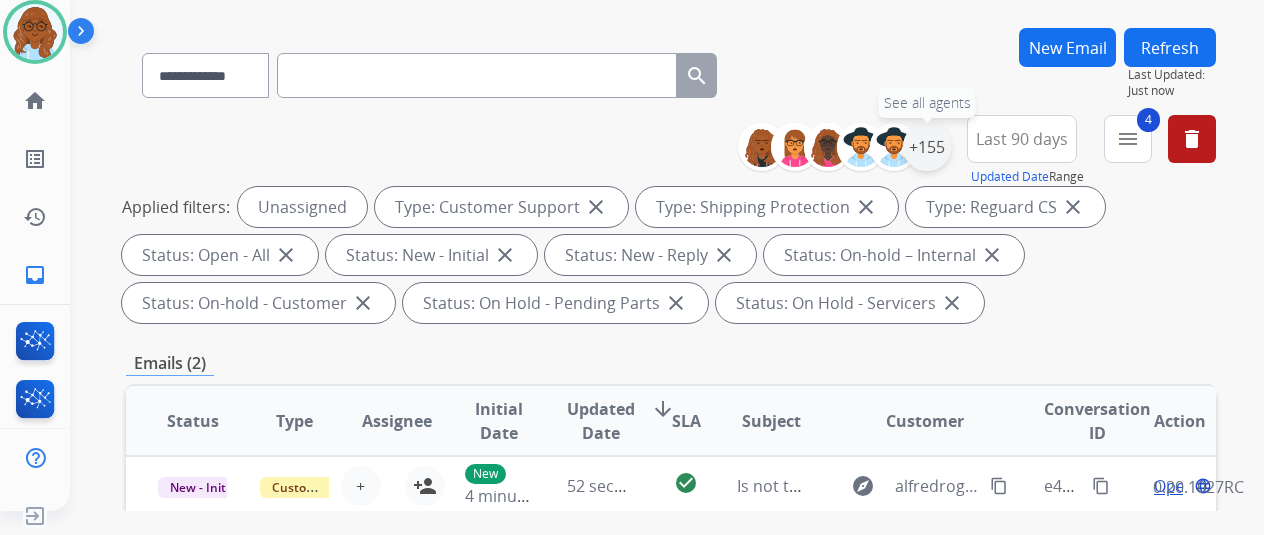 click on "+155" at bounding box center [927, 147] 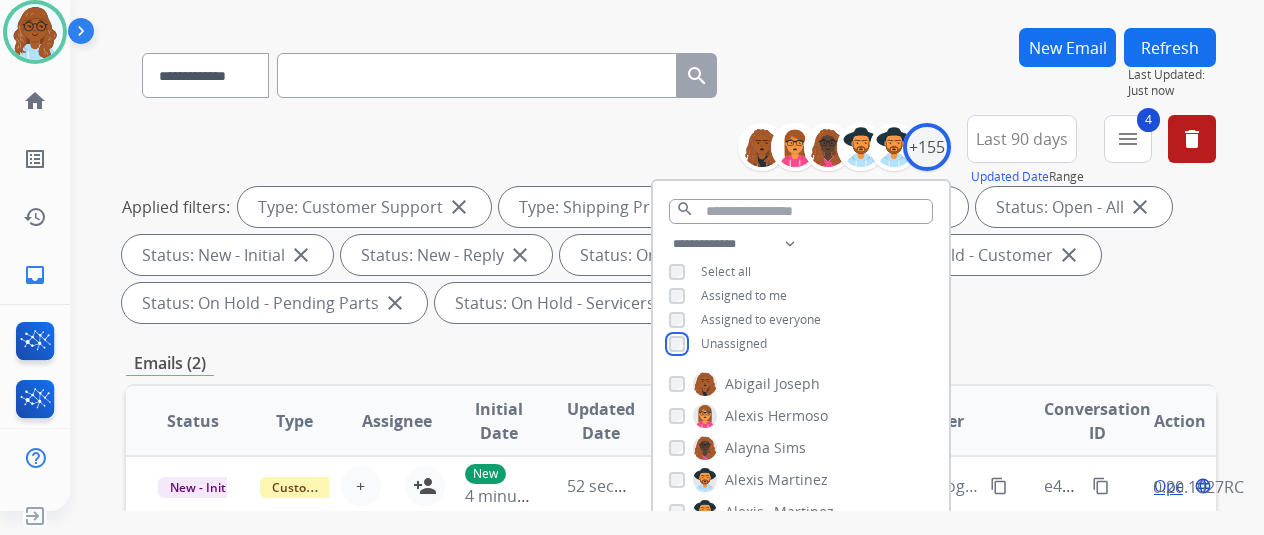 click on "**********" at bounding box center [801, 379] 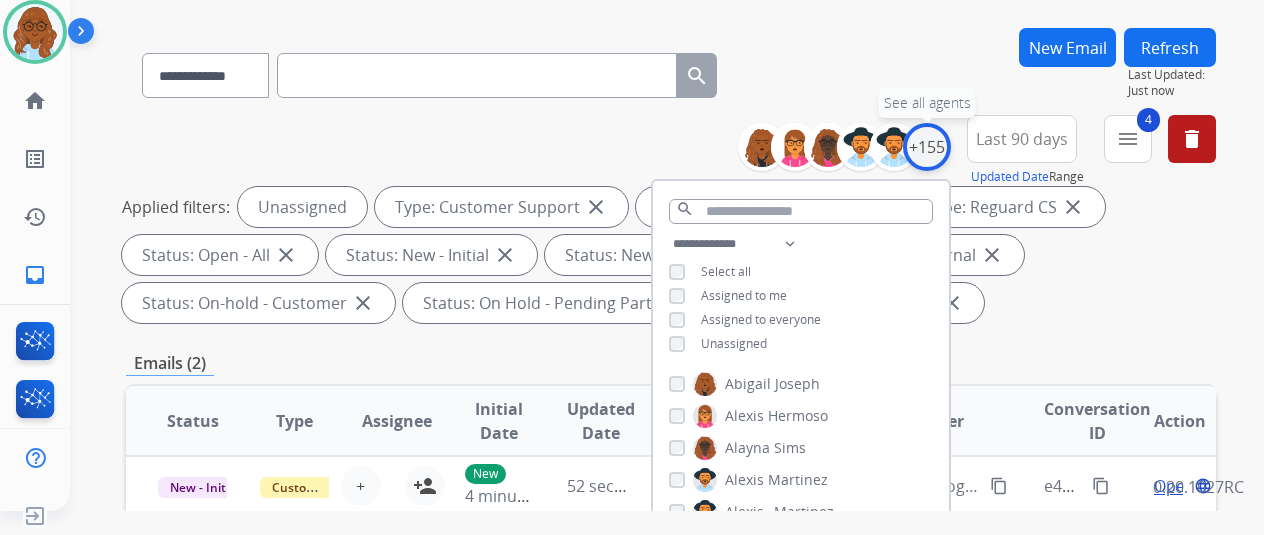 click on "+155" at bounding box center [927, 147] 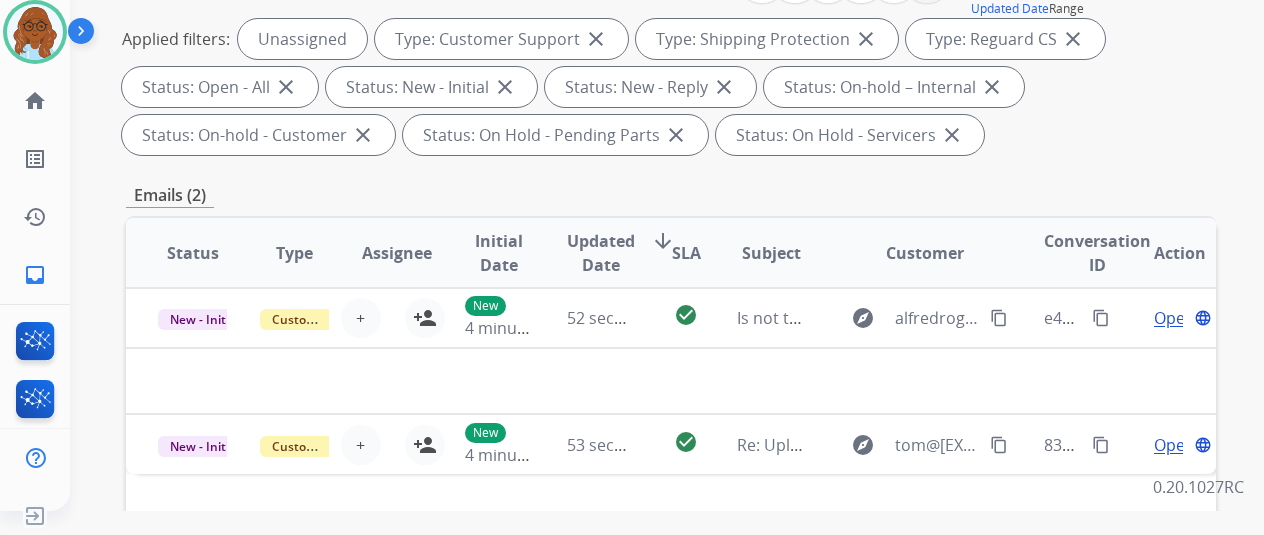 scroll, scrollTop: 400, scrollLeft: 0, axis: vertical 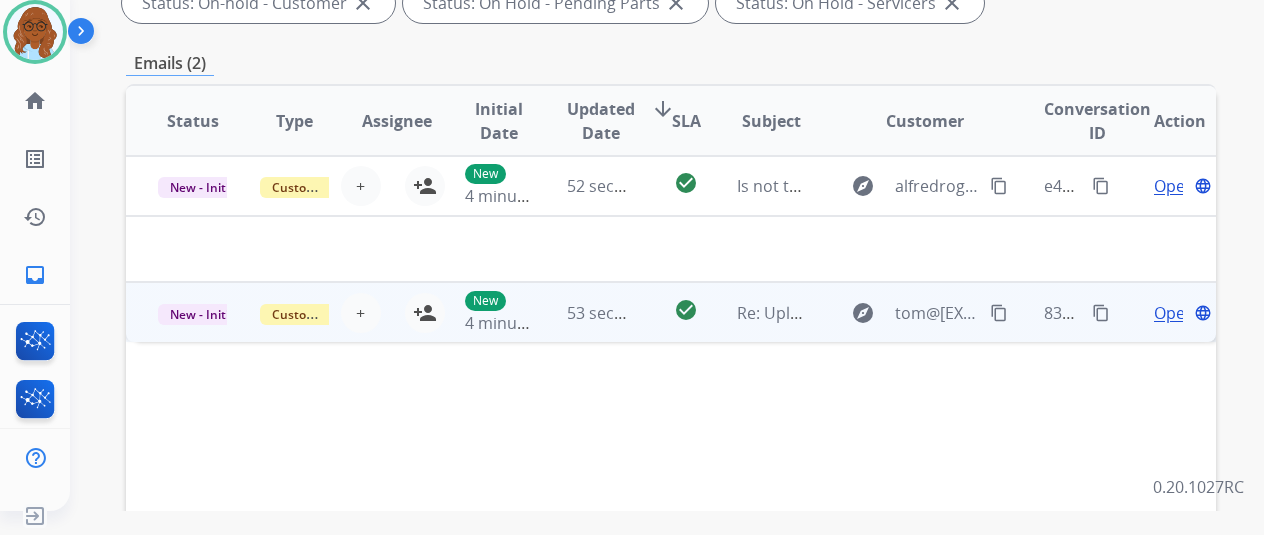click on "Open" at bounding box center [1174, 313] 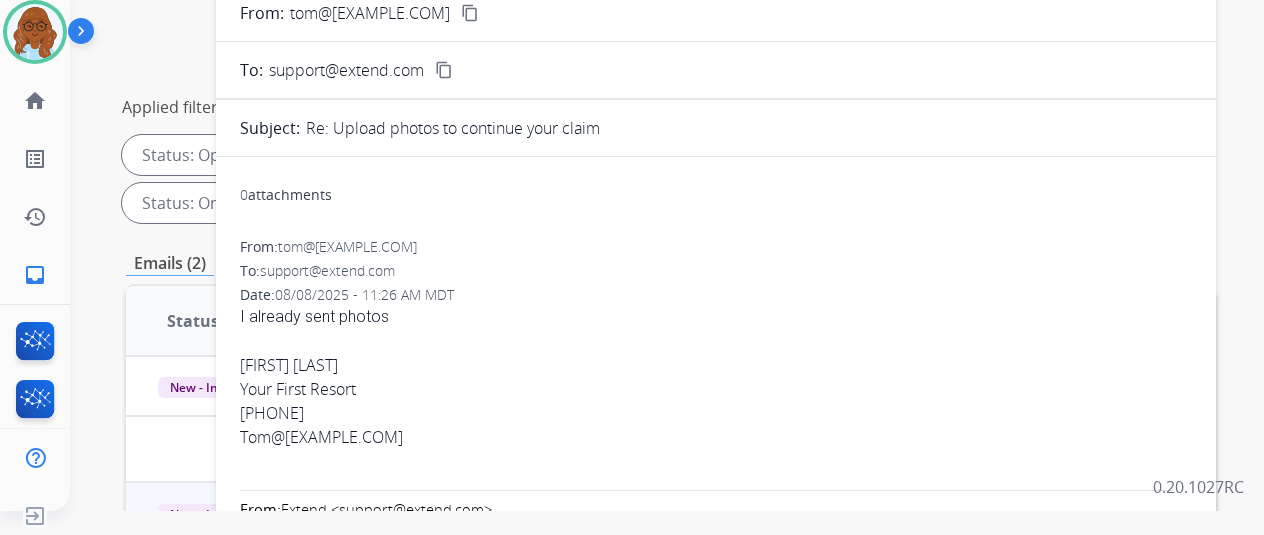 scroll, scrollTop: 200, scrollLeft: 0, axis: vertical 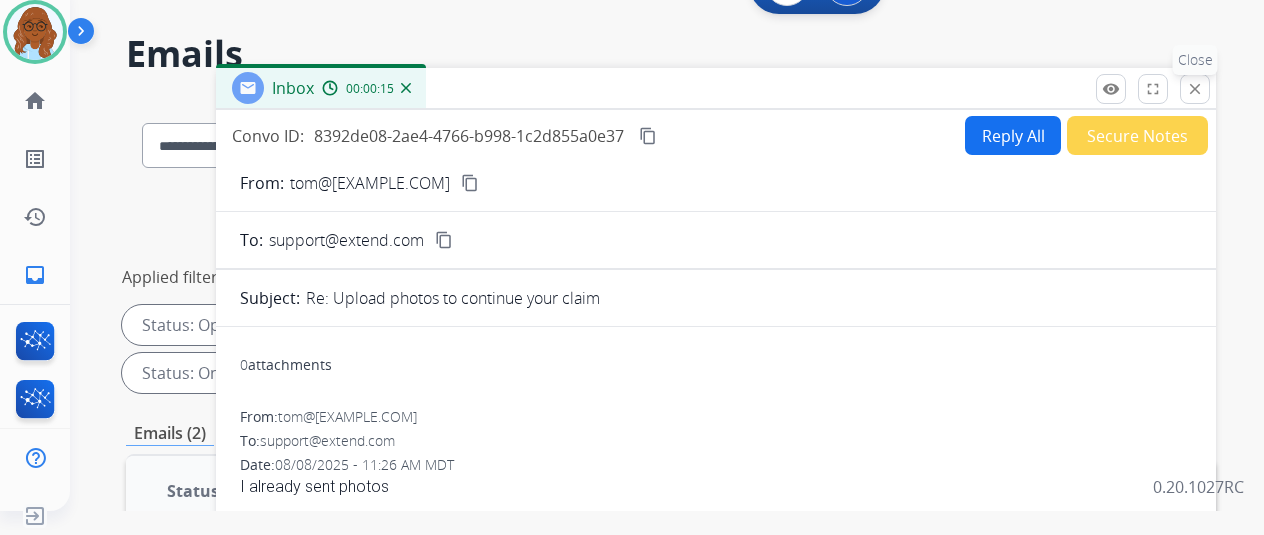 click on "close Close" at bounding box center (1195, 89) 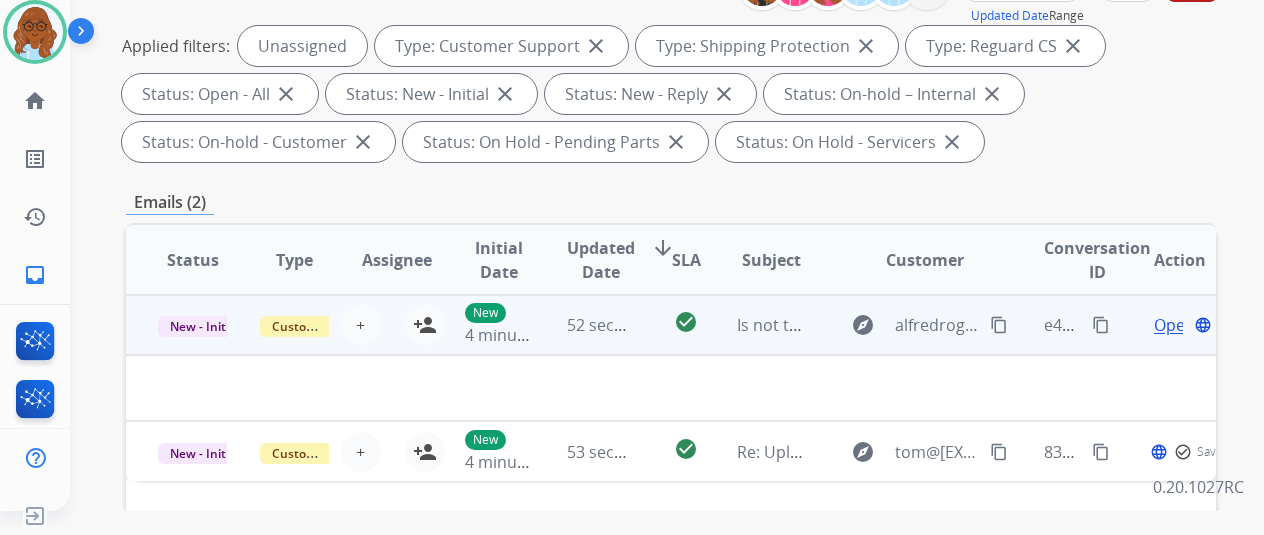 scroll, scrollTop: 430, scrollLeft: 0, axis: vertical 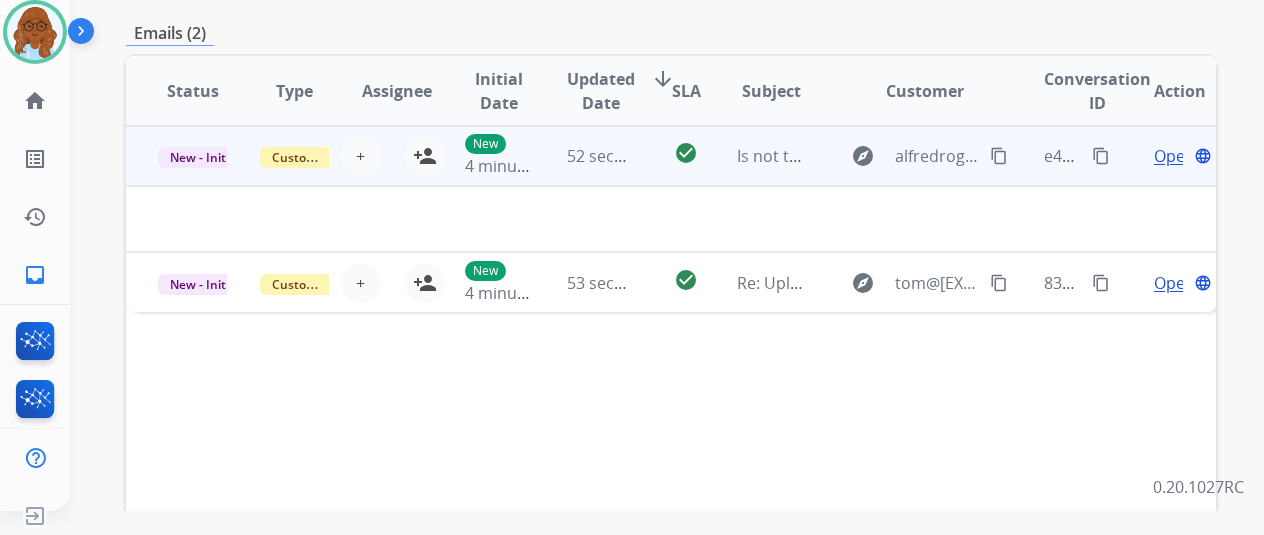 click on "Open language" at bounding box center (1165, 156) 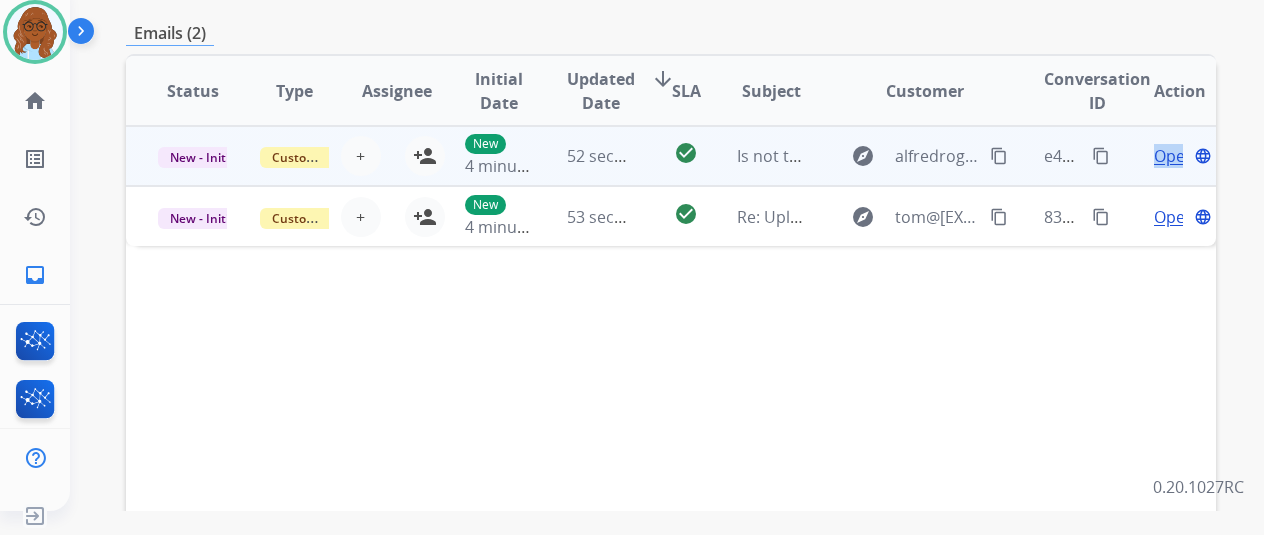 click on "Open language" at bounding box center [1165, 156] 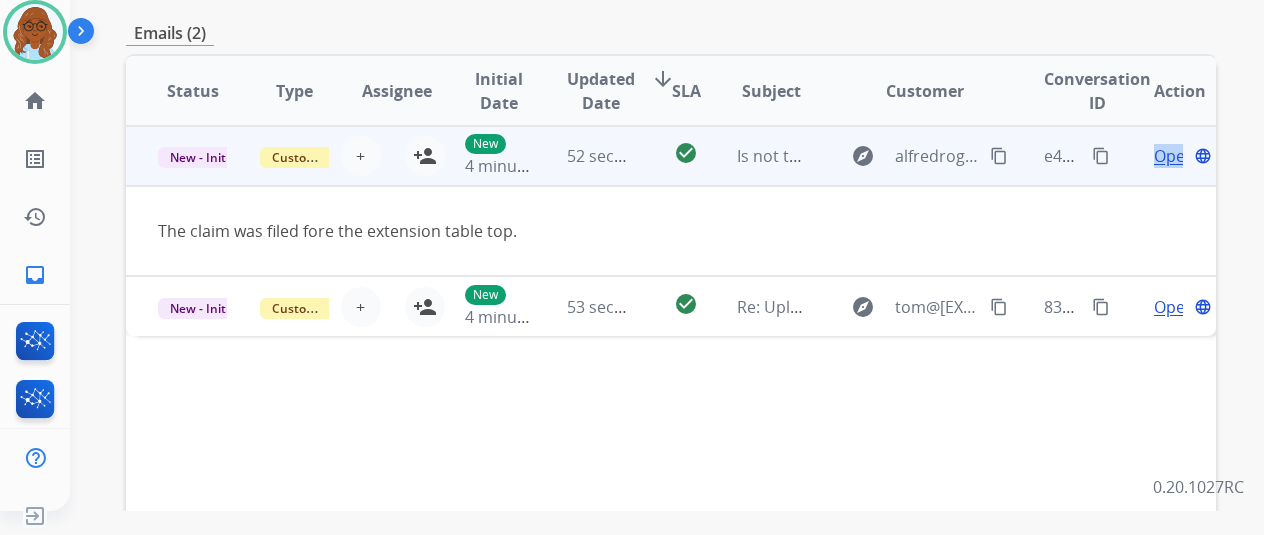 click on "Open" at bounding box center [1174, 156] 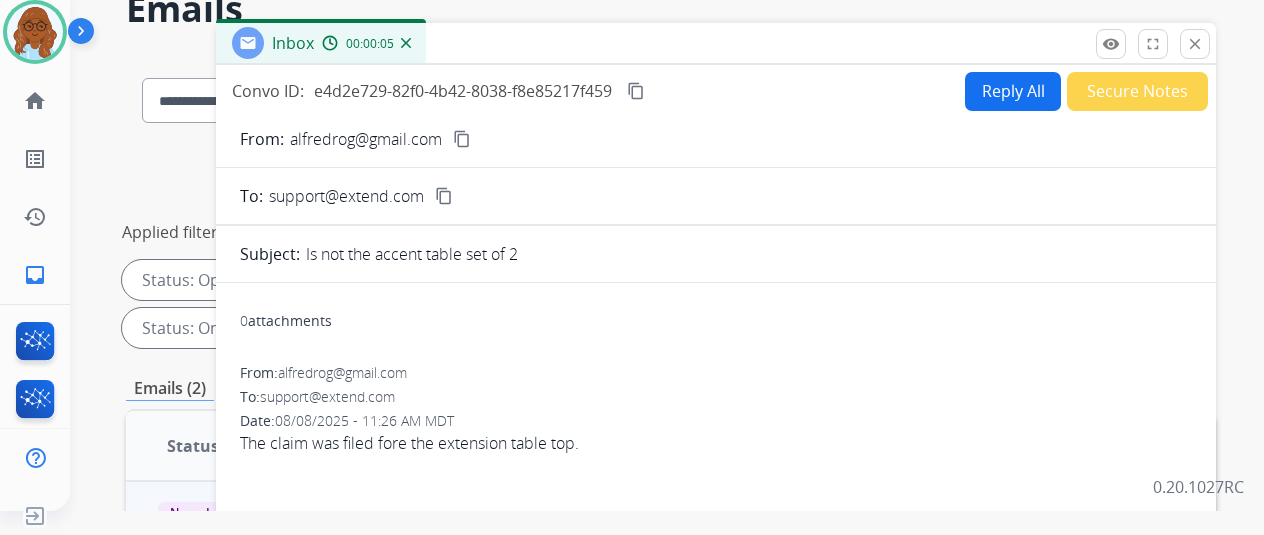 scroll, scrollTop: 0, scrollLeft: 0, axis: both 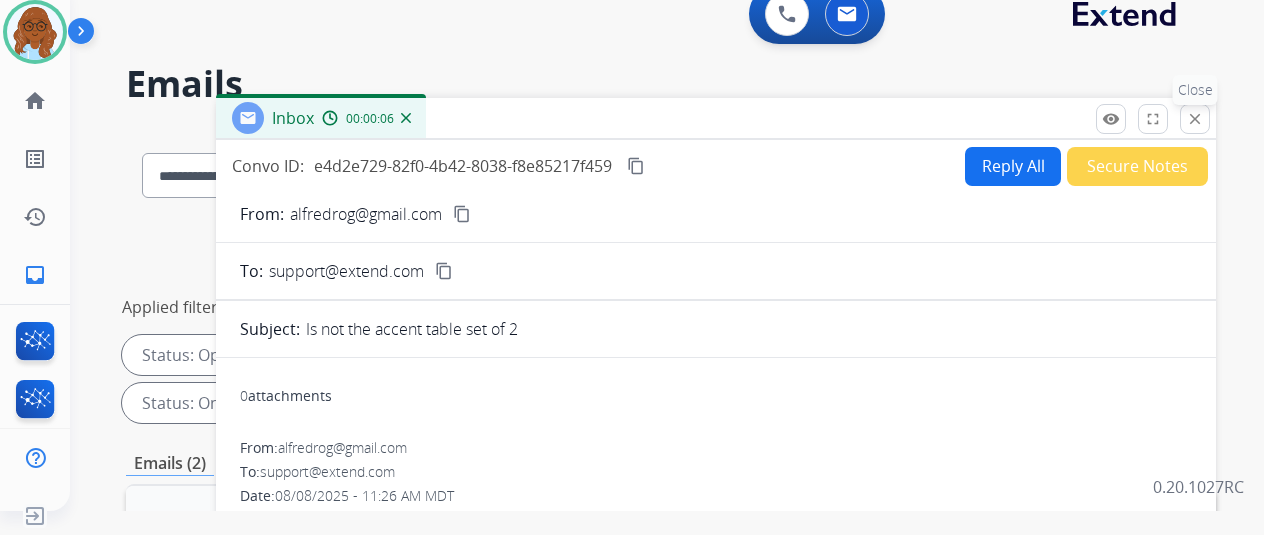 click on "close" at bounding box center (1195, 119) 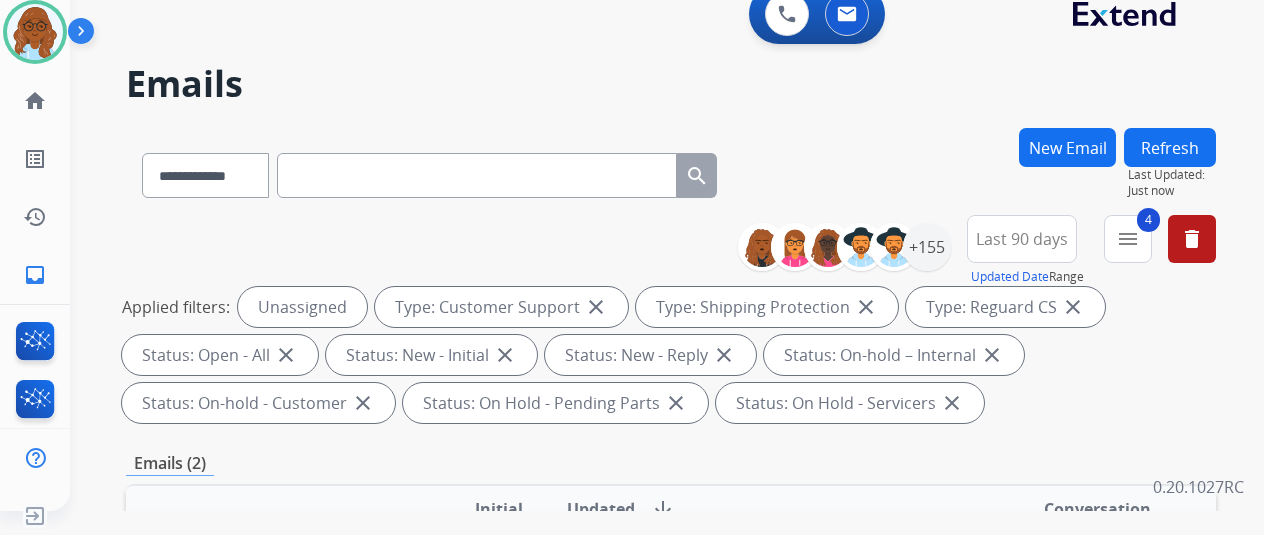 scroll, scrollTop: 300, scrollLeft: 0, axis: vertical 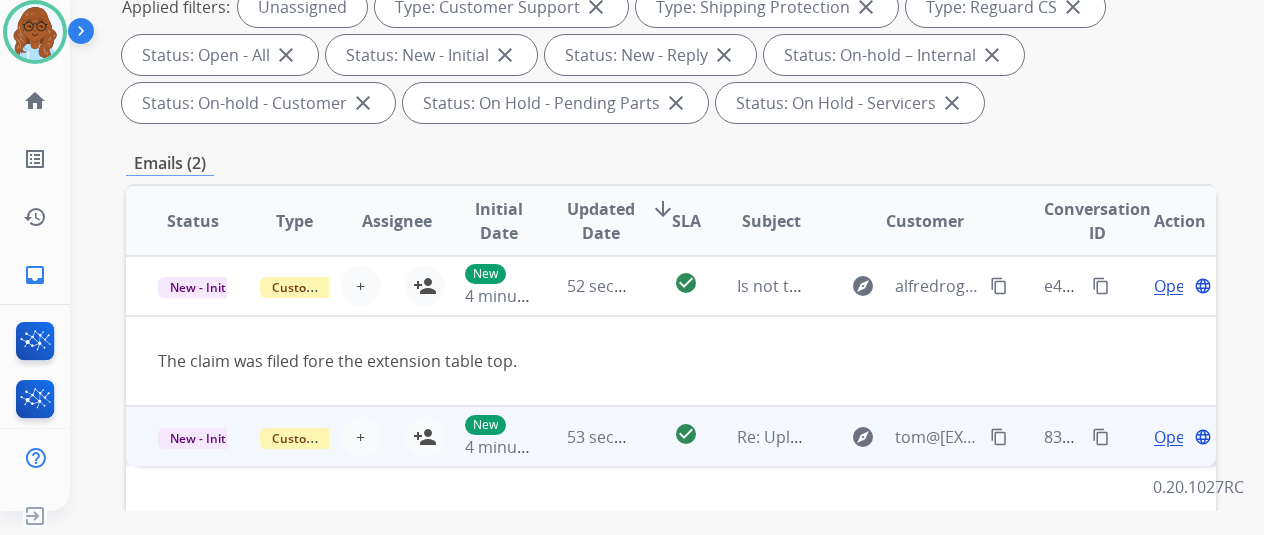 click on "New 4 minutes ago" at bounding box center [484, 436] 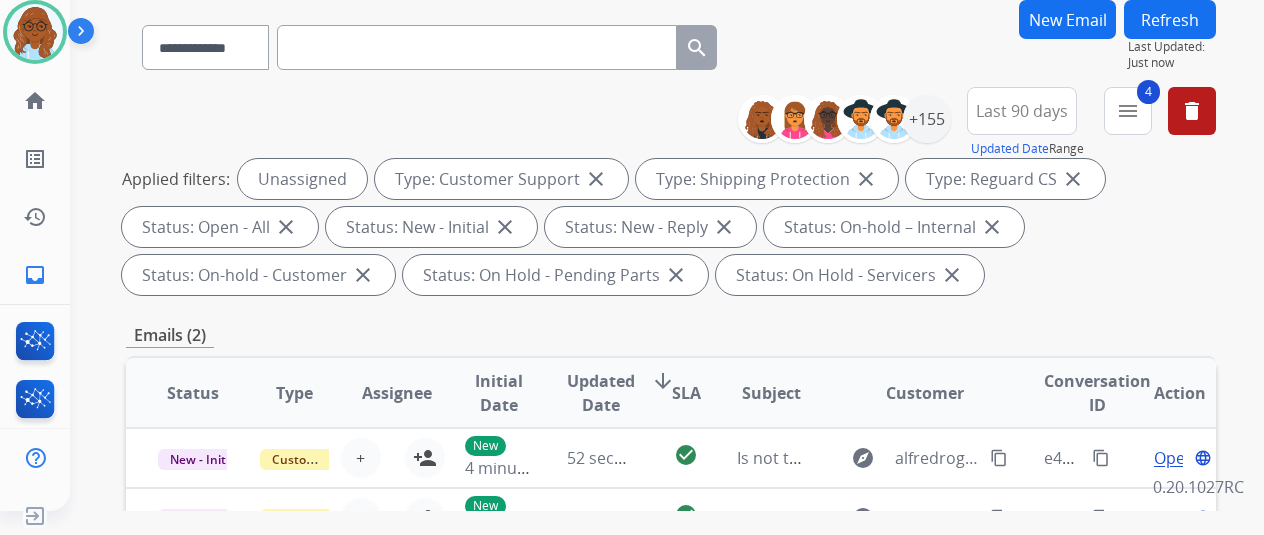 scroll, scrollTop: 0, scrollLeft: 0, axis: both 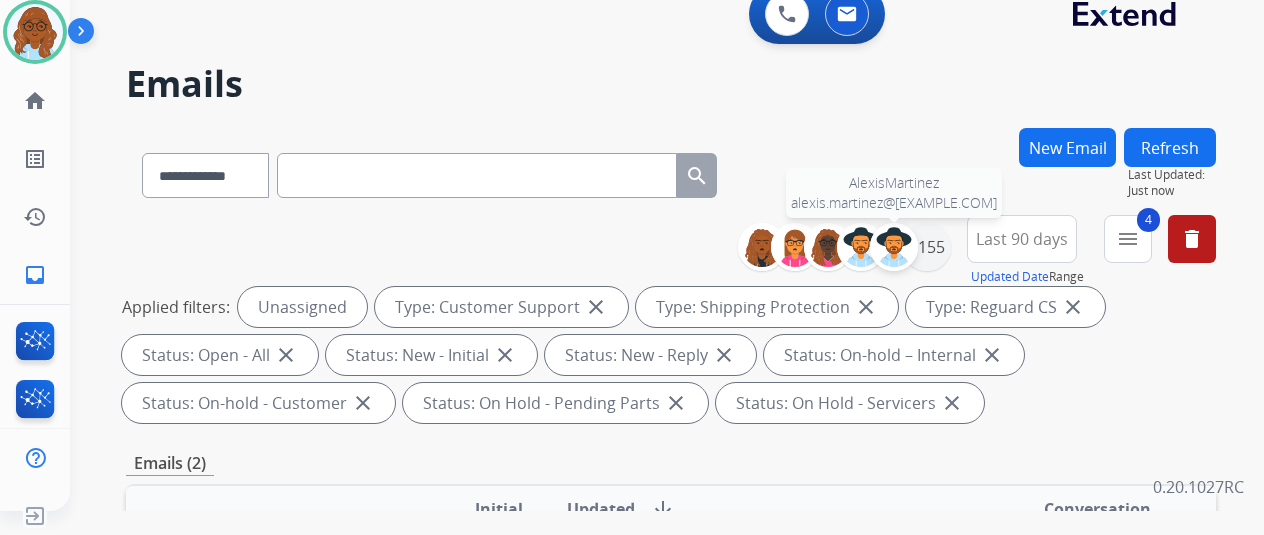 click at bounding box center [894, 247] 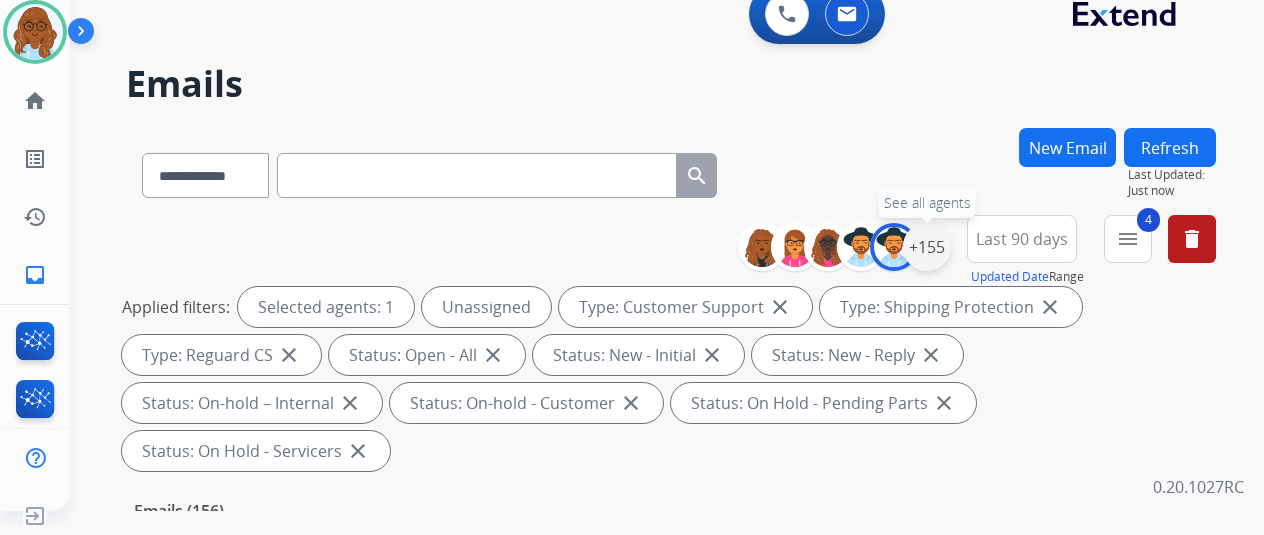 click on "+155" at bounding box center [927, 247] 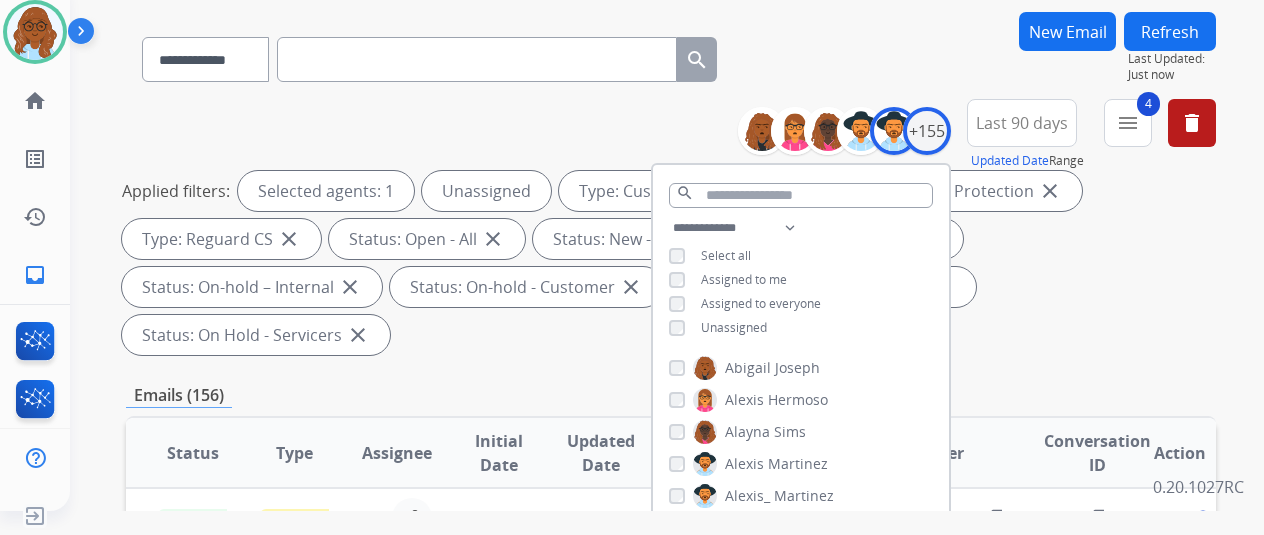 scroll, scrollTop: 300, scrollLeft: 0, axis: vertical 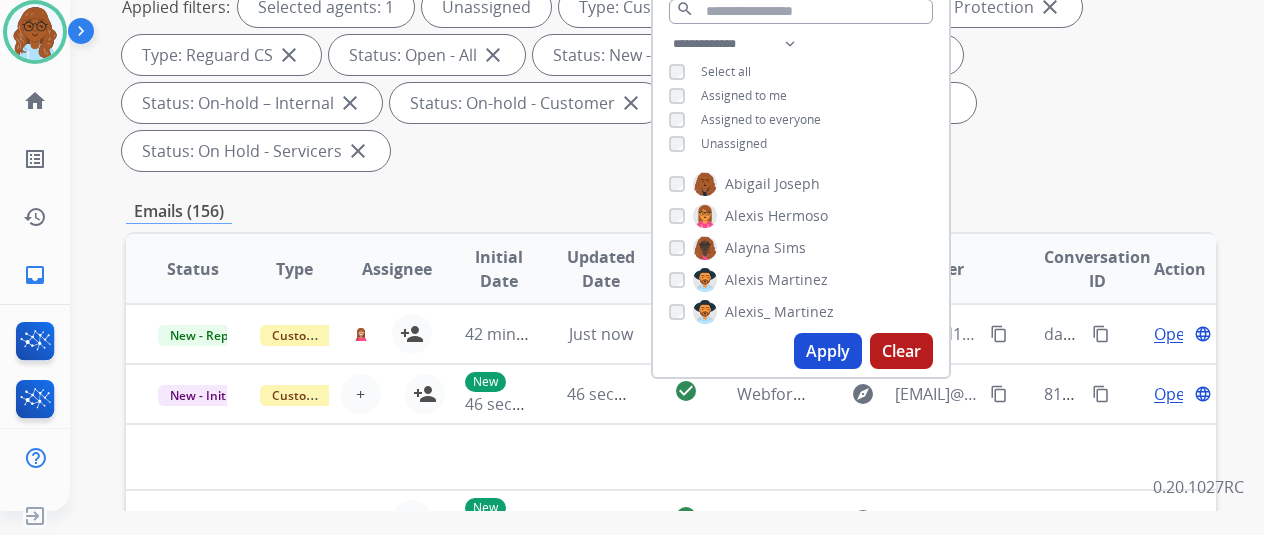 click on "Clear" at bounding box center [901, 351] 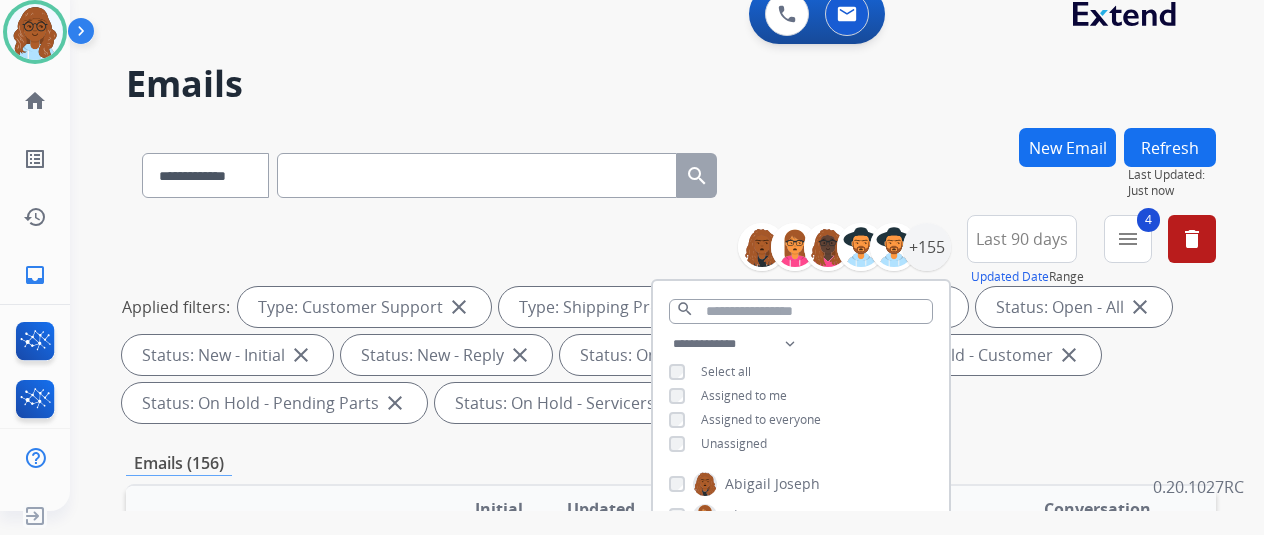 scroll, scrollTop: 200, scrollLeft: 0, axis: vertical 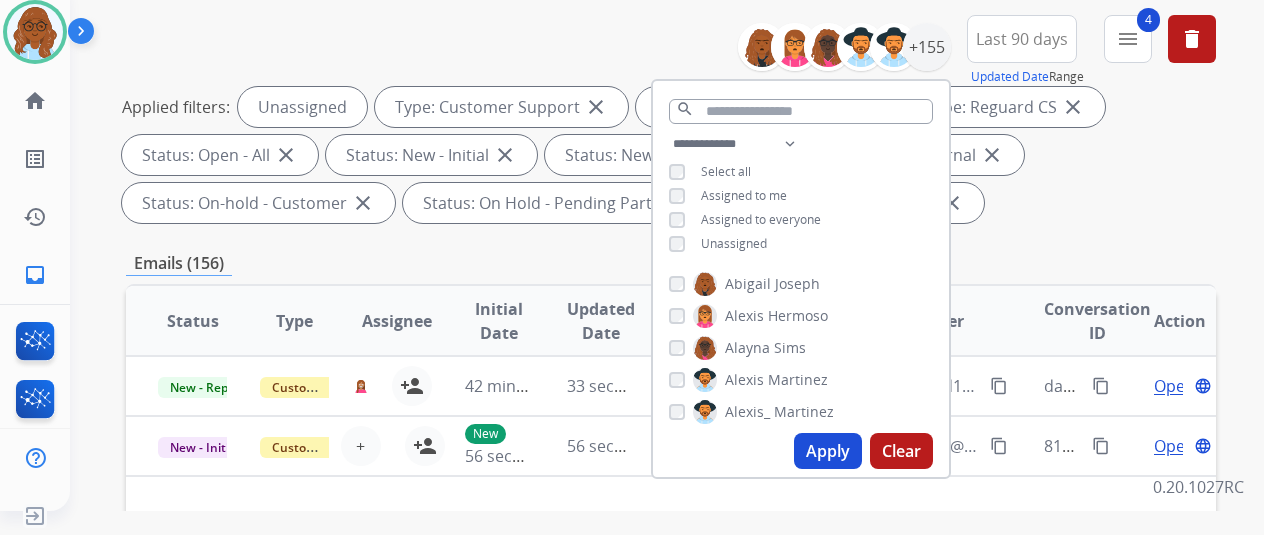 click on "Apply" at bounding box center [828, 451] 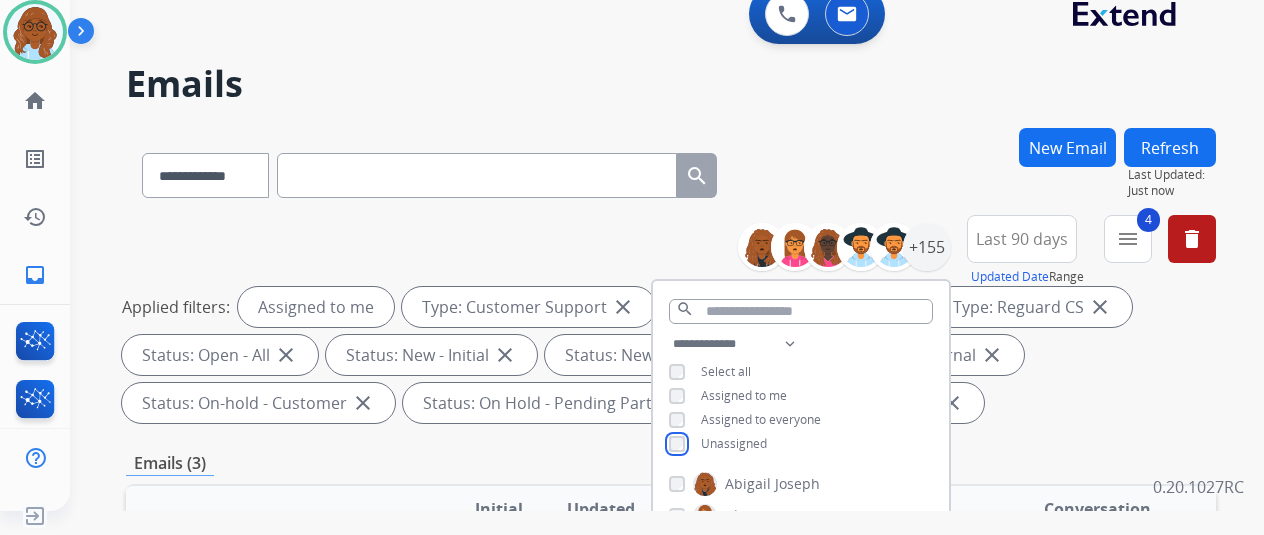 scroll, scrollTop: 400, scrollLeft: 0, axis: vertical 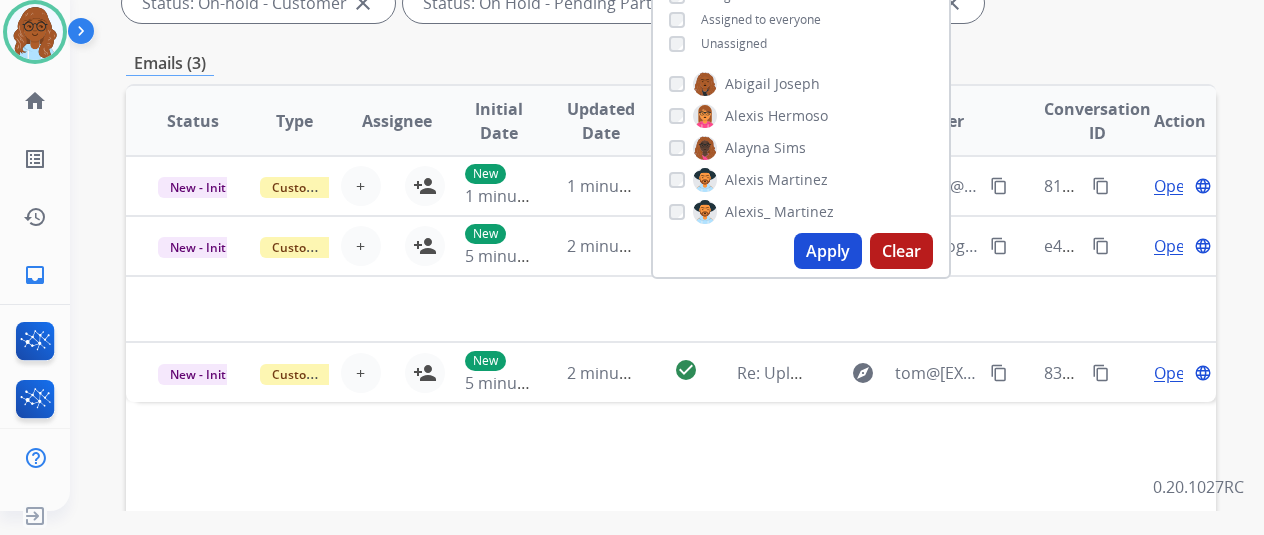 click on "Apply" at bounding box center (828, 251) 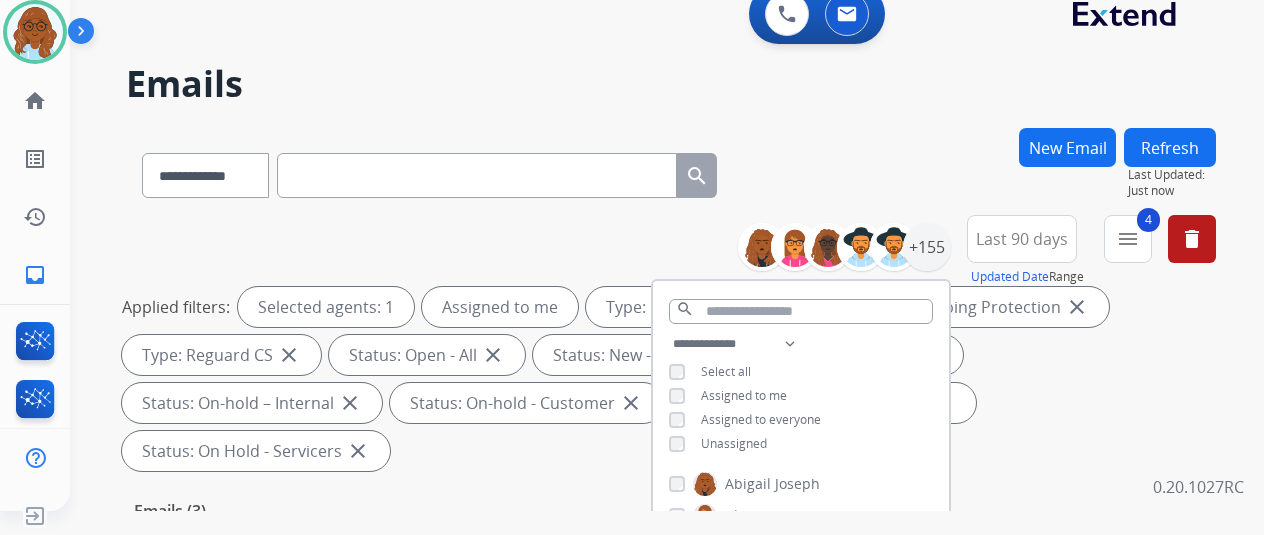 click on "**********" at bounding box center [671, 171] 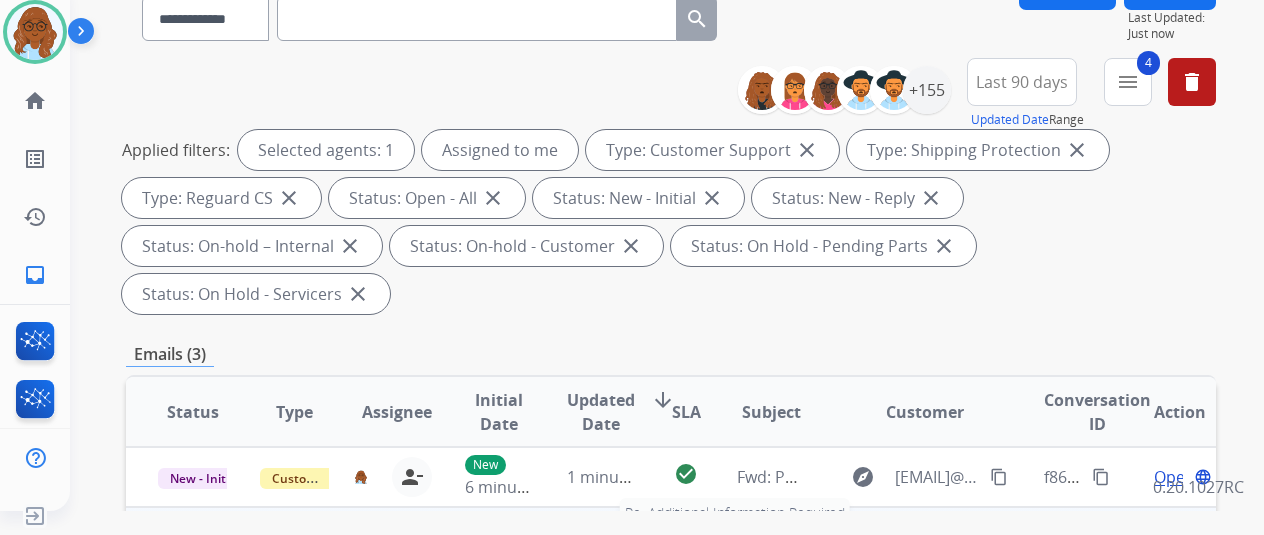 scroll, scrollTop: 400, scrollLeft: 0, axis: vertical 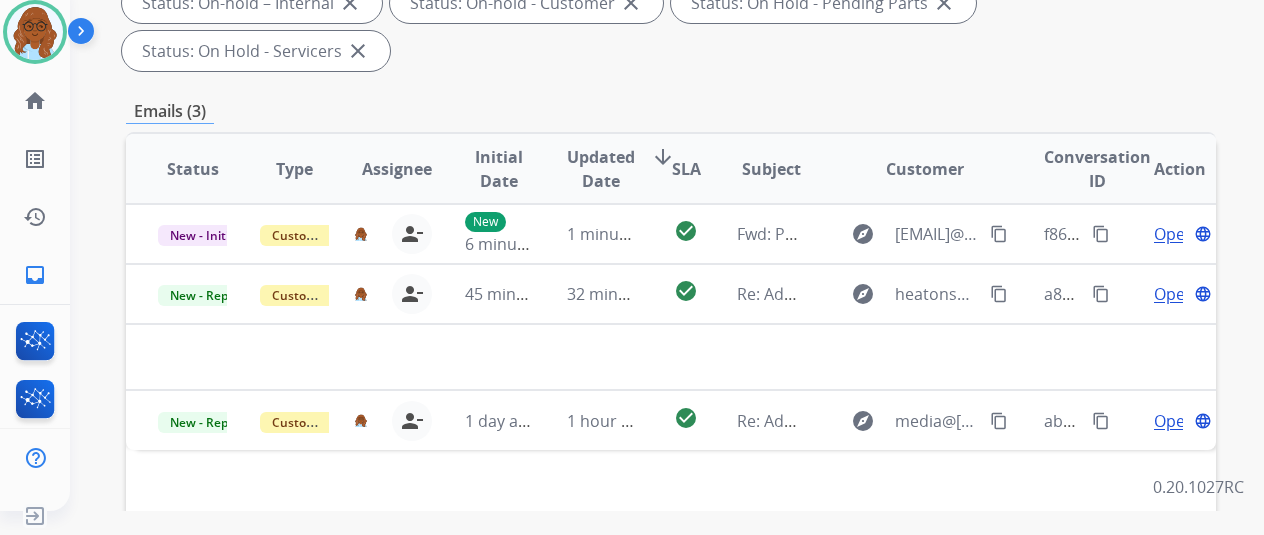 click on "Updated Date" at bounding box center [601, 169] 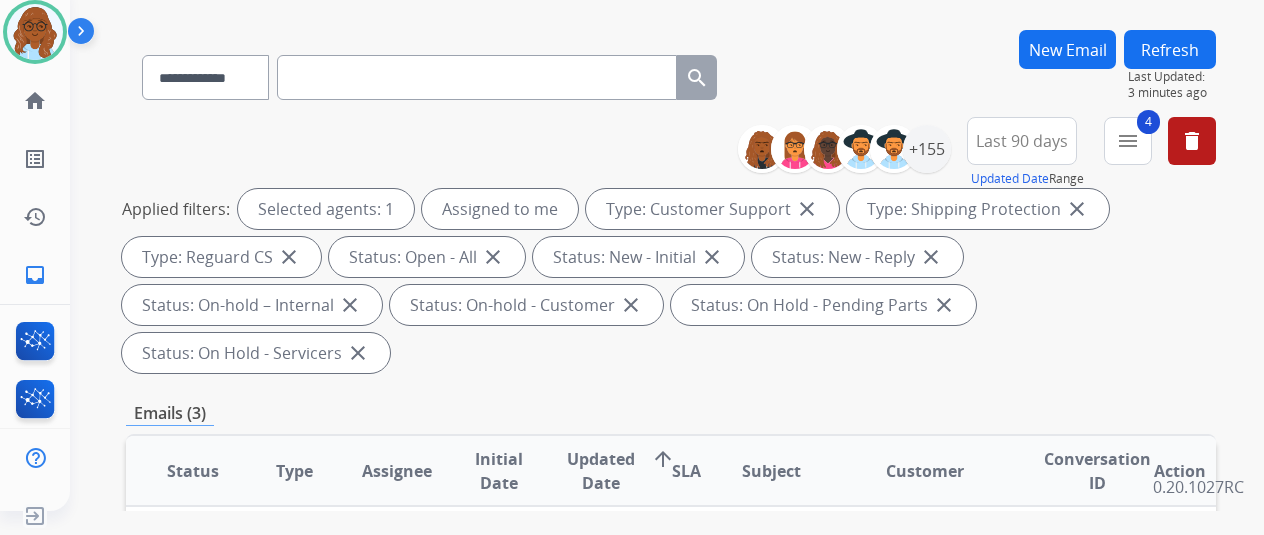 scroll, scrollTop: 300, scrollLeft: 0, axis: vertical 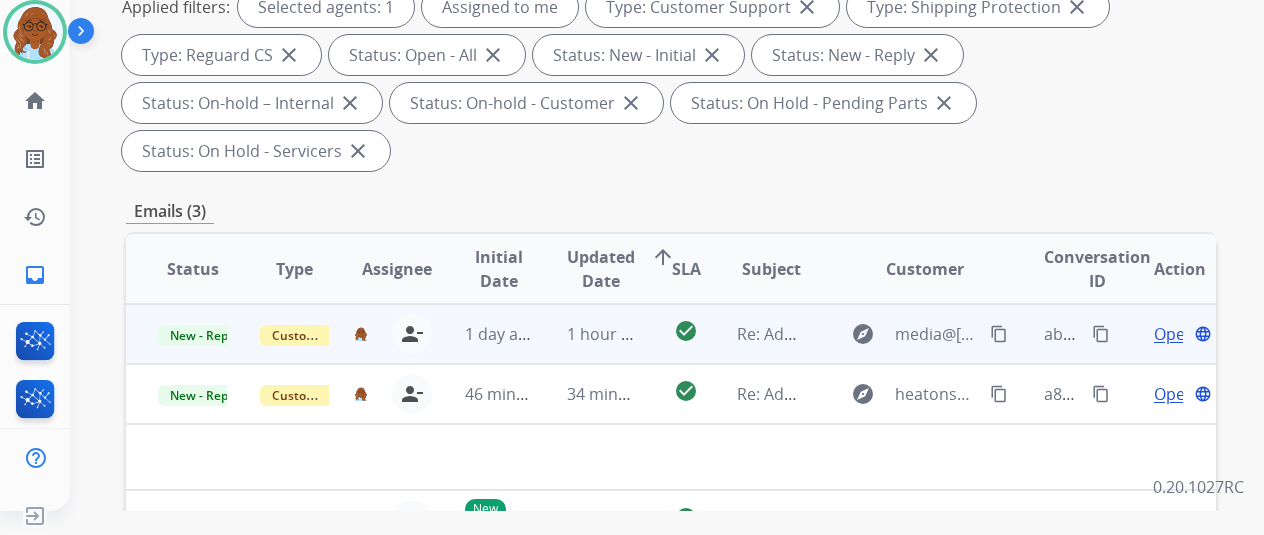 click on "Open" at bounding box center [1174, 334] 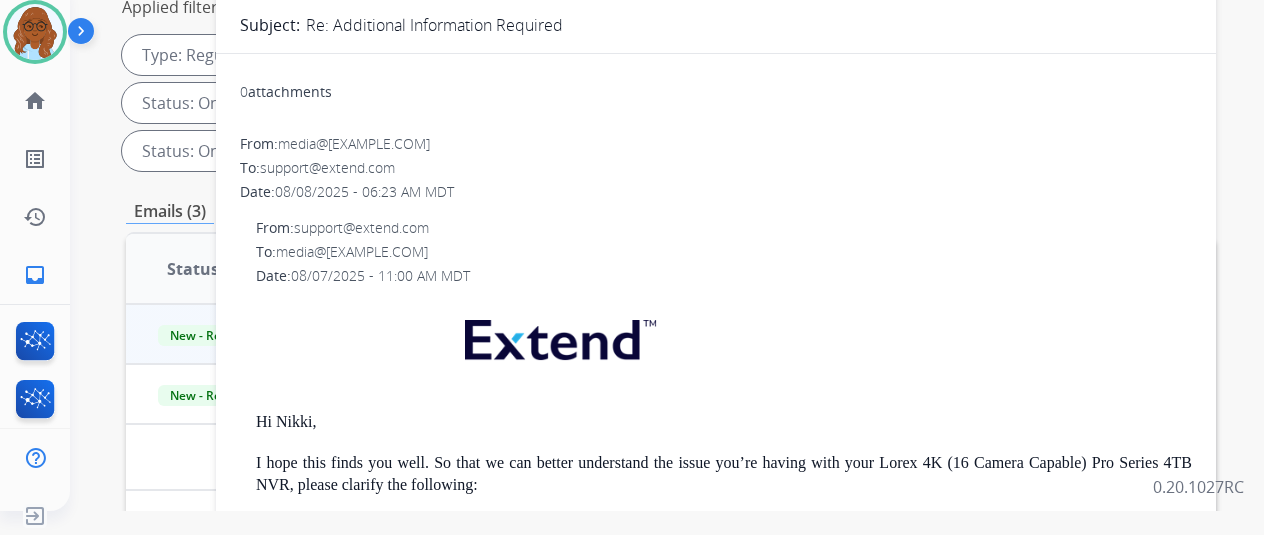 scroll, scrollTop: 0, scrollLeft: 0, axis: both 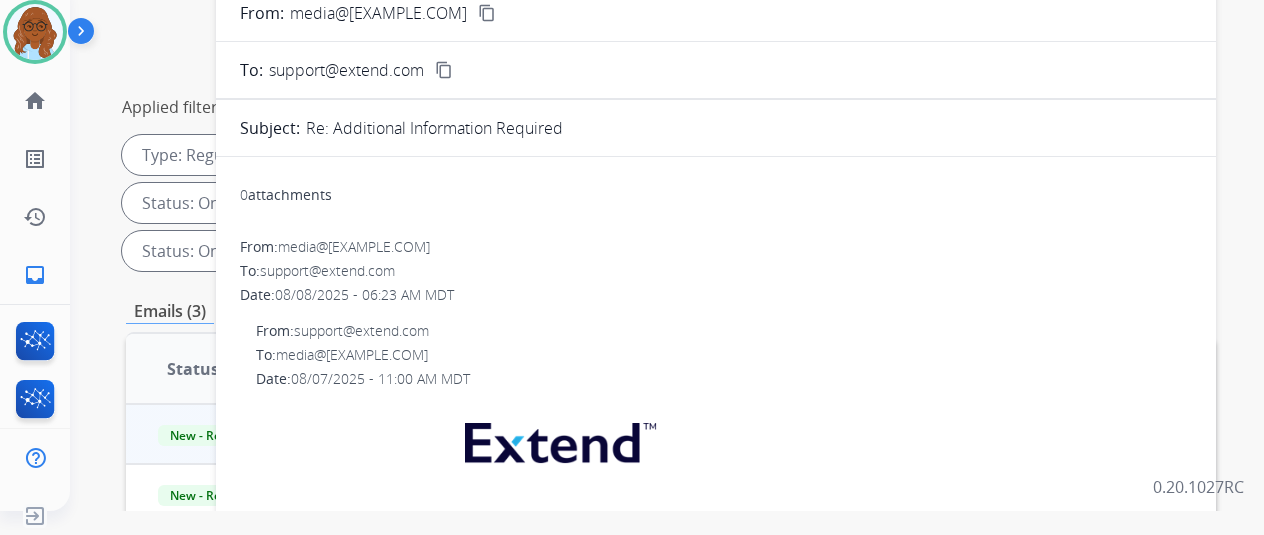 click on "0  attachments" at bounding box center [286, 195] 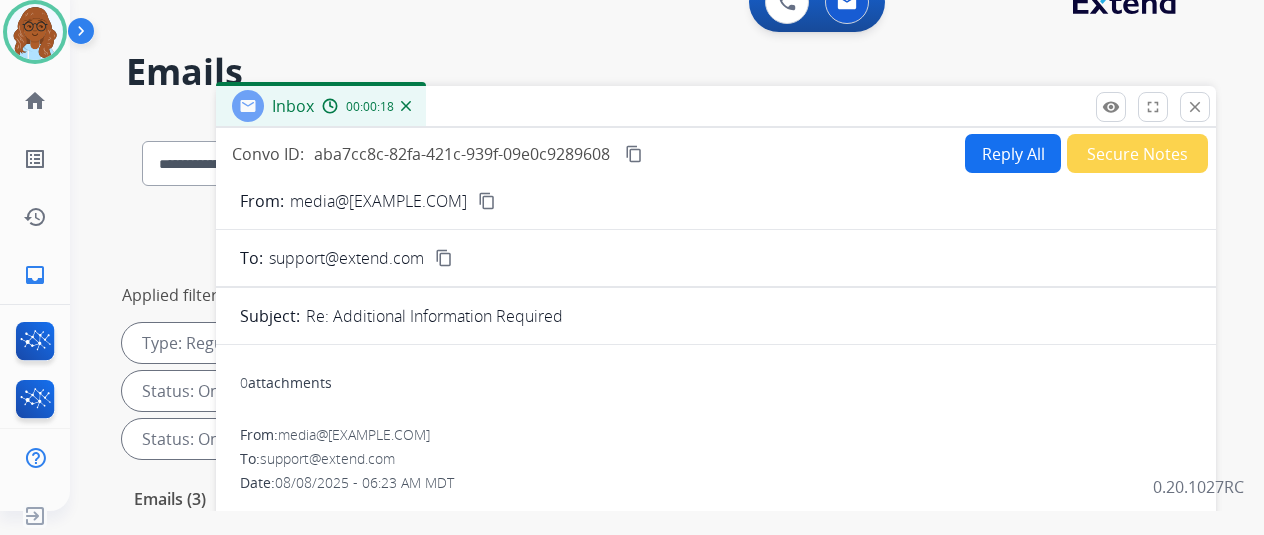 scroll, scrollTop: 0, scrollLeft: 0, axis: both 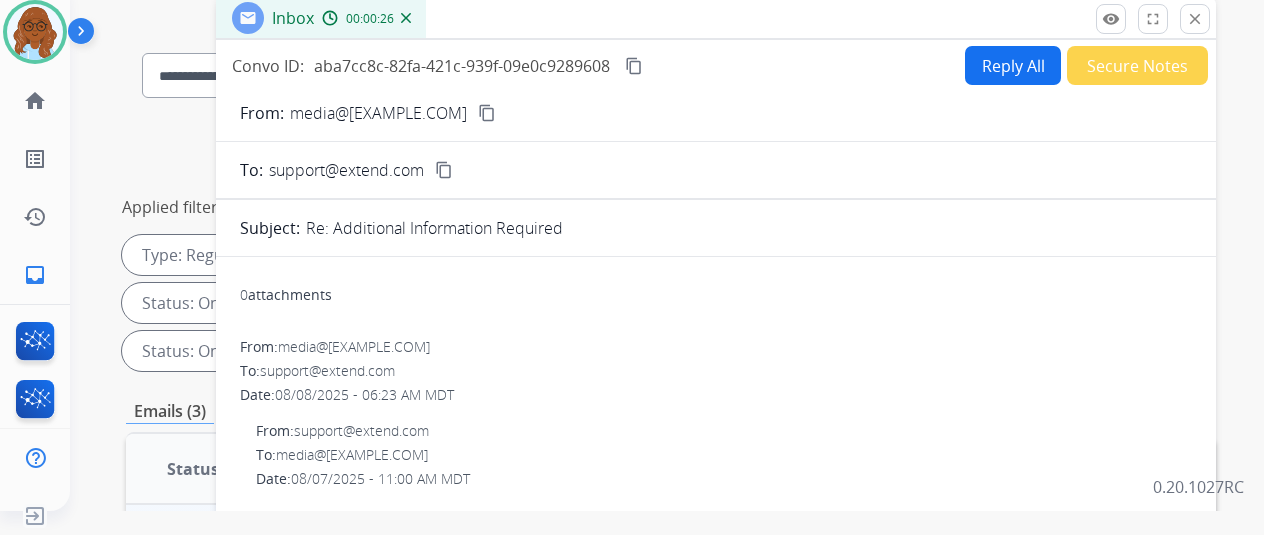 click on "content_copy" at bounding box center [487, 113] 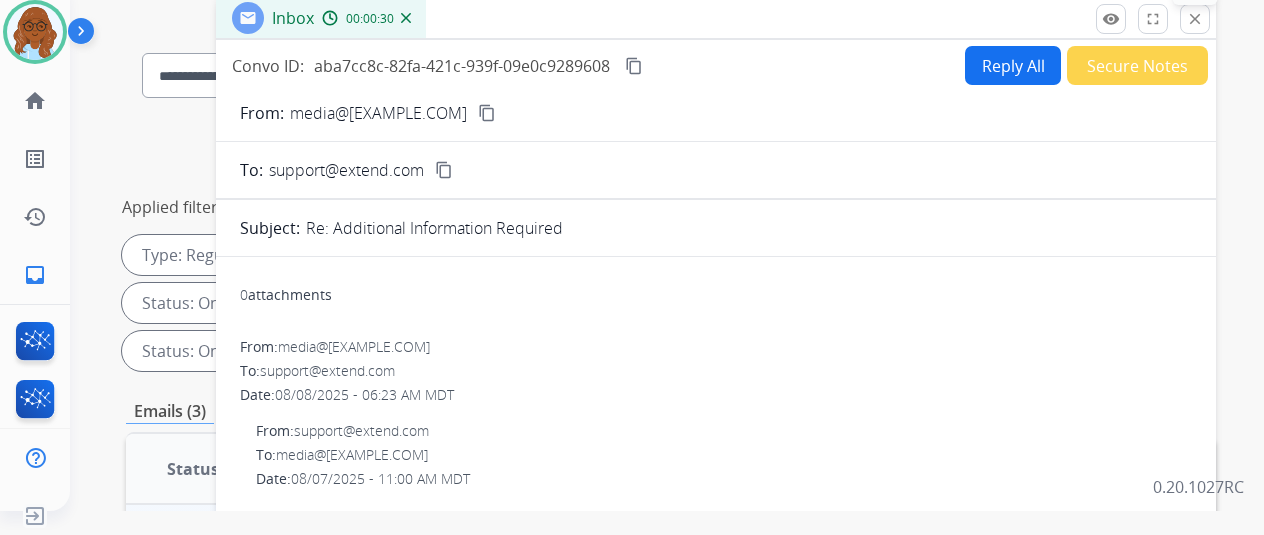 click on "close" at bounding box center (1195, 19) 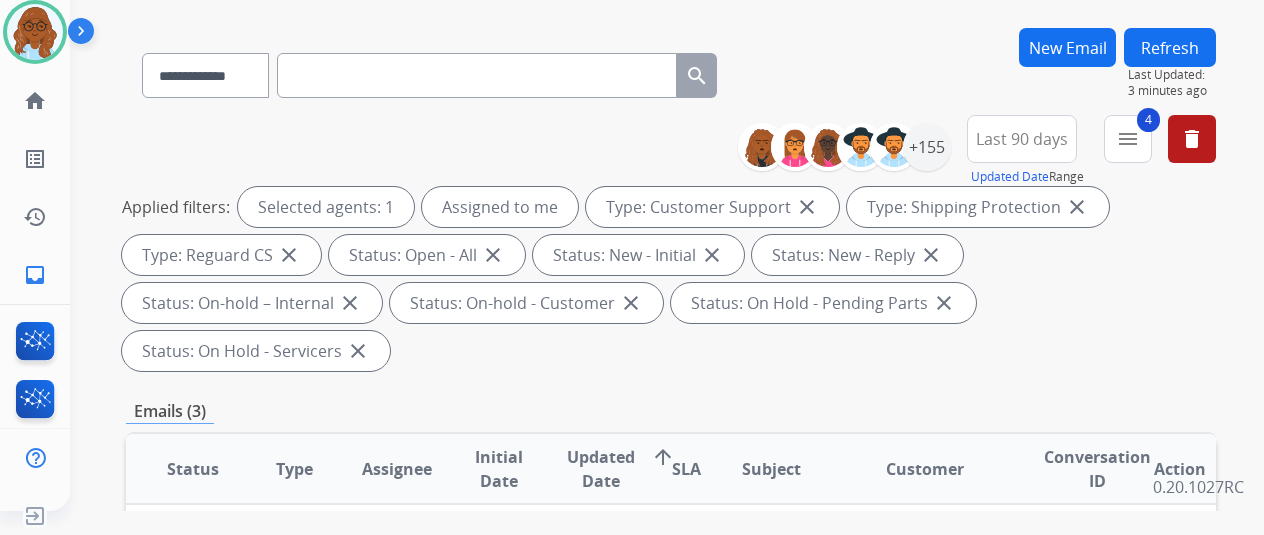 paste on "**********" 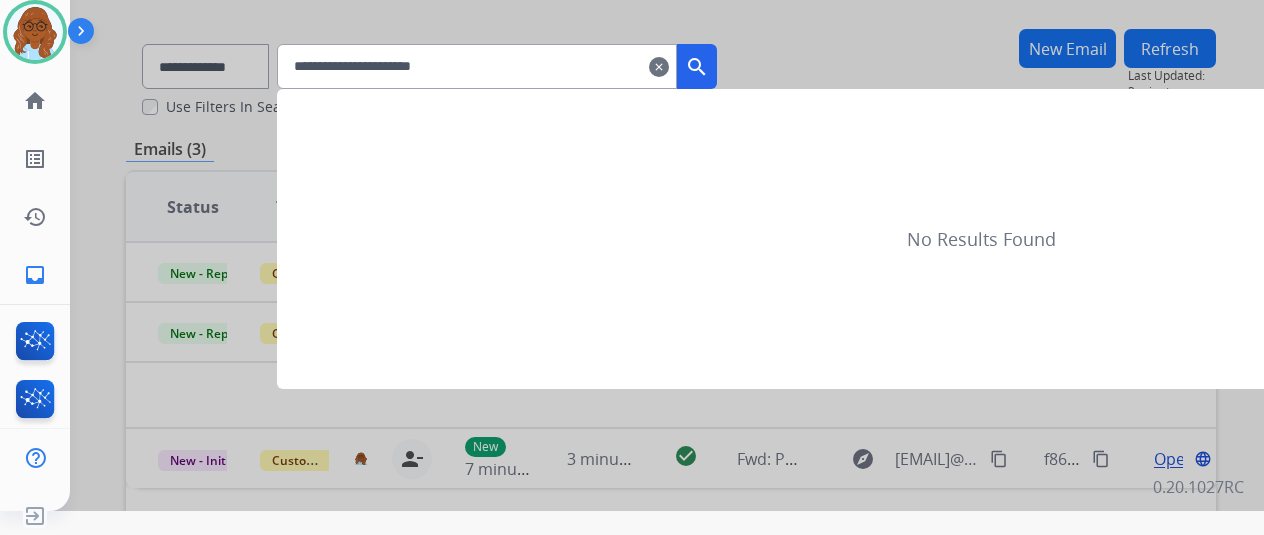 type on "**********" 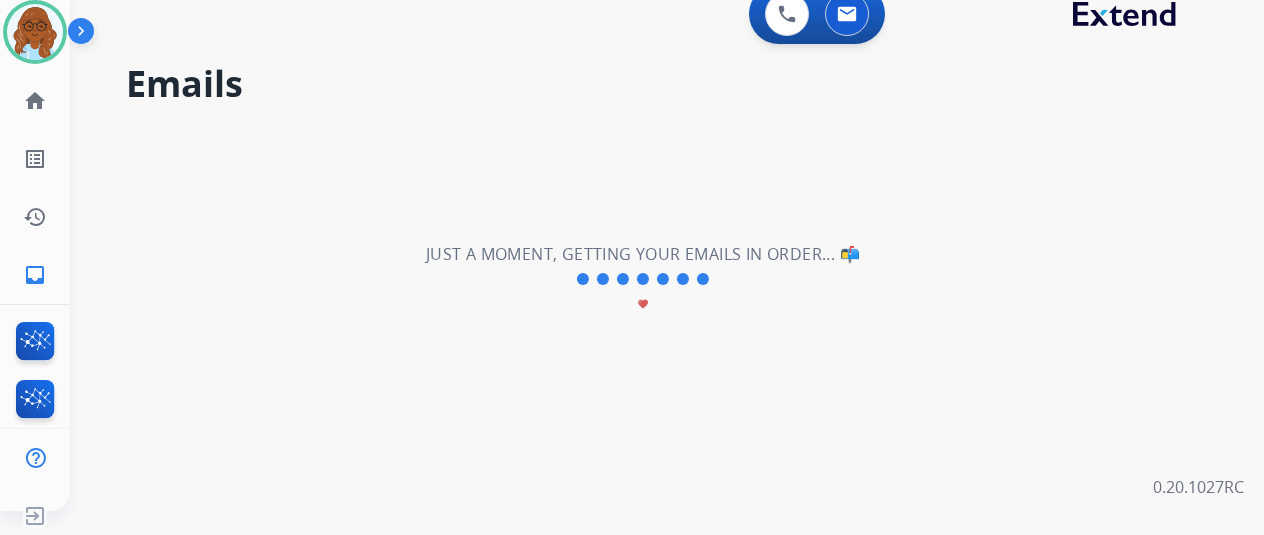 scroll, scrollTop: 0, scrollLeft: 0, axis: both 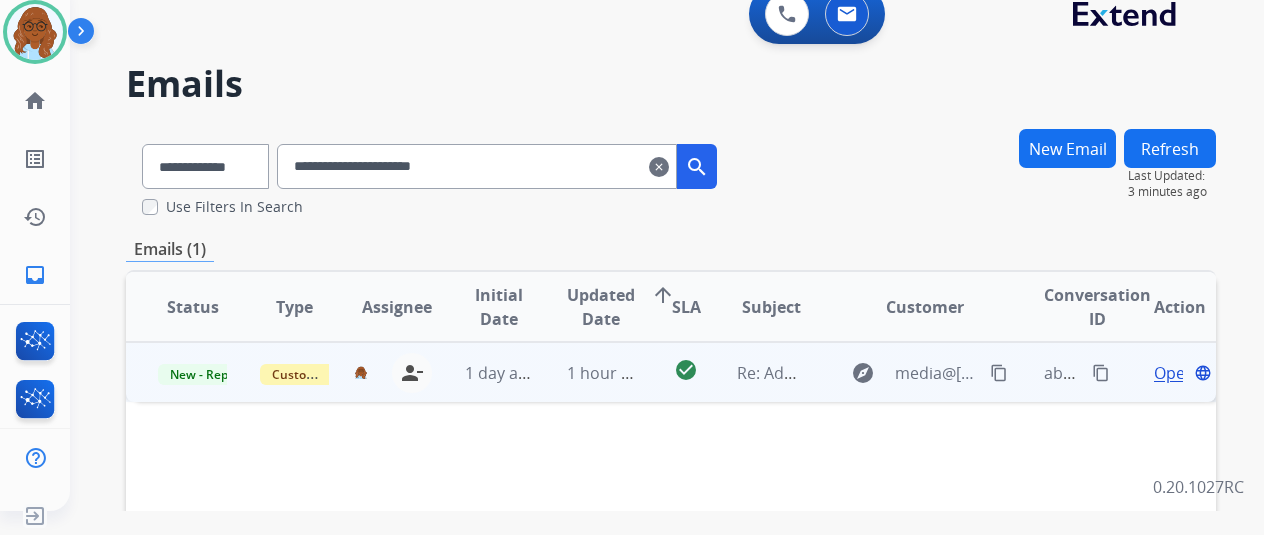 click on "Open" at bounding box center (1174, 373) 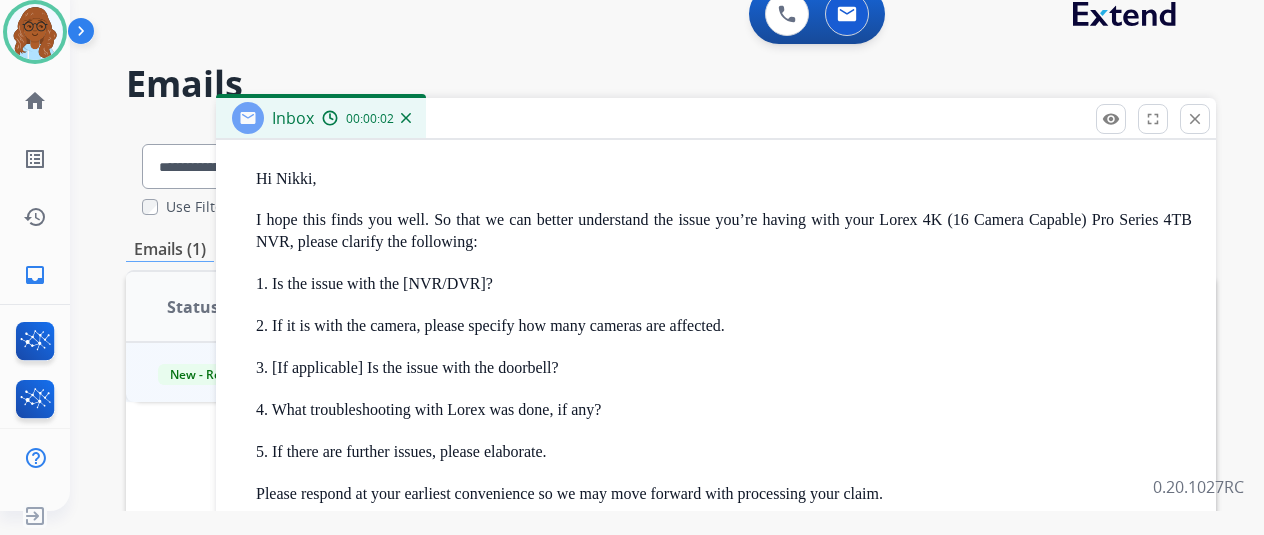 scroll, scrollTop: 572, scrollLeft: 0, axis: vertical 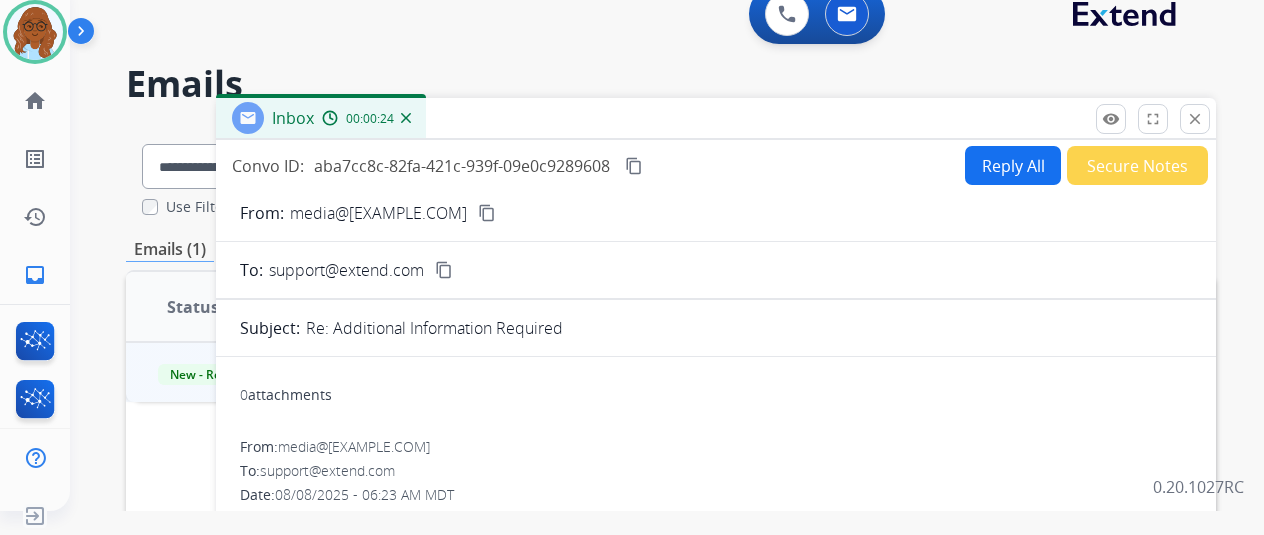click on "content_copy" at bounding box center (634, 166) 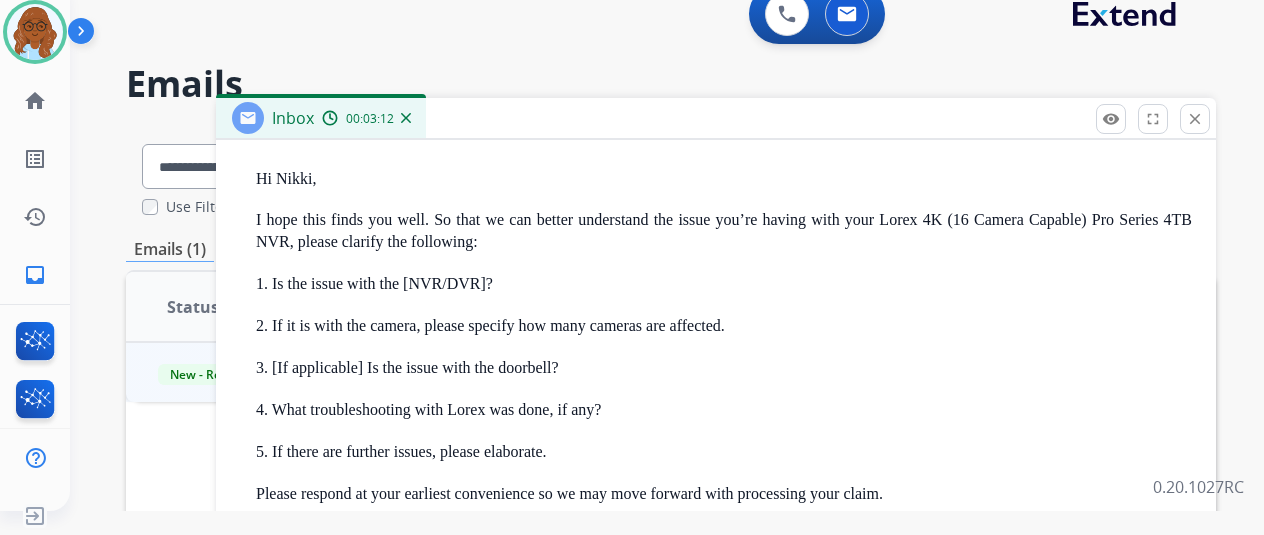 scroll, scrollTop: 572, scrollLeft: 0, axis: vertical 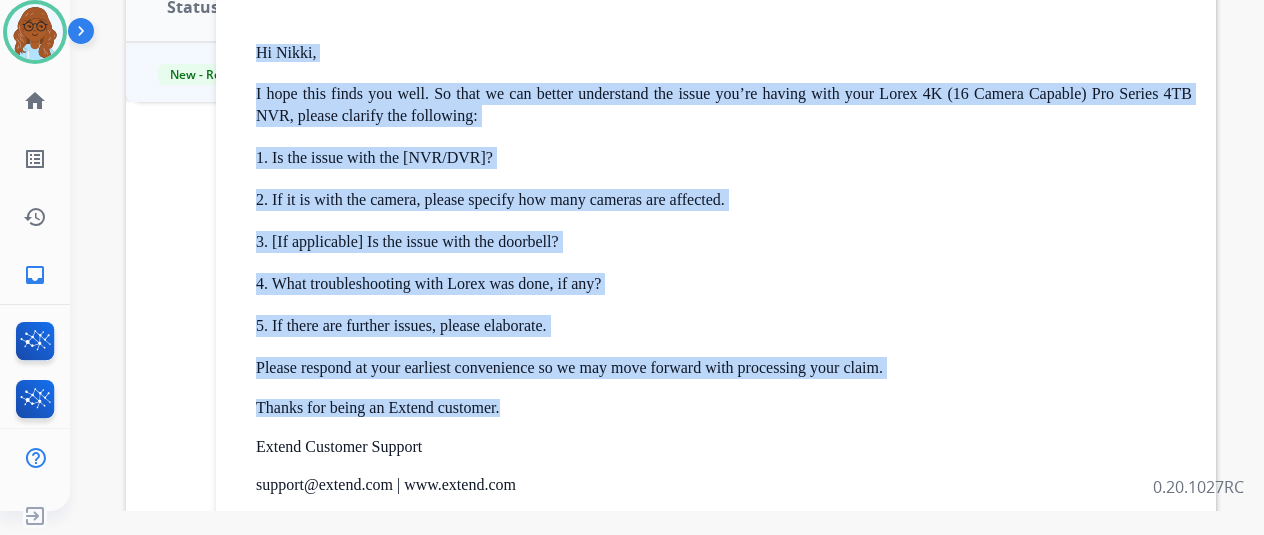 drag, startPoint x: 543, startPoint y: 407, endPoint x: 268, endPoint y: 55, distance: 446.68668 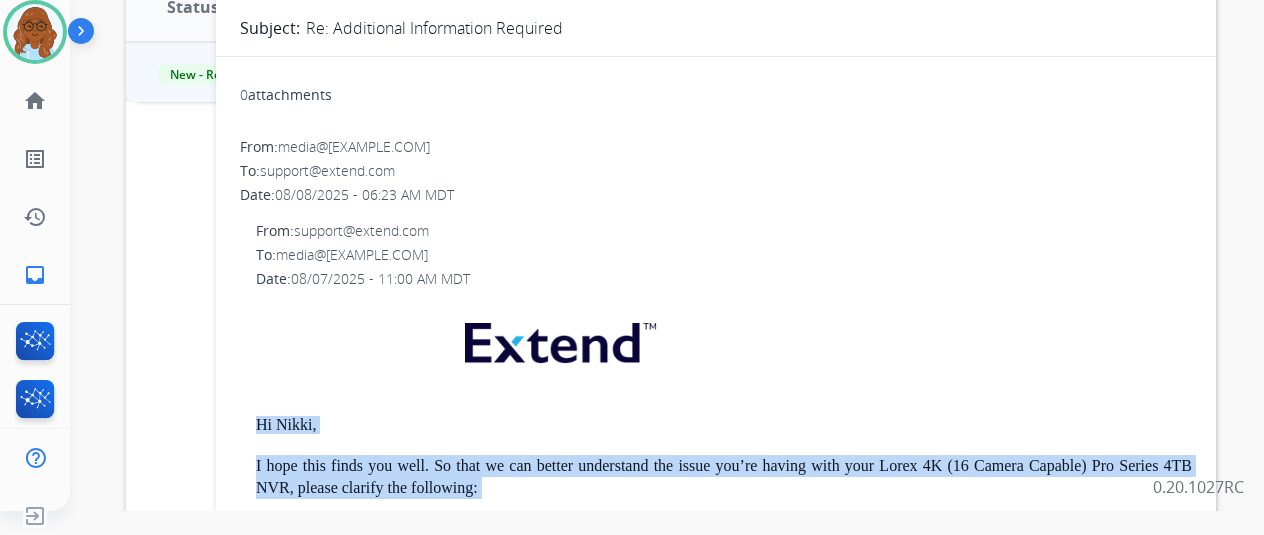 scroll, scrollTop: 0, scrollLeft: 0, axis: both 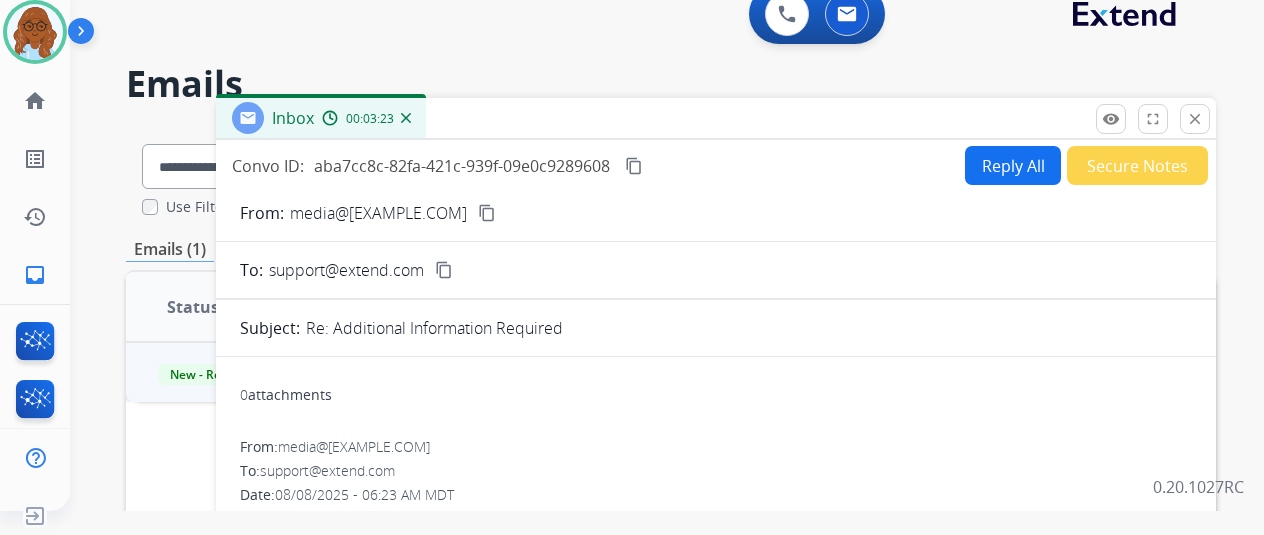 click on "Reply All" at bounding box center [1013, 165] 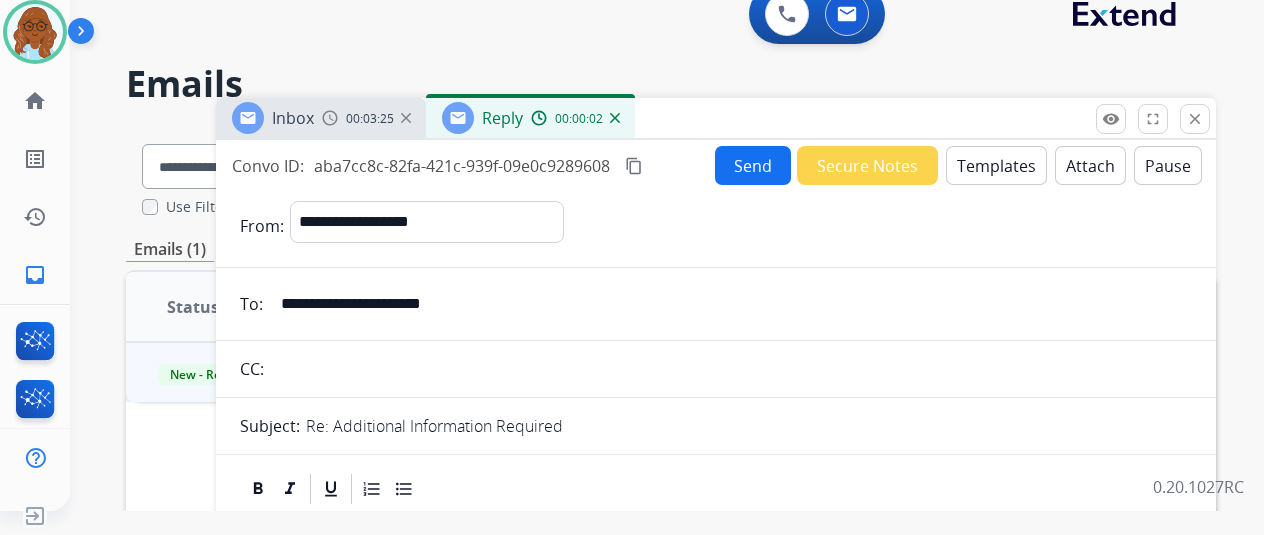 click on "Templates" at bounding box center (996, 165) 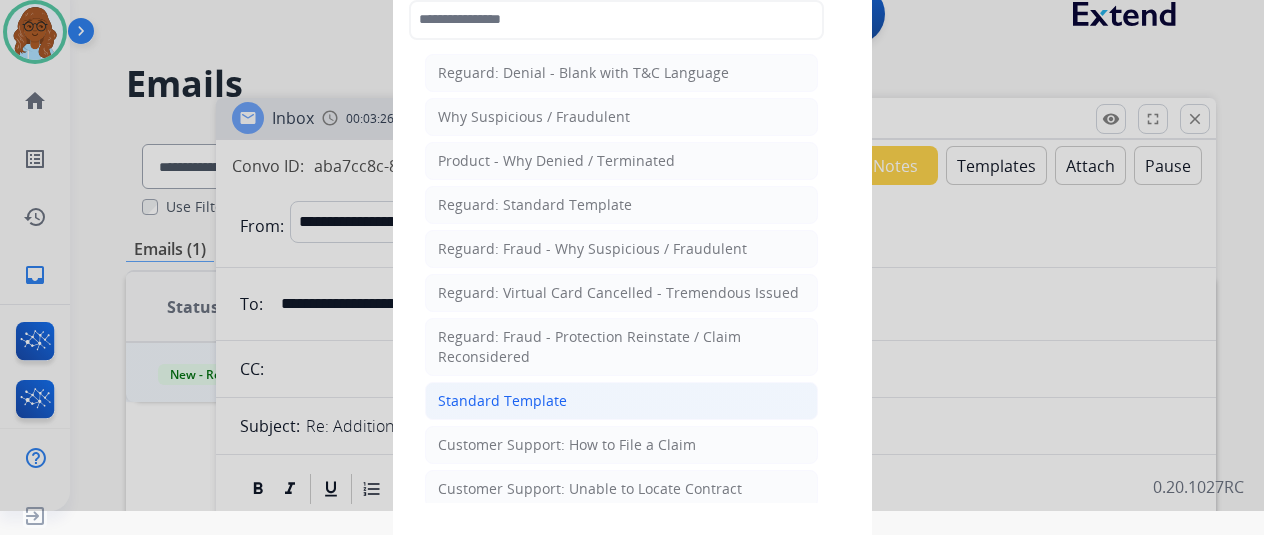 click on "Standard Template" 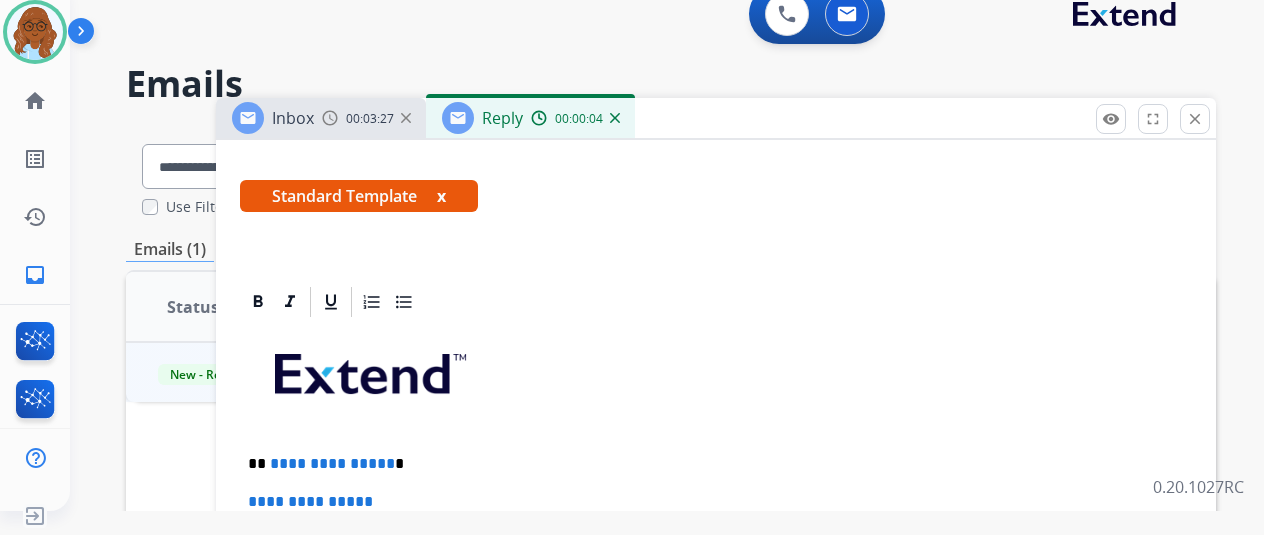 scroll, scrollTop: 500, scrollLeft: 0, axis: vertical 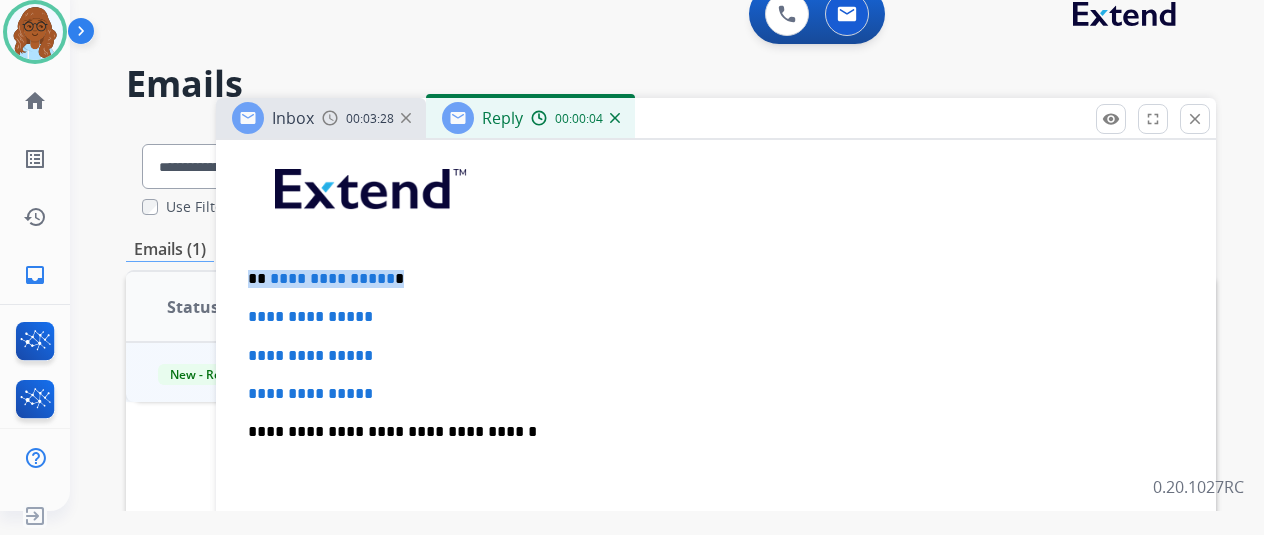 drag, startPoint x: 412, startPoint y: 272, endPoint x: 276, endPoint y: 289, distance: 137.05838 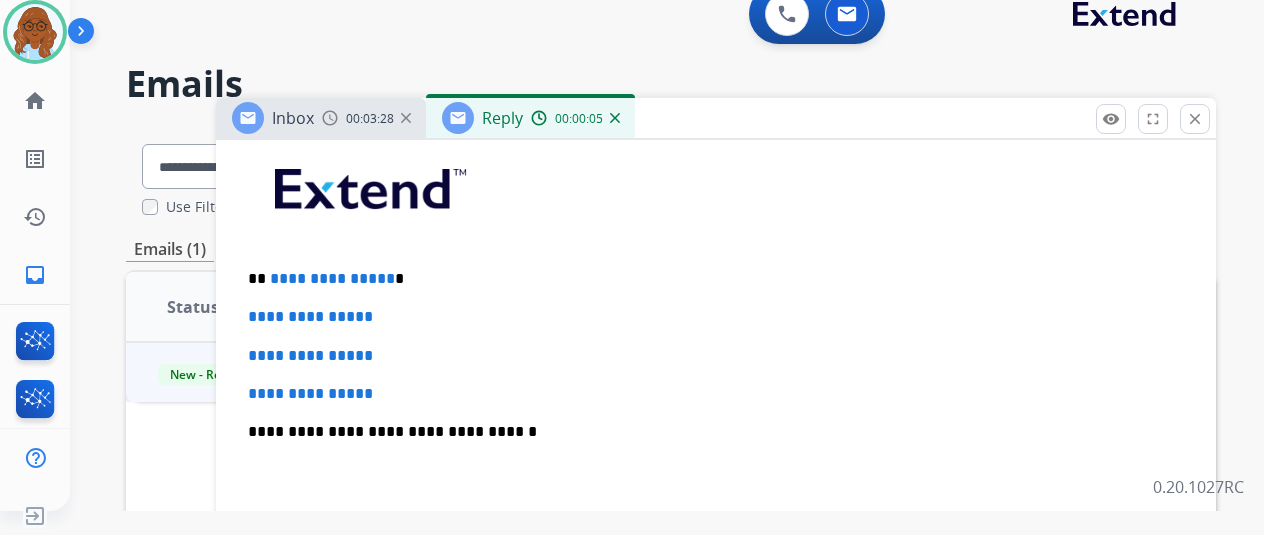 click on "**********" at bounding box center [716, 394] 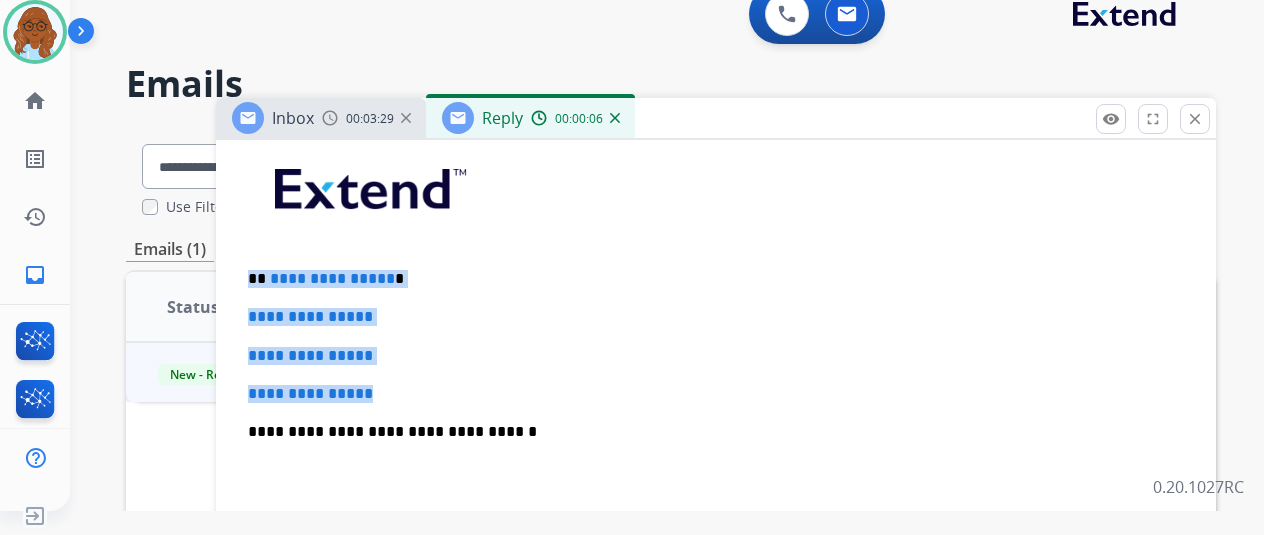 drag, startPoint x: 346, startPoint y: 356, endPoint x: 261, endPoint y: 273, distance: 118.80236 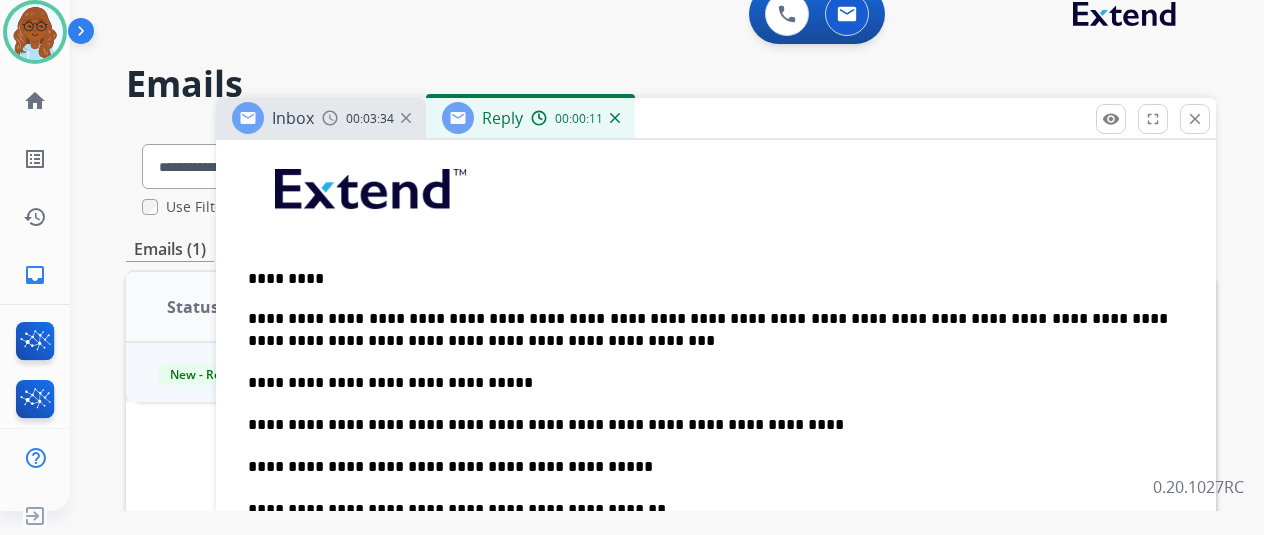 scroll, scrollTop: 900, scrollLeft: 0, axis: vertical 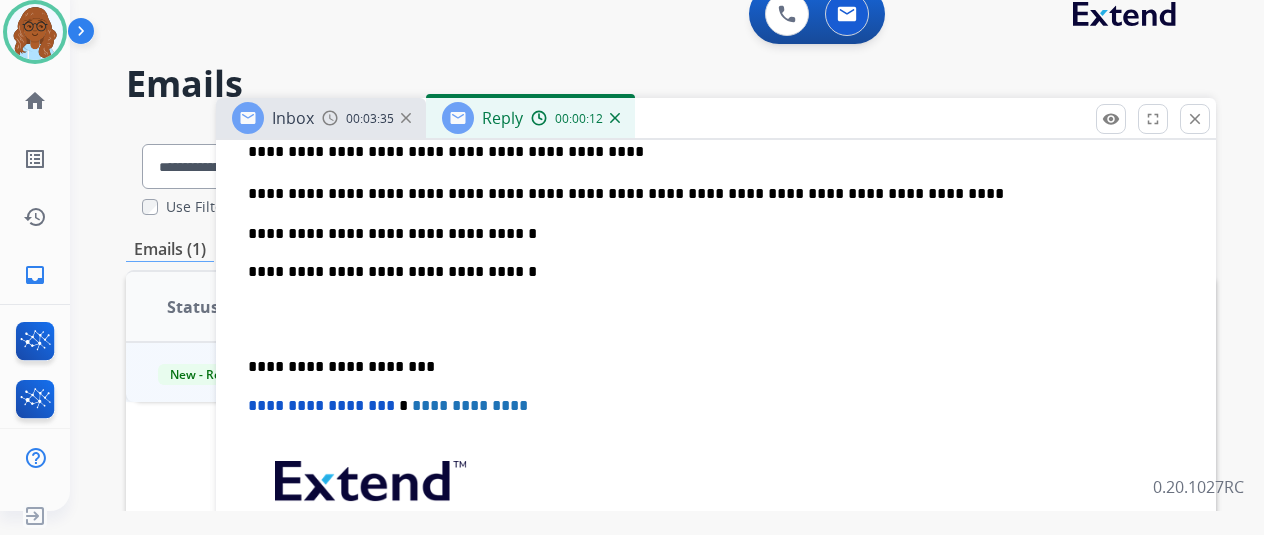click on "**********" at bounding box center (716, 199) 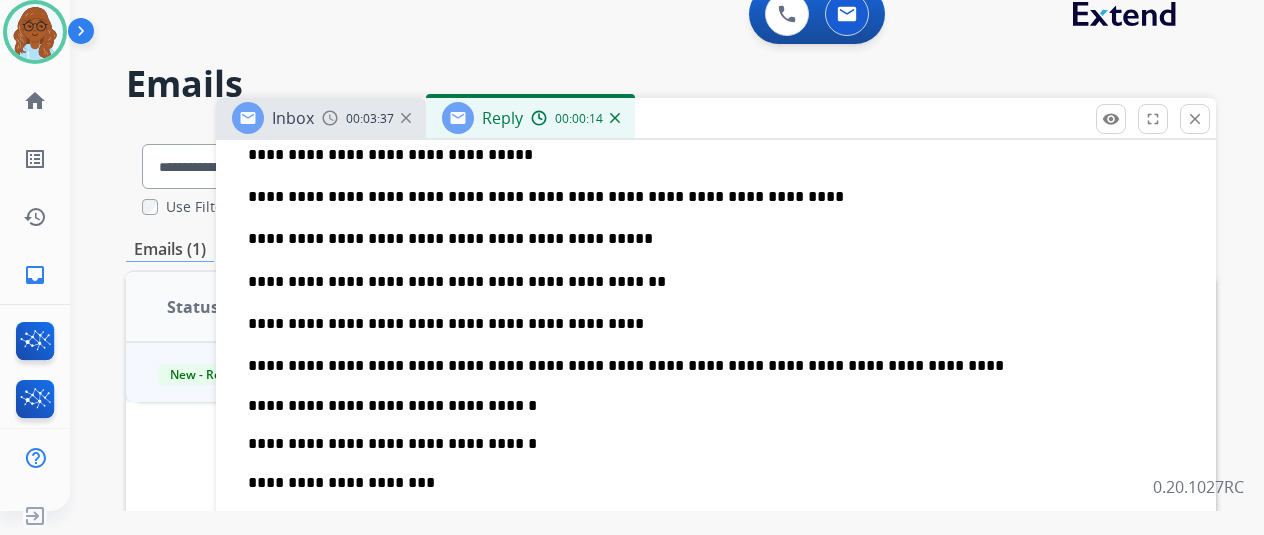 scroll, scrollTop: 600, scrollLeft: 0, axis: vertical 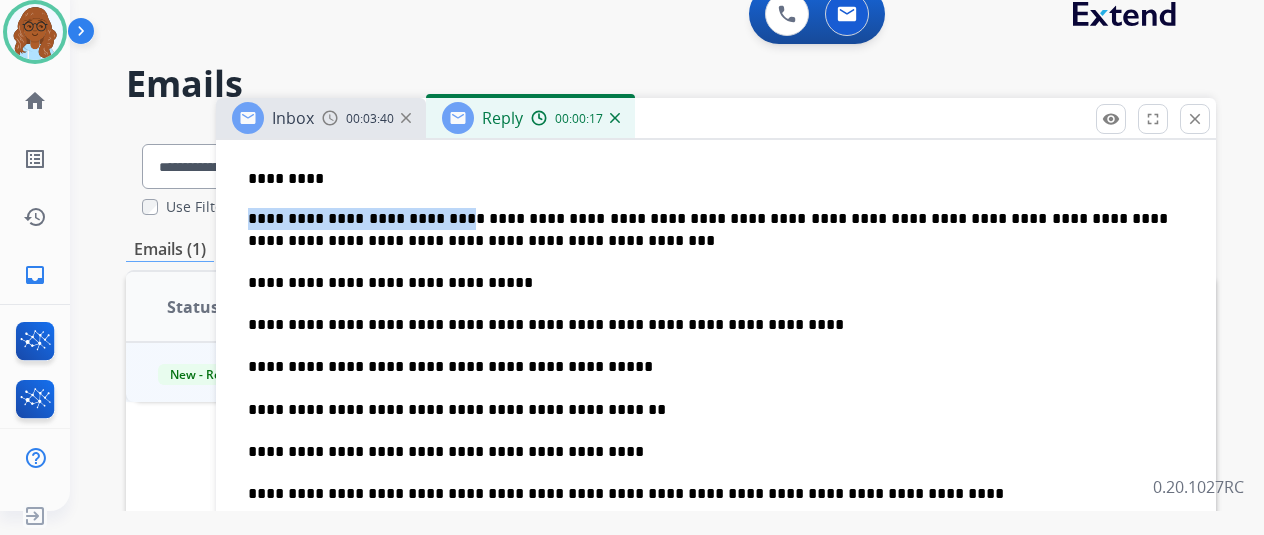 drag, startPoint x: 440, startPoint y: 213, endPoint x: 239, endPoint y: 214, distance: 201.00249 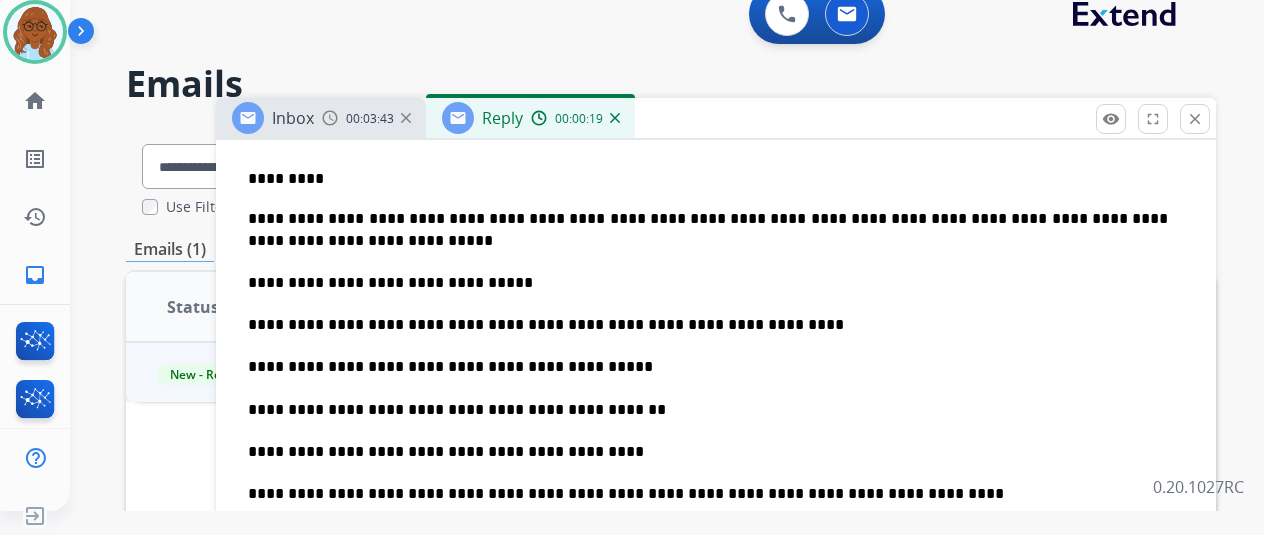 type 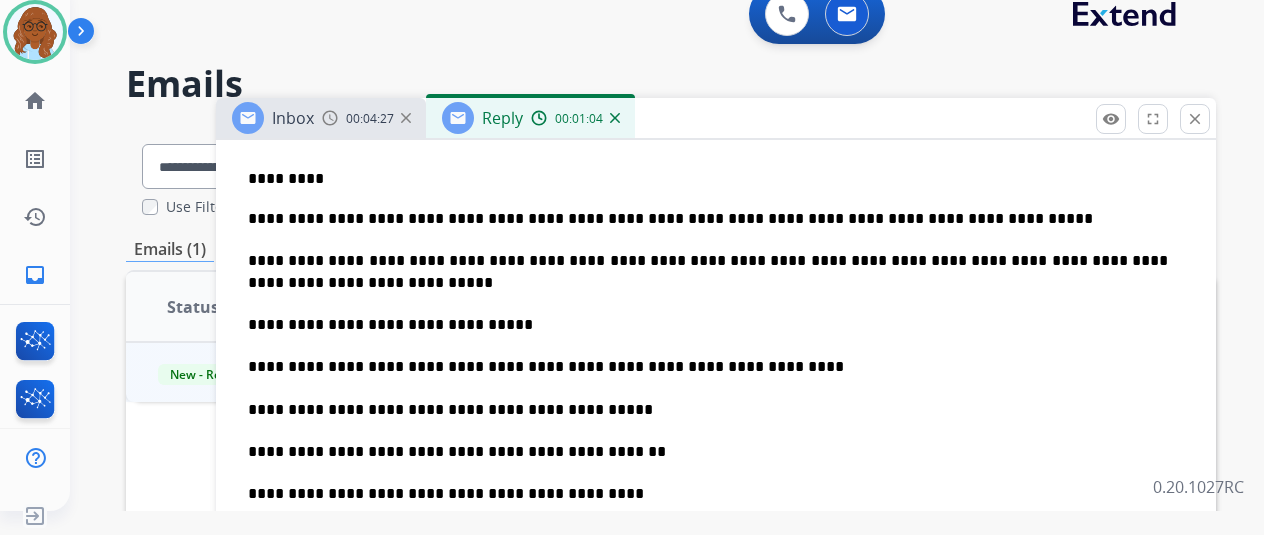 click on "**********" at bounding box center (708, 219) 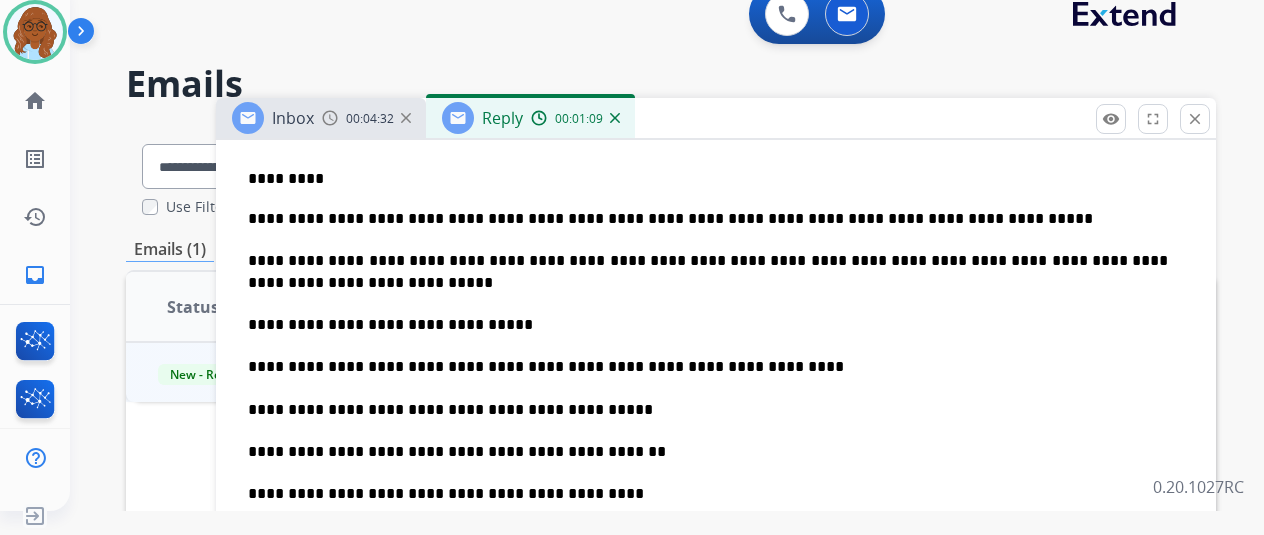 click on "**********" at bounding box center [708, 219] 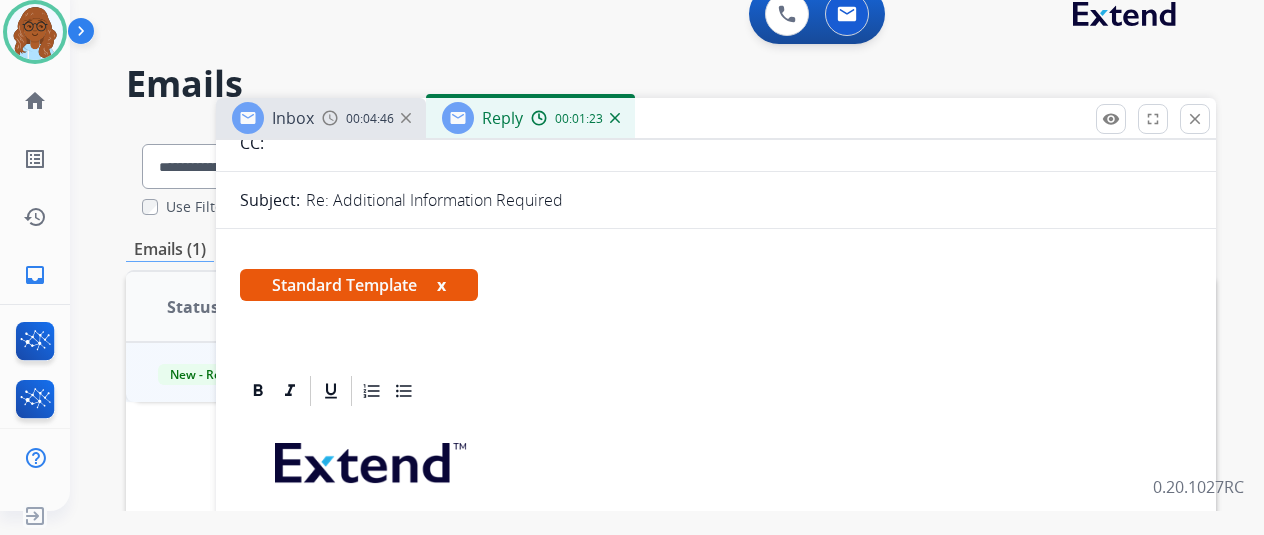 scroll, scrollTop: 0, scrollLeft: 0, axis: both 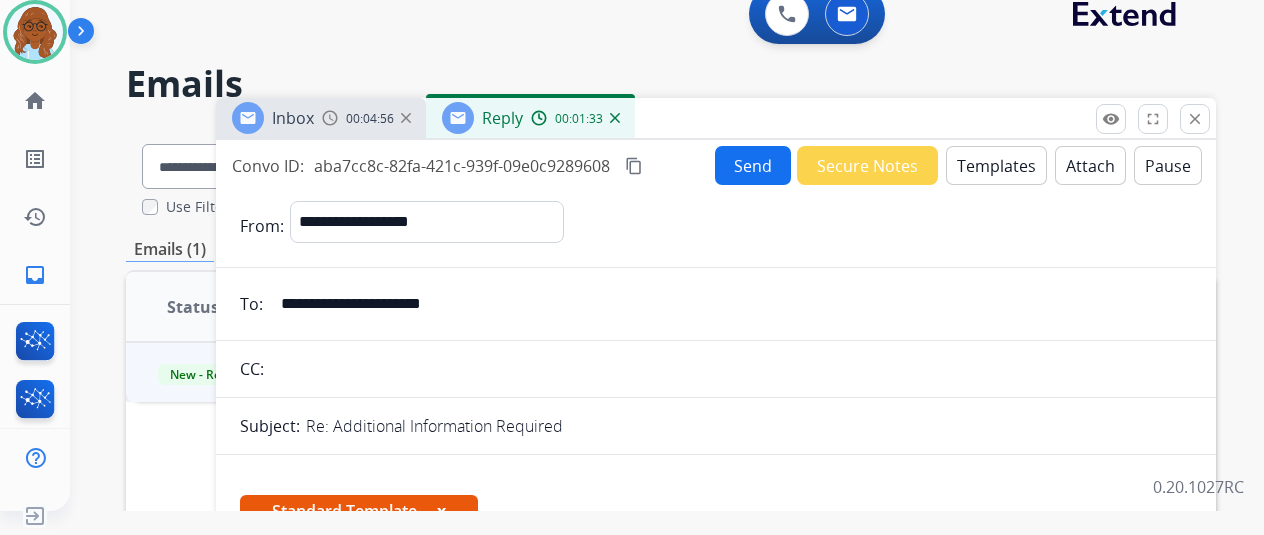 click on "content_copy" at bounding box center (634, 166) 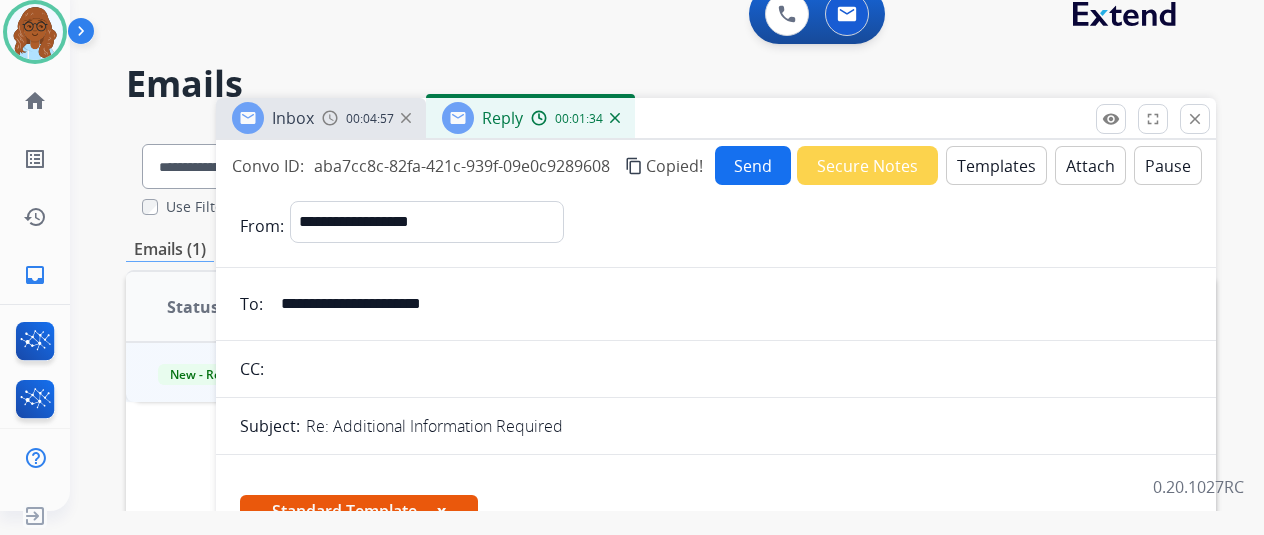 click on "Send" at bounding box center (753, 165) 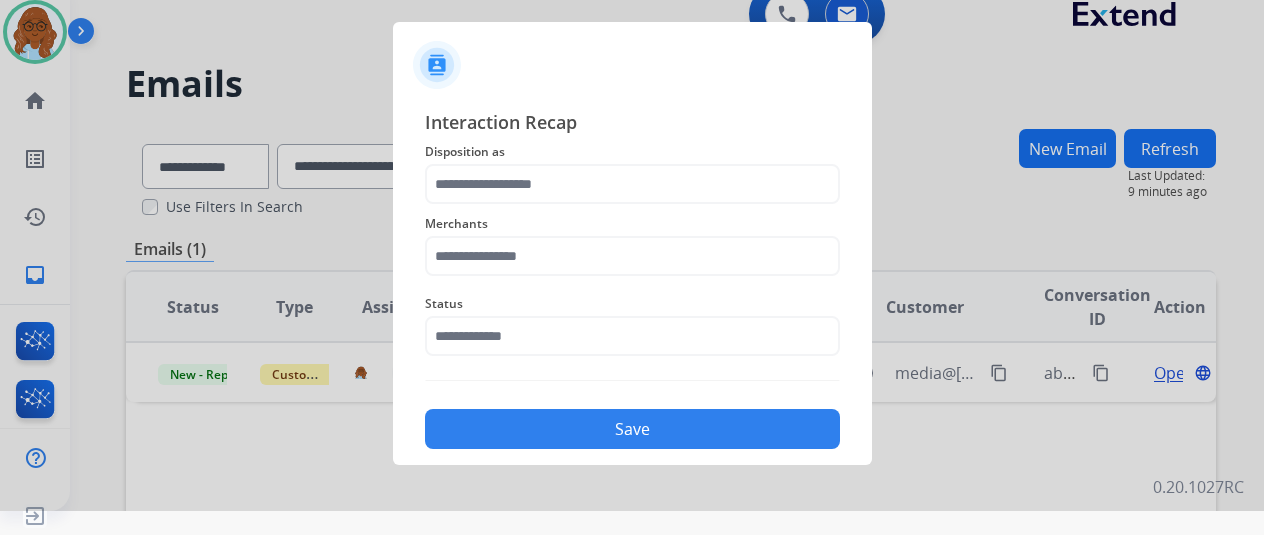 click on "Disposition as" 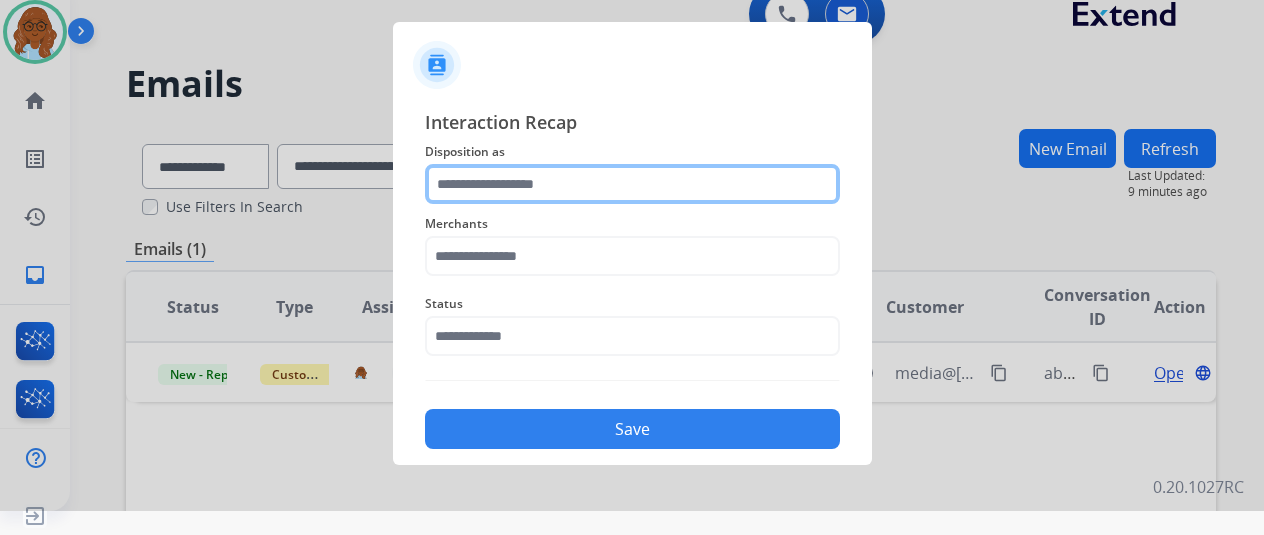 click 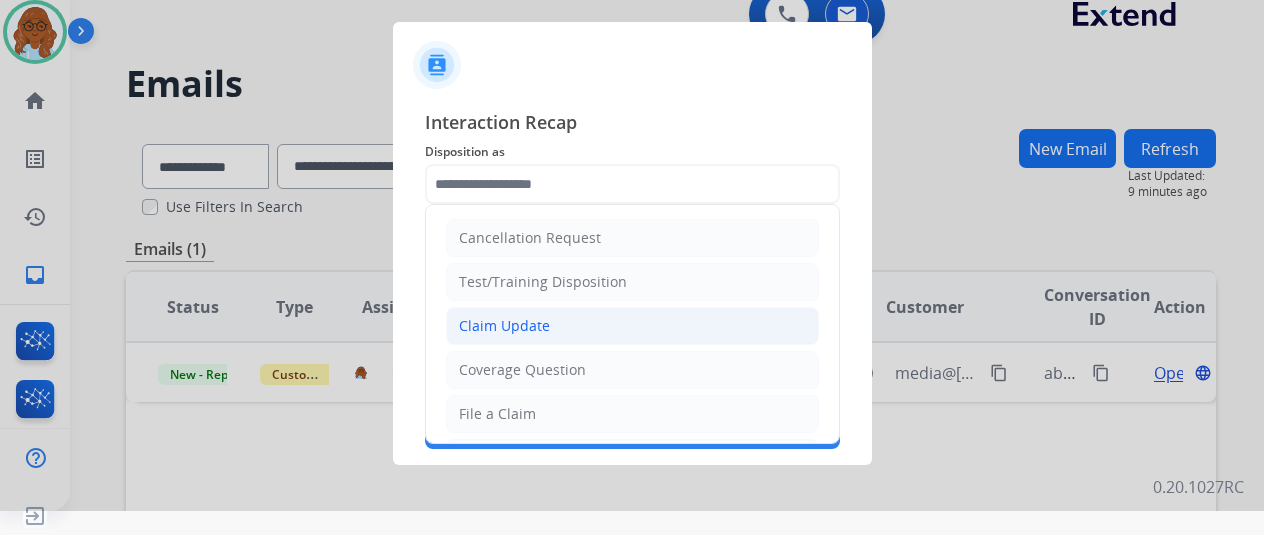 click on "Claim Update" 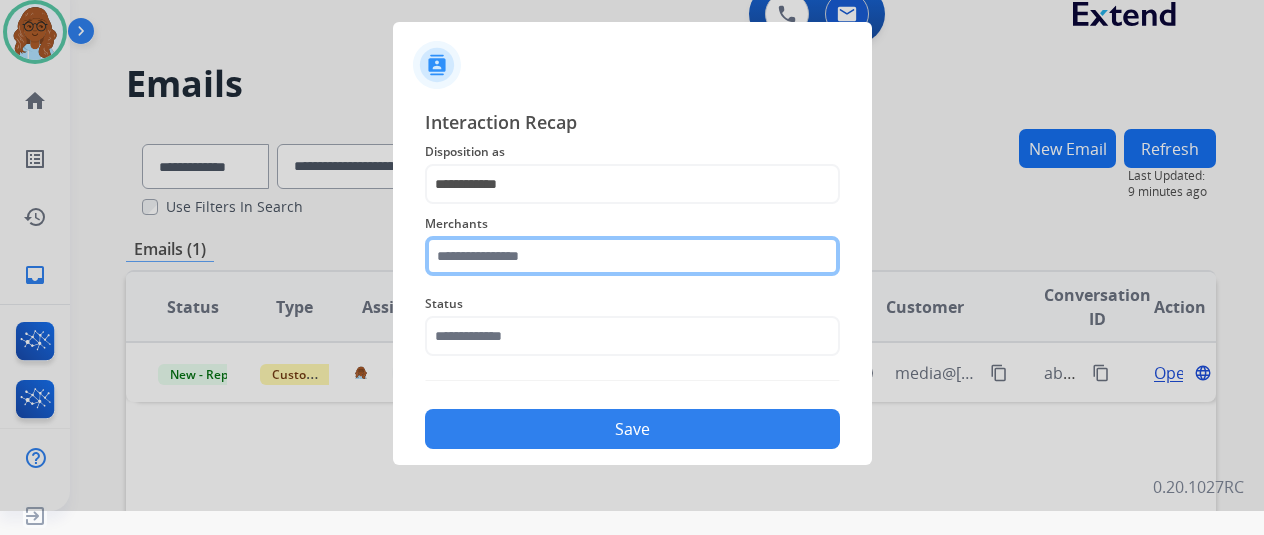 click 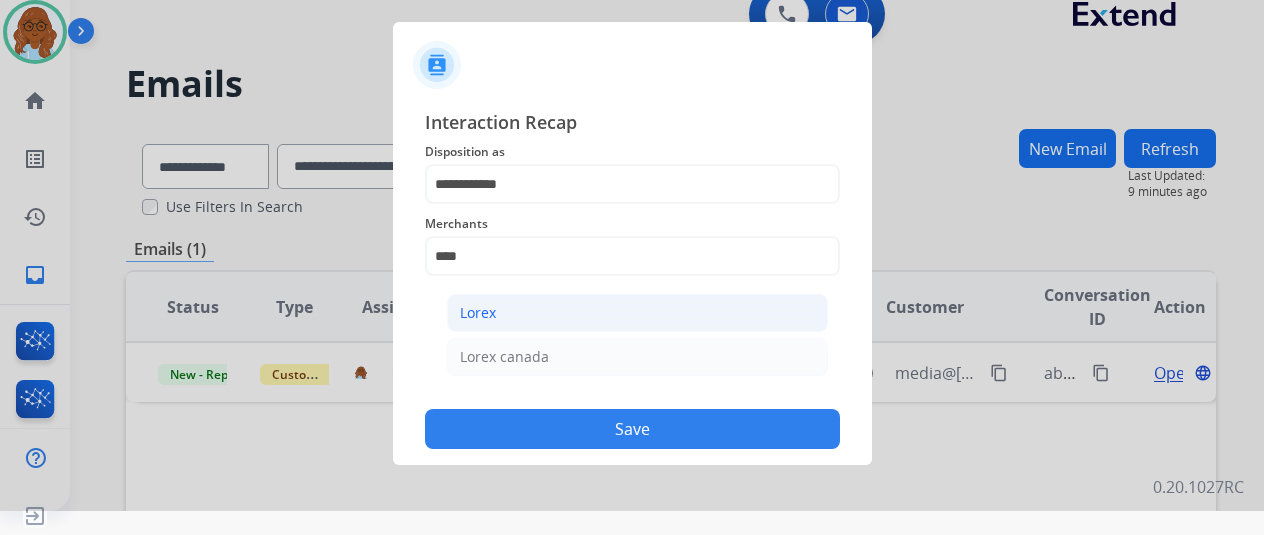 click on "Lorex" 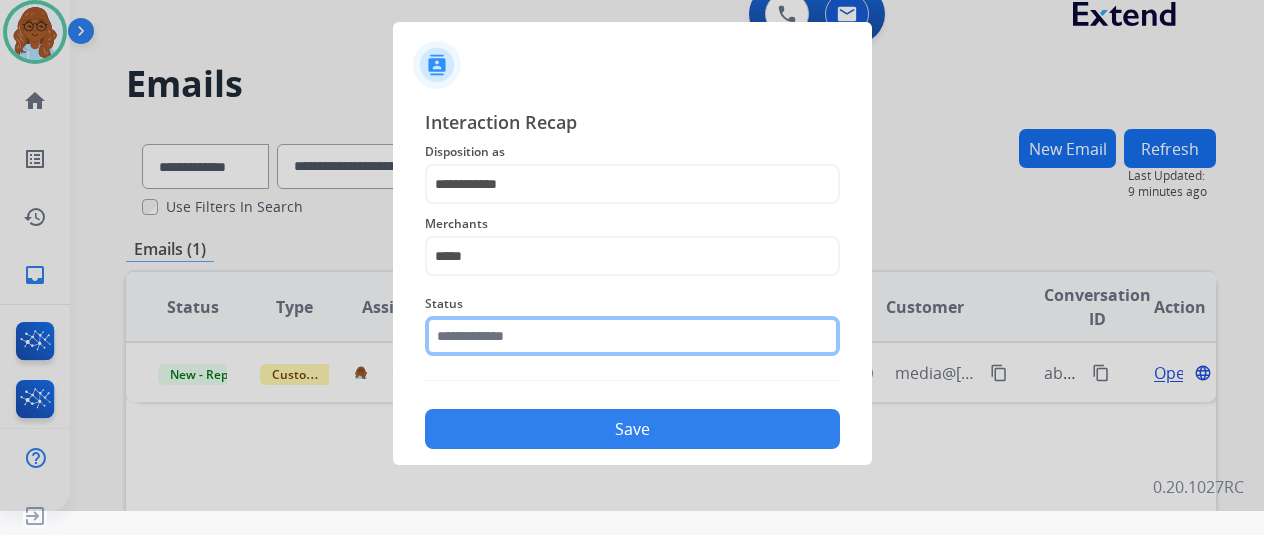 click 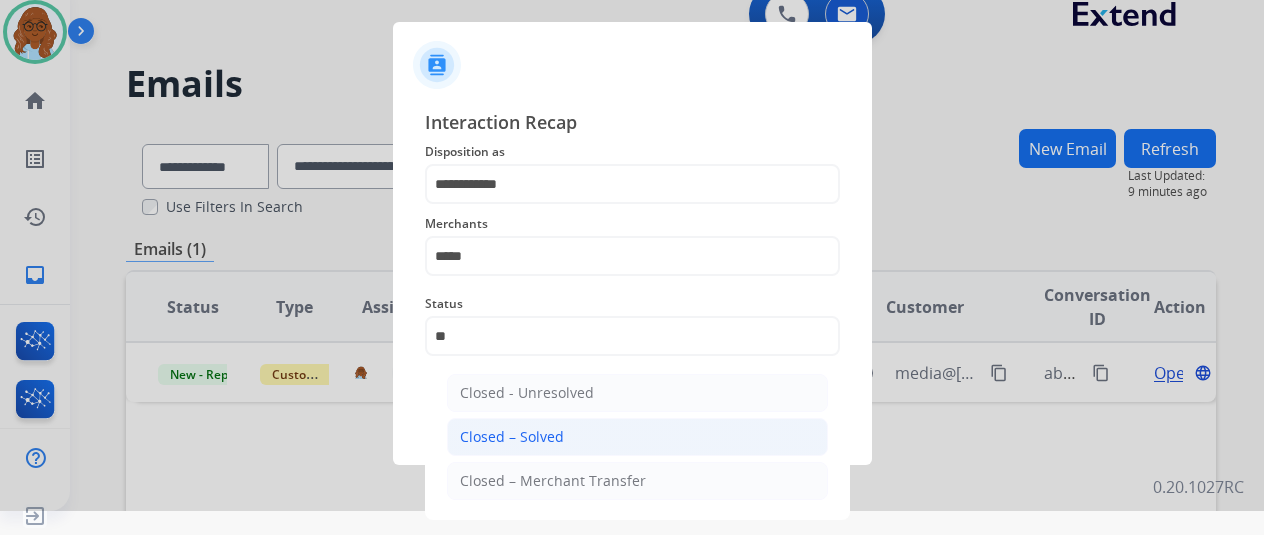 click on "Closed – Solved" 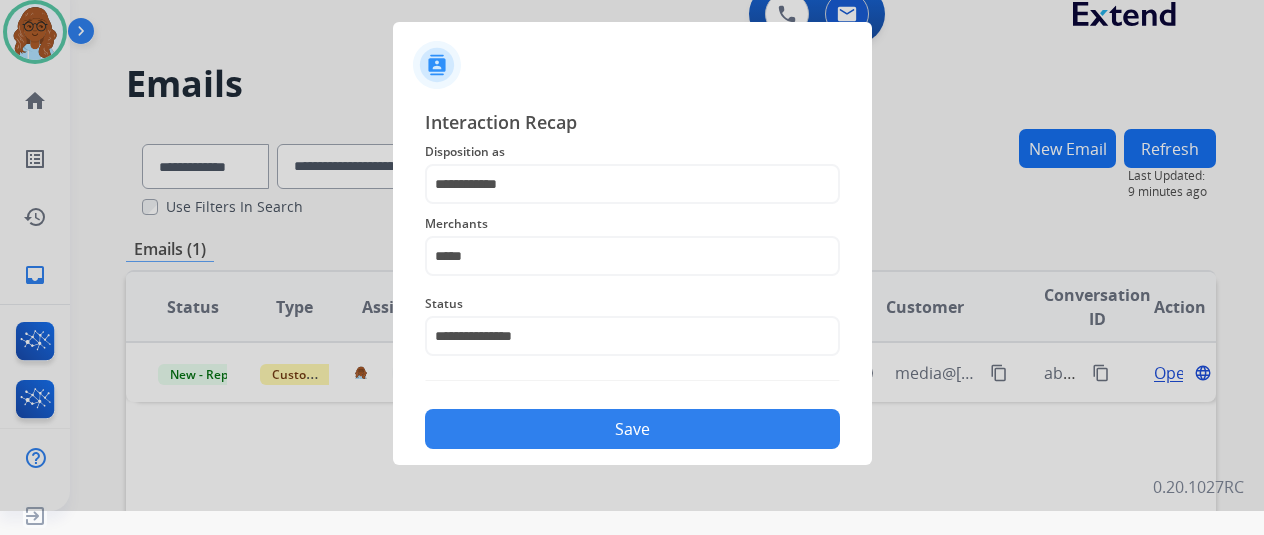 click on "Save" 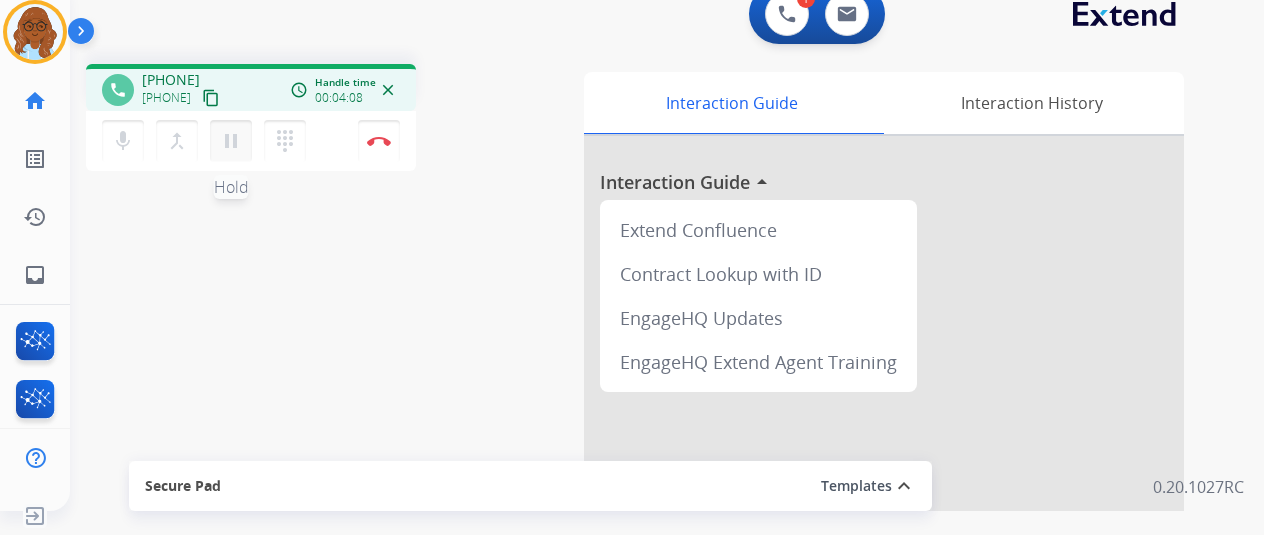click on "pause" at bounding box center (231, 141) 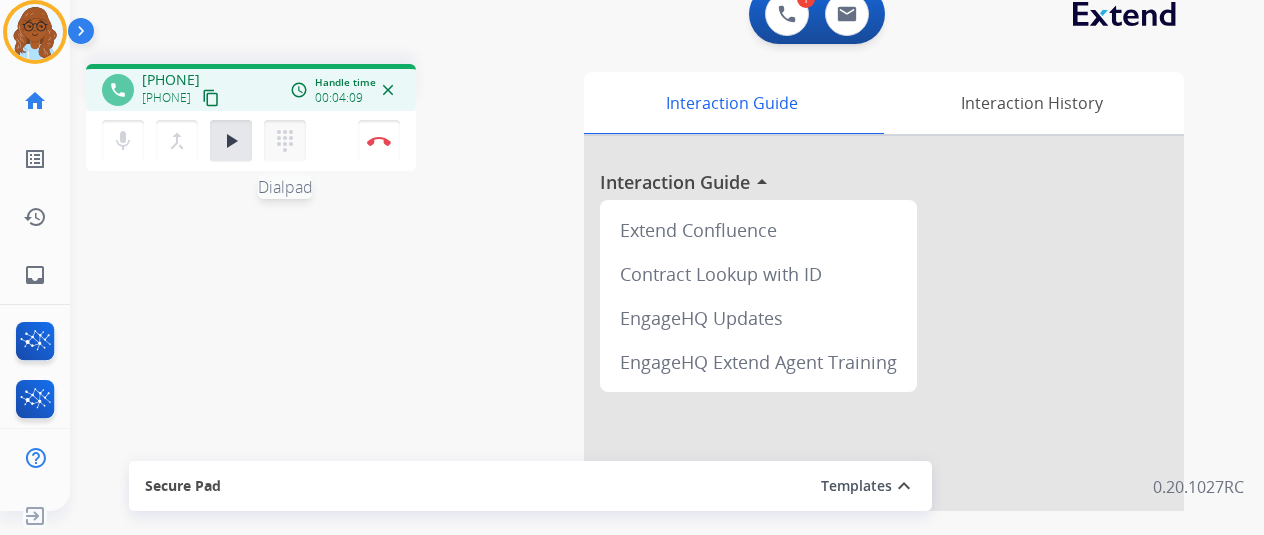 click on "dialpad" at bounding box center (285, 141) 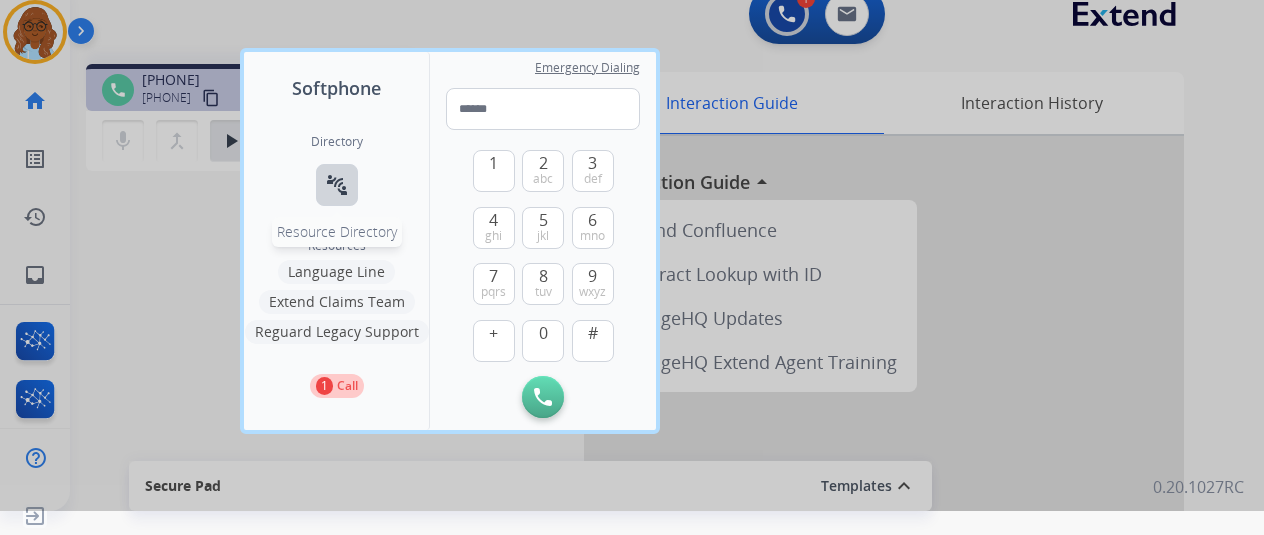 click on "connect_without_contact" at bounding box center [337, 185] 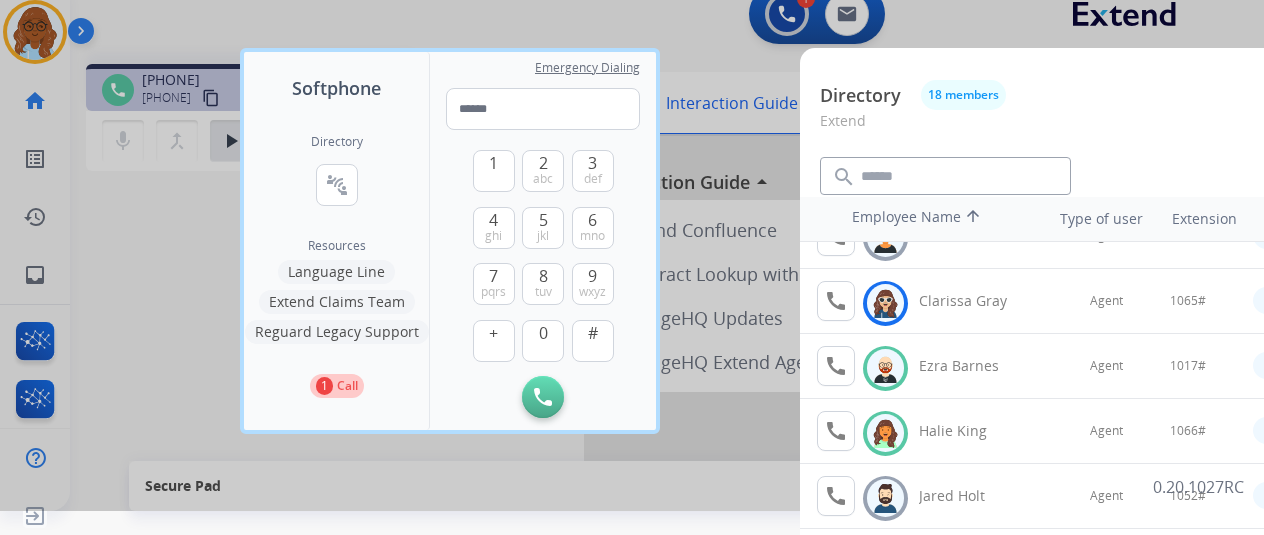 scroll, scrollTop: 200, scrollLeft: 0, axis: vertical 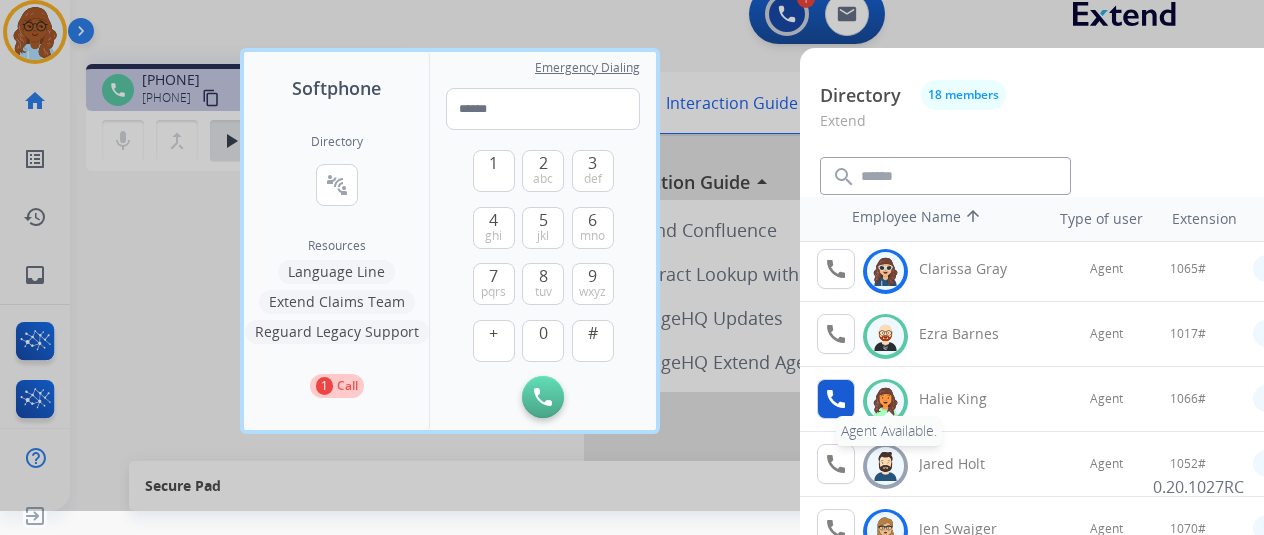 click on "call" at bounding box center (836, 399) 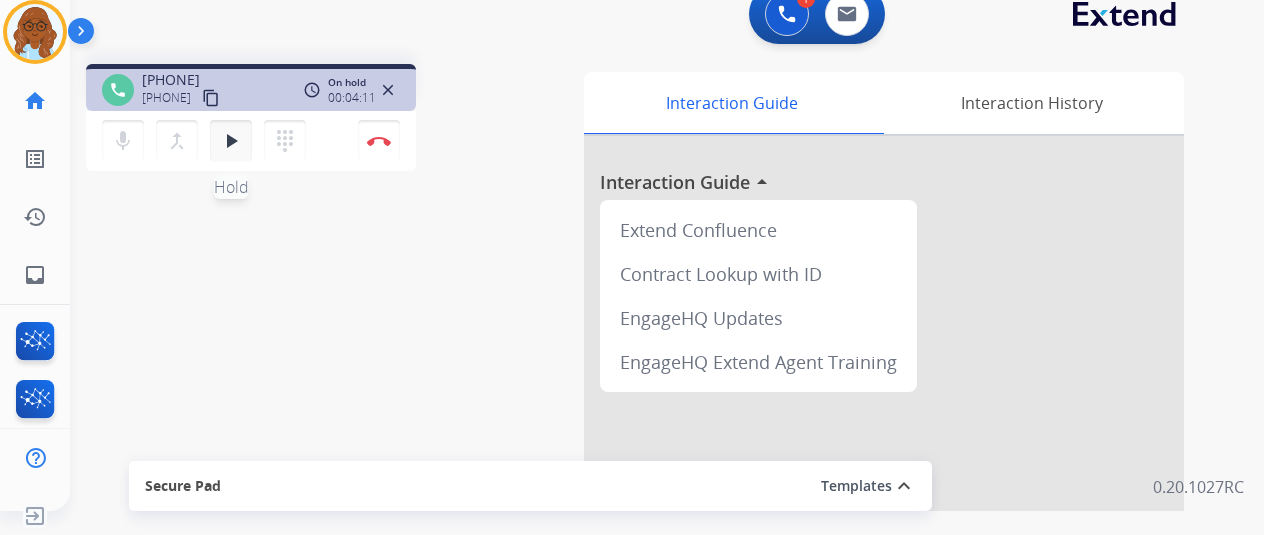 drag, startPoint x: 239, startPoint y: 156, endPoint x: 488, endPoint y: 268, distance: 273.0293 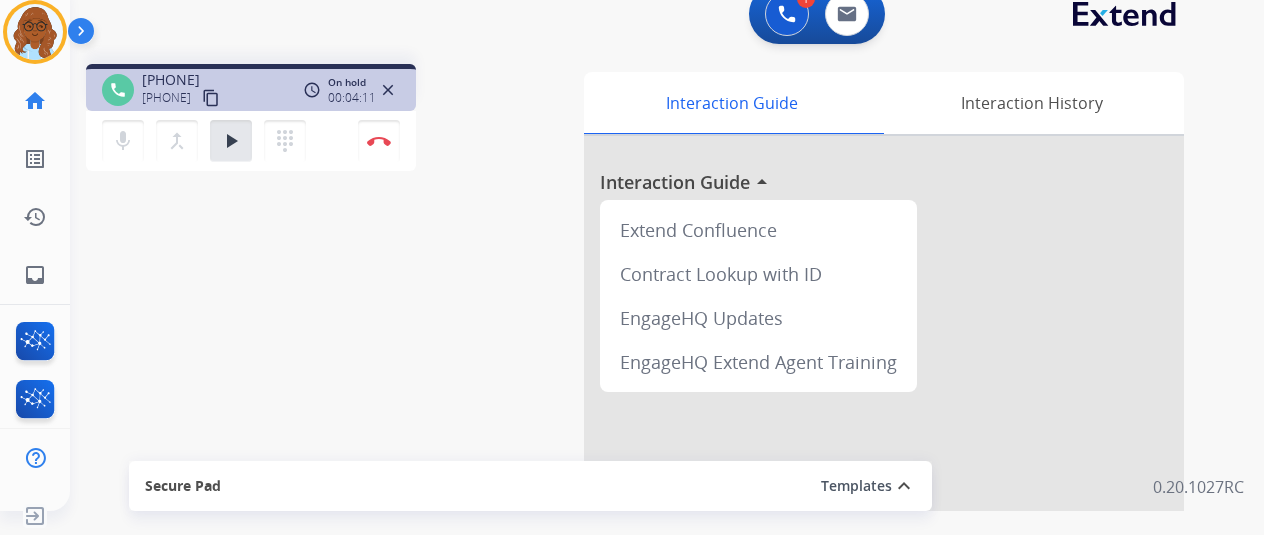 click on "play_arrow Hold" at bounding box center (231, 141) 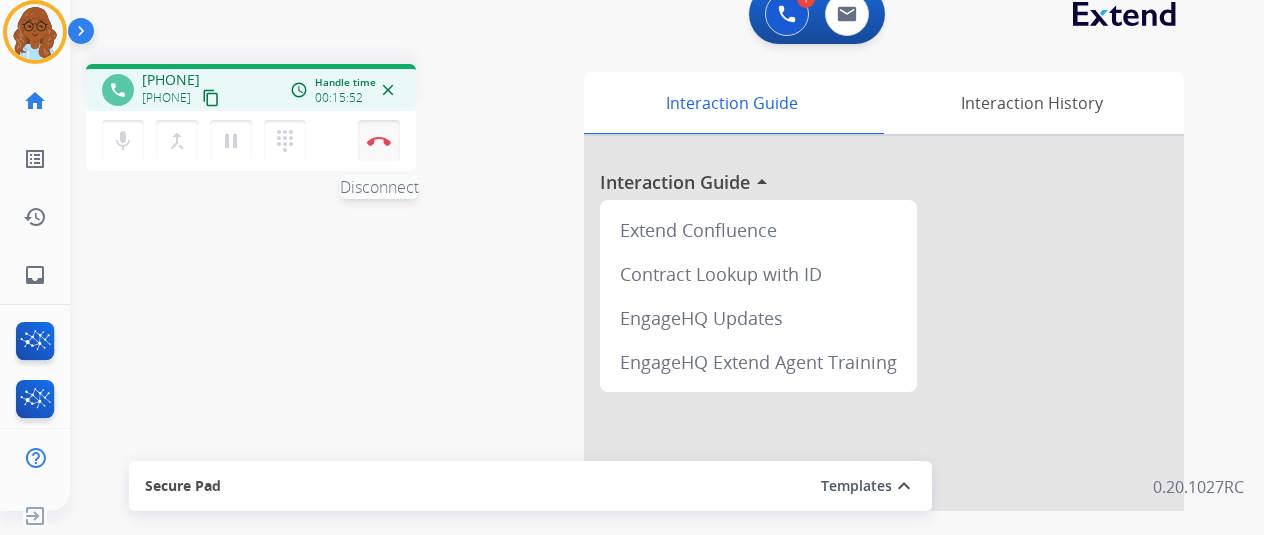 click at bounding box center (379, 141) 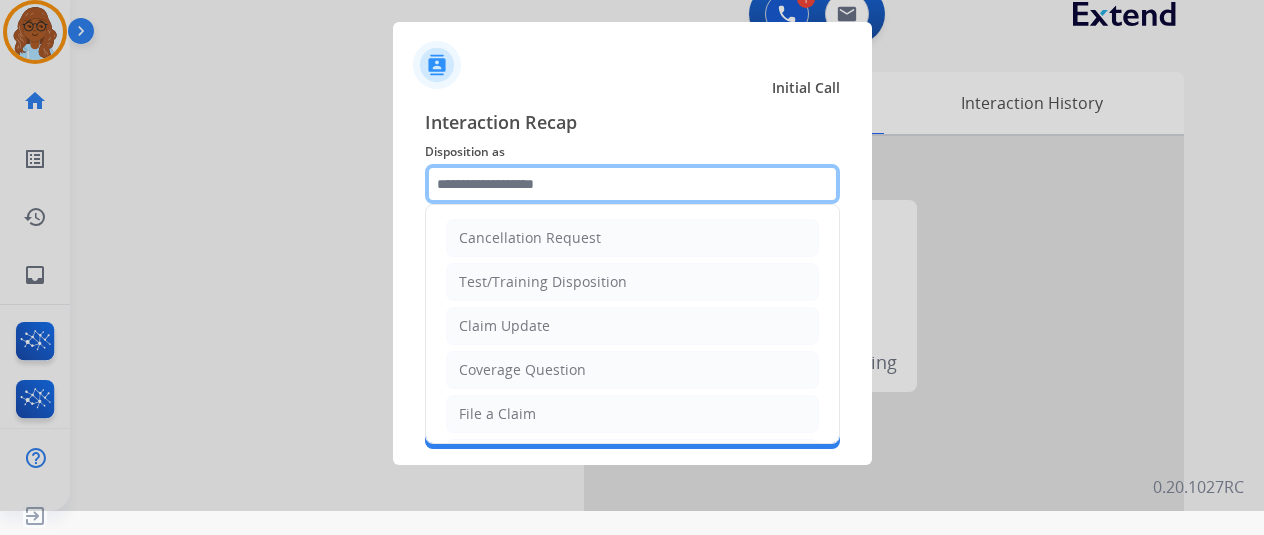 click 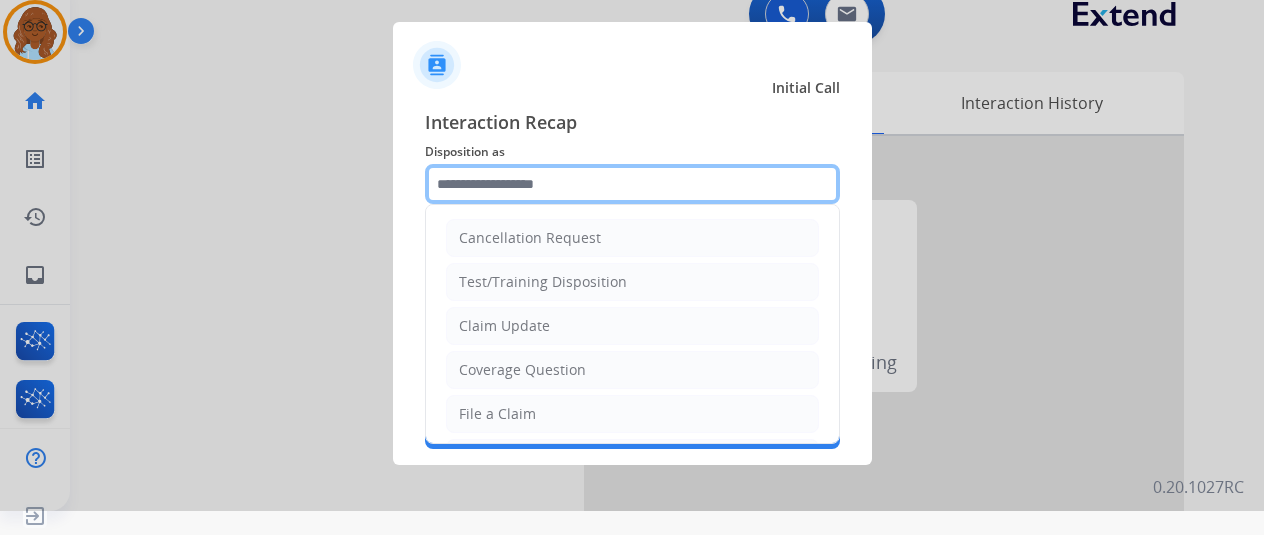 click 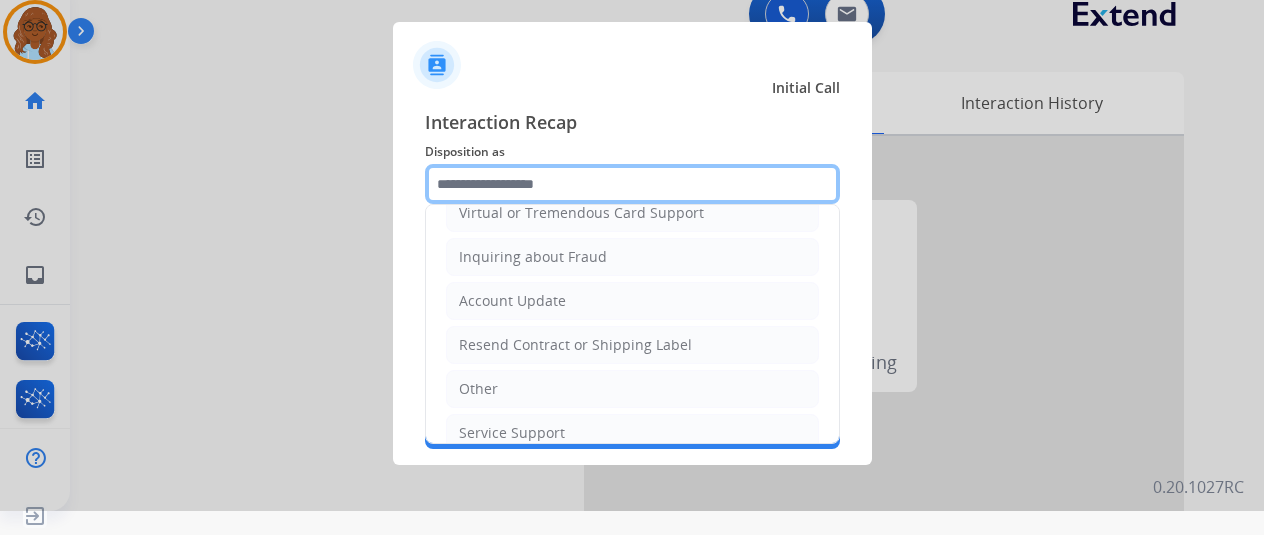 scroll, scrollTop: 303, scrollLeft: 0, axis: vertical 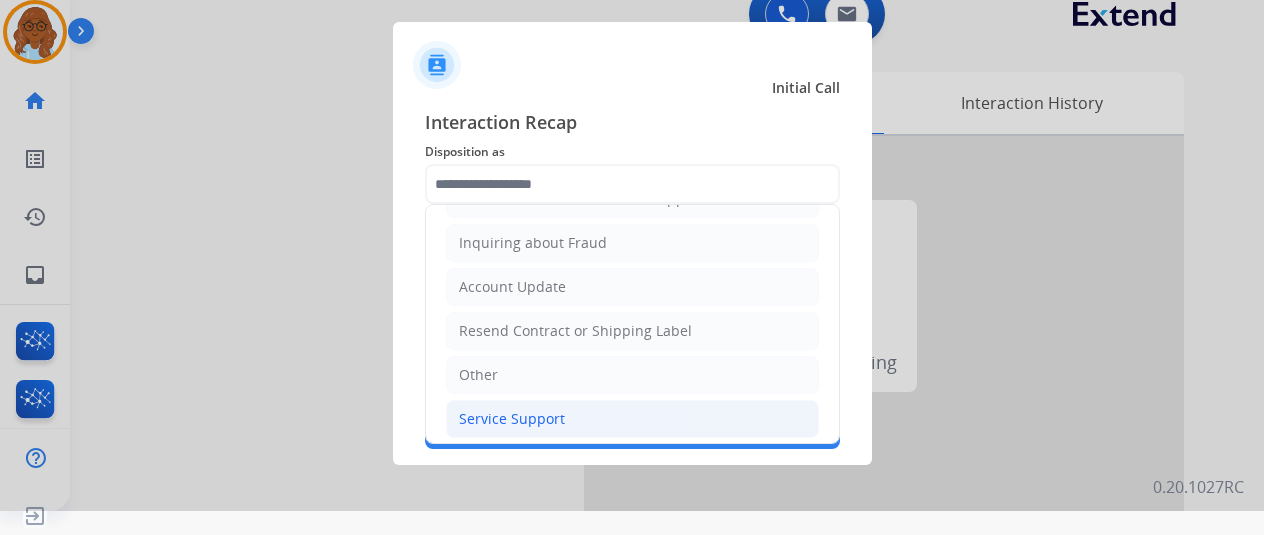 click on "Service Support" 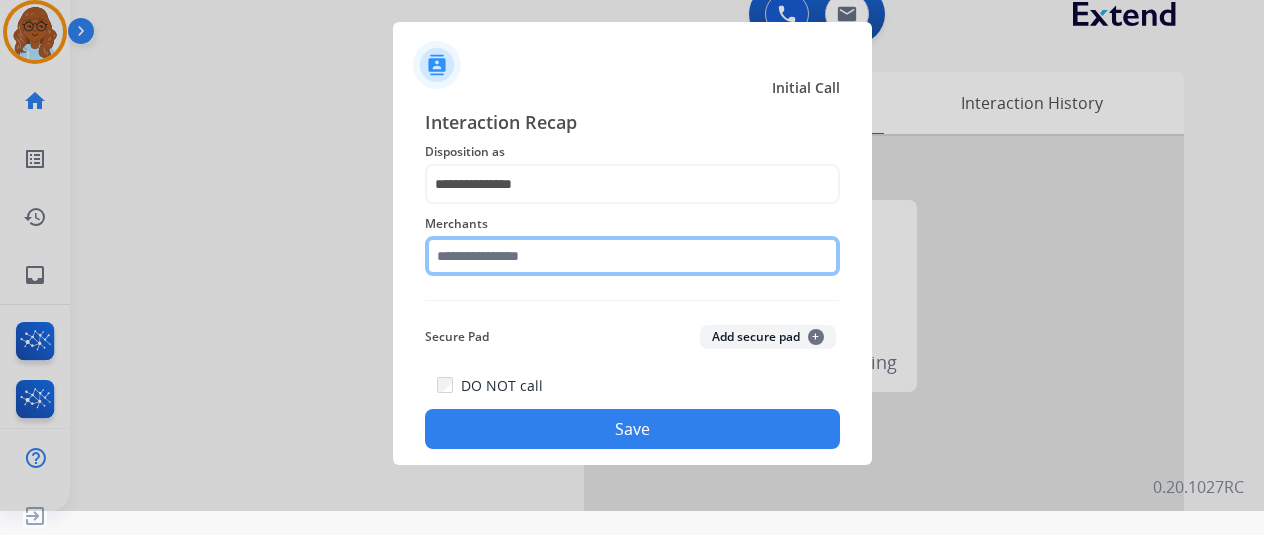 click 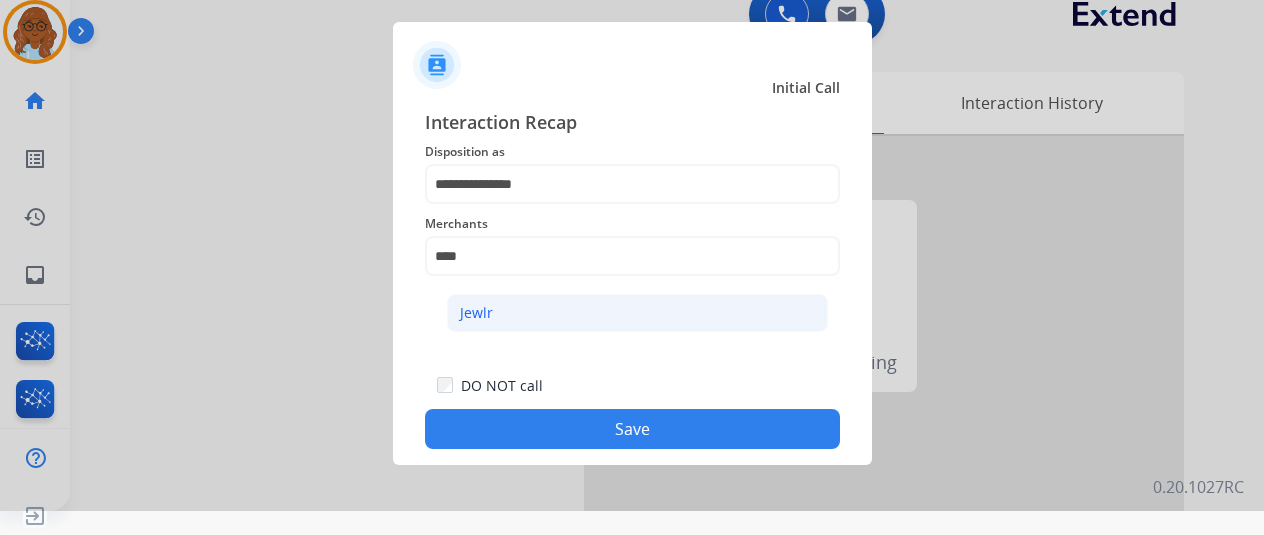 click on "Jewlr" 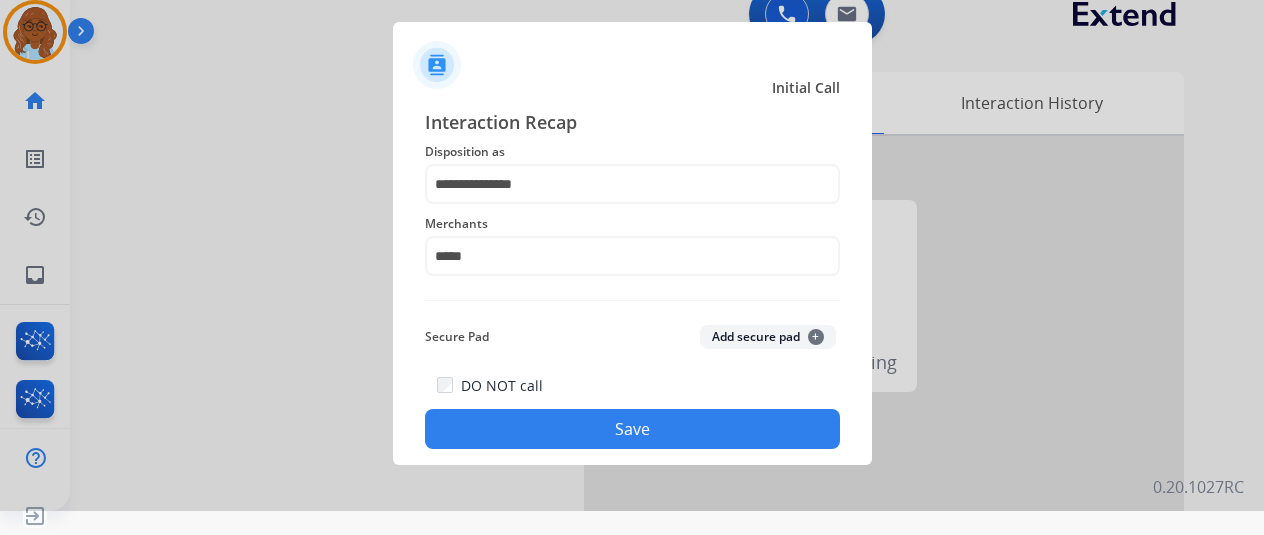 click on "Save" 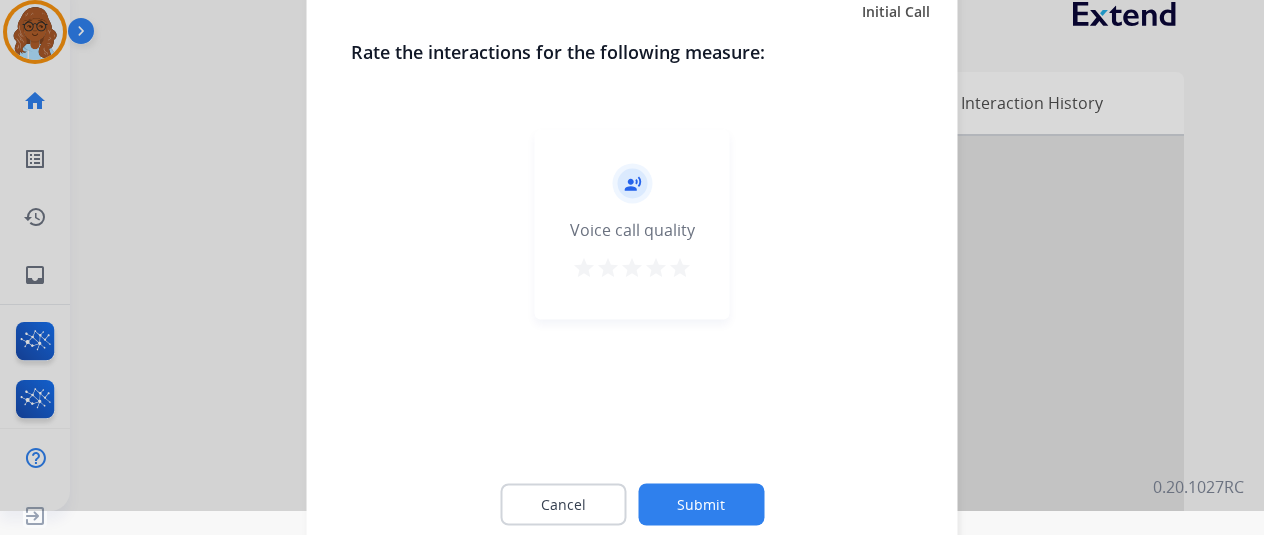 click on "star" at bounding box center (680, 267) 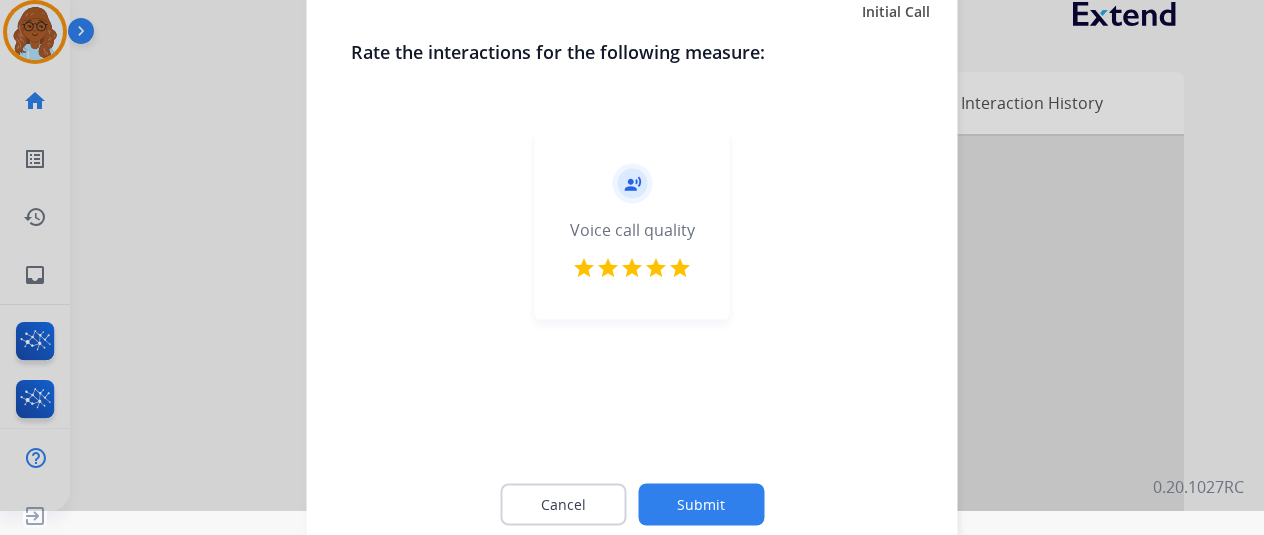 click on "Submit" 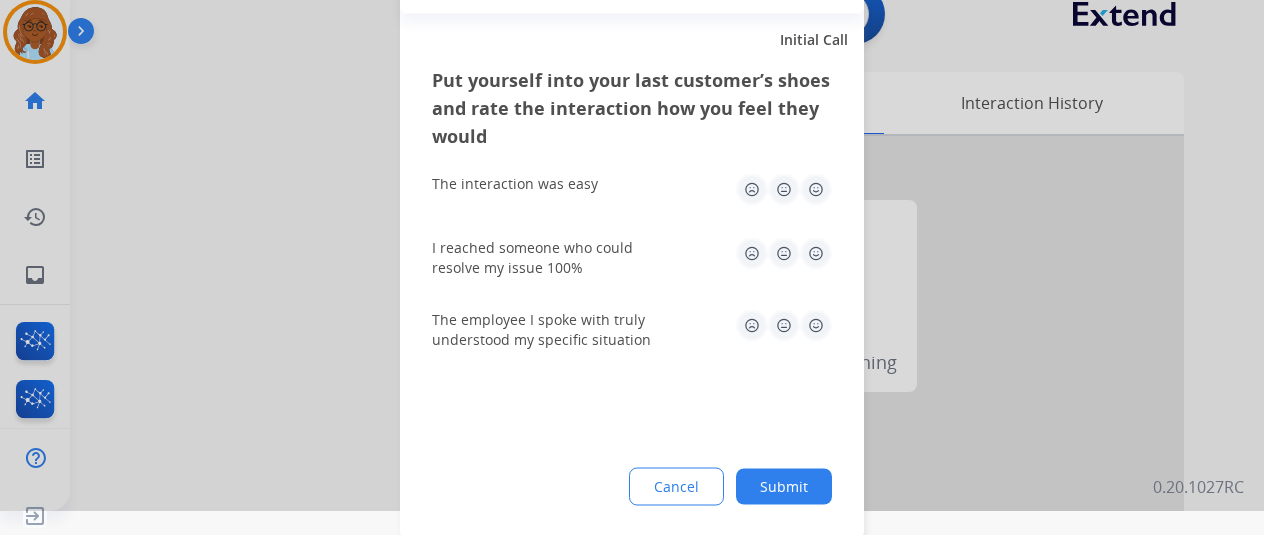 click 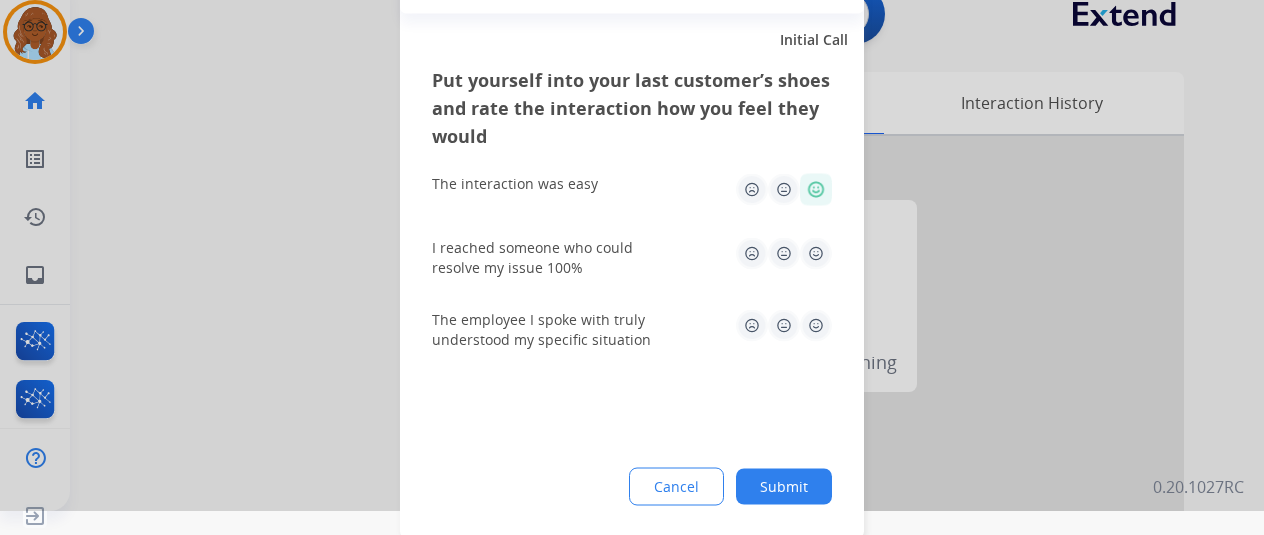 click 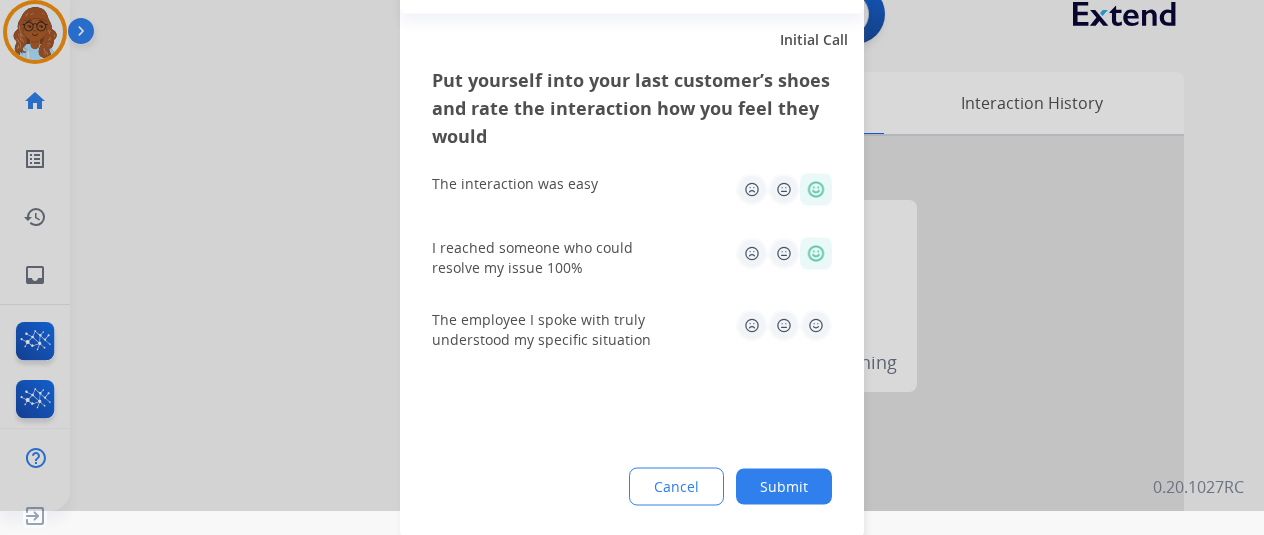 click 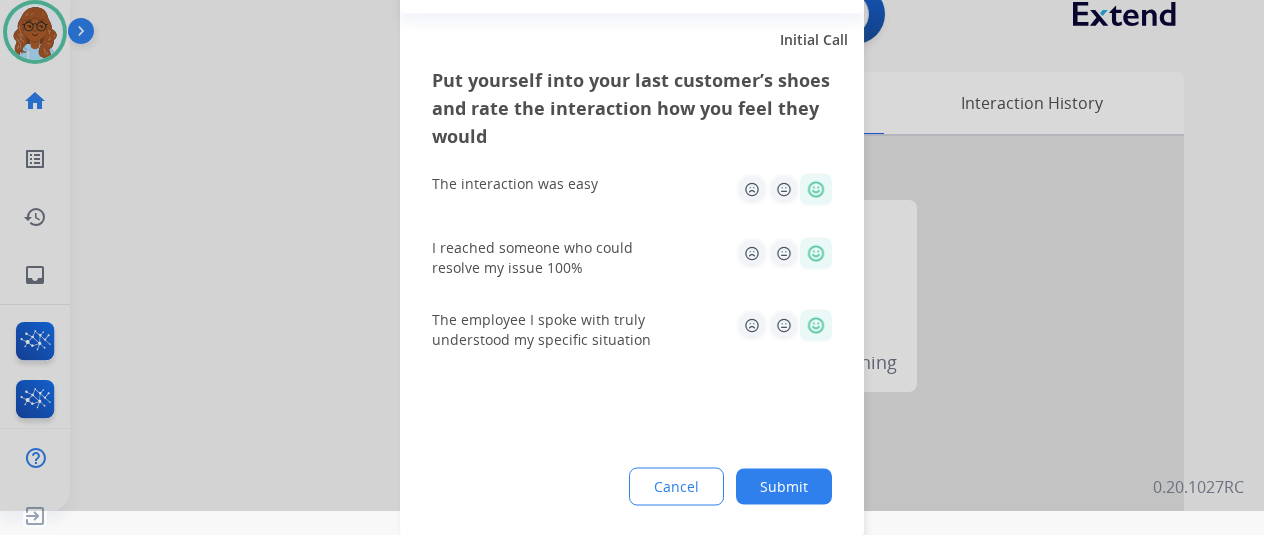 click on "Submit" 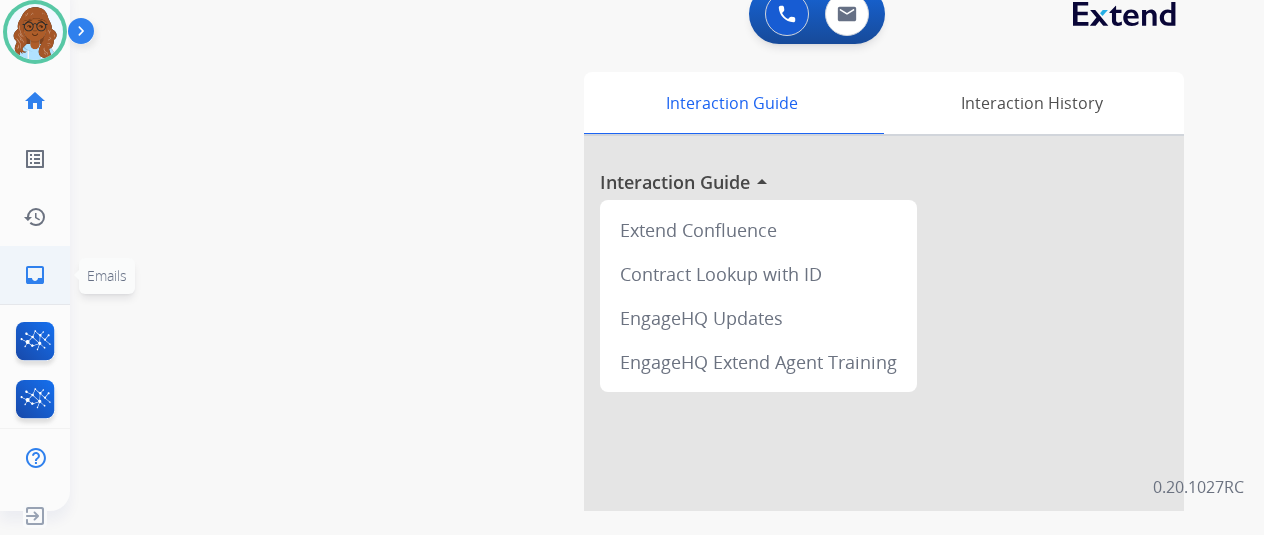 click on "inbox" 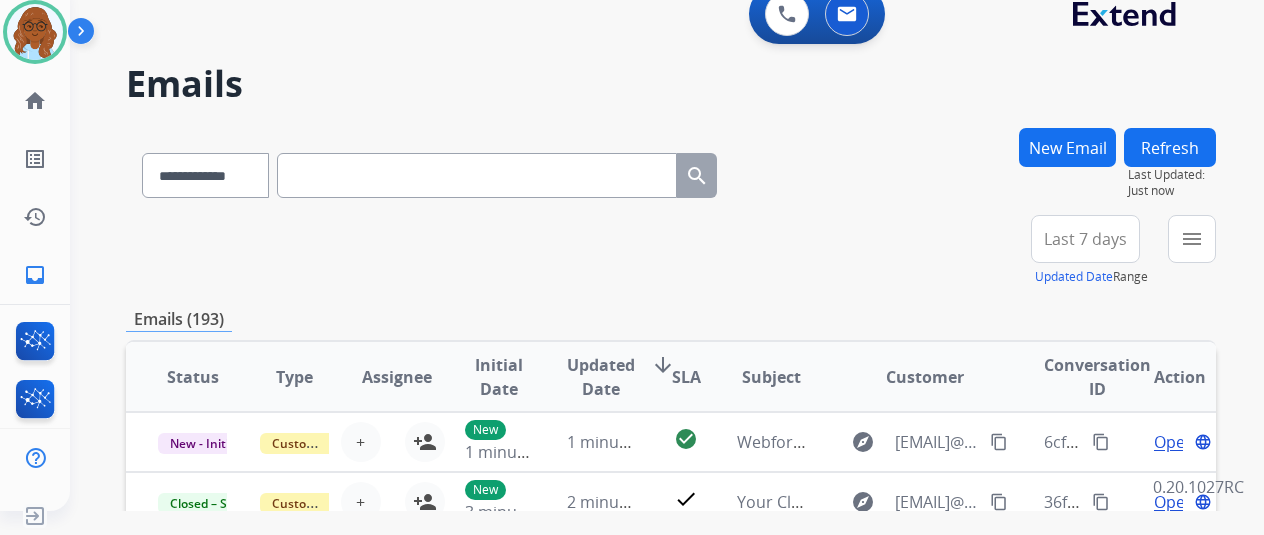 click at bounding box center [477, 175] 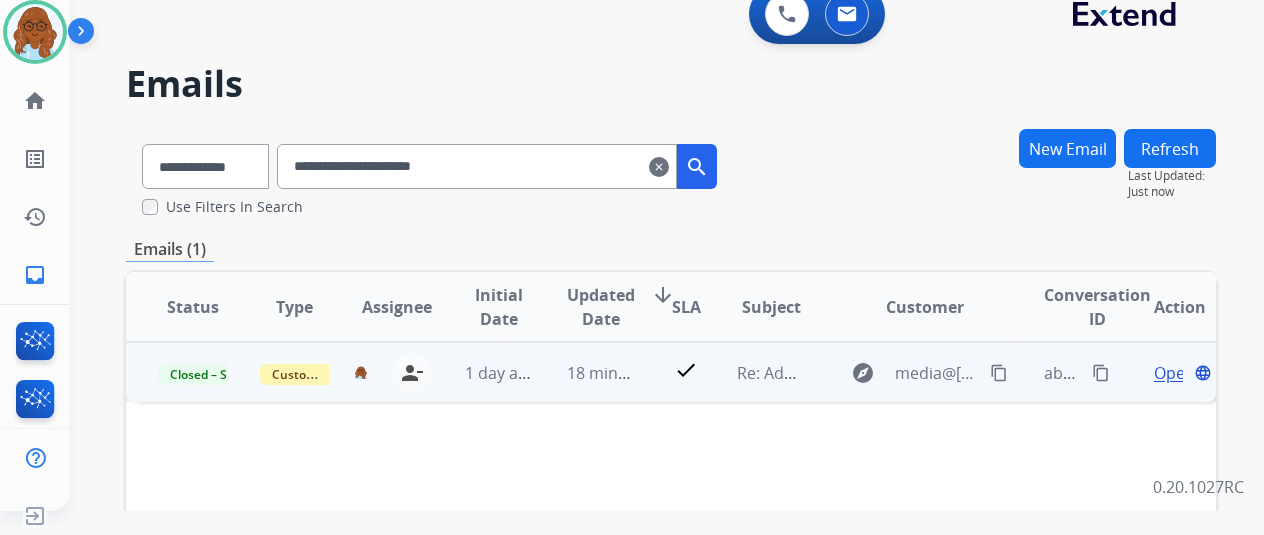 click on "content_copy" at bounding box center (1101, 373) 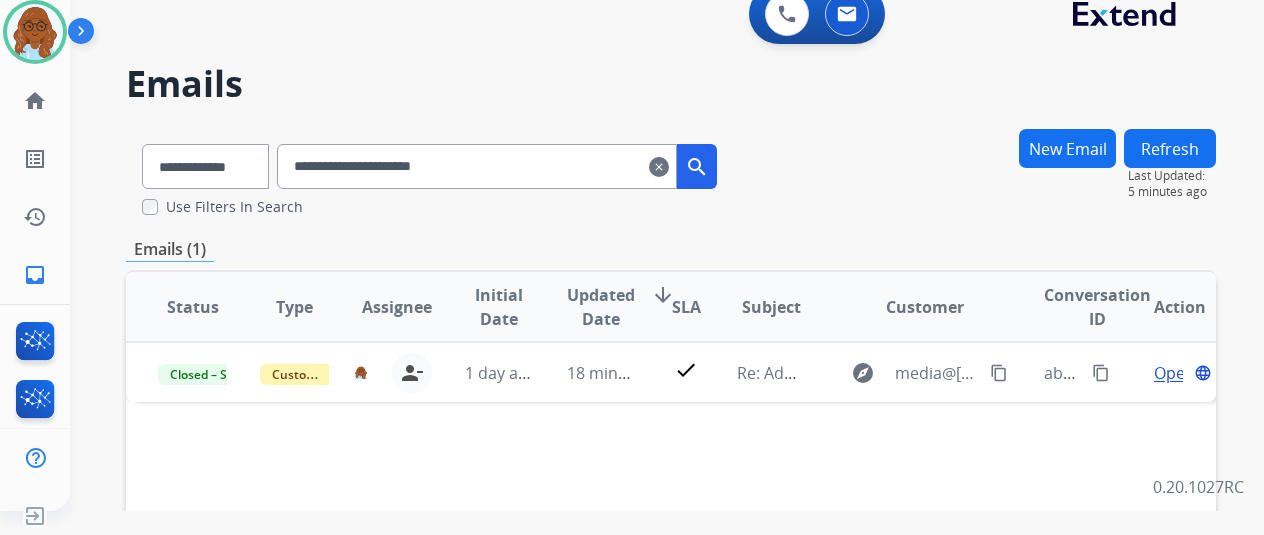 click on "clear" at bounding box center [659, 167] 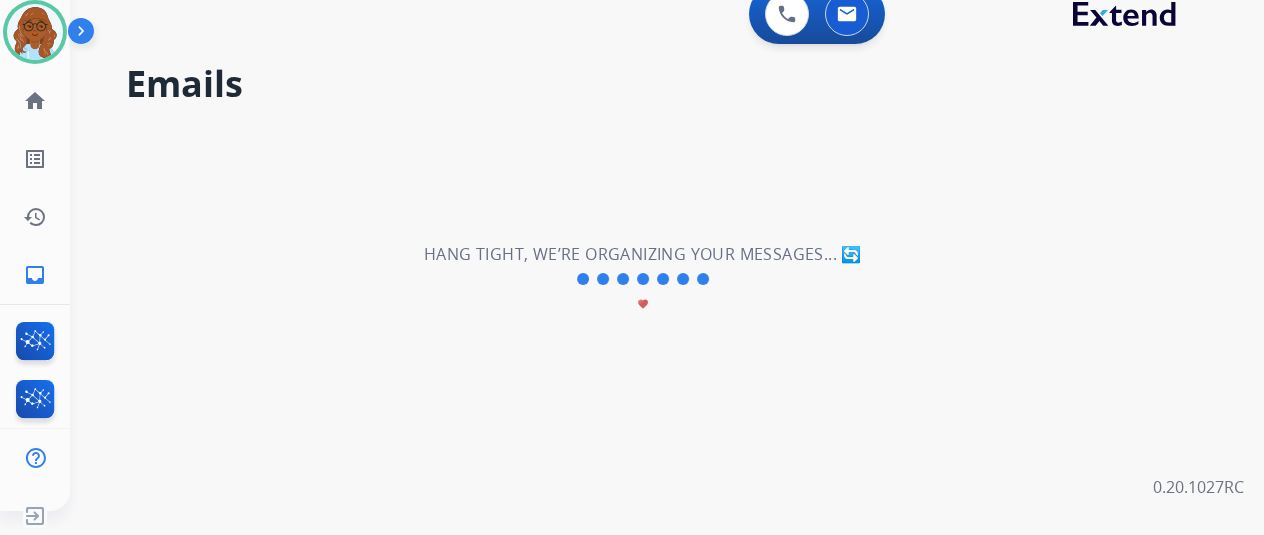type 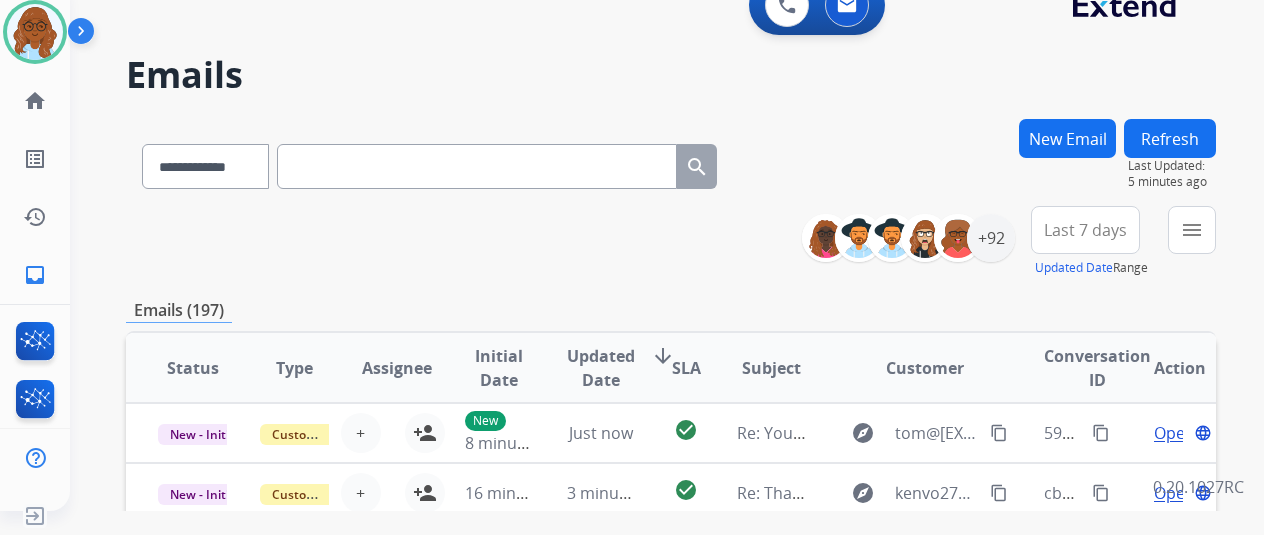 scroll, scrollTop: 0, scrollLeft: 0, axis: both 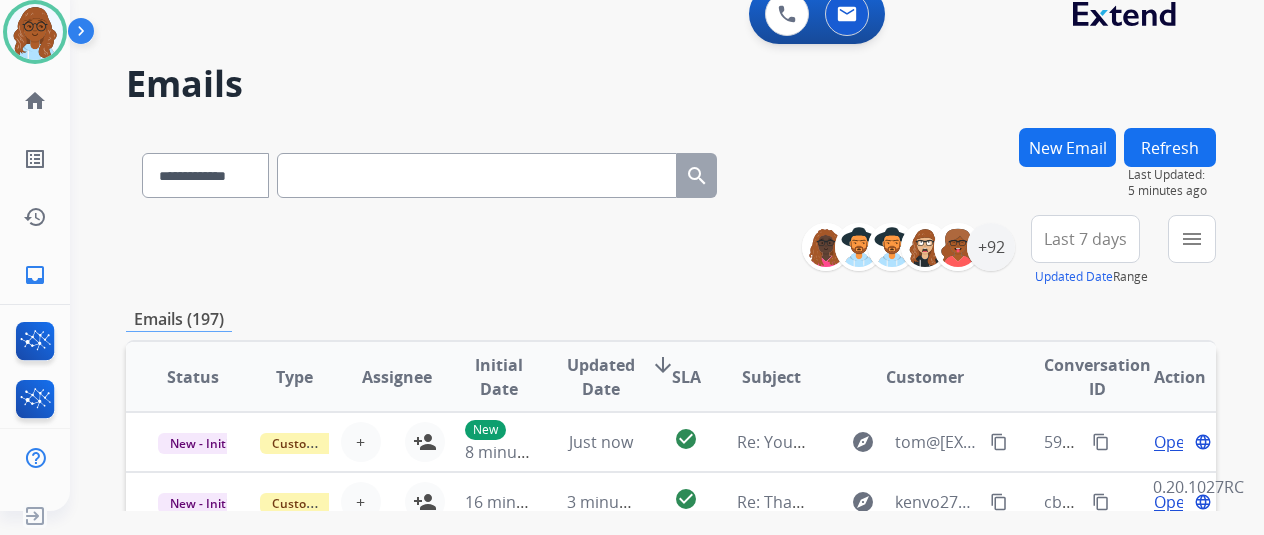 click on "**********" at bounding box center [667, 243] 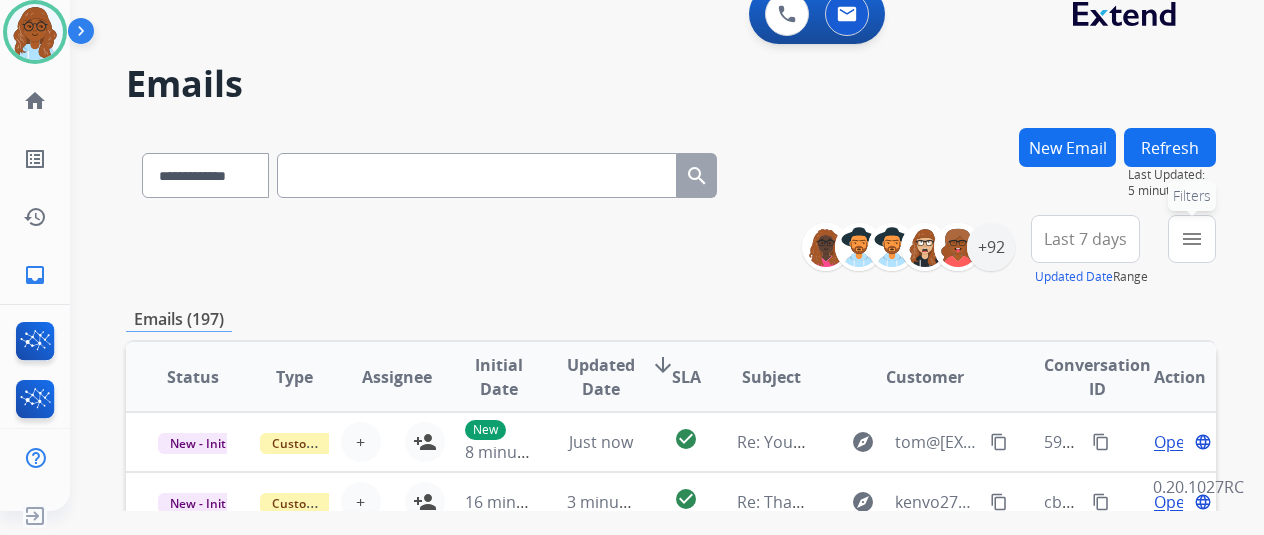 click on "menu" at bounding box center [1192, 239] 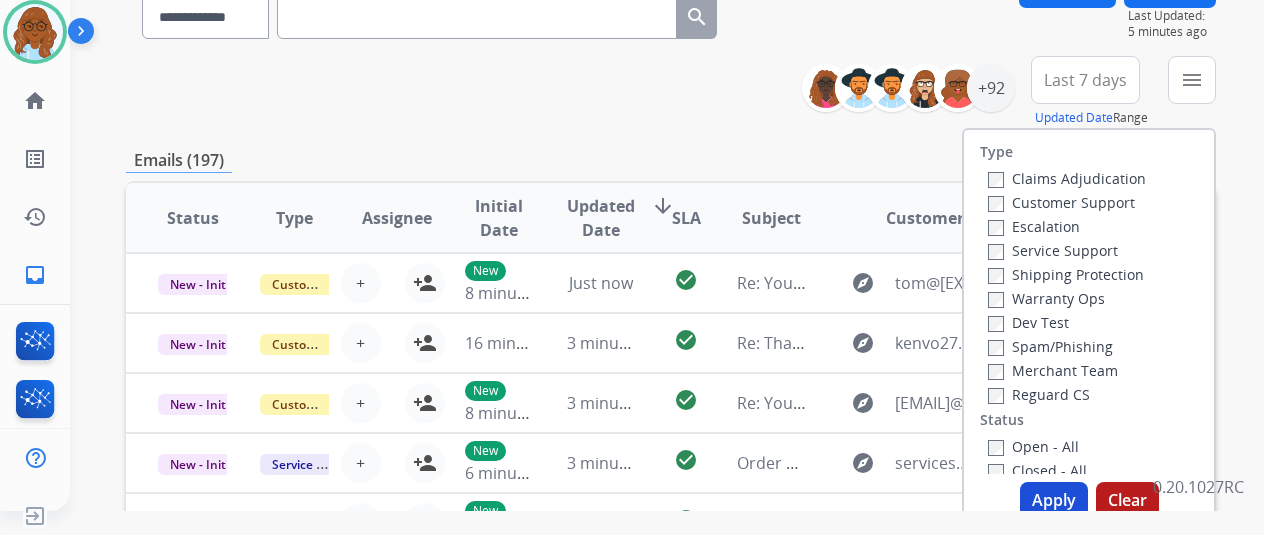 scroll, scrollTop: 300, scrollLeft: 0, axis: vertical 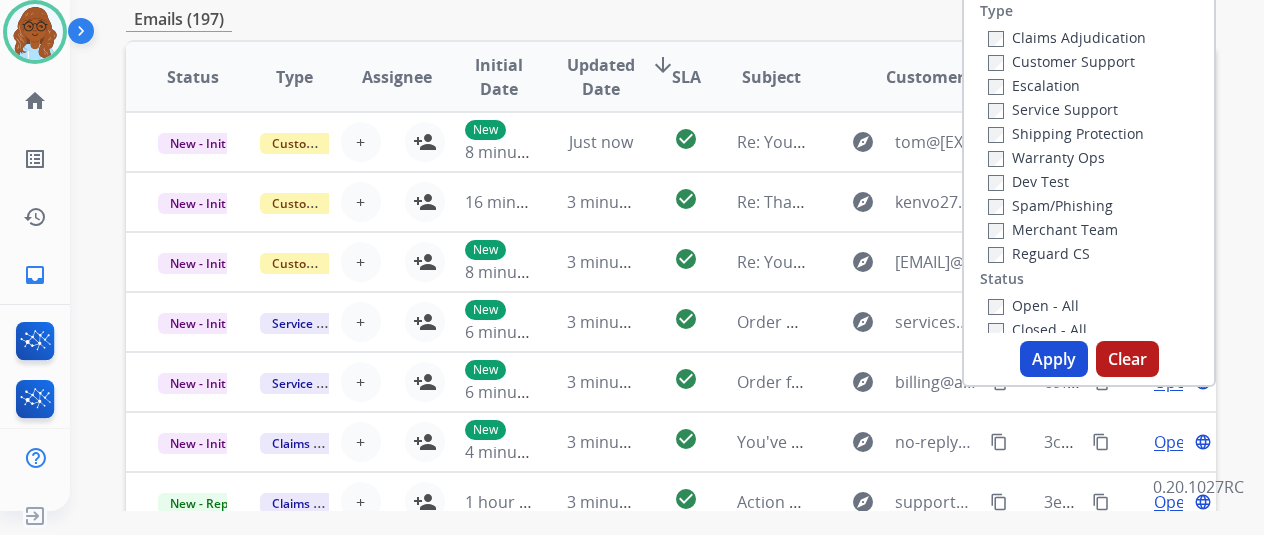 click on "Closed - All" at bounding box center [1093, 329] 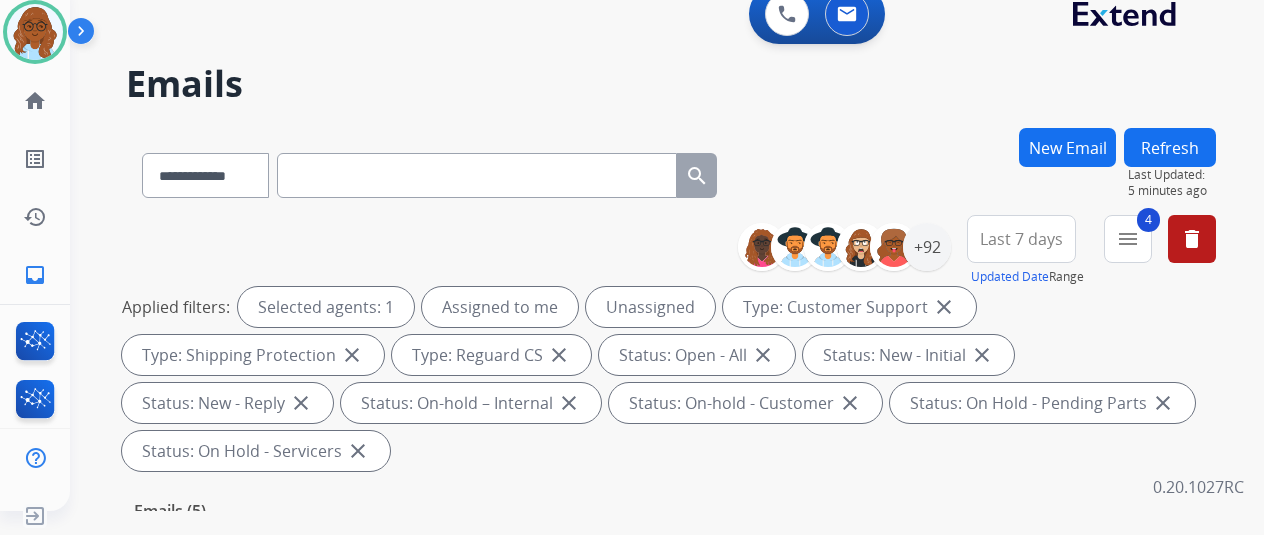 click on "Last 7 days" at bounding box center (1021, 239) 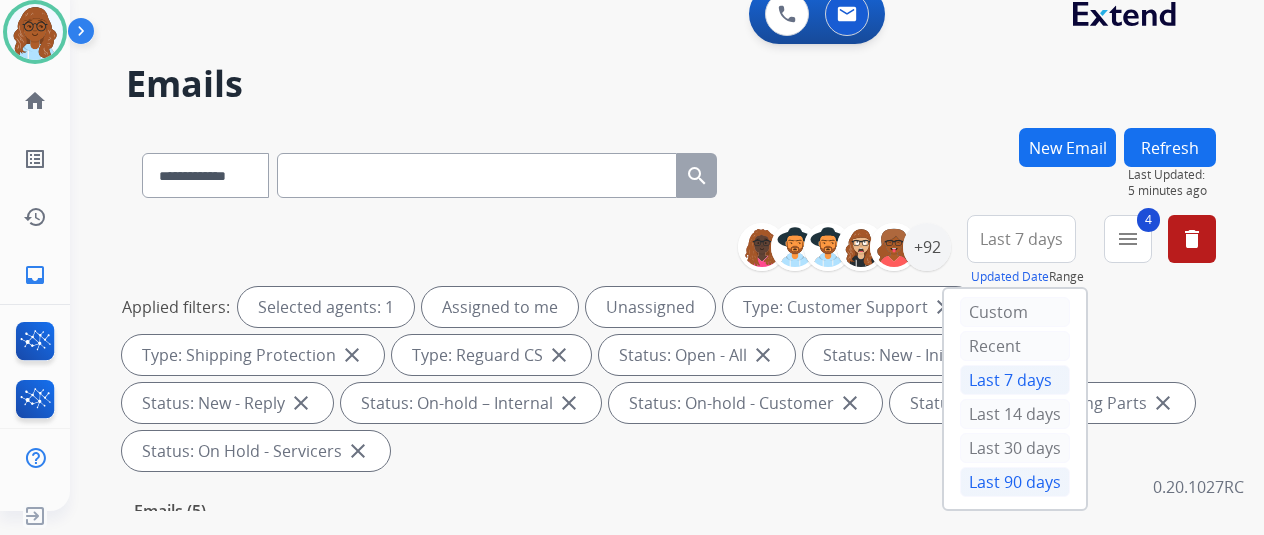 click on "Last 90 days" at bounding box center (1015, 482) 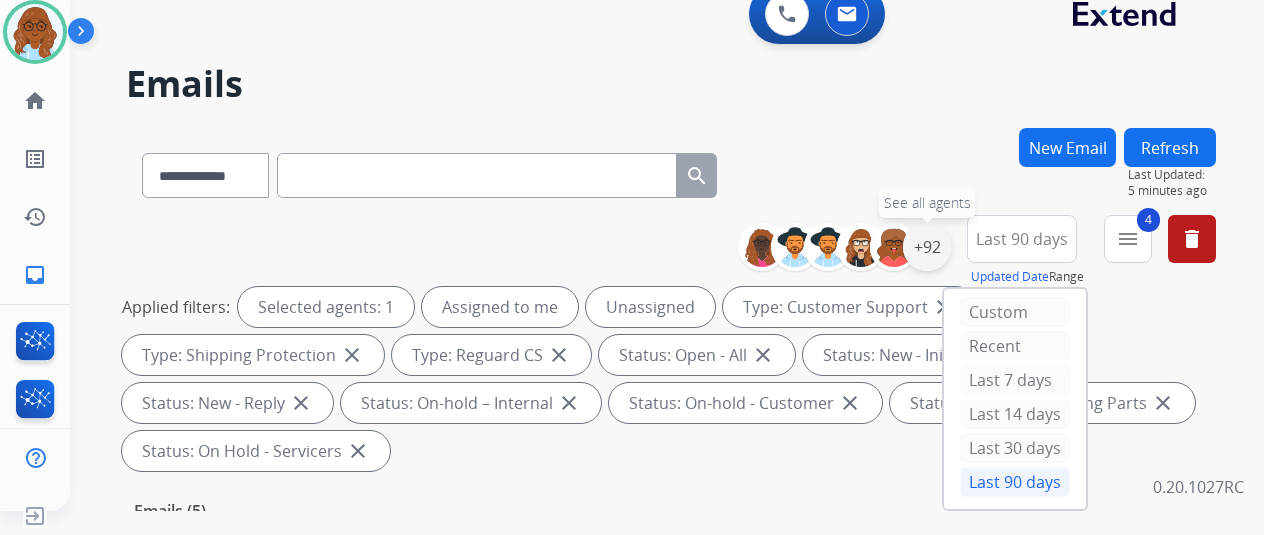 click on "+92" at bounding box center (927, 247) 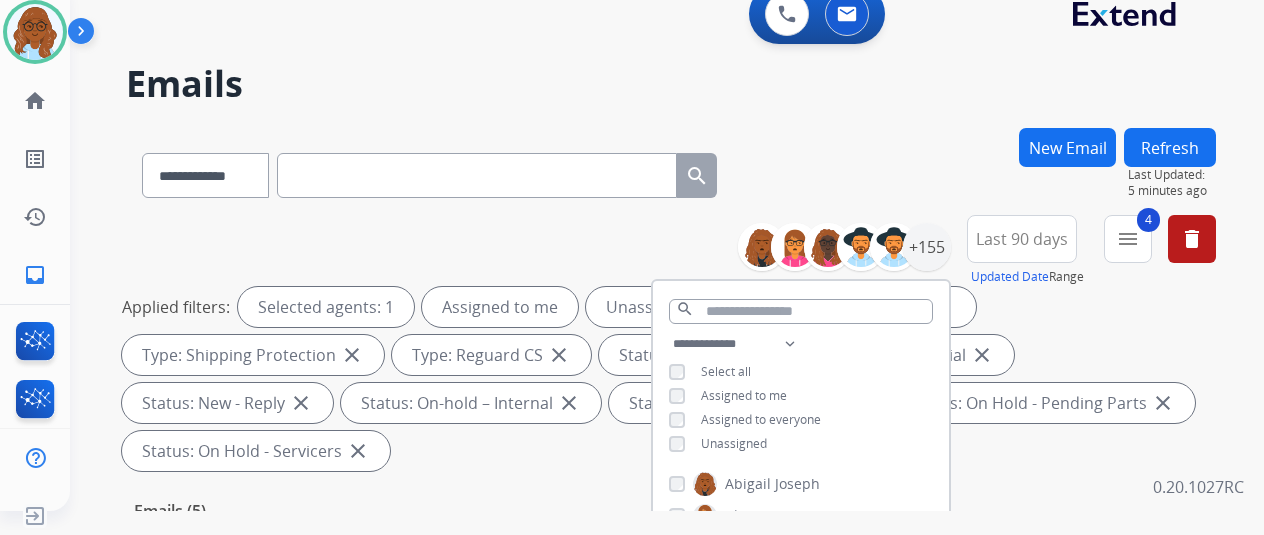 click on "**********" at bounding box center (801, 396) 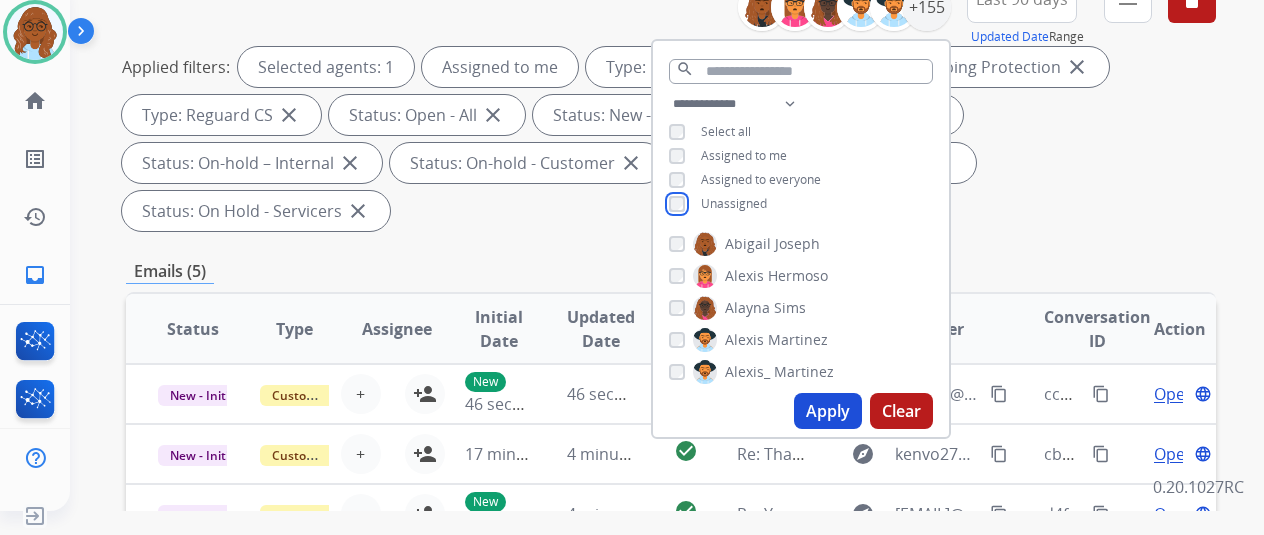 scroll, scrollTop: 300, scrollLeft: 0, axis: vertical 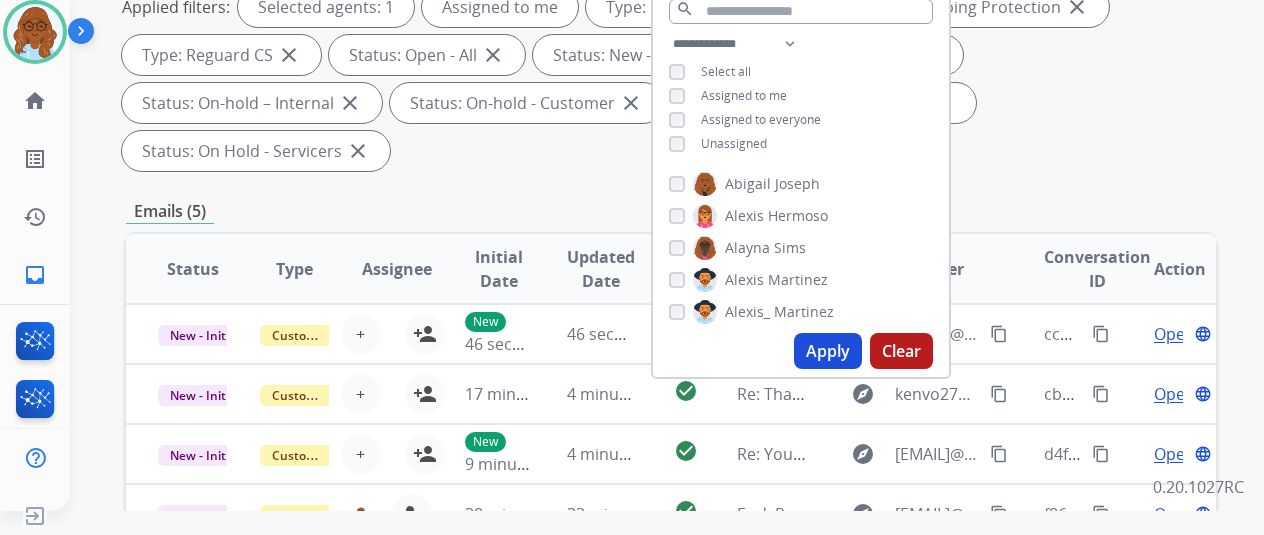 click on "Apply" at bounding box center [828, 351] 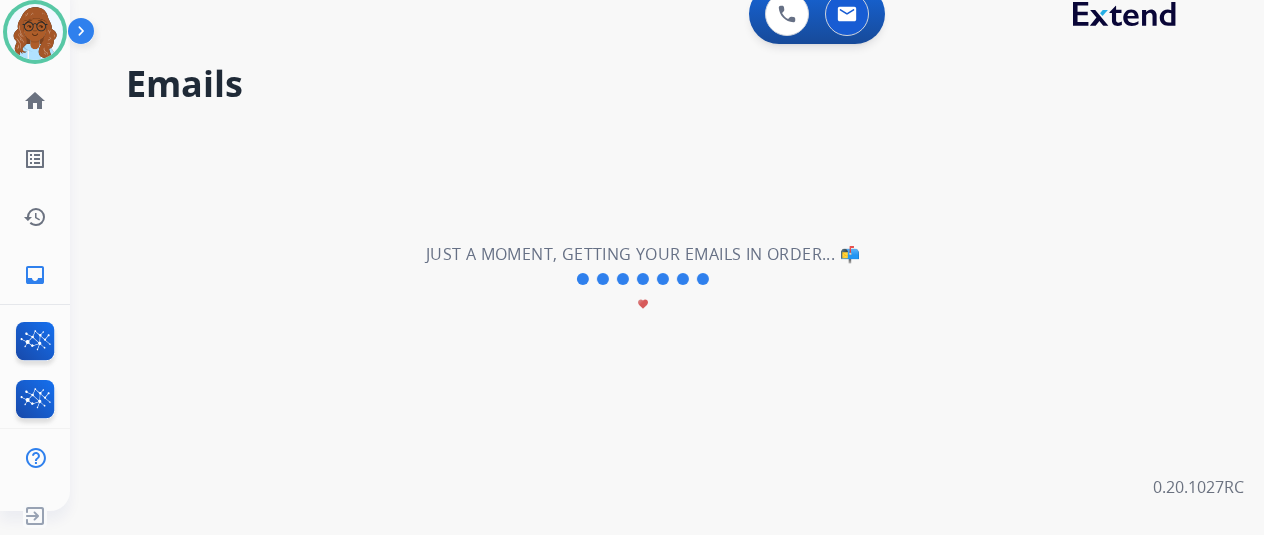 scroll, scrollTop: 0, scrollLeft: 0, axis: both 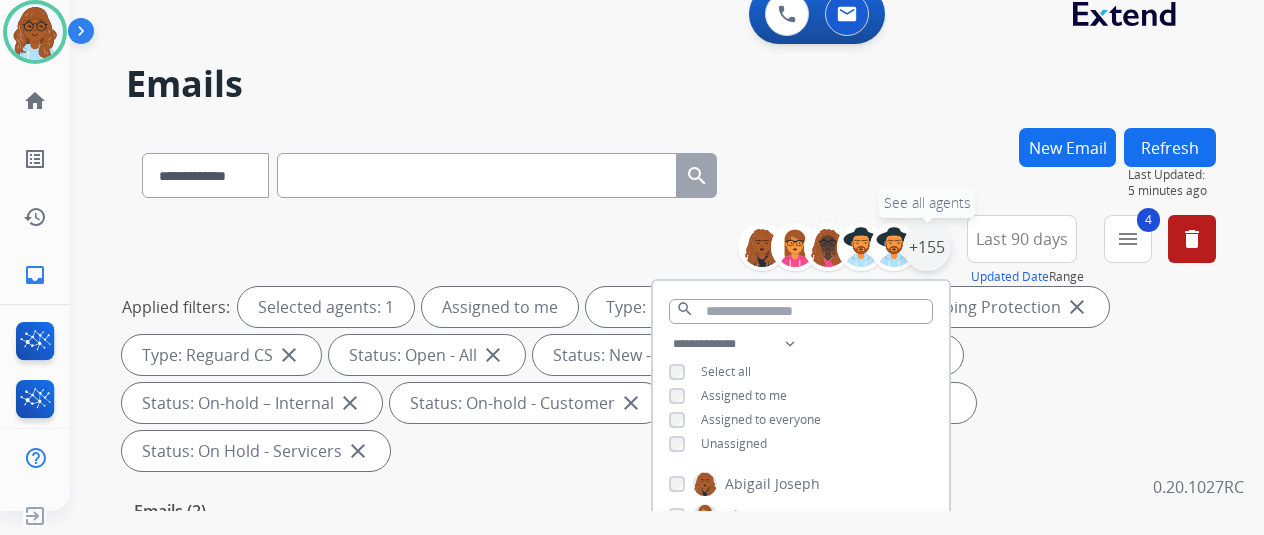 click on "+155" at bounding box center [927, 247] 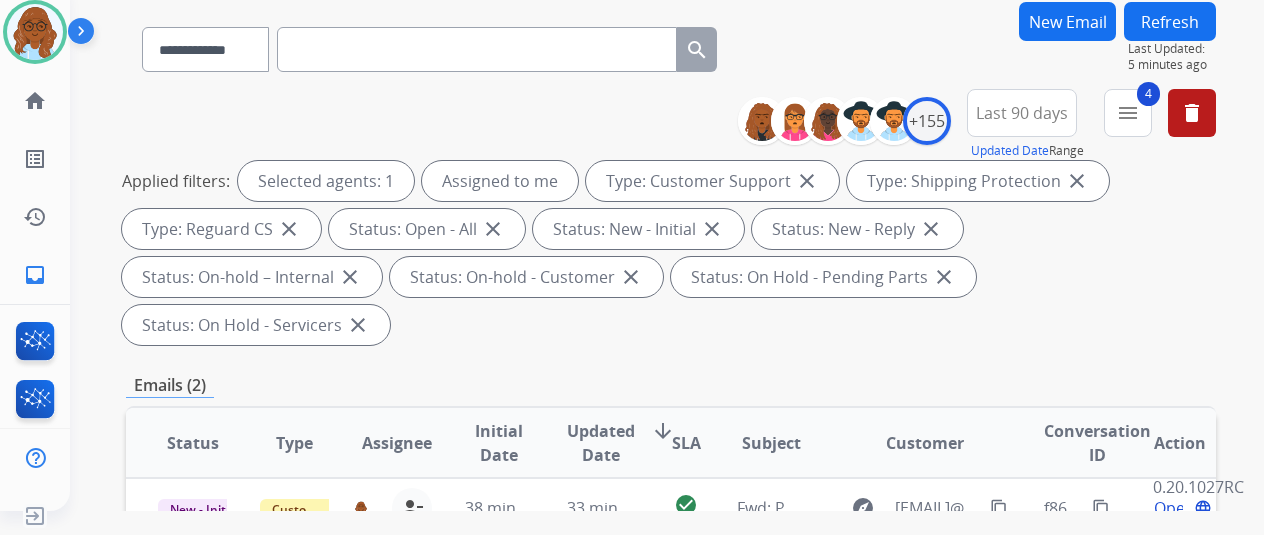 scroll, scrollTop: 300, scrollLeft: 0, axis: vertical 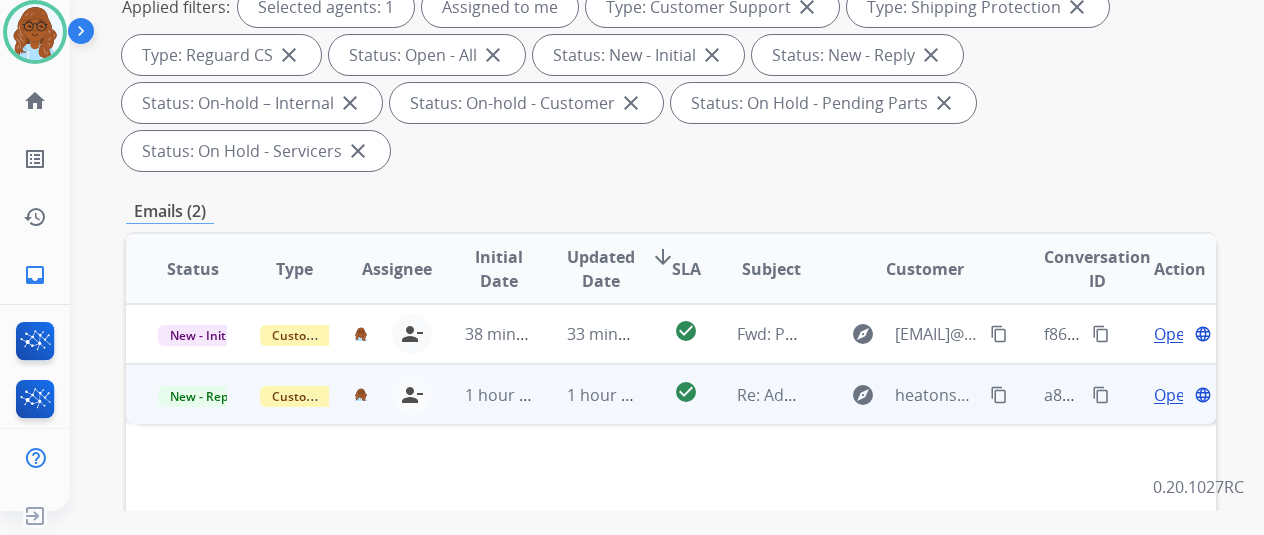 click on "Open" at bounding box center (1174, 395) 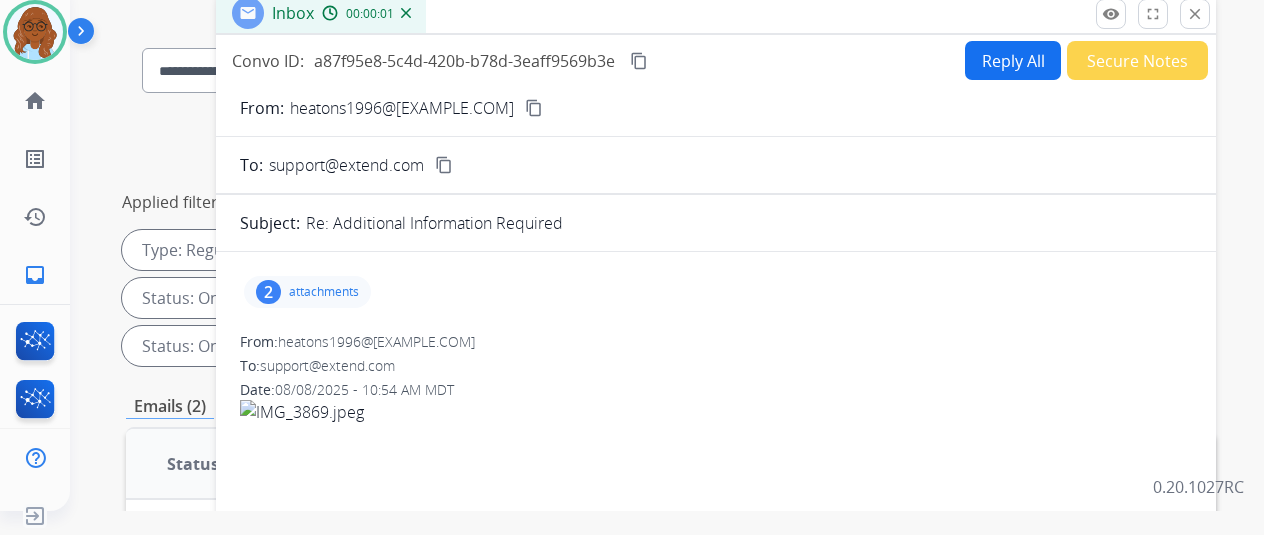 scroll, scrollTop: 100, scrollLeft: 0, axis: vertical 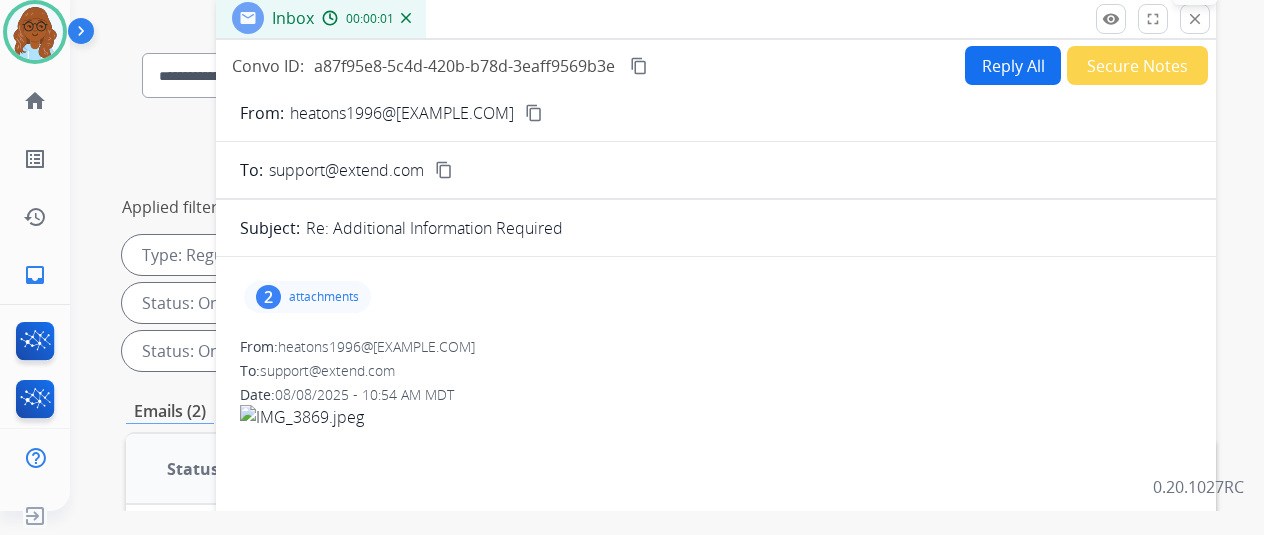 click on "close Close" at bounding box center [1195, 19] 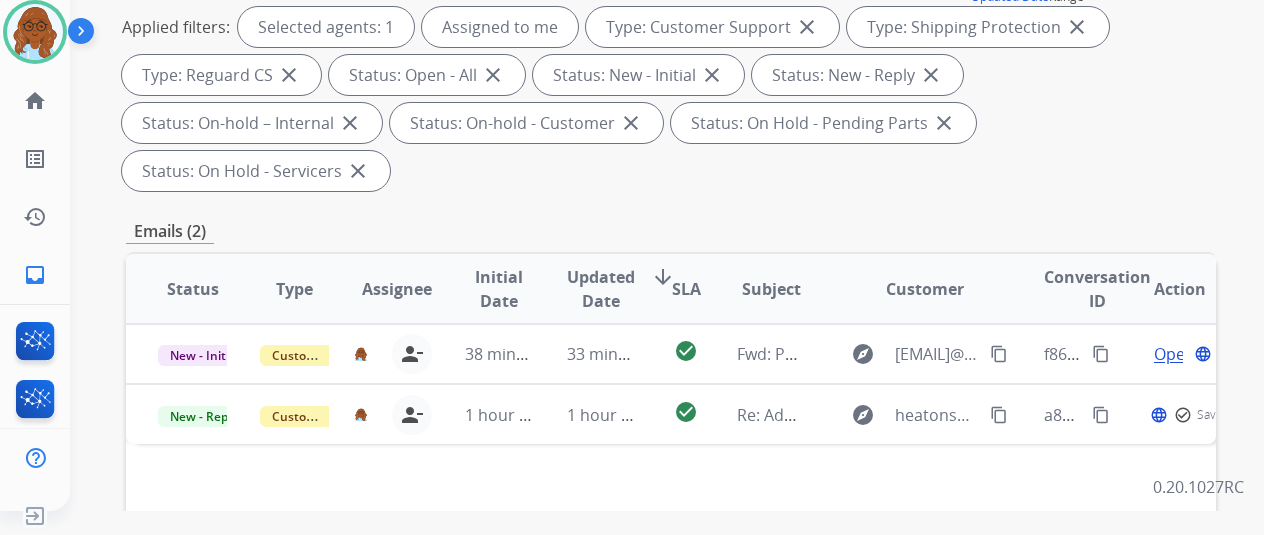 scroll, scrollTop: 400, scrollLeft: 0, axis: vertical 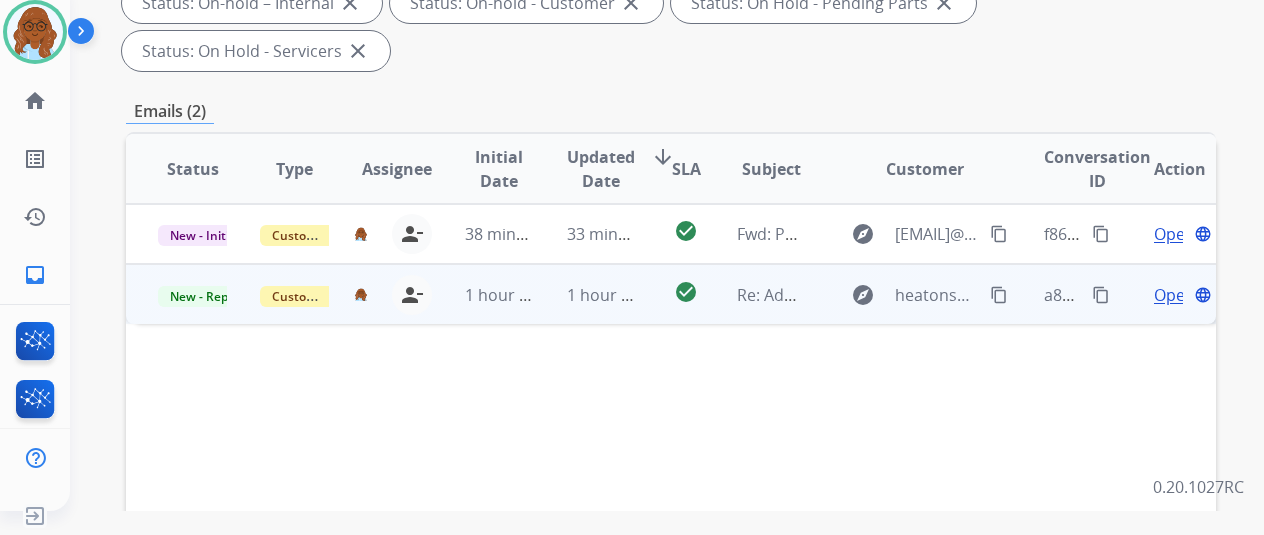 click on "Open" at bounding box center (1174, 295) 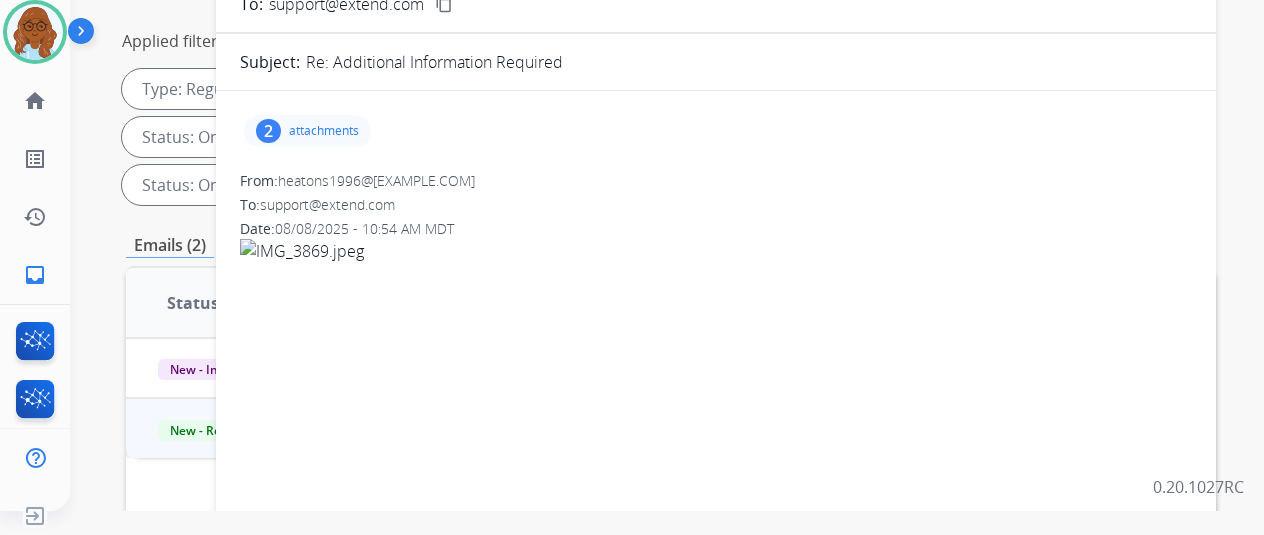 scroll, scrollTop: 200, scrollLeft: 0, axis: vertical 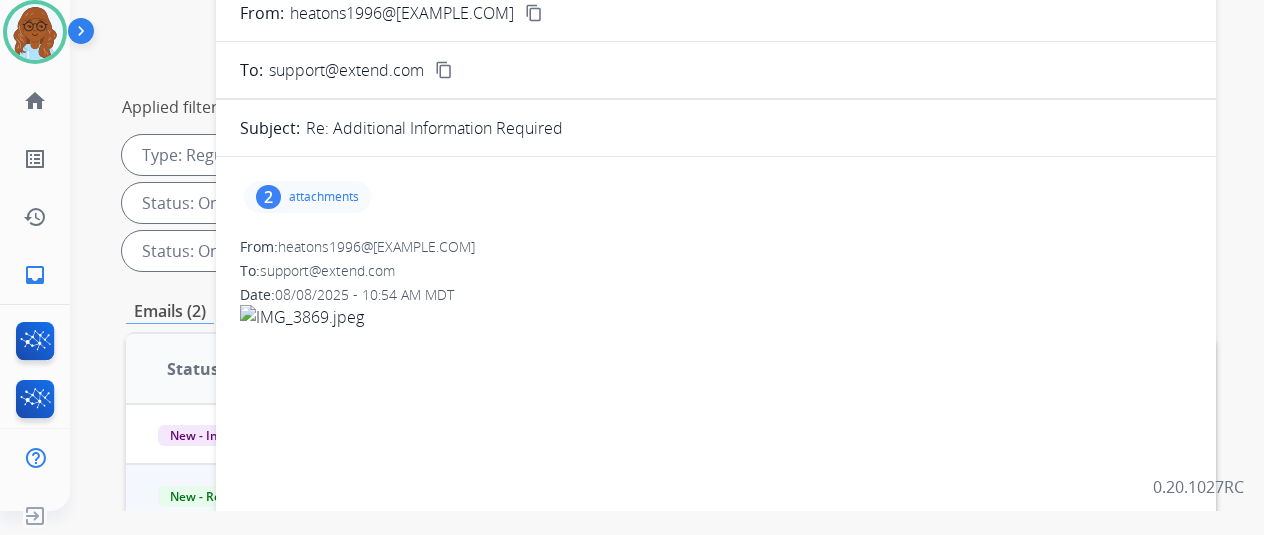 click on "2 attachments" at bounding box center [307, 197] 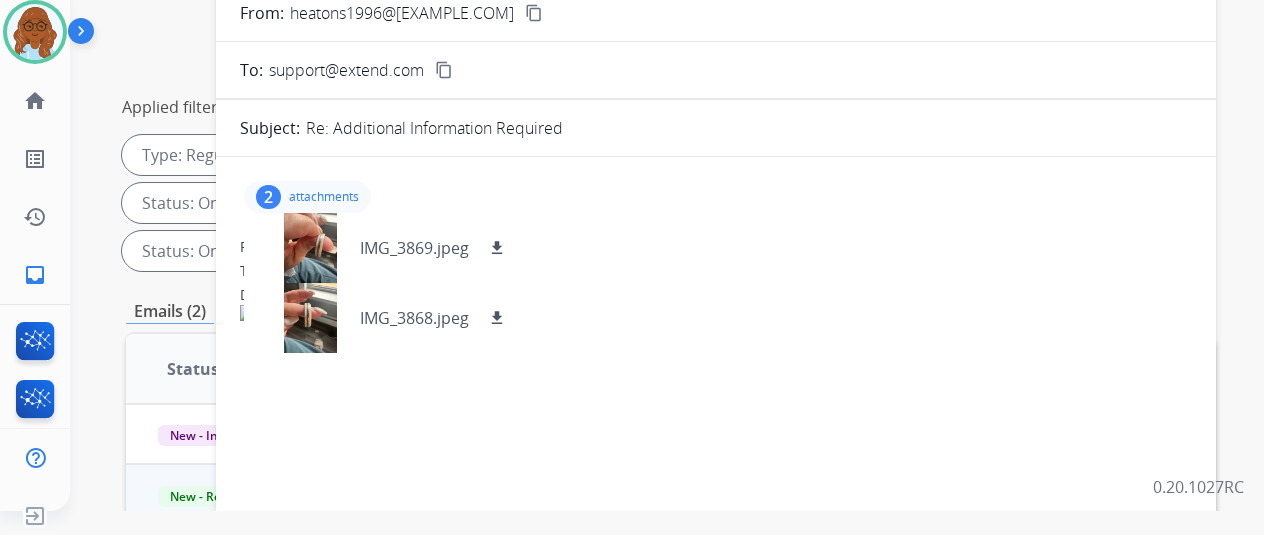 click on "attachments" at bounding box center [324, 197] 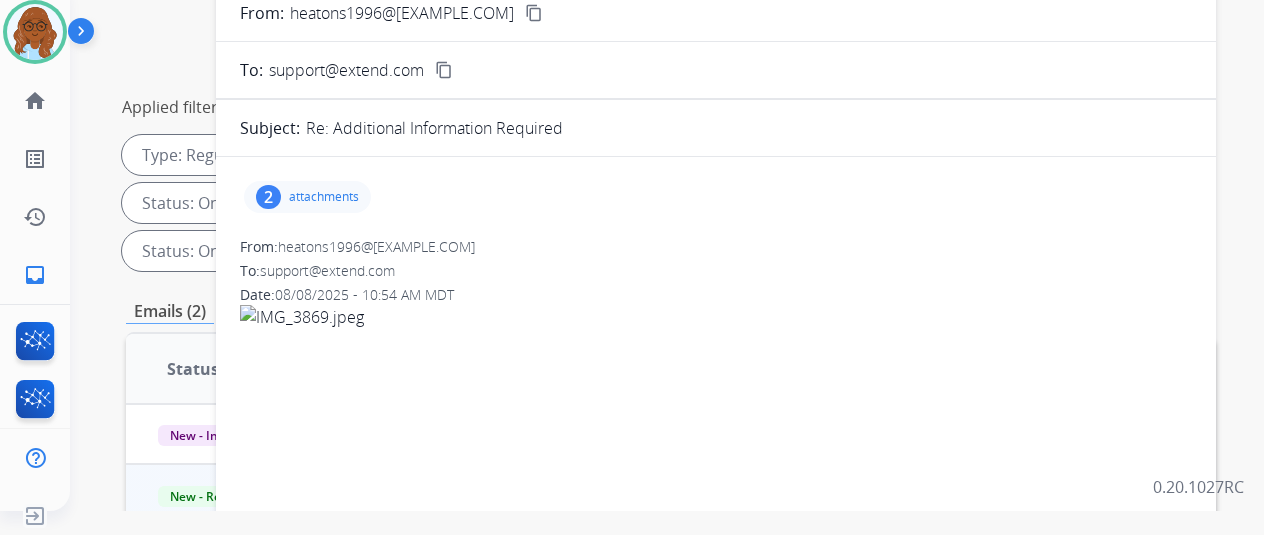 click on "2 attachments" at bounding box center [307, 197] 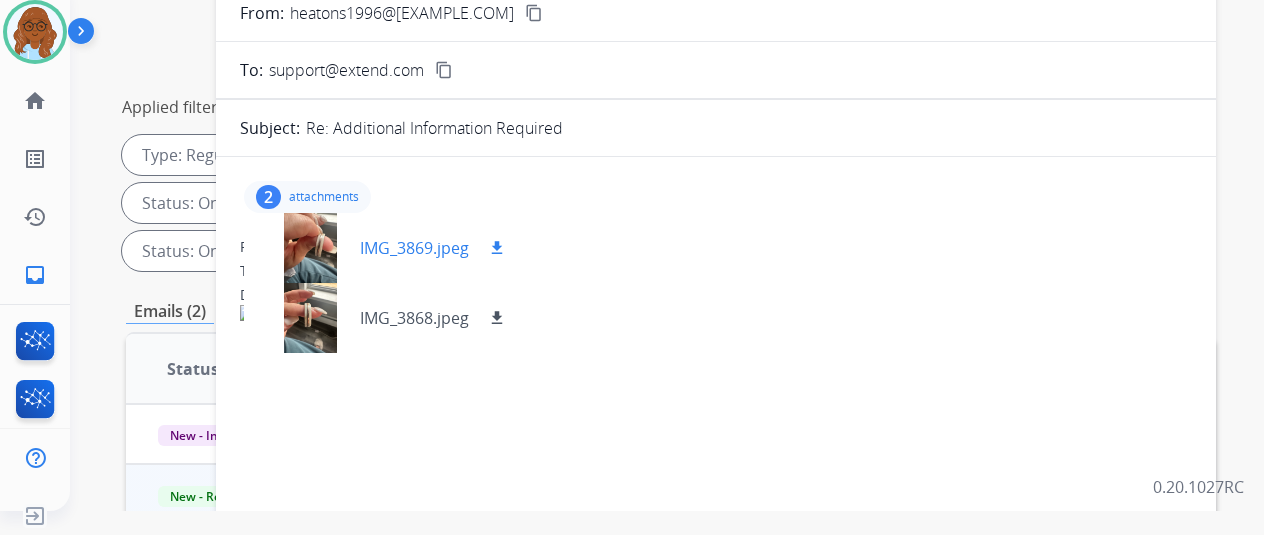 click at bounding box center [310, 248] 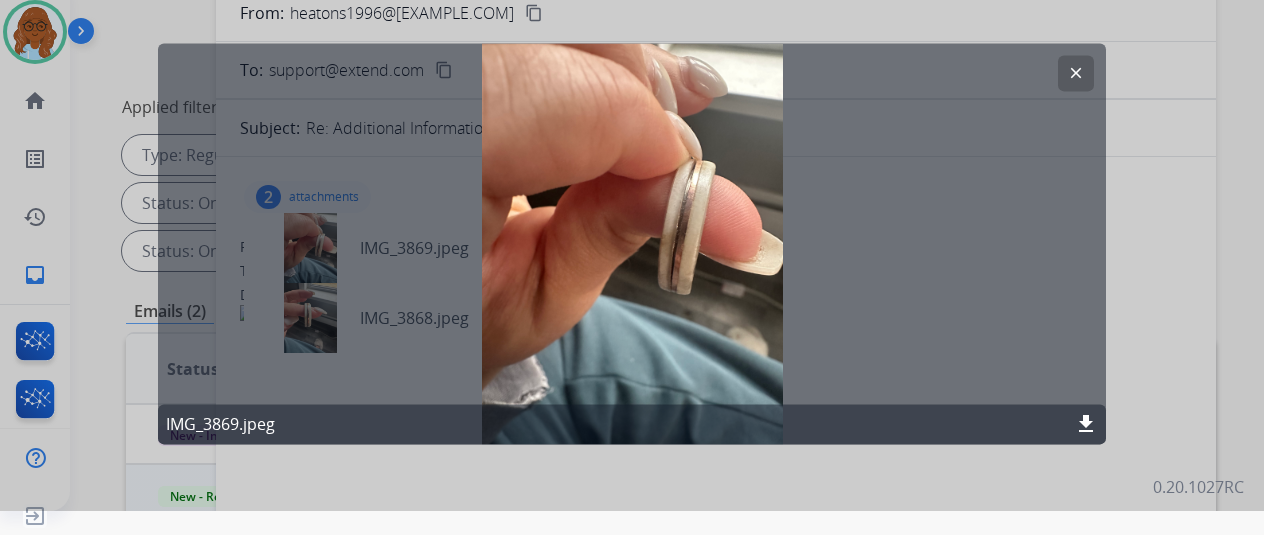 click 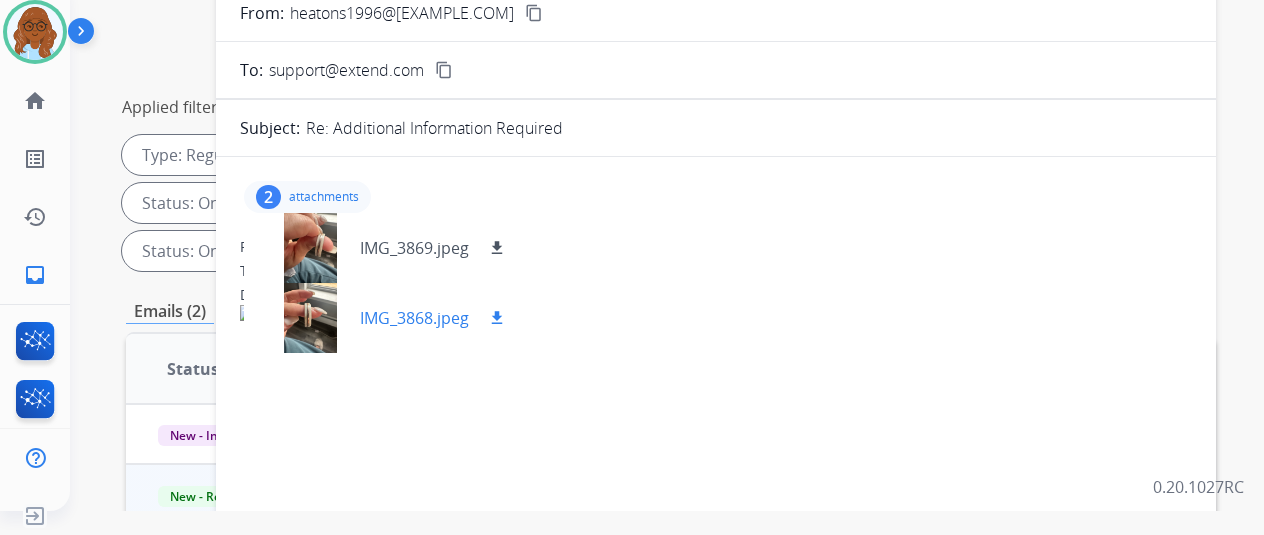 click at bounding box center [310, 318] 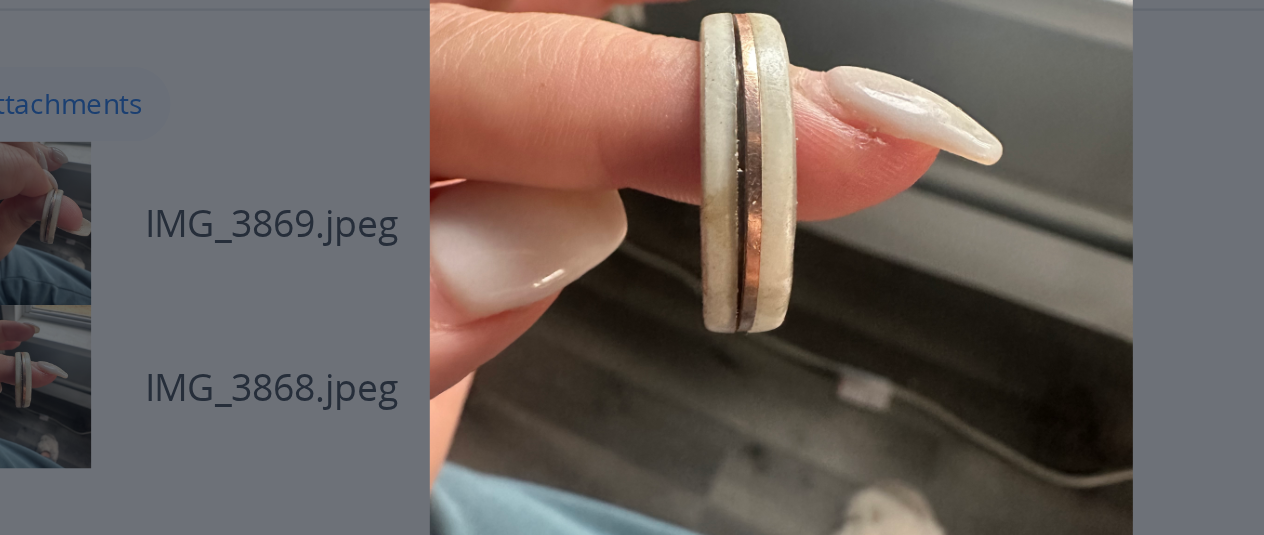 scroll, scrollTop: 11, scrollLeft: 0, axis: vertical 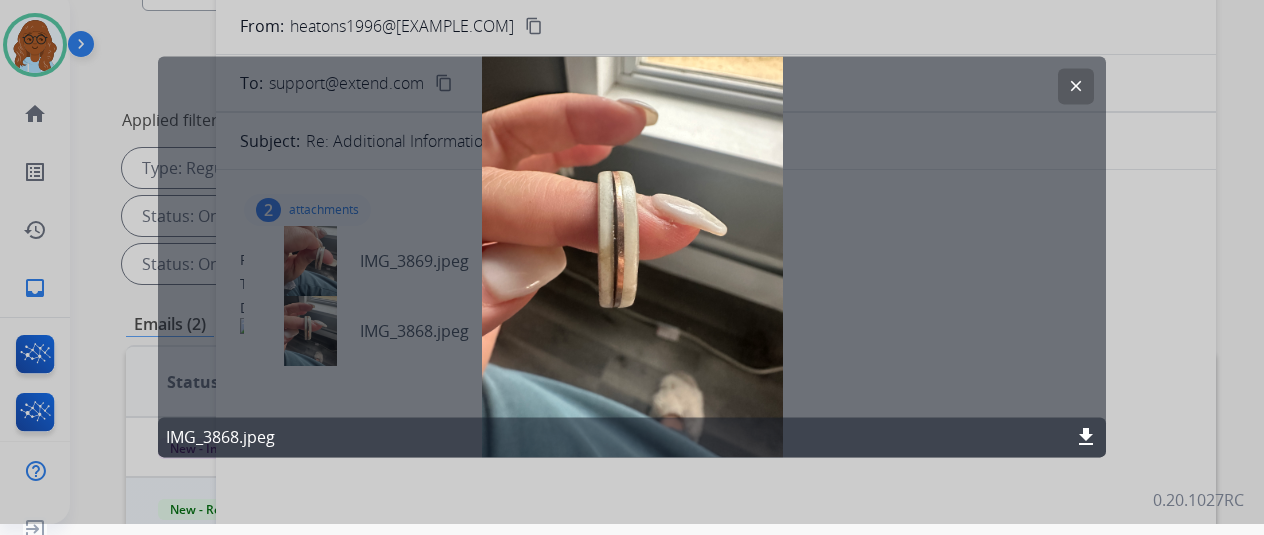 click 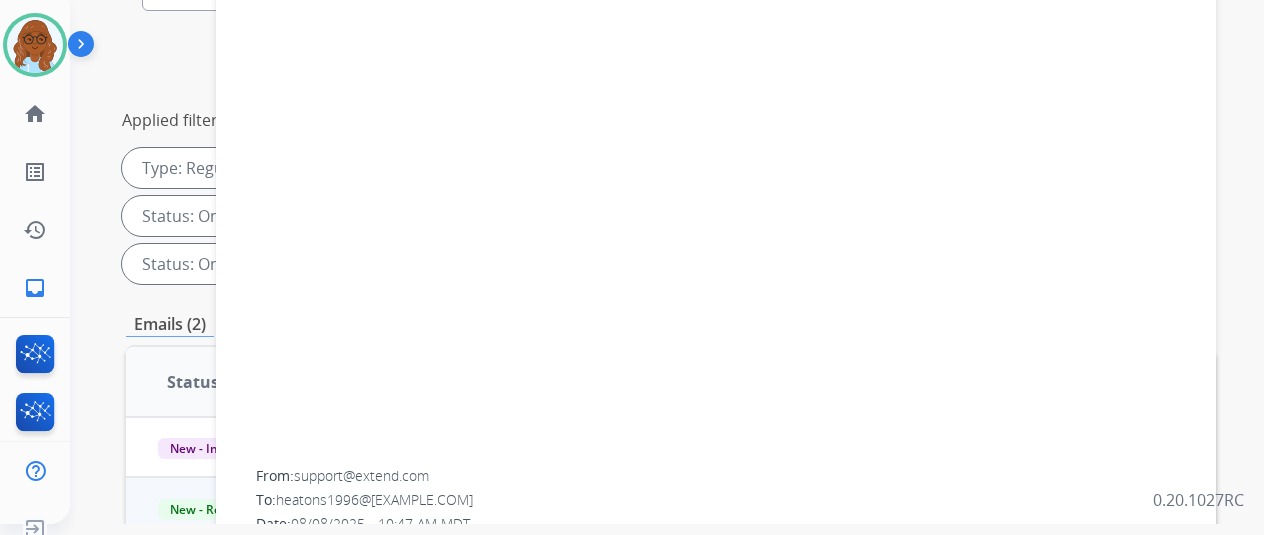 scroll, scrollTop: 1410, scrollLeft: 0, axis: vertical 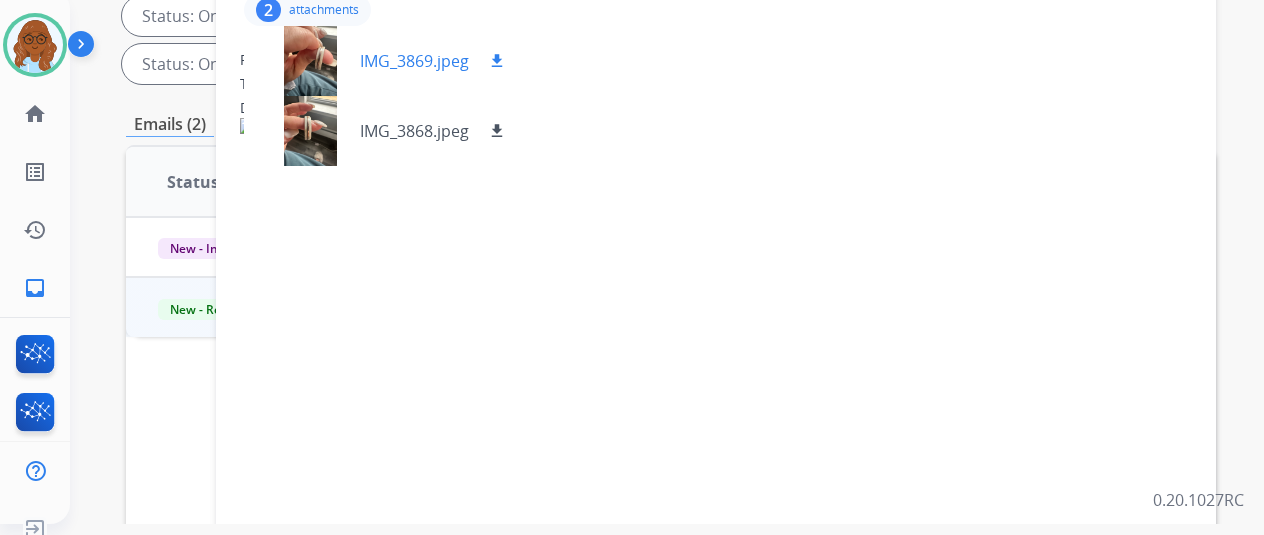click at bounding box center [310, 61] 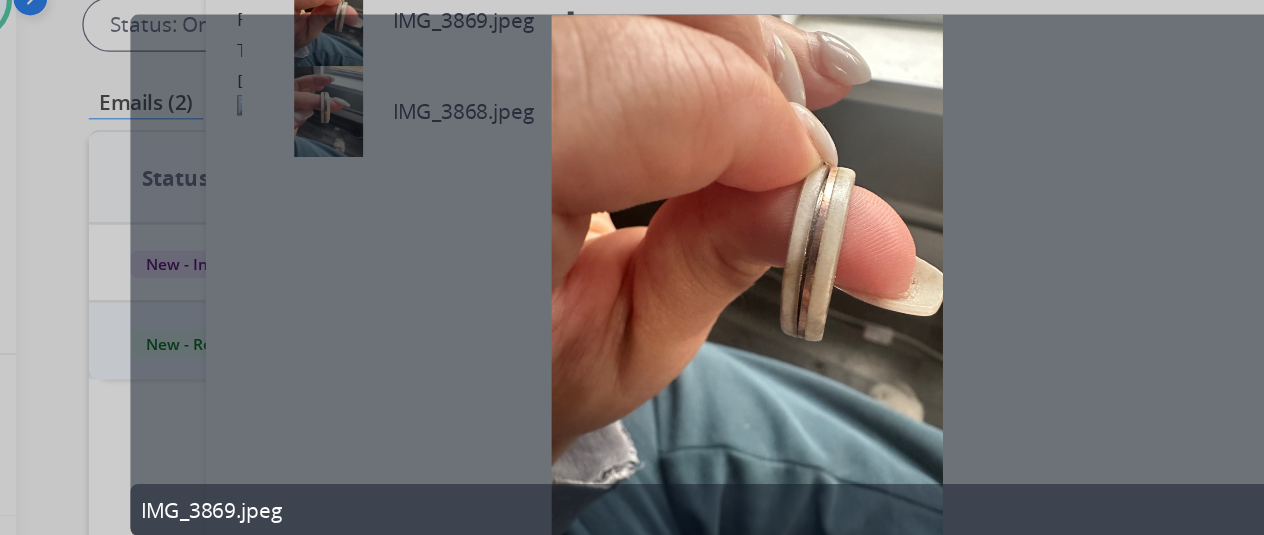 scroll, scrollTop: 11, scrollLeft: 1, axis: both 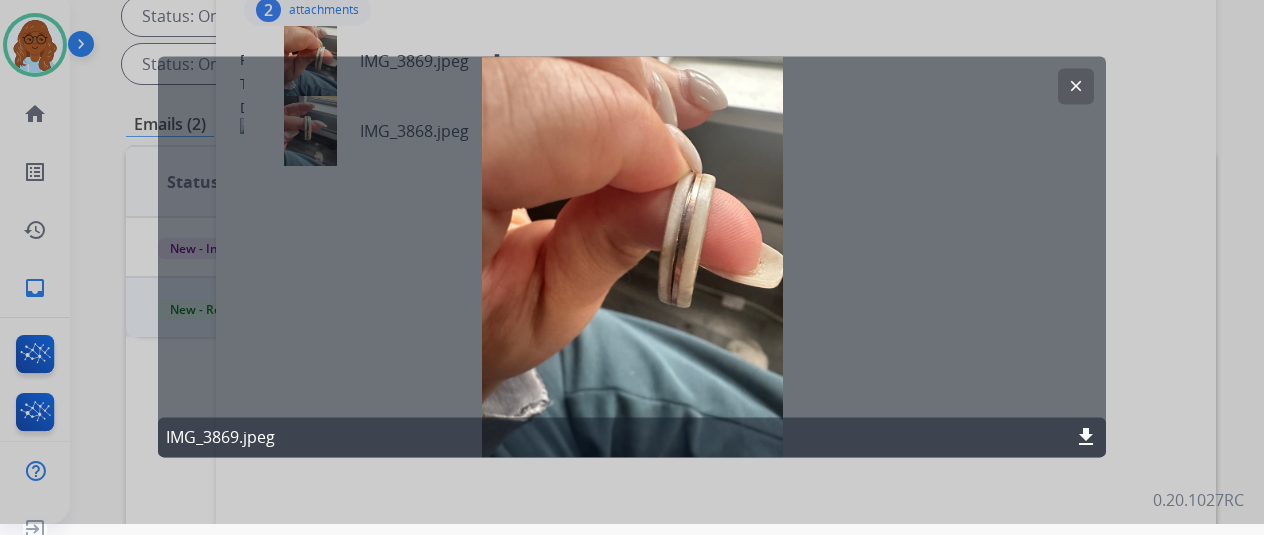 click on "clear" 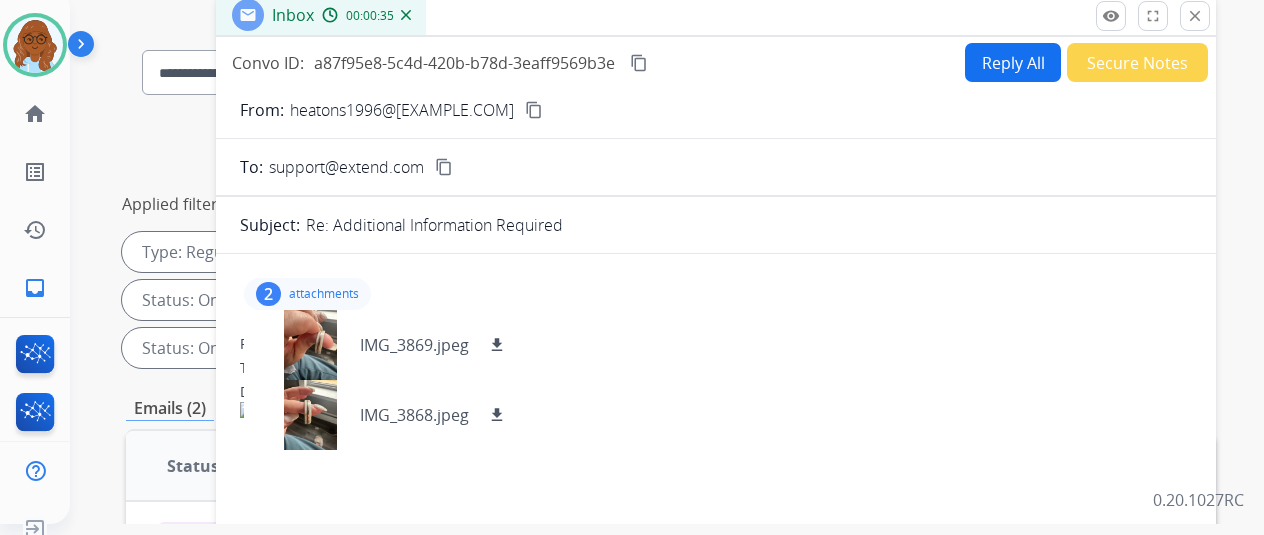 scroll, scrollTop: 0, scrollLeft: 0, axis: both 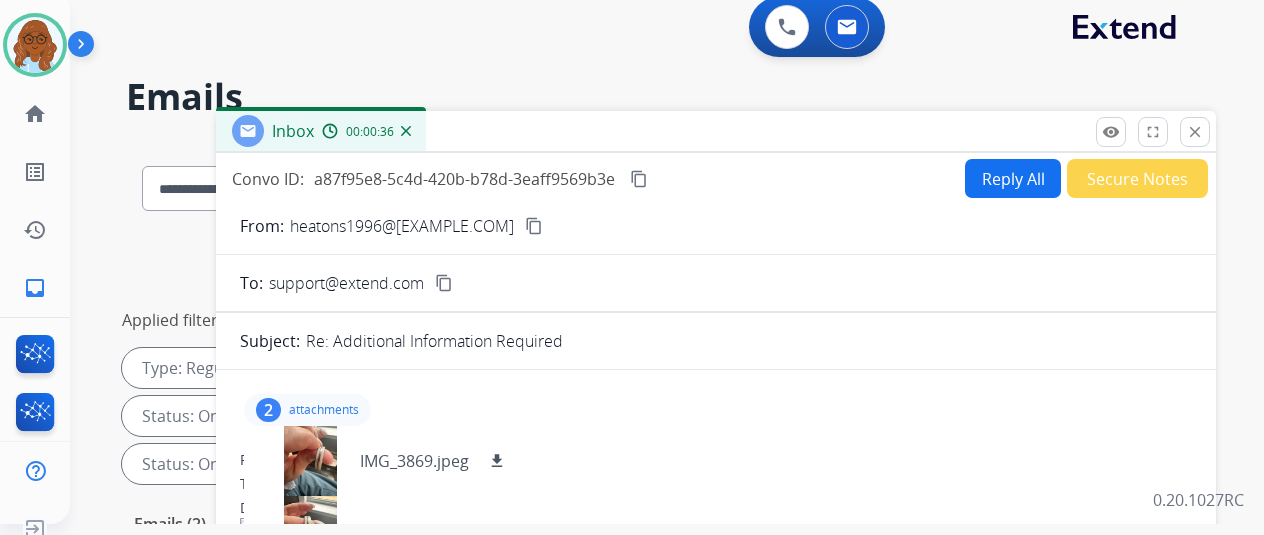 click on "Reply All" at bounding box center (1013, 178) 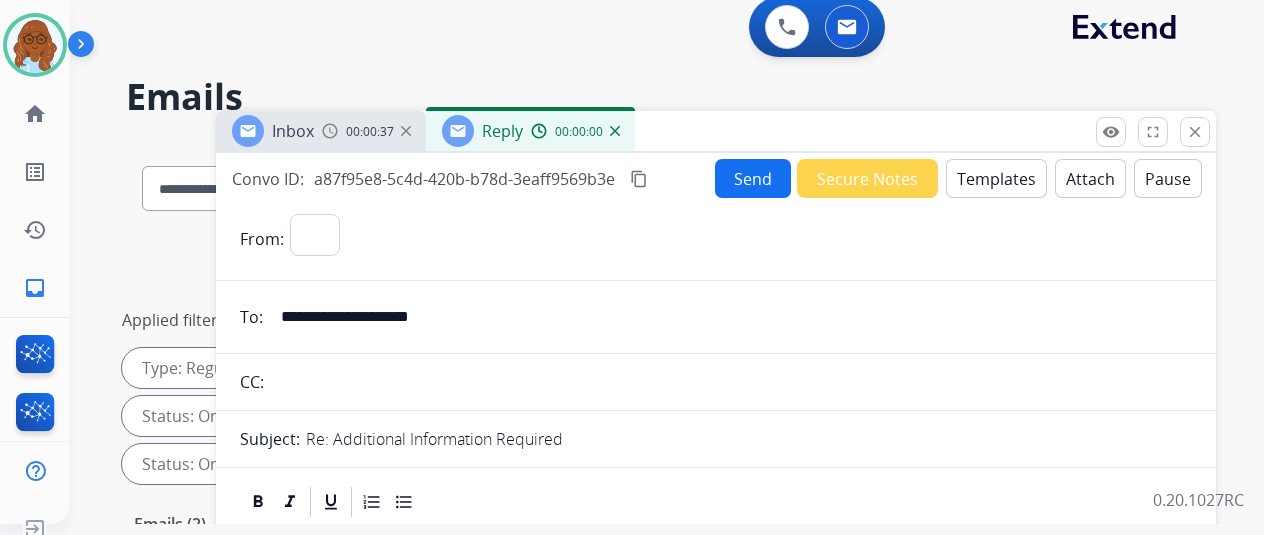 select on "**********" 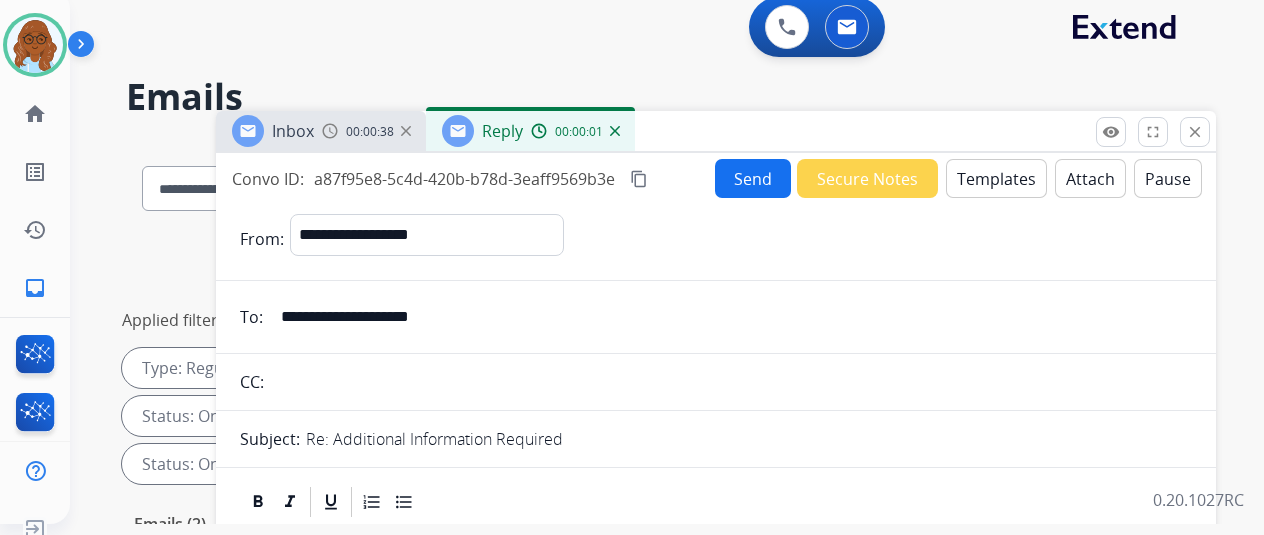 click on "content_copy" at bounding box center [639, 179] 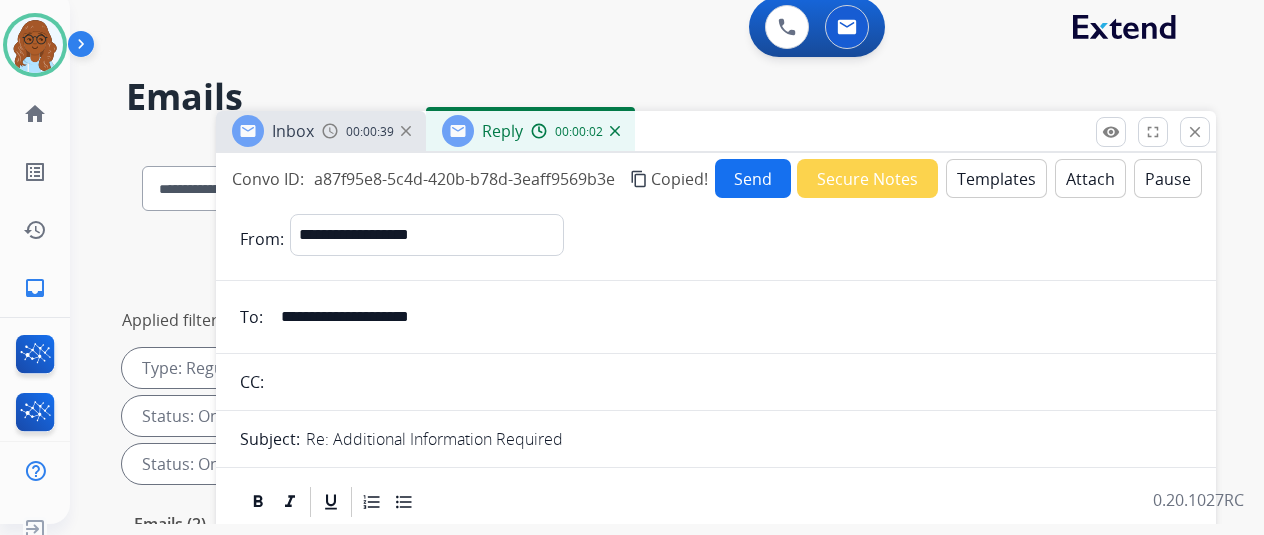 click on "00:00:39" at bounding box center (366, 131) 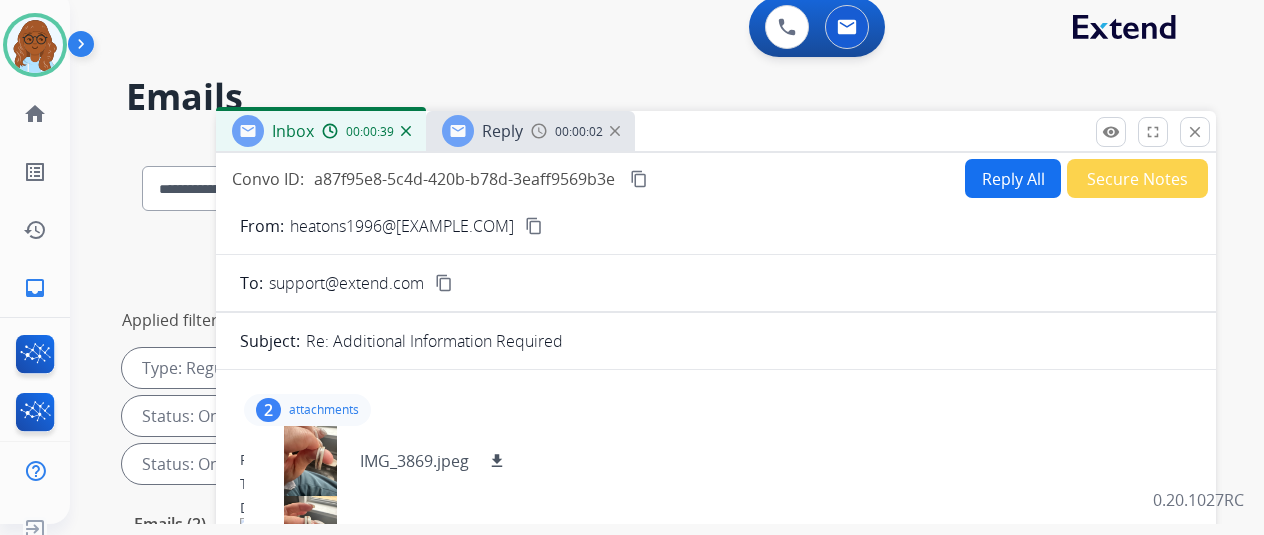 drag, startPoint x: 502, startPoint y: 221, endPoint x: 515, endPoint y: 225, distance: 13.601471 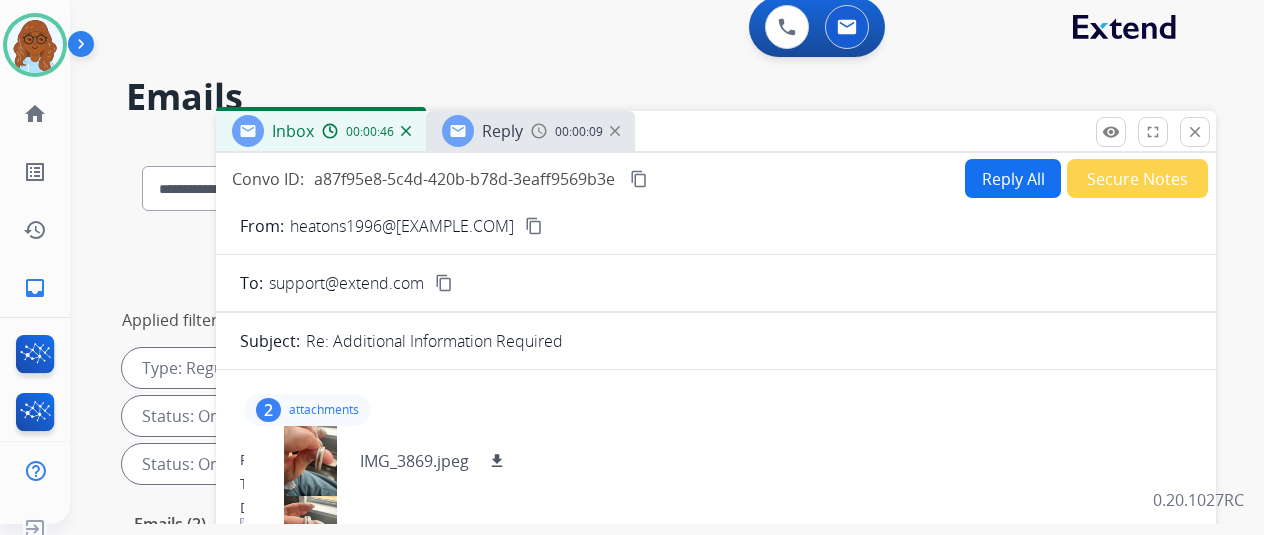 click on "Reply All" at bounding box center [1013, 178] 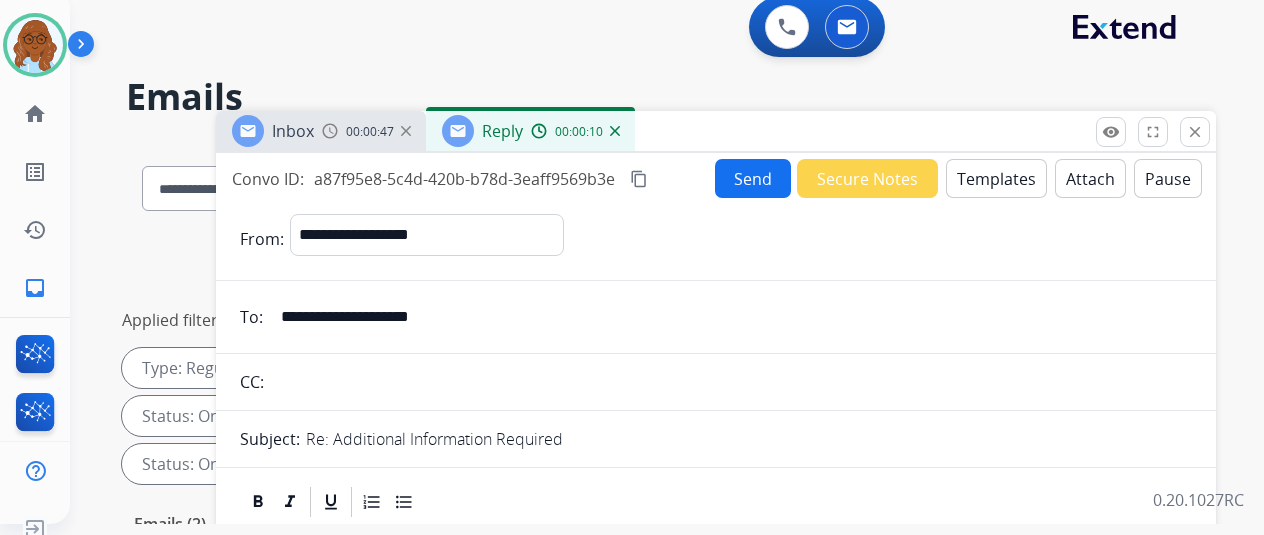 click on "content_copy" at bounding box center [639, 179] 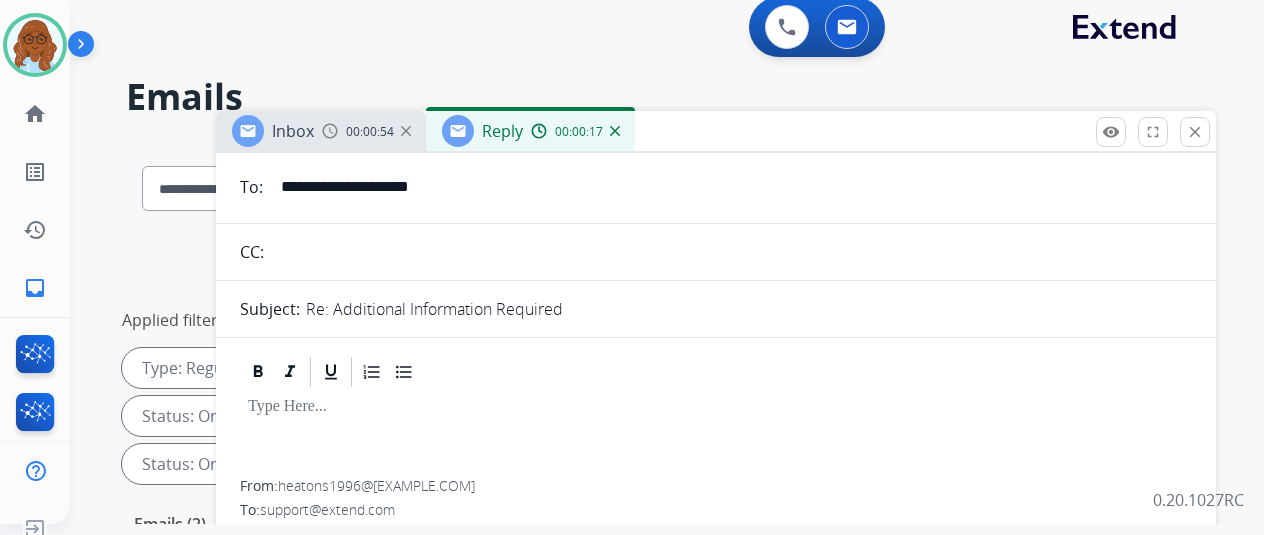 scroll, scrollTop: 0, scrollLeft: 0, axis: both 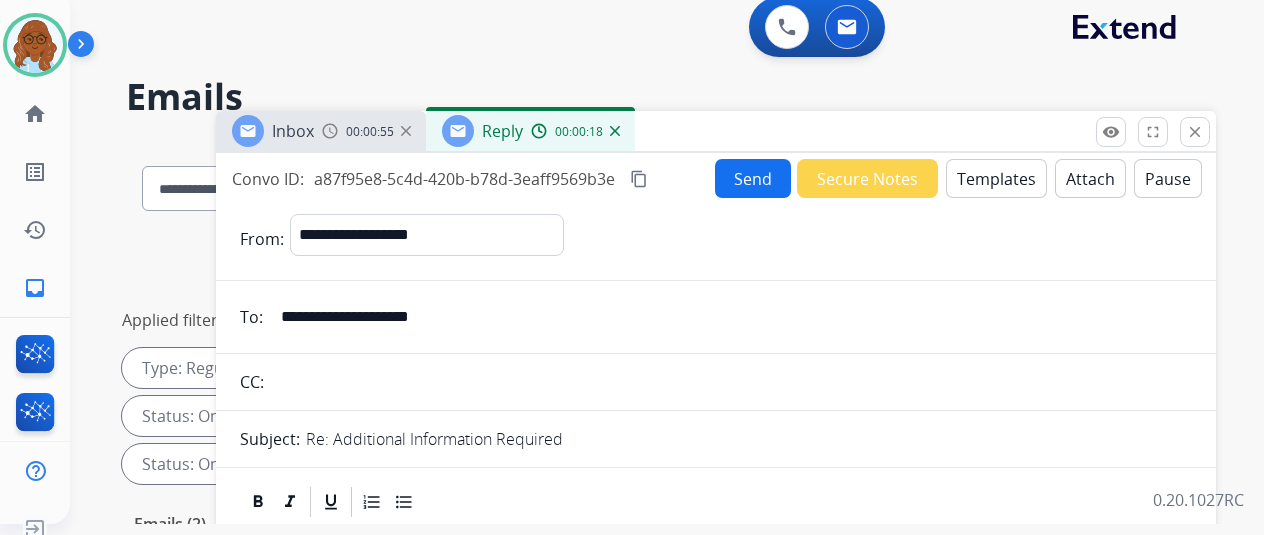 click on "Templates" at bounding box center [996, 178] 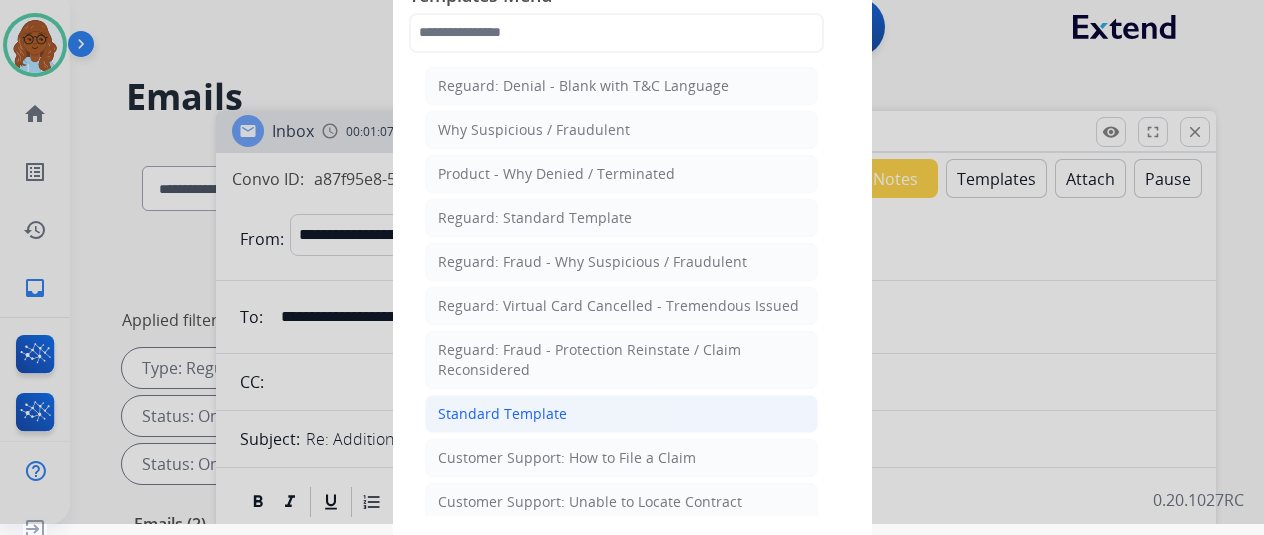 click on "Standard Template" 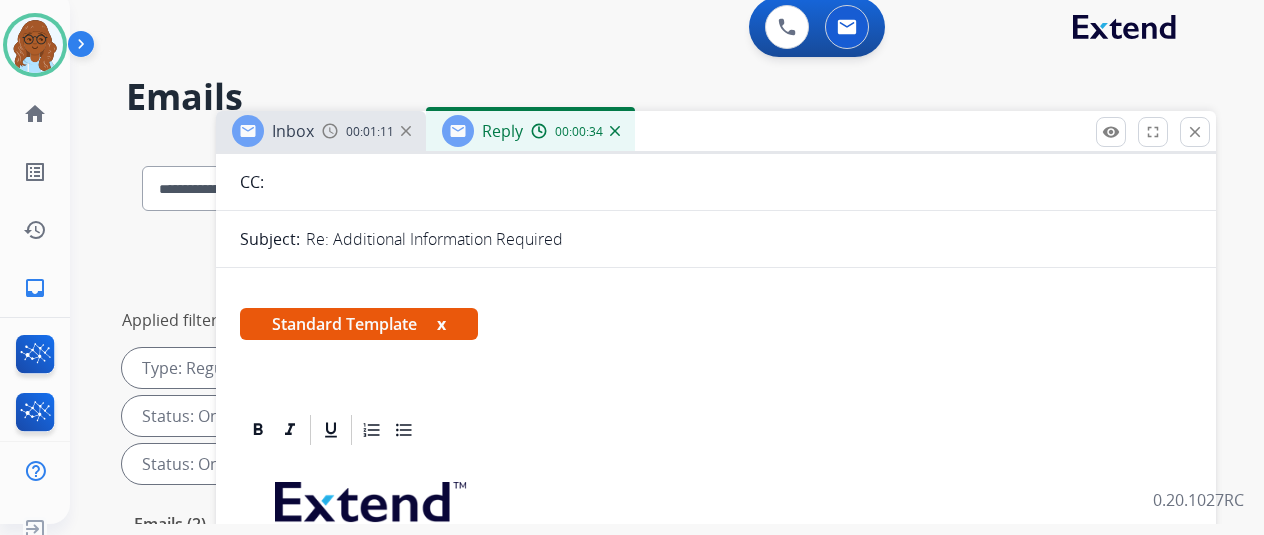 scroll, scrollTop: 200, scrollLeft: 0, axis: vertical 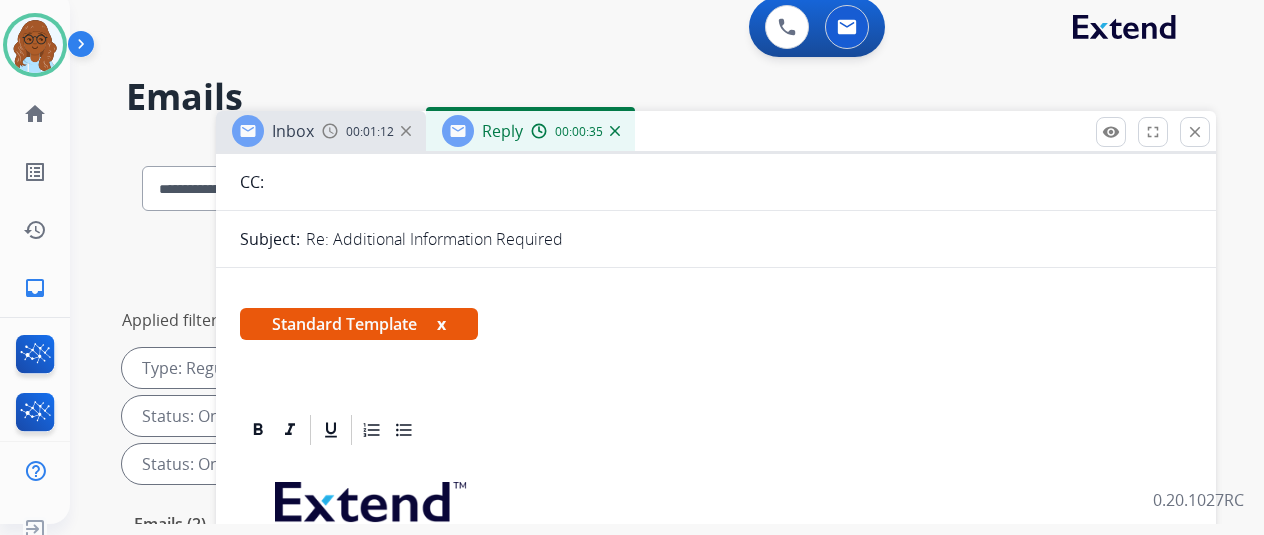 click on "x" at bounding box center (441, 324) 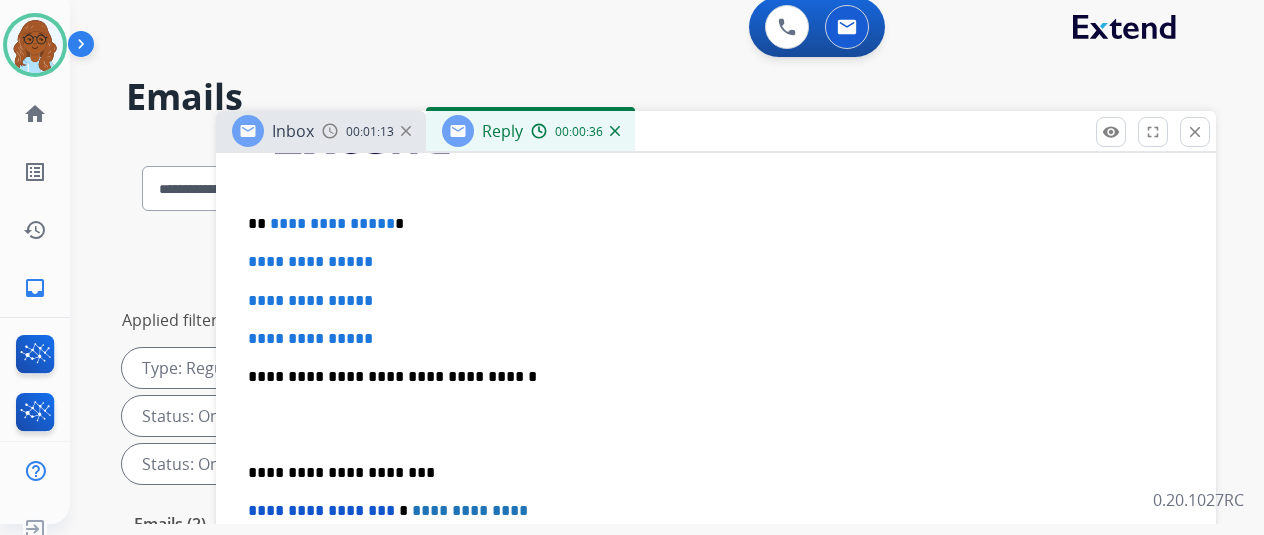scroll, scrollTop: 400, scrollLeft: 0, axis: vertical 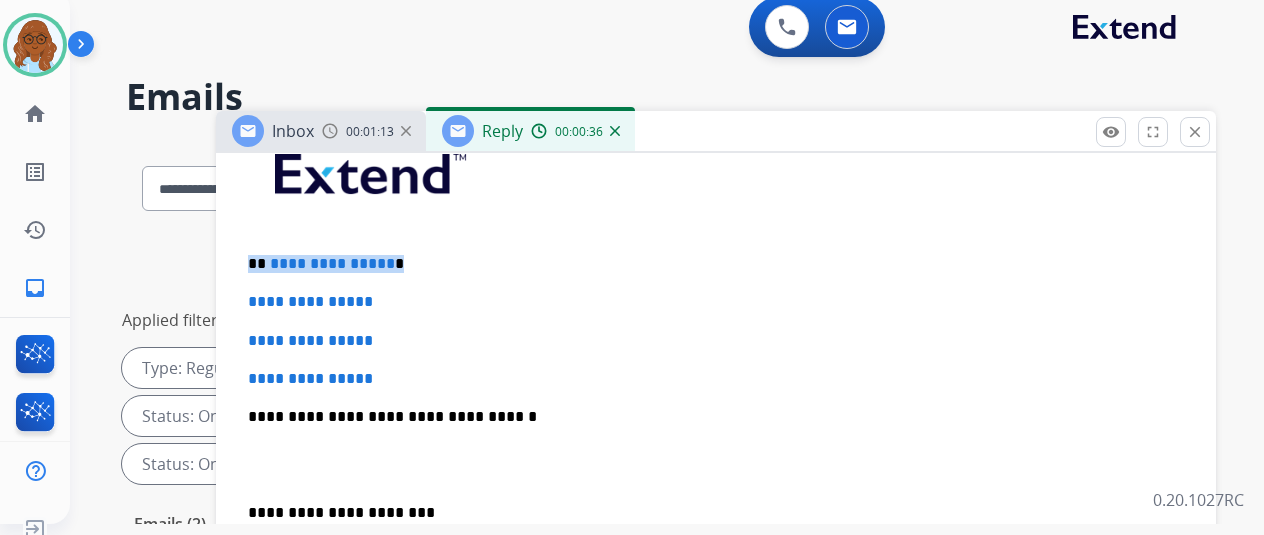 drag, startPoint x: 438, startPoint y: 259, endPoint x: 262, endPoint y: 265, distance: 176.10225 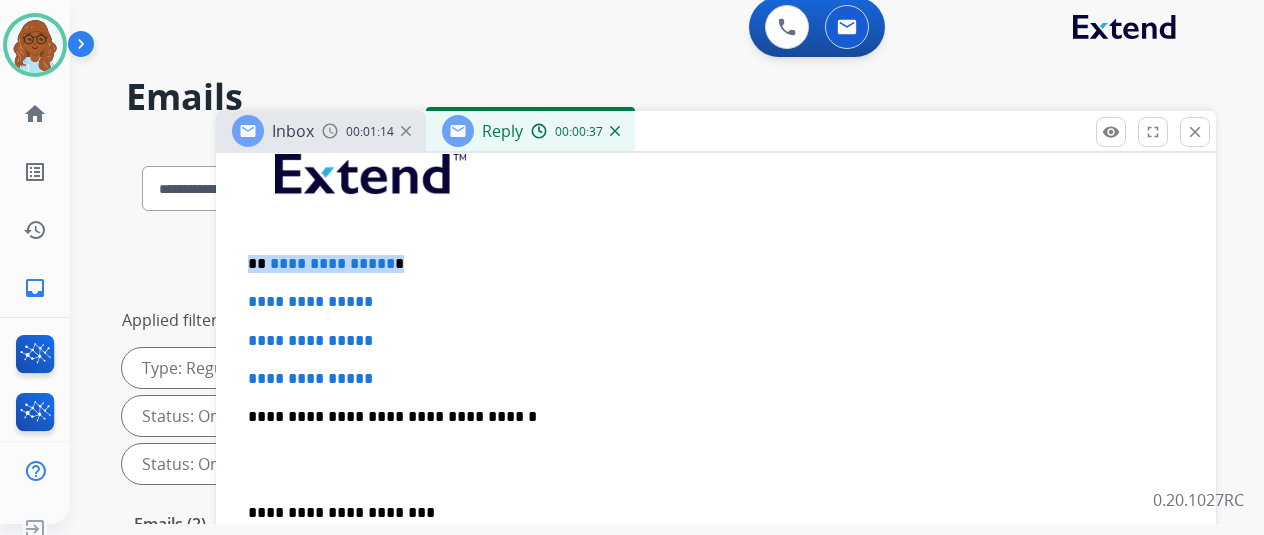 type 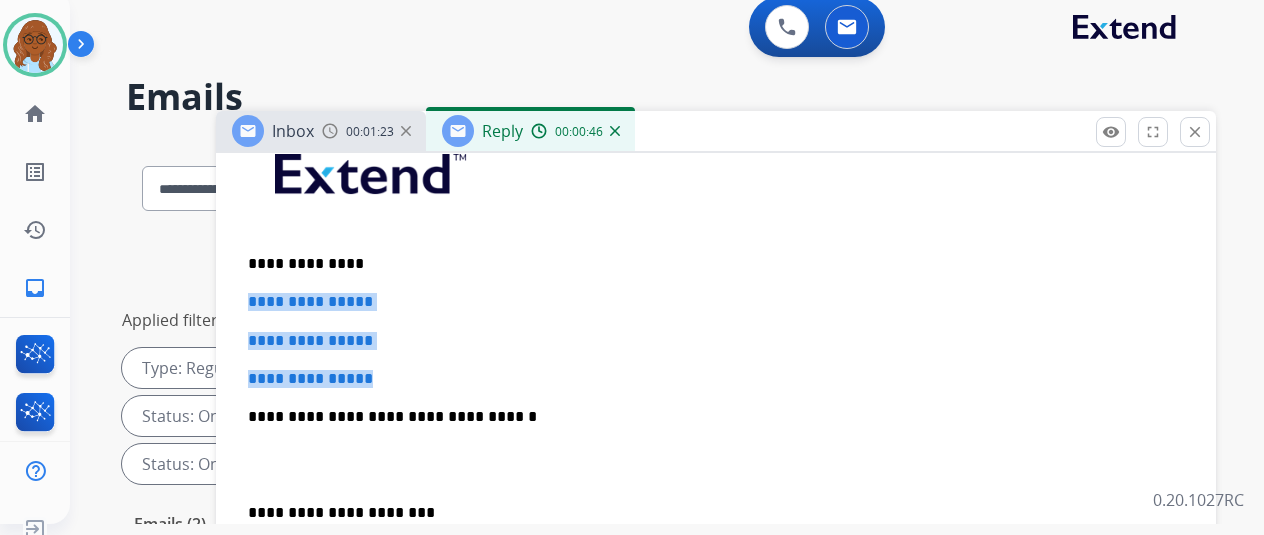 drag, startPoint x: 388, startPoint y: 368, endPoint x: 264, endPoint y: 301, distance: 140.94325 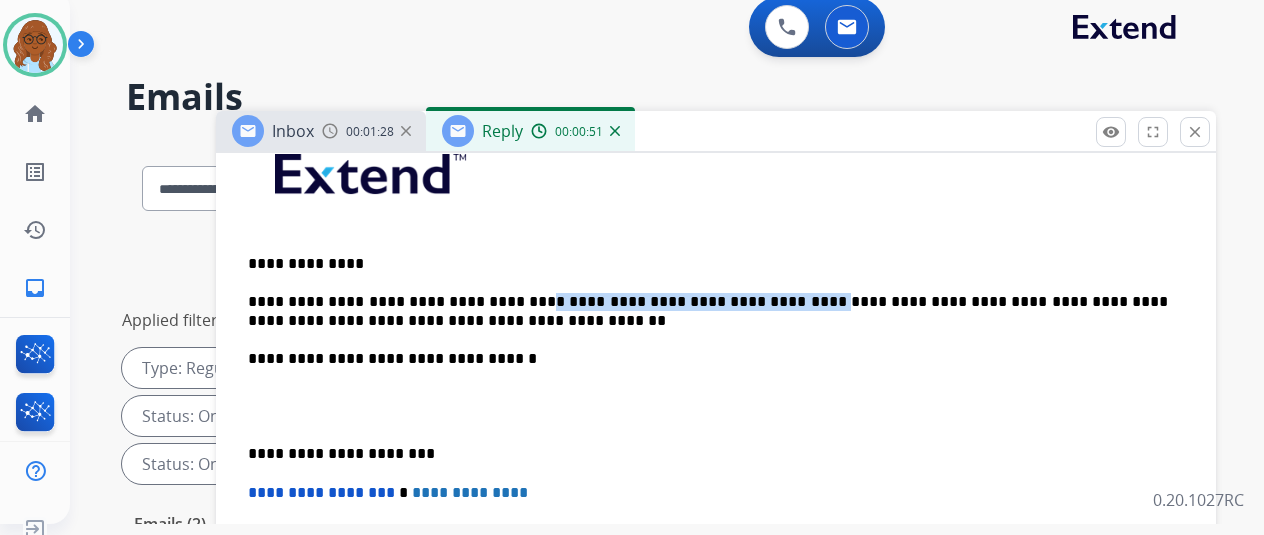 drag, startPoint x: 532, startPoint y: 295, endPoint x: 809, endPoint y: 295, distance: 277 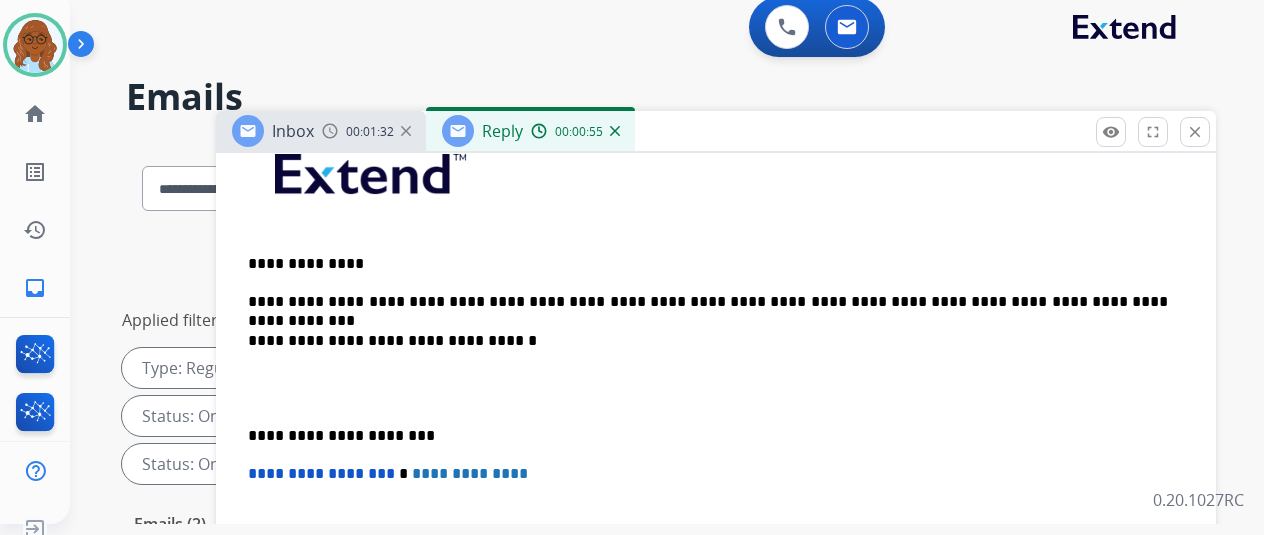 click on "**********" at bounding box center (708, 436) 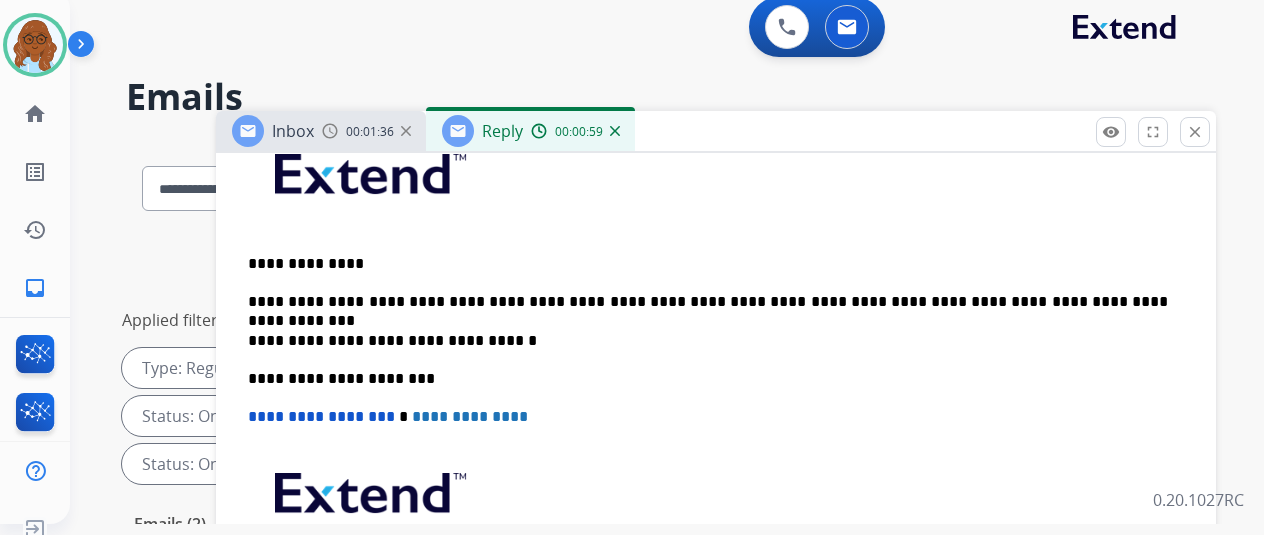 scroll, scrollTop: 0, scrollLeft: 0, axis: both 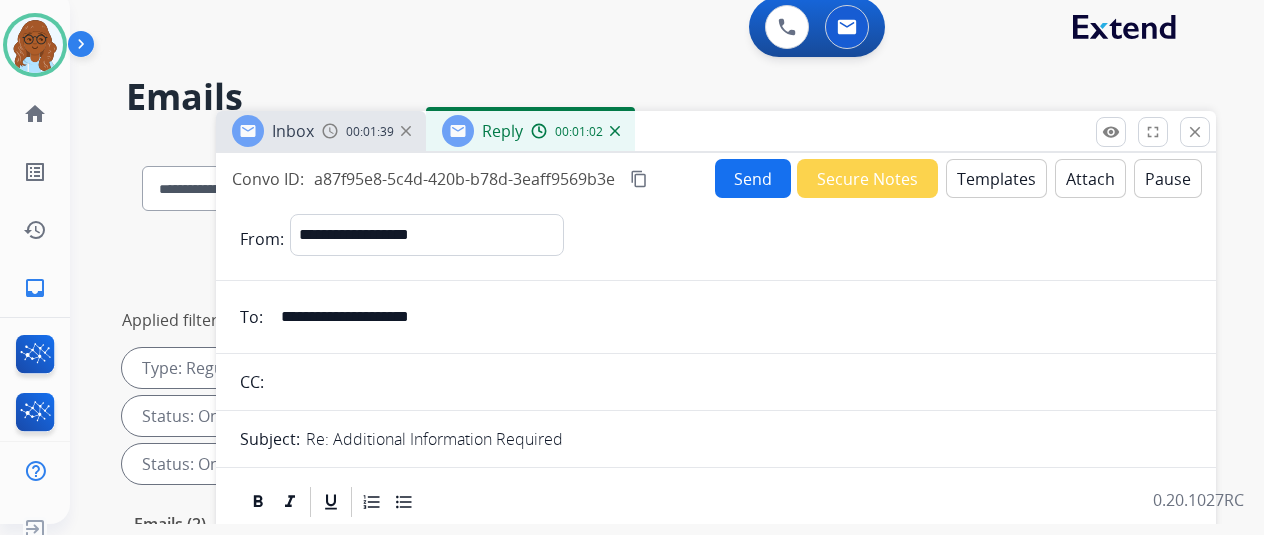 click on "Send" at bounding box center (753, 178) 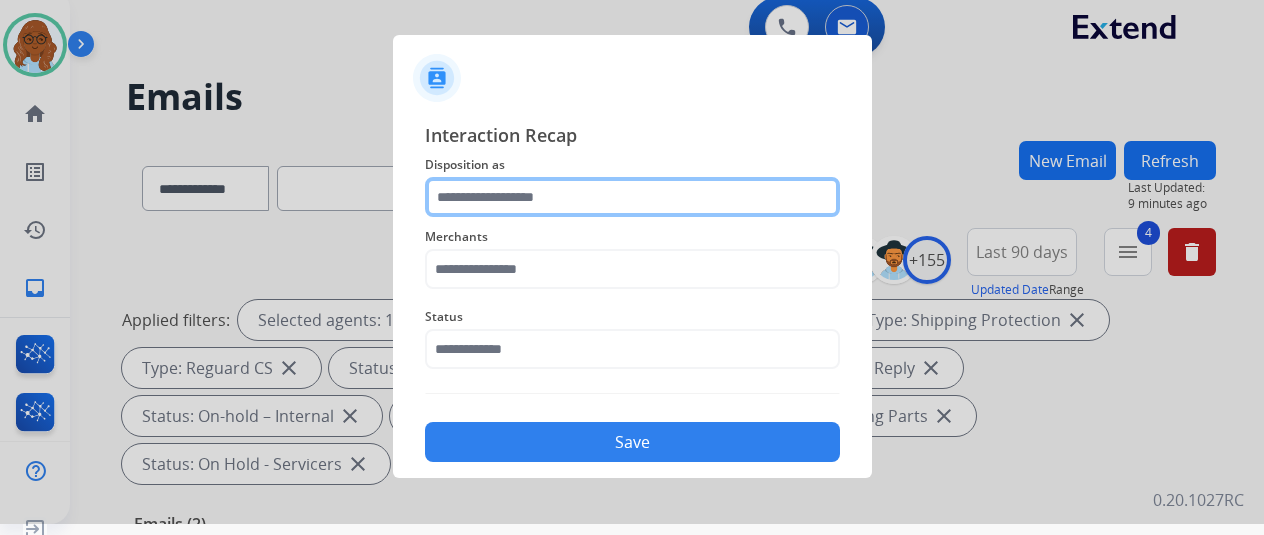 click 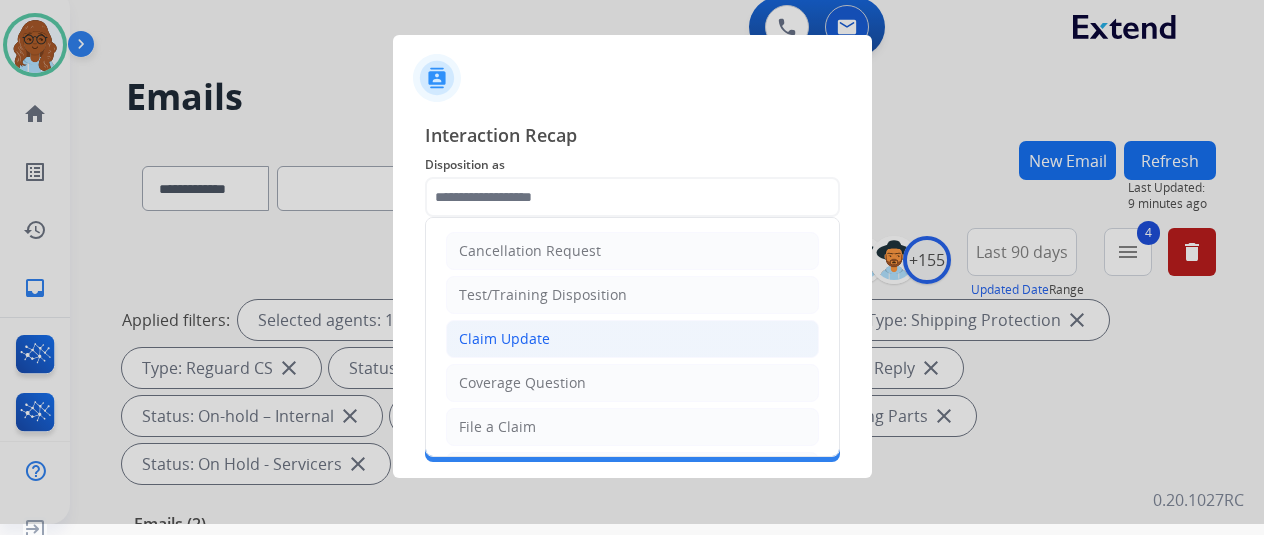 click on "Claim Update" 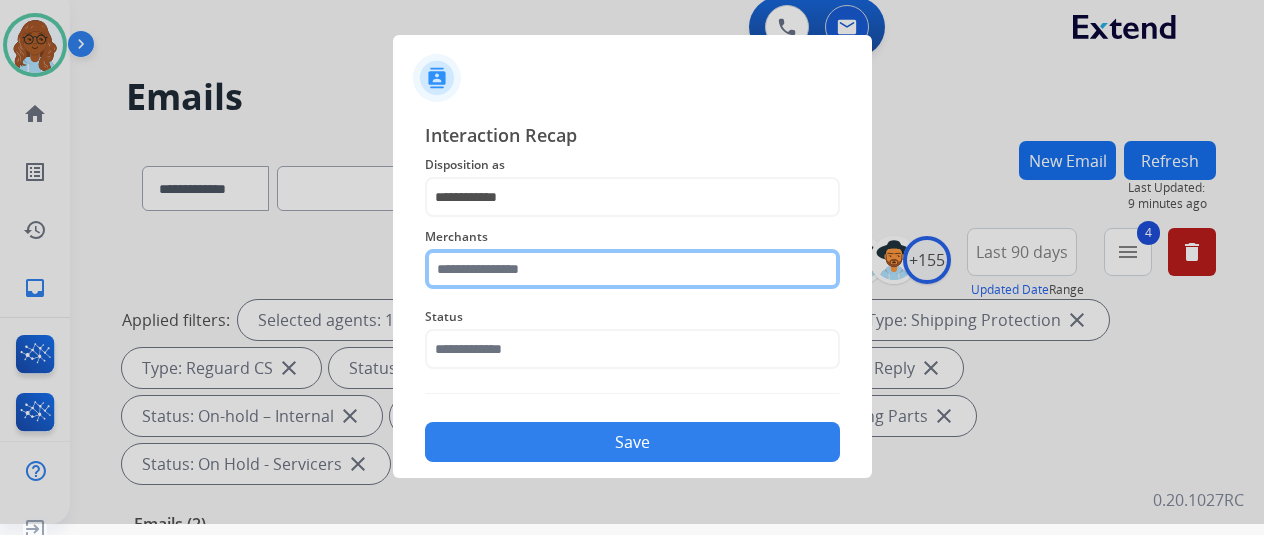 drag, startPoint x: 498, startPoint y: 257, endPoint x: 508, endPoint y: 259, distance: 10.198039 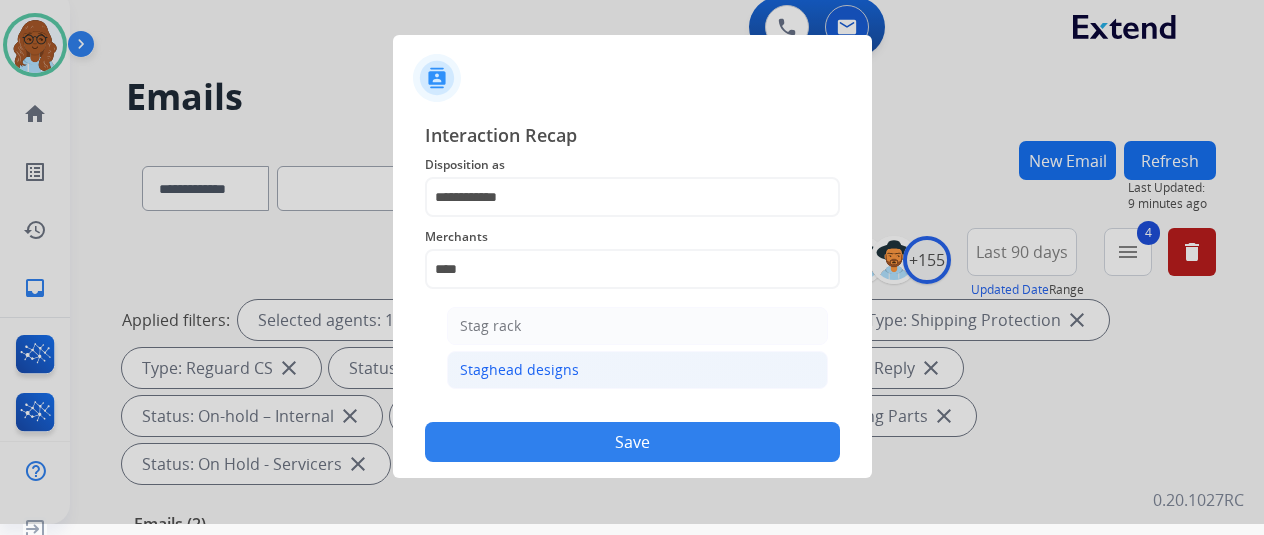 click on "Staghead designs" 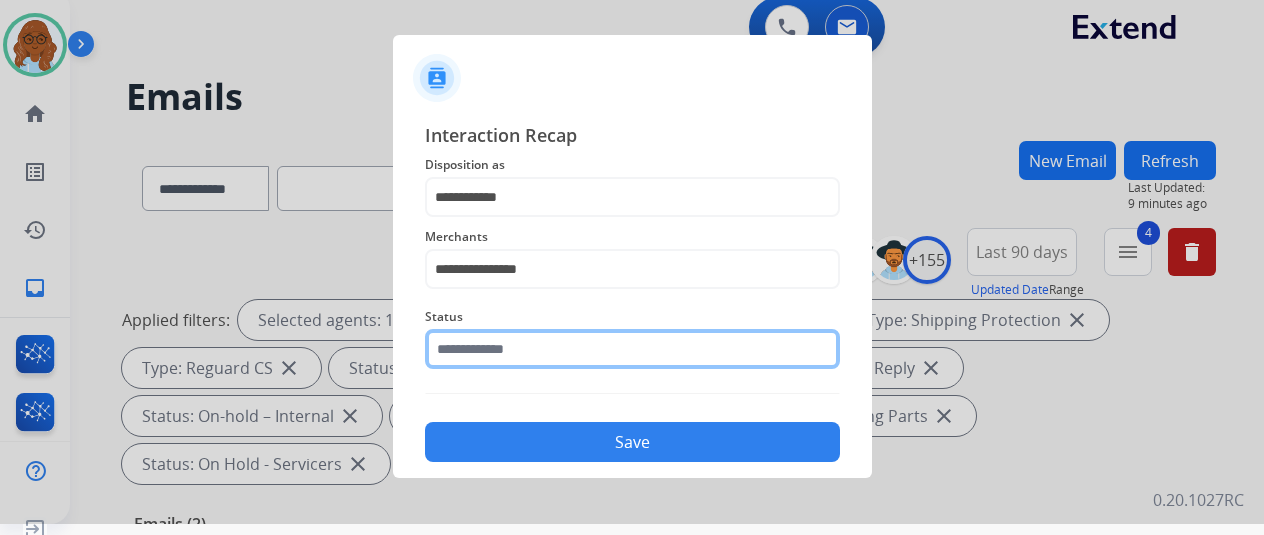 click 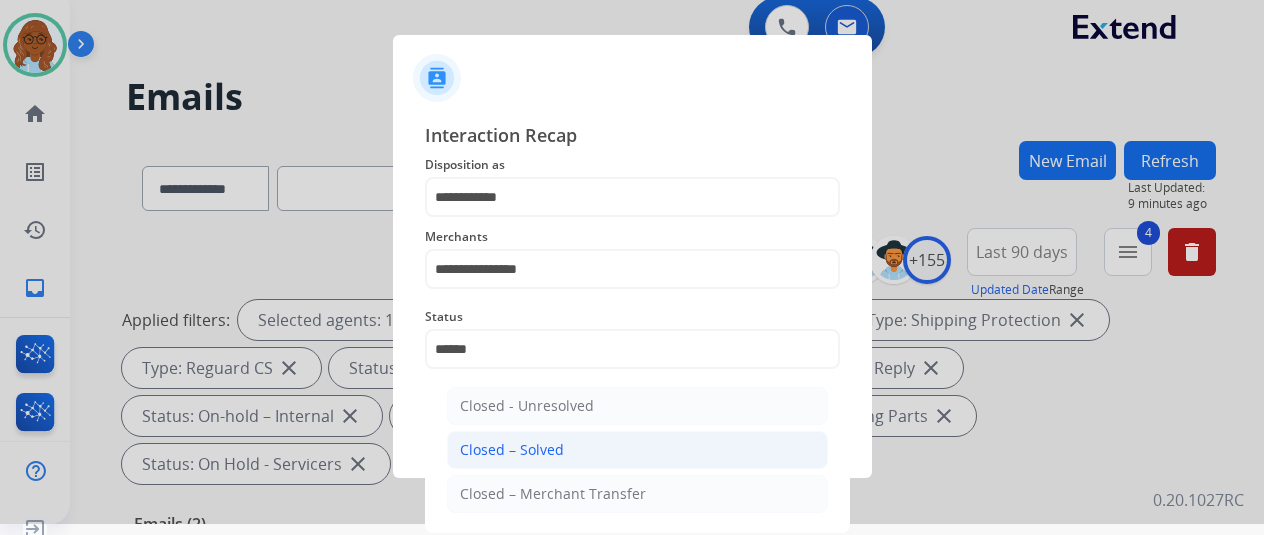 click on "Closed – Solved" 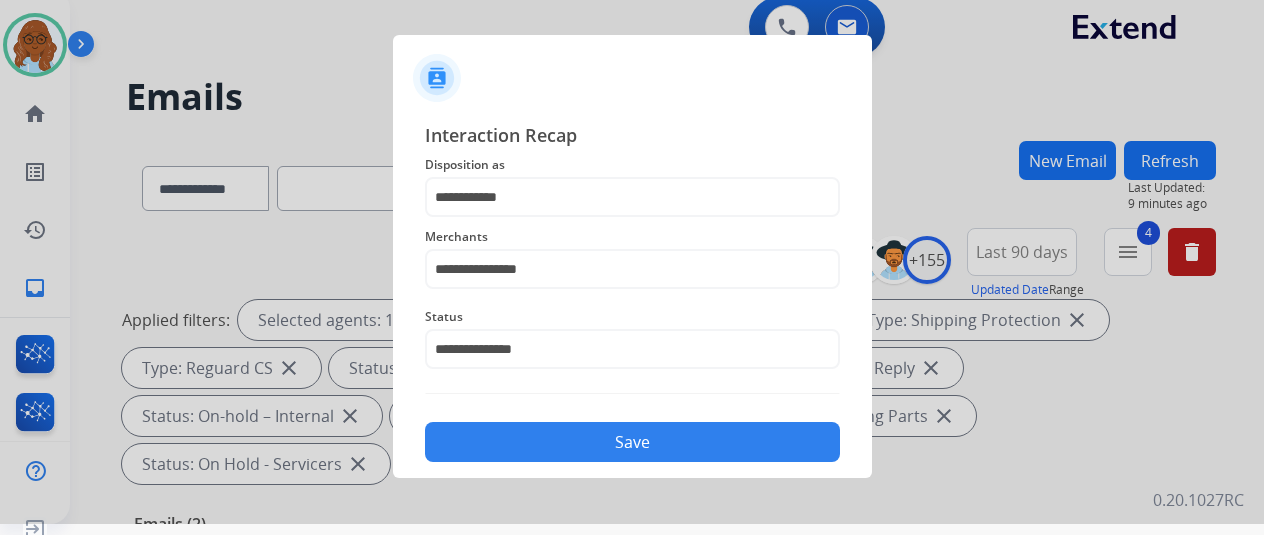 drag, startPoint x: 547, startPoint y: 447, endPoint x: 629, endPoint y: 449, distance: 82.02438 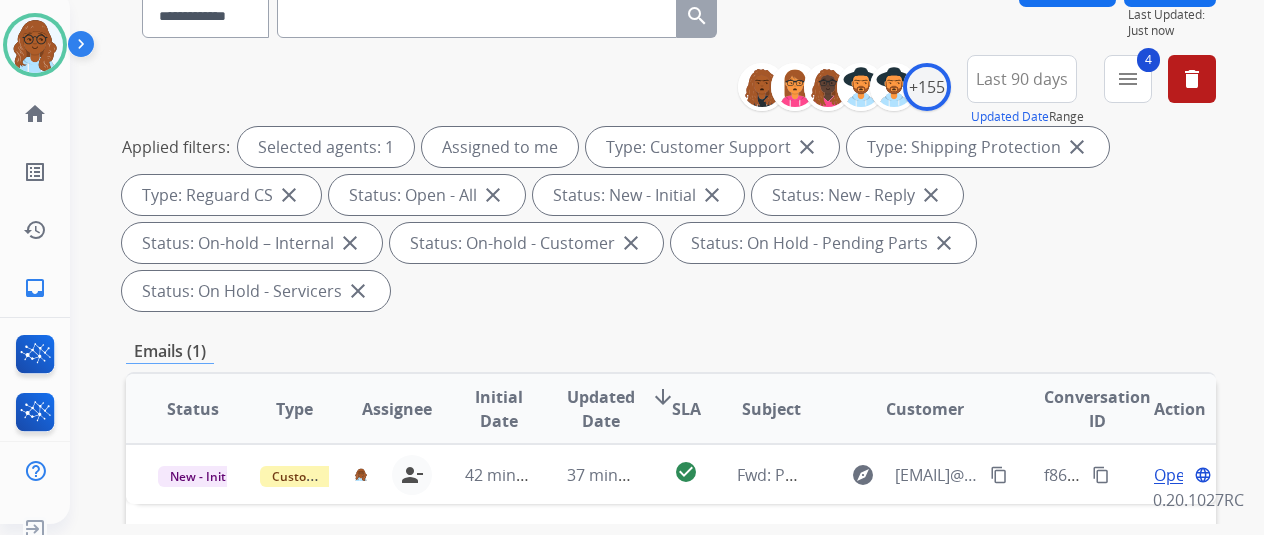 scroll, scrollTop: 100, scrollLeft: 0, axis: vertical 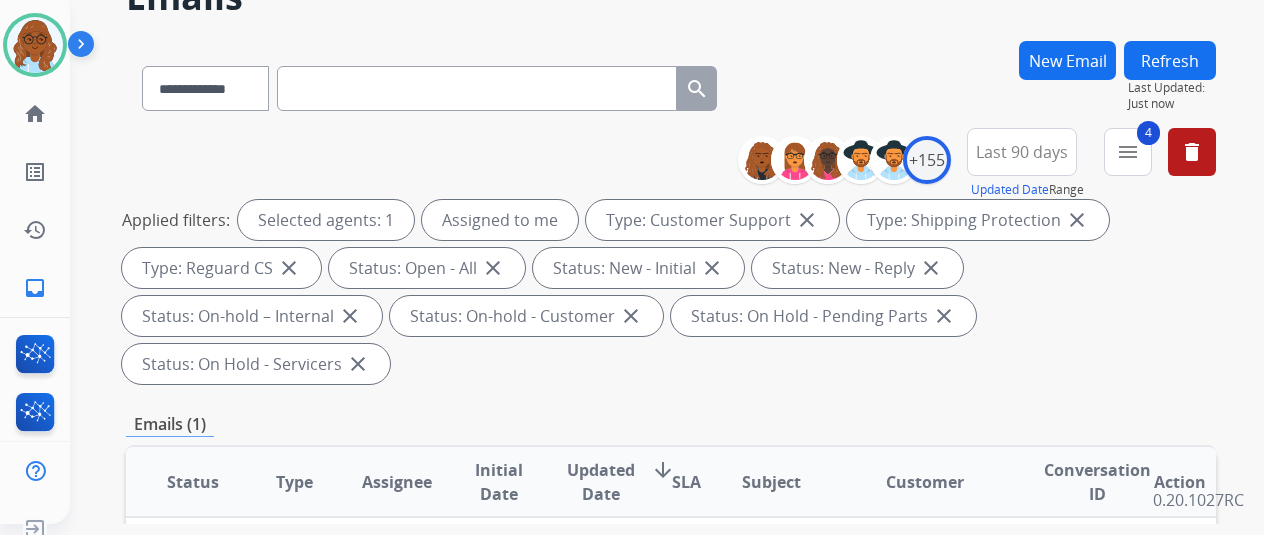 drag, startPoint x: 592, startPoint y: 65, endPoint x: 487, endPoint y: 89, distance: 107.70794 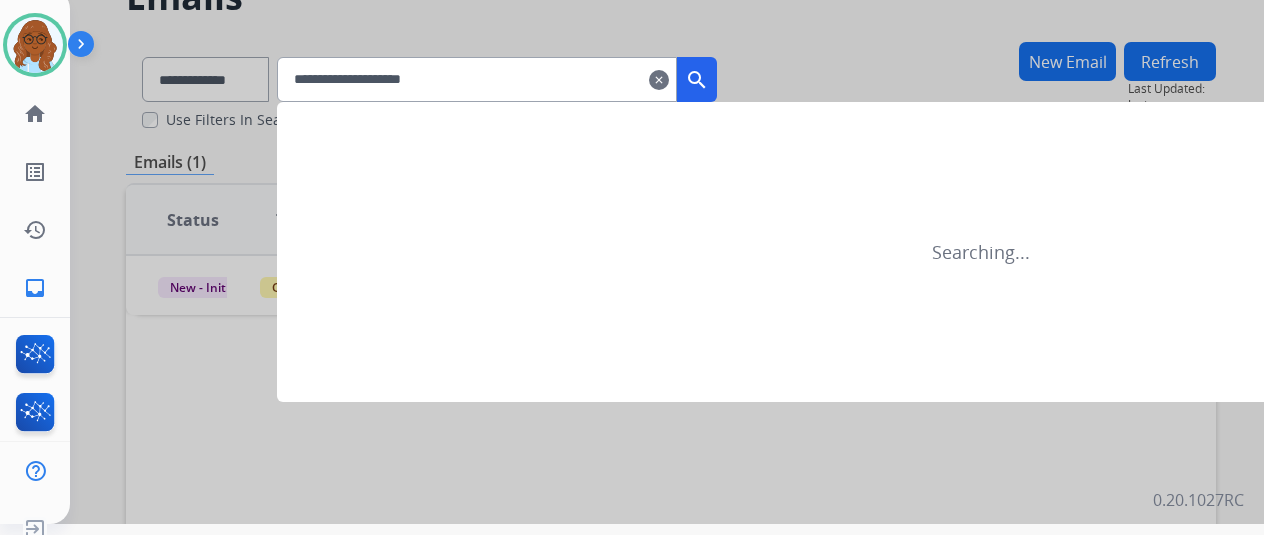type on "**********" 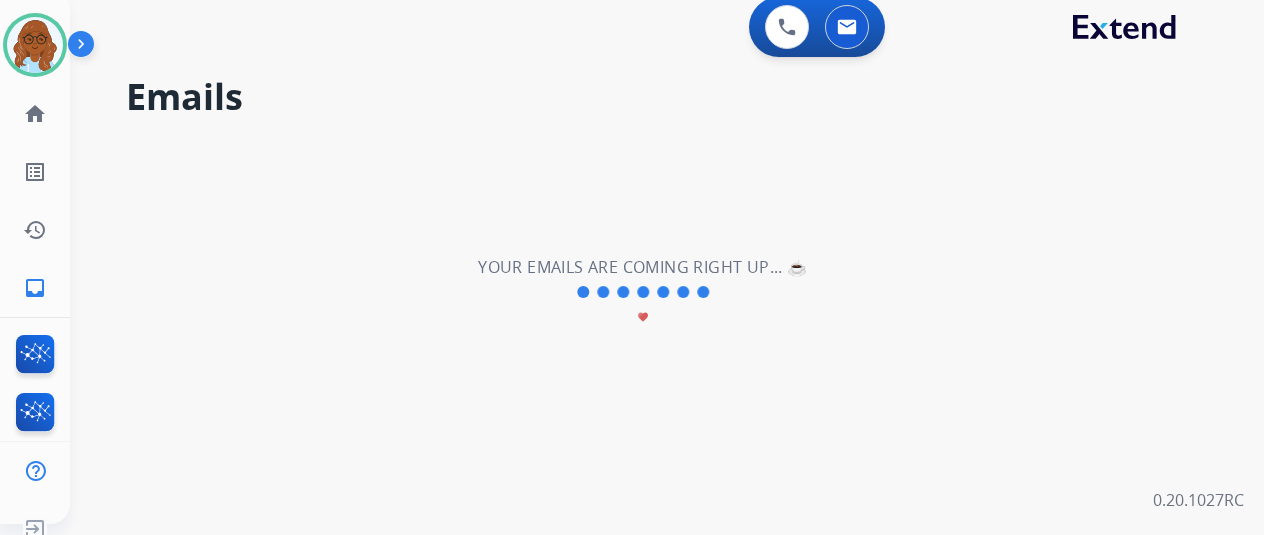 scroll, scrollTop: 0, scrollLeft: 0, axis: both 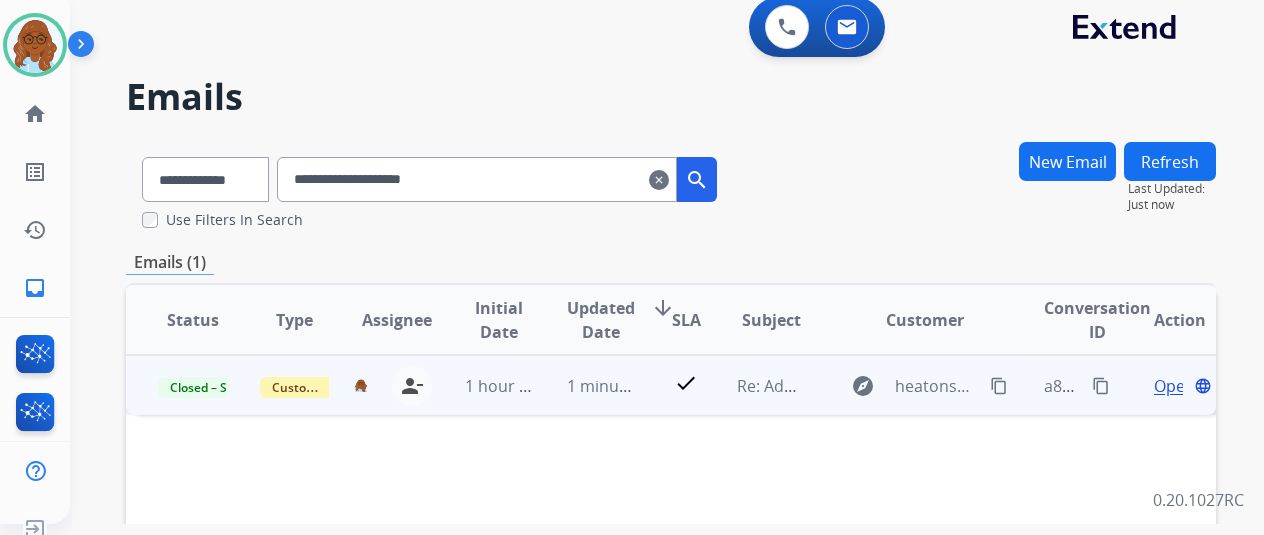 click on "Open" at bounding box center (1174, 386) 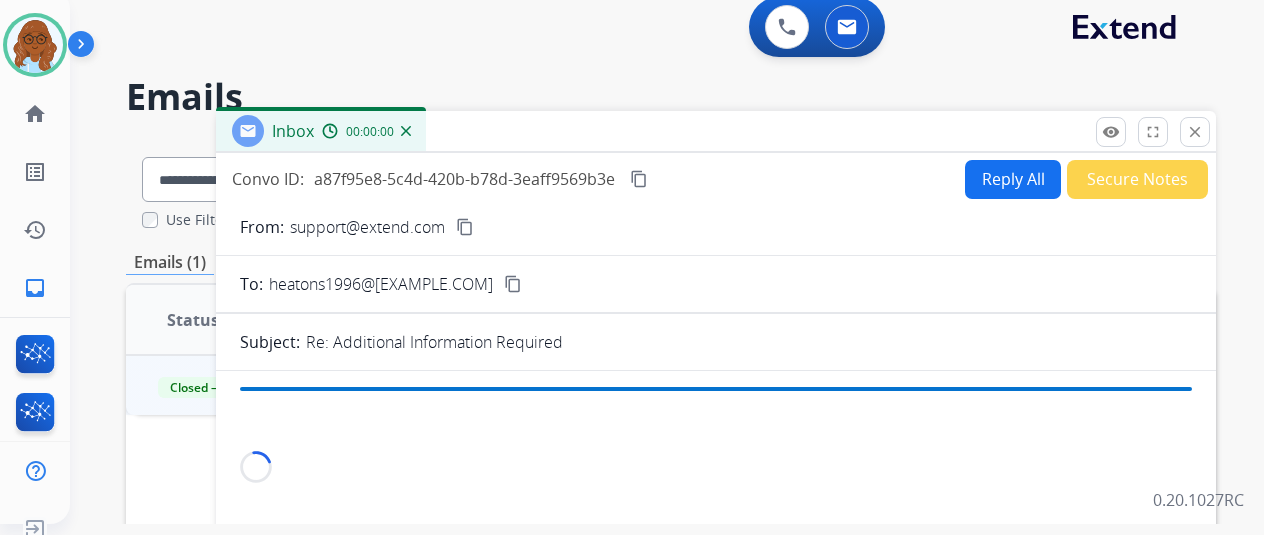 scroll, scrollTop: 300, scrollLeft: 0, axis: vertical 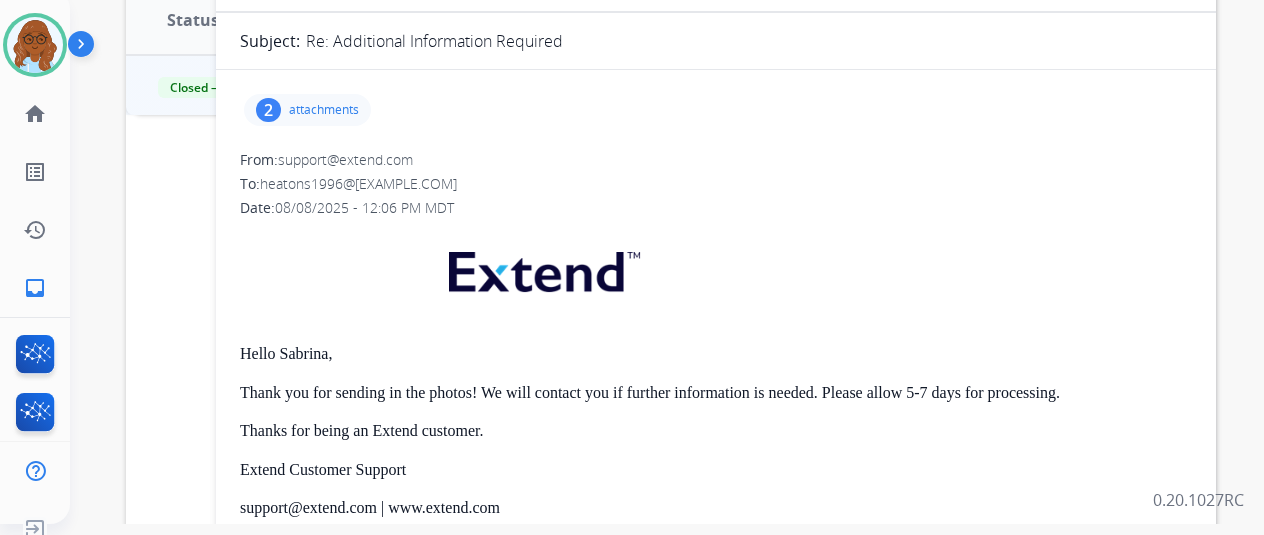 click on "2" at bounding box center [268, 110] 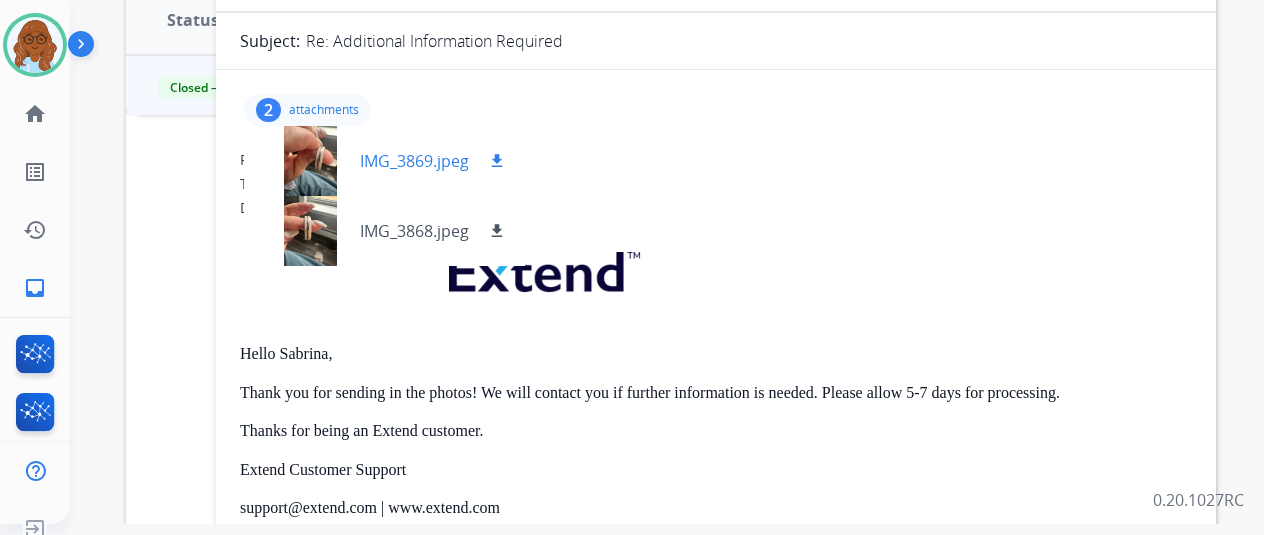 click on "download" at bounding box center [497, 161] 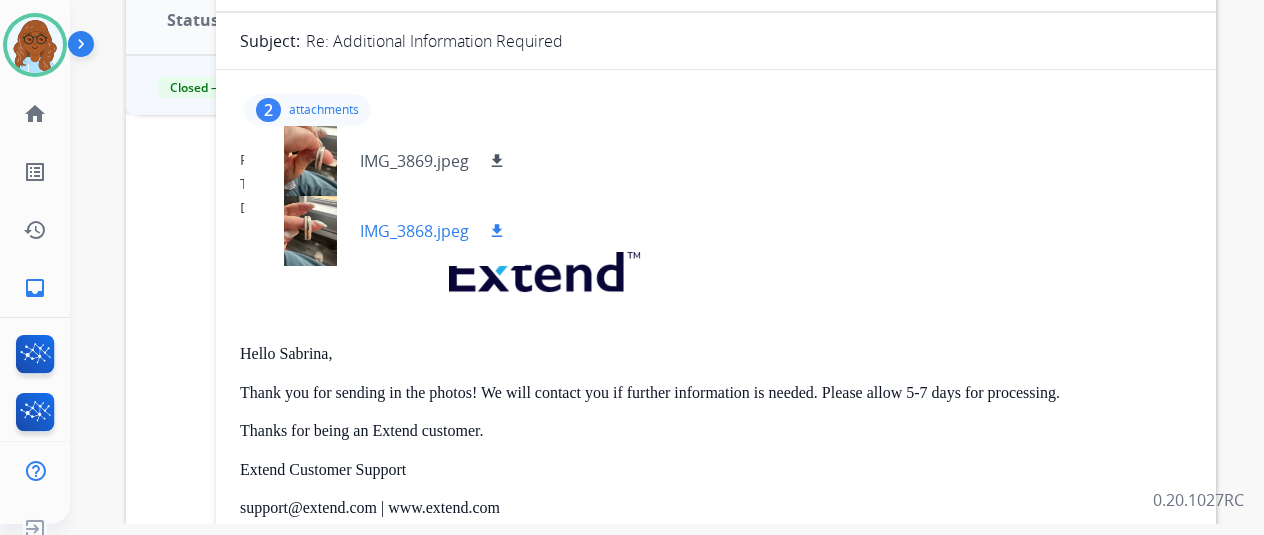 click on "download" at bounding box center [497, 231] 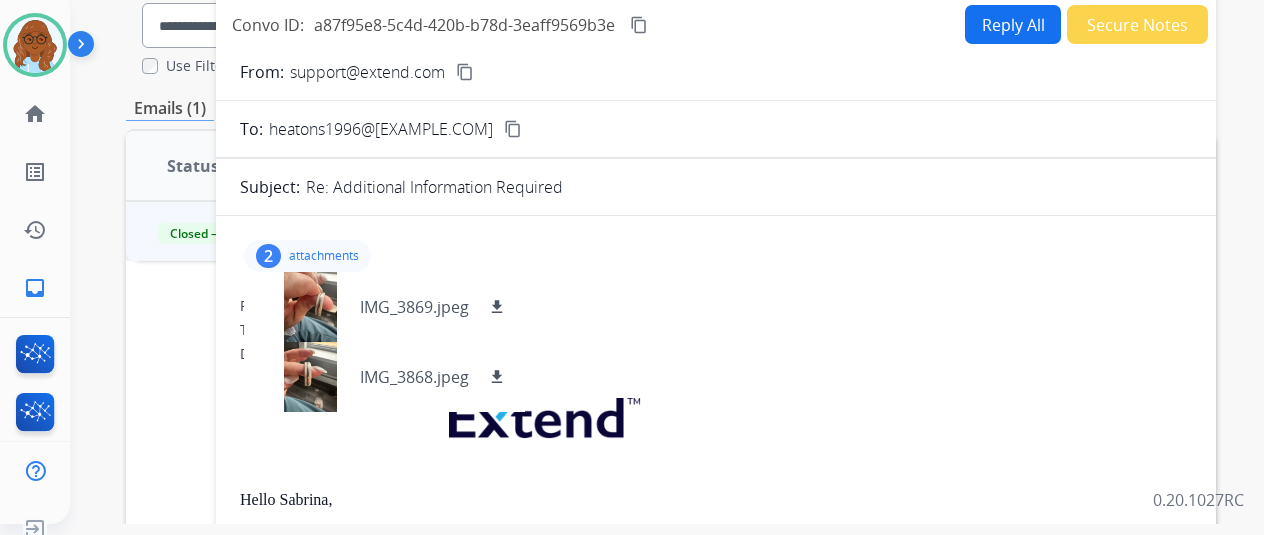 scroll, scrollTop: 0, scrollLeft: 0, axis: both 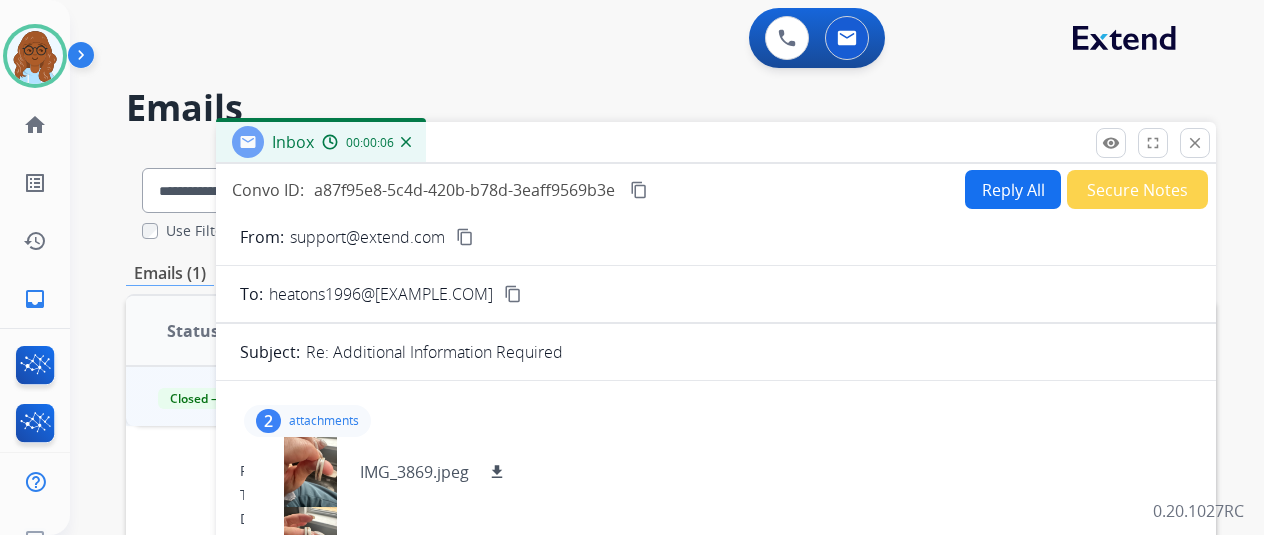 drag, startPoint x: 1201, startPoint y: 143, endPoint x: 1222, endPoint y: 167, distance: 31.890438 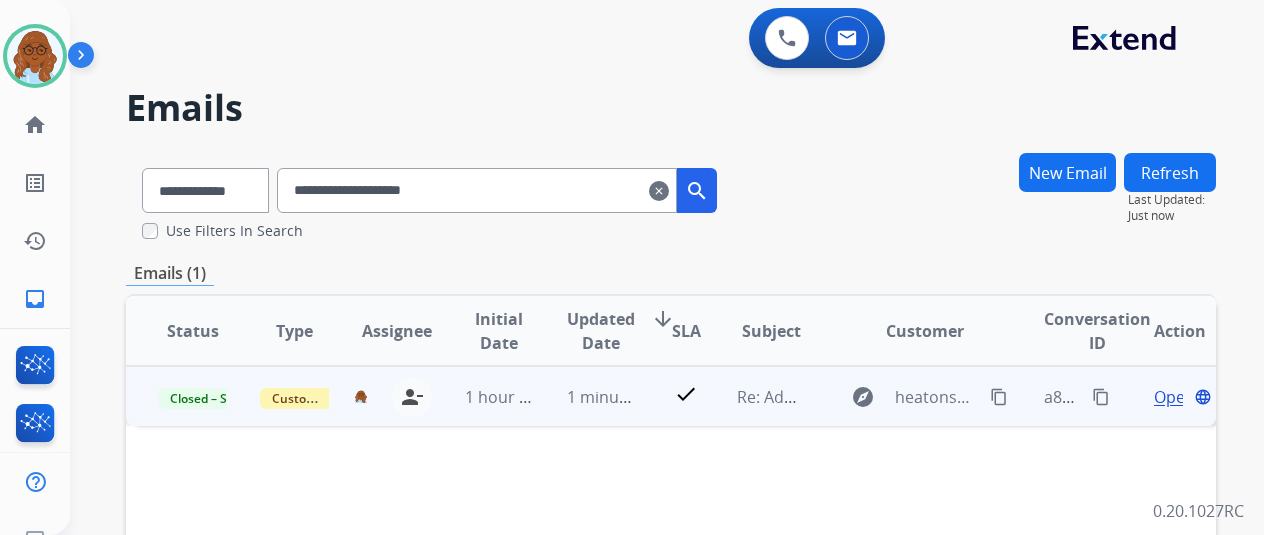 click on "Open language" at bounding box center [1180, 397] 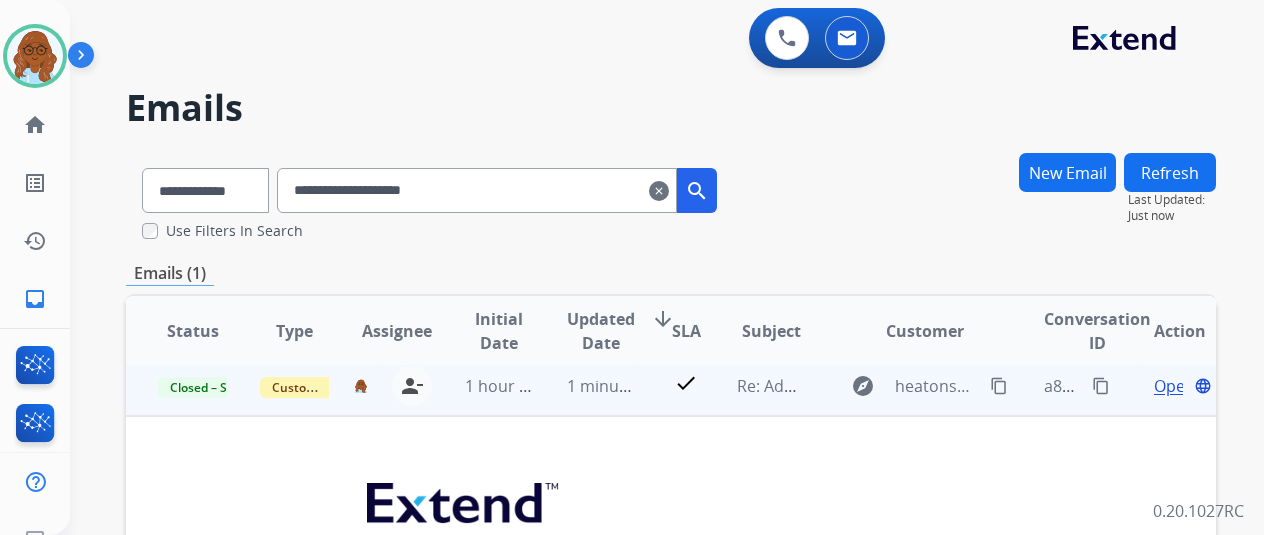 scroll, scrollTop: 0, scrollLeft: 0, axis: both 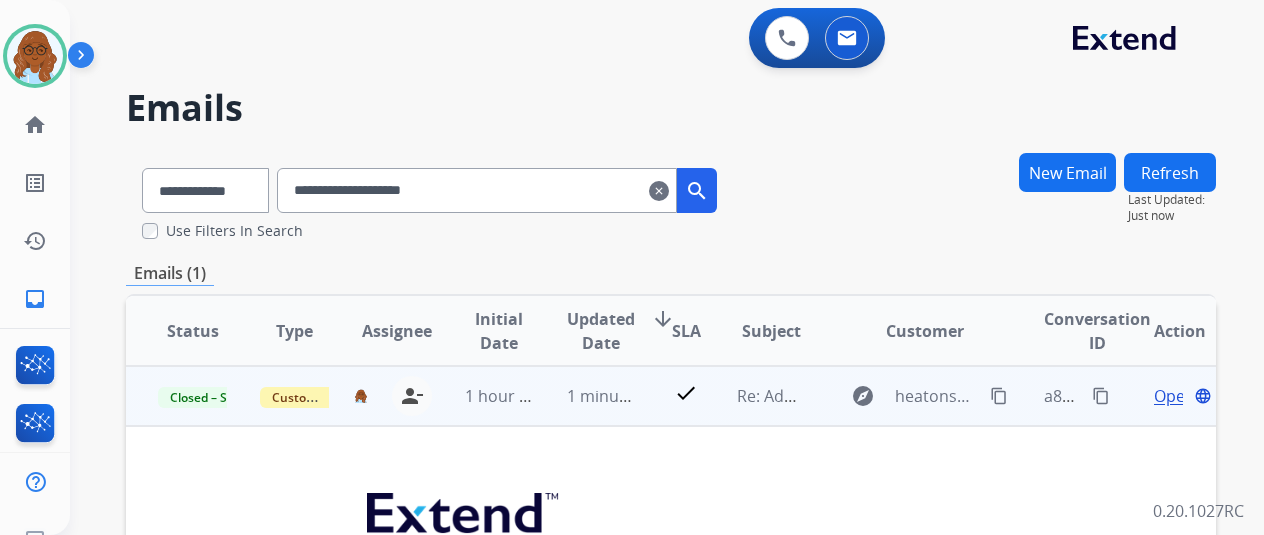 click on "Open" at bounding box center [1174, 396] 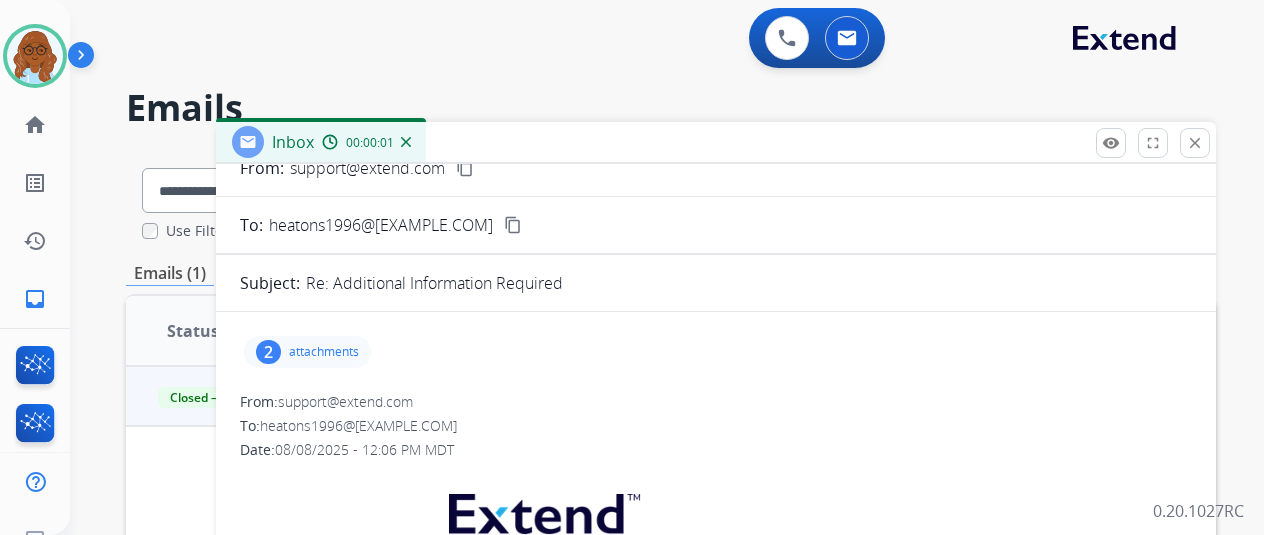 scroll, scrollTop: 100, scrollLeft: 0, axis: vertical 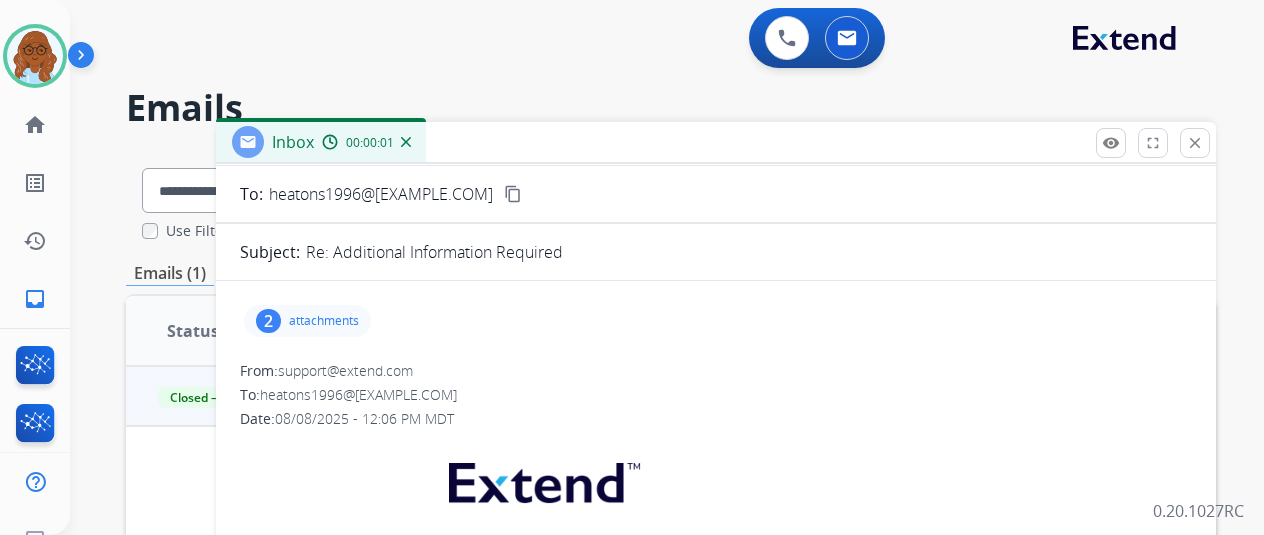 click on "2 attachments" at bounding box center [716, 321] 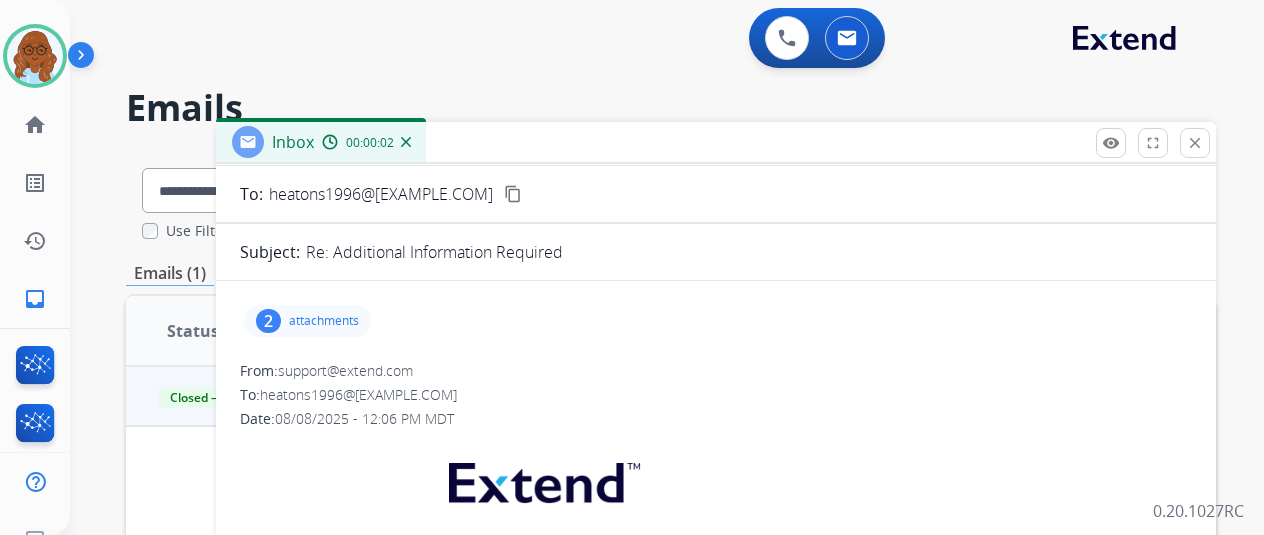 click on "attachments" at bounding box center [324, 321] 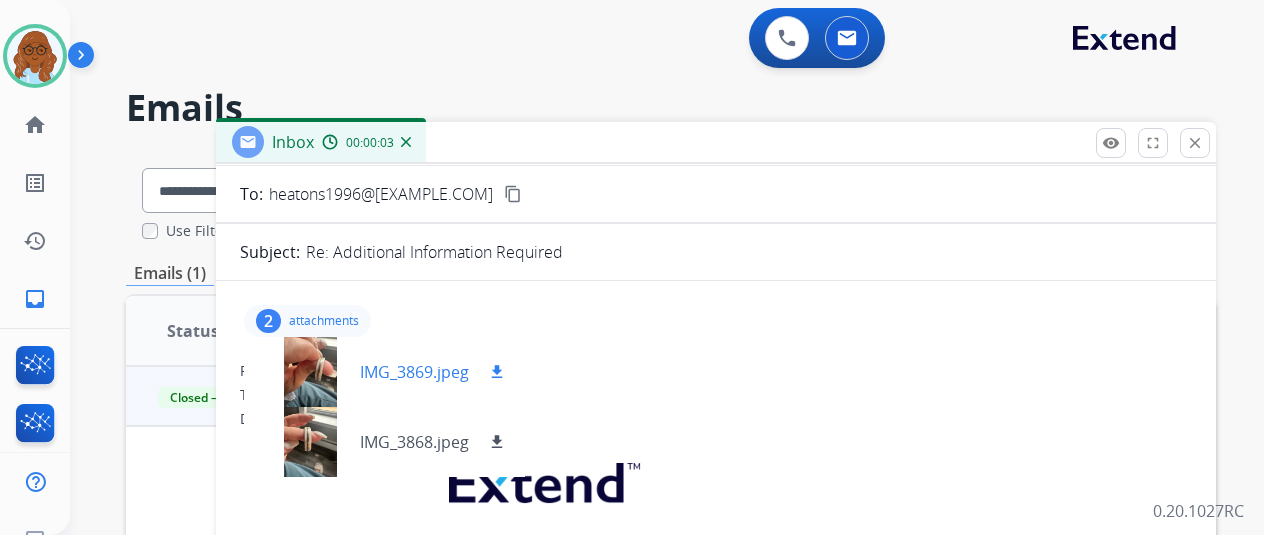 click at bounding box center (310, 372) 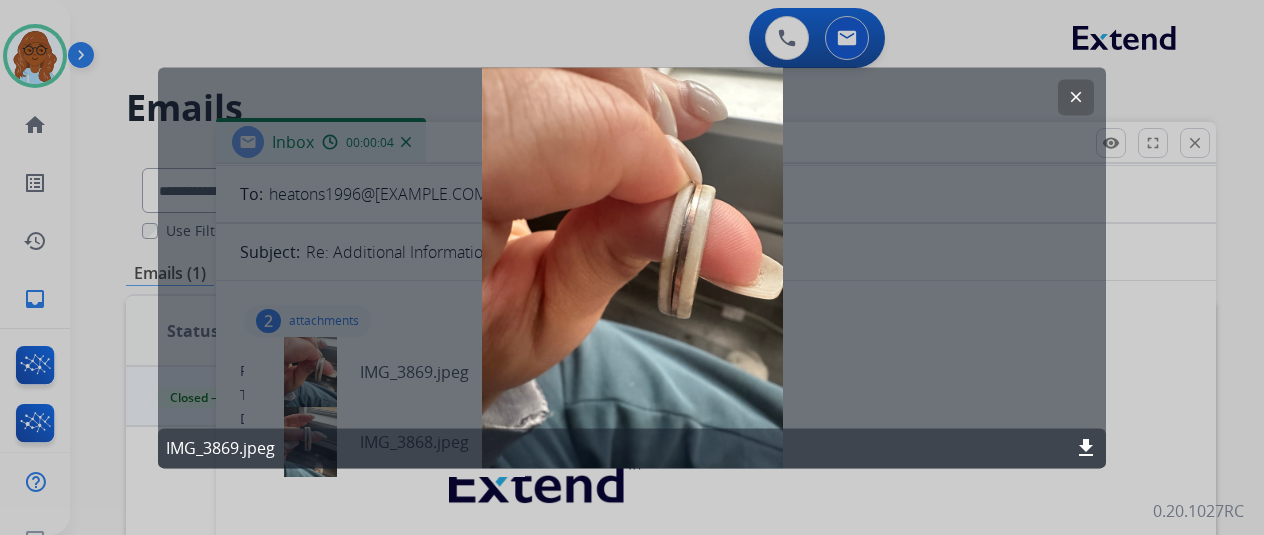 drag, startPoint x: 573, startPoint y: 303, endPoint x: 960, endPoint y: 296, distance: 387.0633 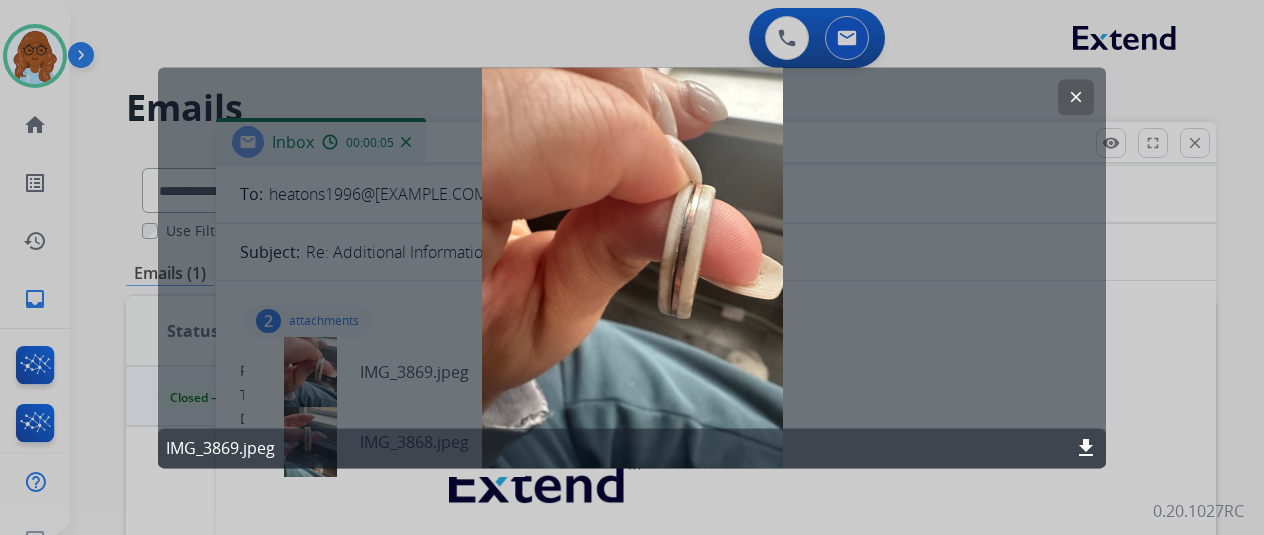 drag, startPoint x: 1002, startPoint y: 442, endPoint x: 965, endPoint y: 437, distance: 37.336308 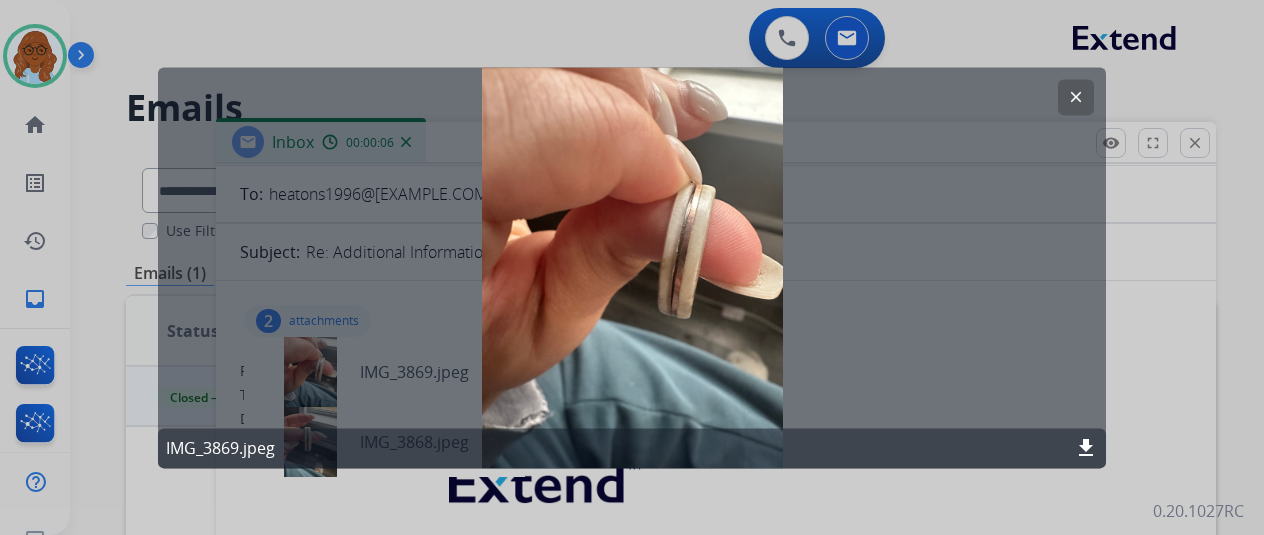 click on "clear" 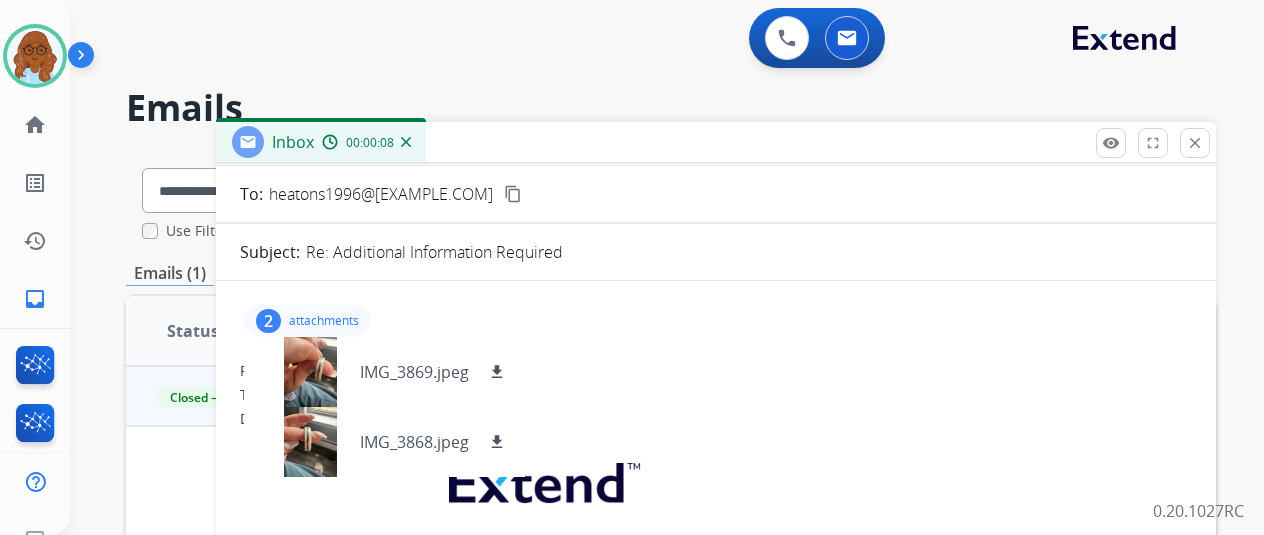 drag, startPoint x: 334, startPoint y: 366, endPoint x: 640, endPoint y: 353, distance: 306.27603 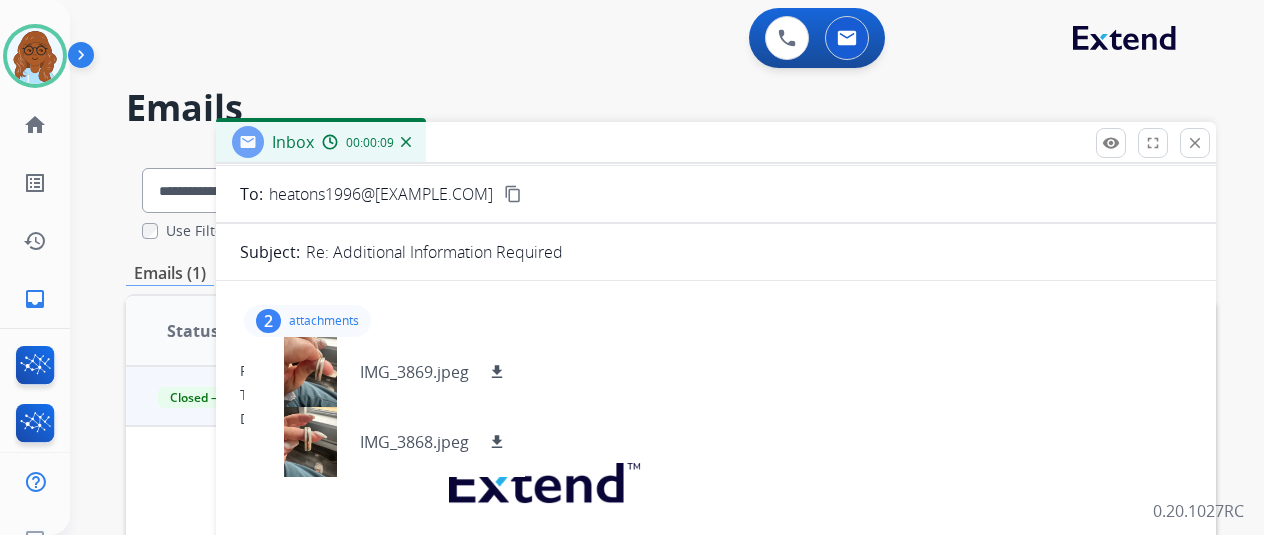 click on "2 attachments  IMG_3869.jpeg  download  IMG_3868.jpeg  download" at bounding box center (307, 321) 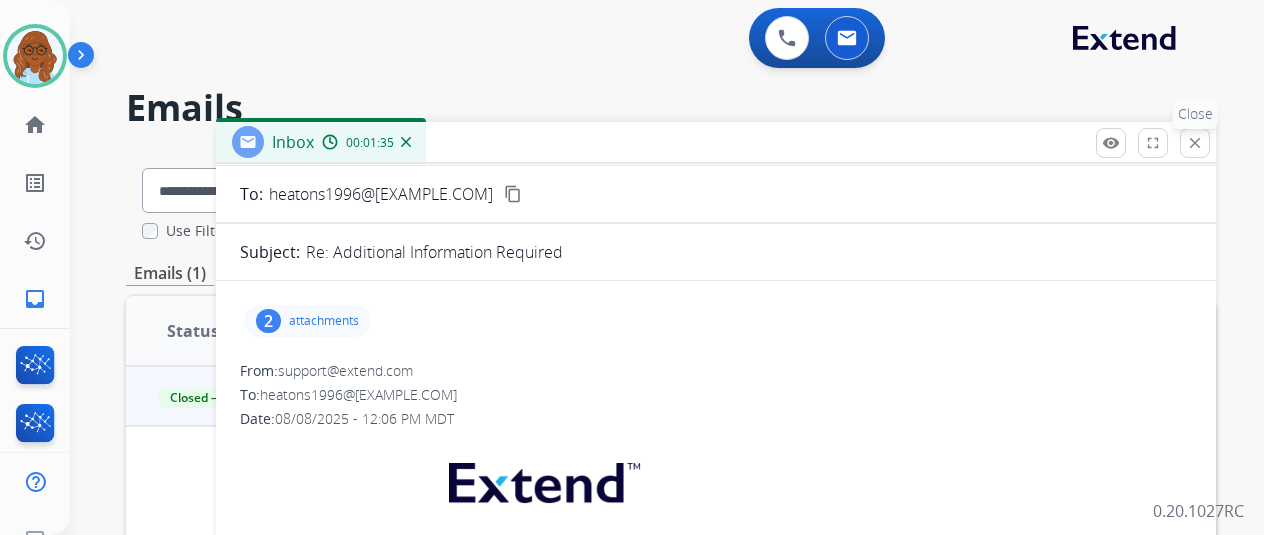 drag, startPoint x: 1215, startPoint y: 138, endPoint x: 1136, endPoint y: 155, distance: 80.80842 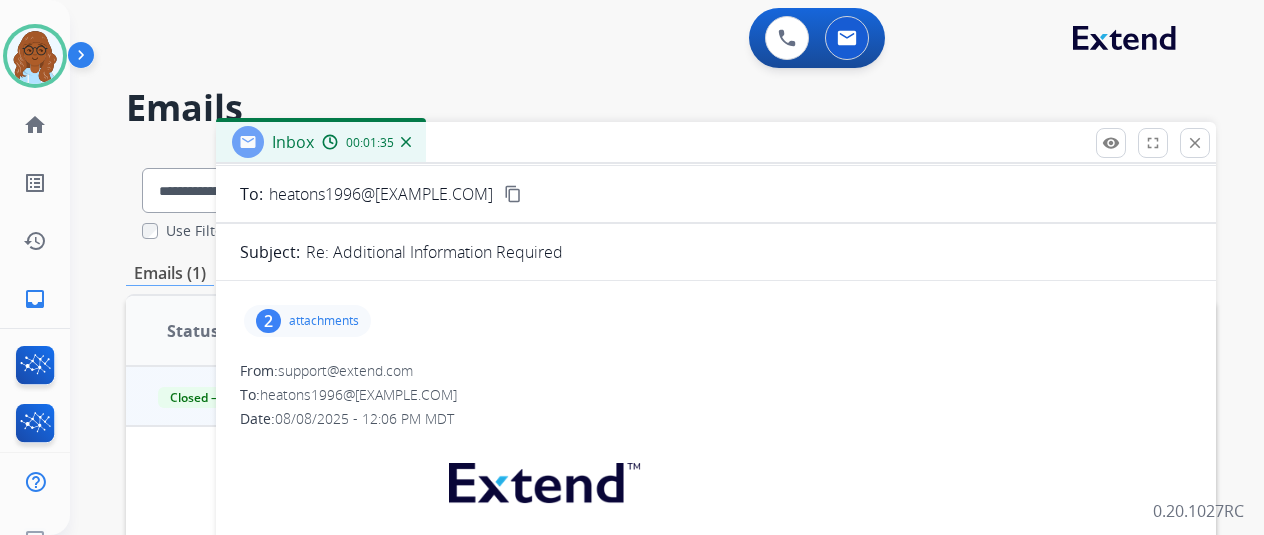 click on "close" at bounding box center (1195, 143) 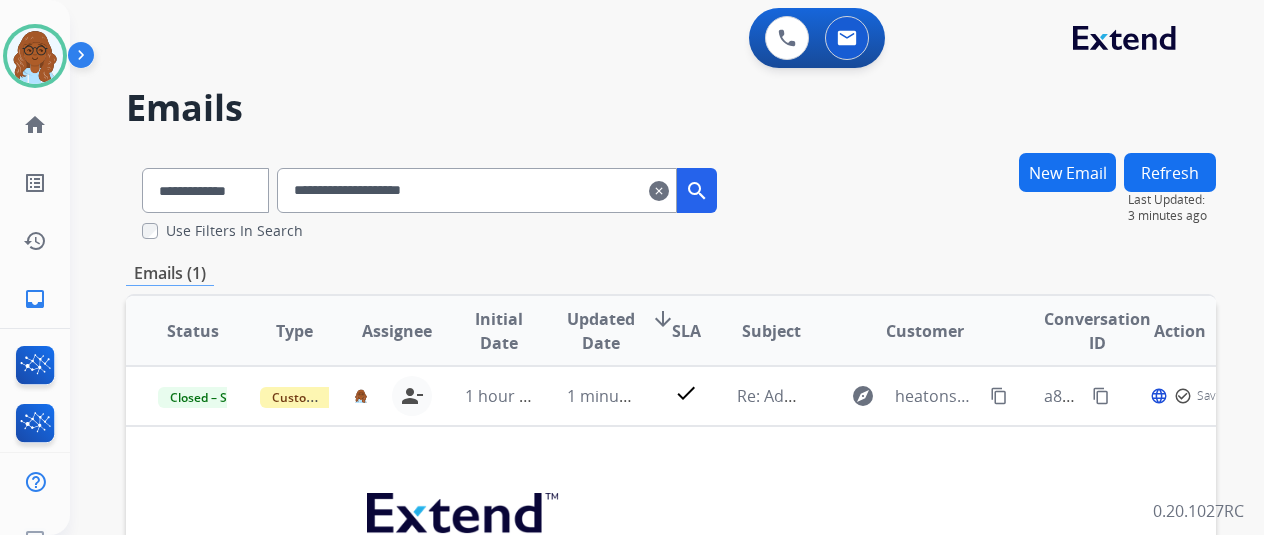 click on "clear" at bounding box center (659, 191) 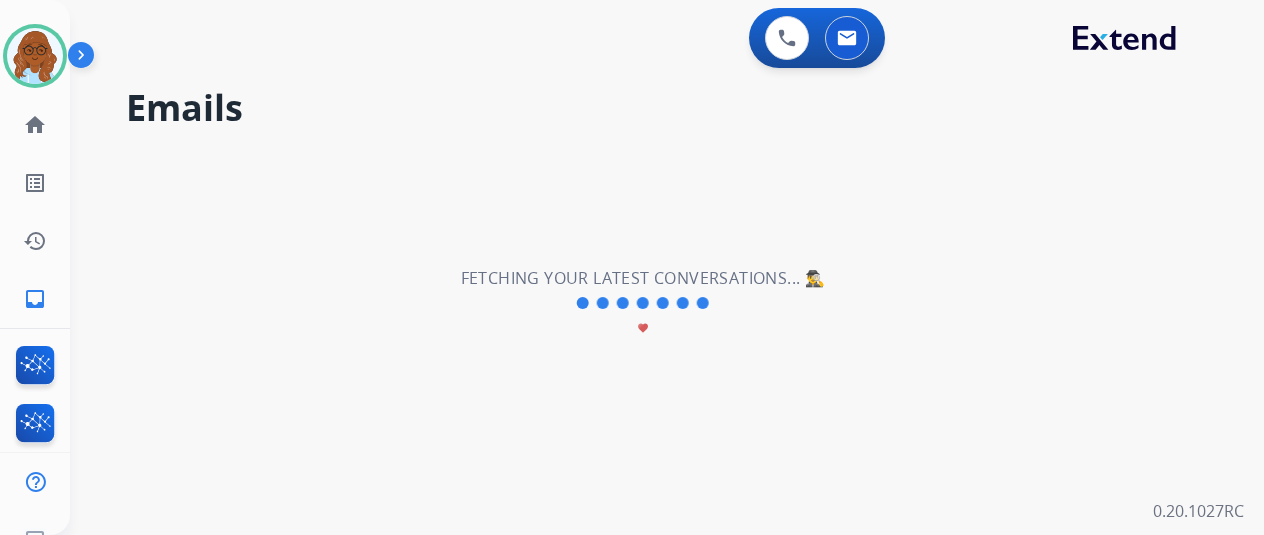 type 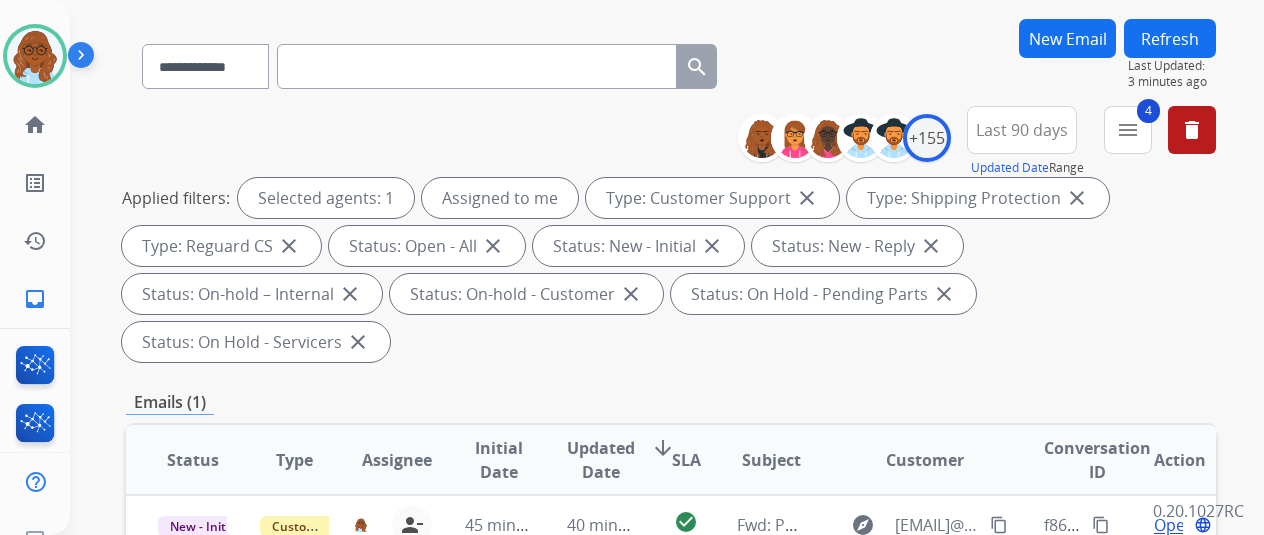 scroll, scrollTop: 200, scrollLeft: 0, axis: vertical 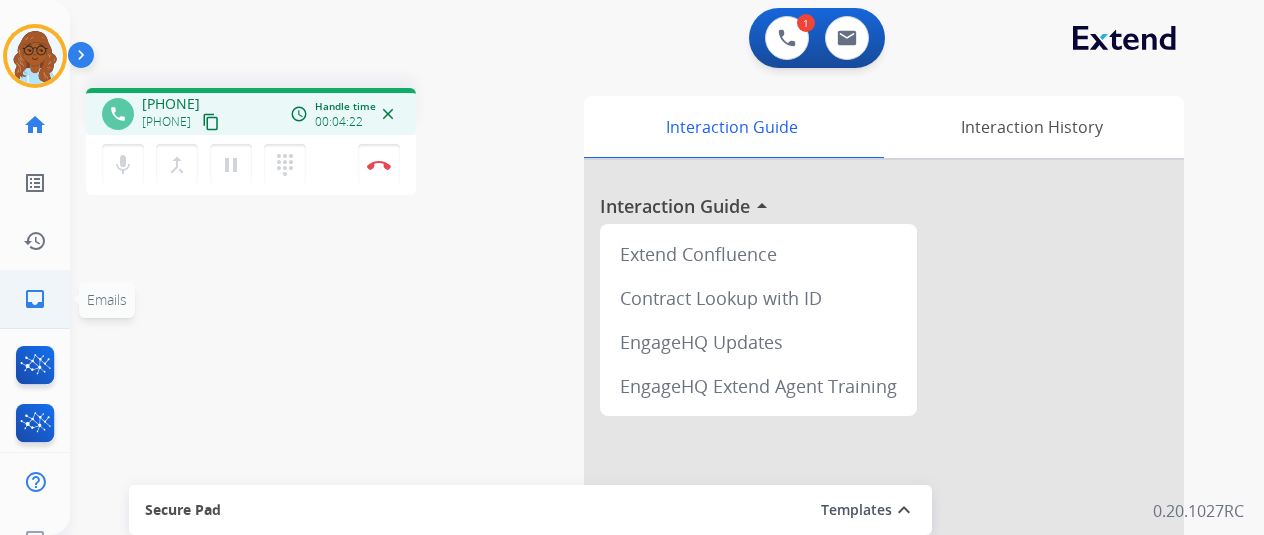 click on "inbox" 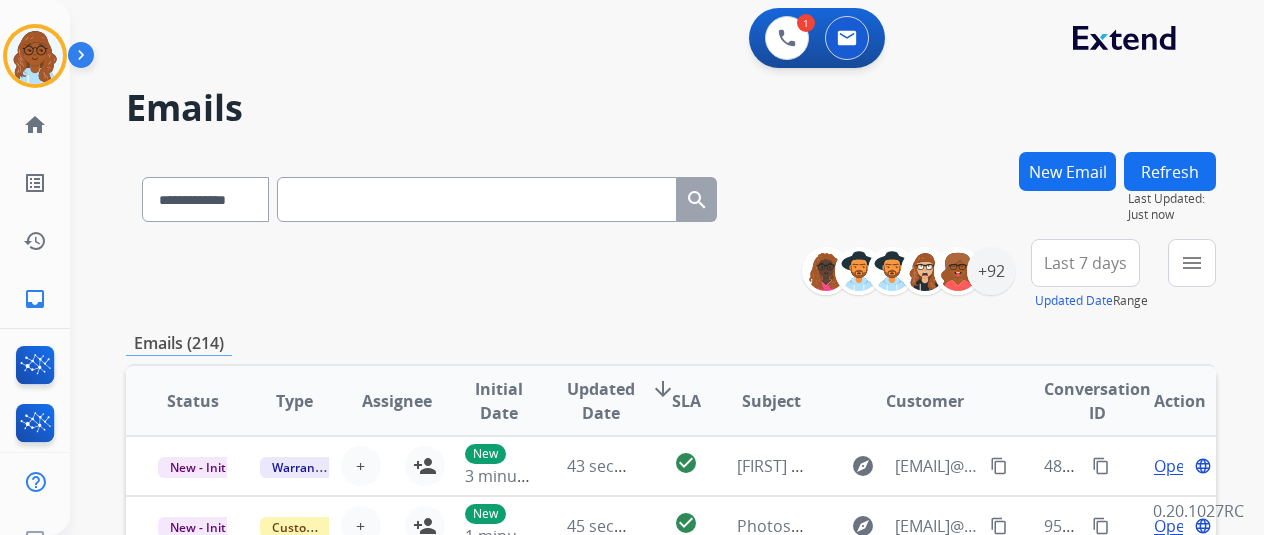 click on "New Email" at bounding box center (1067, 171) 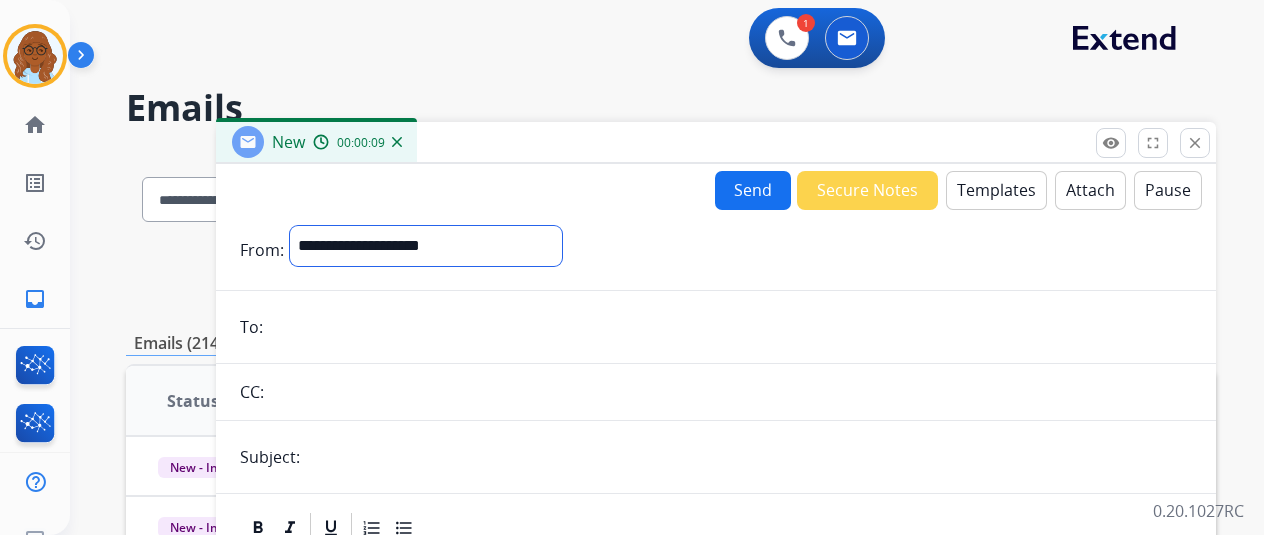 drag, startPoint x: 400, startPoint y: 244, endPoint x: 412, endPoint y: 262, distance: 21.633308 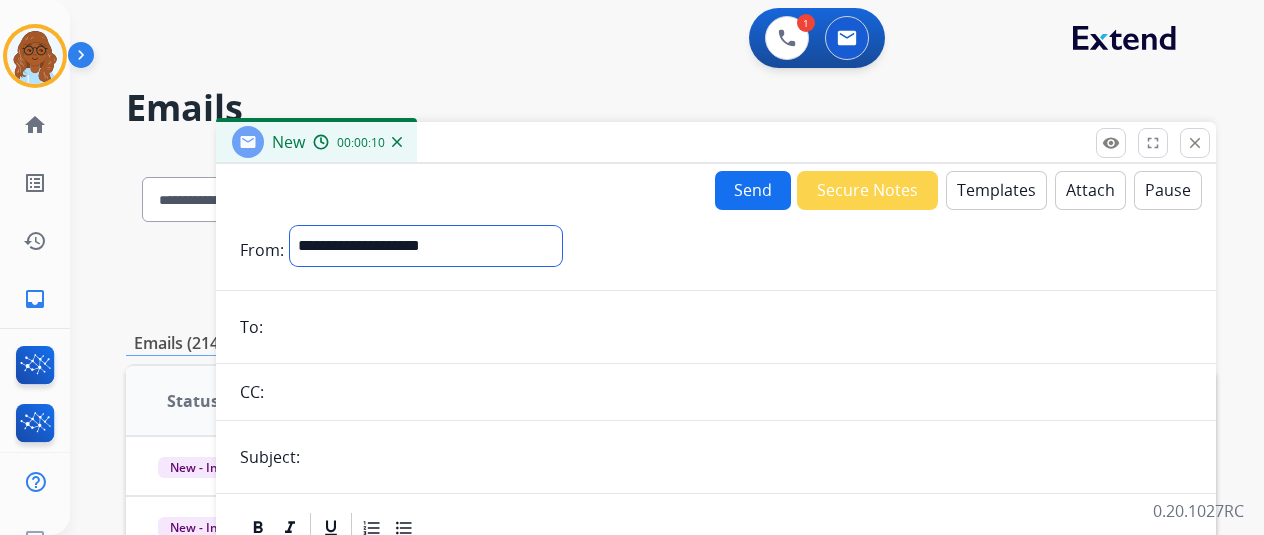 select on "**********" 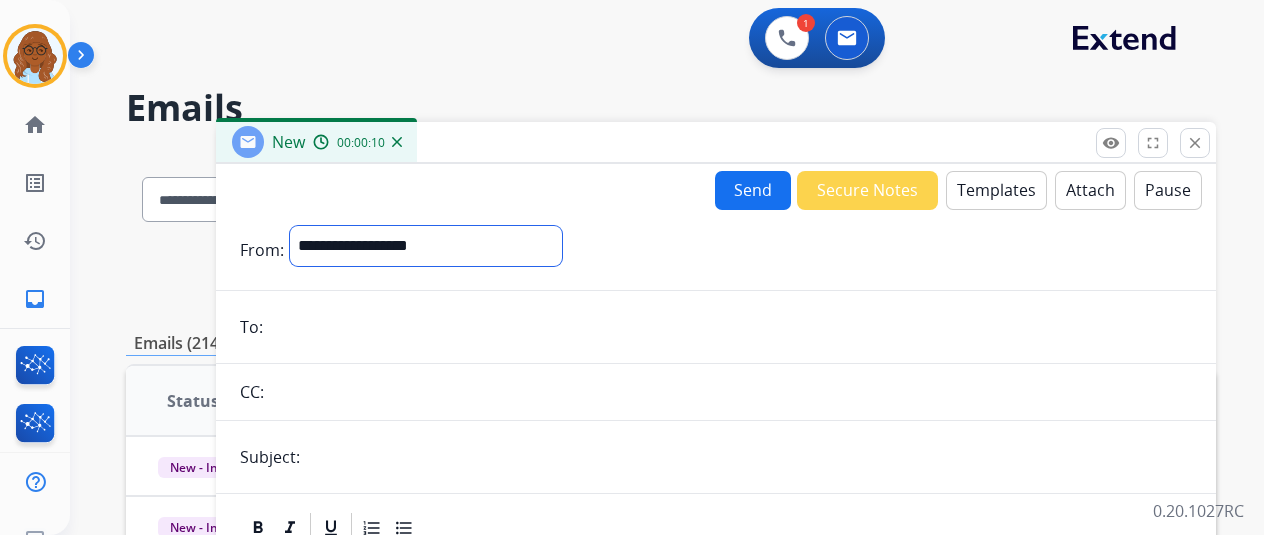 click on "**********" at bounding box center (426, 246) 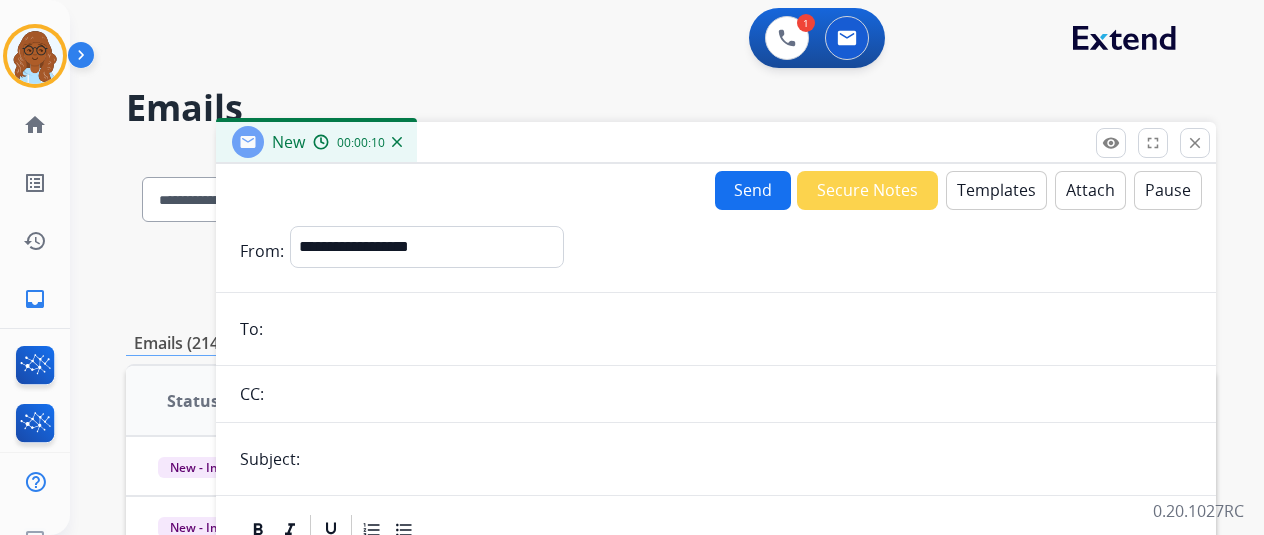 click at bounding box center [730, 329] 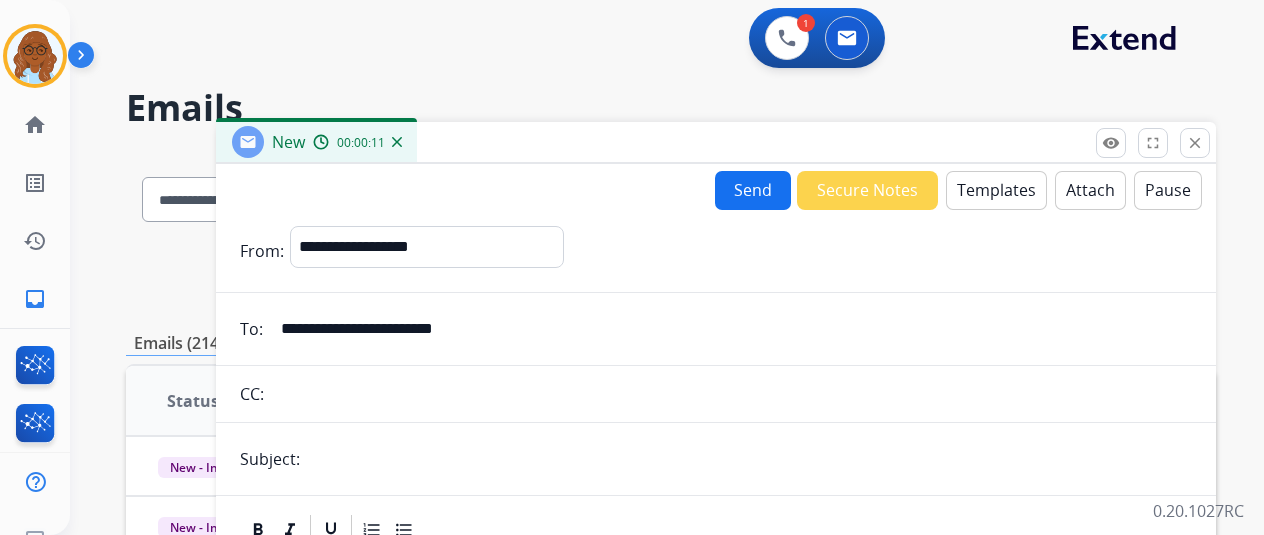 type on "**********" 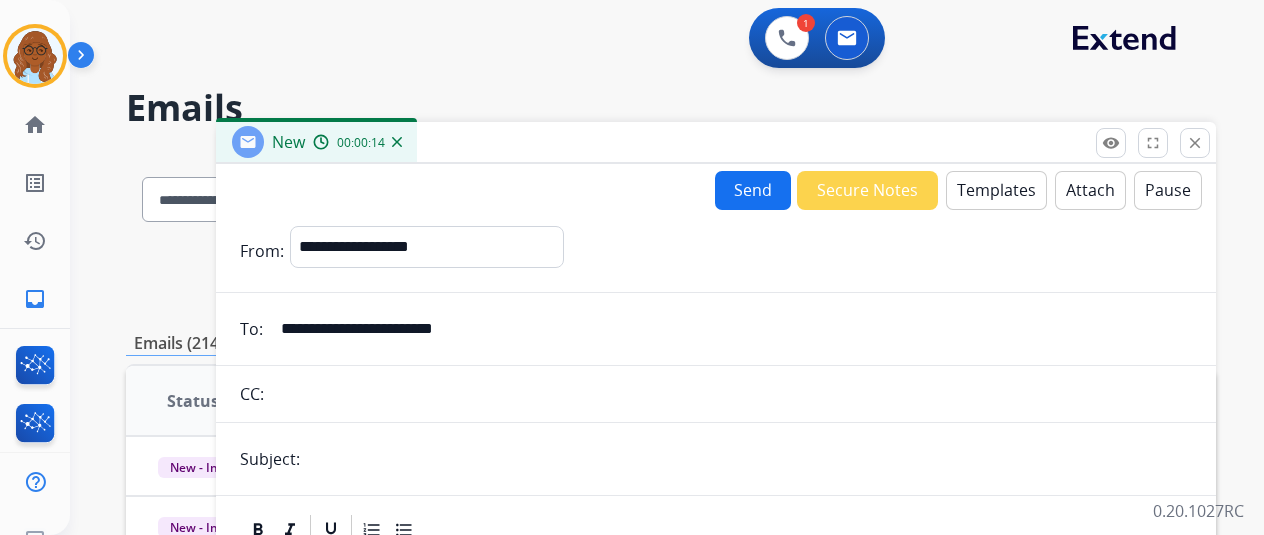 click at bounding box center [749, 459] 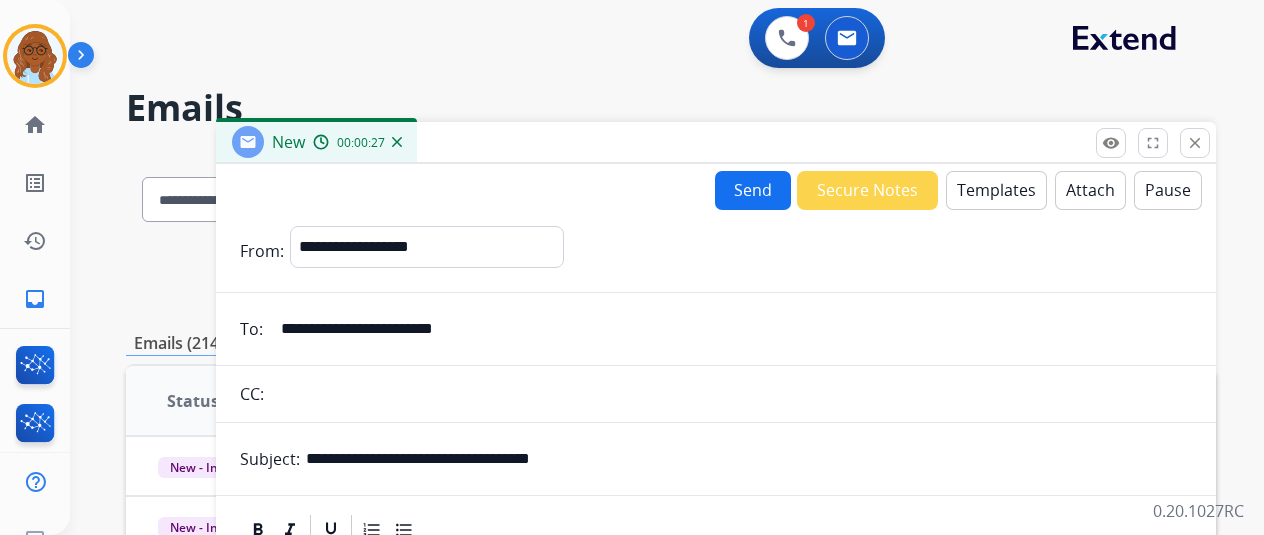 type on "**********" 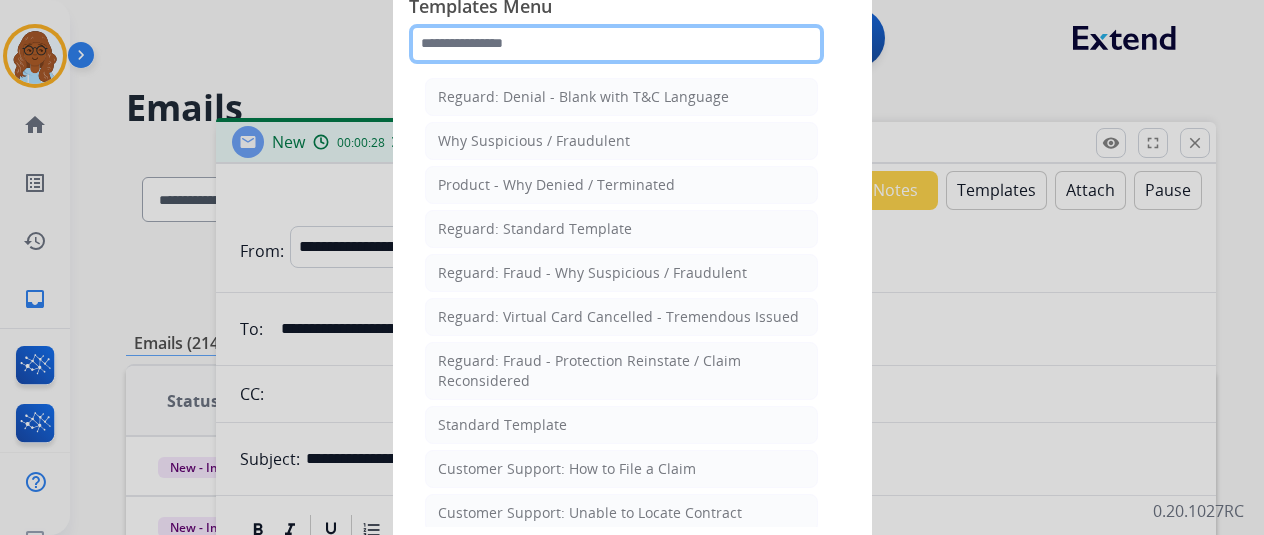 click 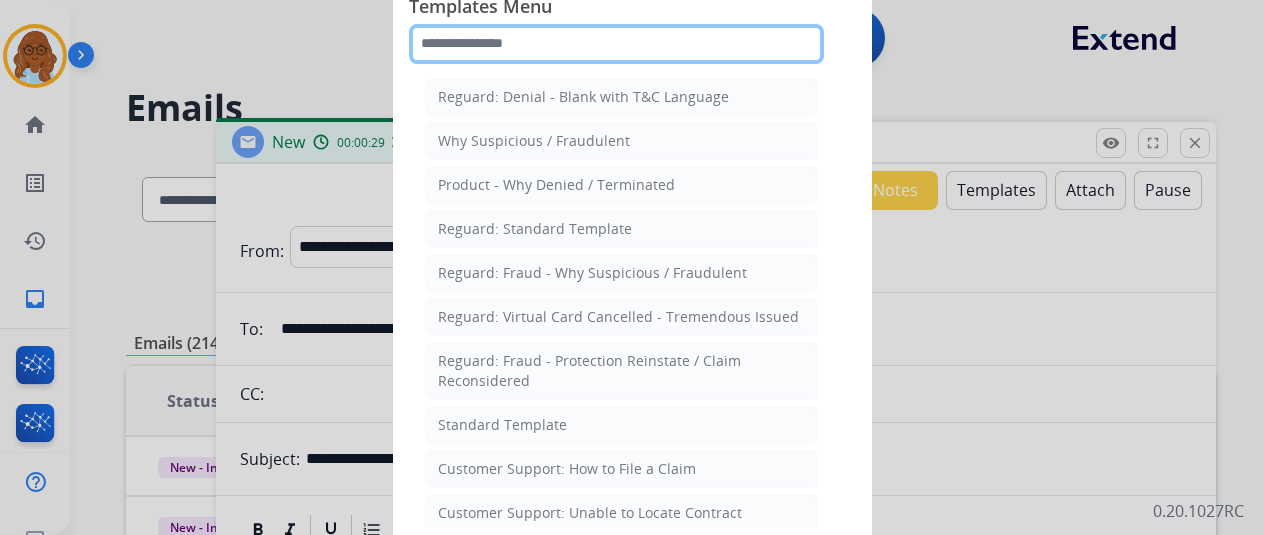 type on "*" 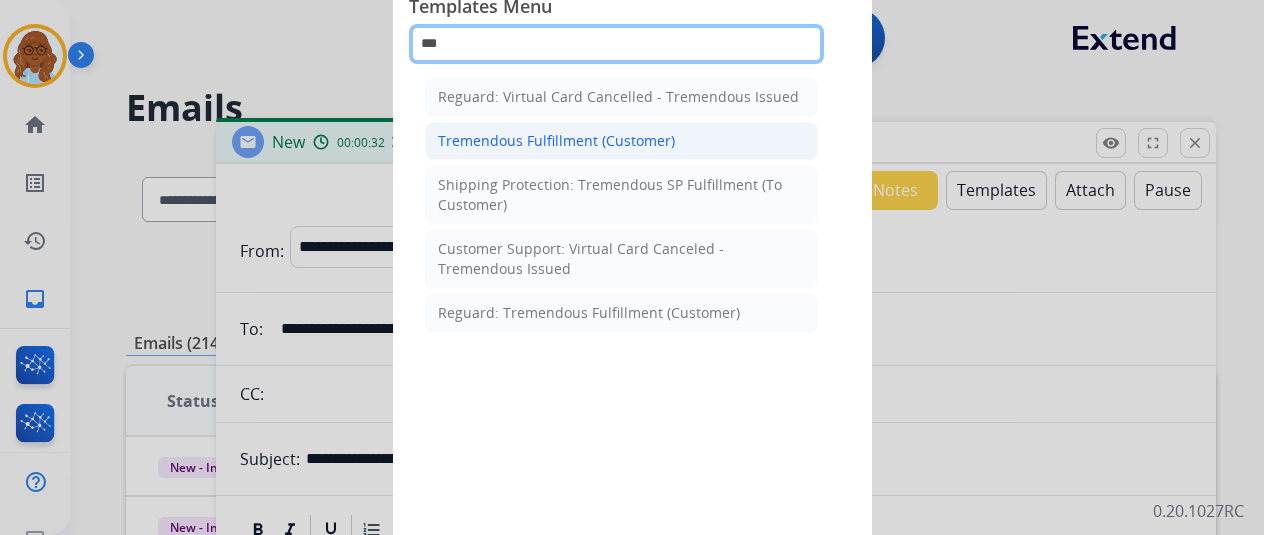 type on "***" 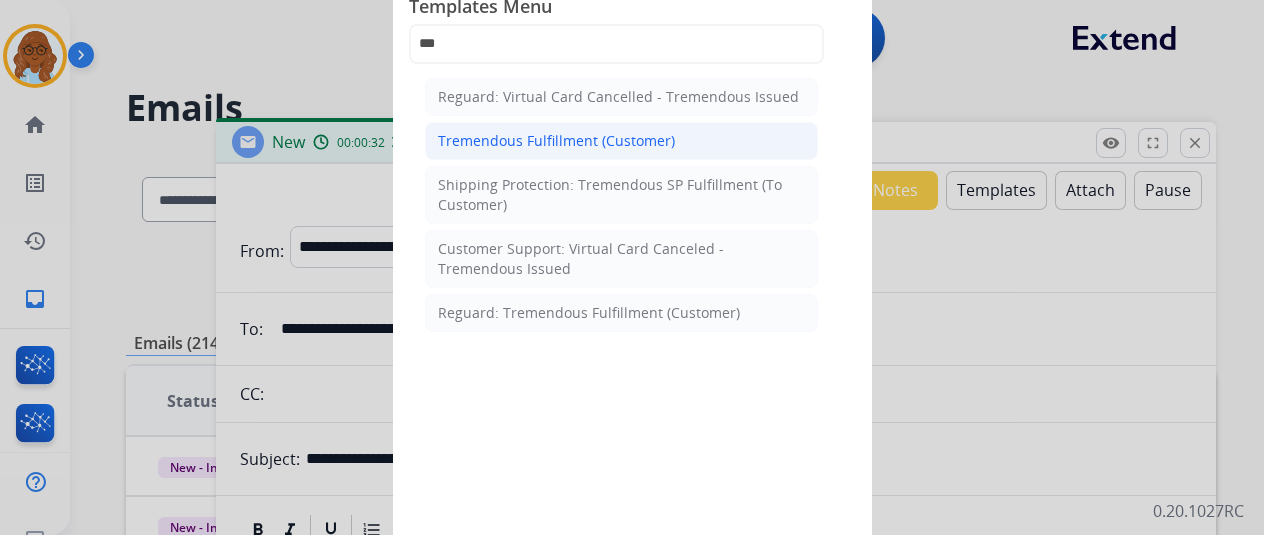 click on "Tremendous Fulfillment (Customer)" 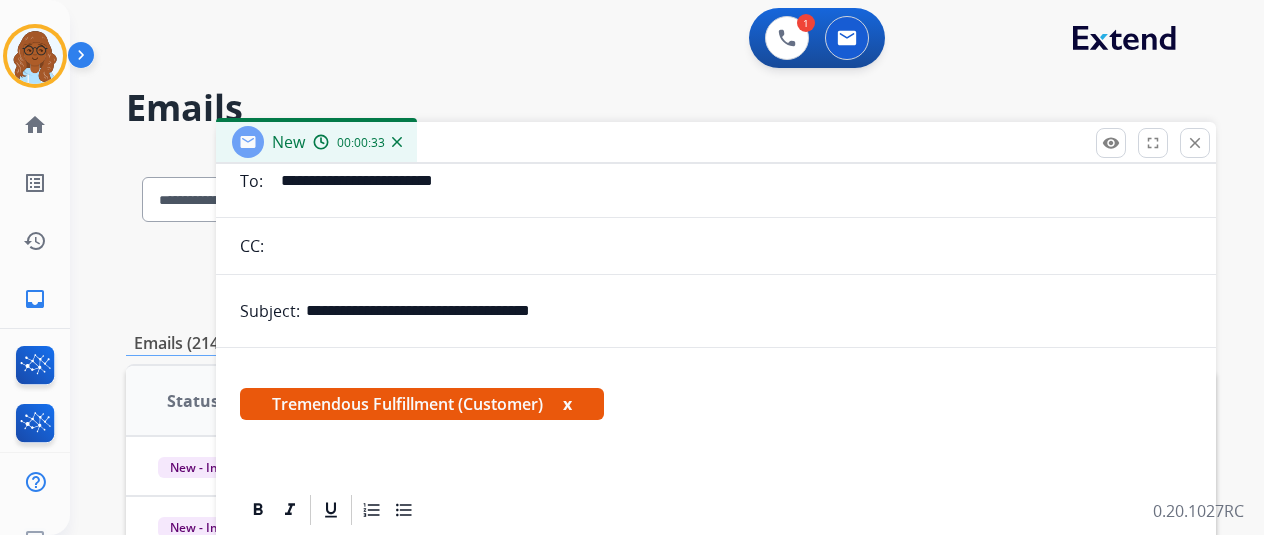scroll, scrollTop: 300, scrollLeft: 0, axis: vertical 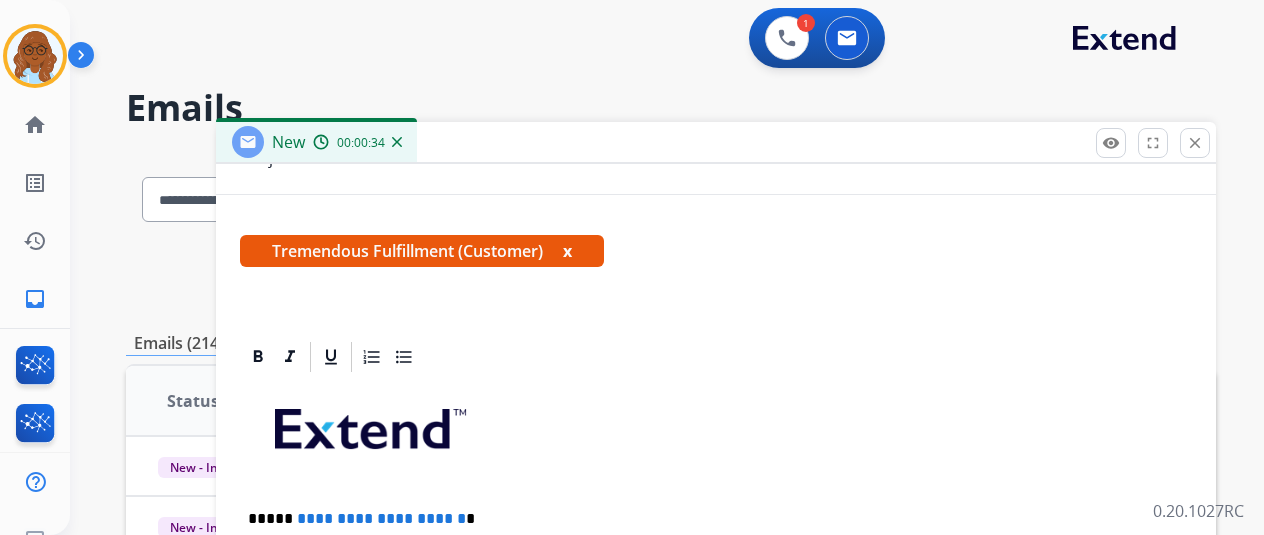 click on "x" at bounding box center [567, 251] 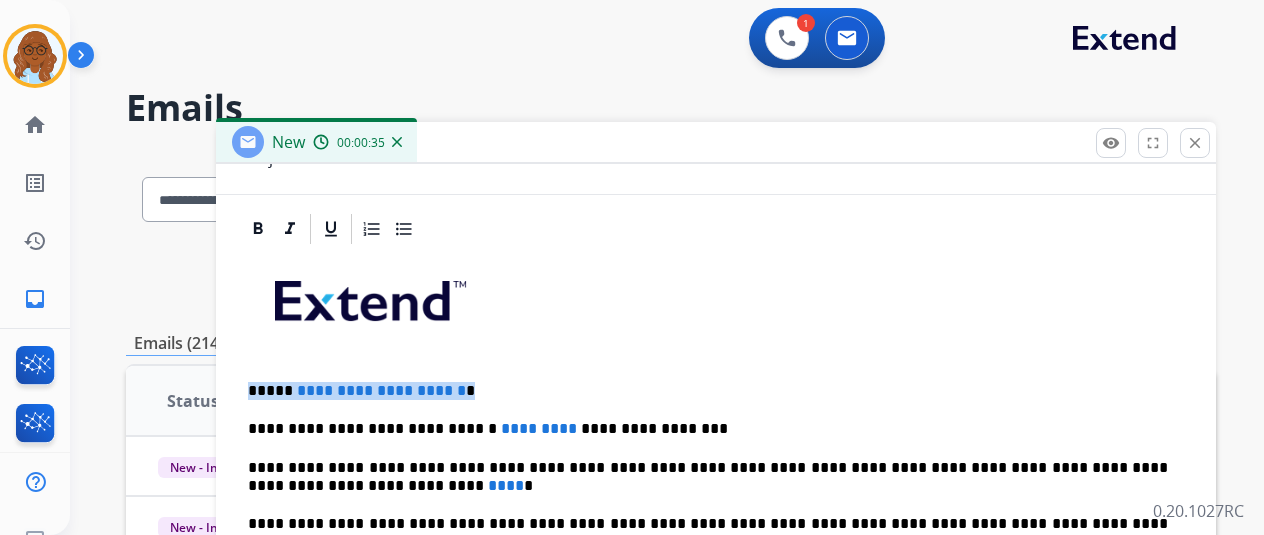 drag, startPoint x: 486, startPoint y: 383, endPoint x: 250, endPoint y: 383, distance: 236 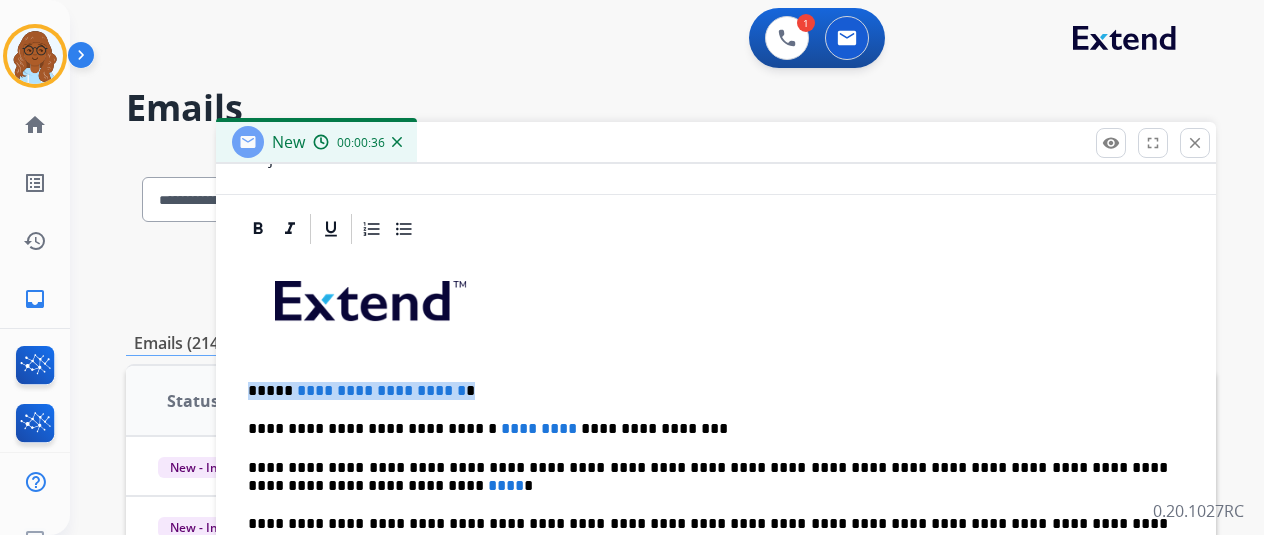 type 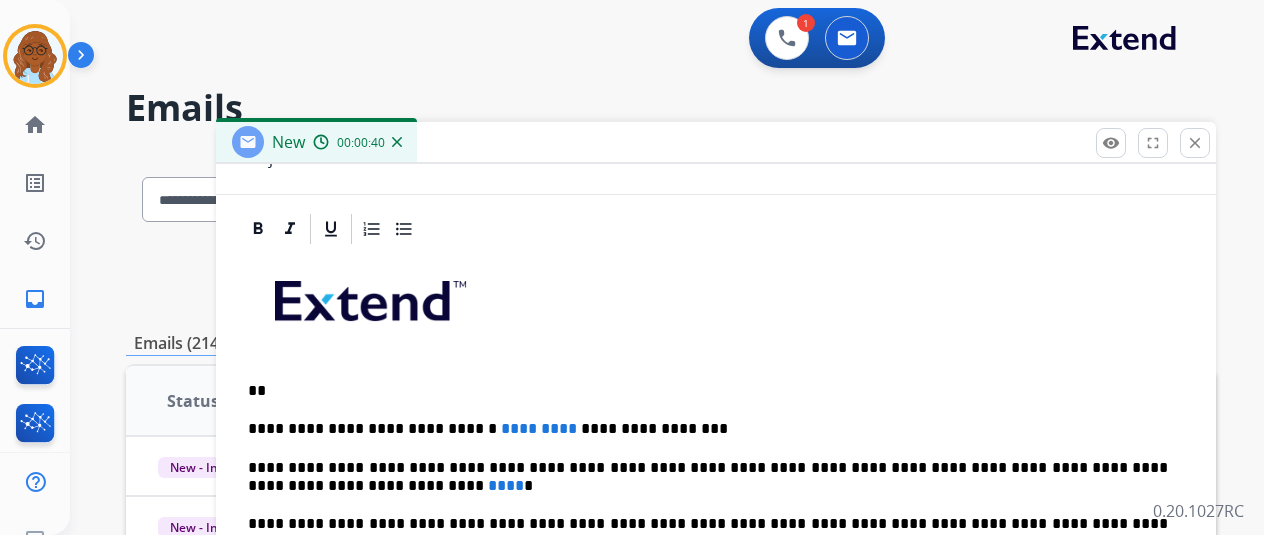 click on "**" at bounding box center (708, 391) 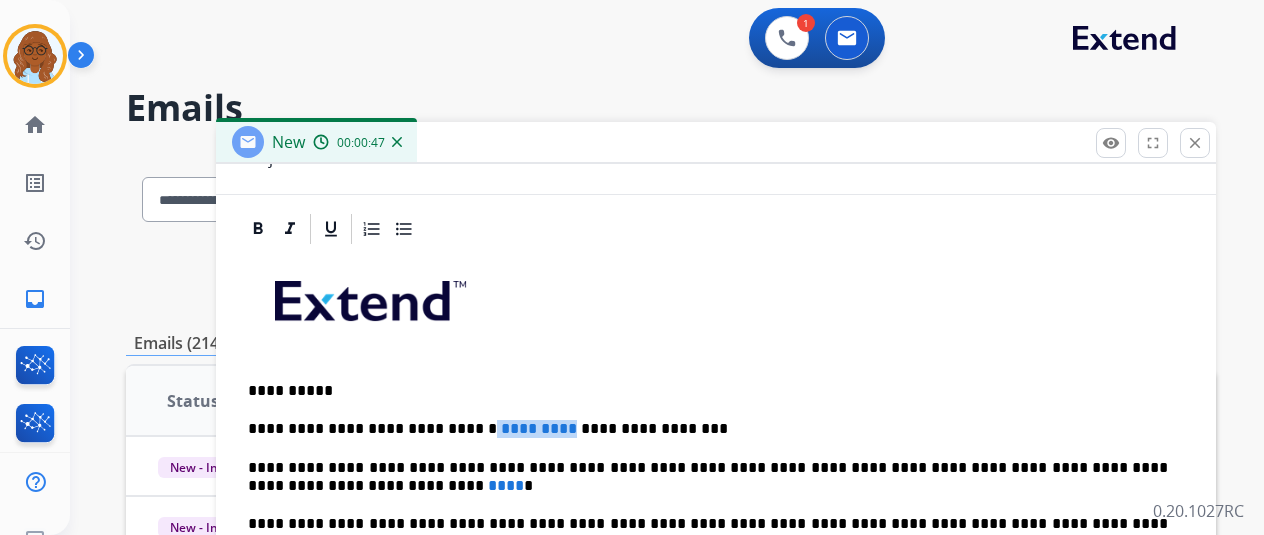 drag, startPoint x: 478, startPoint y: 422, endPoint x: 543, endPoint y: 426, distance: 65.12296 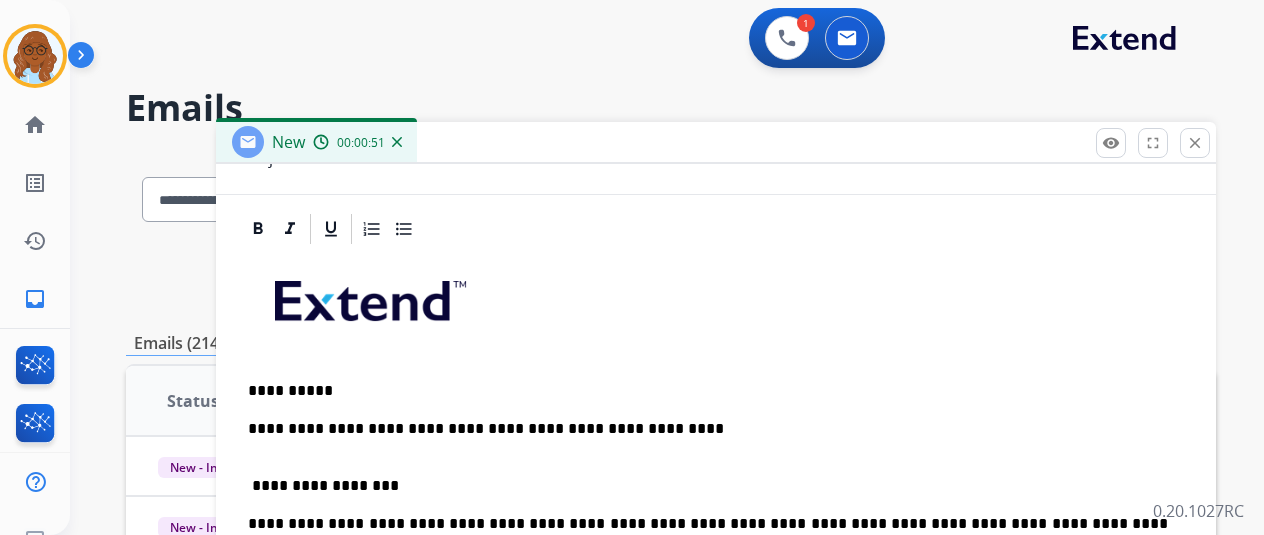 click on "**********" at bounding box center (708, 429) 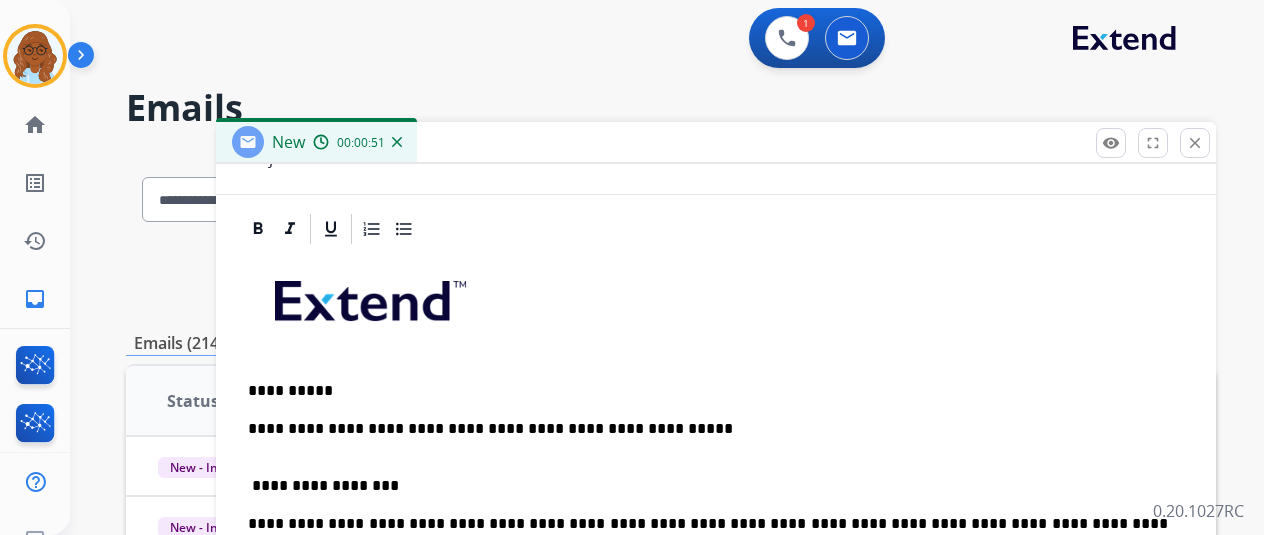 click on "**********" at bounding box center (708, 477) 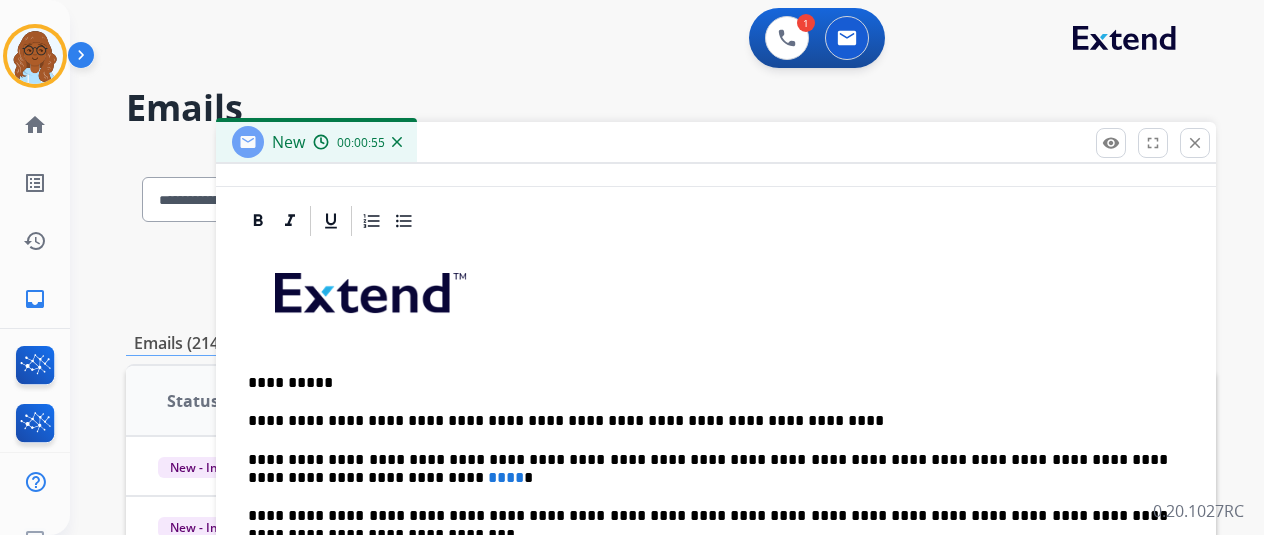 scroll, scrollTop: 310, scrollLeft: 0, axis: vertical 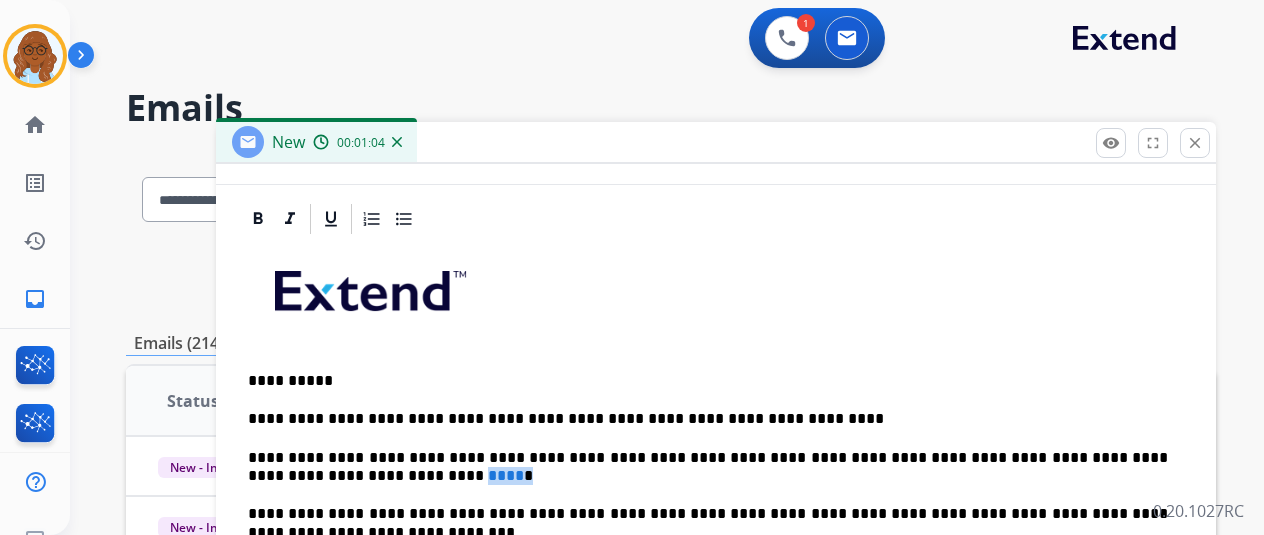 drag, startPoint x: 372, startPoint y: 475, endPoint x: 436, endPoint y: 489, distance: 65.51336 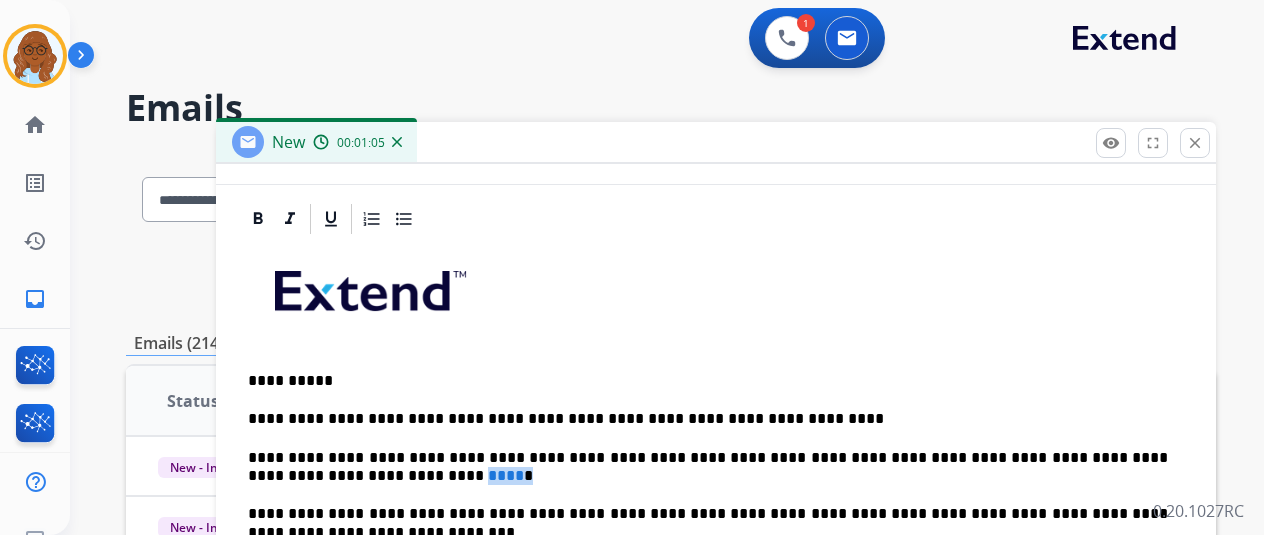 copy on "**** *" 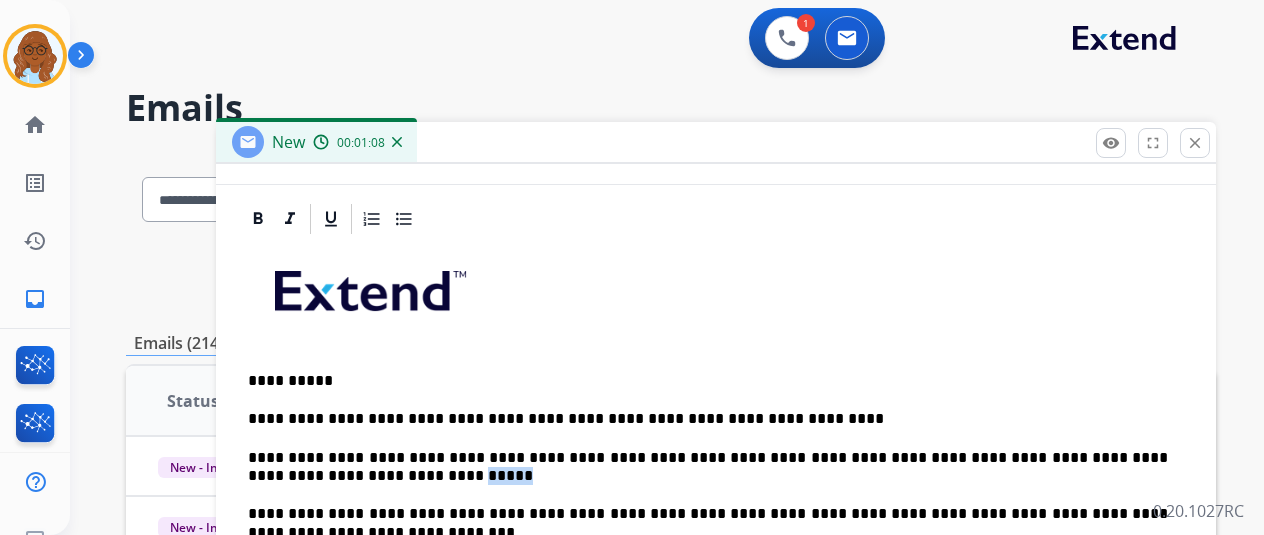 drag, startPoint x: 374, startPoint y: 471, endPoint x: 362, endPoint y: 469, distance: 12.165525 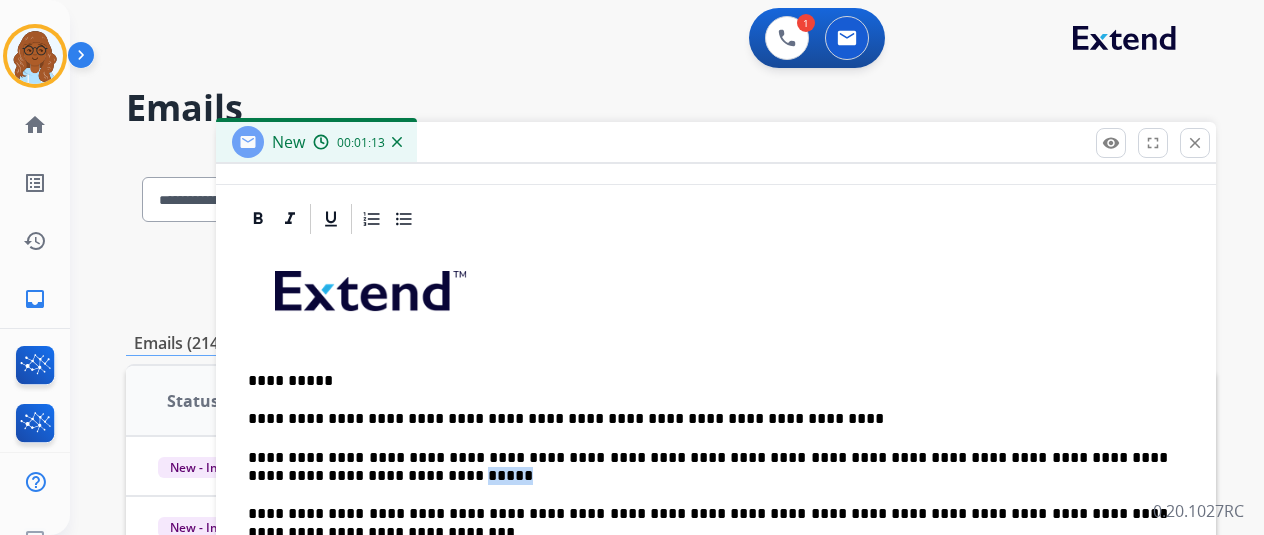 drag, startPoint x: 372, startPoint y: 469, endPoint x: 338, endPoint y: 471, distance: 34.058773 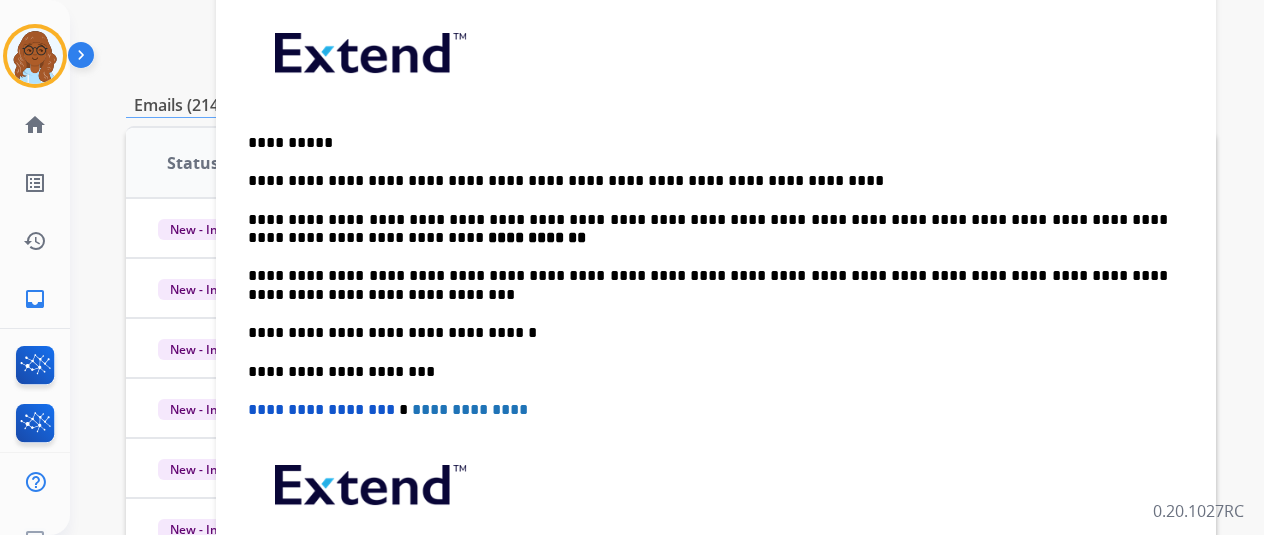 scroll, scrollTop: 86, scrollLeft: 0, axis: vertical 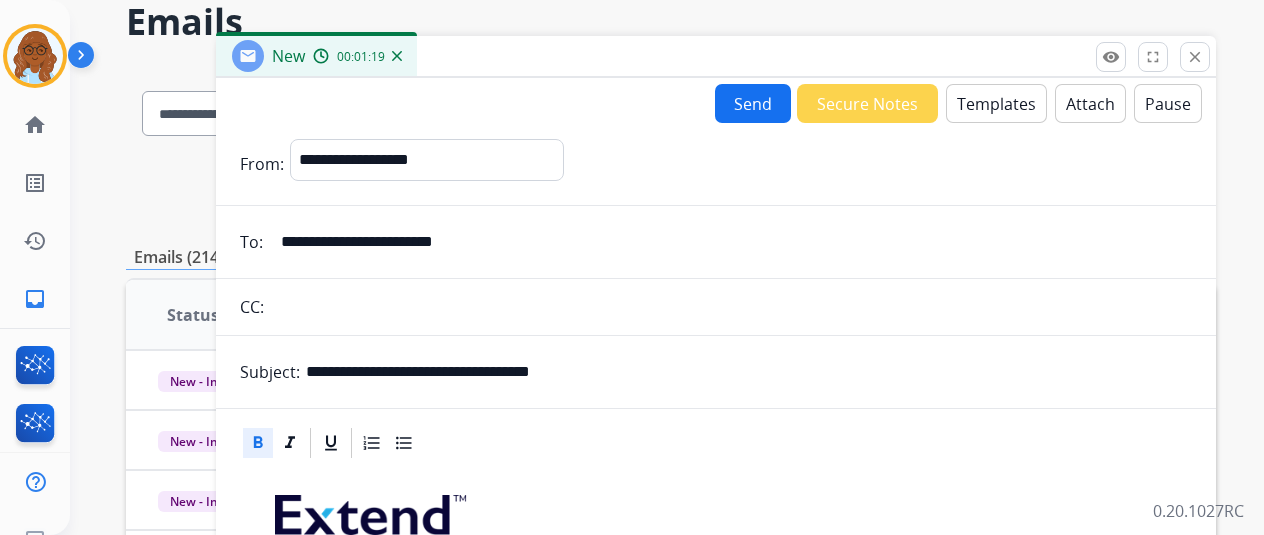 click on "Send" at bounding box center [753, 103] 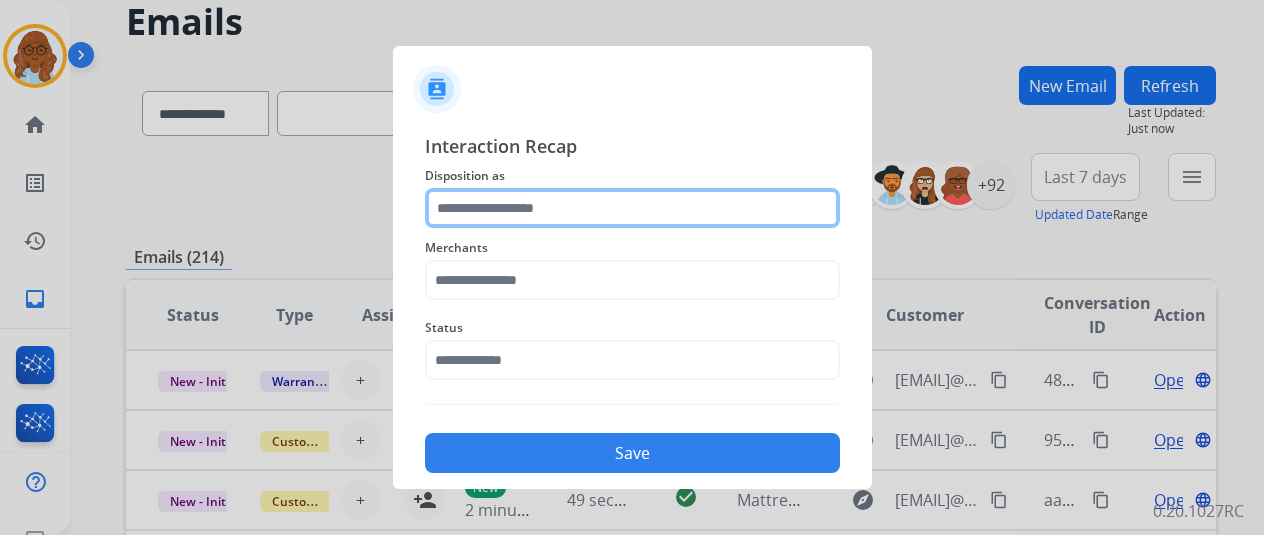 click 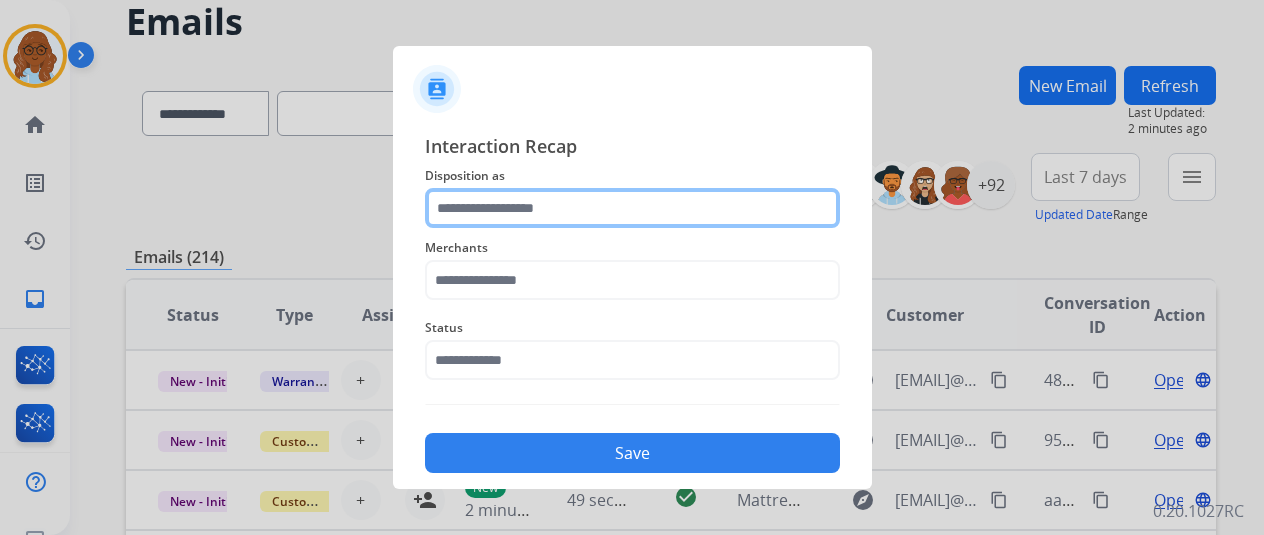 click 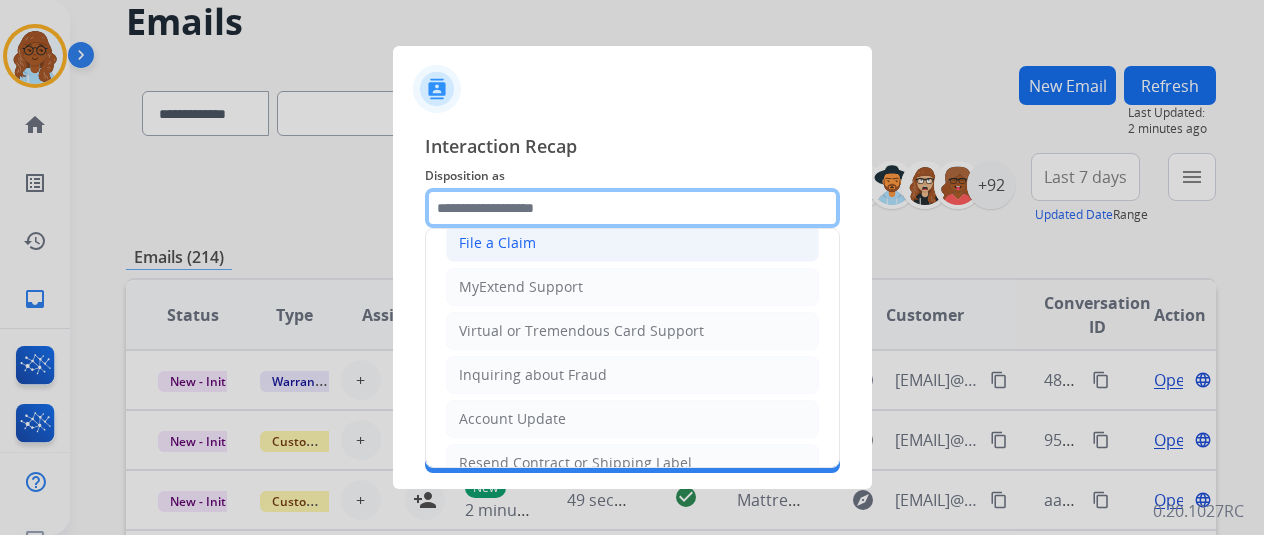 scroll, scrollTop: 100, scrollLeft: 0, axis: vertical 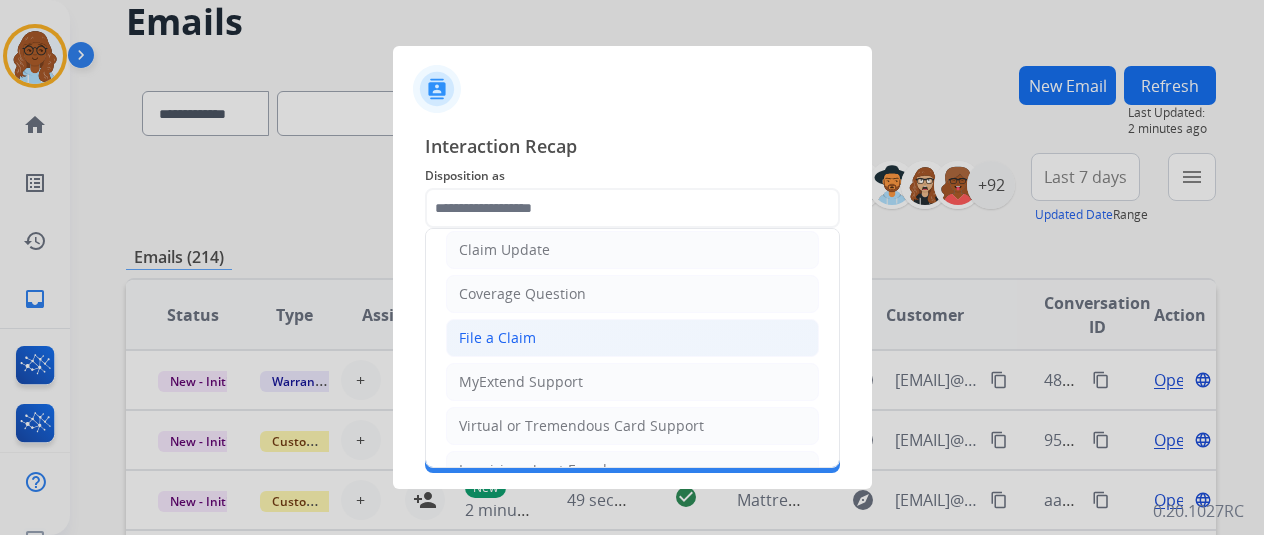 click on "File a Claim" 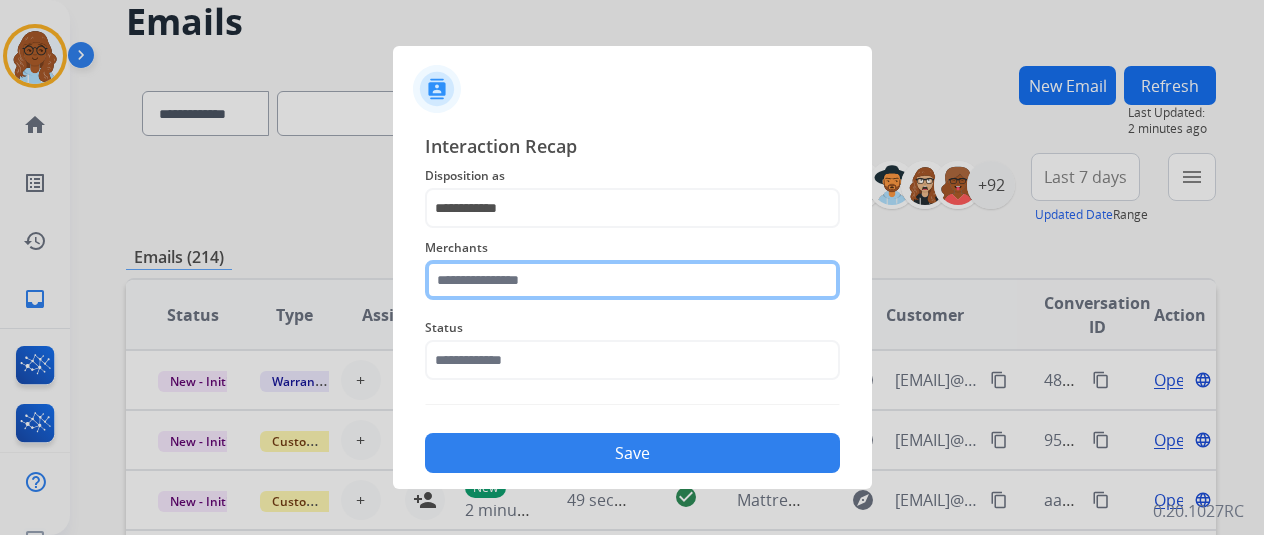 click 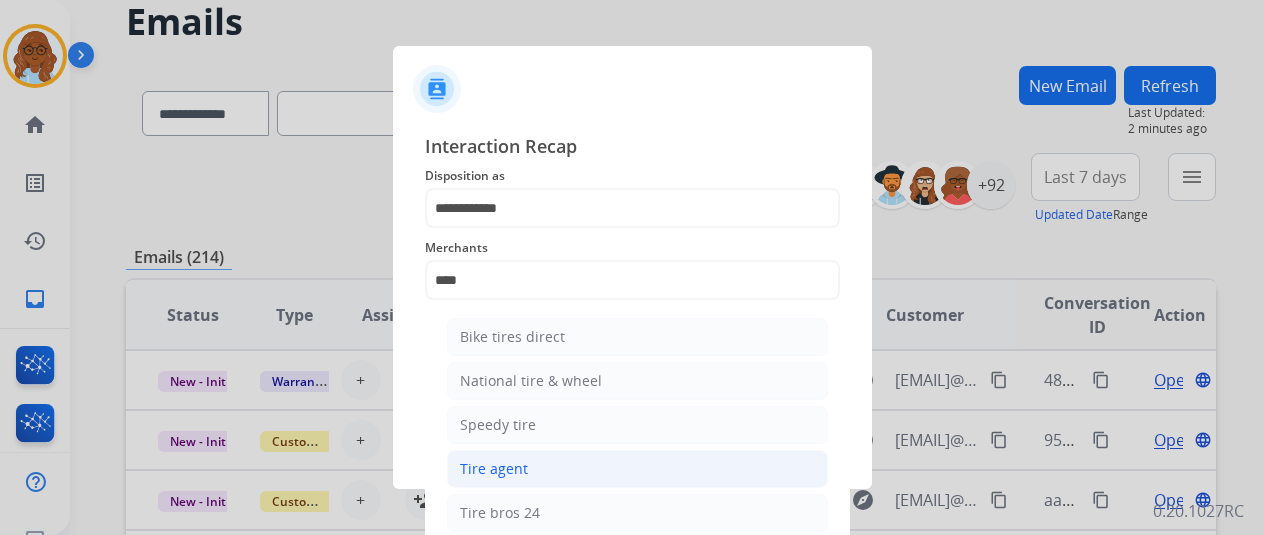 click on "Tire agent" 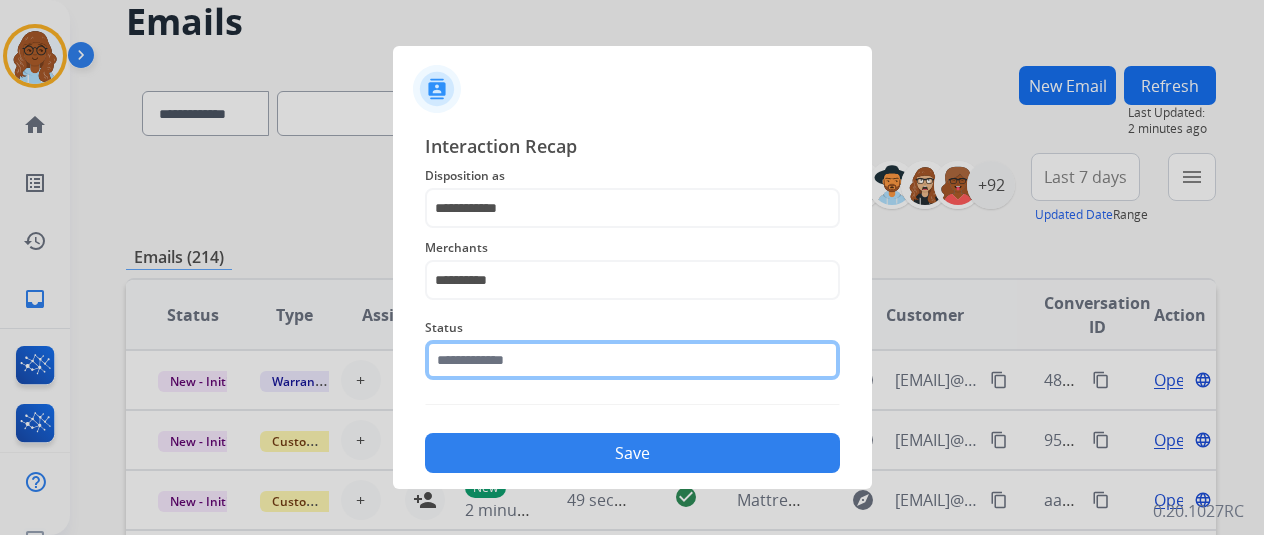 click 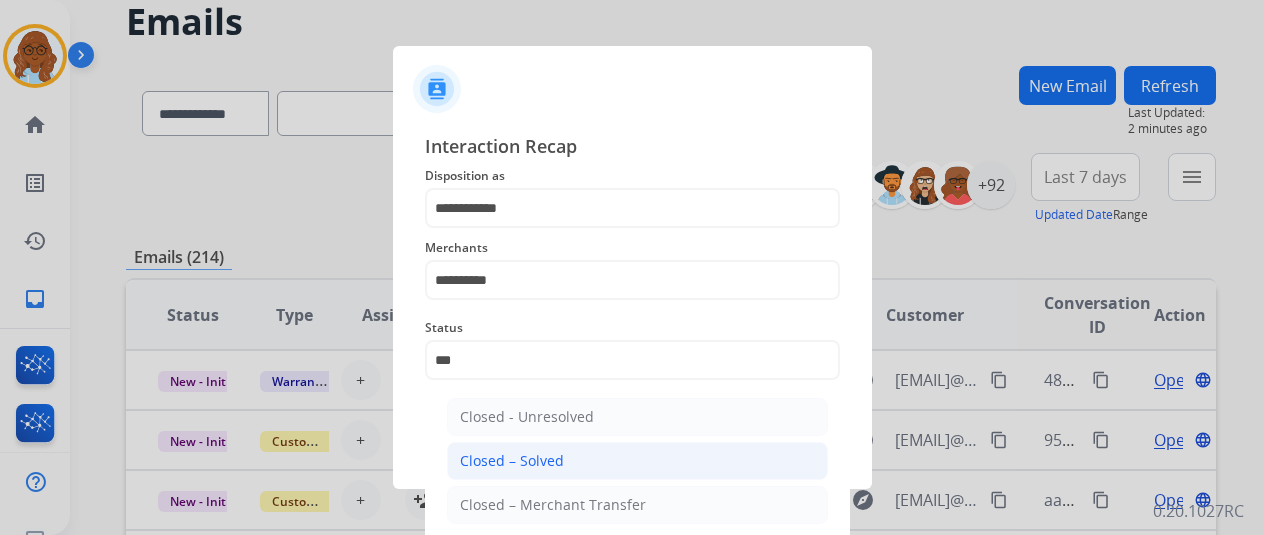 click on "Closed – Solved" 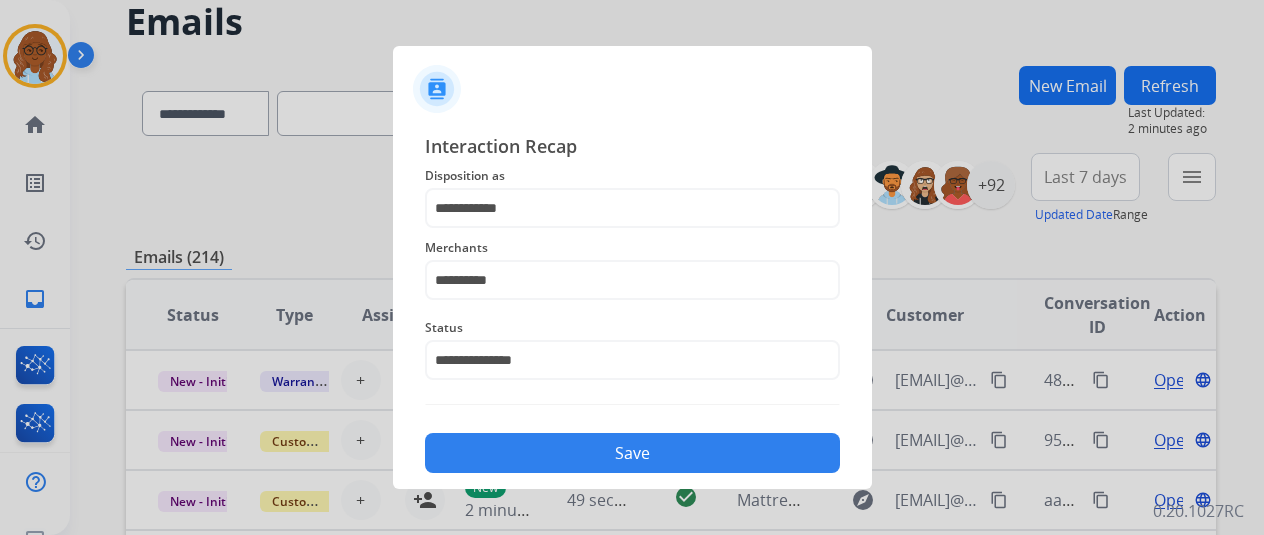 click on "Save" 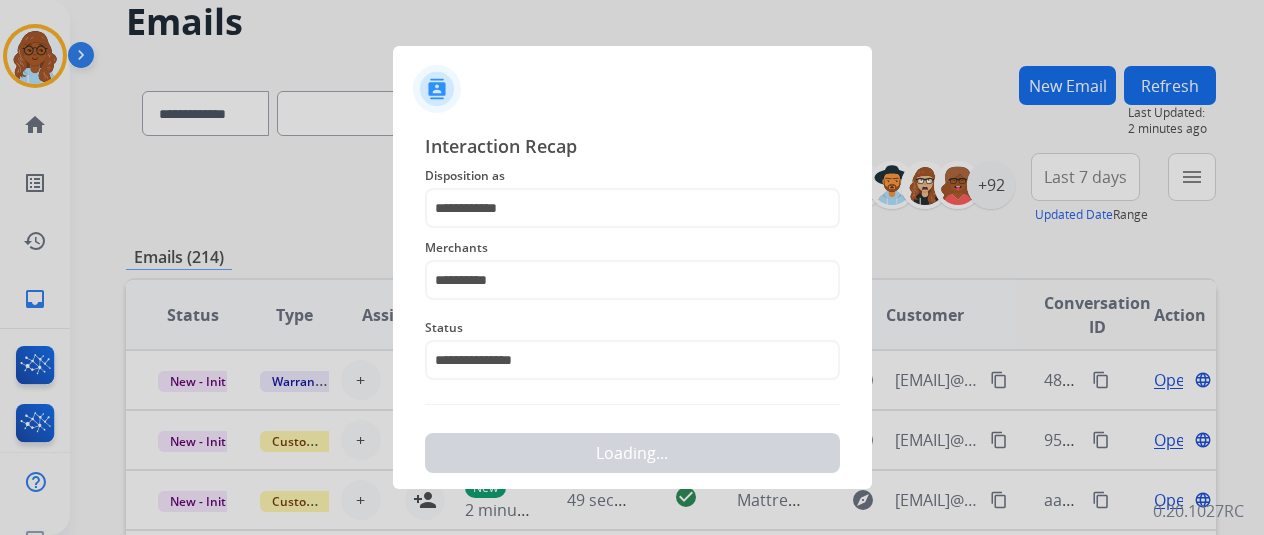 scroll, scrollTop: 0, scrollLeft: 0, axis: both 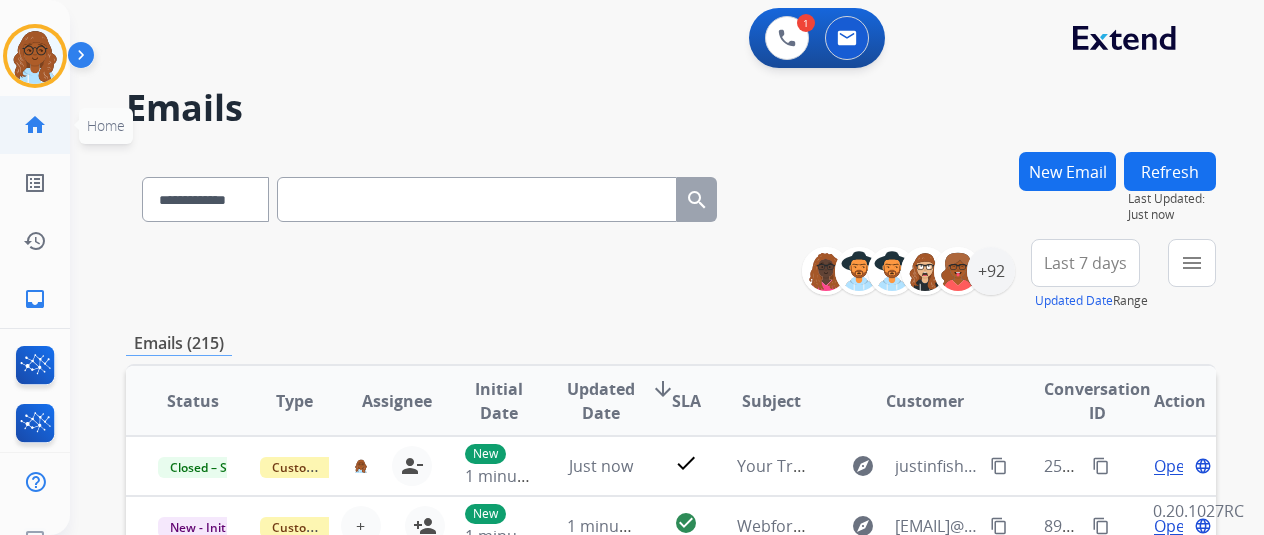 click on "home" 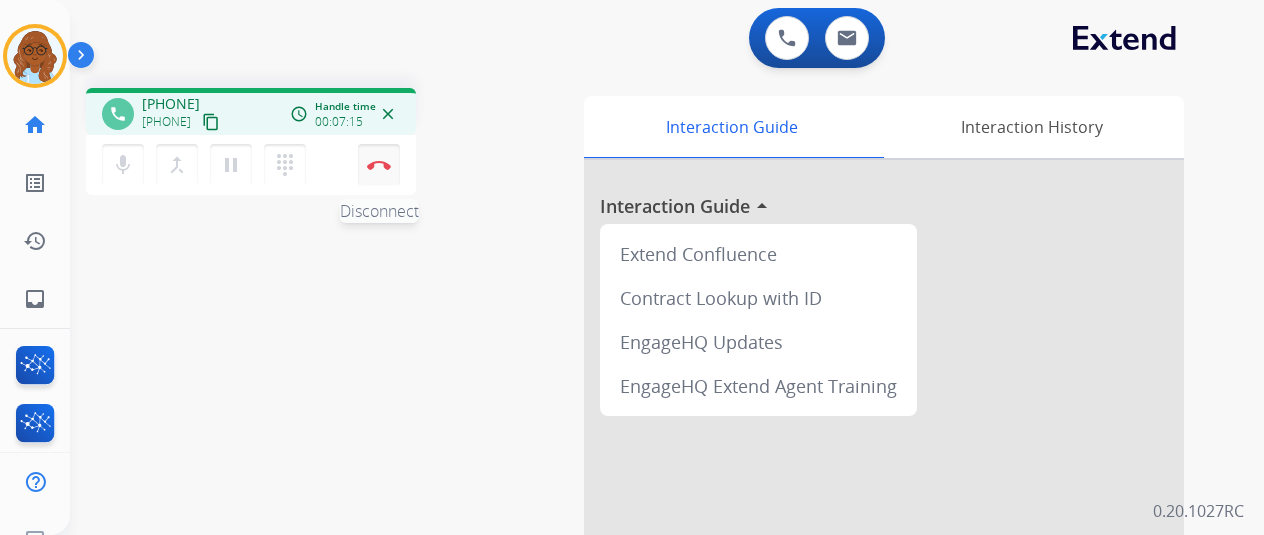 click at bounding box center [379, 165] 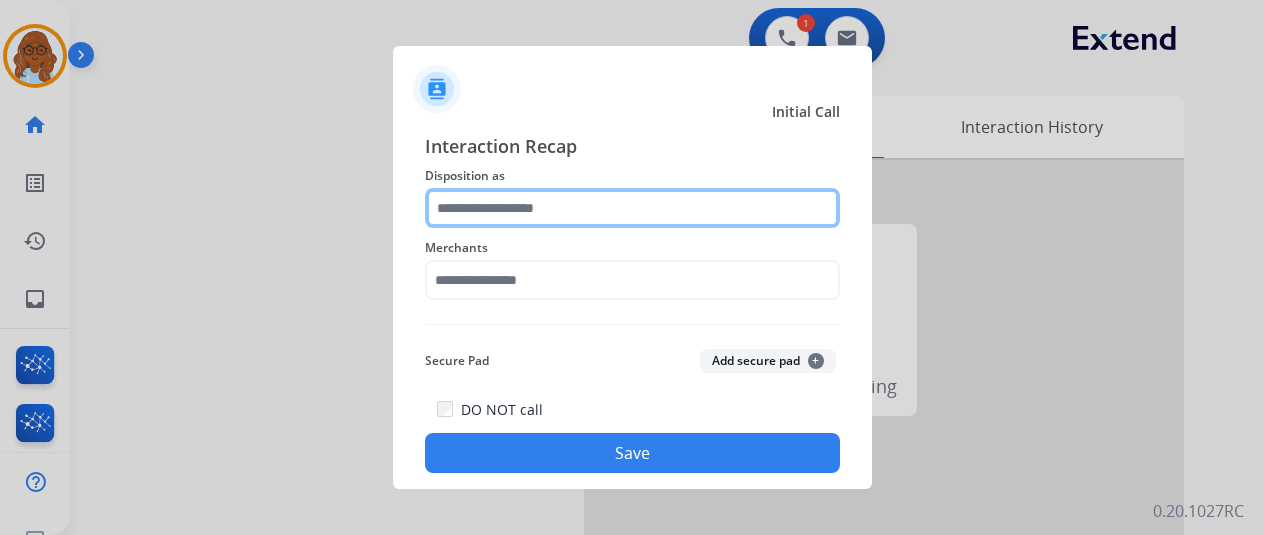 click 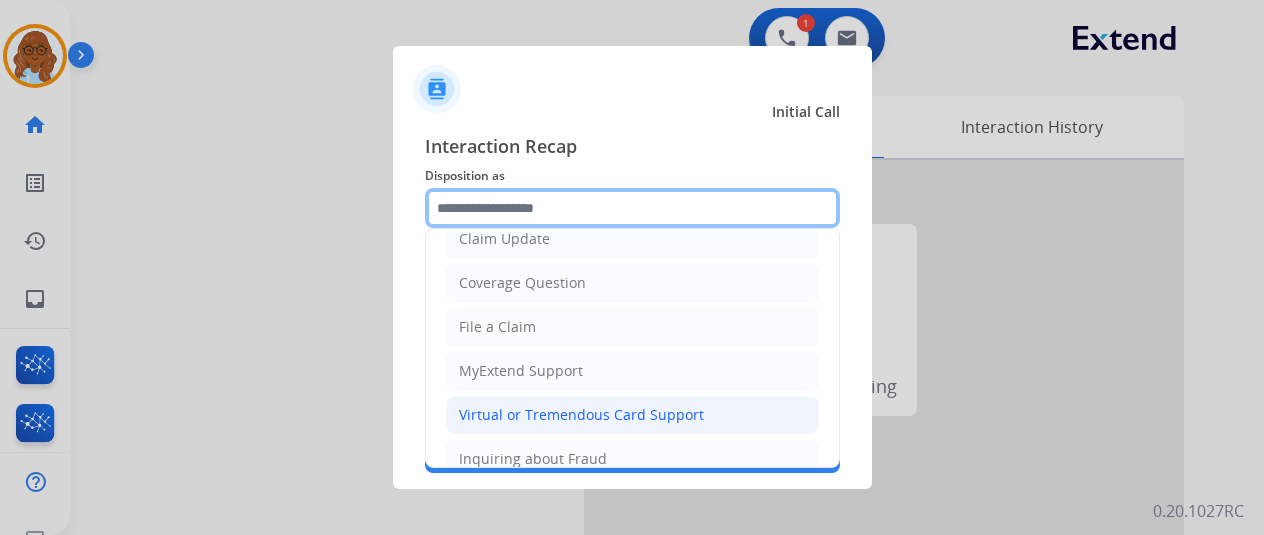 scroll, scrollTop: 200, scrollLeft: 0, axis: vertical 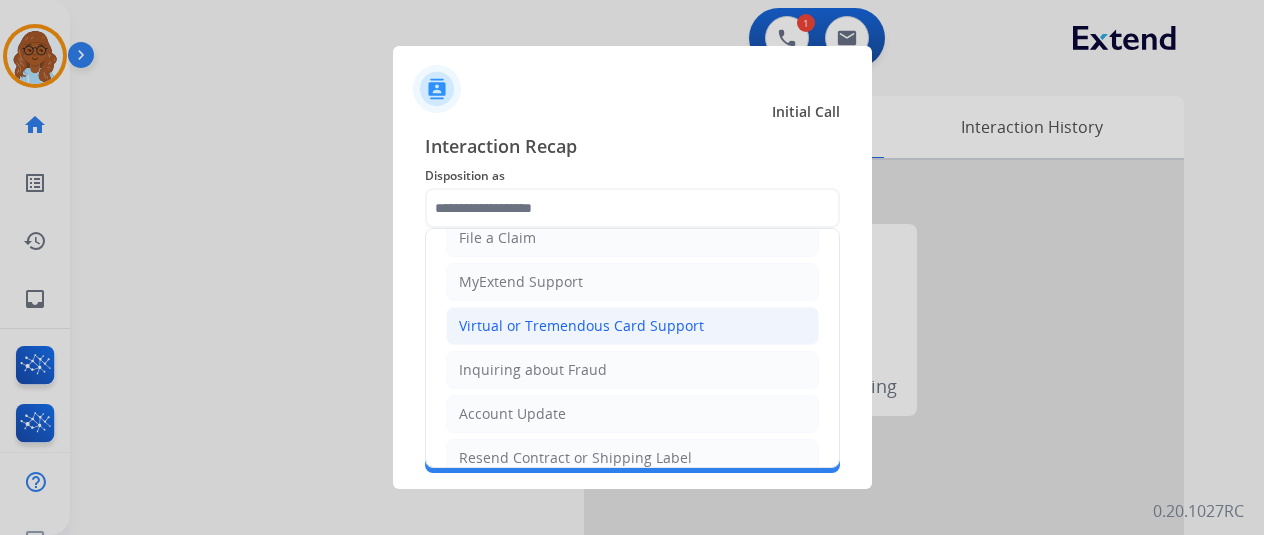 click on "Virtual or Tremendous Card Support" 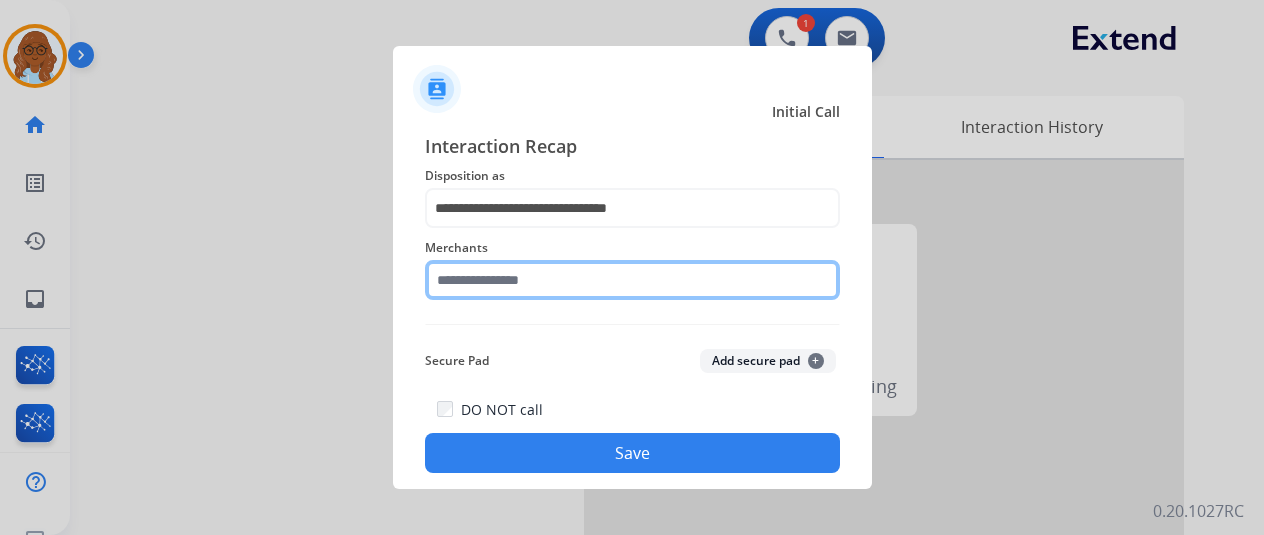 click 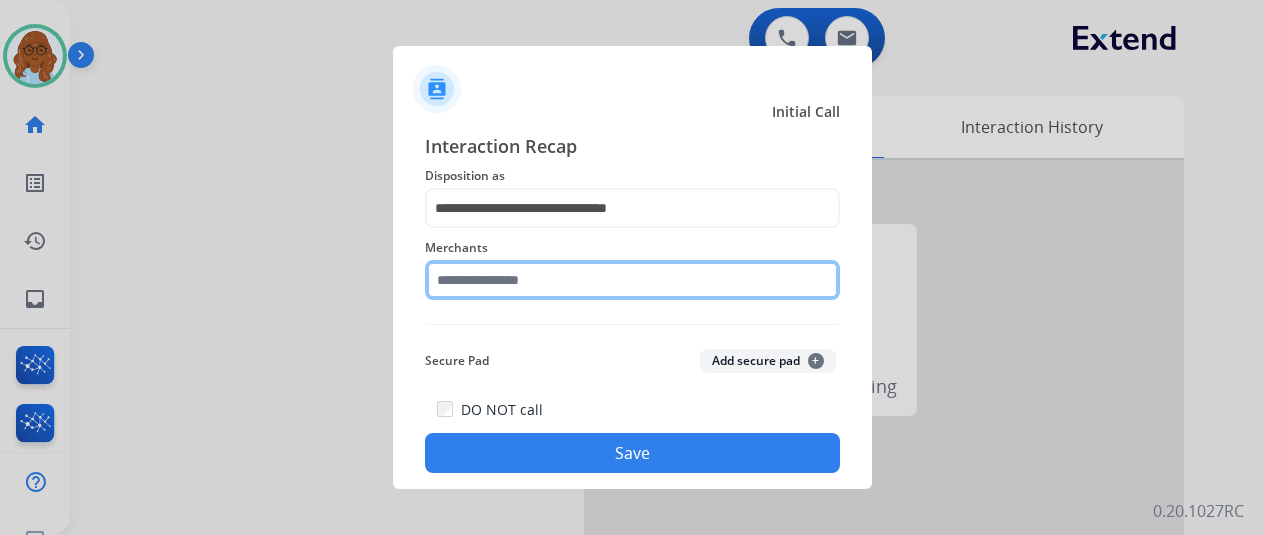 click 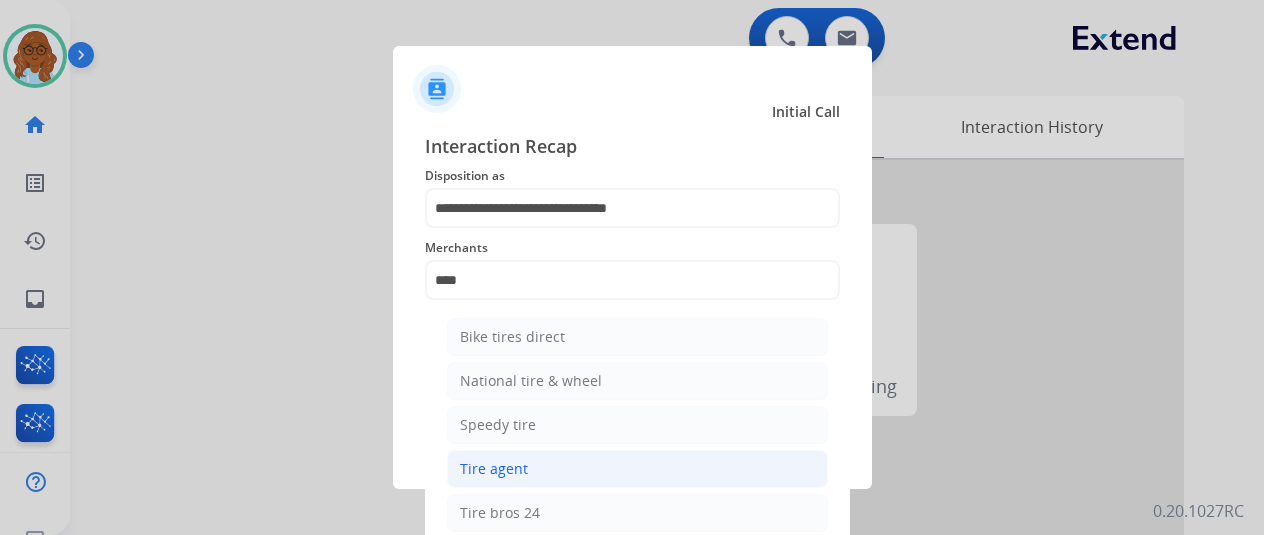 click on "Tire agent" 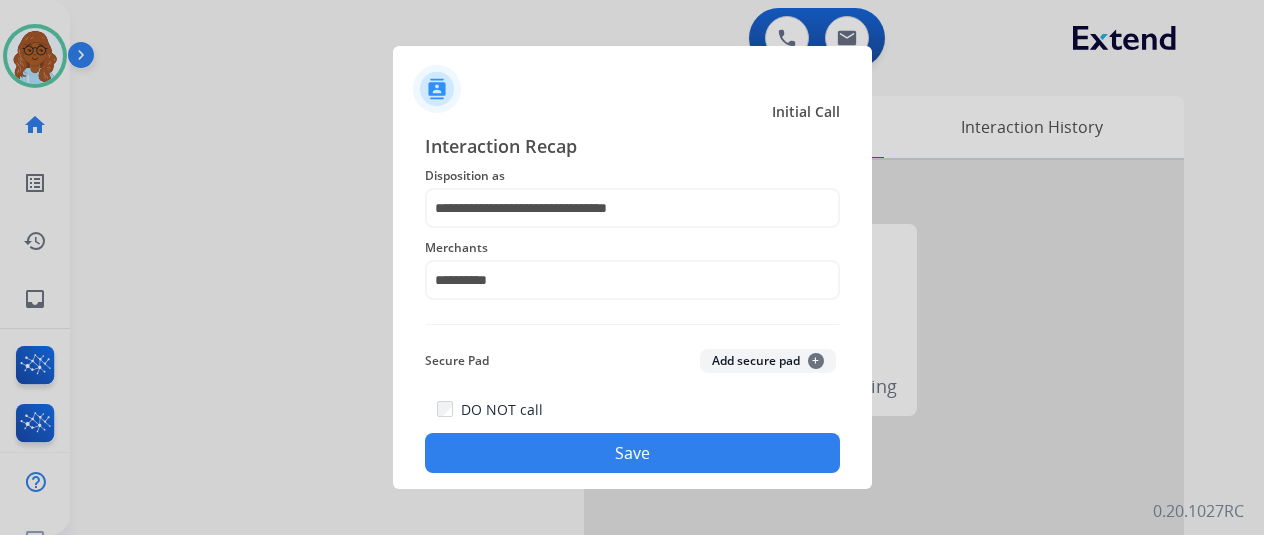 click on "DO NOT call   Save" 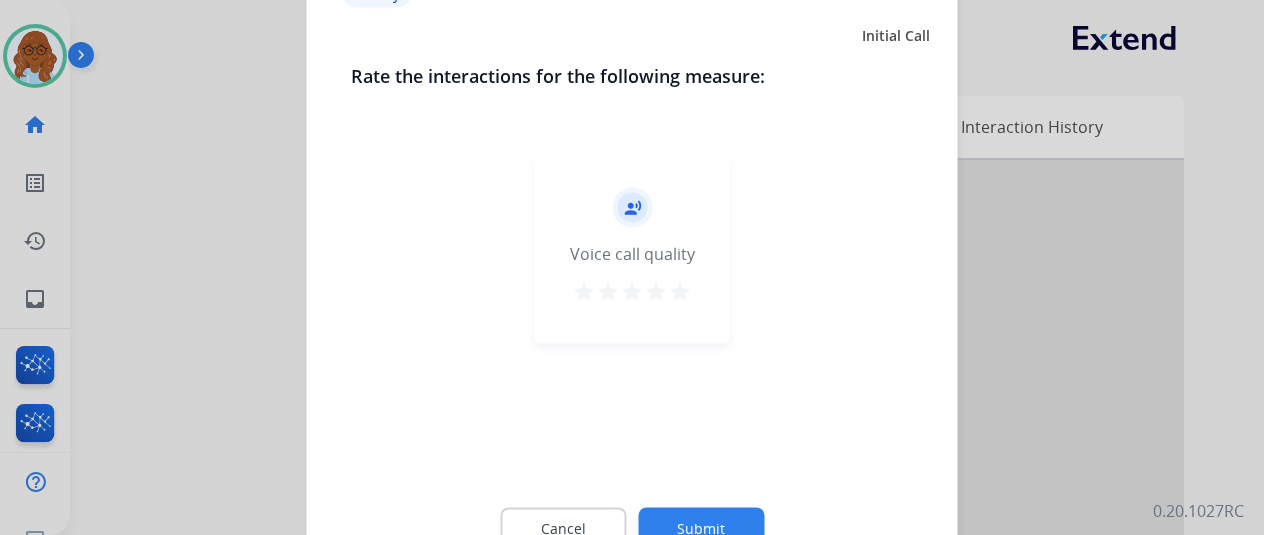 click on "star" at bounding box center [680, 291] 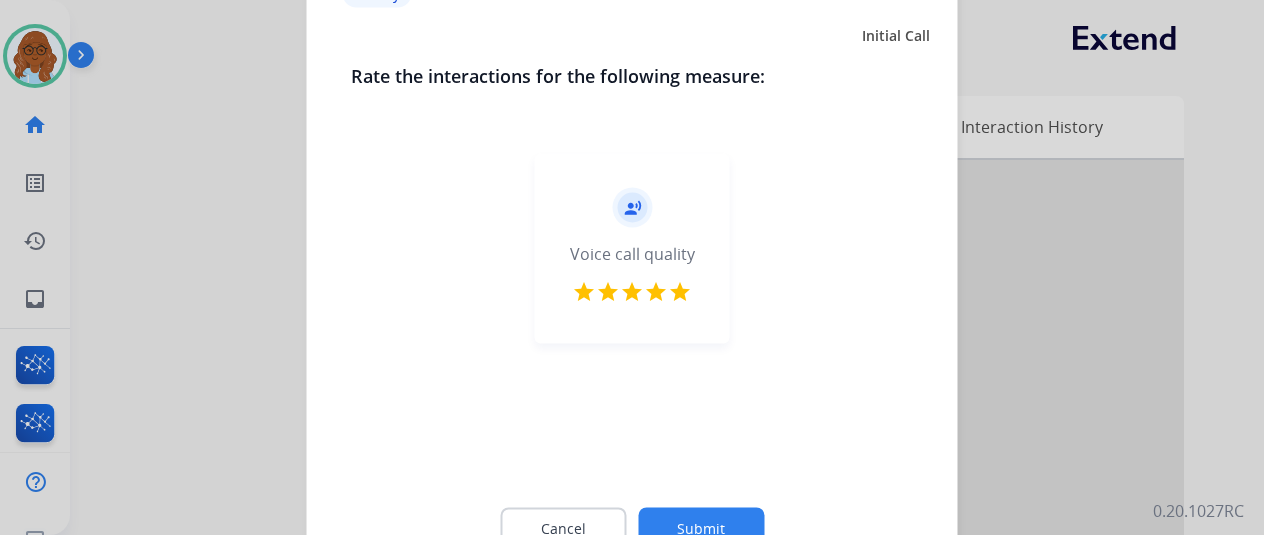 click on "Submit" 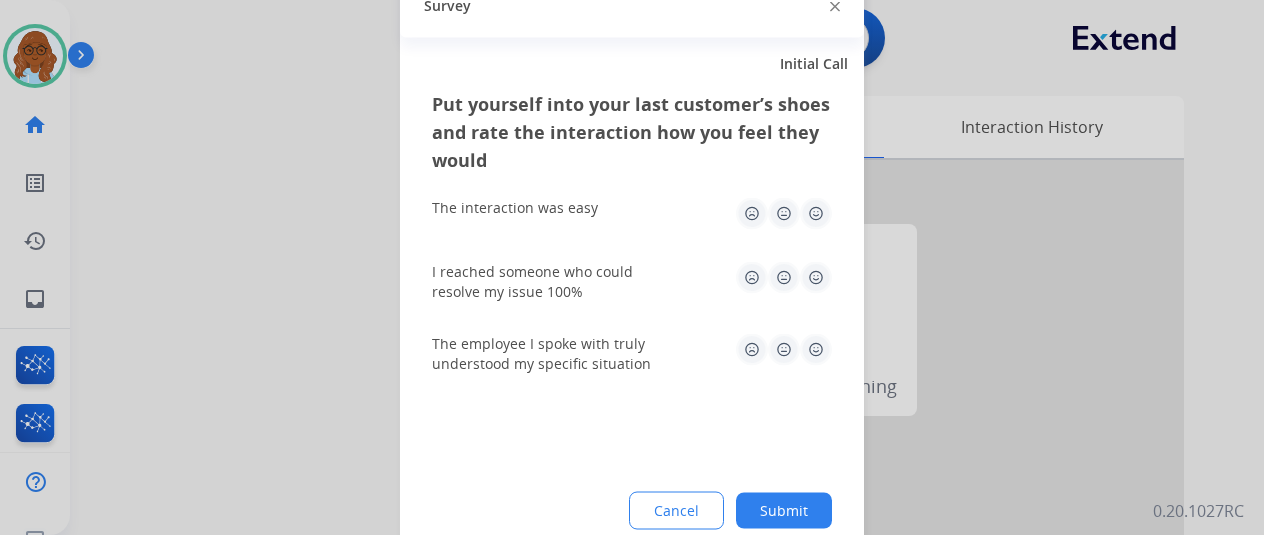 click 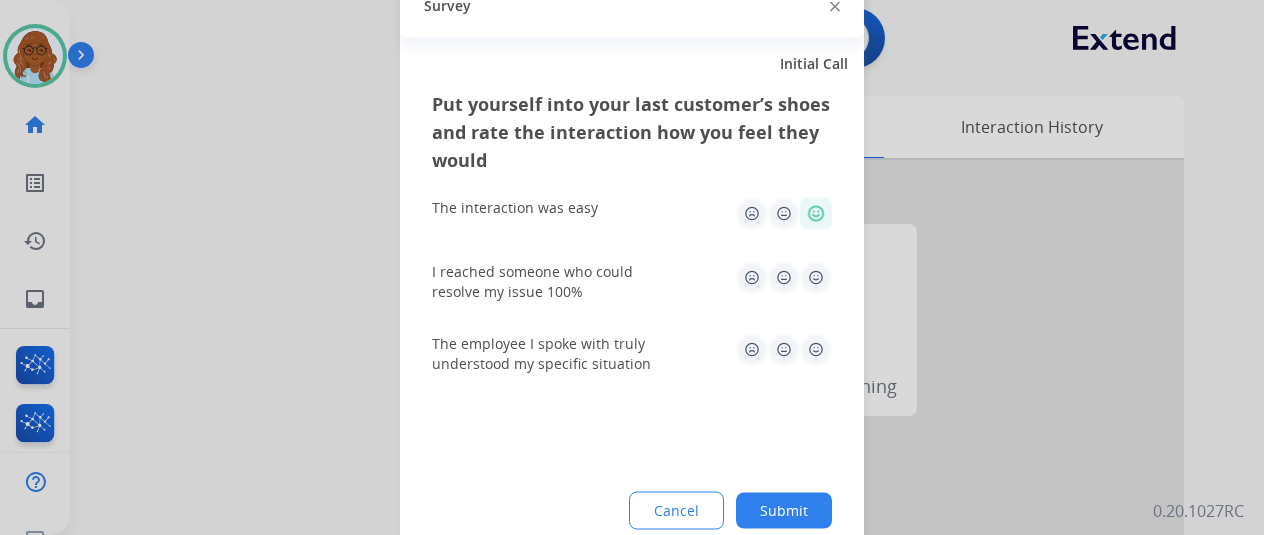 click 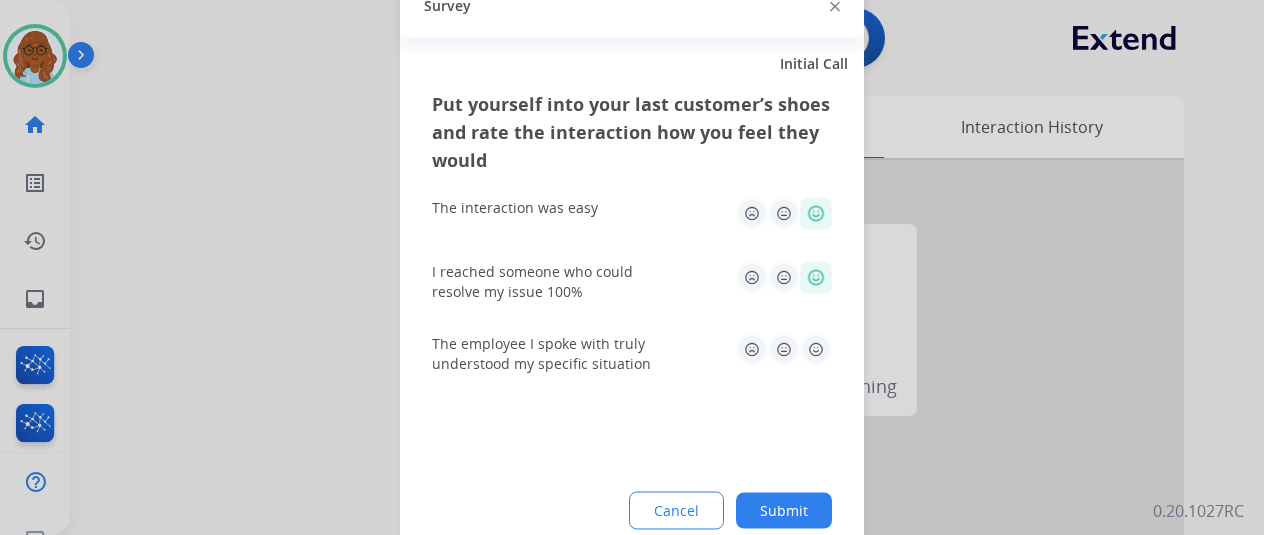 click on "The employee I spoke with truly understood my specific situation" 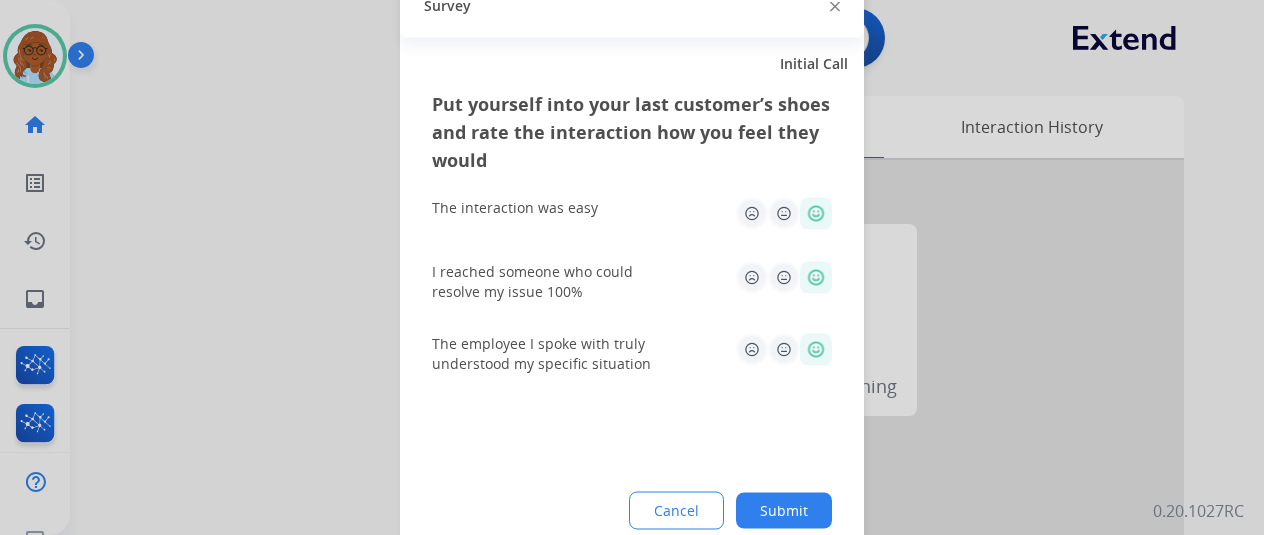 click on "Submit" 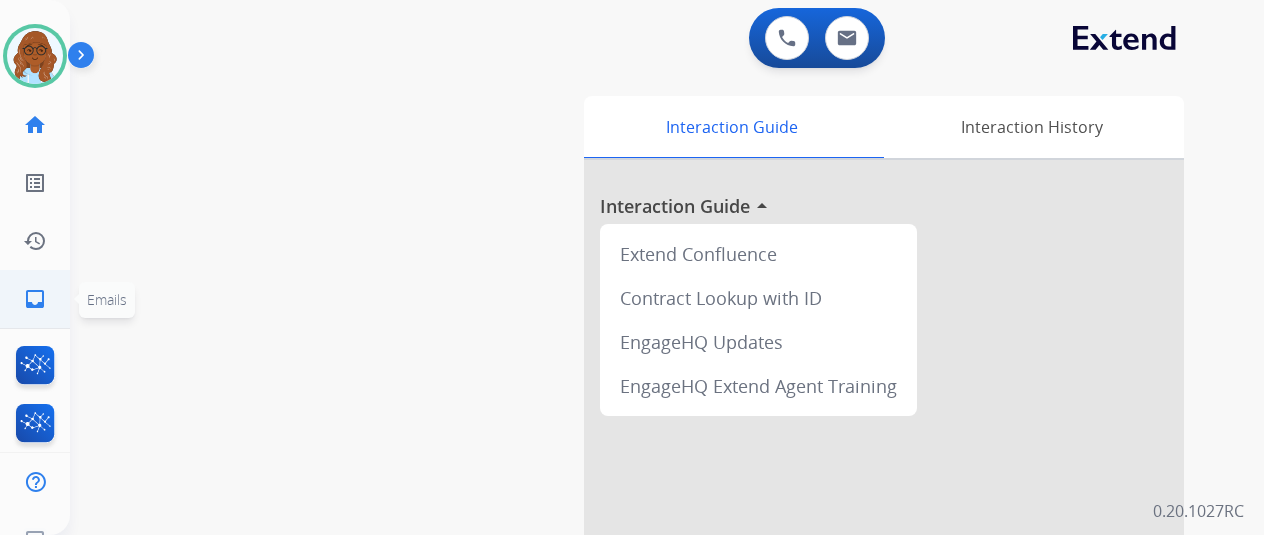 click on "inbox" 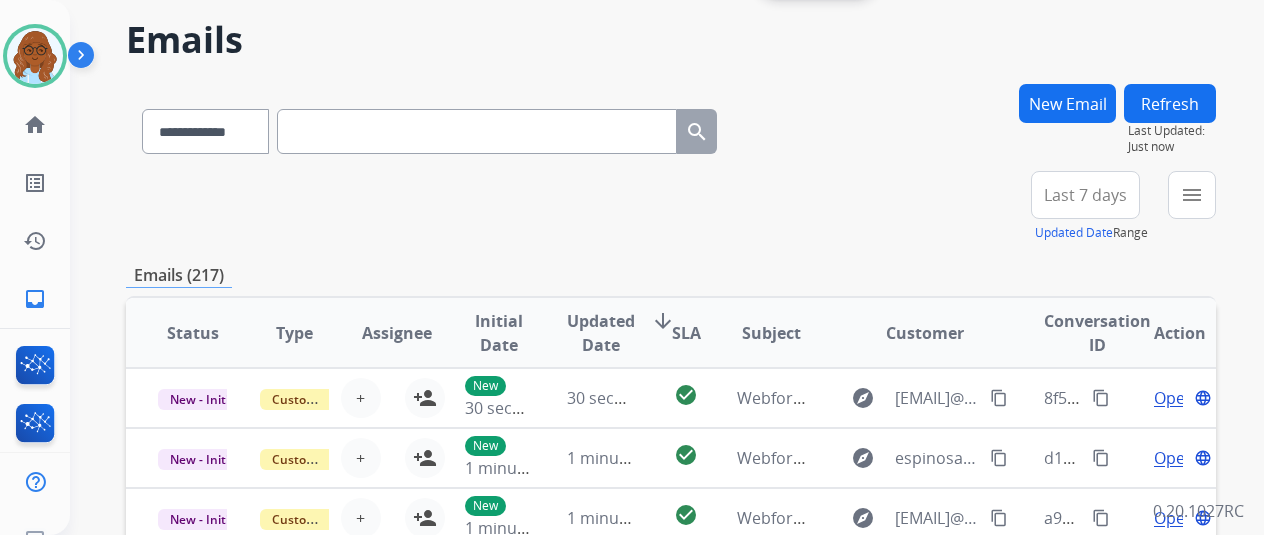 scroll, scrollTop: 100, scrollLeft: 0, axis: vertical 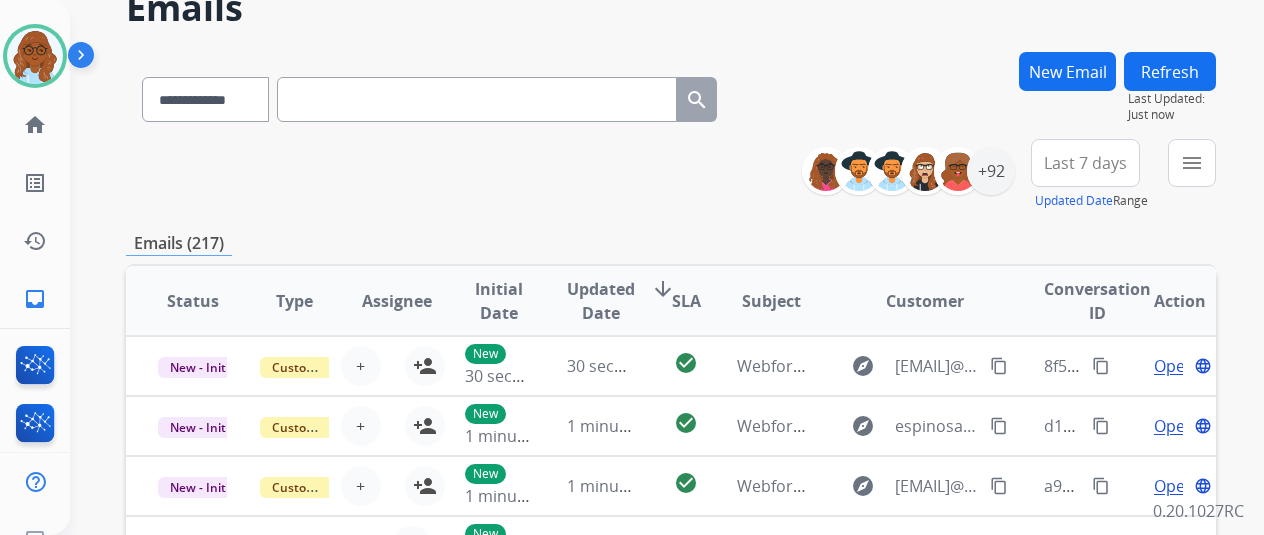 paste on "**********" 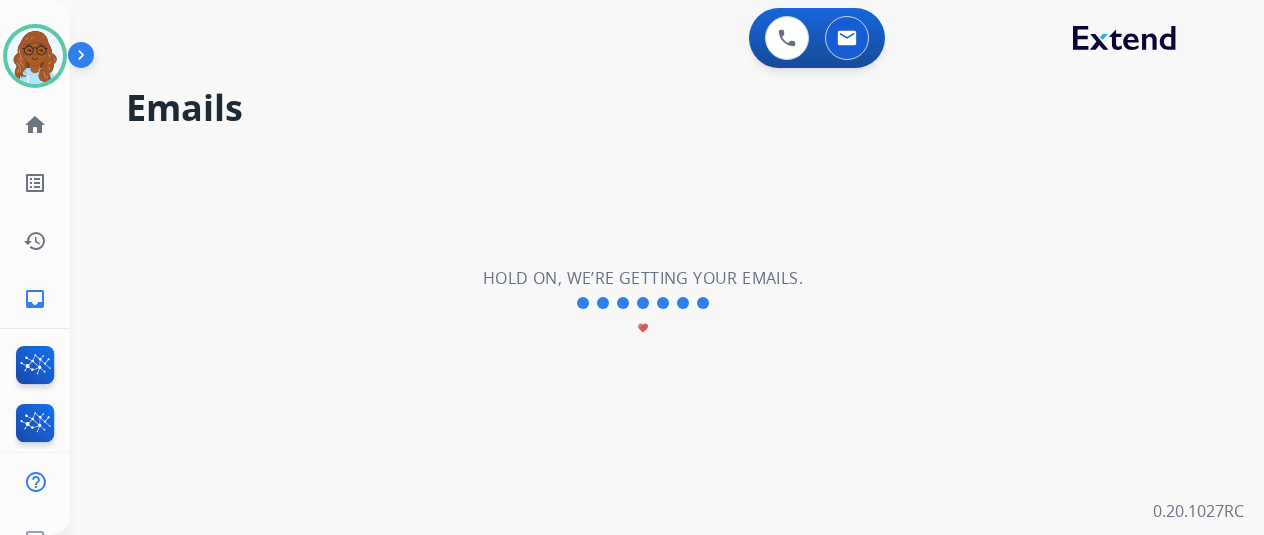 scroll, scrollTop: 0, scrollLeft: 0, axis: both 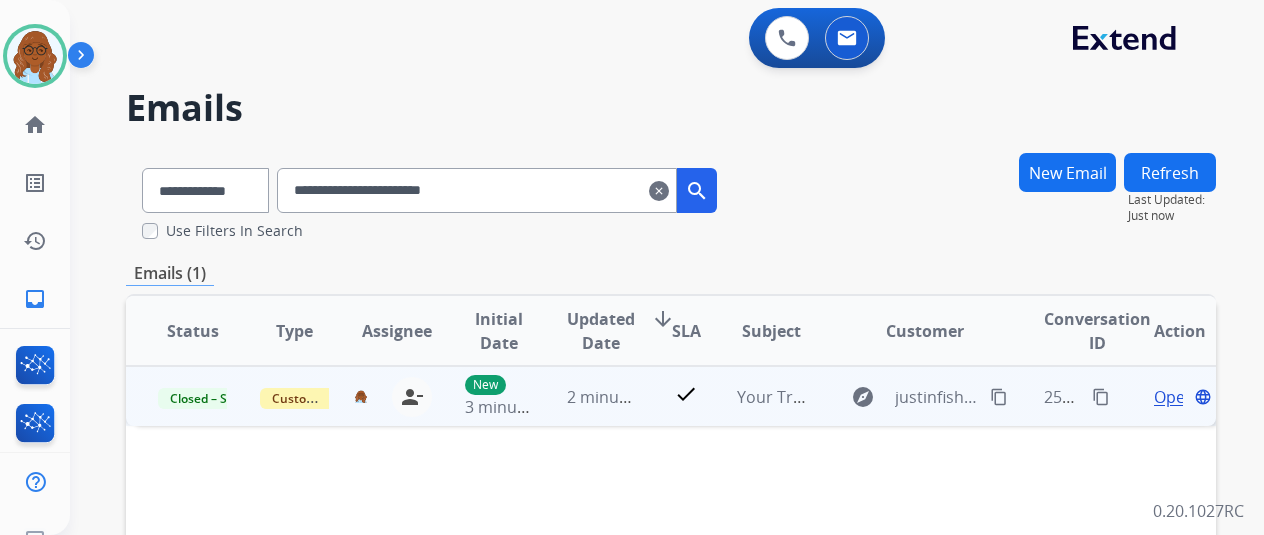 click on "Open" at bounding box center (1174, 397) 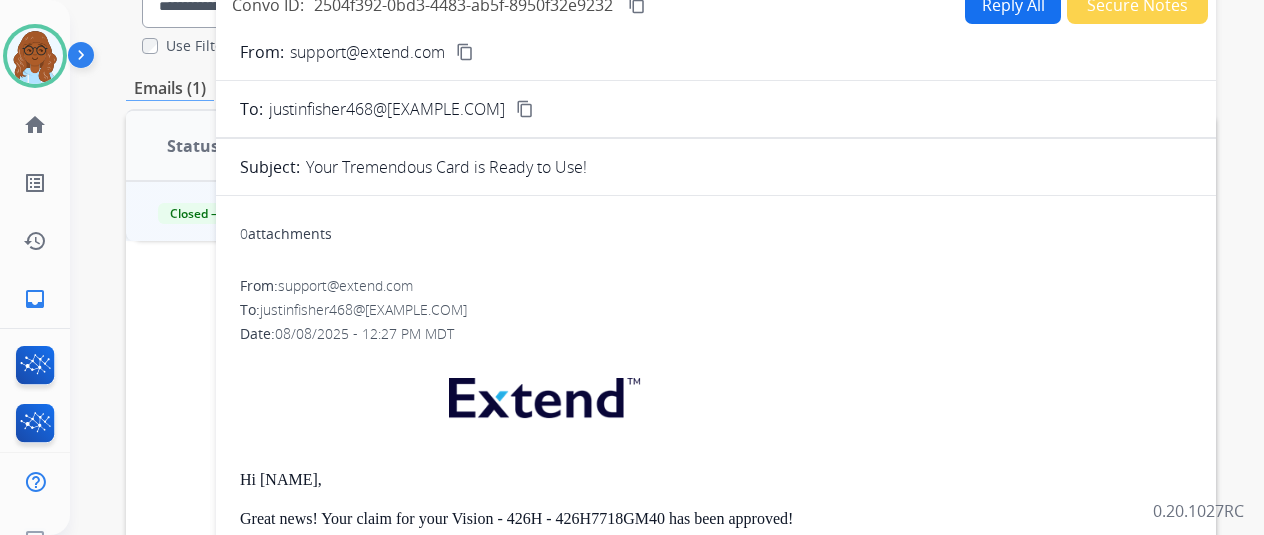 scroll, scrollTop: 400, scrollLeft: 0, axis: vertical 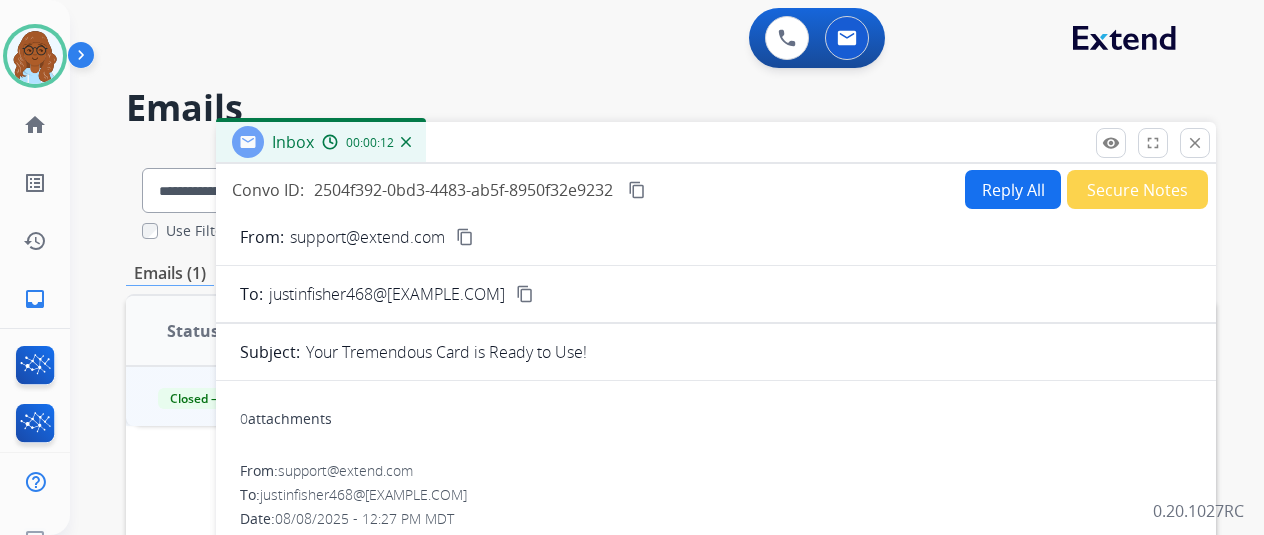 click on "Reply All" at bounding box center (1013, 189) 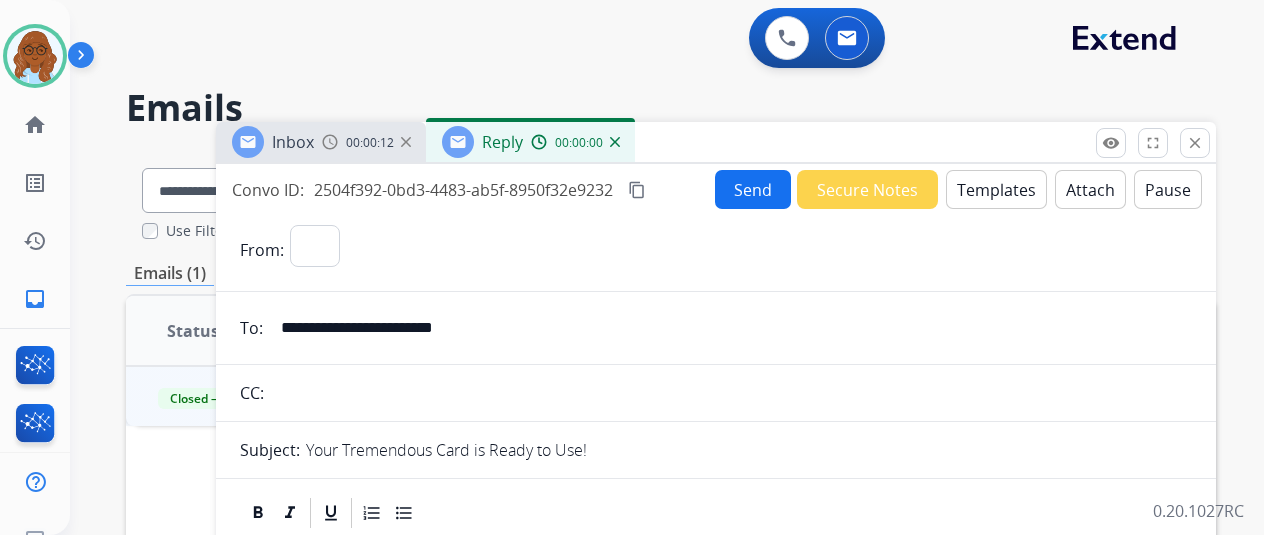 select on "**********" 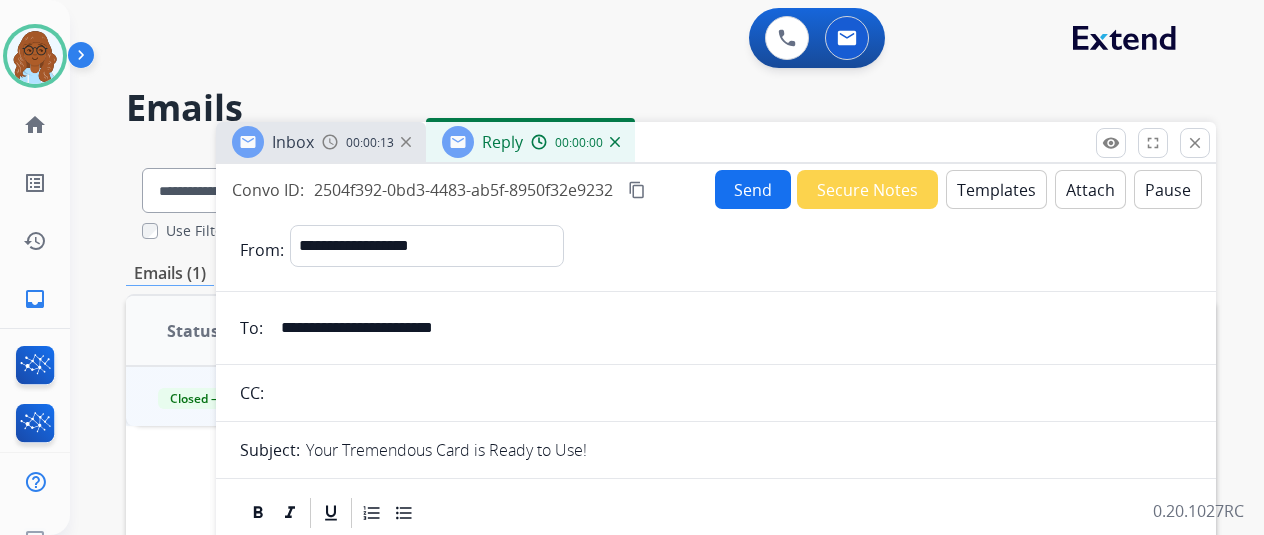 click on "Templates" at bounding box center (996, 189) 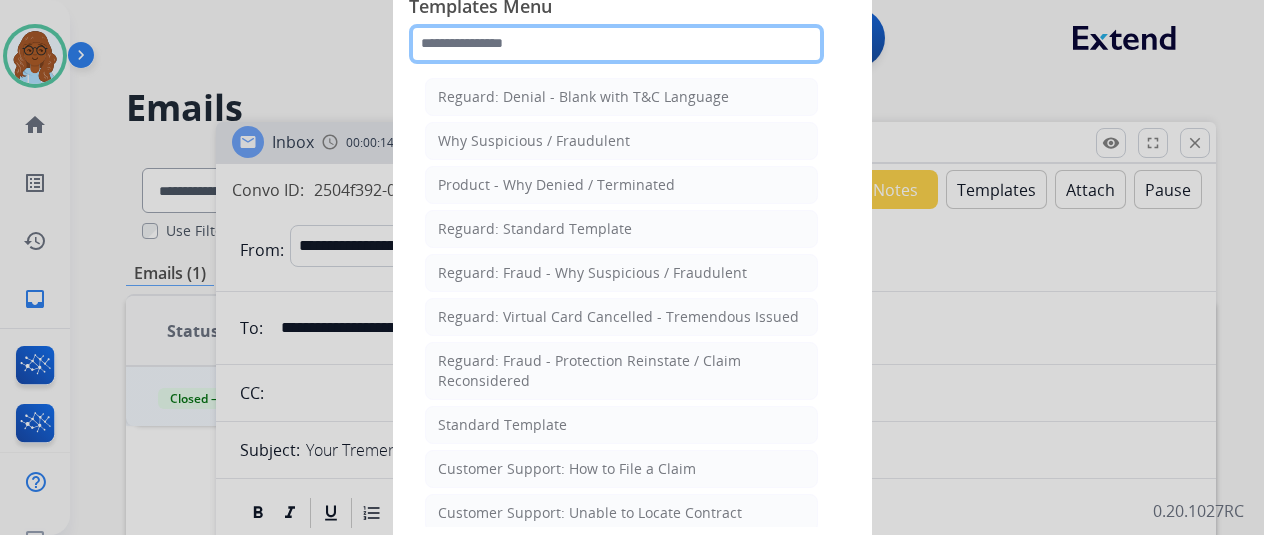 click 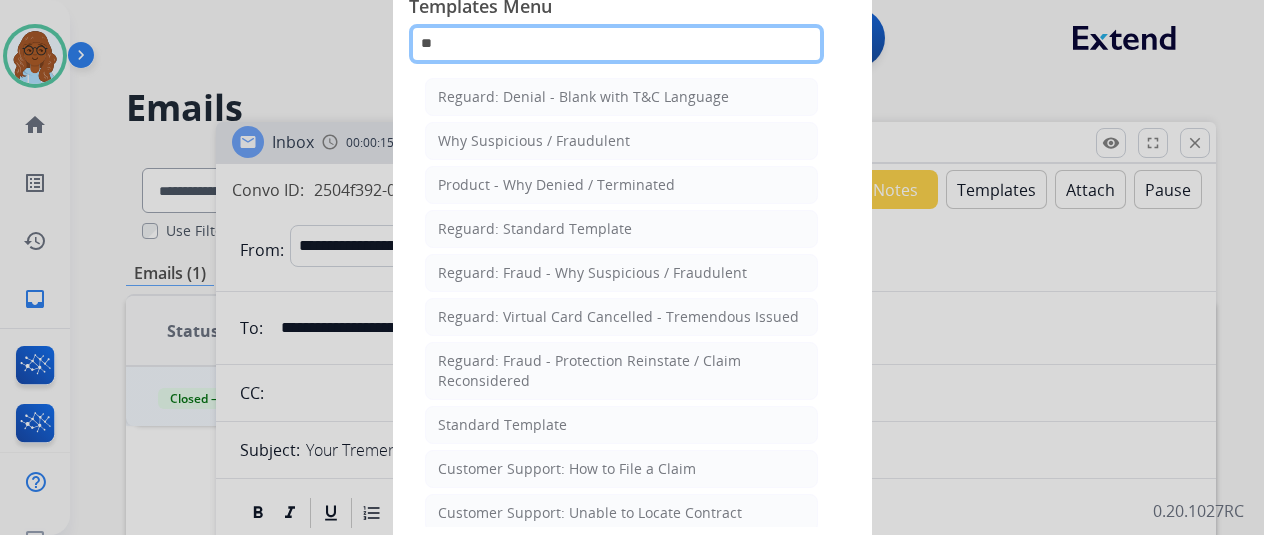 type on "***" 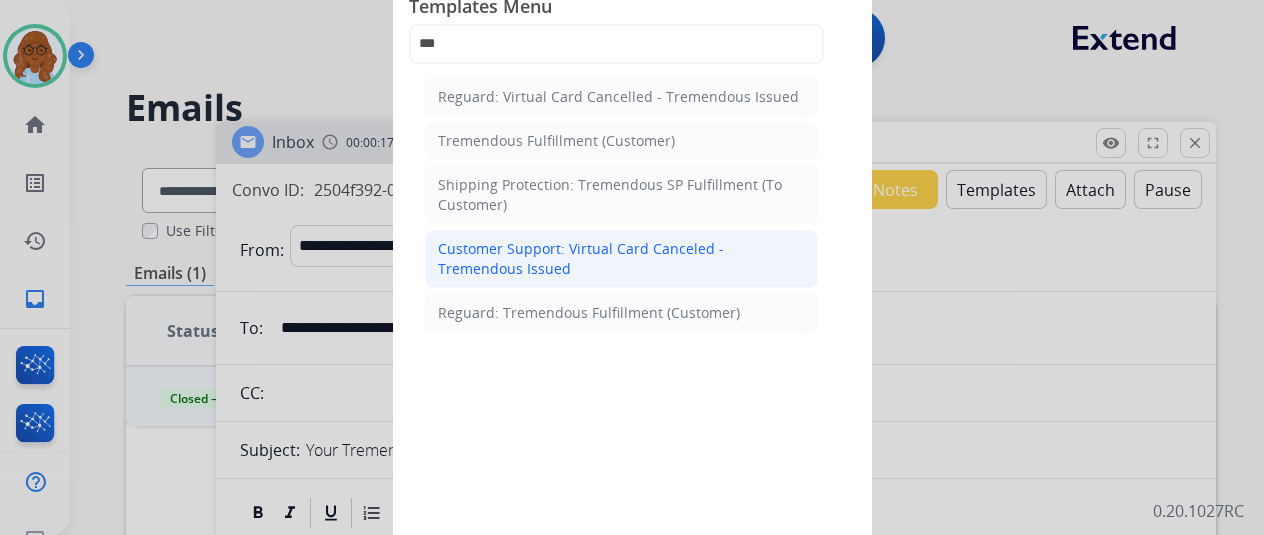 click on "Customer Support: Virtual Card Canceled -Tremendous Issued" 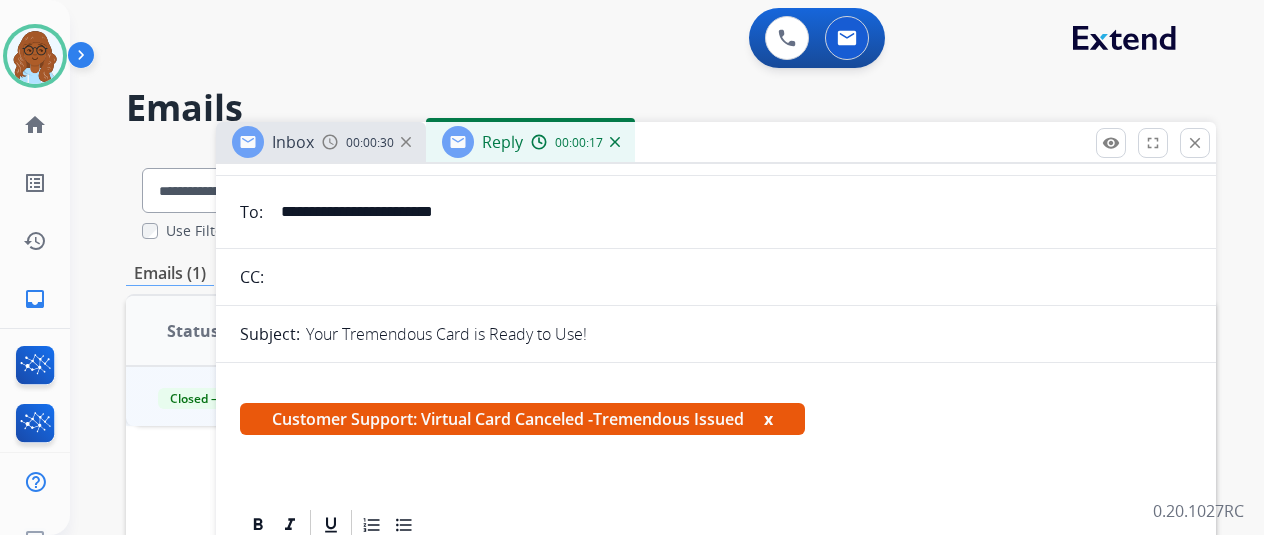 scroll, scrollTop: 200, scrollLeft: 0, axis: vertical 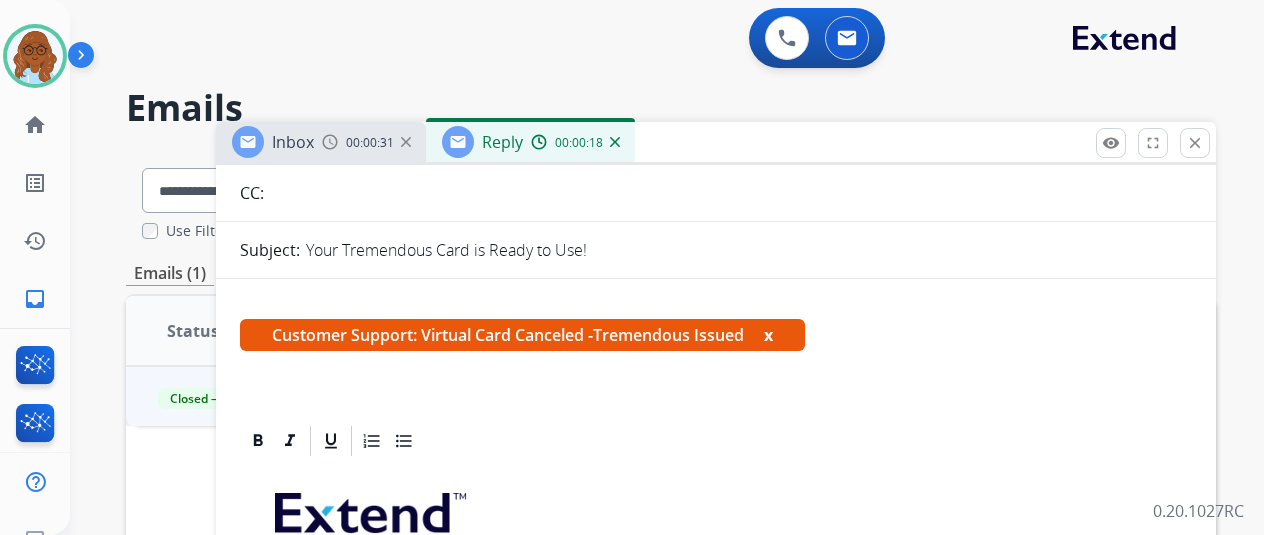 click on "x" at bounding box center [768, 335] 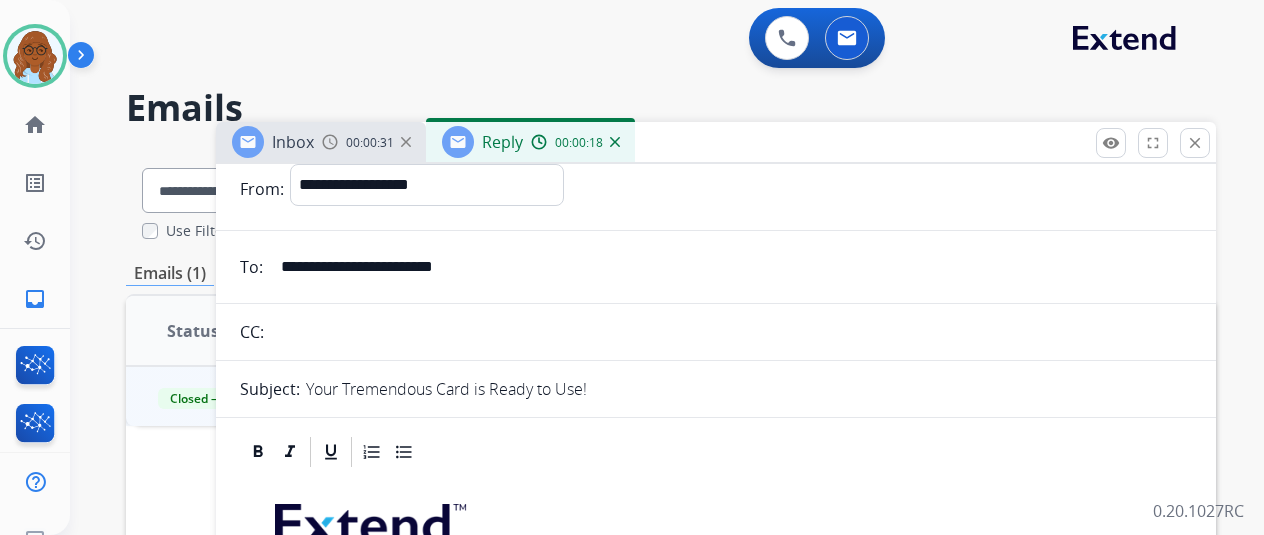 scroll, scrollTop: 0, scrollLeft: 0, axis: both 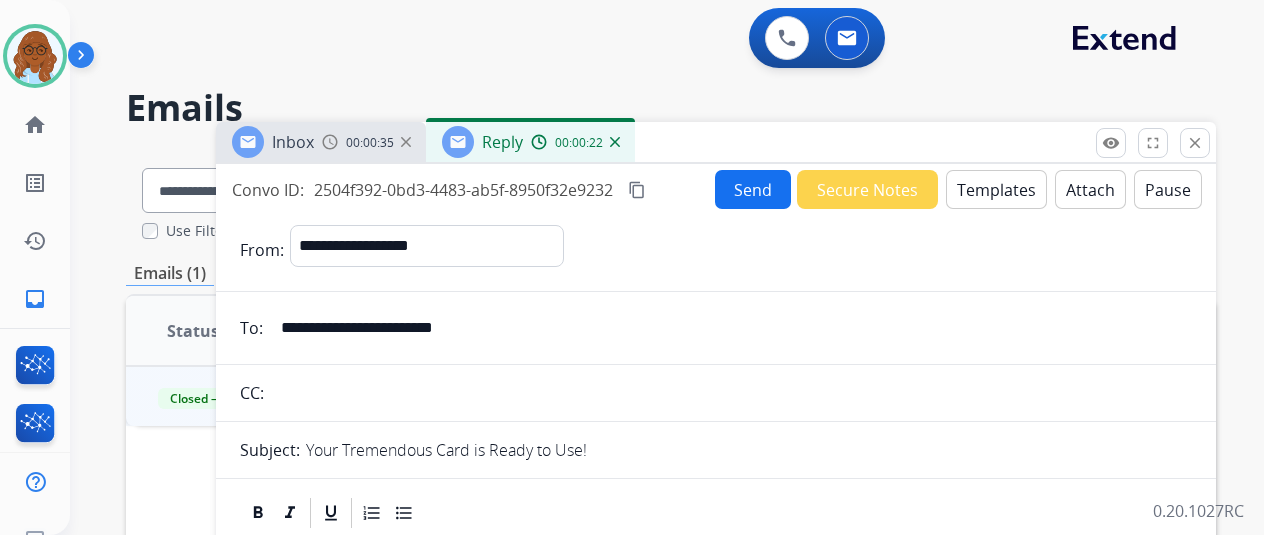 click on "Inbox  00:00:35" at bounding box center [321, 142] 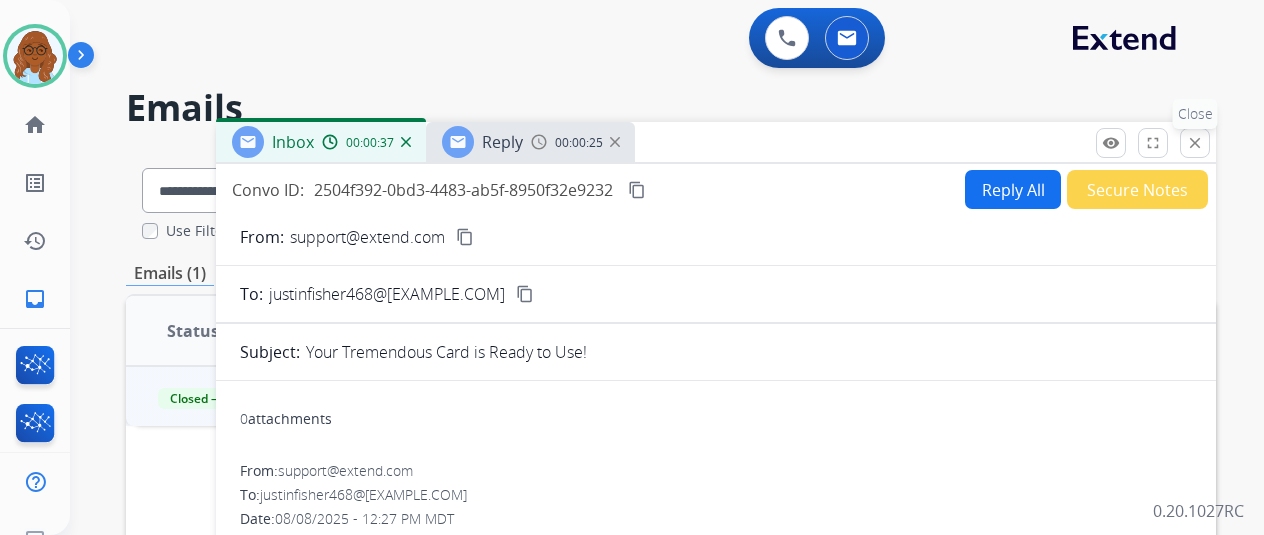 click on "close Close" at bounding box center (1195, 143) 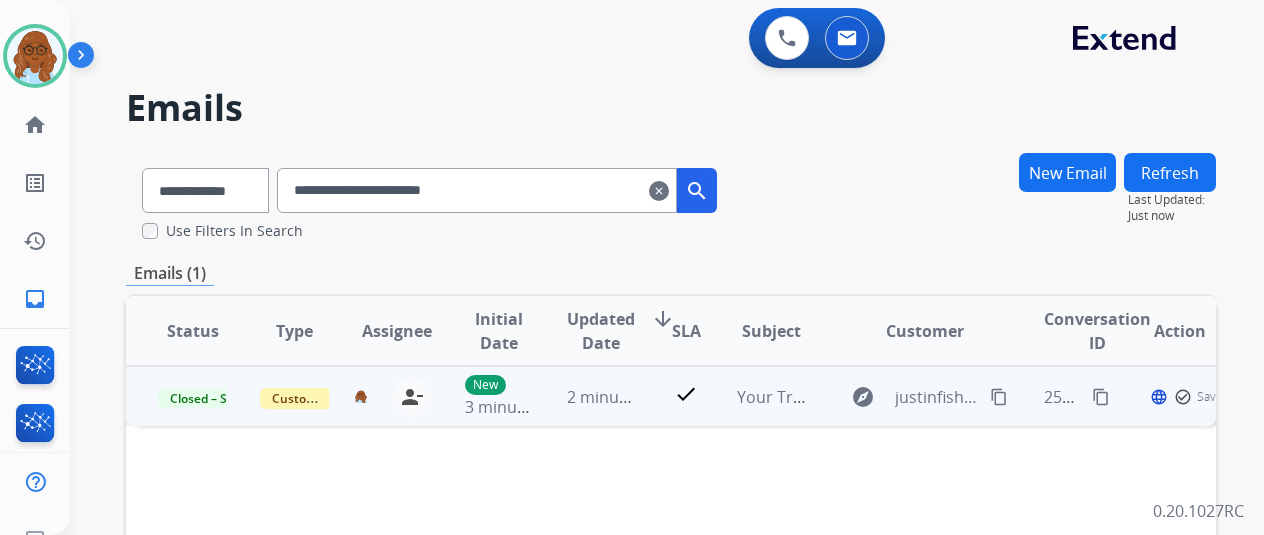 click on "content_copy" at bounding box center (1101, 397) 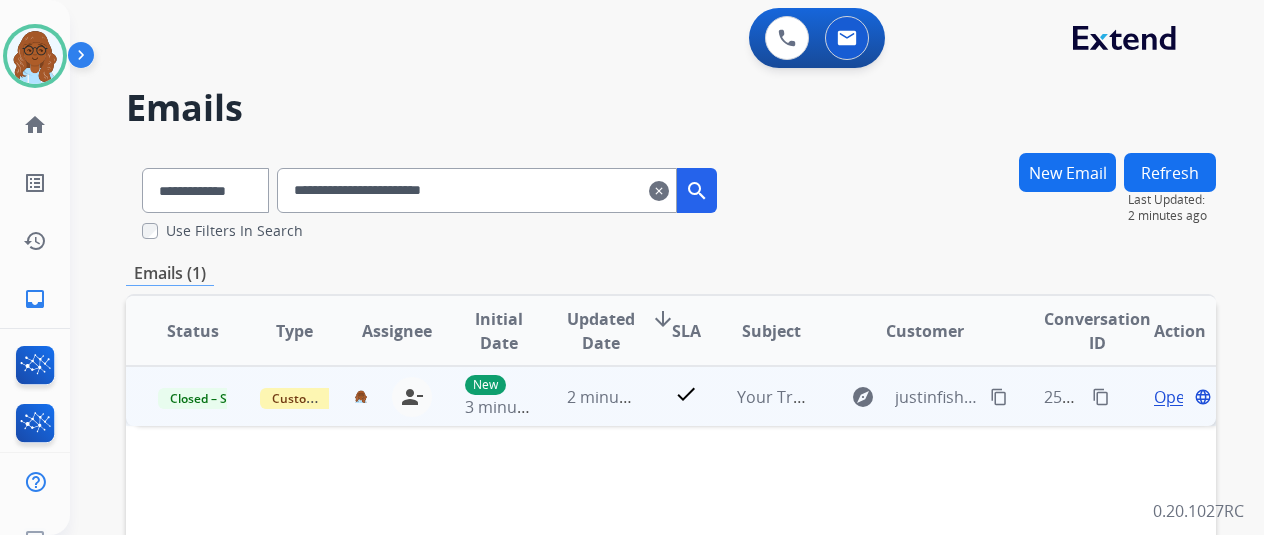 click on "Open" at bounding box center [1174, 397] 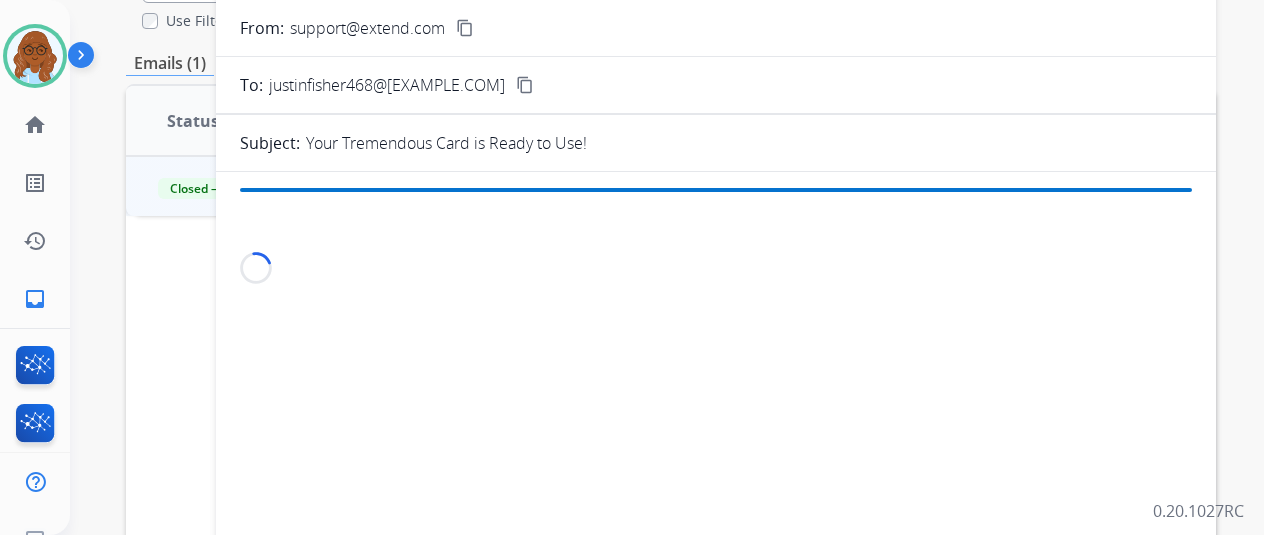 scroll, scrollTop: 300, scrollLeft: 0, axis: vertical 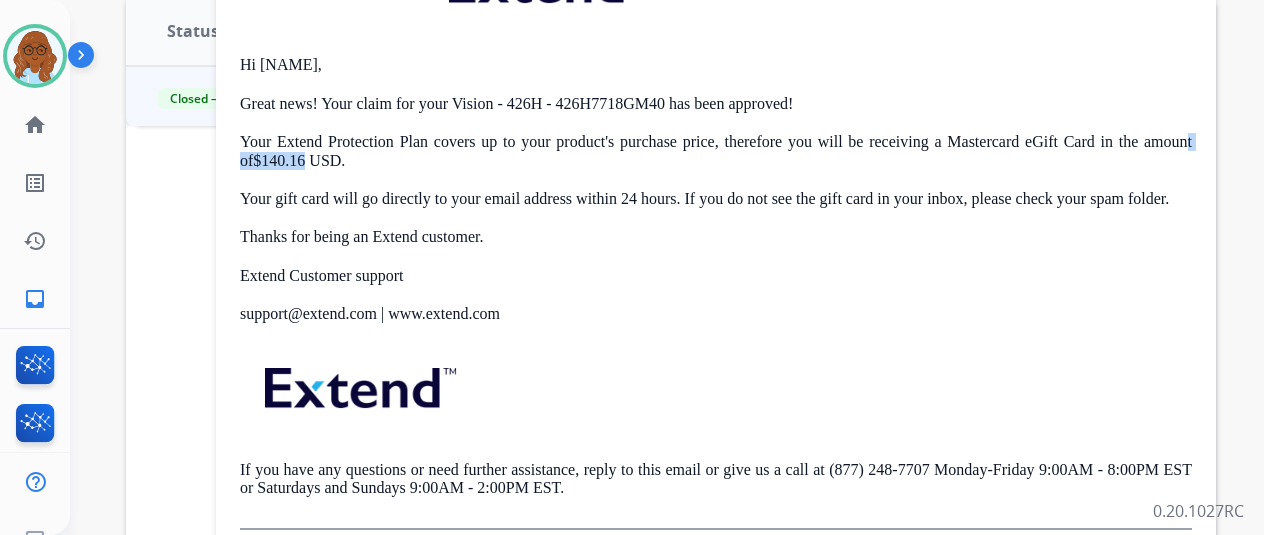 drag, startPoint x: 302, startPoint y: 155, endPoint x: 436, endPoint y: 166, distance: 134.45073 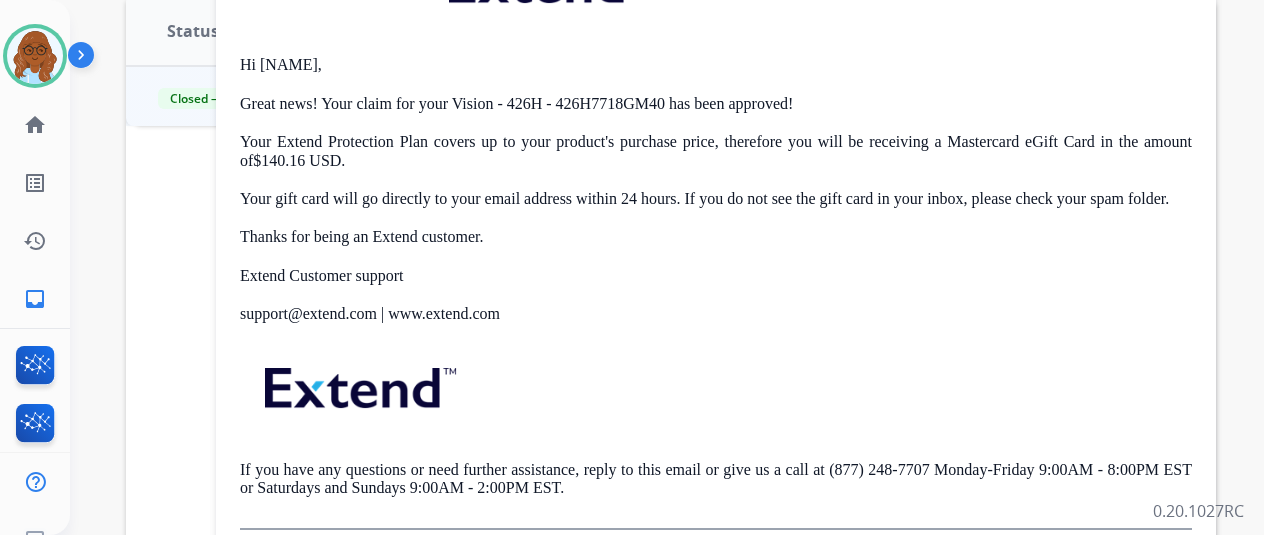 click on "Hi Justin, Great news! Your claim for your Vision - 426H - 426H7718GM40 has been approved! Your Extend Protection Plan covers up to your product's purchase price, therefore you will be receiving a Mastercard eGift Card in the amount of  $140.16 USD. Your gift card will go directly to your email address within 24 hours. If you do not see the gift card in your inbox, please check your spam folder. Thanks for being an Extend customer. Extend Customer support support@extend.com | www.extend.com If you have any questions or need further assistance, reply to this email or give us a call at (877) 248-7707 Monday-Friday 9:00AM - 8:00PM EST or Saturdays and Sundays 9:00AM - 2:00PM EST." at bounding box center [716, 234] 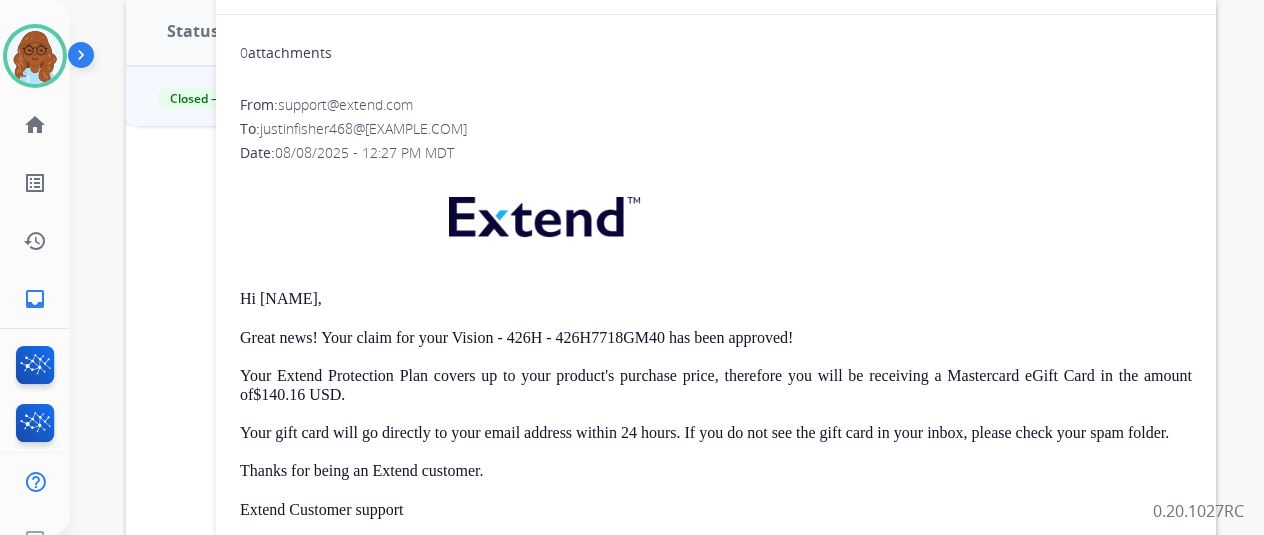 scroll, scrollTop: 0, scrollLeft: 0, axis: both 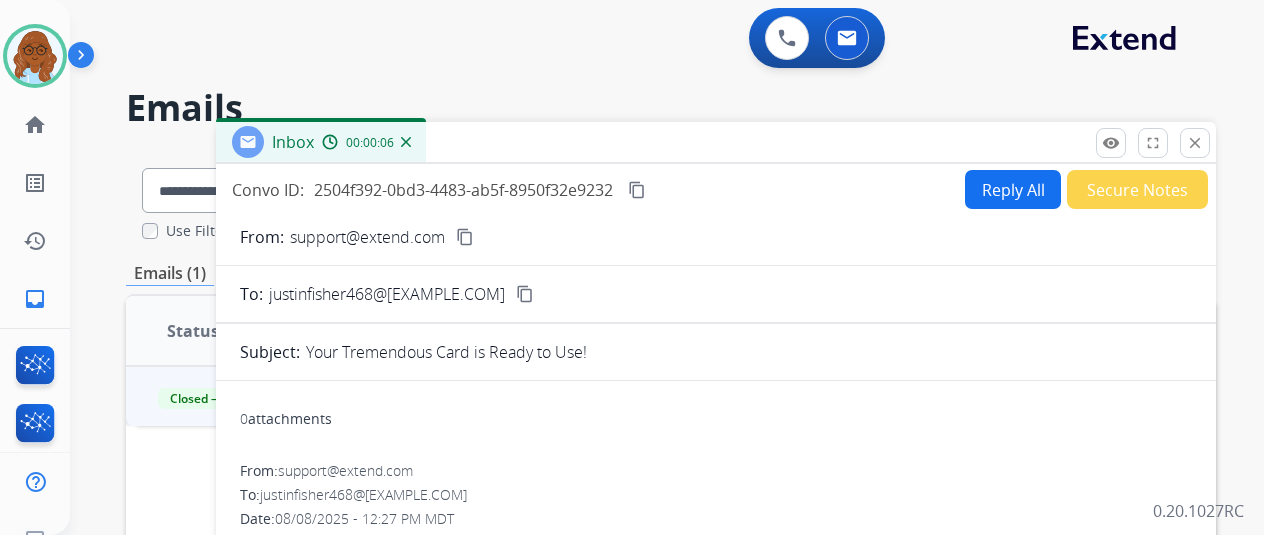 click on "close Close" at bounding box center [1195, 143] 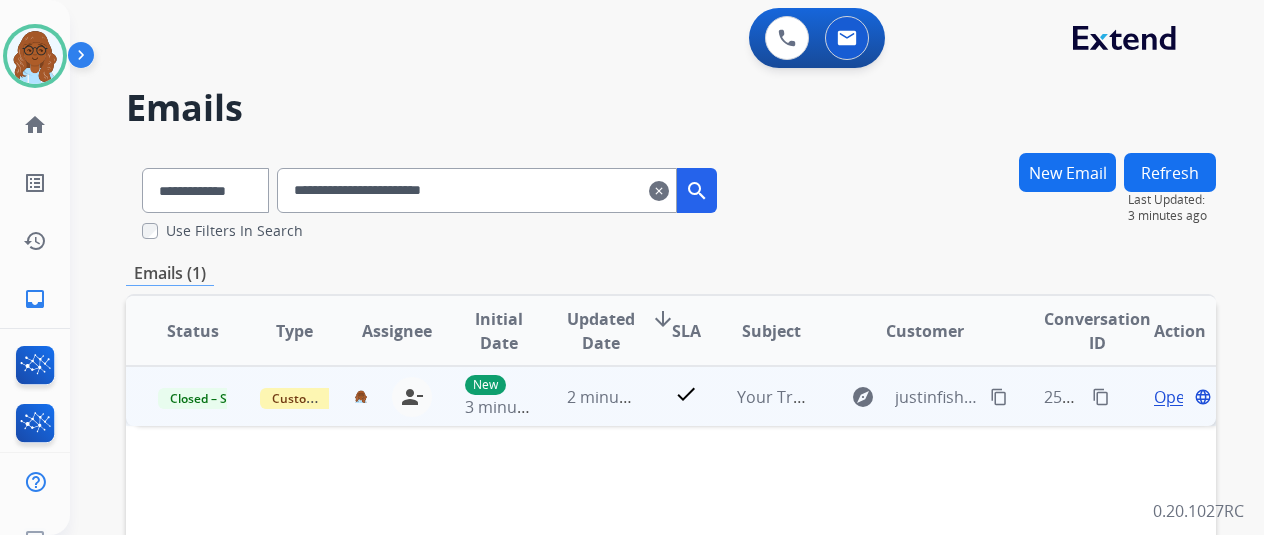 click on "content_copy" at bounding box center [999, 397] 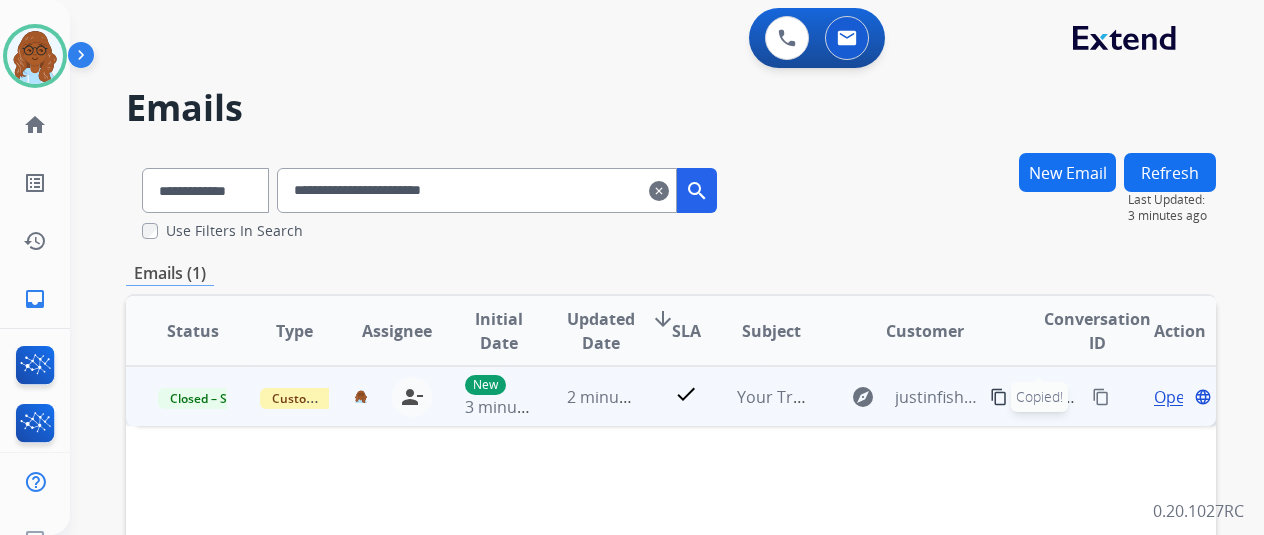click on "content_copy" at bounding box center (1101, 397) 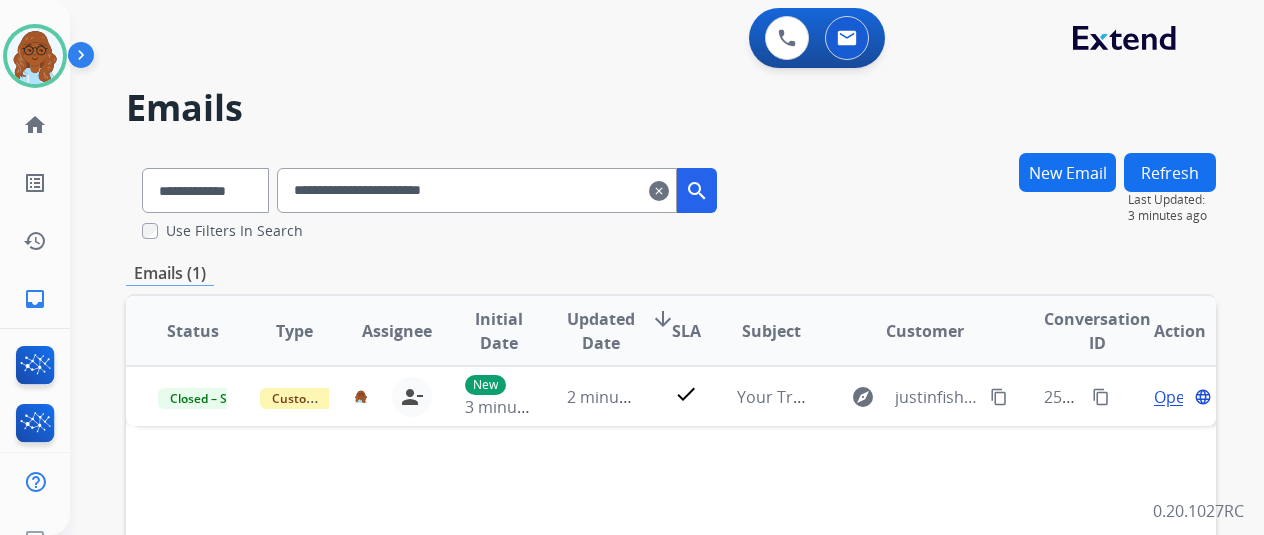 click on "clear" at bounding box center (659, 191) 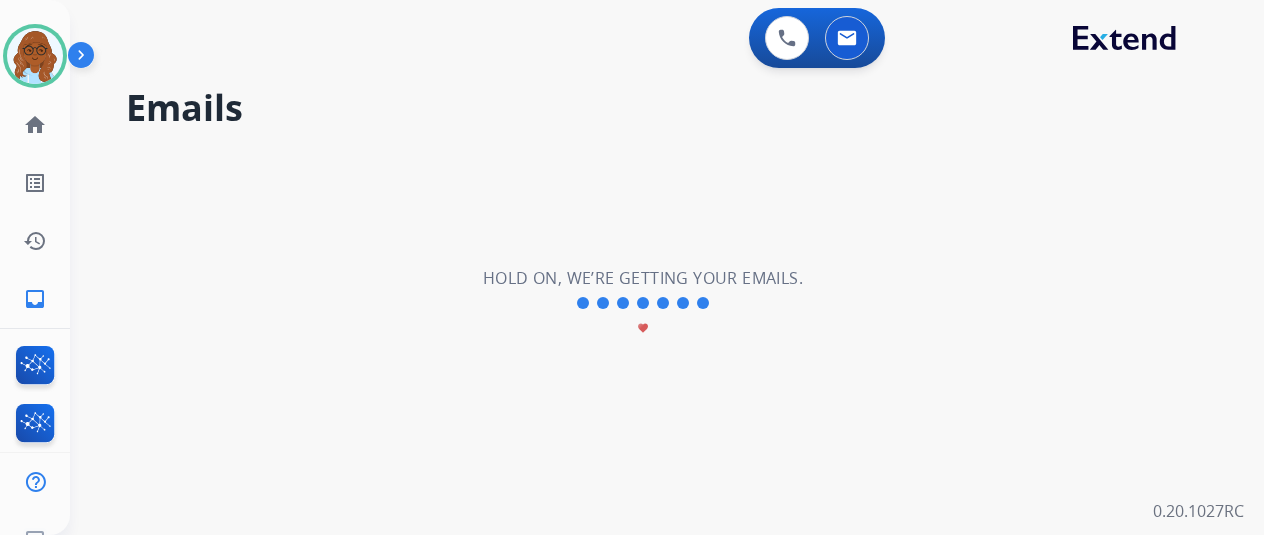 type 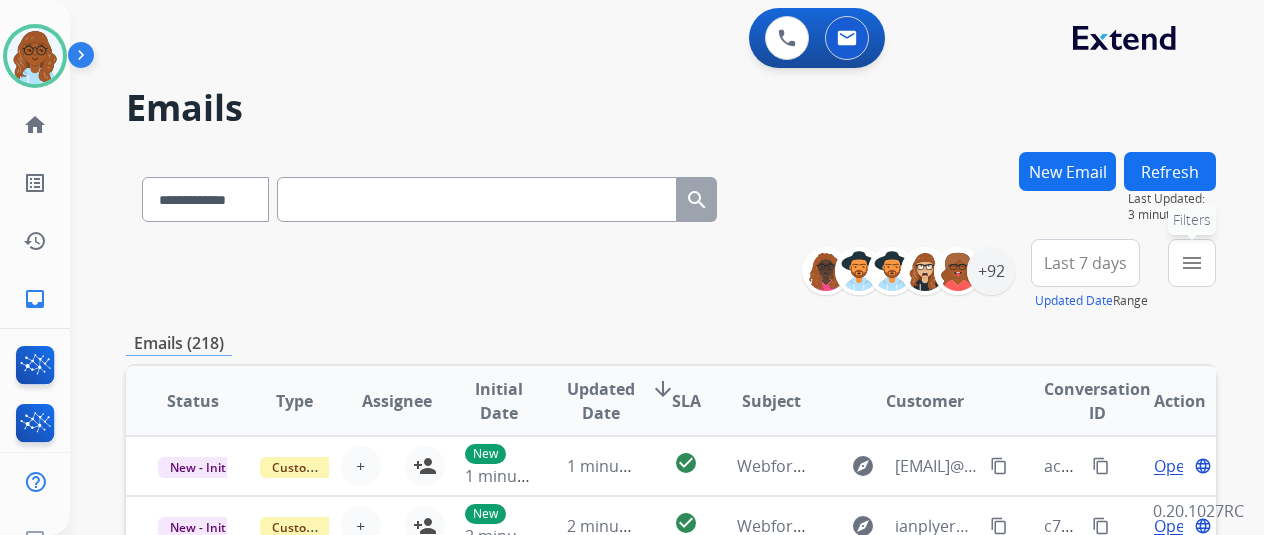 click on "menu" at bounding box center (1192, 263) 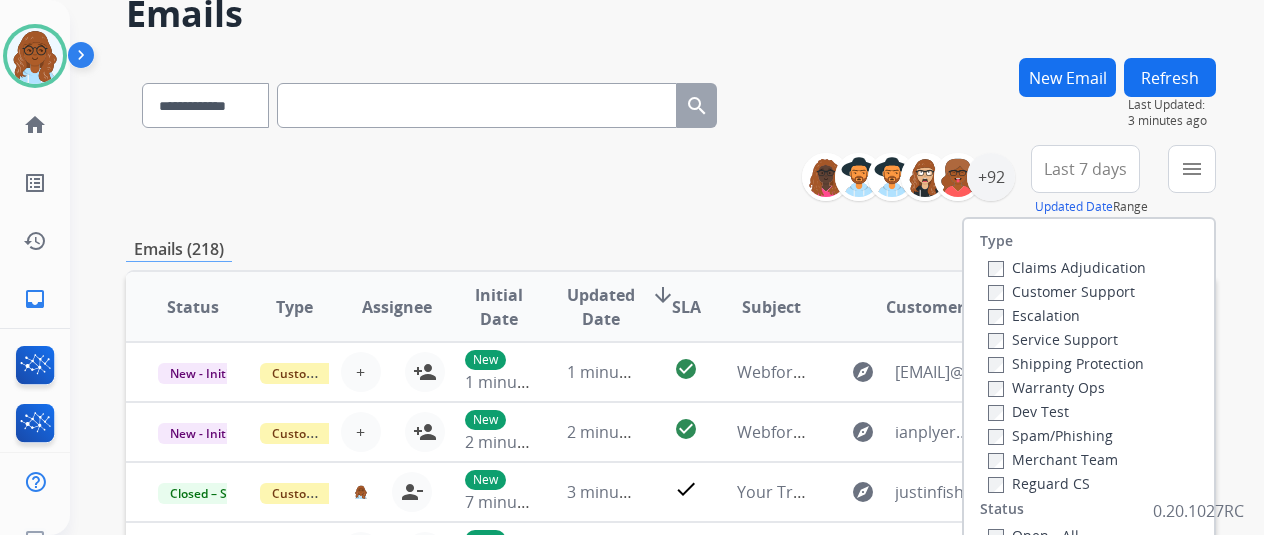 scroll, scrollTop: 300, scrollLeft: 0, axis: vertical 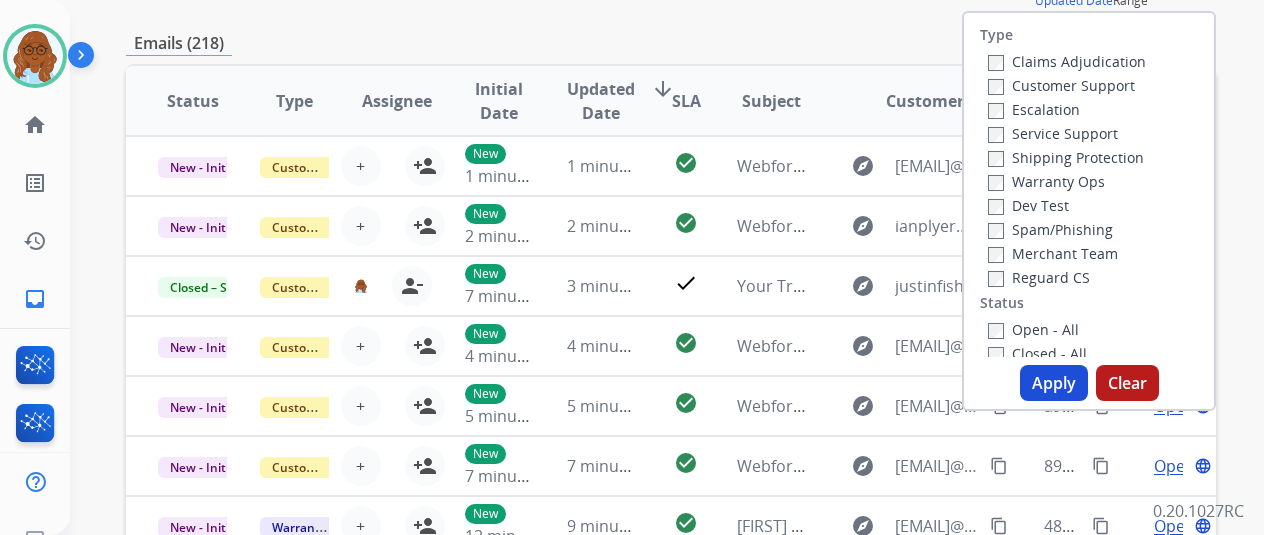 click on "Shipping Protection" at bounding box center (1066, 157) 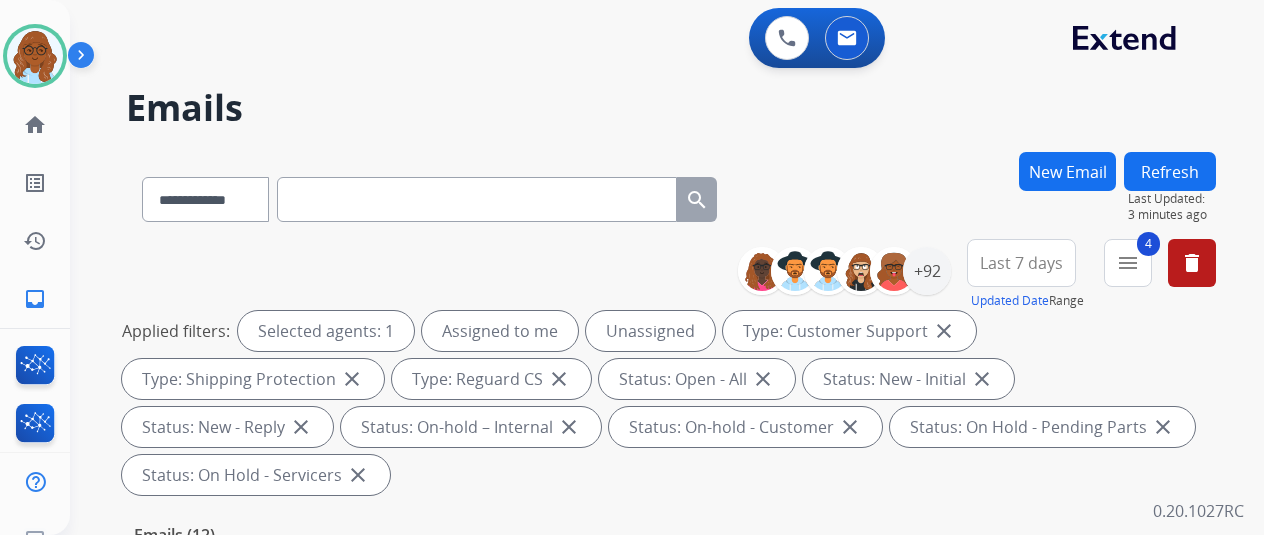 click on "Last 7 days" at bounding box center [1021, 263] 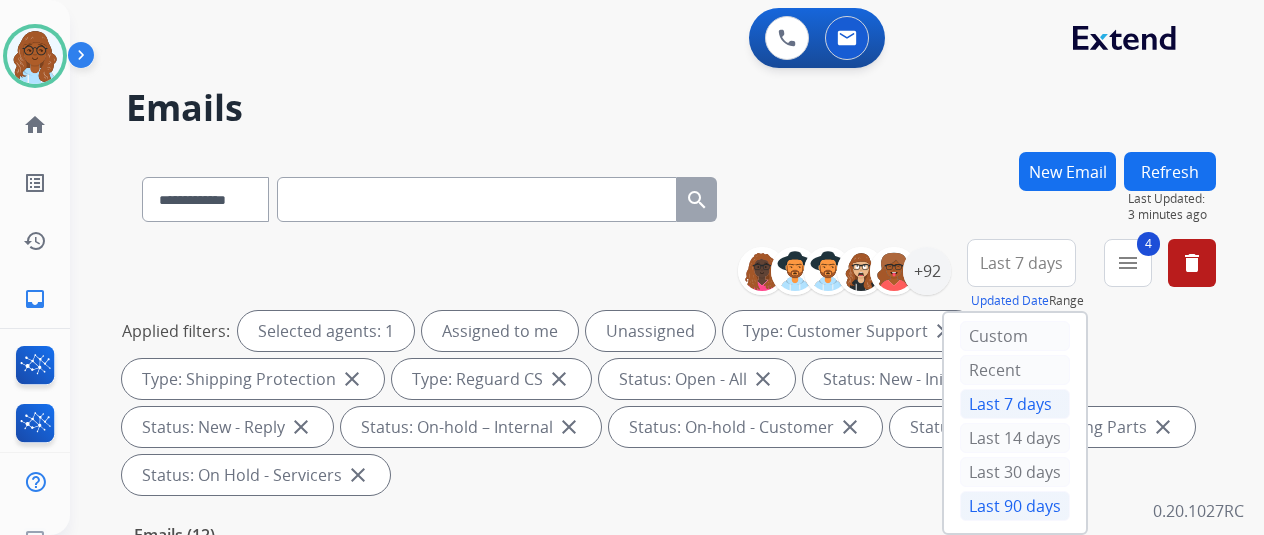 click on "Last 90 days" at bounding box center [1015, 506] 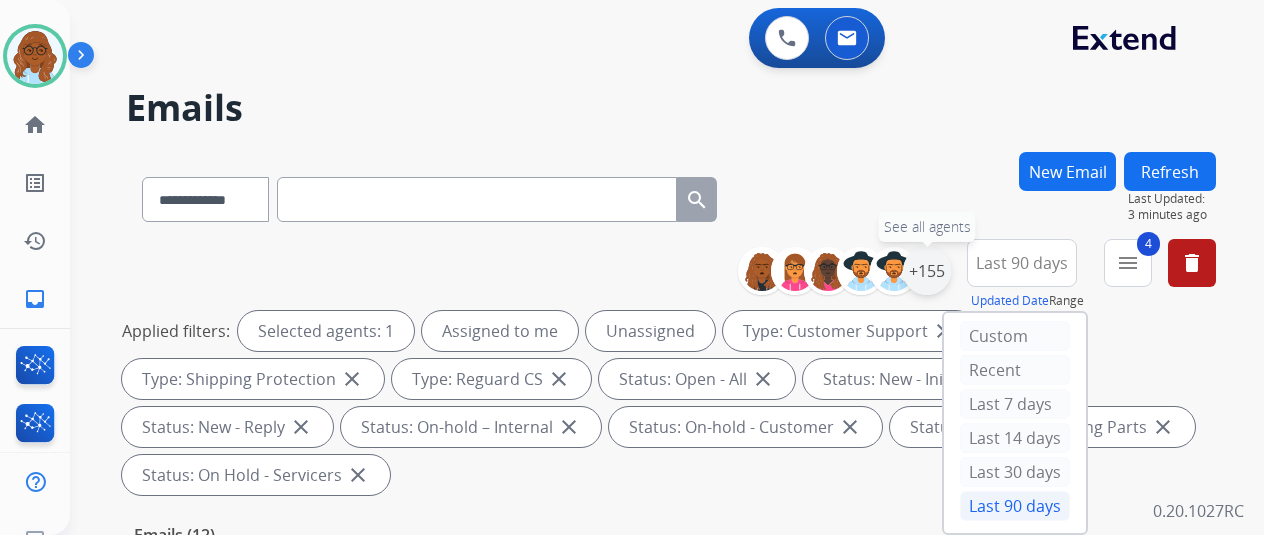 click on "+155" at bounding box center [927, 271] 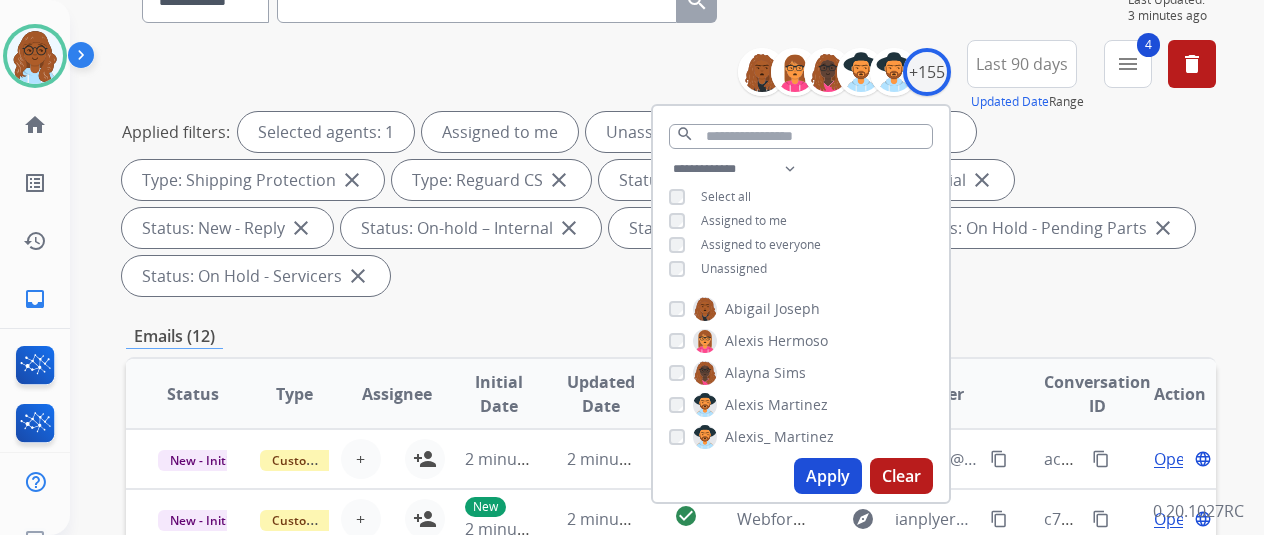 scroll, scrollTop: 200, scrollLeft: 0, axis: vertical 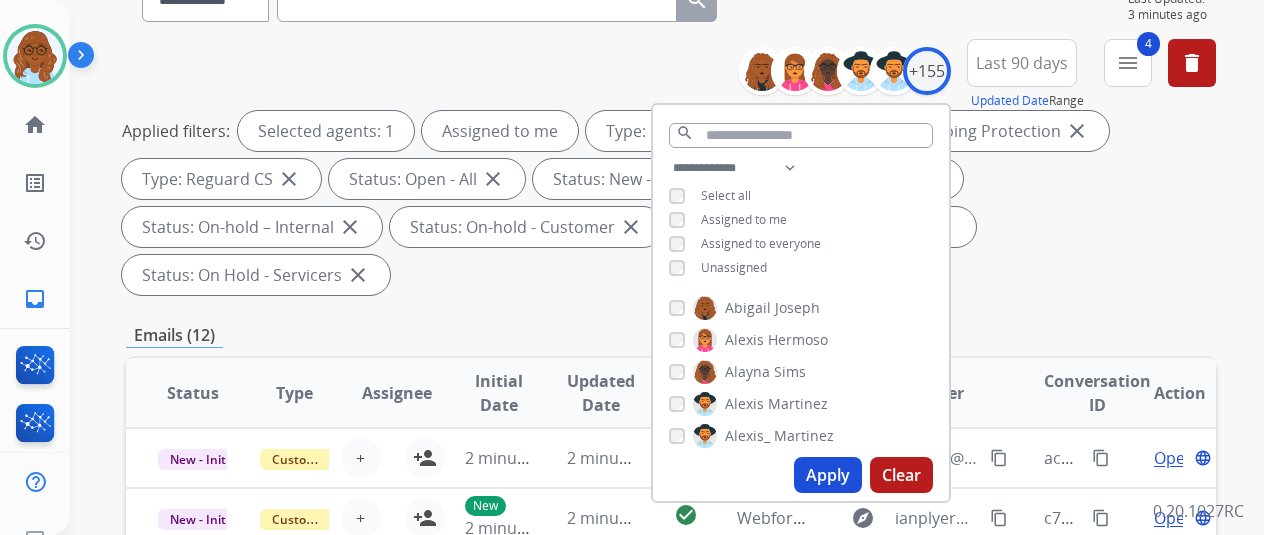 click on "Apply" at bounding box center [828, 475] 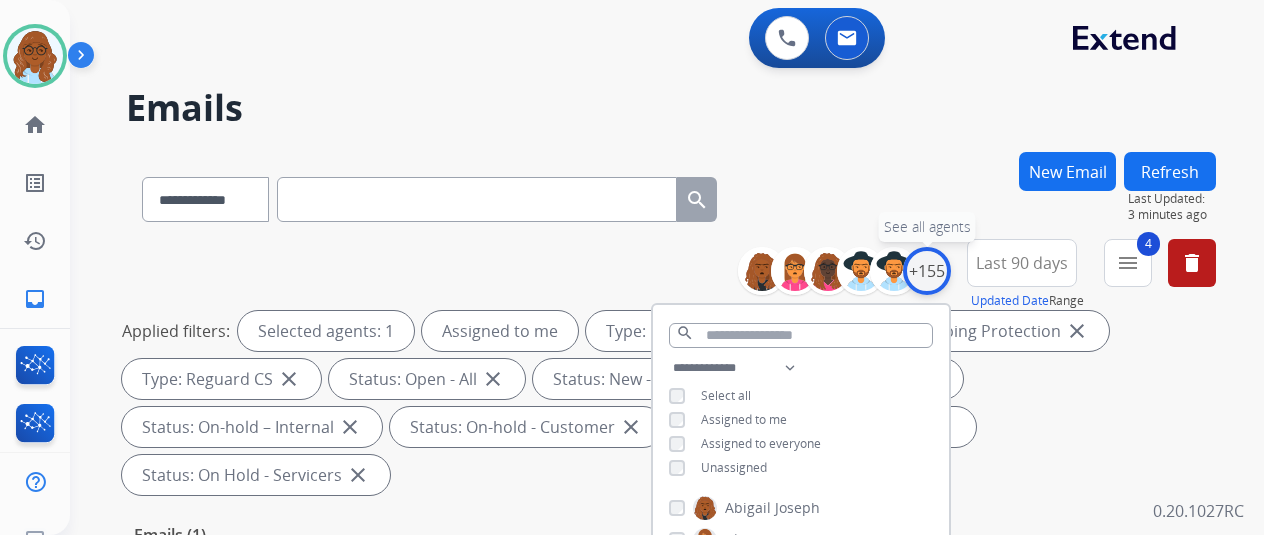click on "+155" at bounding box center (927, 271) 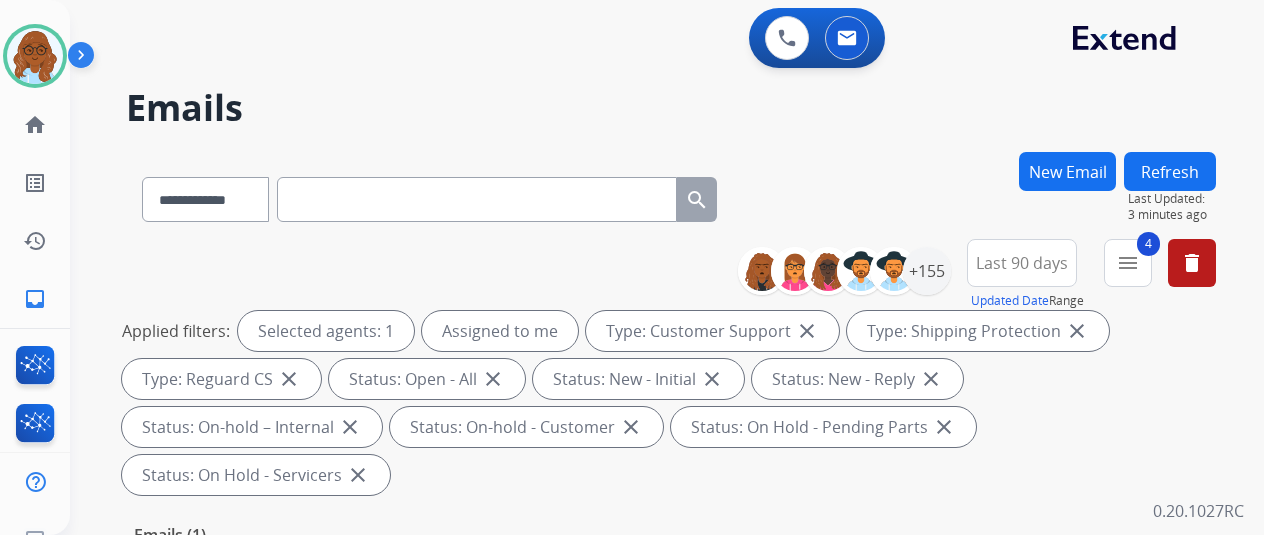 scroll, scrollTop: 400, scrollLeft: 0, axis: vertical 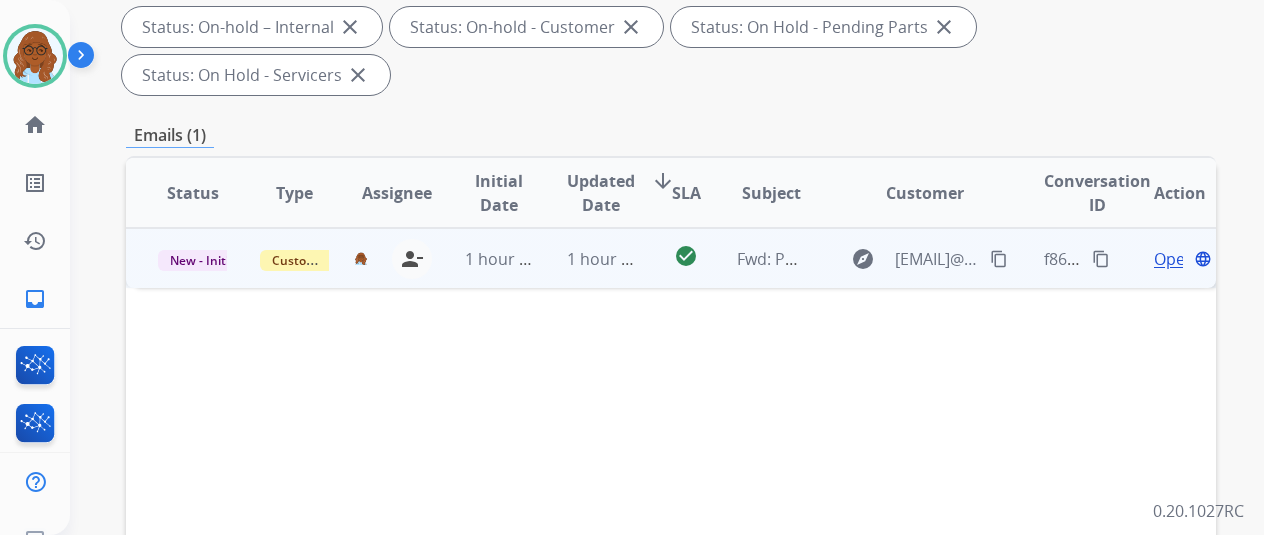 click on "Open" at bounding box center (1174, 259) 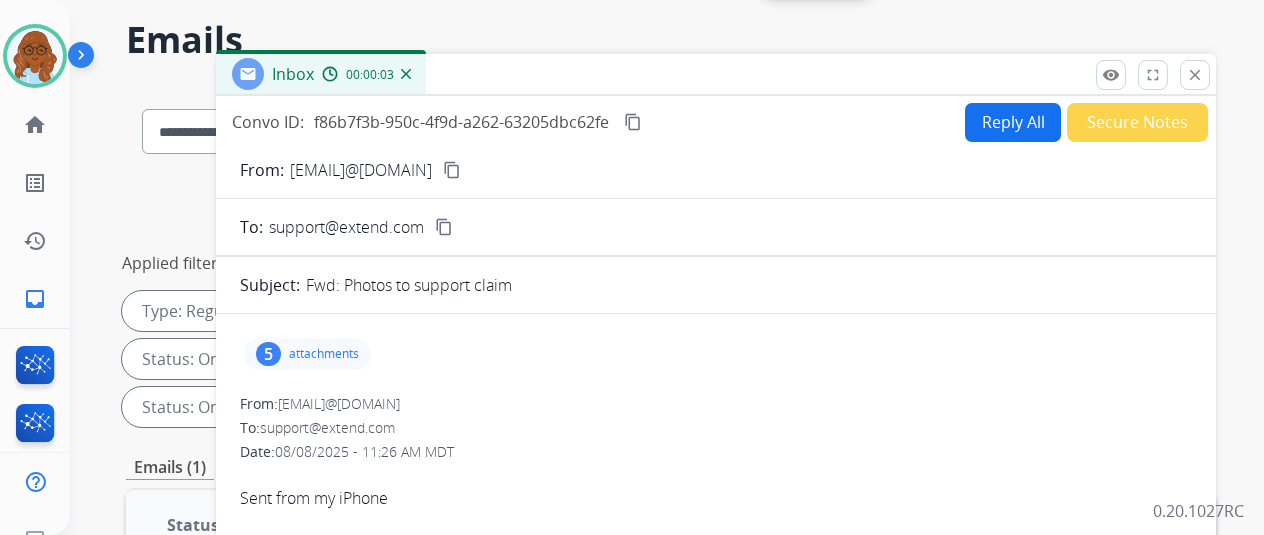 scroll, scrollTop: 0, scrollLeft: 0, axis: both 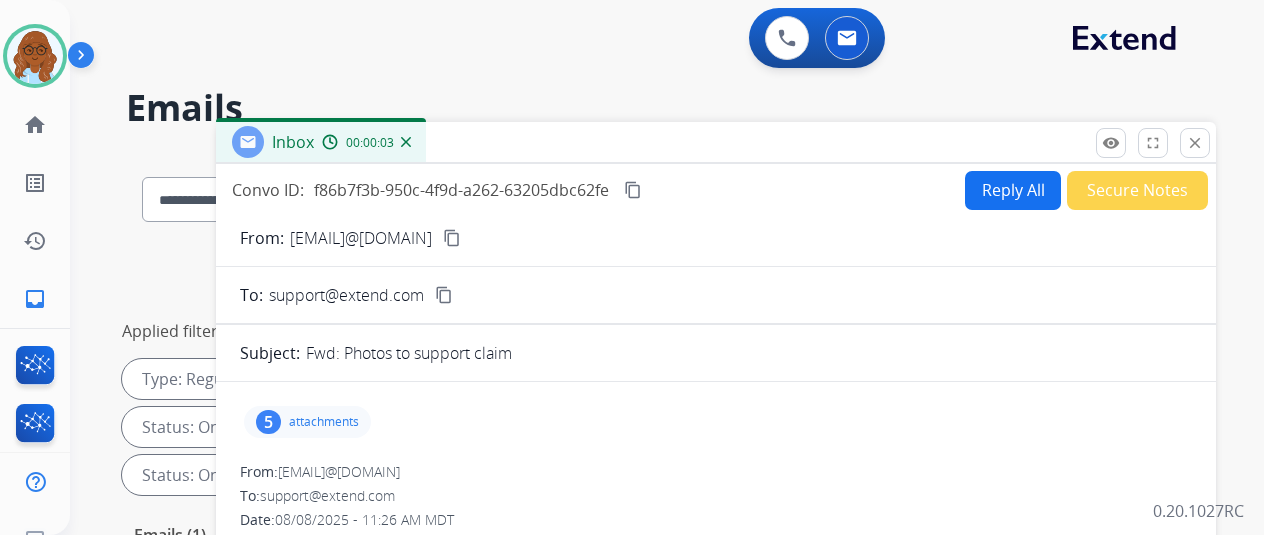 click on "content_copy" at bounding box center (452, 238) 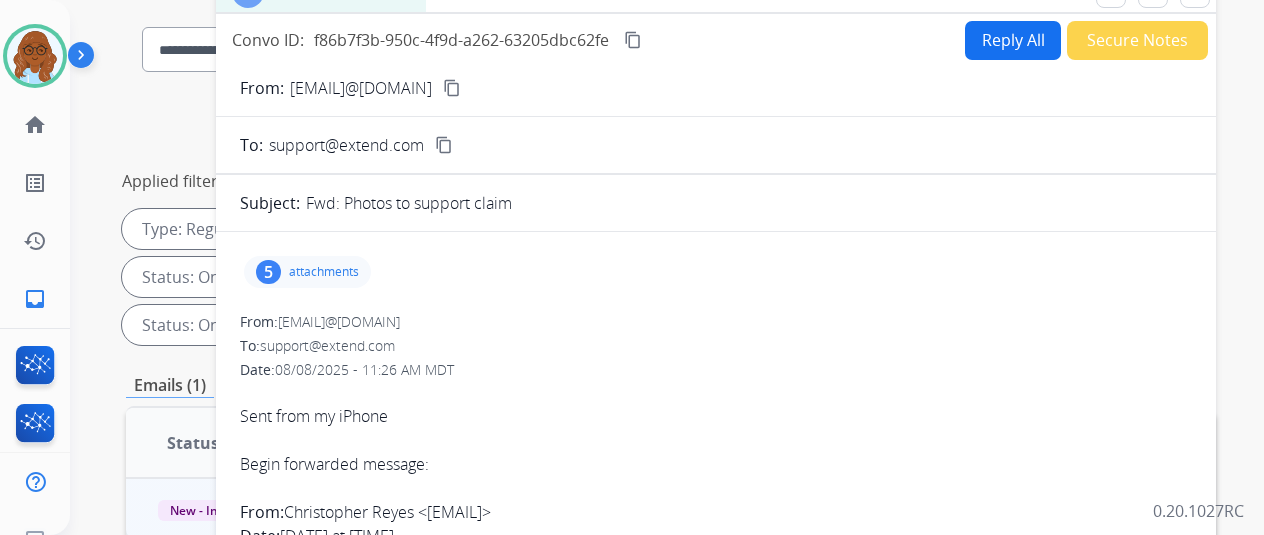 scroll, scrollTop: 300, scrollLeft: 0, axis: vertical 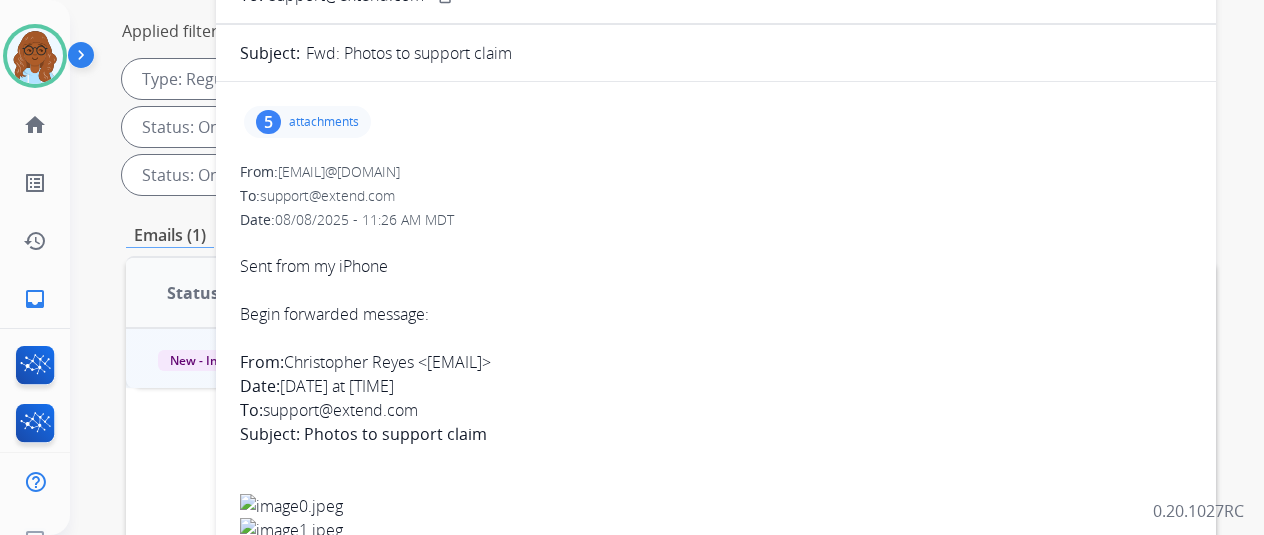 click on "attachments" at bounding box center [324, 122] 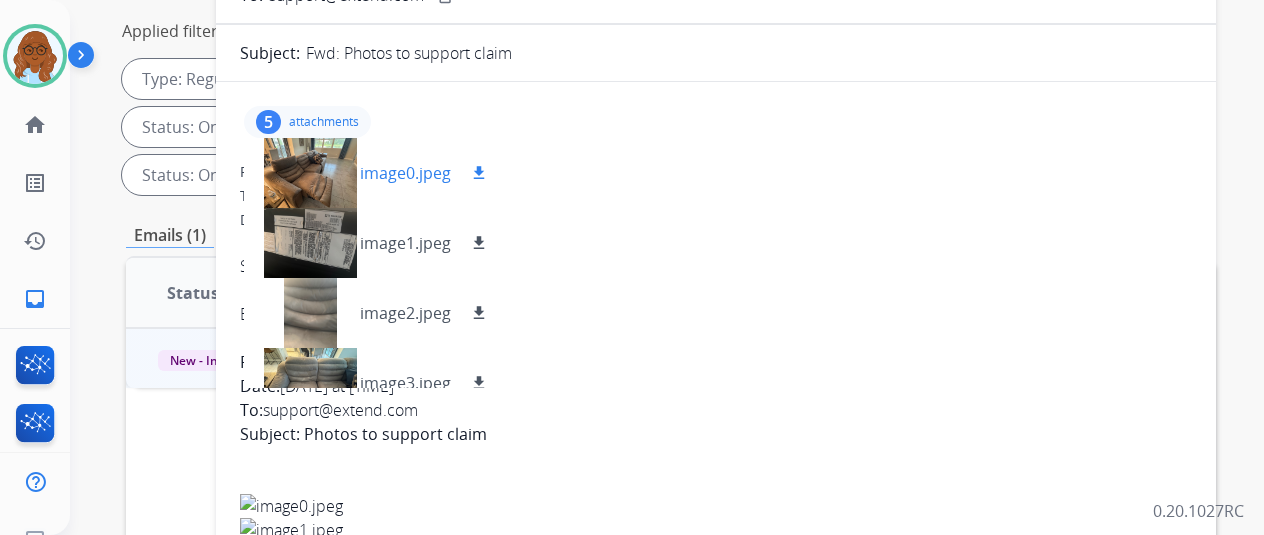 click at bounding box center [310, 173] 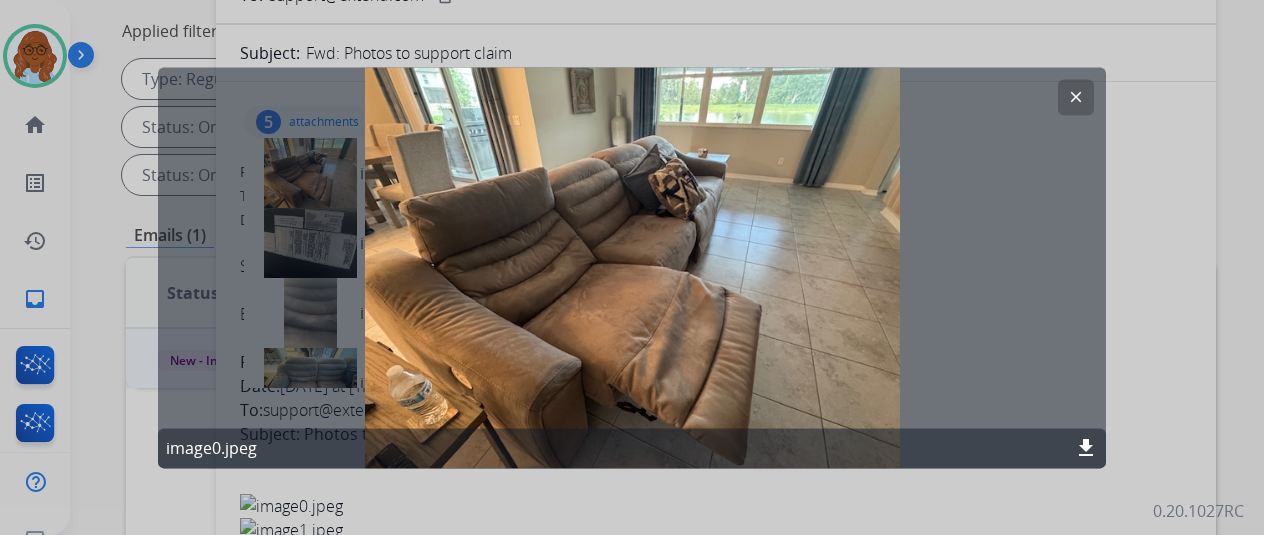 click 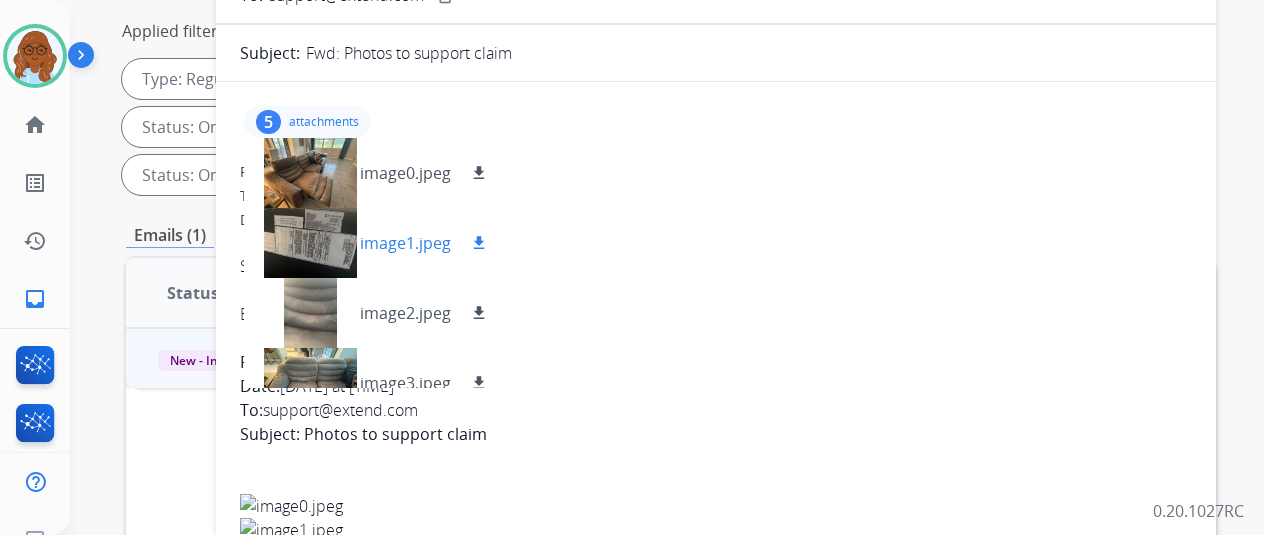 click at bounding box center (310, 243) 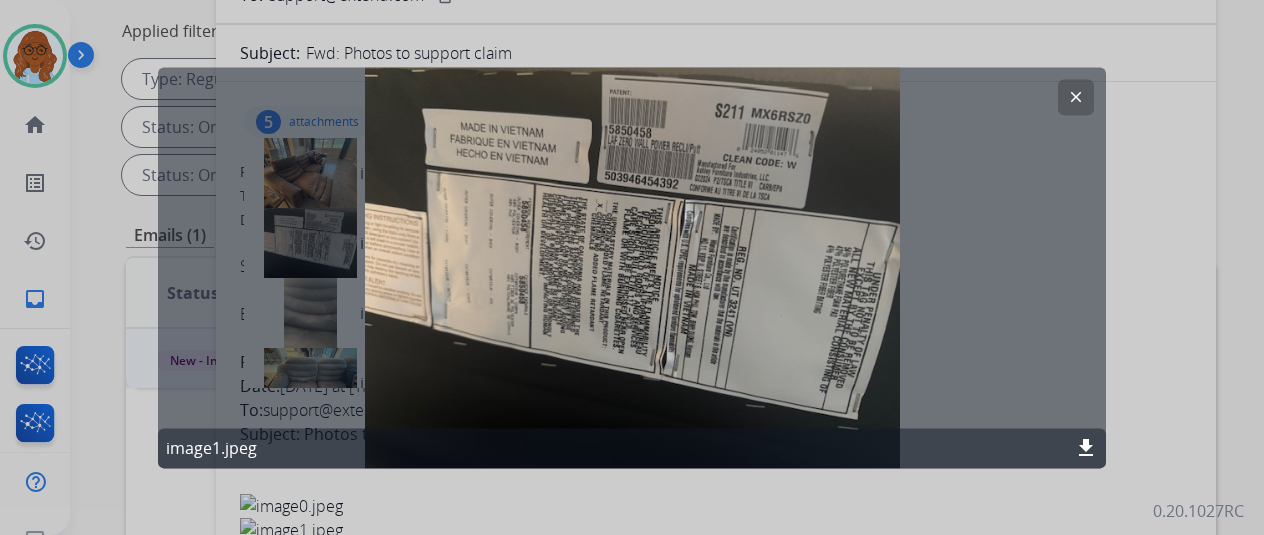 drag, startPoint x: 1198, startPoint y: 323, endPoint x: 1024, endPoint y: 353, distance: 176.56726 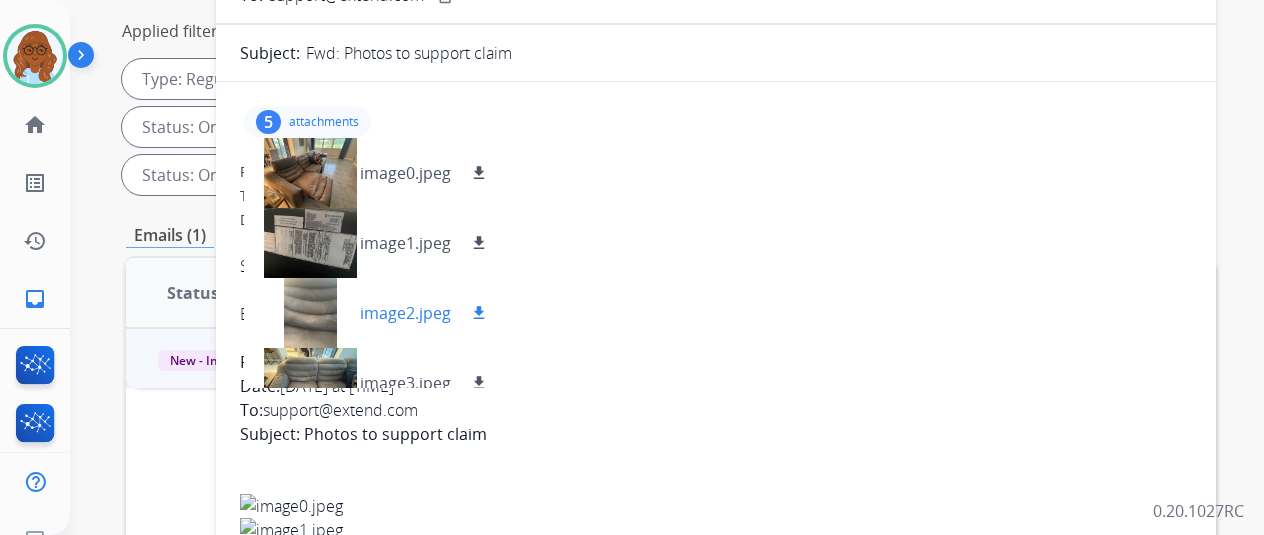 click at bounding box center [310, 313] 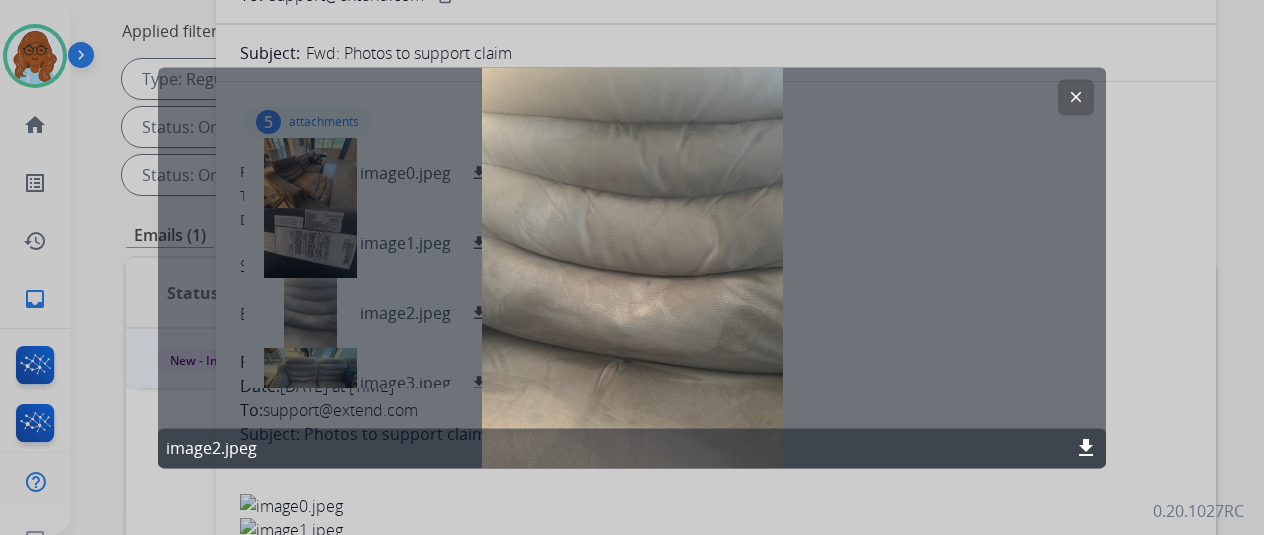 click 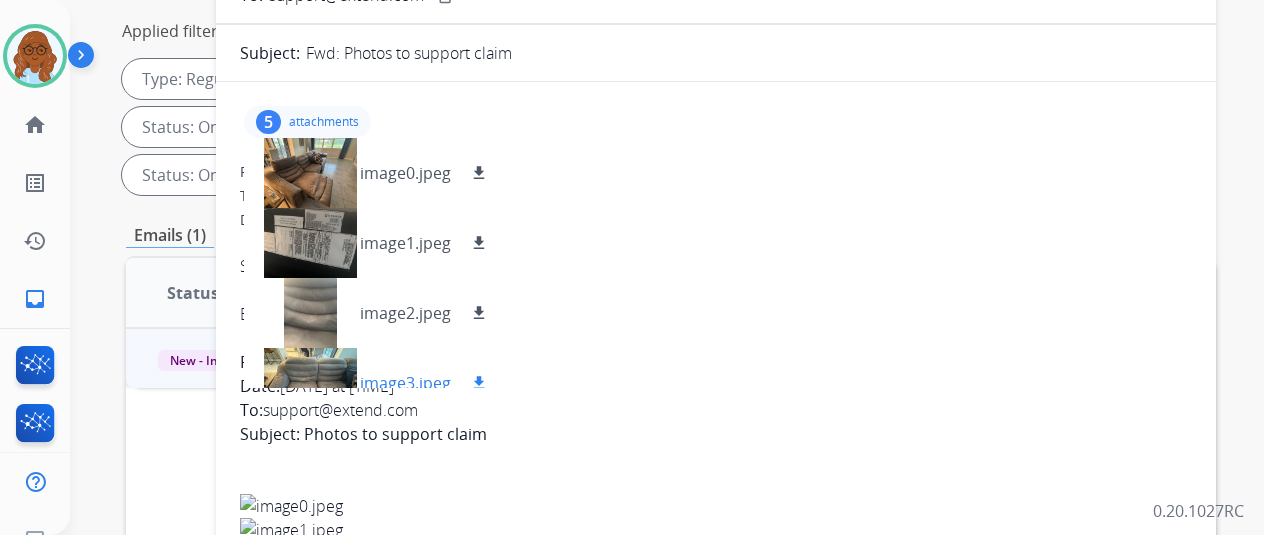 click at bounding box center (310, 383) 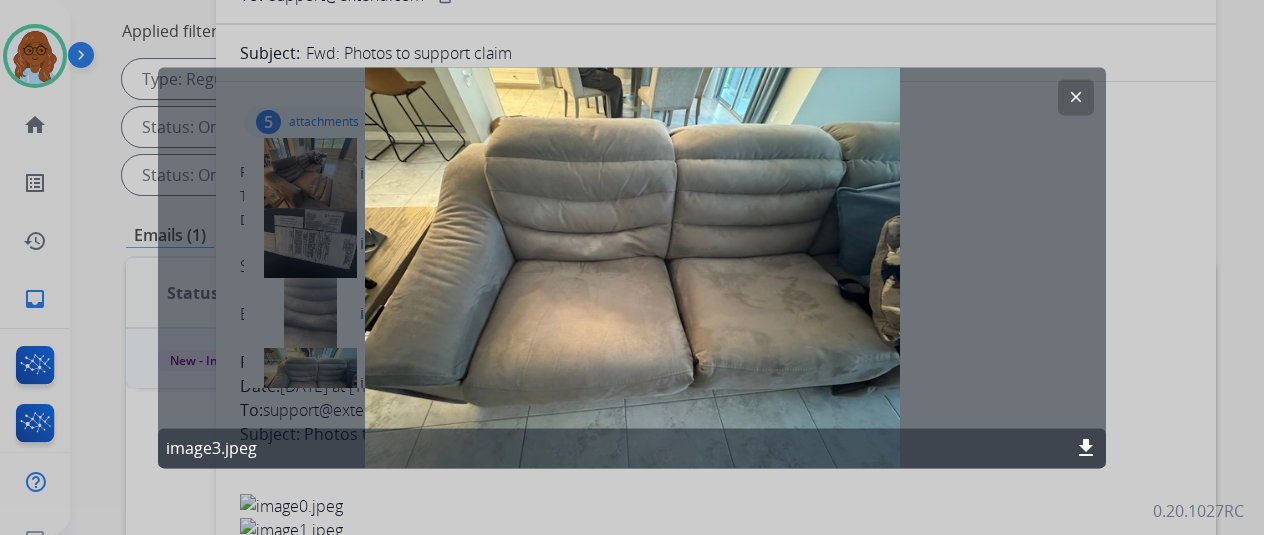 click 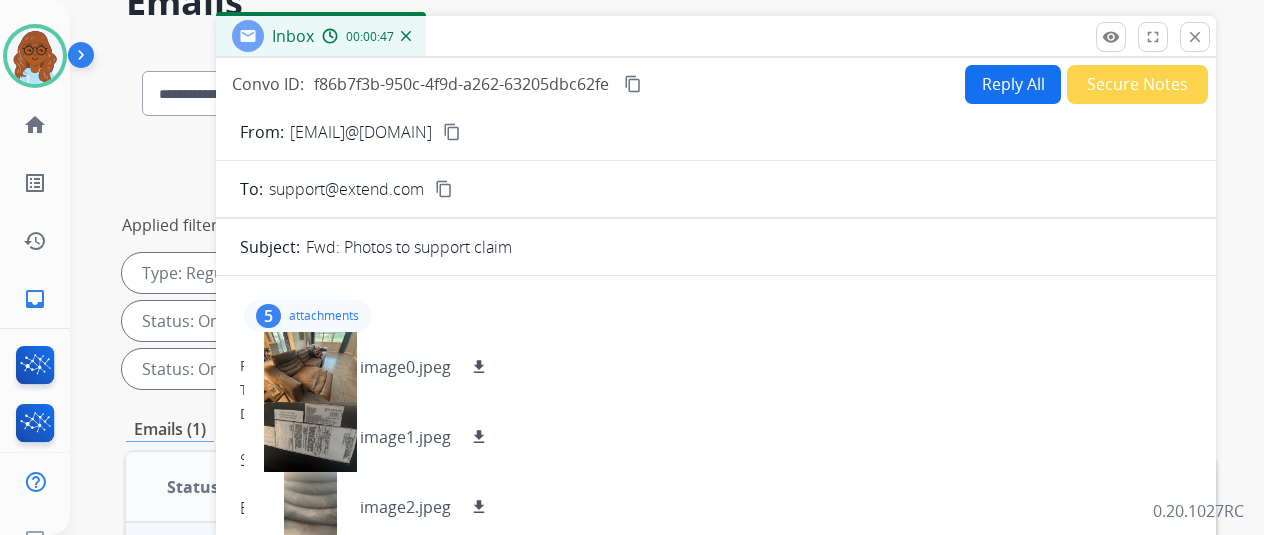 scroll, scrollTop: 100, scrollLeft: 0, axis: vertical 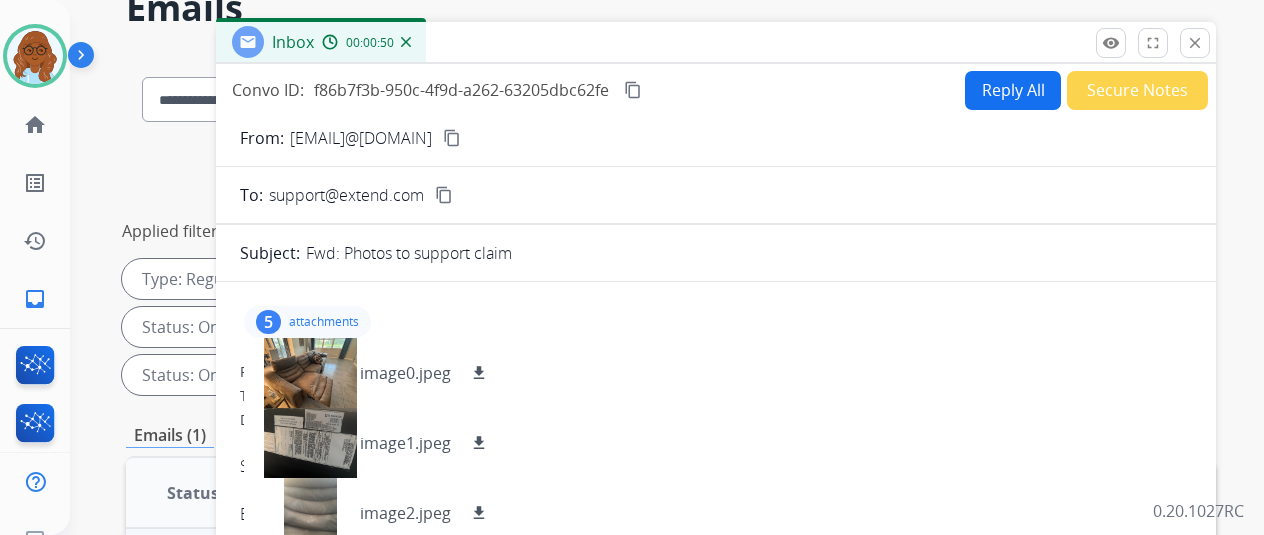 click on "Secure Notes" at bounding box center (1137, 90) 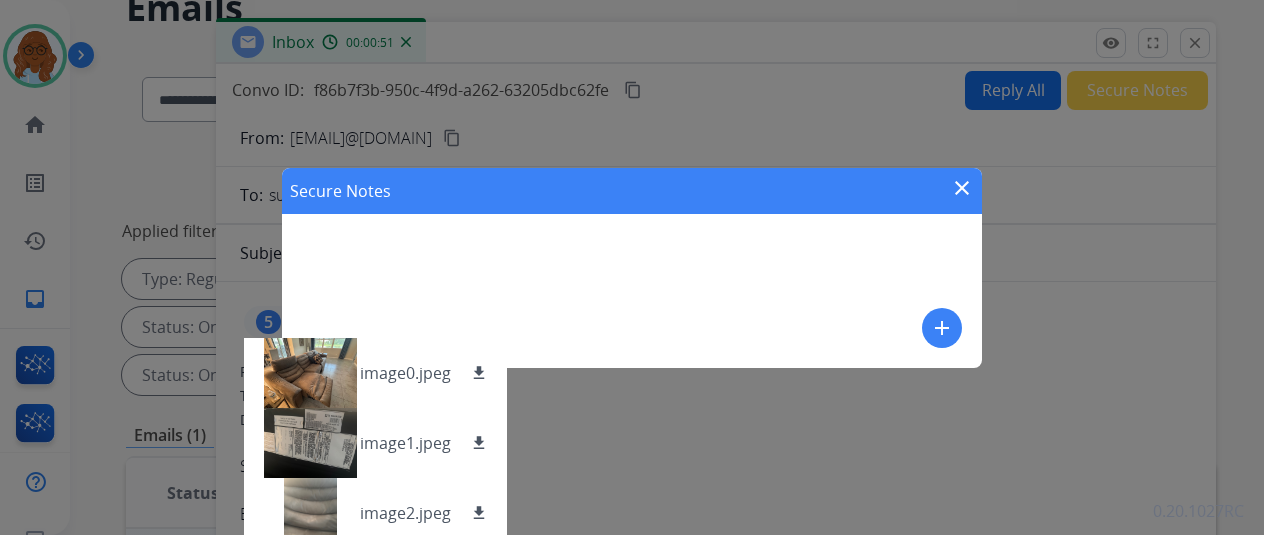 click on "add" at bounding box center (942, 328) 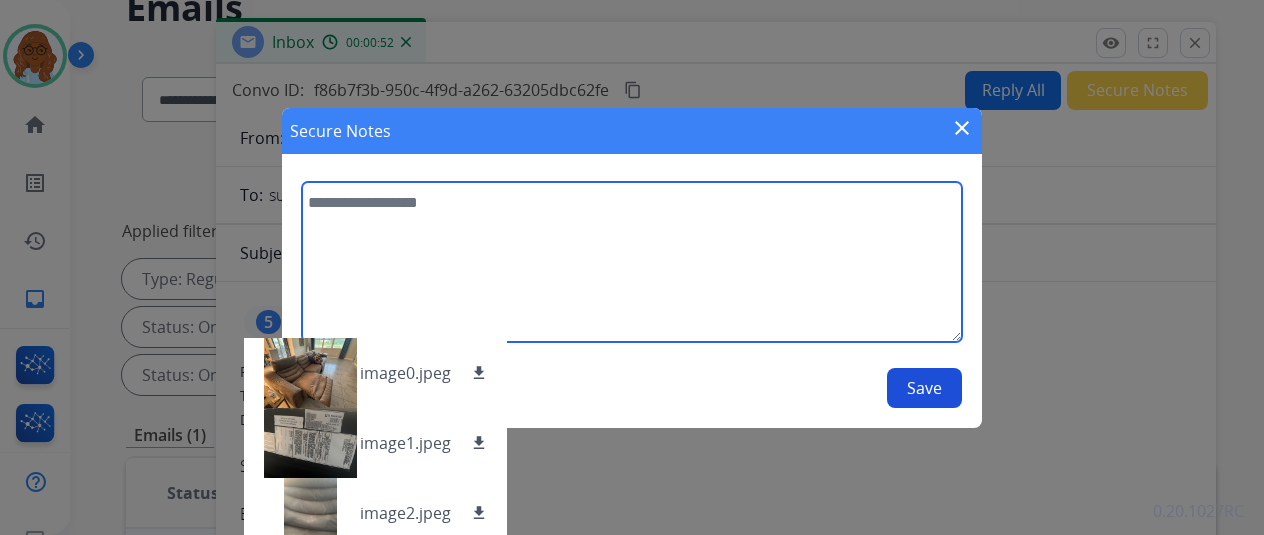 click at bounding box center (632, 262) 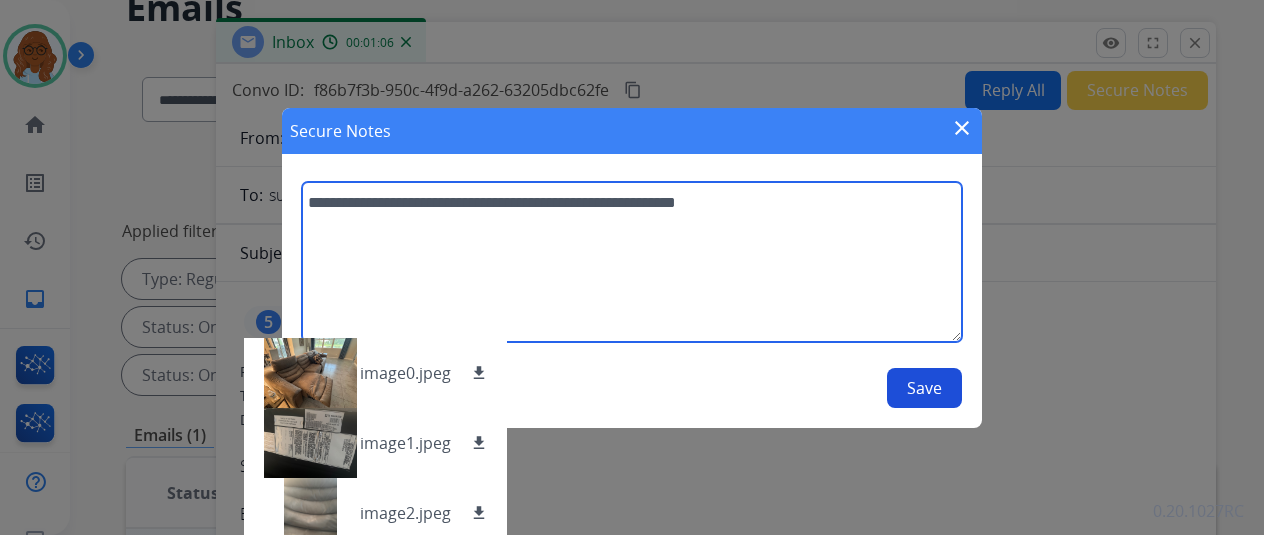 type on "**********" 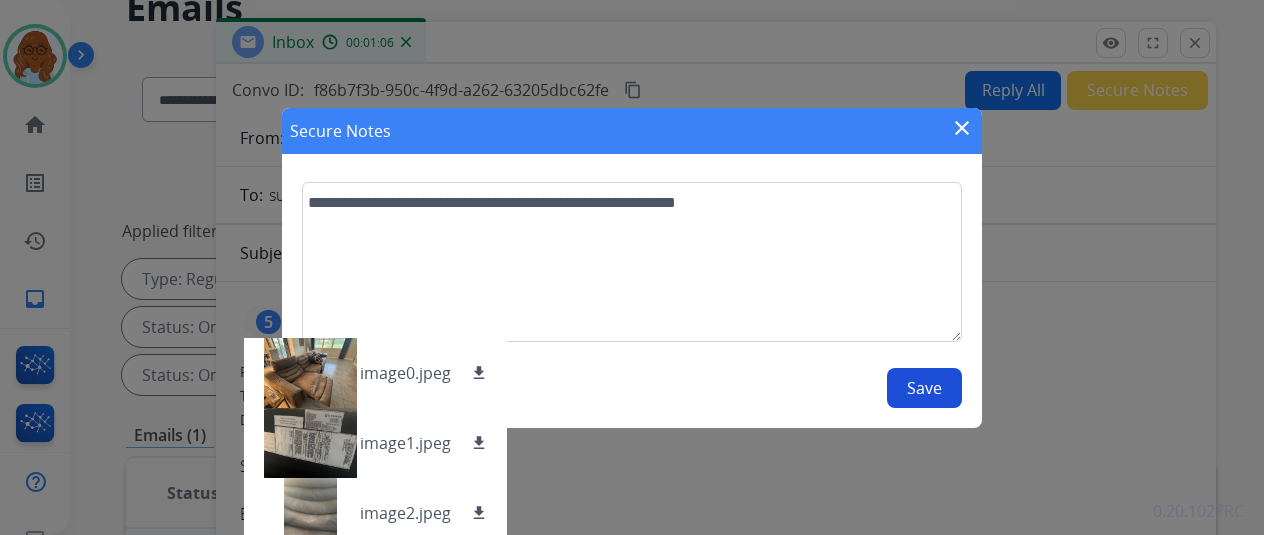 click on "Save" at bounding box center (924, 388) 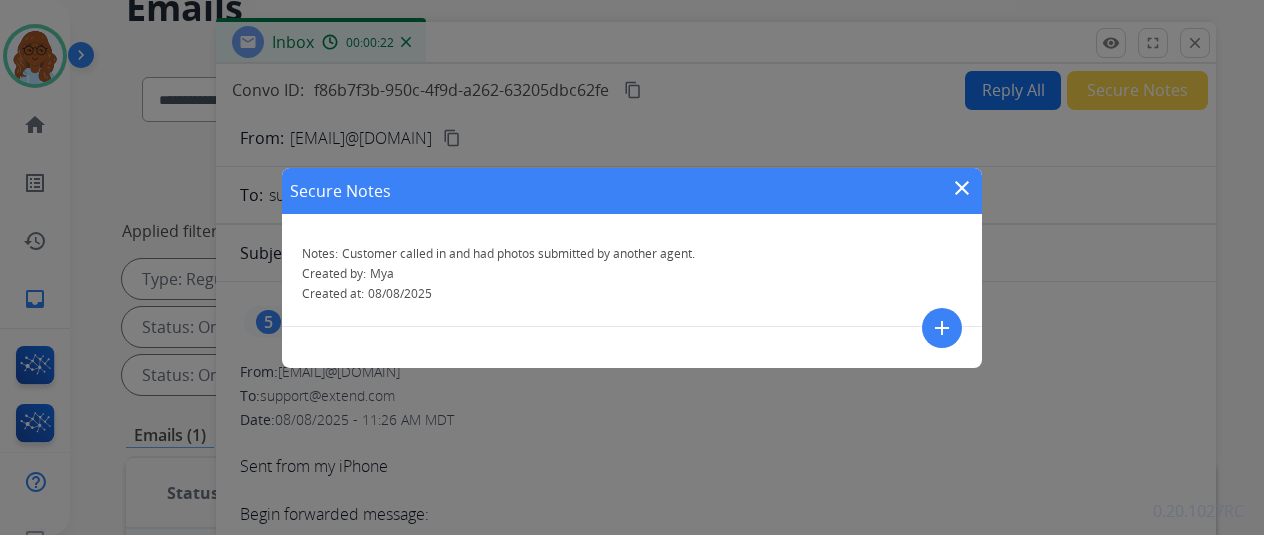click on "close" at bounding box center [962, 188] 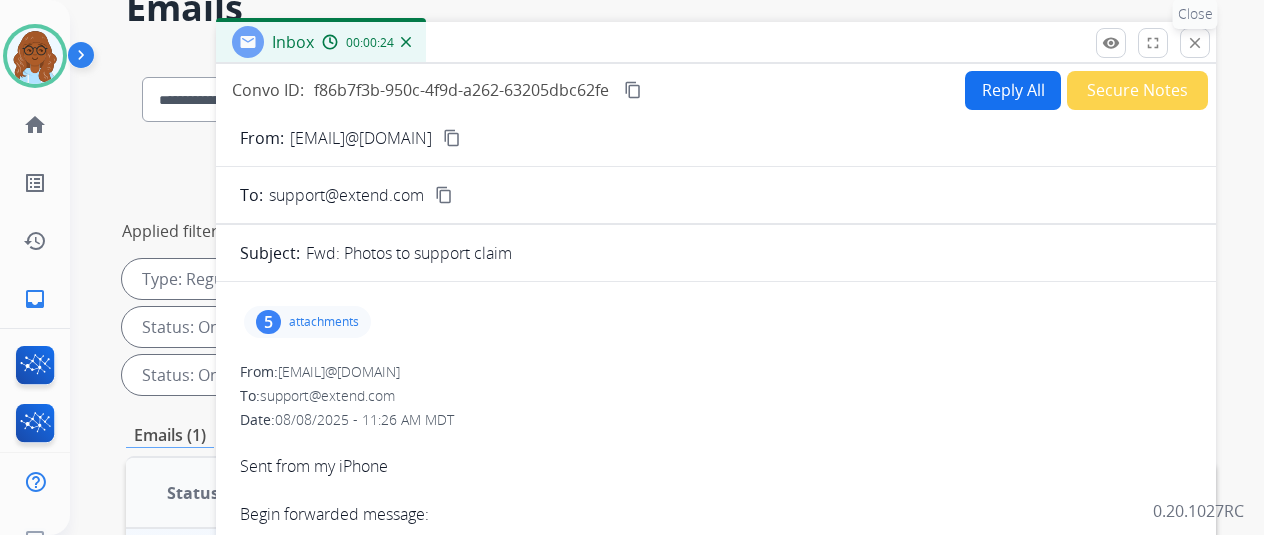 click on "close" at bounding box center (1195, 43) 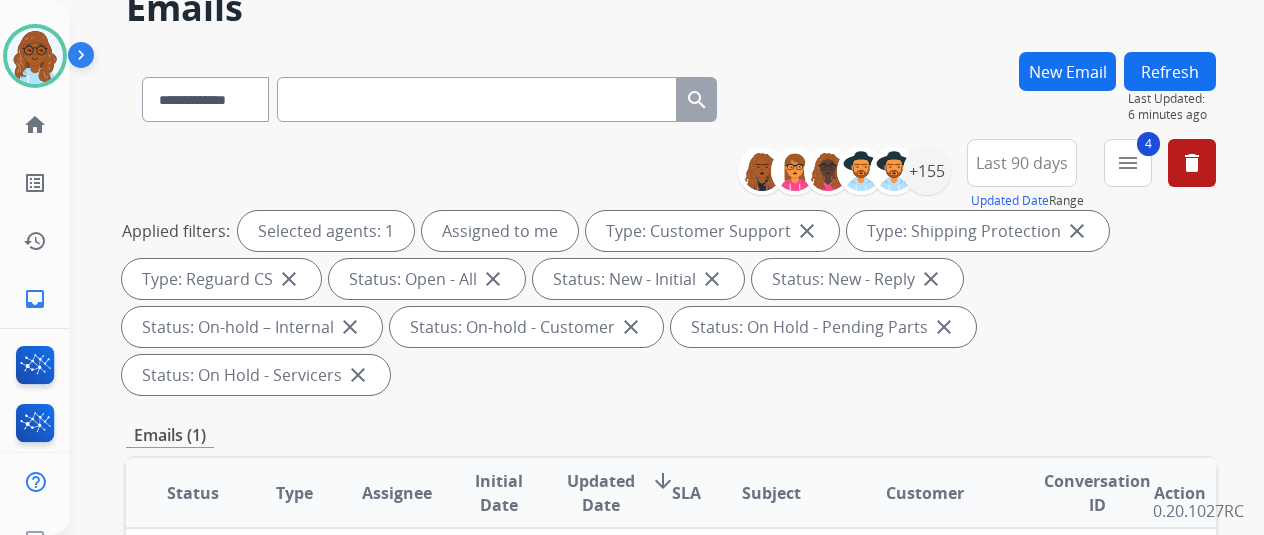 scroll, scrollTop: 400, scrollLeft: 0, axis: vertical 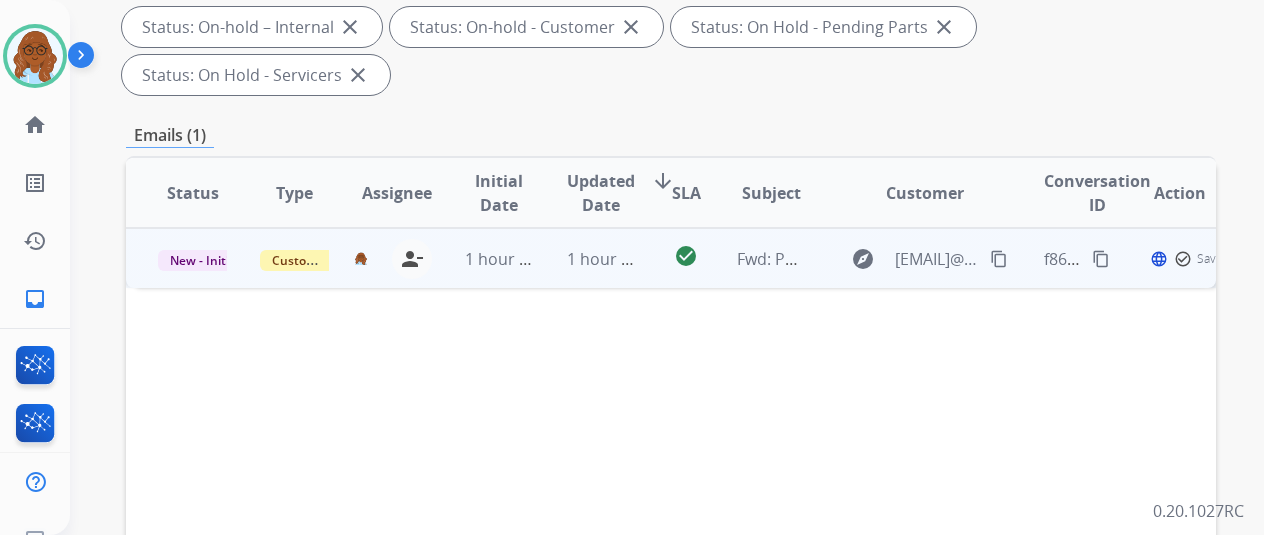 click on "New - Initial" at bounding box center [204, 260] 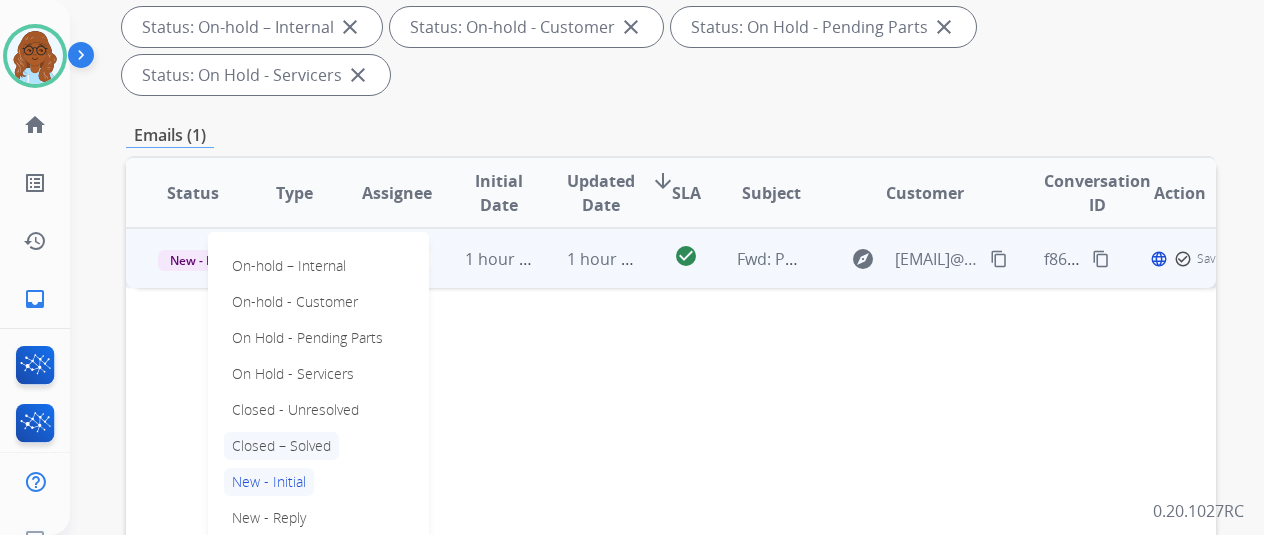 click on "Closed – Solved" at bounding box center (281, 446) 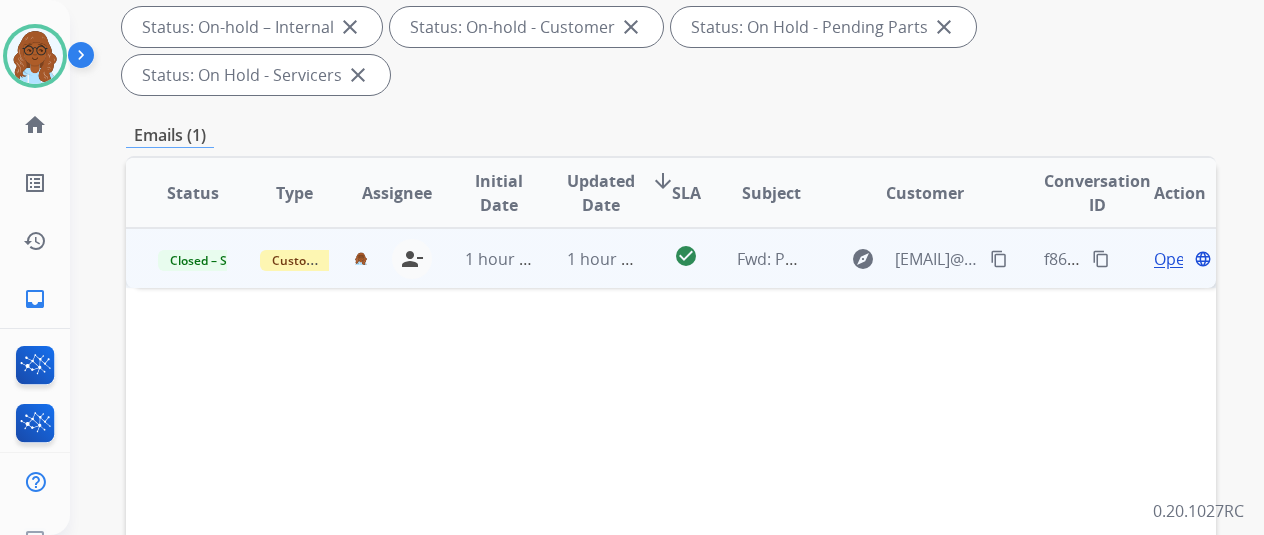 scroll, scrollTop: 100, scrollLeft: 0, axis: vertical 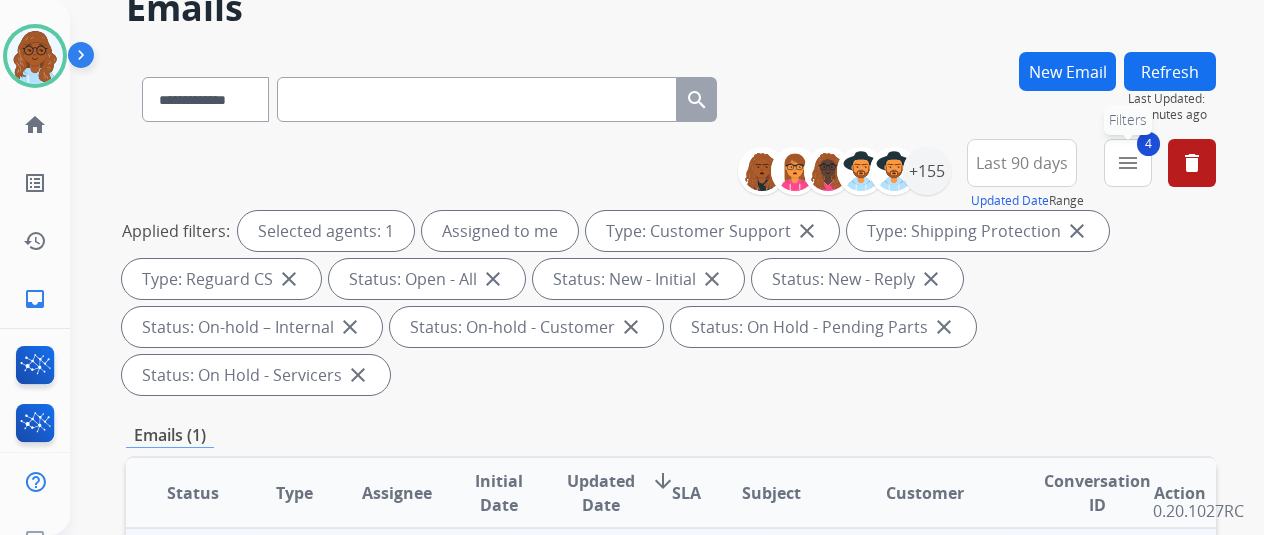 click on "4 menu  Filters" at bounding box center [1128, 163] 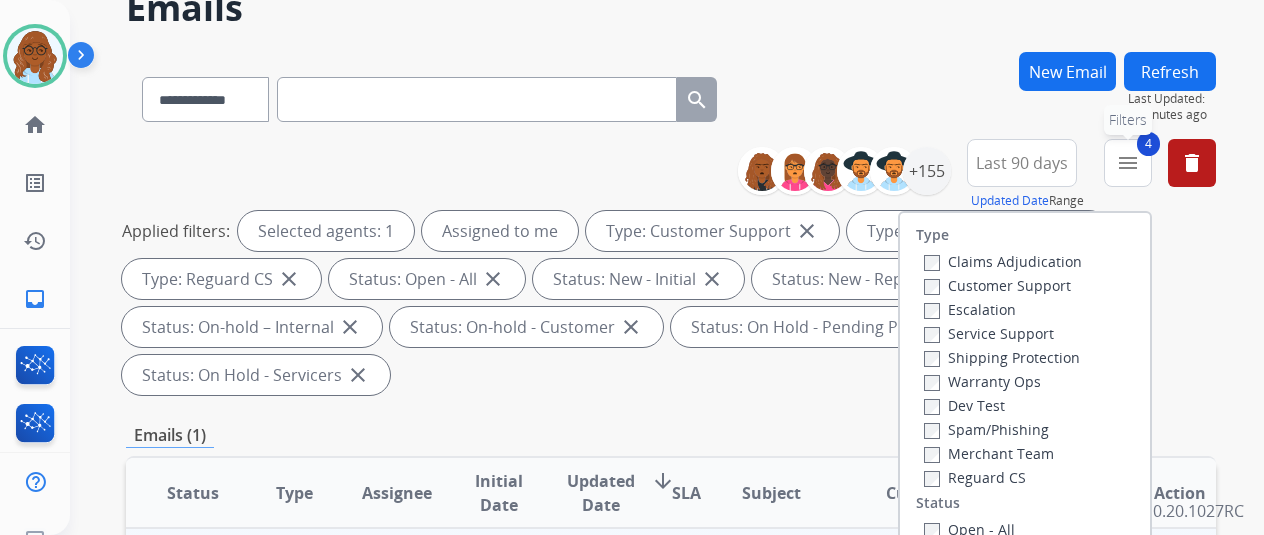 click on "4 menu  Filters" at bounding box center (1128, 163) 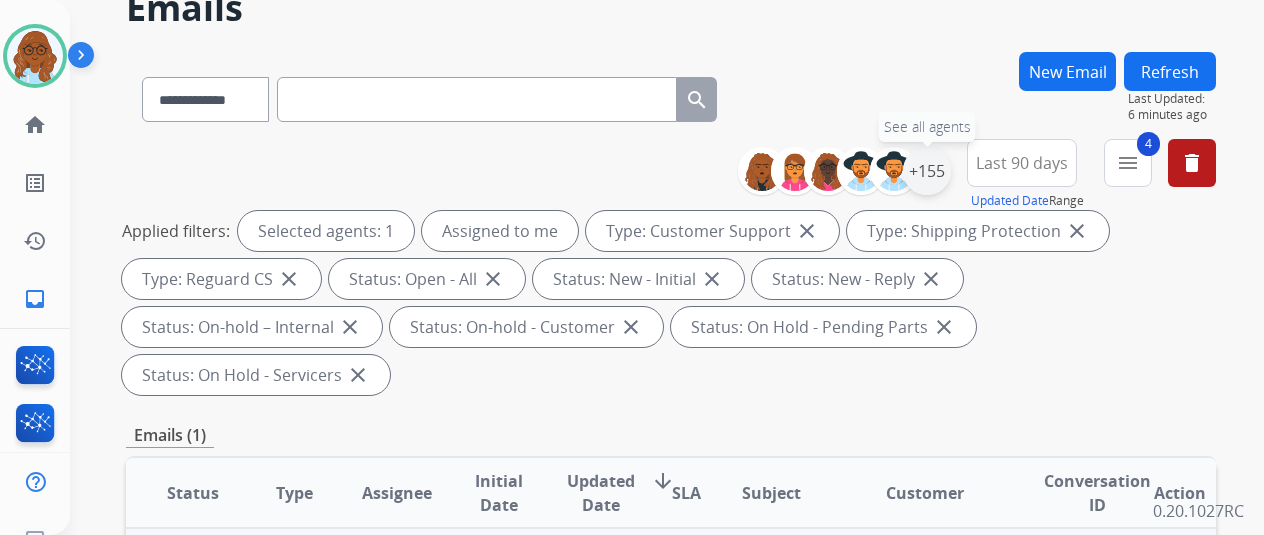 click on "+155" at bounding box center [927, 171] 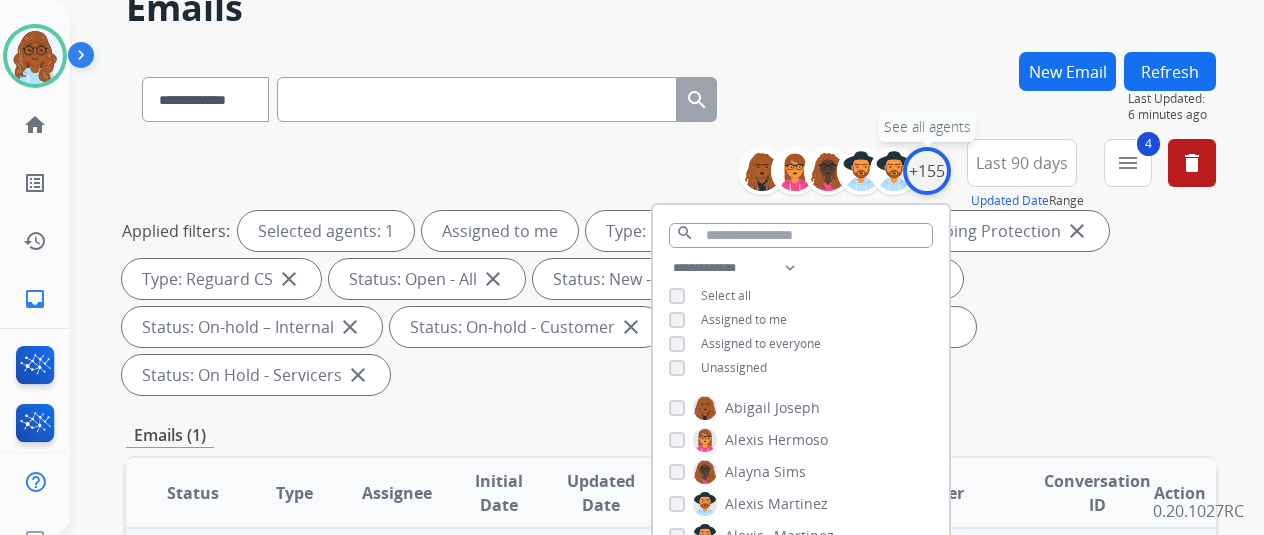 click on "+155" at bounding box center [927, 171] 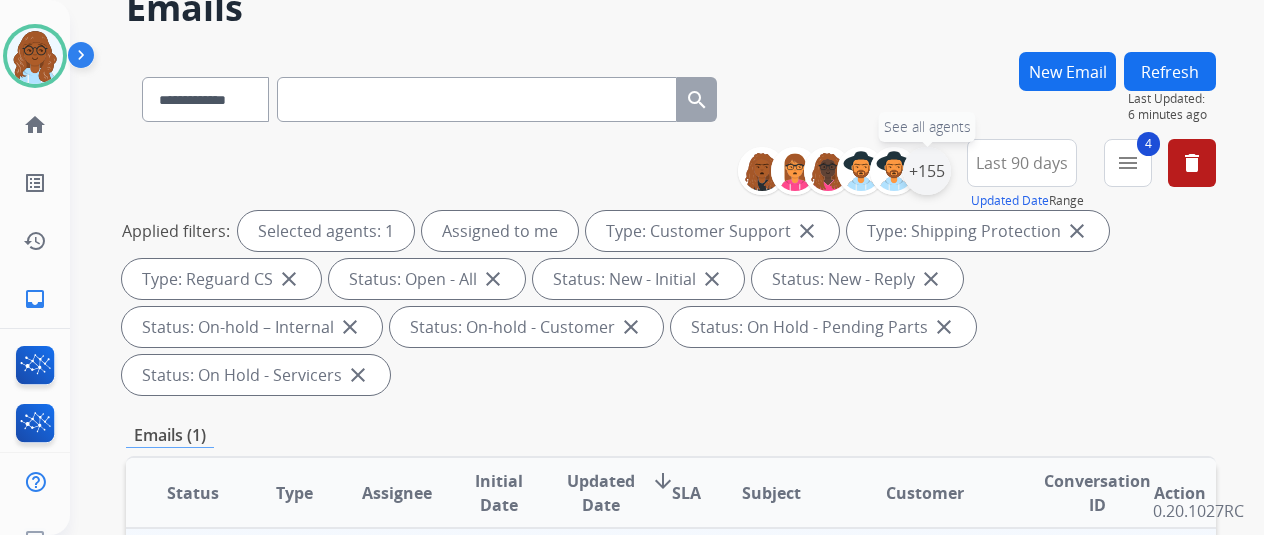 click on "+155" at bounding box center (927, 171) 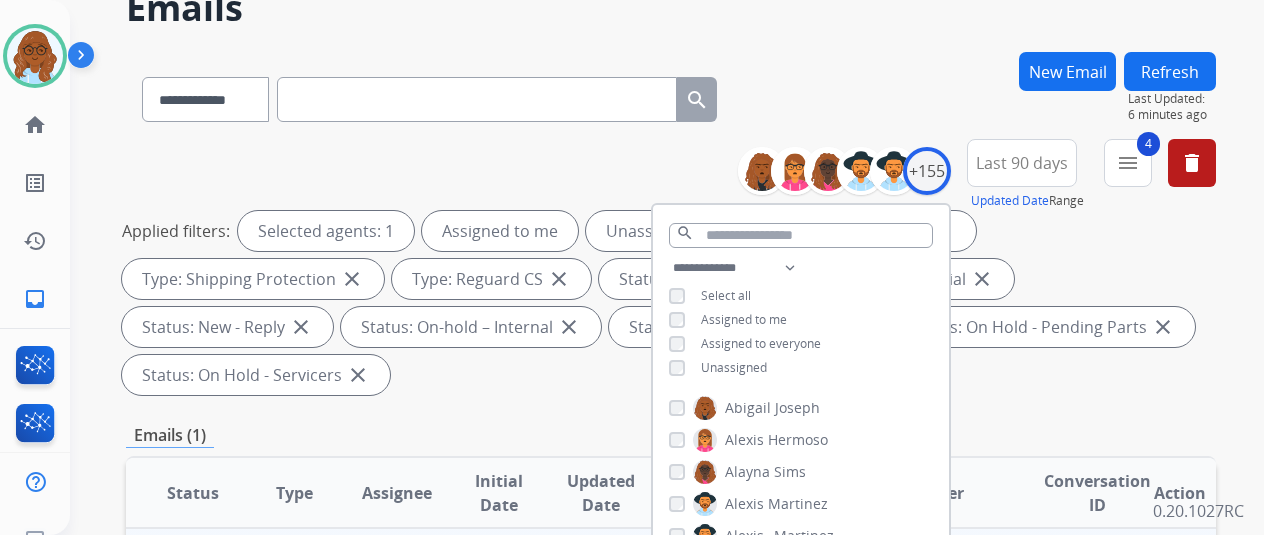 click on "**********" at bounding box center [801, 320] 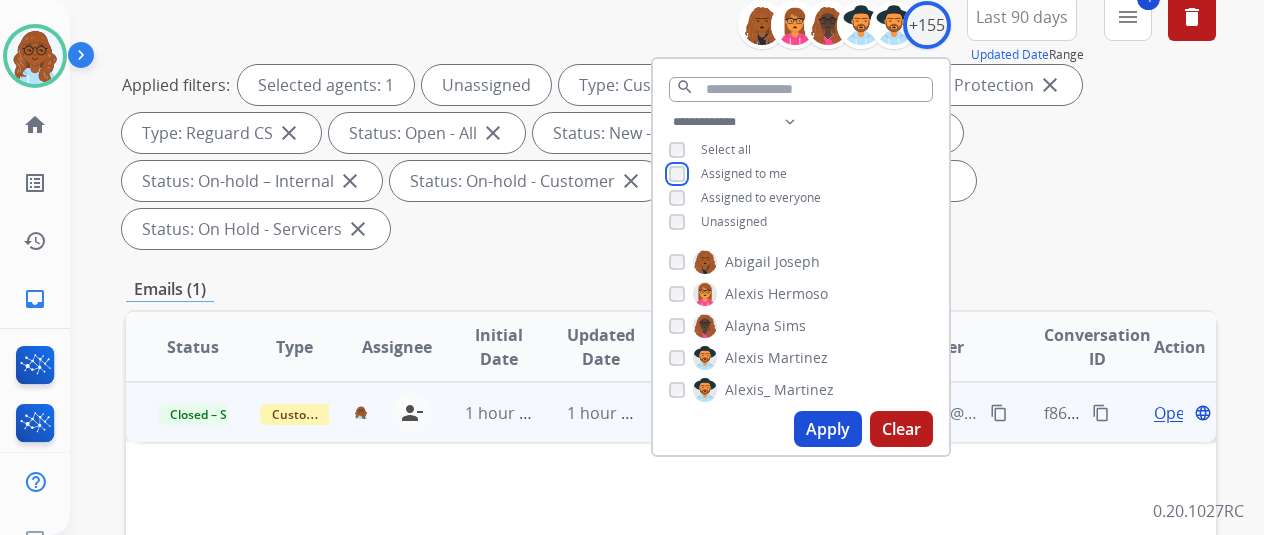 scroll, scrollTop: 400, scrollLeft: 0, axis: vertical 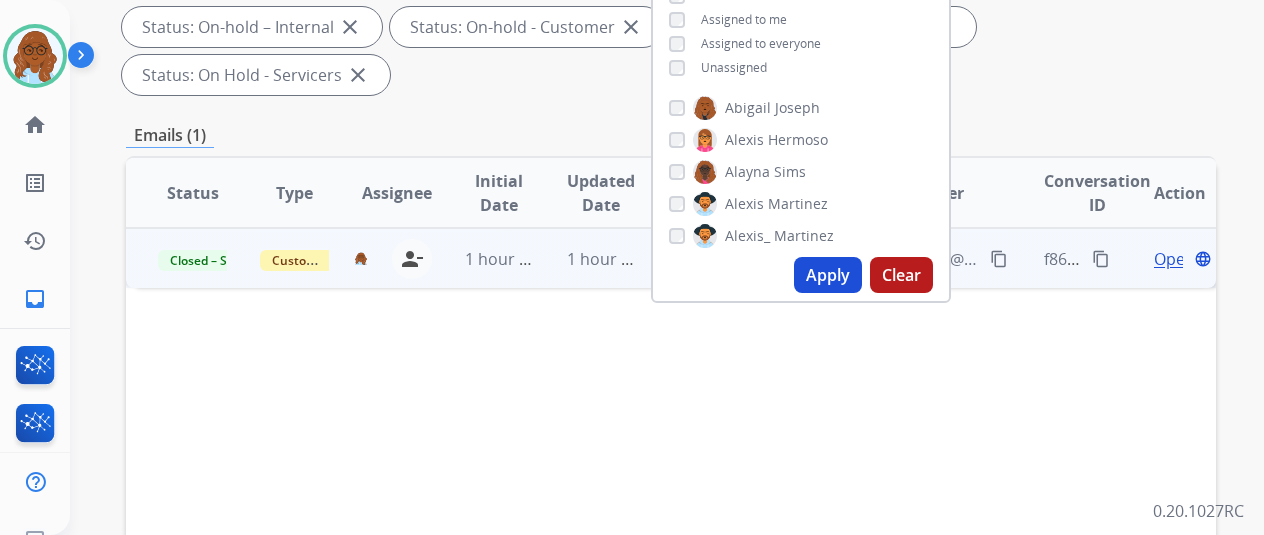 click on "Apply Clear" at bounding box center [801, 275] 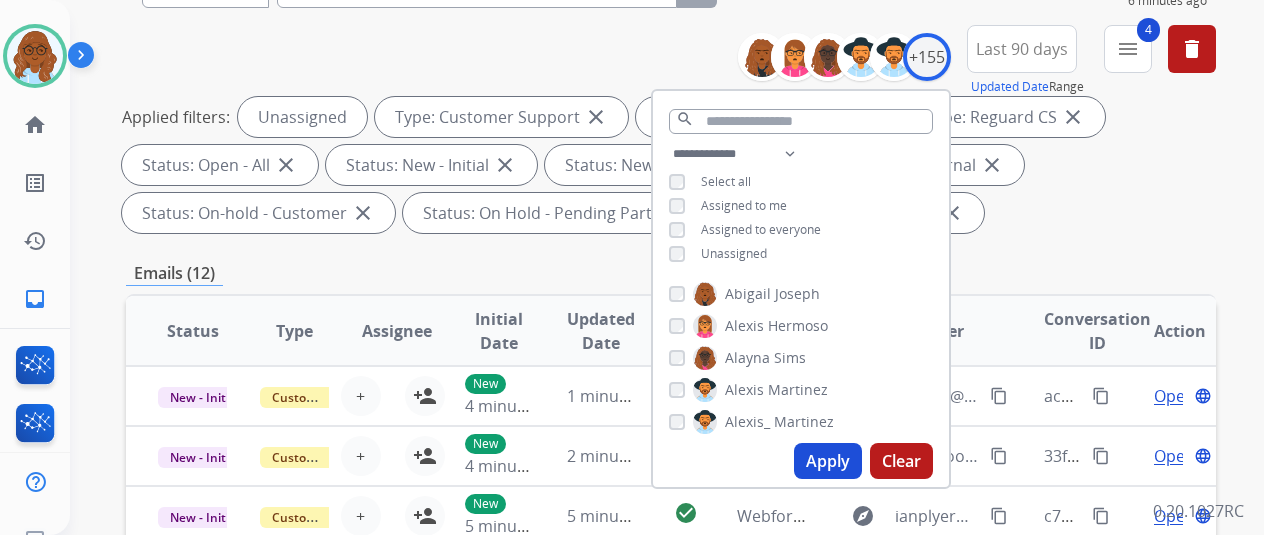 scroll, scrollTop: 100, scrollLeft: 0, axis: vertical 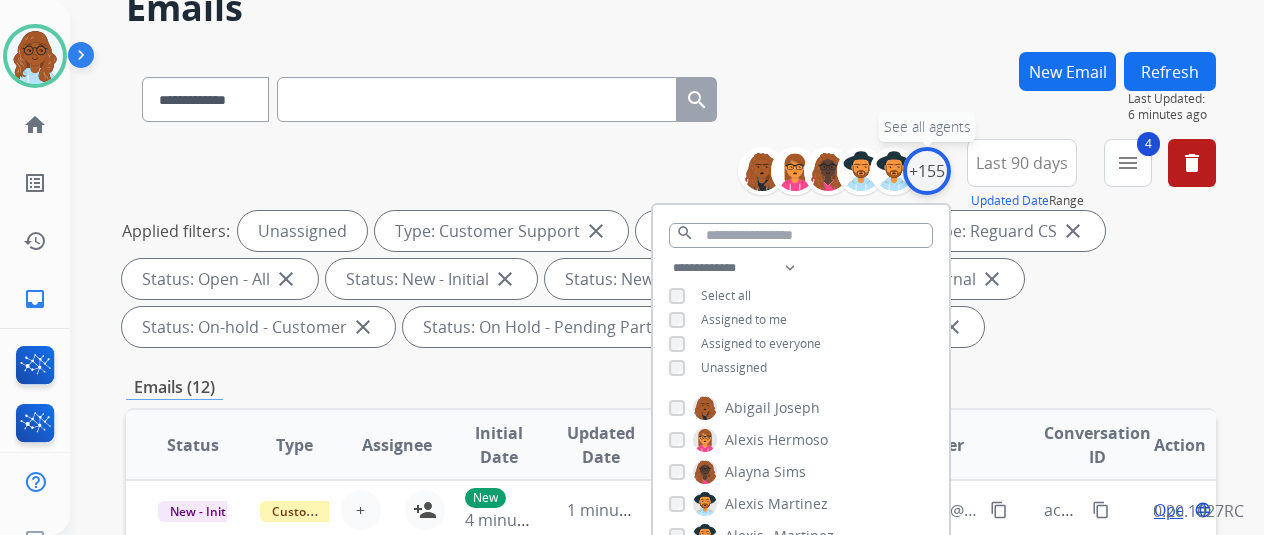 click on "+155" at bounding box center (927, 171) 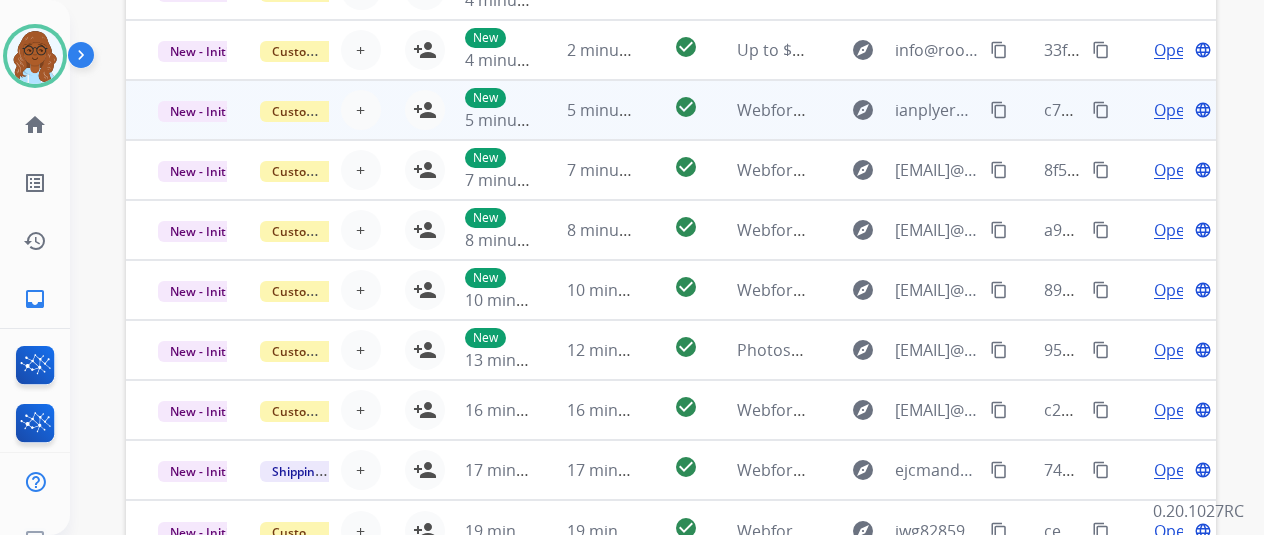 scroll, scrollTop: 730, scrollLeft: 0, axis: vertical 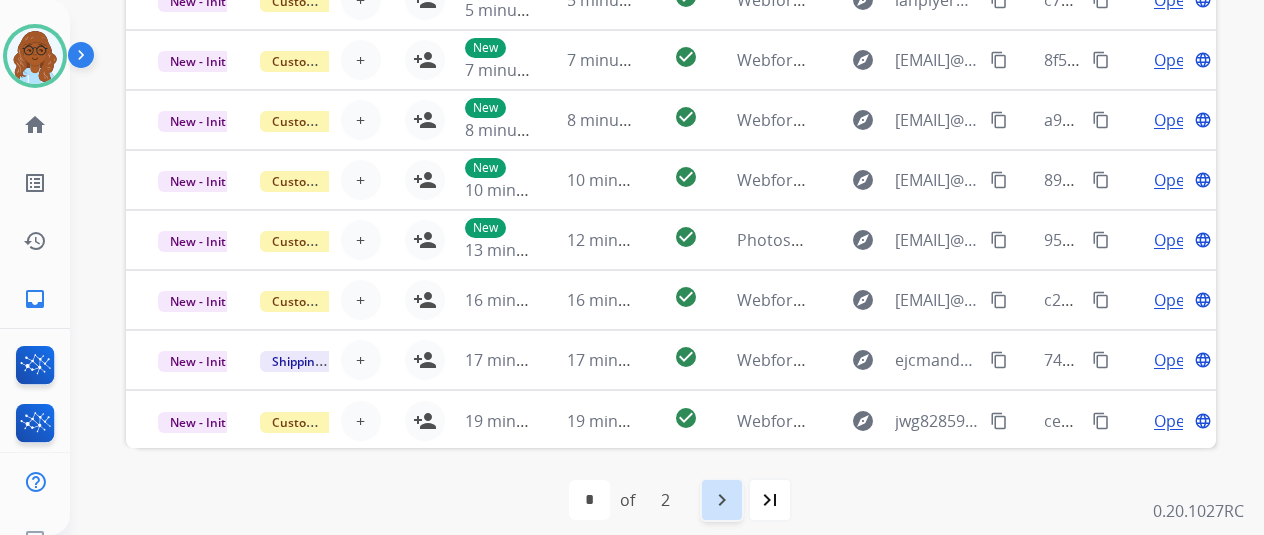 click on "navigate_next" at bounding box center [722, 500] 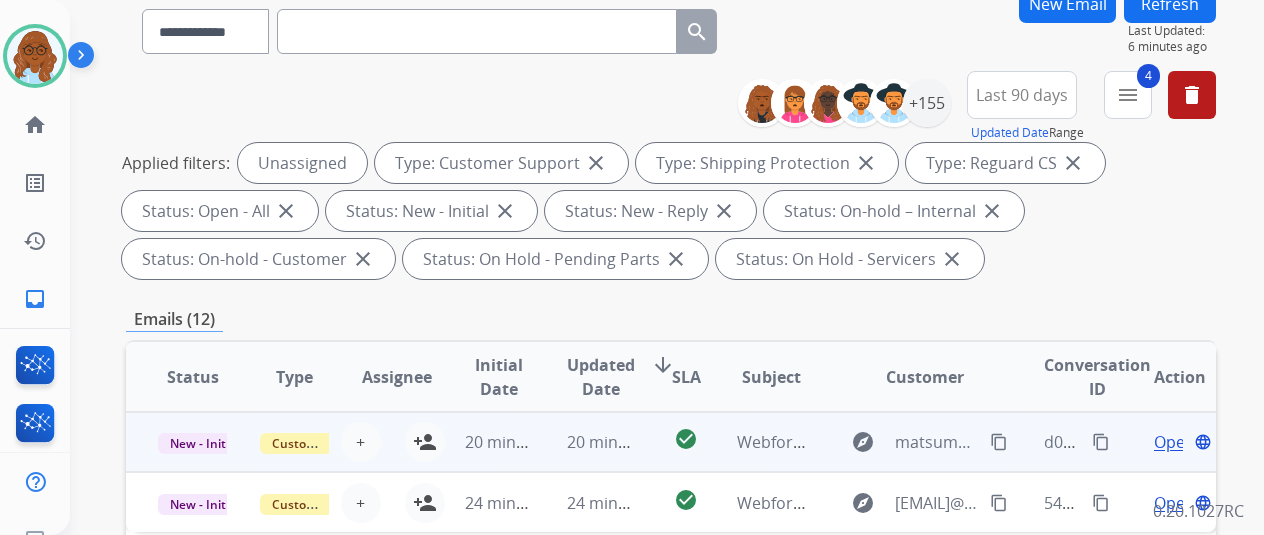 scroll, scrollTop: 300, scrollLeft: 0, axis: vertical 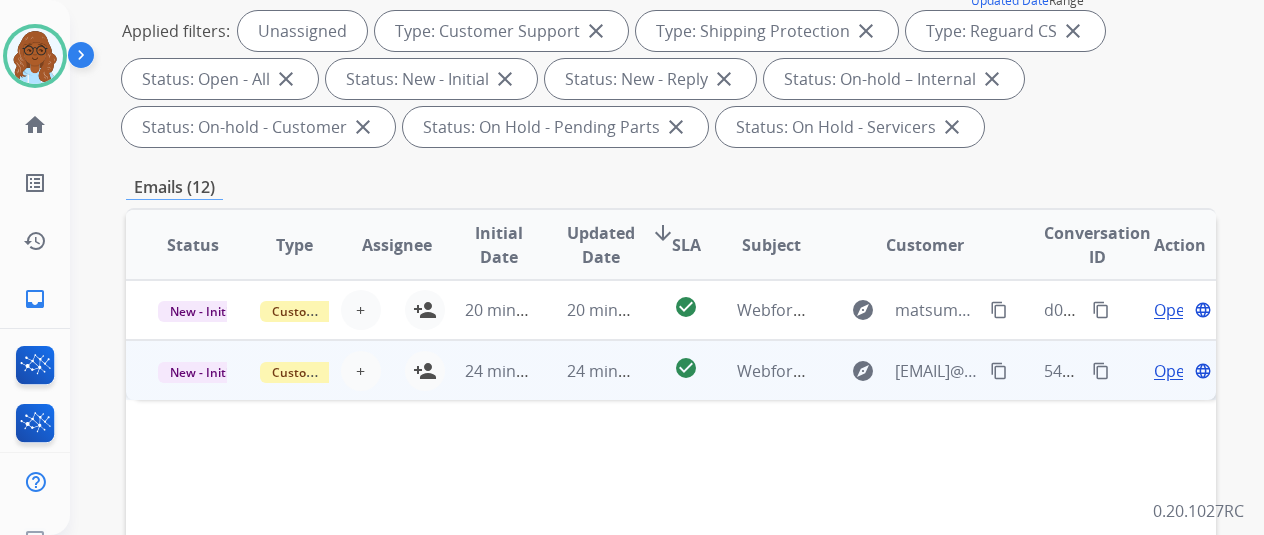click on "Open" at bounding box center (1174, 371) 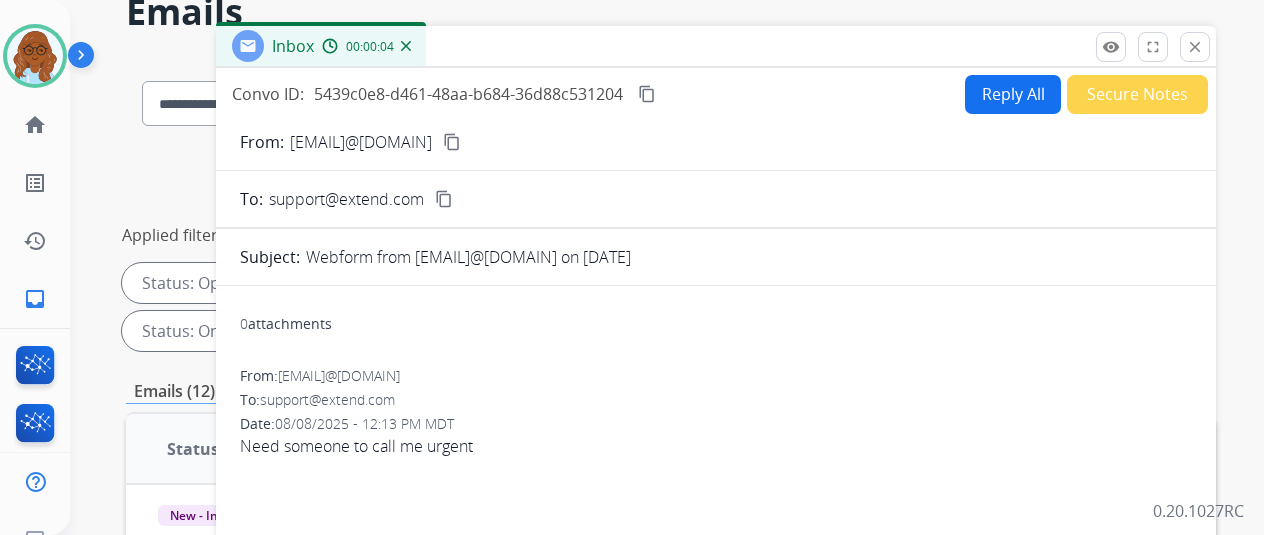 scroll, scrollTop: 0, scrollLeft: 0, axis: both 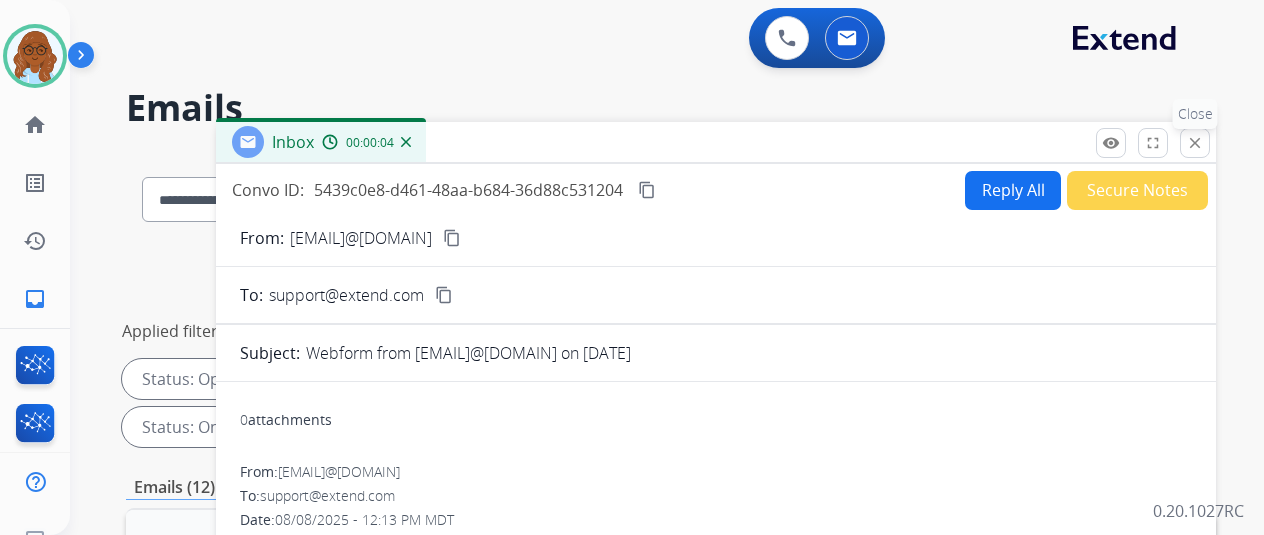 click on "close Close" at bounding box center [1195, 143] 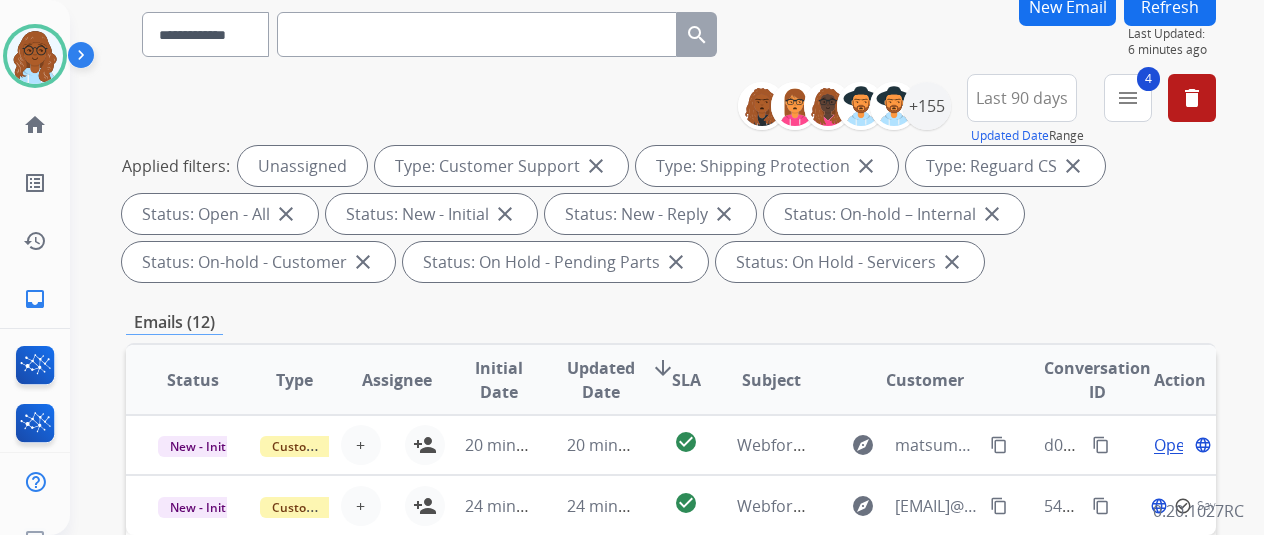 scroll, scrollTop: 300, scrollLeft: 0, axis: vertical 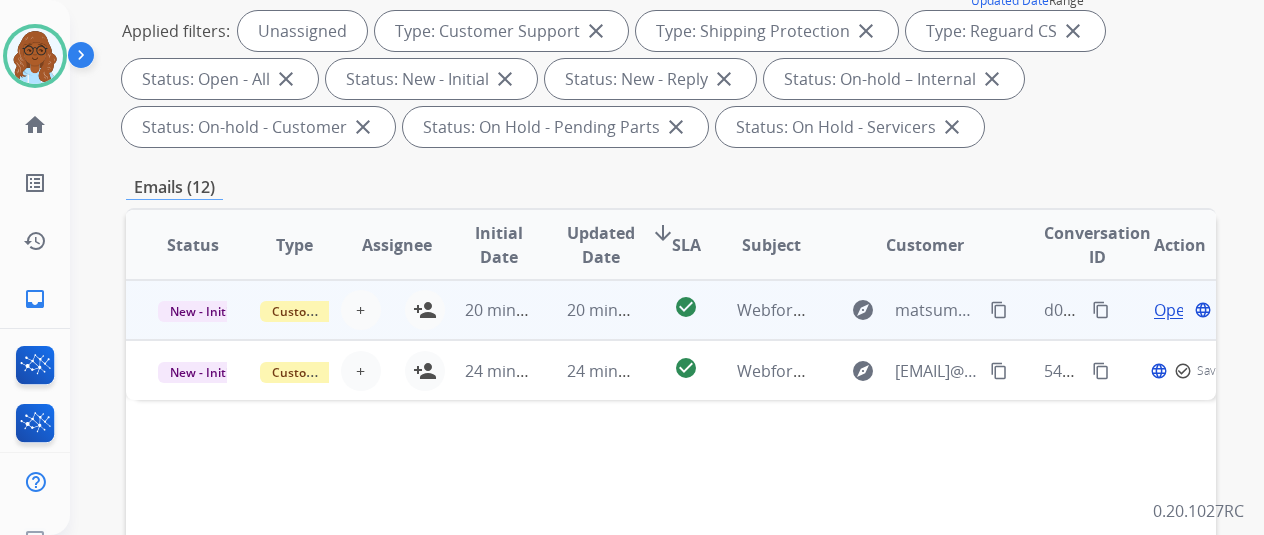 click on "Open" at bounding box center (1174, 310) 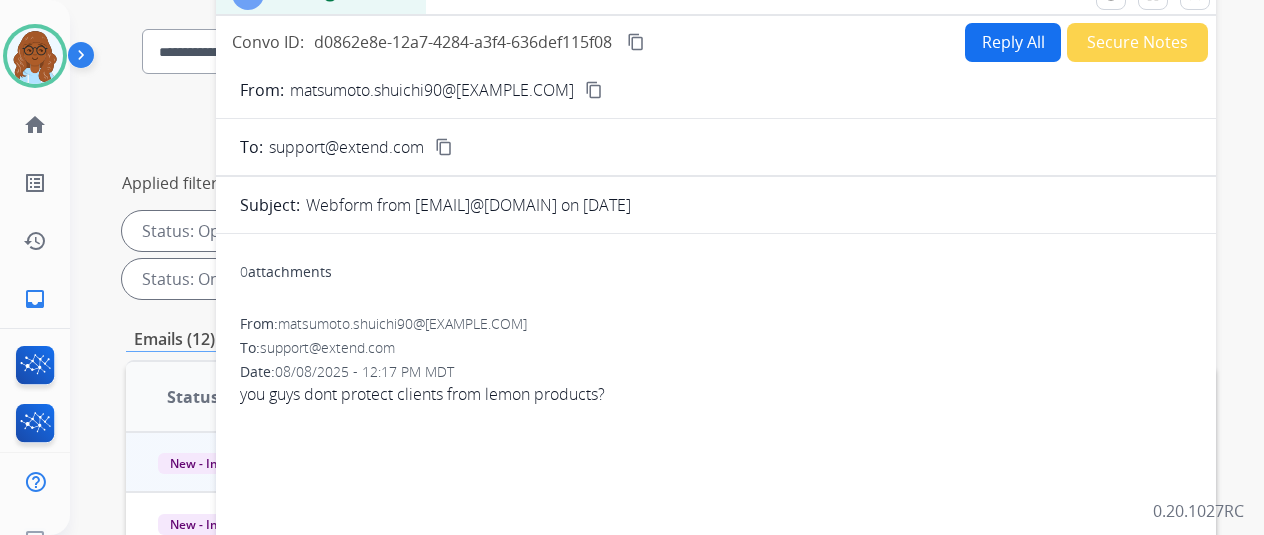 scroll, scrollTop: 0, scrollLeft: 0, axis: both 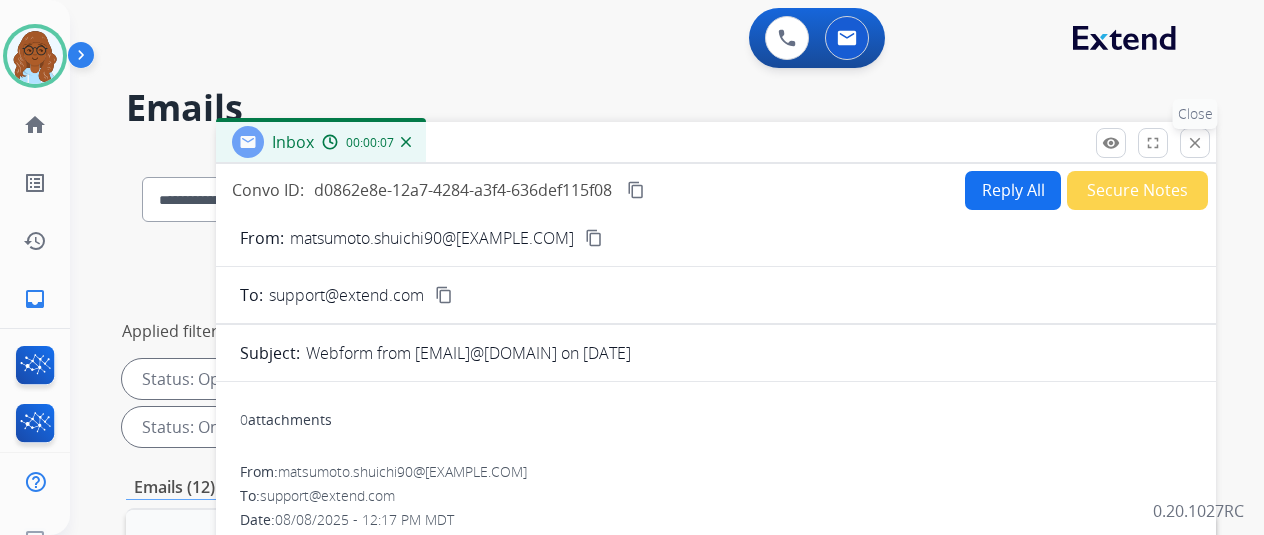click on "close" at bounding box center [1195, 143] 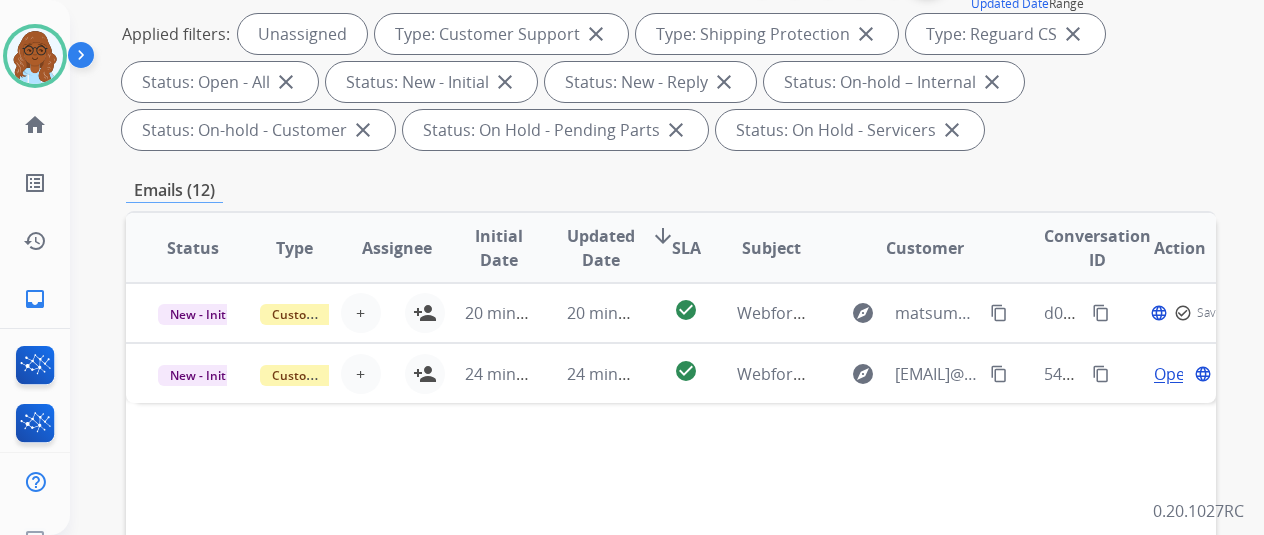 scroll, scrollTop: 300, scrollLeft: 0, axis: vertical 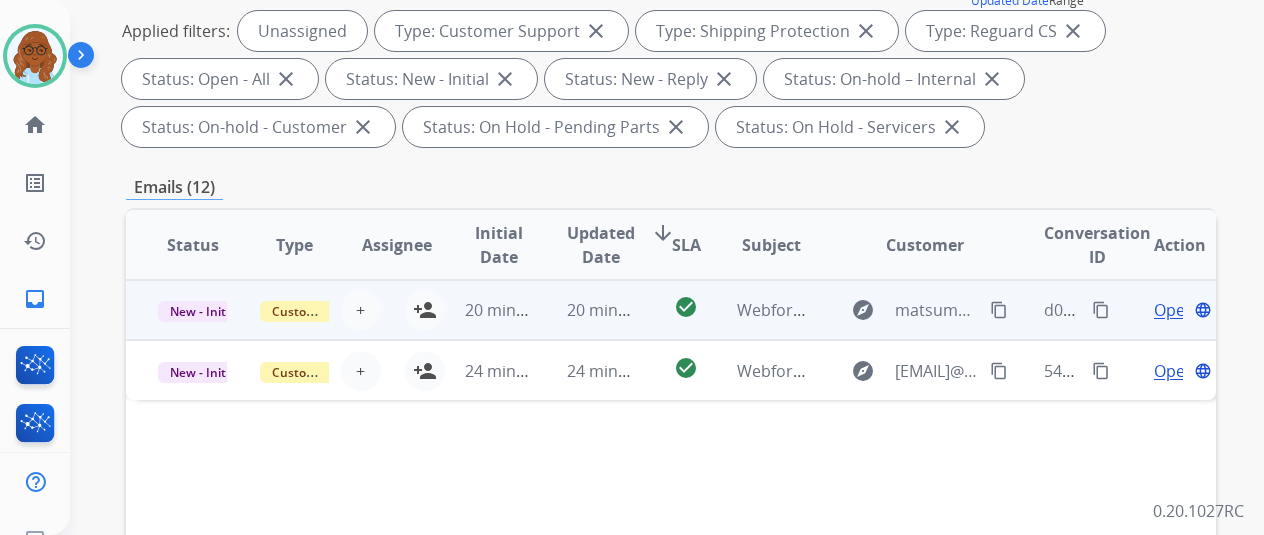 click on "Open" at bounding box center (1174, 310) 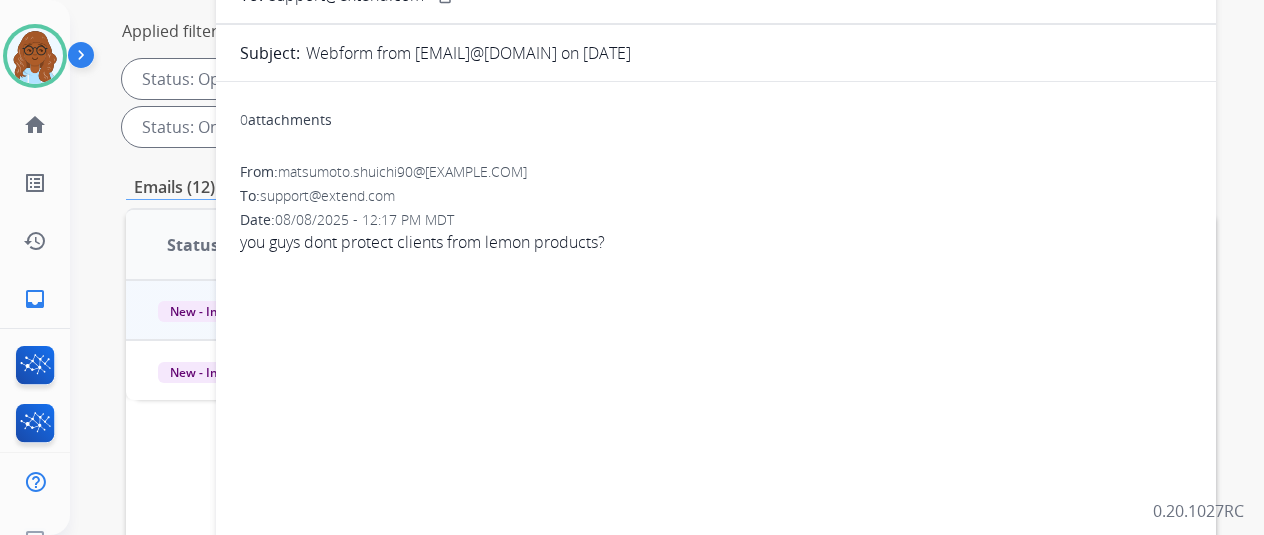 scroll, scrollTop: 0, scrollLeft: 0, axis: both 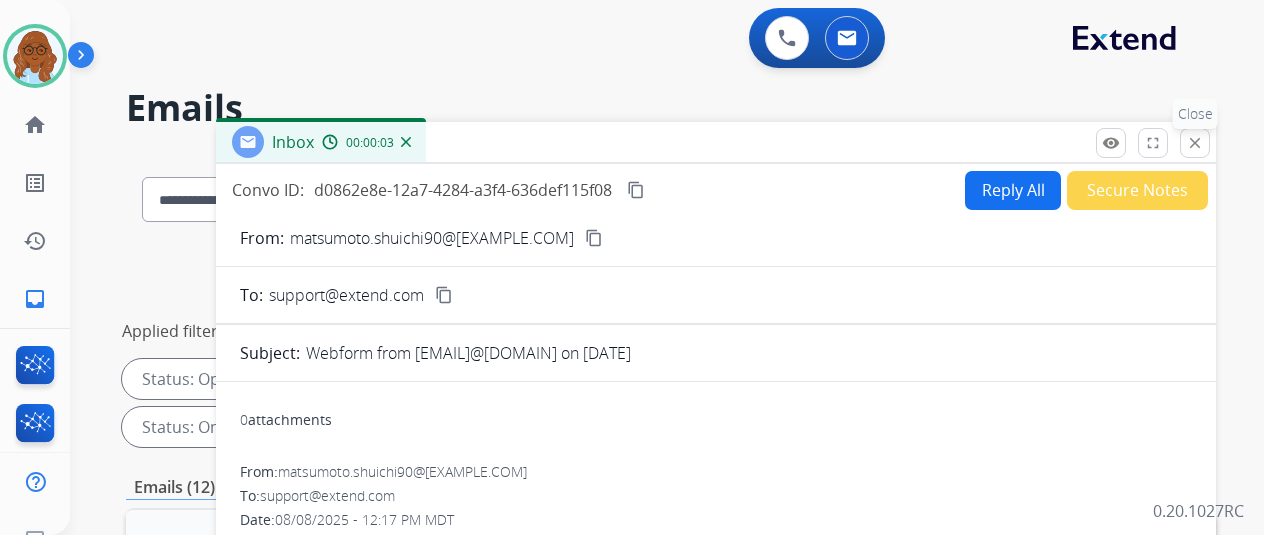 click on "close" at bounding box center [1195, 143] 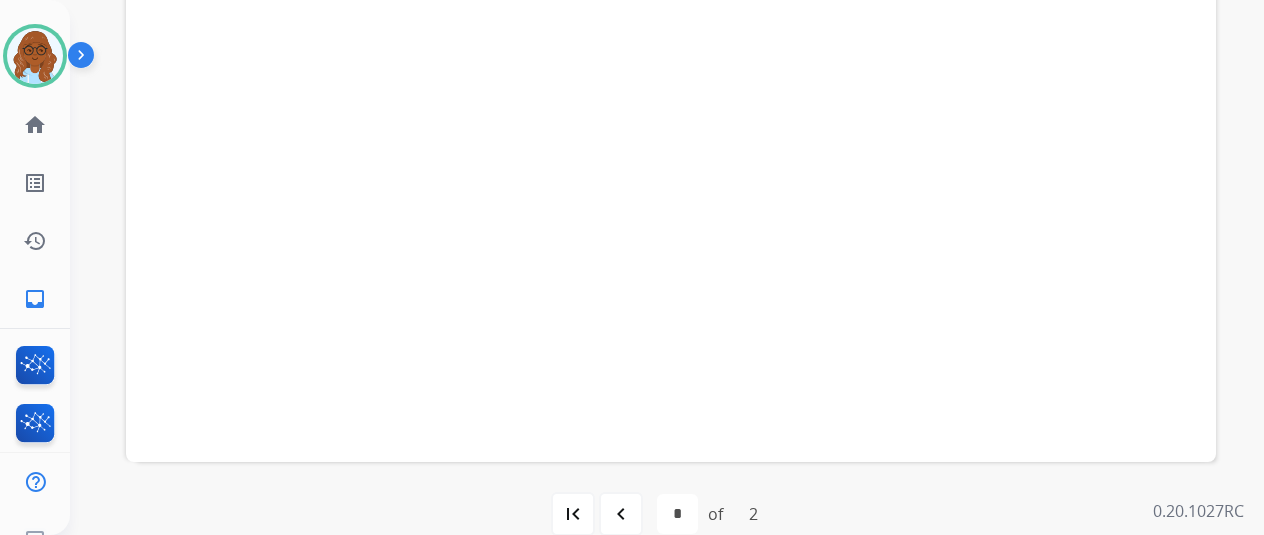 scroll, scrollTop: 730, scrollLeft: 0, axis: vertical 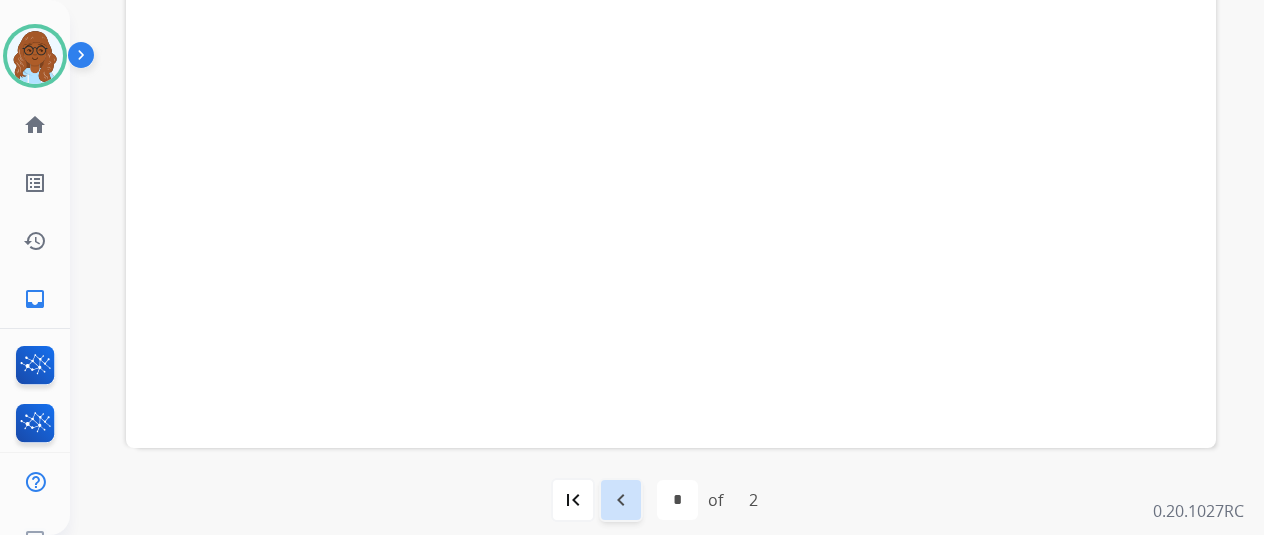 click on "navigate_before" at bounding box center [621, 500] 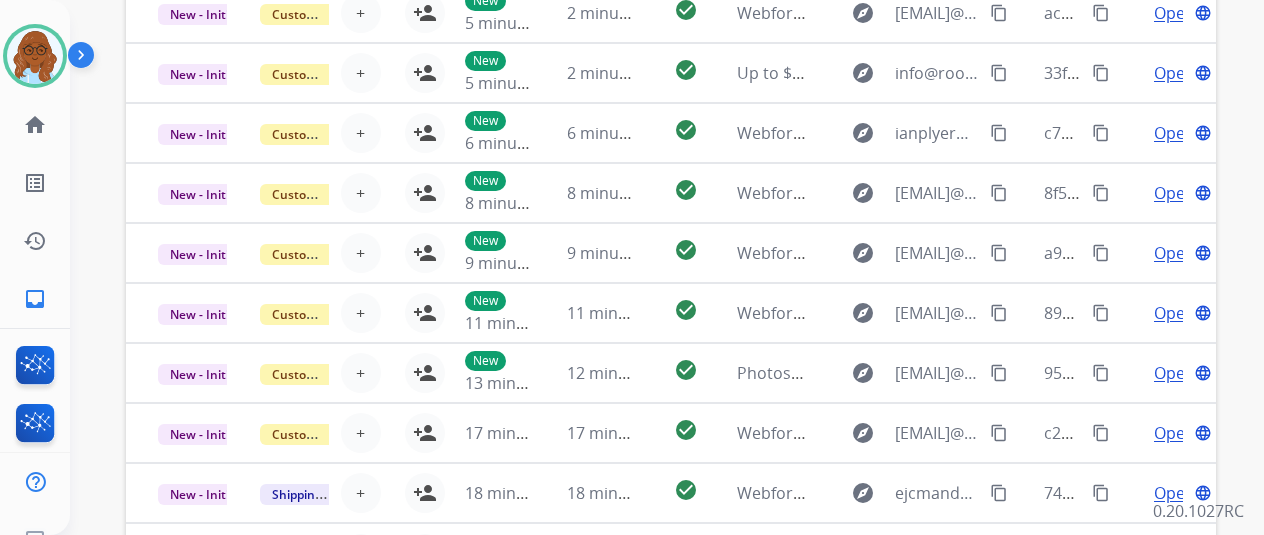scroll, scrollTop: 600, scrollLeft: 0, axis: vertical 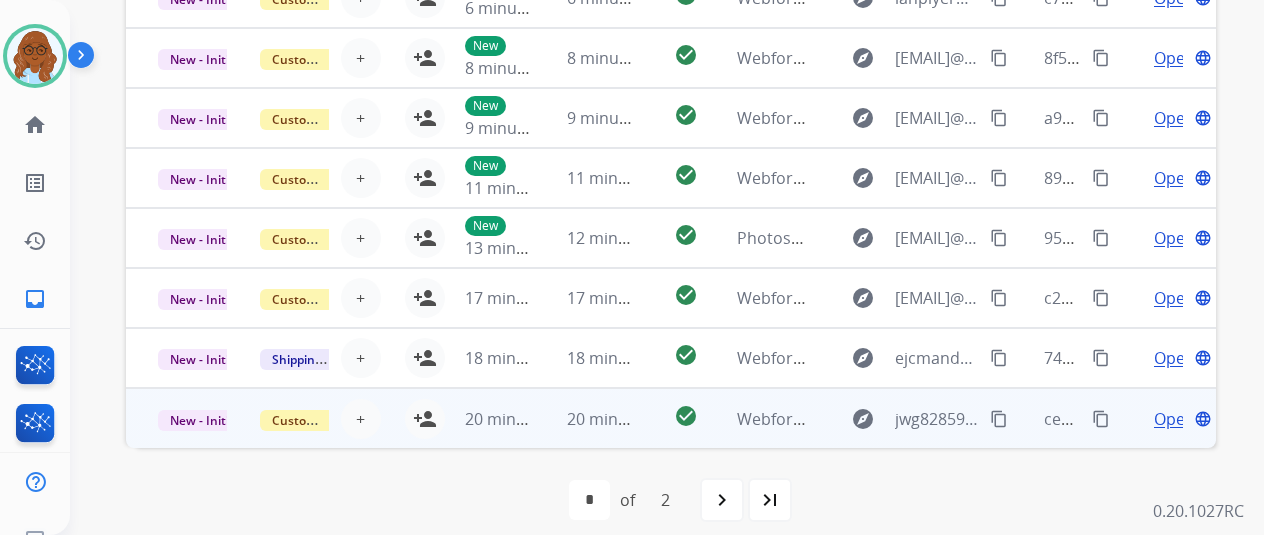 click on "Open" at bounding box center [1174, 419] 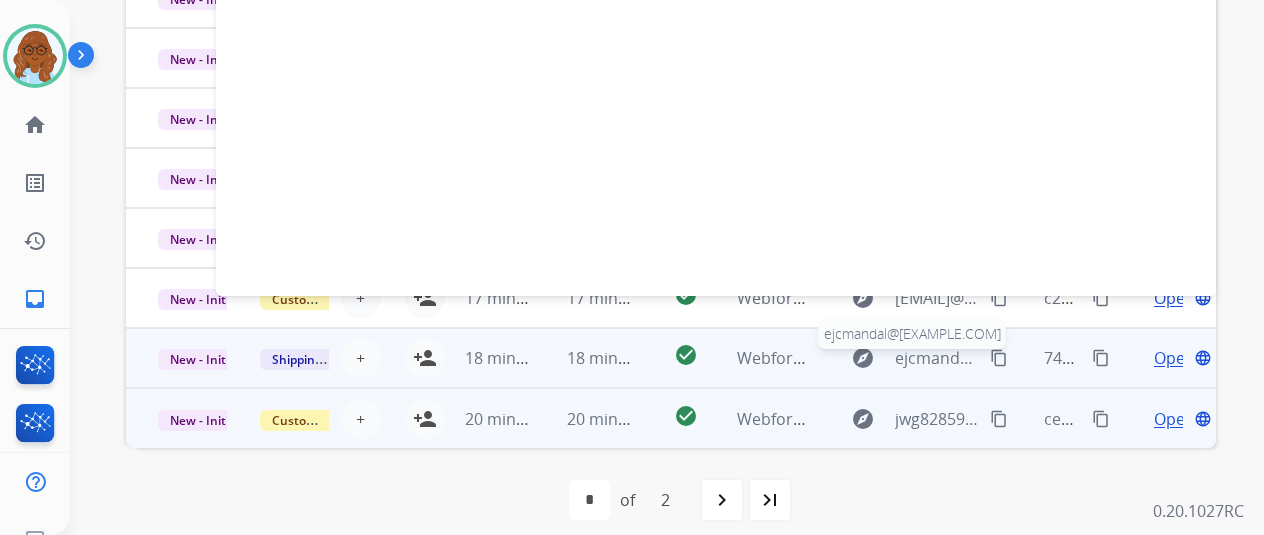 scroll, scrollTop: 0, scrollLeft: 0, axis: both 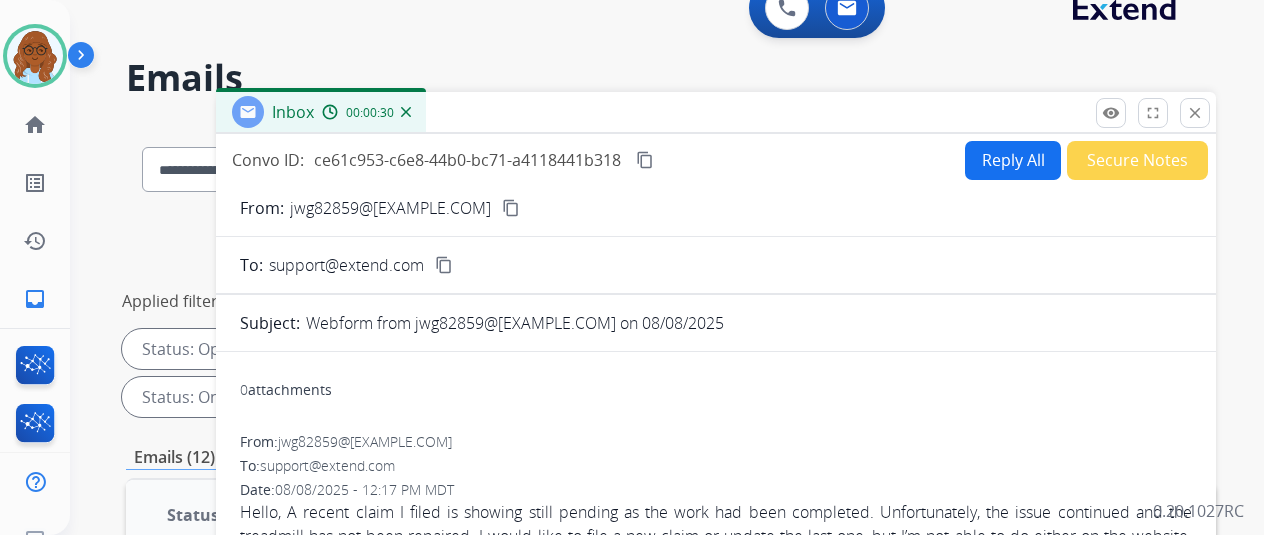 drag, startPoint x: 1221, startPoint y: 108, endPoint x: 1166, endPoint y: 153, distance: 71.063354 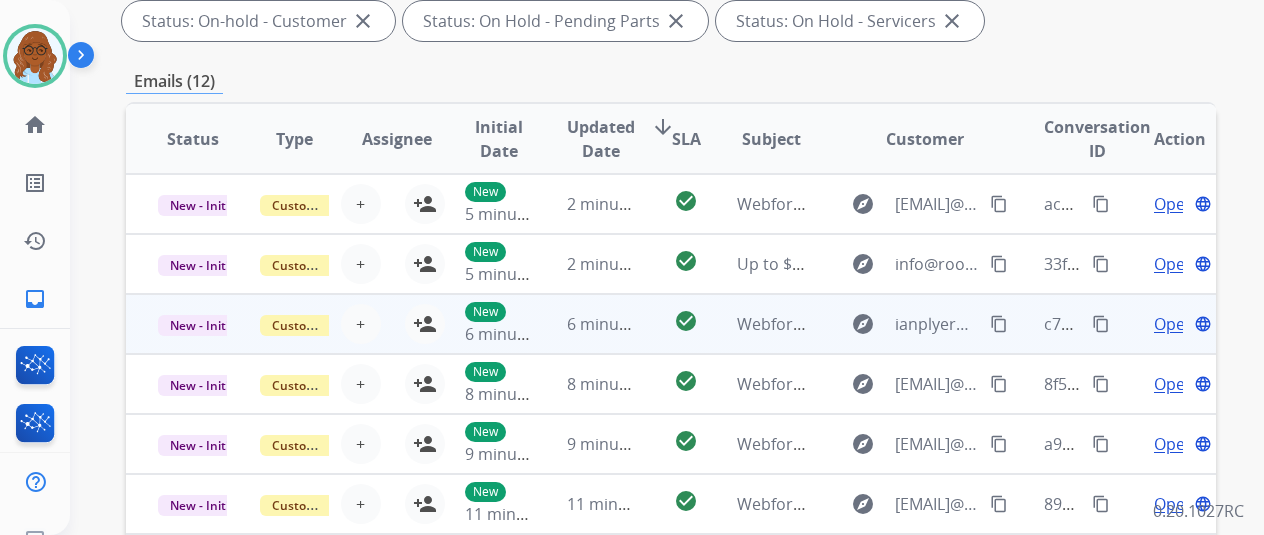 scroll, scrollTop: 530, scrollLeft: 0, axis: vertical 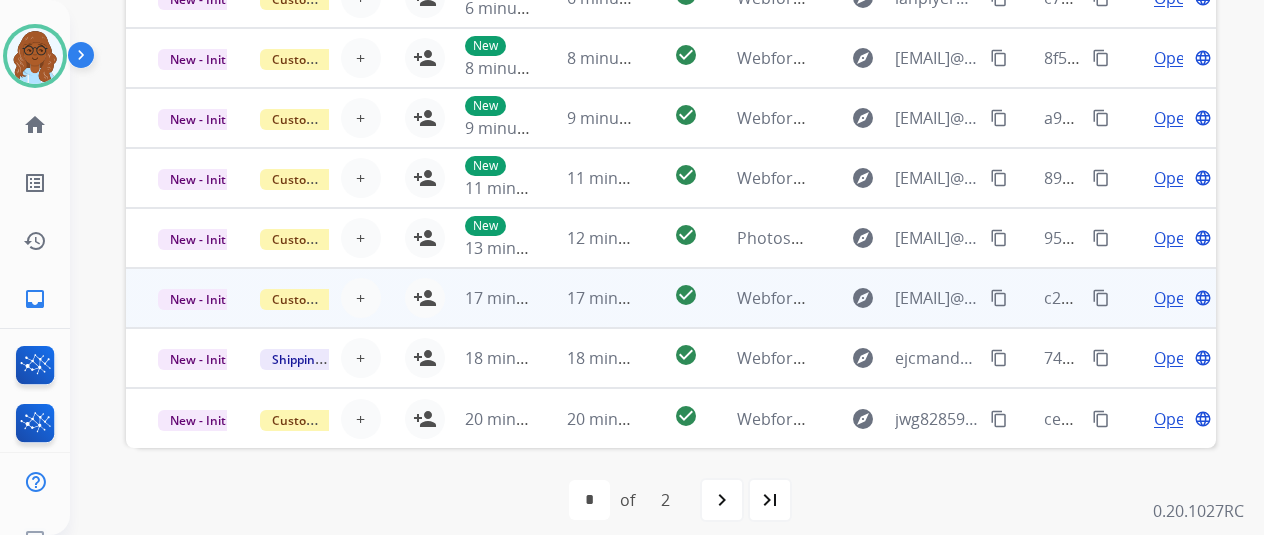 click on "Open" at bounding box center [1174, 298] 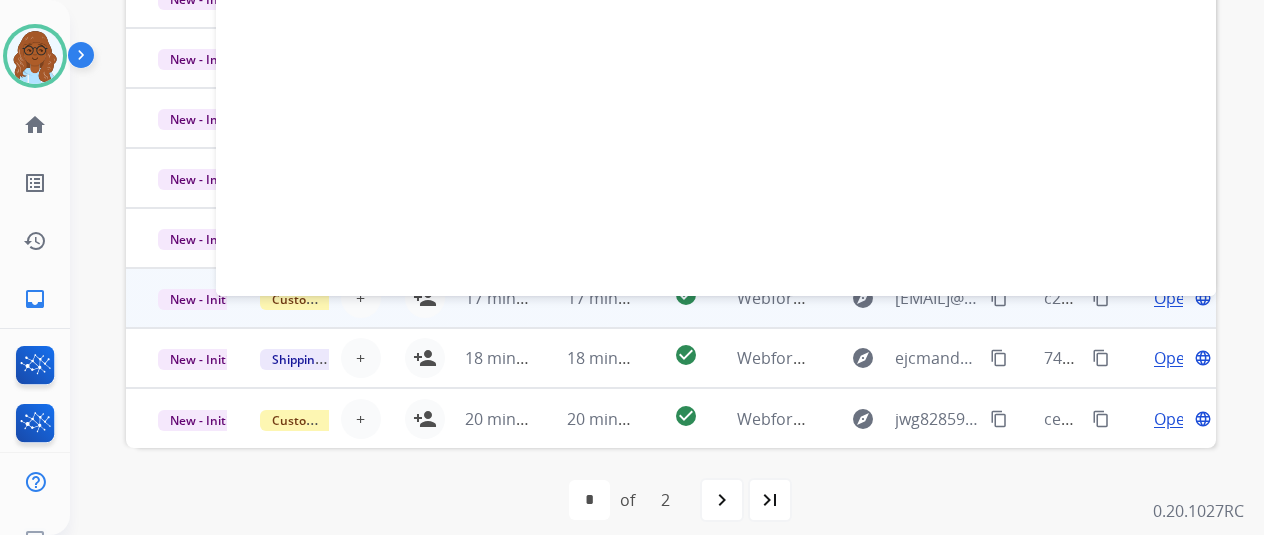 scroll, scrollTop: 0, scrollLeft: 0, axis: both 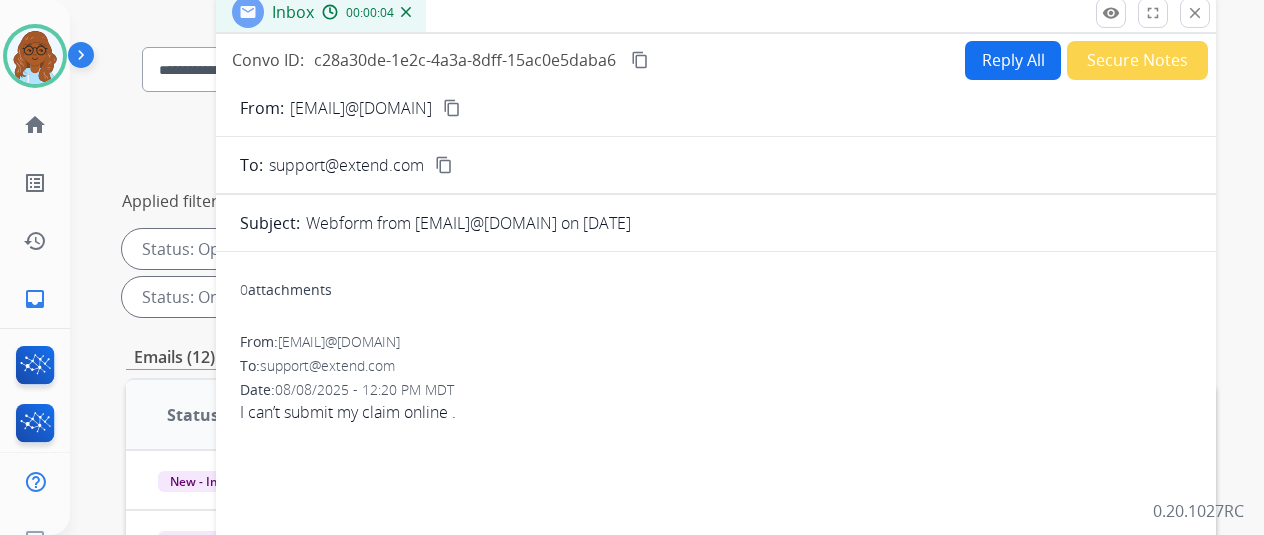 click on "content_copy" at bounding box center [452, 108] 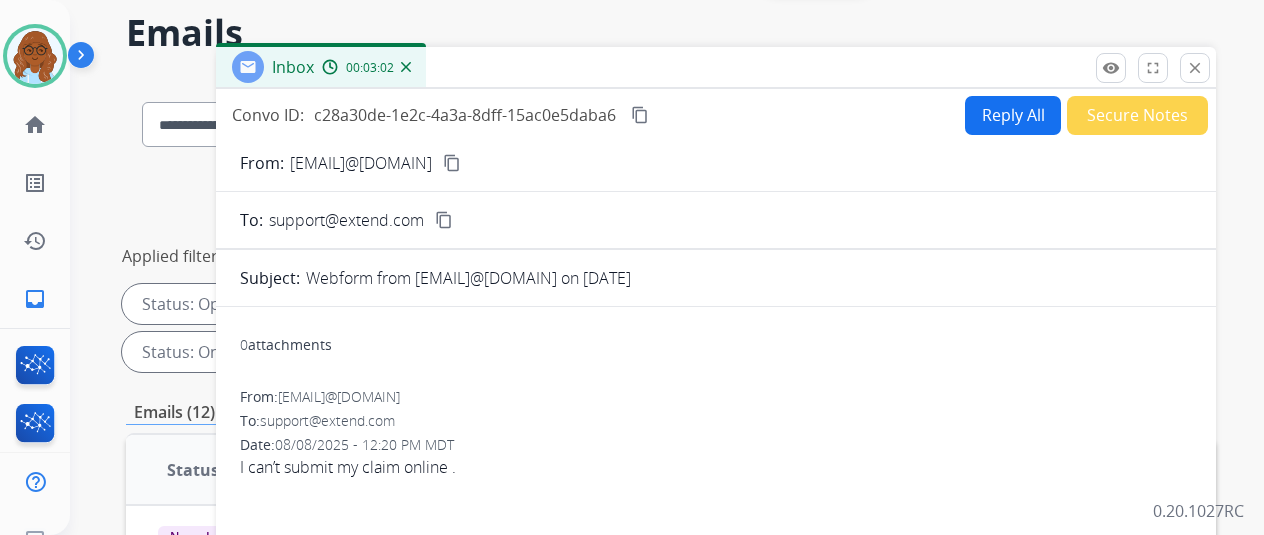 scroll, scrollTop: 0, scrollLeft: 0, axis: both 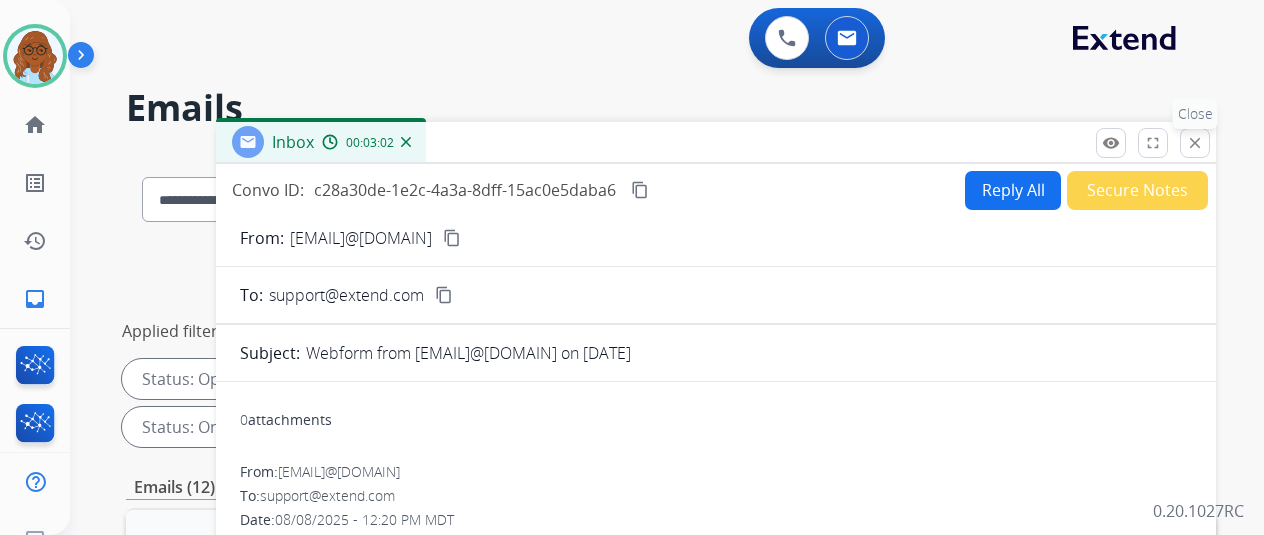 click on "close" at bounding box center [1195, 143] 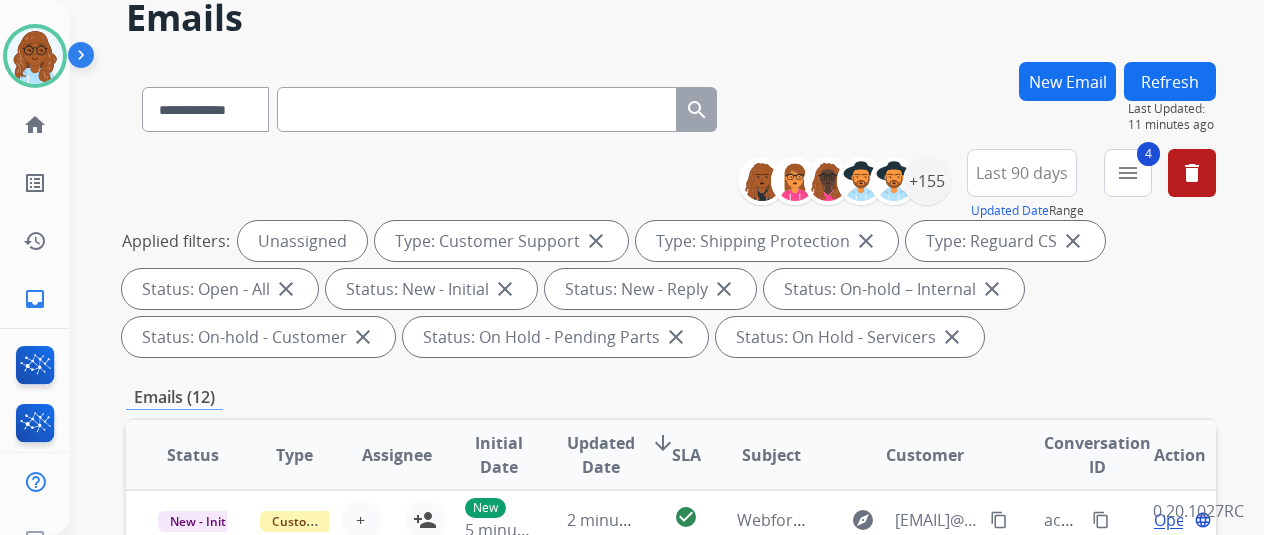 scroll, scrollTop: 300, scrollLeft: 0, axis: vertical 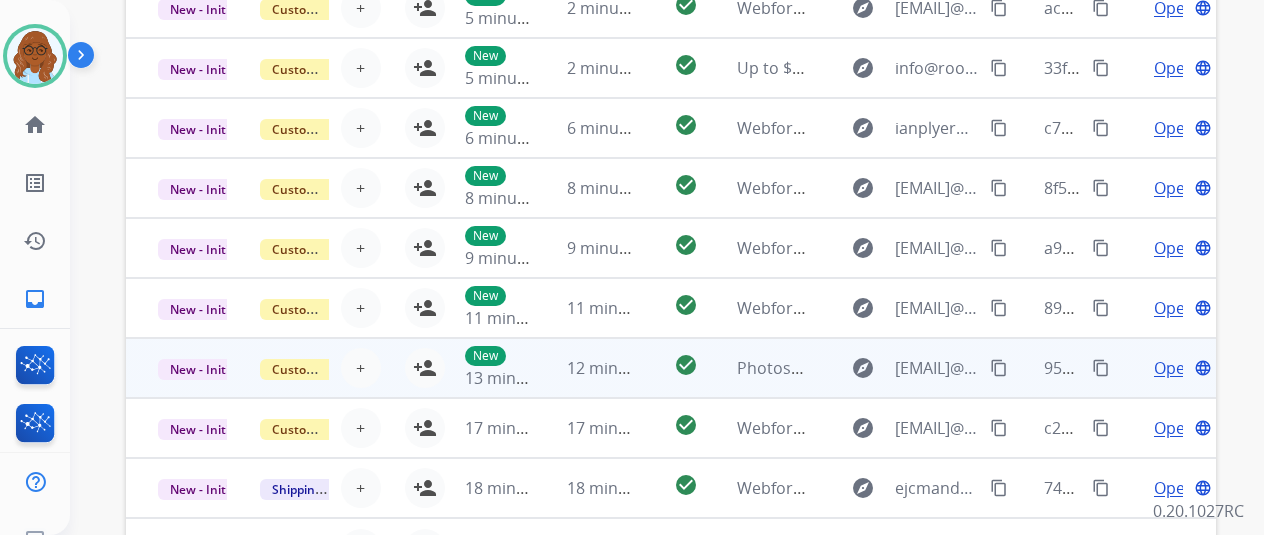 click on "Open" at bounding box center (1174, 368) 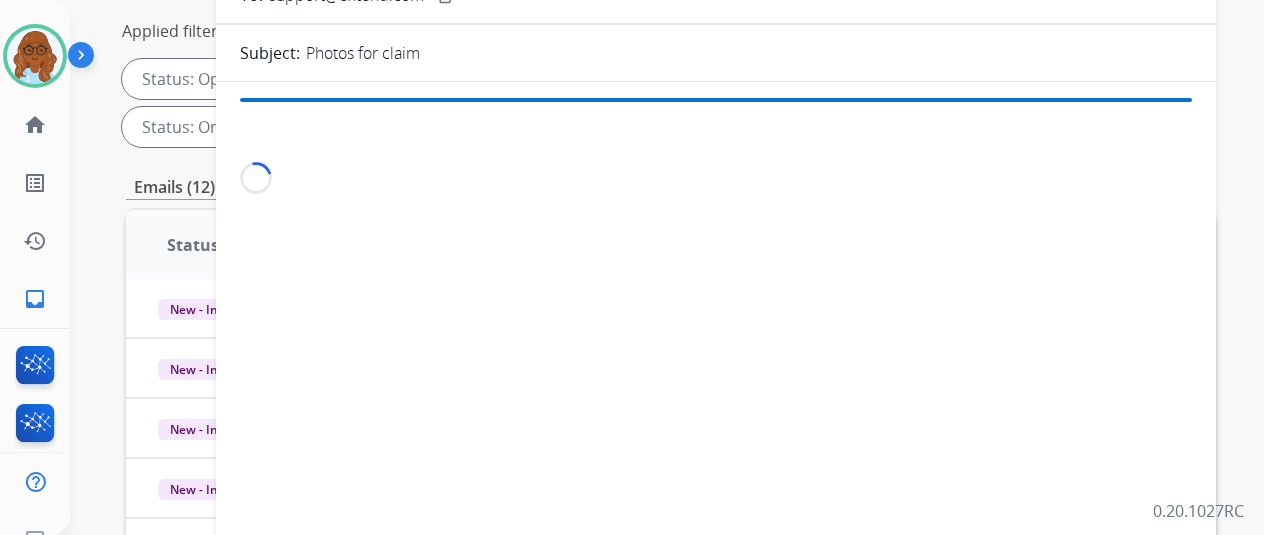 scroll, scrollTop: 0, scrollLeft: 0, axis: both 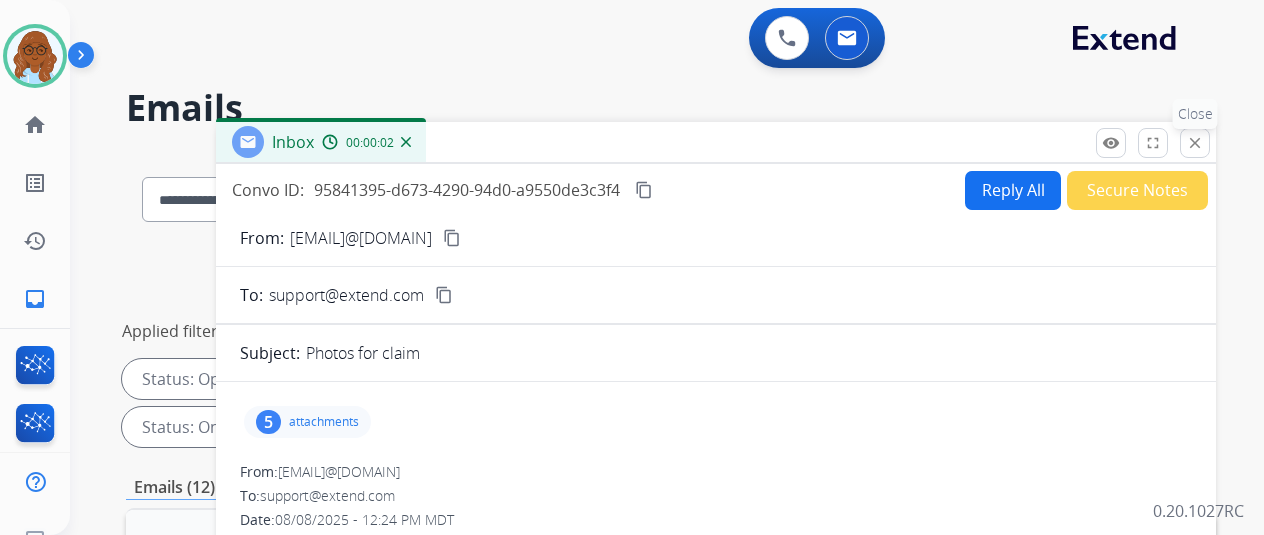 click on "close" at bounding box center [1195, 143] 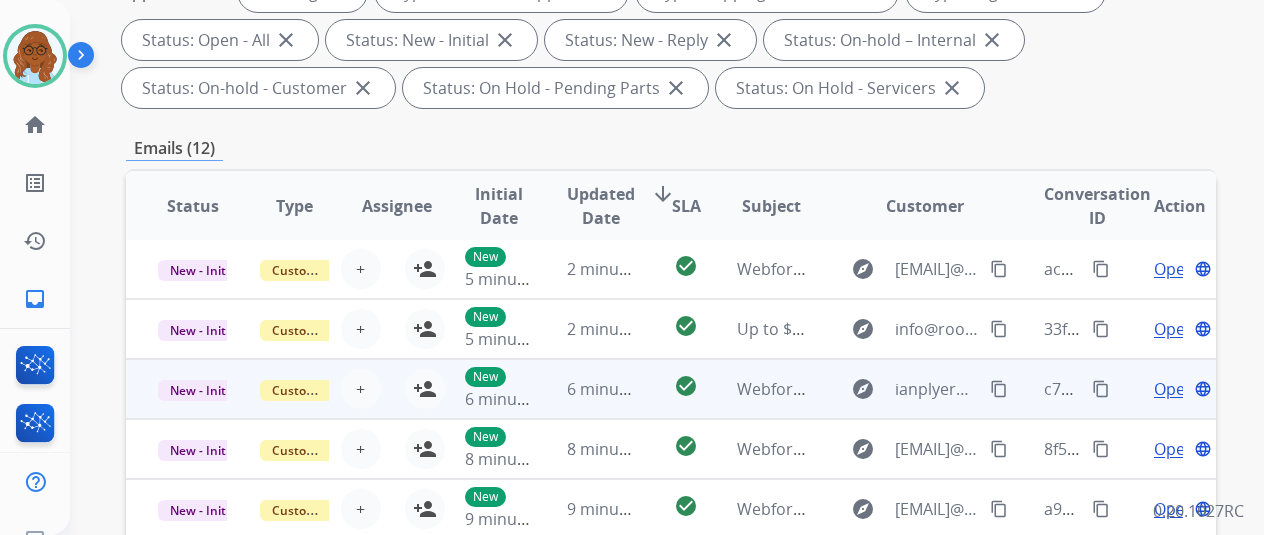 scroll, scrollTop: 500, scrollLeft: 0, axis: vertical 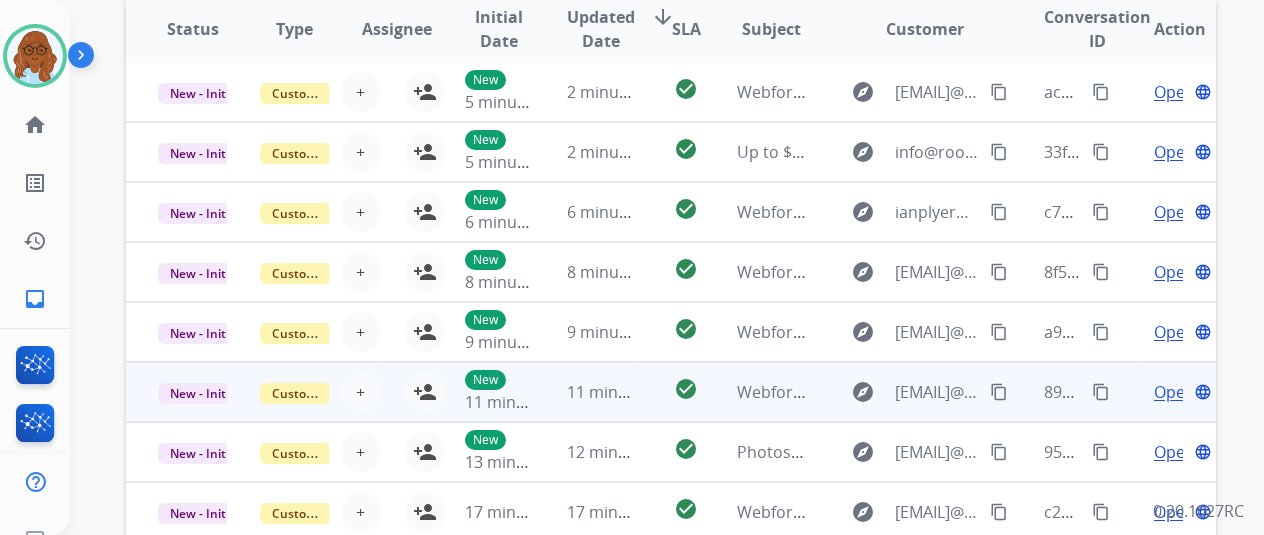 click on "Open" at bounding box center [1174, 392] 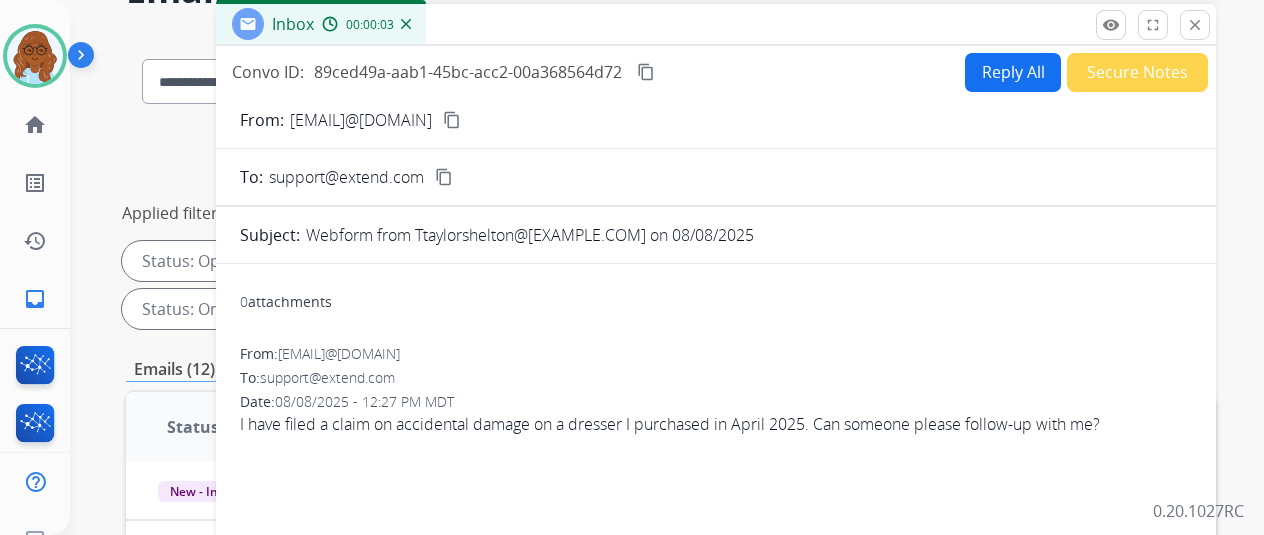 scroll, scrollTop: 116, scrollLeft: 0, axis: vertical 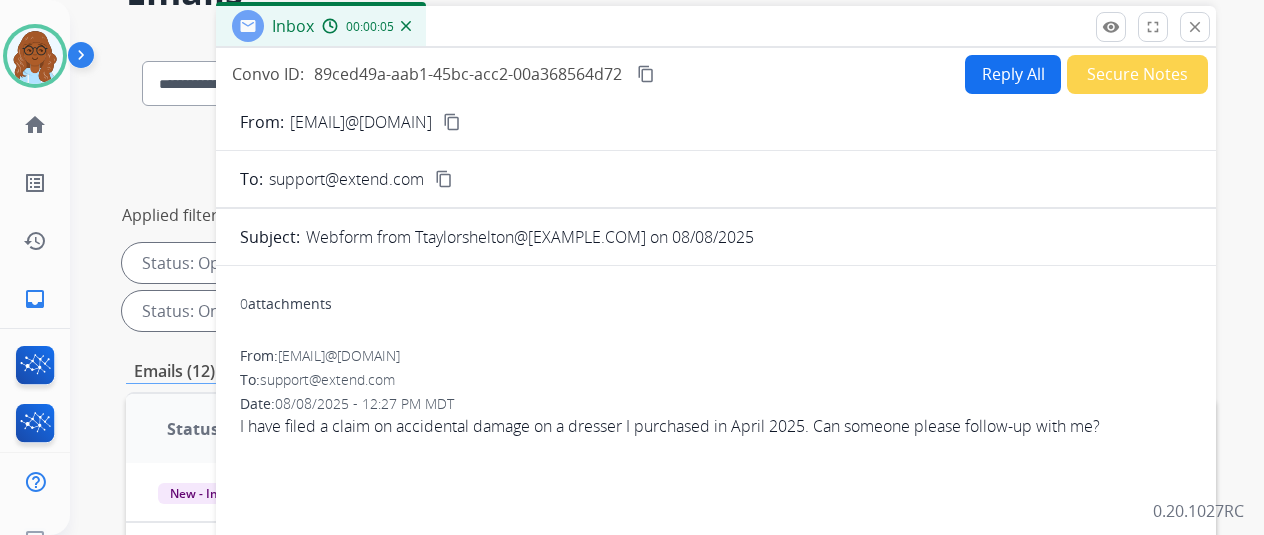 click on "content_copy" at bounding box center (452, 122) 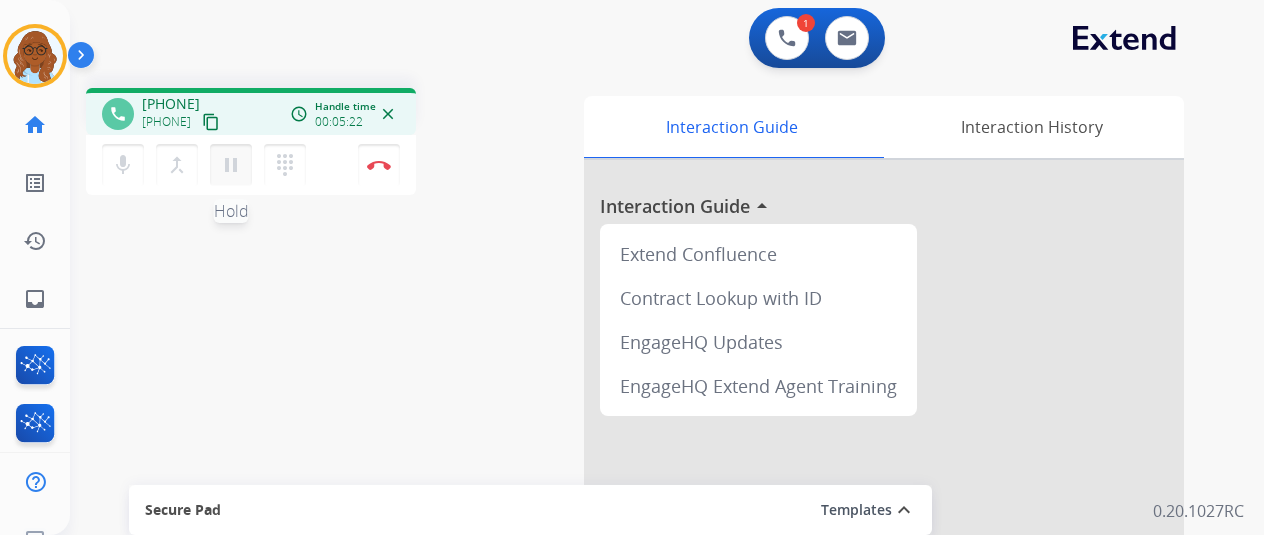 click on "pause" at bounding box center (231, 165) 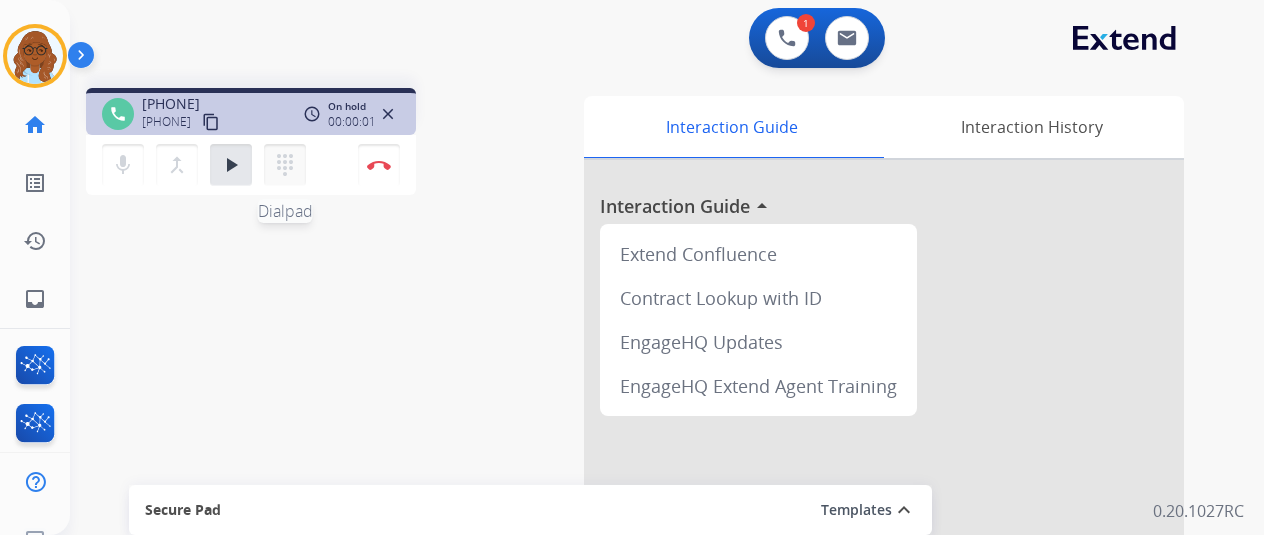 click on "dialpad" at bounding box center (285, 165) 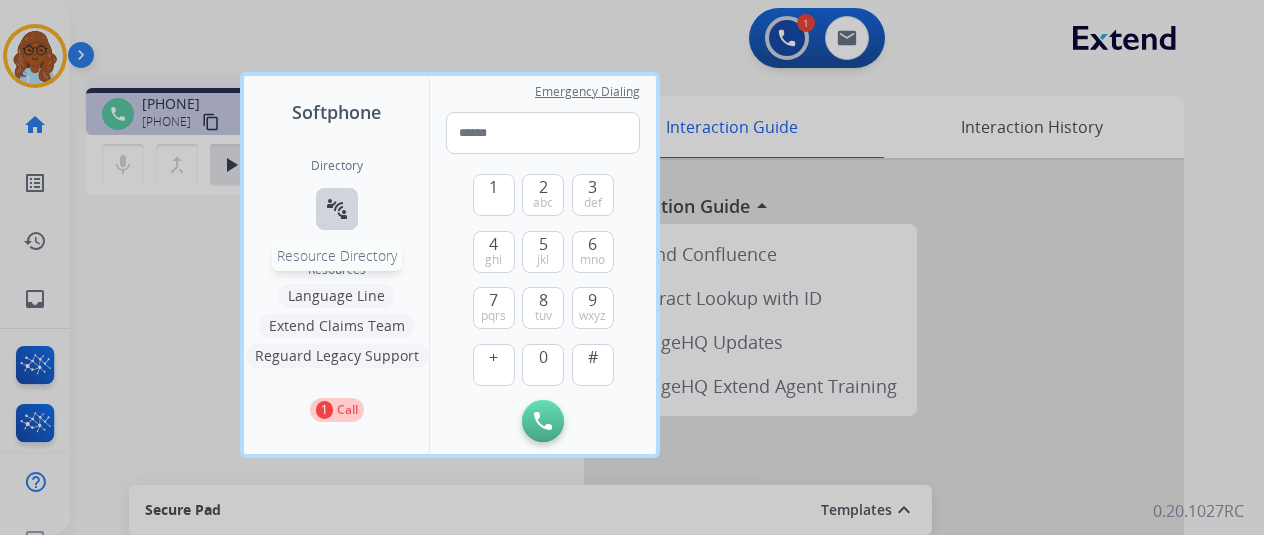 click on "connect_without_contact" at bounding box center (337, 209) 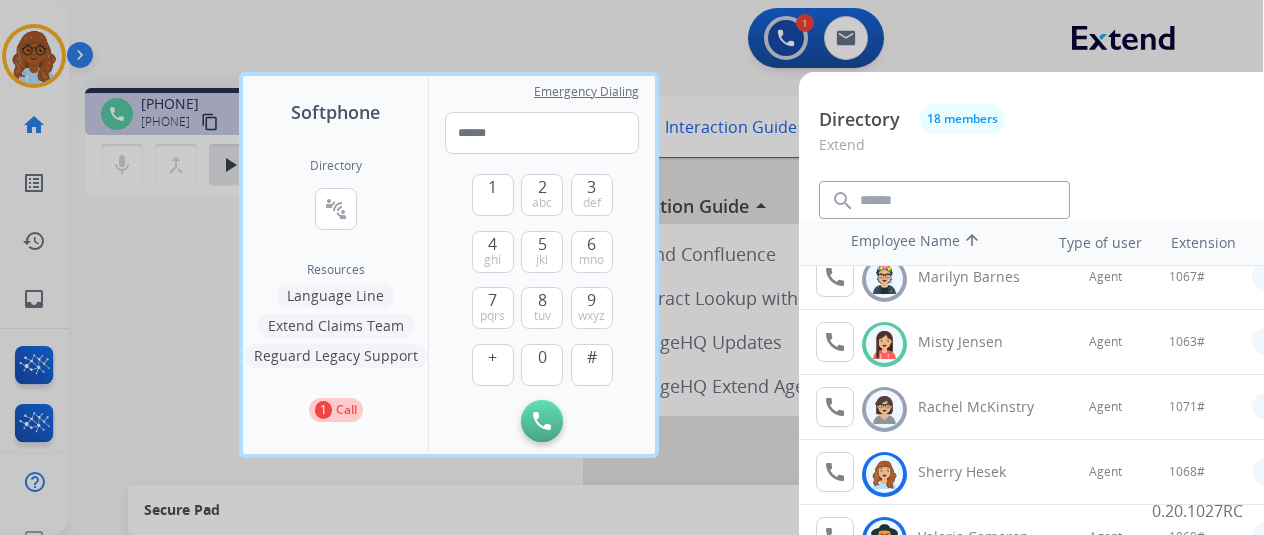 scroll, scrollTop: 756, scrollLeft: 0, axis: vertical 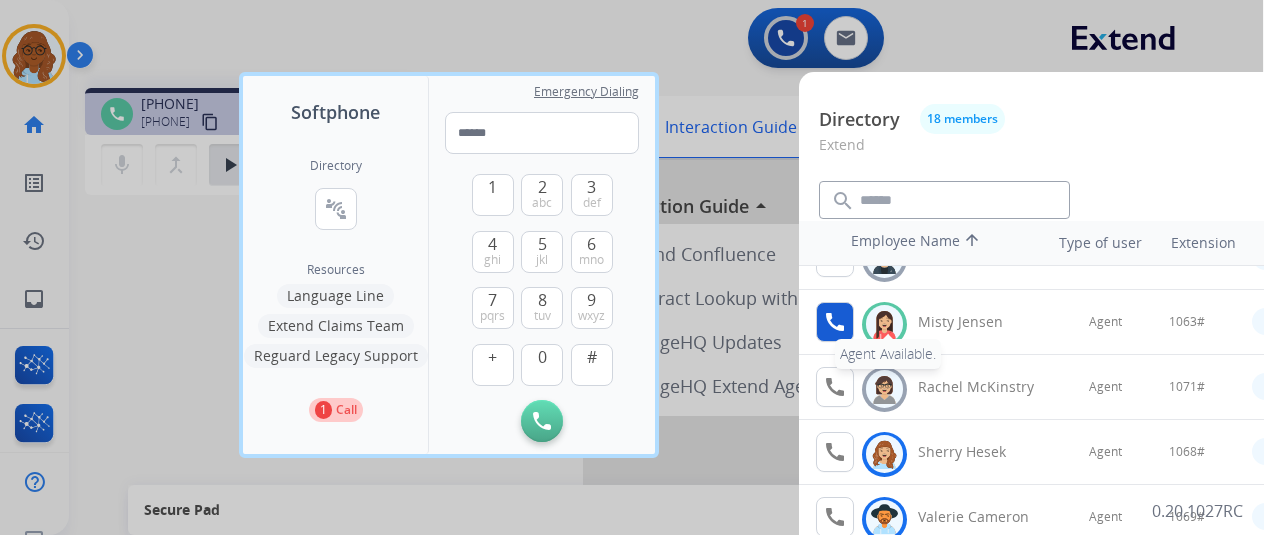 click on "call" at bounding box center [835, 322] 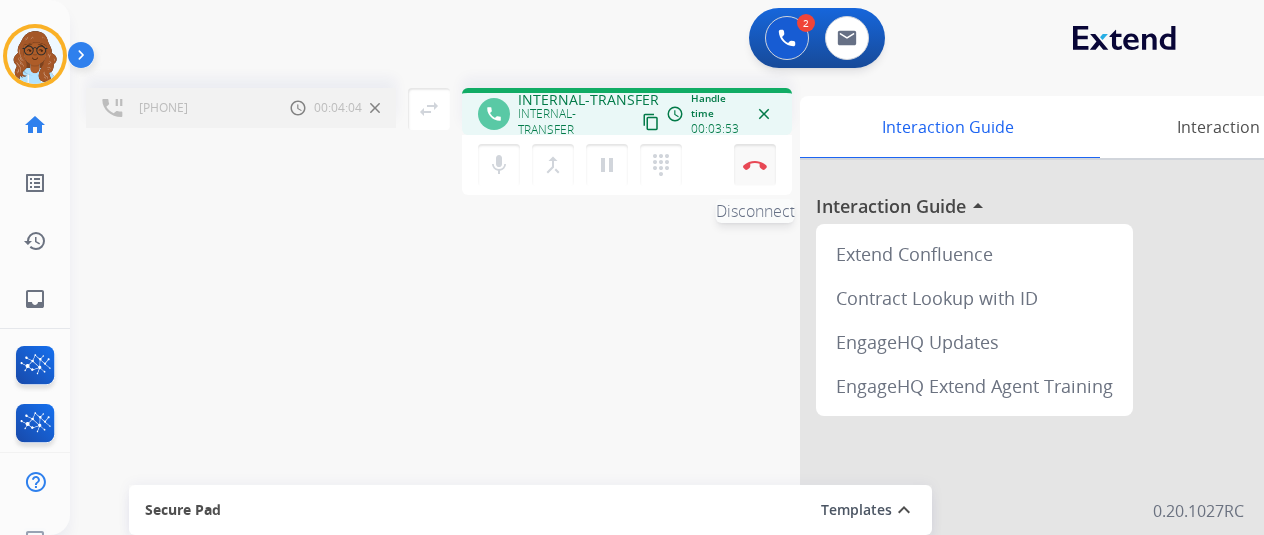 click on "Disconnect" at bounding box center [755, 165] 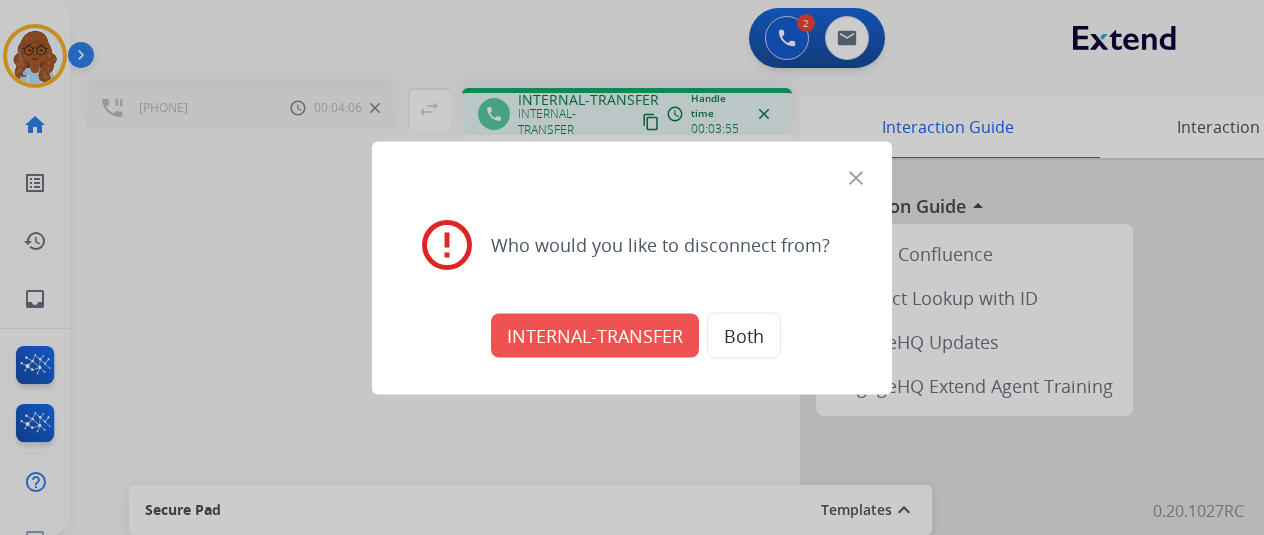 click on "INTERNAL-TRANSFER" at bounding box center (595, 335) 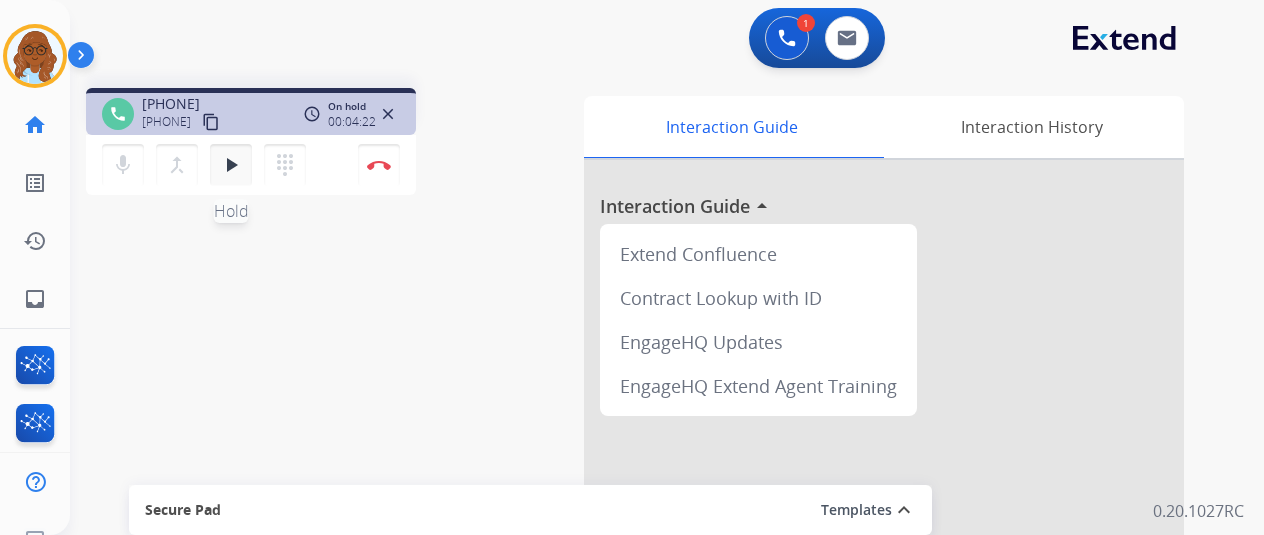 click on "play_arrow" at bounding box center [231, 165] 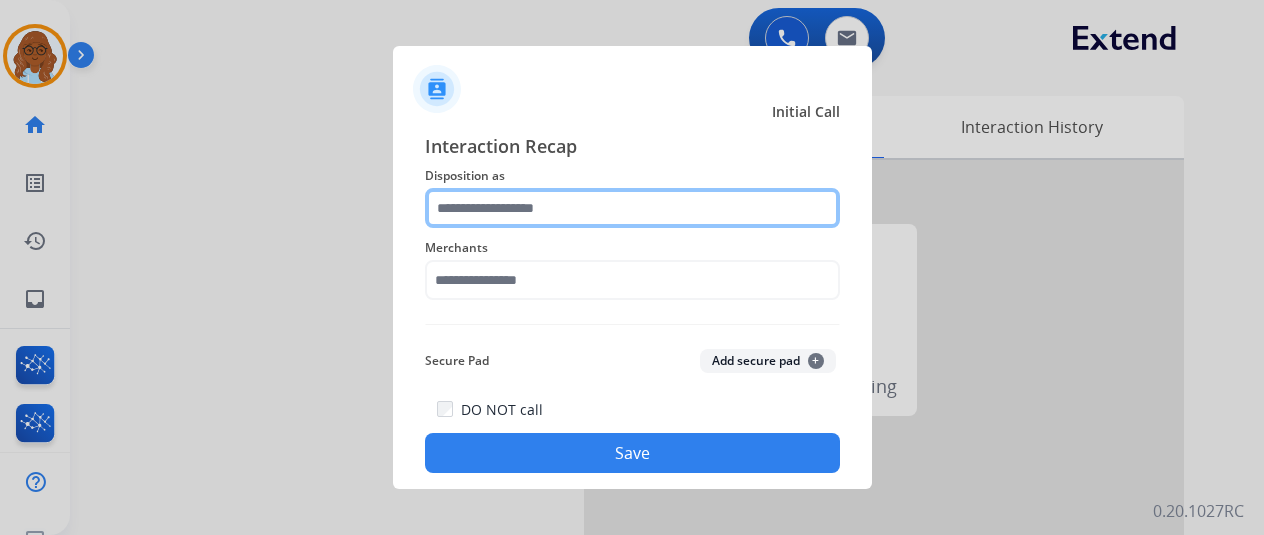 click 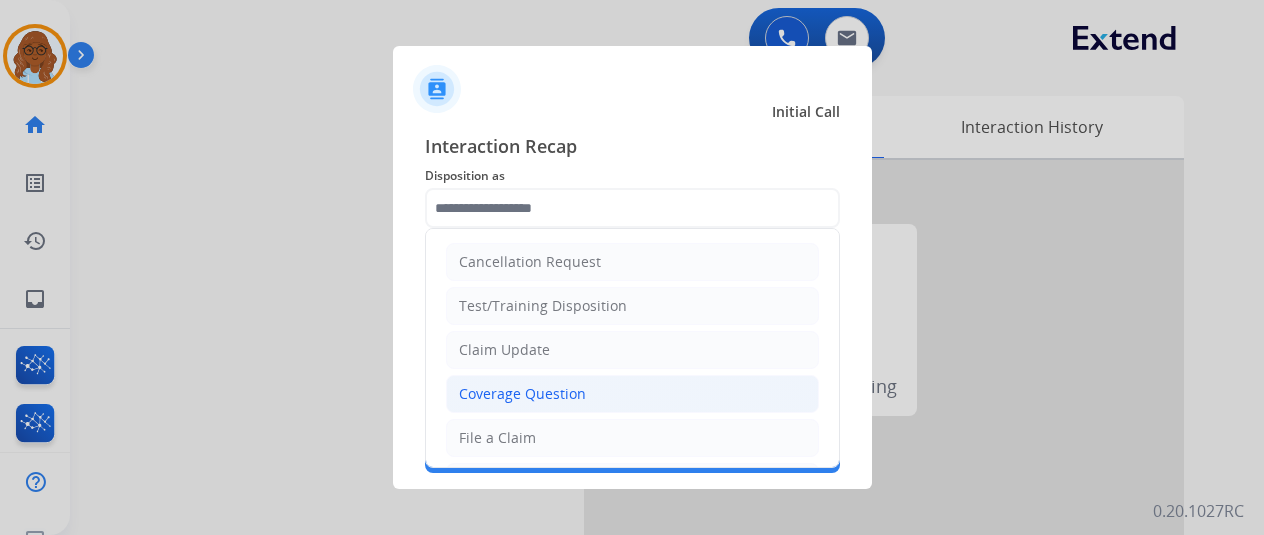 click on "Coverage Question" 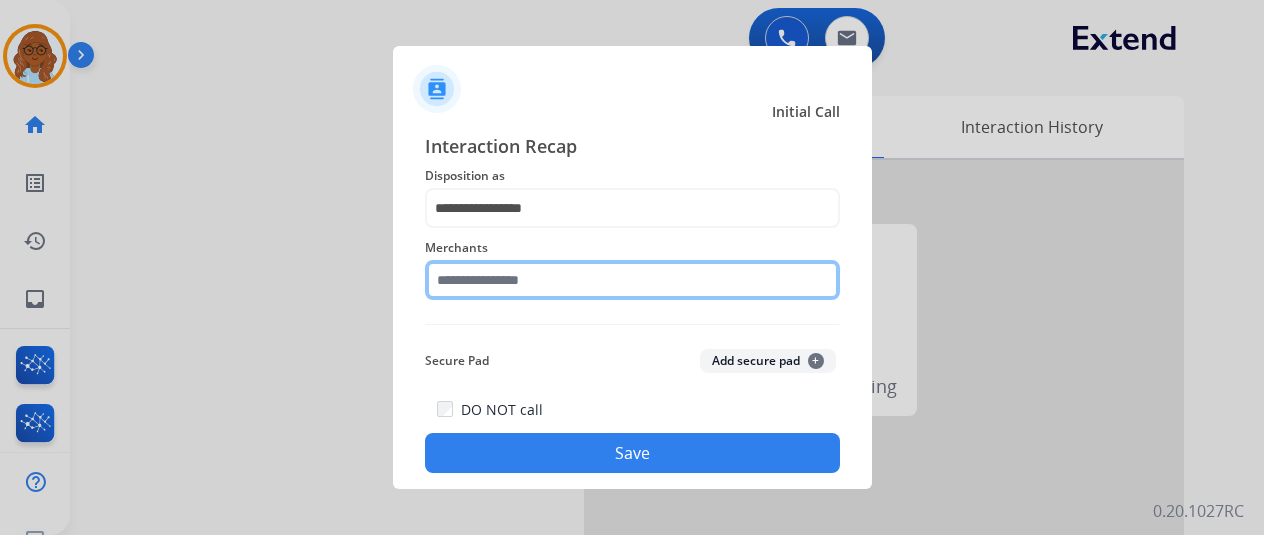click 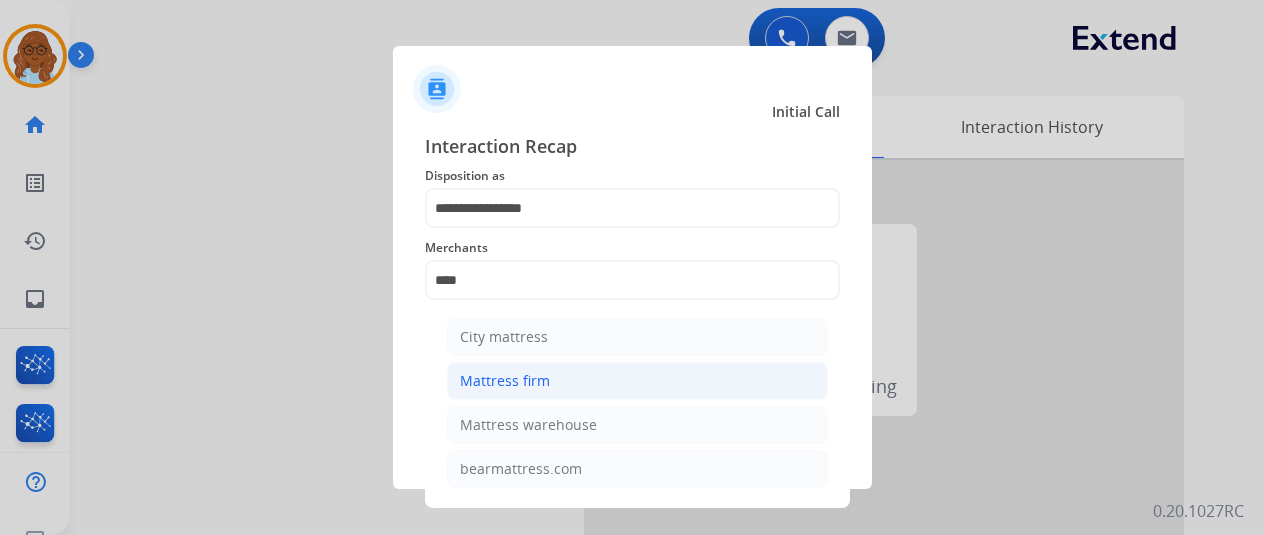 click on "Mattress firm" 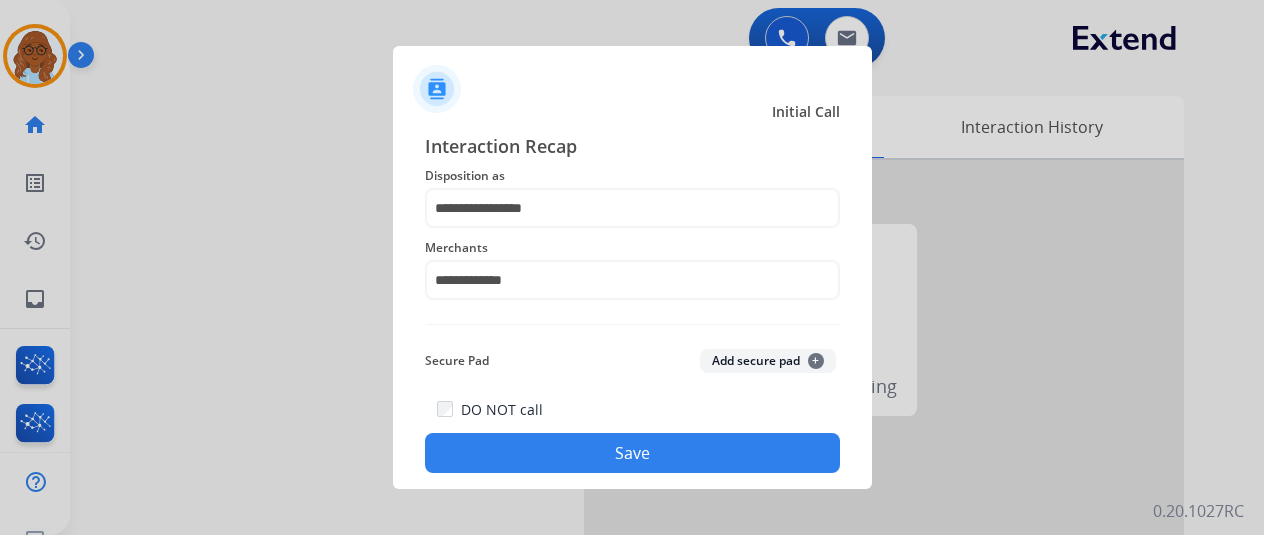 click on "Save" 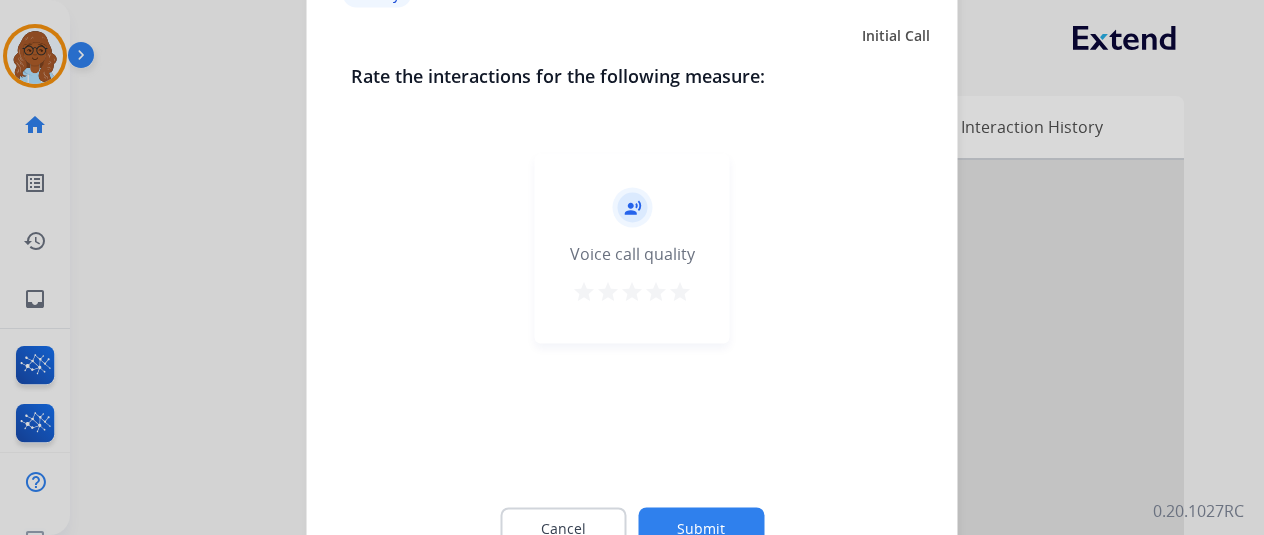 click on "star" at bounding box center (656, 291) 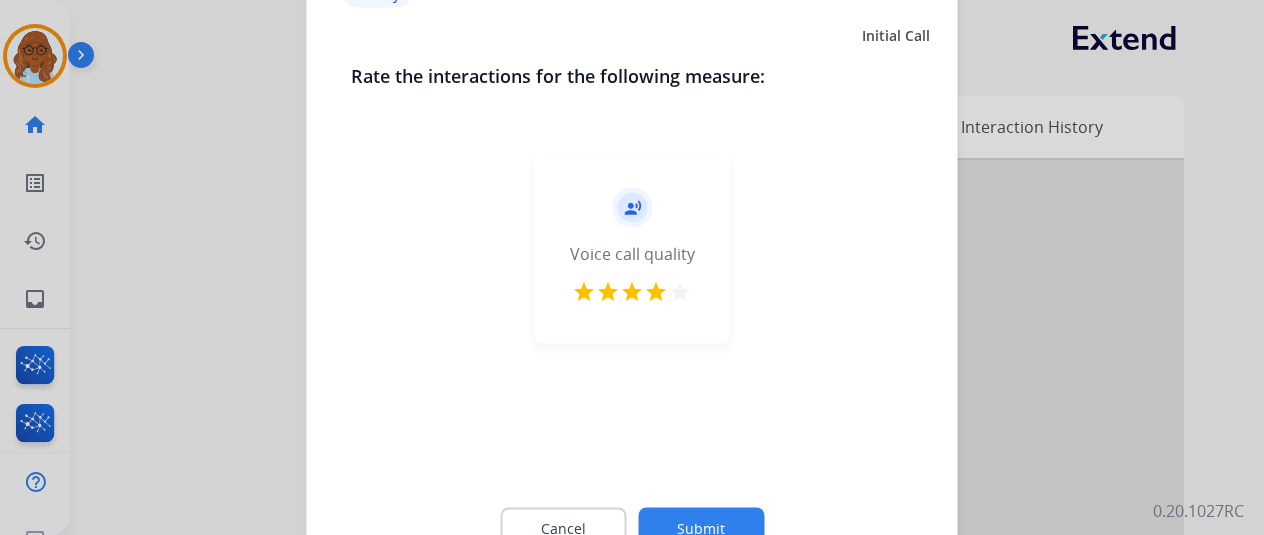 click on "star" at bounding box center (680, 291) 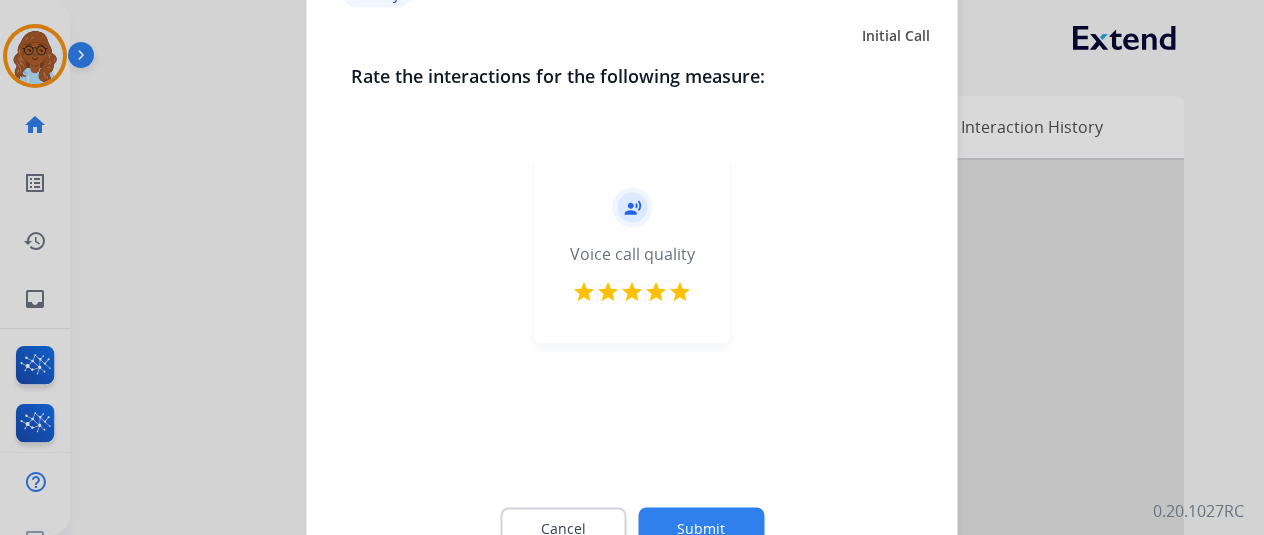 click on "Submit" 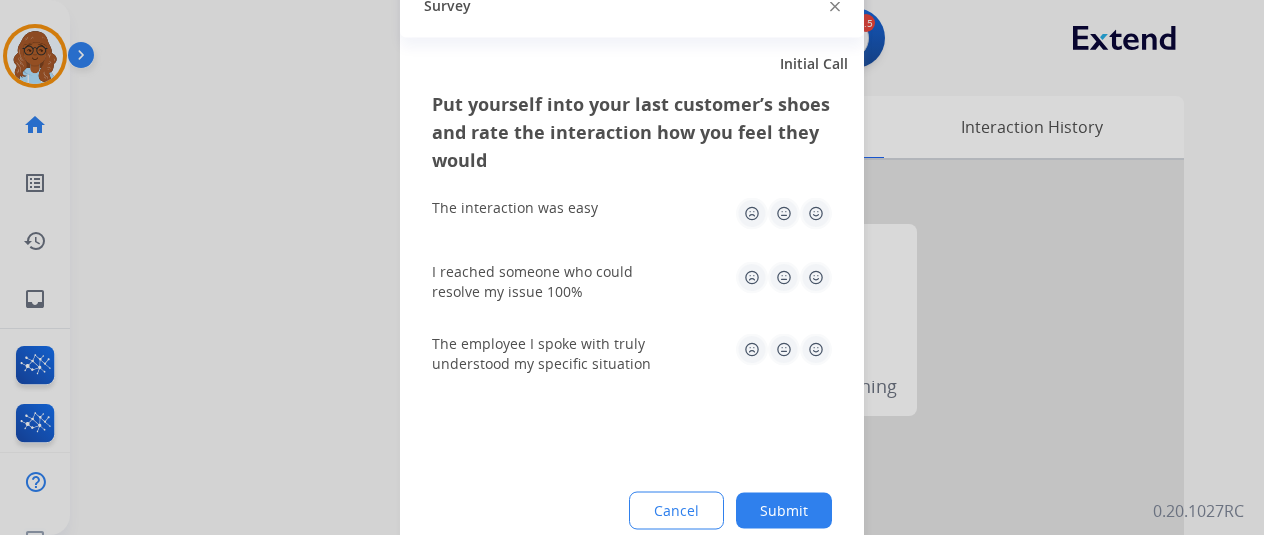 click 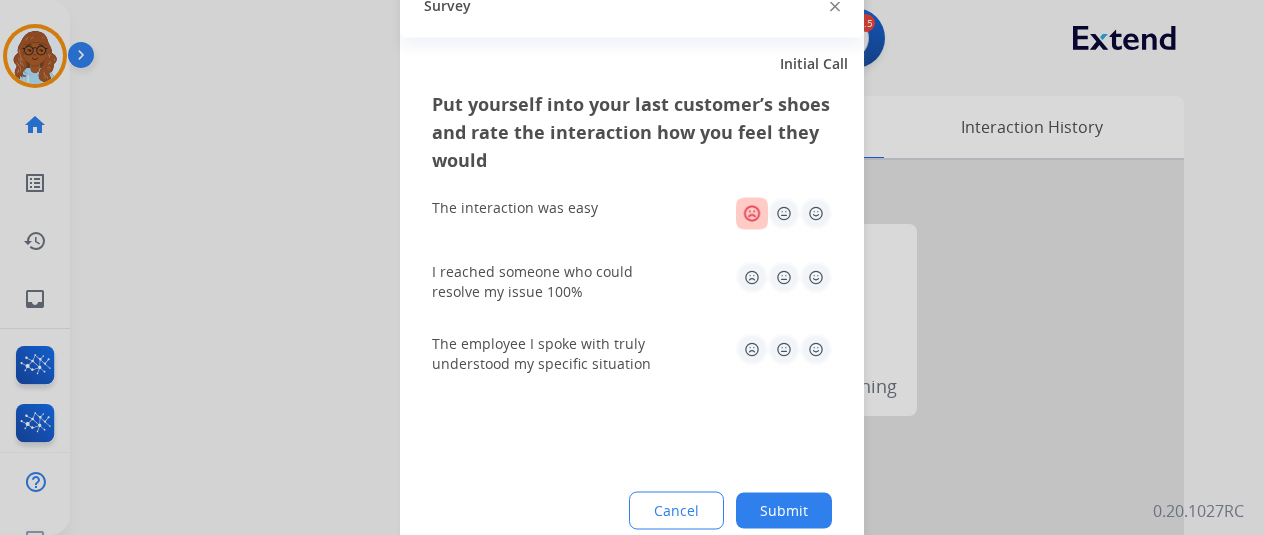 click 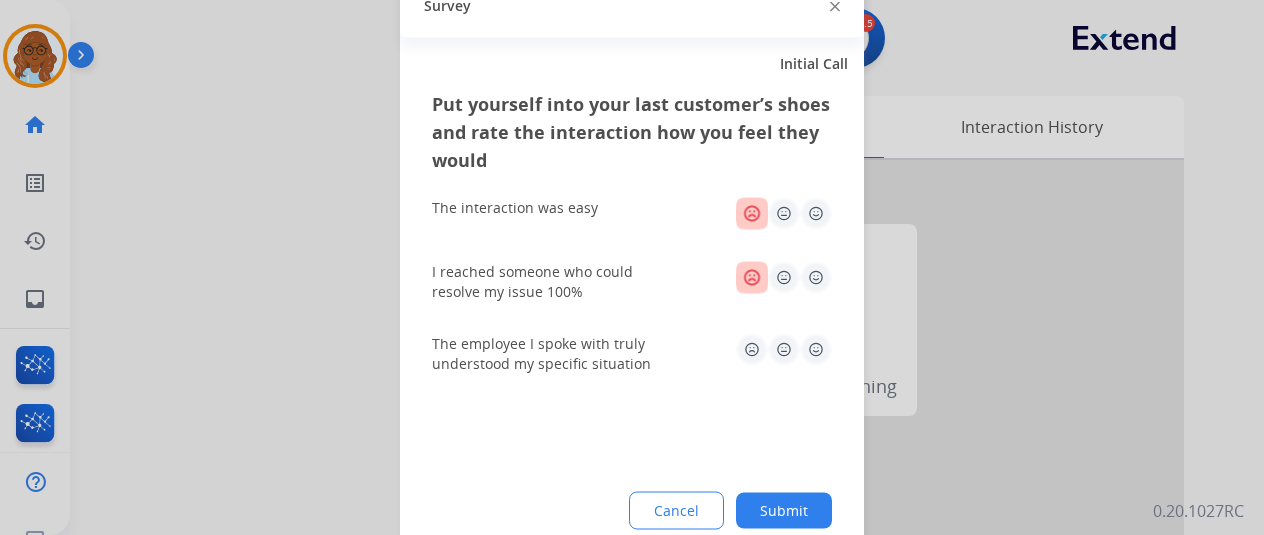 click 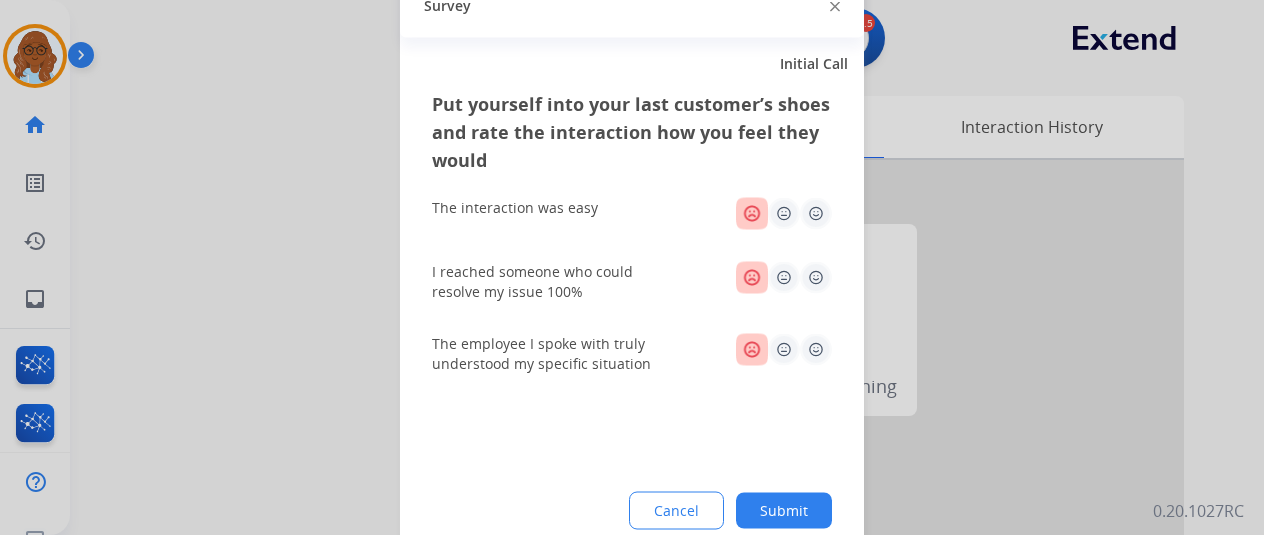 click on "Submit" 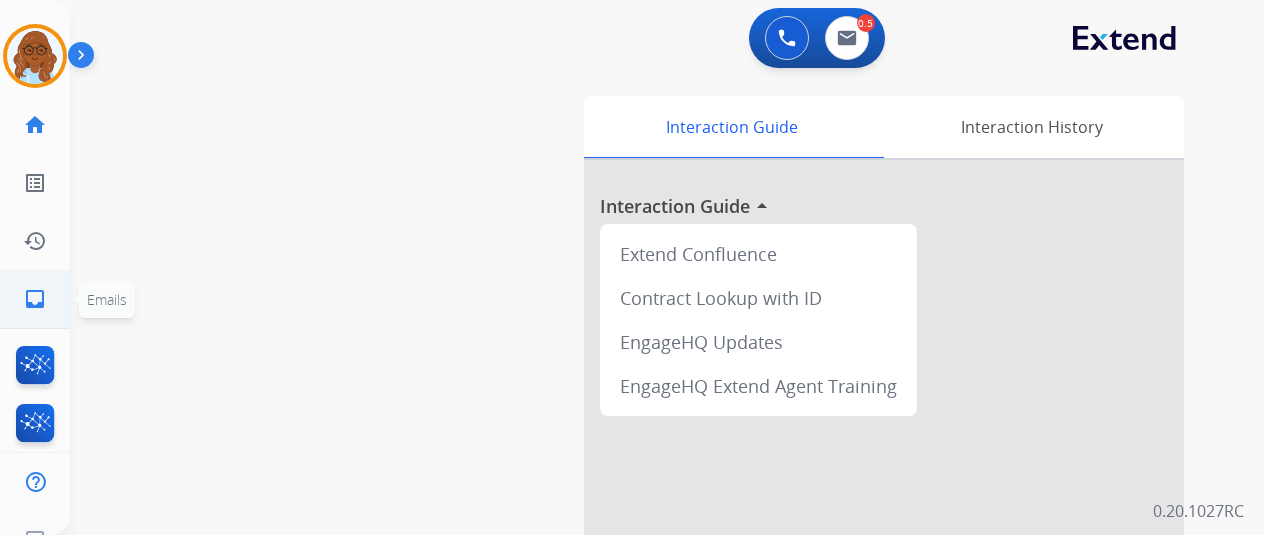 click on "inbox  Emails" 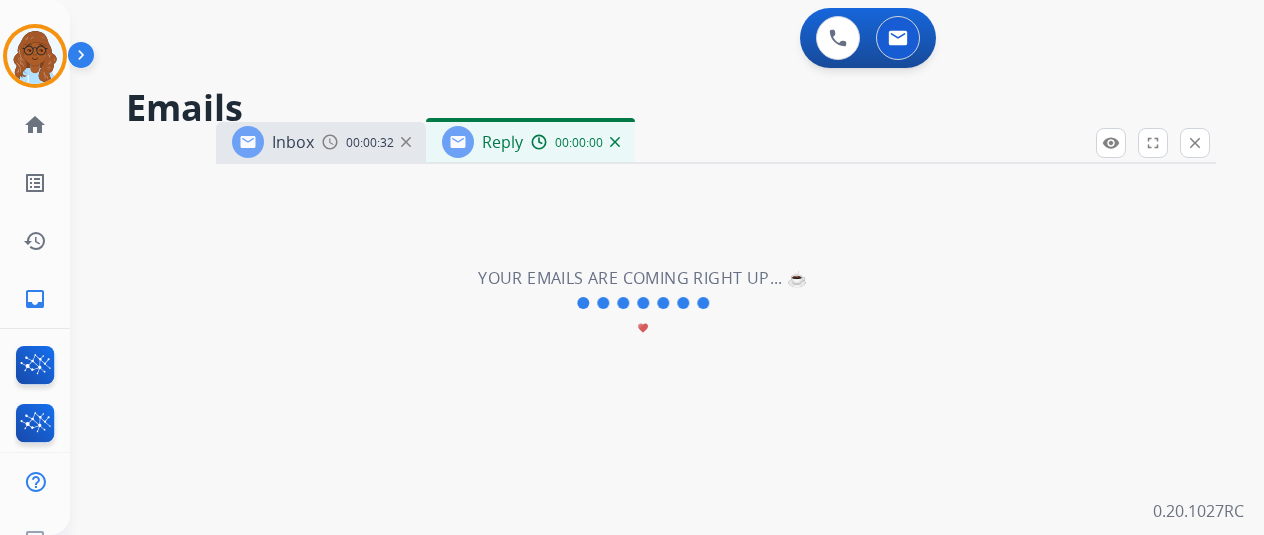 select on "**********" 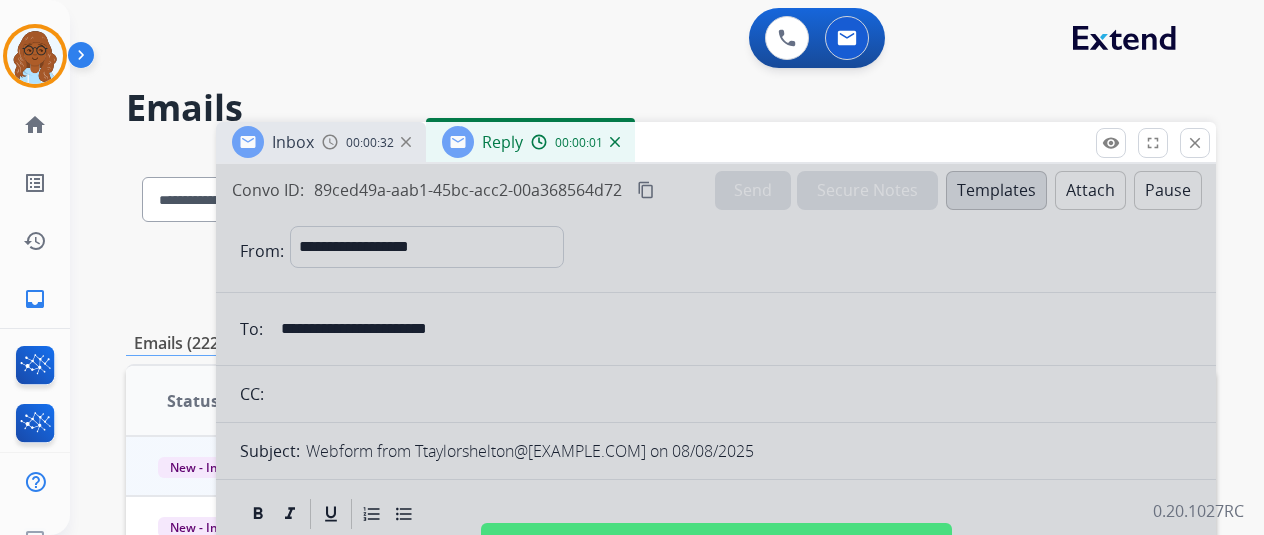 click on "**********" at bounding box center (716, 516) 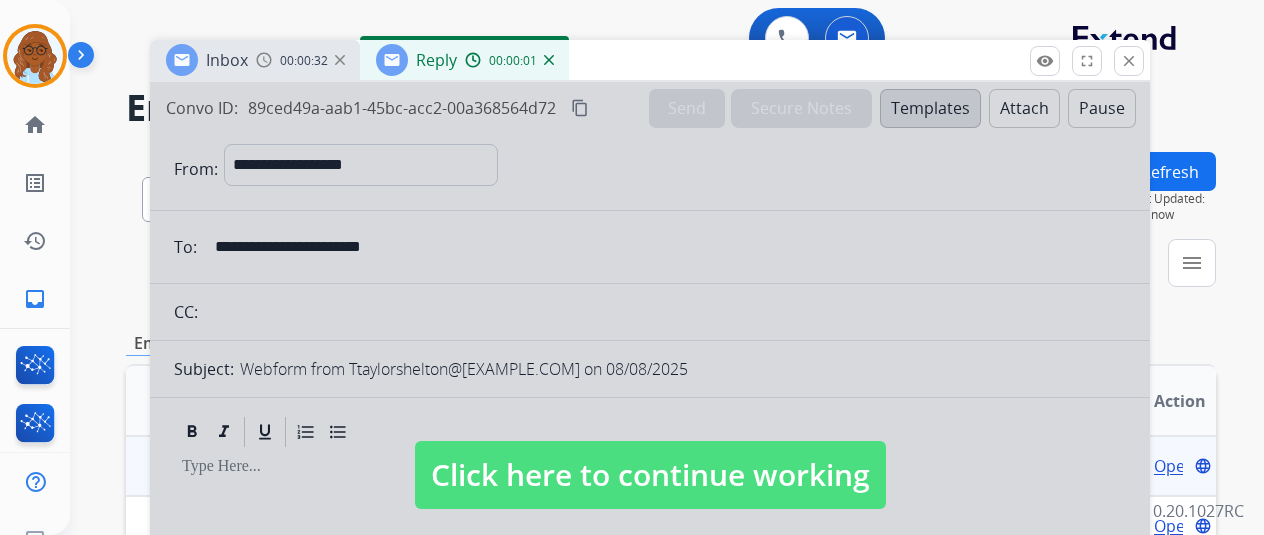 drag, startPoint x: 766, startPoint y: 67, endPoint x: 750, endPoint y: 44, distance: 28.01785 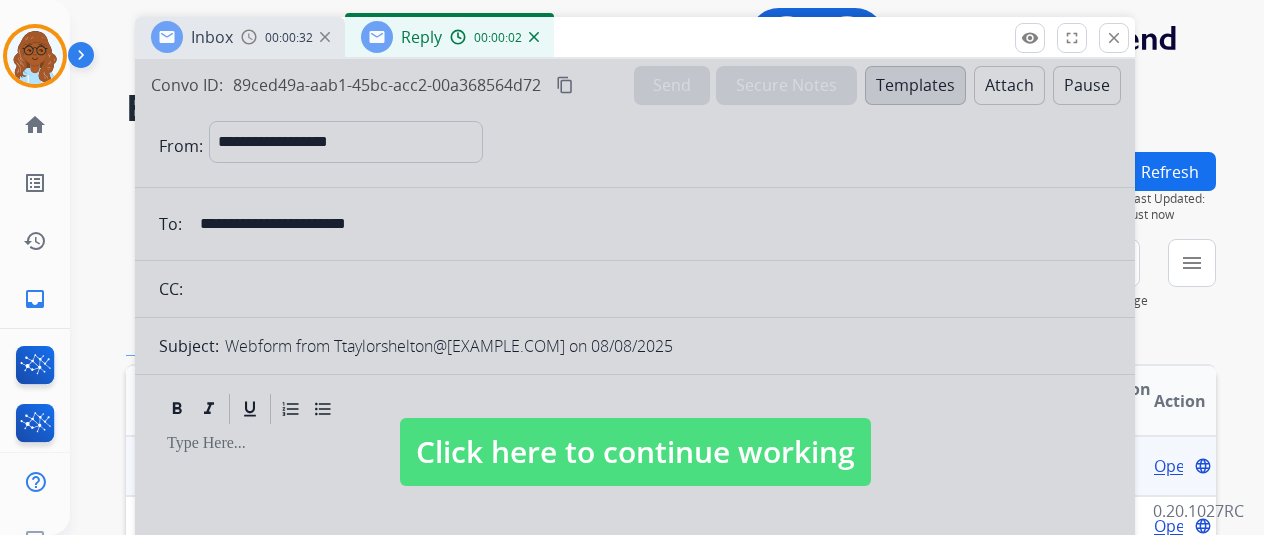 click at bounding box center [635, 432] 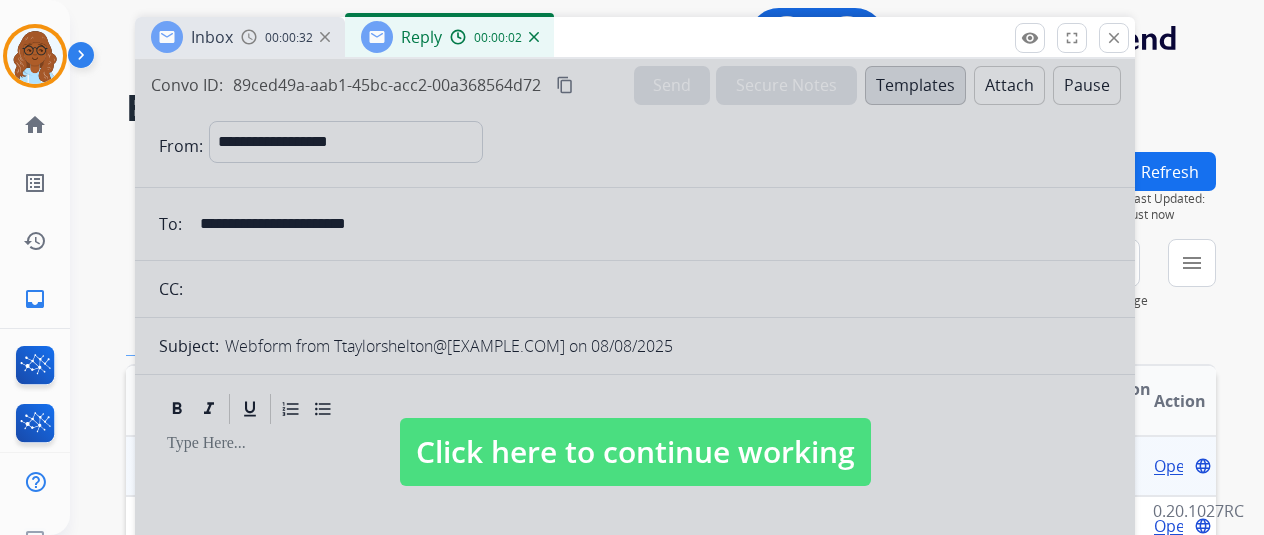 select 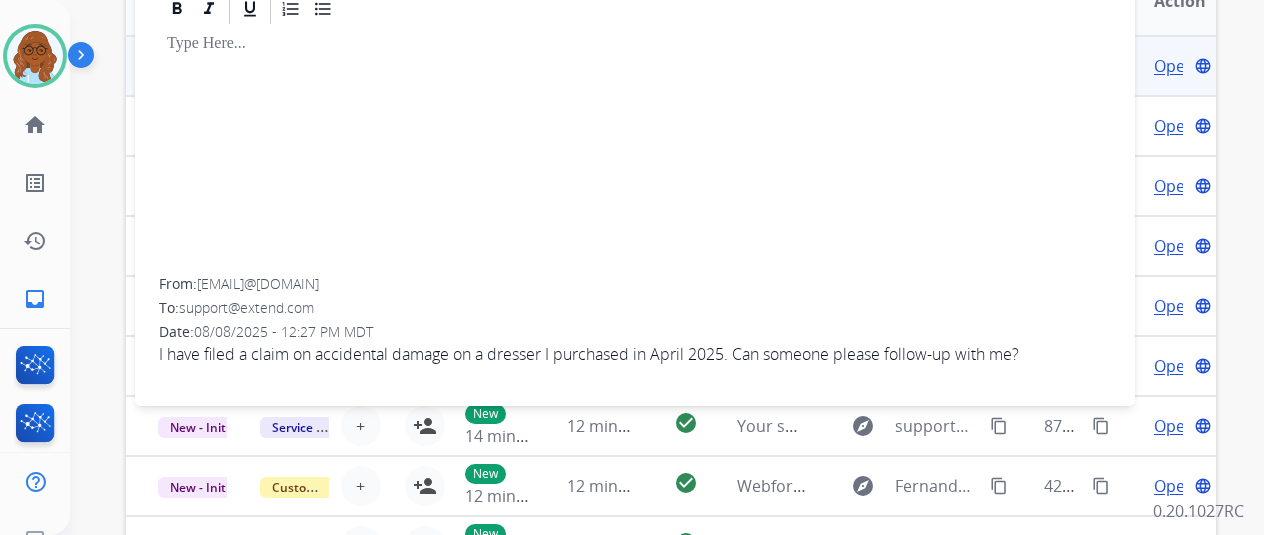 scroll, scrollTop: 0, scrollLeft: 0, axis: both 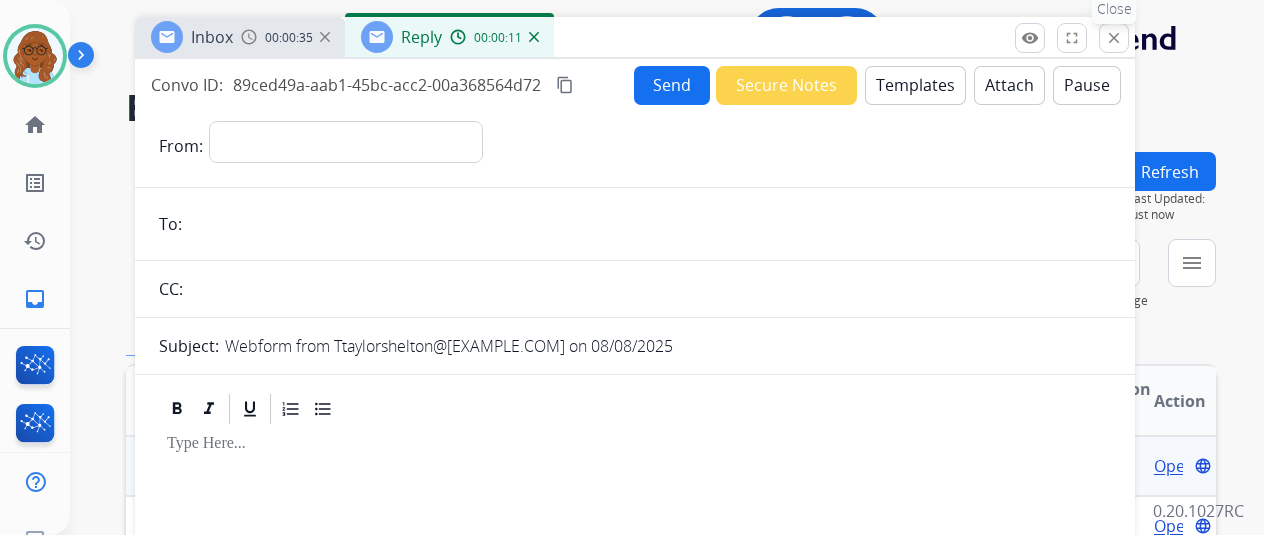 click on "close" at bounding box center [1114, 38] 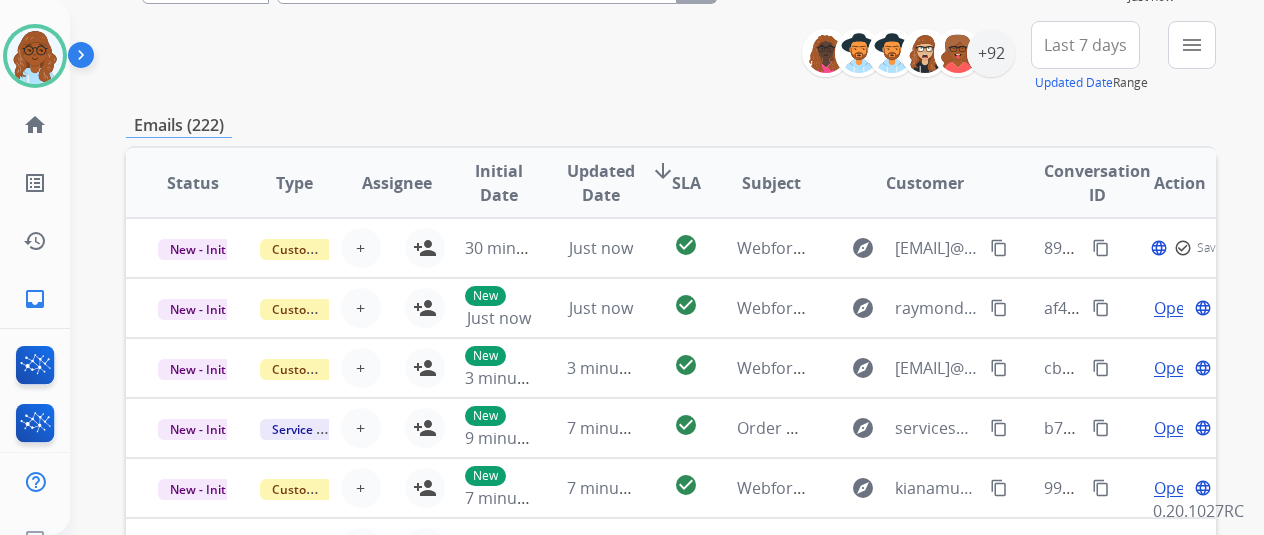 scroll, scrollTop: 100, scrollLeft: 0, axis: vertical 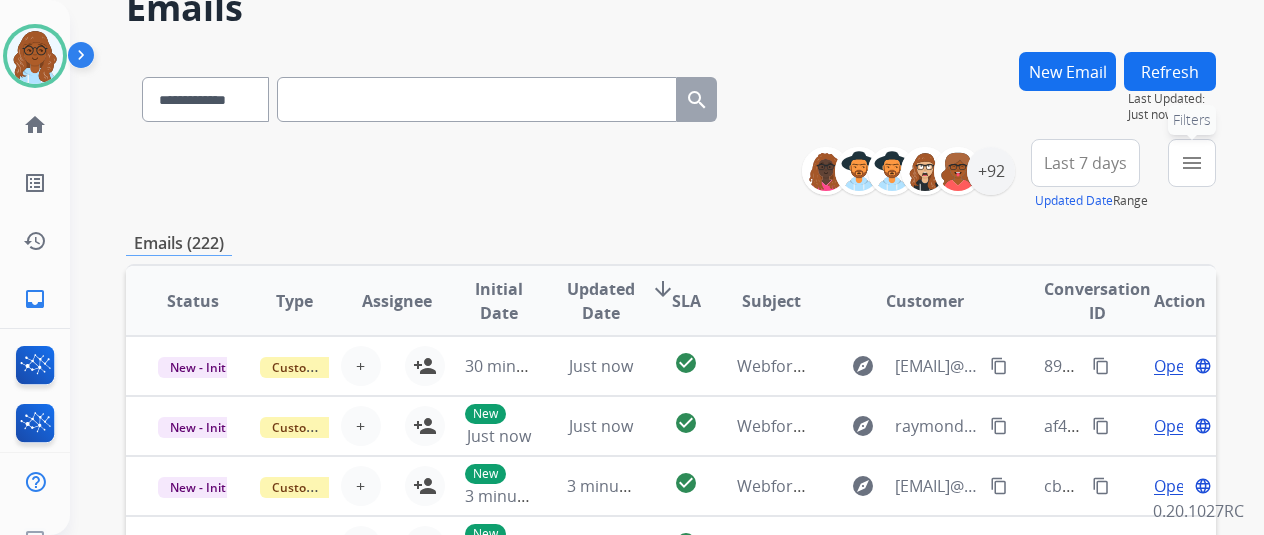 click on "menu" at bounding box center (1192, 163) 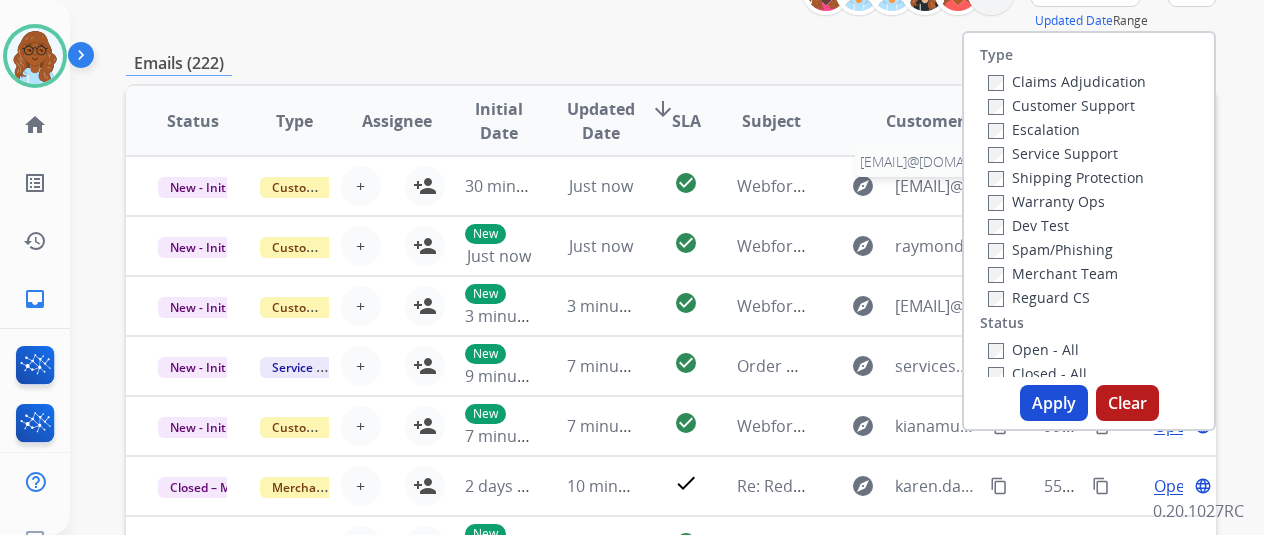 scroll, scrollTop: 300, scrollLeft: 0, axis: vertical 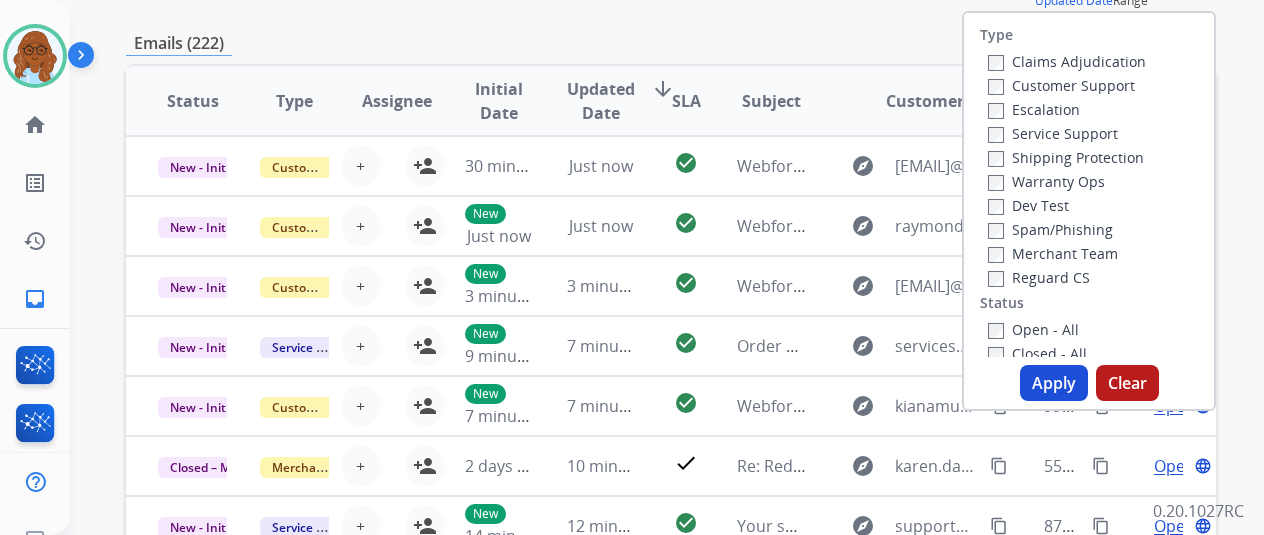 click on "Shipping Protection" at bounding box center [1067, 157] 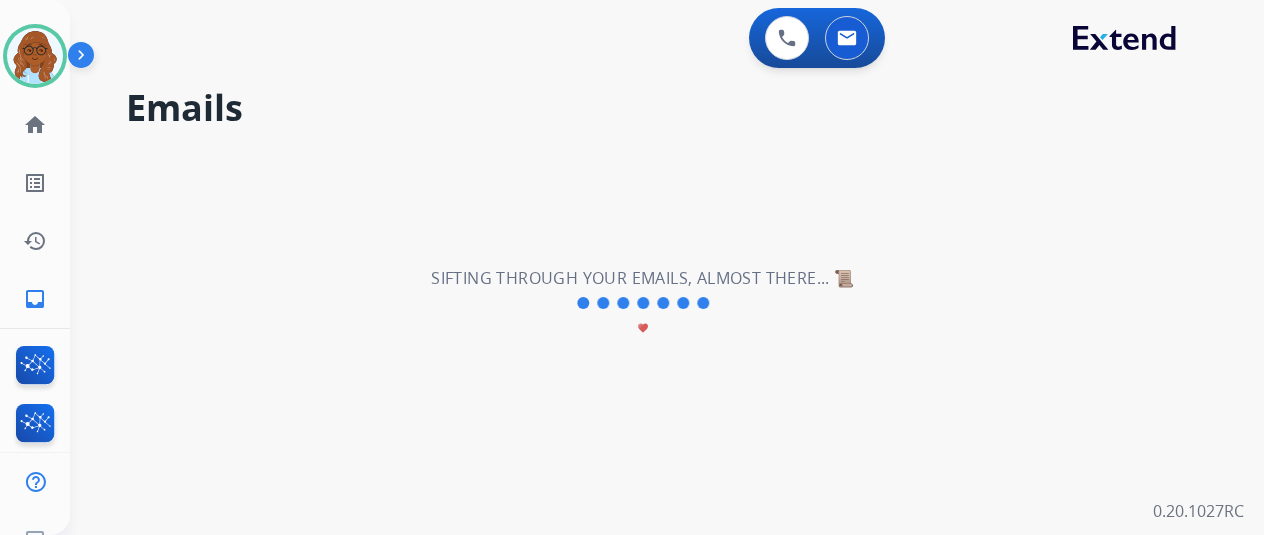 scroll, scrollTop: 0, scrollLeft: 0, axis: both 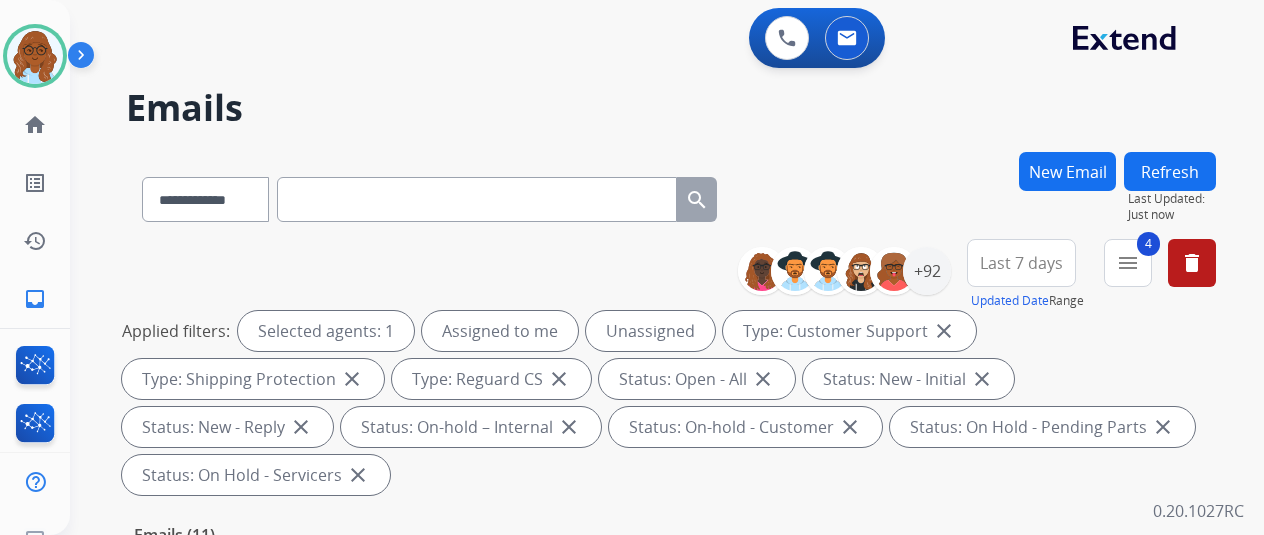 click on "Last 7 days" at bounding box center [1021, 263] 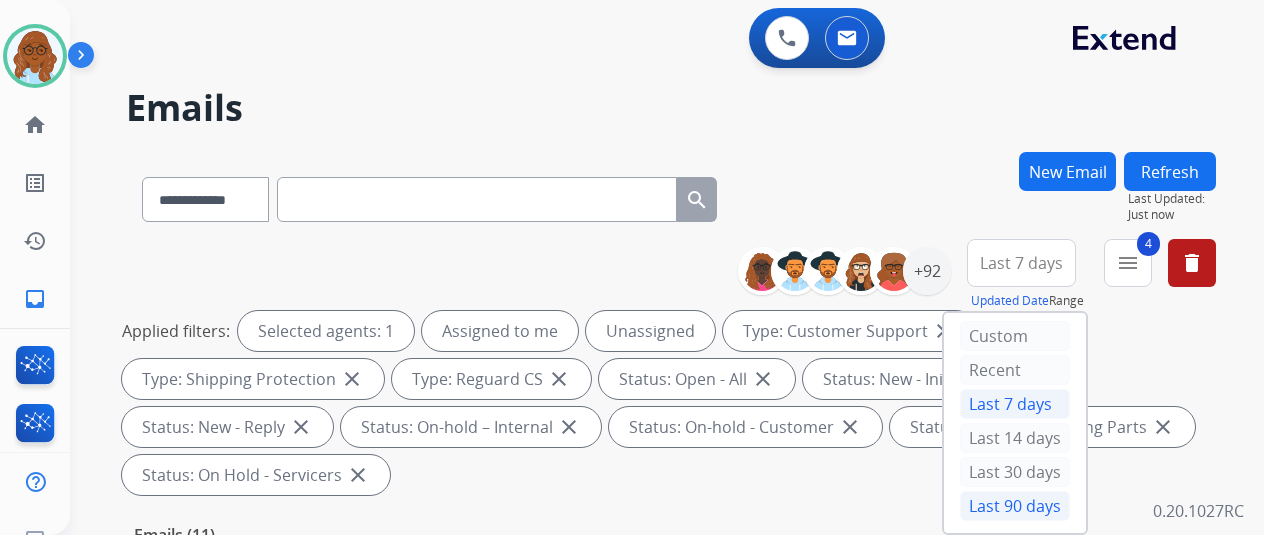 click on "Last 90 days" at bounding box center (1015, 506) 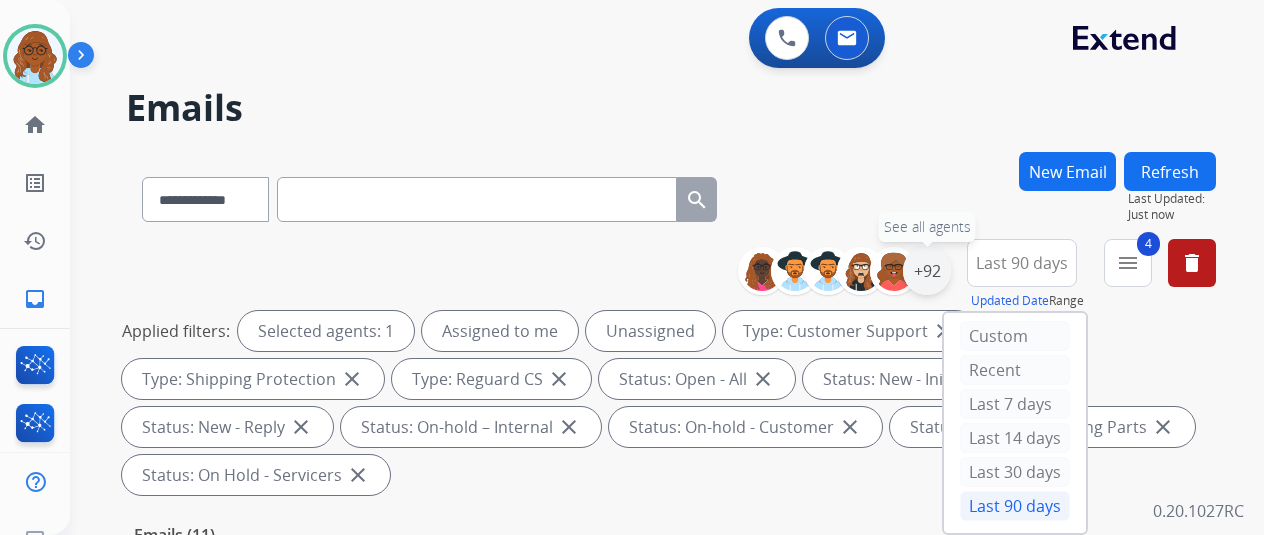 click on "+92" at bounding box center (927, 271) 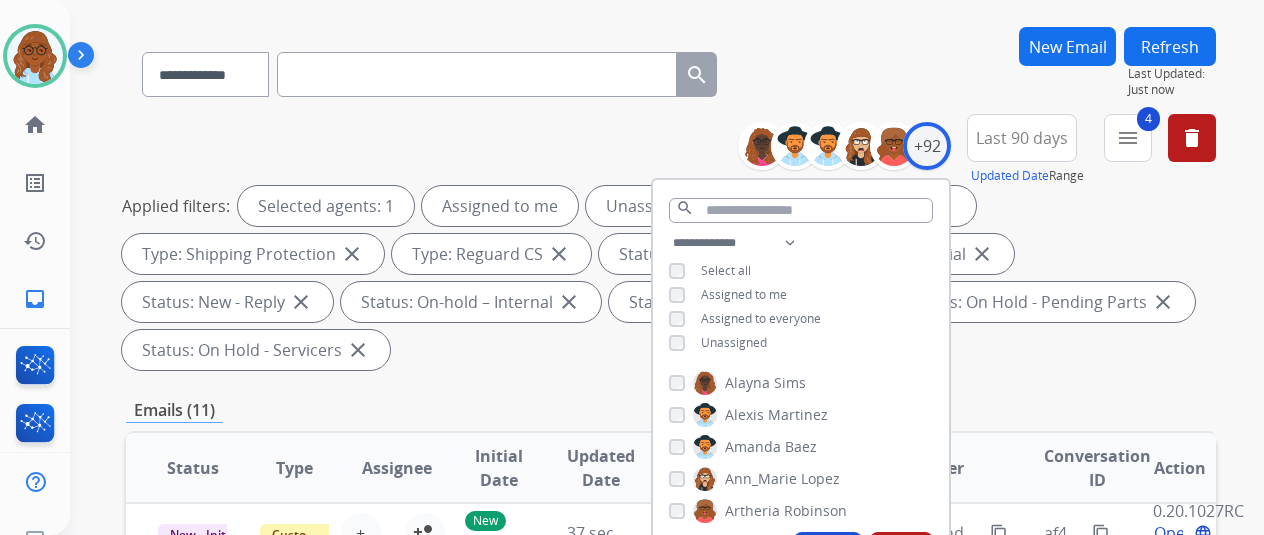 scroll, scrollTop: 300, scrollLeft: 0, axis: vertical 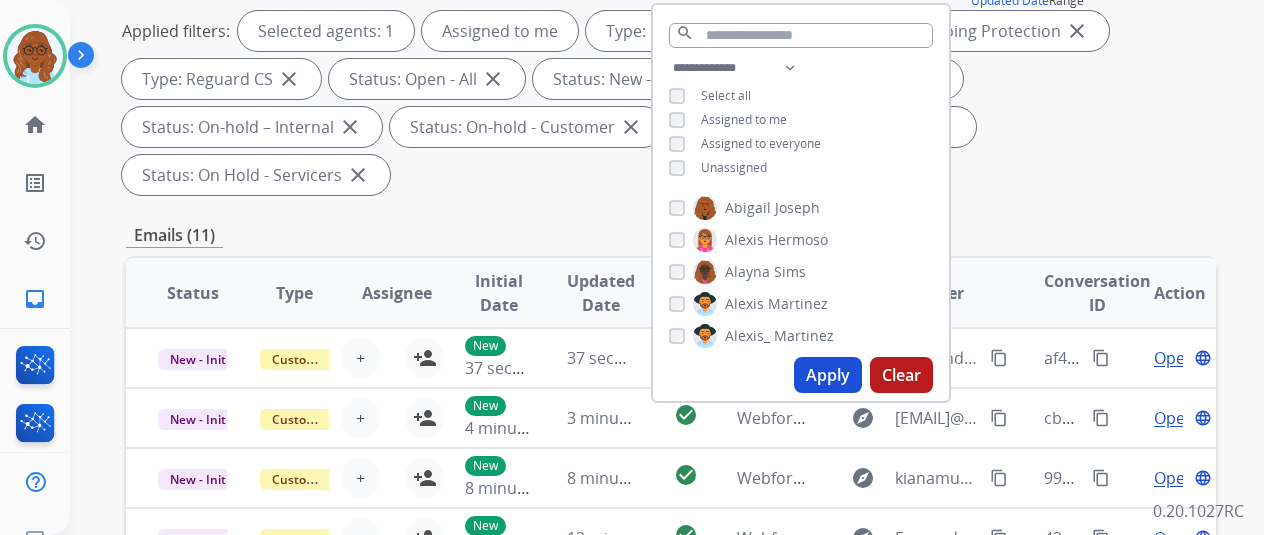 click on "Apply" at bounding box center (828, 375) 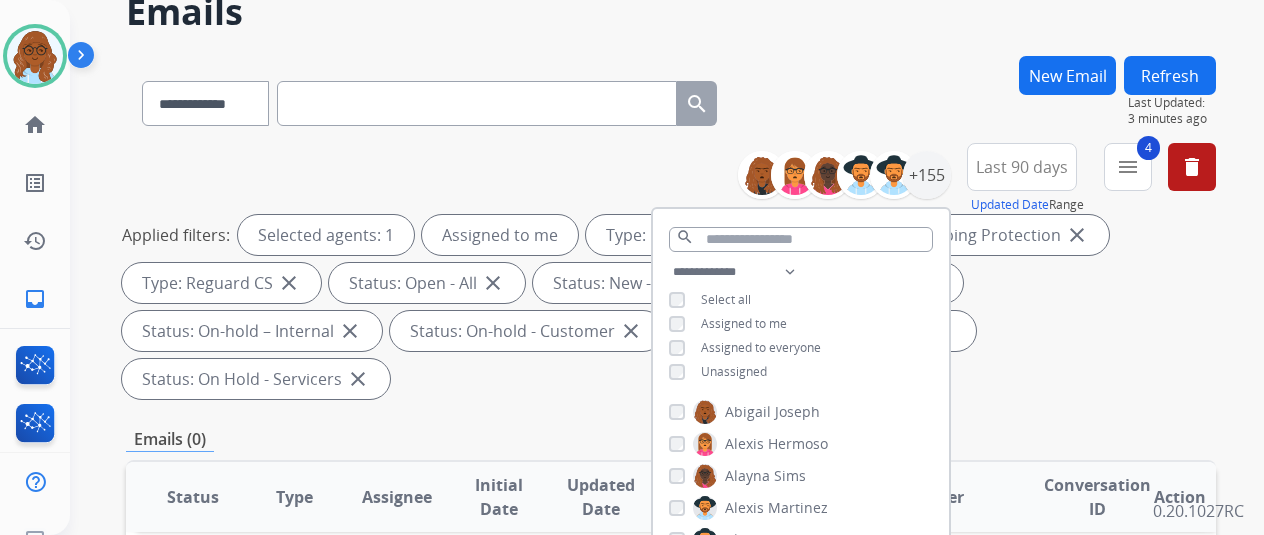 scroll, scrollTop: 200, scrollLeft: 0, axis: vertical 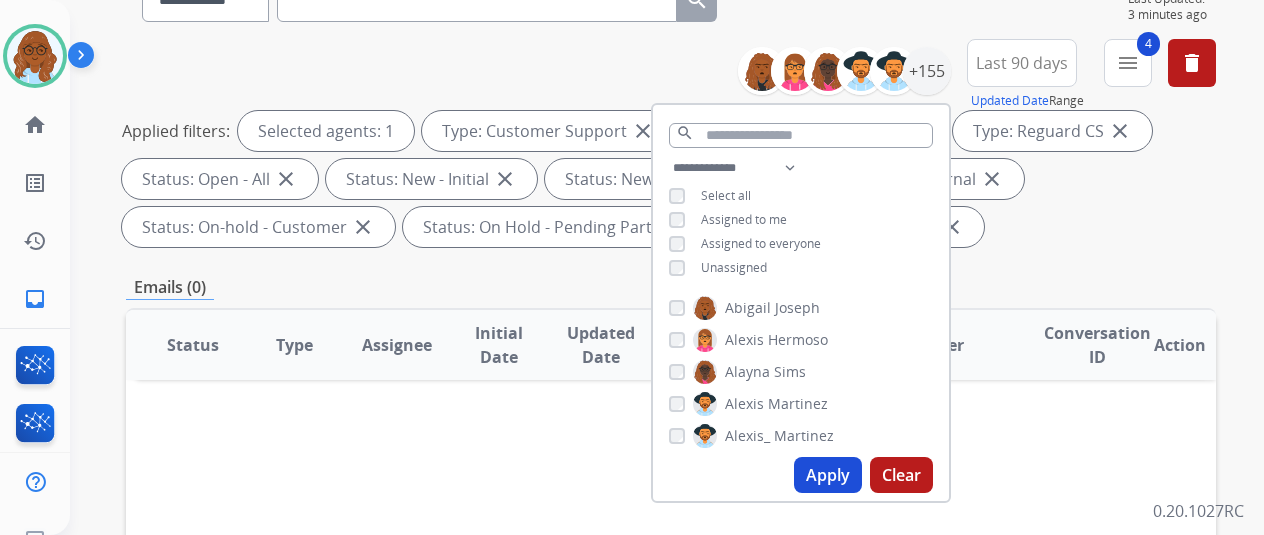 click on "**********" at bounding box center [801, 220] 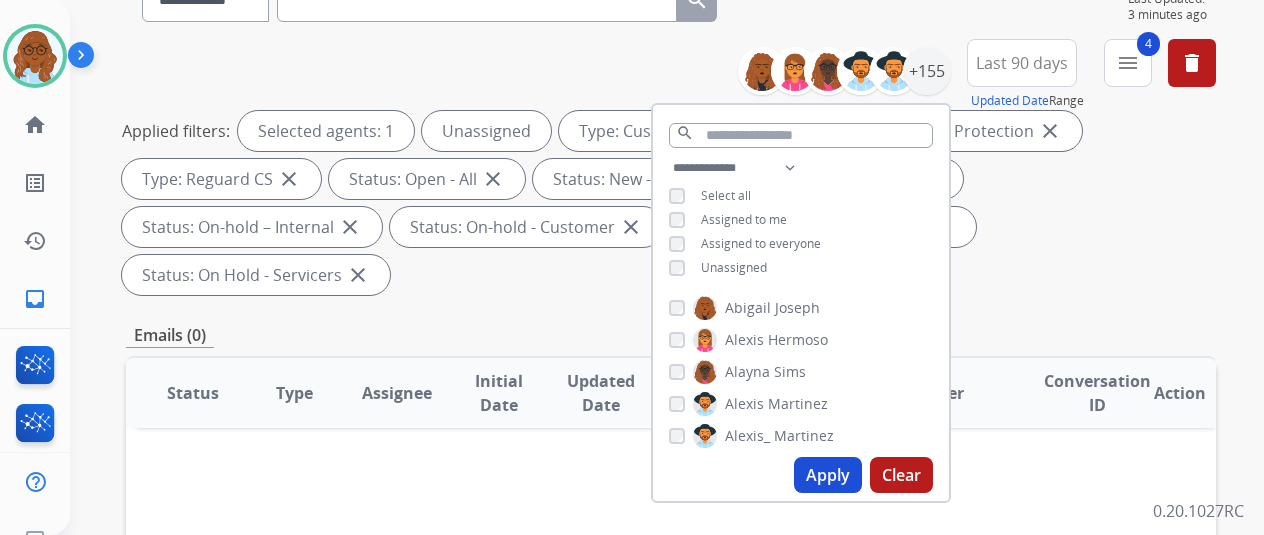 click on "Apply Clear" at bounding box center [801, 475] 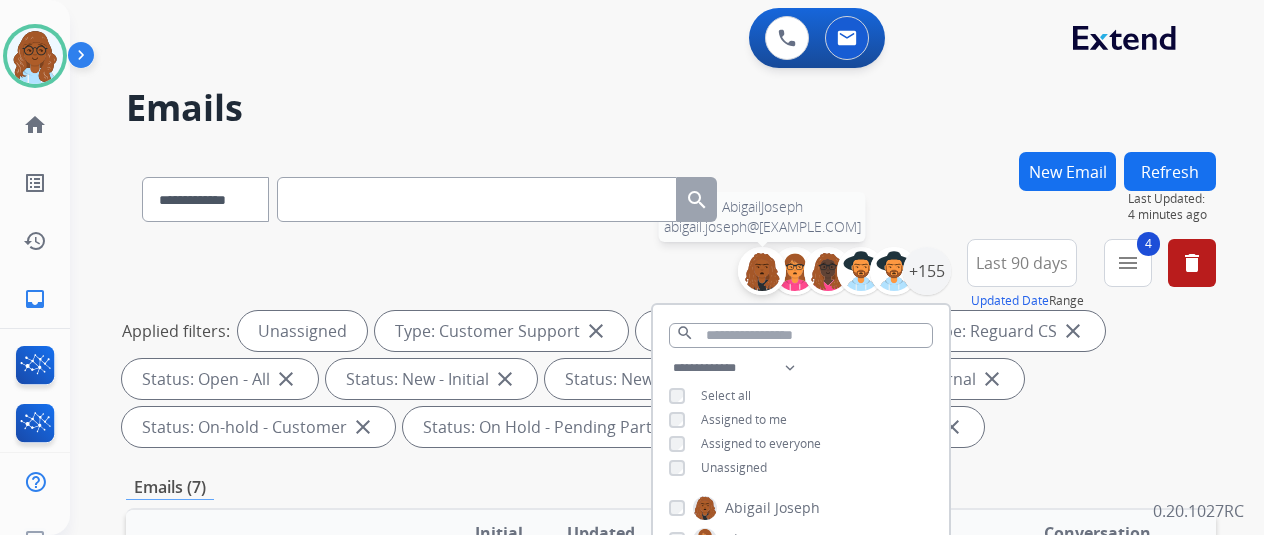 scroll, scrollTop: 200, scrollLeft: 0, axis: vertical 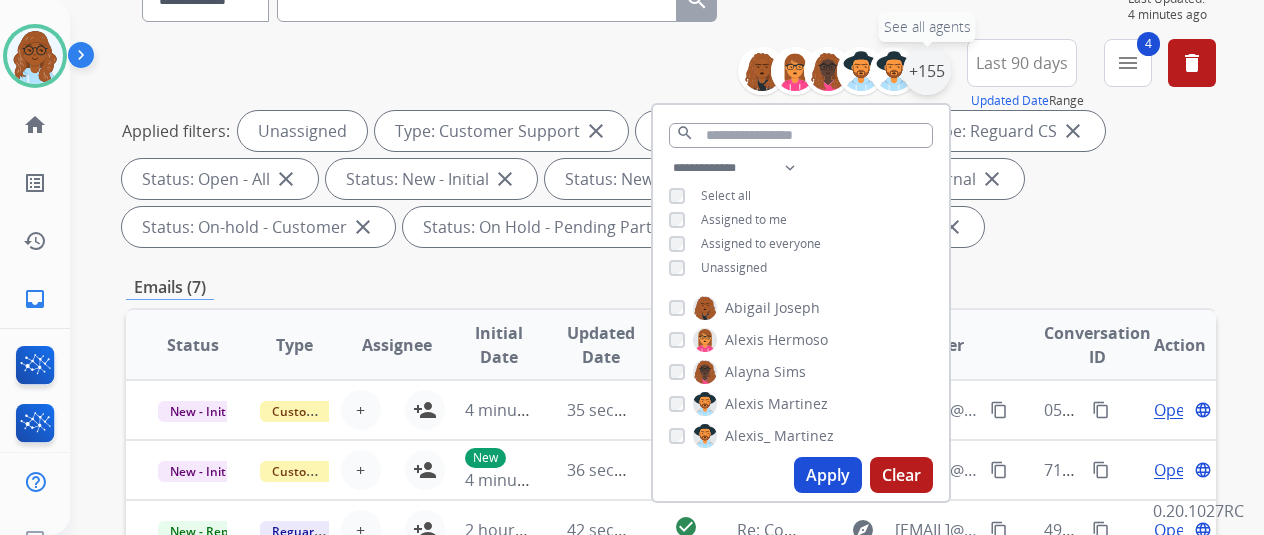 click on "+155" at bounding box center (927, 71) 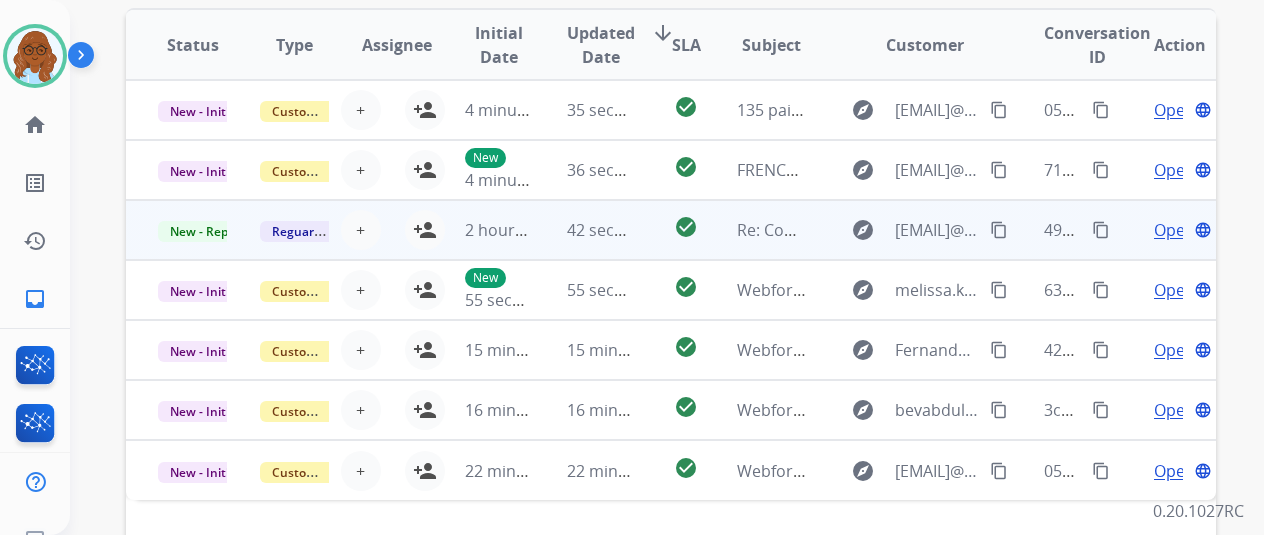 scroll, scrollTop: 700, scrollLeft: 0, axis: vertical 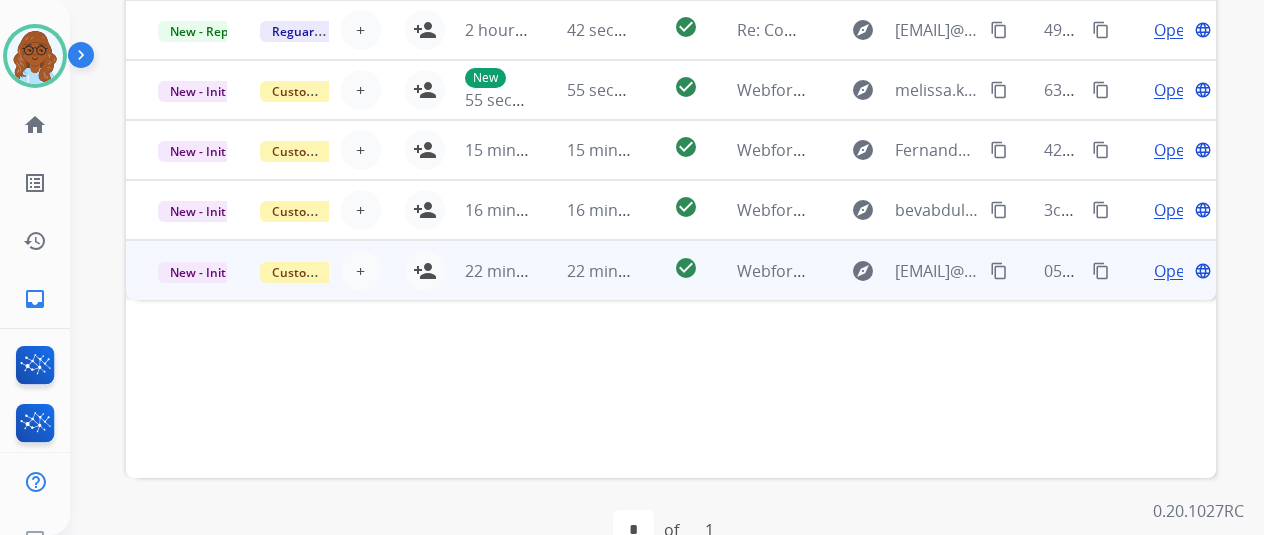 click on "Open language" at bounding box center (1165, 270) 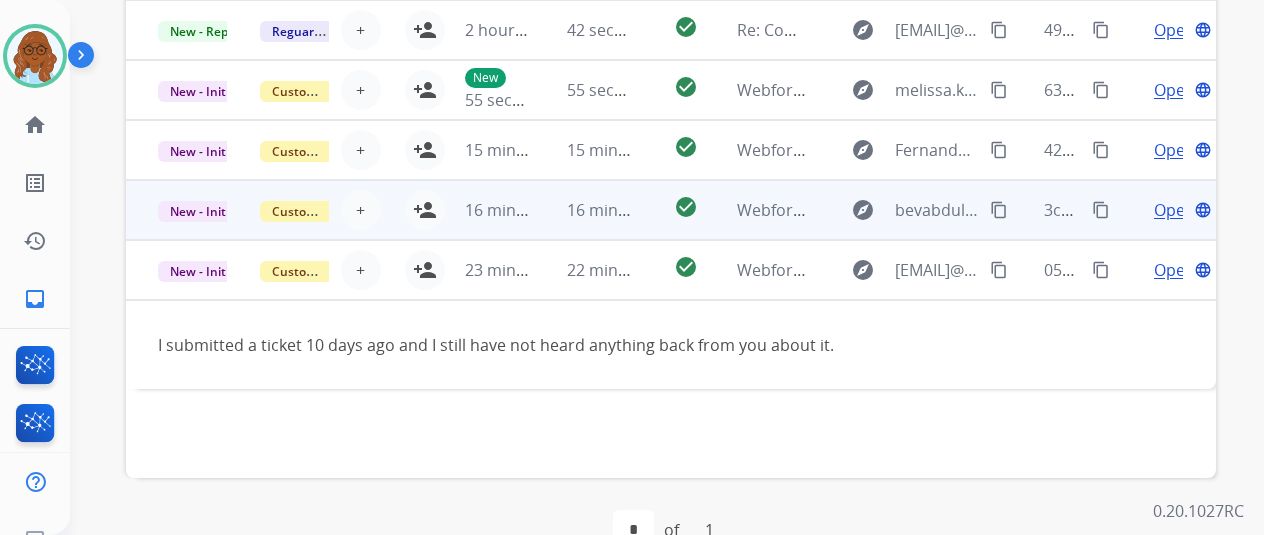 click on "Open language" at bounding box center [1165, 210] 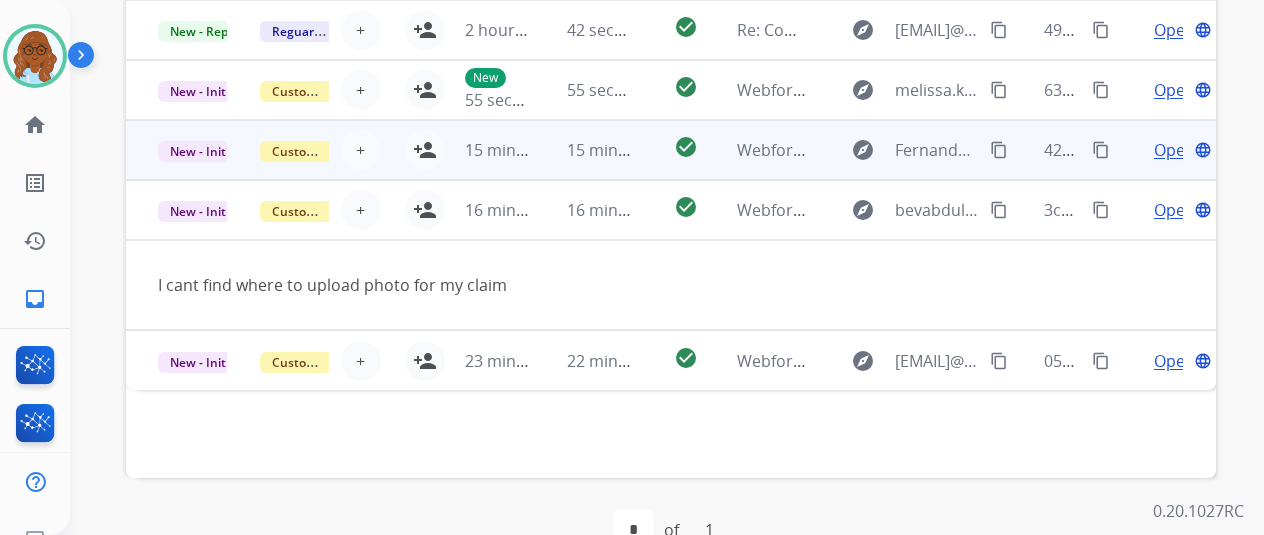 click on "Open language" at bounding box center [1165, 150] 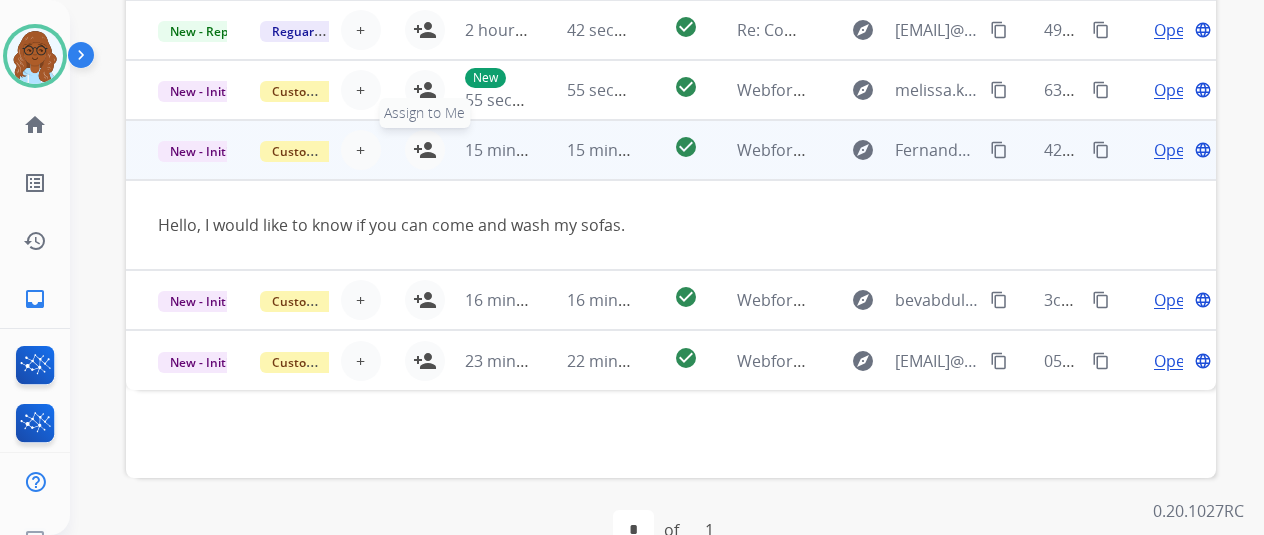 click on "person_add" at bounding box center (425, 150) 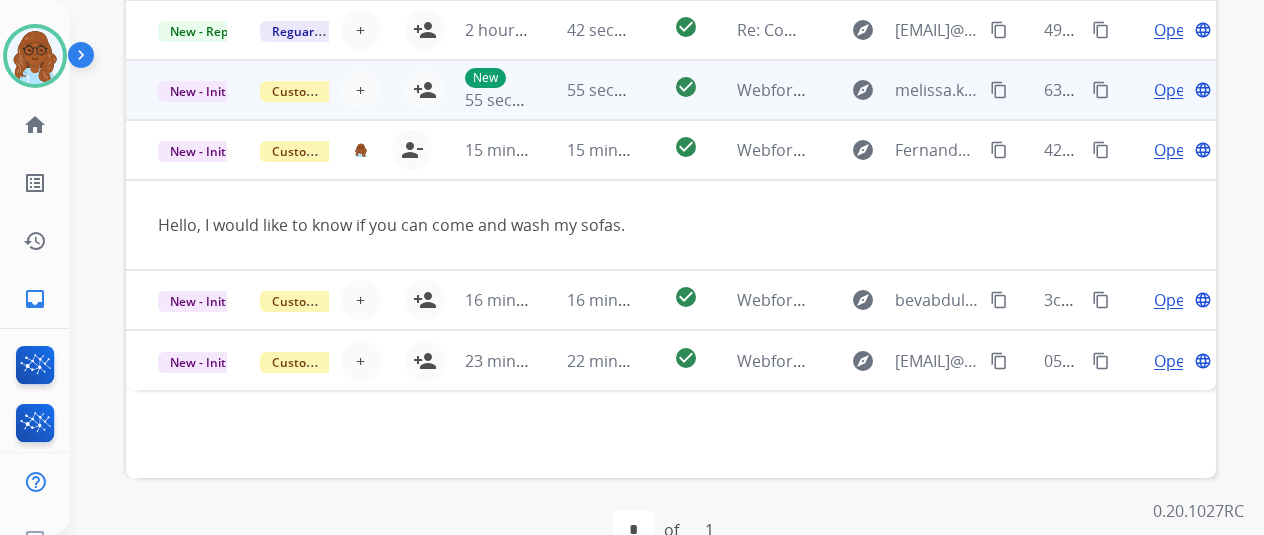 click on "Open language" at bounding box center [1165, 90] 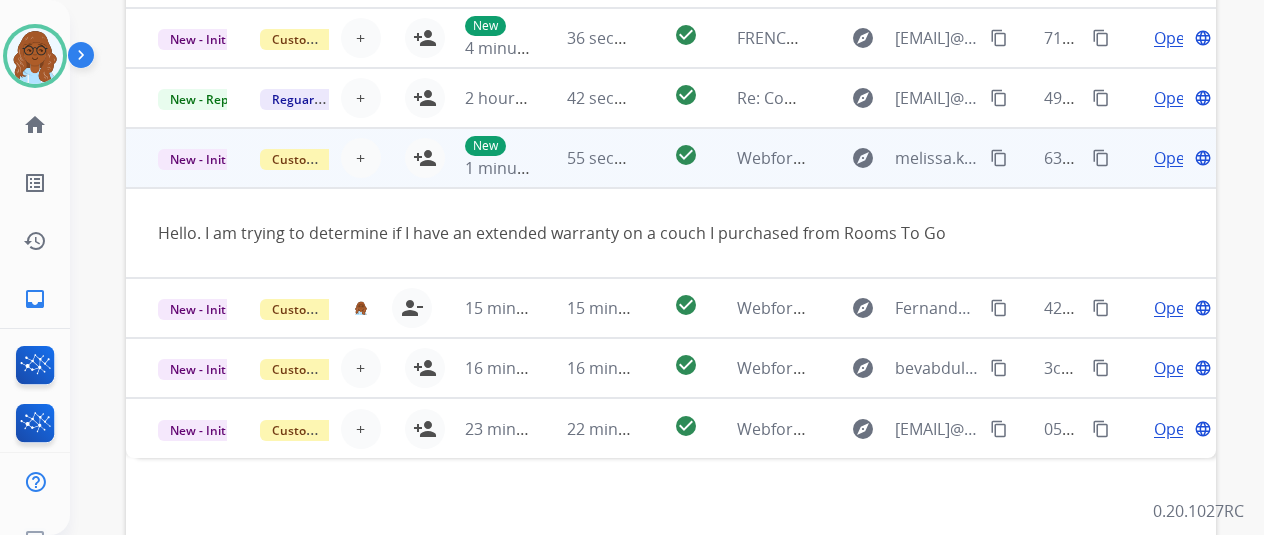 scroll, scrollTop: 600, scrollLeft: 0, axis: vertical 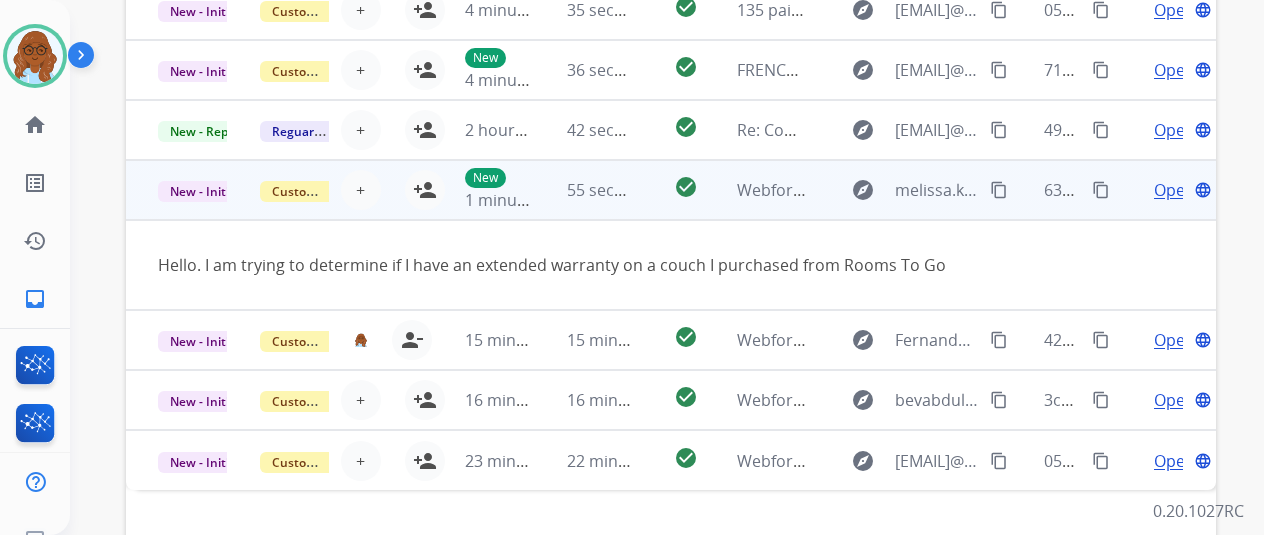 click on "New 1 minute ago" at bounding box center (484, 190) 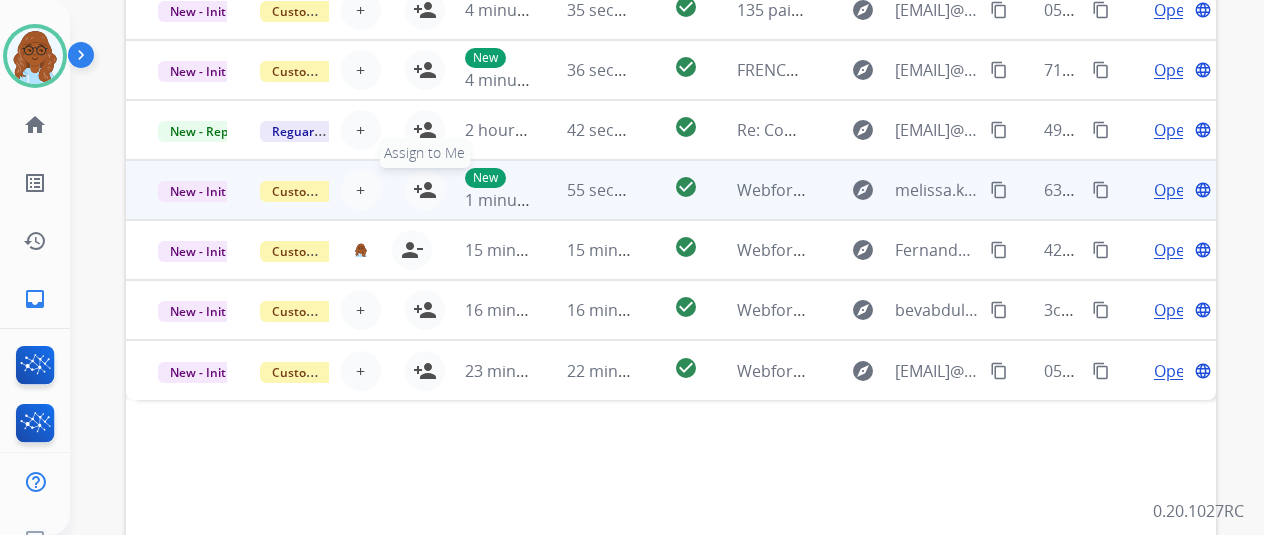 click on "person_add" at bounding box center (425, 190) 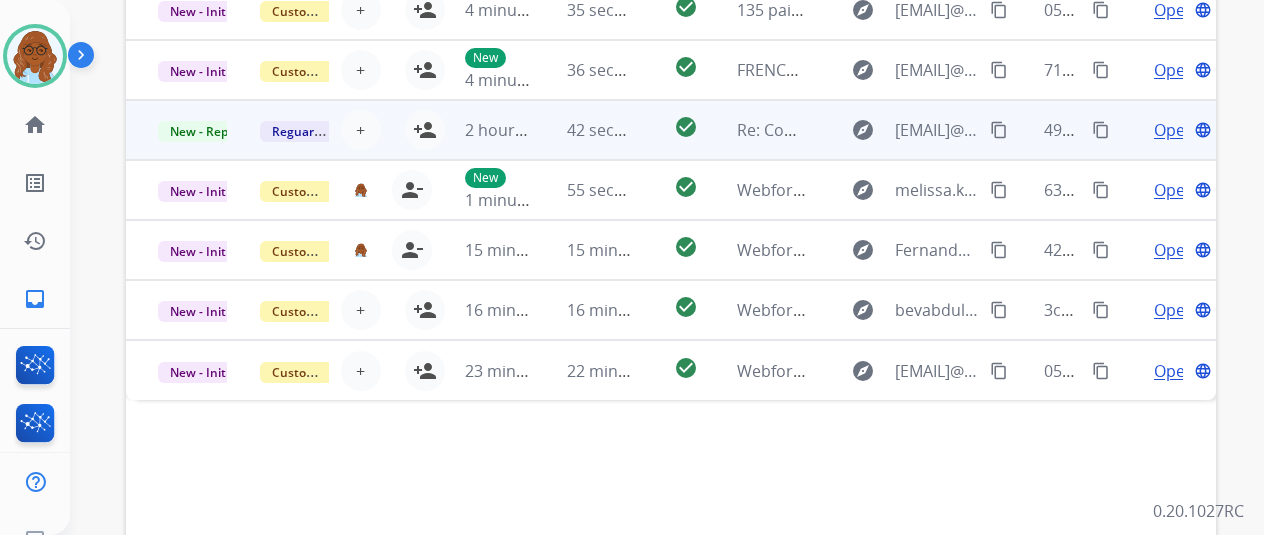 click on "Open language" at bounding box center [1165, 130] 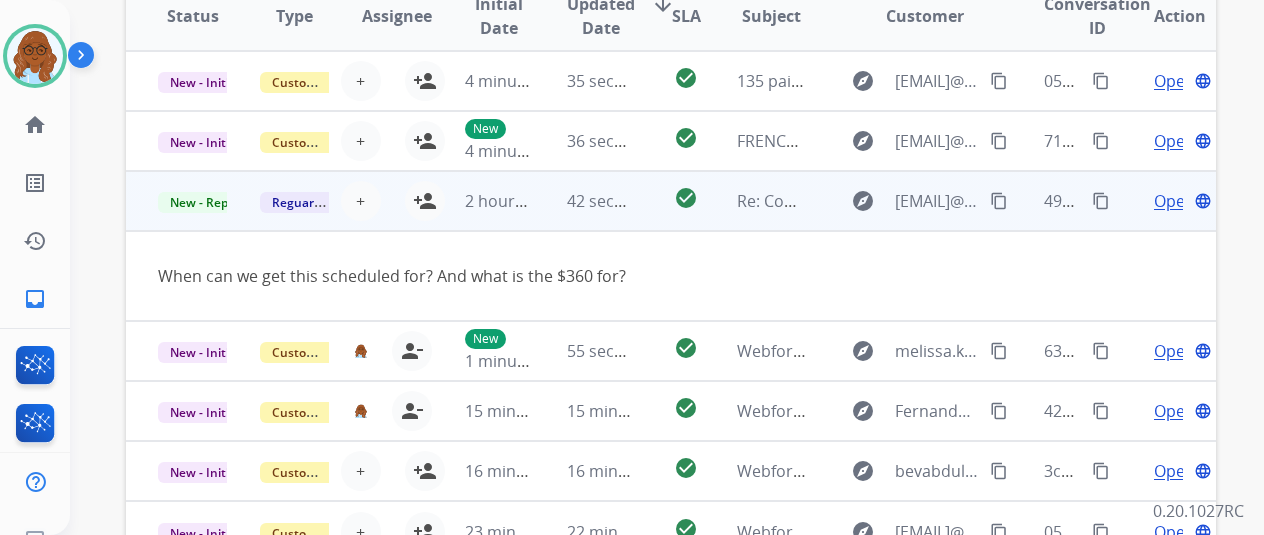 scroll, scrollTop: 500, scrollLeft: 0, axis: vertical 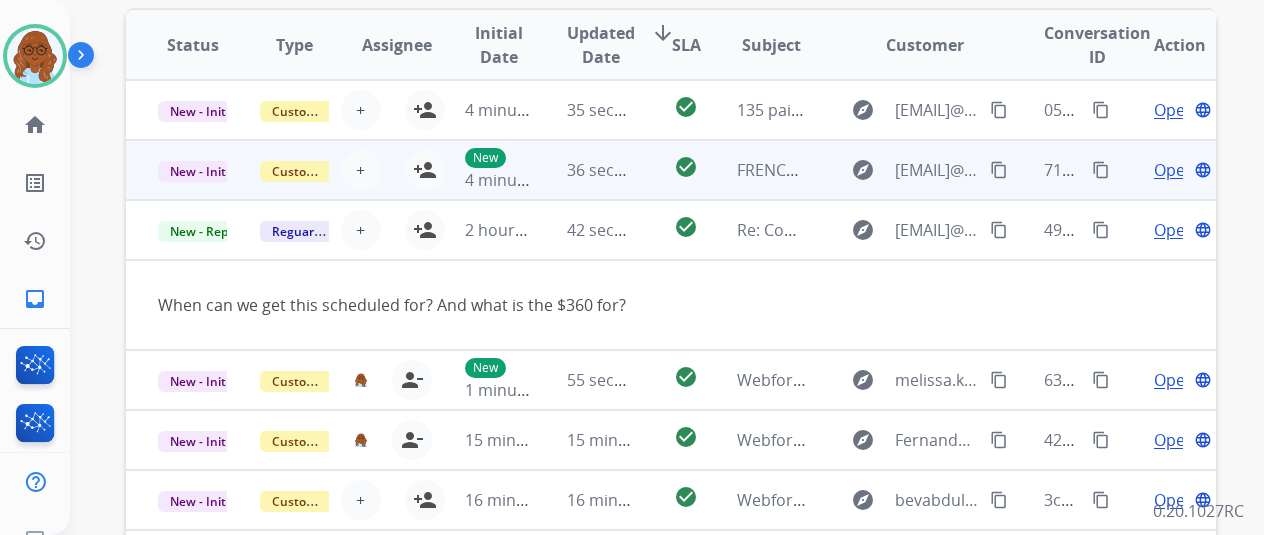 click on "Open language" at bounding box center [1165, 170] 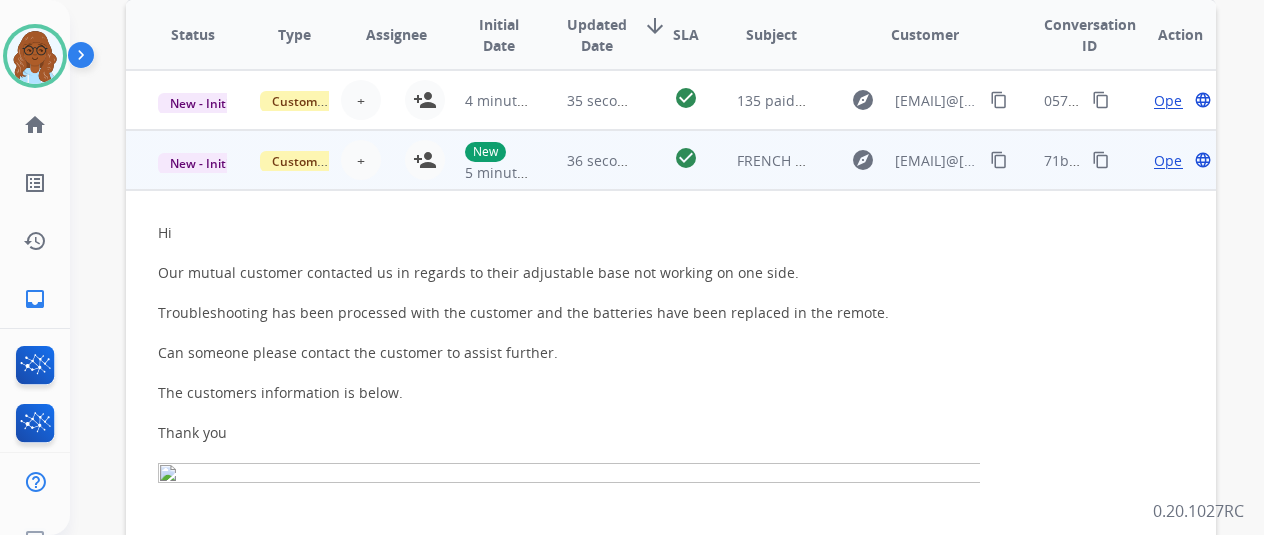 scroll, scrollTop: 490, scrollLeft: 0, axis: vertical 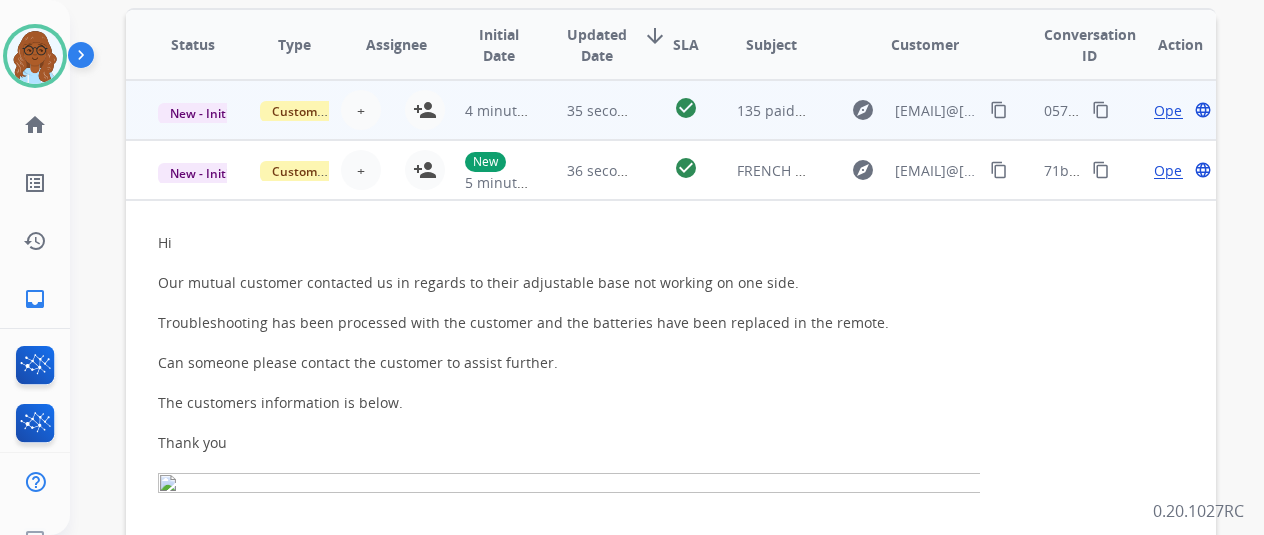 click on "Open language" at bounding box center [1165, 110] 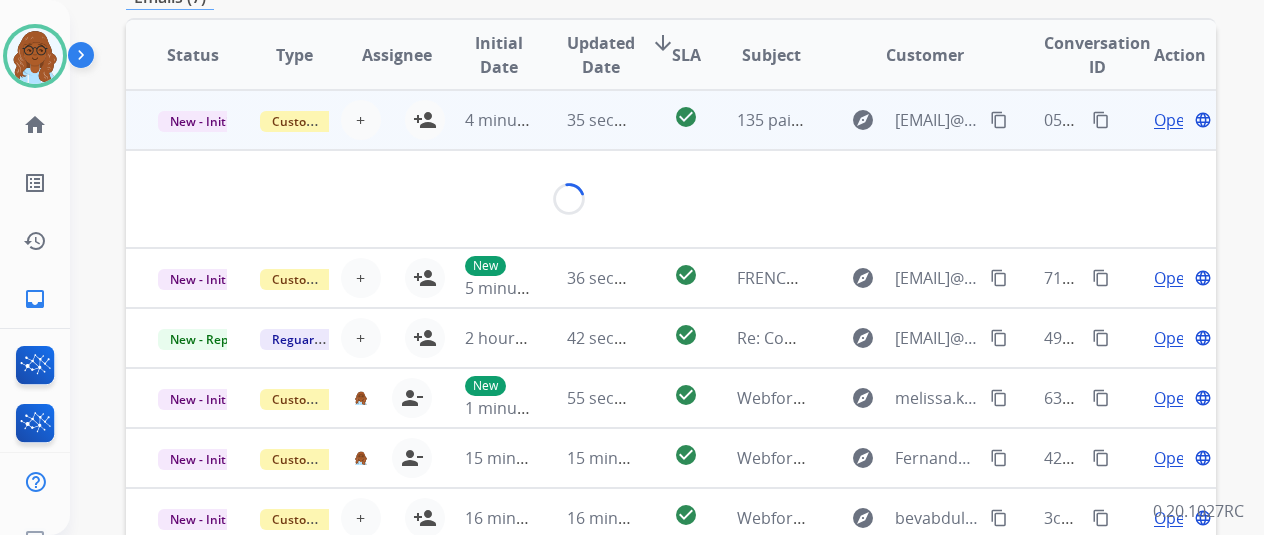 scroll, scrollTop: 500, scrollLeft: 0, axis: vertical 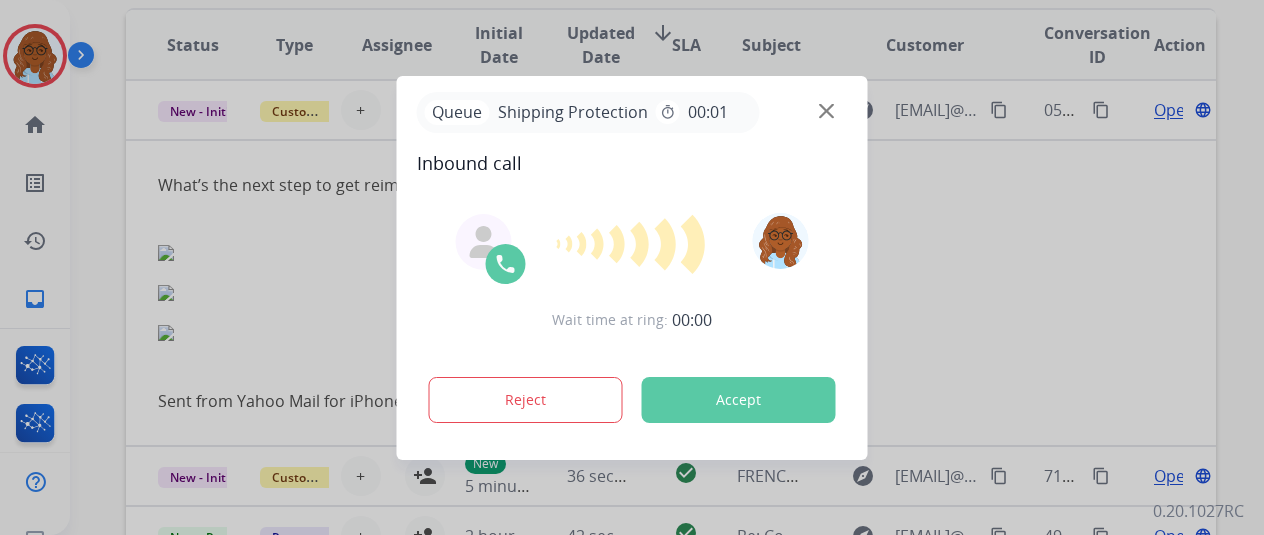 click at bounding box center [632, 267] 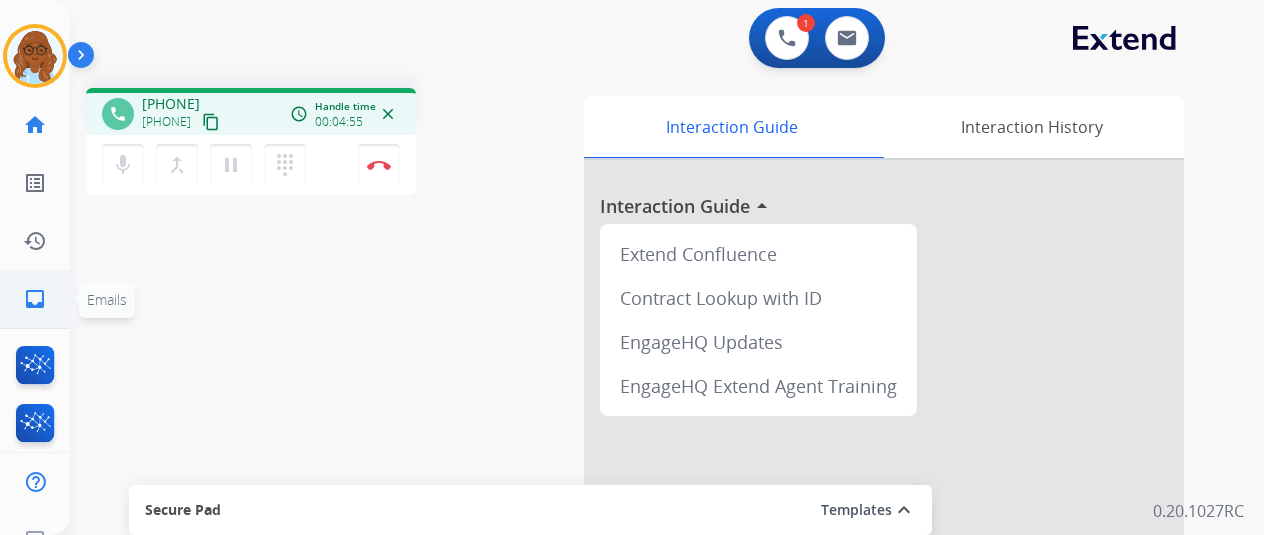 click on "inbox  Emails" 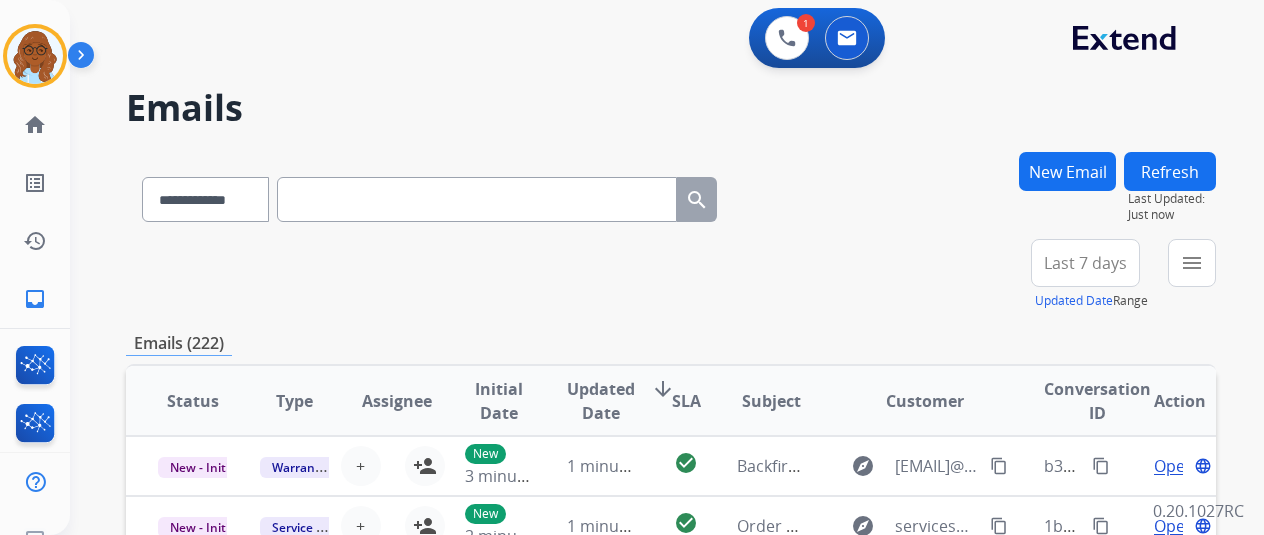 paste on "**********" 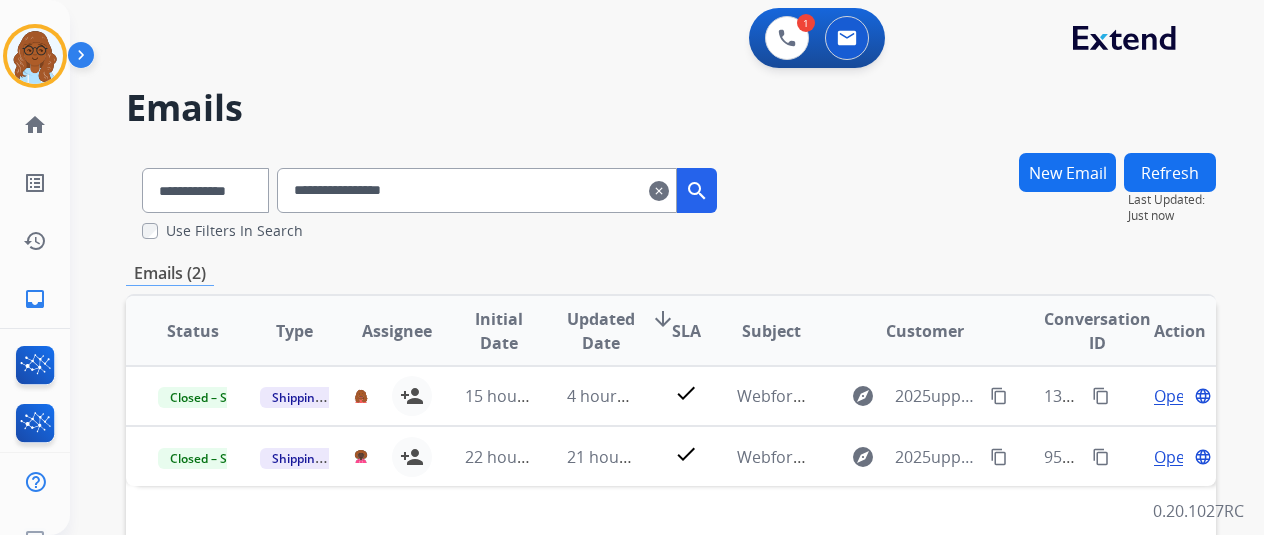 click on "Refresh" at bounding box center (1170, 172) 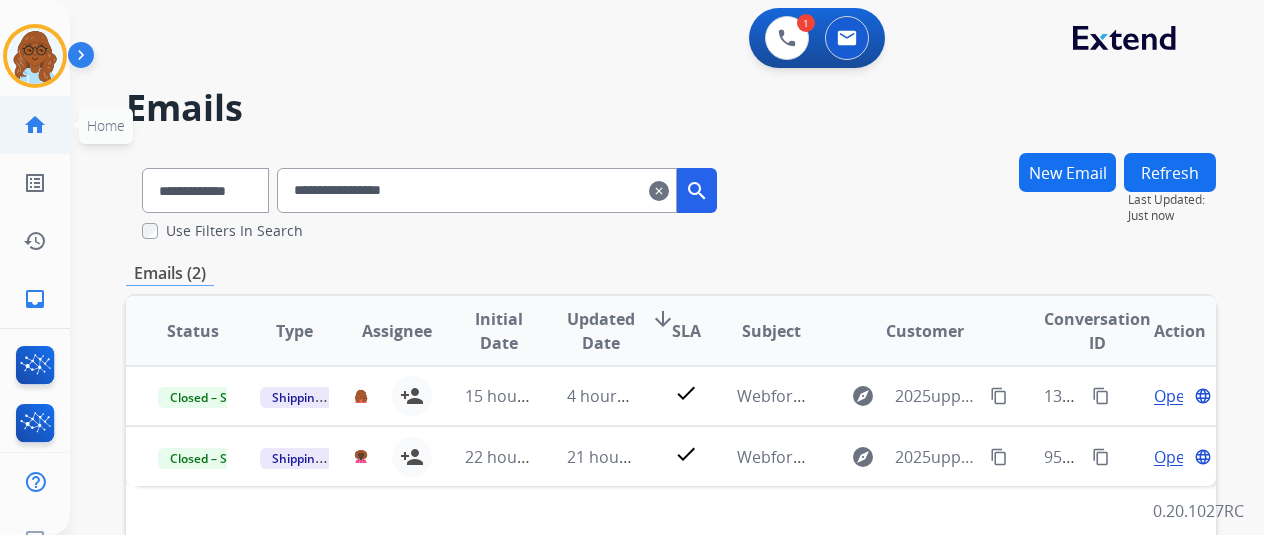 click on "home" 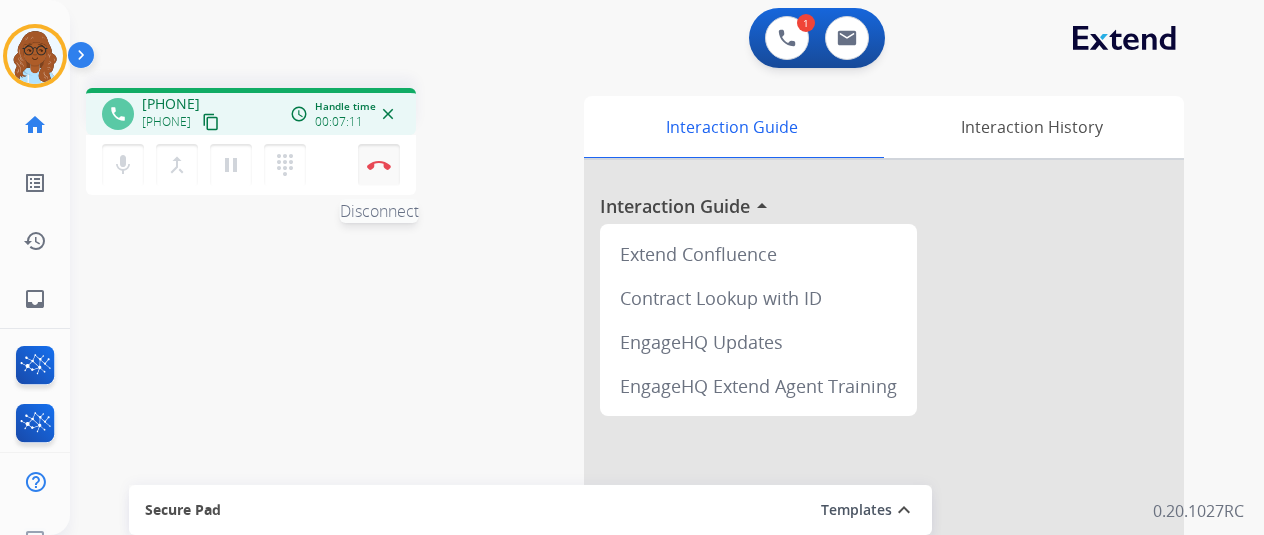click on "Disconnect" at bounding box center (379, 165) 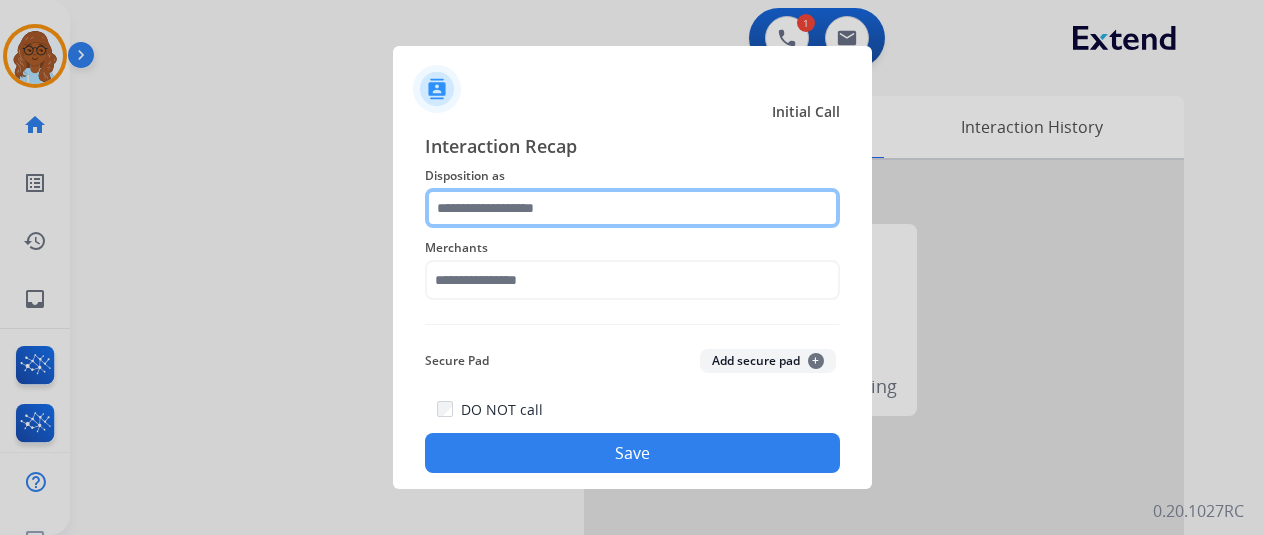 click 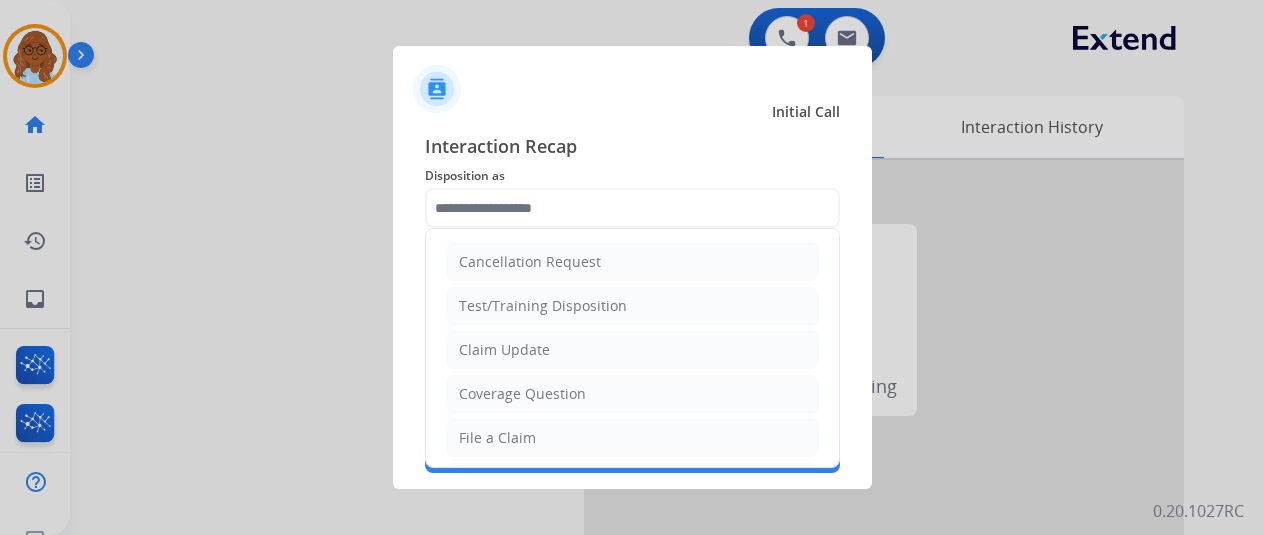 drag, startPoint x: 514, startPoint y: 443, endPoint x: 502, endPoint y: 350, distance: 93.770996 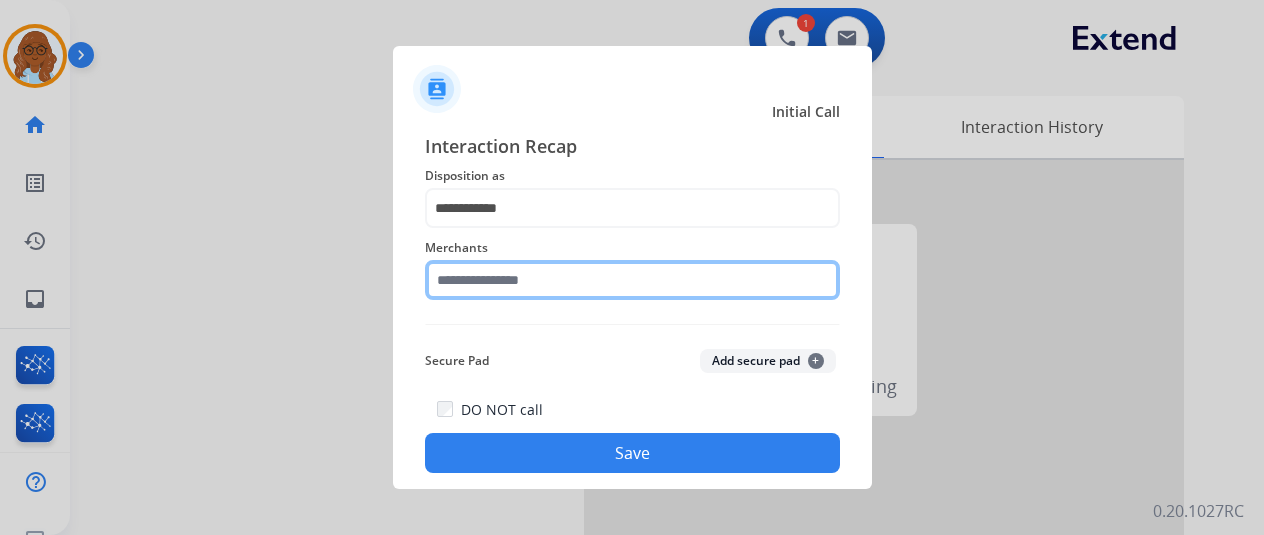 click 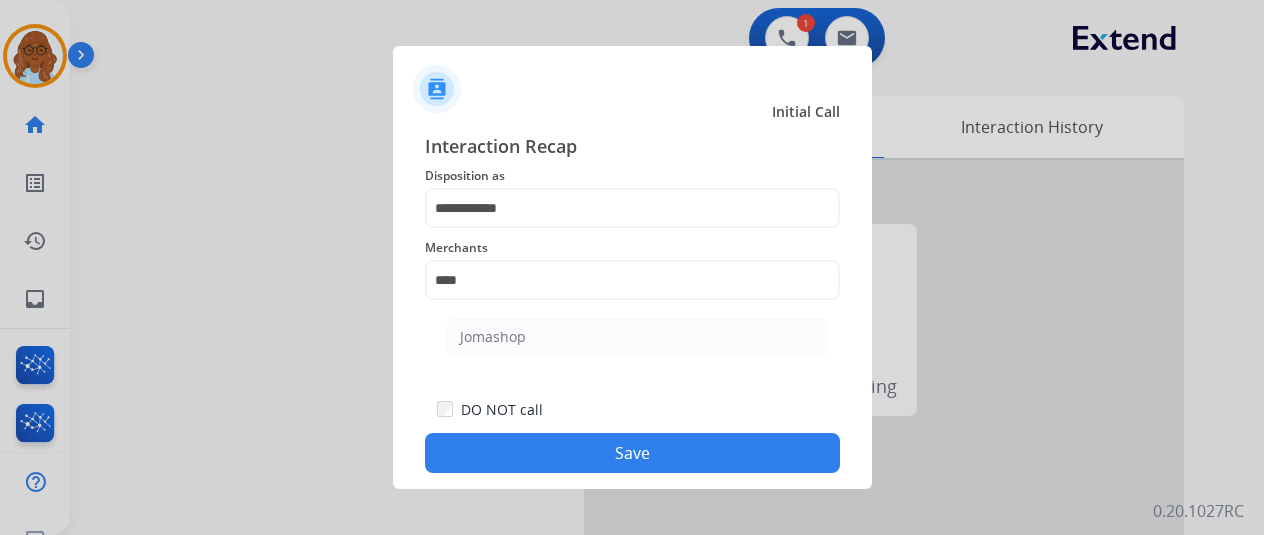 click on "Jomashop" 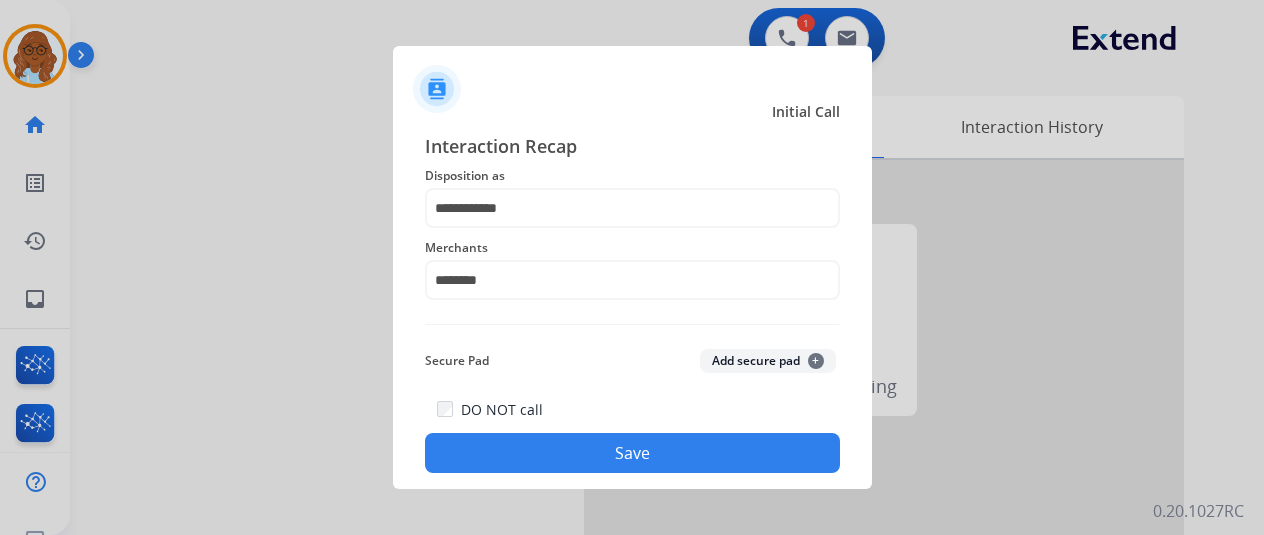 click on "Save" 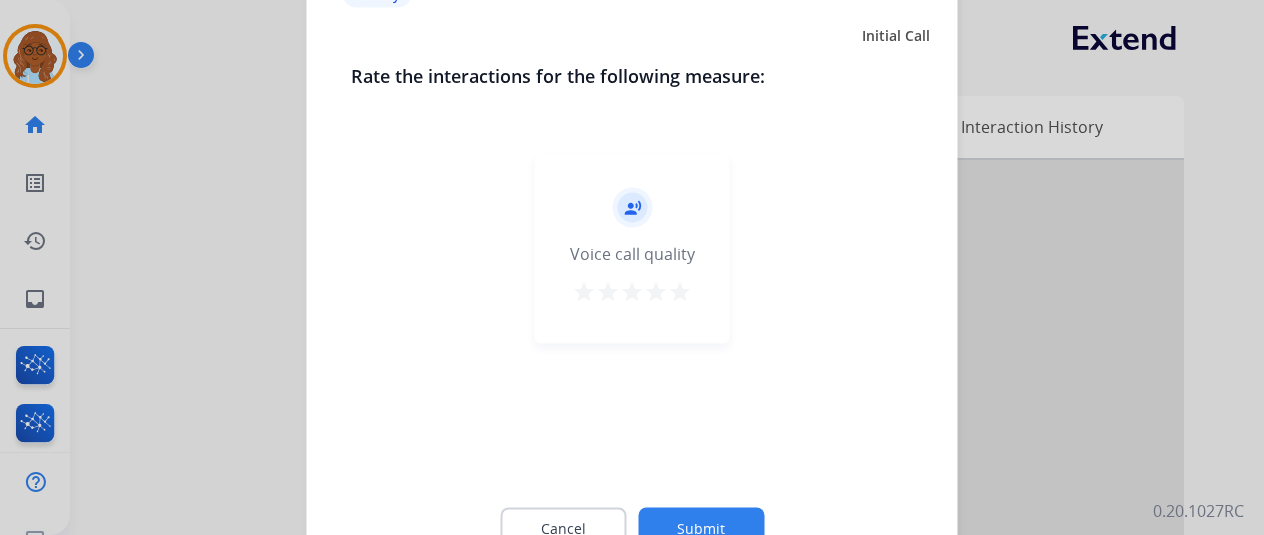 click on "star" at bounding box center (680, 291) 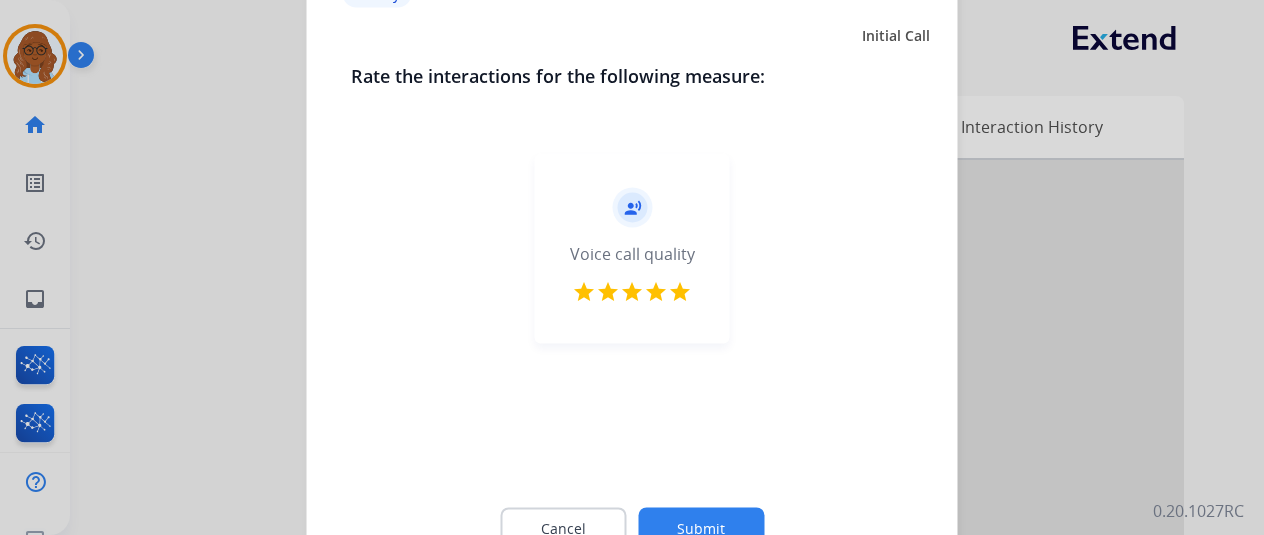 click on "Submit" 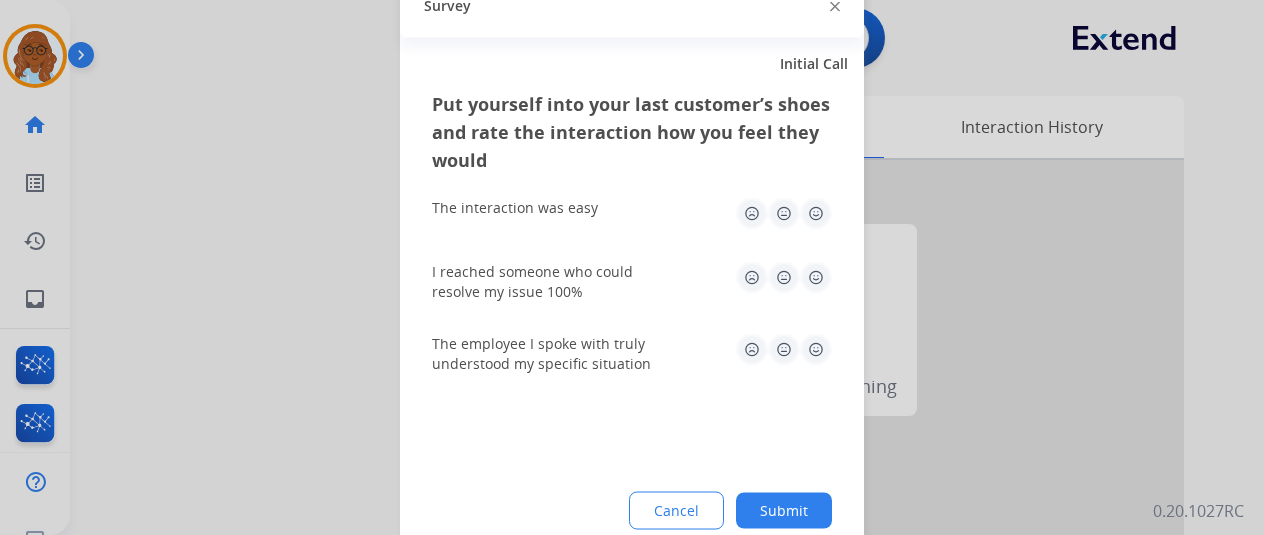 drag, startPoint x: 814, startPoint y: 204, endPoint x: 822, endPoint y: 258, distance: 54.589375 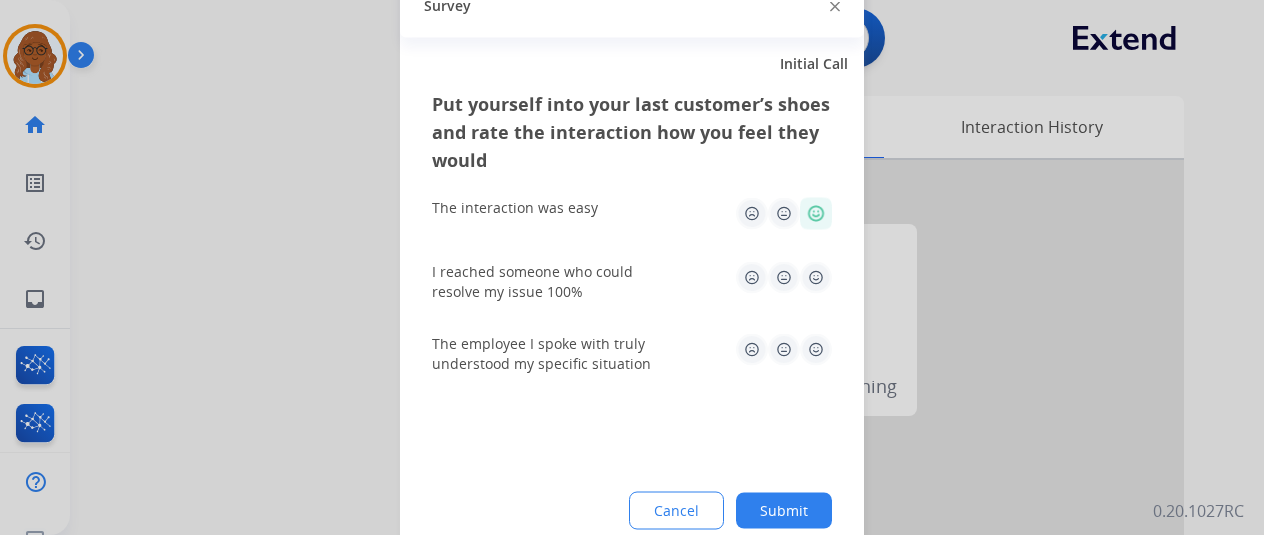 drag, startPoint x: 818, startPoint y: 274, endPoint x: 812, endPoint y: 321, distance: 47.38143 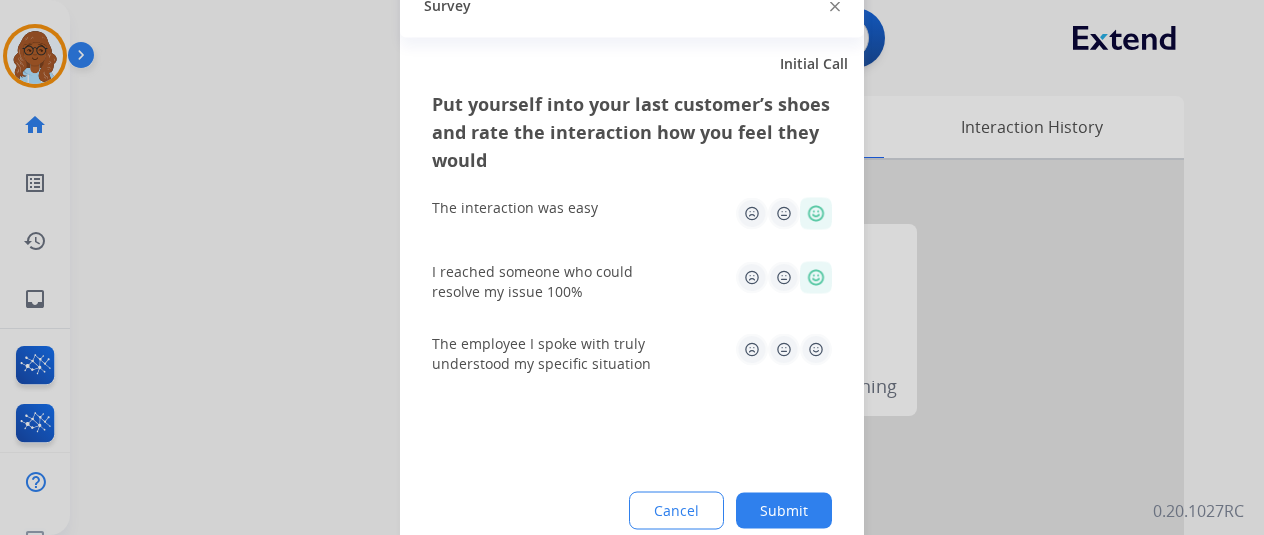 click 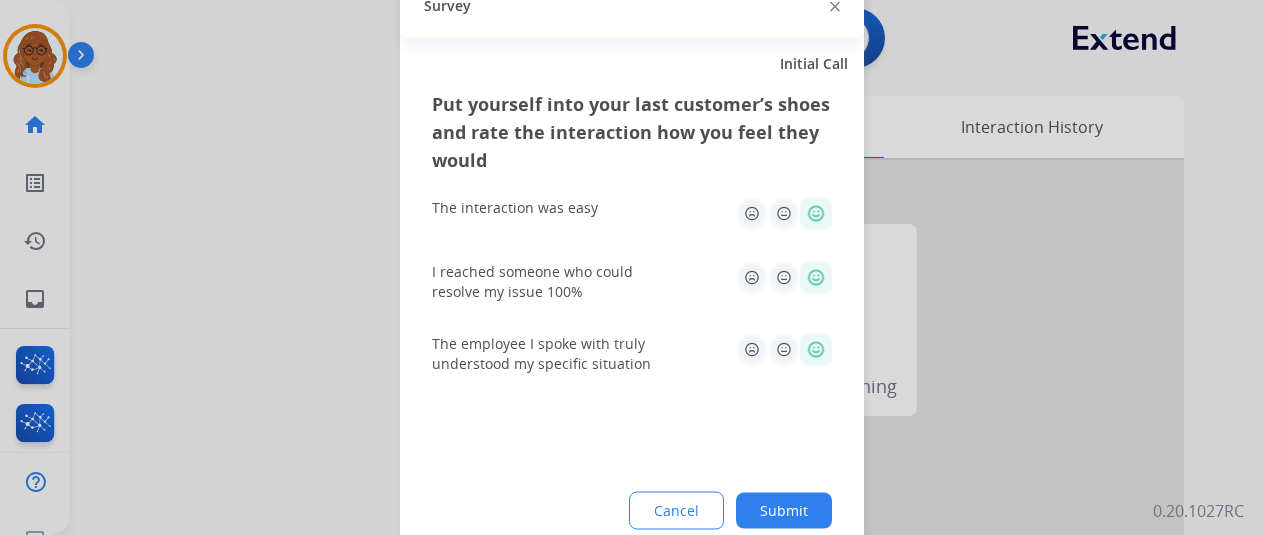 click on "Put yourself into your last customer’s shoes and rate the interaction how you feel they would  The interaction was easy   I reached someone who could resolve my issue 100%   The employee I spoke with truly understood my specific situation  Cancel Submit" 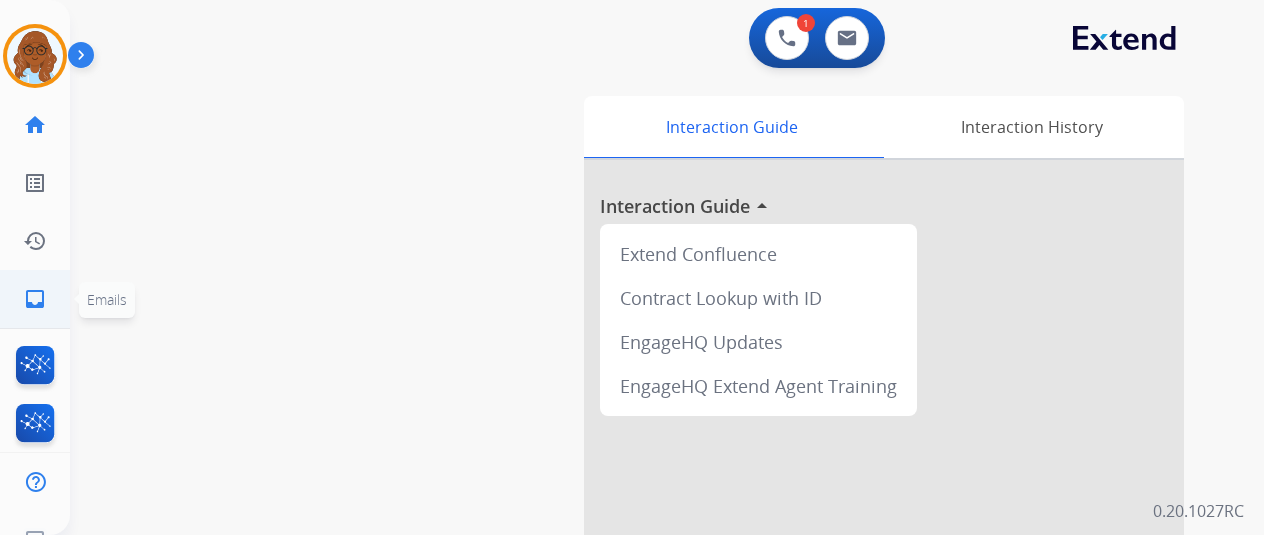 click on "inbox" 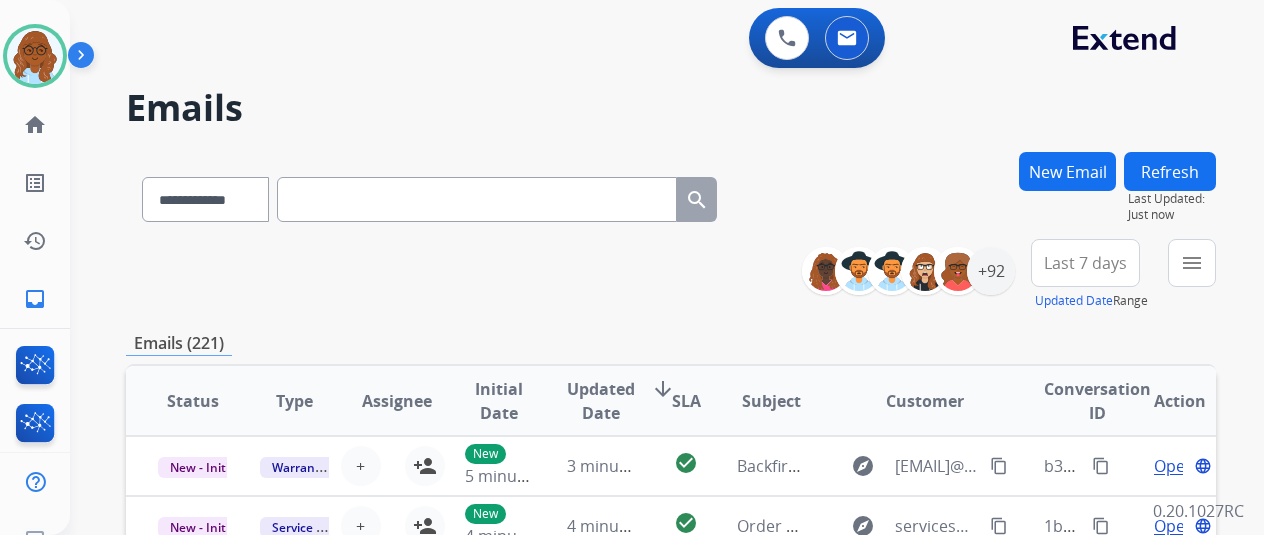 click on "**********" at bounding box center (667, 267) 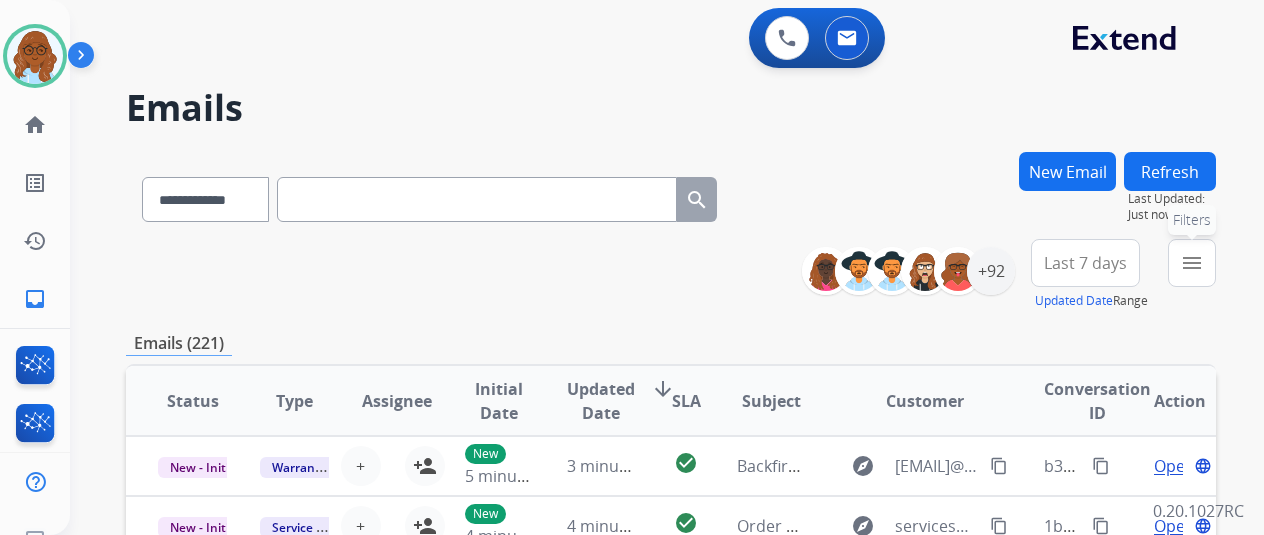 click on "menu" at bounding box center (1192, 263) 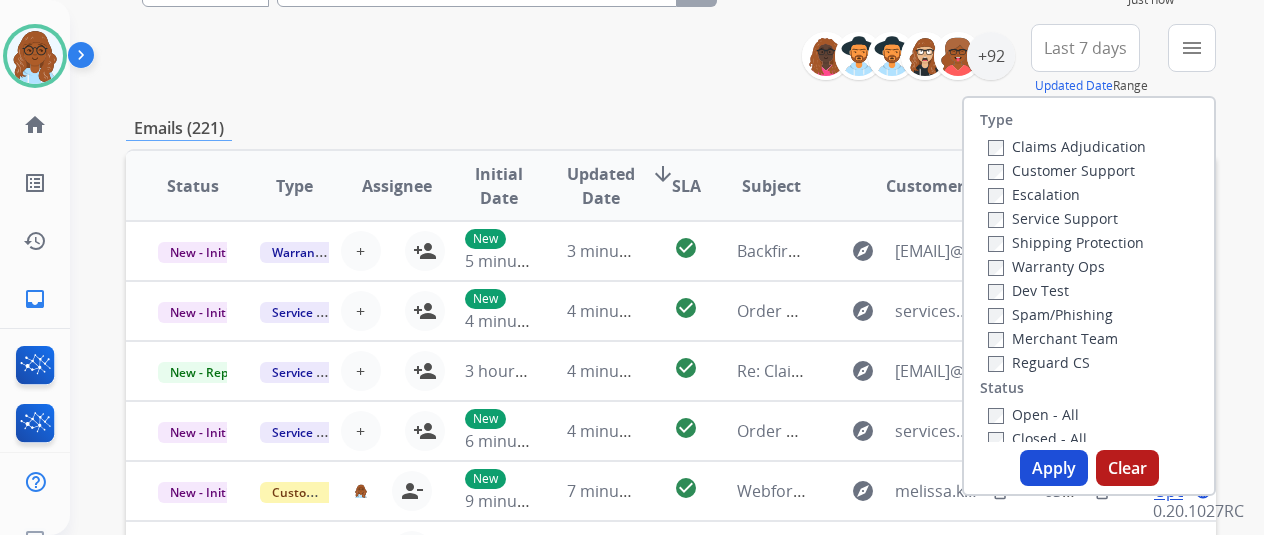 scroll, scrollTop: 300, scrollLeft: 0, axis: vertical 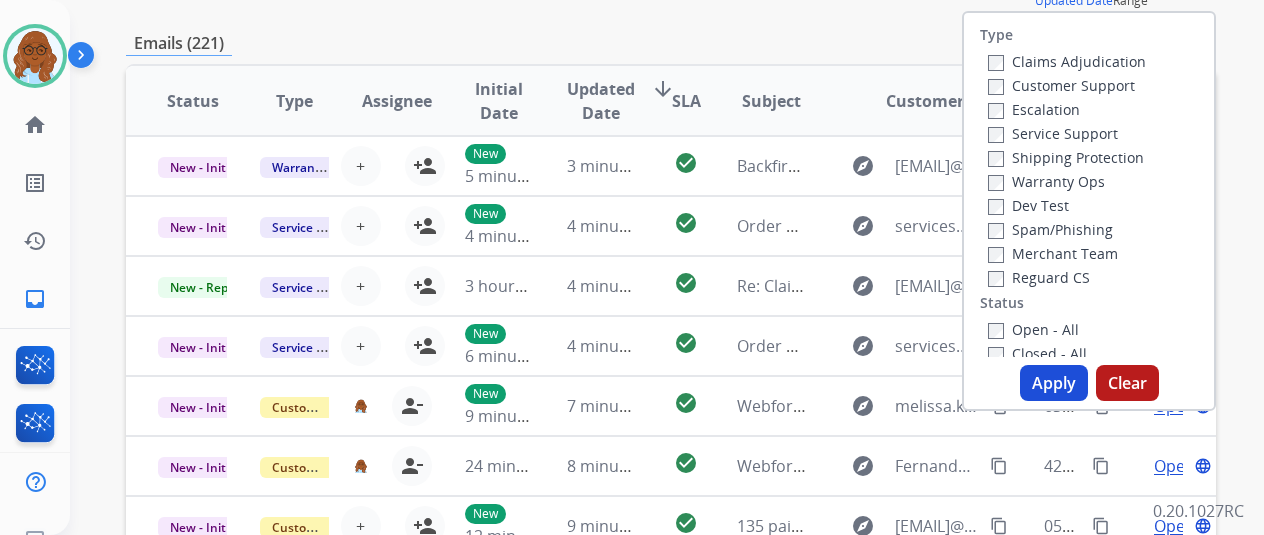 click on "Customer Support" at bounding box center [1061, 85] 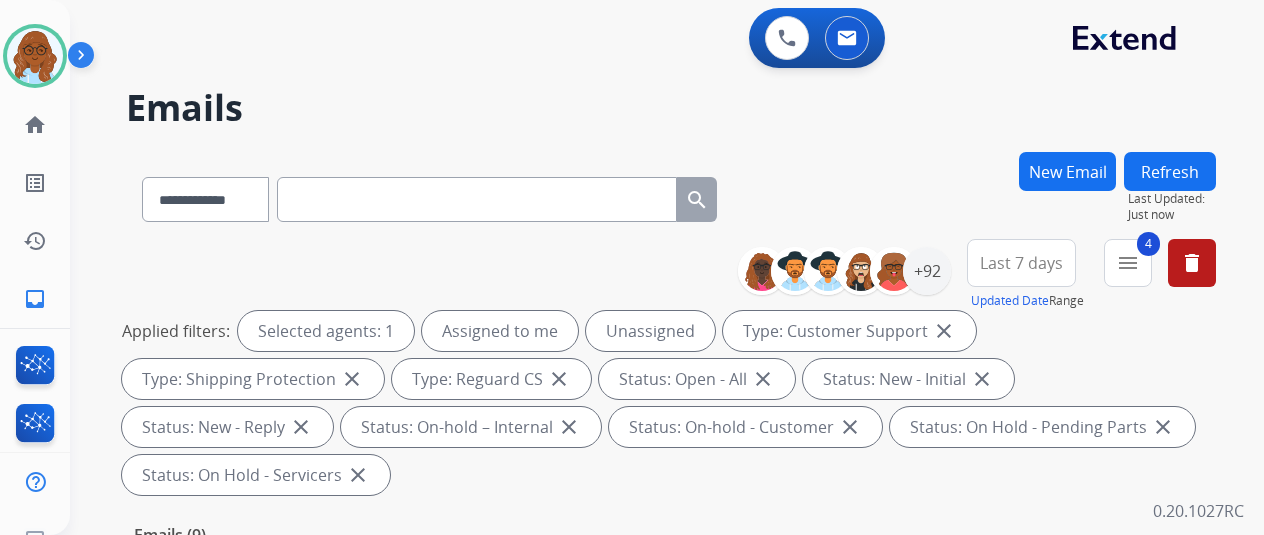 click on "Last 7 days" at bounding box center [1021, 263] 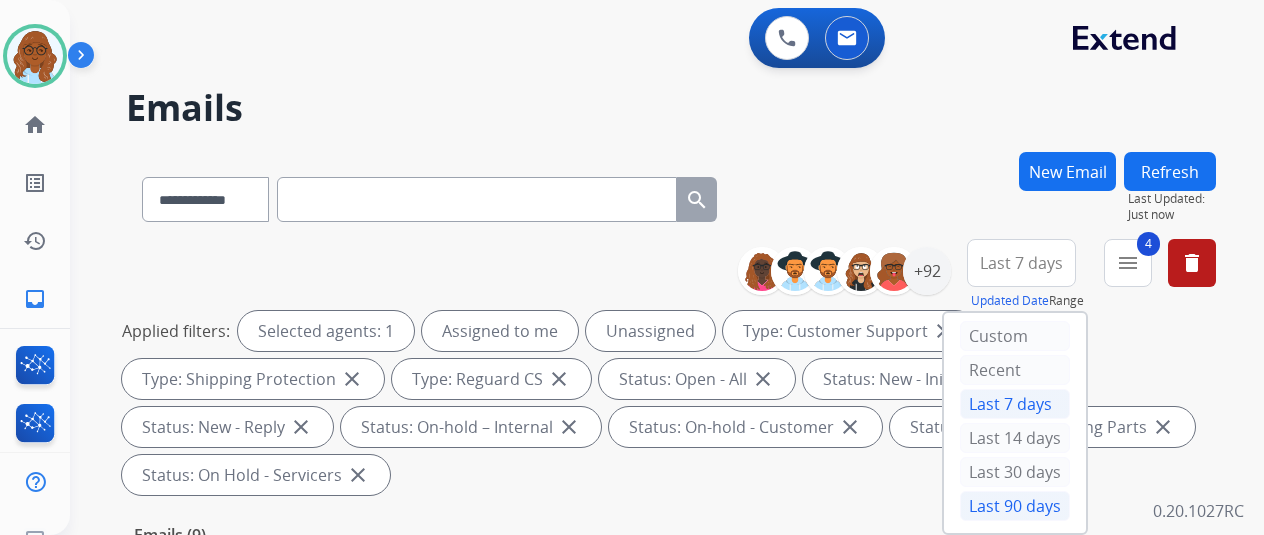 click on "Last 90 days" at bounding box center (1015, 506) 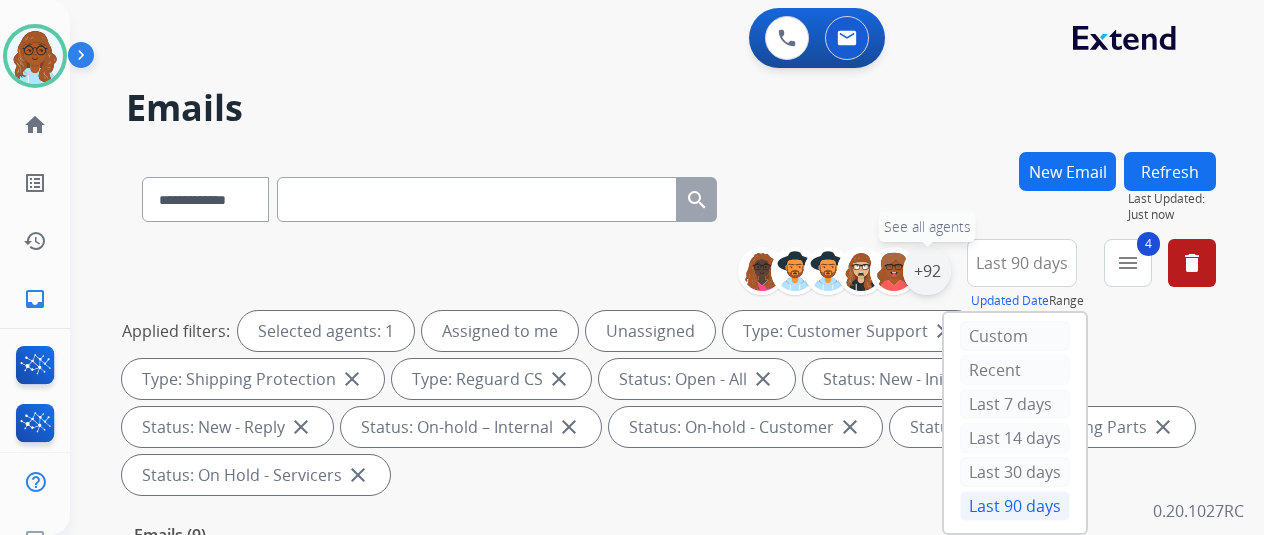click on "+92" at bounding box center [927, 271] 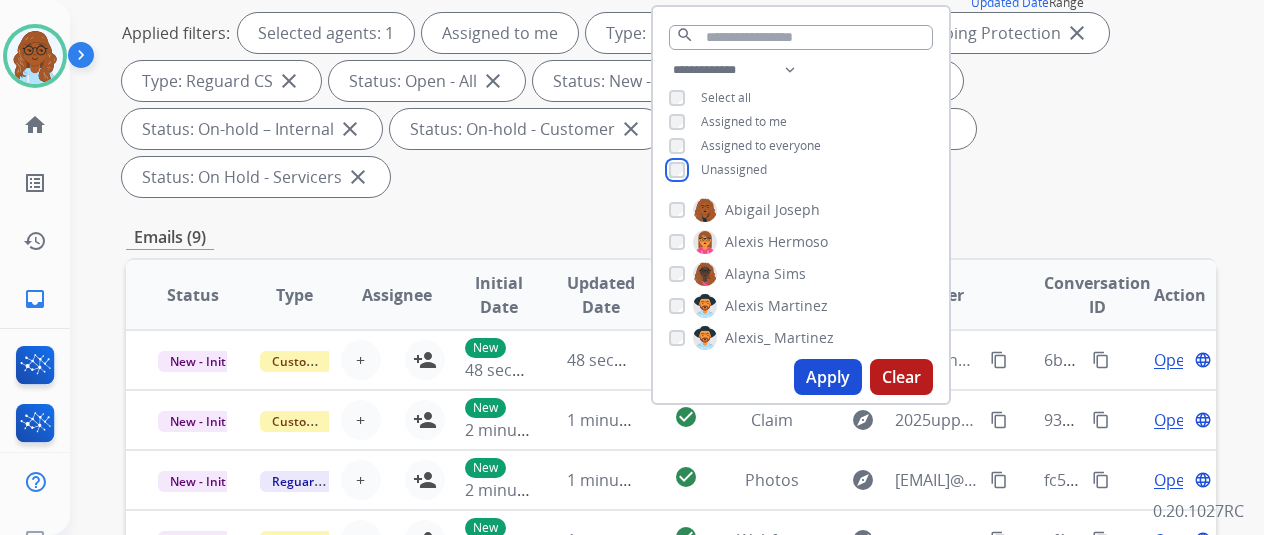 scroll, scrollTop: 300, scrollLeft: 0, axis: vertical 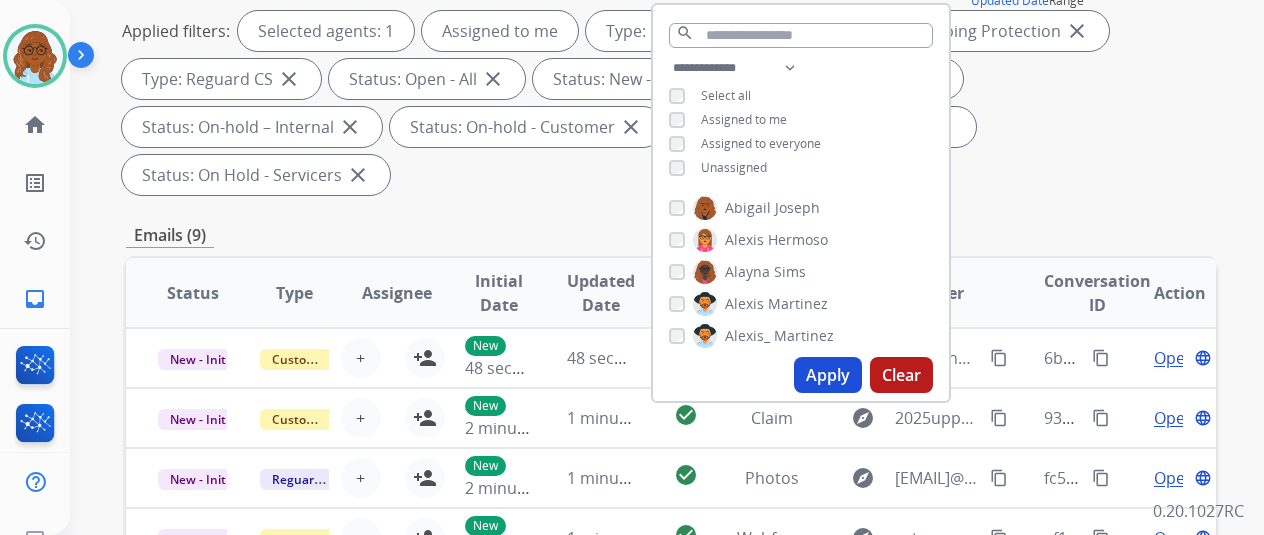 click on "Apply" at bounding box center [828, 375] 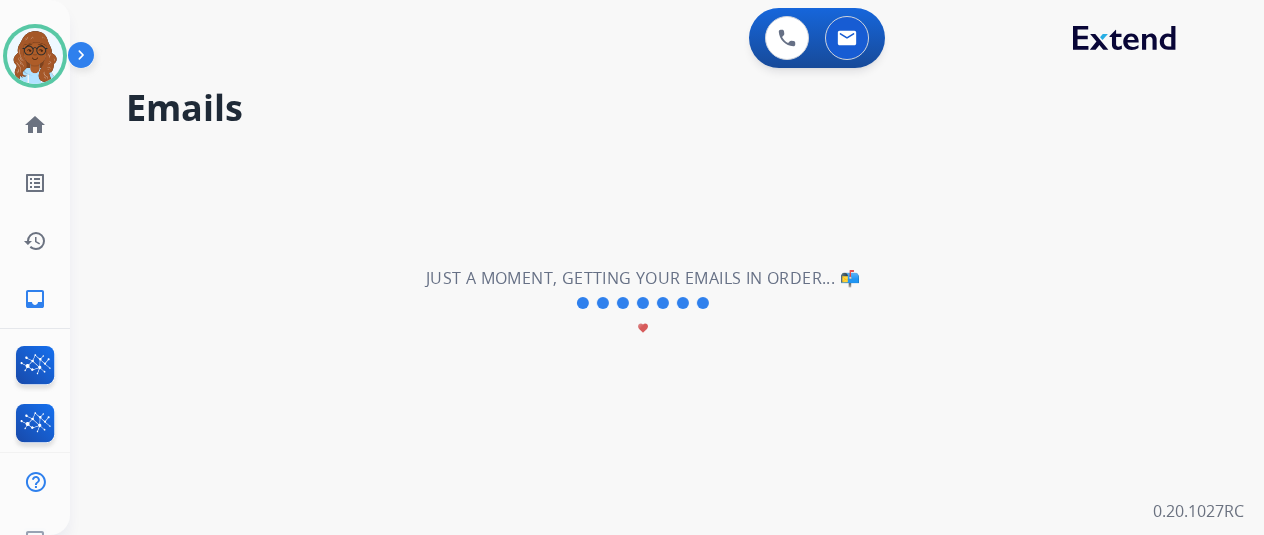 scroll, scrollTop: 0, scrollLeft: 0, axis: both 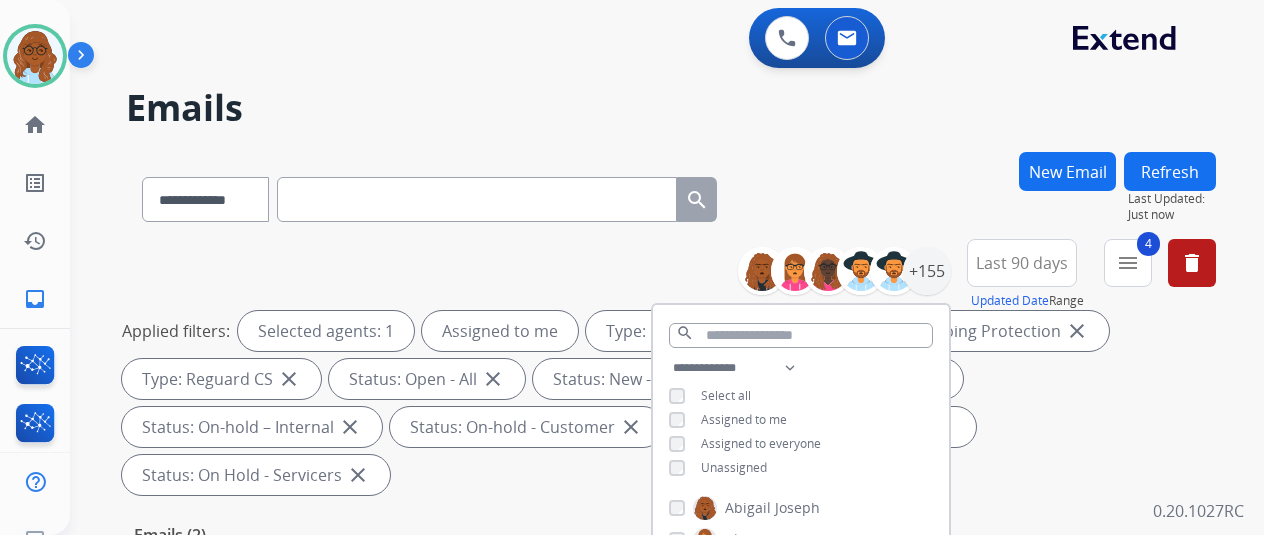click on "**********" at bounding box center [671, 371] 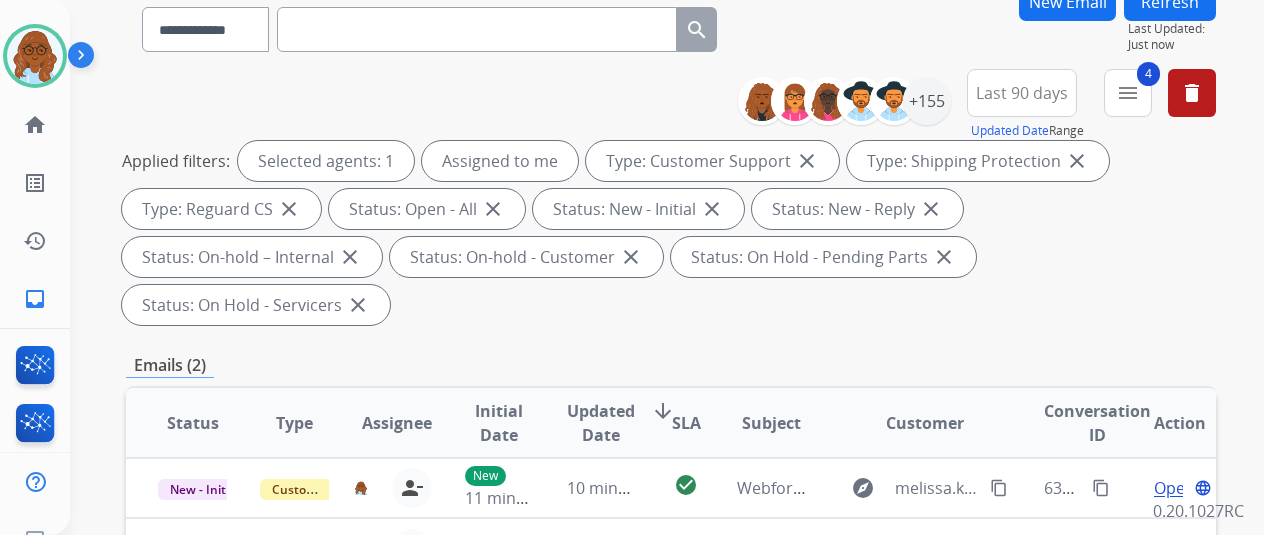 scroll, scrollTop: 400, scrollLeft: 0, axis: vertical 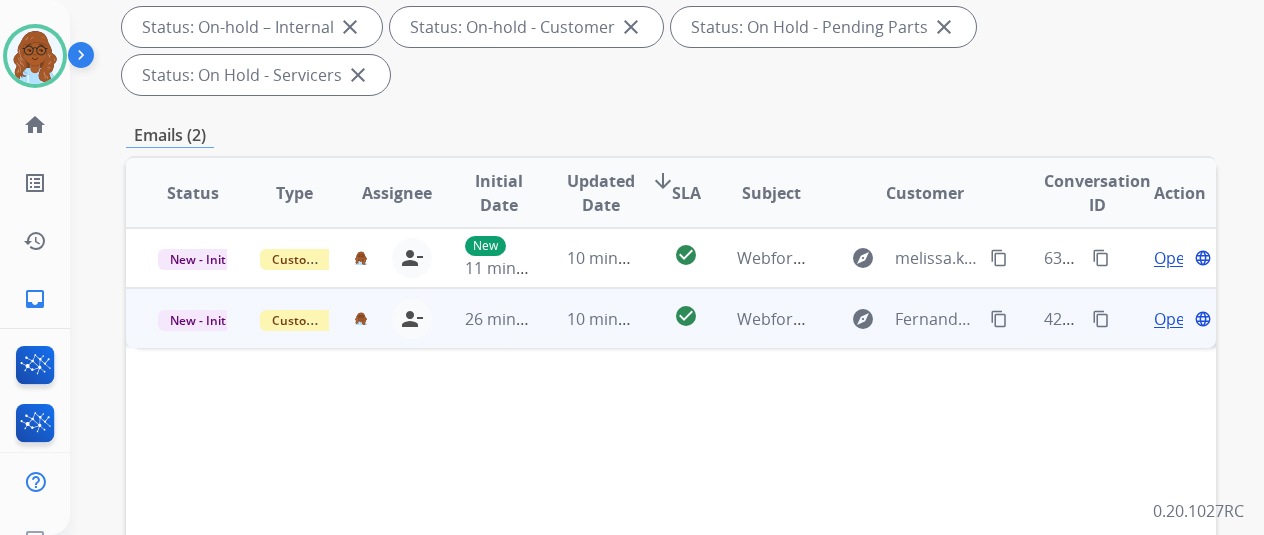 click on "Open" at bounding box center [1174, 319] 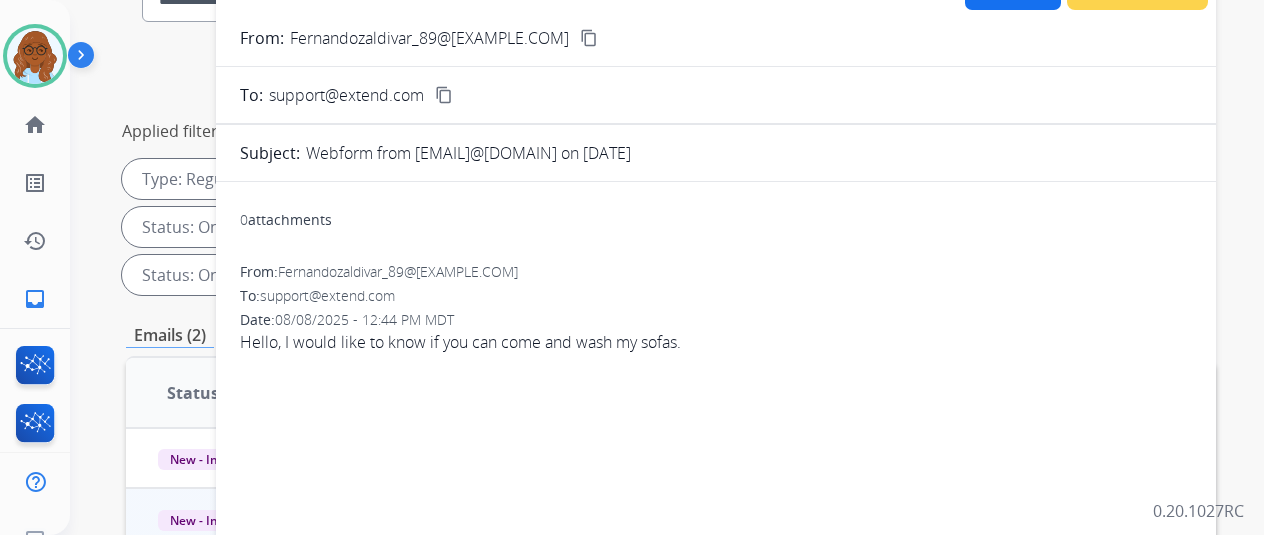 scroll, scrollTop: 100, scrollLeft: 0, axis: vertical 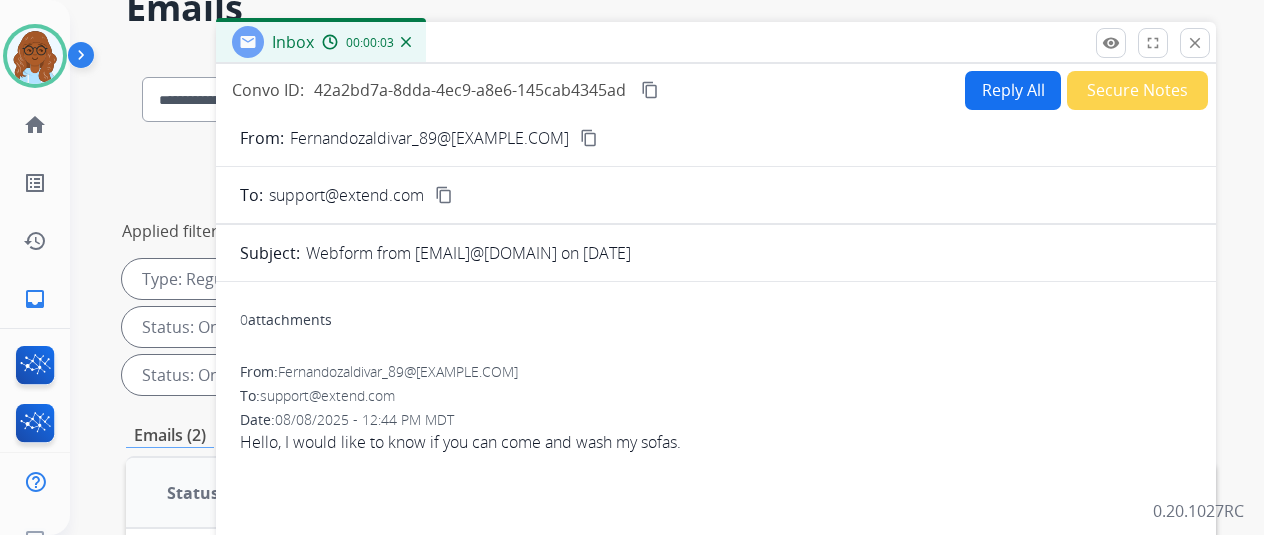 click on "content_copy" at bounding box center [589, 138] 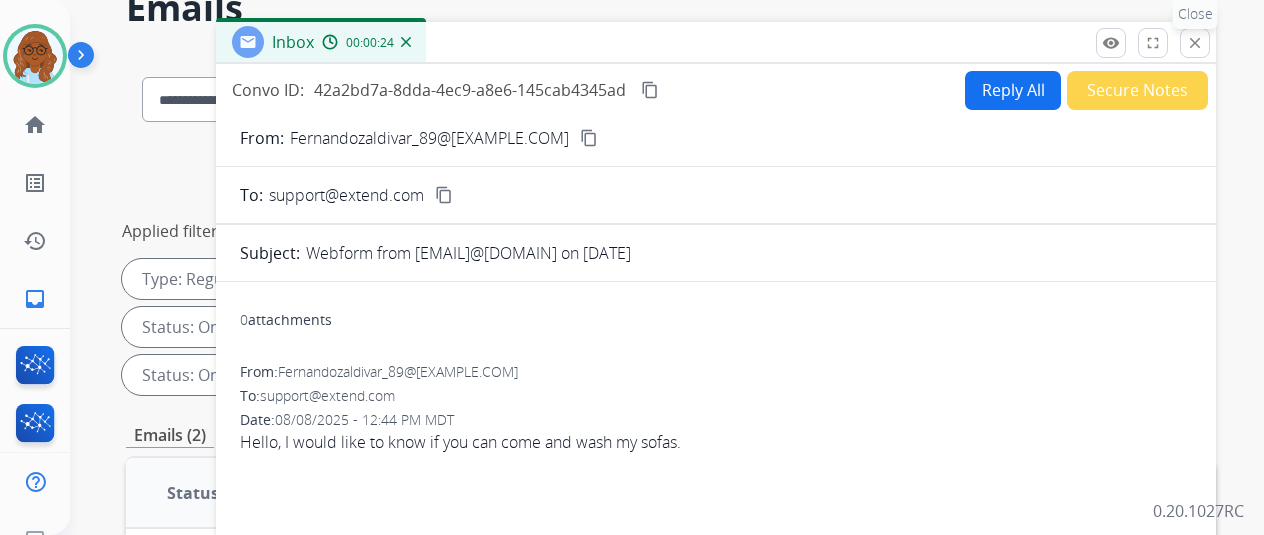click on "close Close" at bounding box center (1195, 43) 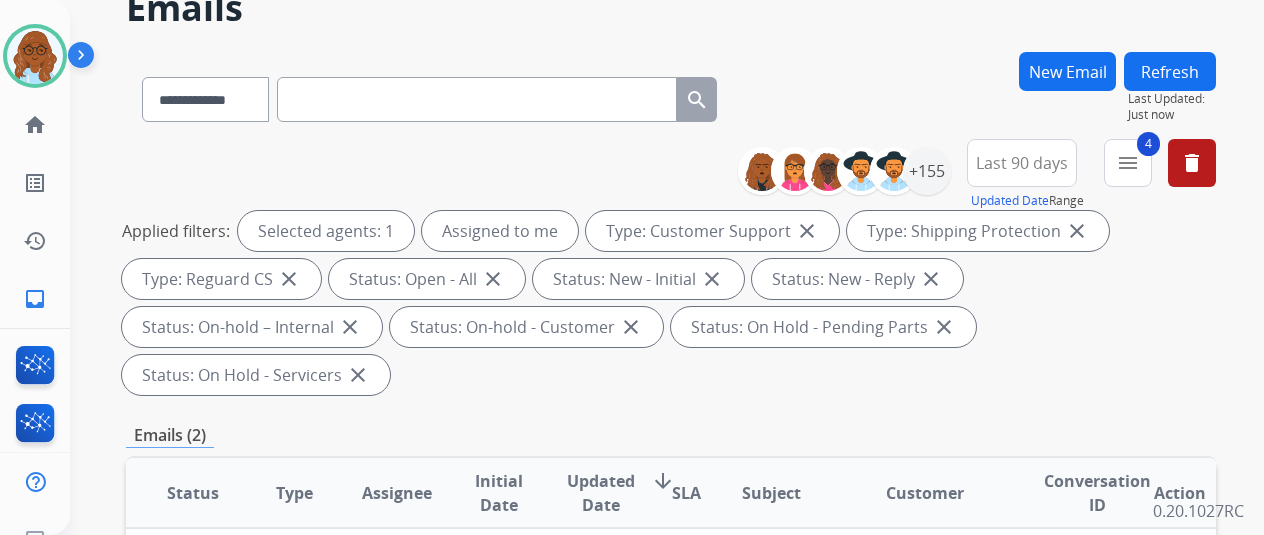 paste on "**********" 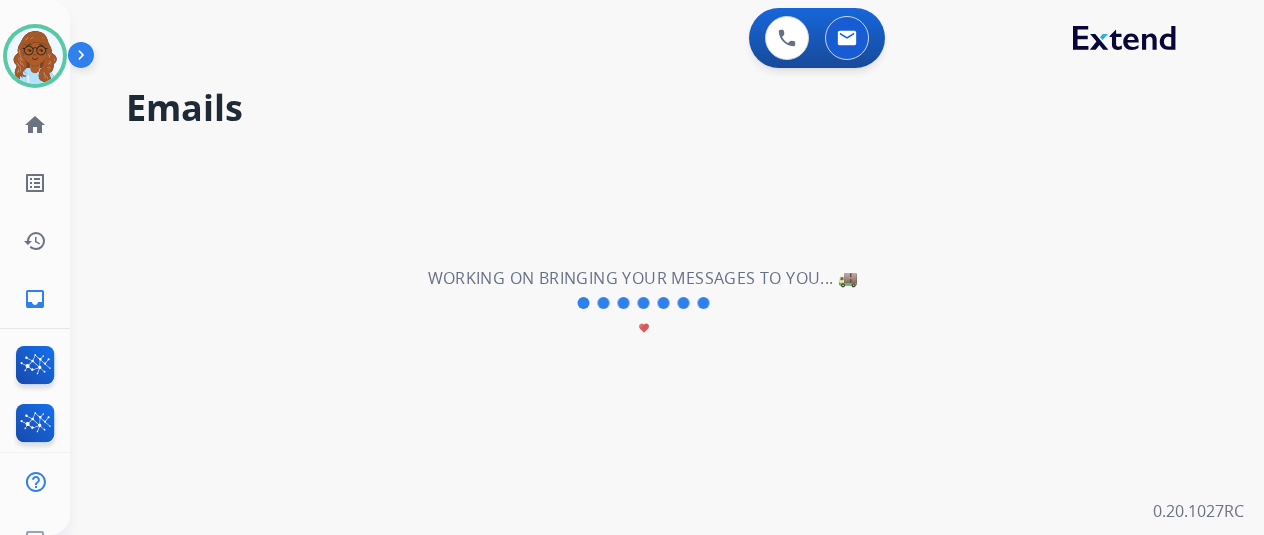 scroll, scrollTop: 0, scrollLeft: 0, axis: both 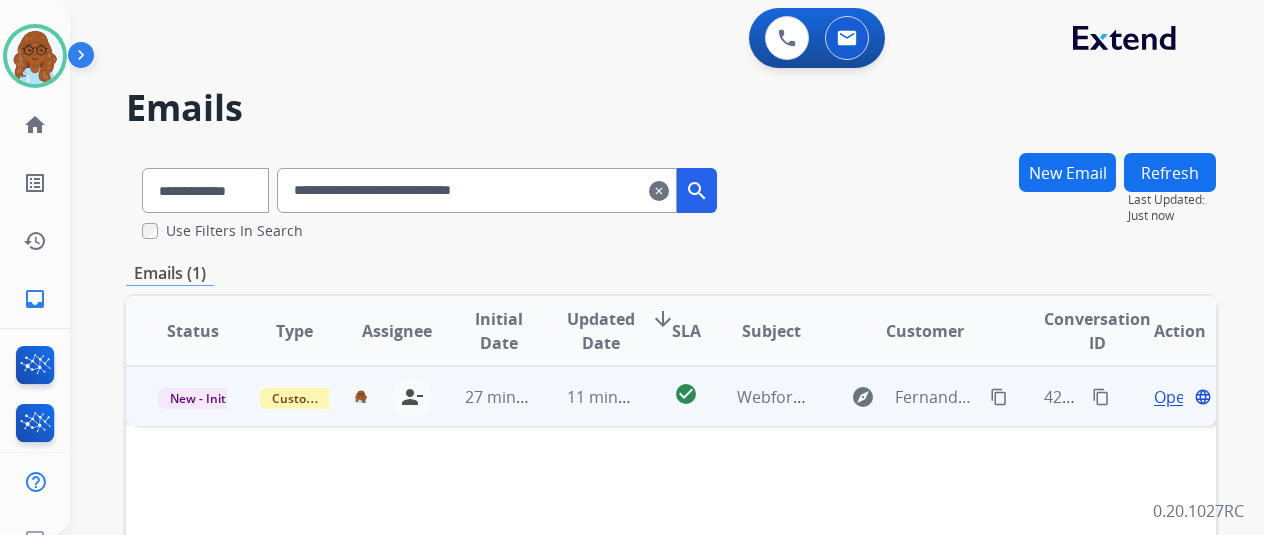 click on "Open" at bounding box center (1174, 397) 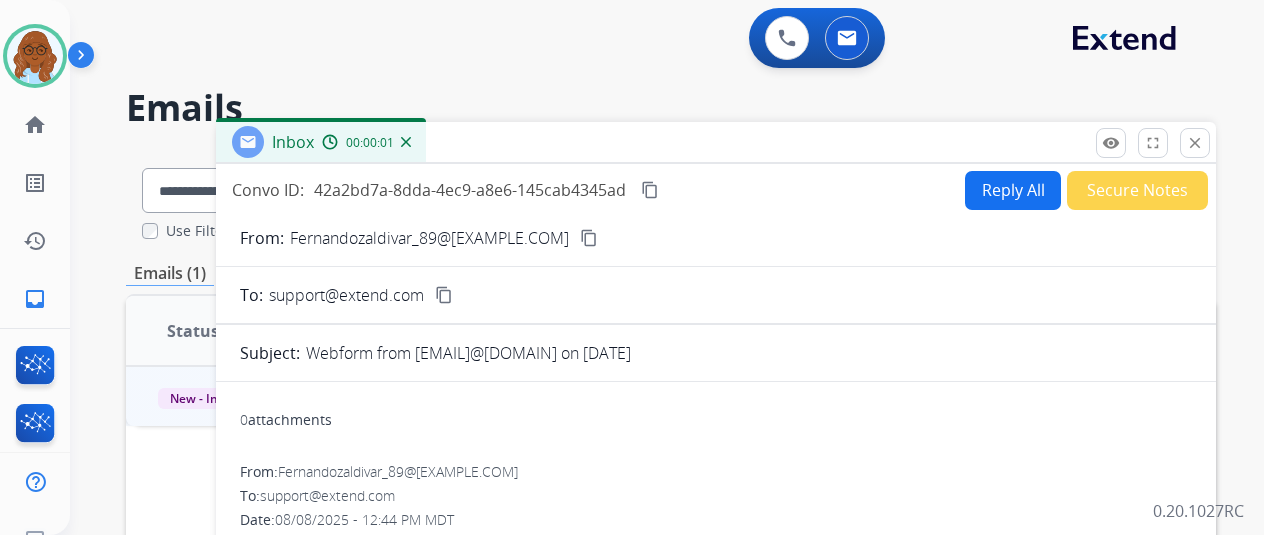 click on "Reply All" at bounding box center [1013, 190] 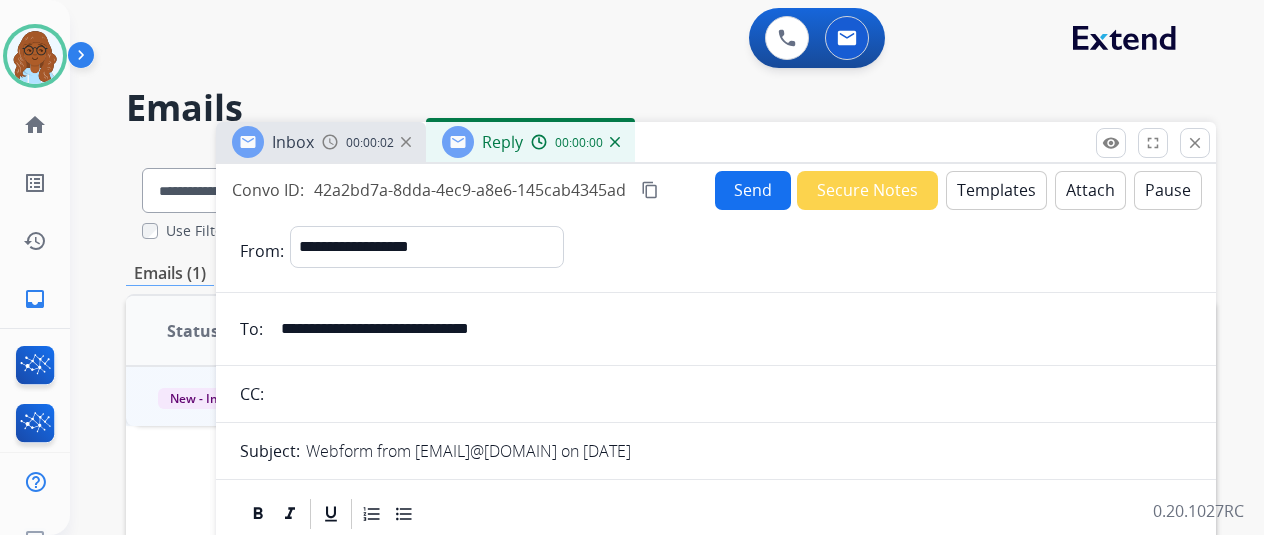 click on "Templates" at bounding box center (996, 190) 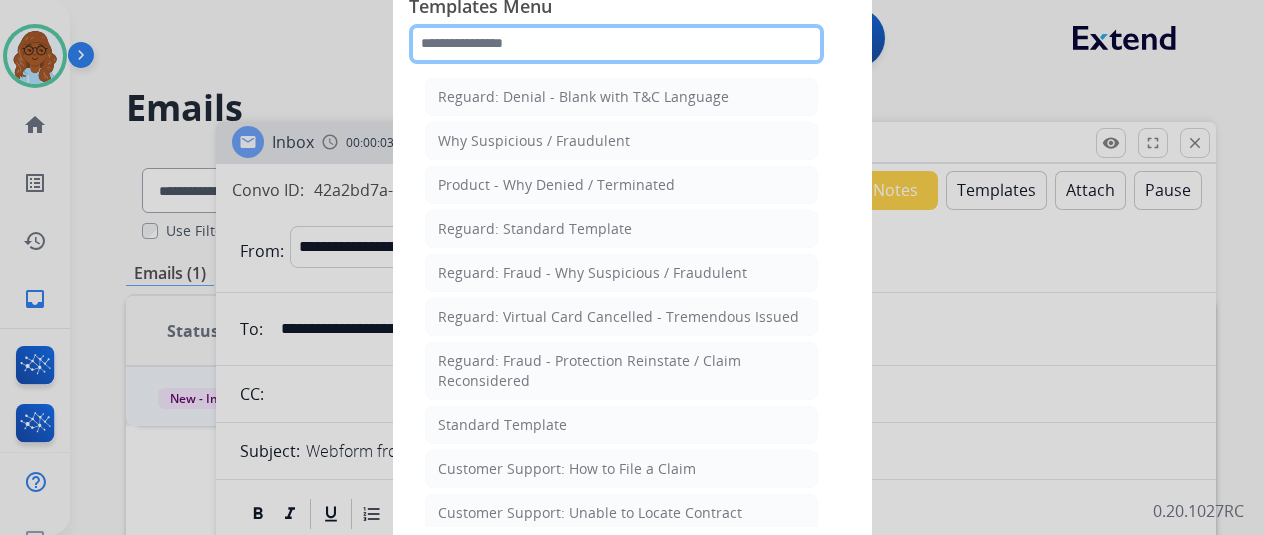 click 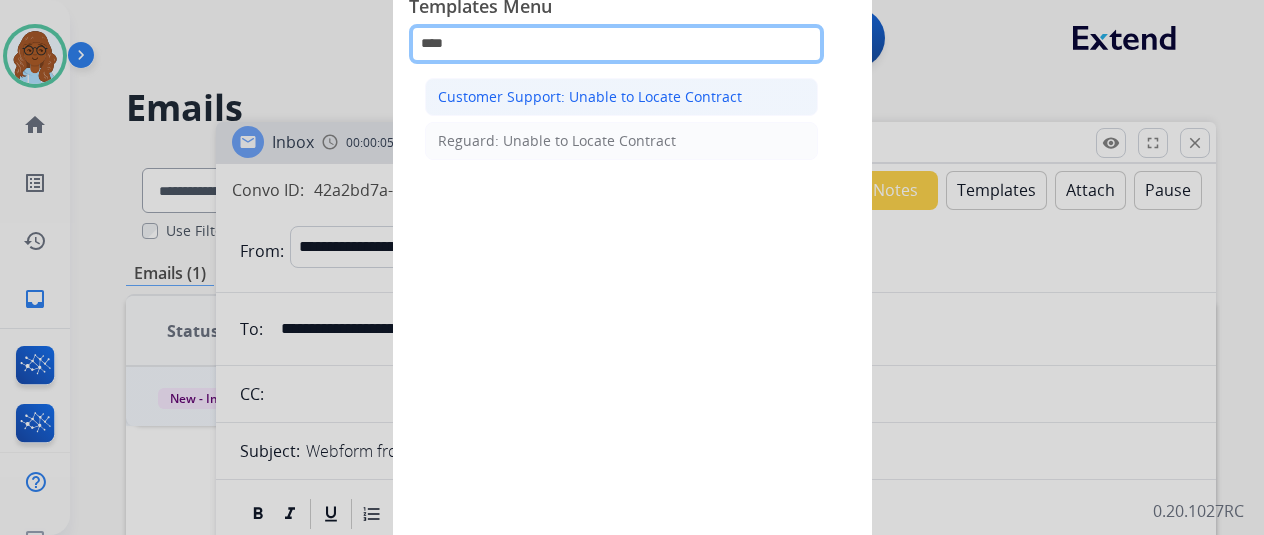 type on "****" 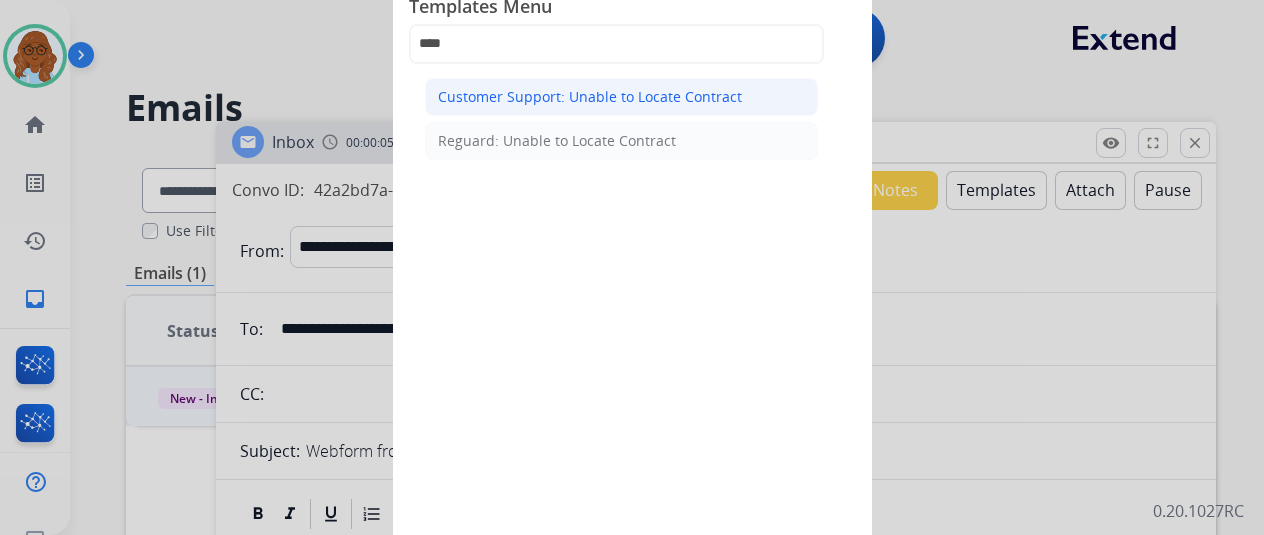 click on "Customer Support: Unable to Locate Contract" 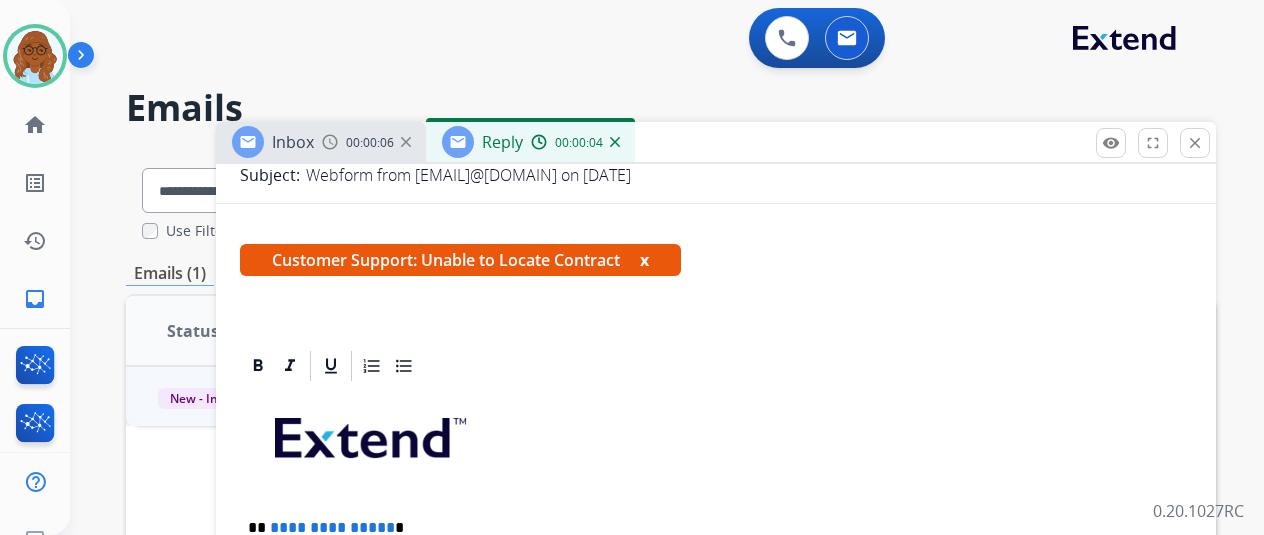 scroll, scrollTop: 400, scrollLeft: 0, axis: vertical 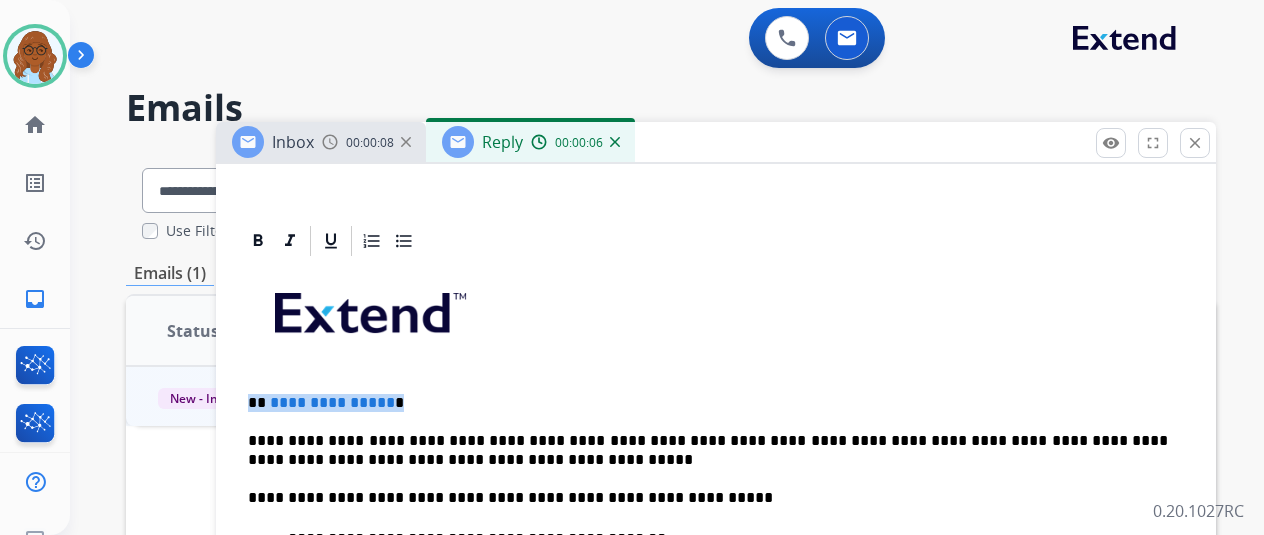drag, startPoint x: 416, startPoint y: 392, endPoint x: 255, endPoint y: 390, distance: 161.01242 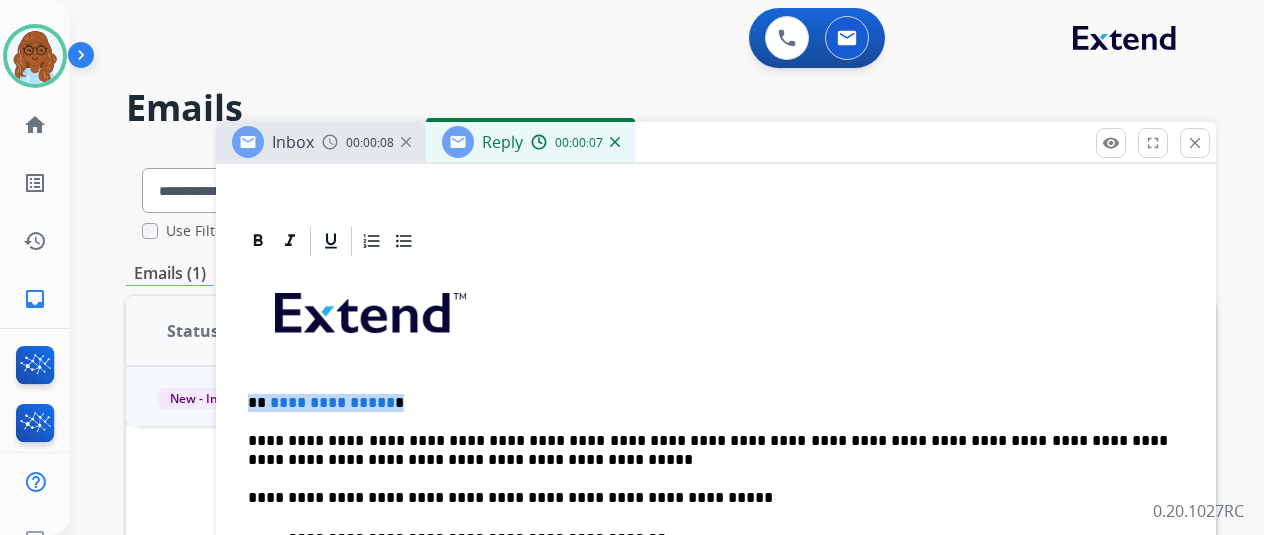 type 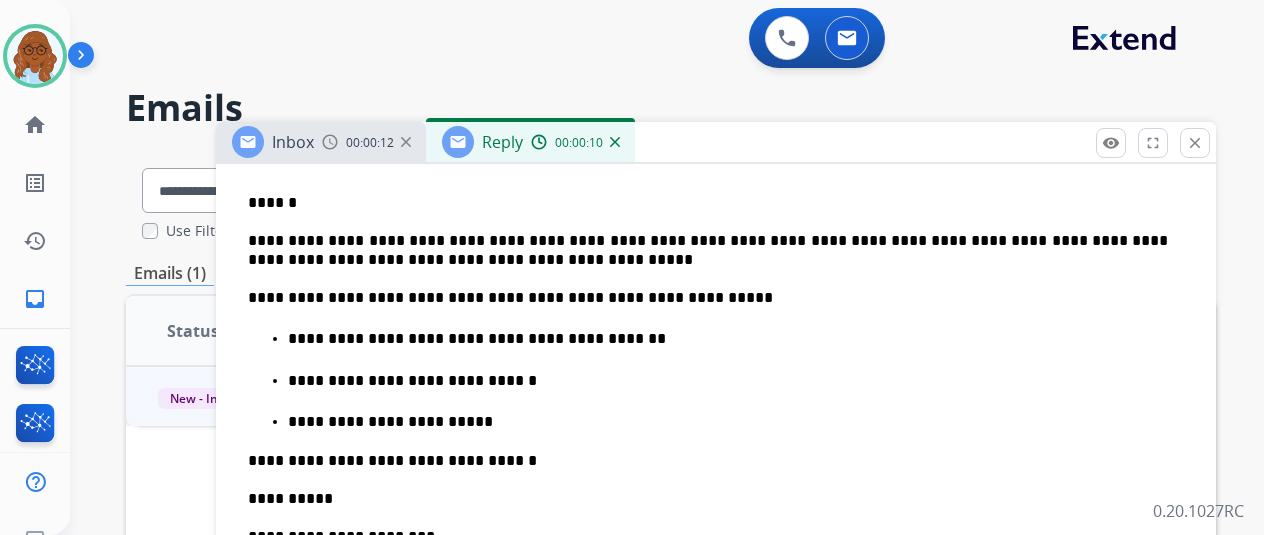 scroll, scrollTop: 692, scrollLeft: 0, axis: vertical 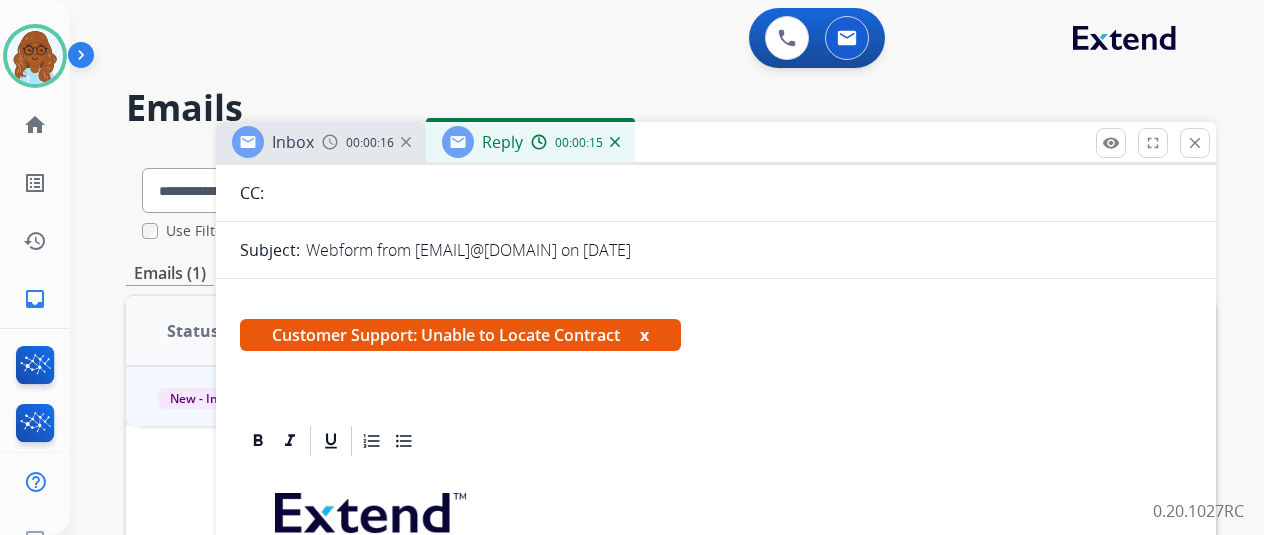 click on "x" at bounding box center [644, 335] 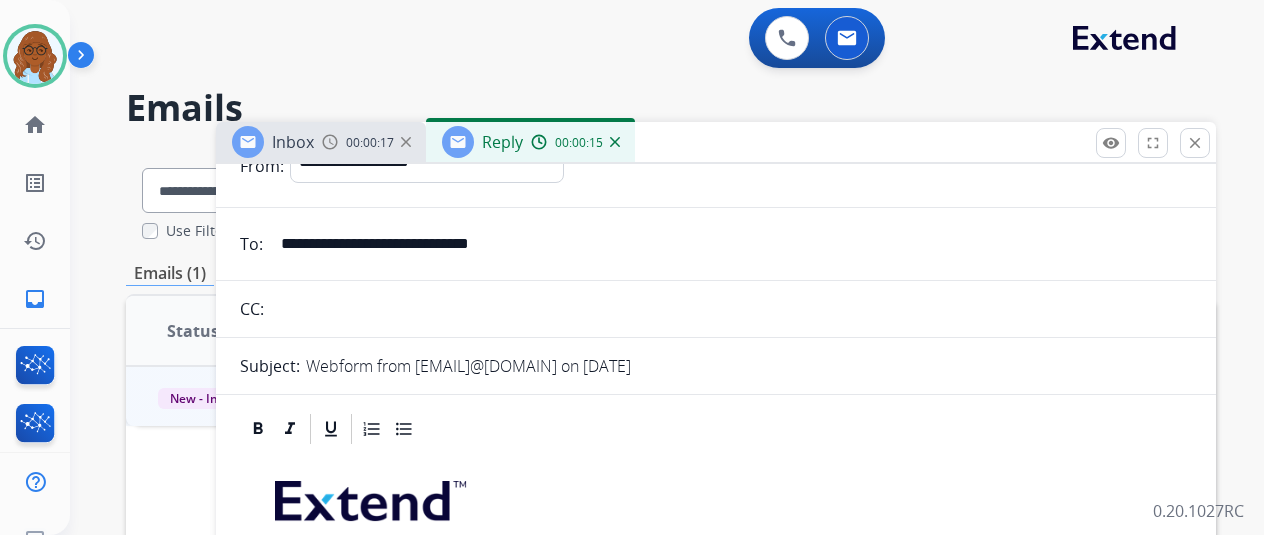 scroll, scrollTop: 0, scrollLeft: 0, axis: both 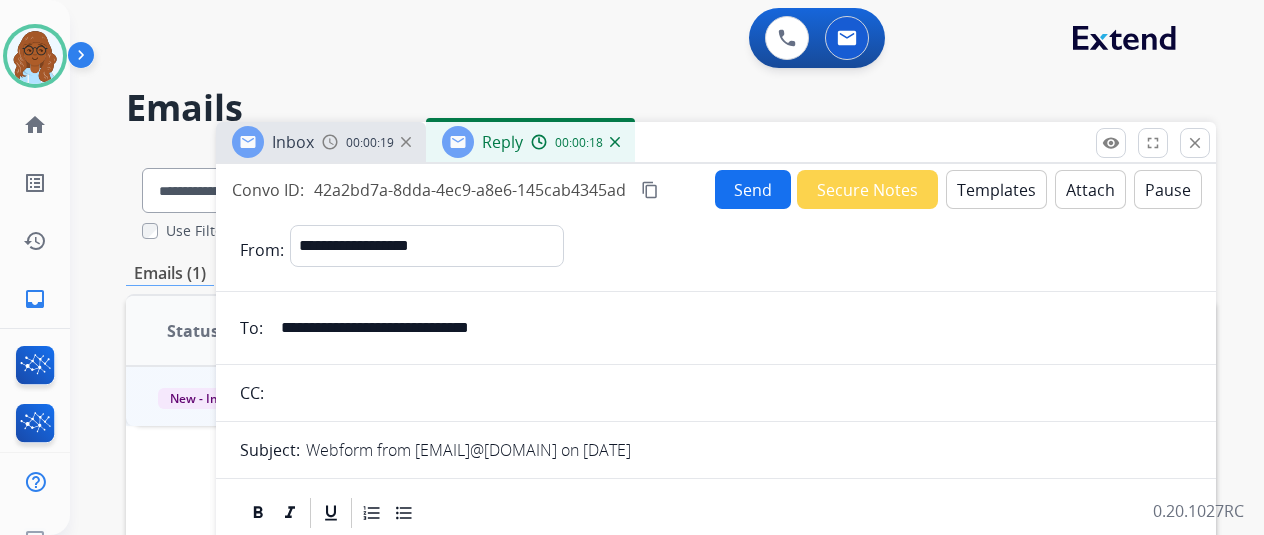 click on "Send" at bounding box center [753, 189] 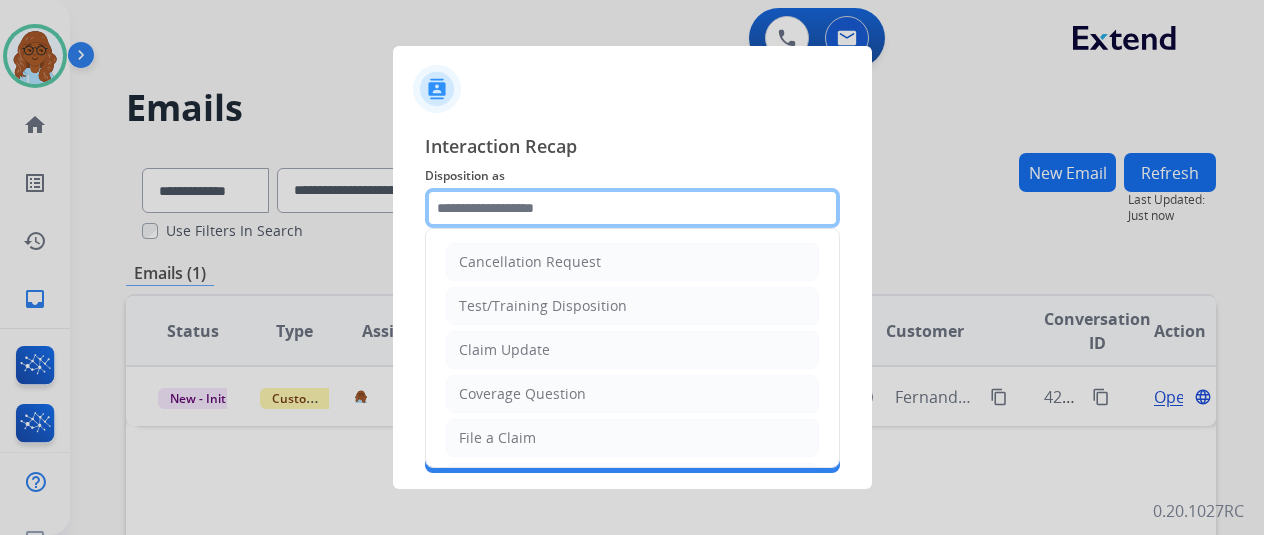 click 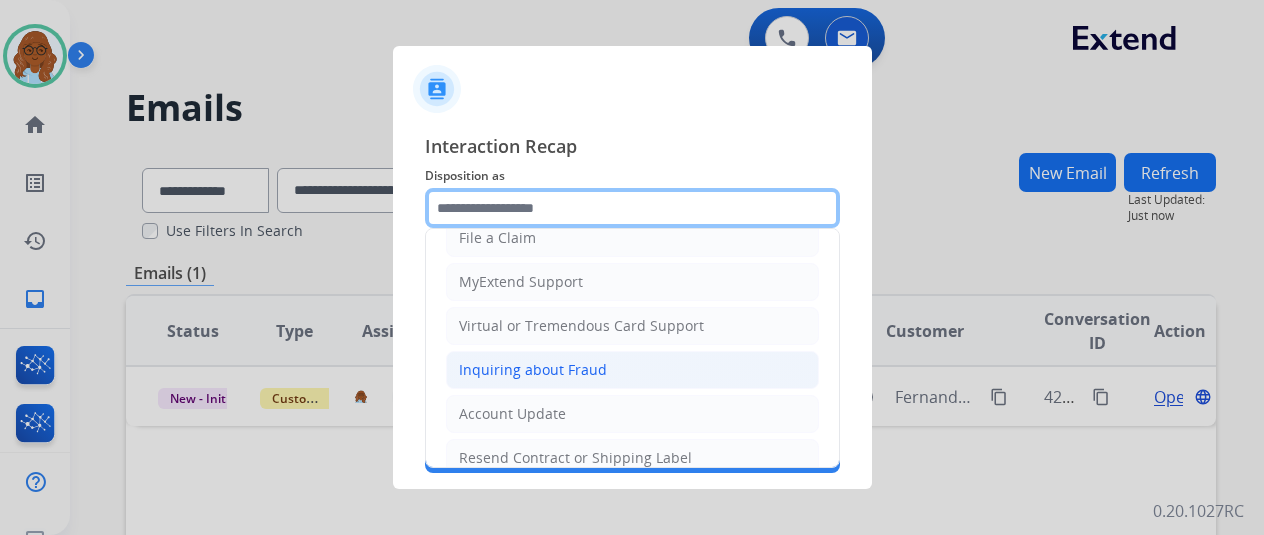 scroll, scrollTop: 300, scrollLeft: 0, axis: vertical 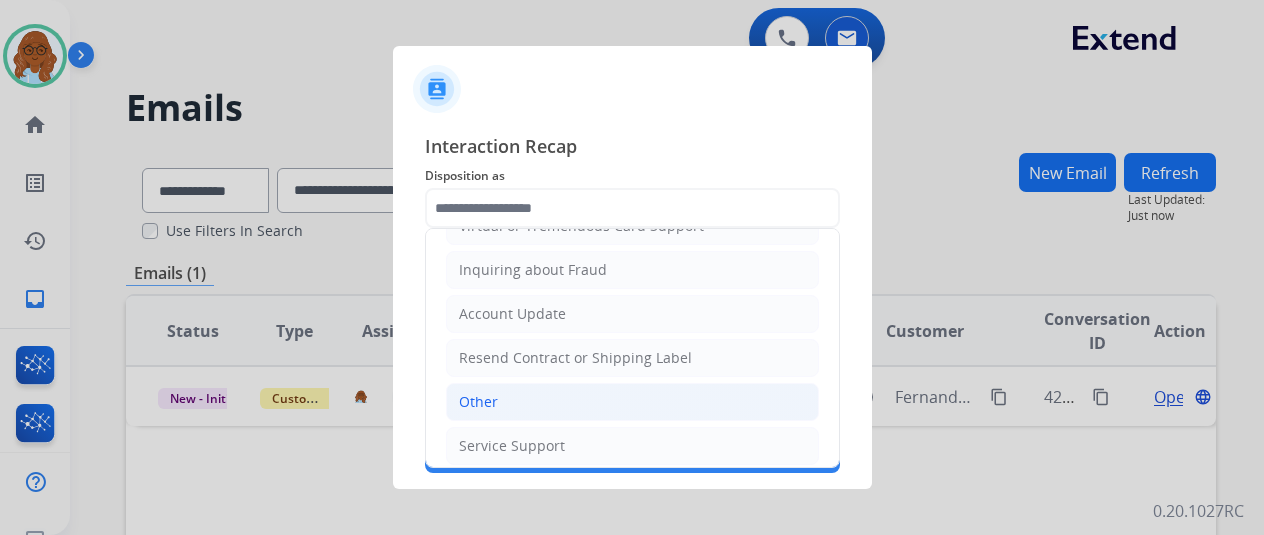 click on "Other" 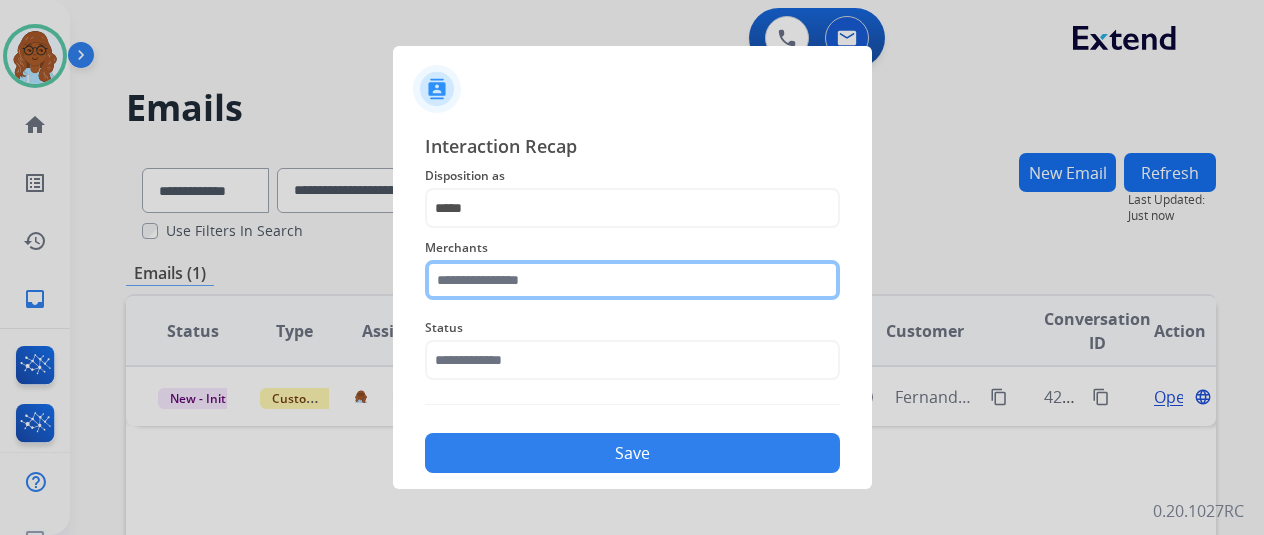 click 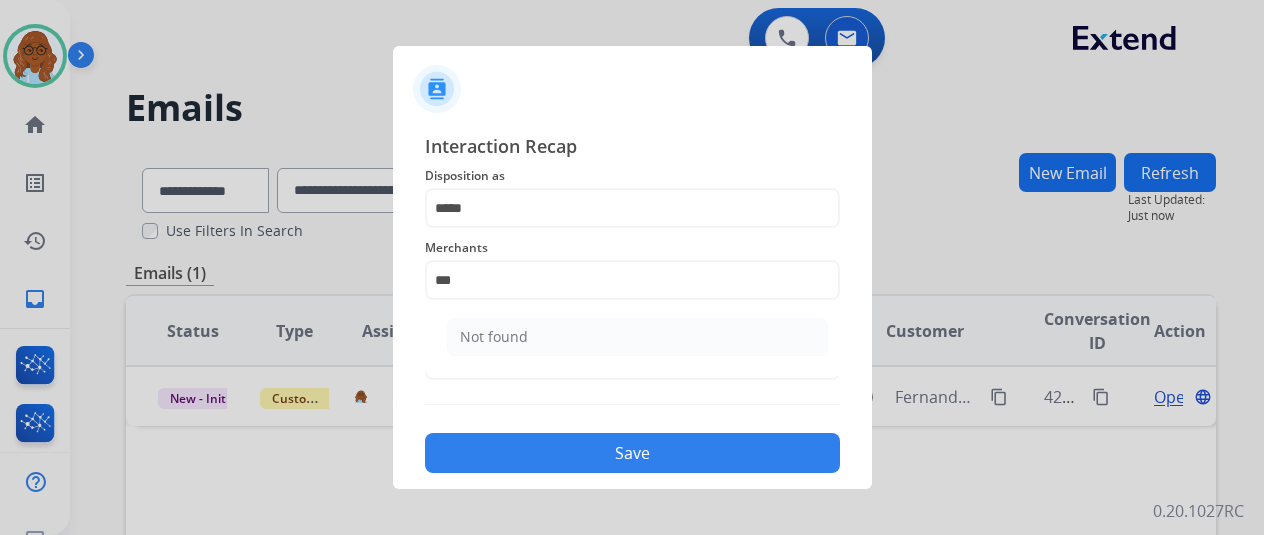 click on "Not found" 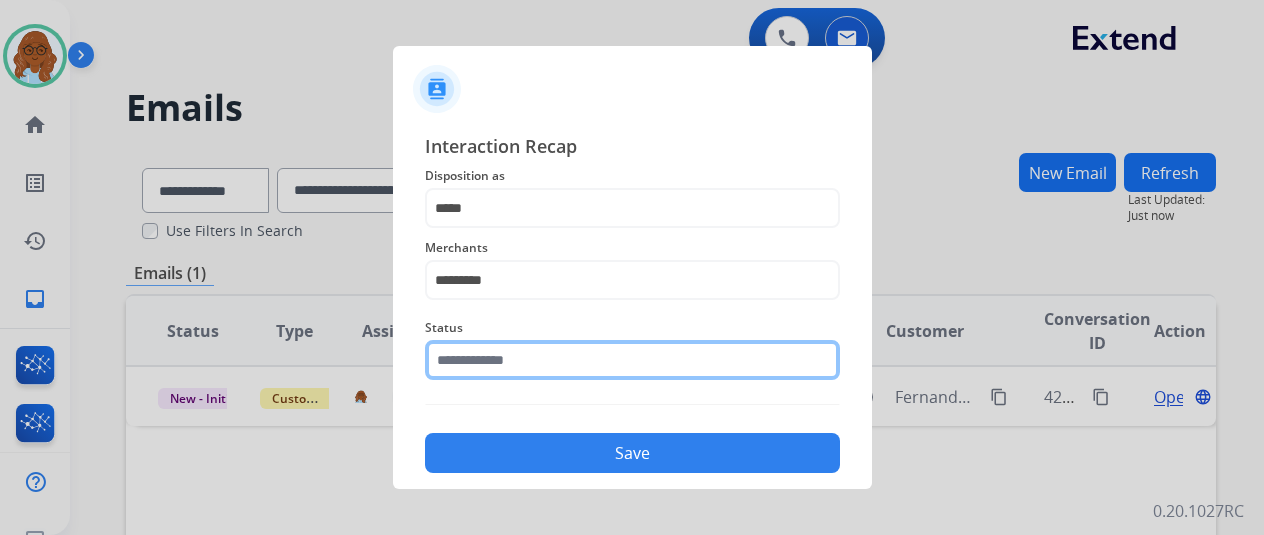 click 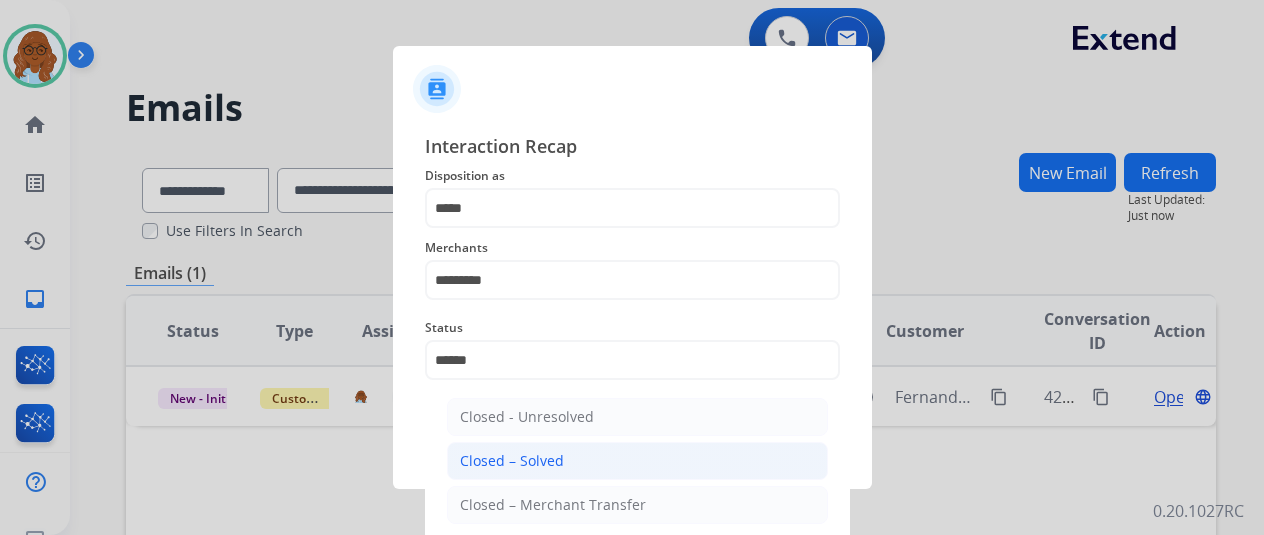 click on "Closed – Solved" 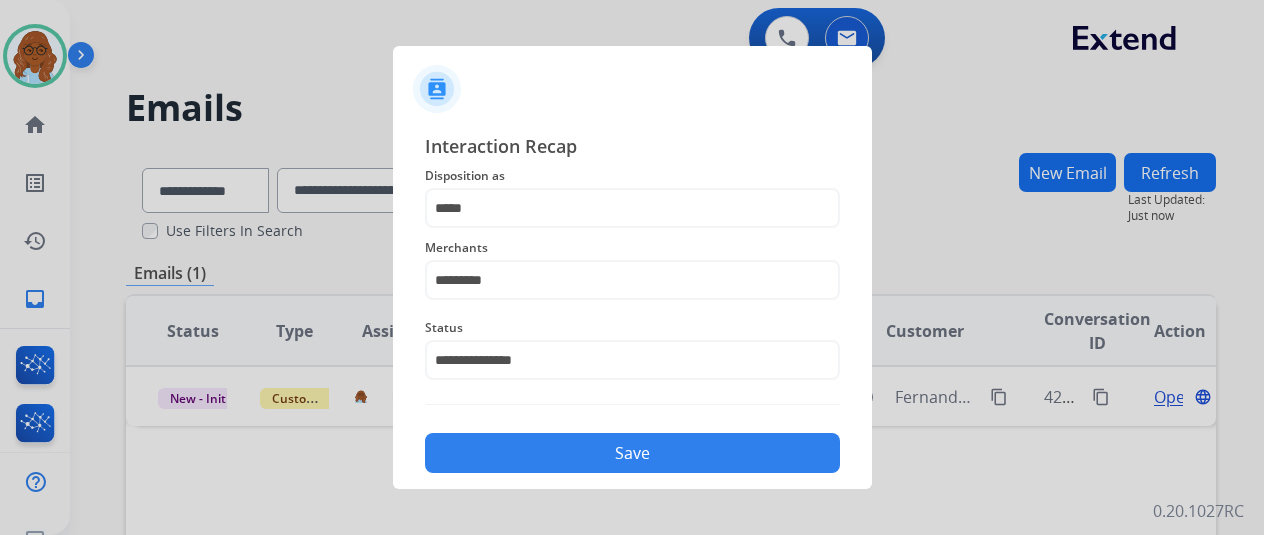 click on "Save" 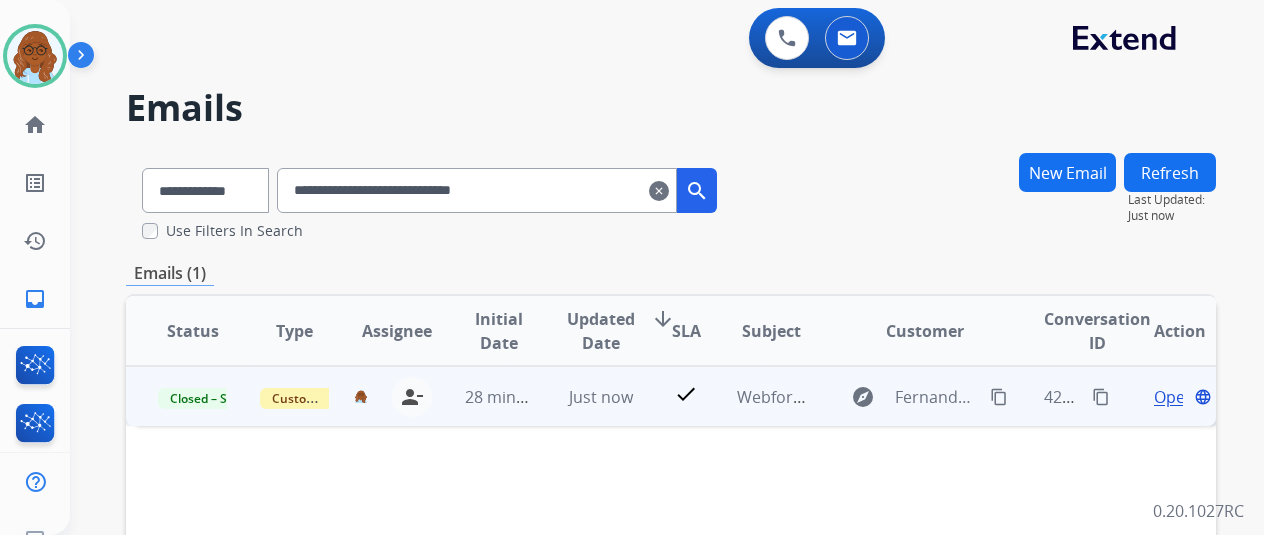 click on "Open" at bounding box center [1174, 397] 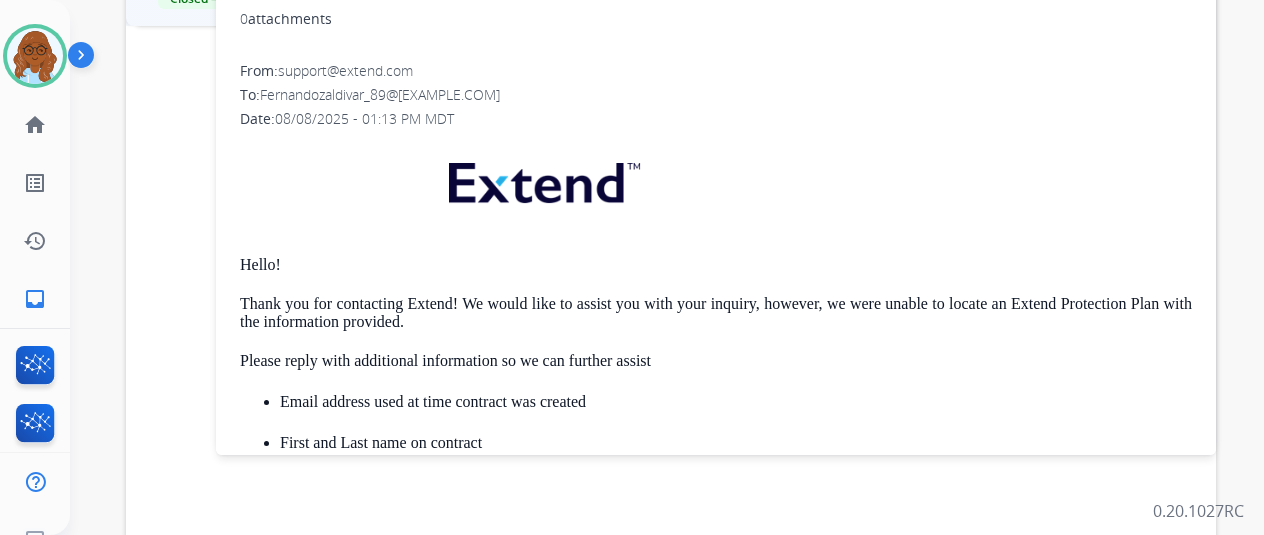scroll, scrollTop: 200, scrollLeft: 0, axis: vertical 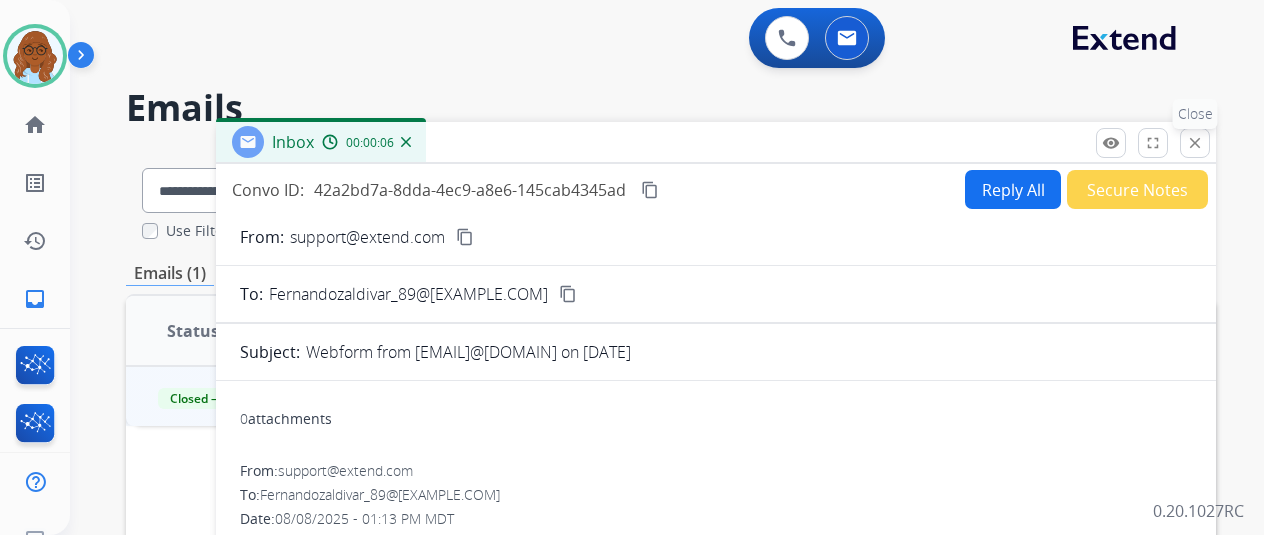 click on "close Close" at bounding box center (1195, 143) 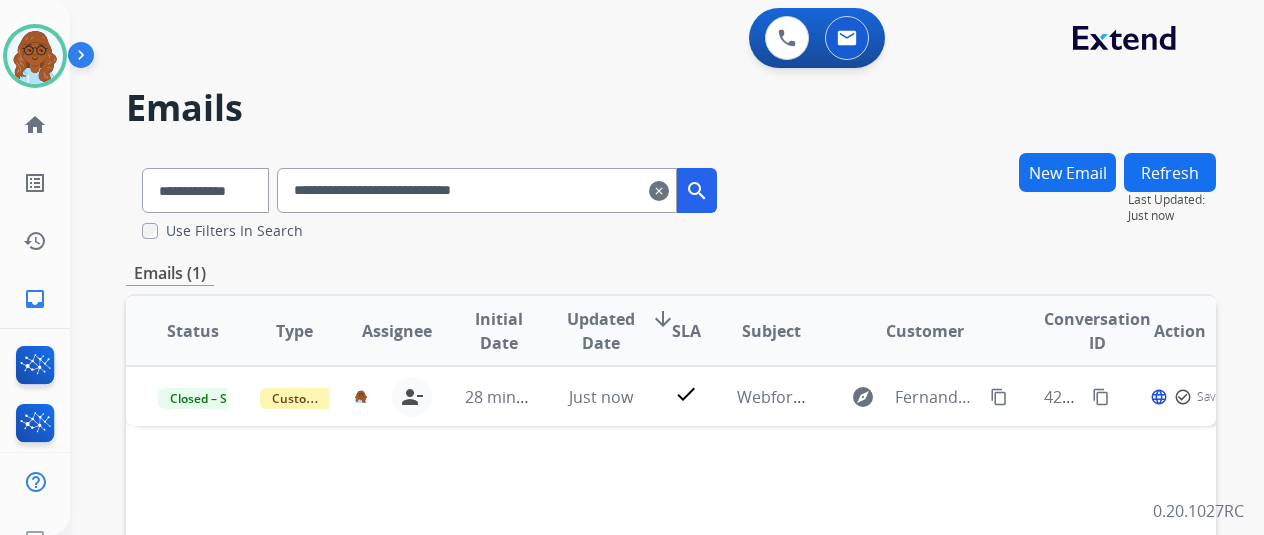 click on "clear" at bounding box center (659, 191) 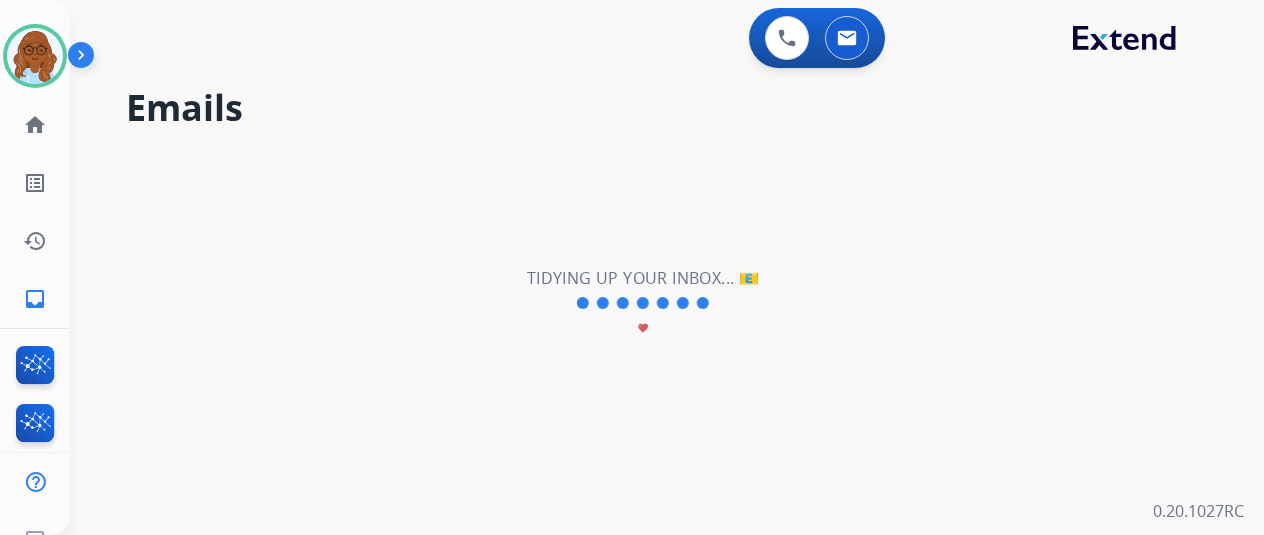 type 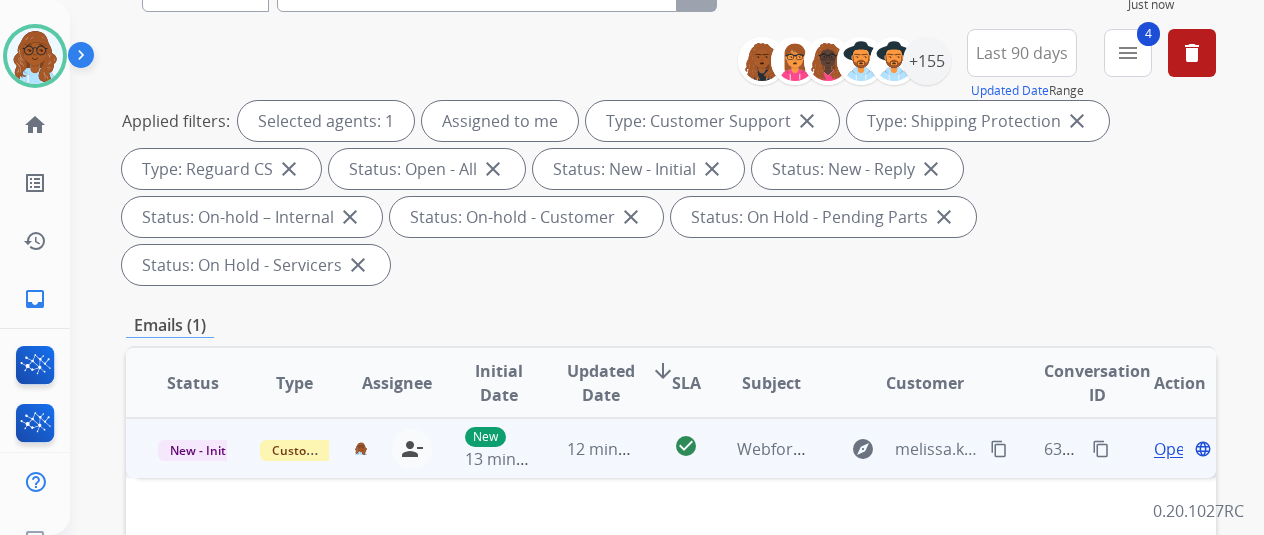 scroll, scrollTop: 300, scrollLeft: 0, axis: vertical 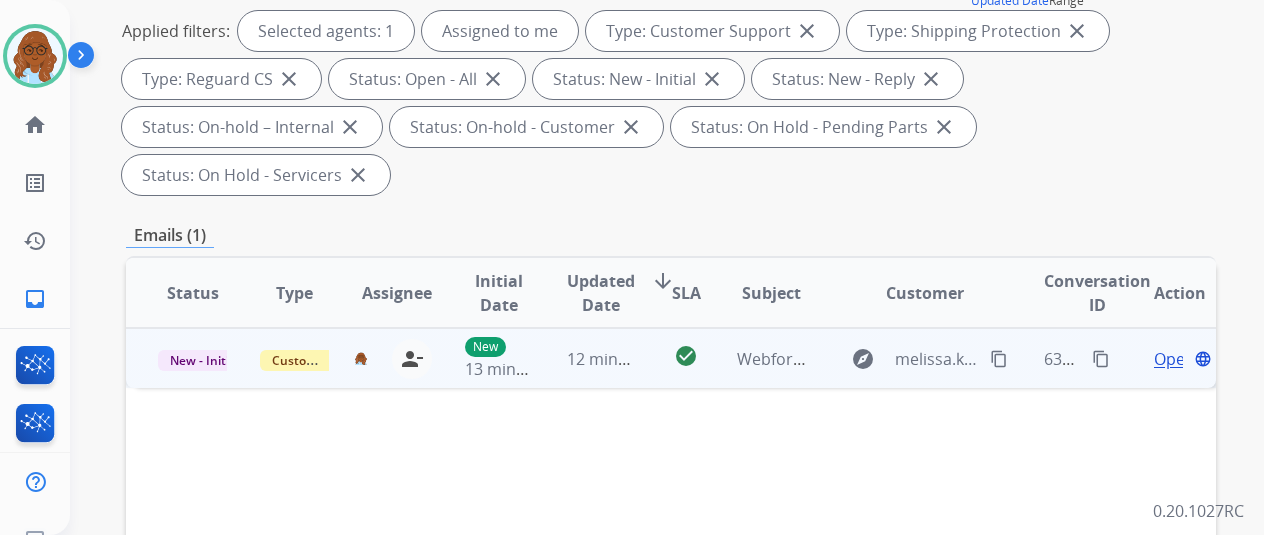 click on "Open" at bounding box center (1174, 359) 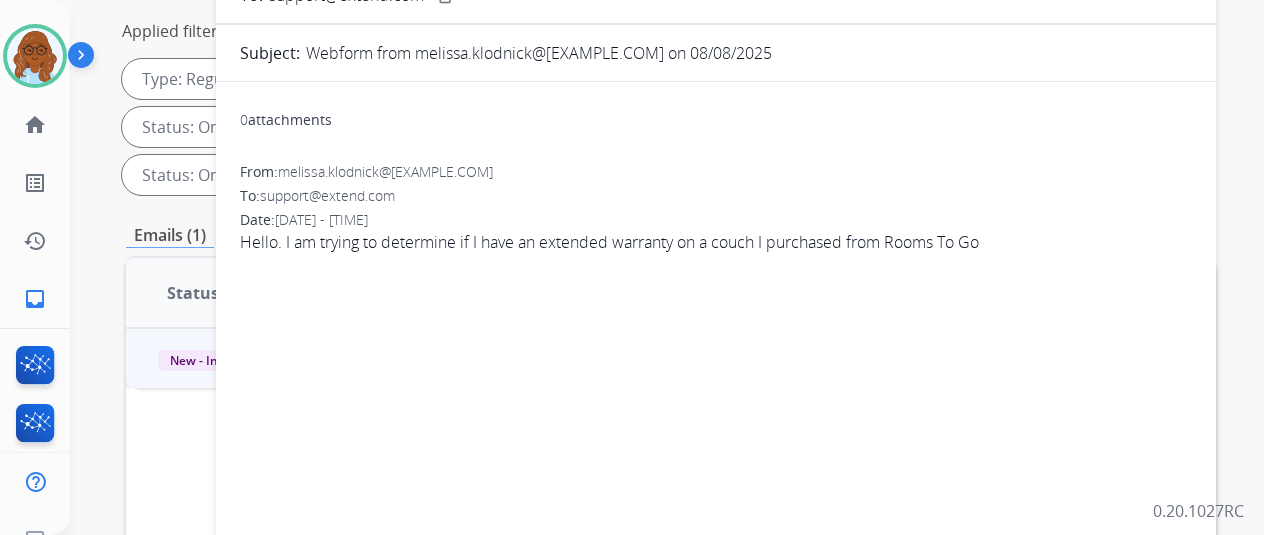 scroll, scrollTop: 0, scrollLeft: 0, axis: both 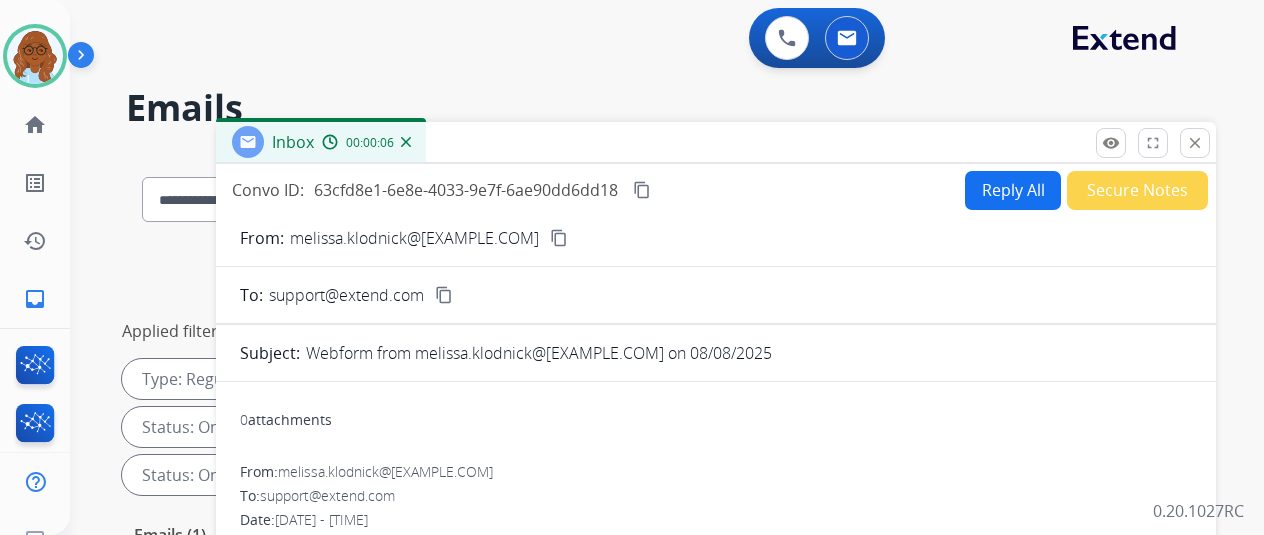 click on "content_copy" at bounding box center [559, 238] 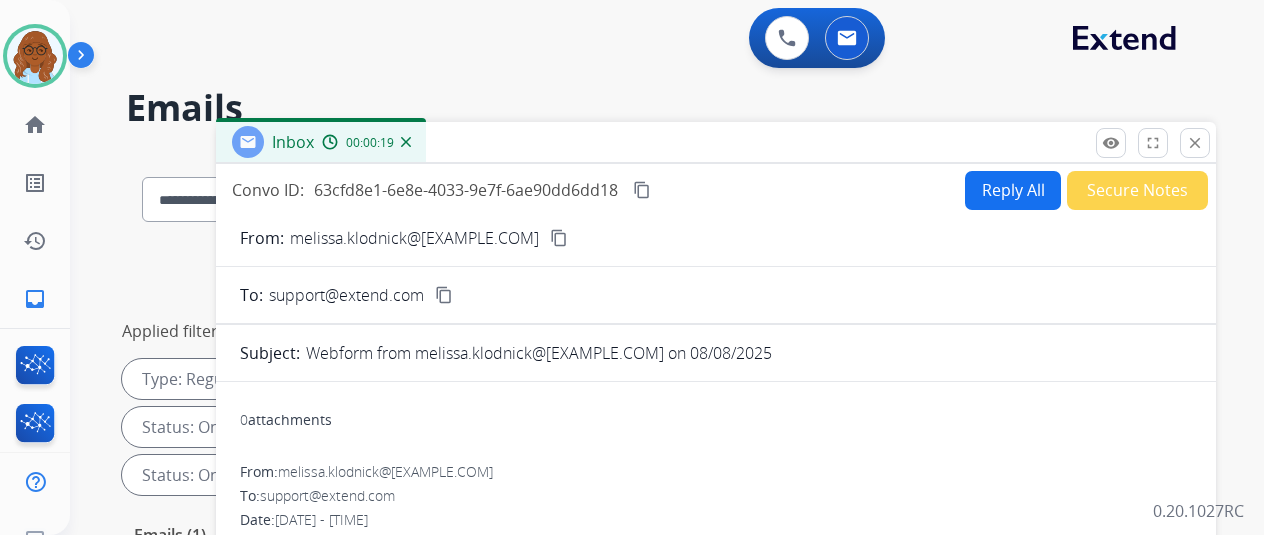 click on "content_copy" at bounding box center (559, 238) 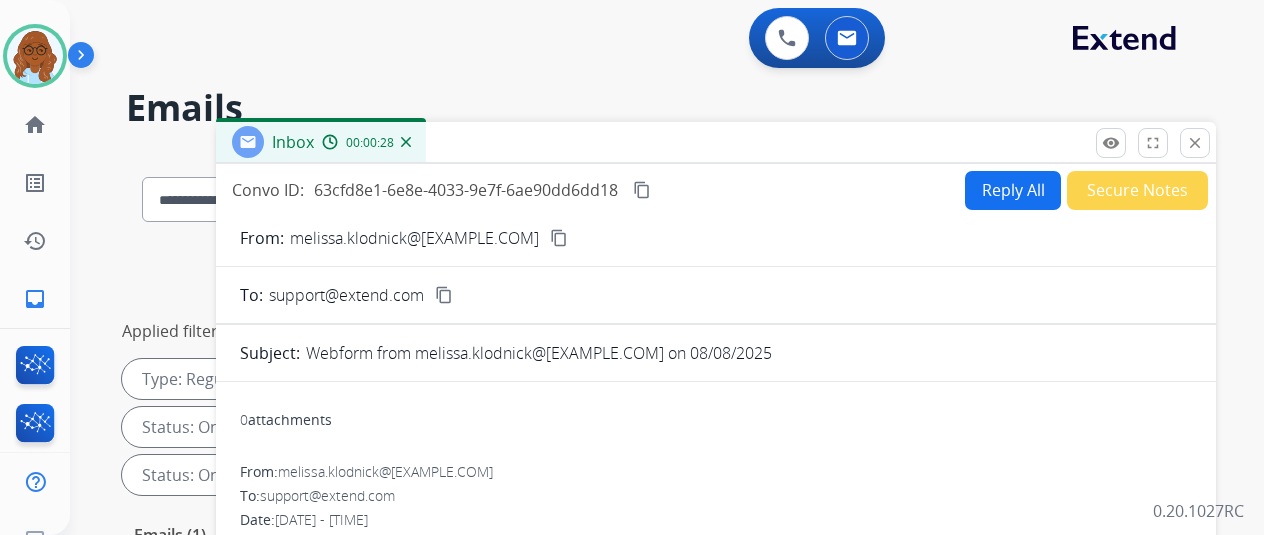click on "Reply All" at bounding box center (1013, 190) 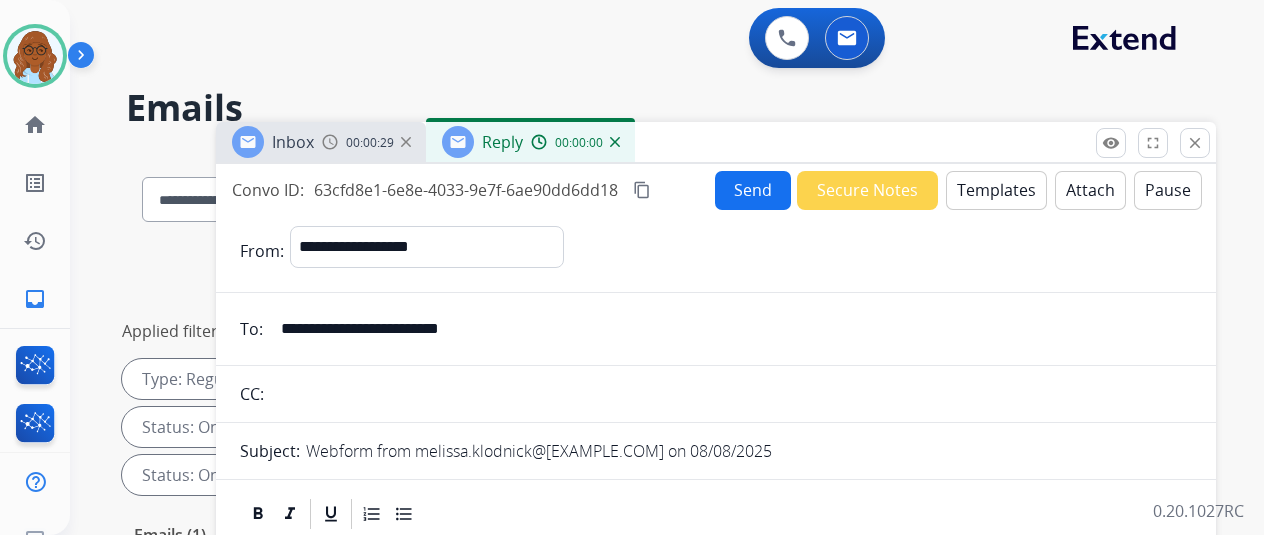 click on "Templates" at bounding box center [996, 190] 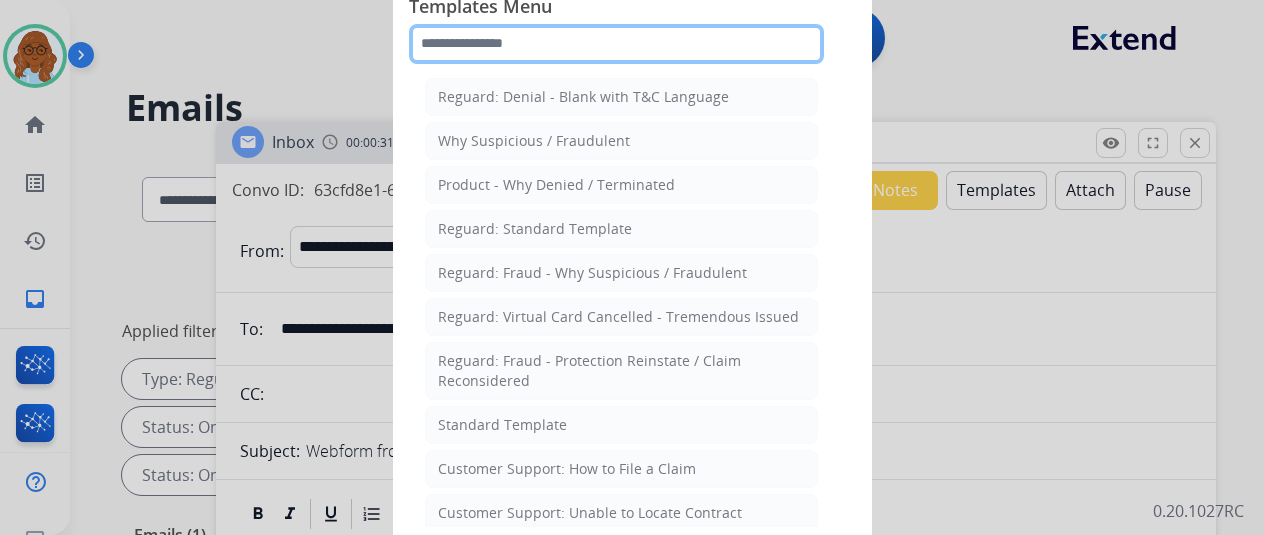 click 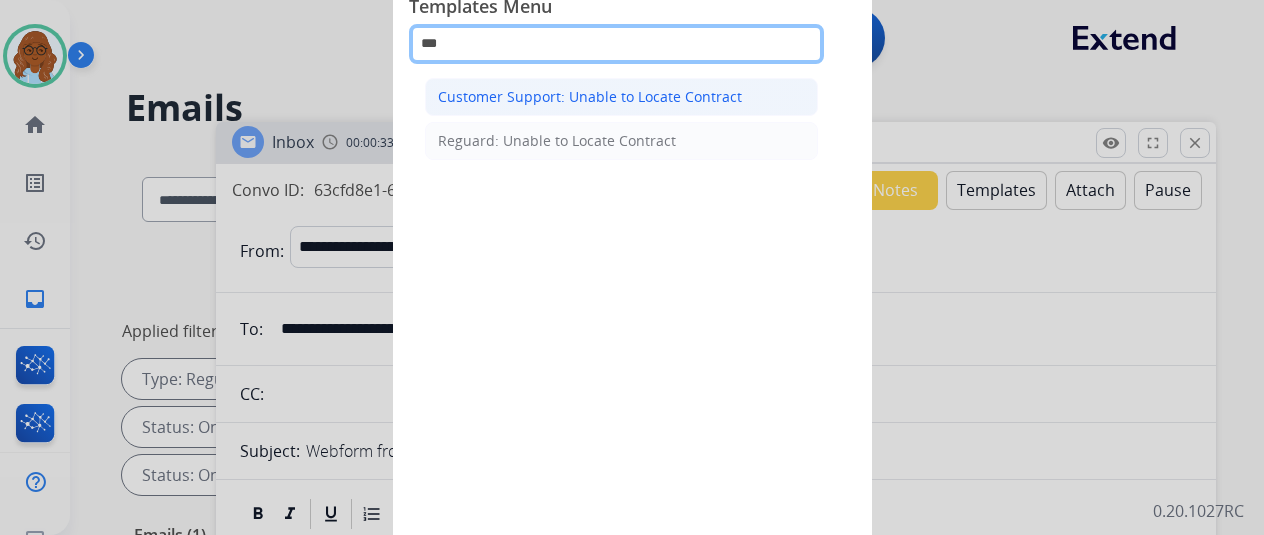 type on "***" 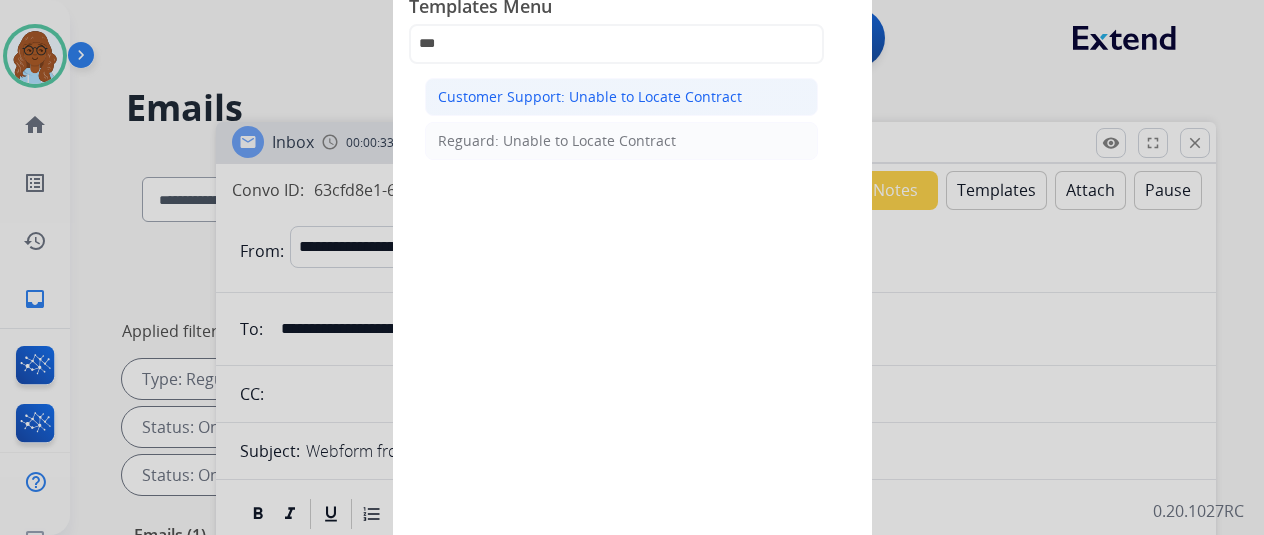 click on "Customer Support: Unable to Locate Contract" 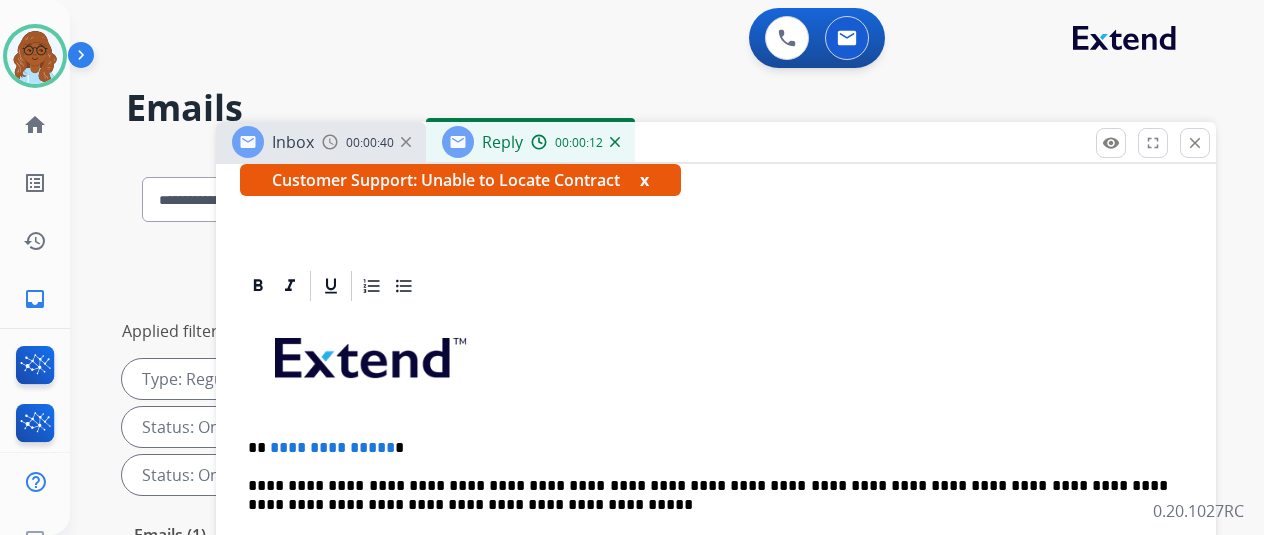 scroll, scrollTop: 400, scrollLeft: 0, axis: vertical 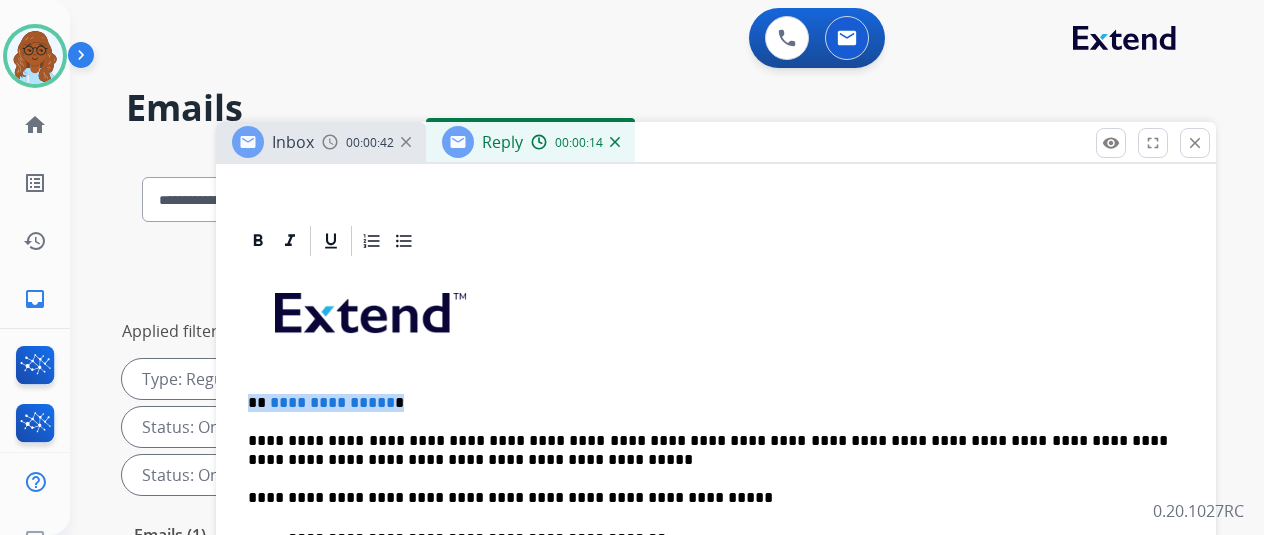 drag, startPoint x: 408, startPoint y: 393, endPoint x: 264, endPoint y: 402, distance: 144.28098 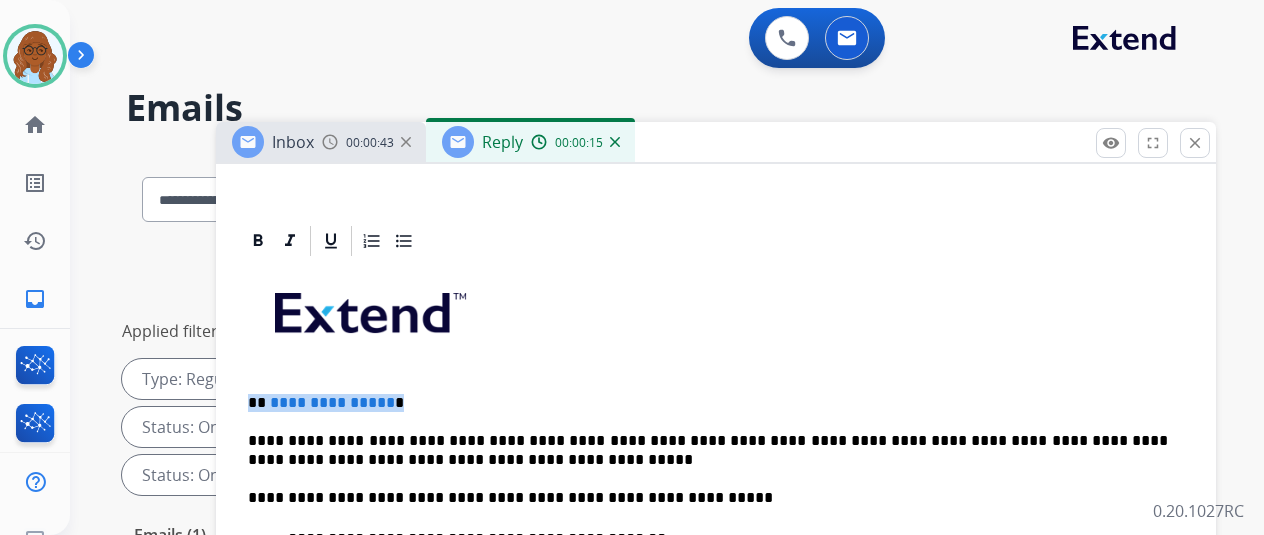 type 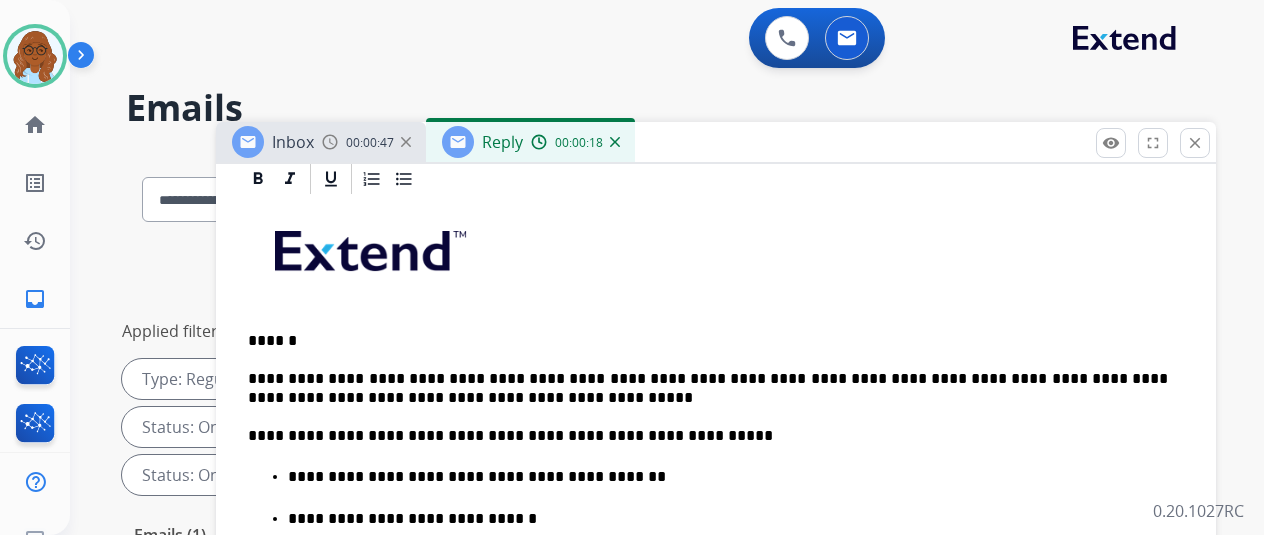 scroll, scrollTop: 520, scrollLeft: 0, axis: vertical 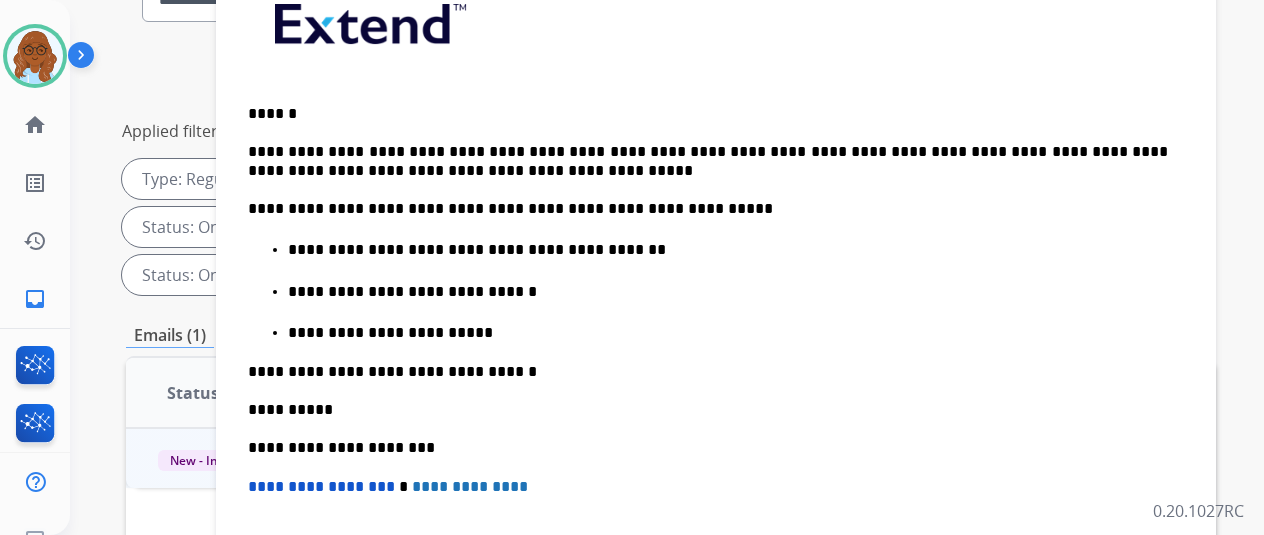 click on "**********" at bounding box center [708, 209] 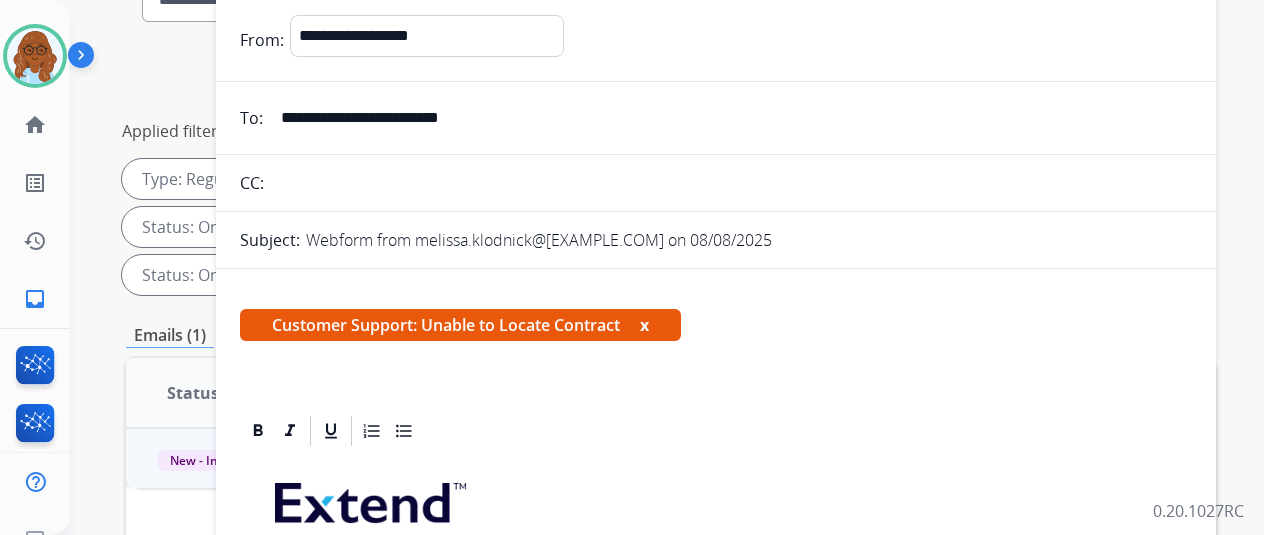 scroll, scrollTop: 0, scrollLeft: 0, axis: both 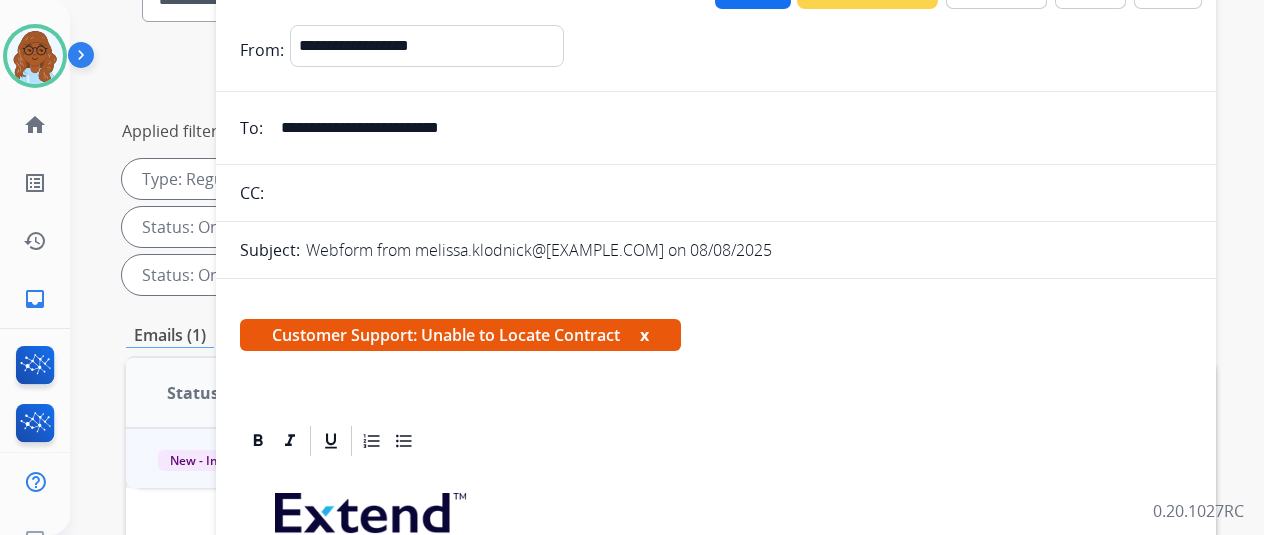 click on "x" at bounding box center (644, 335) 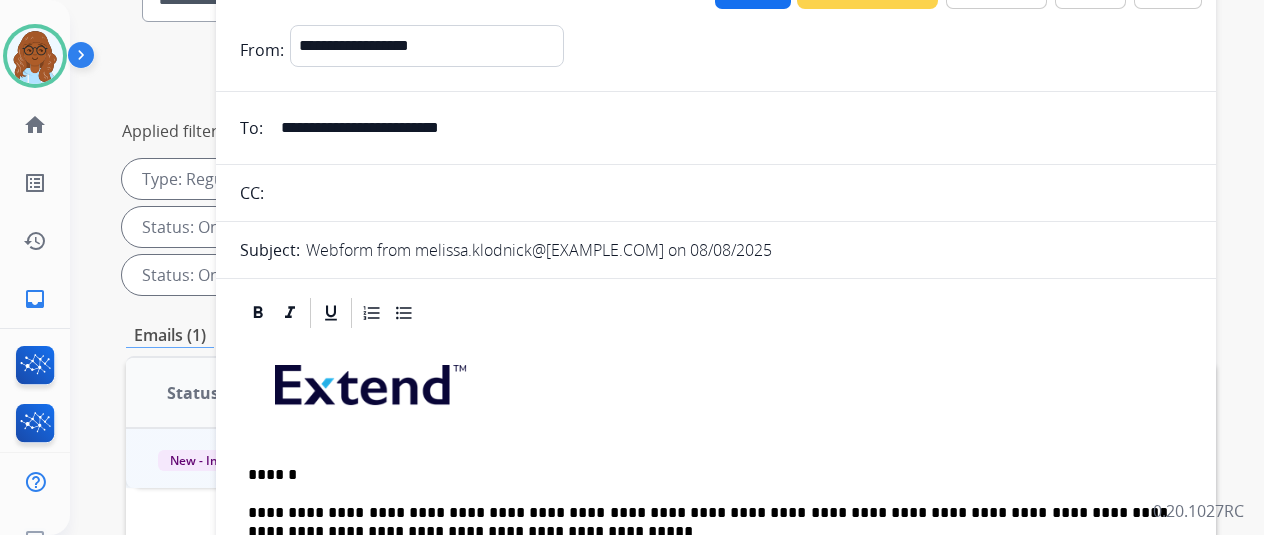 scroll, scrollTop: 0, scrollLeft: 0, axis: both 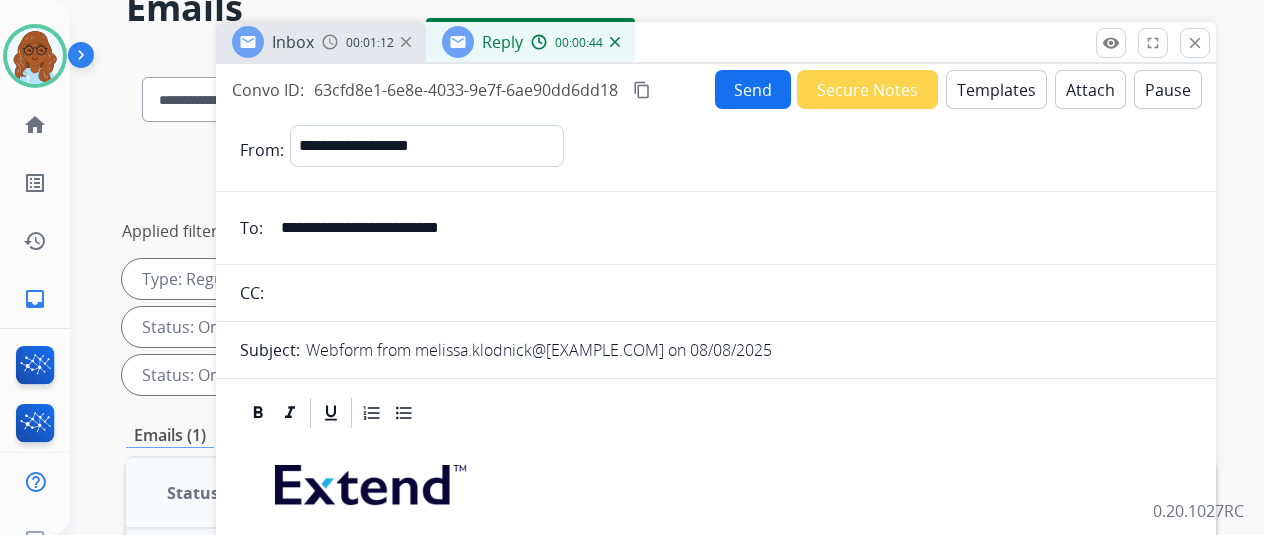 click on "Send" at bounding box center [753, 89] 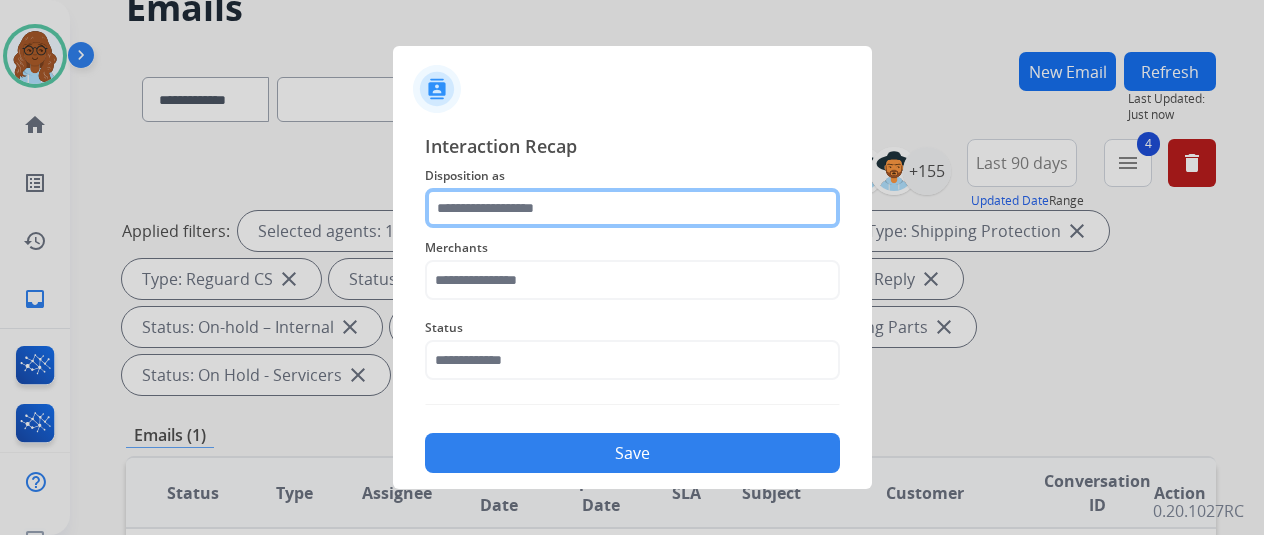 click 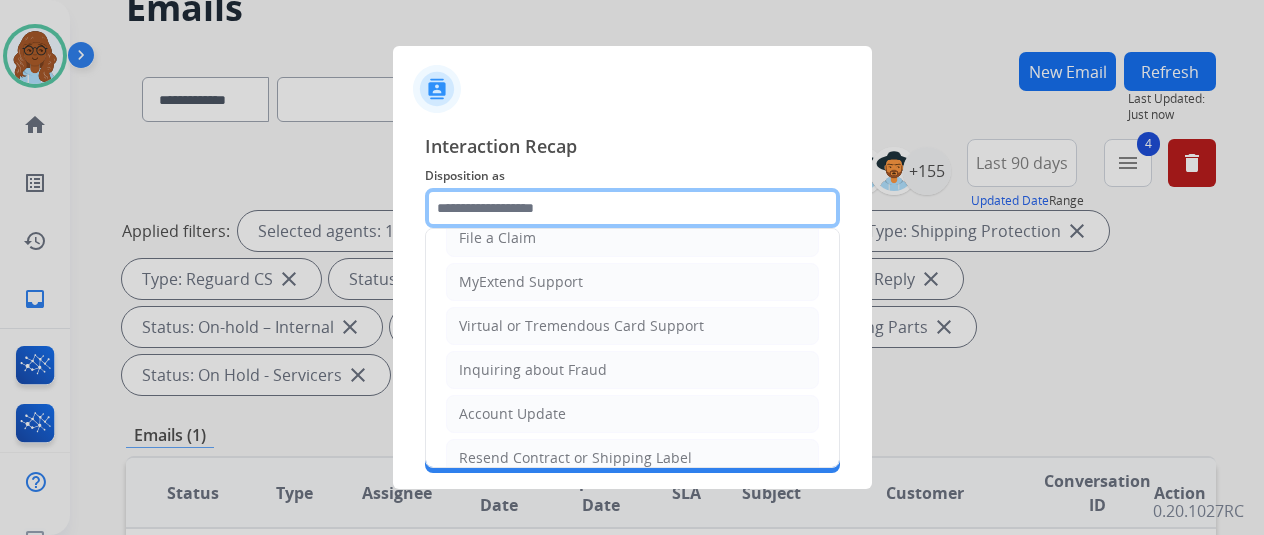 scroll, scrollTop: 300, scrollLeft: 0, axis: vertical 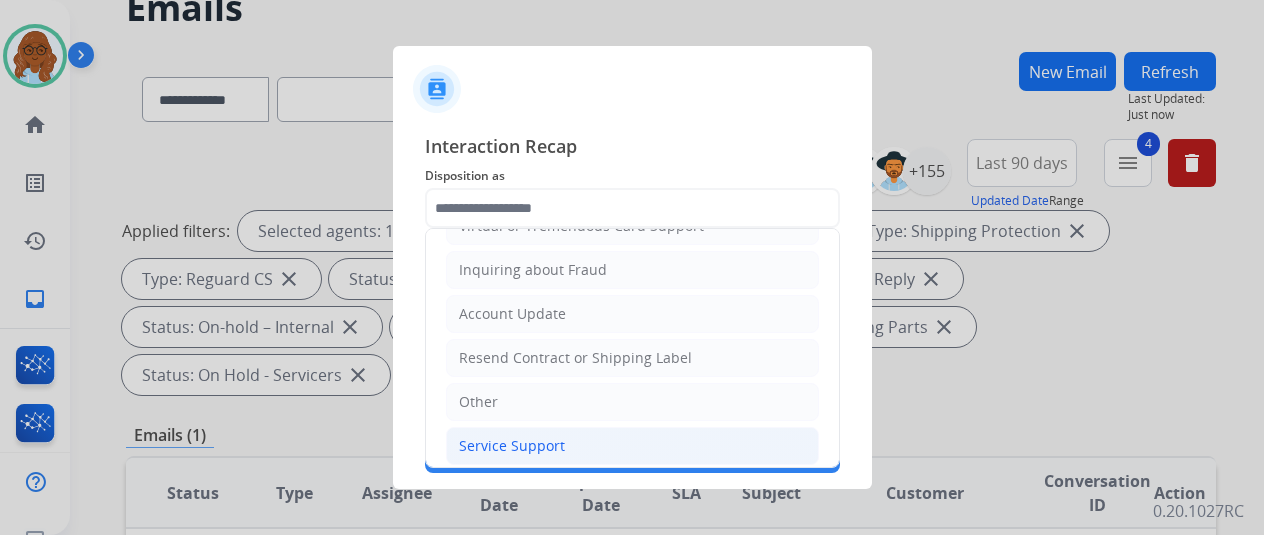 click on "Service Support" 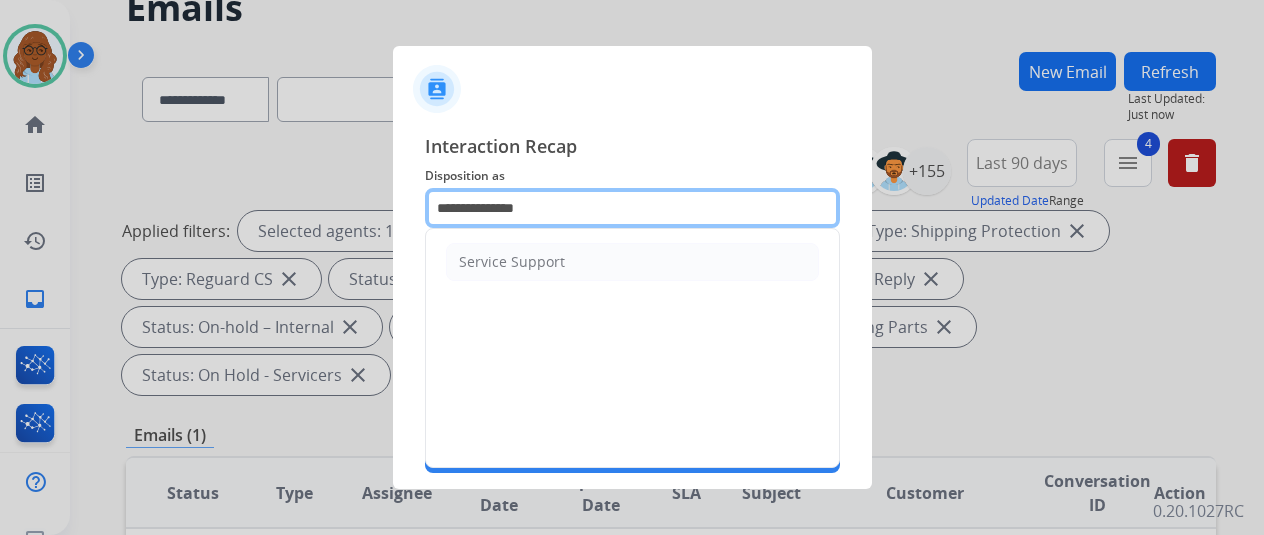 drag, startPoint x: 588, startPoint y: 213, endPoint x: 442, endPoint y: 211, distance: 146.0137 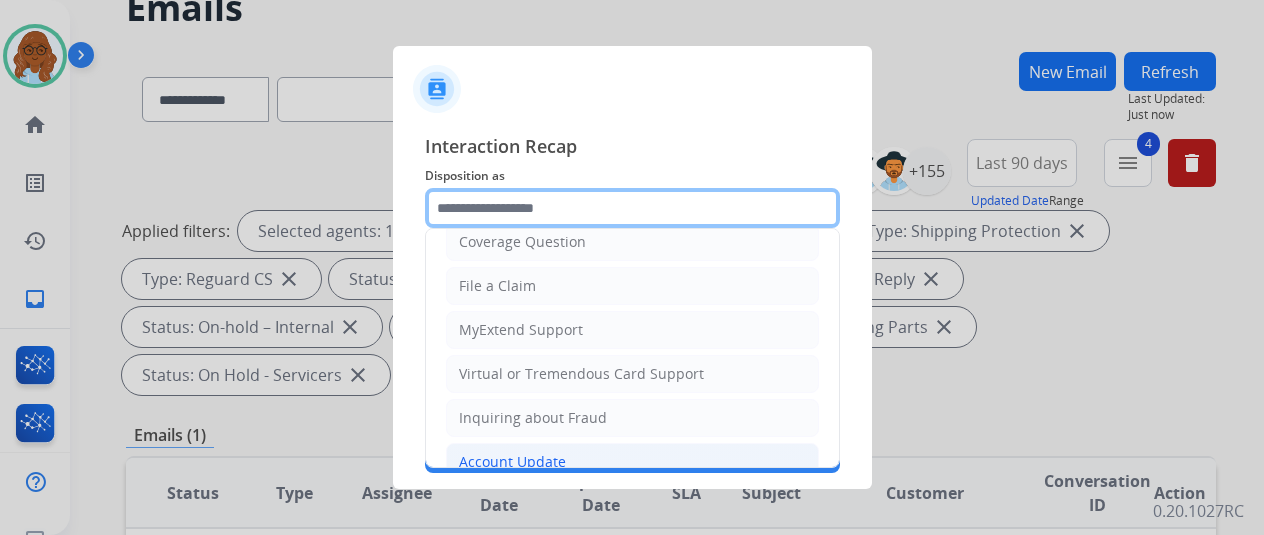 scroll, scrollTop: 303, scrollLeft: 0, axis: vertical 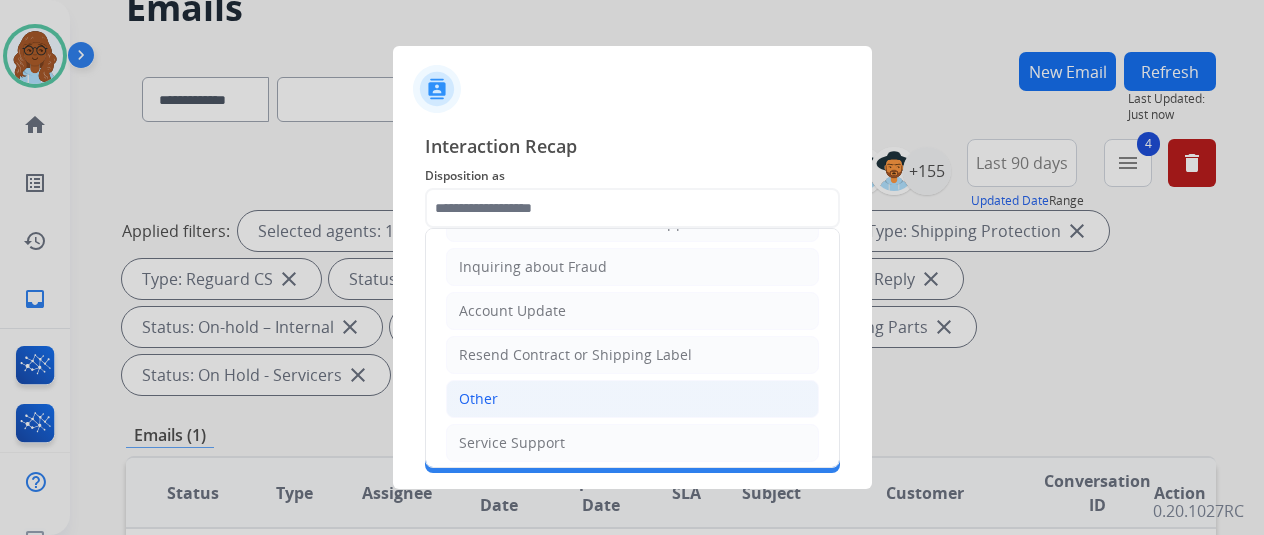 click on "Other" 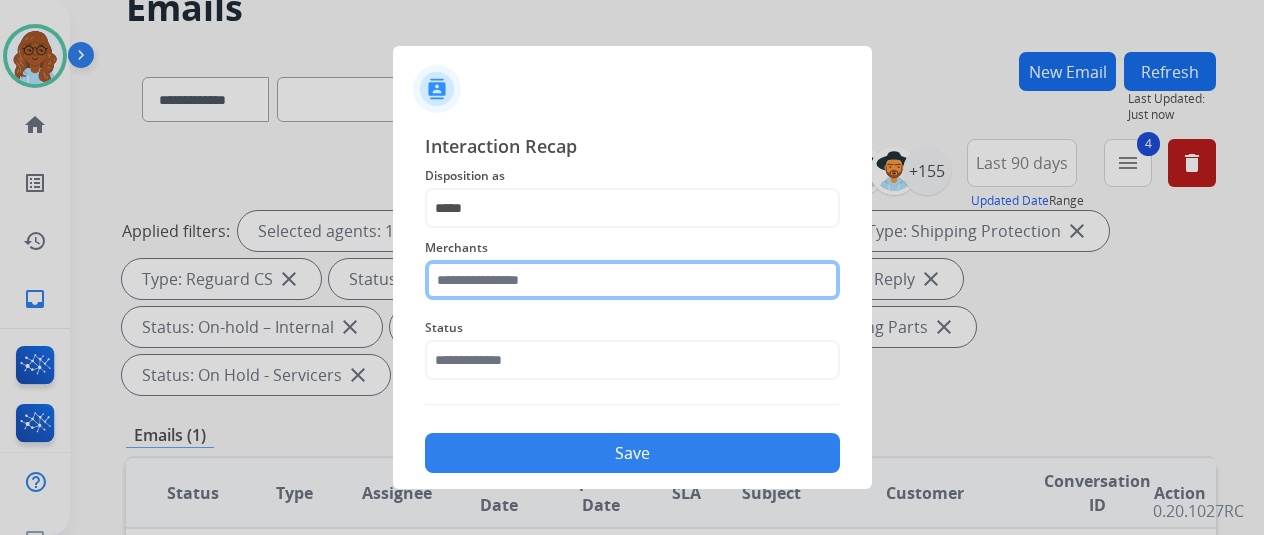 click 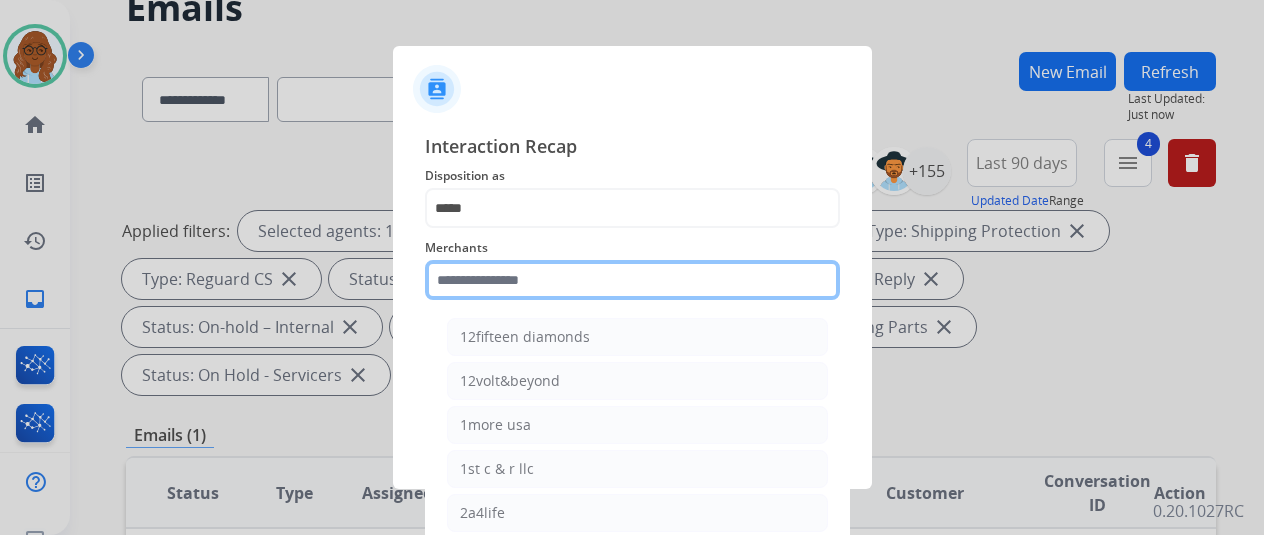 click 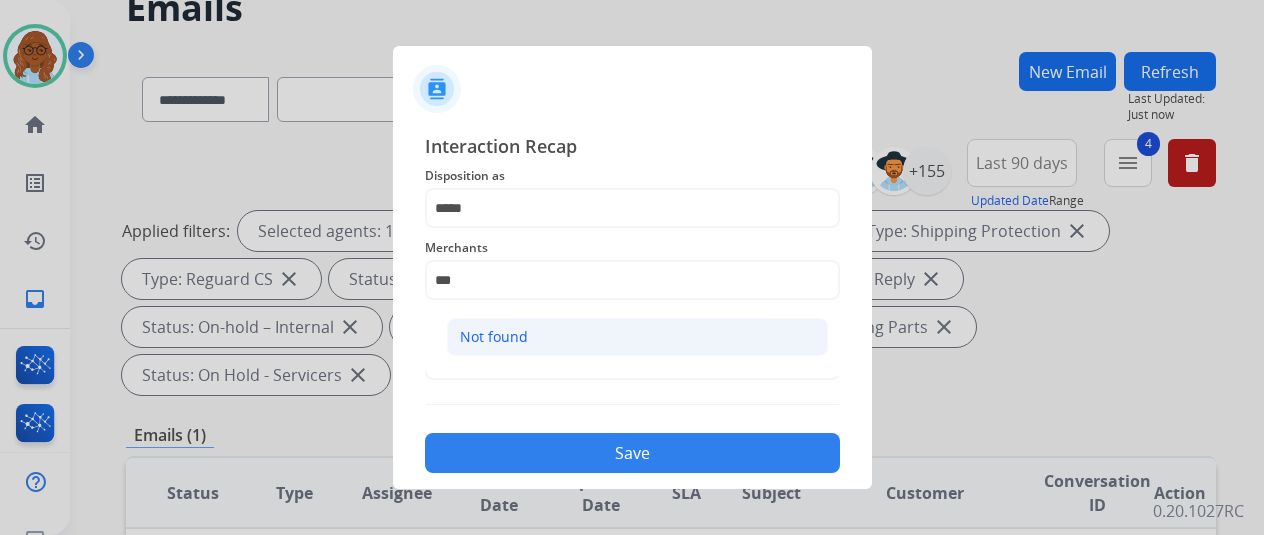 click on "Not found" 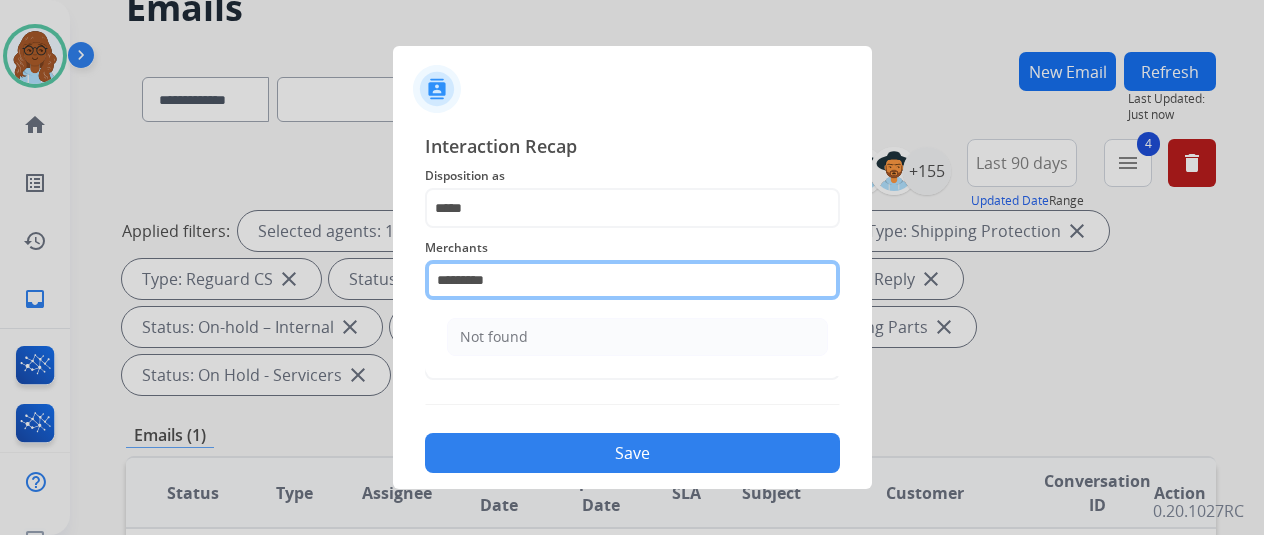 drag, startPoint x: 510, startPoint y: 283, endPoint x: 373, endPoint y: 292, distance: 137.2953 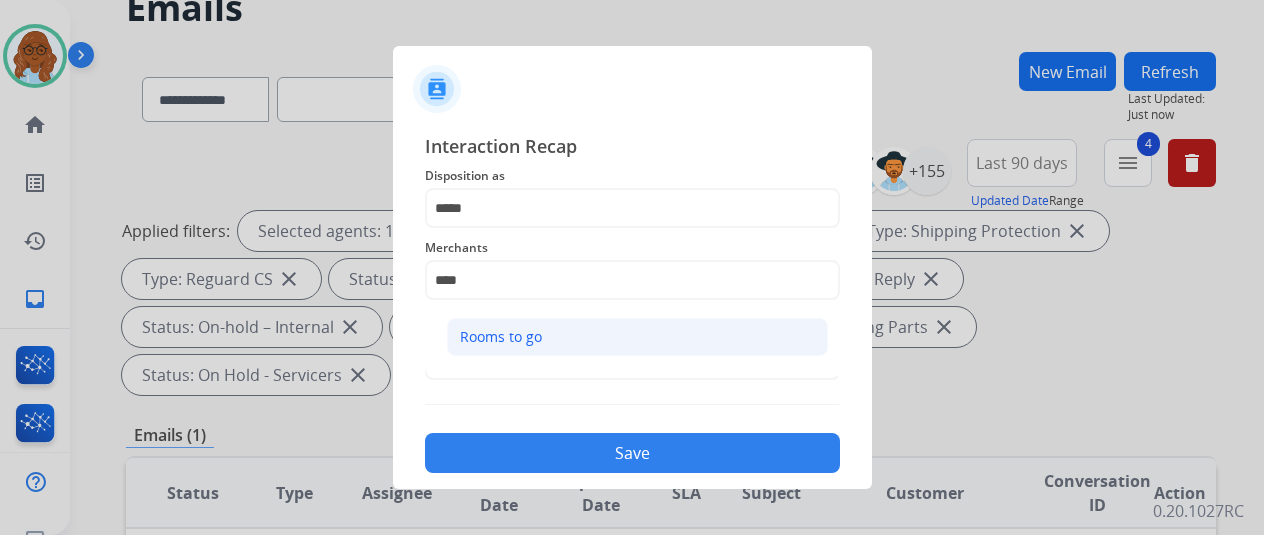 click on "Rooms to go" 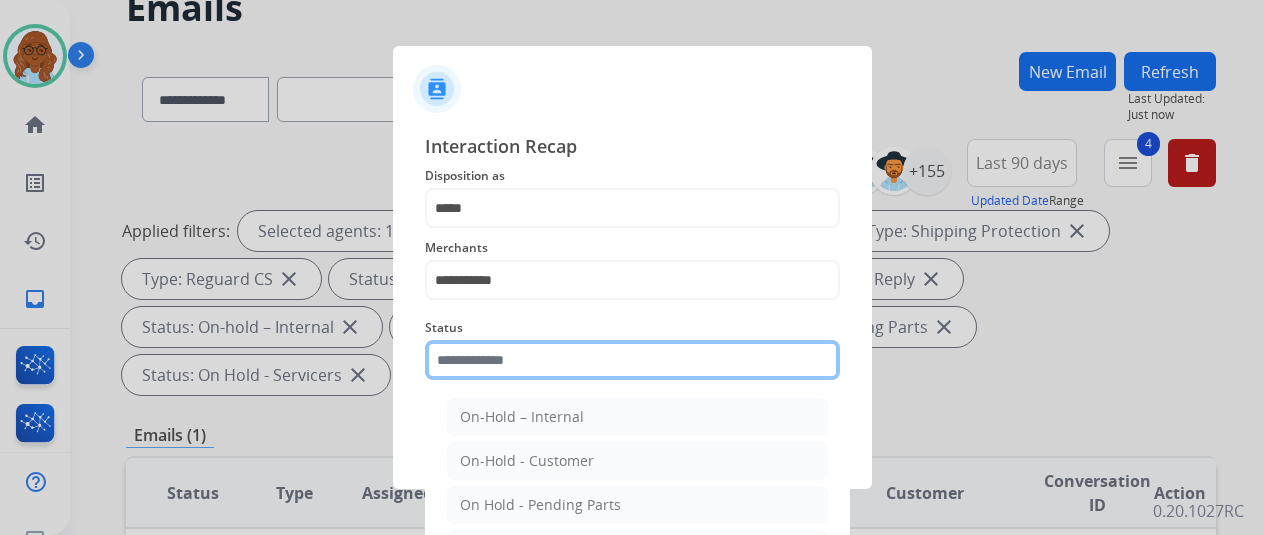 click 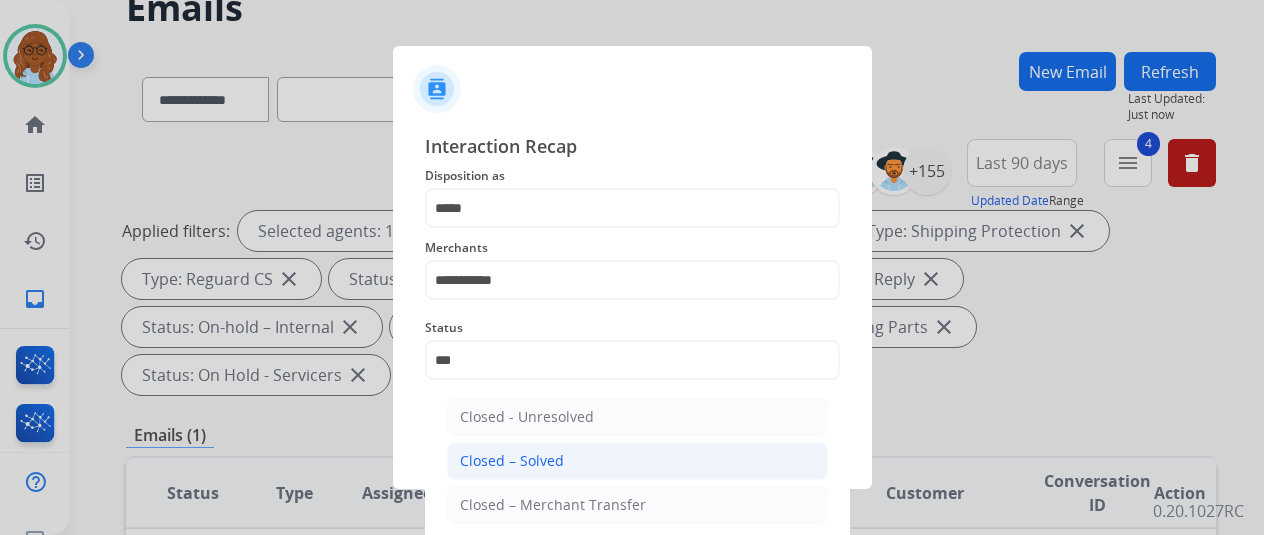 click on "Closed – Solved" 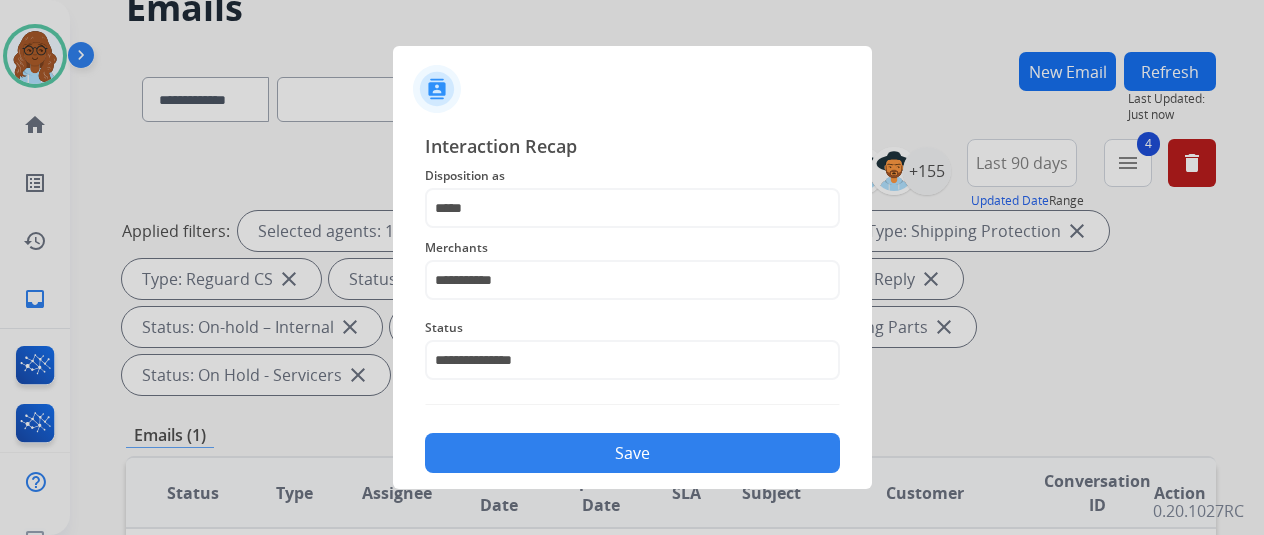 click on "Save" 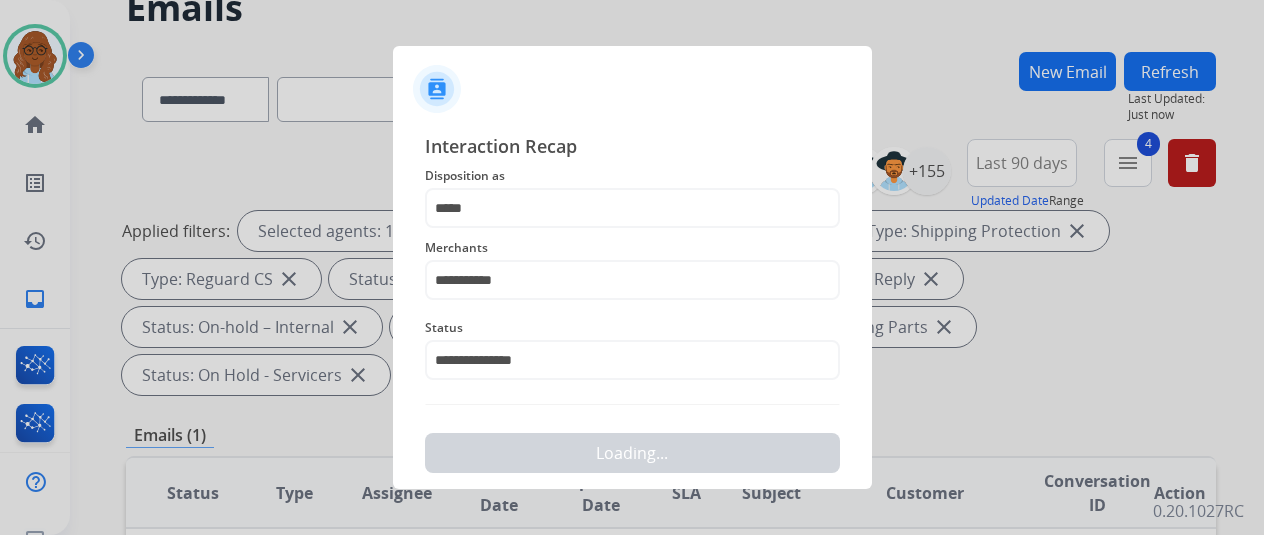 scroll, scrollTop: 0, scrollLeft: 0, axis: both 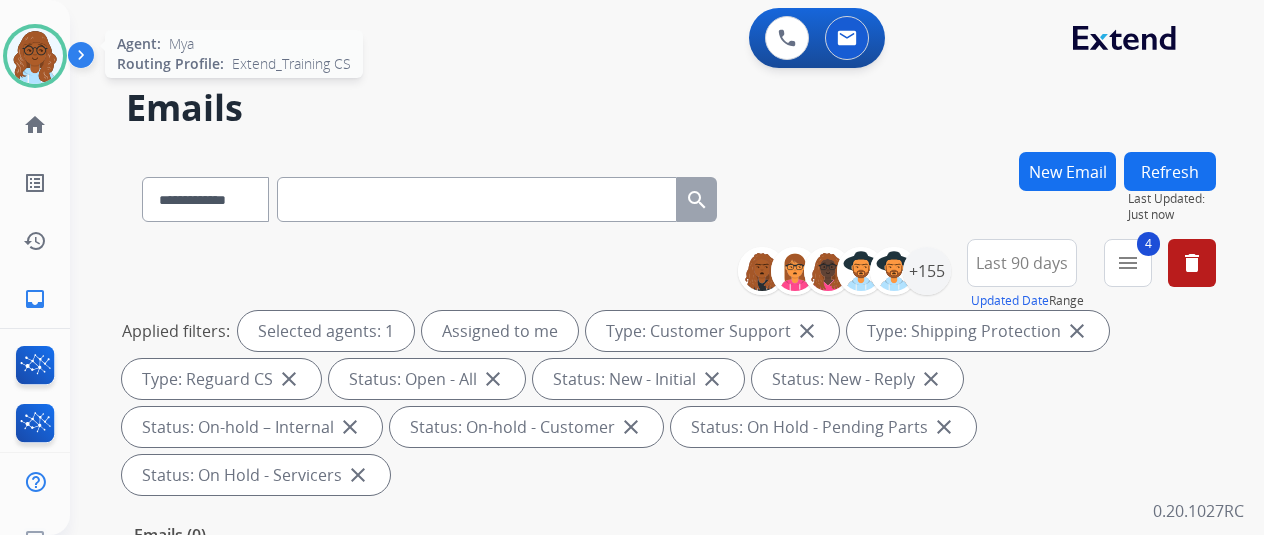 click at bounding box center [35, 56] 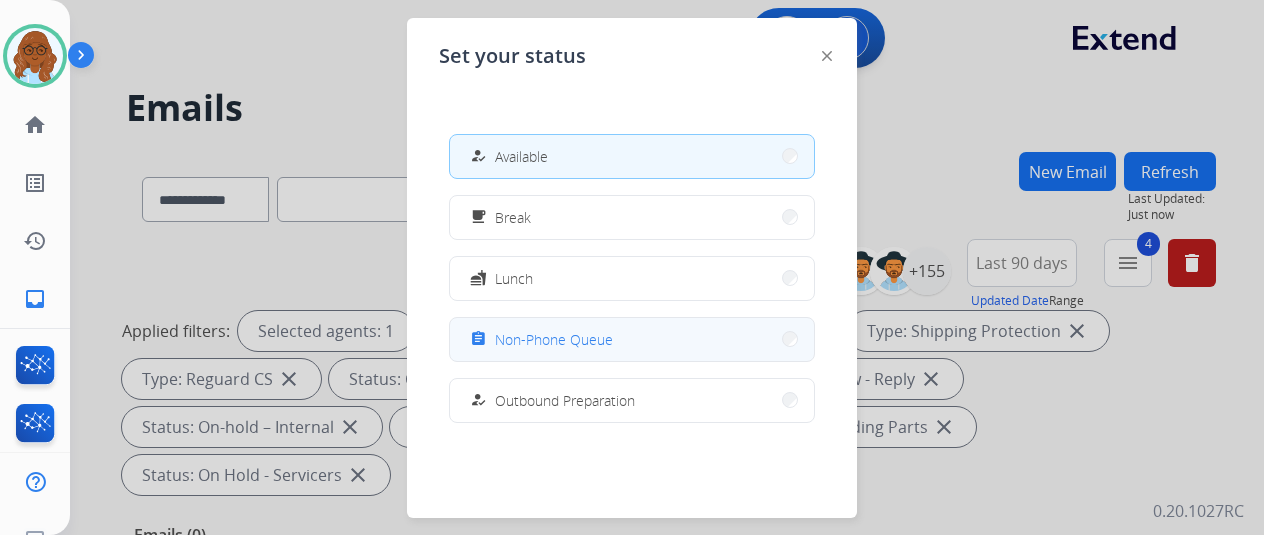 click on "assignment Non-Phone Queue" at bounding box center (632, 339) 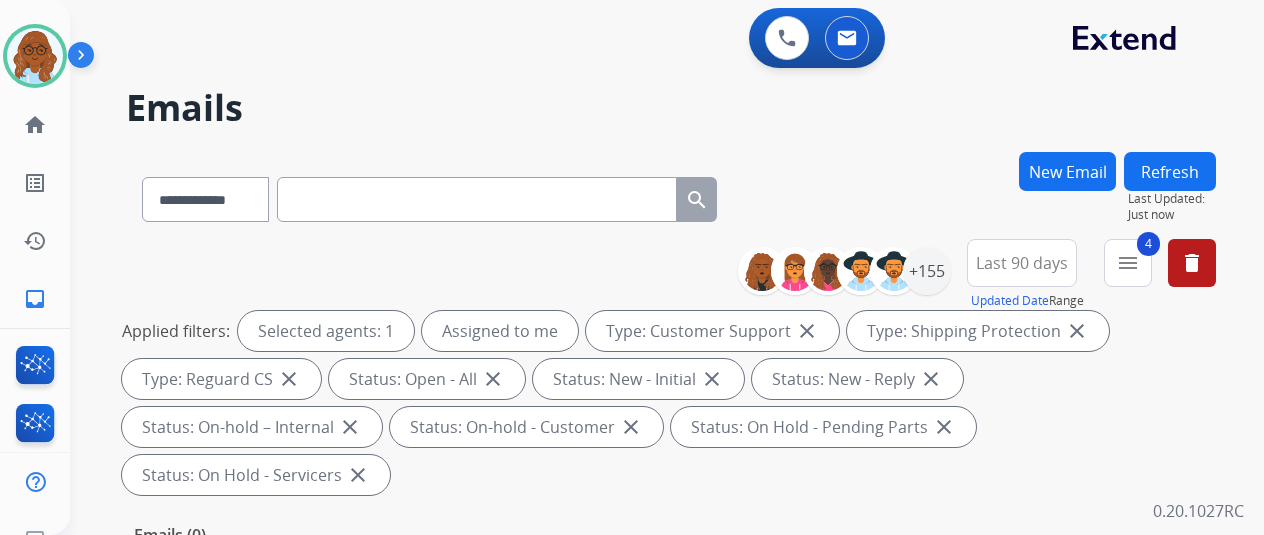 click on "Mya   Non-Phone Queue  Edit Avatar  Agent:   Mya  Routing Profile:  Extend_Training CS" 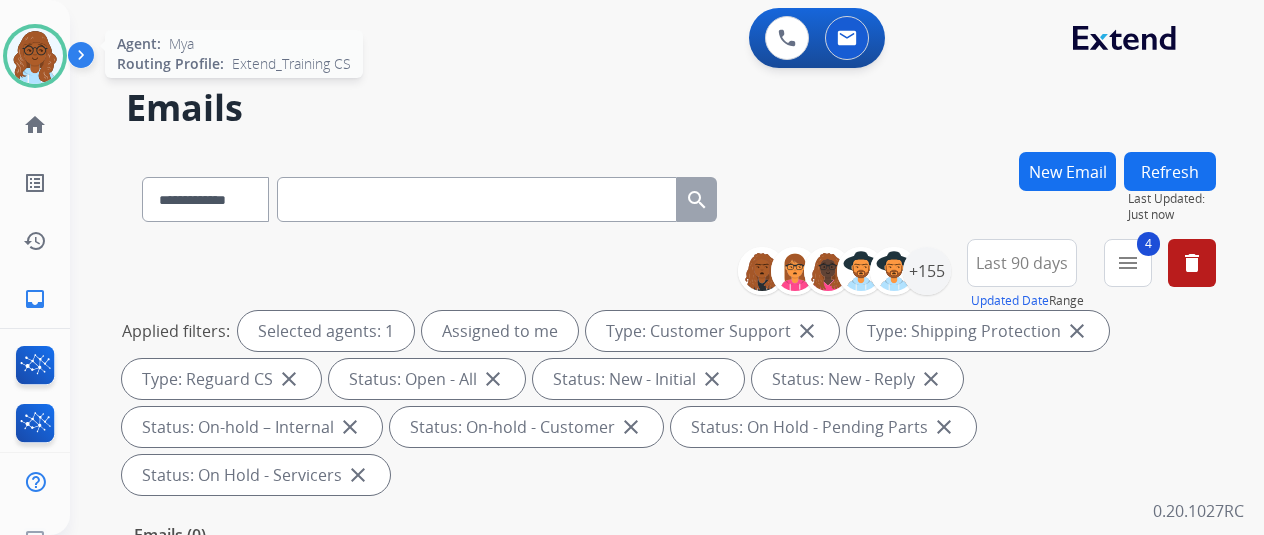 click at bounding box center [35, 56] 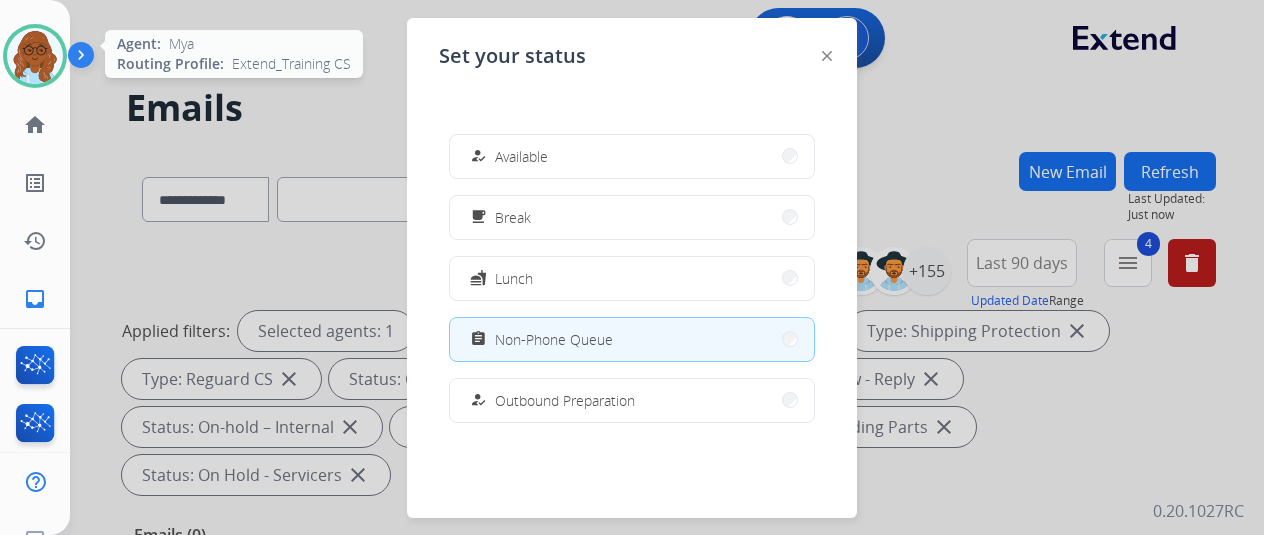 click at bounding box center (35, 56) 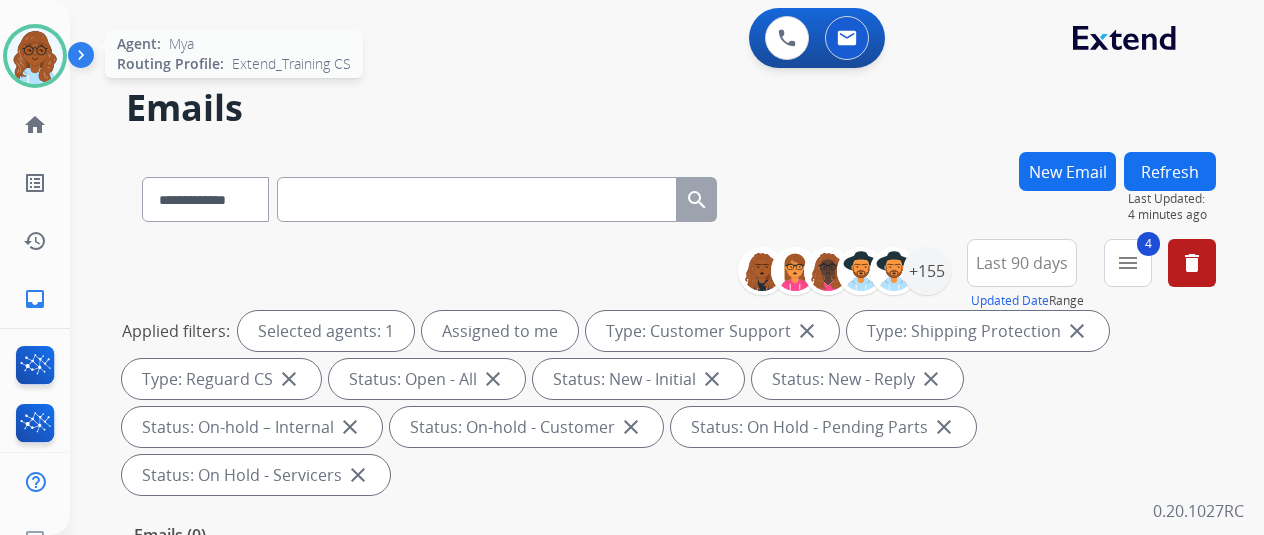 click at bounding box center (35, 56) 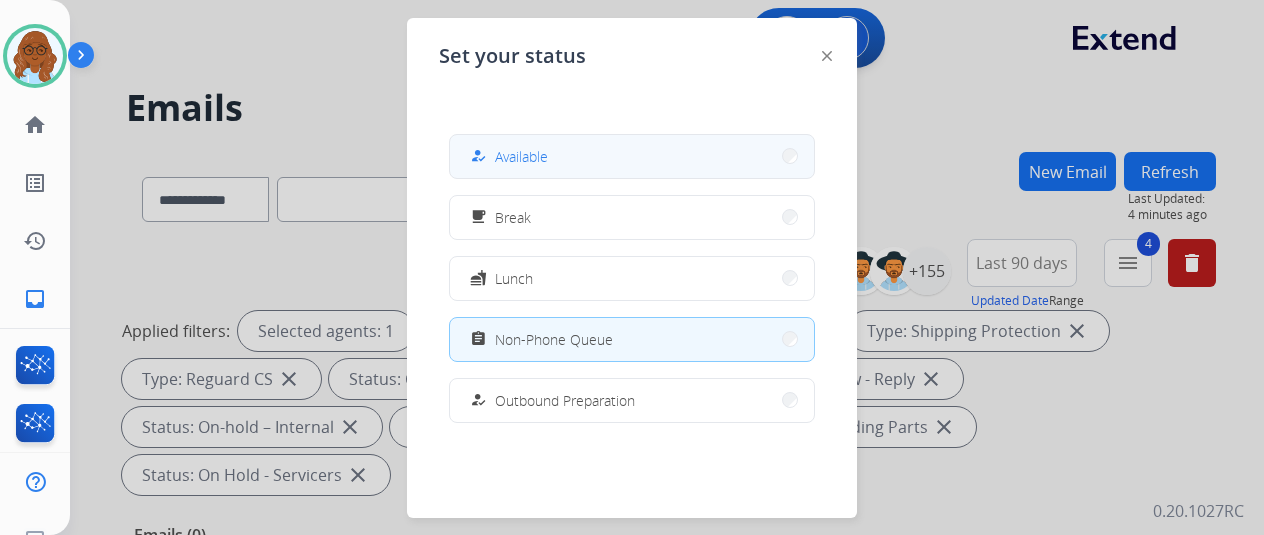 click on "how_to_reg Available" at bounding box center (632, 156) 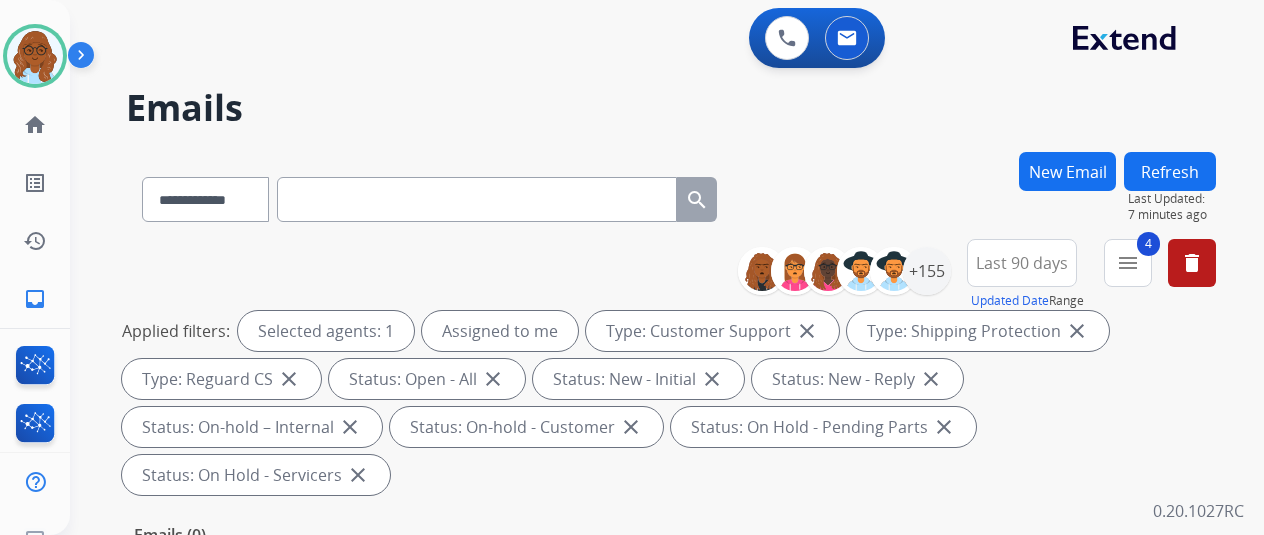 scroll, scrollTop: 80, scrollLeft: 0, axis: vertical 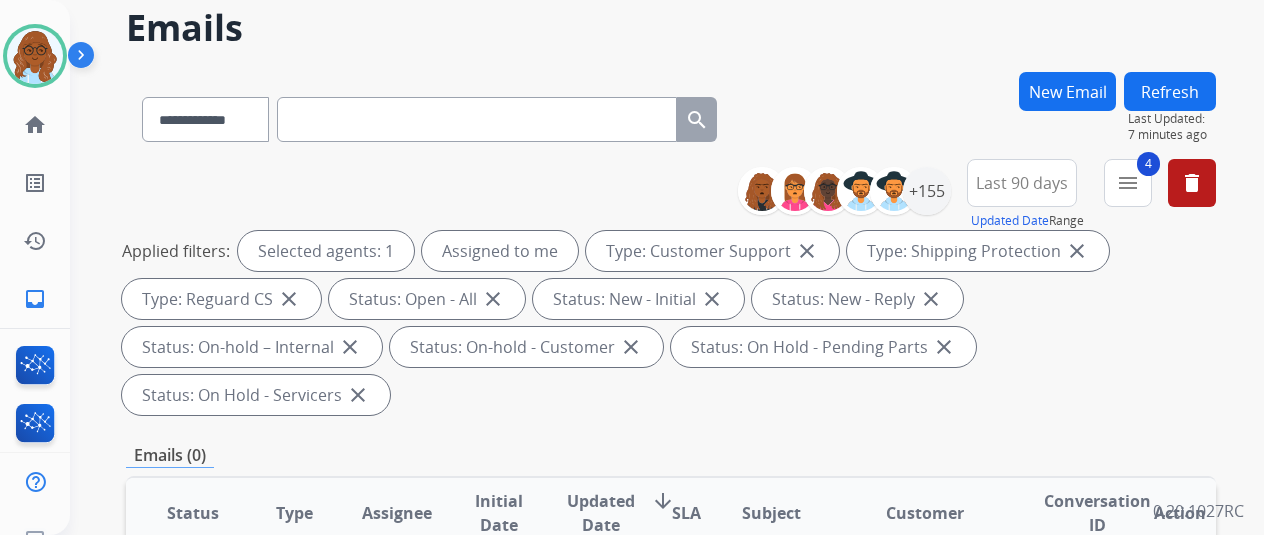 click on "Last 90 days" at bounding box center (1022, 183) 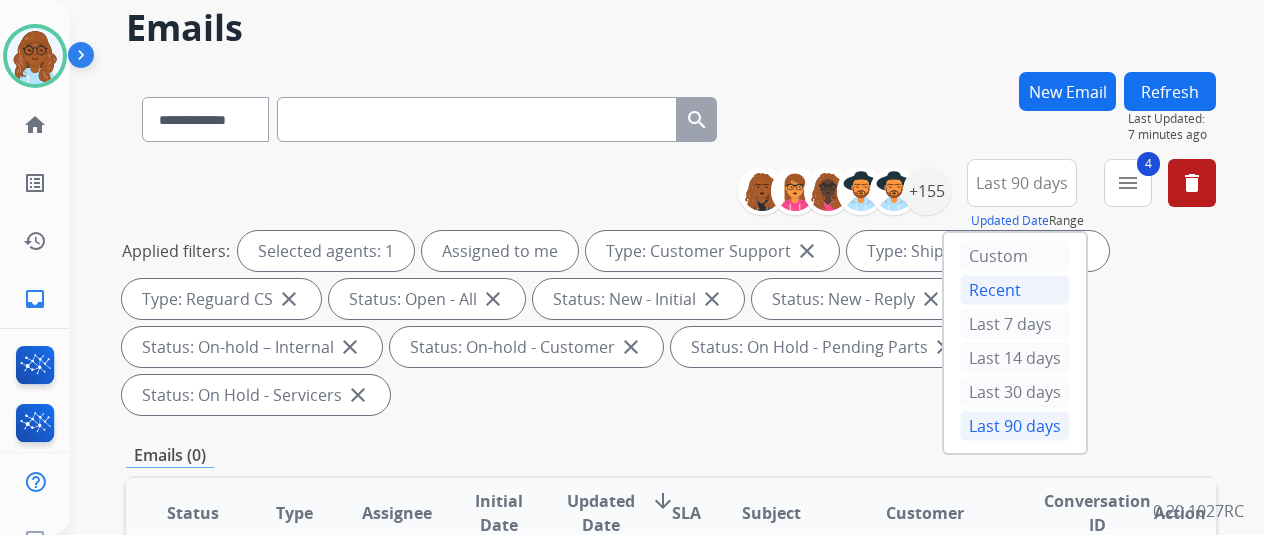 click on "Recent" at bounding box center (1015, 290) 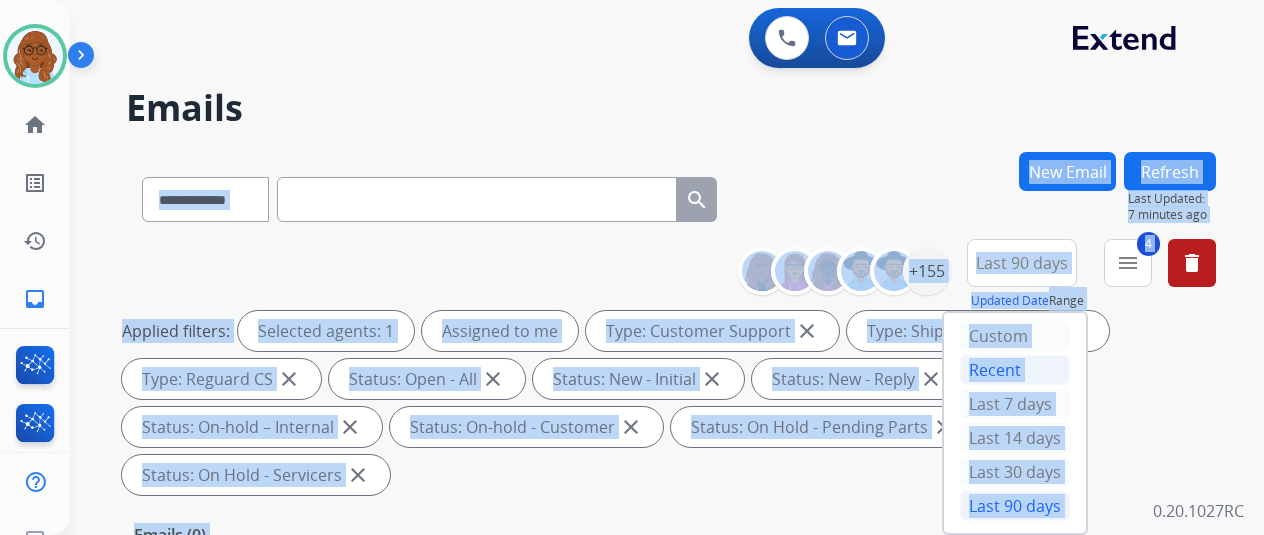 click on "**********" at bounding box center (643, 339) 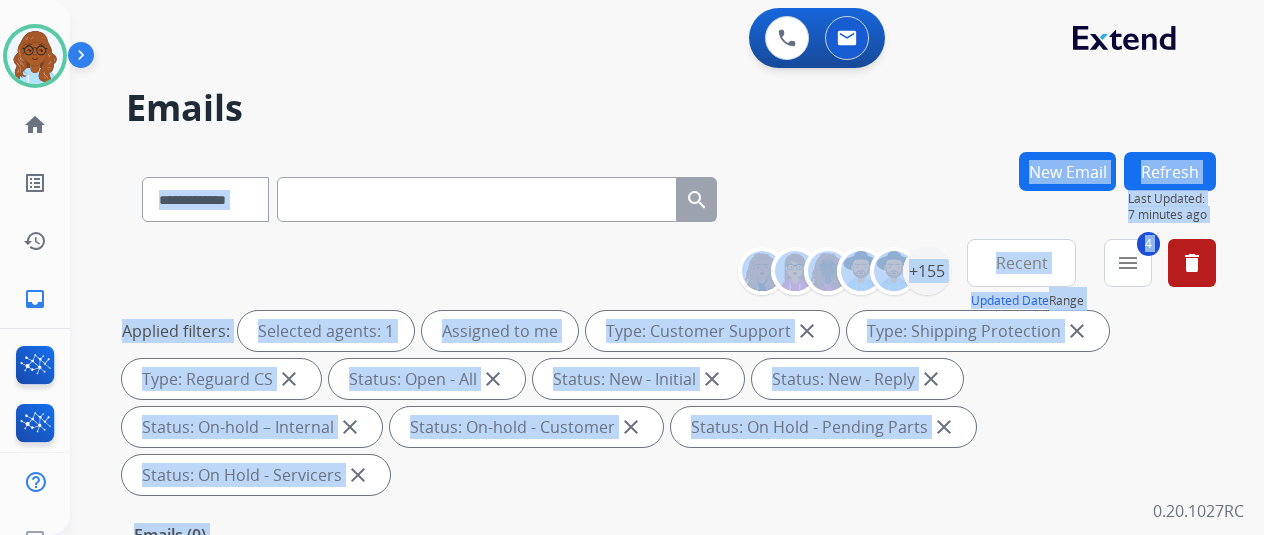 click on "**********" at bounding box center [671, 195] 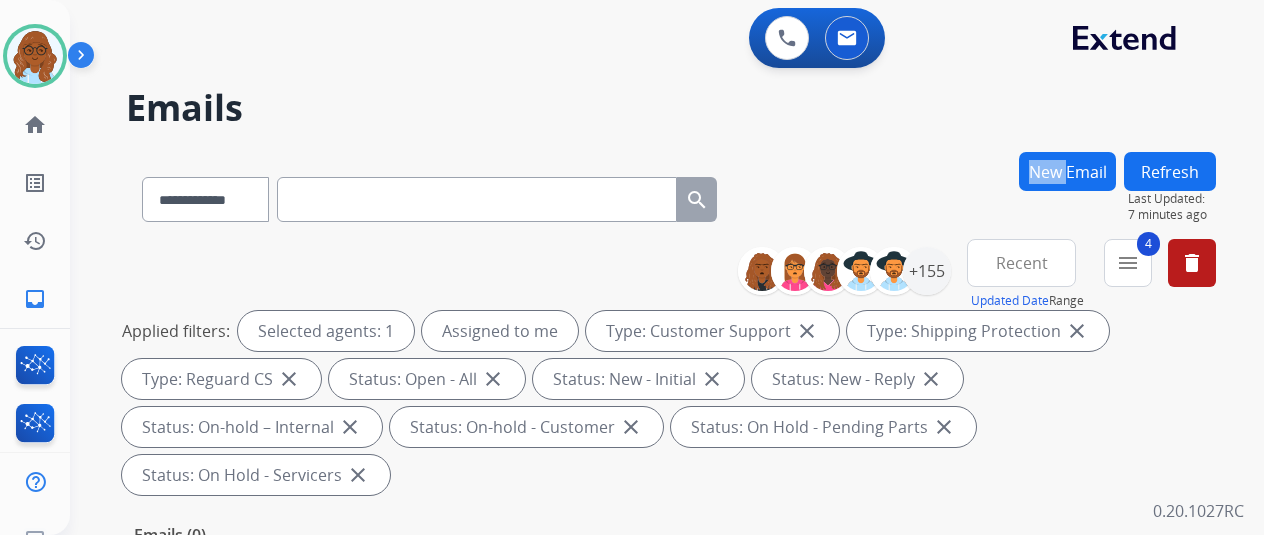 click on "**********" at bounding box center [671, 195] 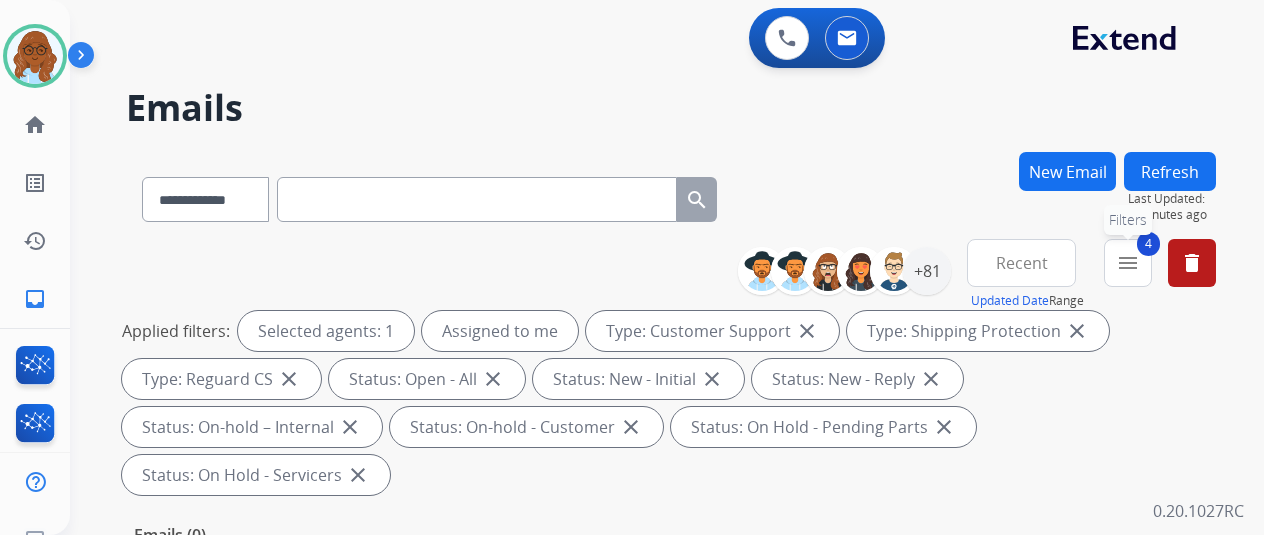 click on "4 menu  Filters" at bounding box center (1128, 263) 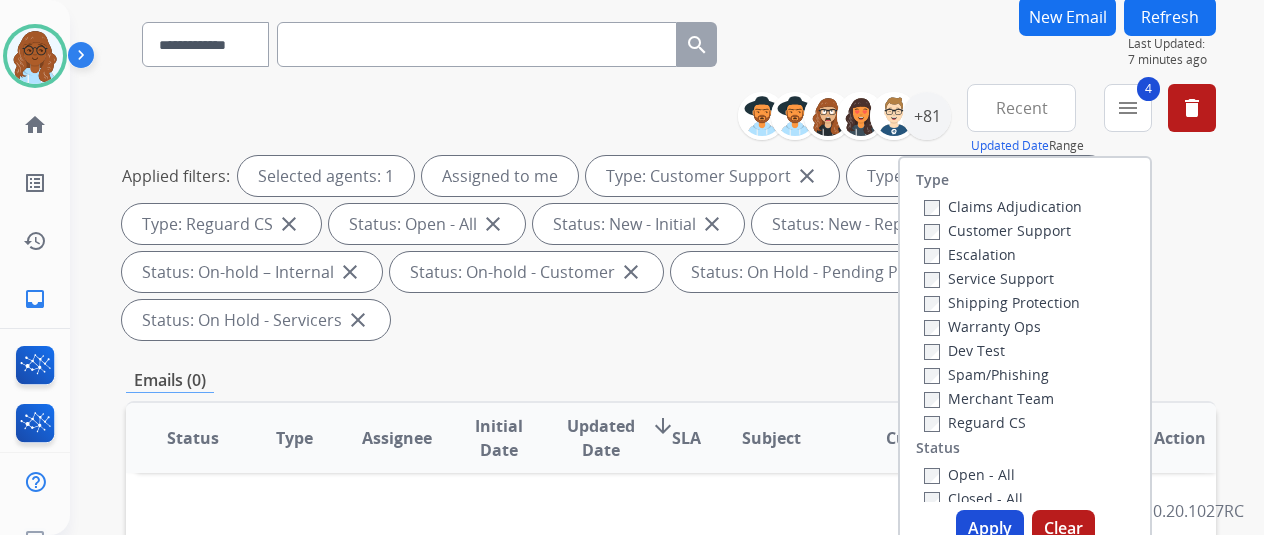 scroll, scrollTop: 188, scrollLeft: 0, axis: vertical 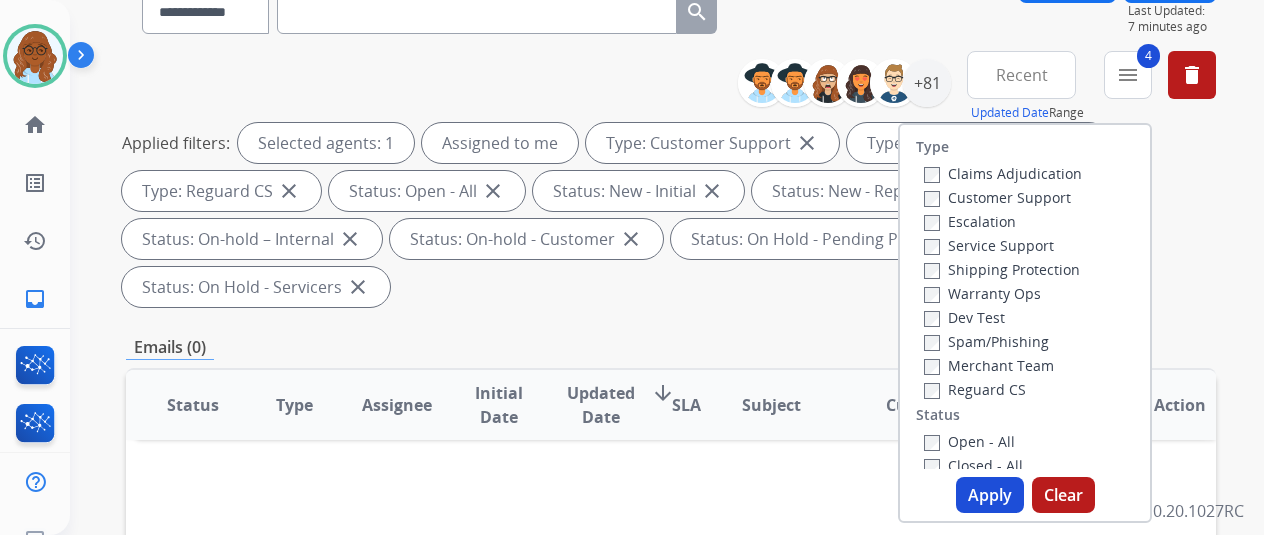 click on "Apply" at bounding box center (990, 495) 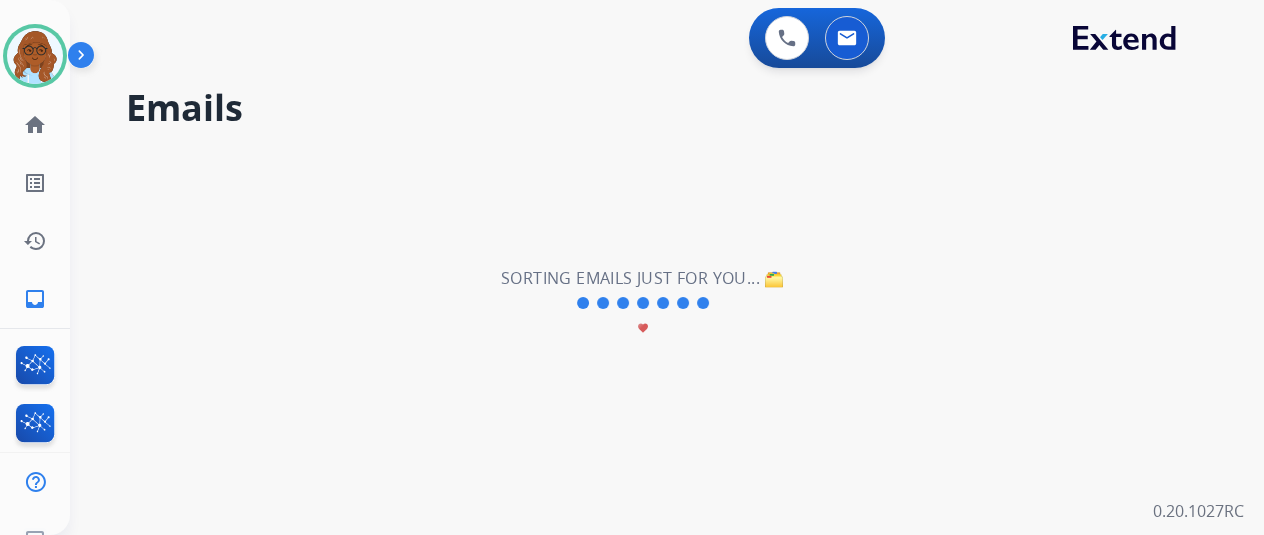 scroll, scrollTop: 0, scrollLeft: 0, axis: both 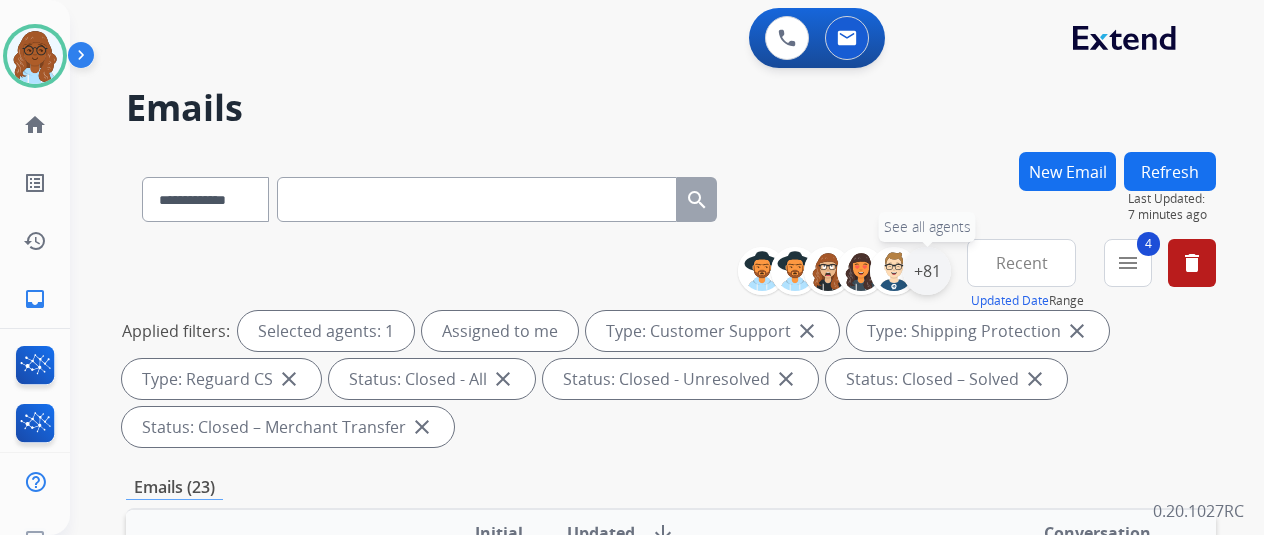 click on "+81" at bounding box center (927, 271) 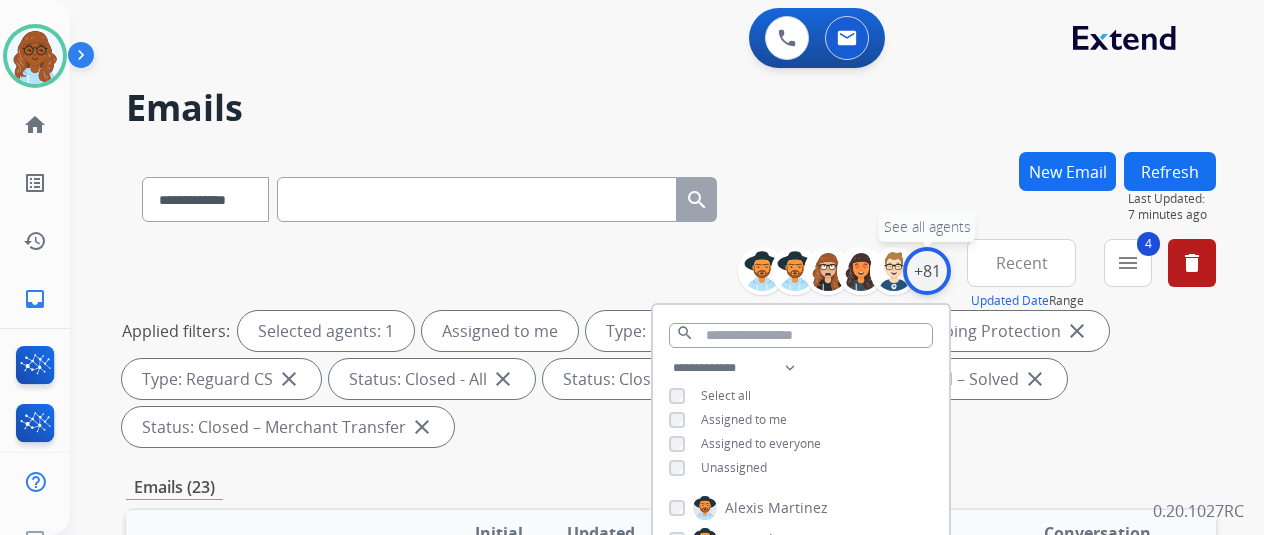 click on "+81" at bounding box center [927, 271] 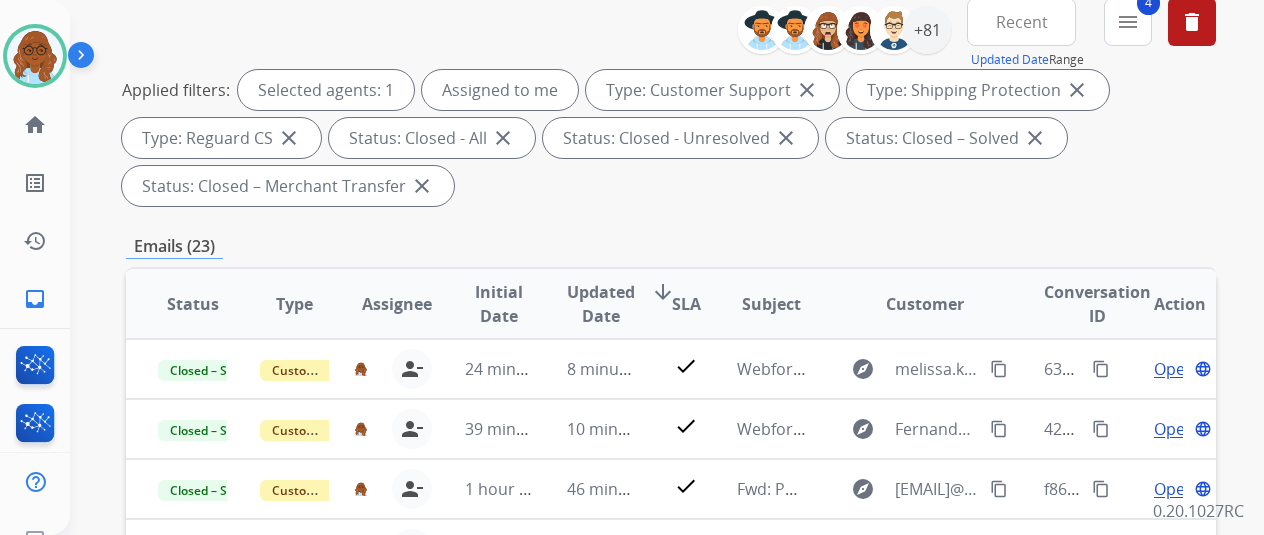 scroll, scrollTop: 264, scrollLeft: 0, axis: vertical 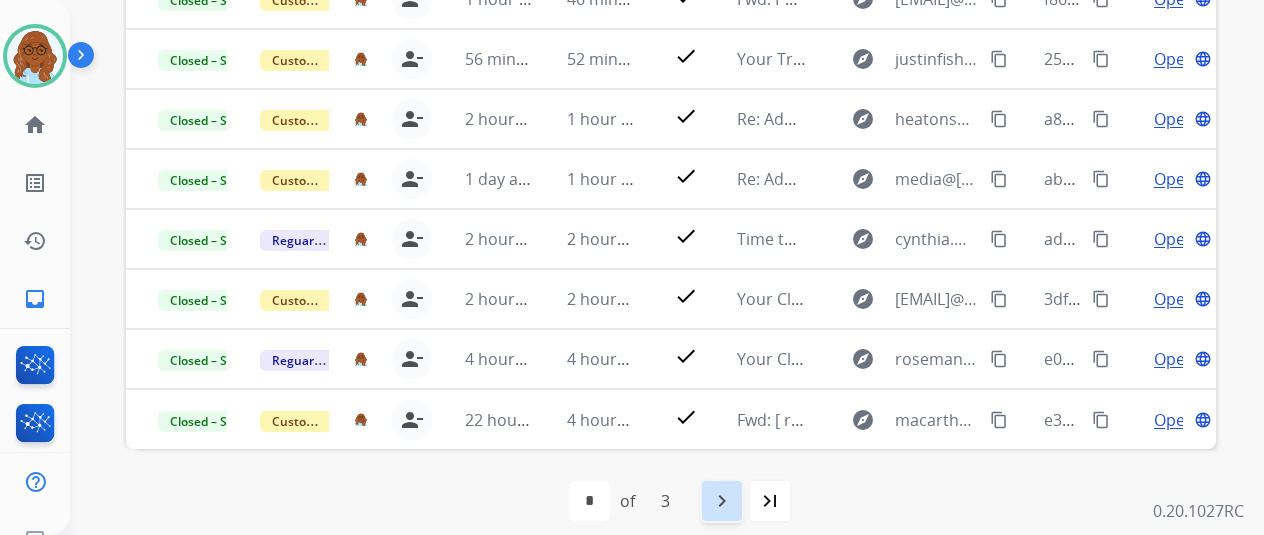click on "navigate_next" at bounding box center (722, 501) 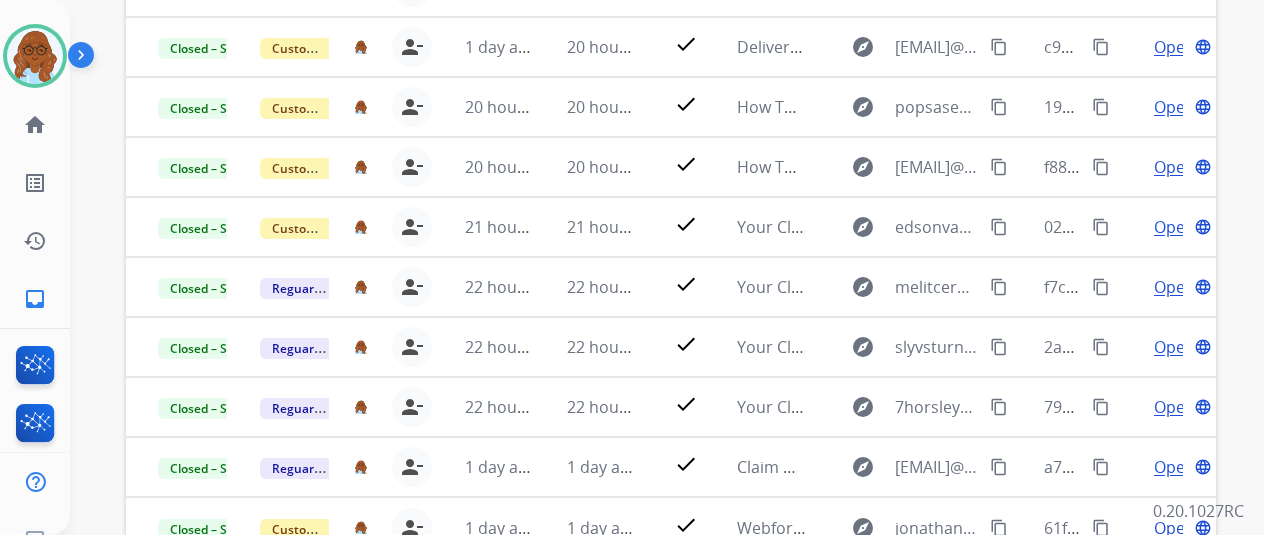 scroll, scrollTop: 620, scrollLeft: 0, axis: vertical 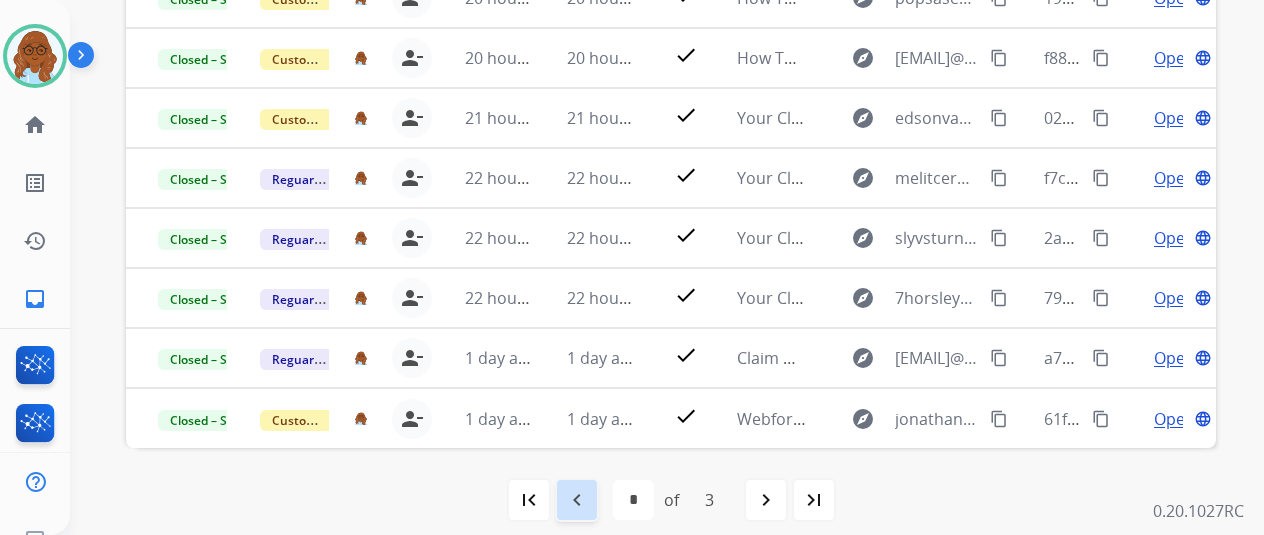 click on "navigate_before" at bounding box center (577, 500) 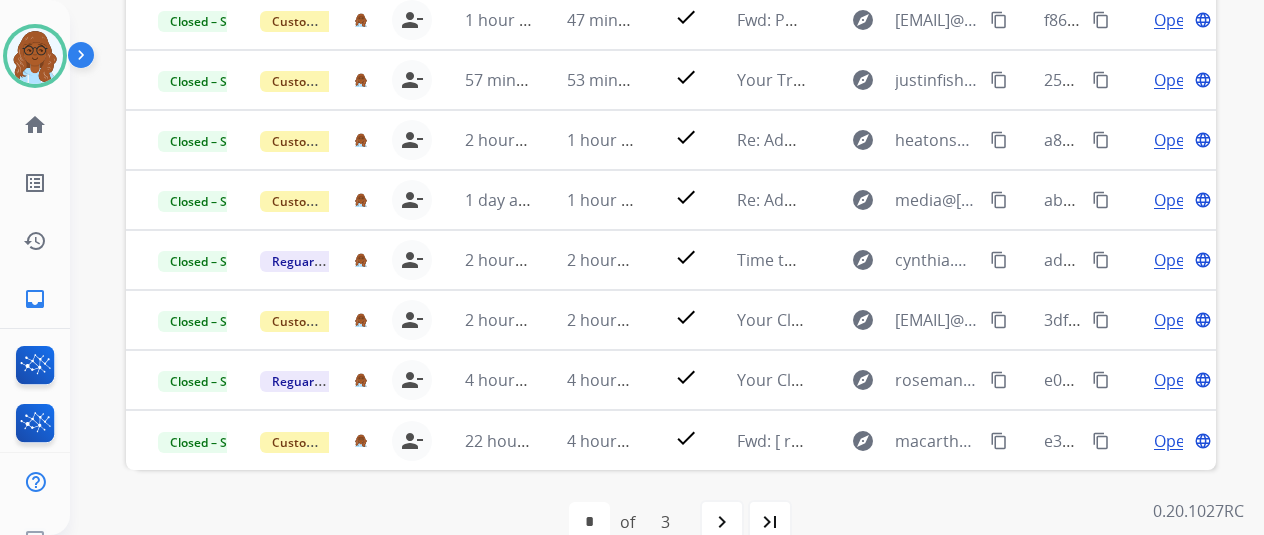 scroll, scrollTop: 704, scrollLeft: 0, axis: vertical 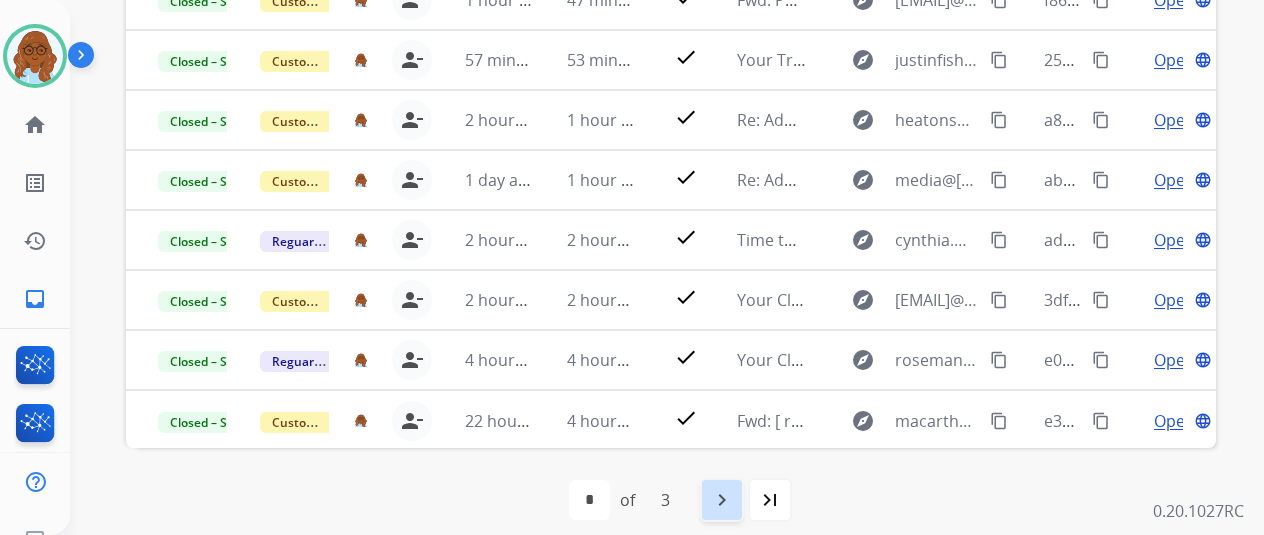 click on "navigate_next" at bounding box center (722, 500) 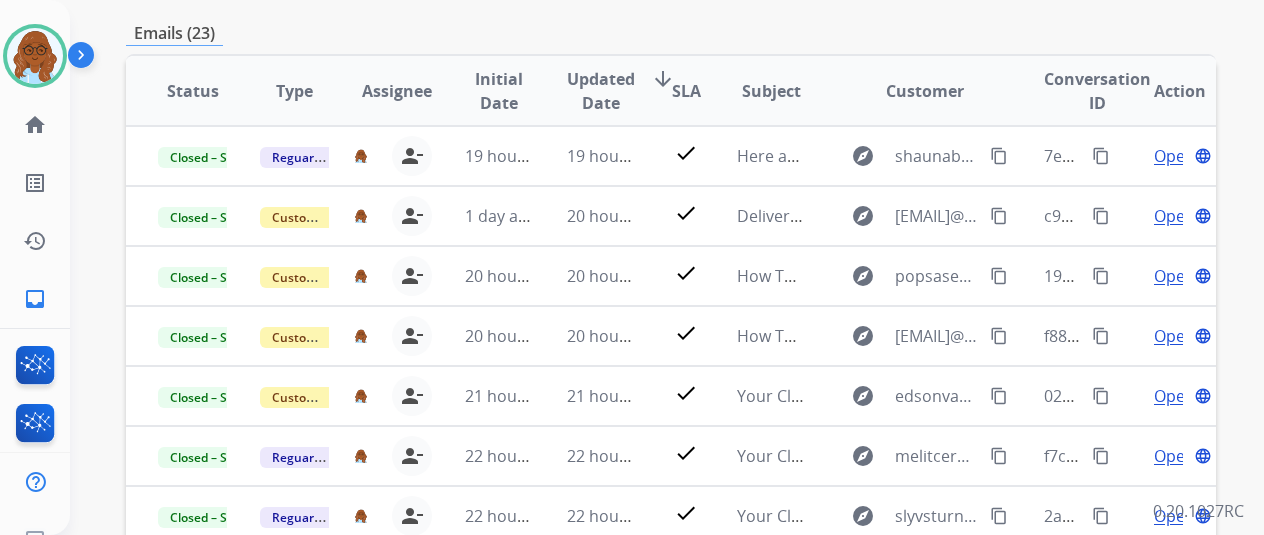 scroll, scrollTop: 456, scrollLeft: 0, axis: vertical 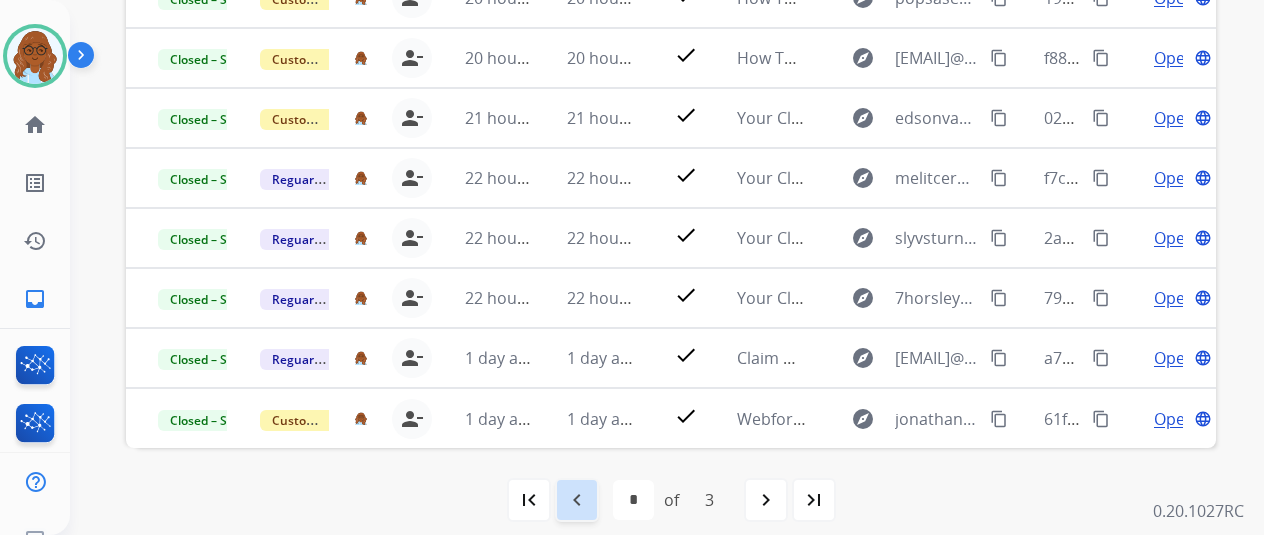 click on "navigate_before" at bounding box center (577, 500) 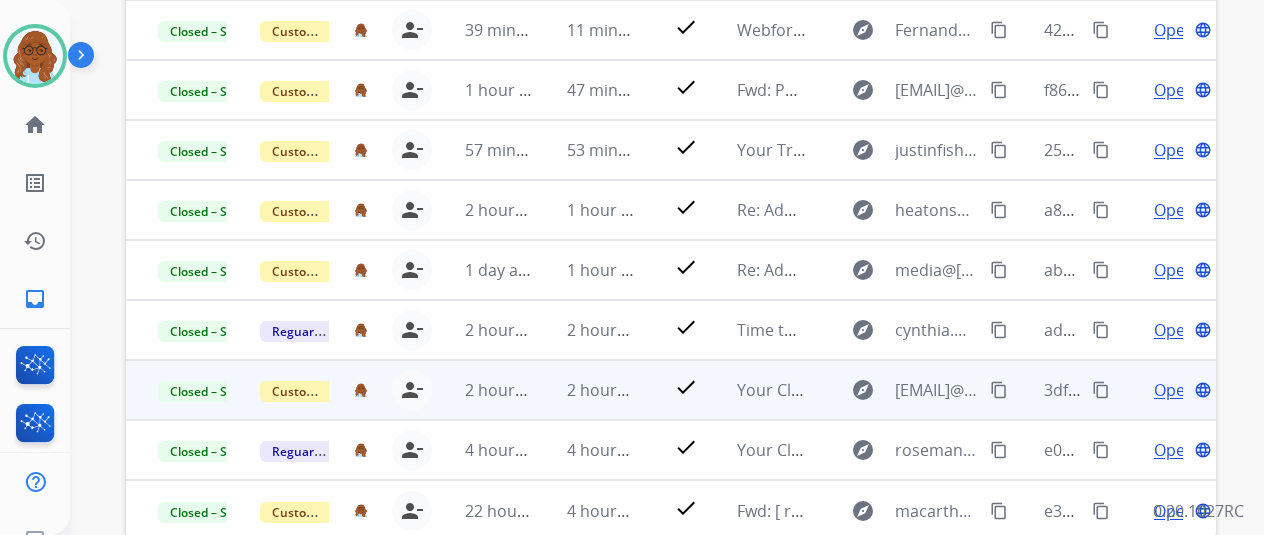 scroll, scrollTop: 730, scrollLeft: 0, axis: vertical 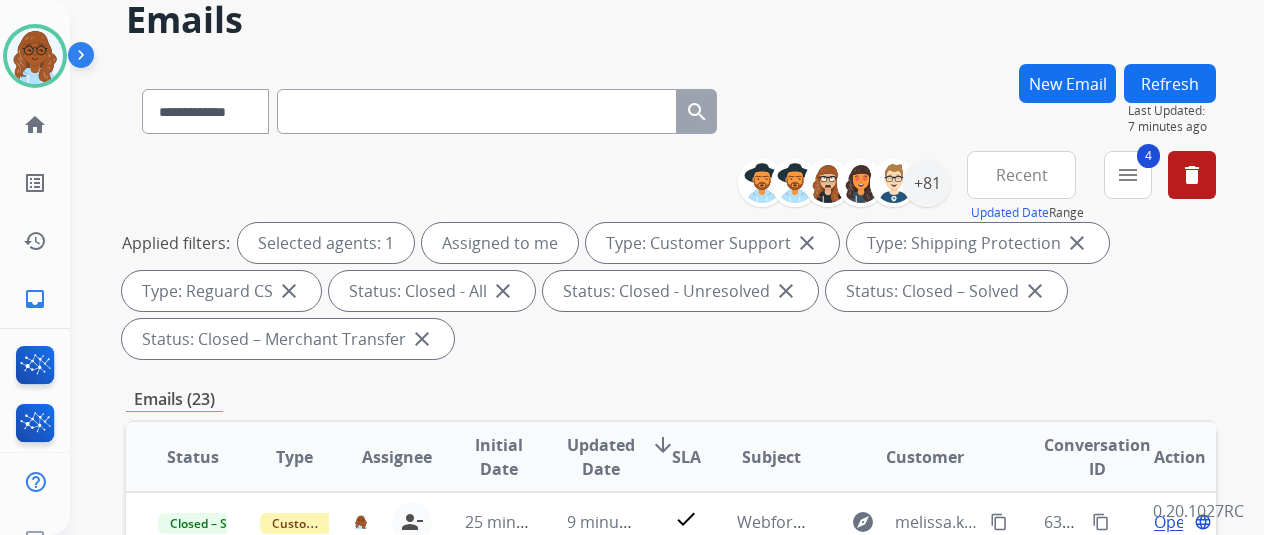 click on "Recent" at bounding box center [1022, 175] 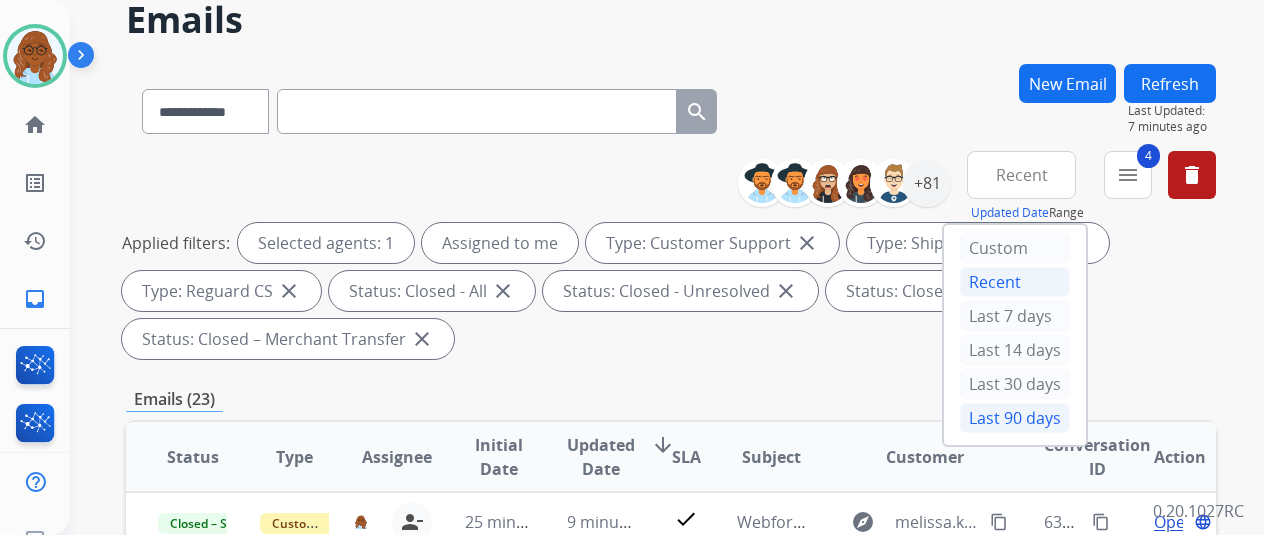 click on "Last 90 days" at bounding box center (1015, 418) 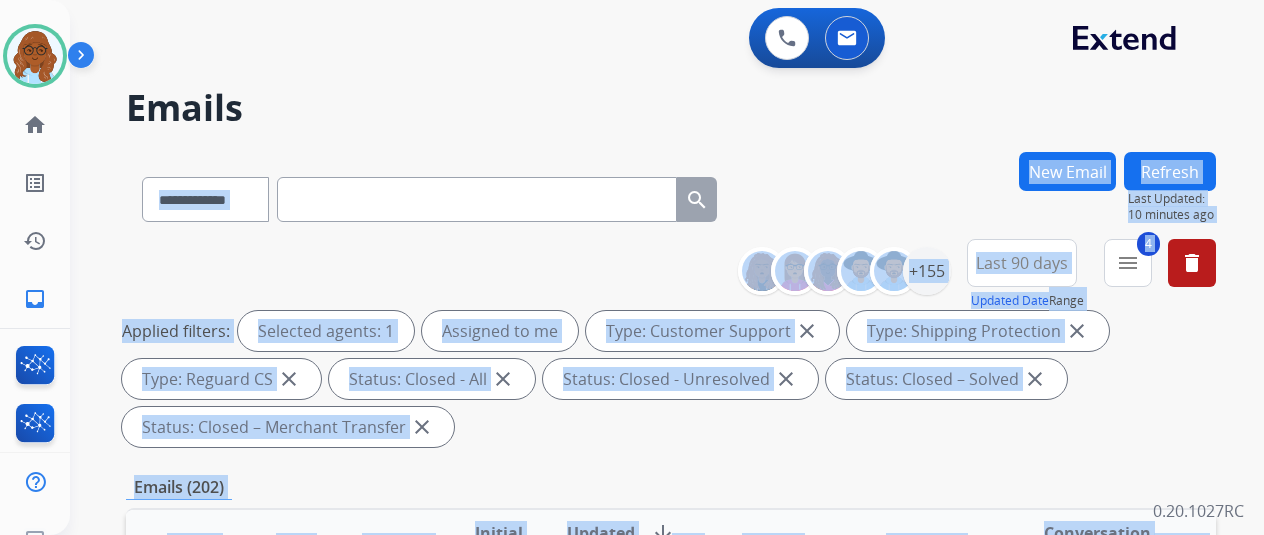 click on "**********" at bounding box center (671, 195) 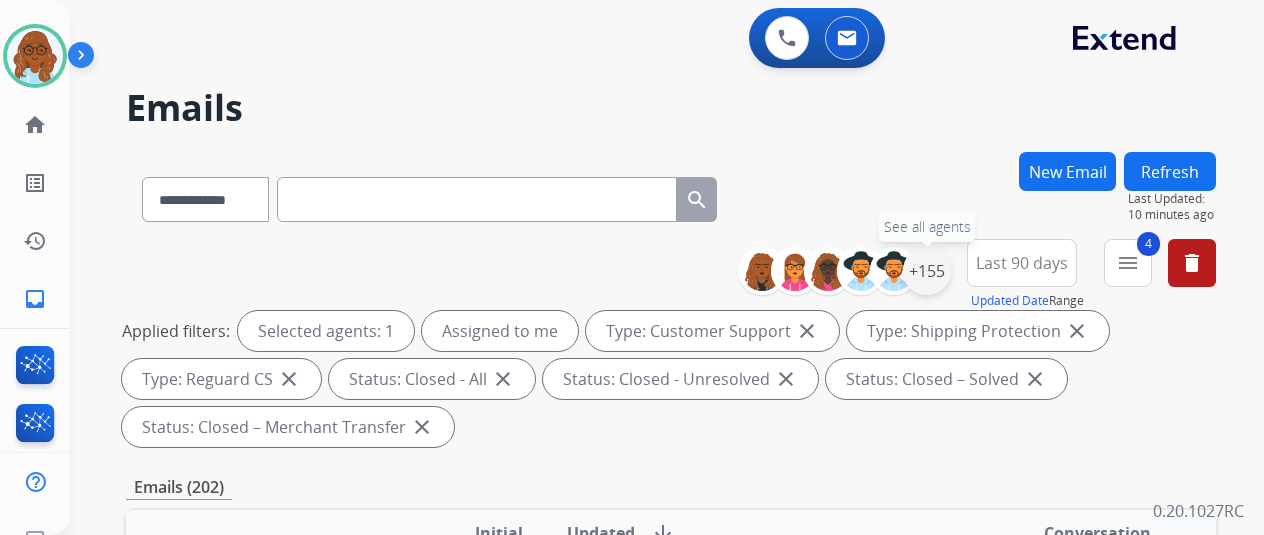 click on "+155" at bounding box center (927, 271) 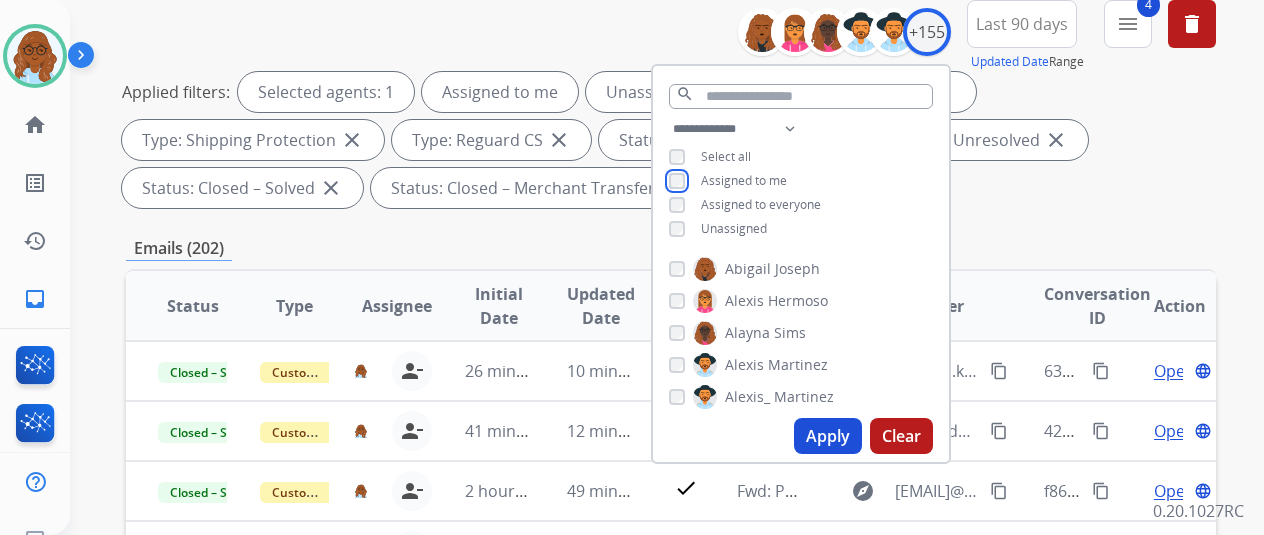 scroll, scrollTop: 244, scrollLeft: 0, axis: vertical 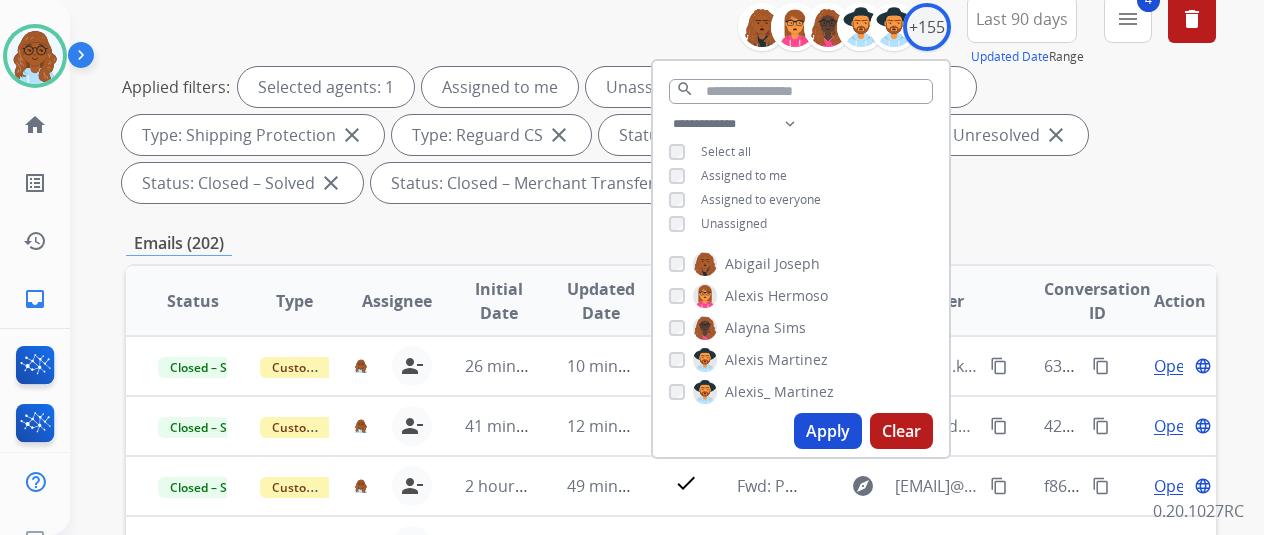 click on "Apply" at bounding box center [828, 431] 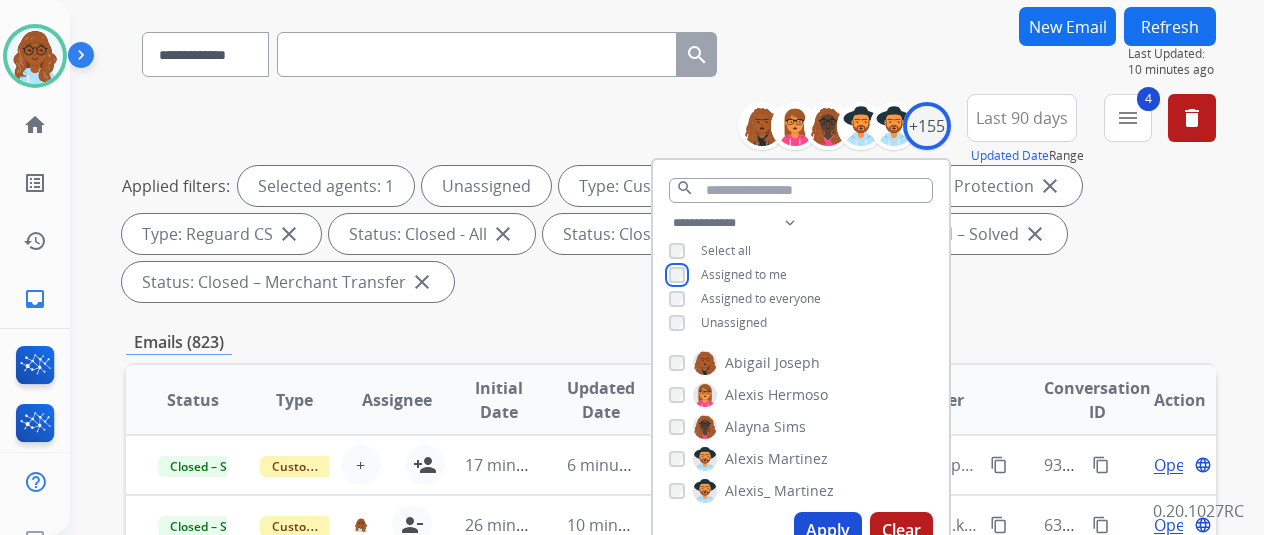 scroll, scrollTop: 166, scrollLeft: 0, axis: vertical 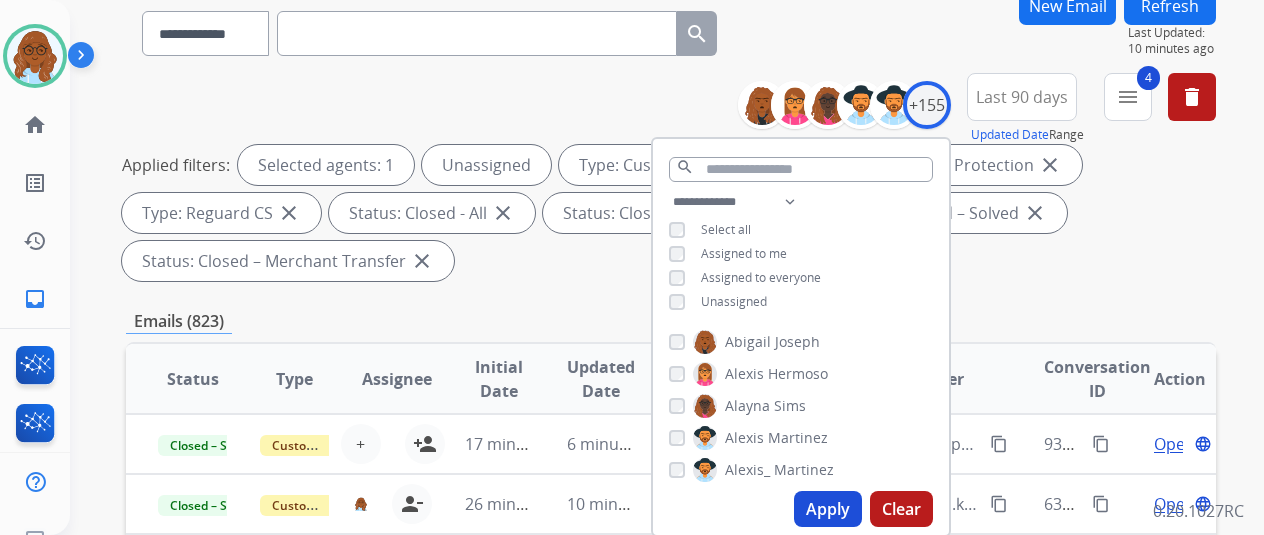 click on "Apply" at bounding box center (828, 509) 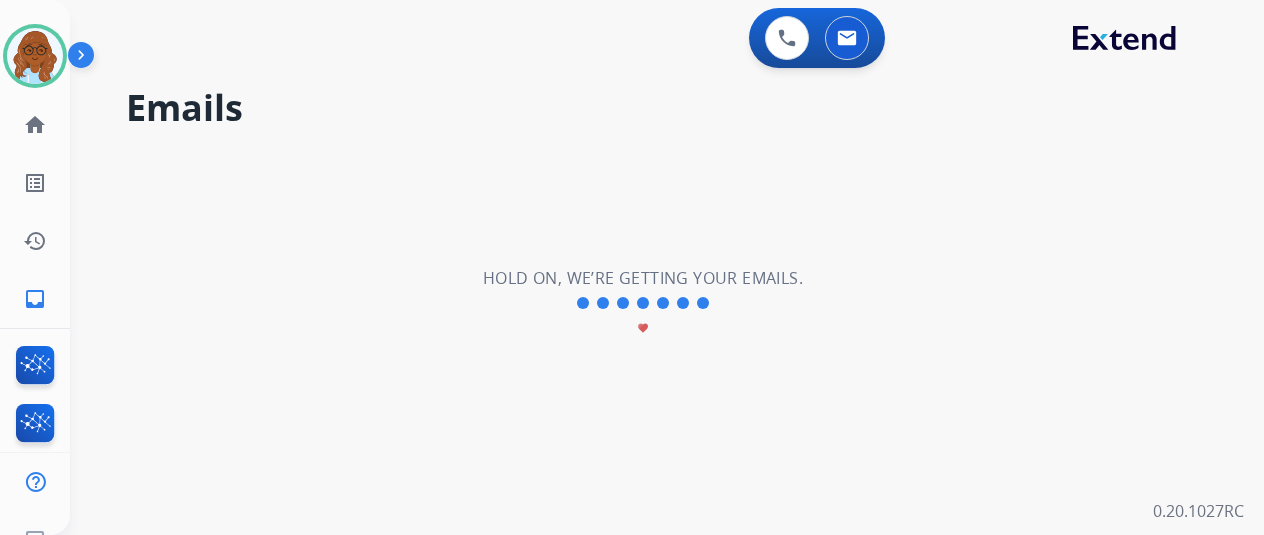 scroll, scrollTop: 0, scrollLeft: 0, axis: both 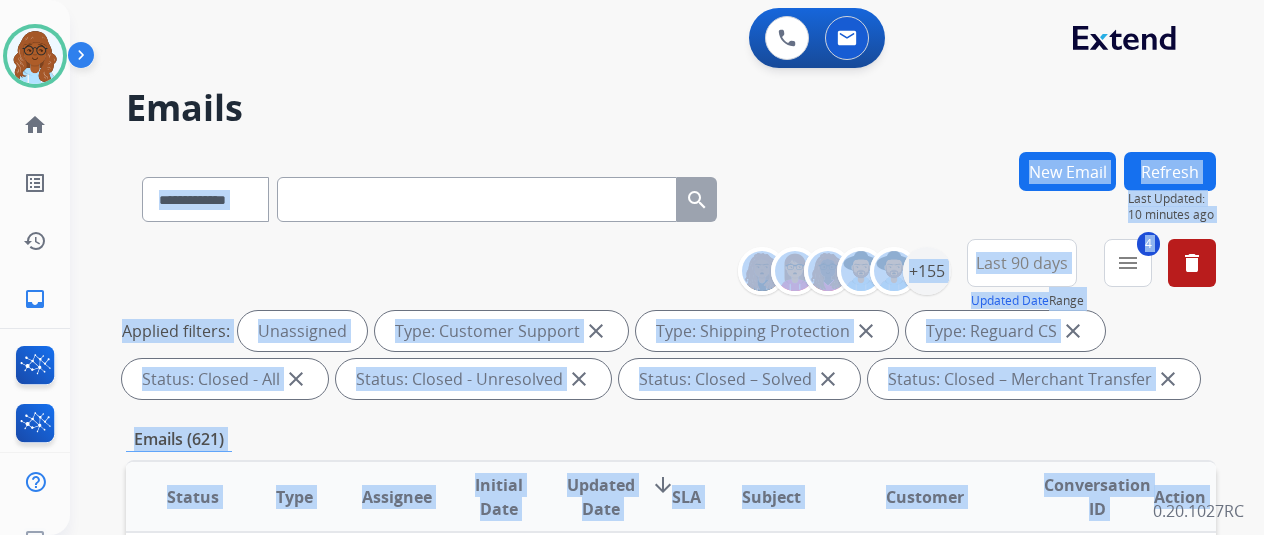 click on "Applied filters: Unassigned  Type: Customer Support  close  Type: Shipping Protection  close  Type: Reguard CS  close  Status: Closed - All  close  Status: Closed - Unresolved  close  Status: Closed – Solved  close  Status: Closed – Merchant Transfer  close" at bounding box center (667, 355) 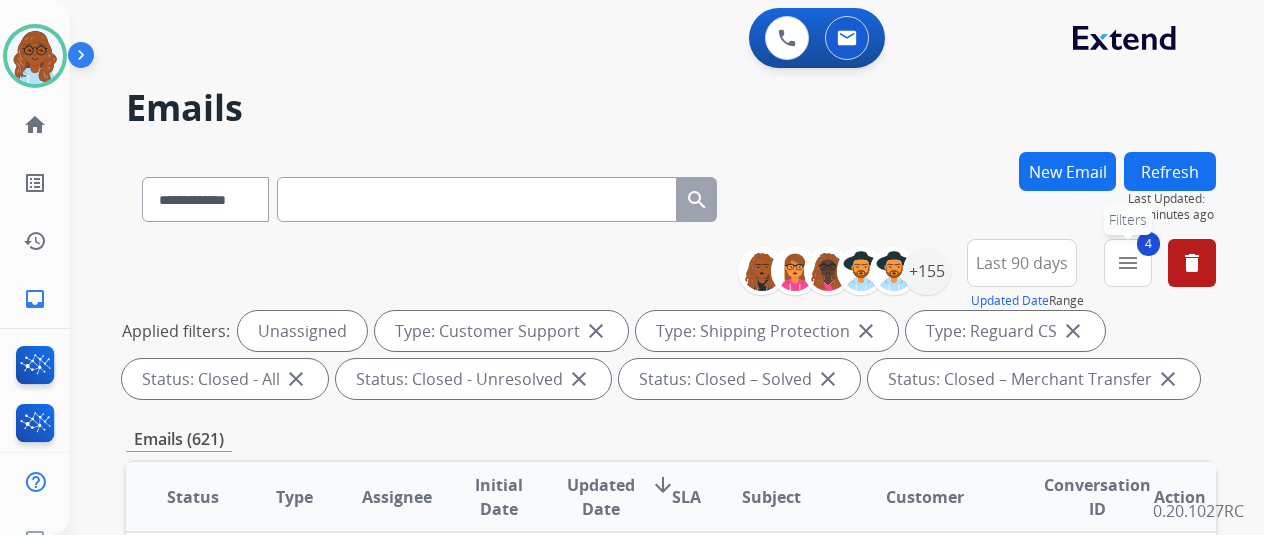 click on "menu" at bounding box center [1128, 263] 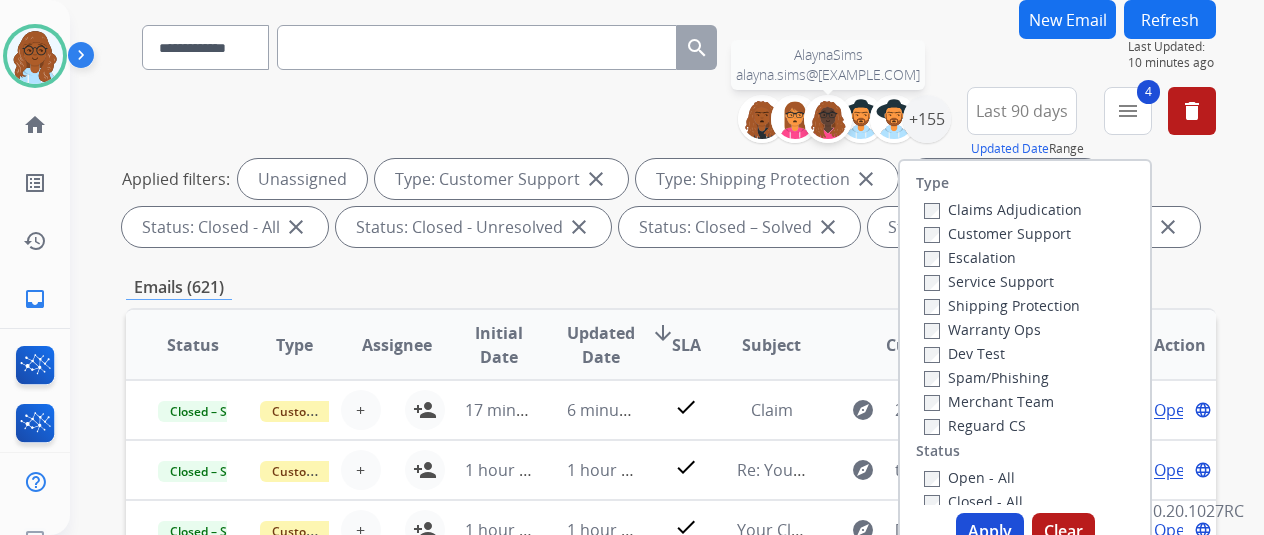 scroll, scrollTop: 163, scrollLeft: 0, axis: vertical 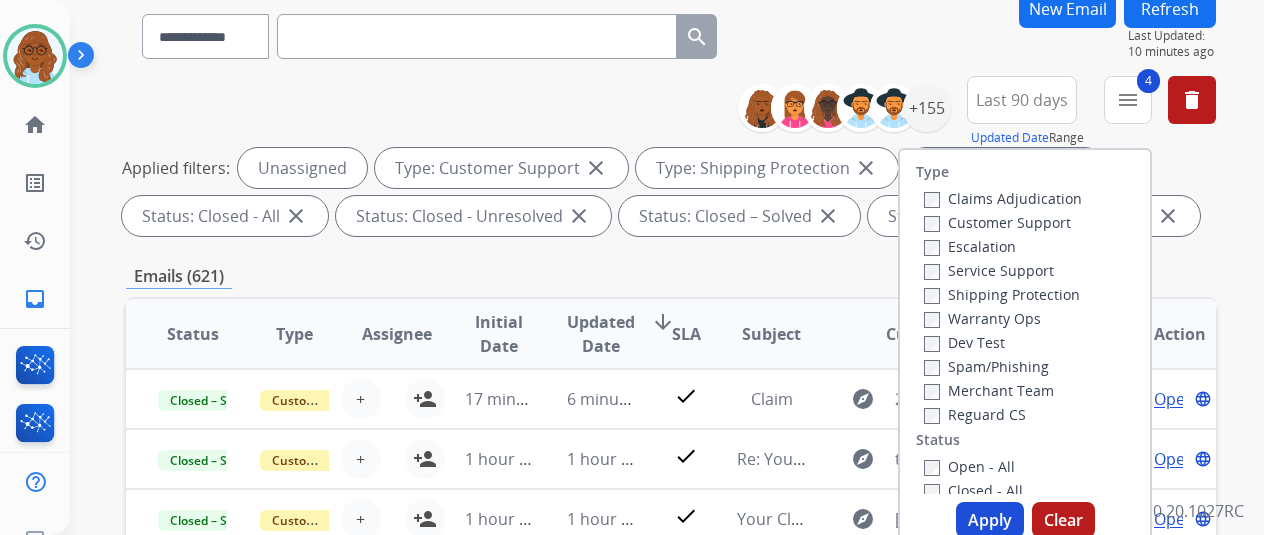click on "Closed - All" at bounding box center [973, 490] 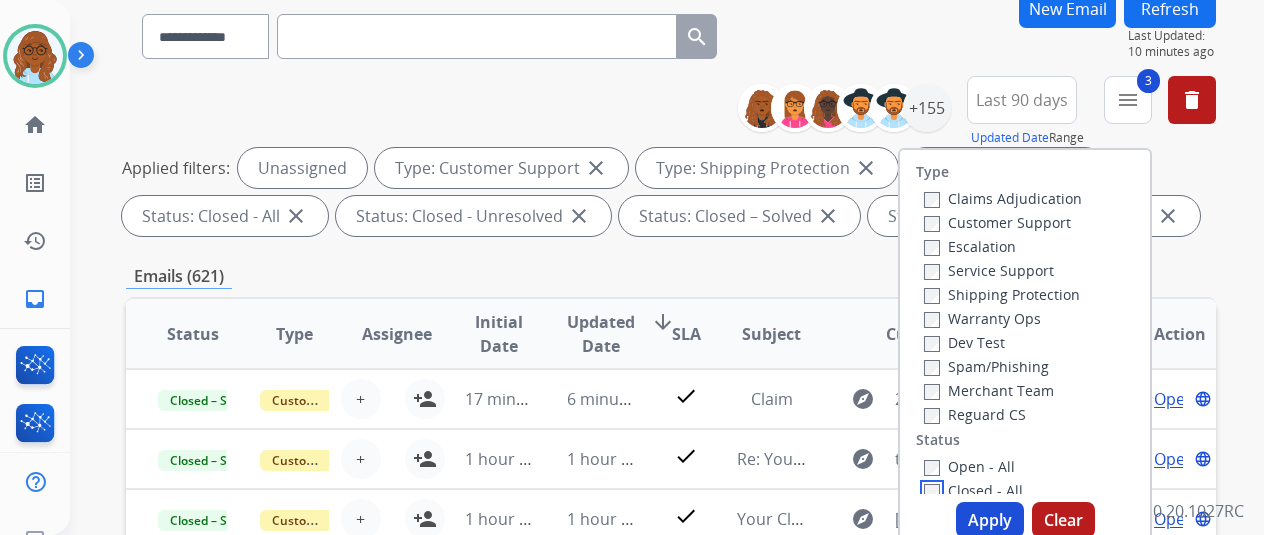 scroll, scrollTop: 6, scrollLeft: 0, axis: vertical 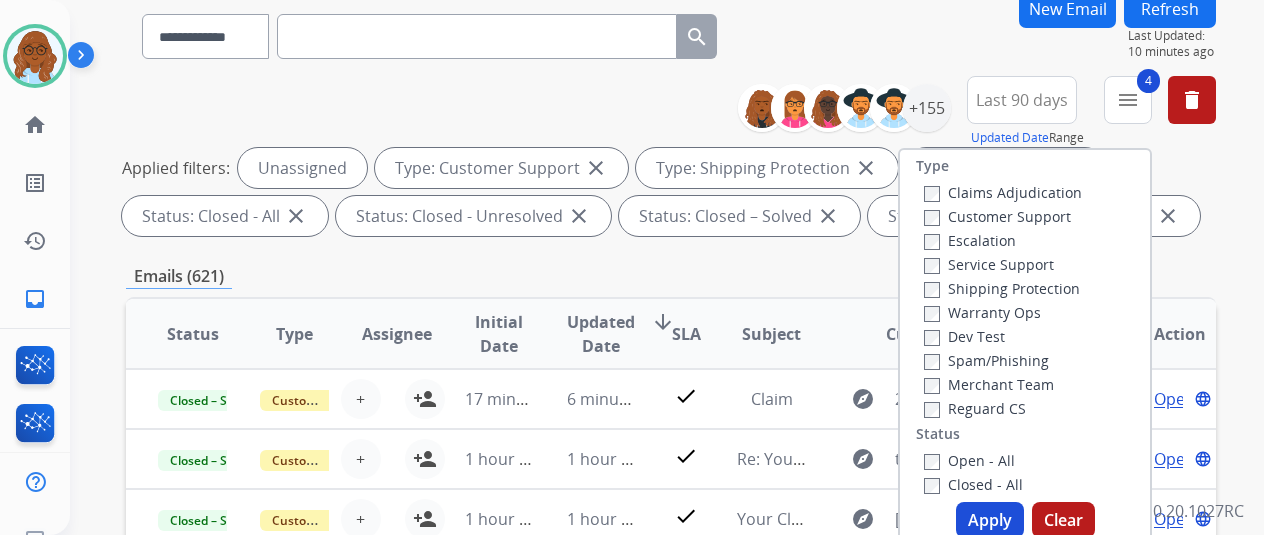 click on "Apply" at bounding box center [990, 520] 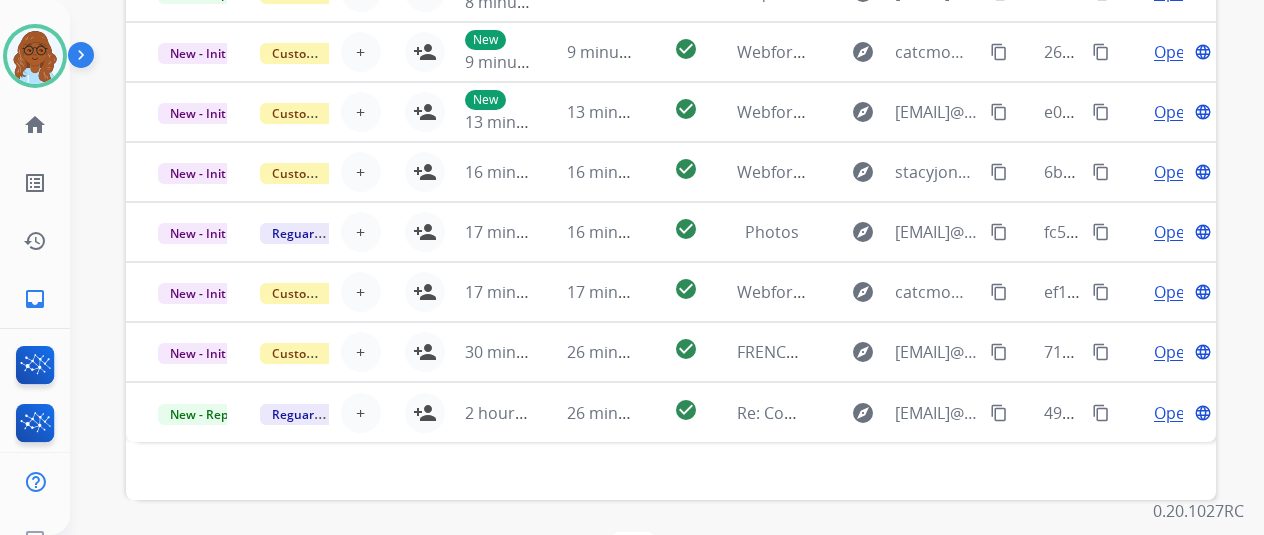 scroll, scrollTop: 678, scrollLeft: 0, axis: vertical 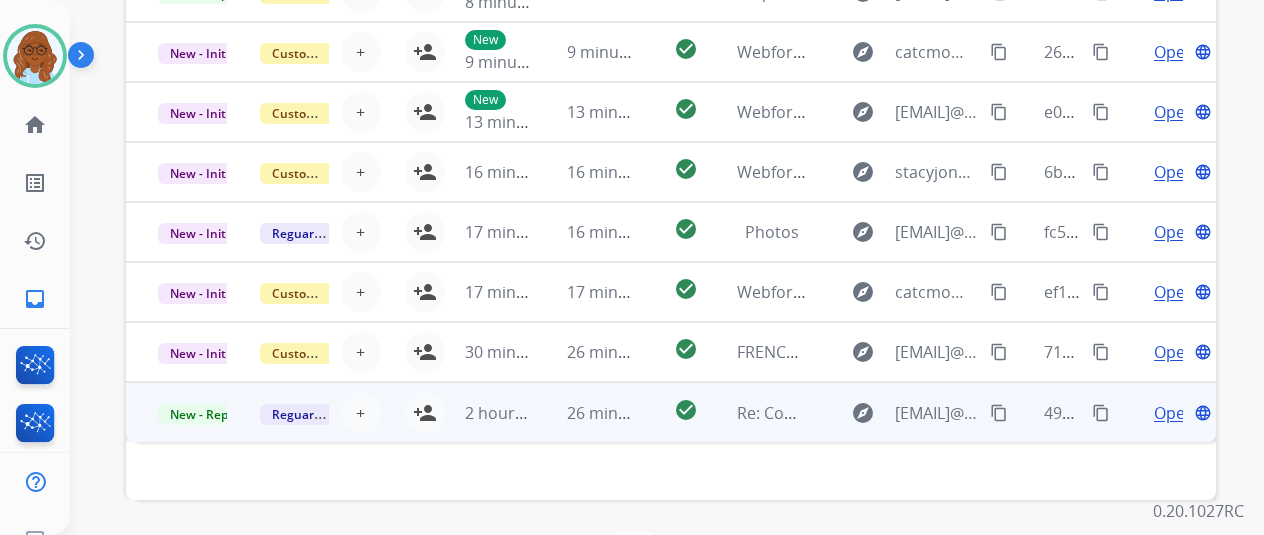 click on "Open language" at bounding box center [1165, 412] 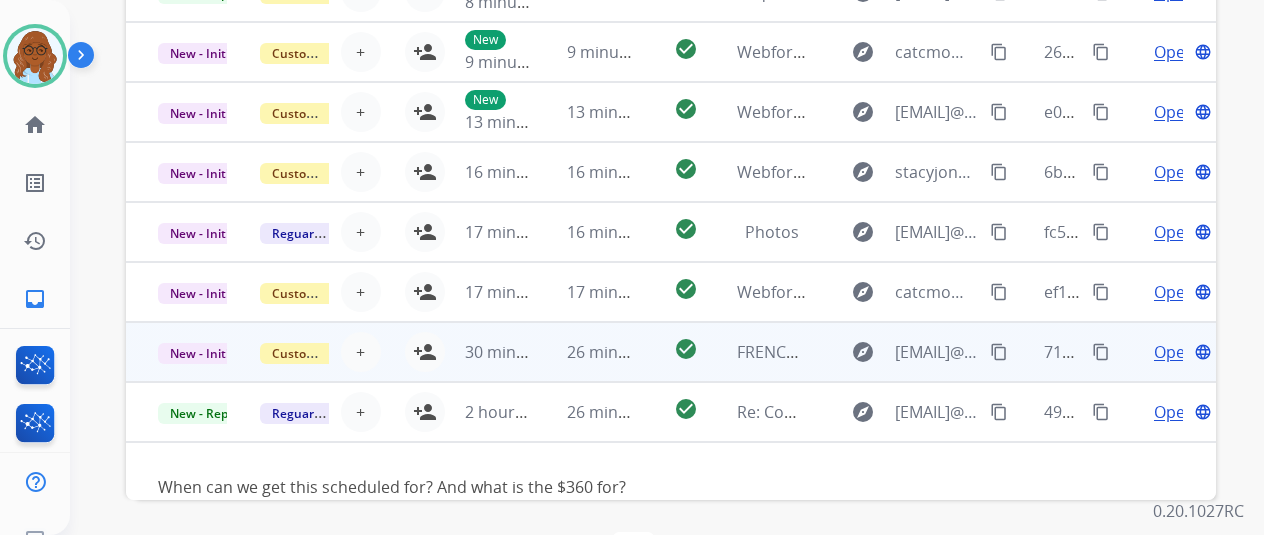 scroll, scrollTop: 30, scrollLeft: 0, axis: vertical 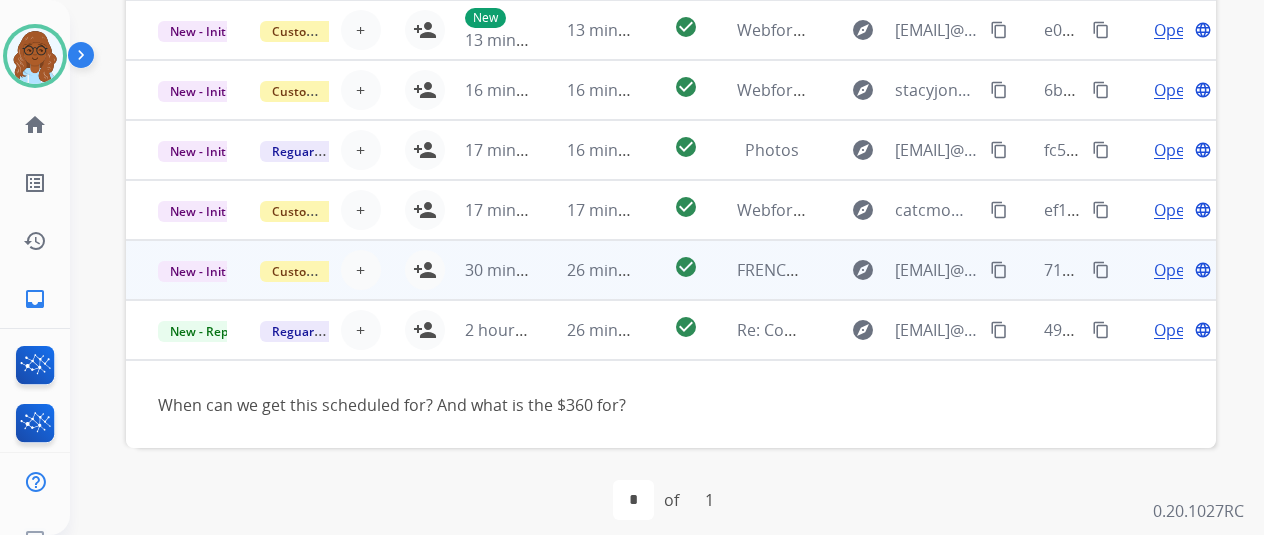 click on "Open language" at bounding box center [1165, 270] 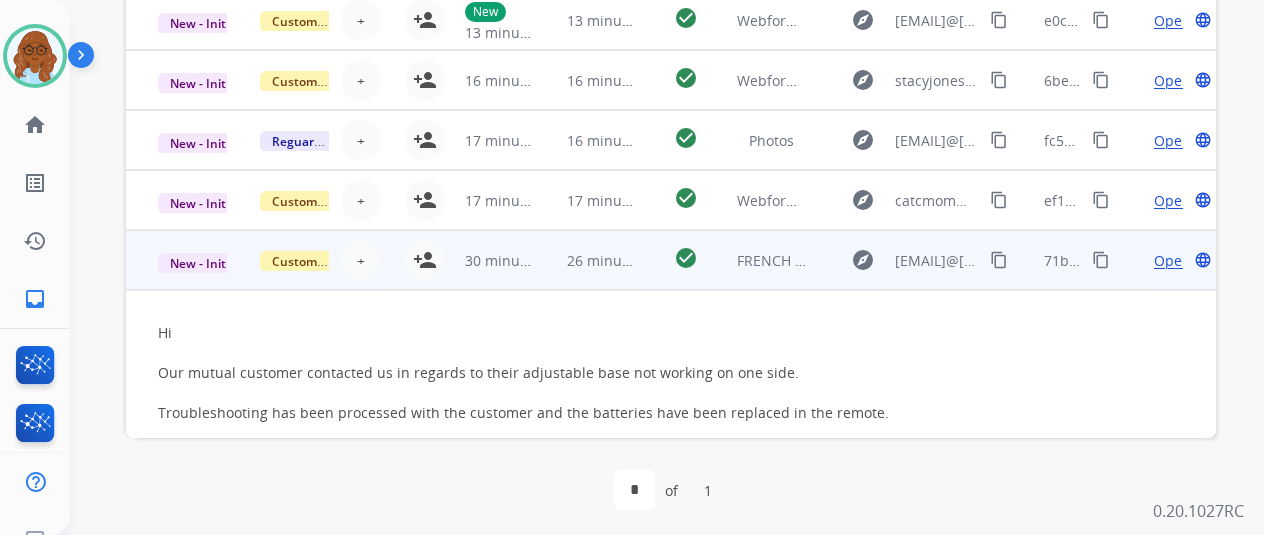 scroll, scrollTop: 718, scrollLeft: 0, axis: vertical 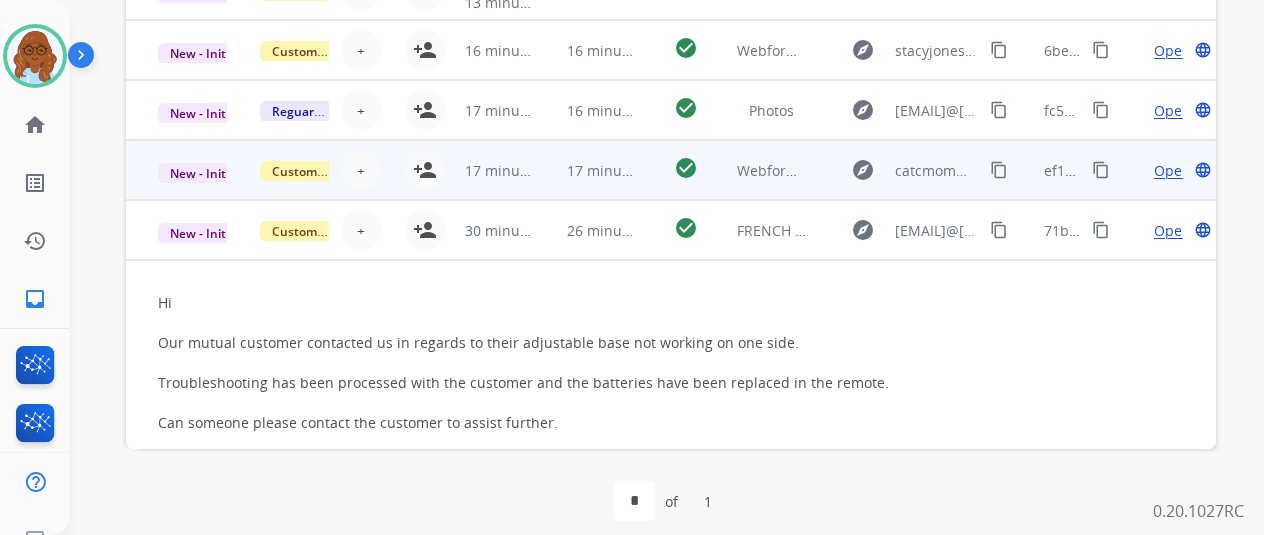 click on "Open language" at bounding box center (1165, 170) 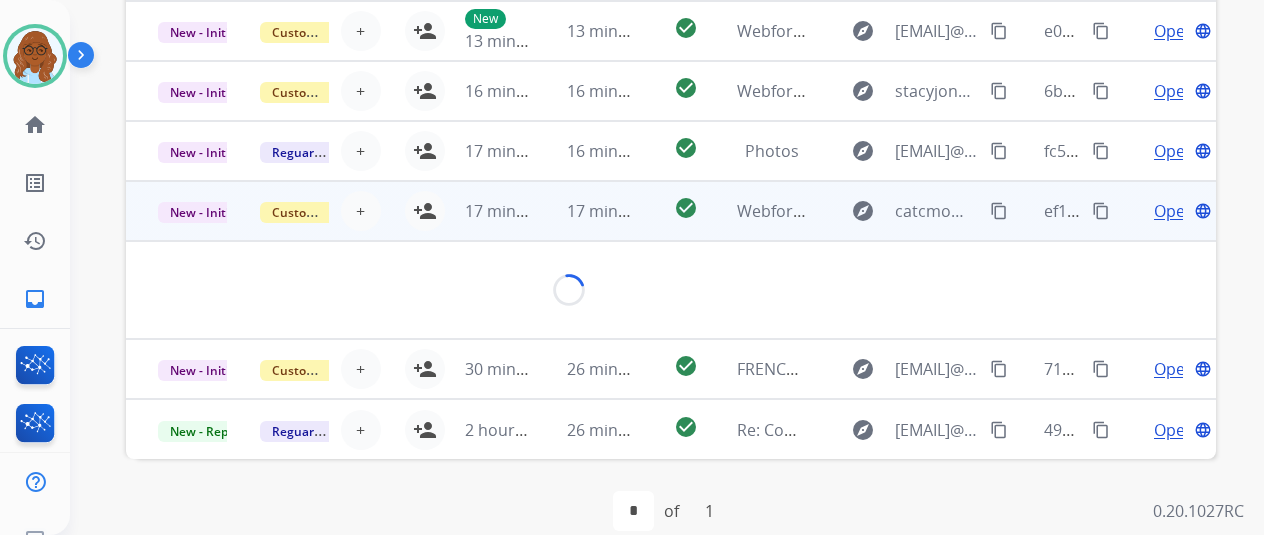 scroll, scrollTop: 32, scrollLeft: 0, axis: vertical 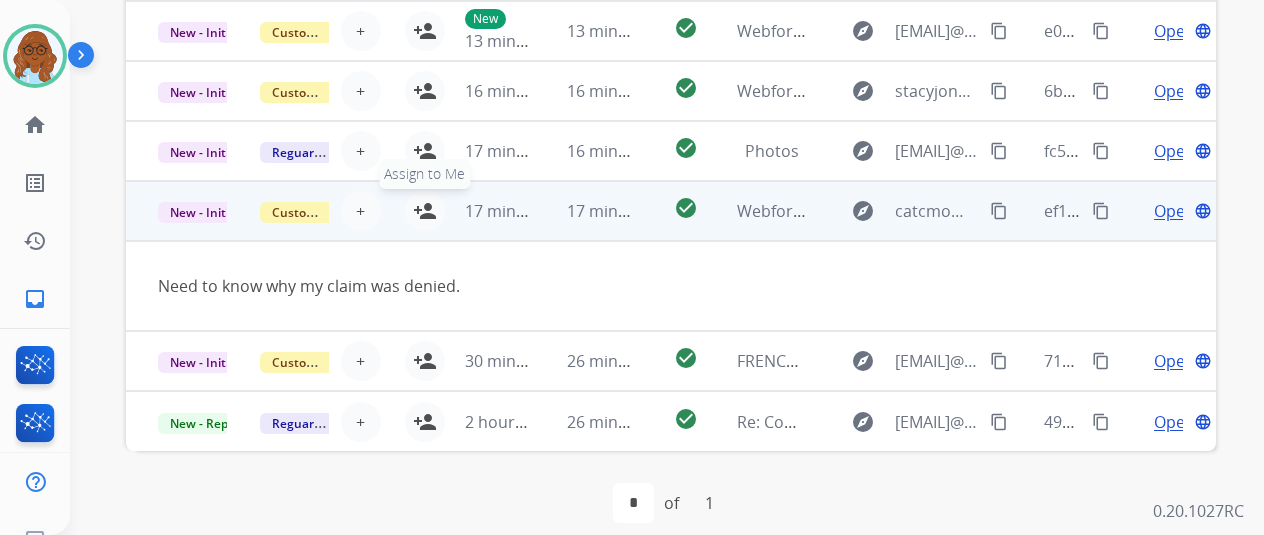 click on "person_add" at bounding box center [425, 211] 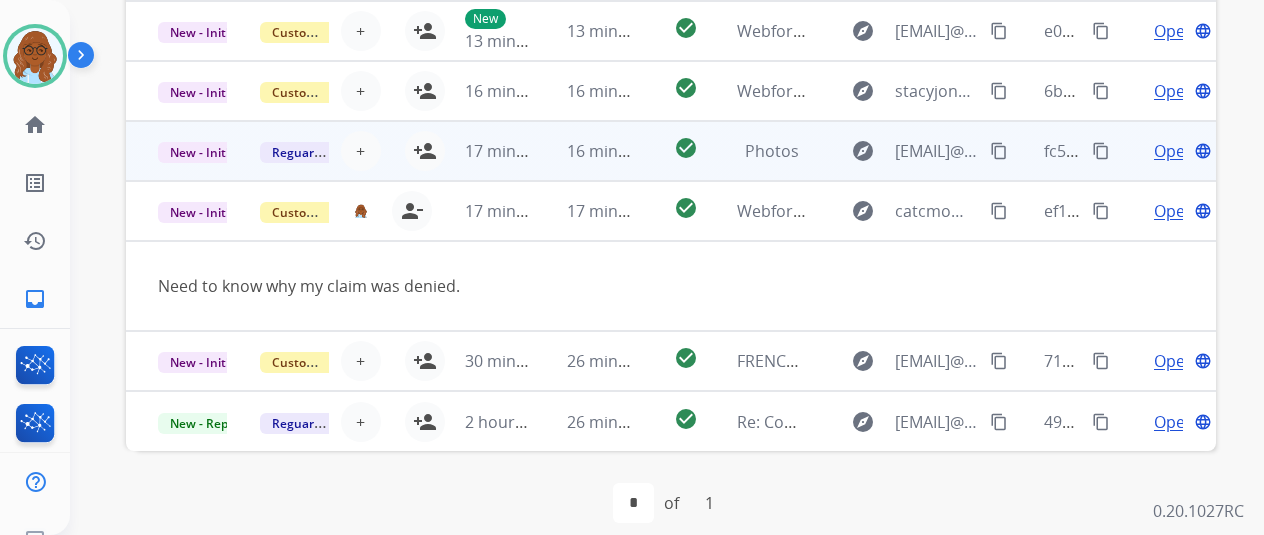 click on "Open language" at bounding box center [1165, 151] 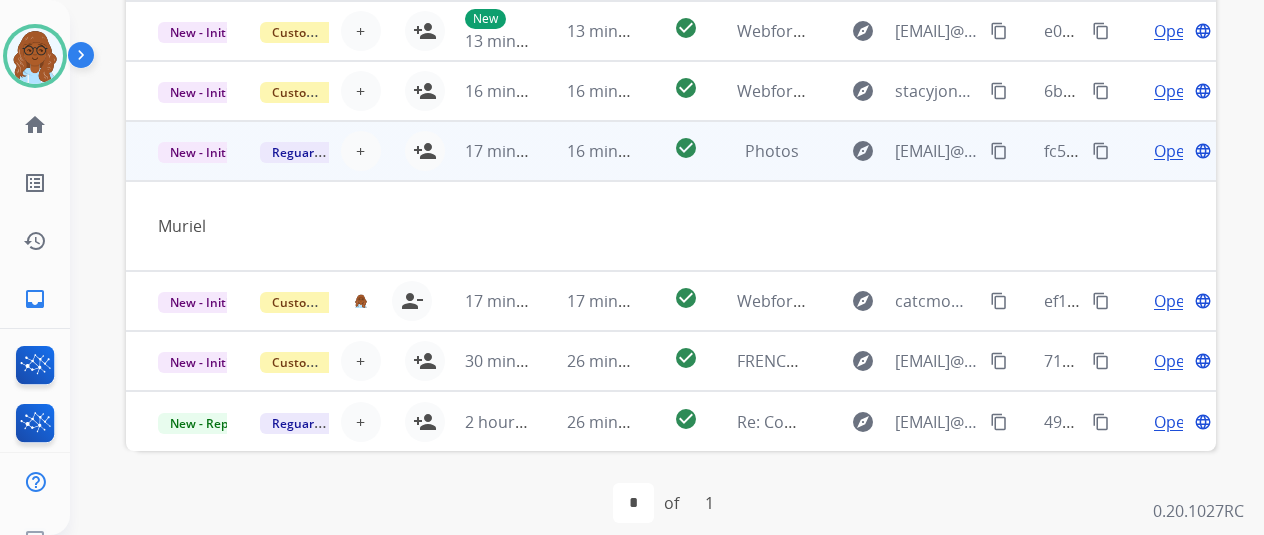 click on "Open" at bounding box center [1174, 151] 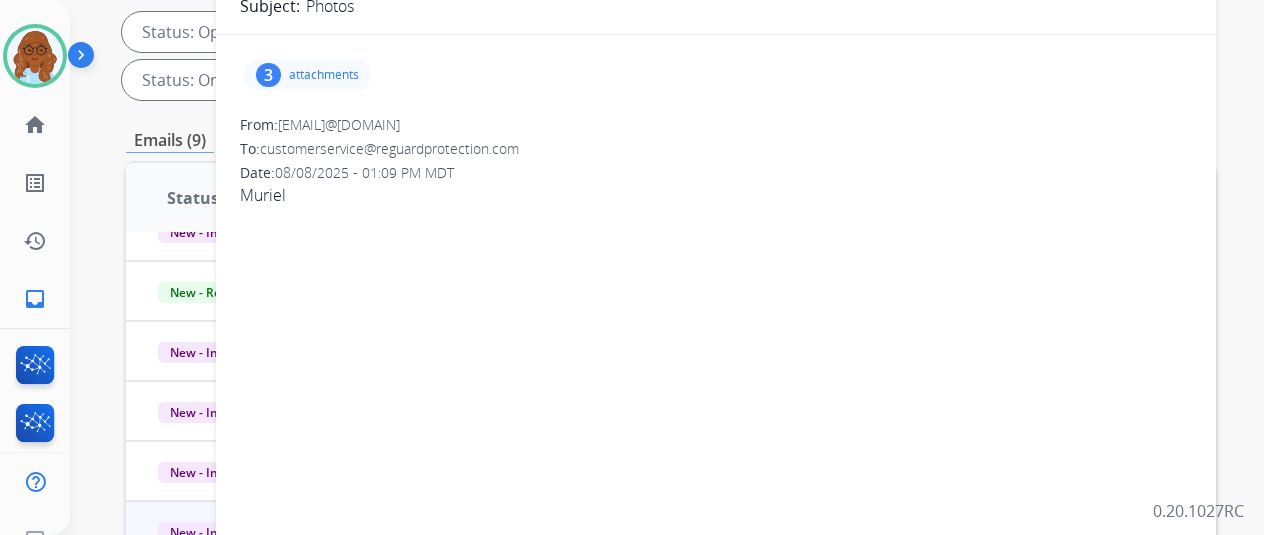 scroll, scrollTop: 257, scrollLeft: 0, axis: vertical 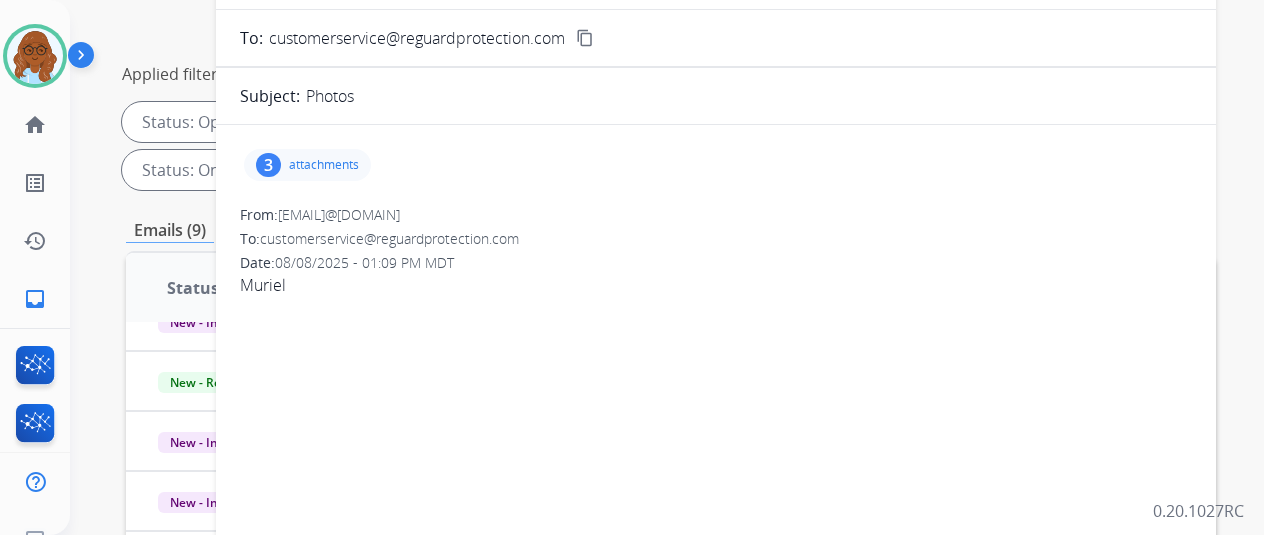 click on "attachments" at bounding box center (324, 165) 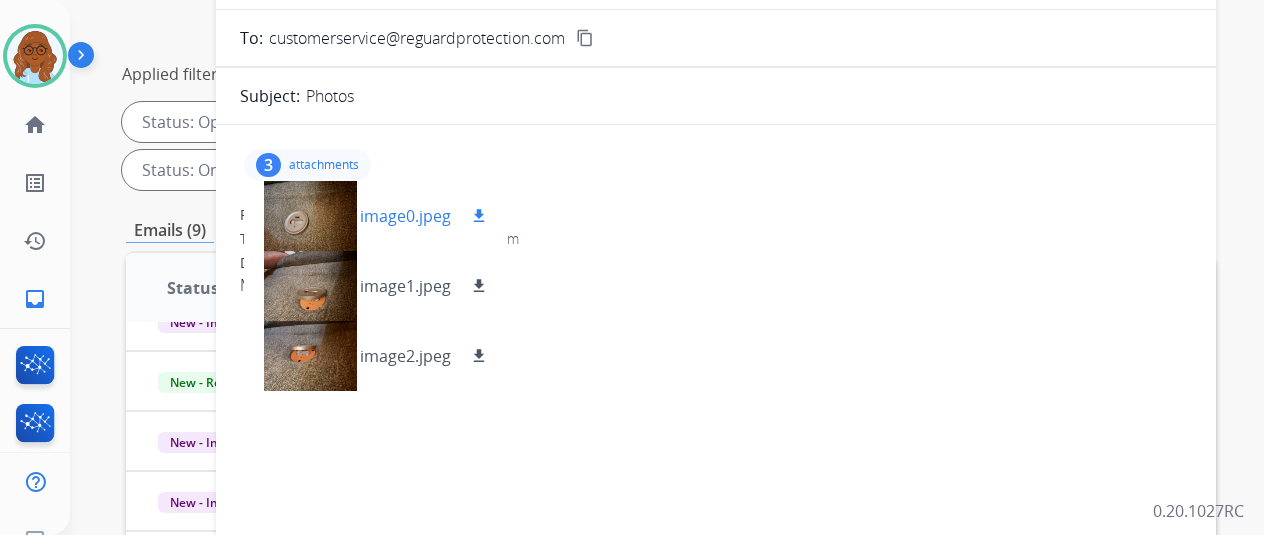 click at bounding box center (310, 216) 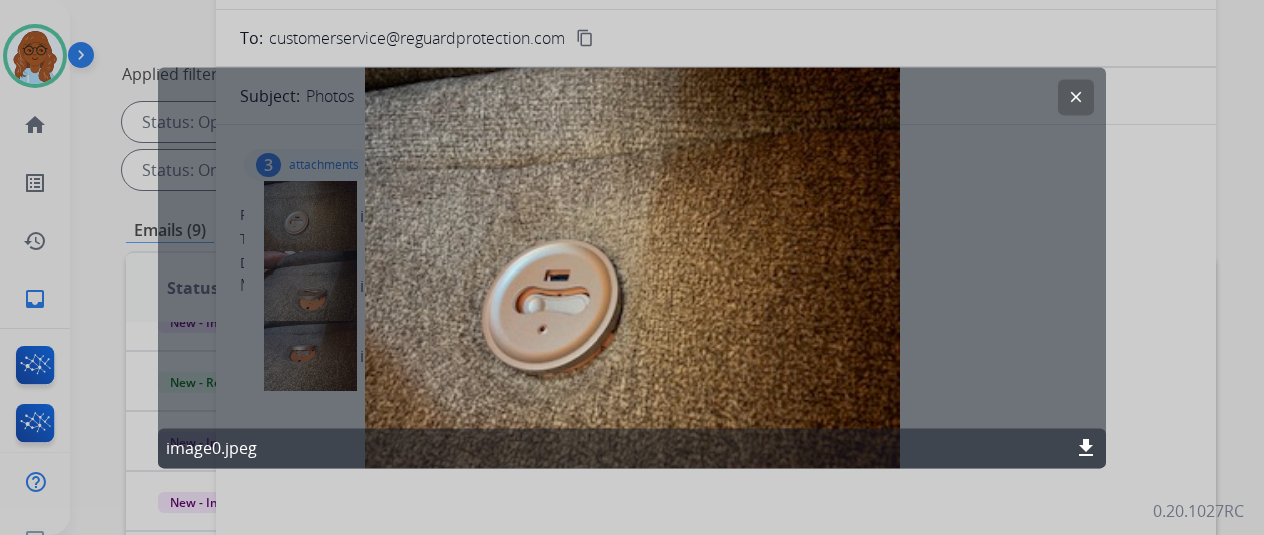 click 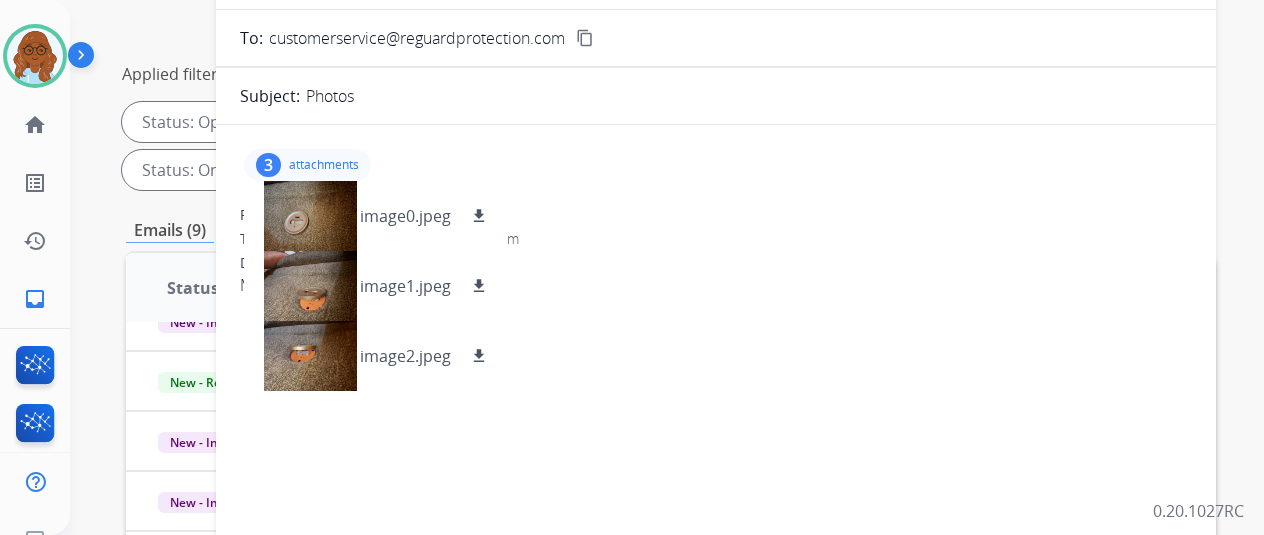 scroll, scrollTop: 0, scrollLeft: 0, axis: both 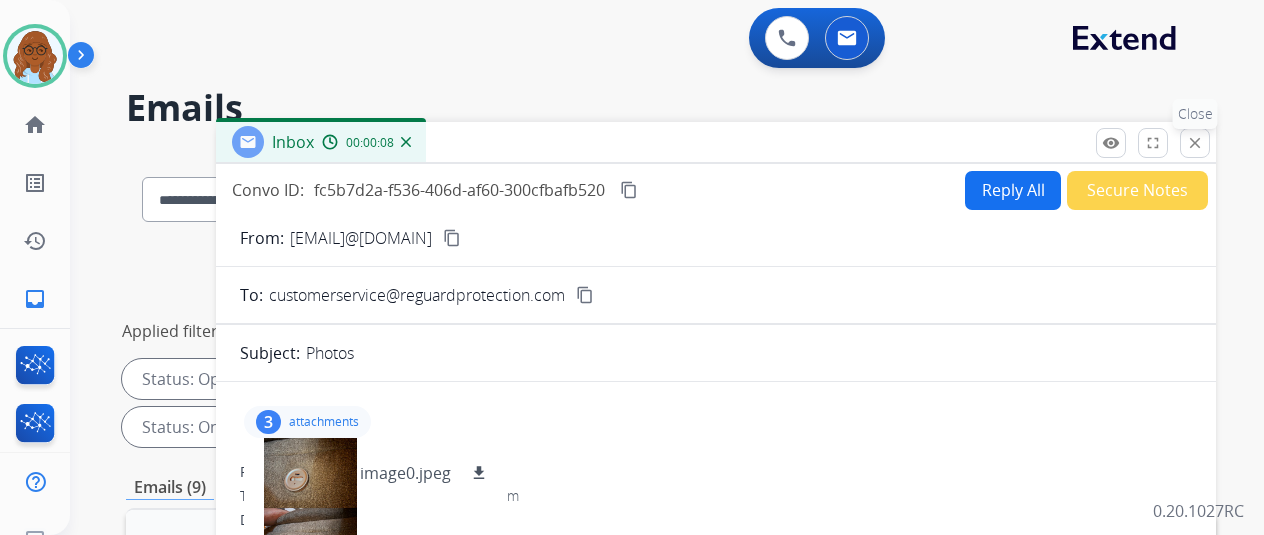 click on "close" at bounding box center (1195, 143) 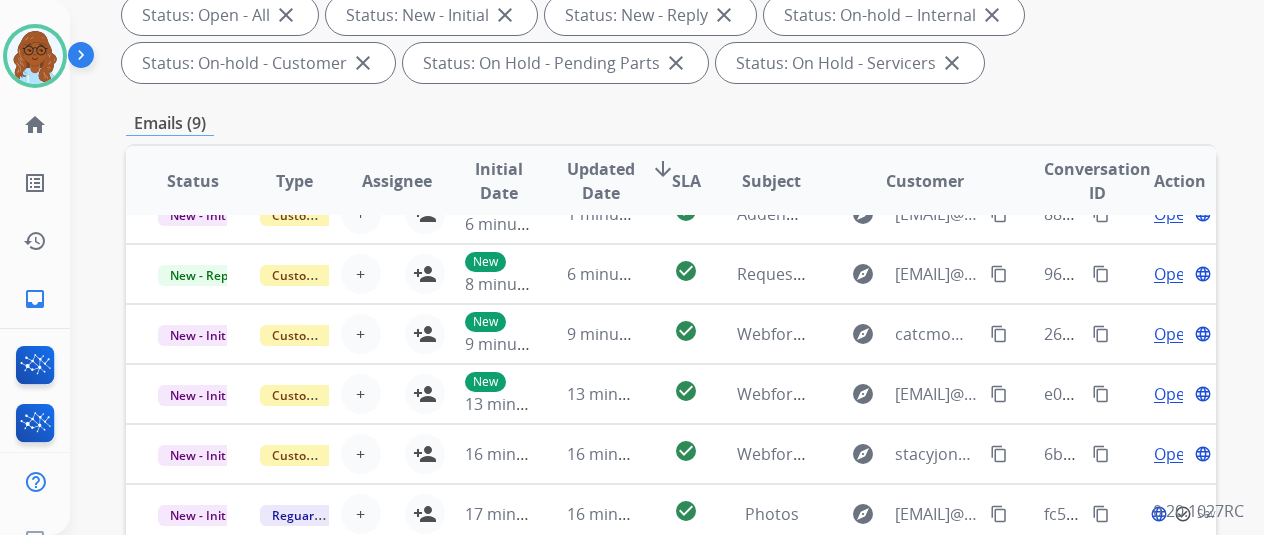 scroll, scrollTop: 367, scrollLeft: 0, axis: vertical 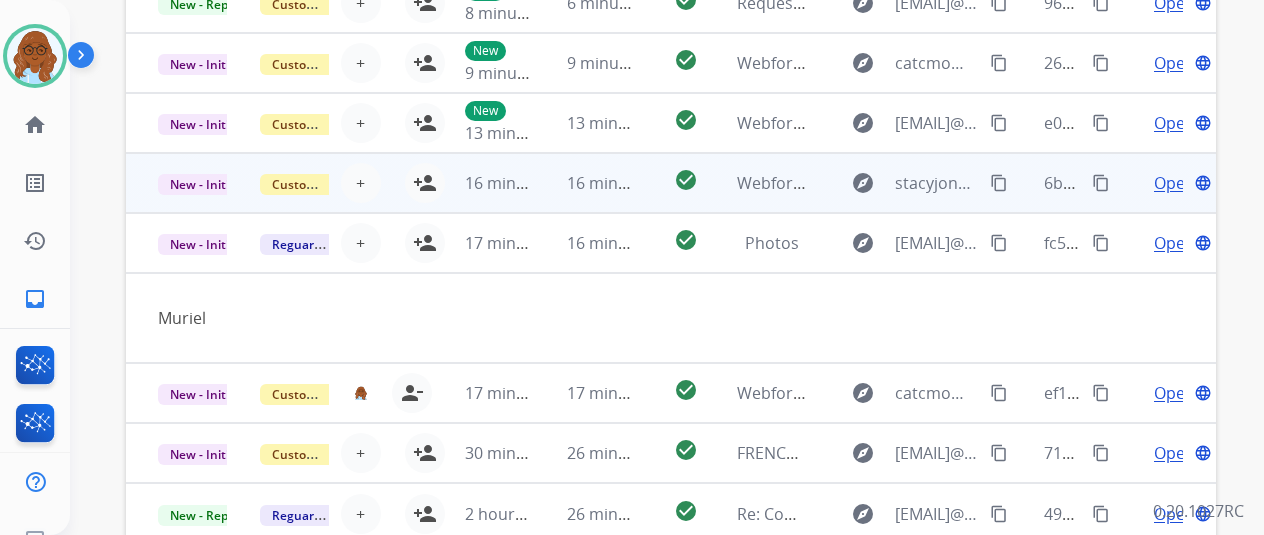 click on "Open language" at bounding box center [1165, 183] 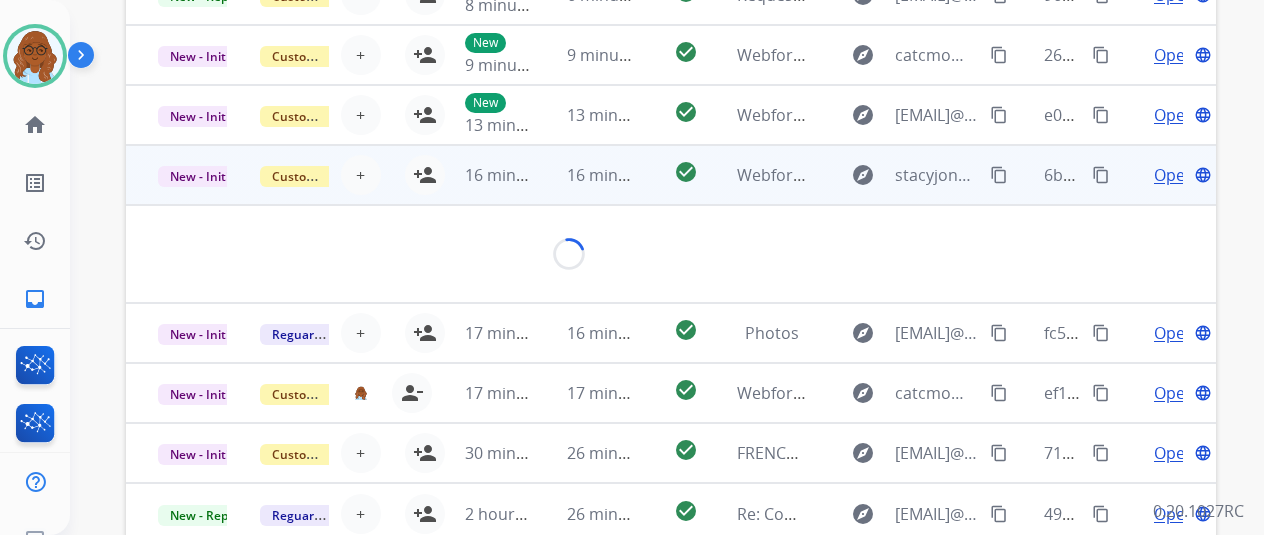 scroll, scrollTop: 32, scrollLeft: 0, axis: vertical 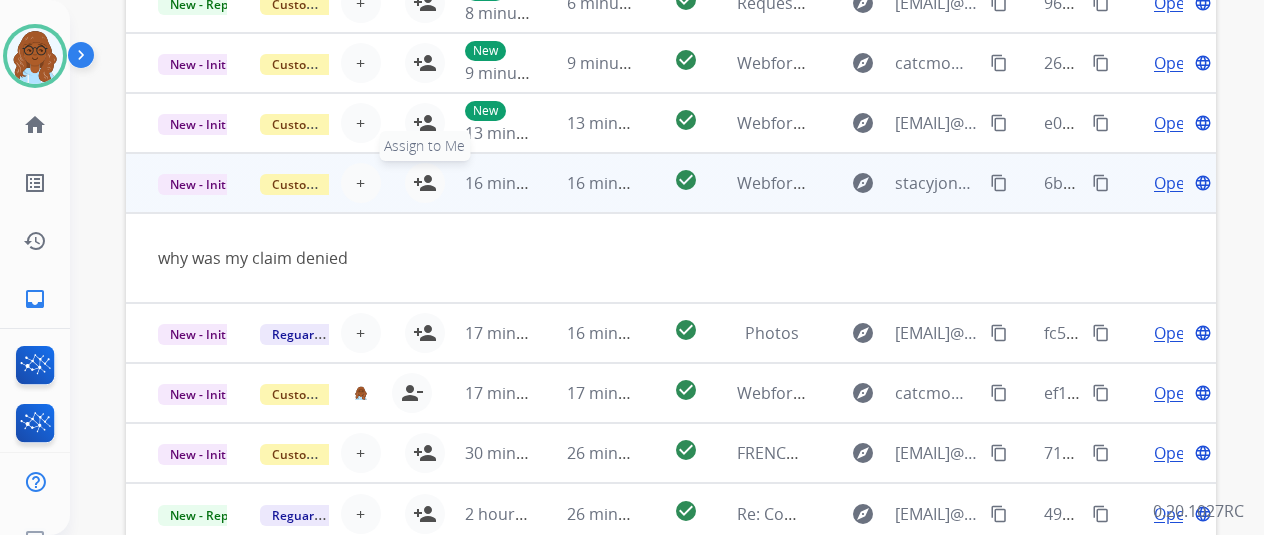 click on "person_add" at bounding box center (425, 183) 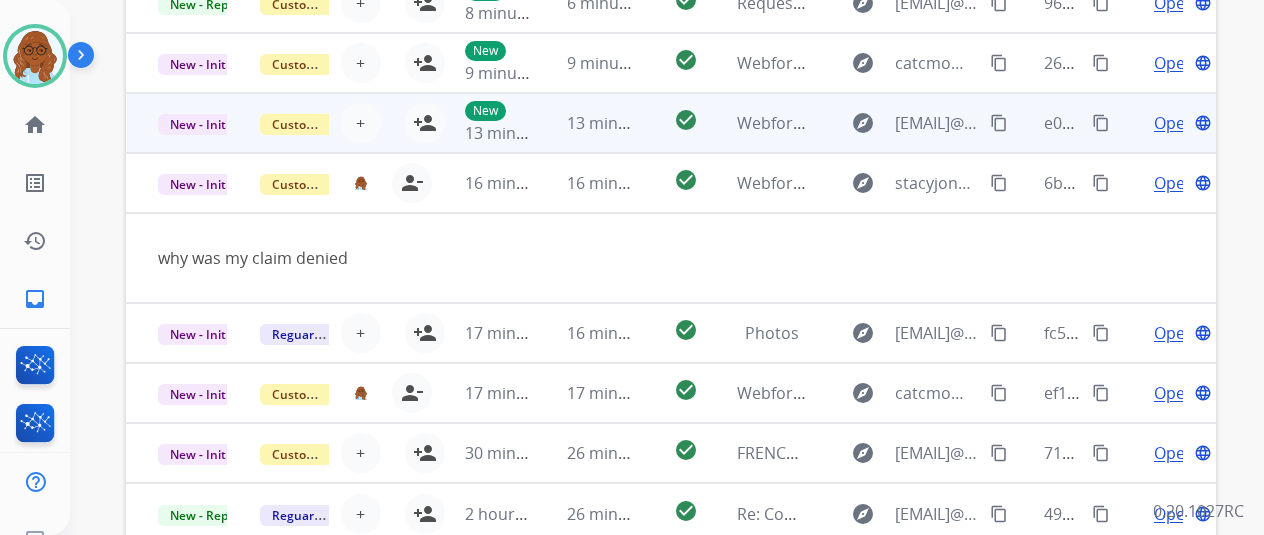 click on "Open language" at bounding box center [1165, 123] 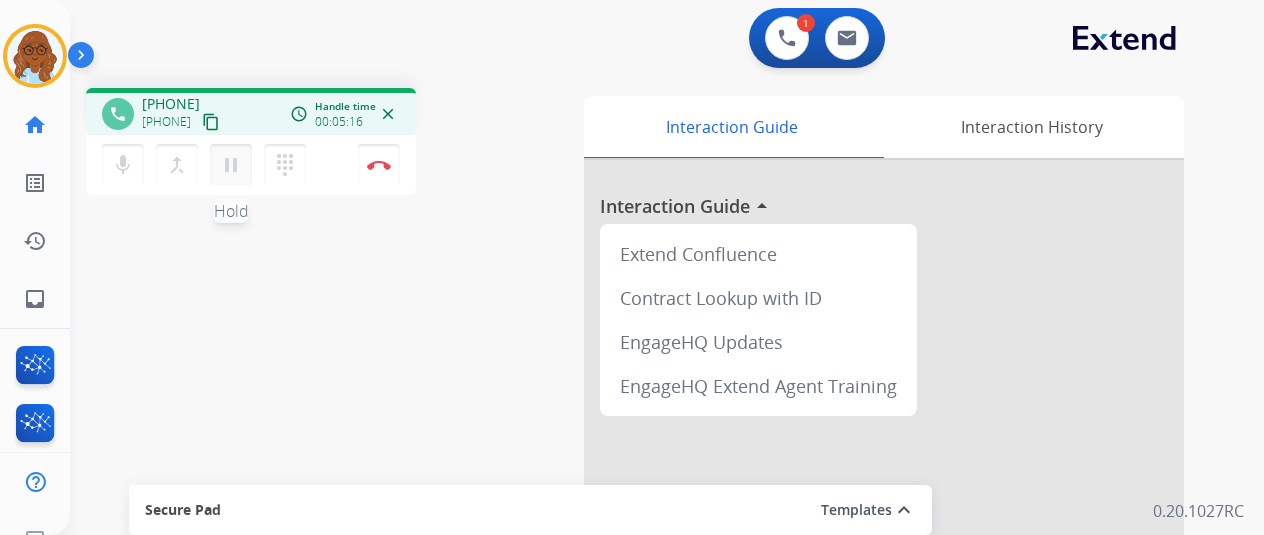 click on "pause" at bounding box center (231, 165) 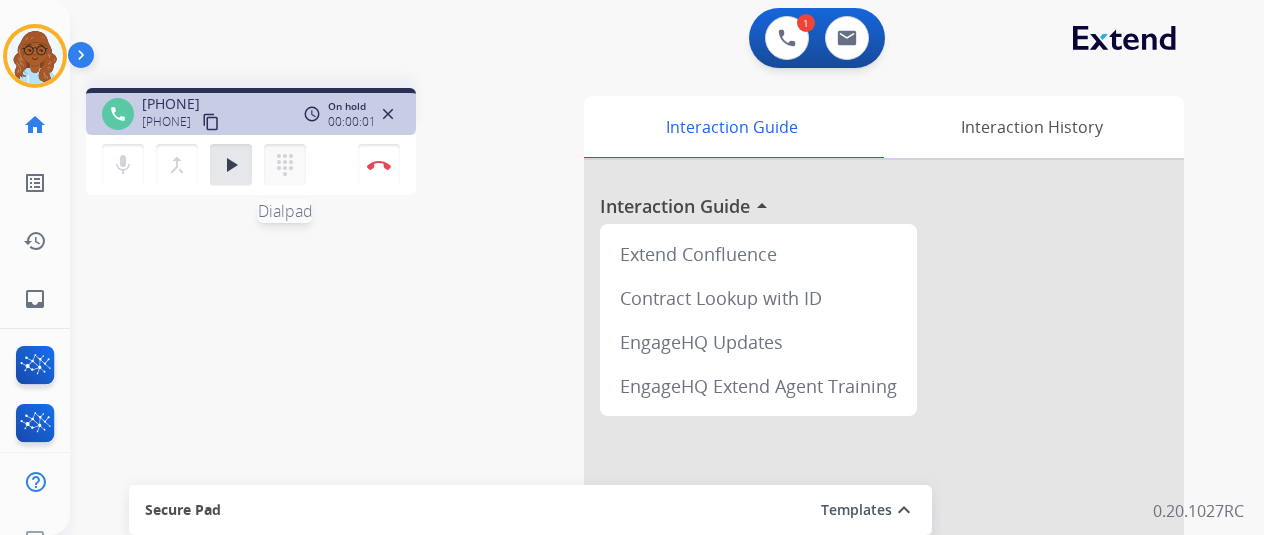 click on "dialpad Dialpad" at bounding box center (285, 165) 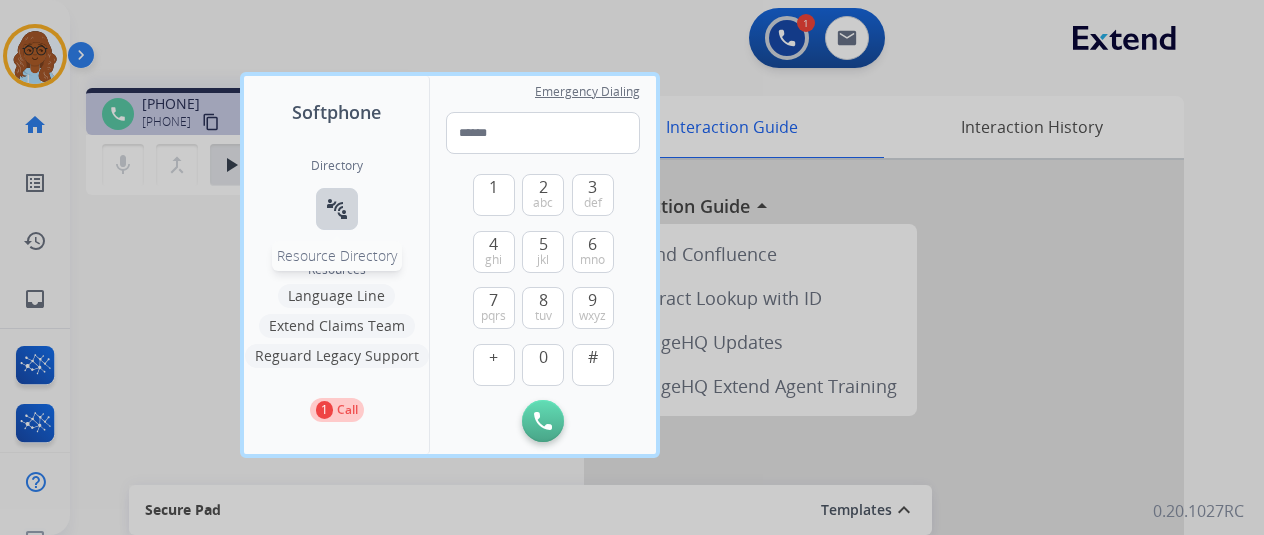 click on "connect_without_contact" at bounding box center (337, 209) 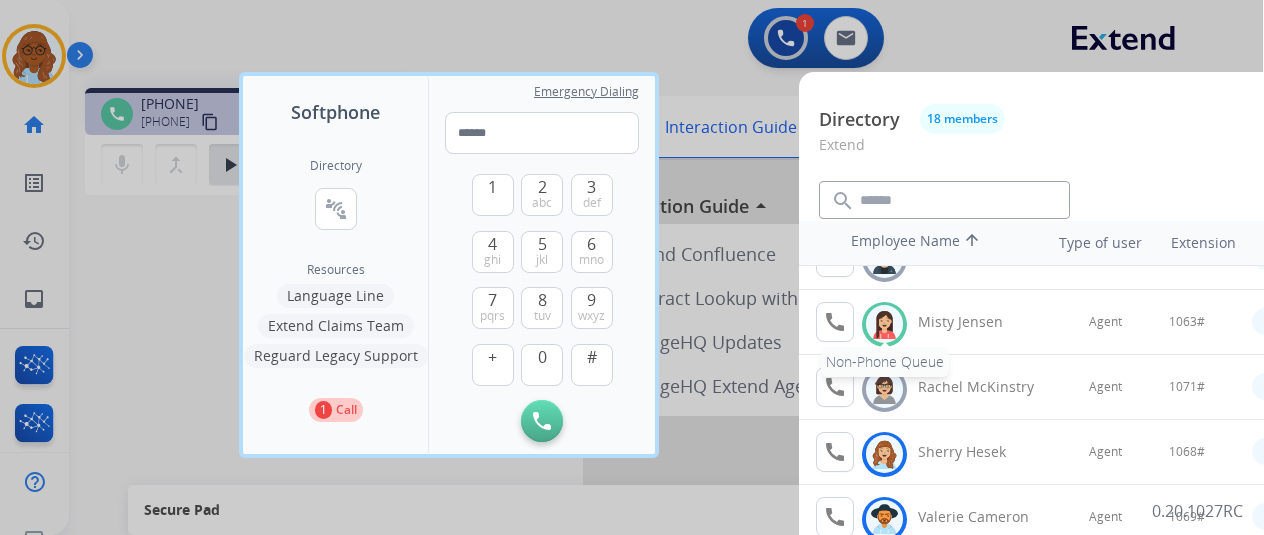 scroll, scrollTop: 756, scrollLeft: 0, axis: vertical 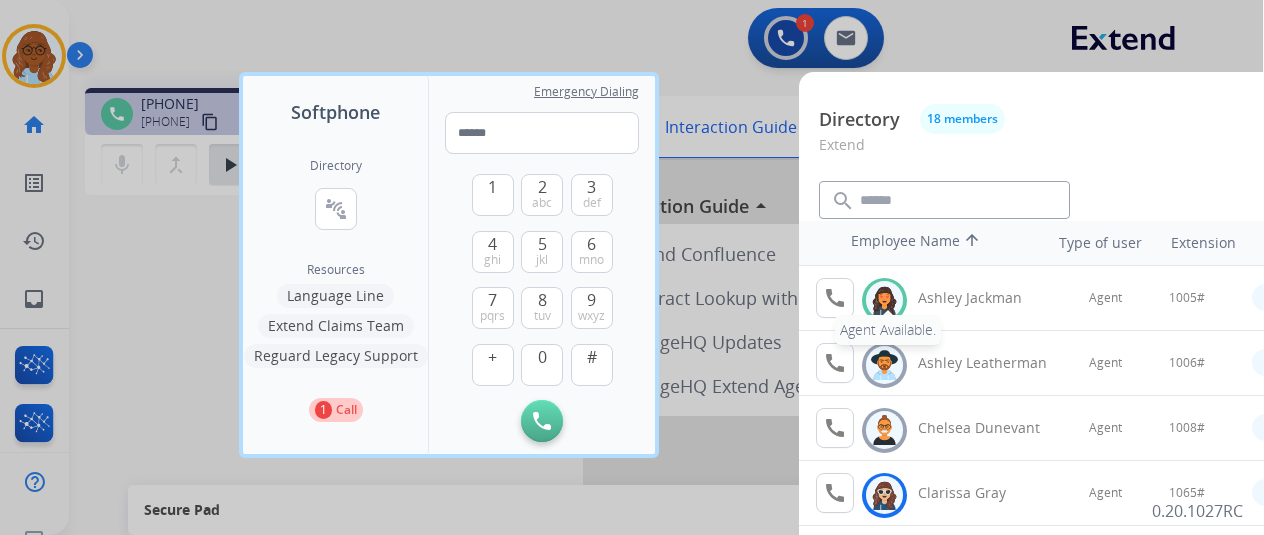 click on "call" at bounding box center [835, 298] 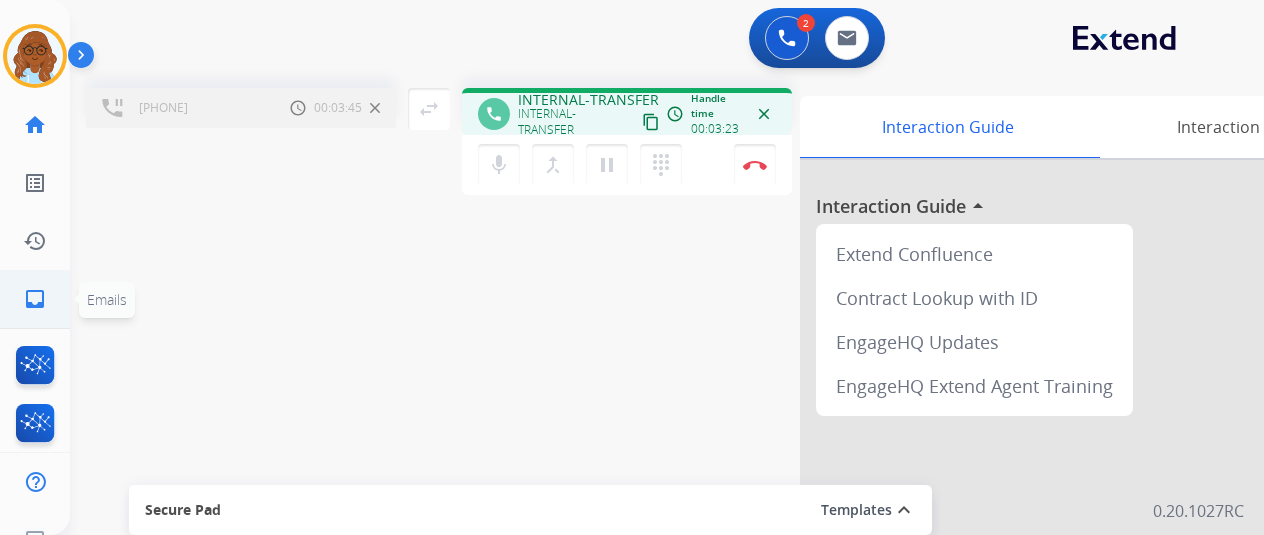 click on "inbox  Emails" 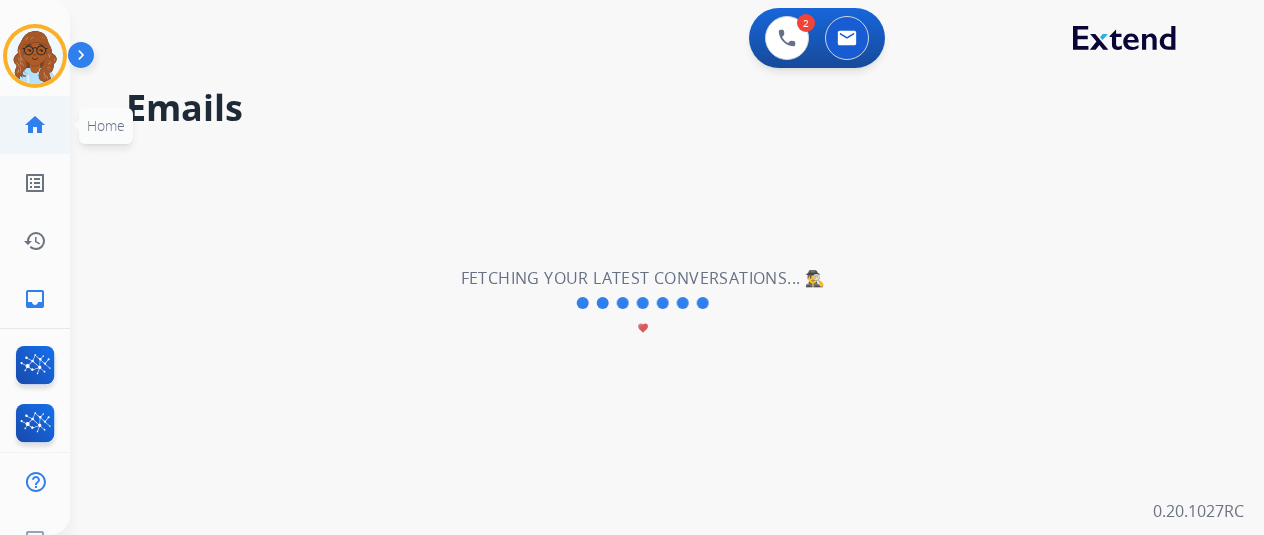 click on "home  Home" 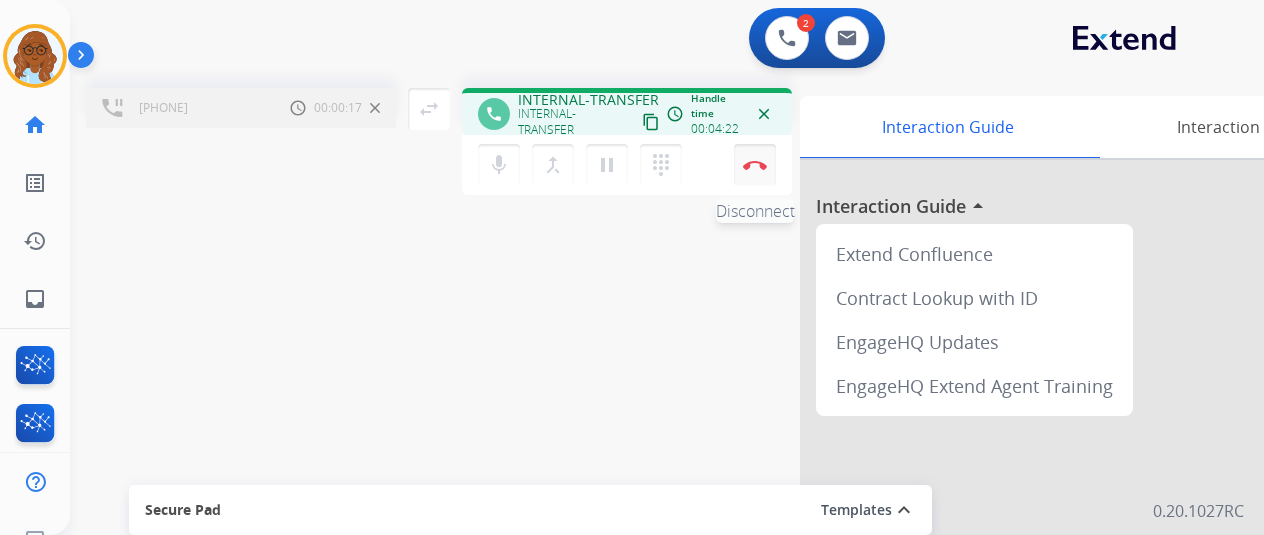 click at bounding box center [755, 165] 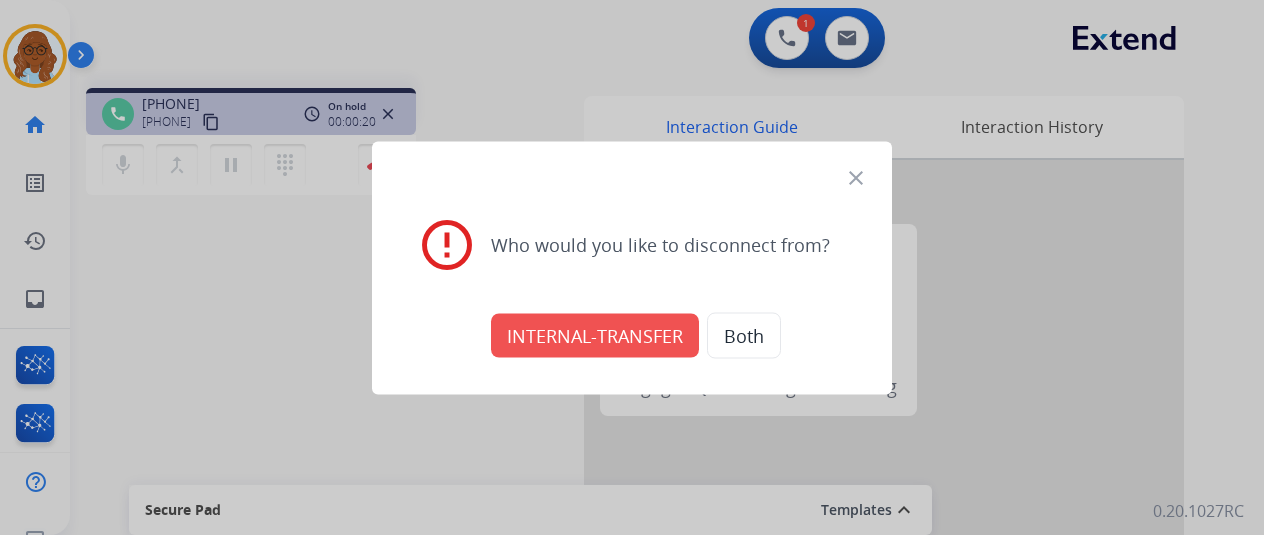 click on "close" at bounding box center [856, 177] 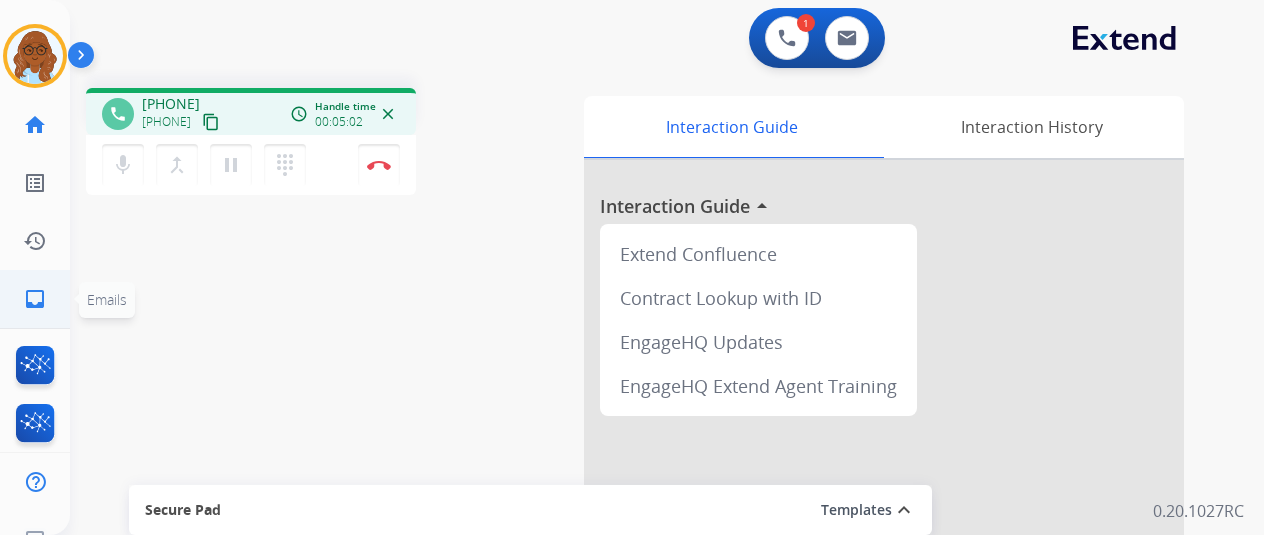 click on "inbox  Emails" 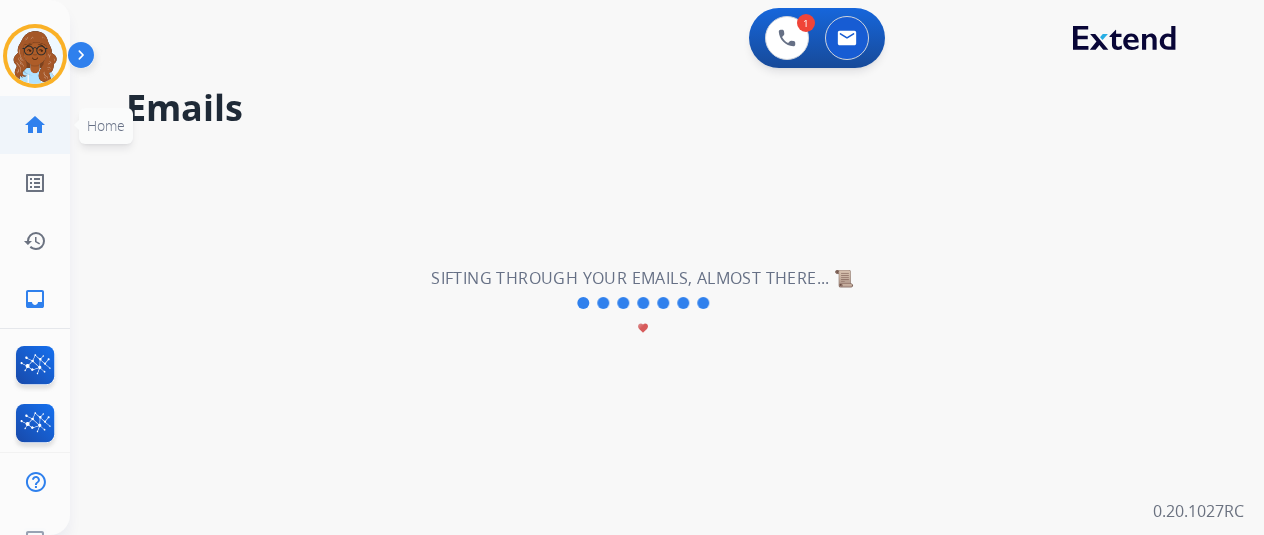 click on "home" 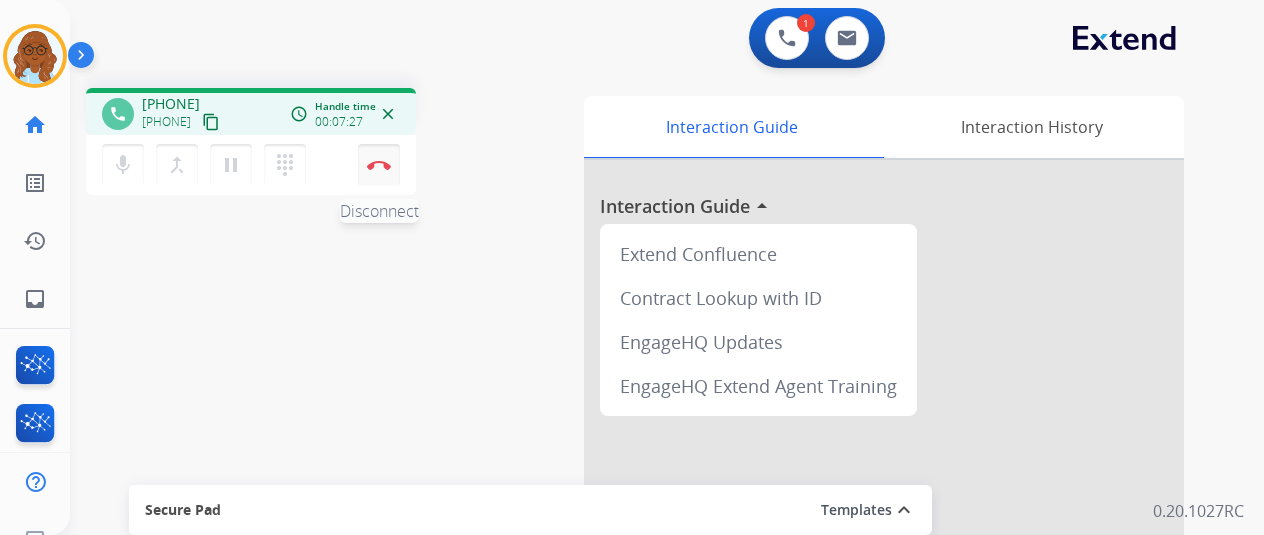 click on "Disconnect" at bounding box center (379, 165) 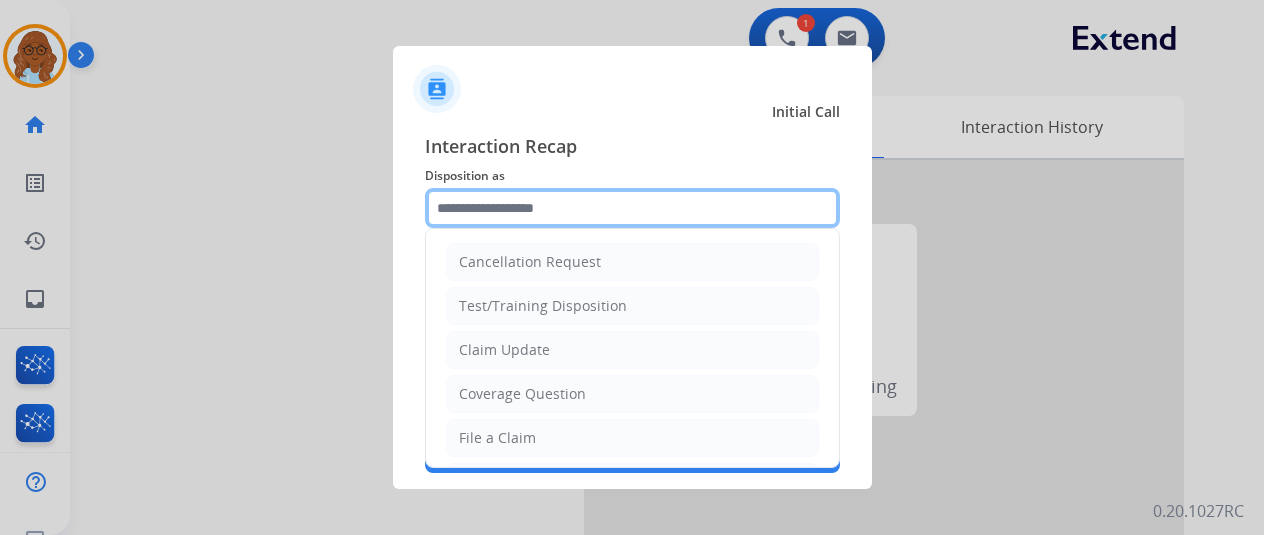 click 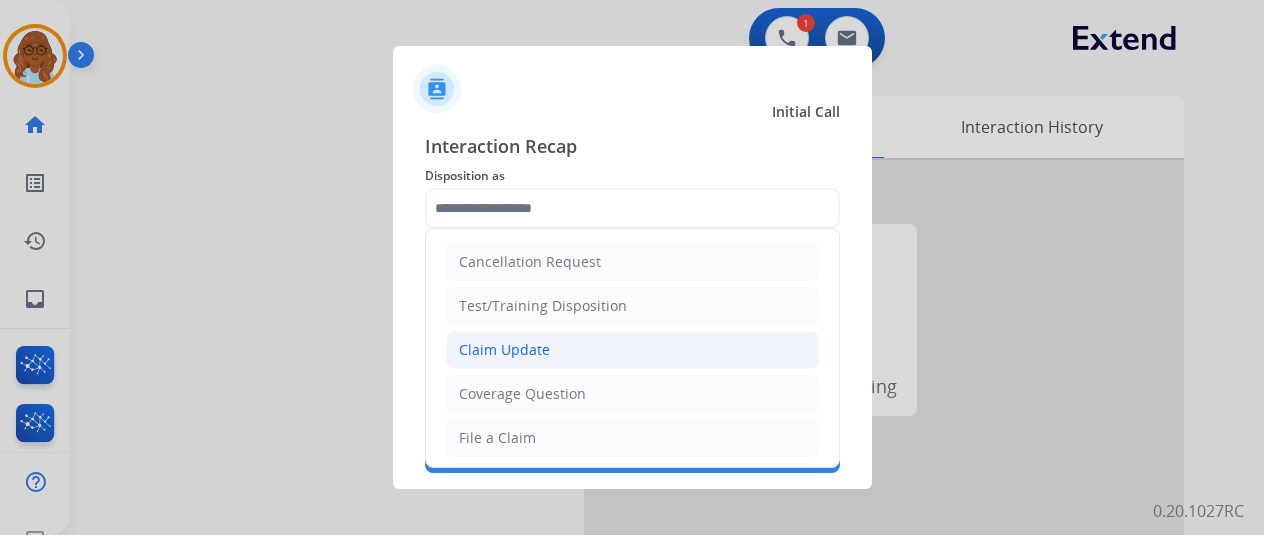 click on "Claim Update" 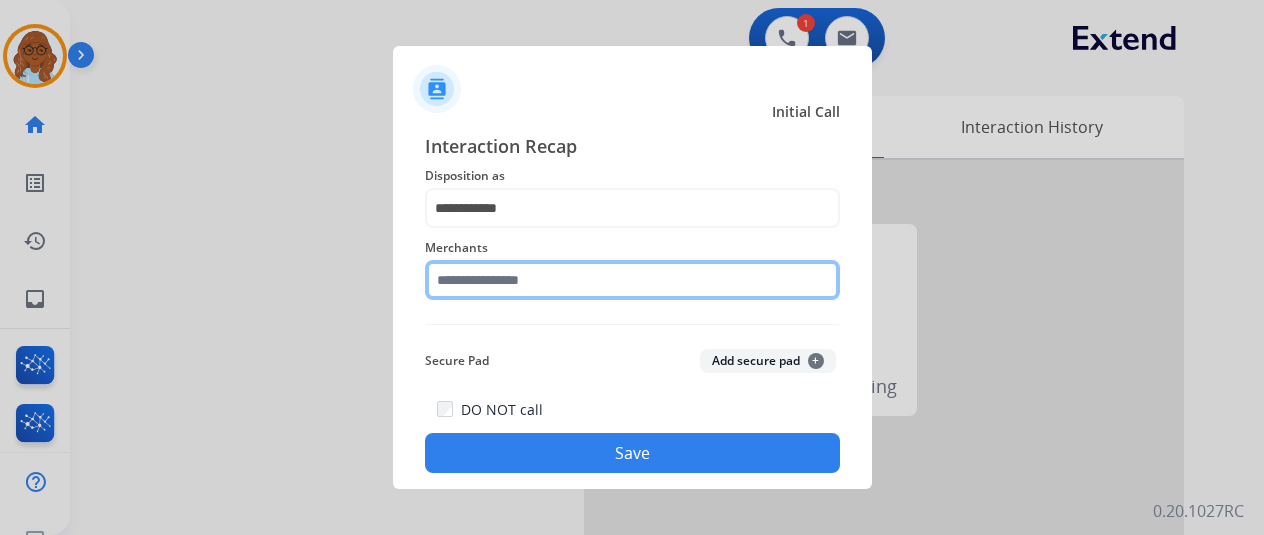 click 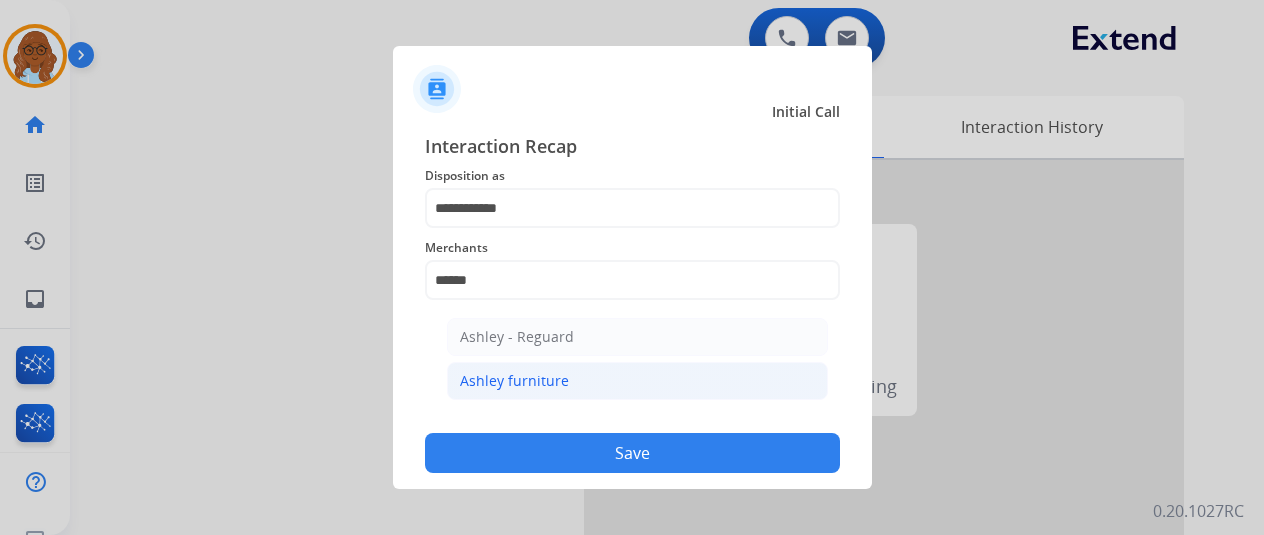click on "Ashley furniture" 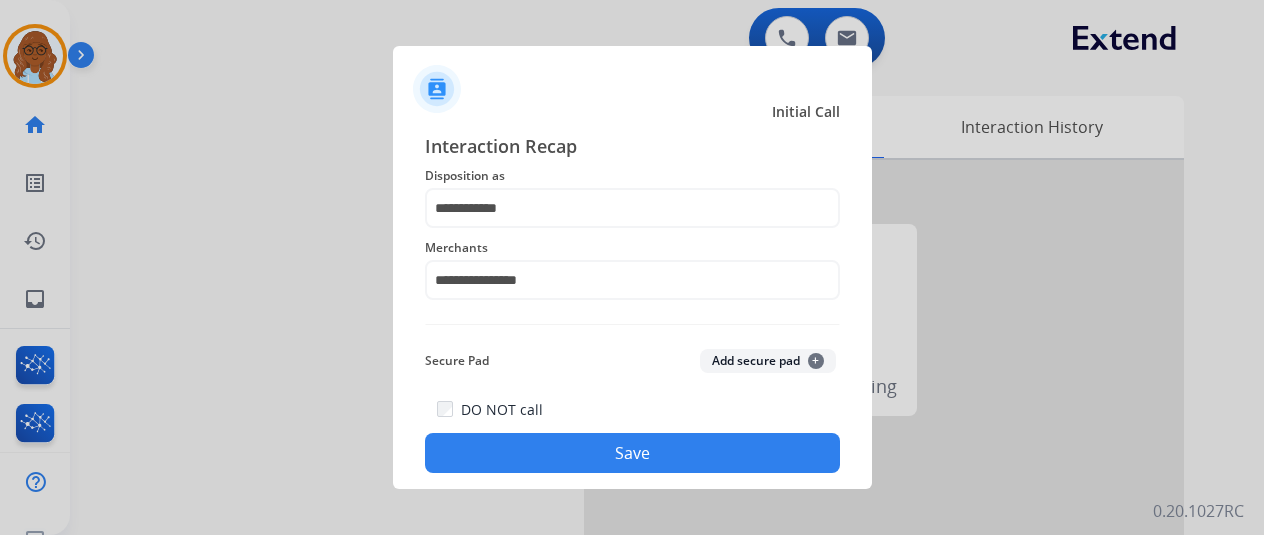 click on "Save" 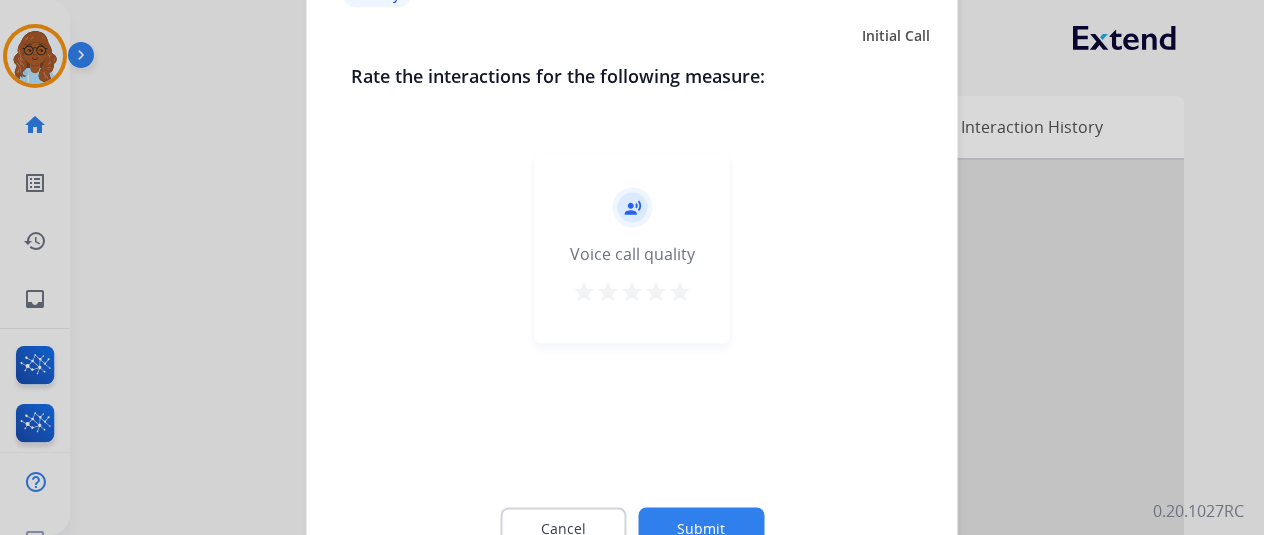 click on "star" at bounding box center [680, 291] 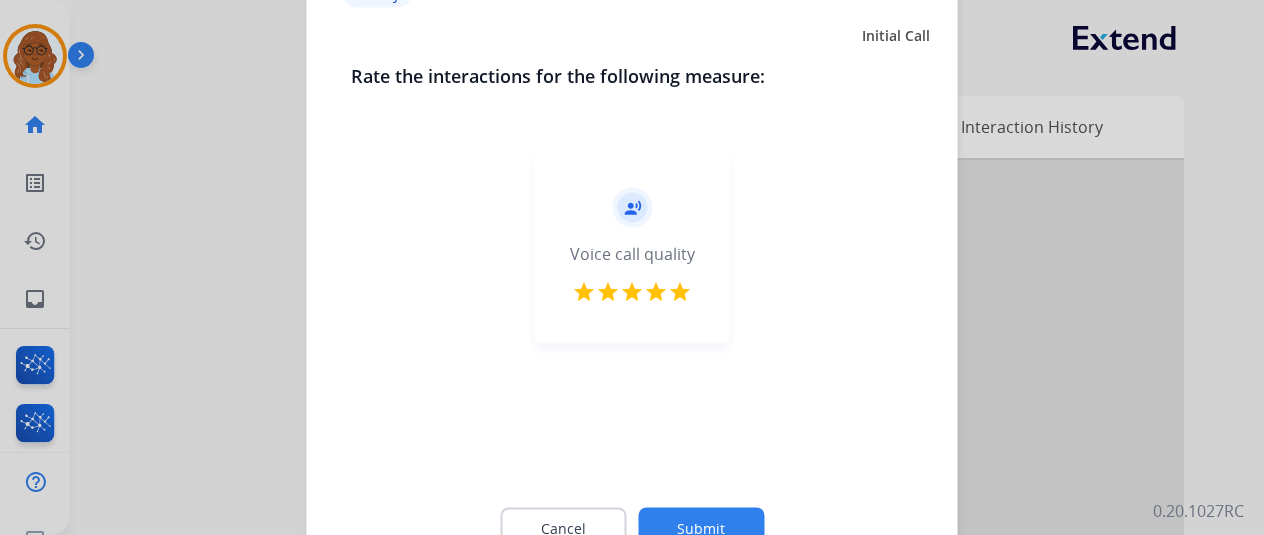 click on "Submit" 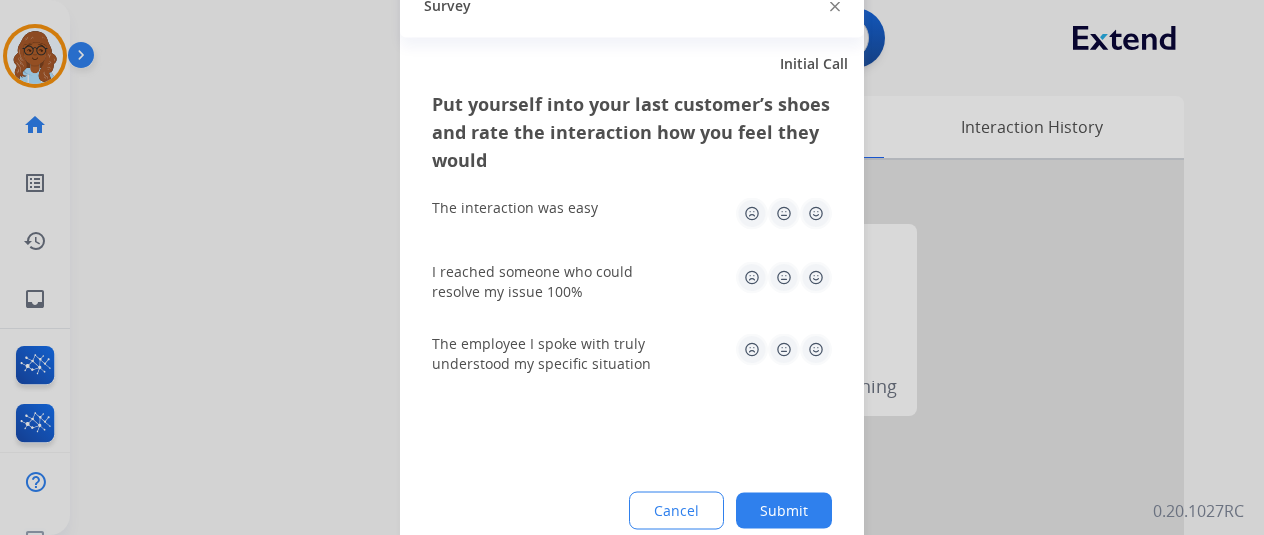 click 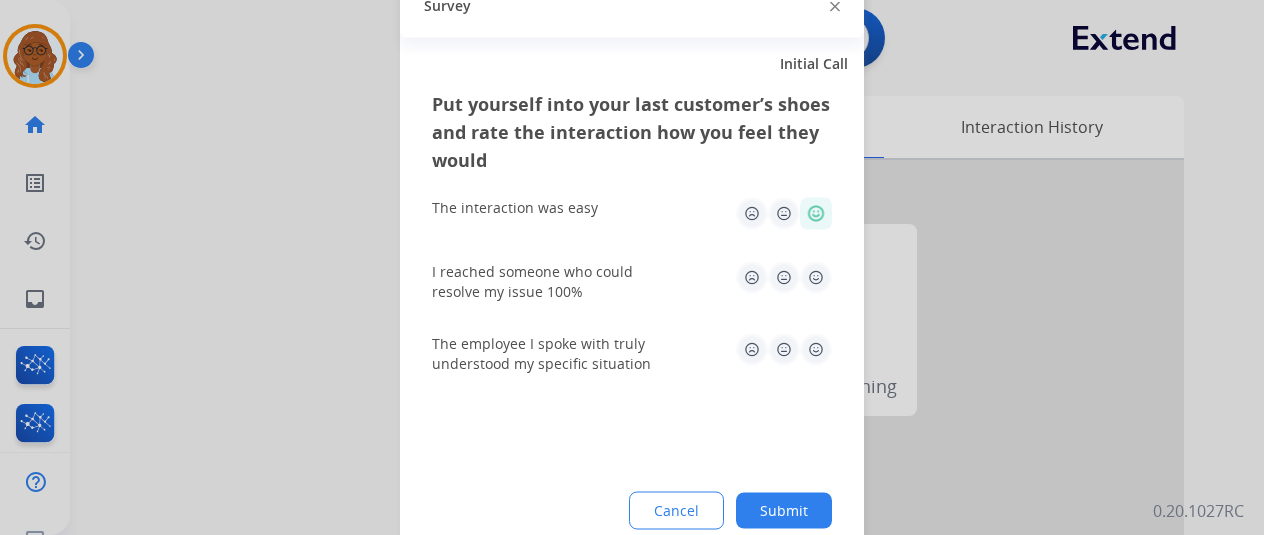 click 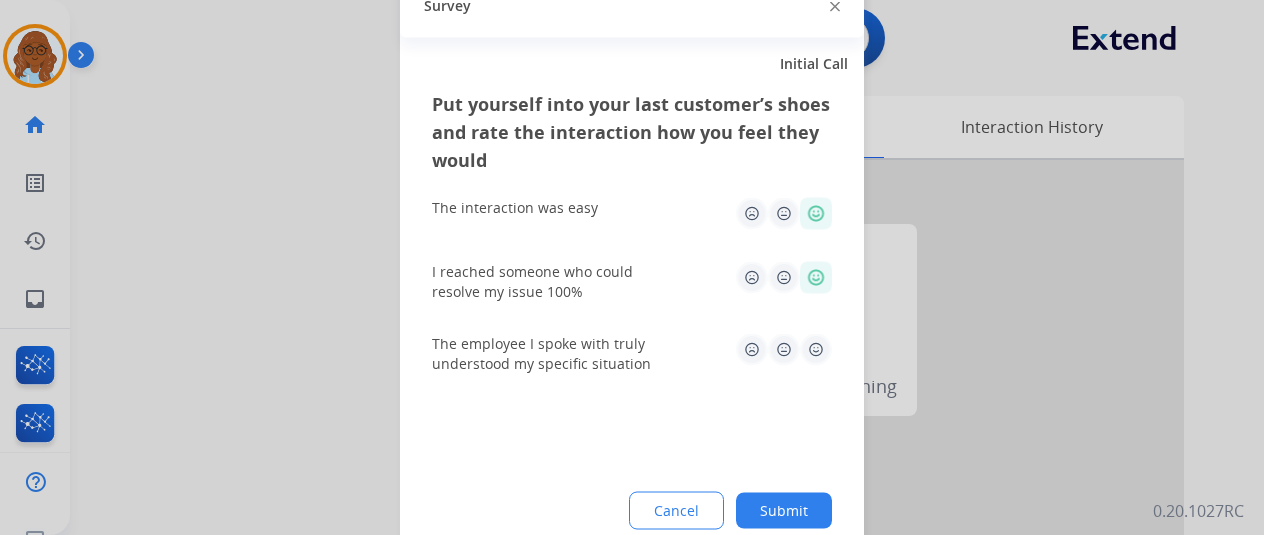 click 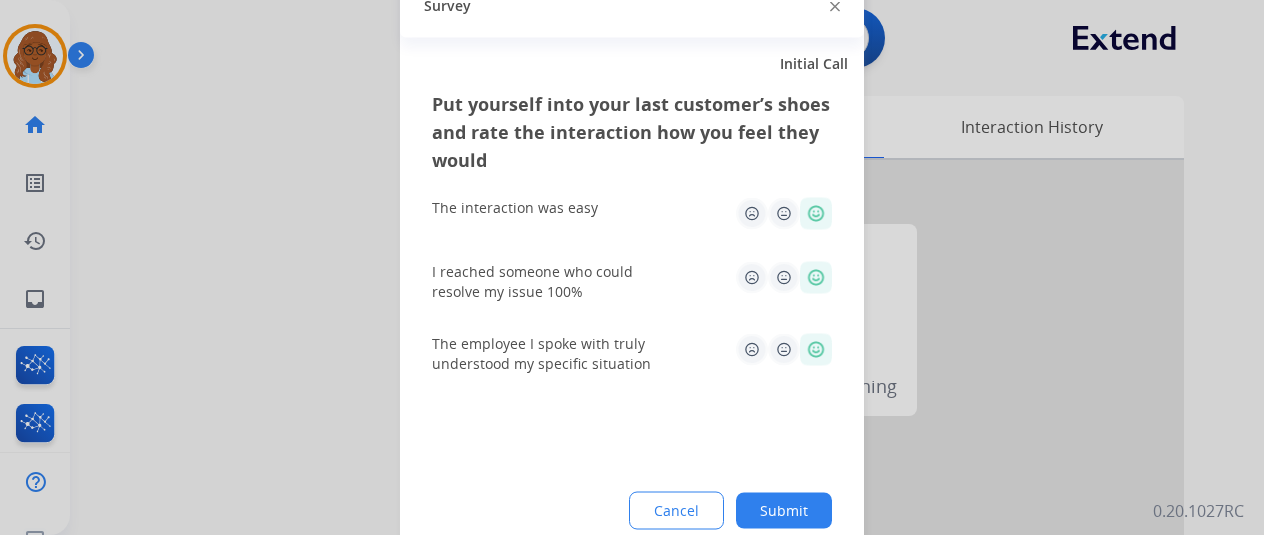 click on "Cancel Submit" 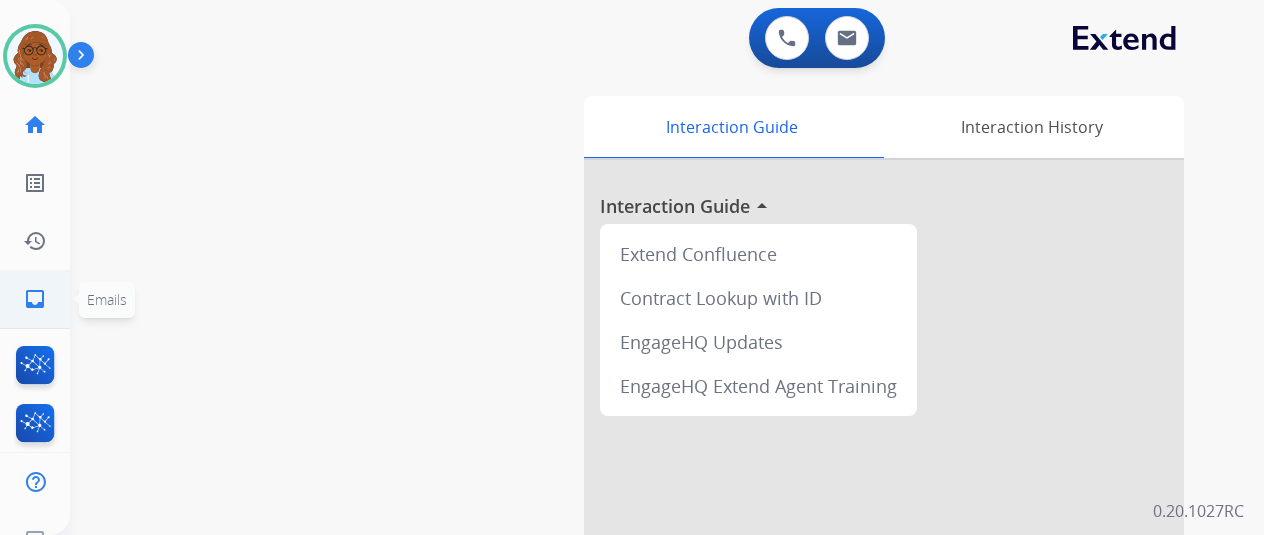 click on "inbox  Emails" 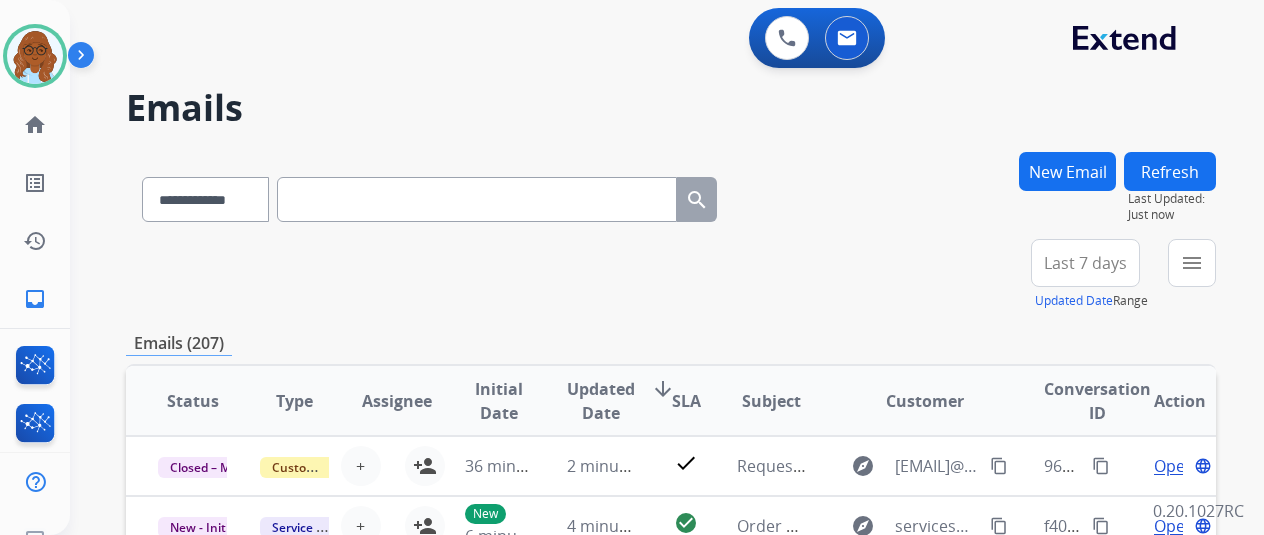 click on "menu" at bounding box center (1192, 263) 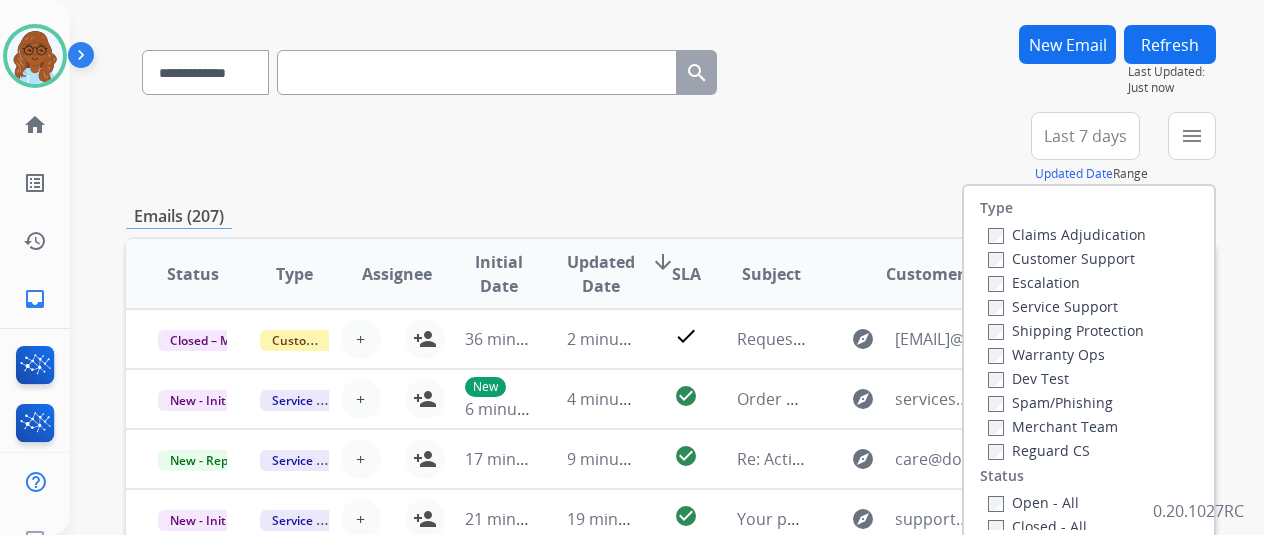 scroll, scrollTop: 200, scrollLeft: 0, axis: vertical 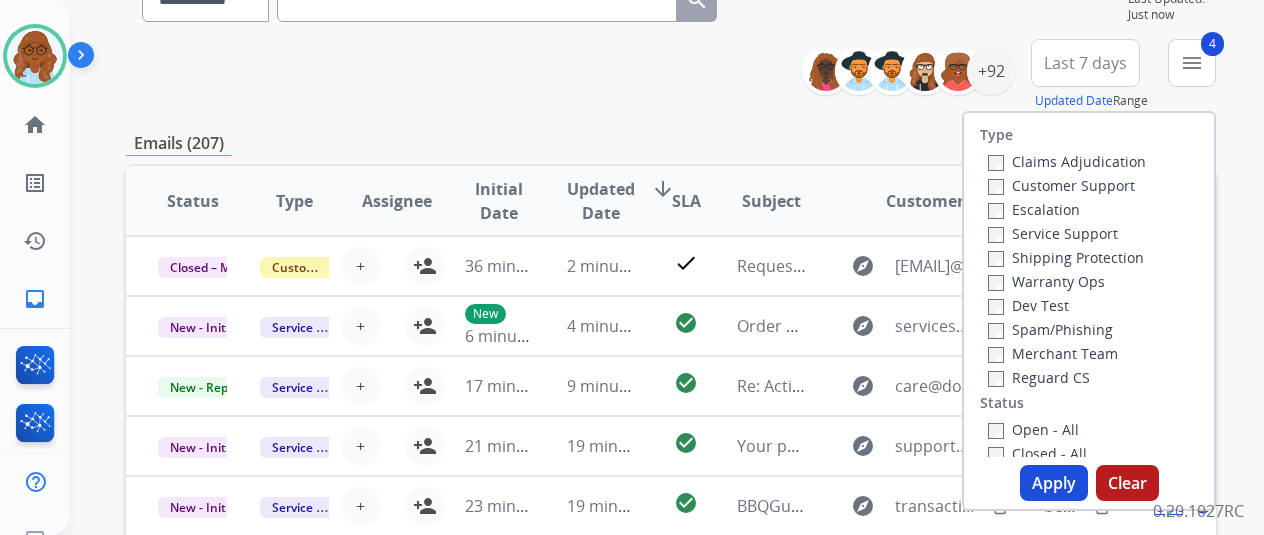click on "Apply" at bounding box center [1054, 483] 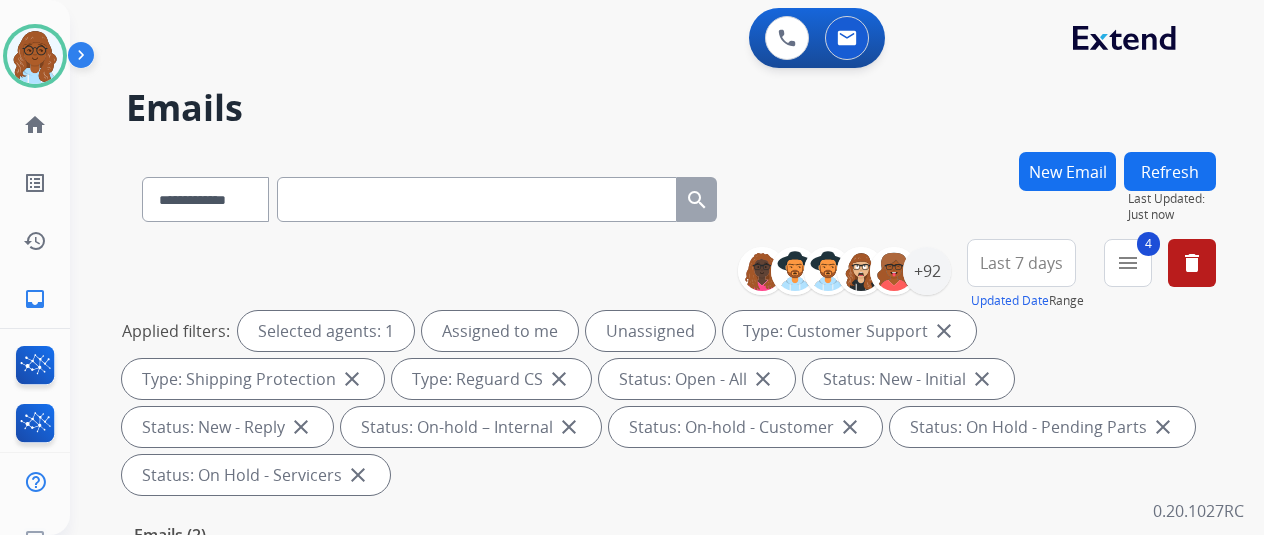 drag, startPoint x: 1037, startPoint y: 271, endPoint x: 1029, endPoint y: 347, distance: 76.41989 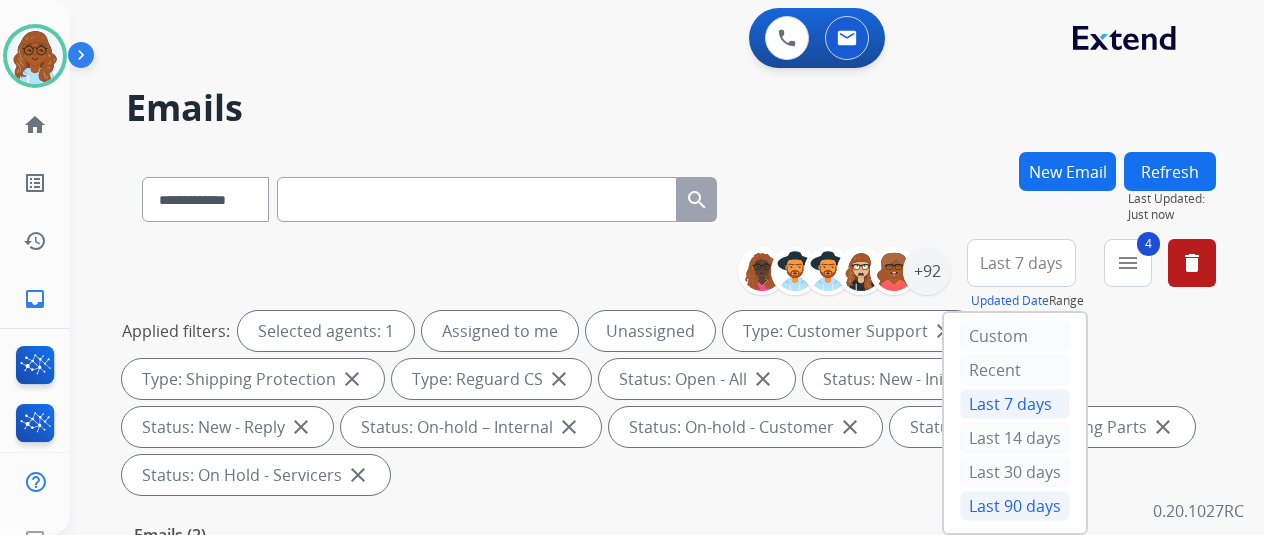 click on "Last 90 days" at bounding box center (1015, 506) 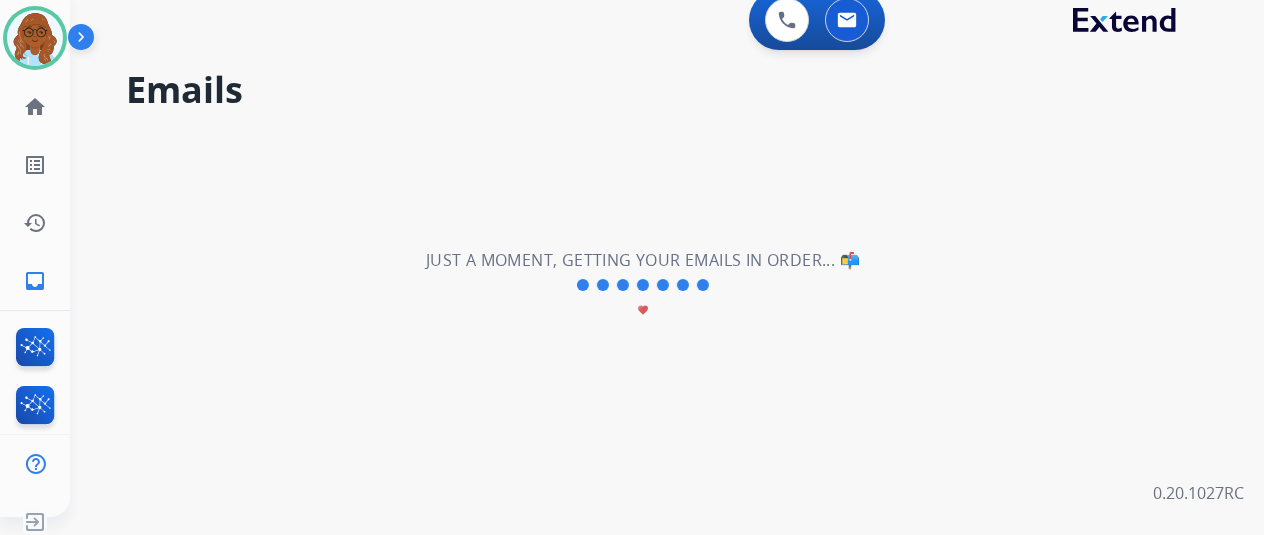 scroll, scrollTop: 24, scrollLeft: 1, axis: both 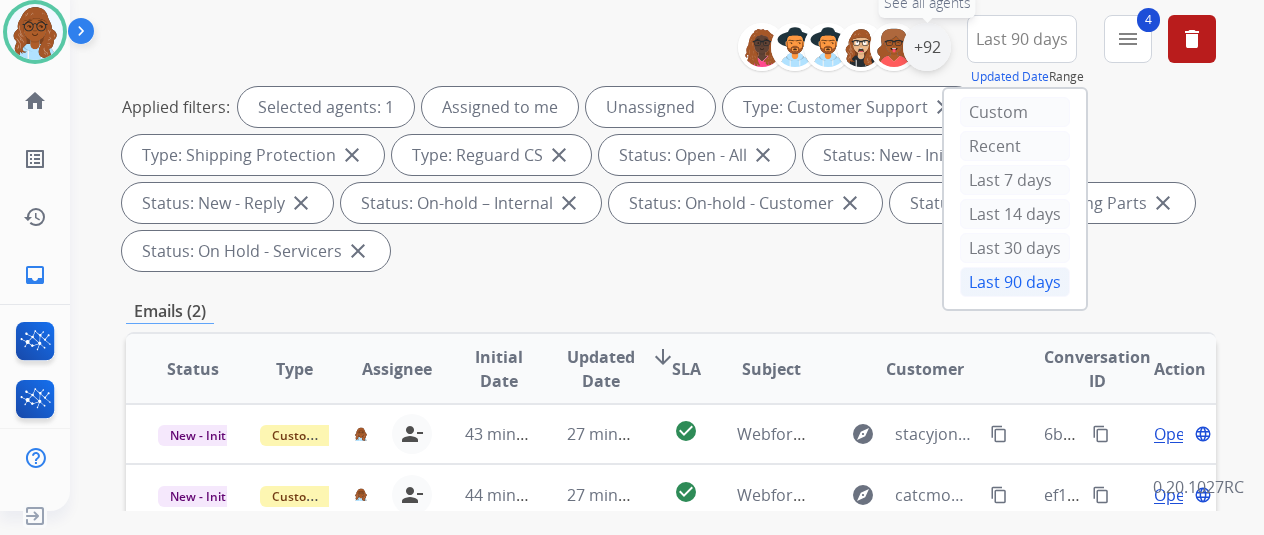 click on "+92" at bounding box center [927, 47] 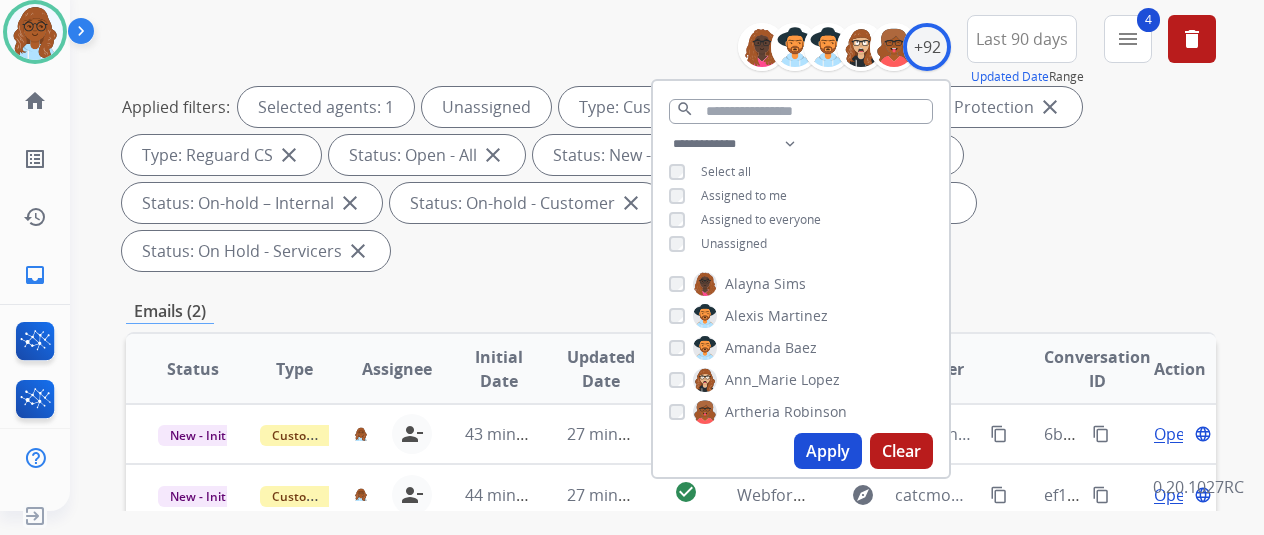 click on "Apply" at bounding box center (828, 451) 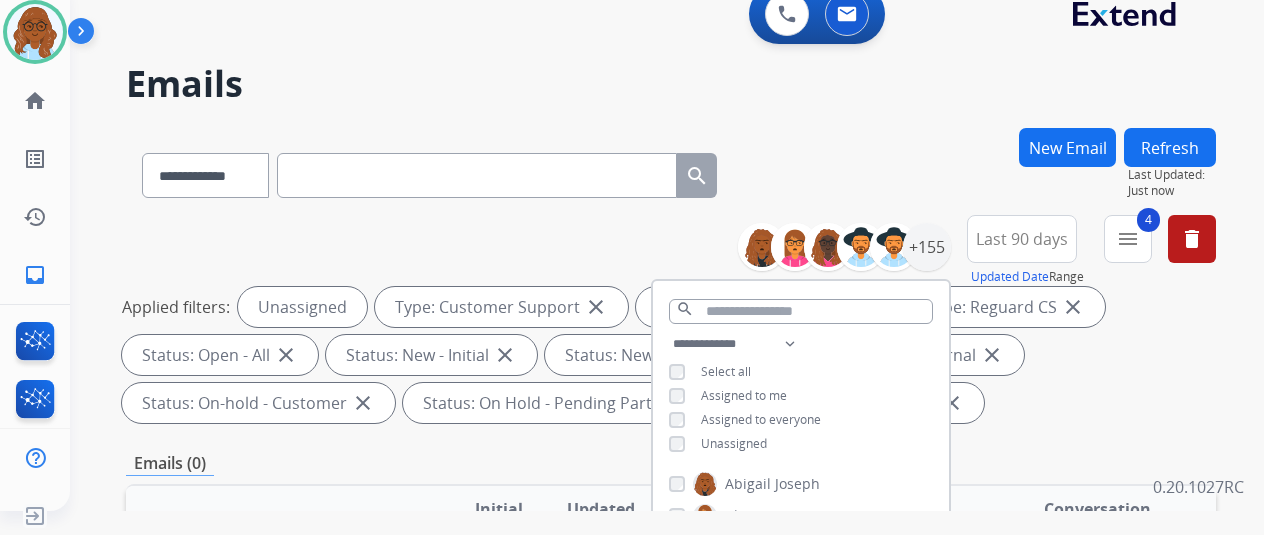 scroll, scrollTop: 100, scrollLeft: 0, axis: vertical 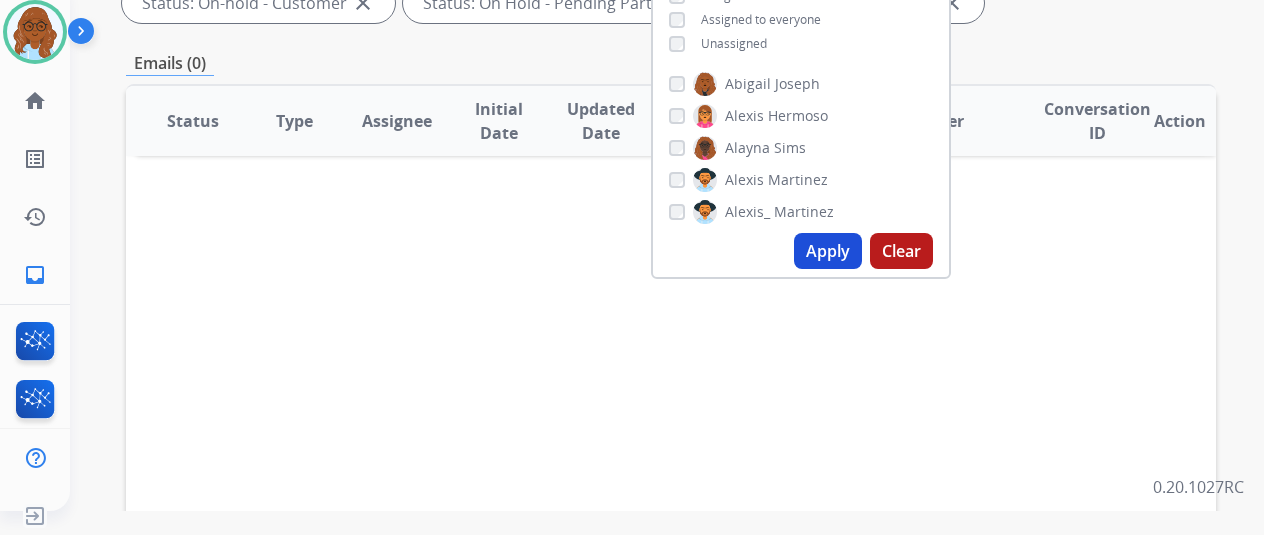 click on "Apply" at bounding box center (828, 251) 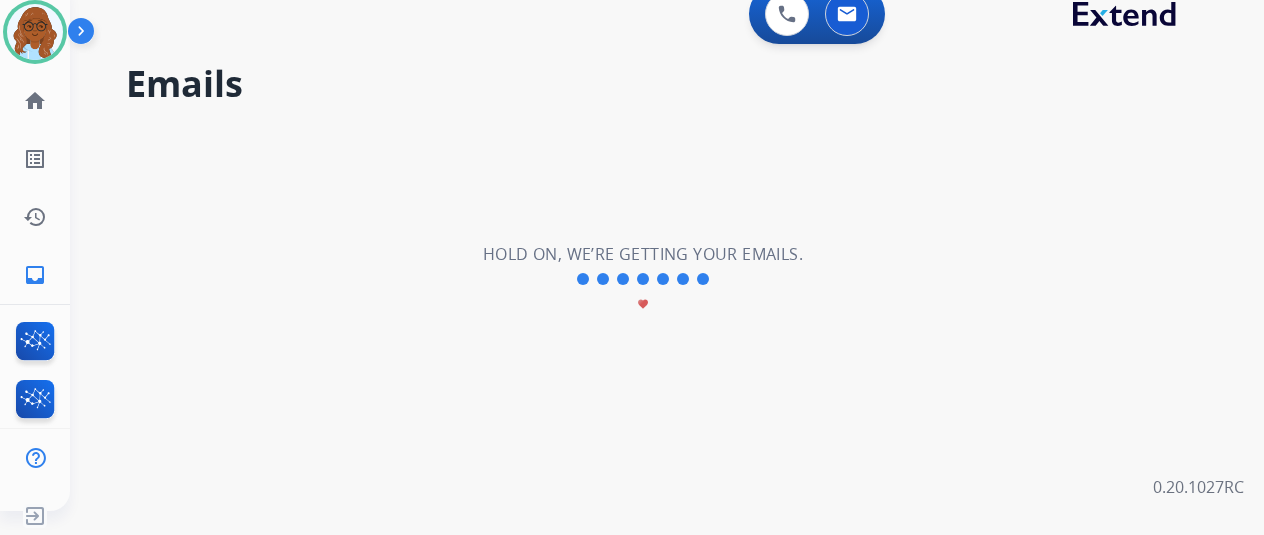 scroll, scrollTop: 0, scrollLeft: 0, axis: both 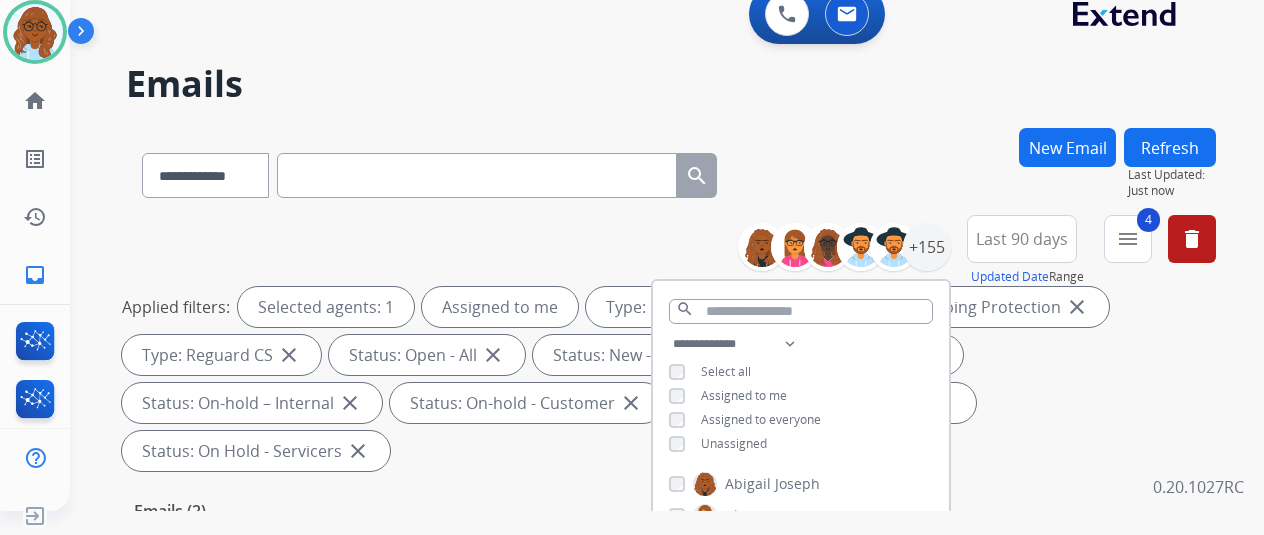 click on "**********" at bounding box center (671, 171) 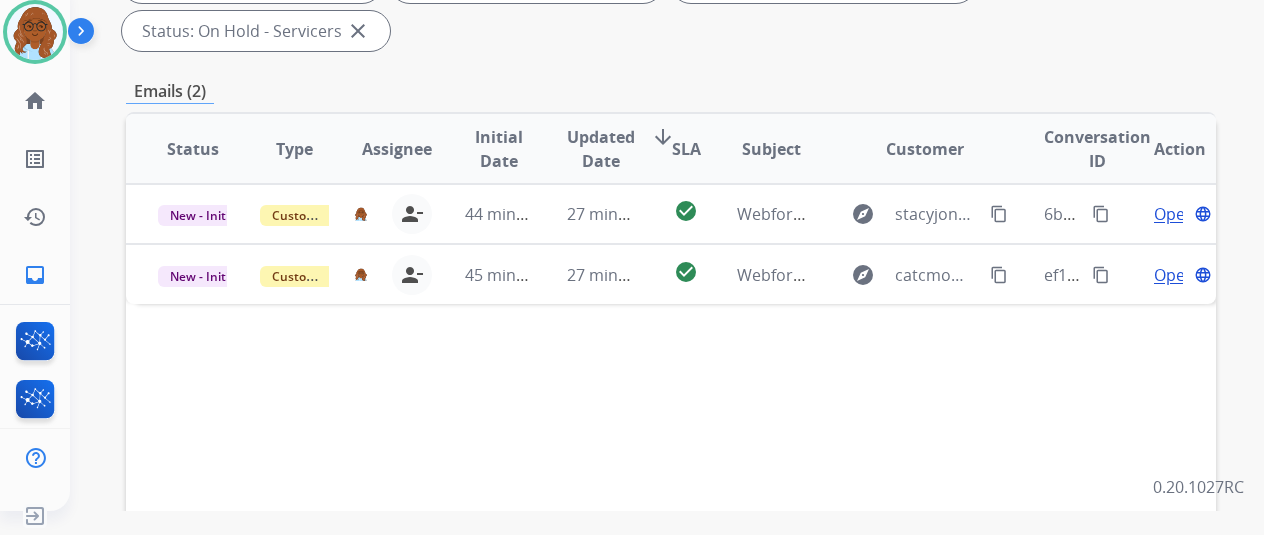 scroll, scrollTop: 500, scrollLeft: 0, axis: vertical 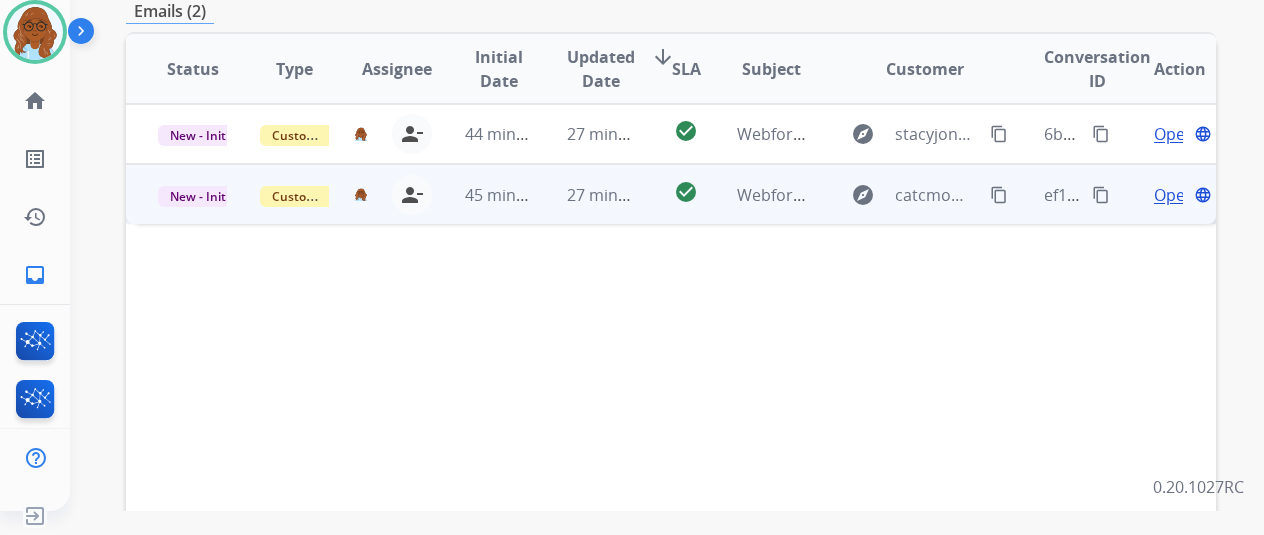 click on "Open language" at bounding box center (1165, 194) 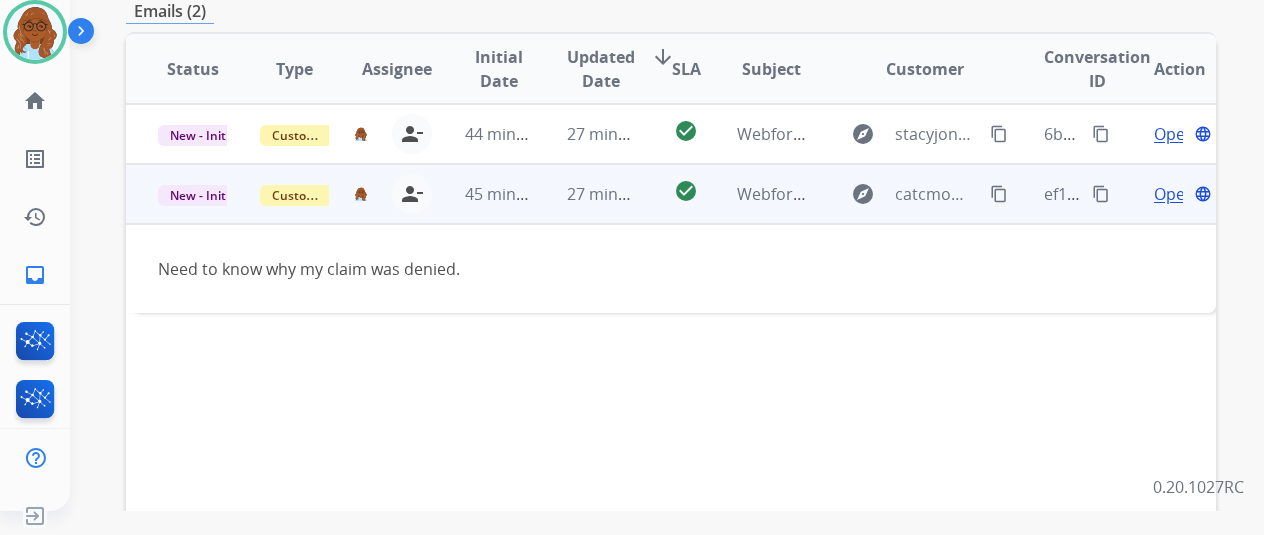 click on "content_copy" at bounding box center [999, 194] 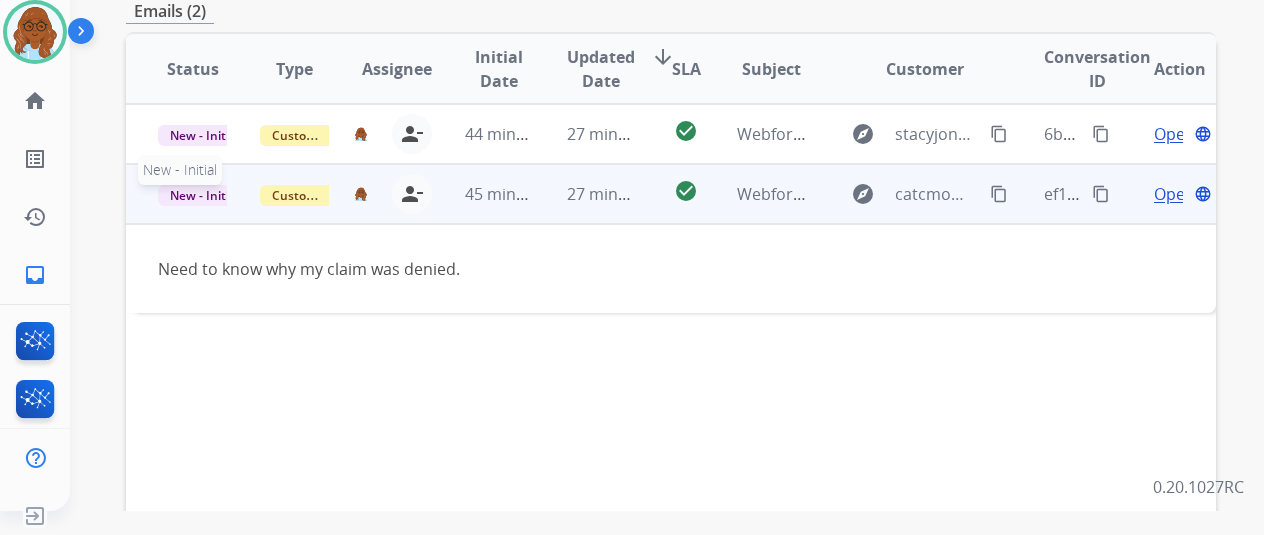 drag, startPoint x: 189, startPoint y: 149, endPoint x: 199, endPoint y: 150, distance: 10.049875 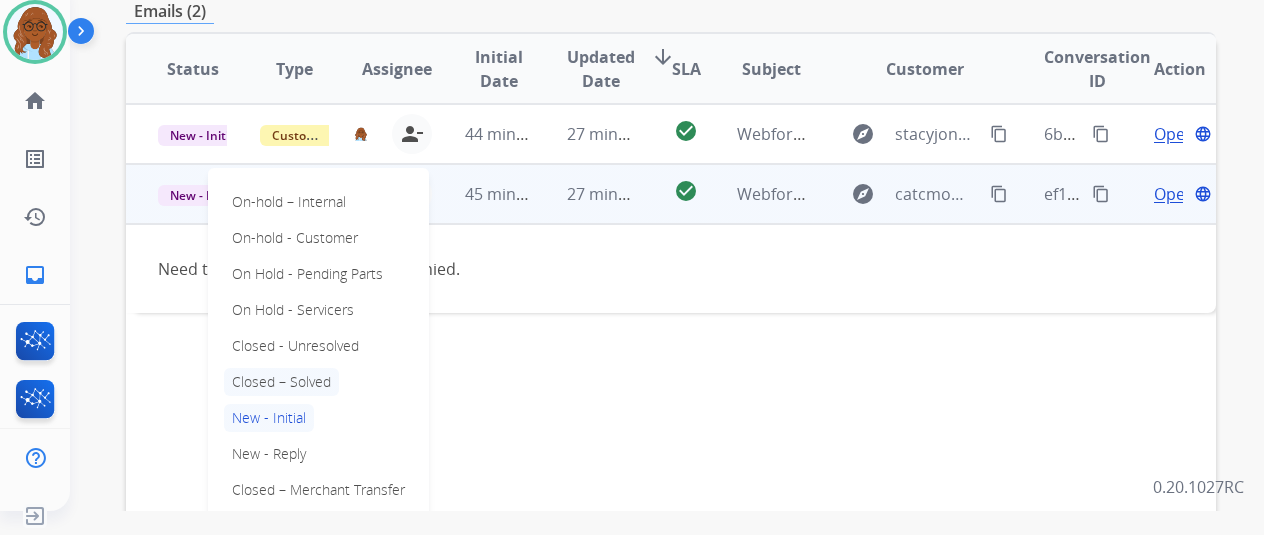 click on "Closed – Solved" at bounding box center (281, 382) 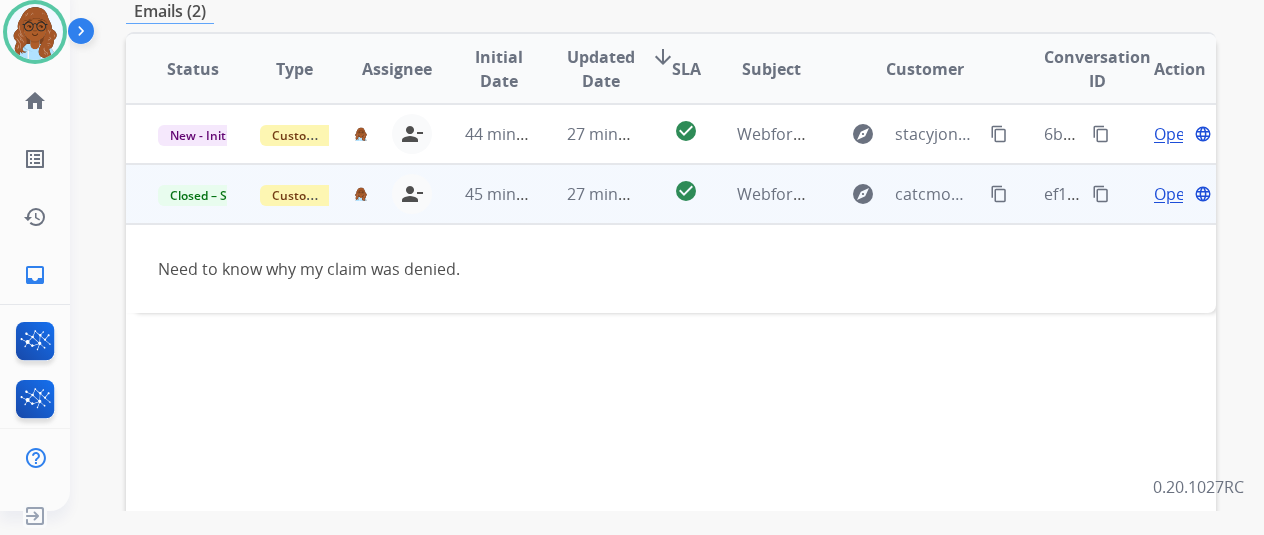 click on "Open" at bounding box center (1174, 194) 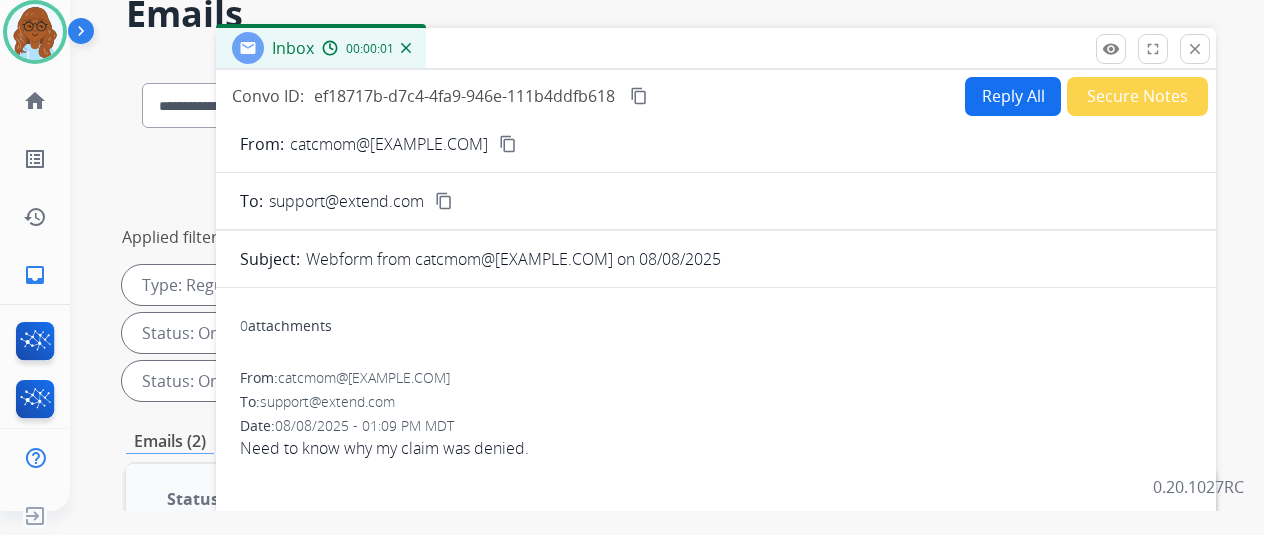 scroll, scrollTop: 0, scrollLeft: 0, axis: both 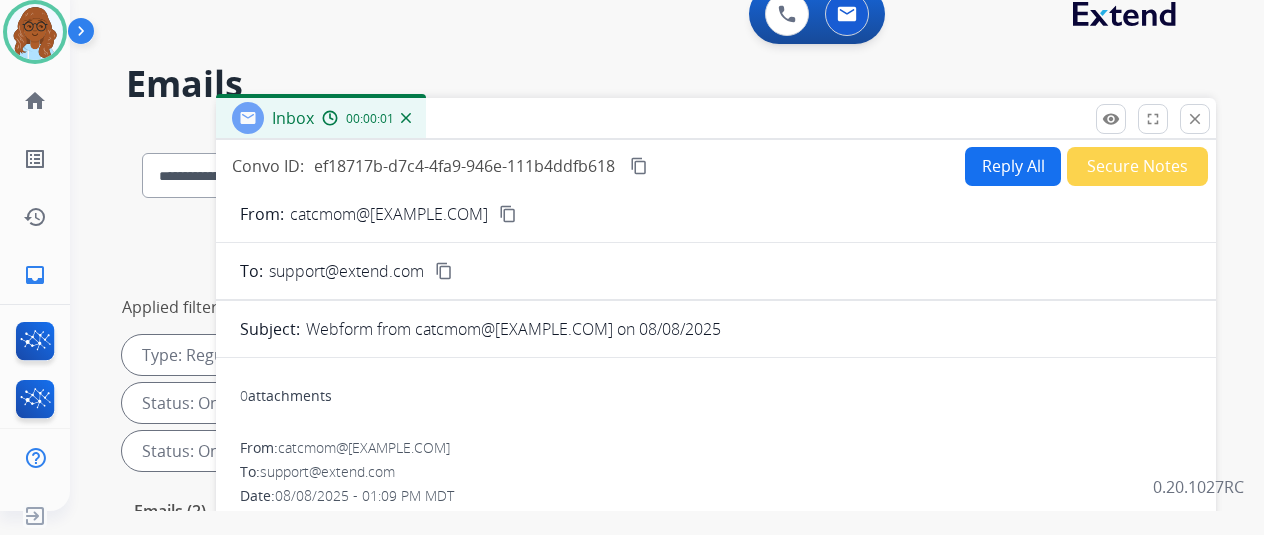 click on "Secure Notes" at bounding box center (1137, 166) 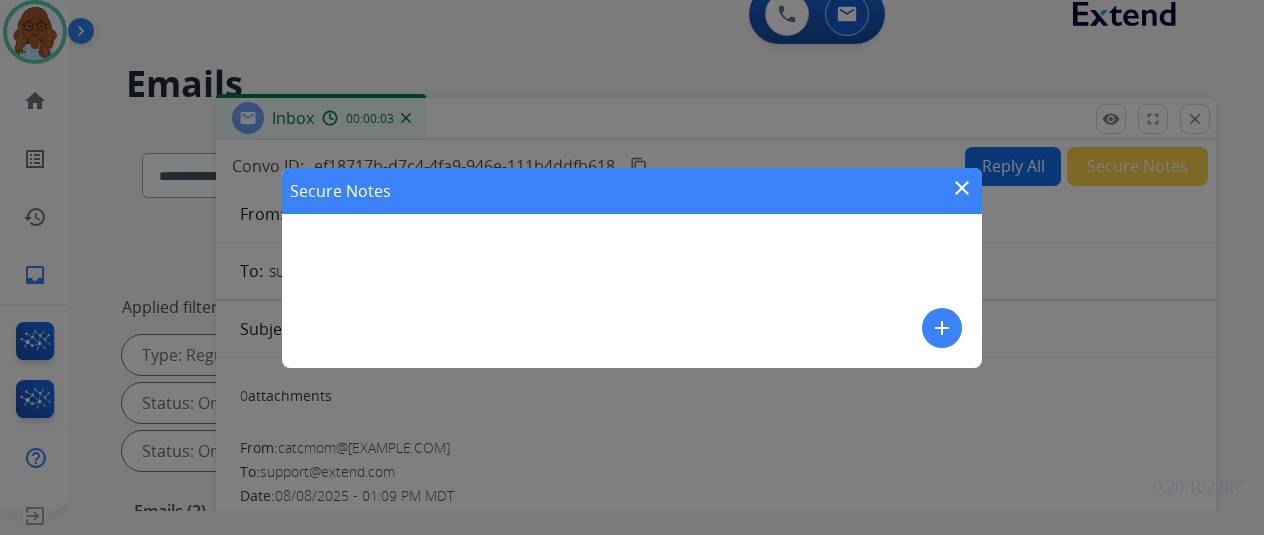 click on "add" at bounding box center (942, 328) 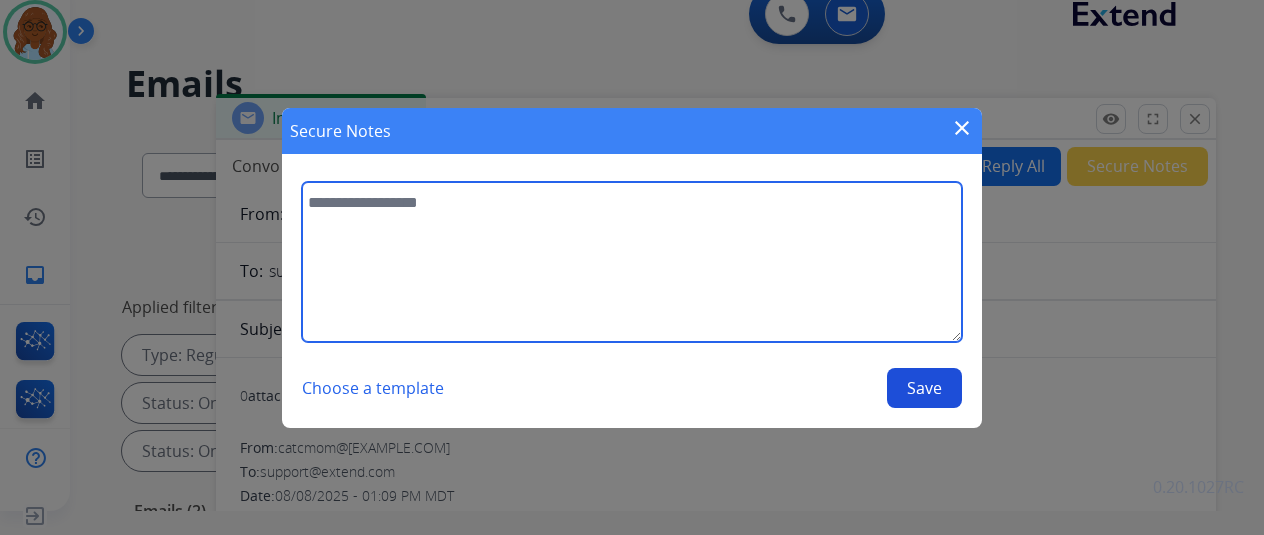 click at bounding box center (632, 262) 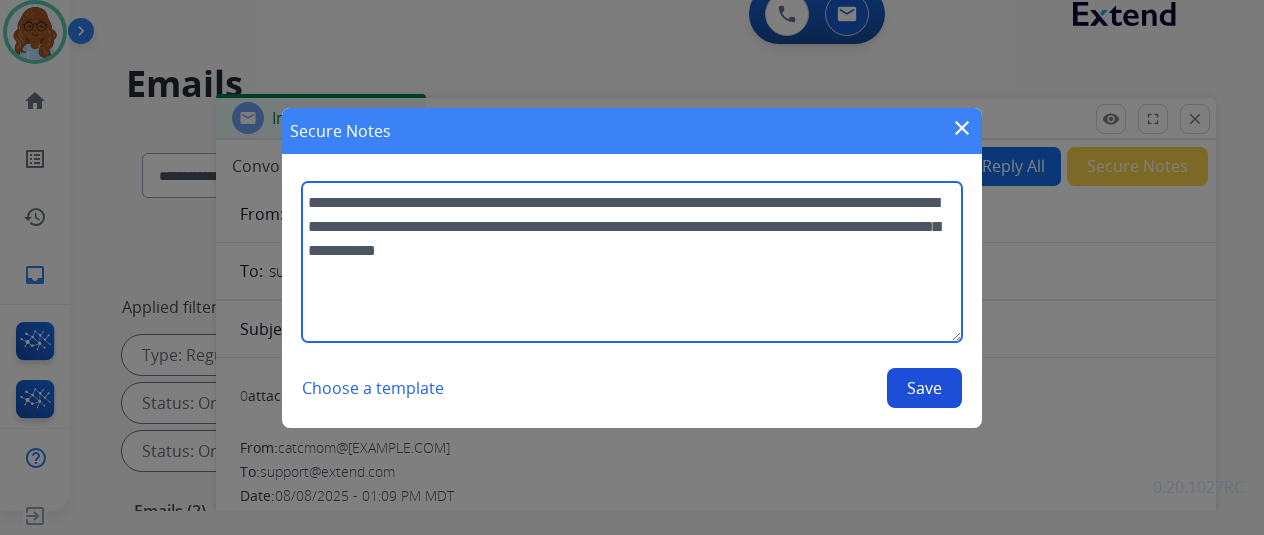 type on "**********" 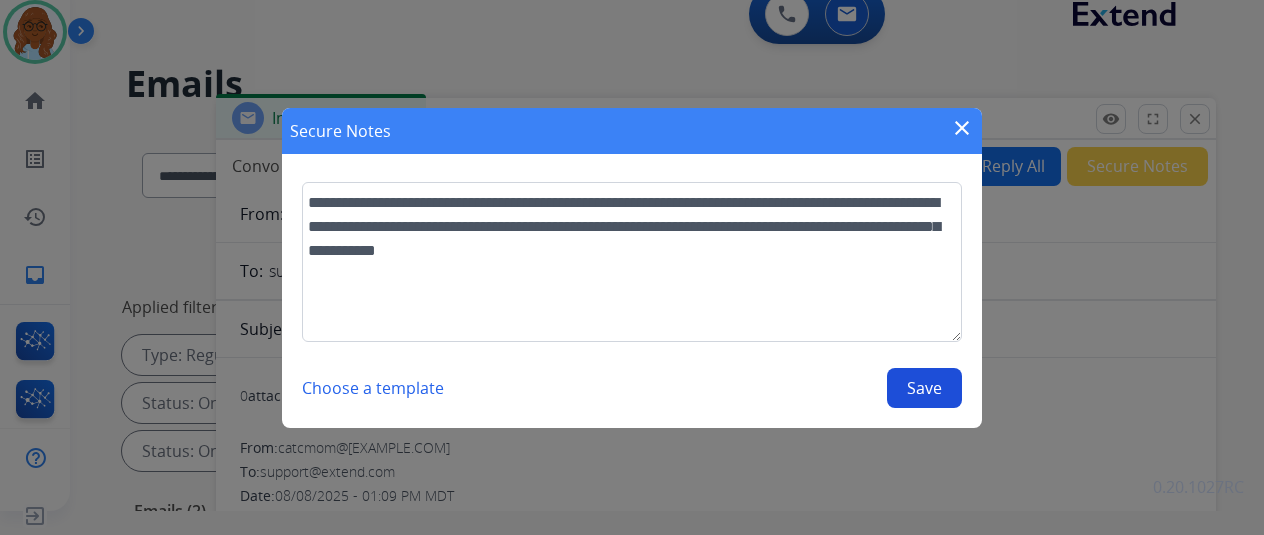 click on "Save" at bounding box center [924, 388] 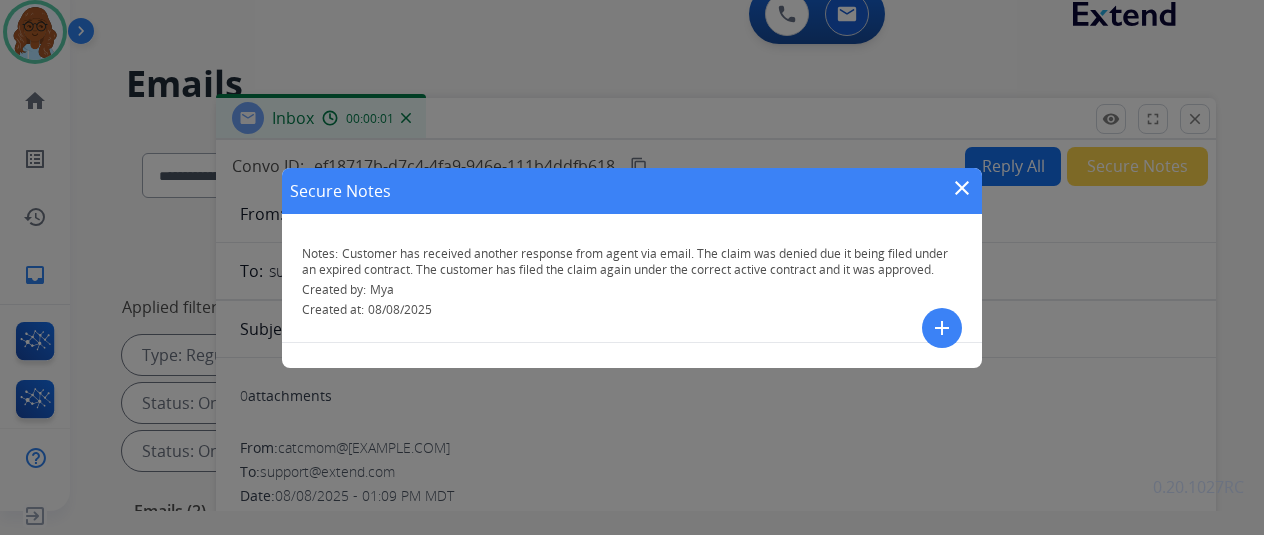click on "close" at bounding box center (962, 188) 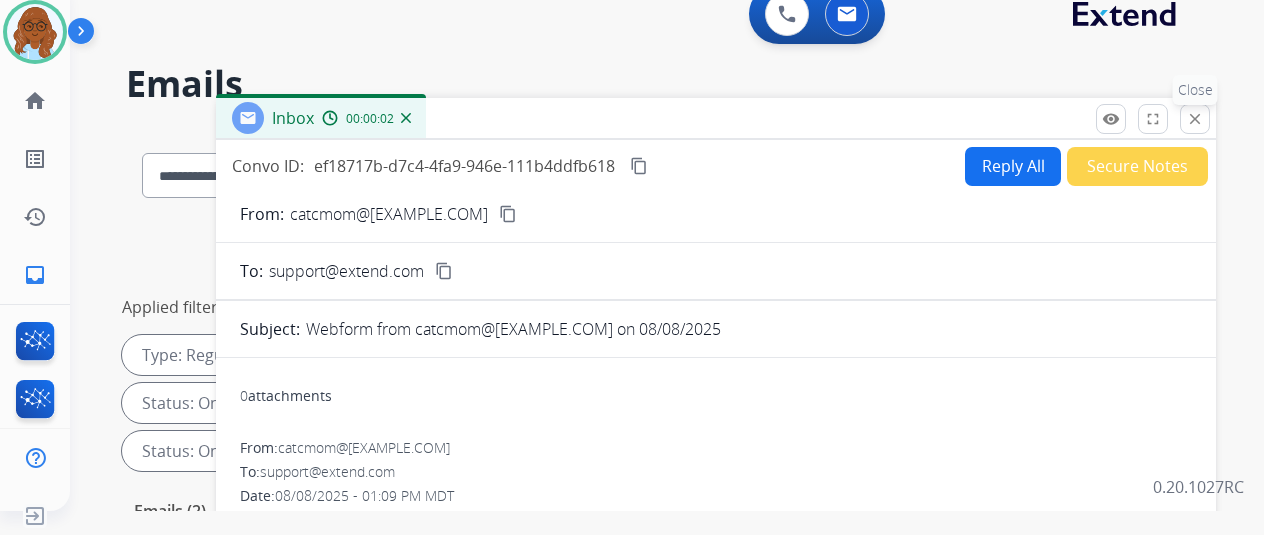 click on "close" at bounding box center [1195, 119] 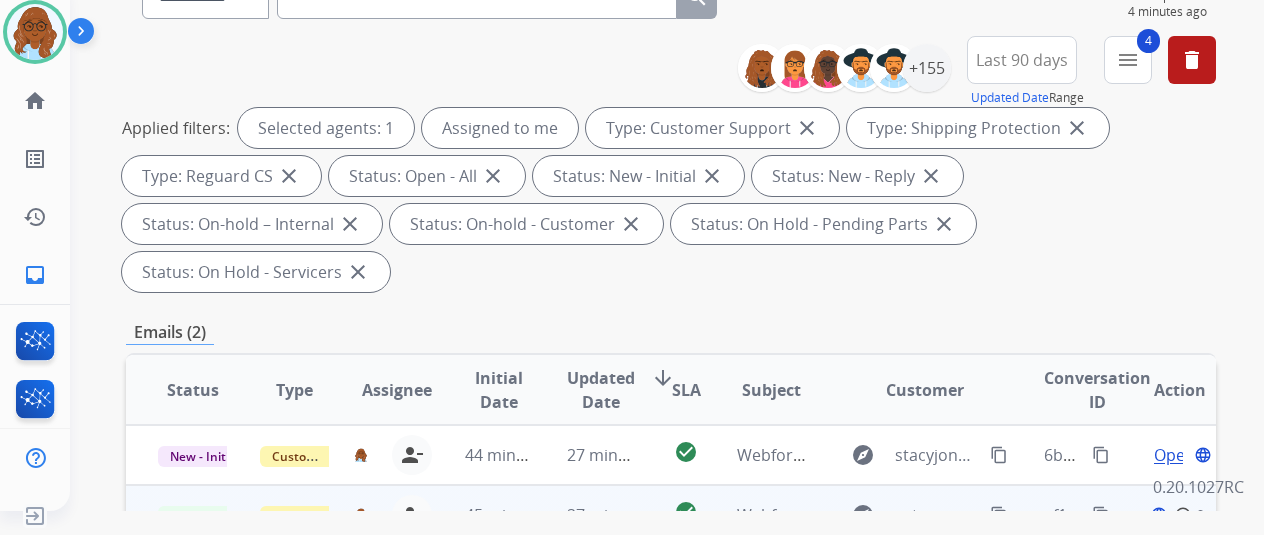 scroll, scrollTop: 400, scrollLeft: 0, axis: vertical 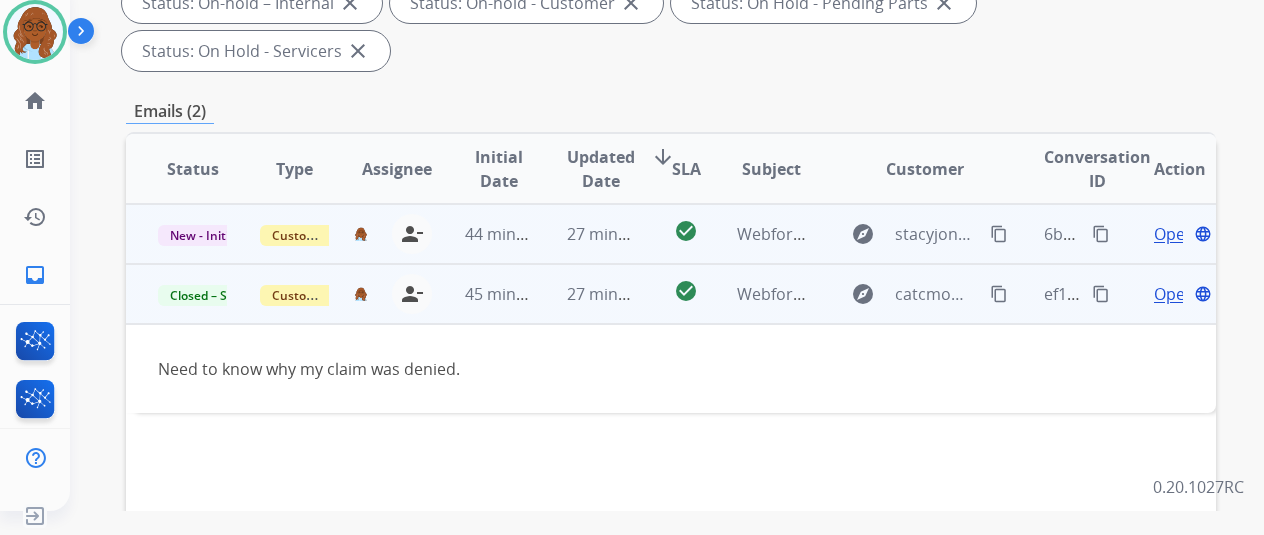click on "Open language" at bounding box center [1165, 234] 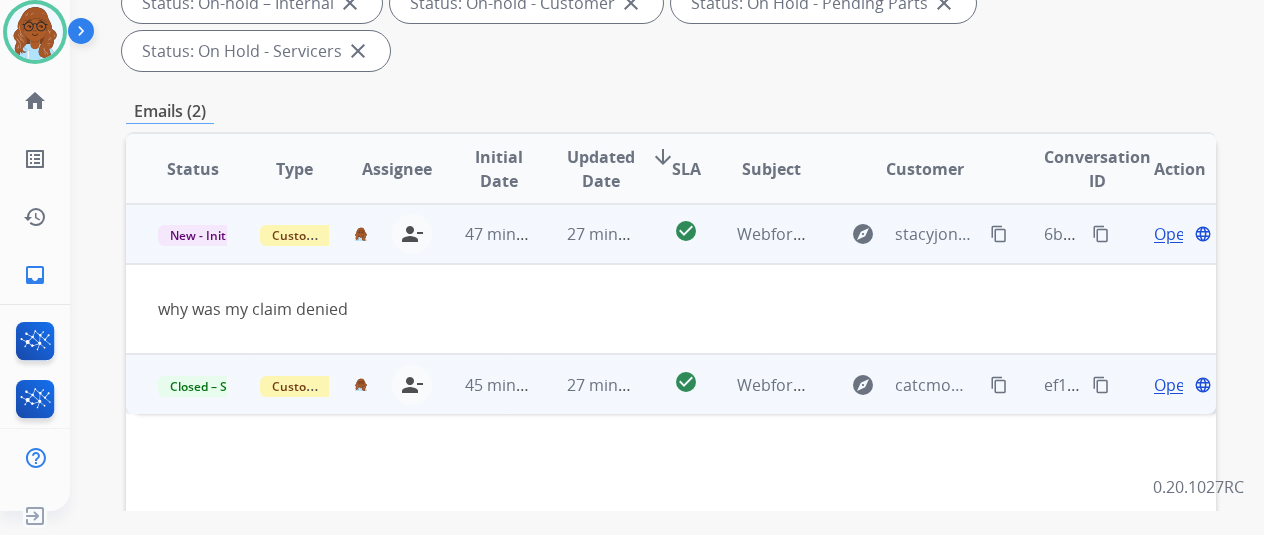click on "content_copy" at bounding box center (999, 234) 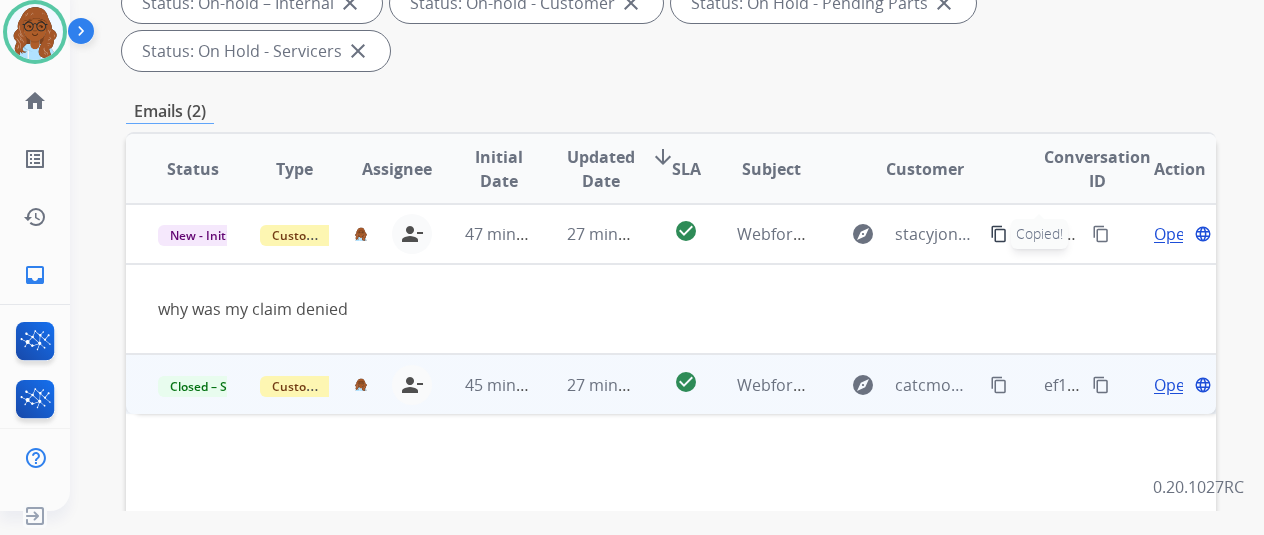 click on "content_copy" at bounding box center (999, 385) 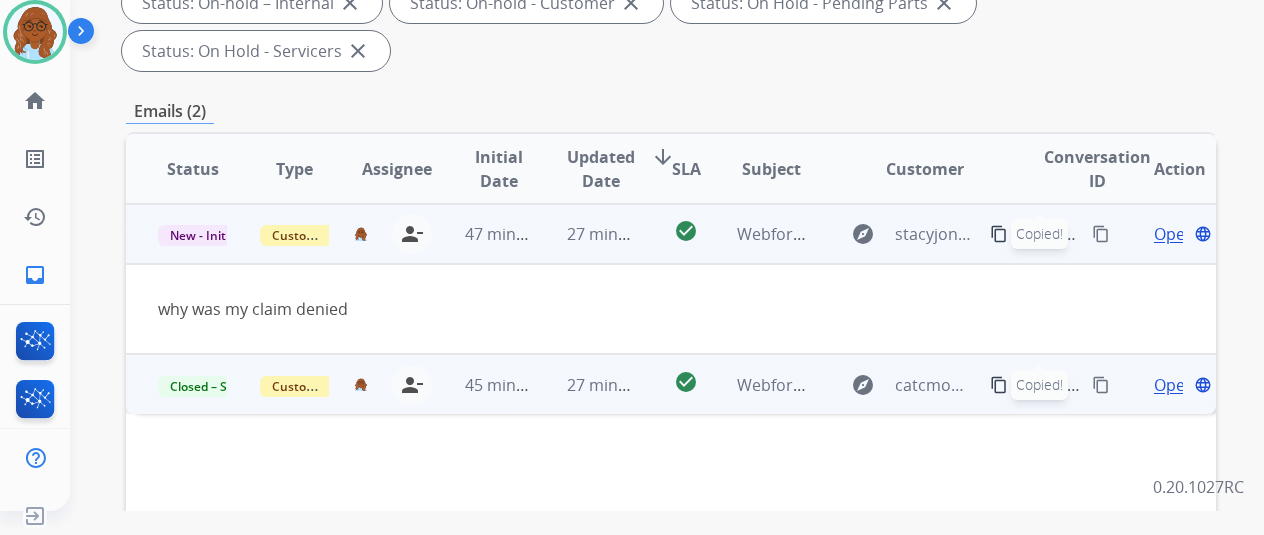 scroll, scrollTop: 0, scrollLeft: 0, axis: both 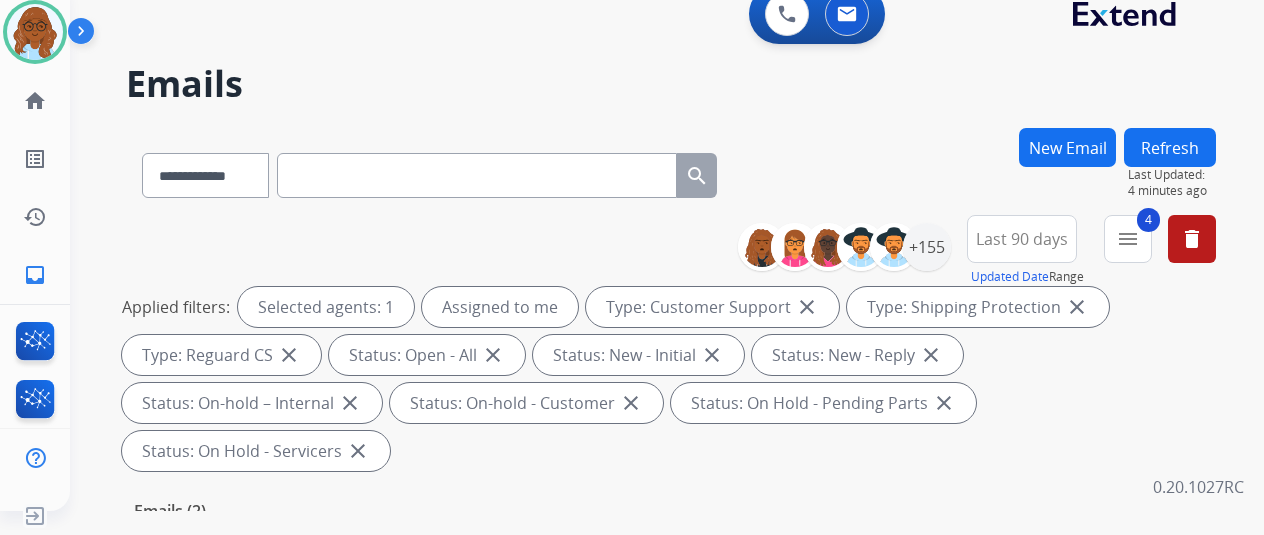 paste on "**********" 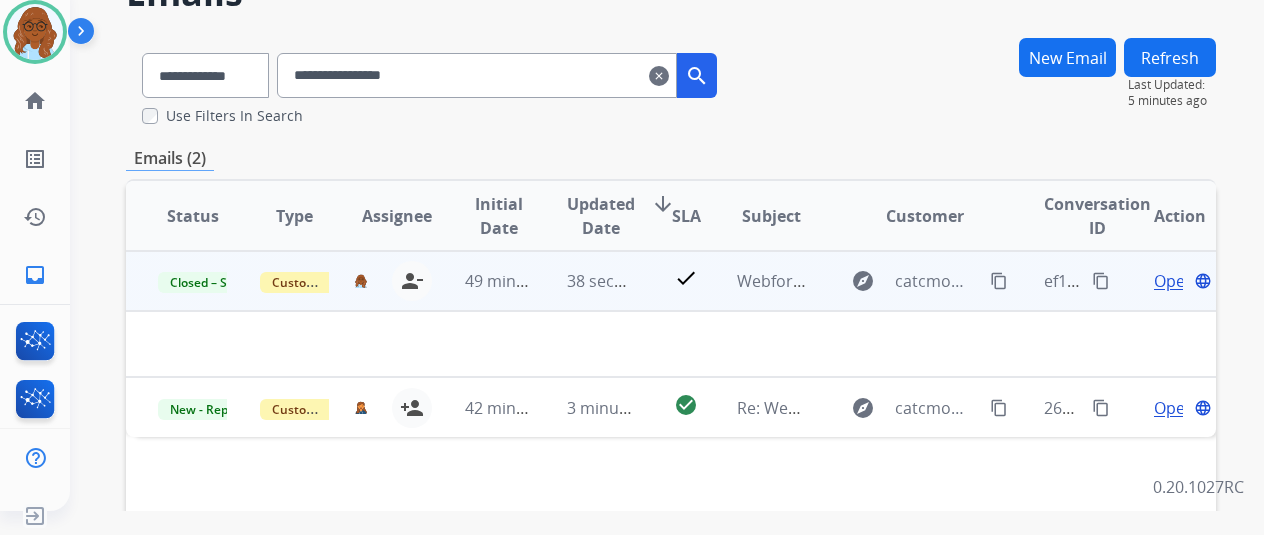 scroll, scrollTop: 200, scrollLeft: 0, axis: vertical 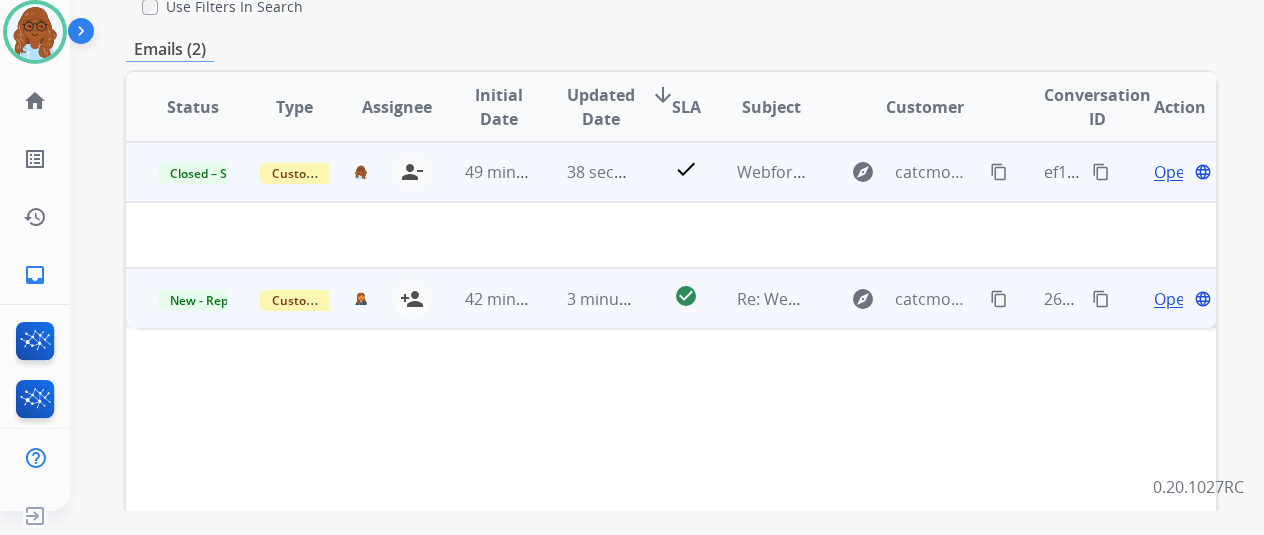 click on "Open" at bounding box center (1174, 299) 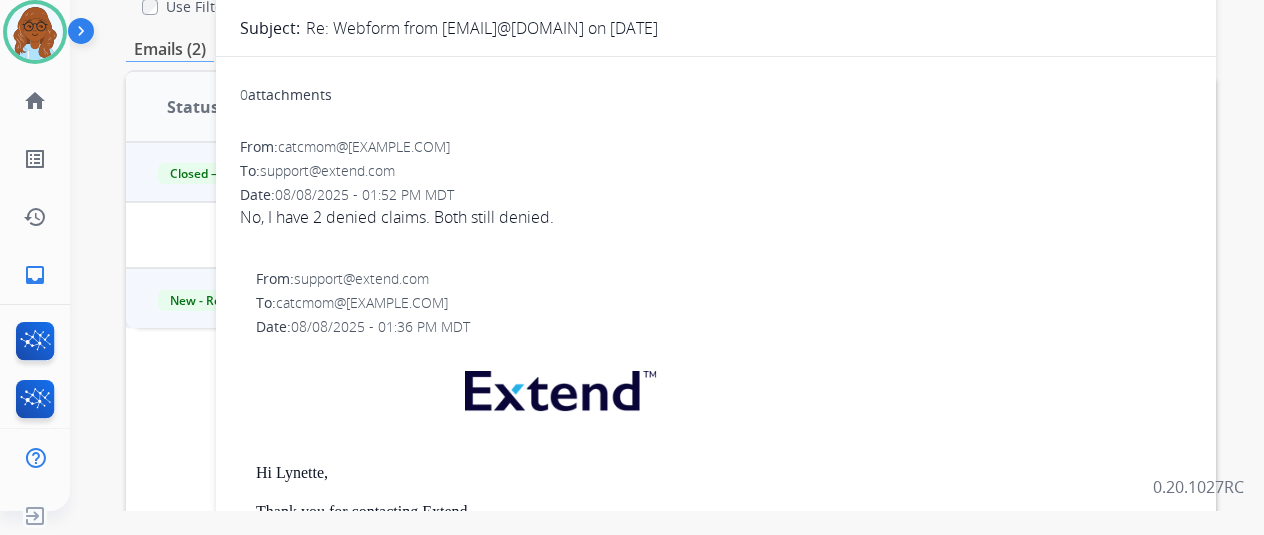 scroll, scrollTop: 0, scrollLeft: 0, axis: both 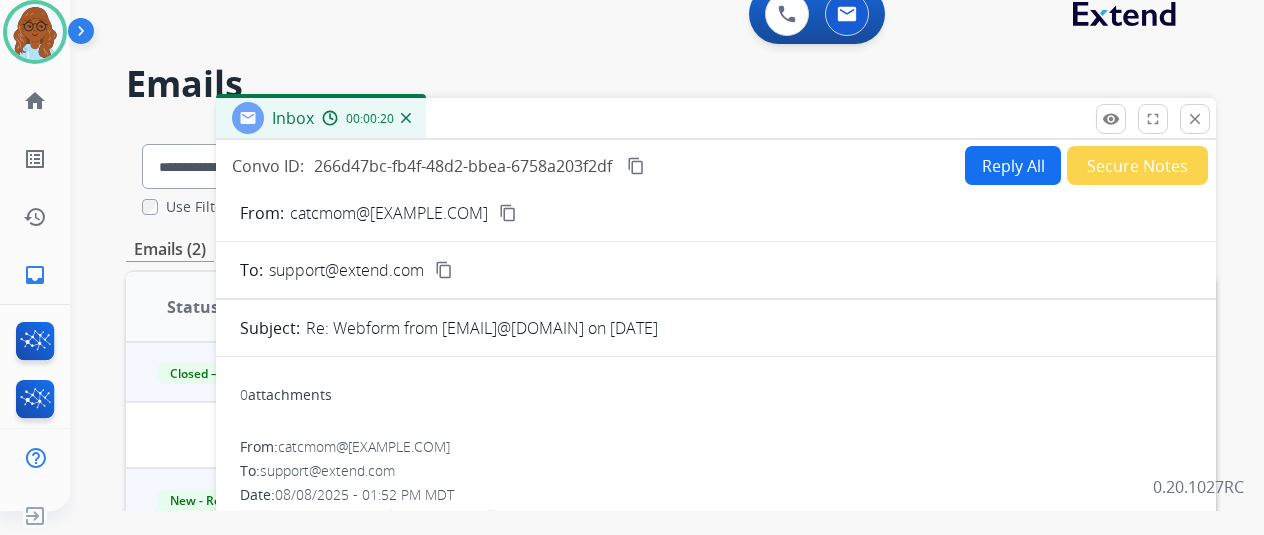 click on "content_copy" at bounding box center (636, 166) 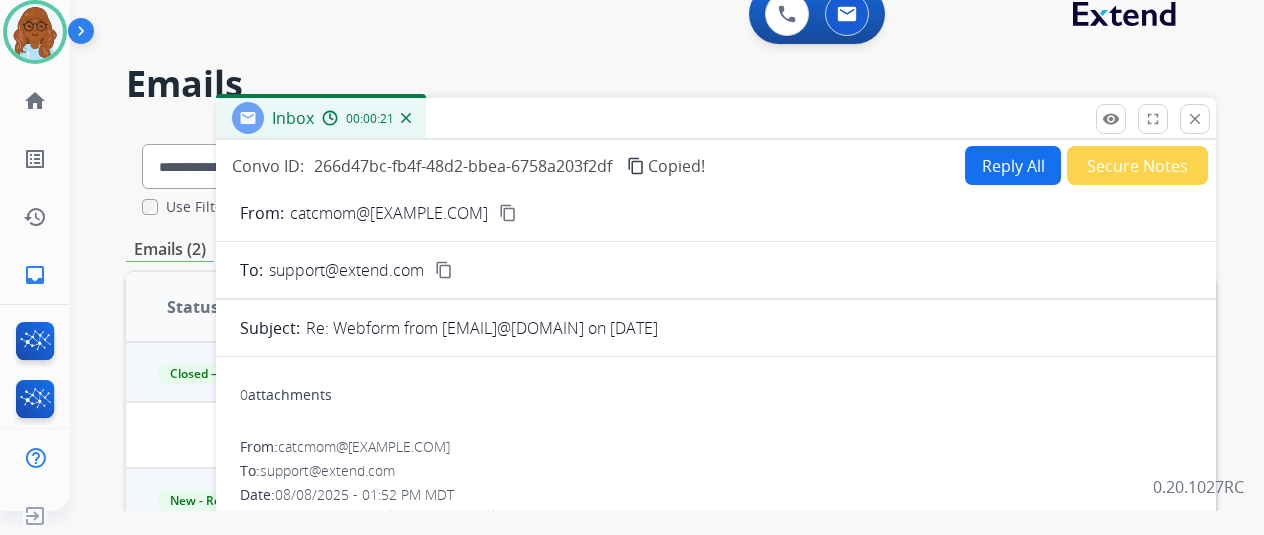 click on "close Close" at bounding box center (1195, 119) 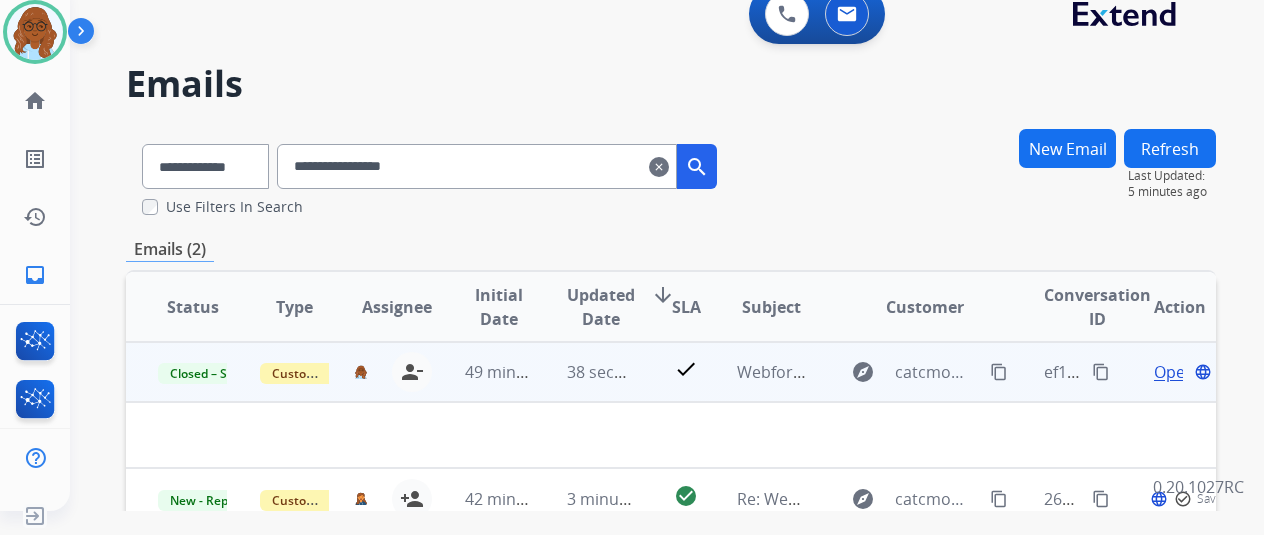 click on "Open" at bounding box center (1174, 372) 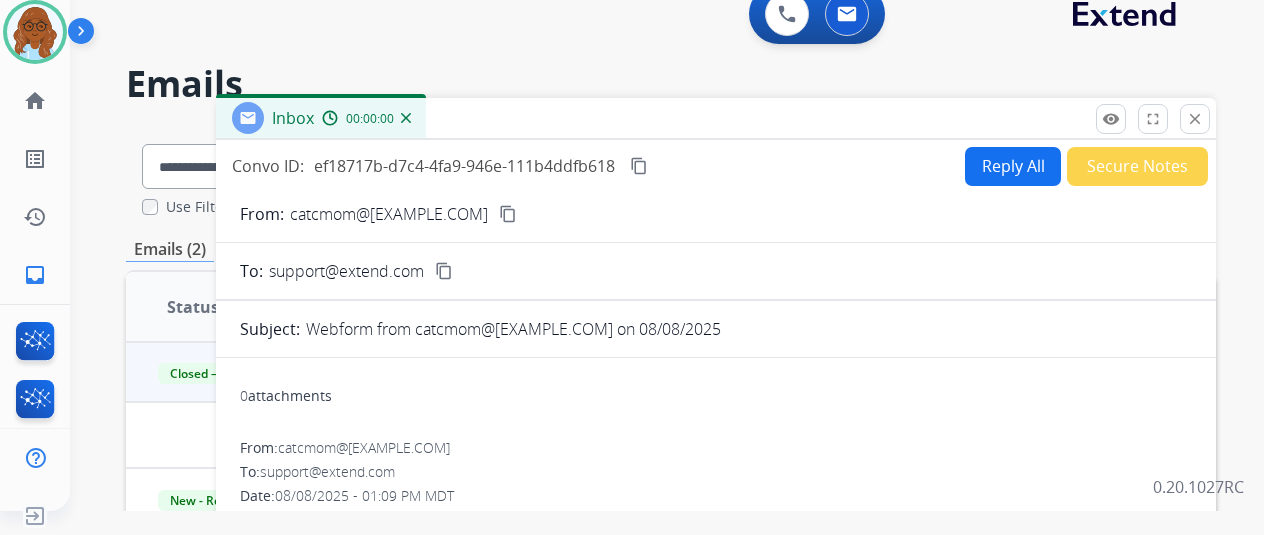 click on "Secure Notes" at bounding box center [1137, 166] 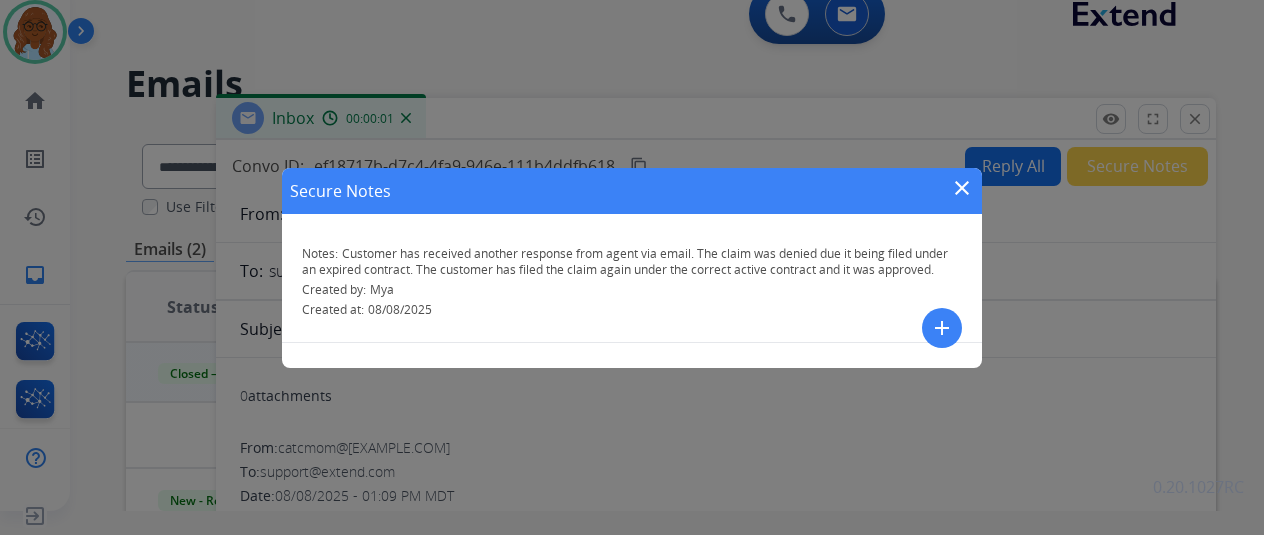 click on "add" at bounding box center (942, 328) 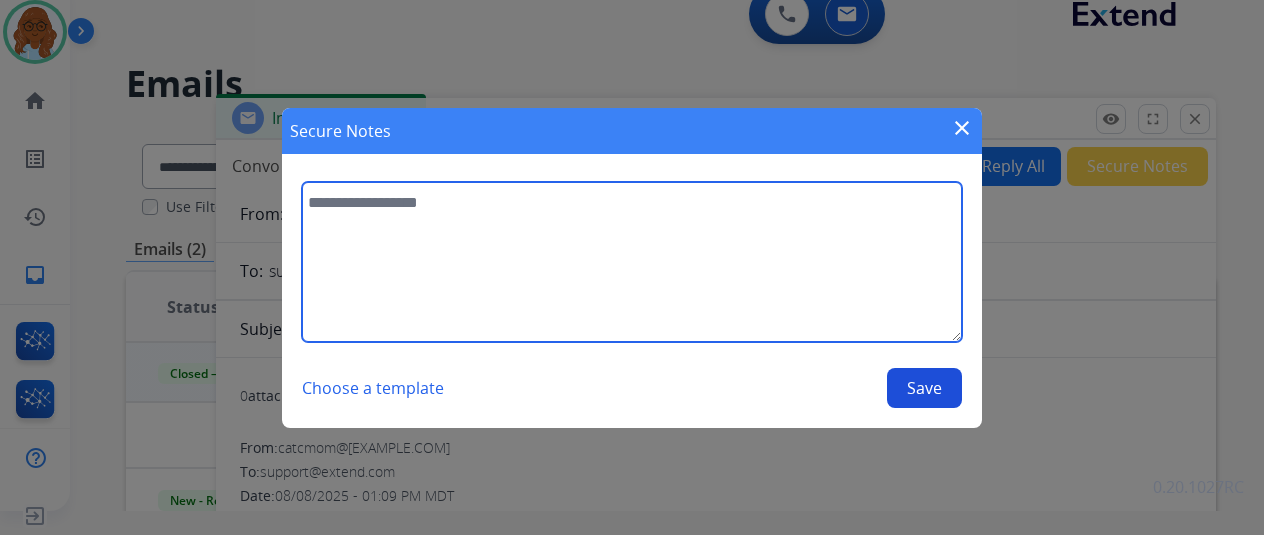 click at bounding box center (632, 262) 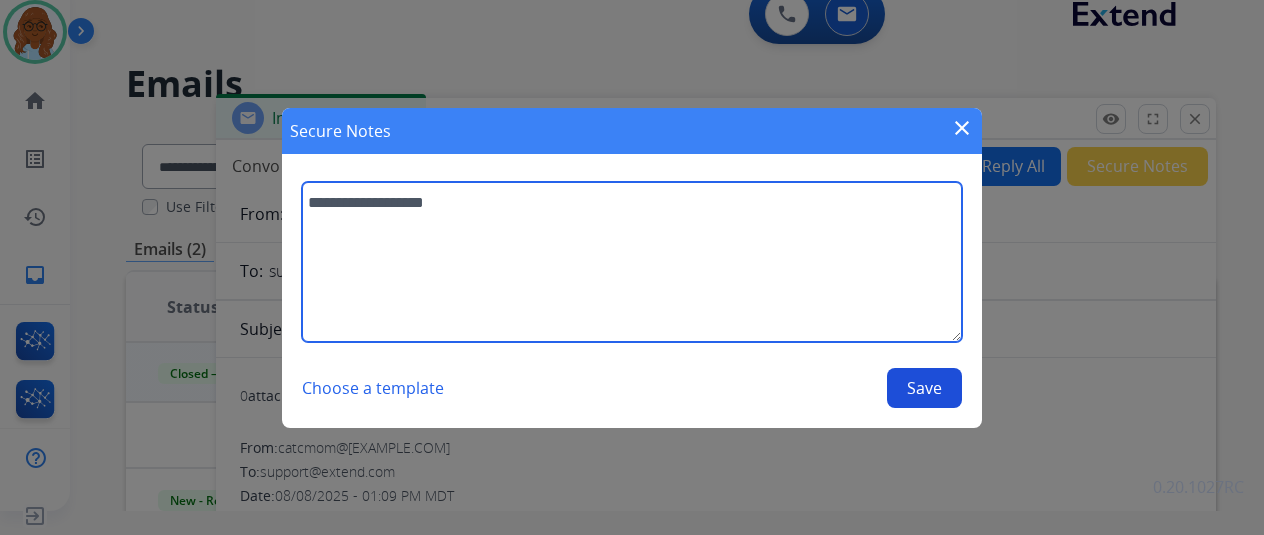 paste on "**********" 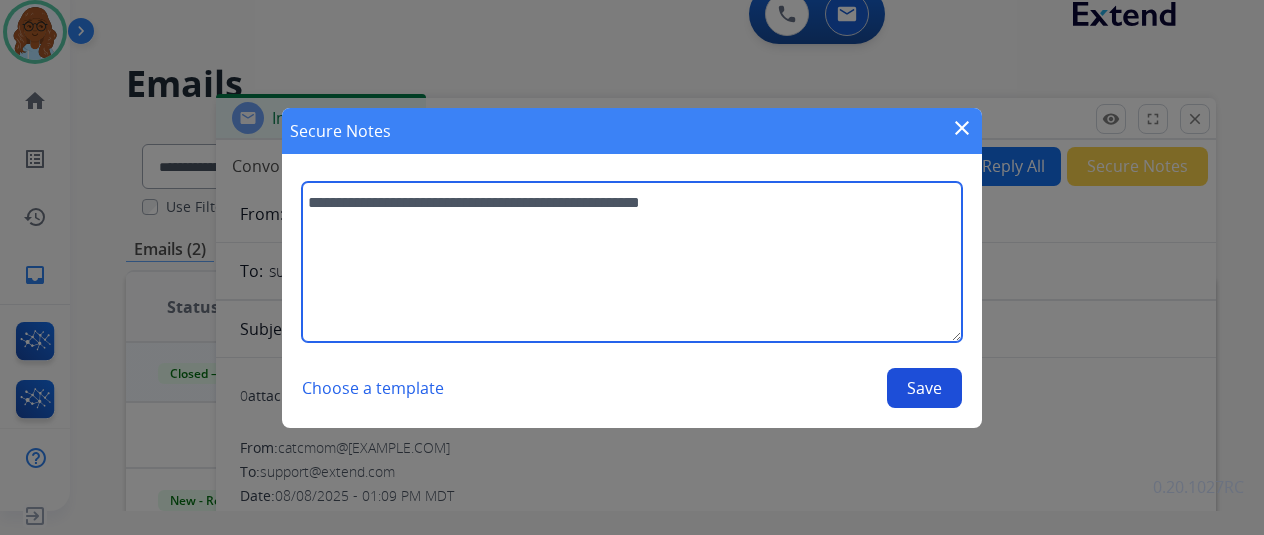 type on "**********" 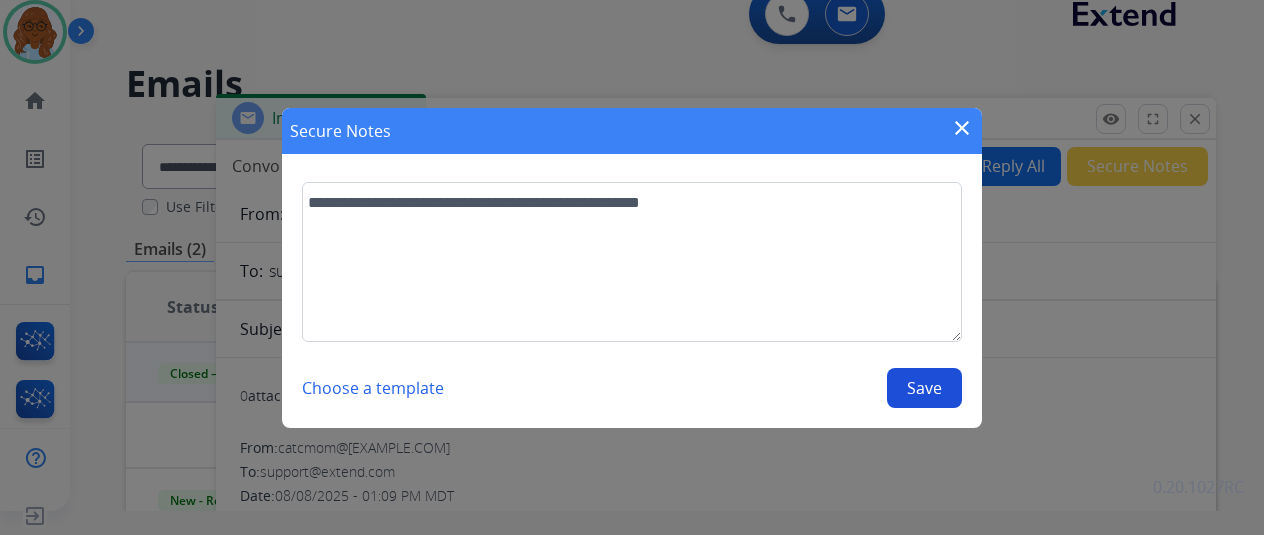 click on "Save" at bounding box center (924, 388) 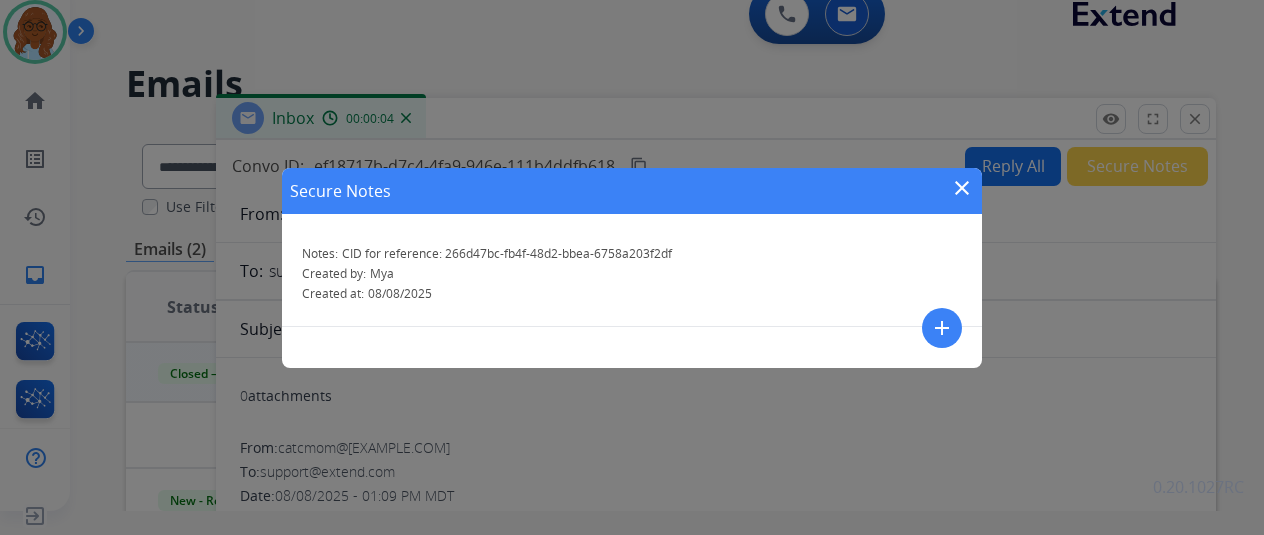 scroll, scrollTop: 0, scrollLeft: 1, axis: horizontal 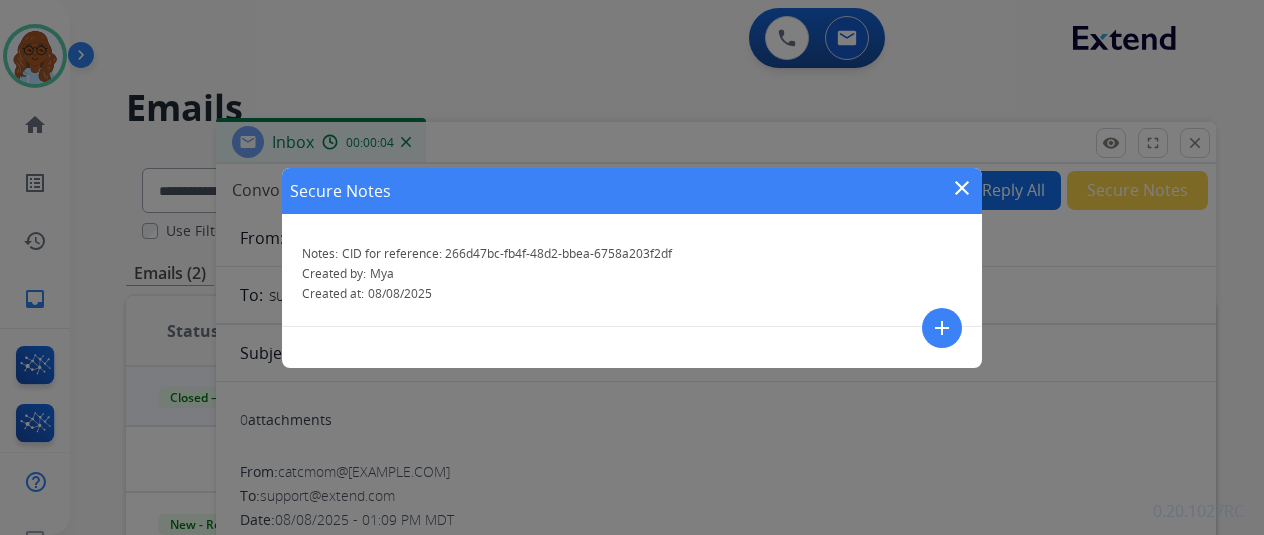 drag, startPoint x: 741, startPoint y: 274, endPoint x: 725, endPoint y: 274, distance: 16 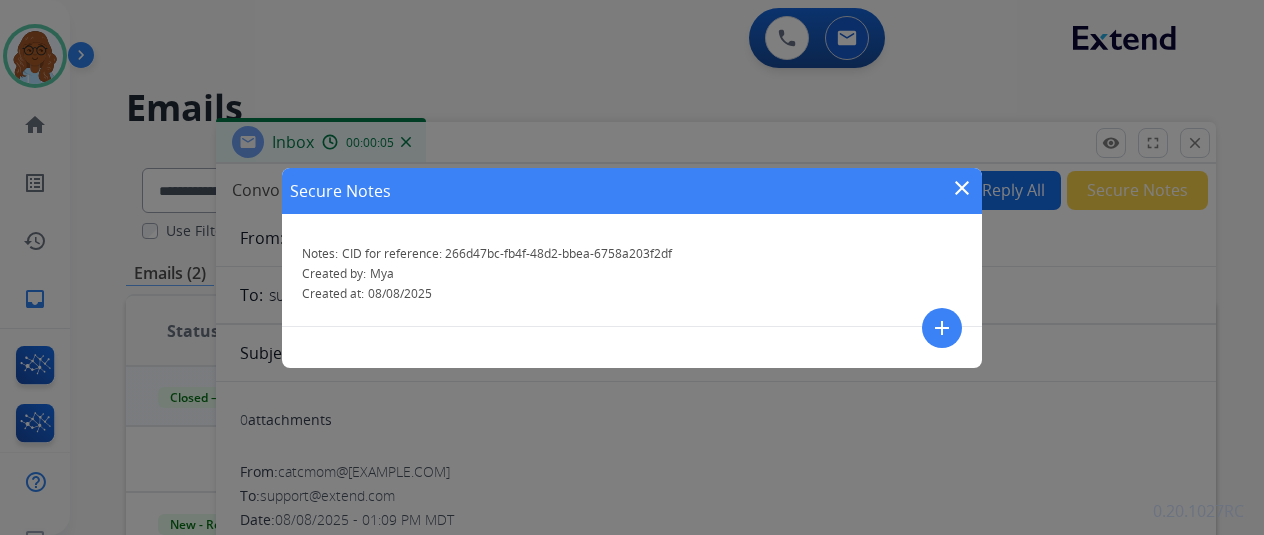 drag, startPoint x: 574, startPoint y: 247, endPoint x: 597, endPoint y: 238, distance: 24.698177 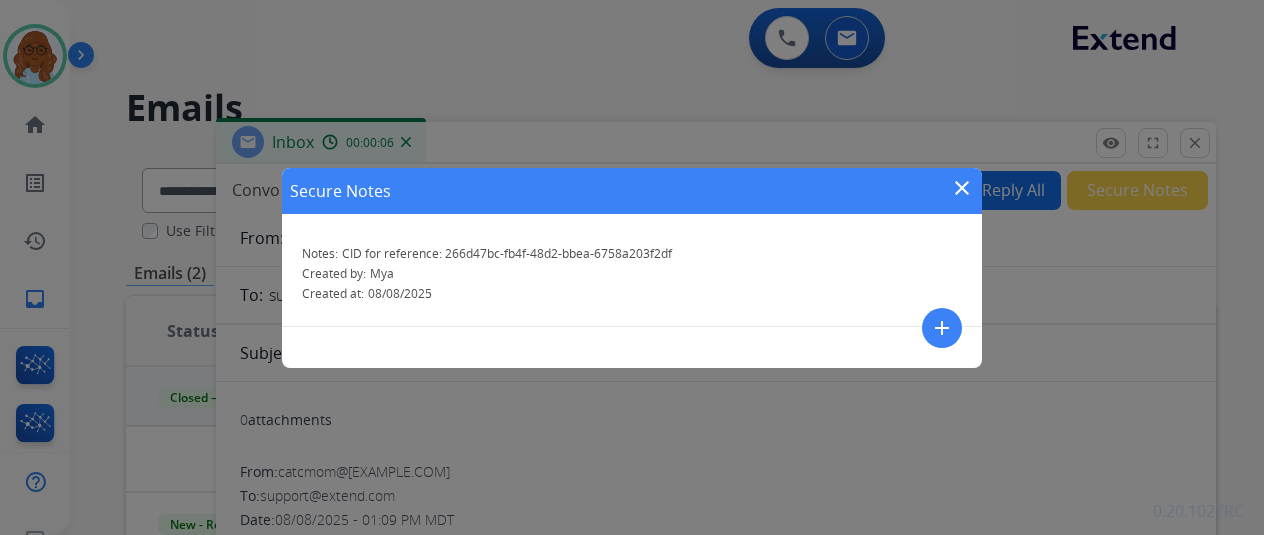 click on "close" at bounding box center [962, 188] 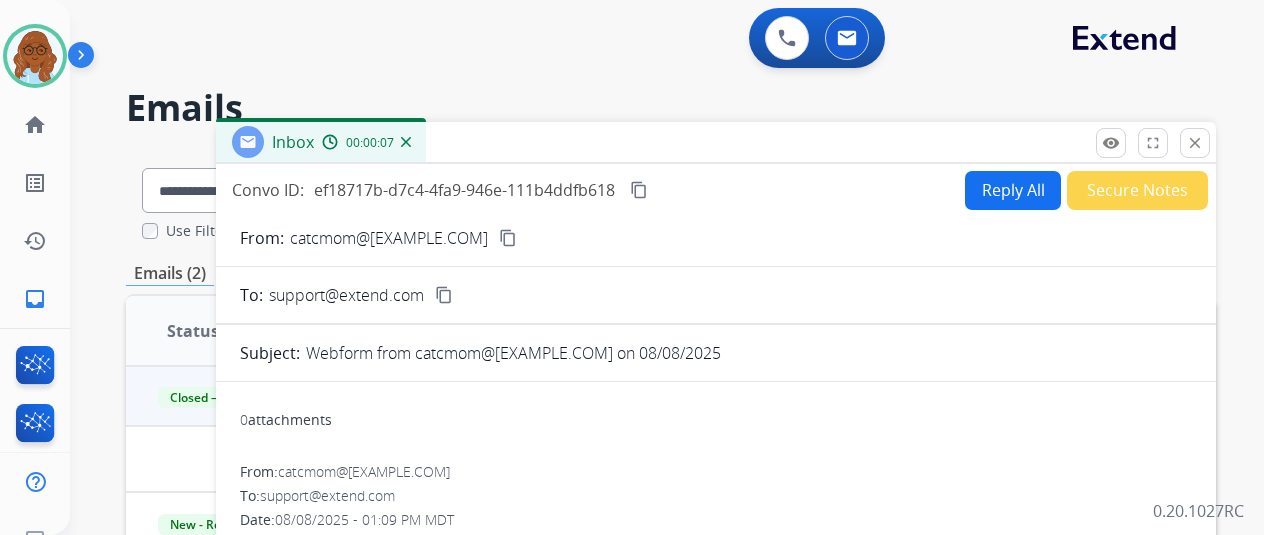 click on "Secure Notes" at bounding box center (1137, 190) 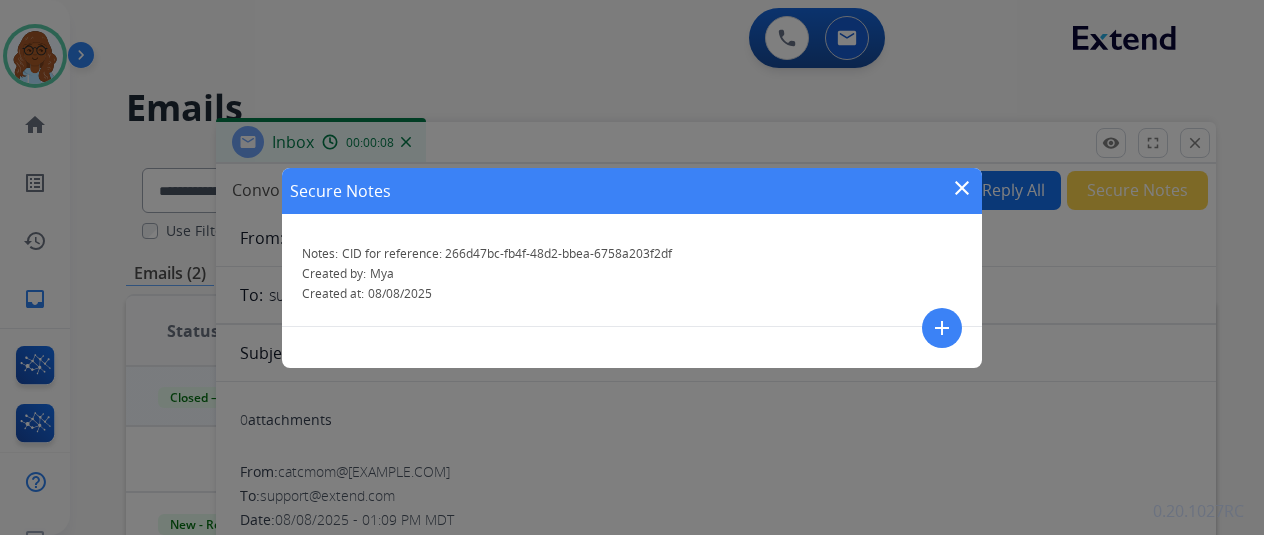 click on "close" at bounding box center (962, 188) 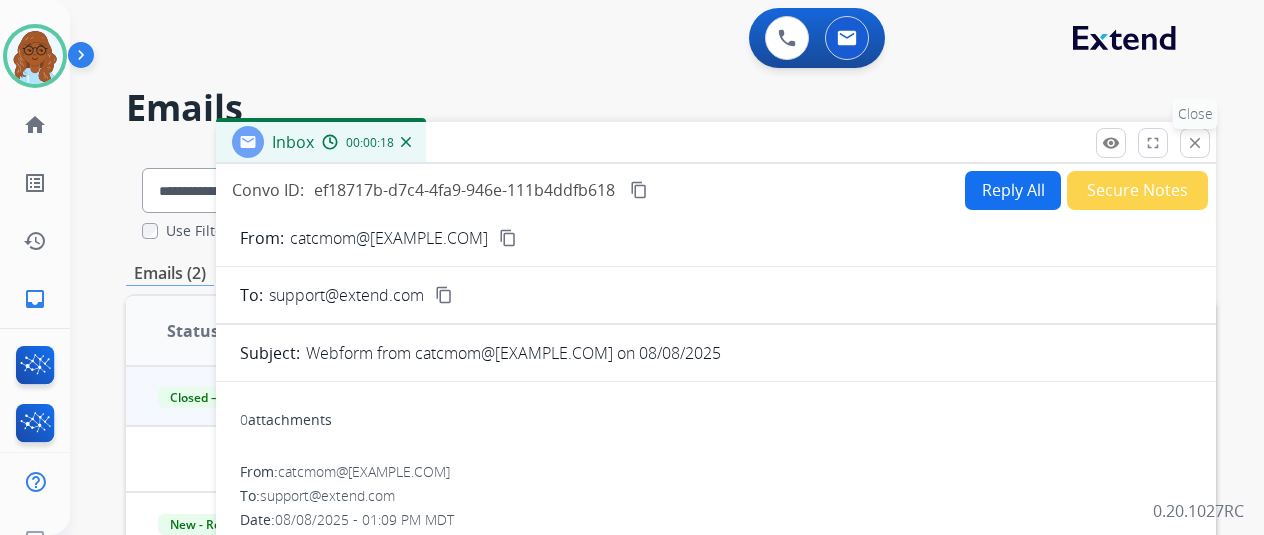 click on "close Close" at bounding box center (1195, 143) 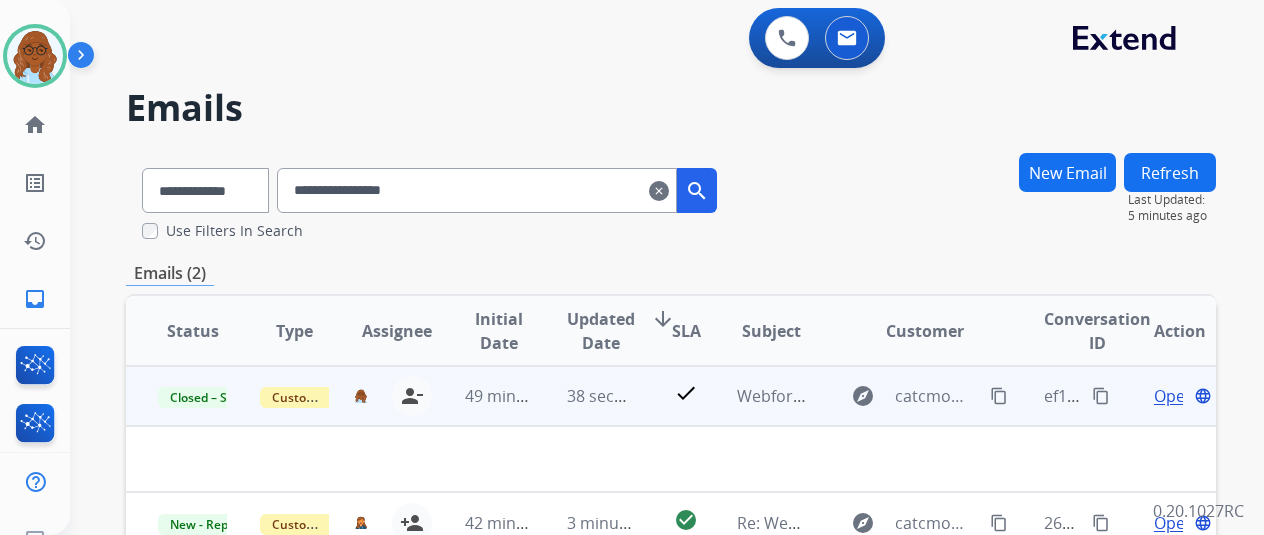 click on "clear" at bounding box center (659, 191) 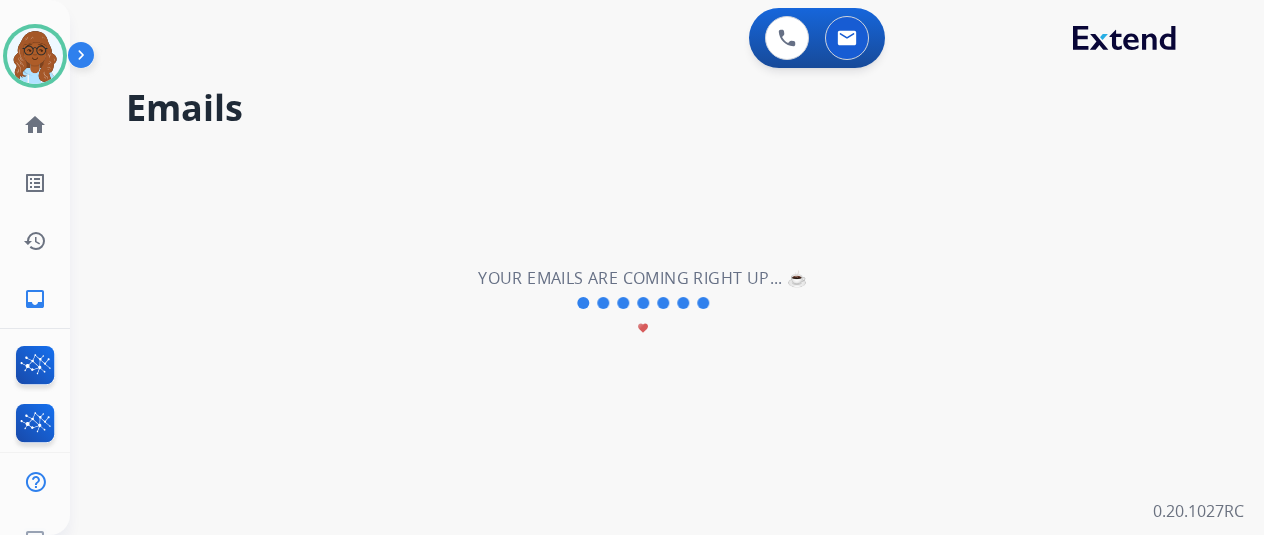 type 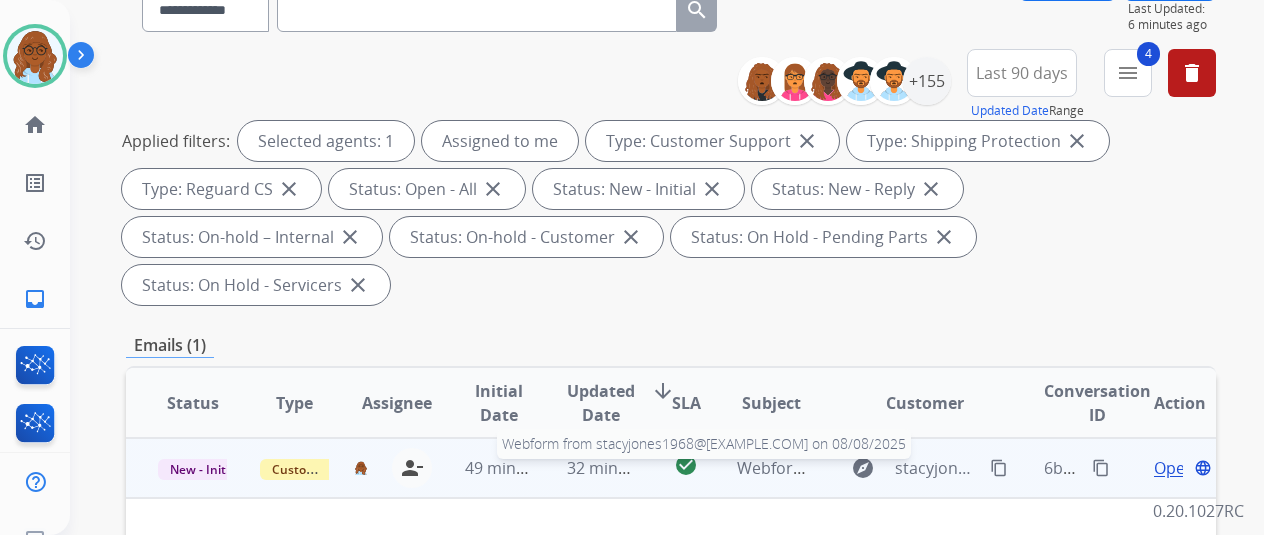 scroll, scrollTop: 300, scrollLeft: 0, axis: vertical 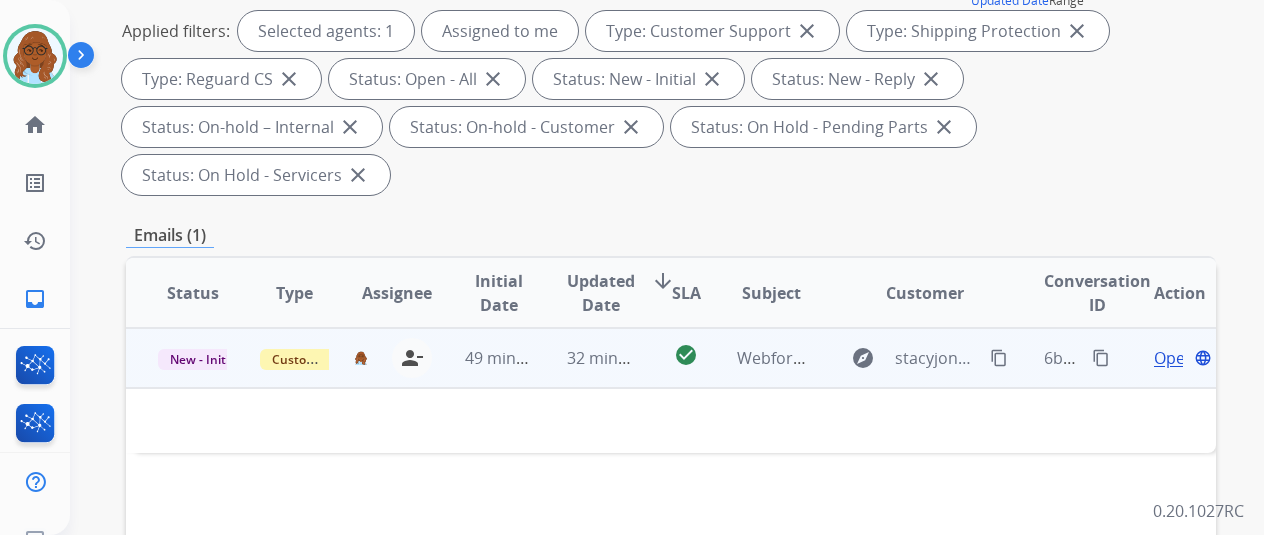 click on "content_copy" at bounding box center [999, 358] 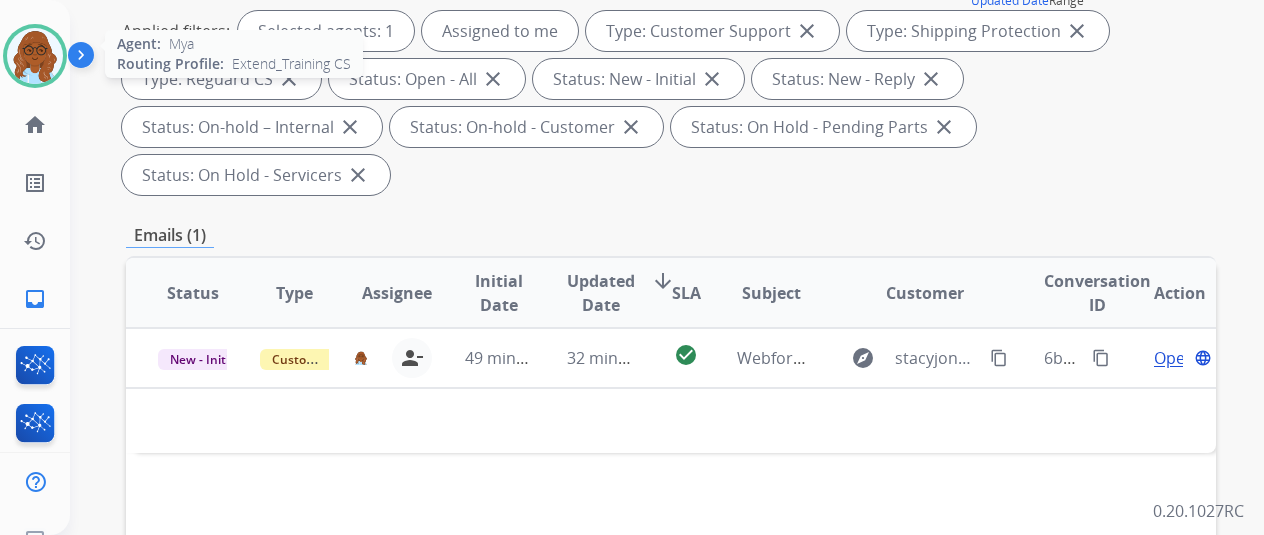 drag, startPoint x: 43, startPoint y: 64, endPoint x: 50, endPoint y: 73, distance: 11.401754 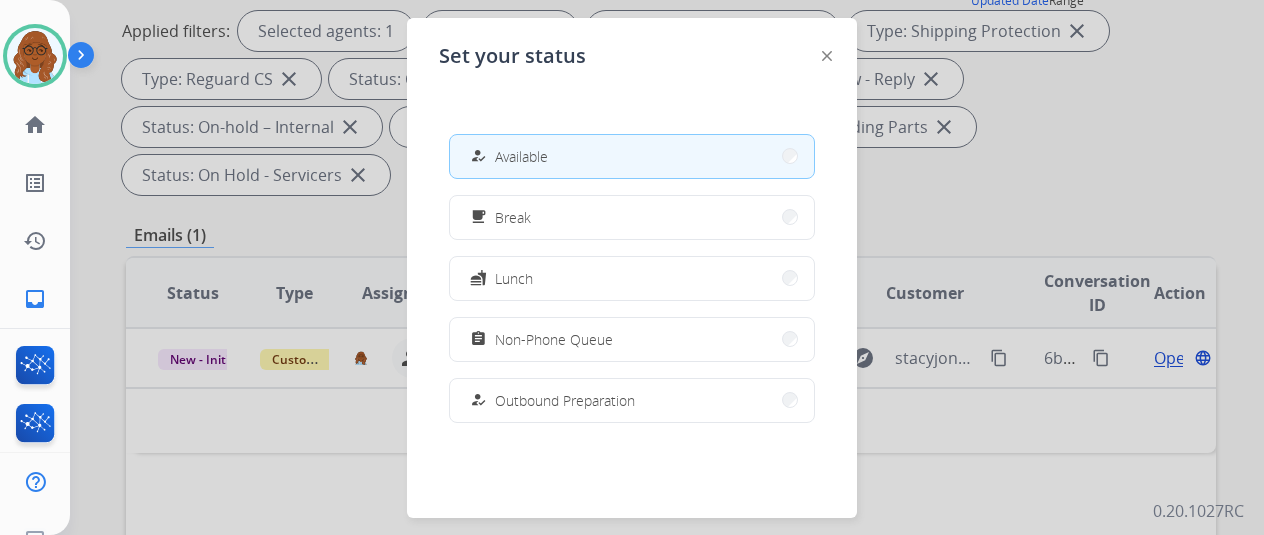 scroll, scrollTop: 200, scrollLeft: 0, axis: vertical 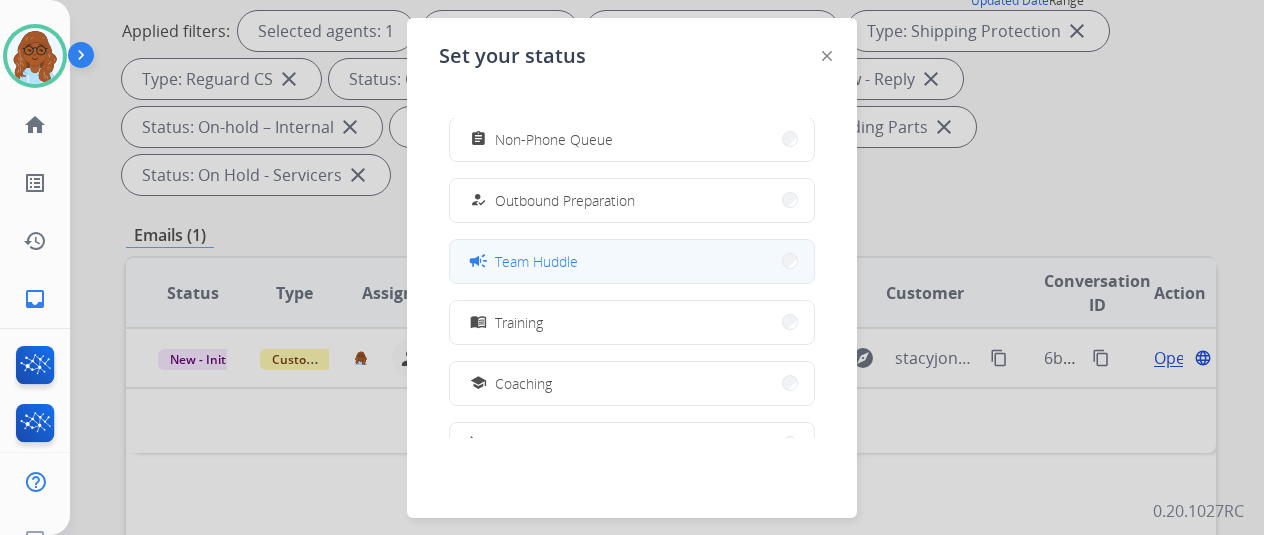 click on "campaign Team Huddle" at bounding box center [632, 261] 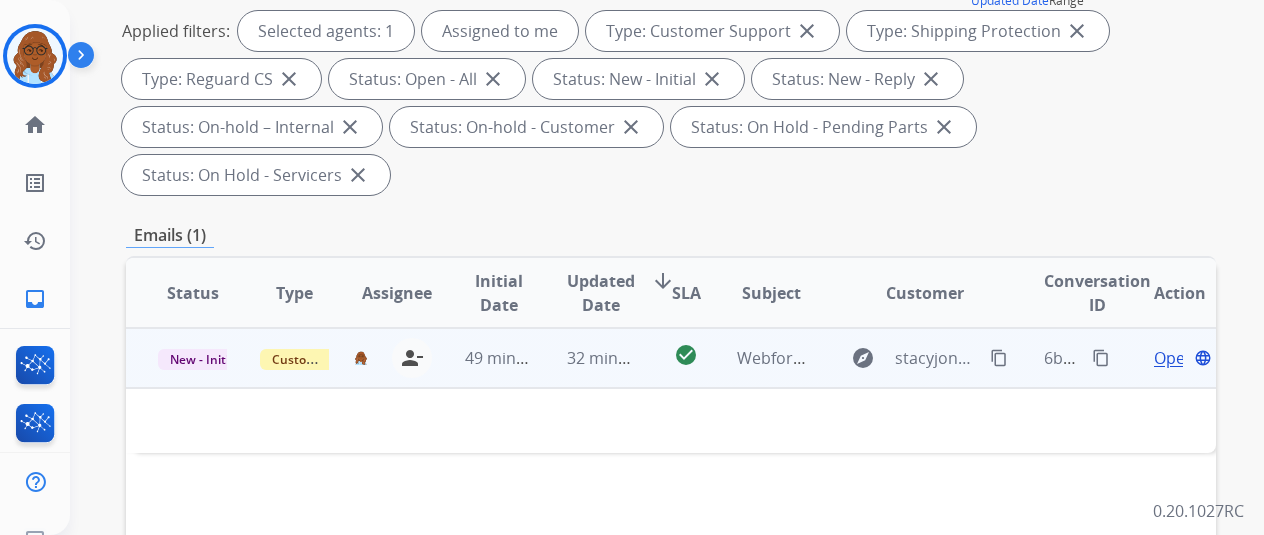 click on "Open" at bounding box center (1174, 358) 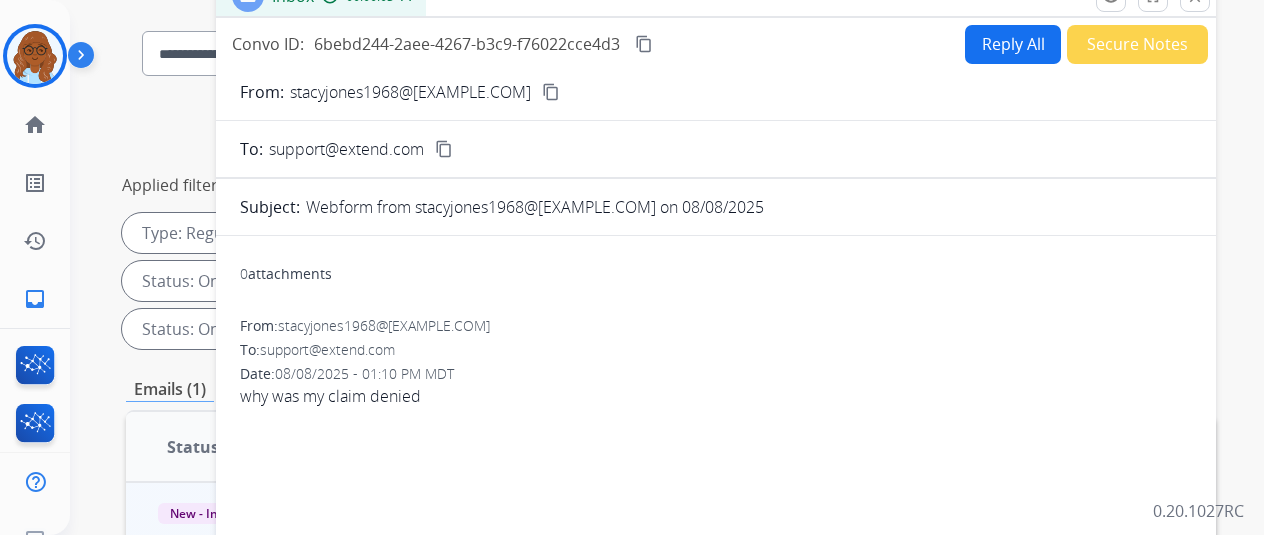 scroll, scrollTop: 100, scrollLeft: 0, axis: vertical 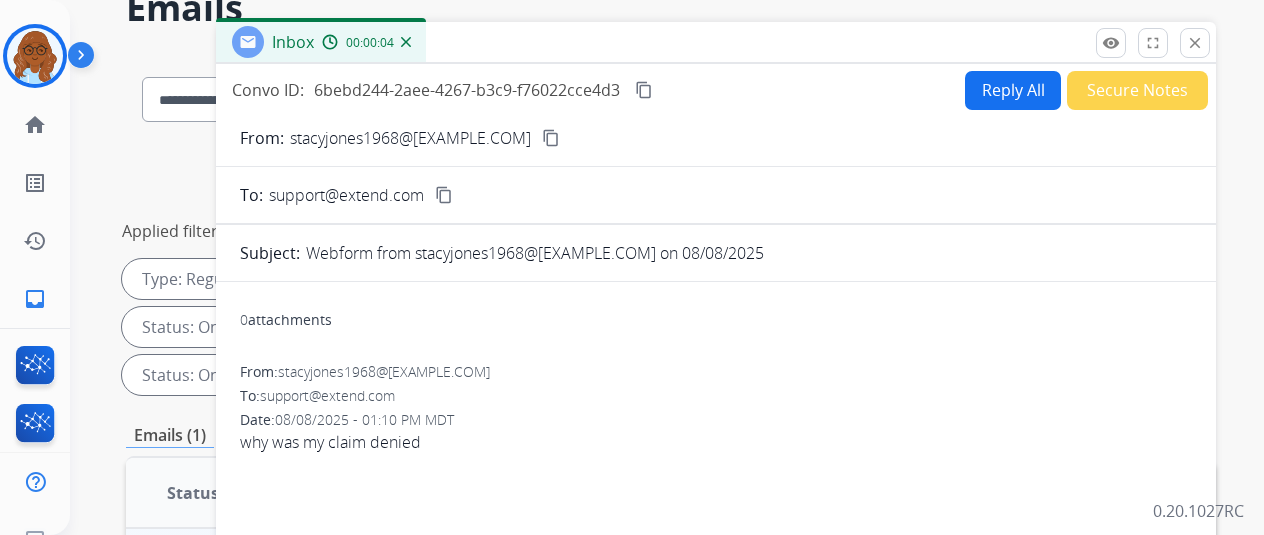click on "Reply All" at bounding box center (1013, 90) 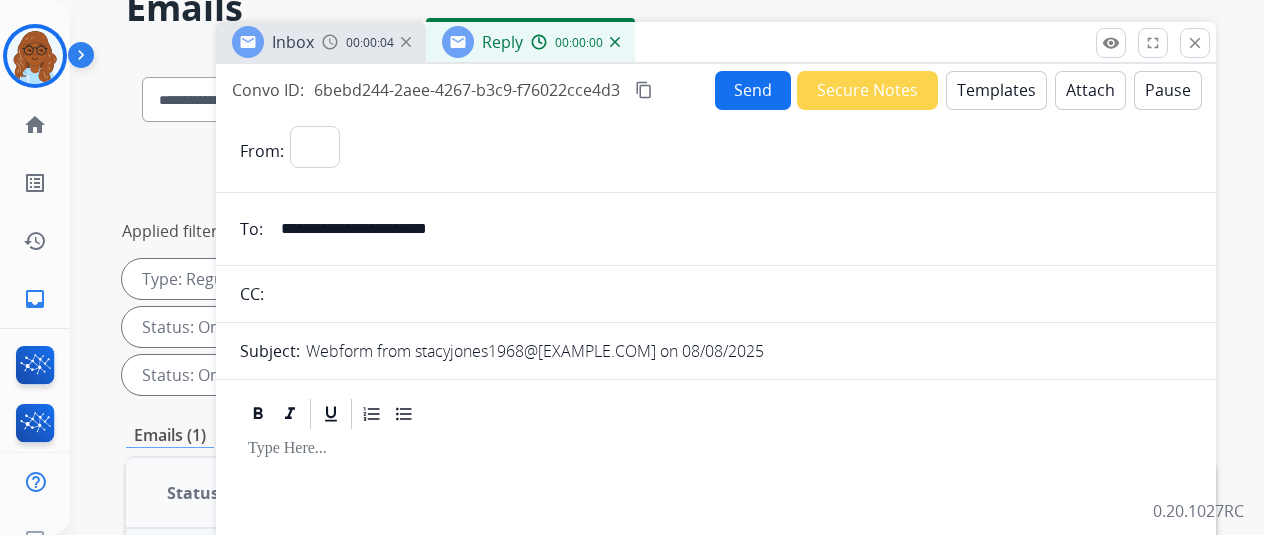 select on "**********" 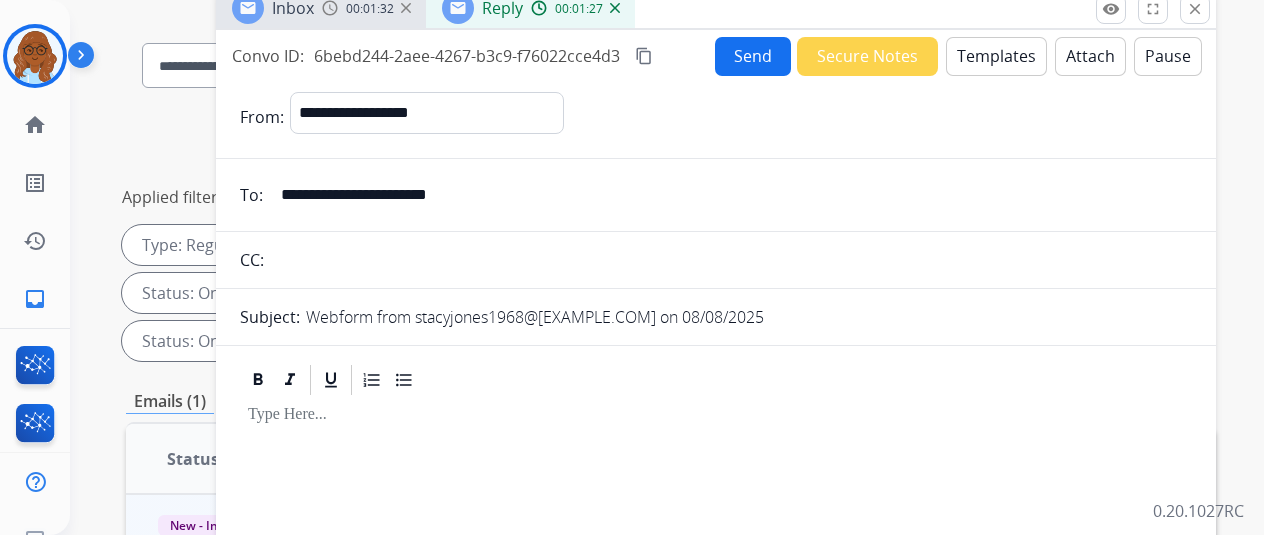 scroll, scrollTop: 0, scrollLeft: 0, axis: both 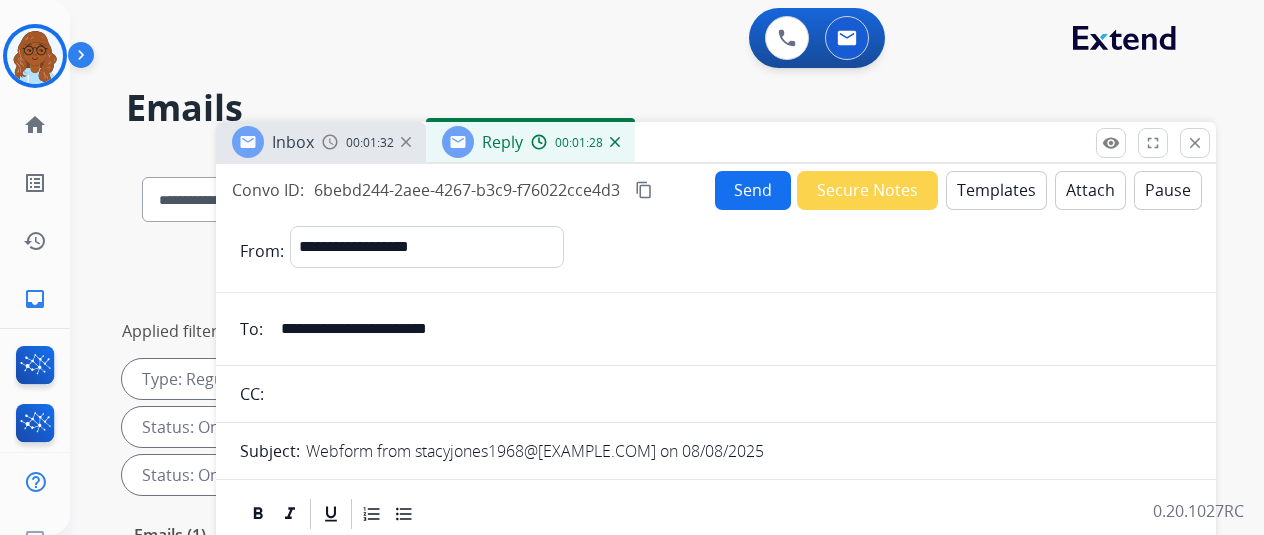 click on "Templates" at bounding box center (996, 190) 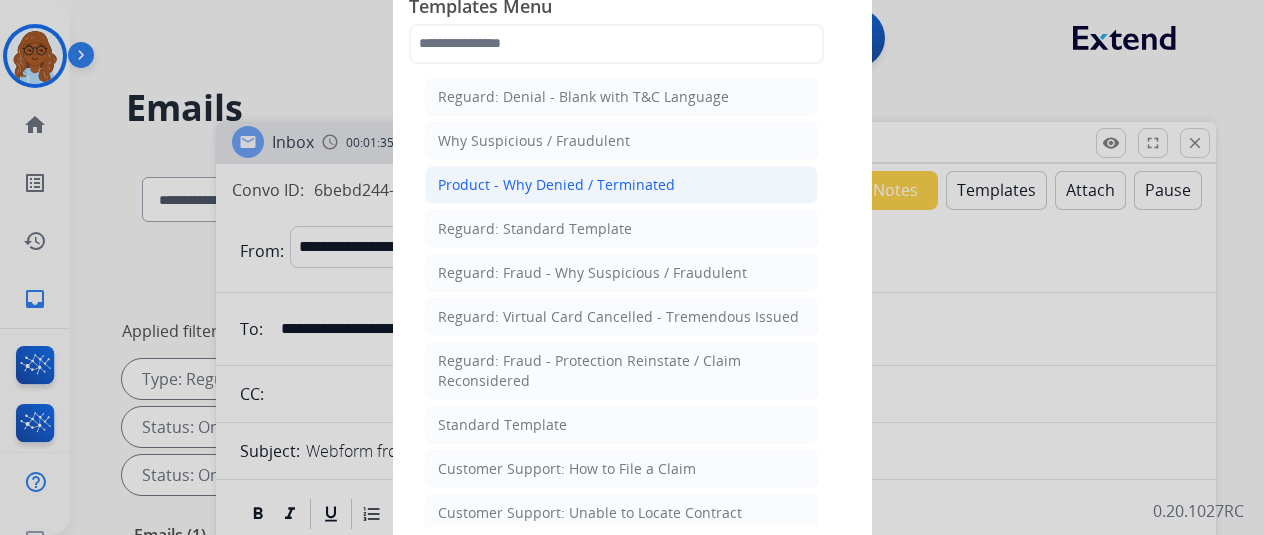 scroll, scrollTop: 200, scrollLeft: 0, axis: vertical 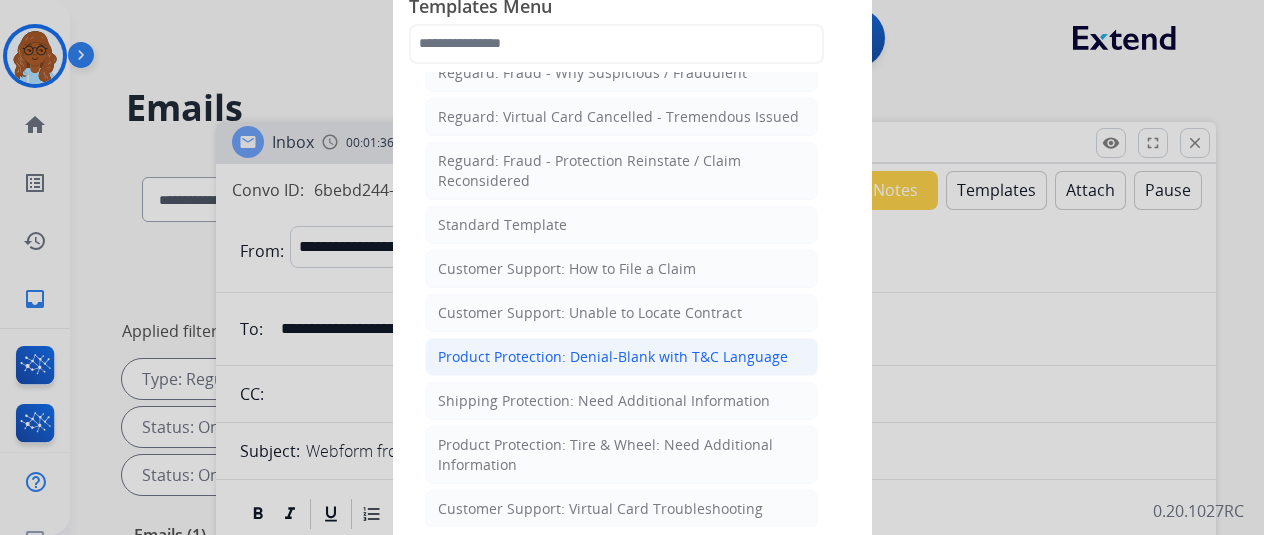 click on "Product Protection: Denial-Blank with T&C Language" 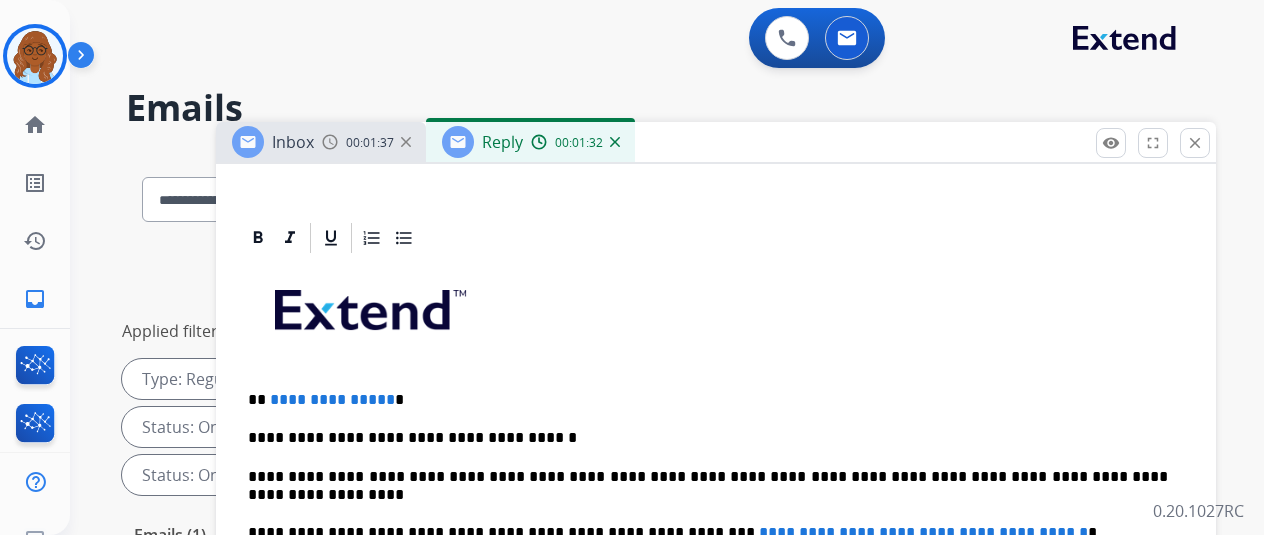 scroll, scrollTop: 435, scrollLeft: 0, axis: vertical 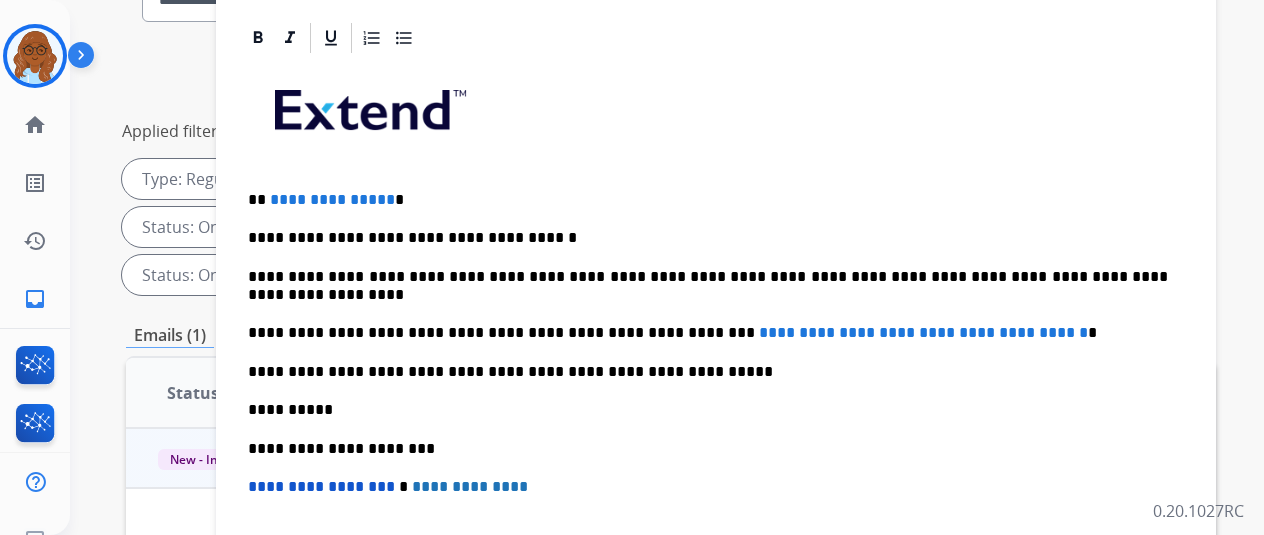 drag, startPoint x: 1065, startPoint y: 307, endPoint x: 659, endPoint y: 322, distance: 406.277 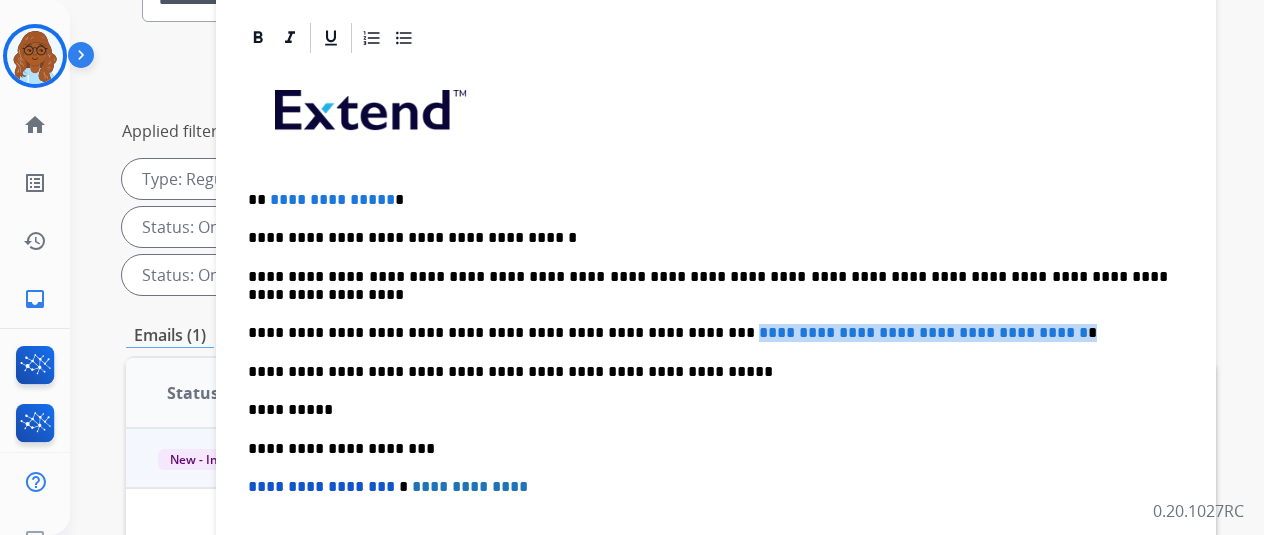 drag, startPoint x: 1050, startPoint y: 294, endPoint x: 690, endPoint y: 301, distance: 360.06805 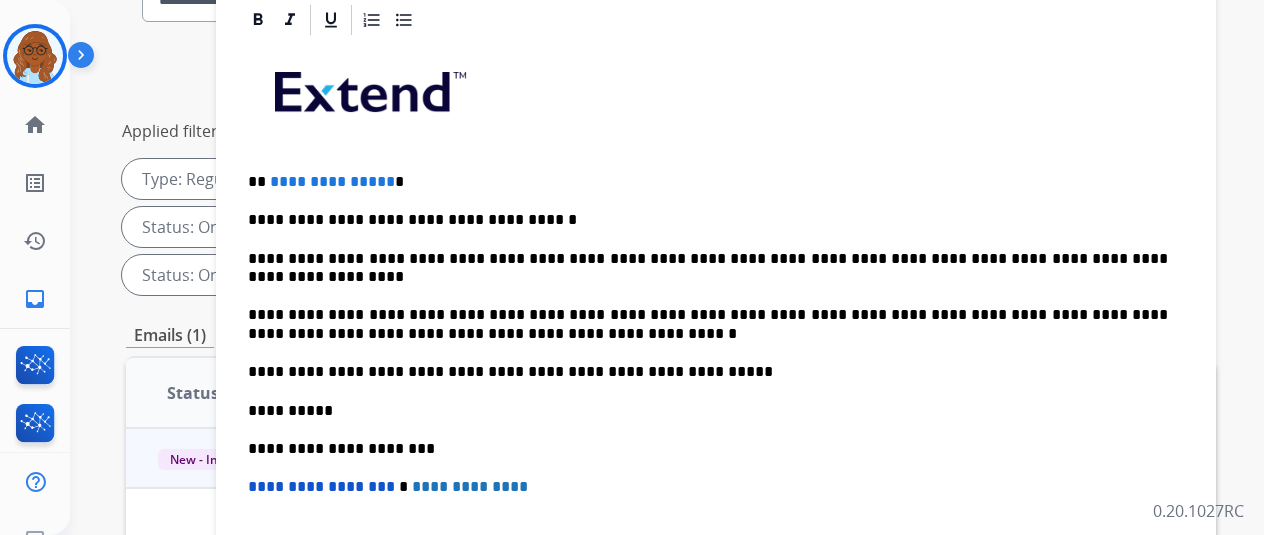 click on "**********" at bounding box center (716, 391) 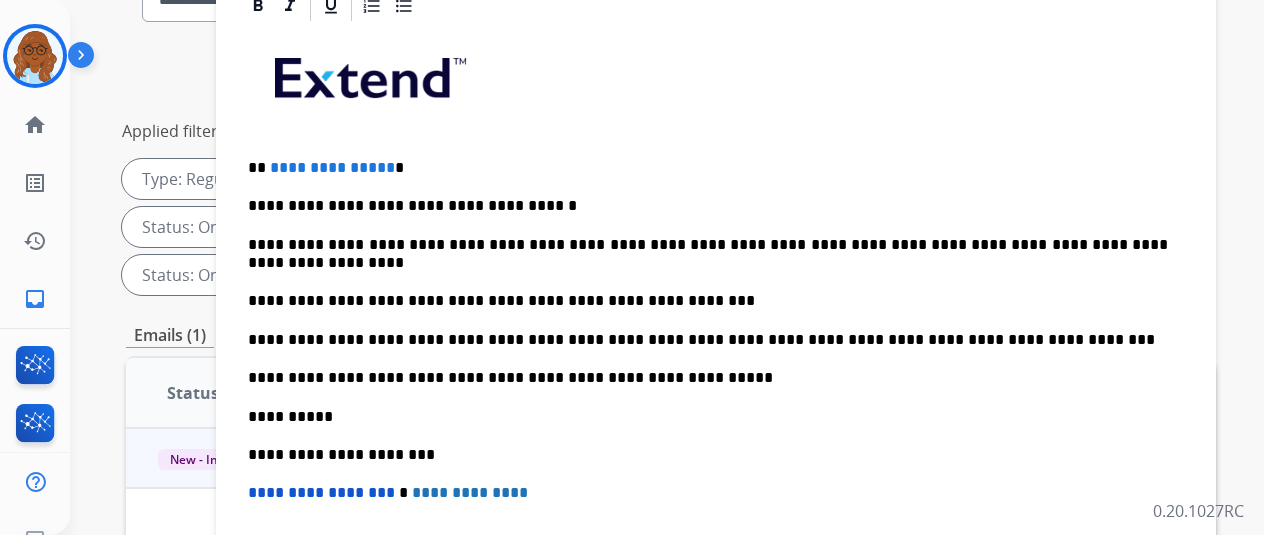 type 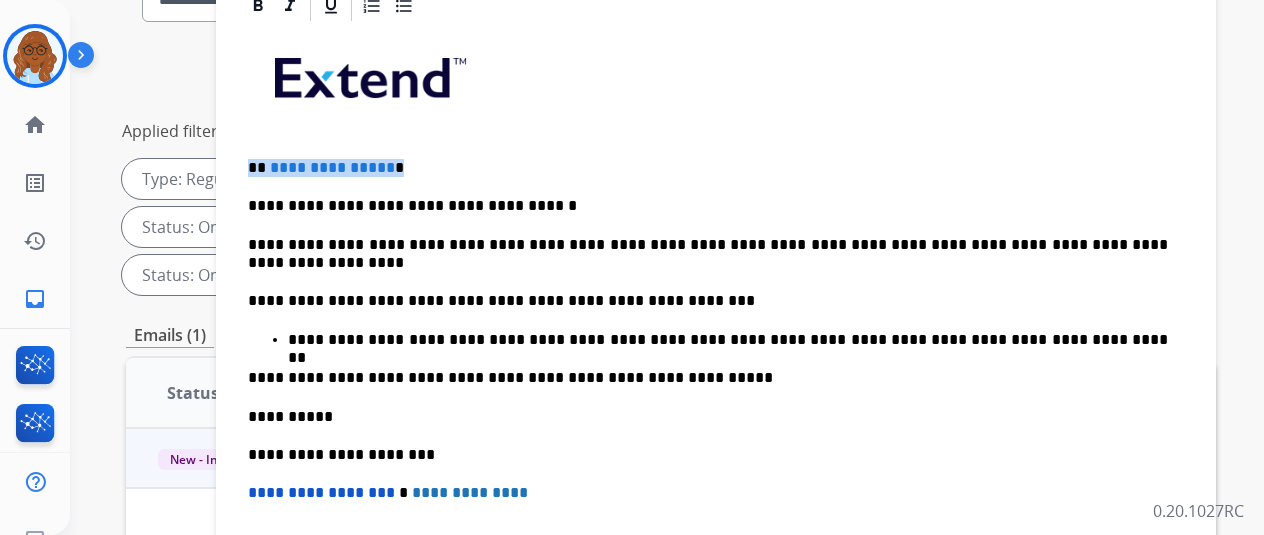 drag, startPoint x: 404, startPoint y: 161, endPoint x: 258, endPoint y: 165, distance: 146.05478 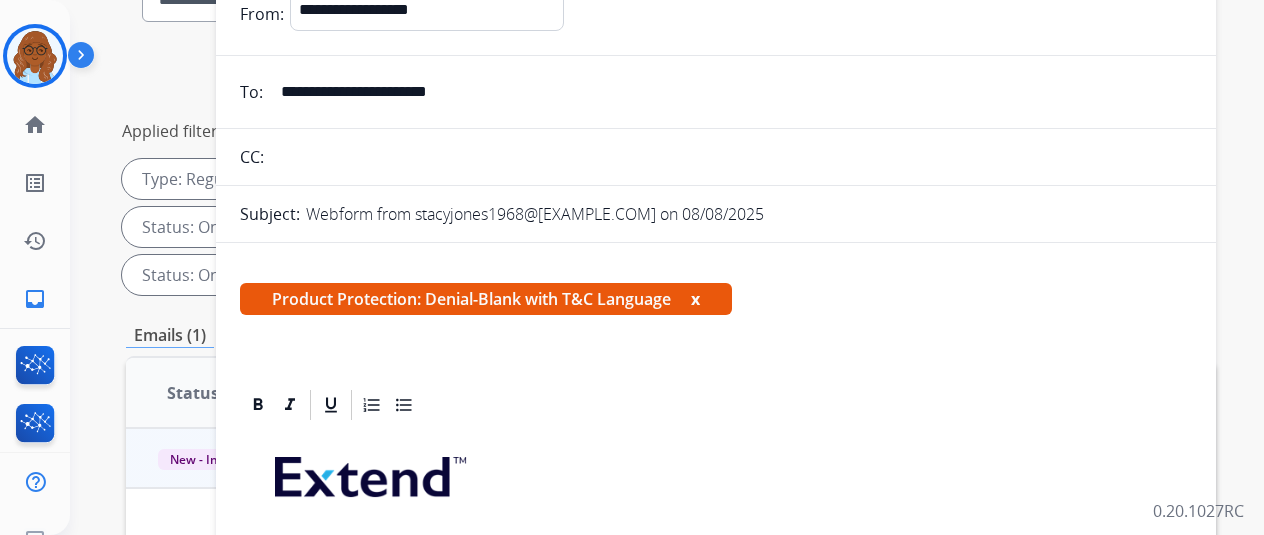 scroll, scrollTop: 0, scrollLeft: 0, axis: both 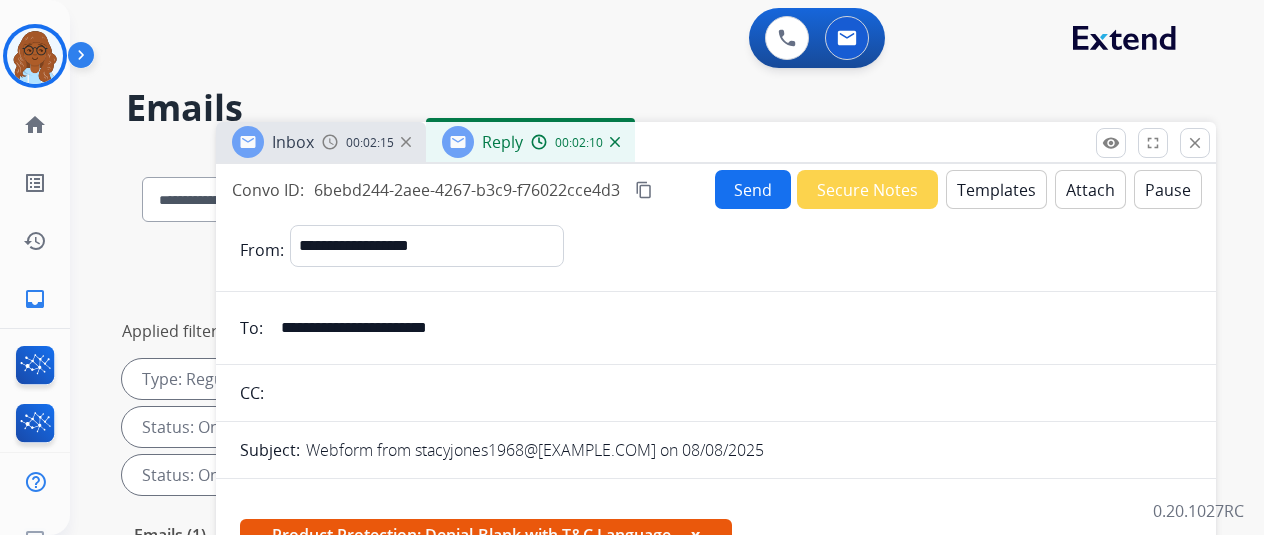 click on "Attach" at bounding box center (1090, 189) 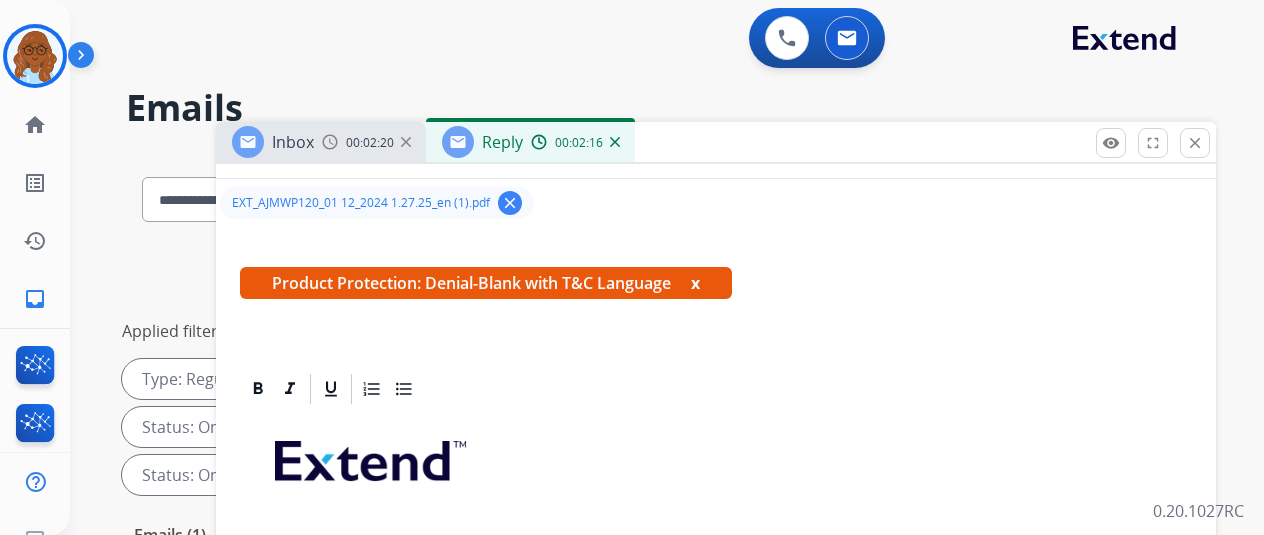 click on "x" at bounding box center (695, 283) 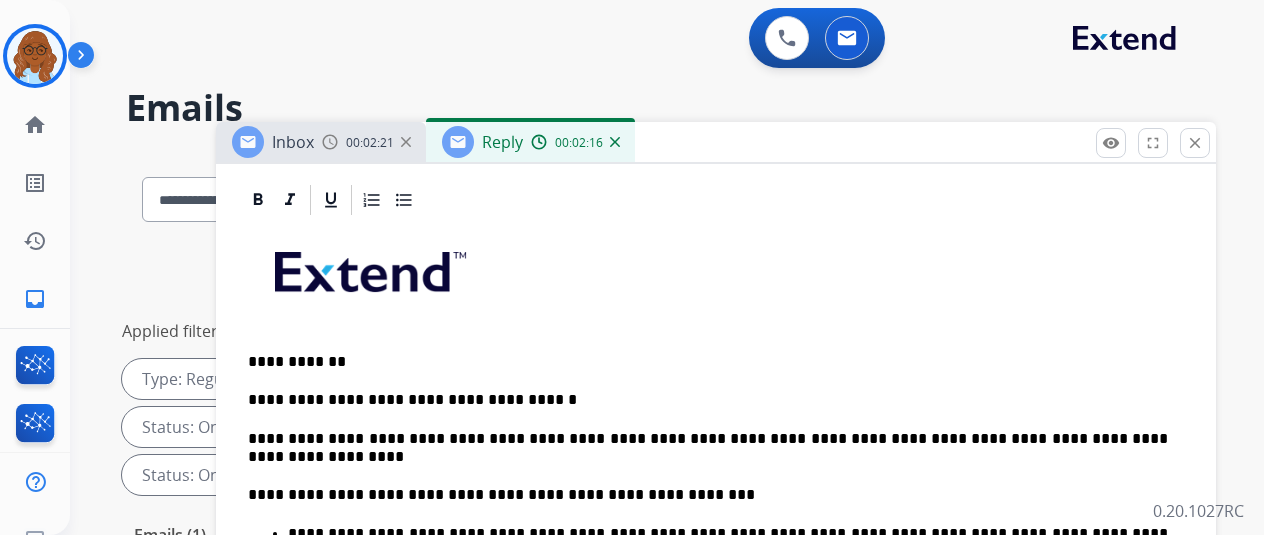 scroll, scrollTop: 394, scrollLeft: 0, axis: vertical 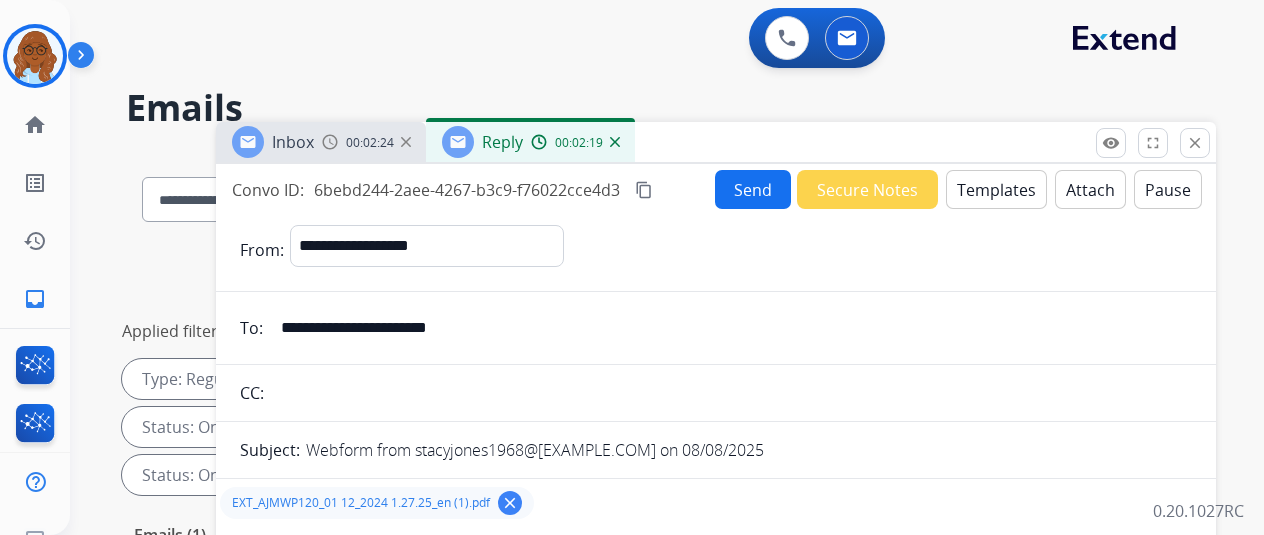 click on "content_copy" at bounding box center (644, 190) 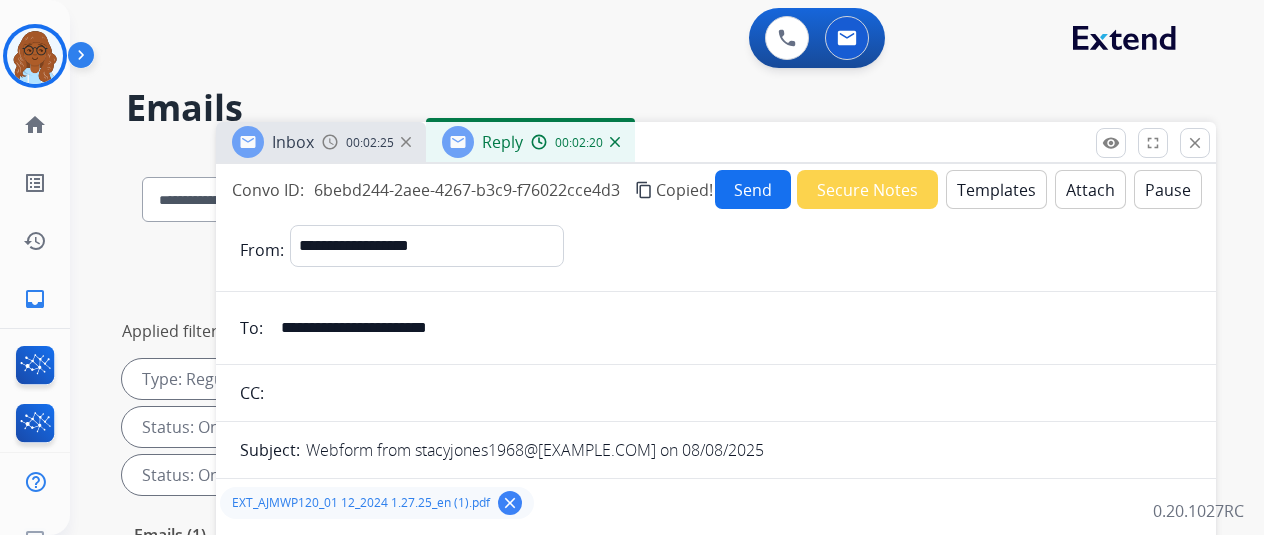 click on "Send" at bounding box center [753, 189] 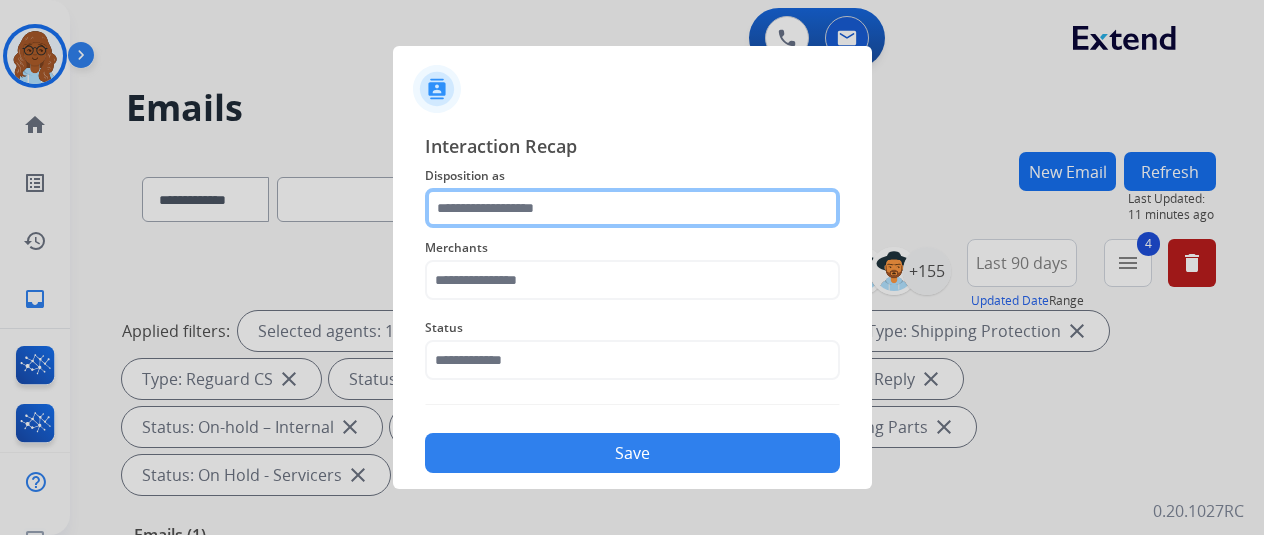 drag, startPoint x: 606, startPoint y: 209, endPoint x: 632, endPoint y: 221, distance: 28.635643 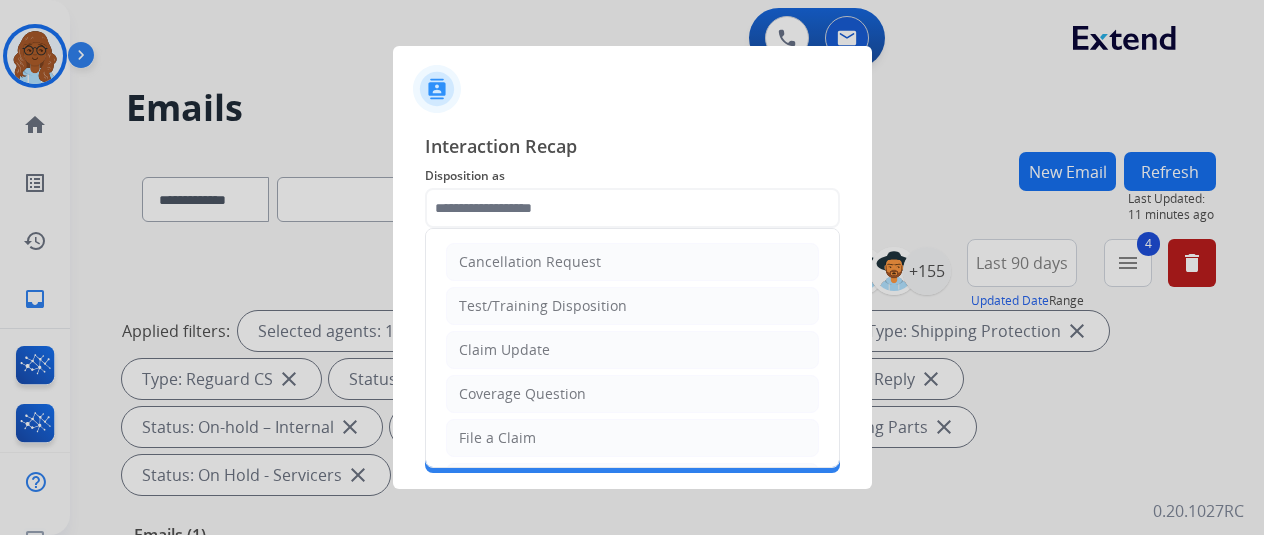 drag, startPoint x: 518, startPoint y: 346, endPoint x: 502, endPoint y: 343, distance: 16.27882 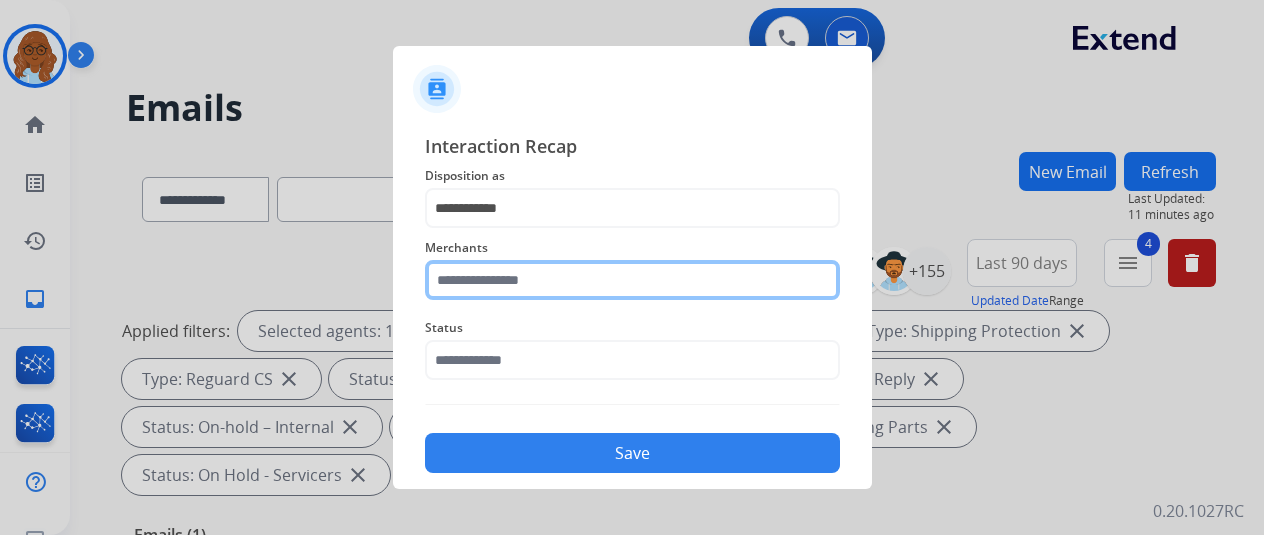 click 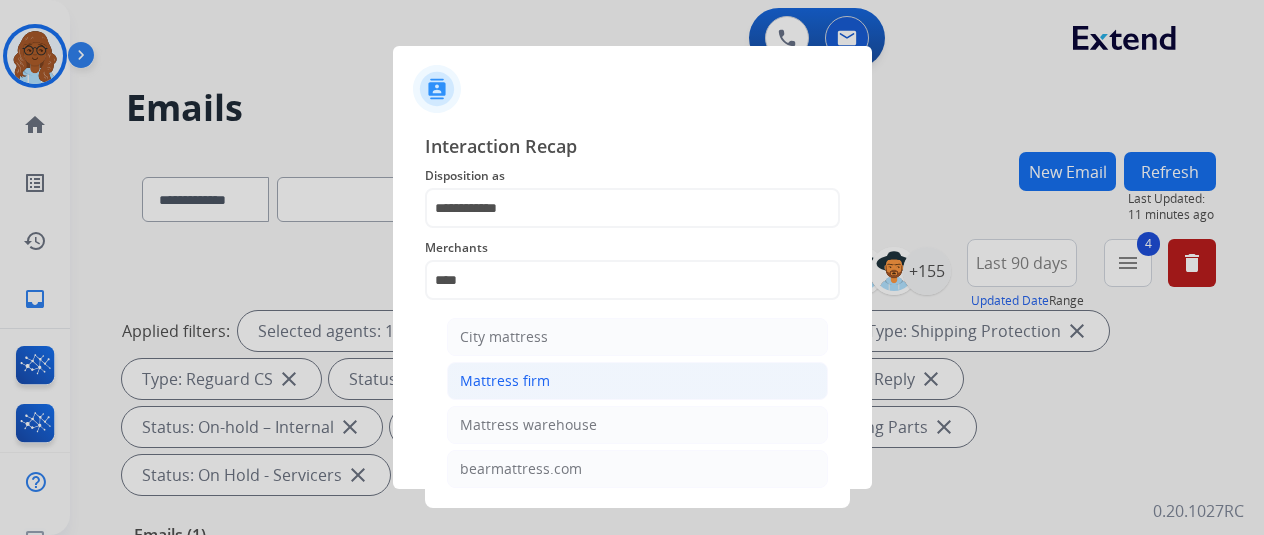 click on "Mattress firm" 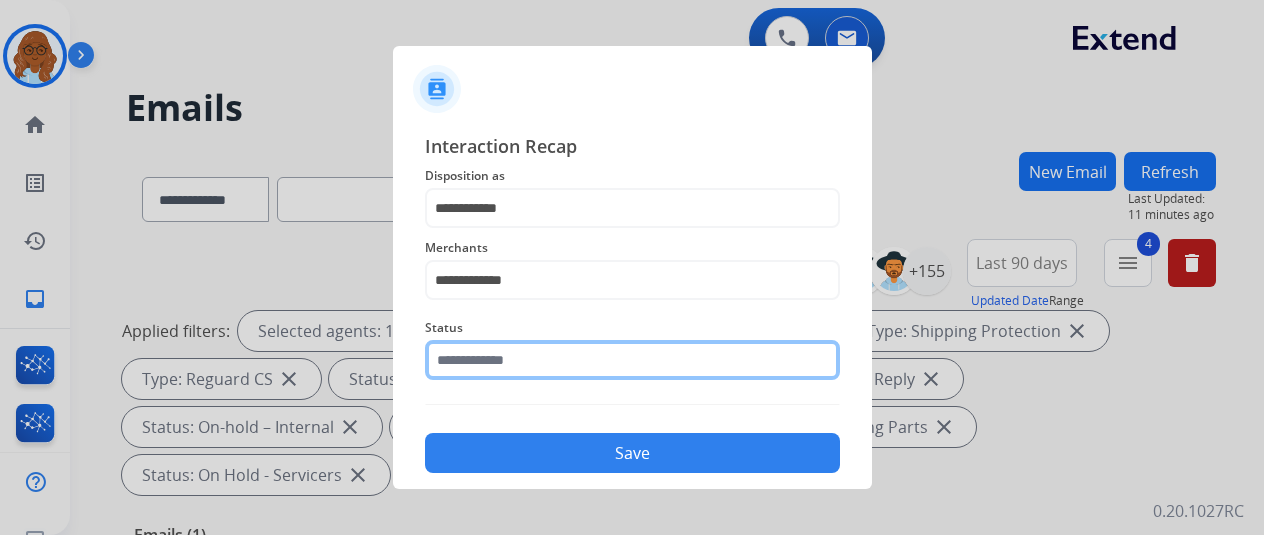 click 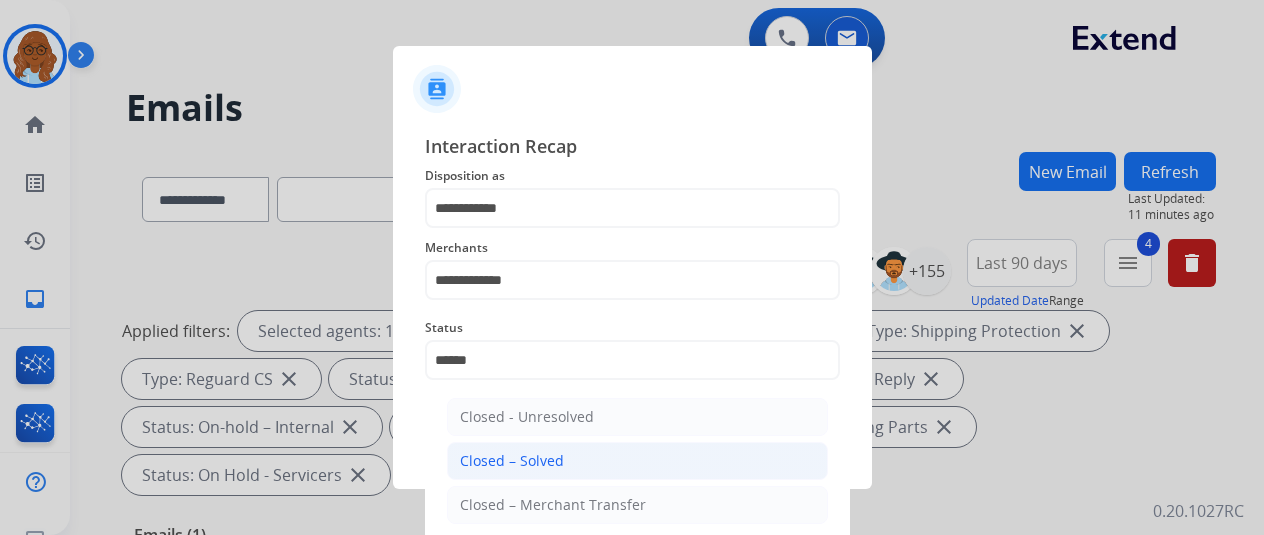 click on "Closed – Solved" 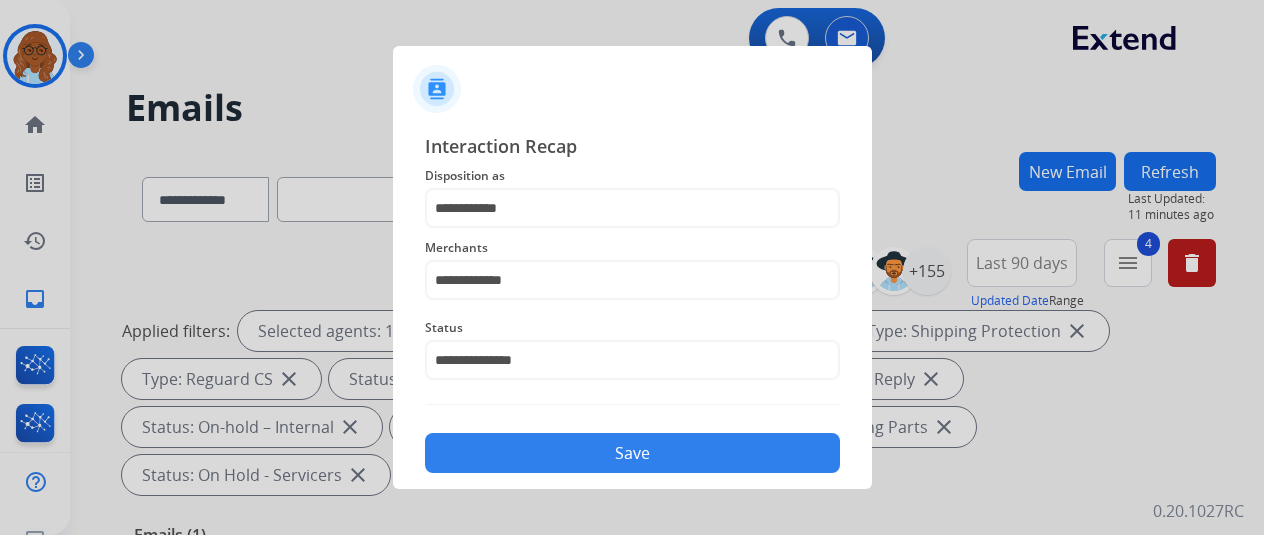 click on "Save" 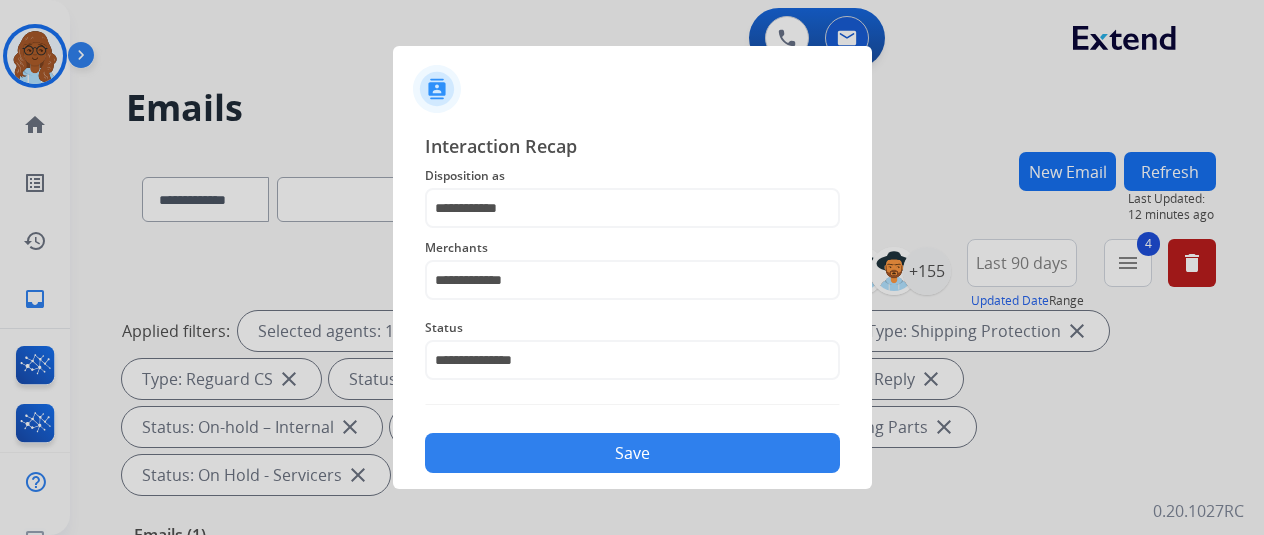 click on "Save" 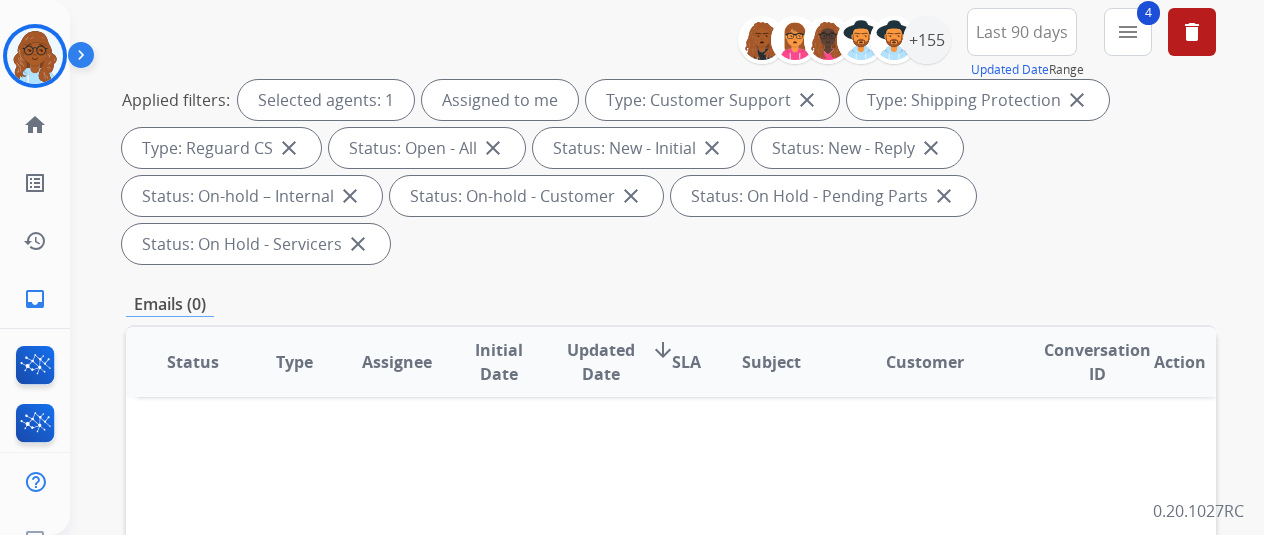 scroll, scrollTop: 0, scrollLeft: 0, axis: both 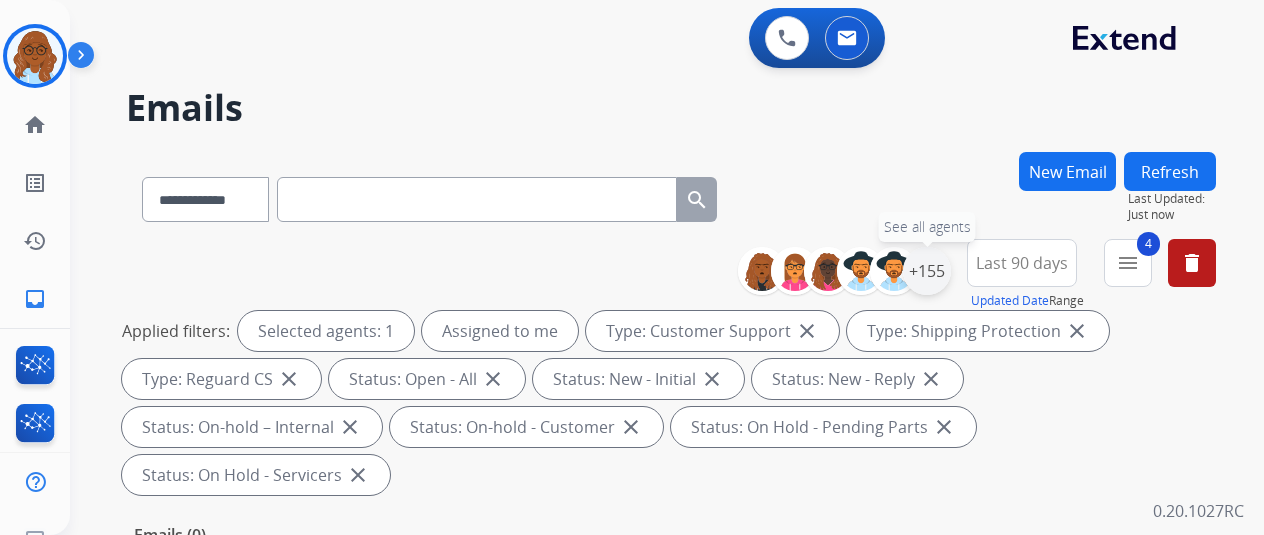 click on "+155" at bounding box center (927, 271) 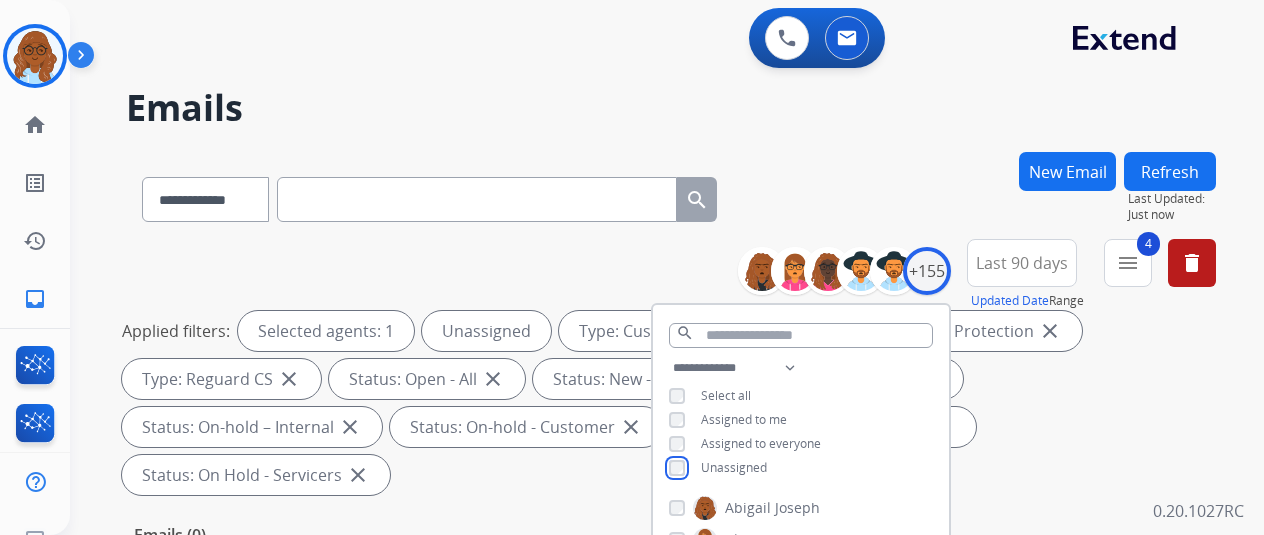 scroll, scrollTop: 300, scrollLeft: 0, axis: vertical 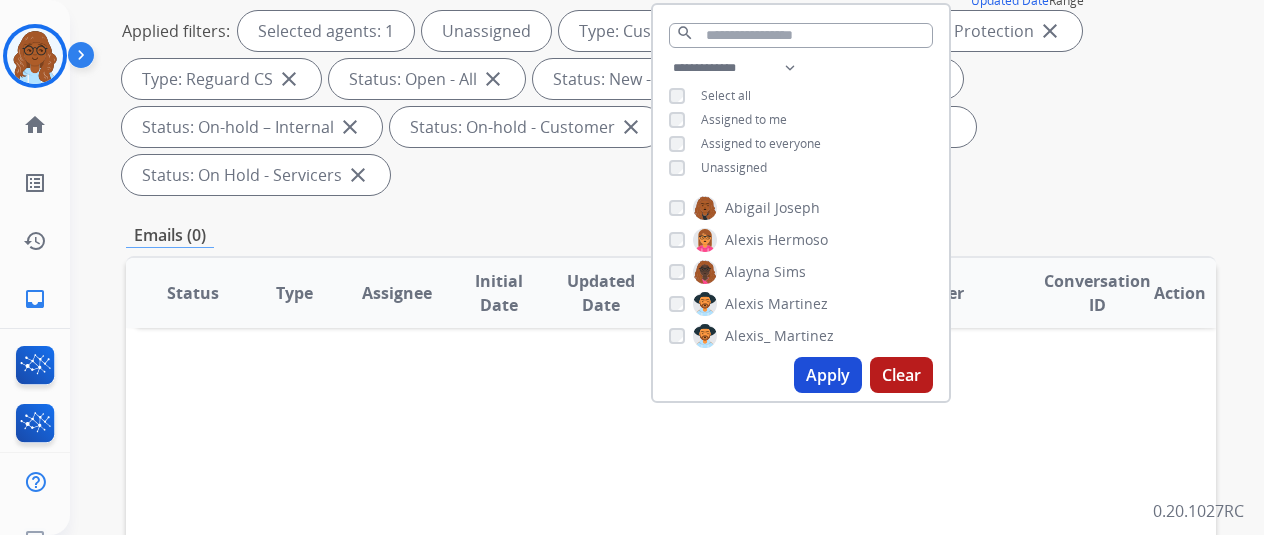 click on "Apply" at bounding box center [828, 375] 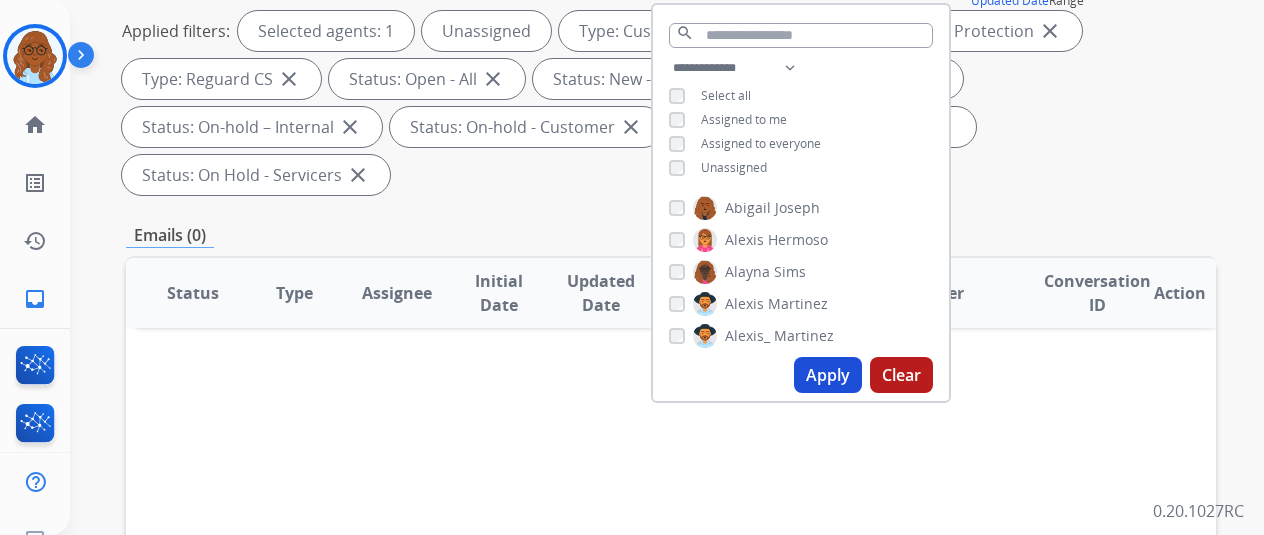 scroll, scrollTop: 0, scrollLeft: 0, axis: both 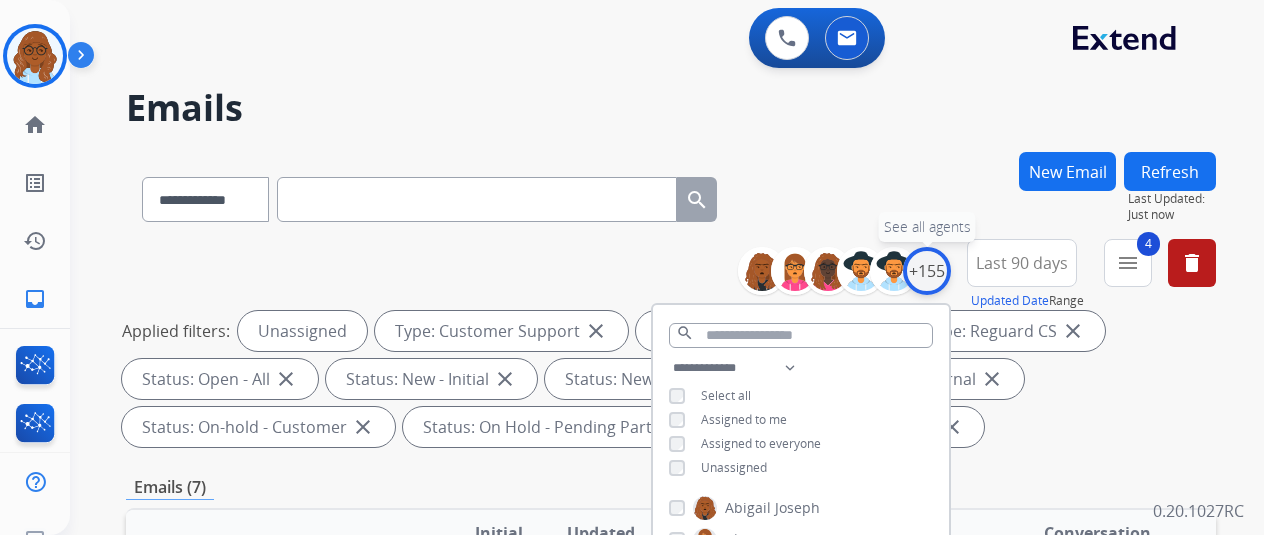 click on "+155" at bounding box center (927, 271) 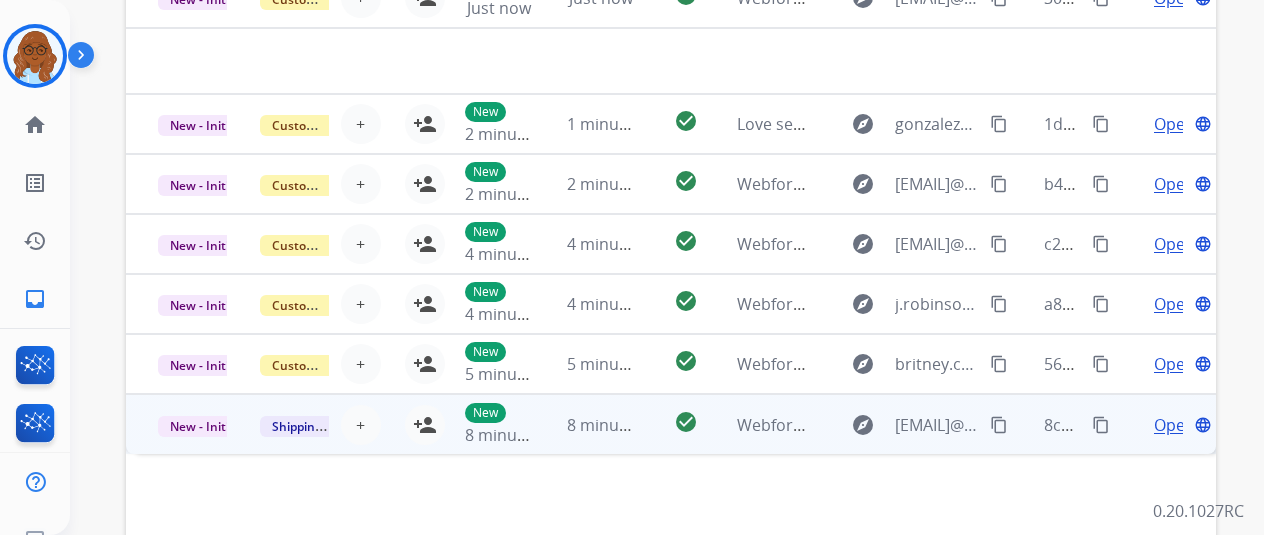 scroll, scrollTop: 700, scrollLeft: 0, axis: vertical 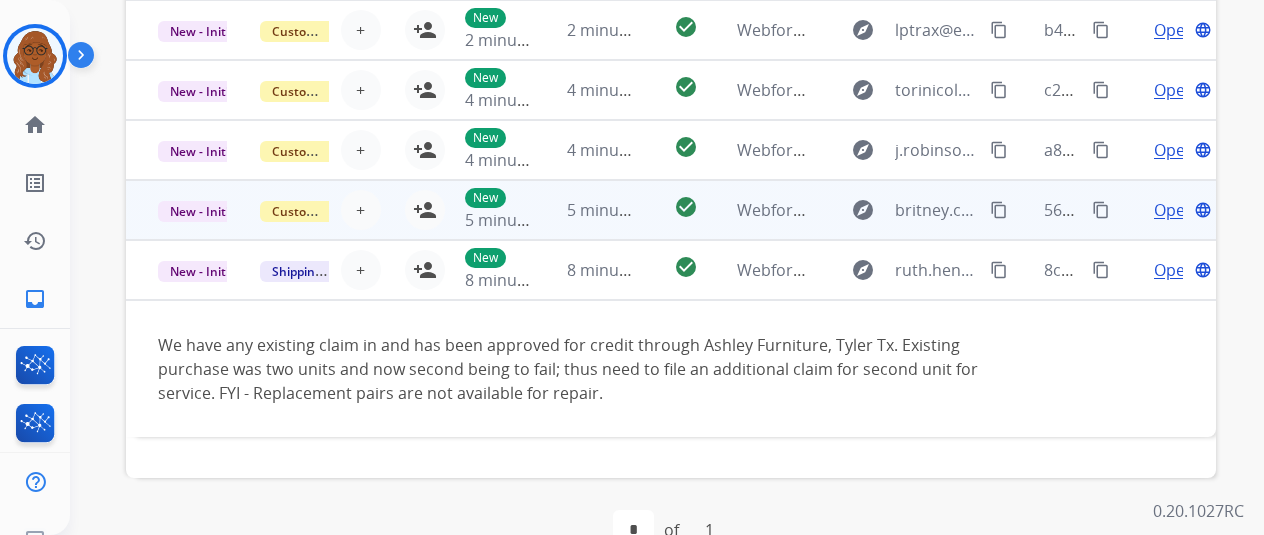 click on "Open language" at bounding box center (1165, 210) 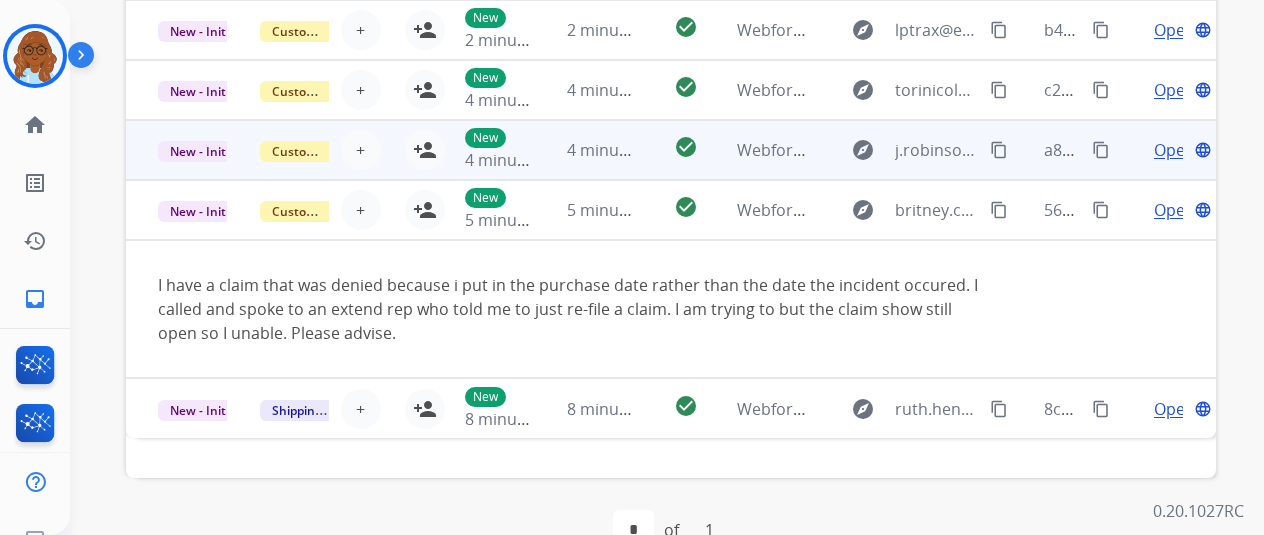 click on "Open language" at bounding box center [1165, 150] 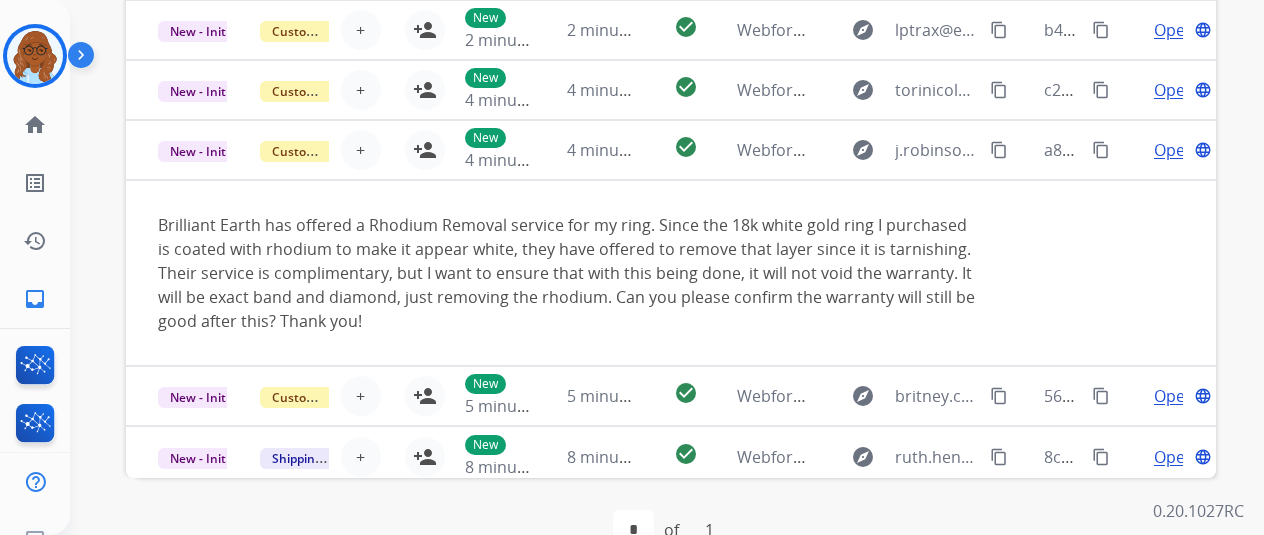 scroll, scrollTop: 0, scrollLeft: 0, axis: both 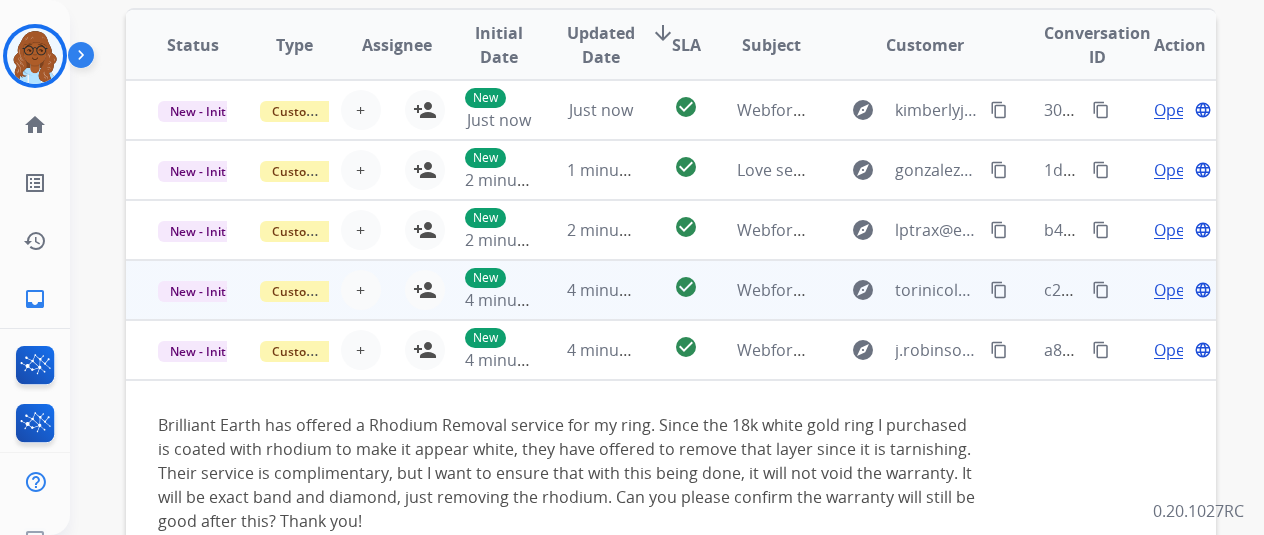 click on "Open language" at bounding box center (1165, 290) 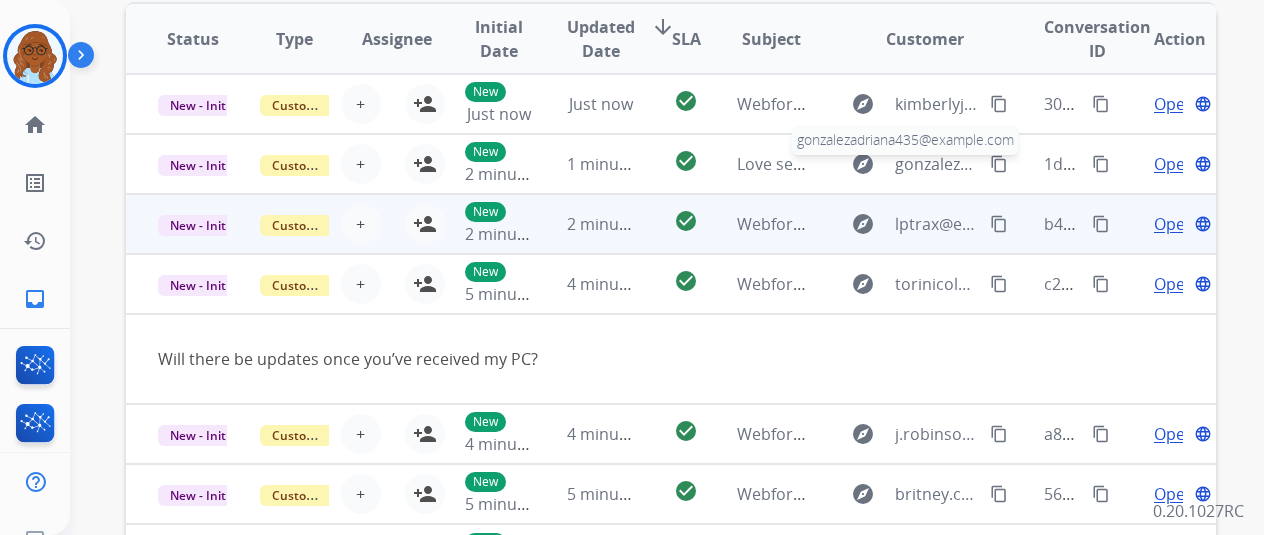 scroll, scrollTop: 500, scrollLeft: 0, axis: vertical 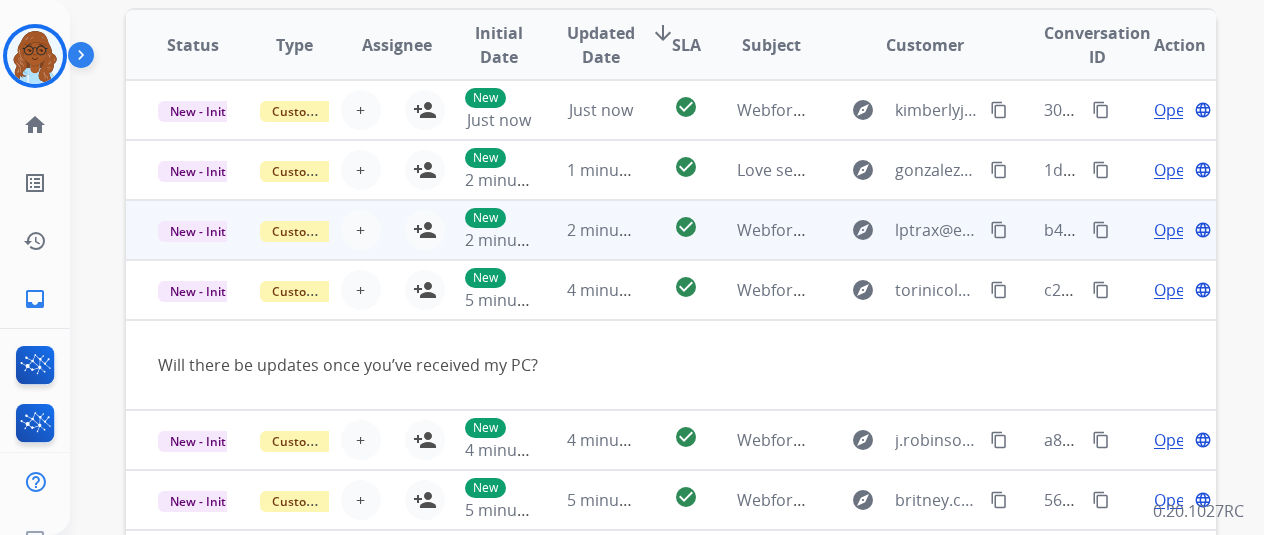 click on "Open language" at bounding box center [1165, 230] 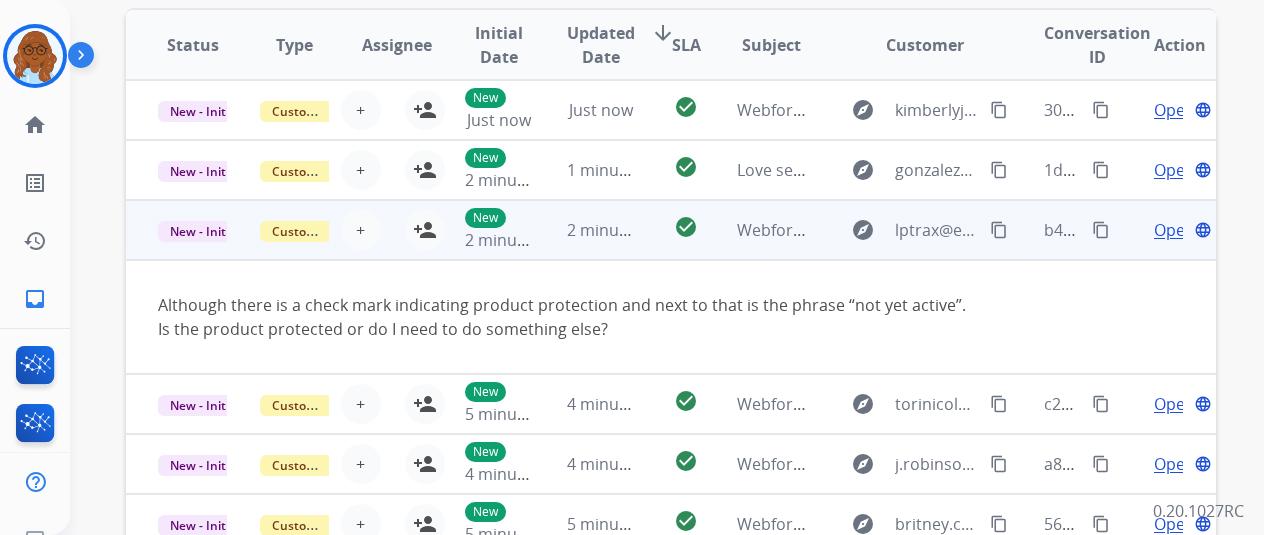 click on "content_copy" at bounding box center [999, 230] 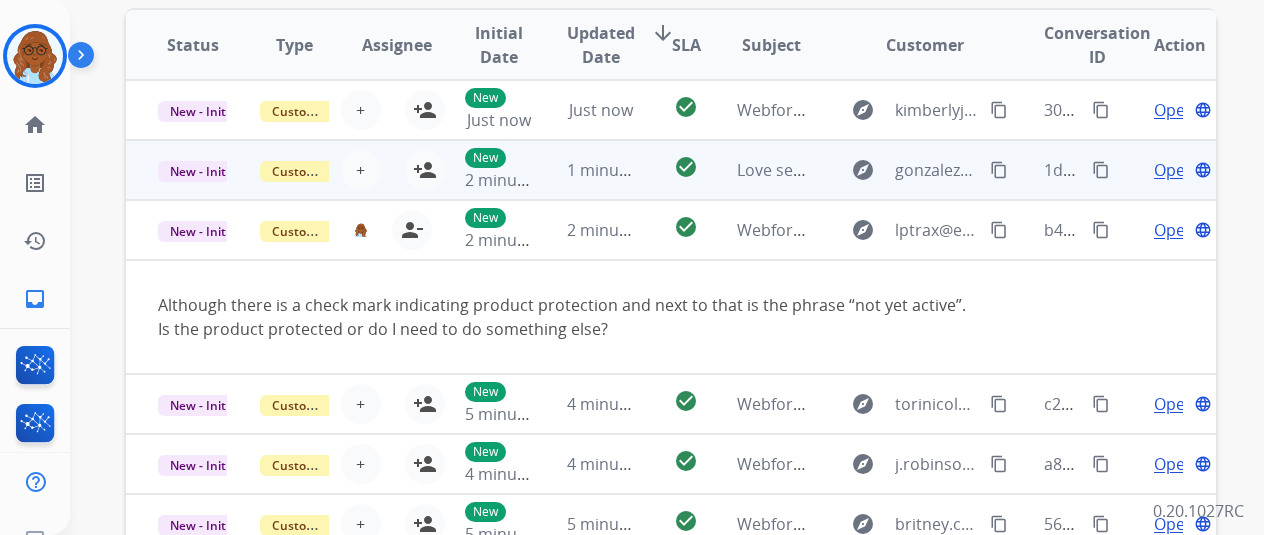 click on "Open language" at bounding box center [1165, 170] 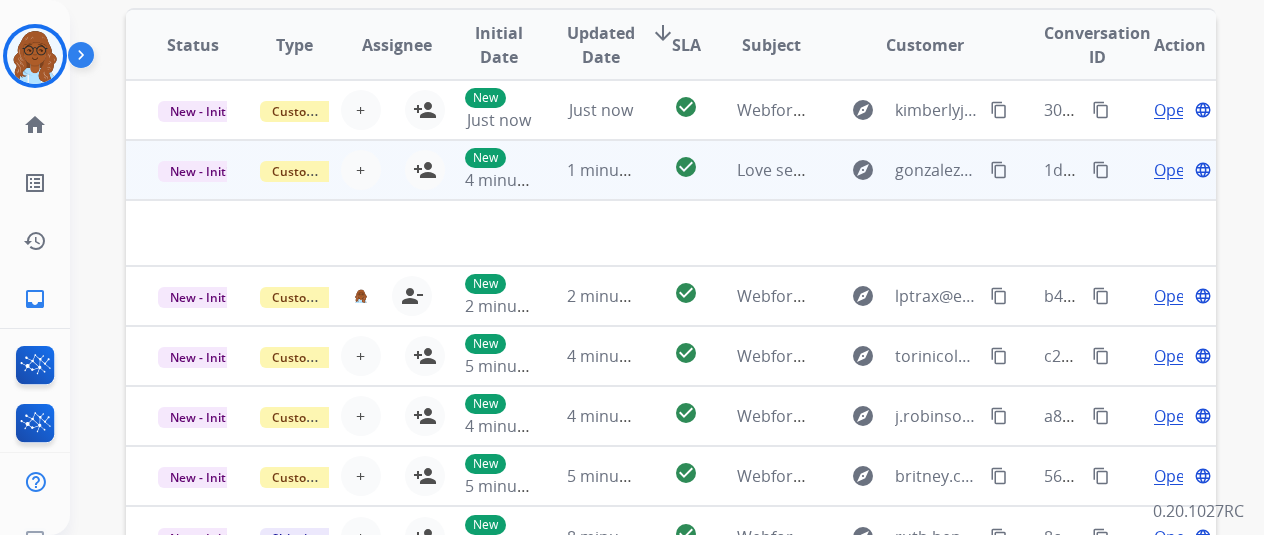 click on "Open" at bounding box center [1174, 170] 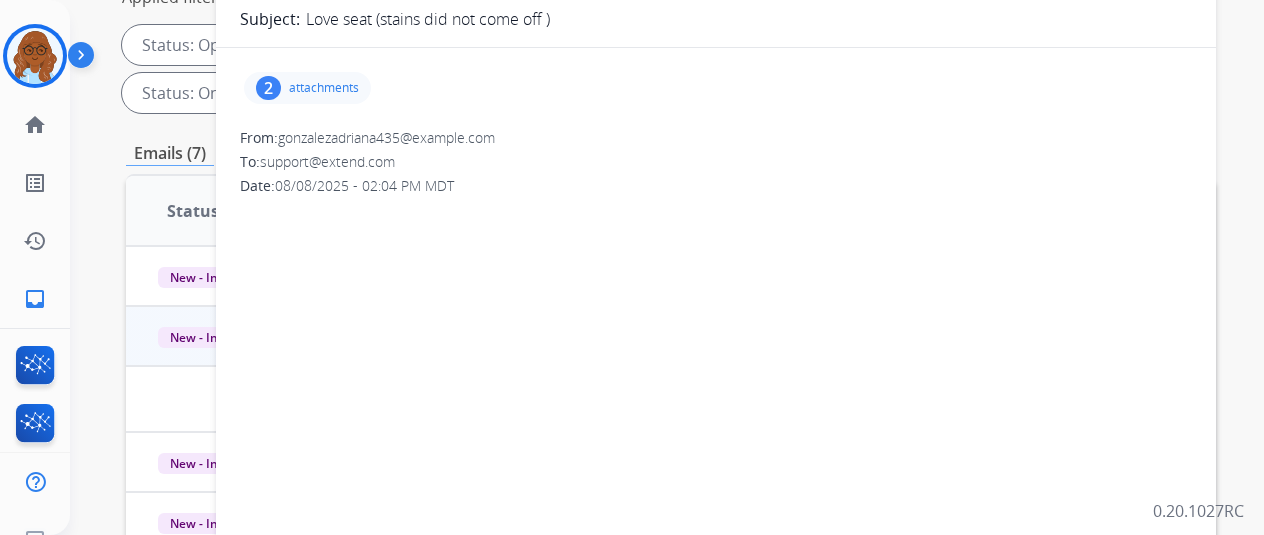 scroll, scrollTop: 200, scrollLeft: 0, axis: vertical 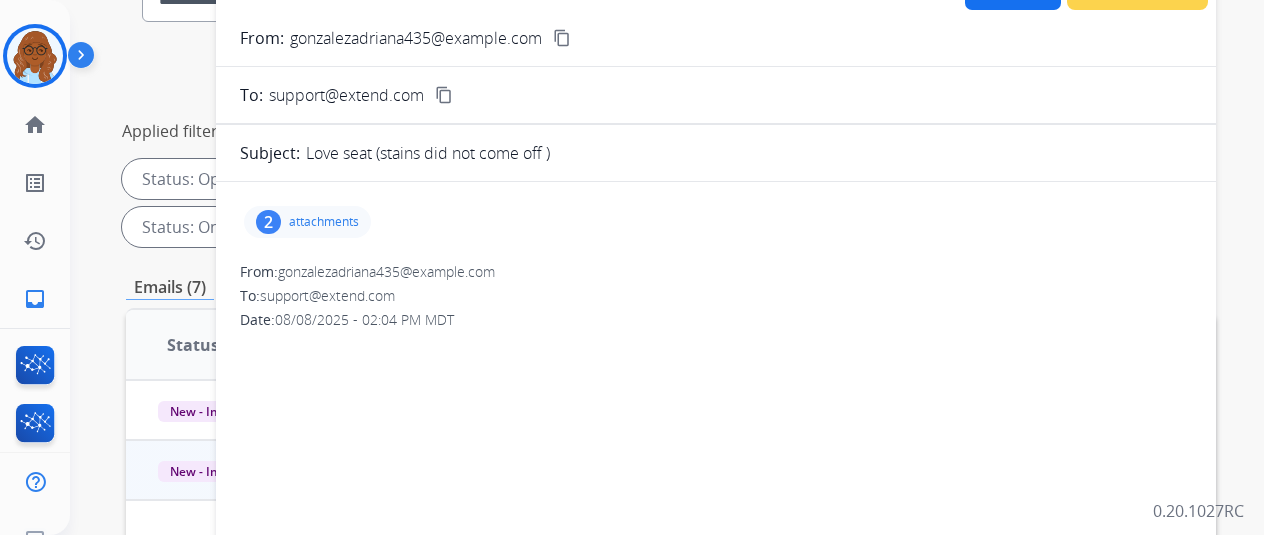 click on "attachments" at bounding box center (324, 222) 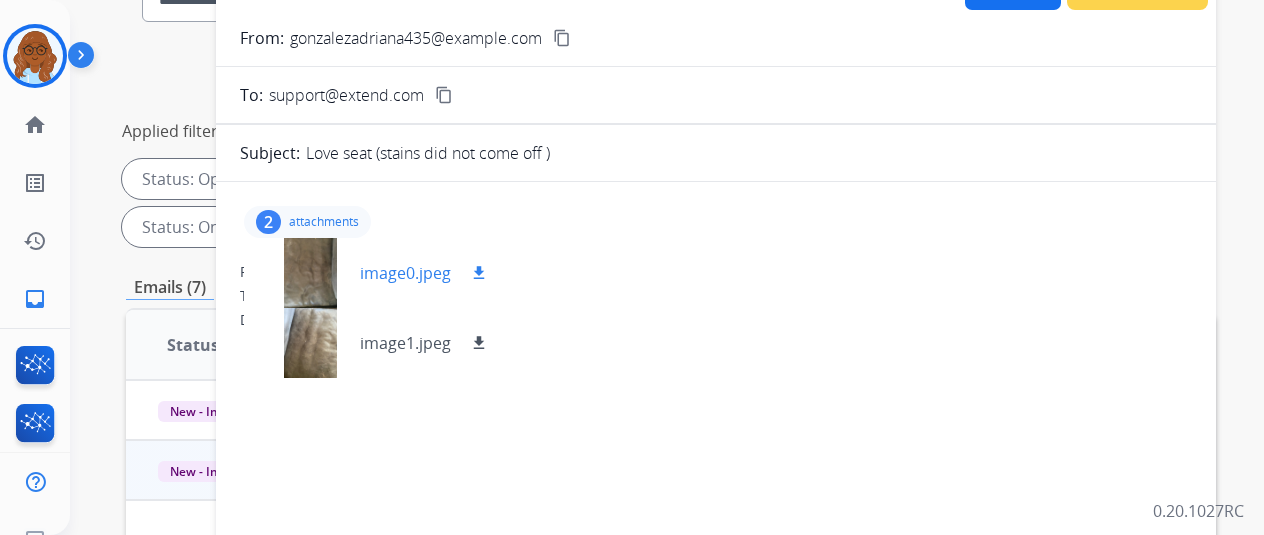 click at bounding box center [310, 273] 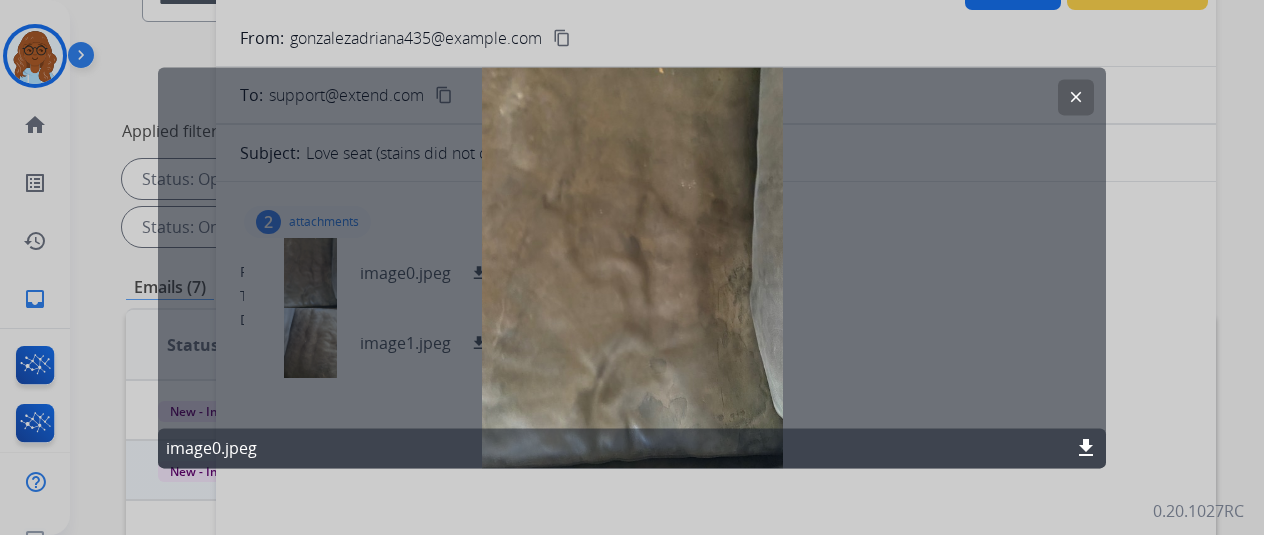 click on "clear" 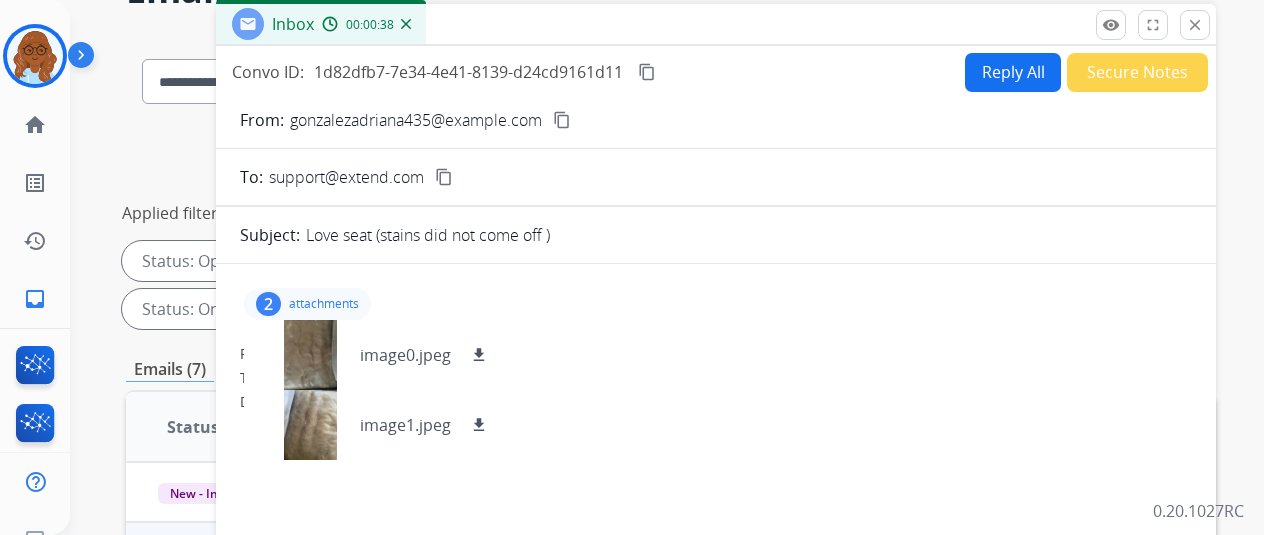 scroll, scrollTop: 0, scrollLeft: 0, axis: both 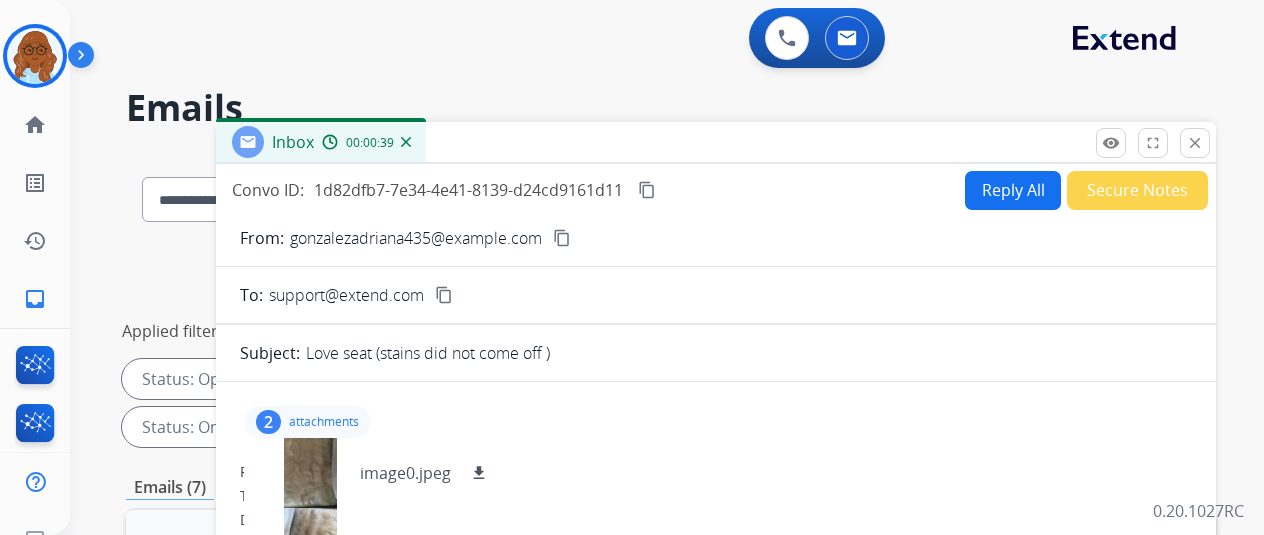 drag, startPoint x: 559, startPoint y: 230, endPoint x: 1010, endPoint y: 268, distance: 452.59805 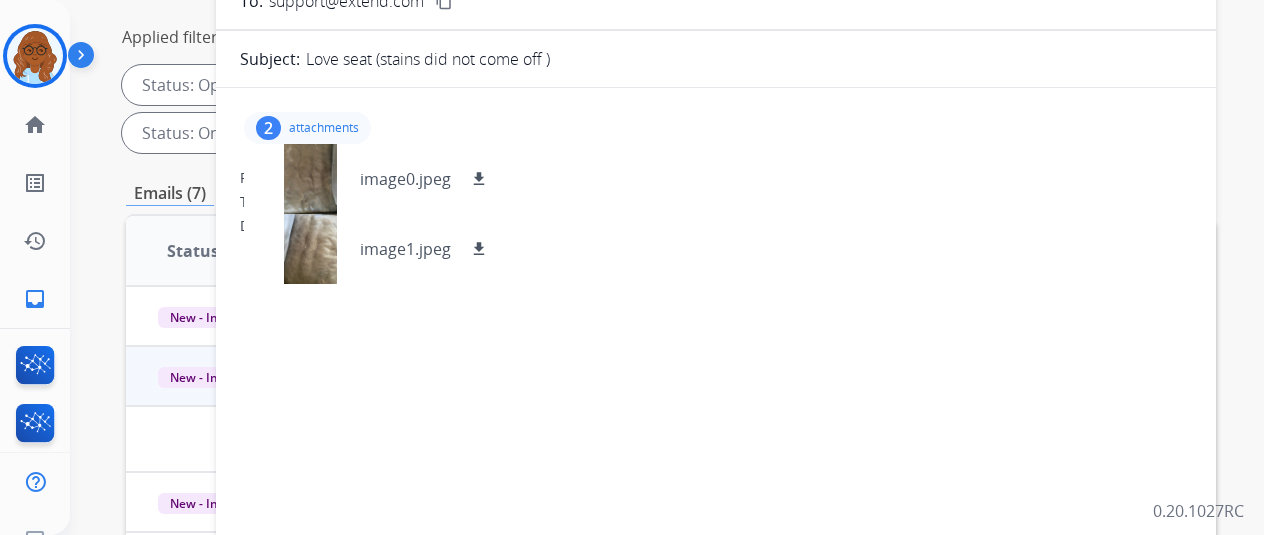 scroll, scrollTop: 300, scrollLeft: 0, axis: vertical 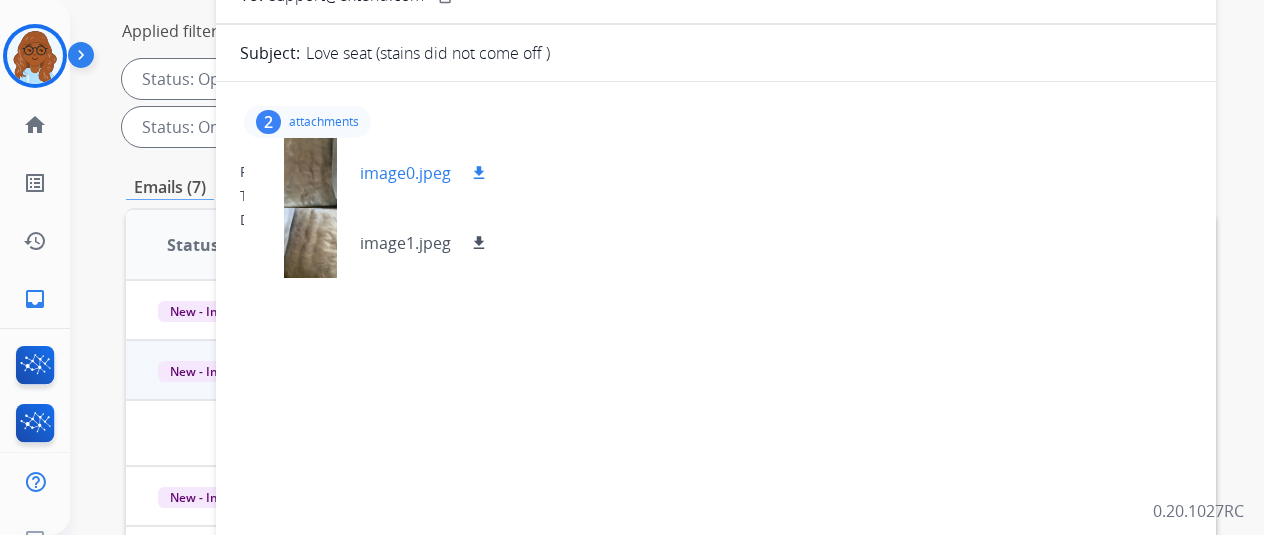 click at bounding box center [310, 173] 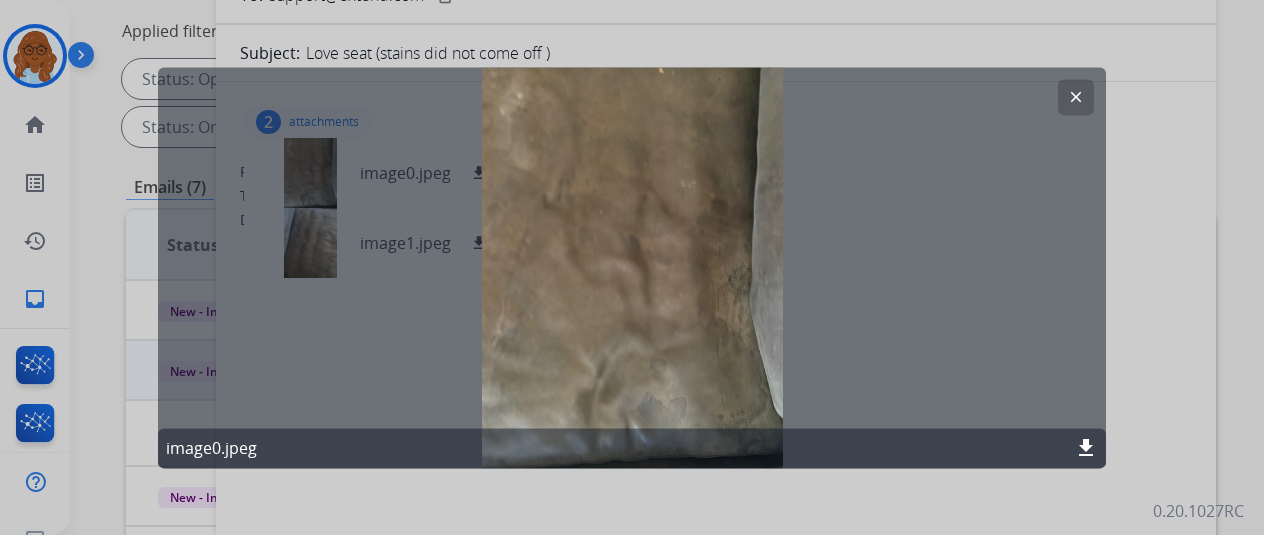 click 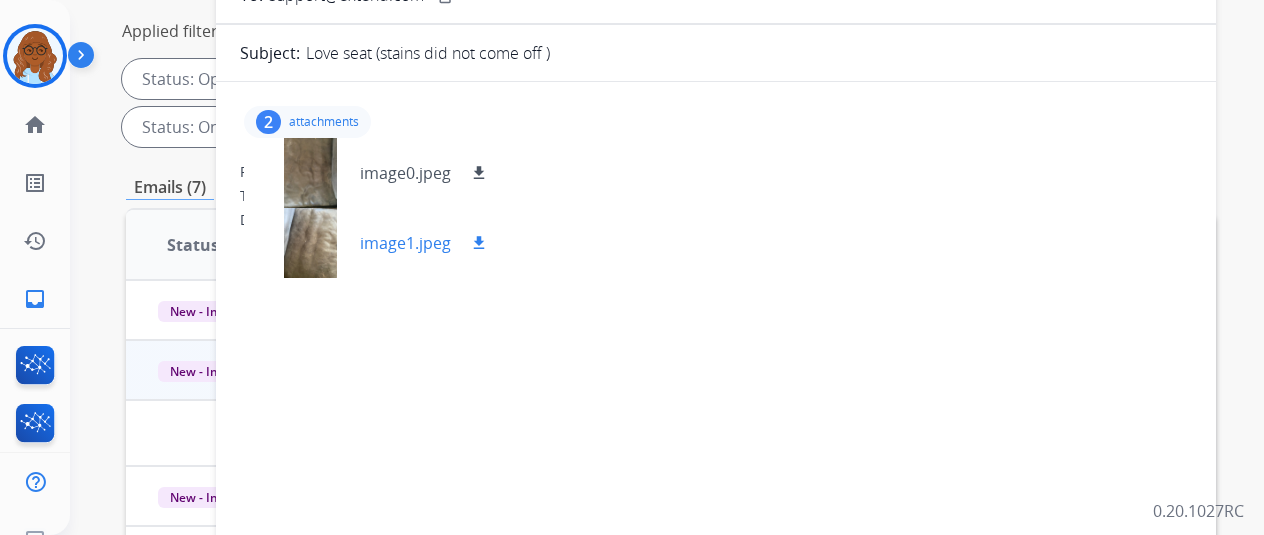 click at bounding box center [310, 243] 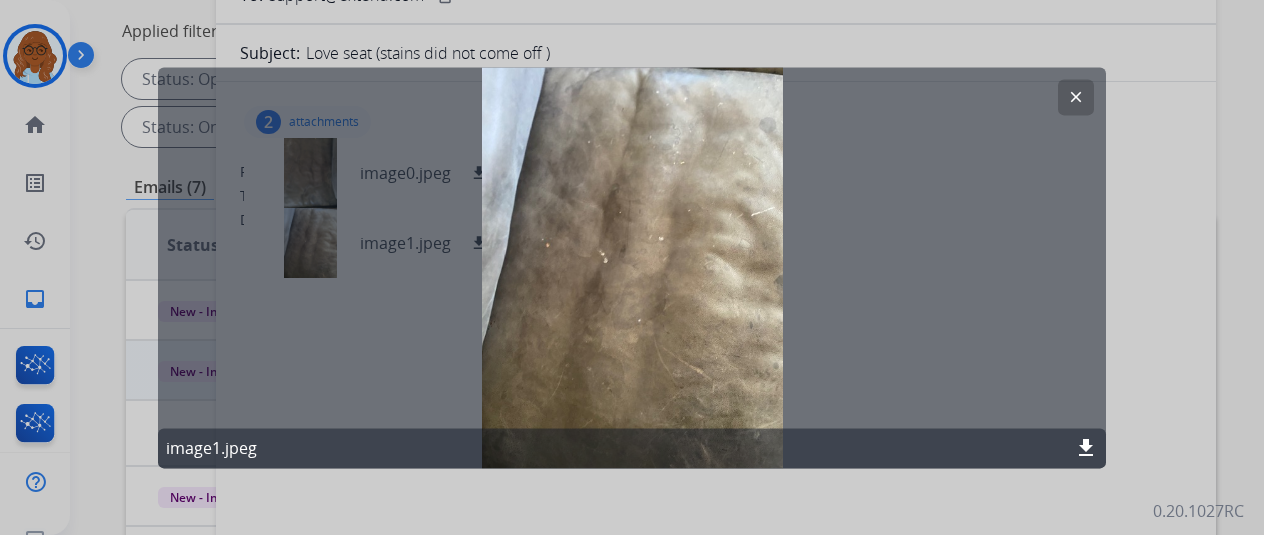 scroll, scrollTop: 730, scrollLeft: 0, axis: vertical 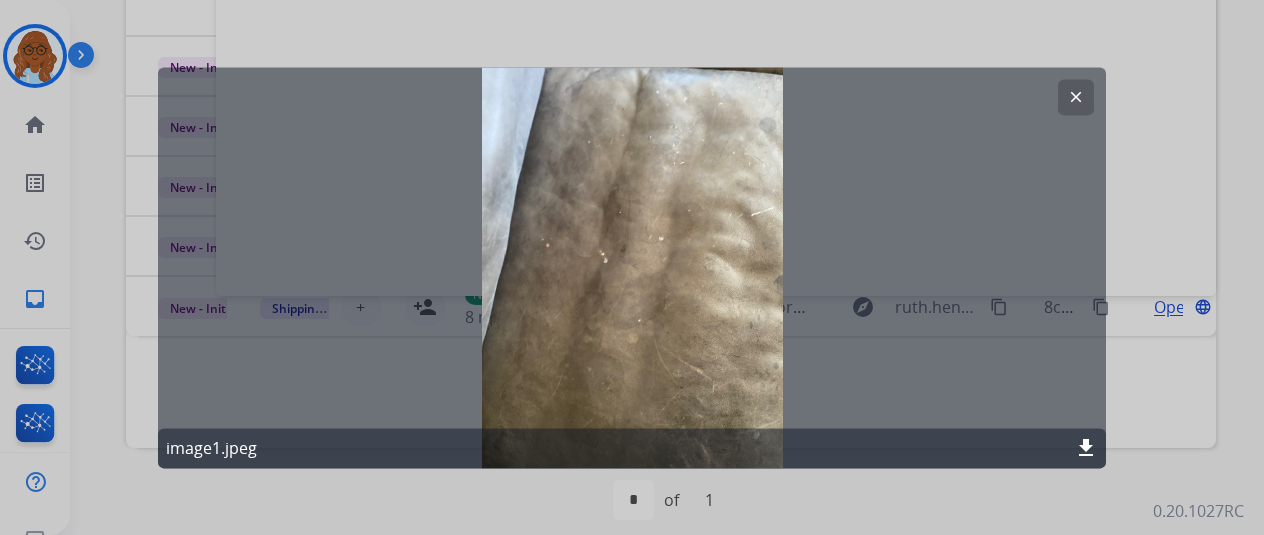 click on "clear image1.jpeg download" 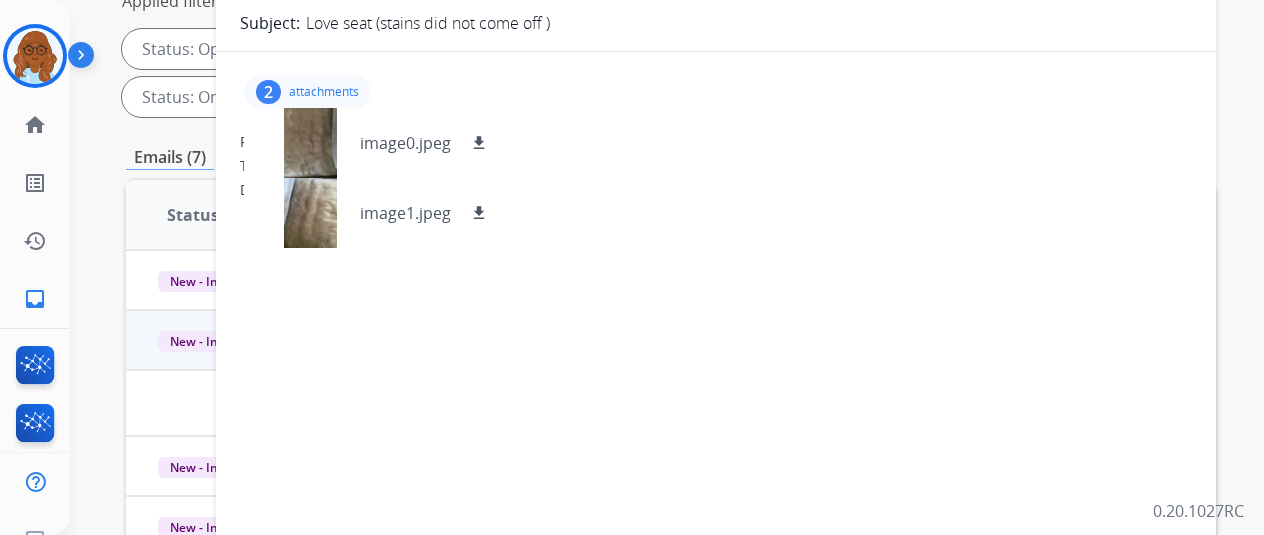 scroll, scrollTop: 0, scrollLeft: 0, axis: both 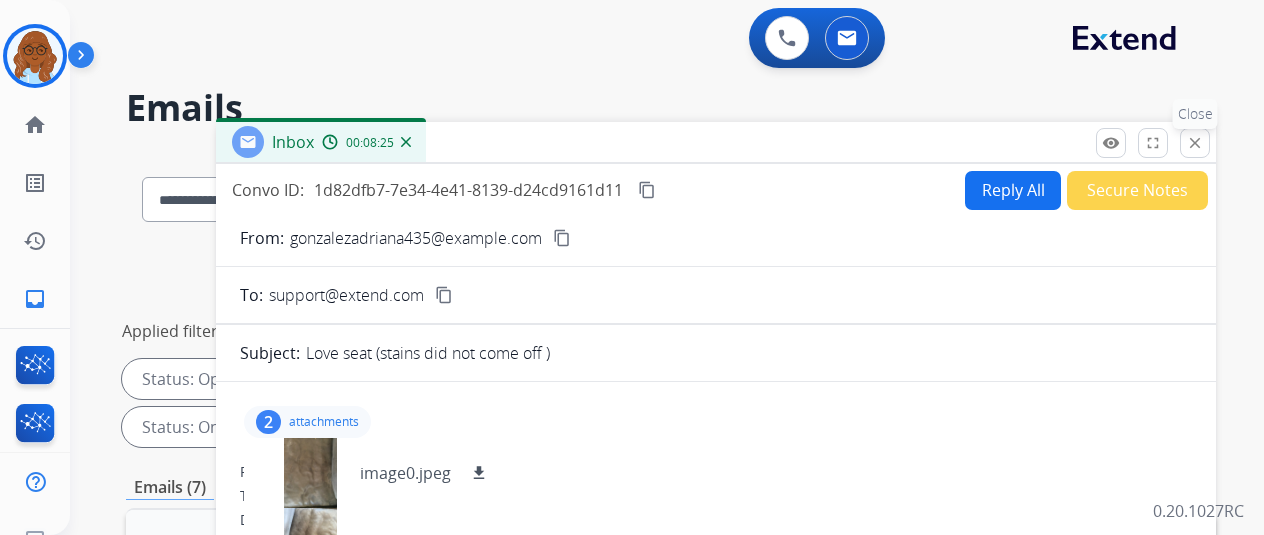 click on "close" at bounding box center (1195, 143) 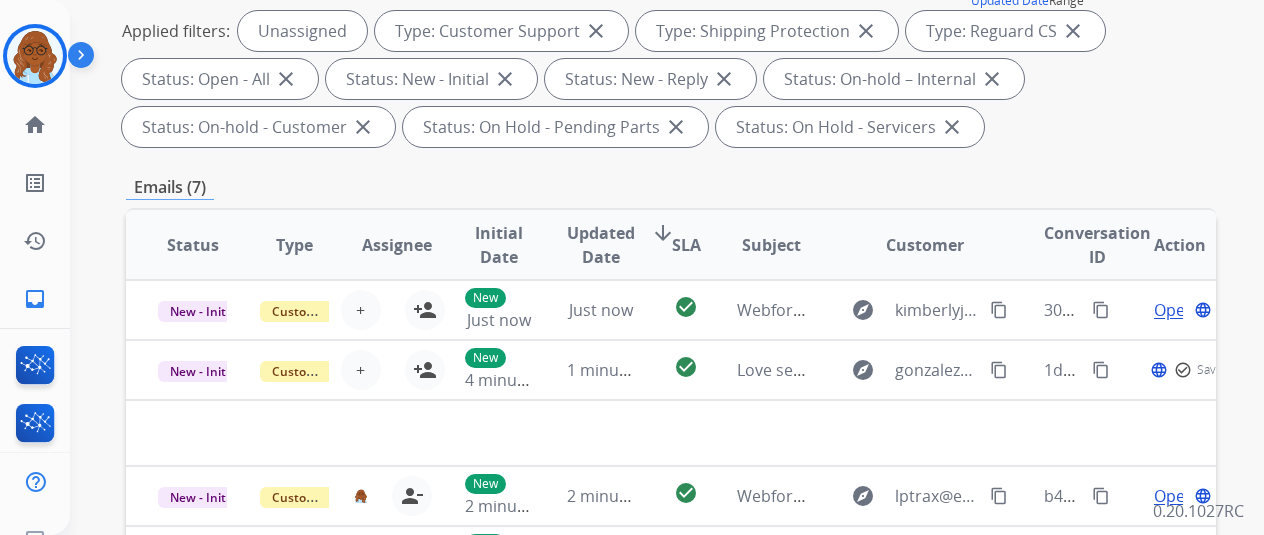 scroll, scrollTop: 0, scrollLeft: 0, axis: both 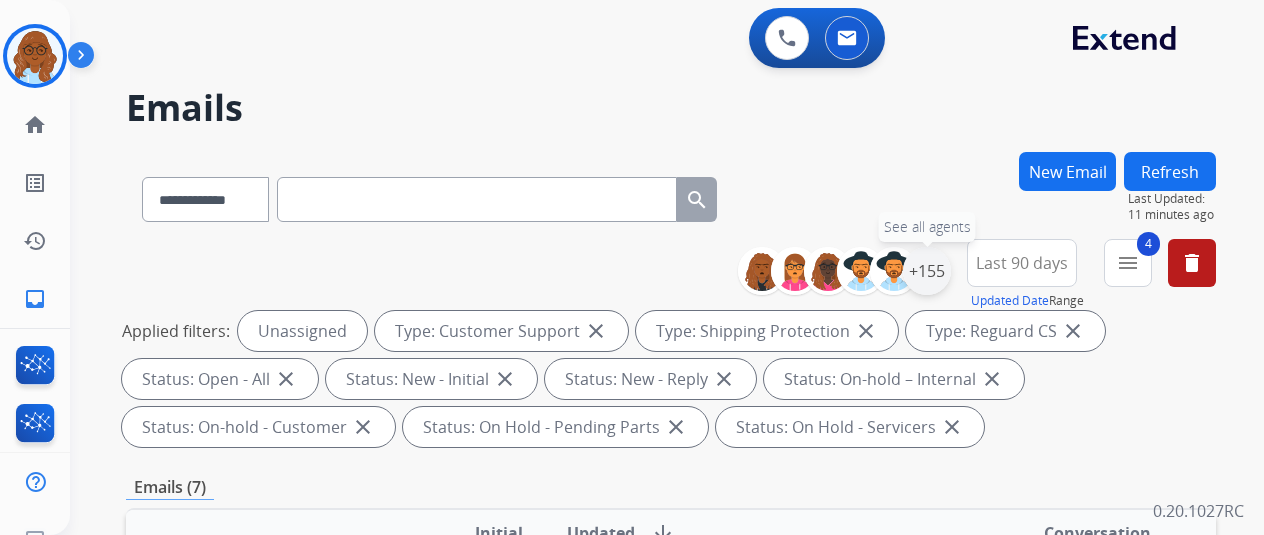 click on "+155" at bounding box center [927, 271] 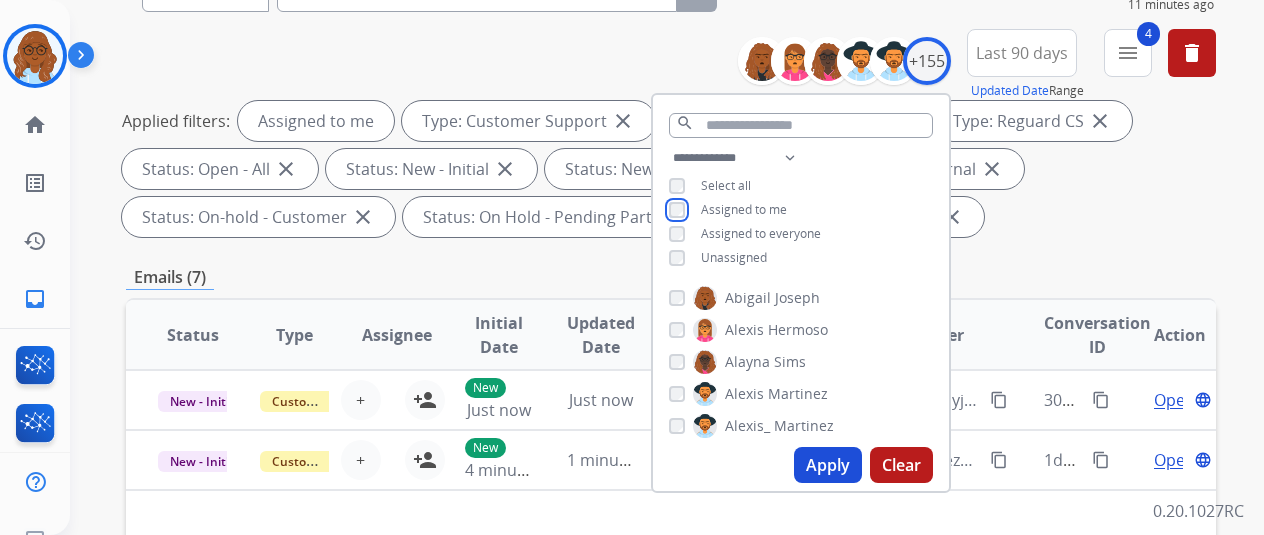 scroll, scrollTop: 300, scrollLeft: 0, axis: vertical 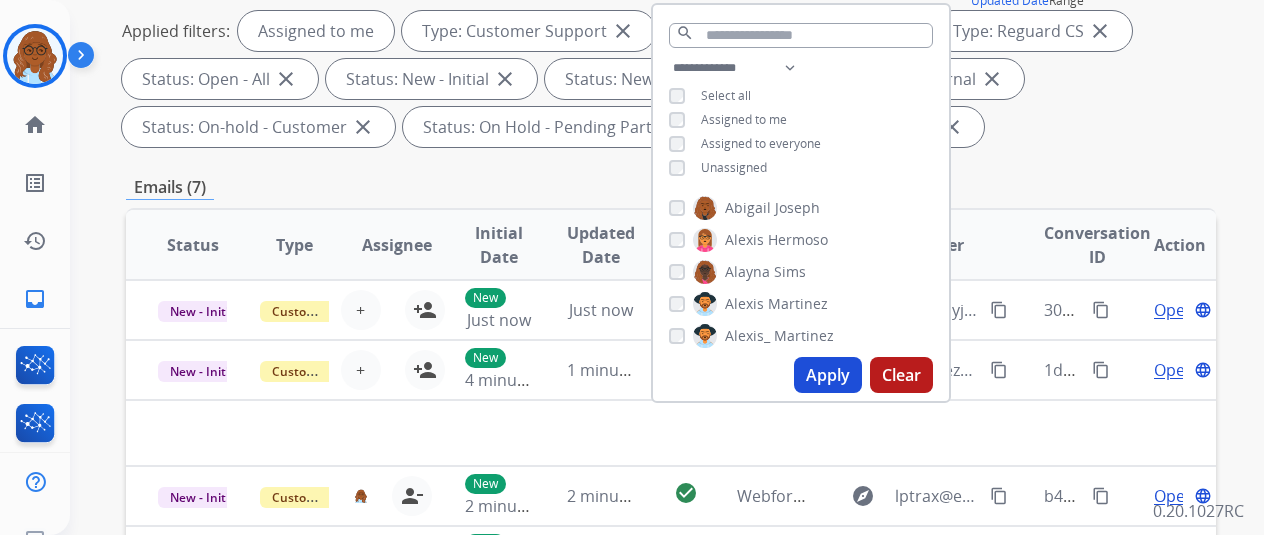 click on "Apply" at bounding box center [828, 375] 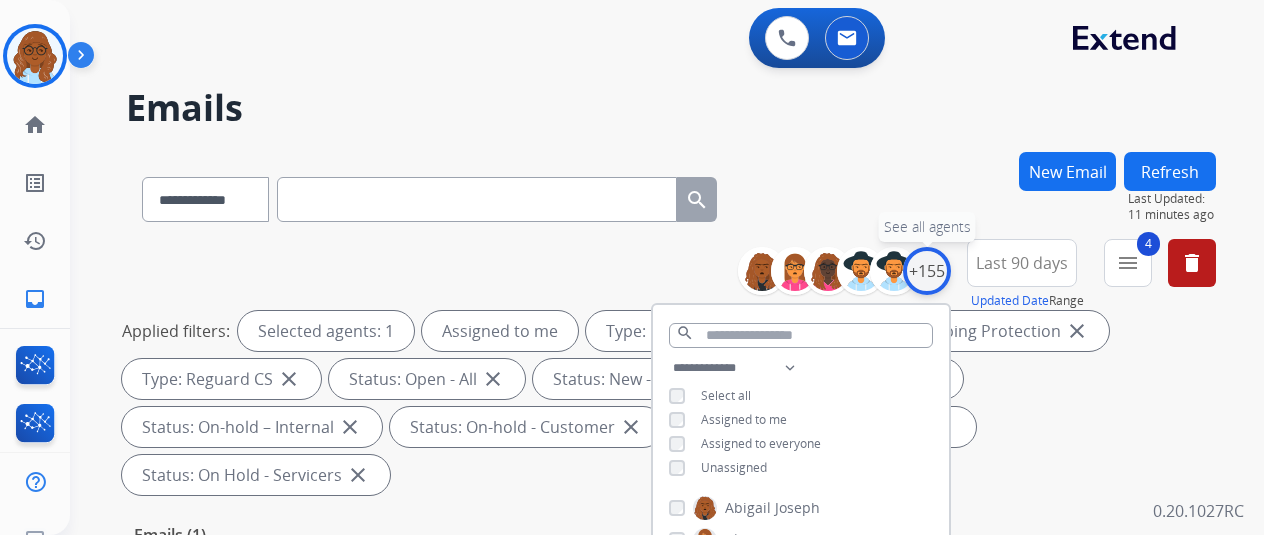 click on "+155" at bounding box center [927, 271] 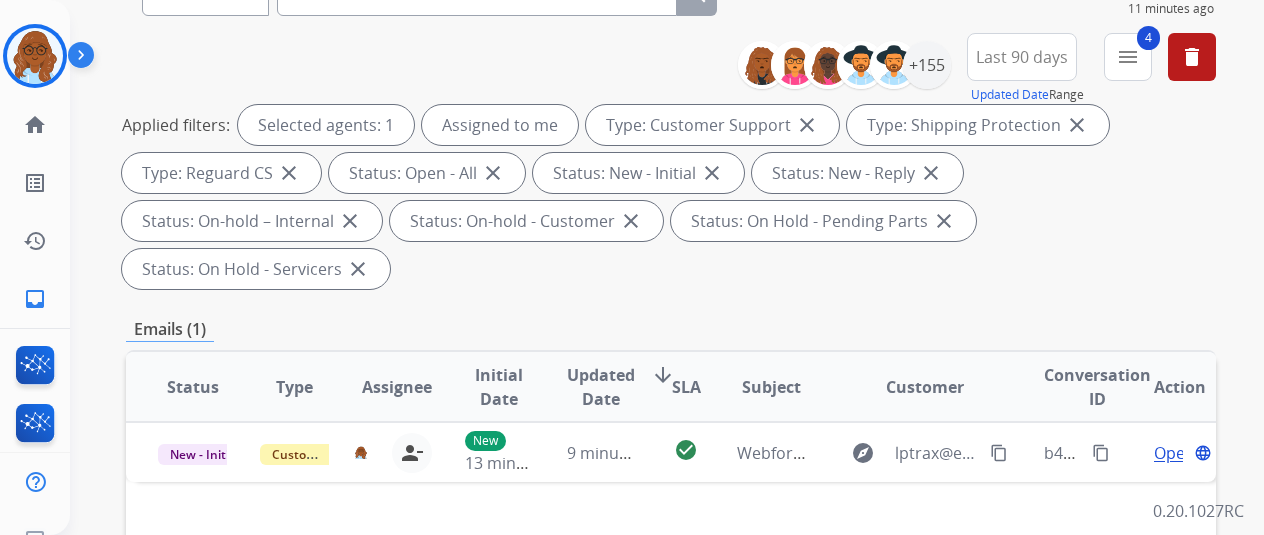 scroll, scrollTop: 300, scrollLeft: 0, axis: vertical 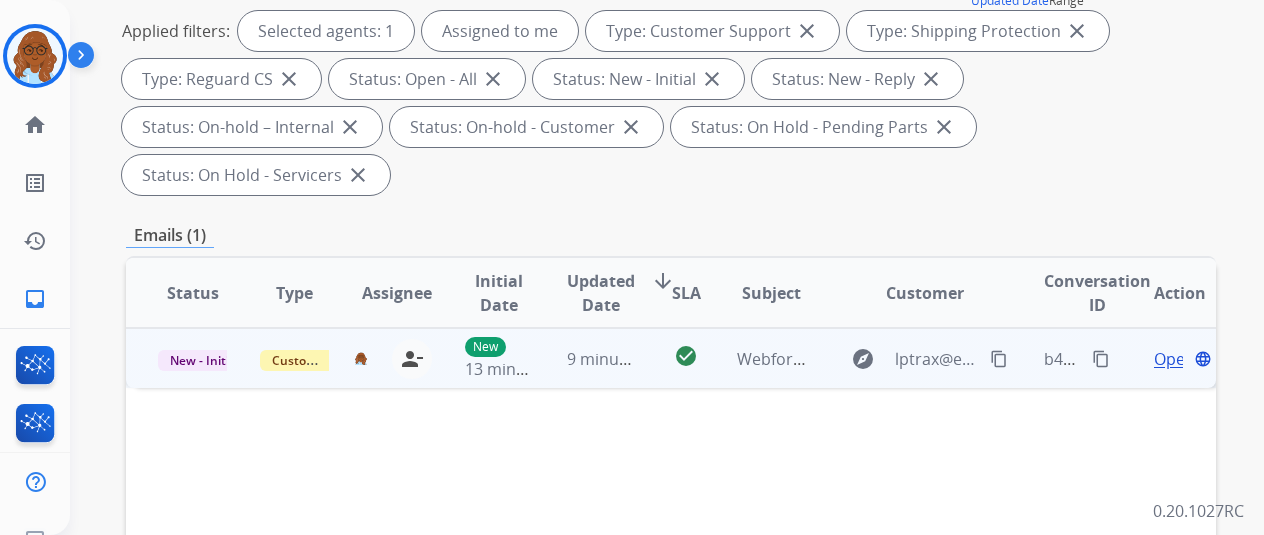 click on "Open" at bounding box center (1174, 359) 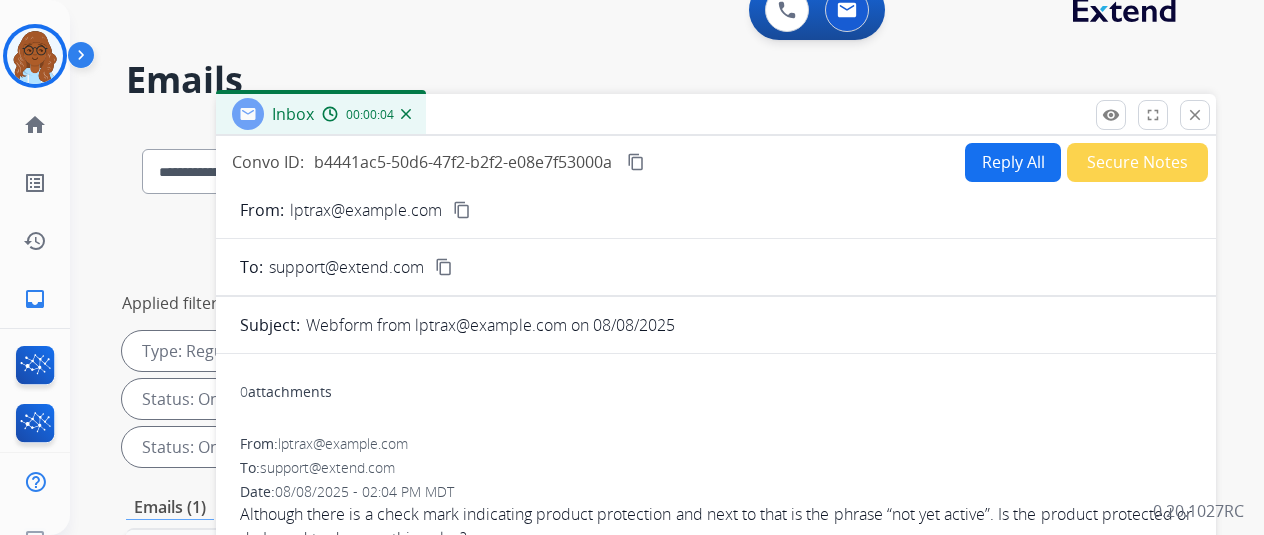 scroll, scrollTop: 0, scrollLeft: 0, axis: both 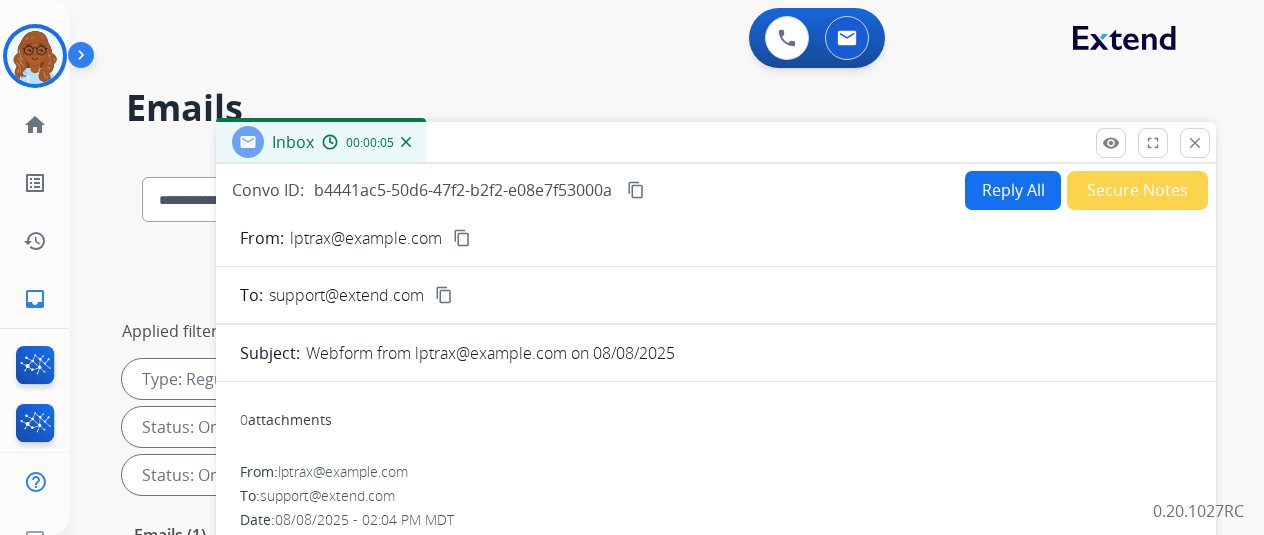 click on "Reply All" at bounding box center (1013, 190) 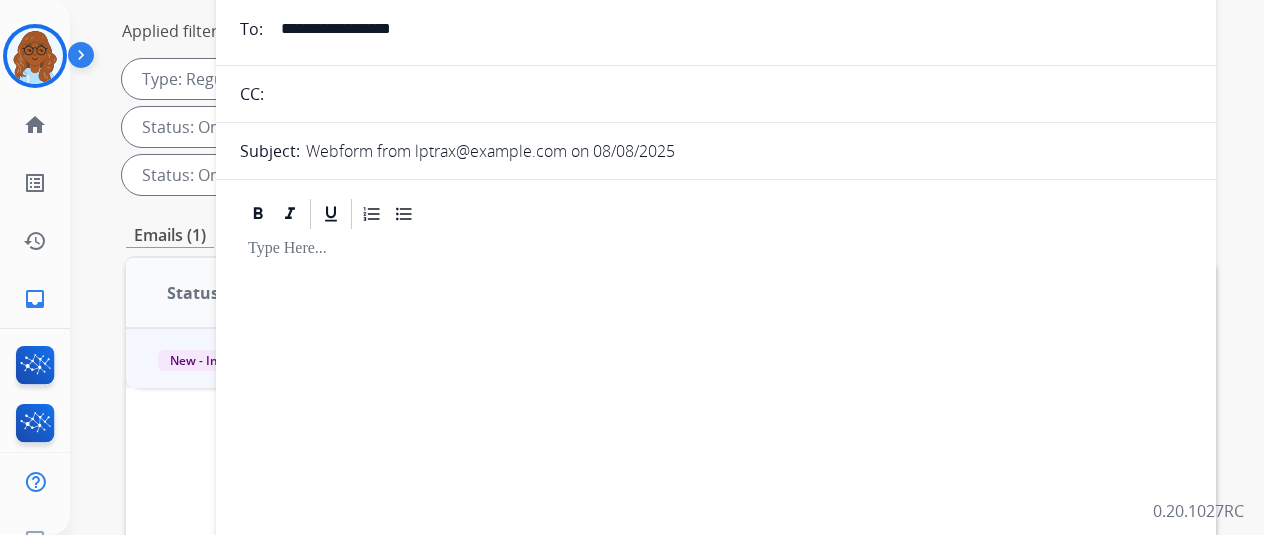 scroll, scrollTop: 0, scrollLeft: 0, axis: both 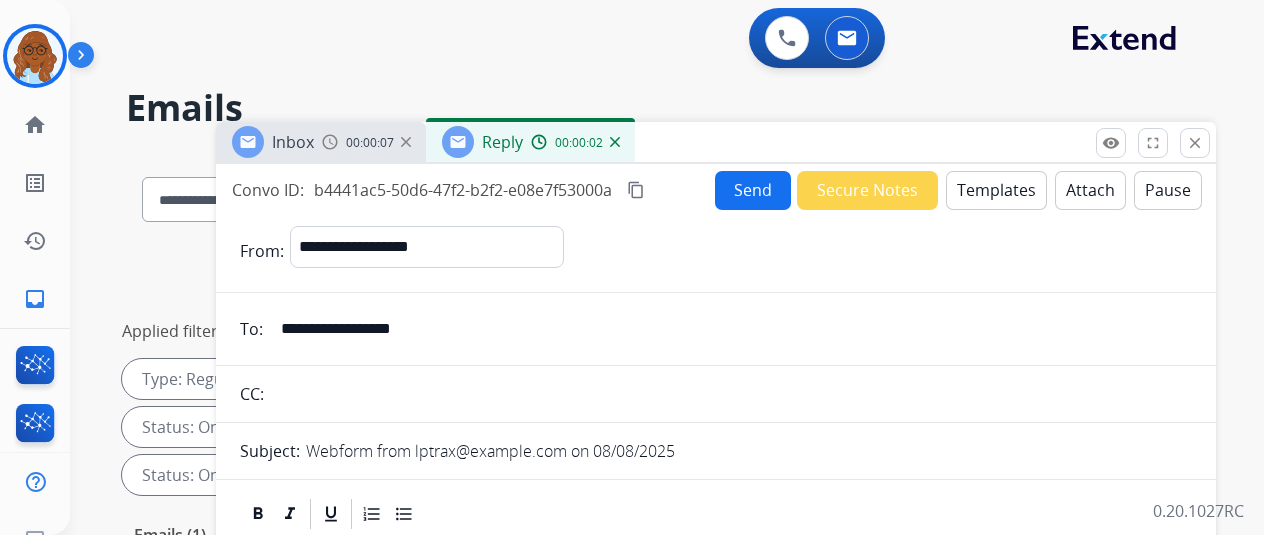click on "Templates" at bounding box center (996, 190) 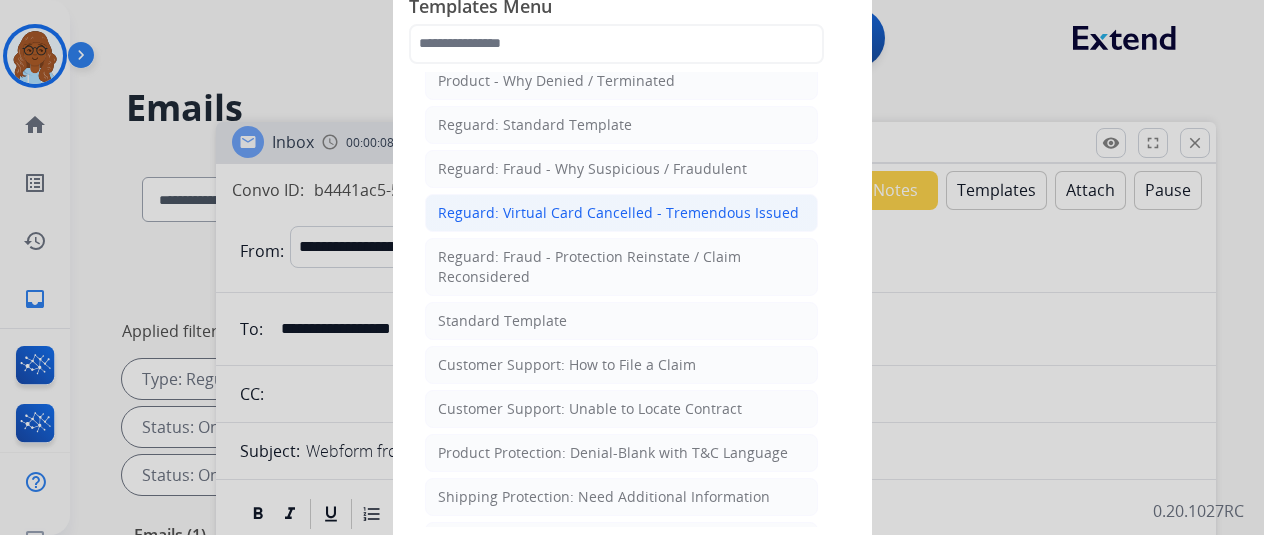 scroll, scrollTop: 200, scrollLeft: 0, axis: vertical 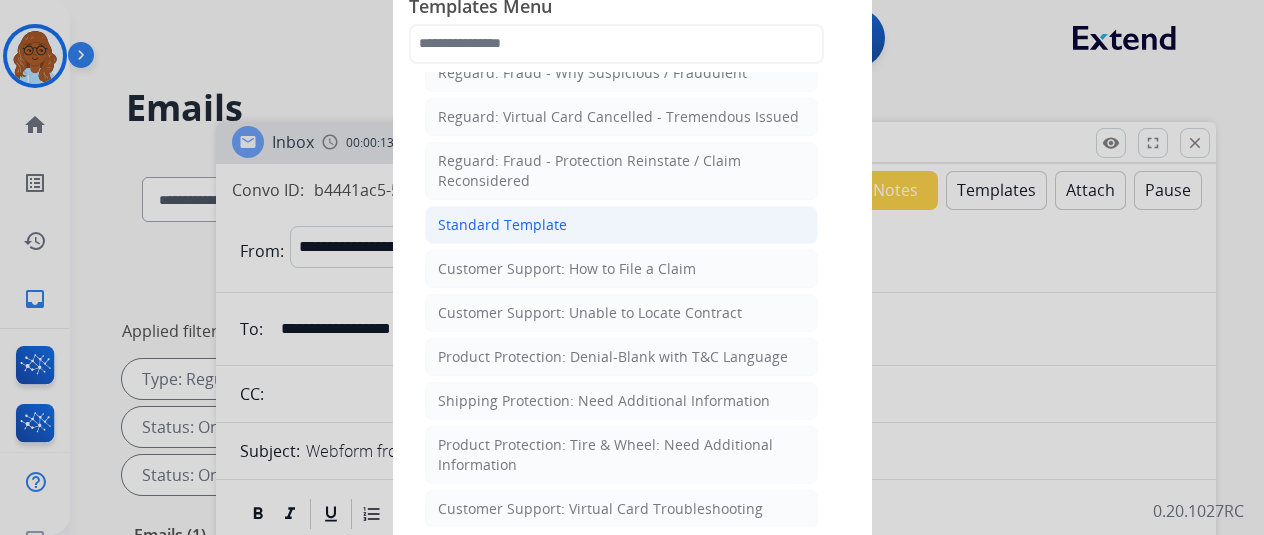 click on "Standard Template" 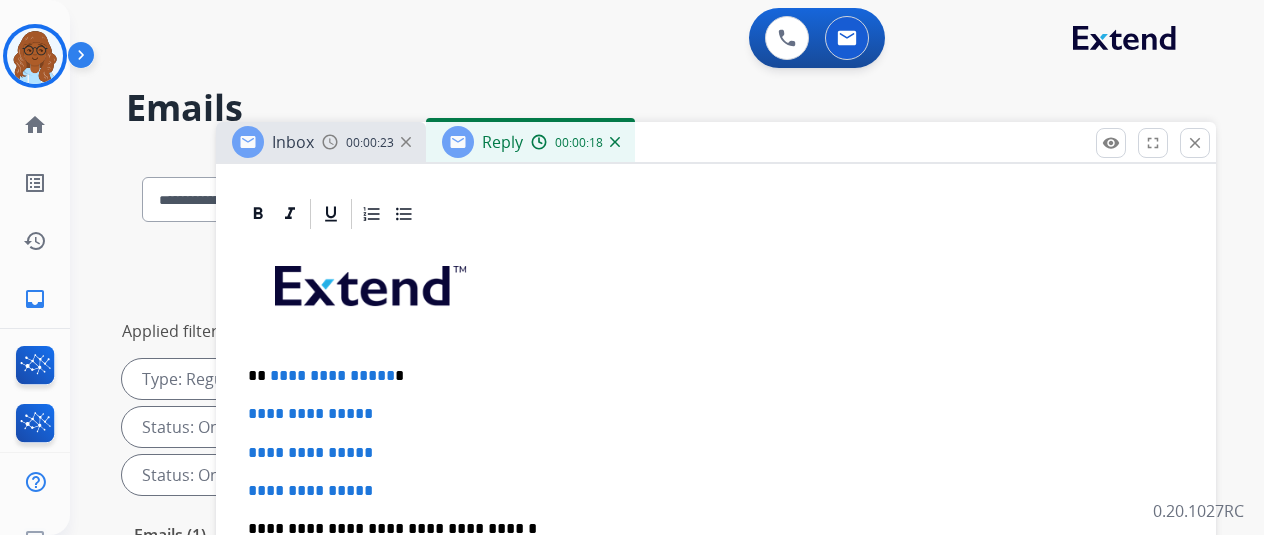 scroll, scrollTop: 459, scrollLeft: 0, axis: vertical 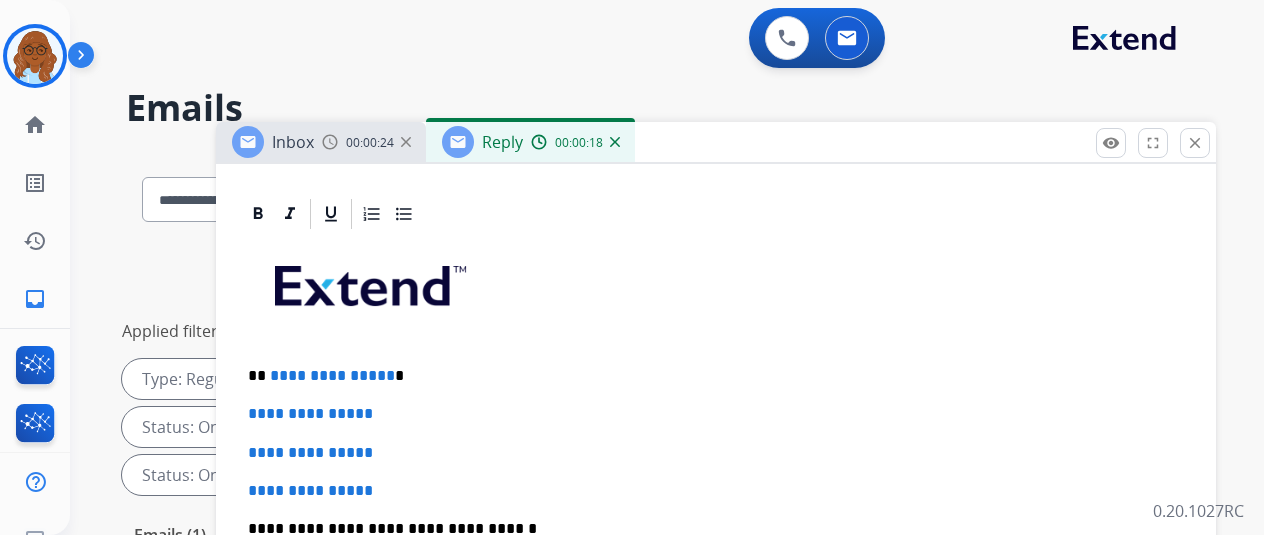 drag, startPoint x: 441, startPoint y: 342, endPoint x: 184, endPoint y: 353, distance: 257.2353 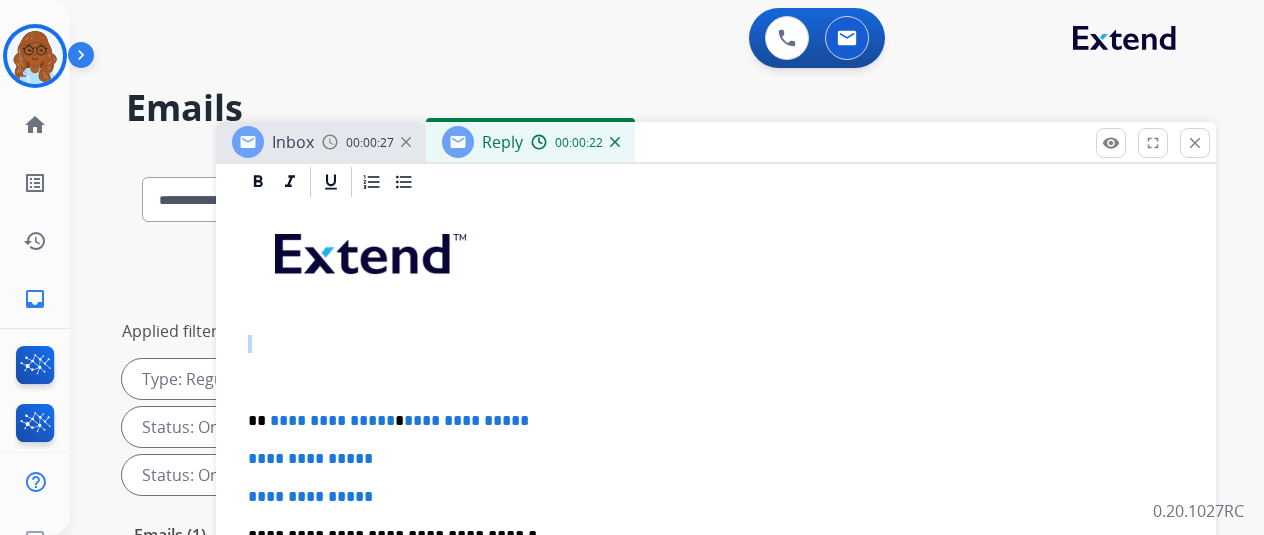 click on "**********" at bounding box center [708, 421] 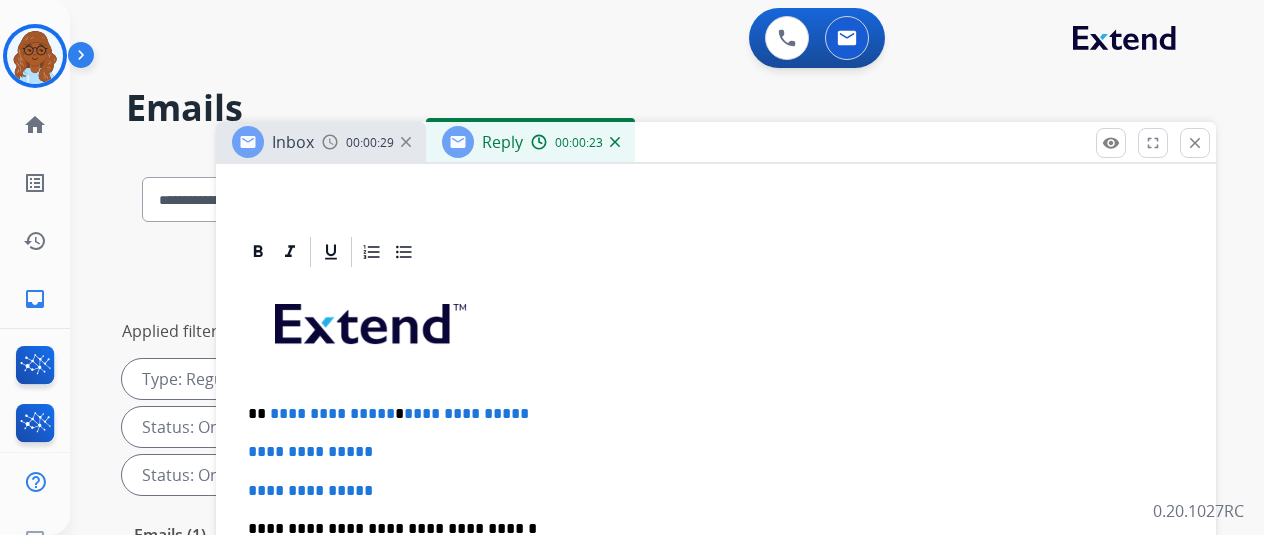 scroll, scrollTop: 421, scrollLeft: 0, axis: vertical 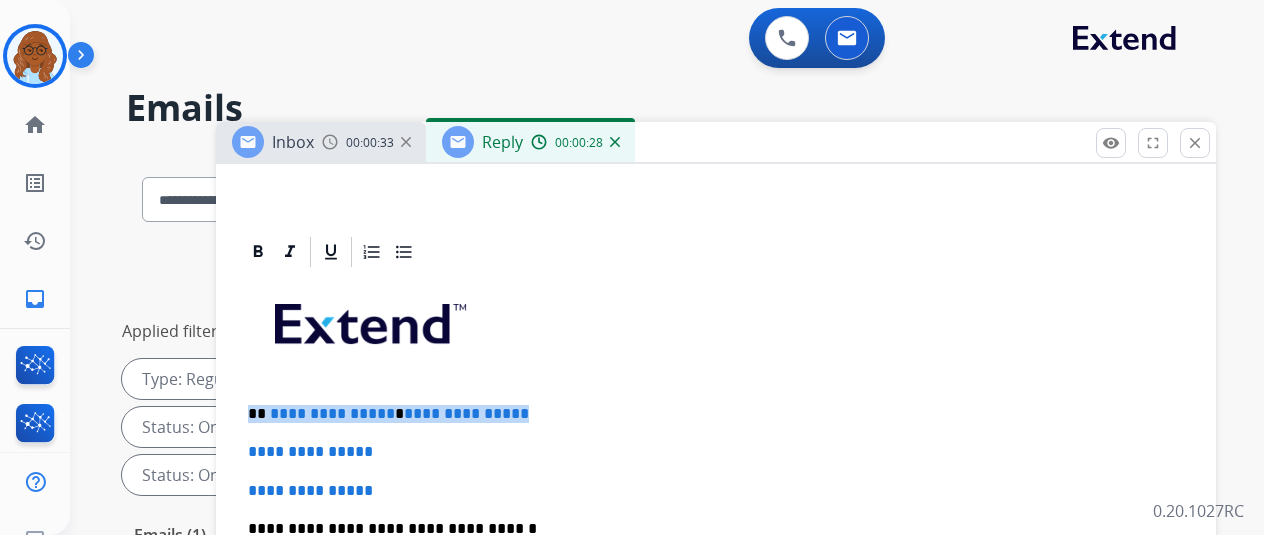 drag, startPoint x: 532, startPoint y: 367, endPoint x: 259, endPoint y: 375, distance: 273.1172 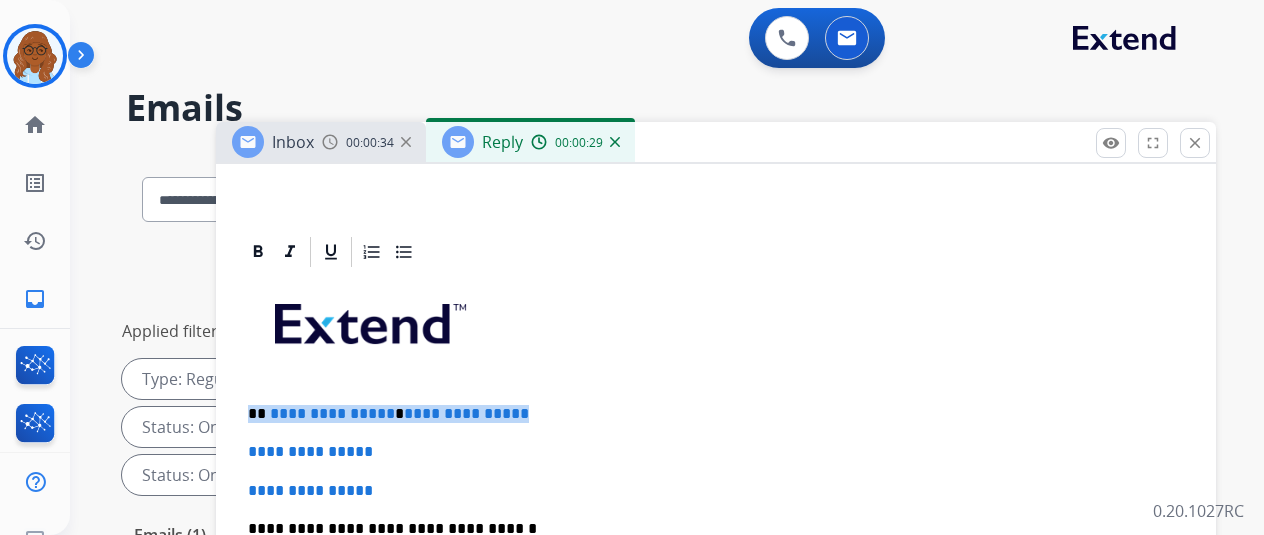 type 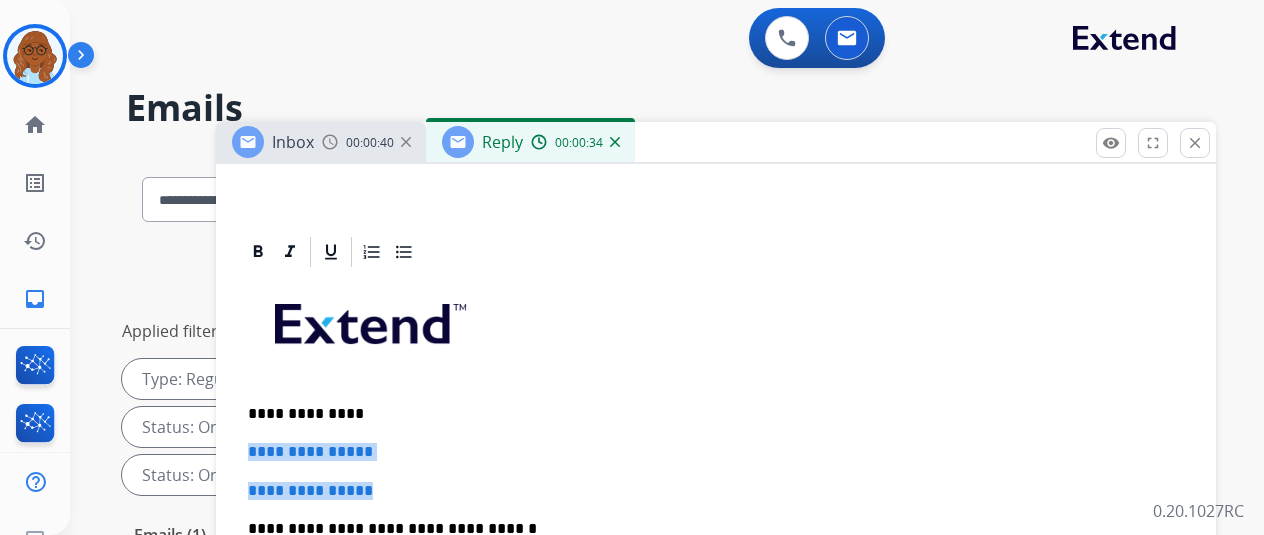 drag, startPoint x: 332, startPoint y: 439, endPoint x: 244, endPoint y: 419, distance: 90.24411 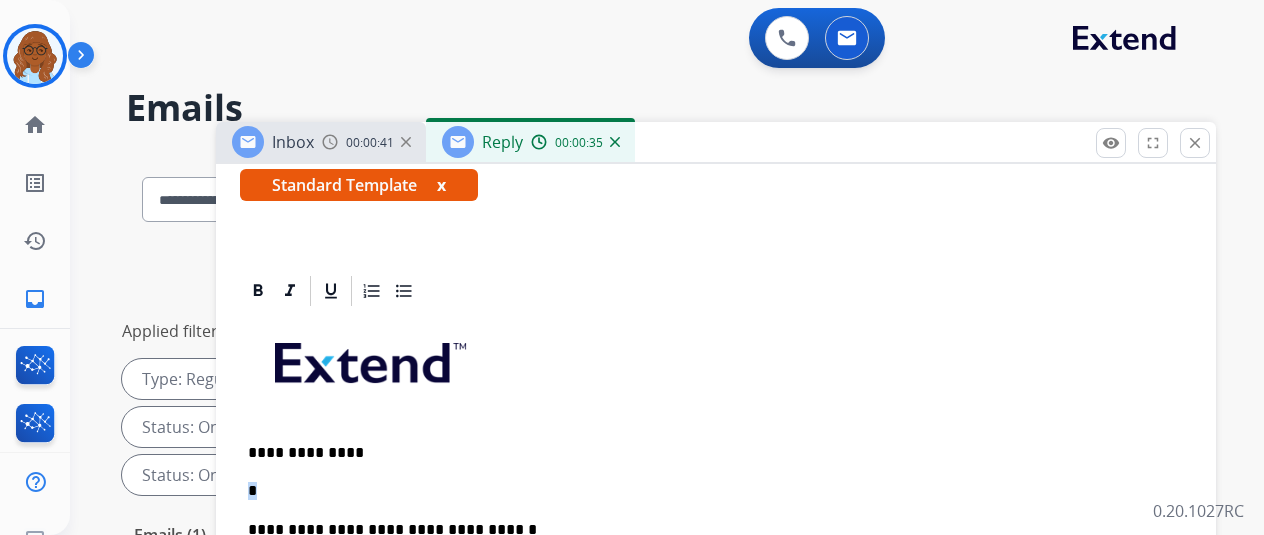 scroll, scrollTop: 382, scrollLeft: 0, axis: vertical 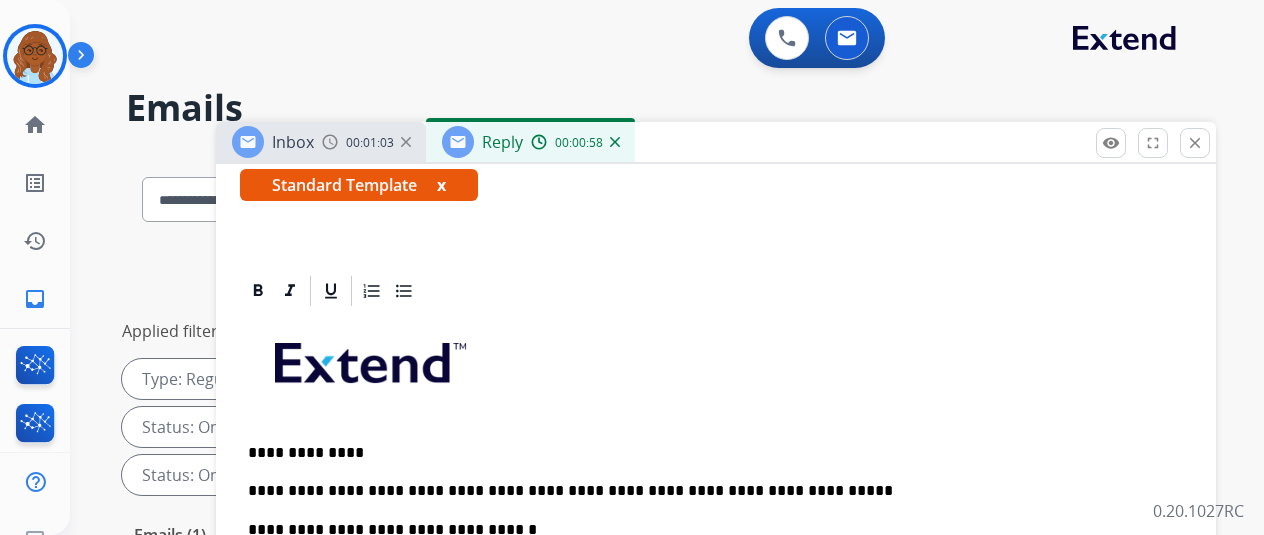 click on "**********" at bounding box center [708, 491] 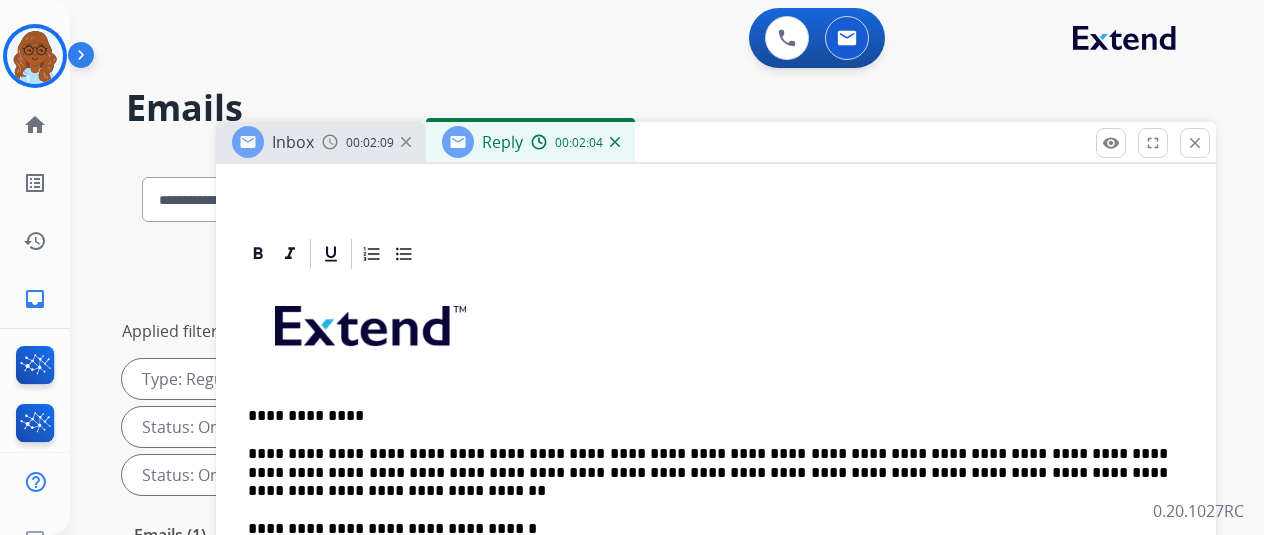 scroll, scrollTop: 419, scrollLeft: 0, axis: vertical 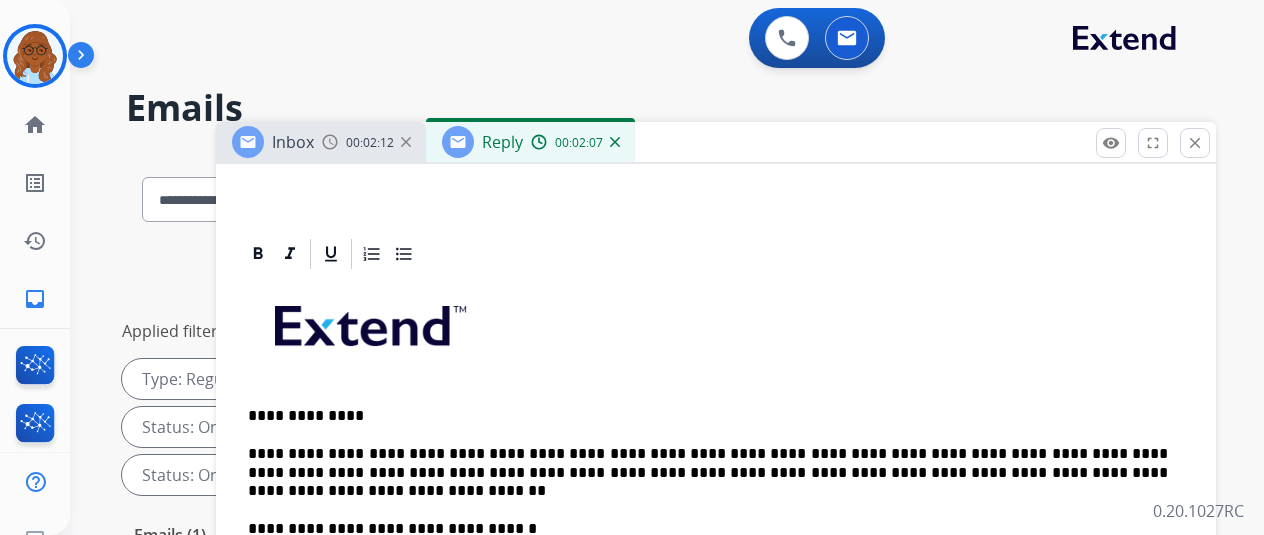 click on "**********" at bounding box center [708, 472] 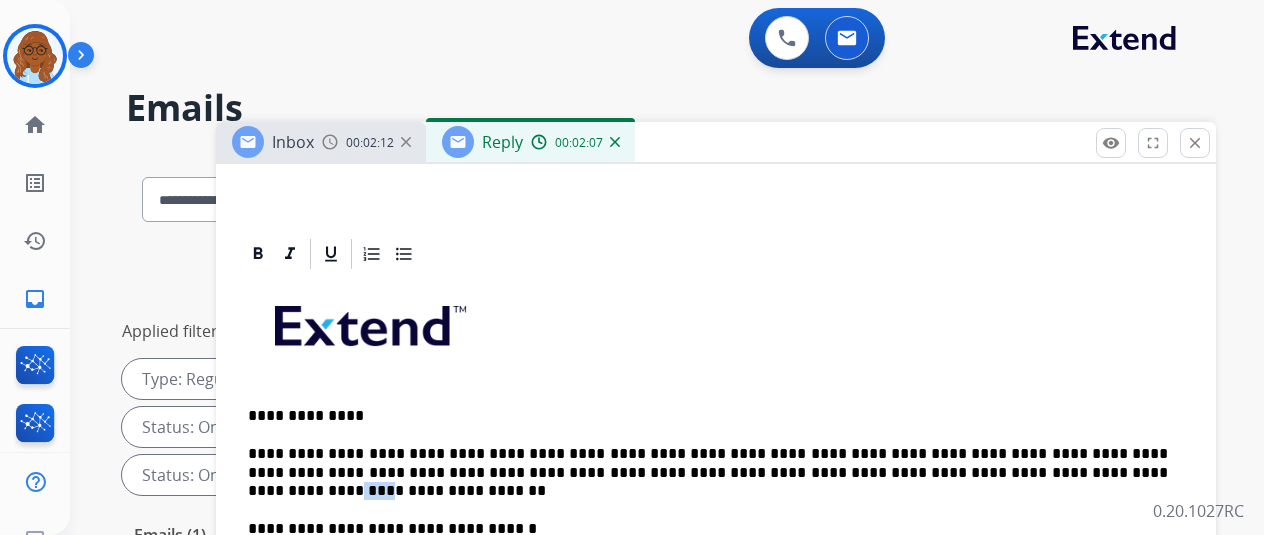 click on "**********" at bounding box center [708, 472] 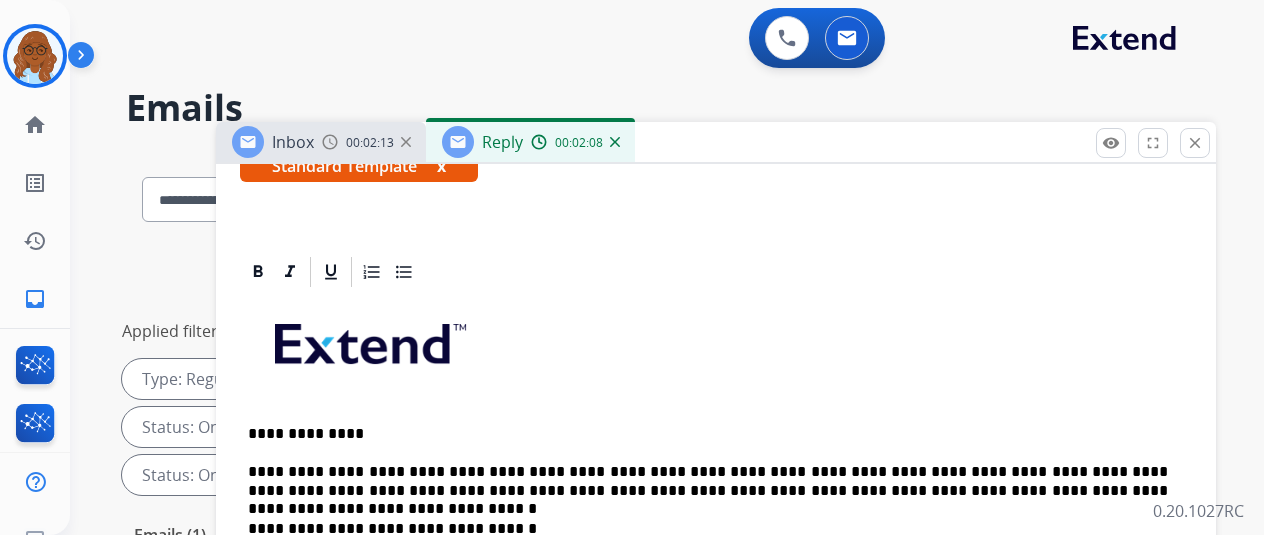 scroll, scrollTop: 419, scrollLeft: 0, axis: vertical 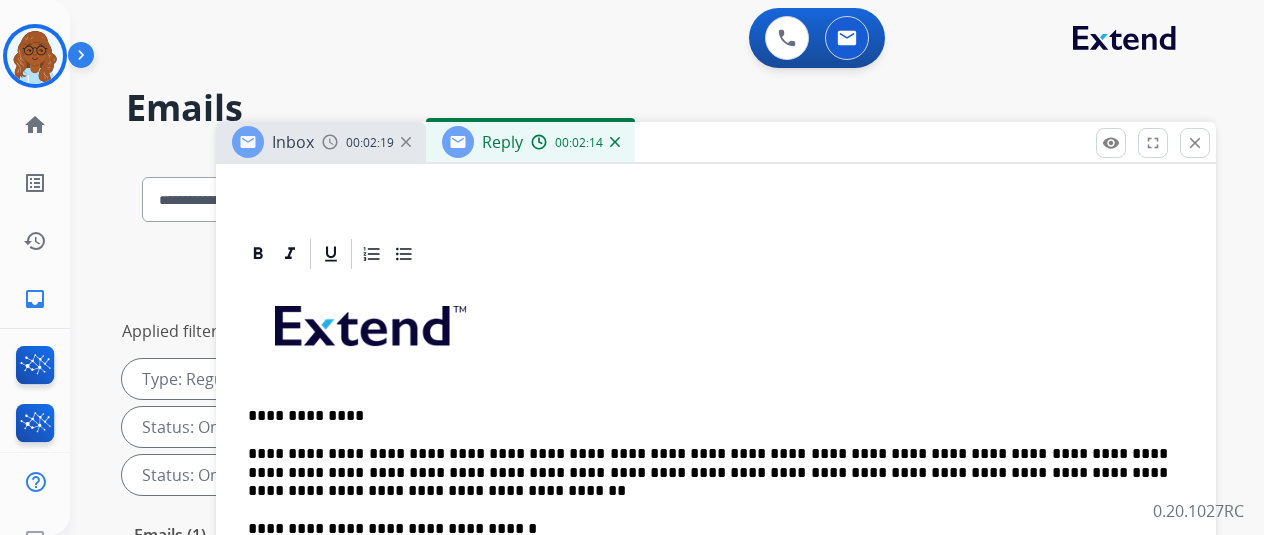 click on "**********" at bounding box center (708, 472) 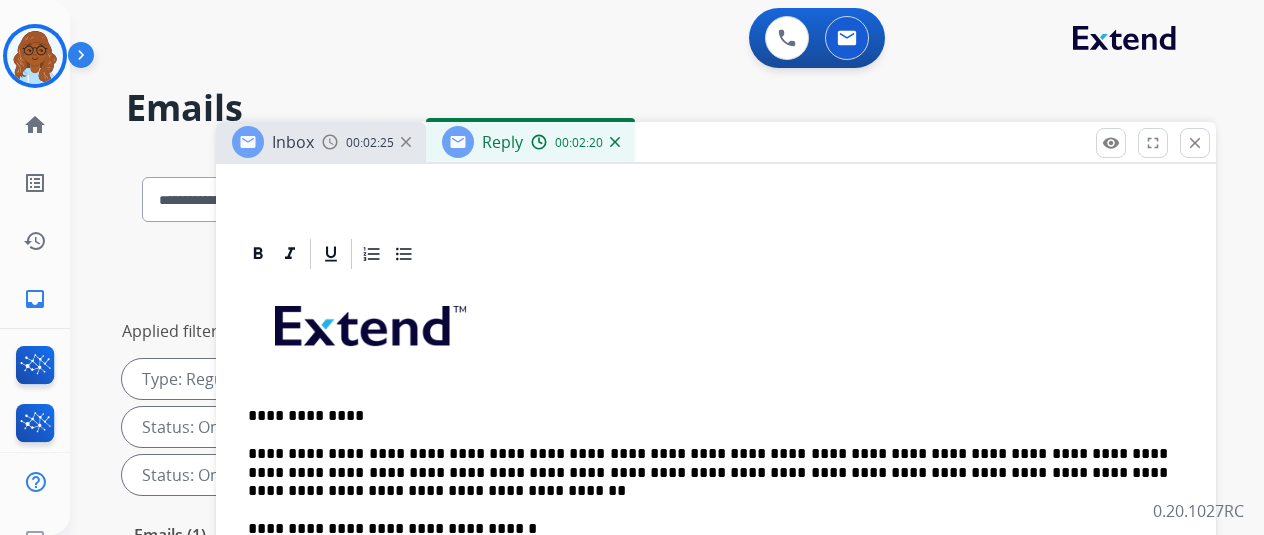 click on "**********" at bounding box center (708, 472) 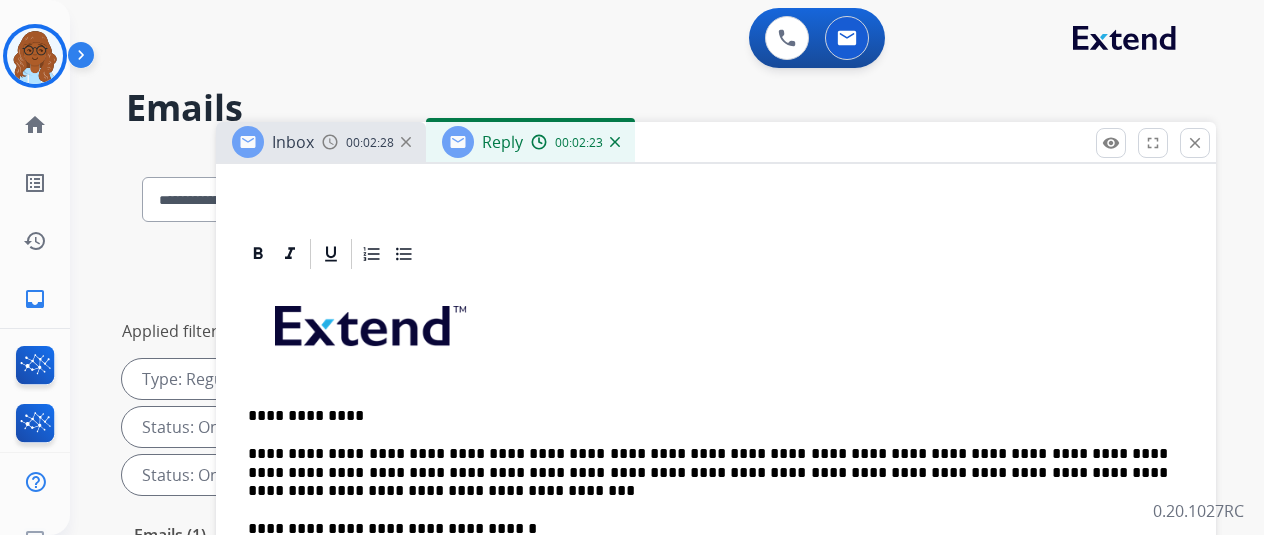 click on "**********" at bounding box center (708, 472) 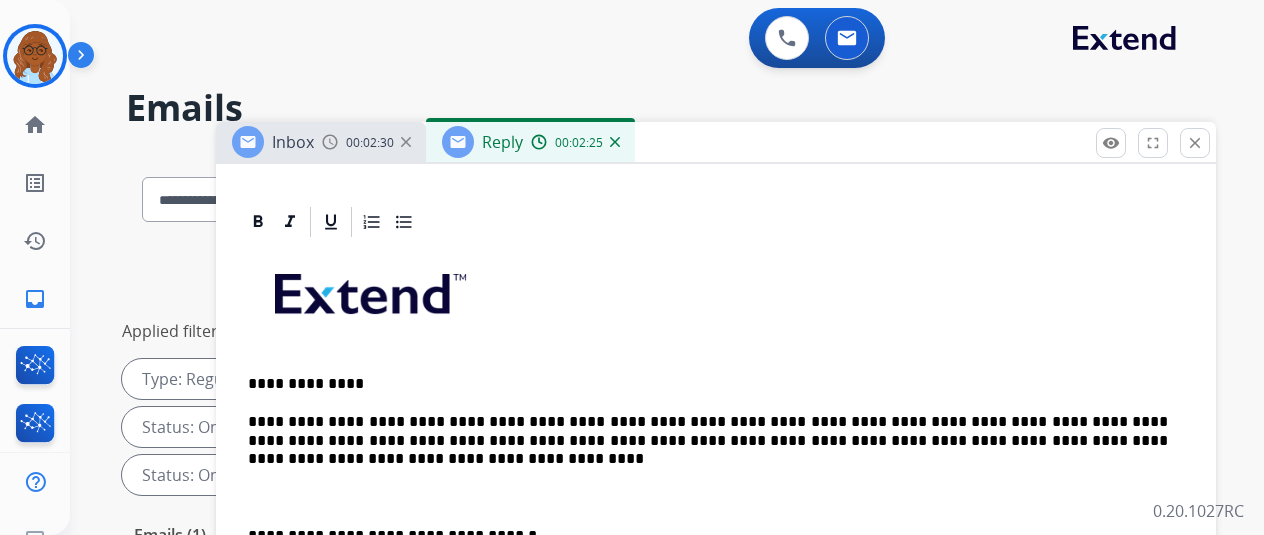 scroll, scrollTop: 458, scrollLeft: 0, axis: vertical 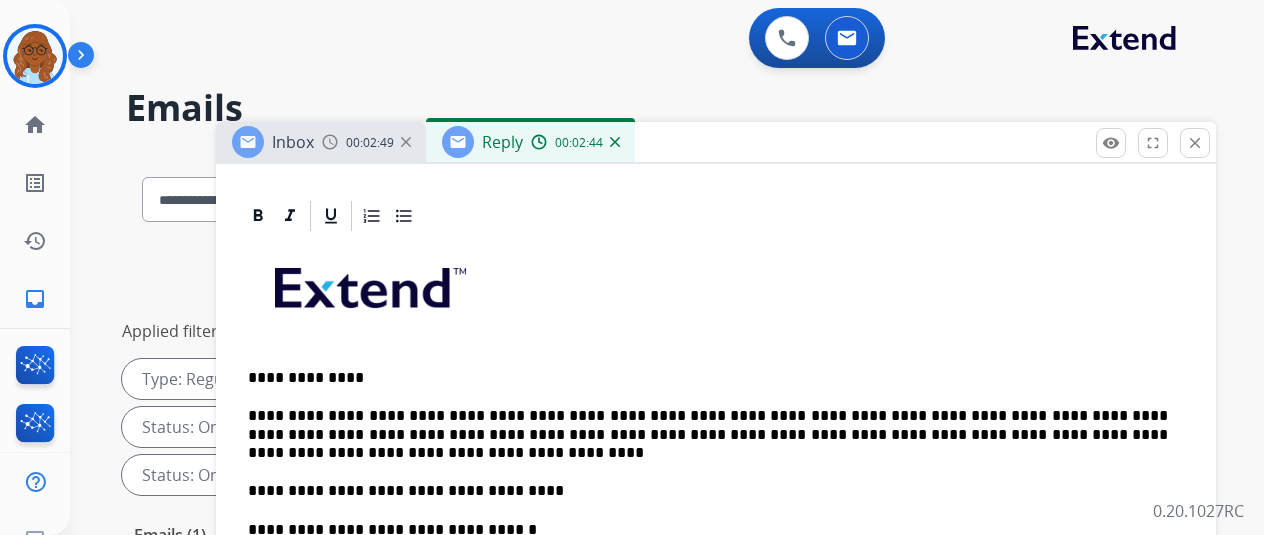 click on "**********" at bounding box center [716, 577] 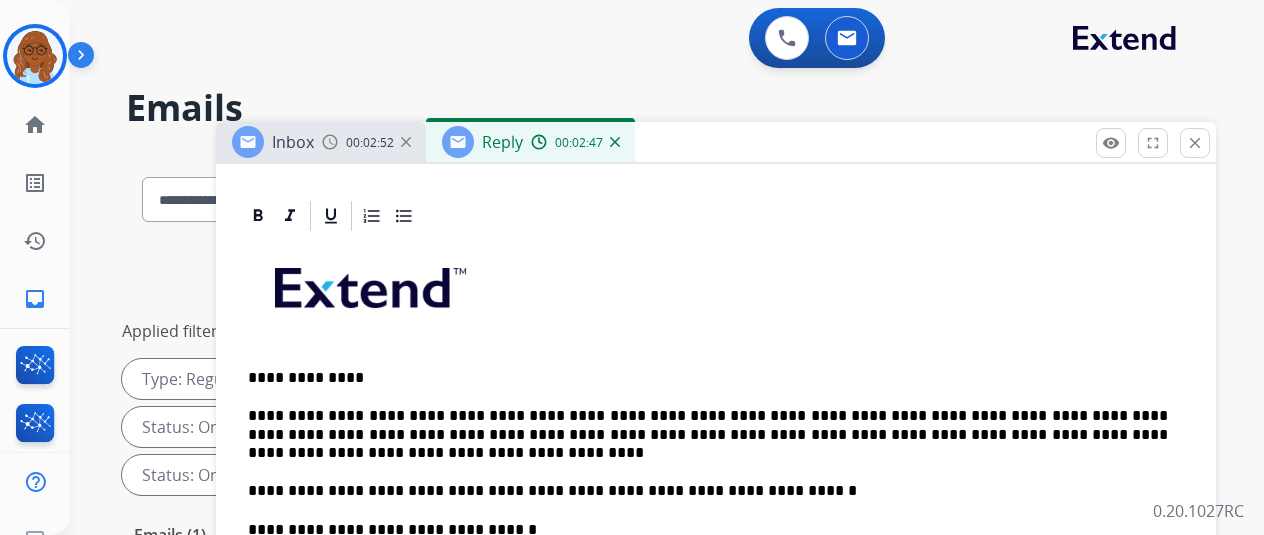 scroll, scrollTop: 458, scrollLeft: 0, axis: vertical 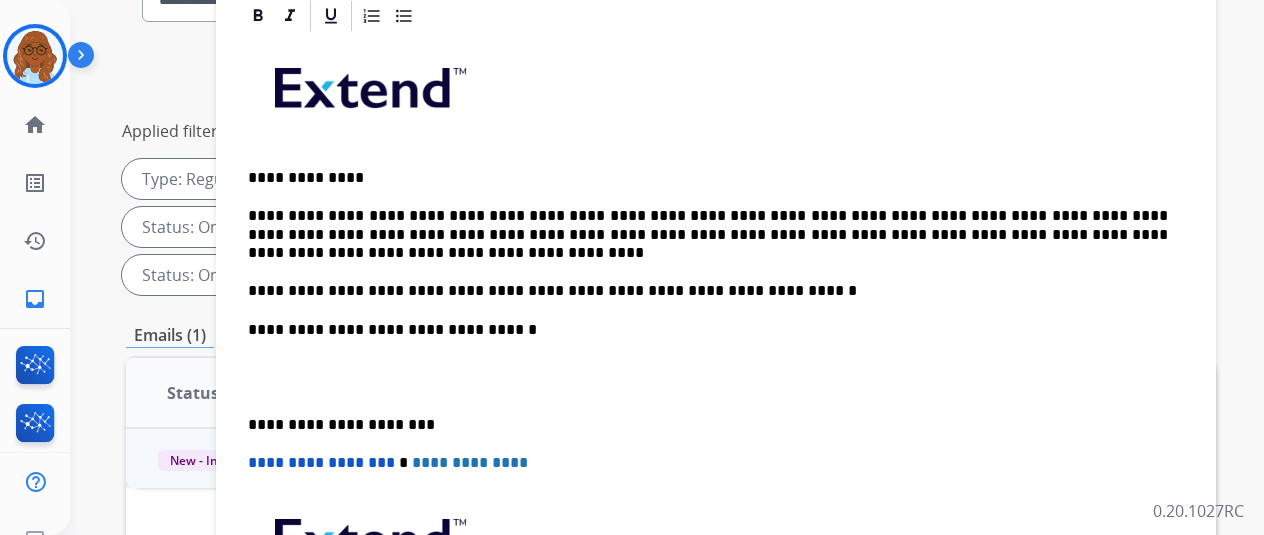 click on "**********" at bounding box center [708, 425] 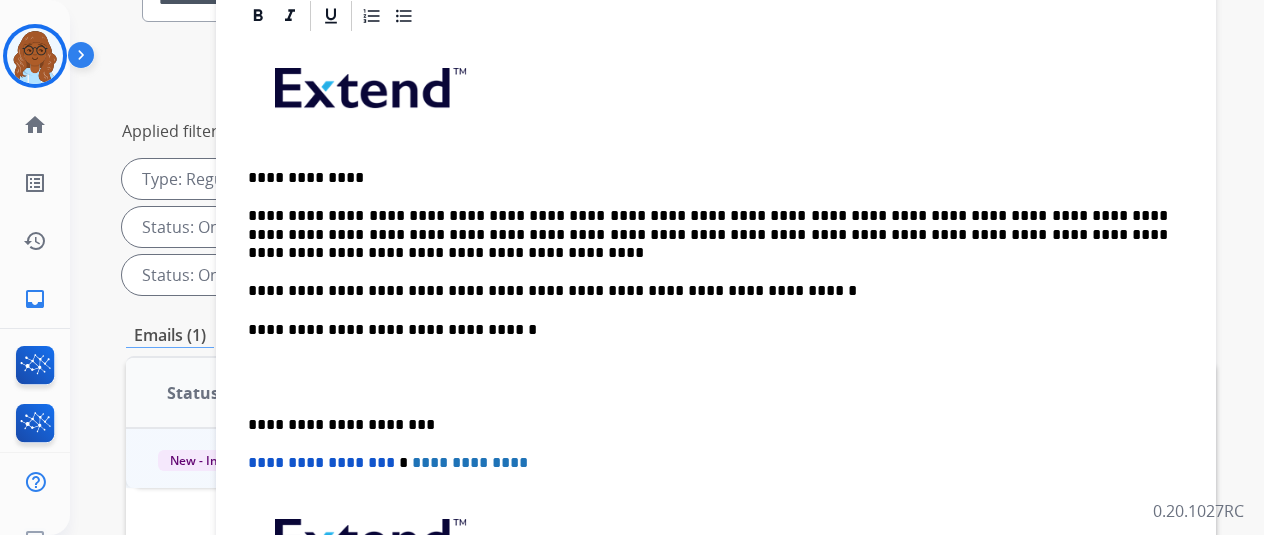 scroll, scrollTop: 419, scrollLeft: 0, axis: vertical 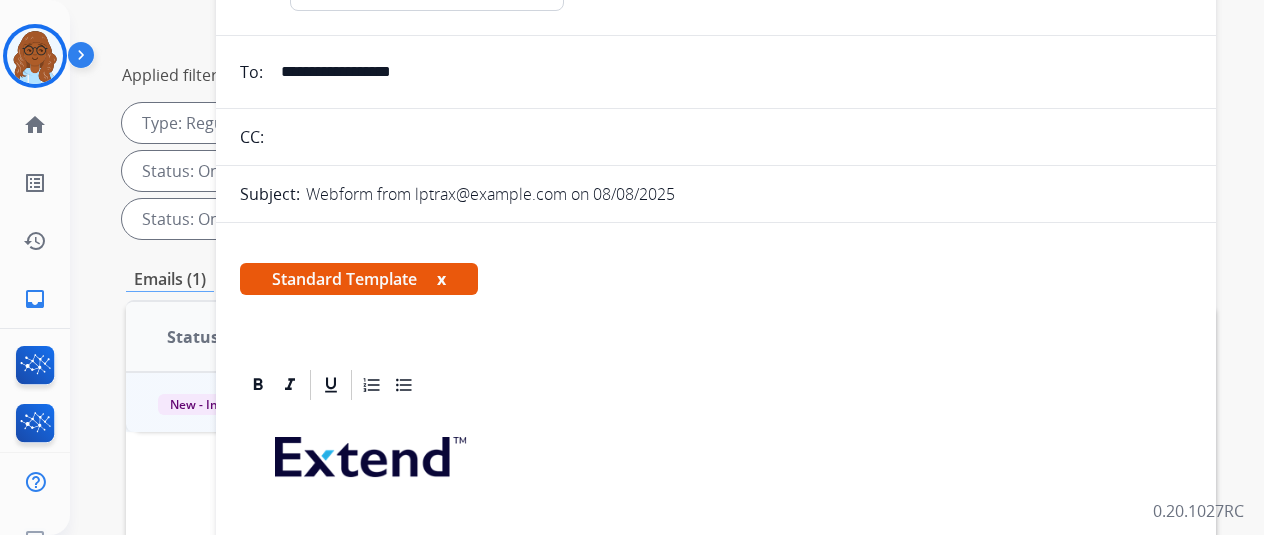click on "x" at bounding box center (441, 279) 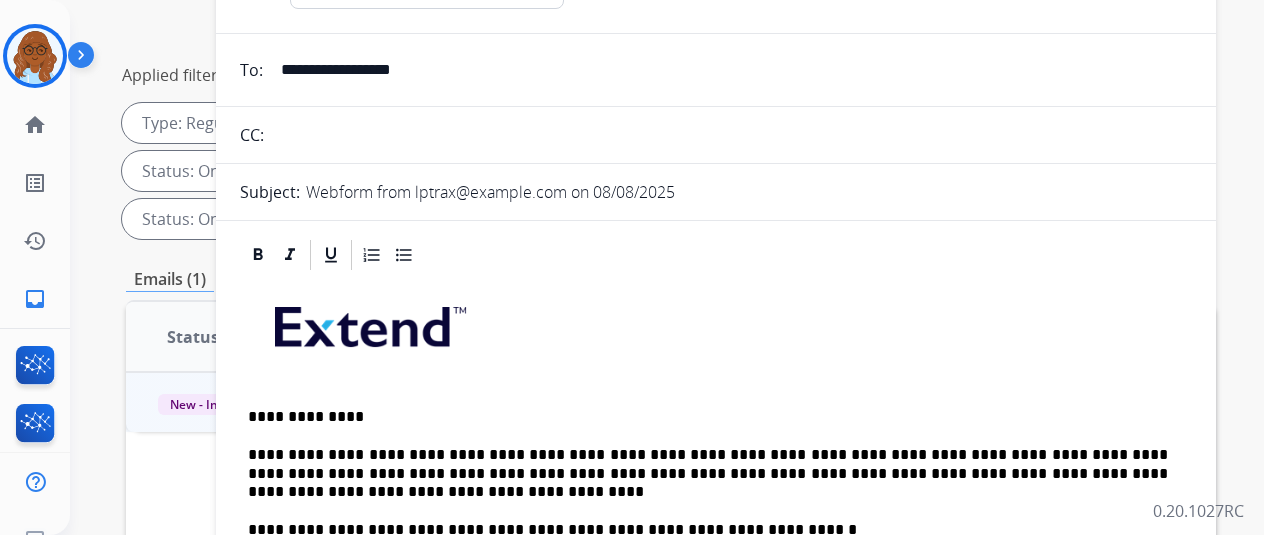 scroll, scrollTop: 0, scrollLeft: 0, axis: both 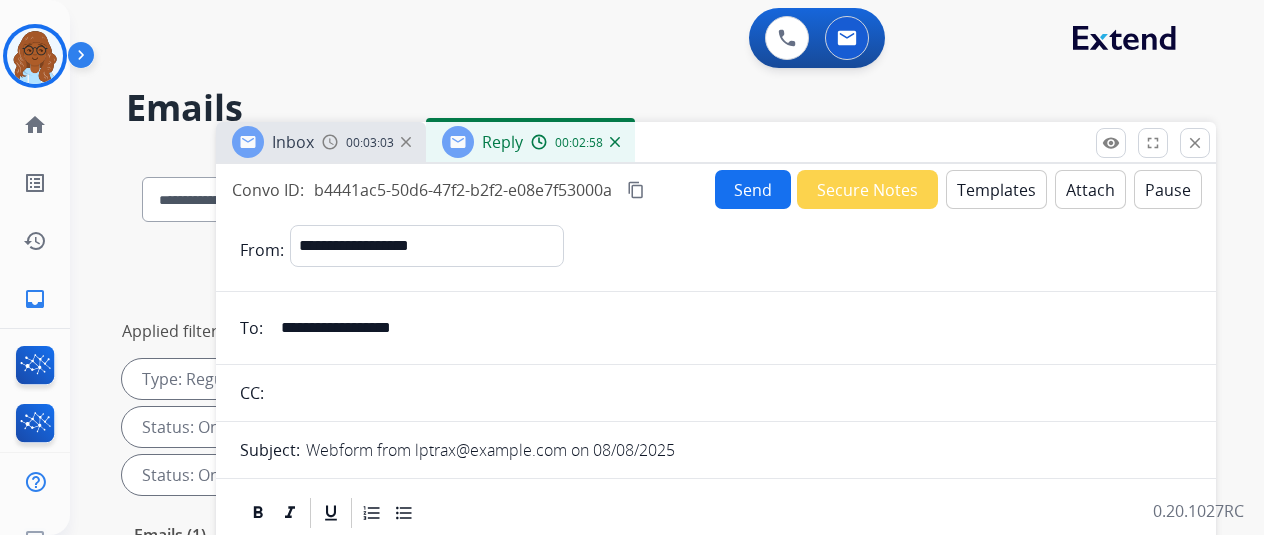 click on "content_copy" at bounding box center [636, 190] 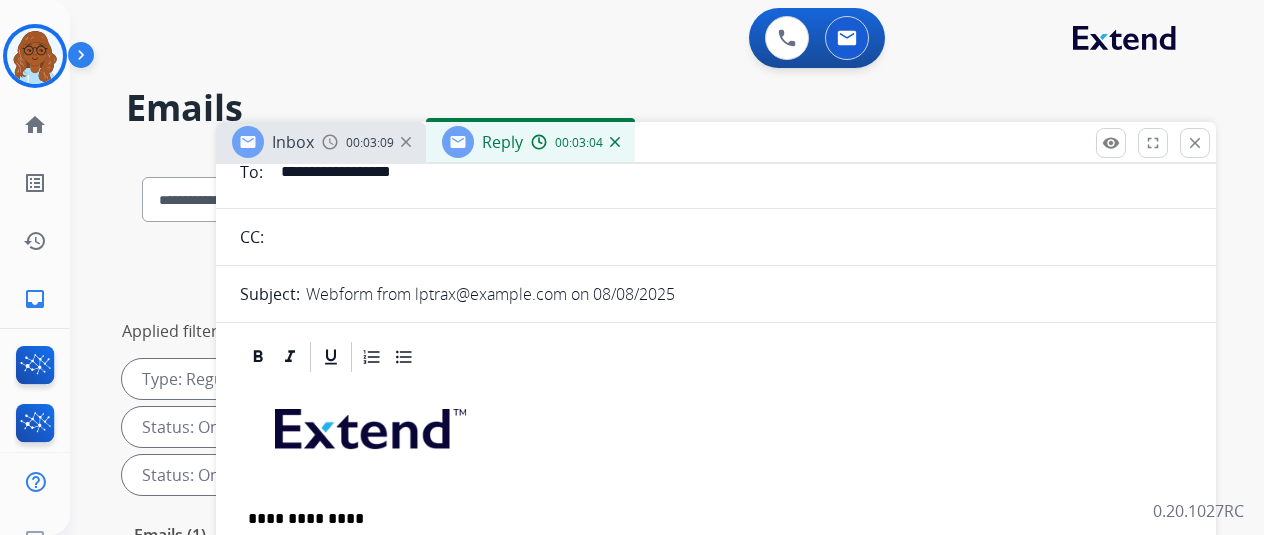 scroll, scrollTop: 273, scrollLeft: 0, axis: vertical 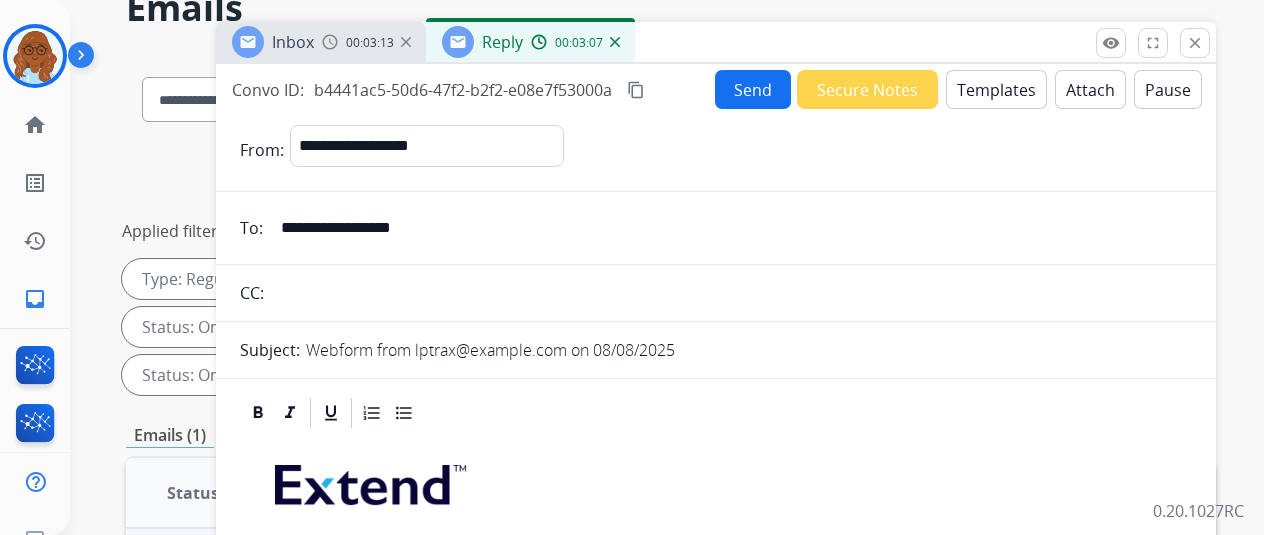 click on "Send" at bounding box center (753, 89) 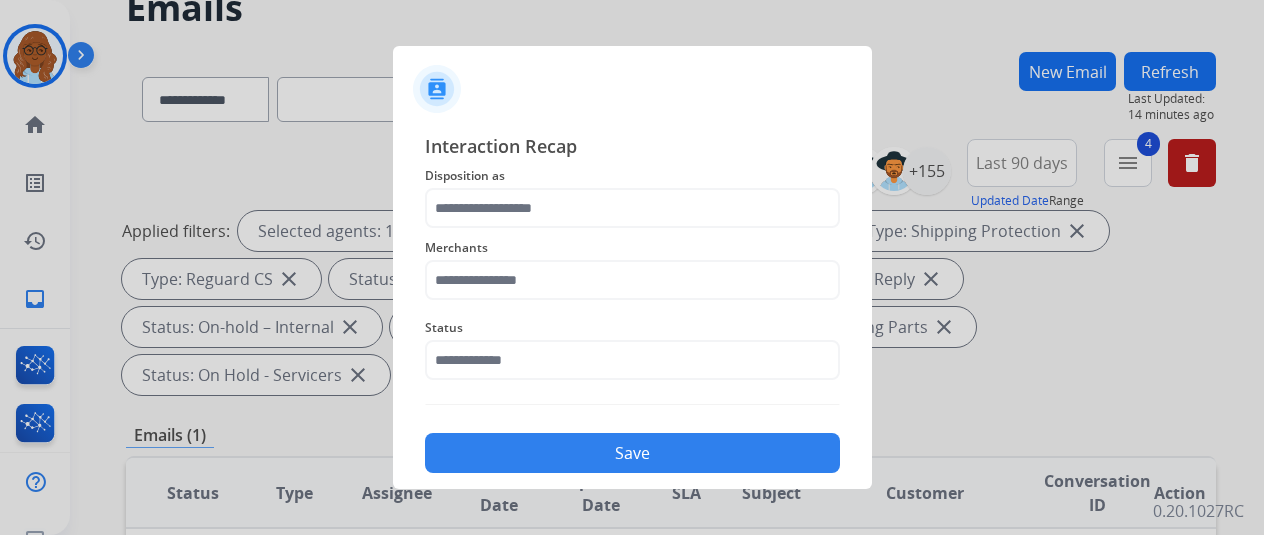 drag, startPoint x: 1274, startPoint y: 388, endPoint x: 584, endPoint y: 269, distance: 700.1864 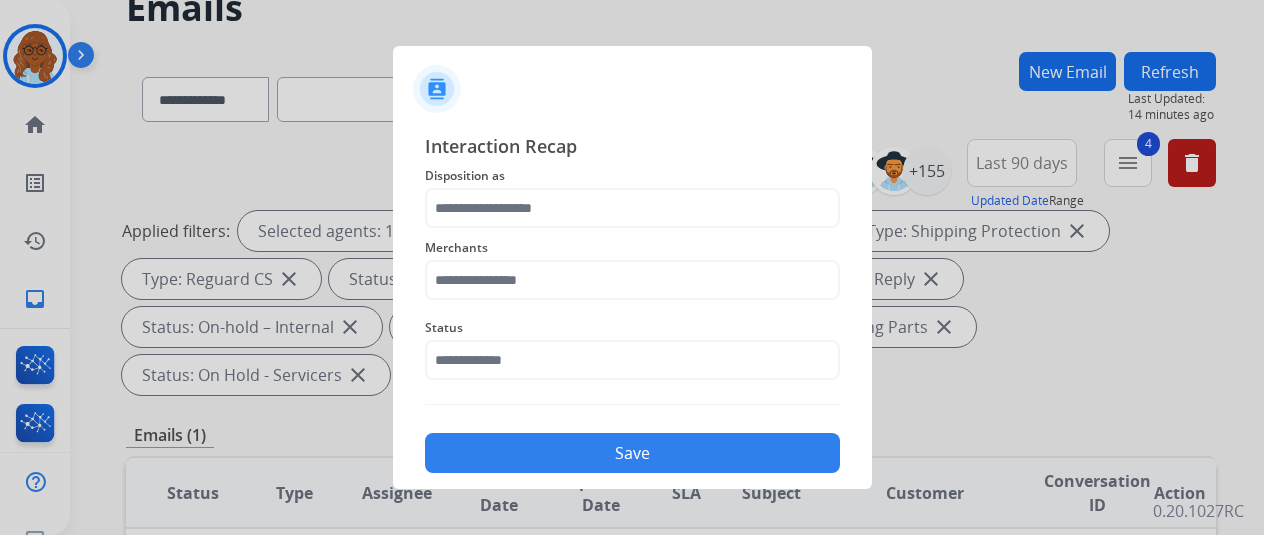 click on "Interaction Recap Disposition as    Merchants   Status    Save" 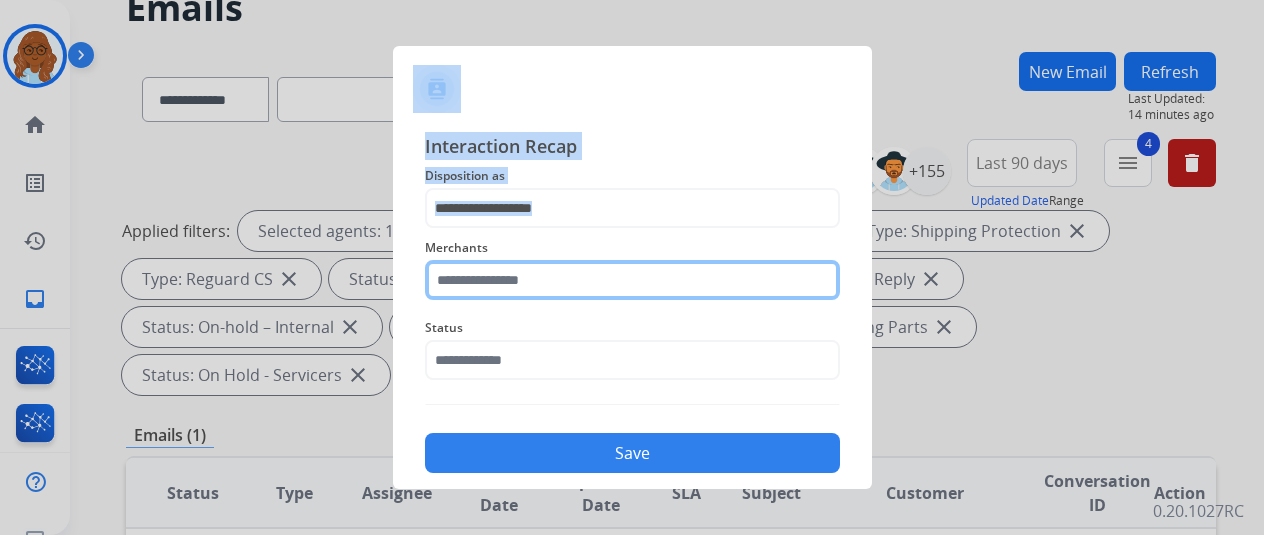 click 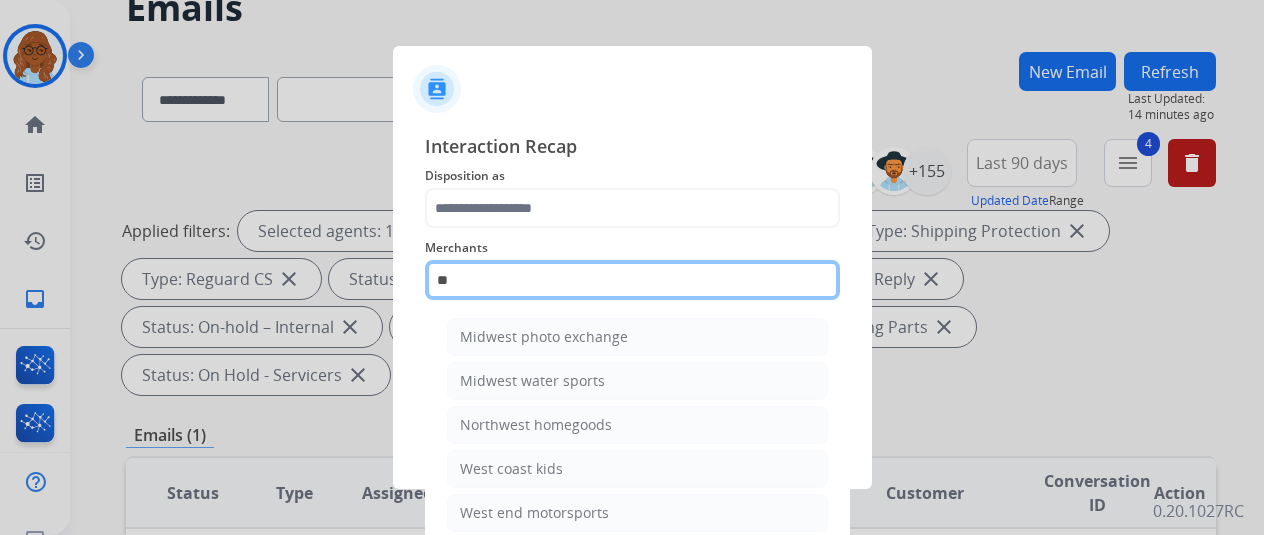 type on "*" 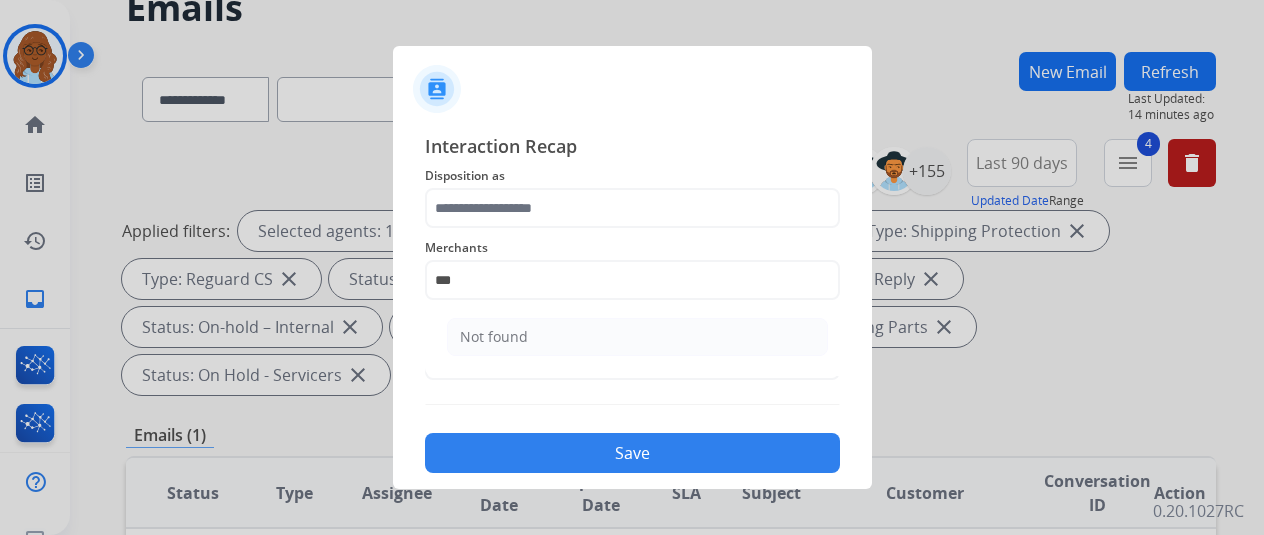 click on "Not found" 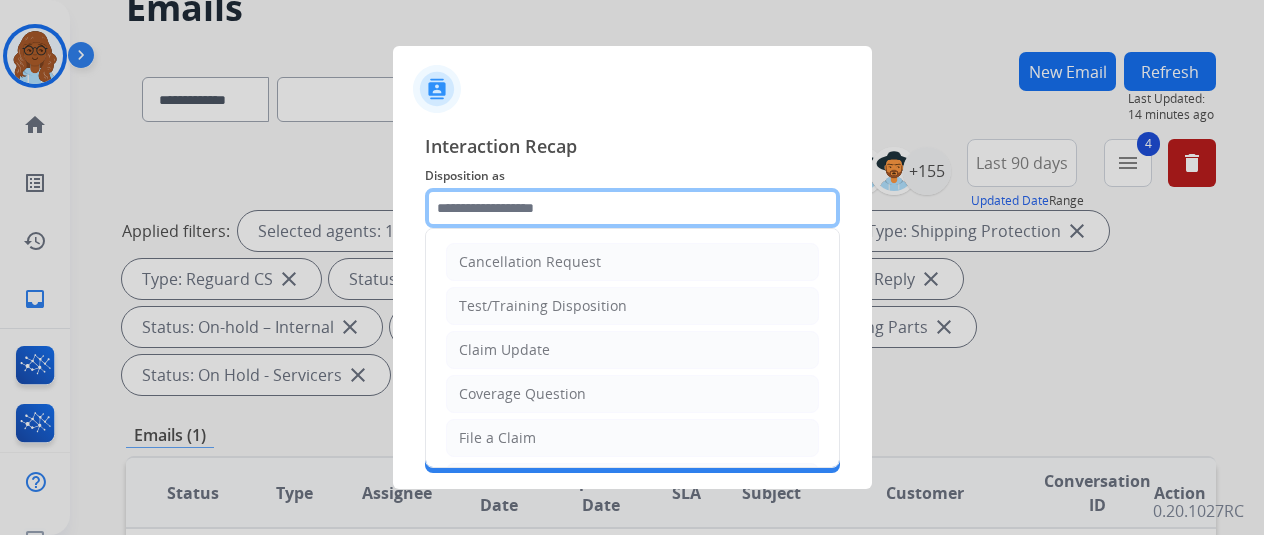 click 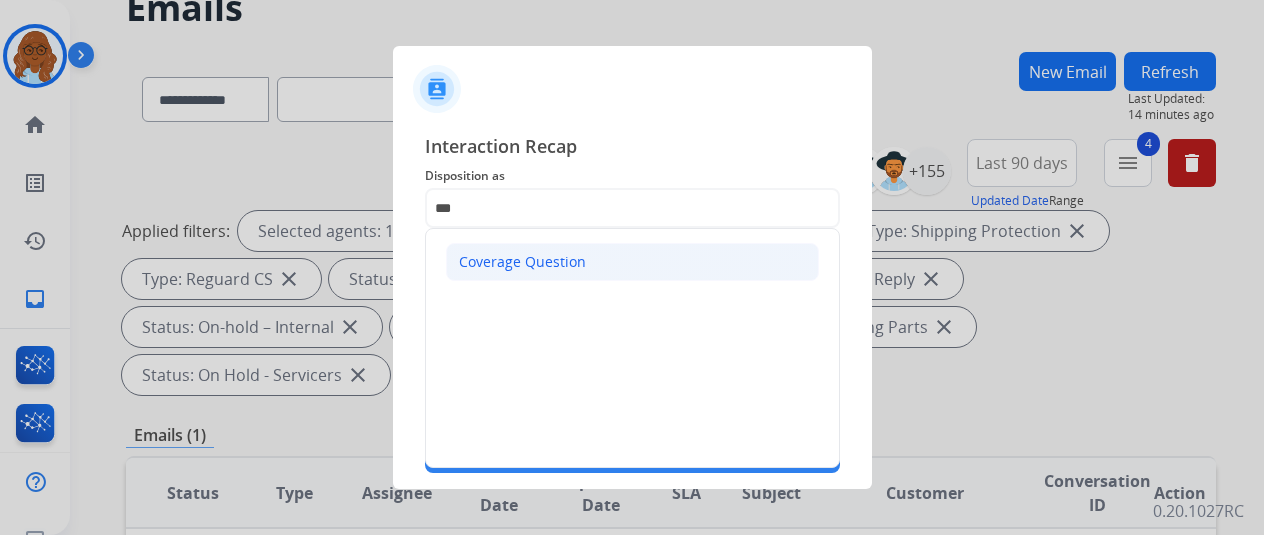 click on "Coverage Question" 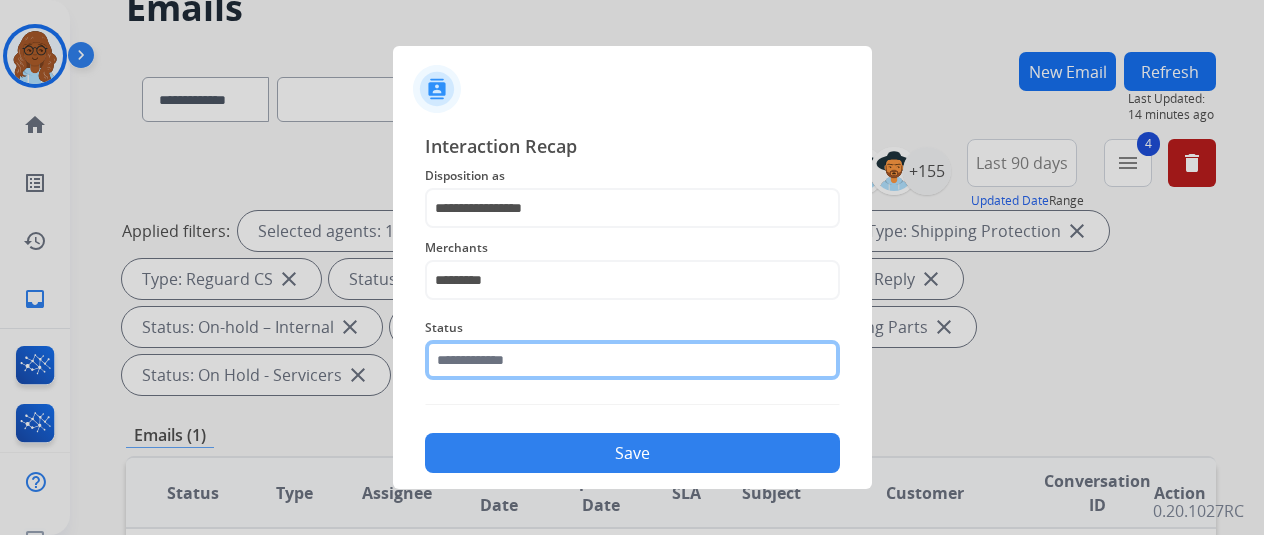 click 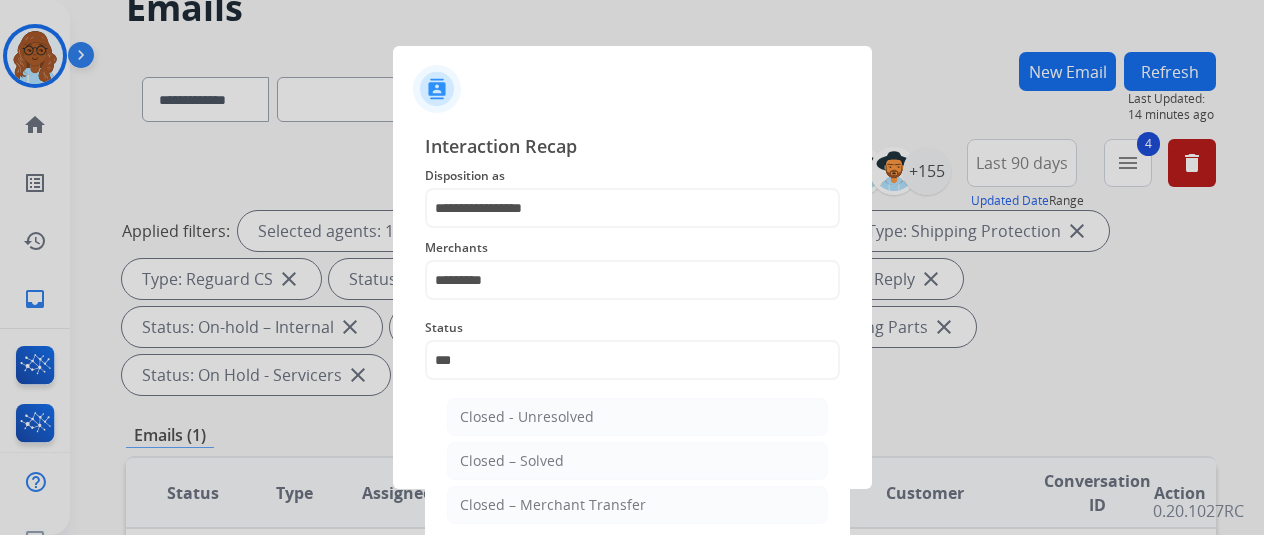 click on "Closed – Solved" 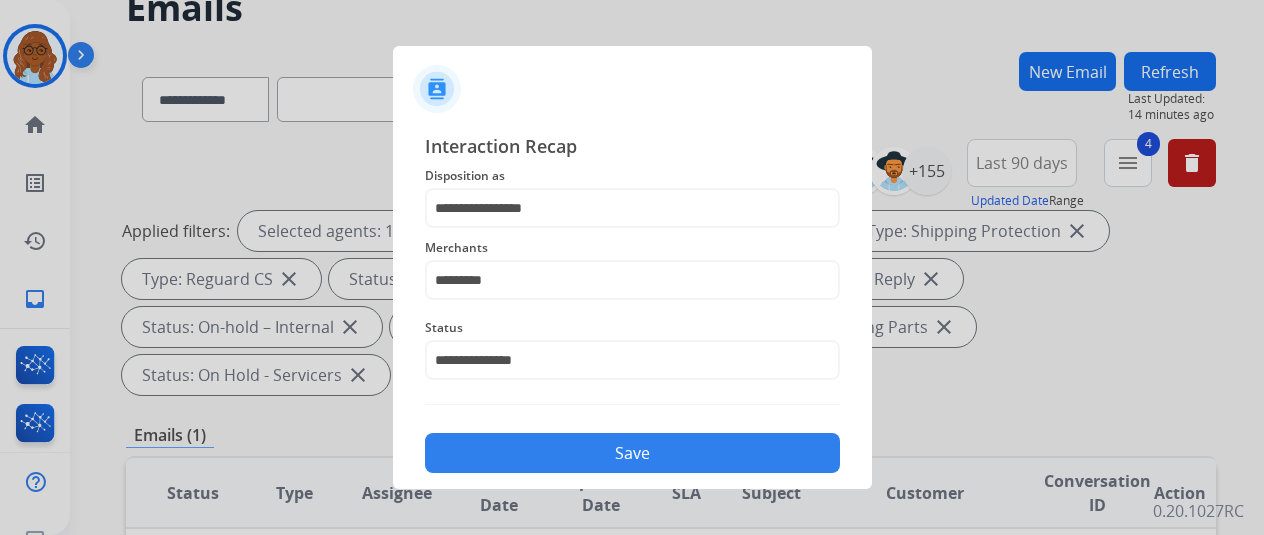 drag, startPoint x: 554, startPoint y: 462, endPoint x: 794, endPoint y: 509, distance: 244.55879 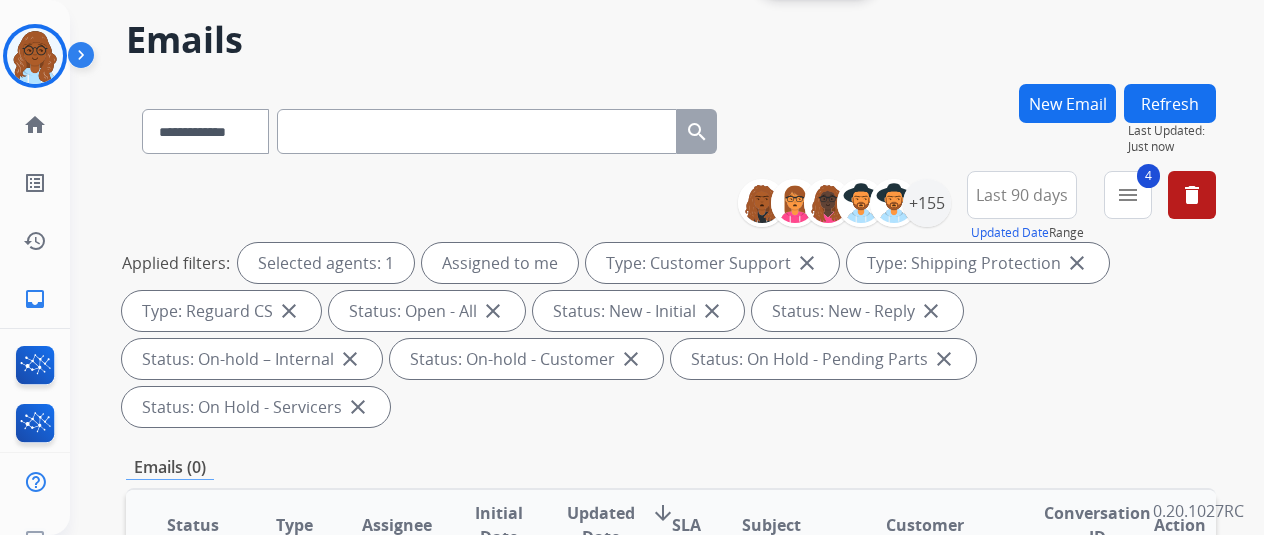 scroll, scrollTop: 100, scrollLeft: 0, axis: vertical 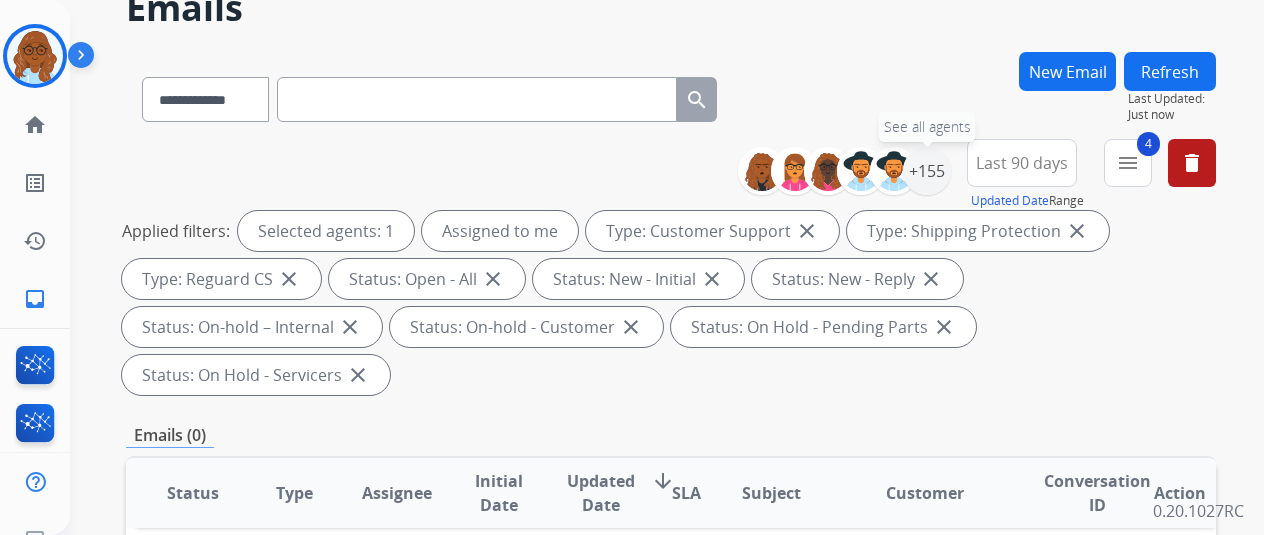 click at bounding box center (894, 171) 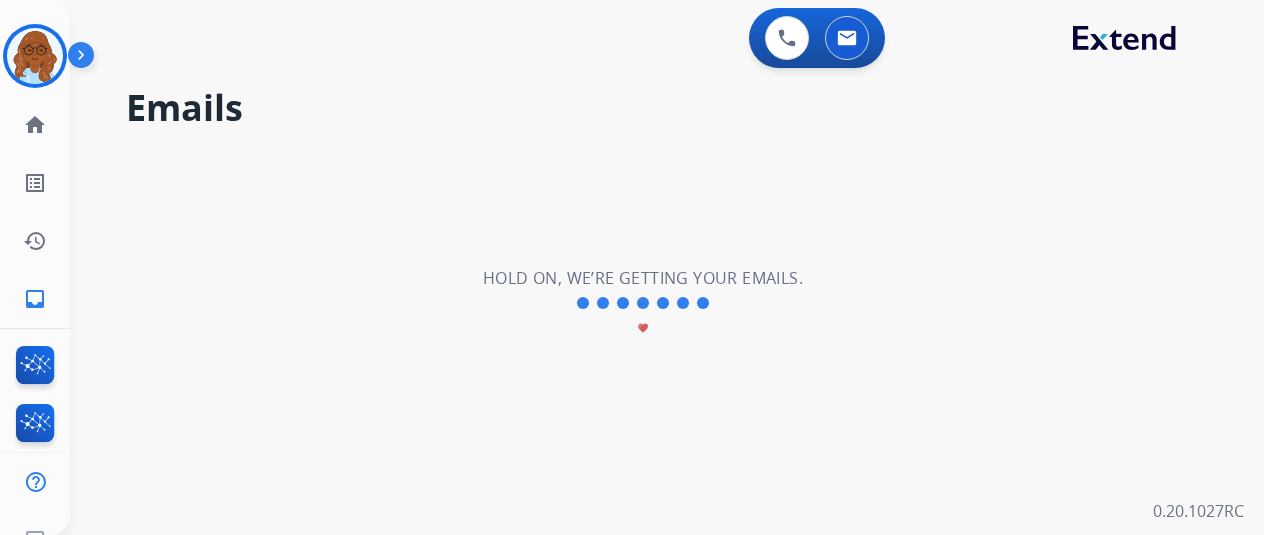 scroll, scrollTop: 0, scrollLeft: 0, axis: both 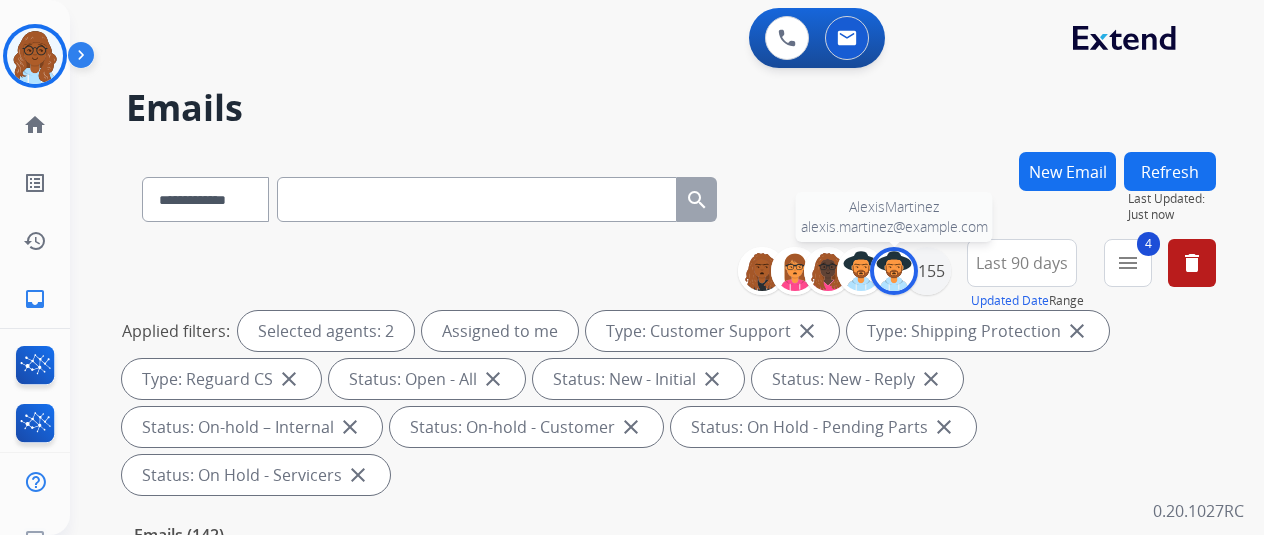 click on "+155" at bounding box center (927, 271) 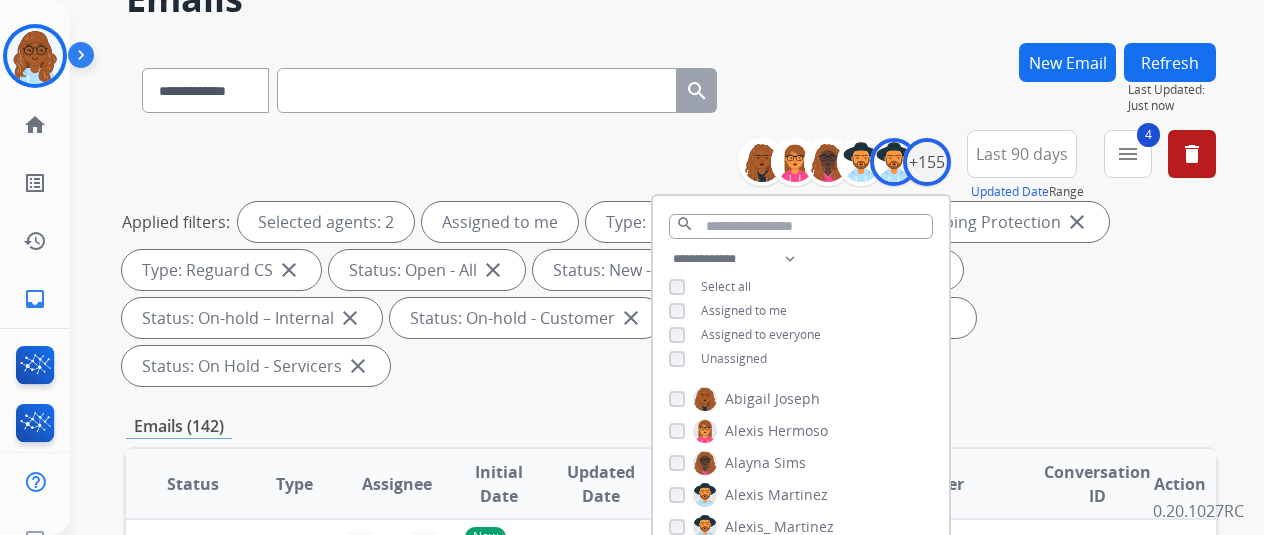 scroll, scrollTop: 200, scrollLeft: 0, axis: vertical 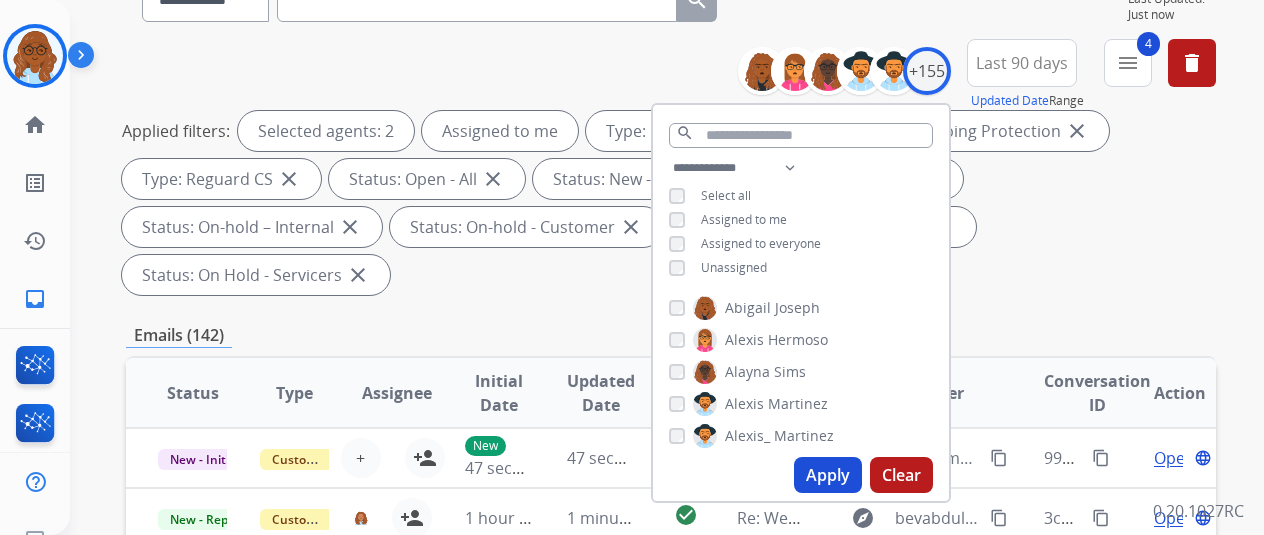 click on "Apply" at bounding box center (828, 475) 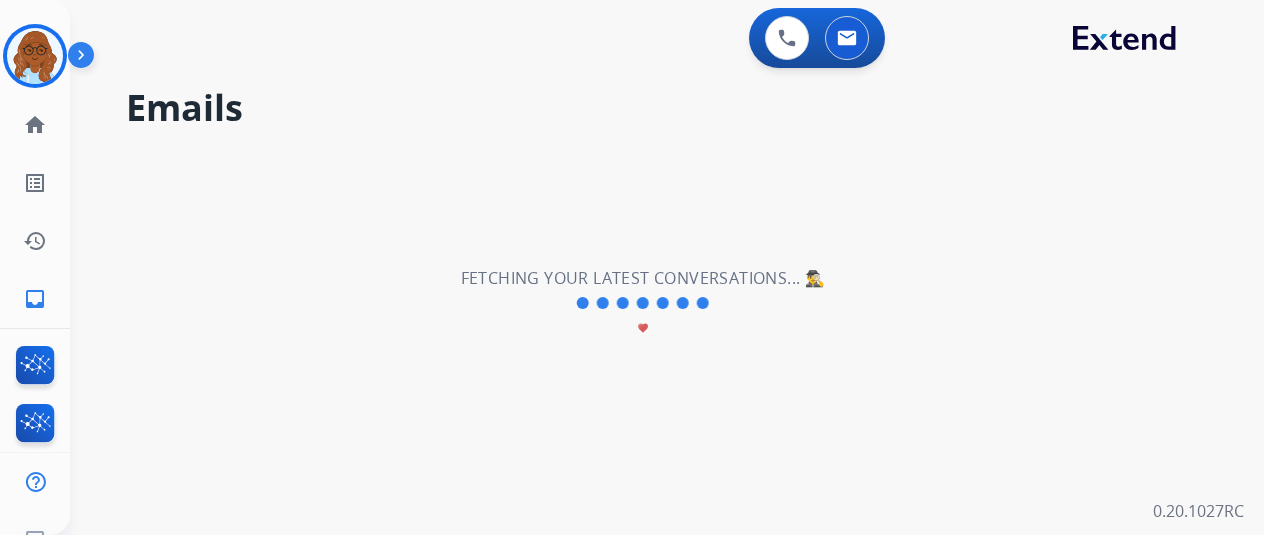 scroll, scrollTop: 0, scrollLeft: 0, axis: both 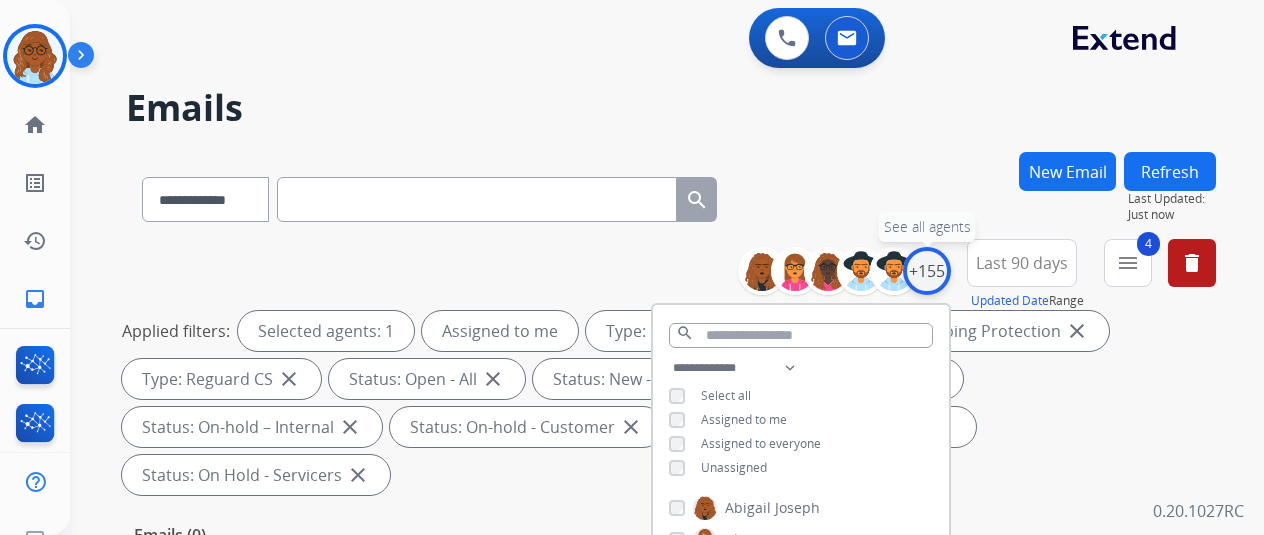 click on "+155" at bounding box center (927, 271) 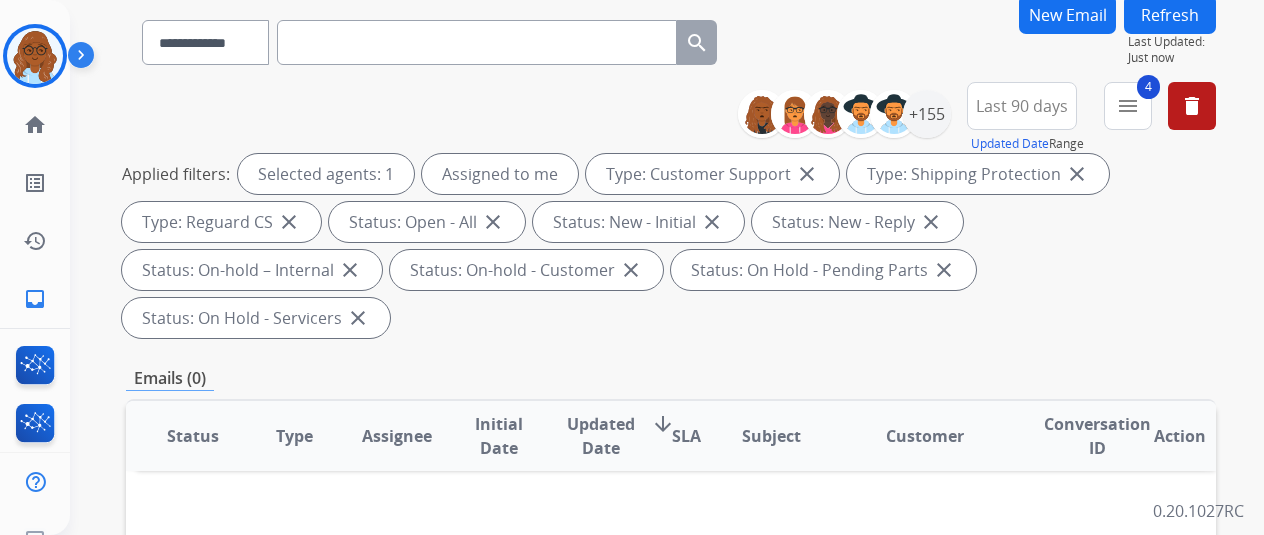 scroll, scrollTop: 100, scrollLeft: 0, axis: vertical 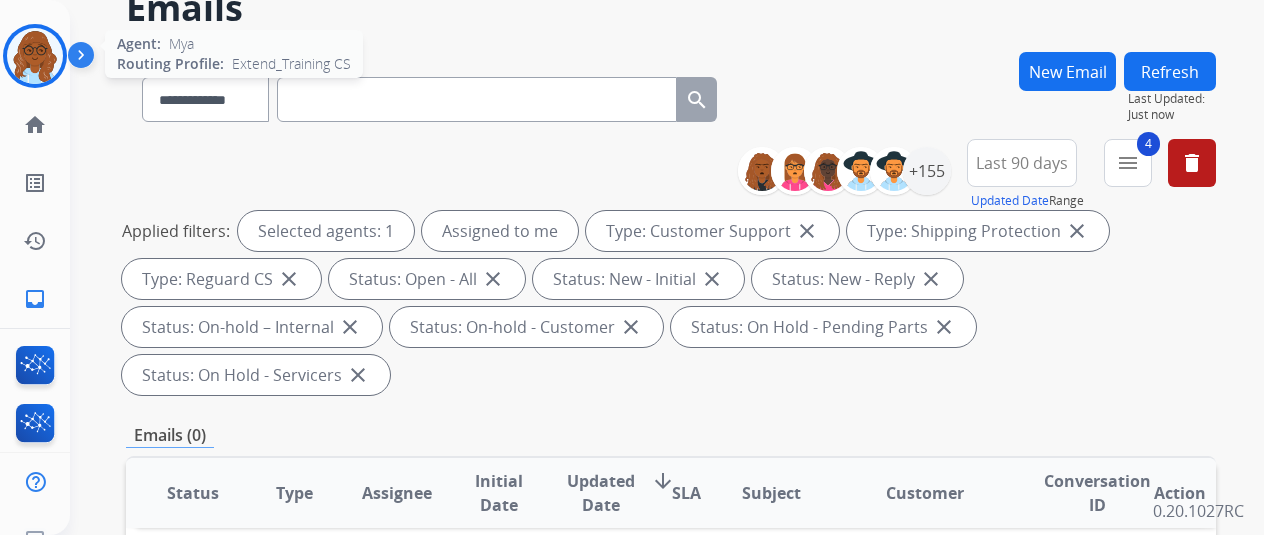 click at bounding box center (35, 56) 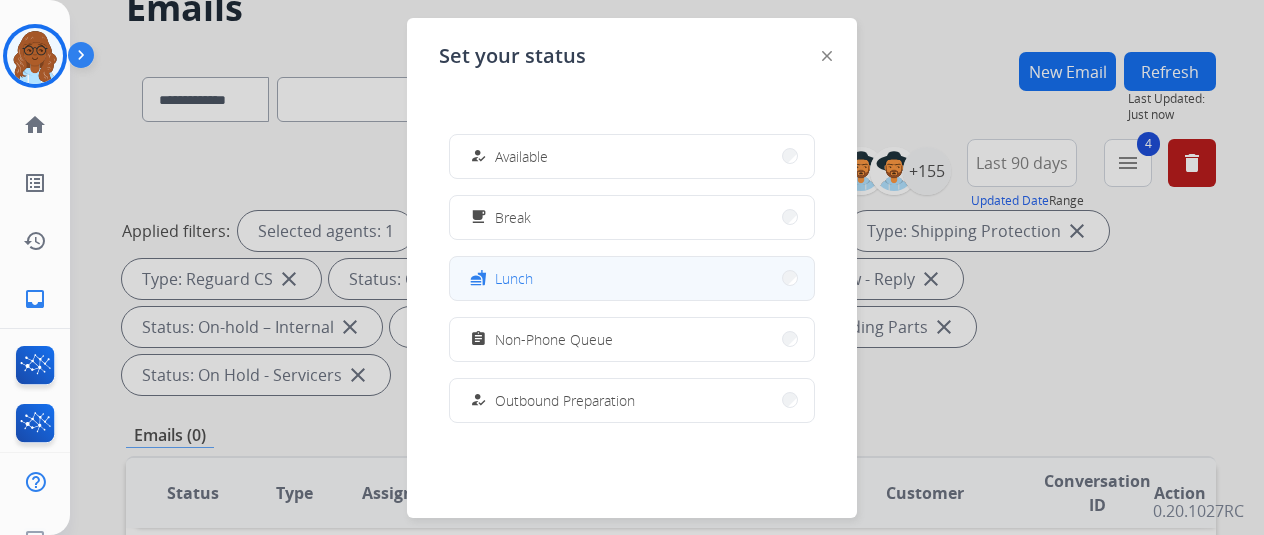 click on "Lunch" at bounding box center [514, 278] 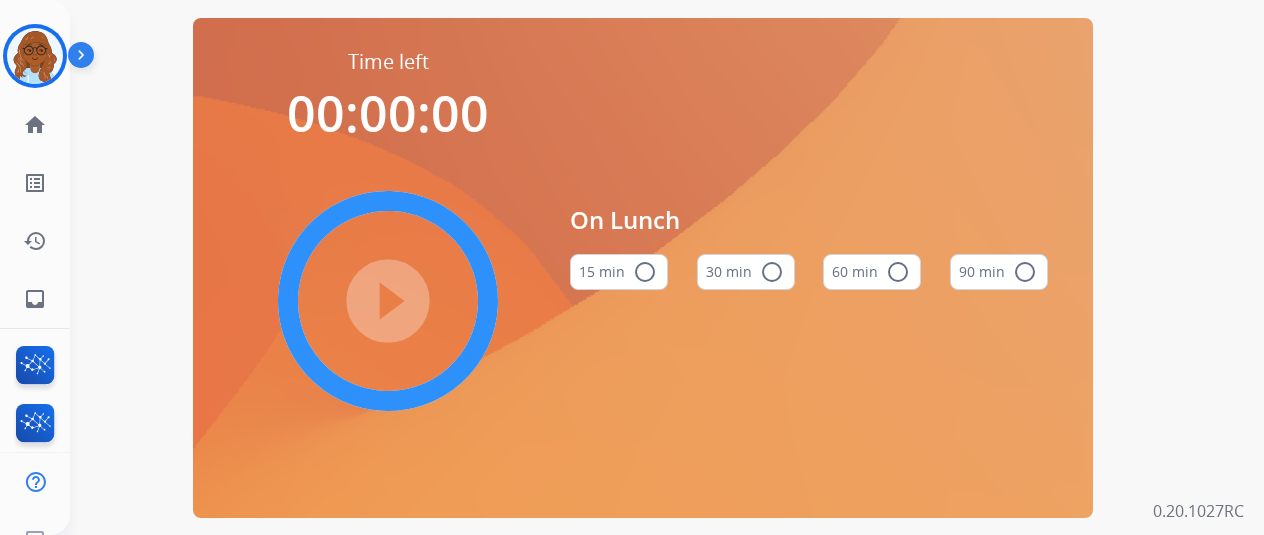 click on "60 min  radio_button_unchecked" at bounding box center [872, 272] 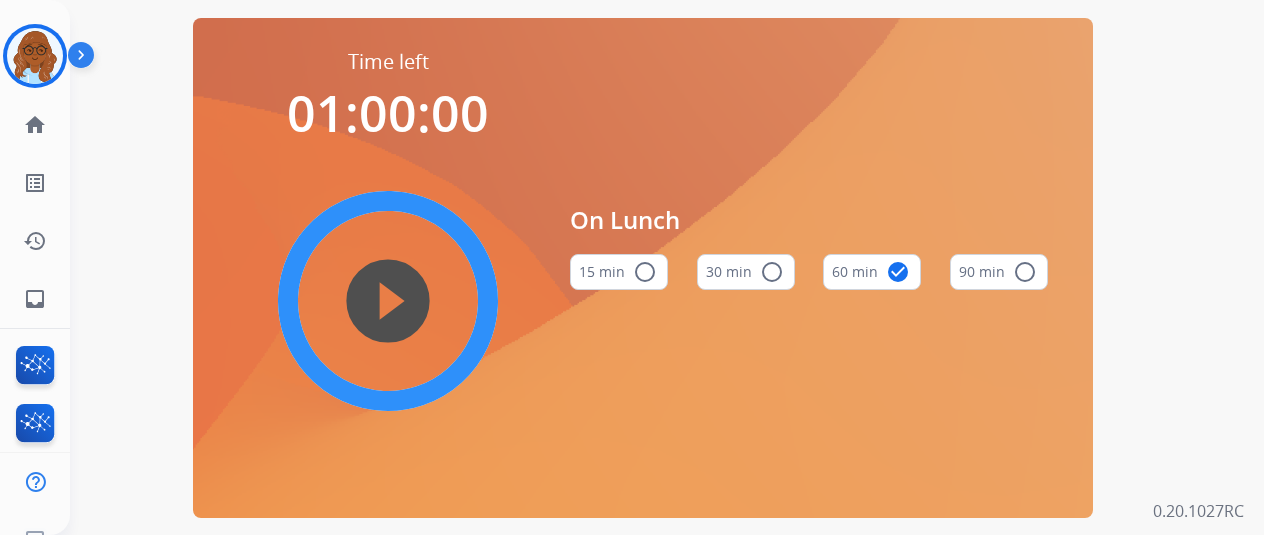 click on "play_circle_filled" at bounding box center (388, 301) 